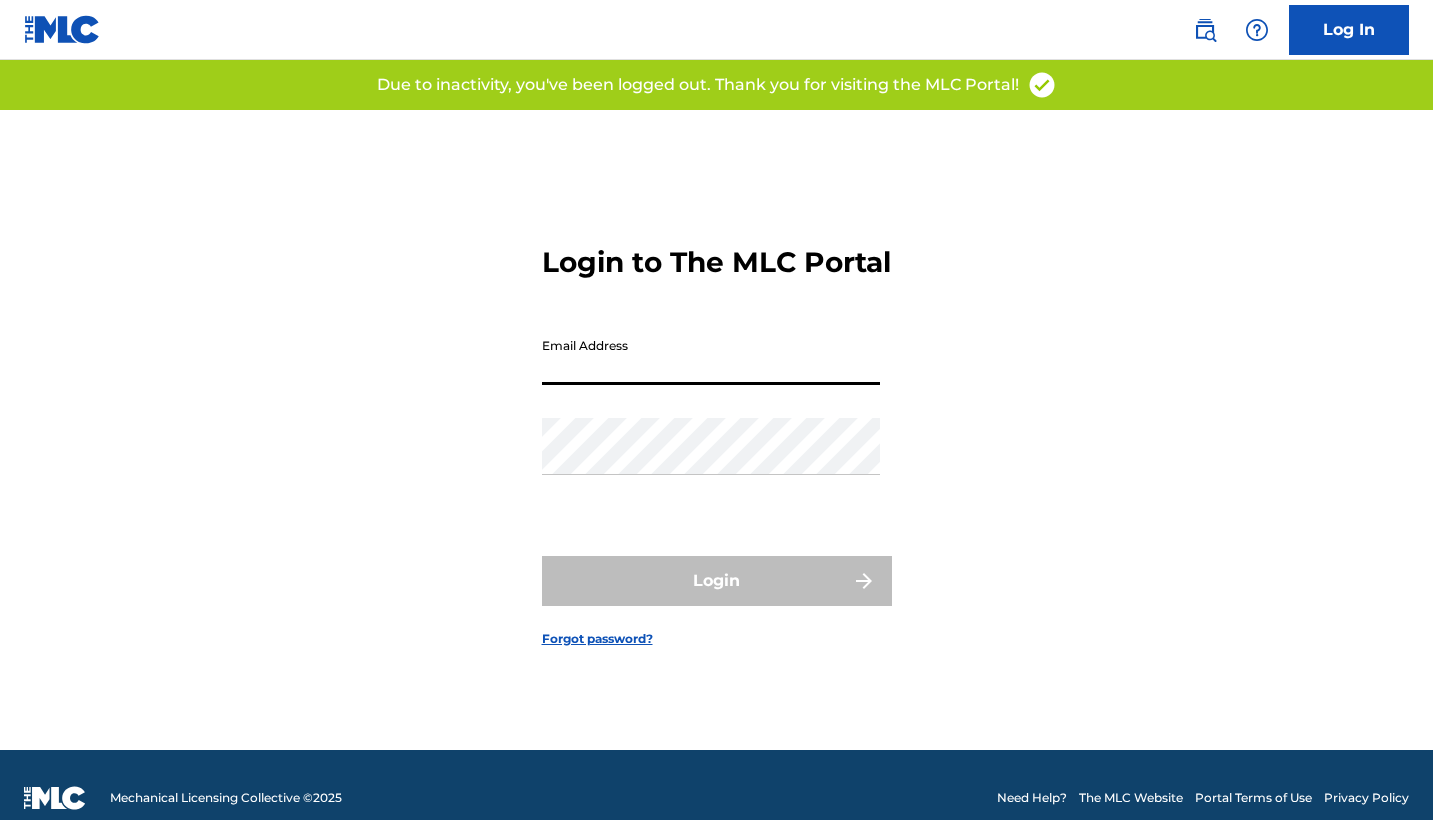 scroll, scrollTop: 10, scrollLeft: 0, axis: vertical 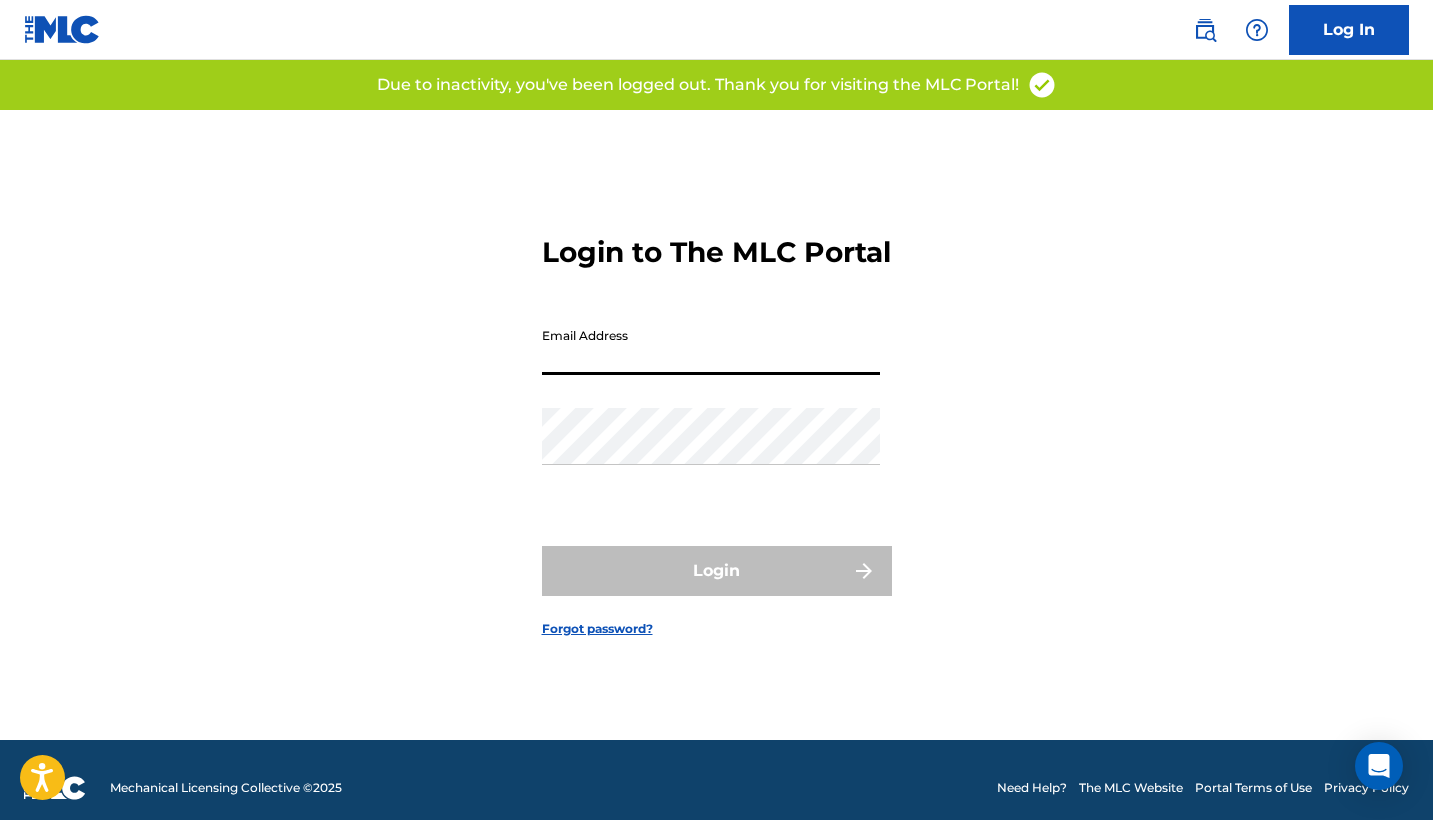 type on "[EMAIL_ADDRESS][DOMAIN_NAME]" 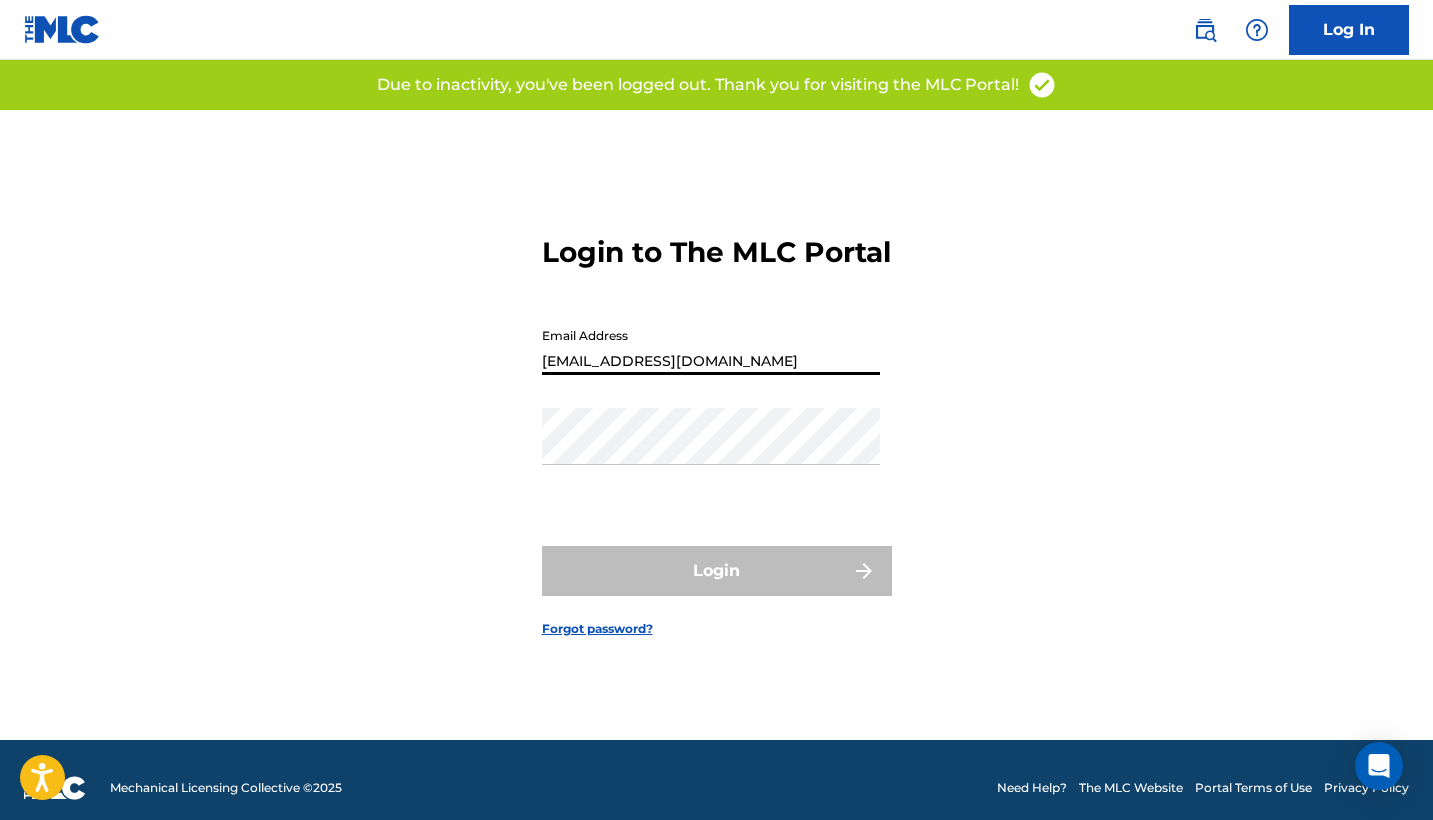 click on "Login" at bounding box center [717, 571] 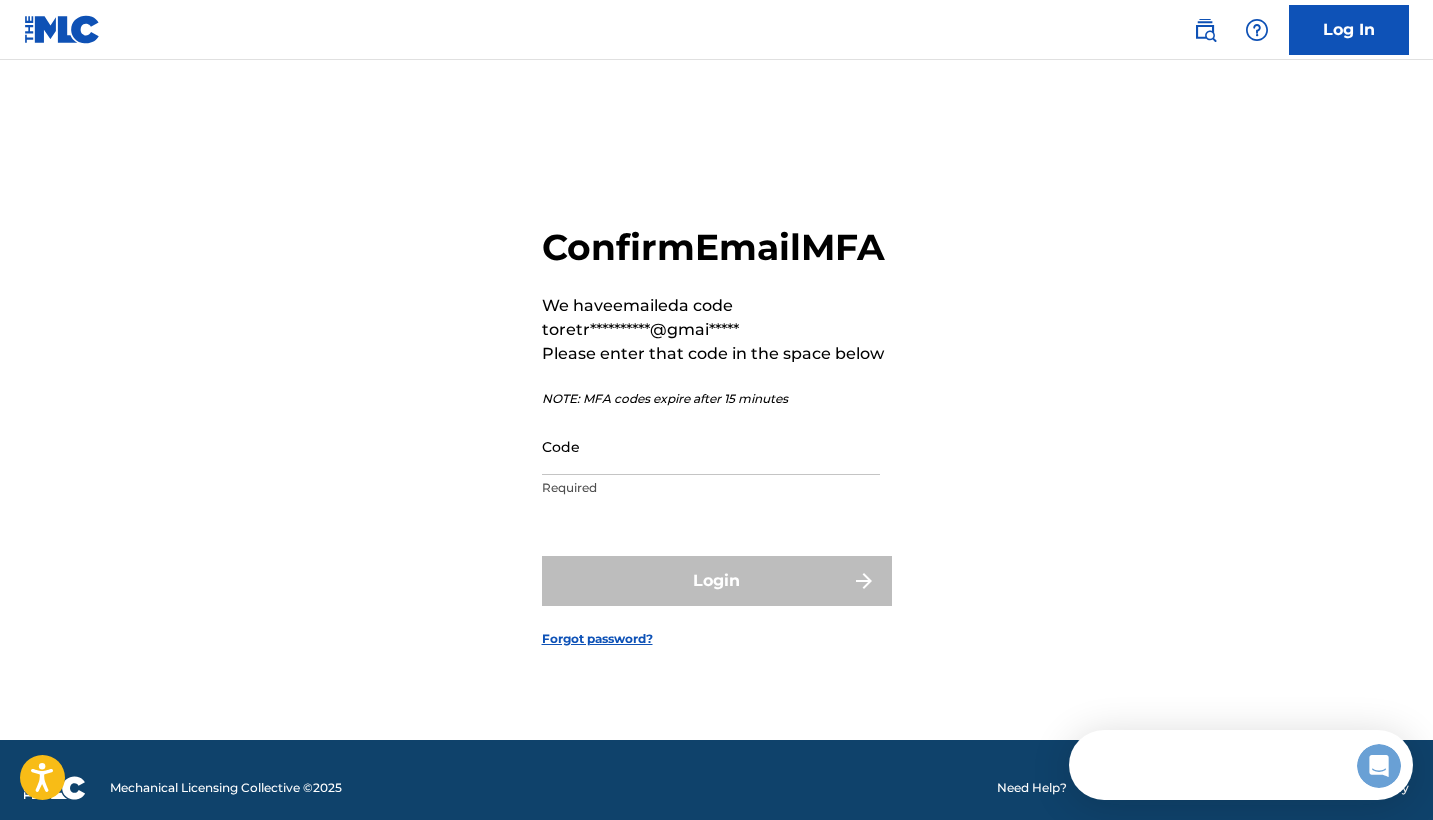 scroll, scrollTop: 0, scrollLeft: 0, axis: both 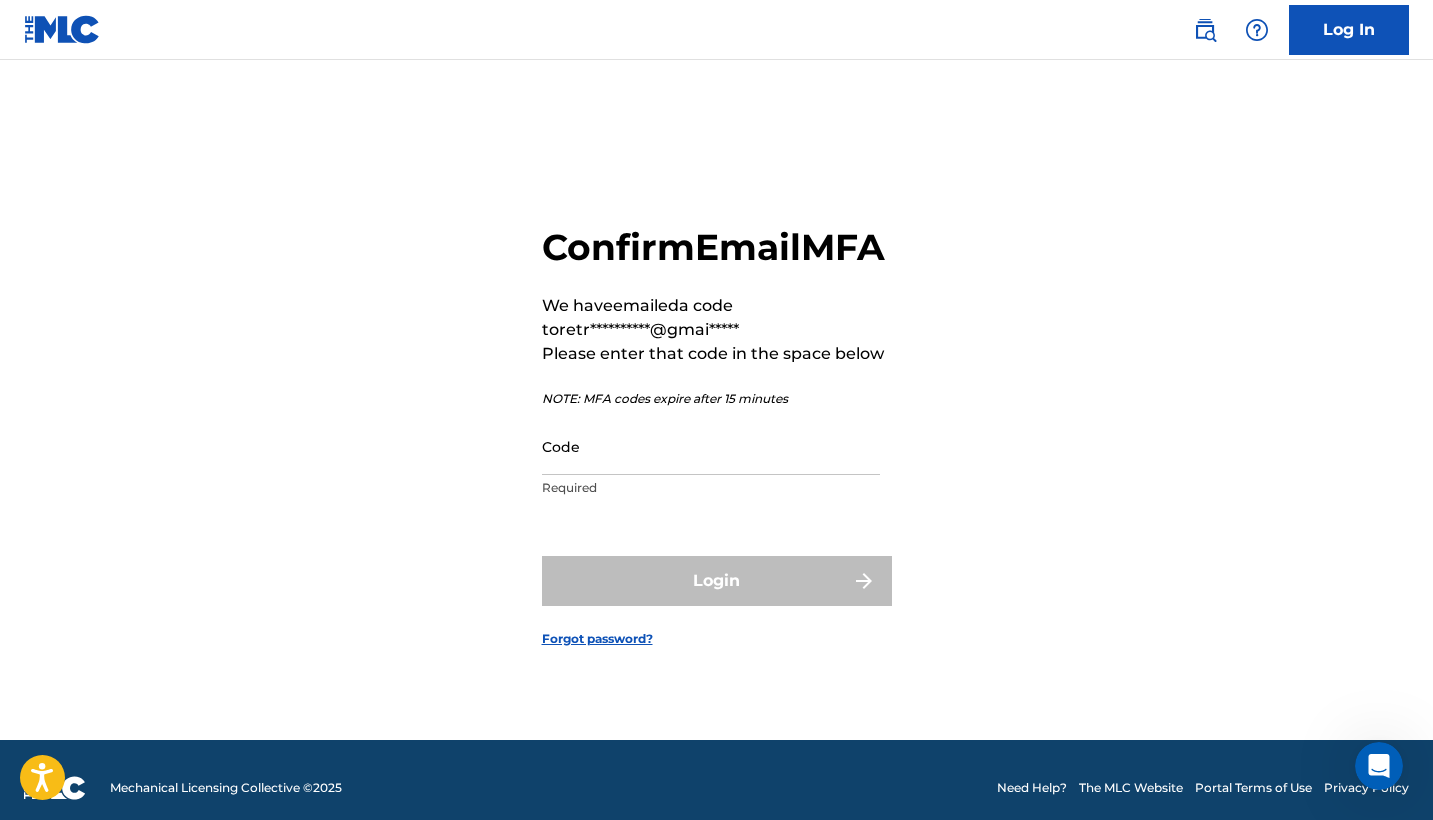 click on "Code" at bounding box center (711, 446) 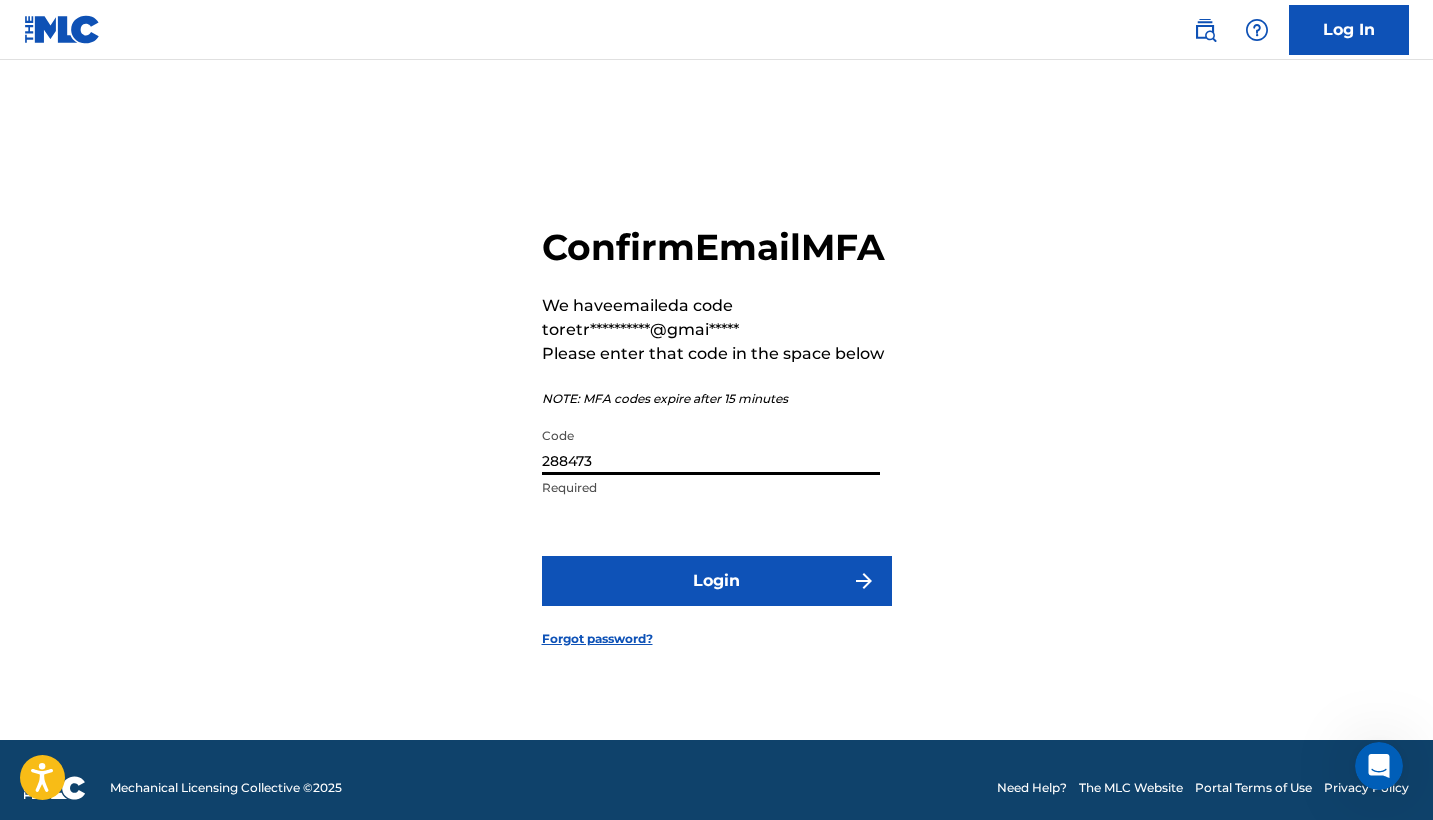 type on "288473" 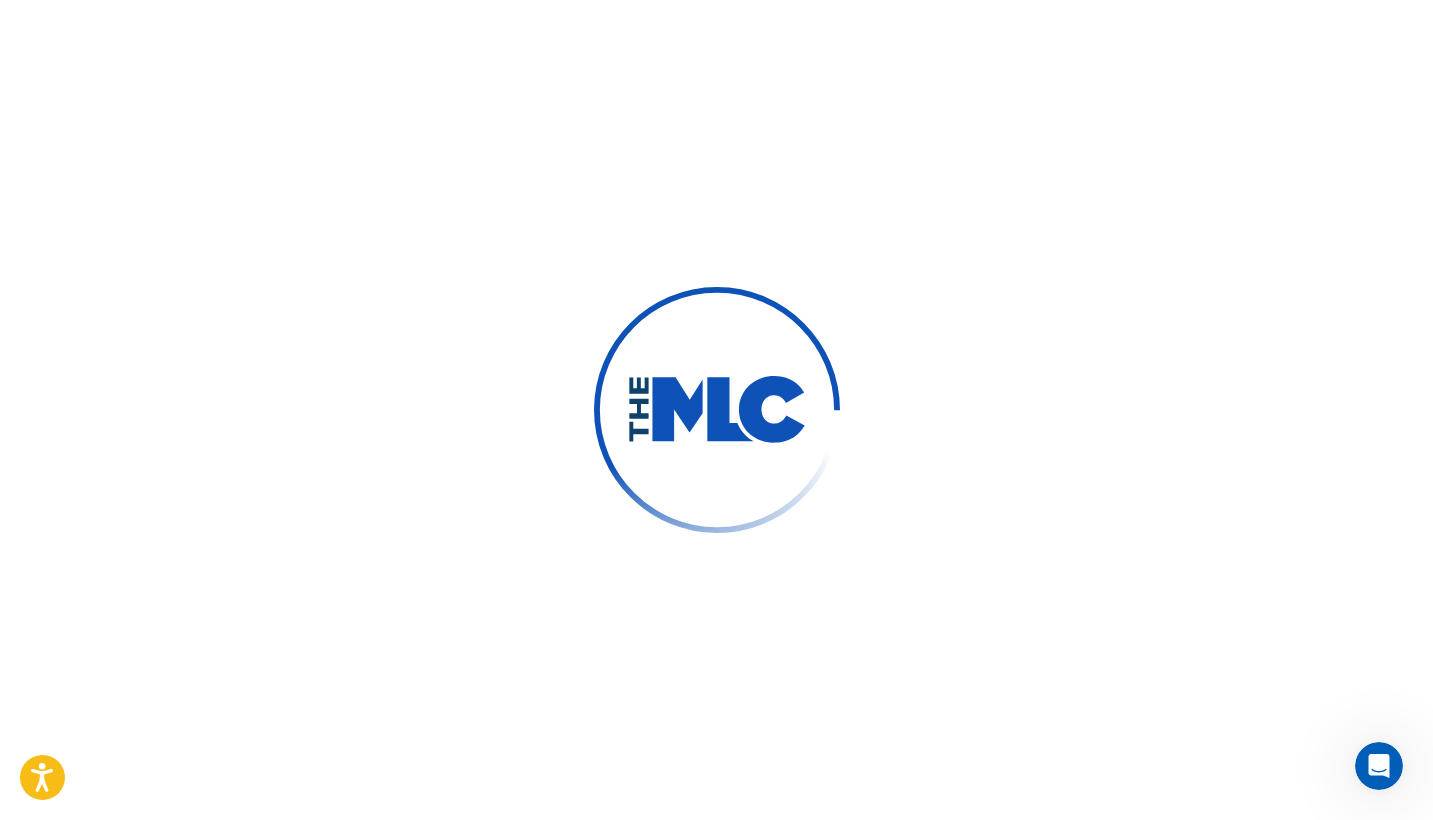 scroll, scrollTop: 0, scrollLeft: 0, axis: both 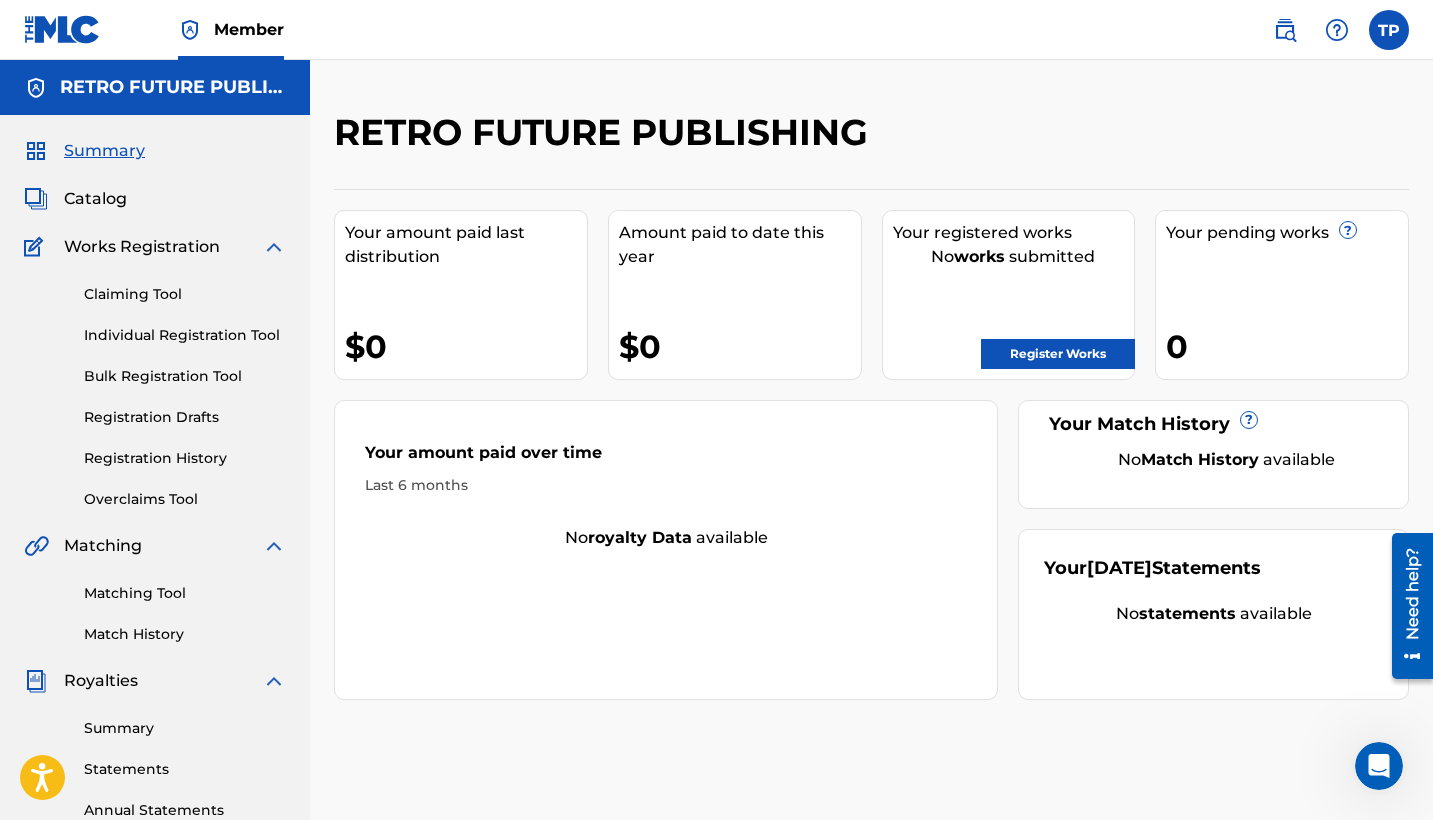click on "Register Works" at bounding box center (1058, 354) 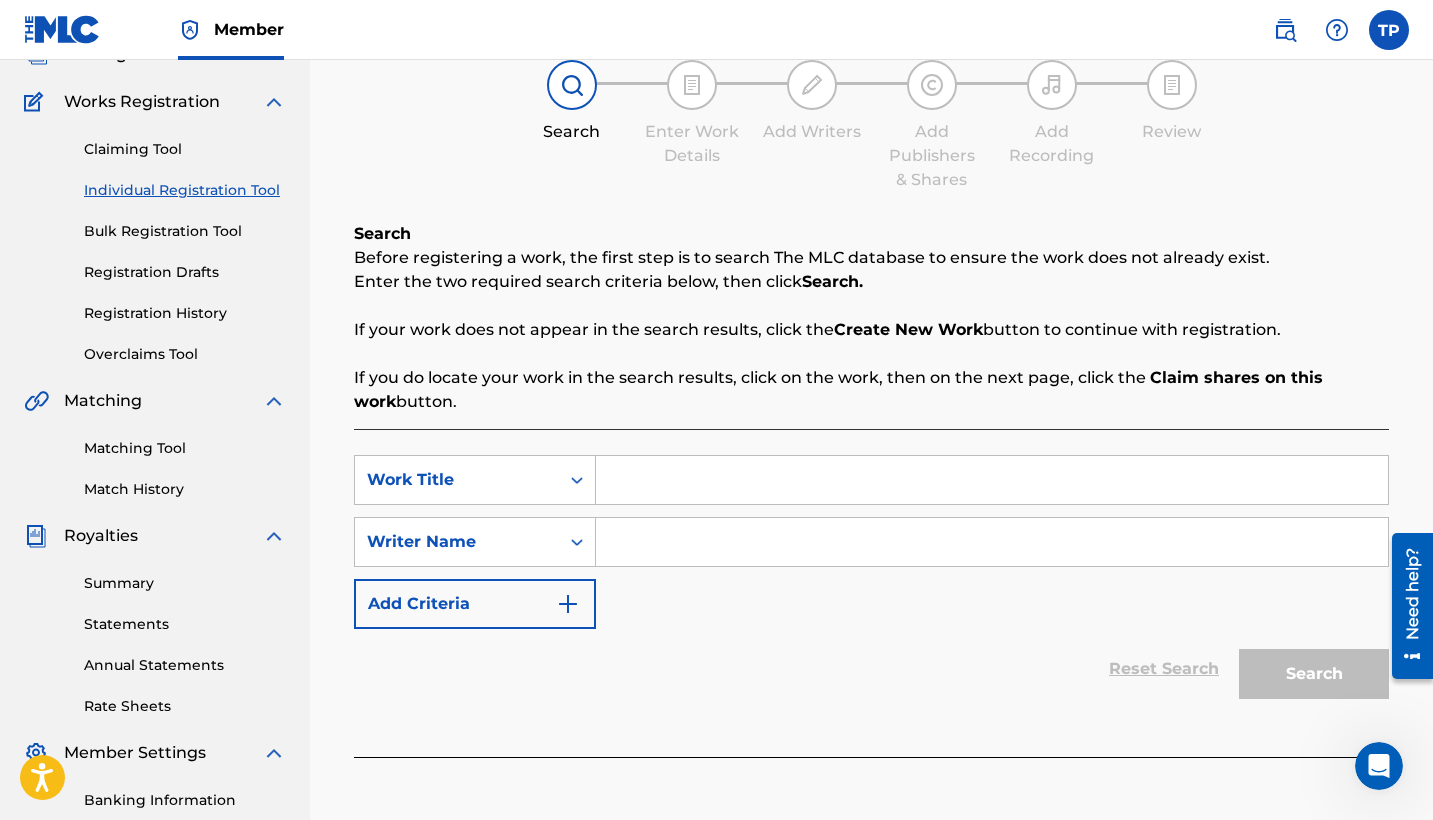 scroll, scrollTop: 145, scrollLeft: 0, axis: vertical 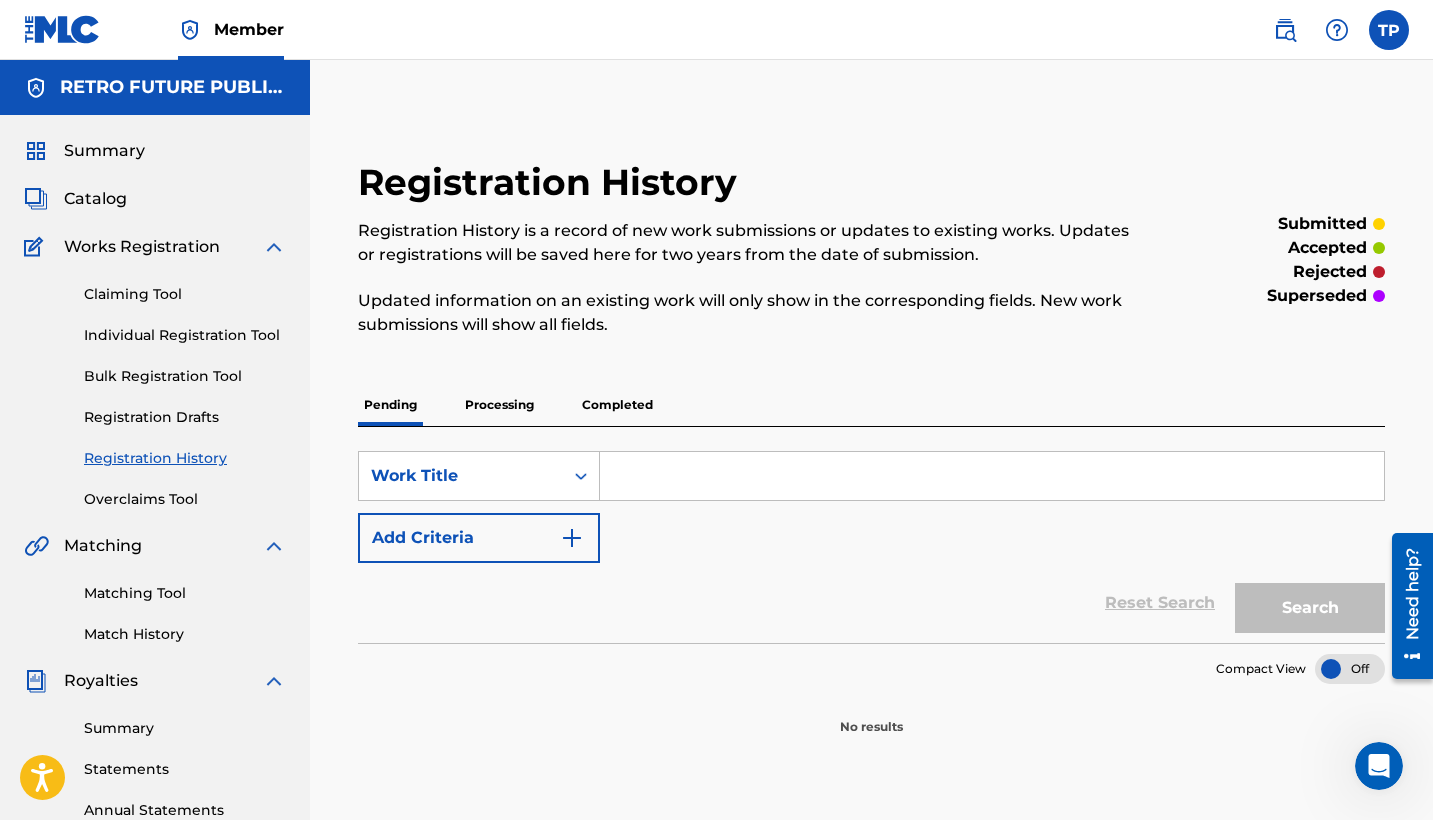 click on "Processing" at bounding box center (499, 405) 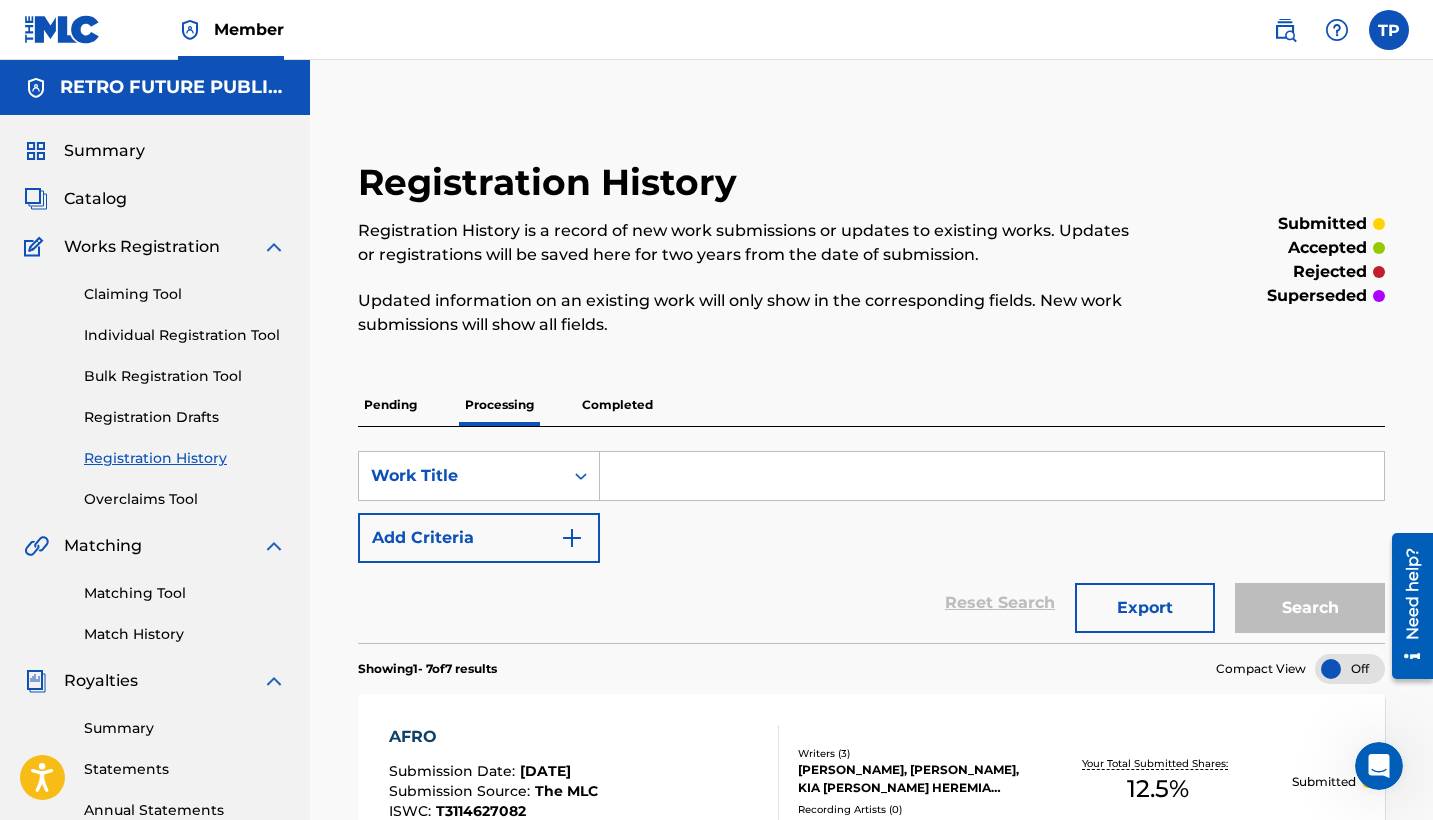 scroll, scrollTop: 0, scrollLeft: 0, axis: both 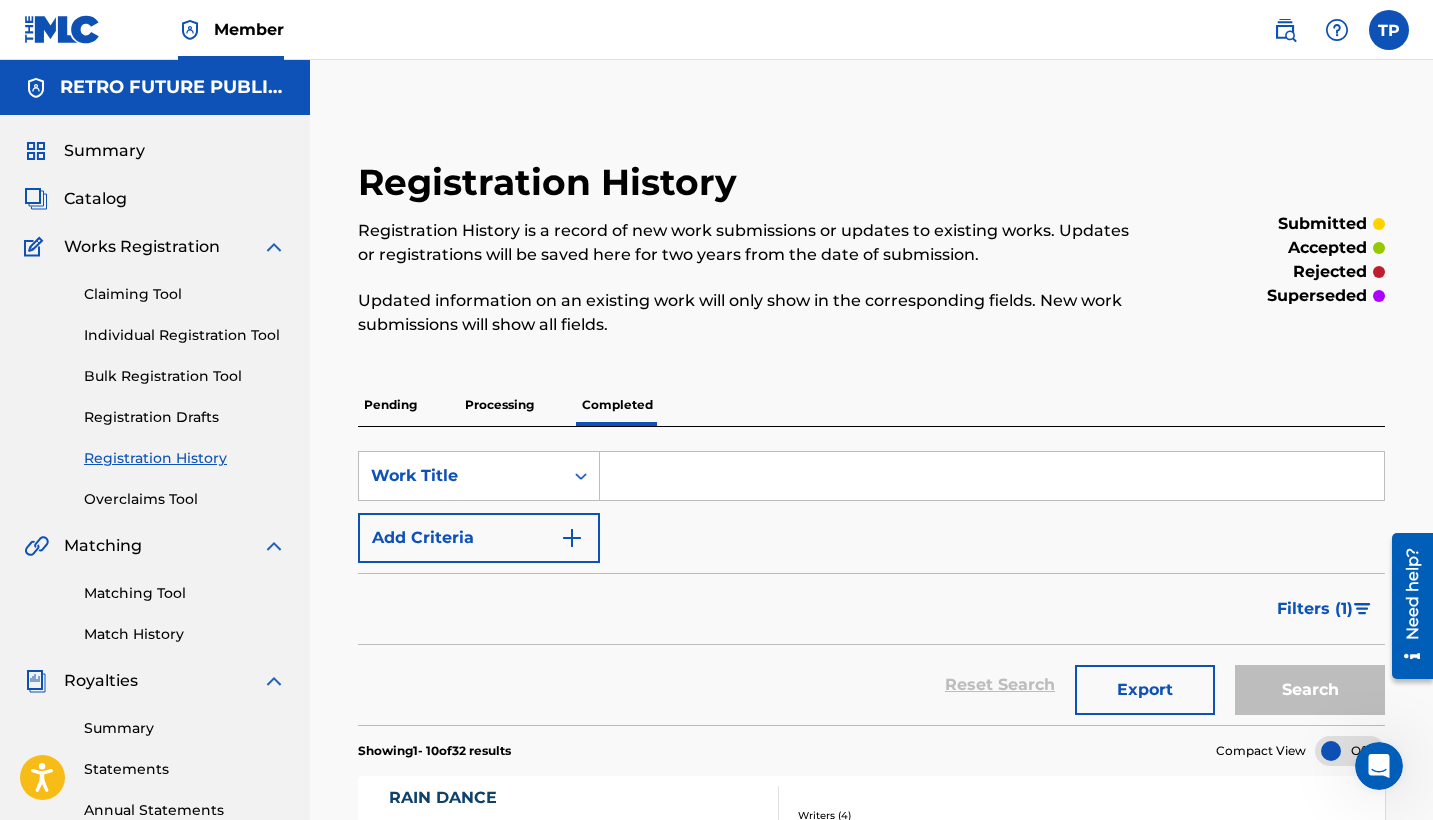 click on "Pending" at bounding box center (390, 405) 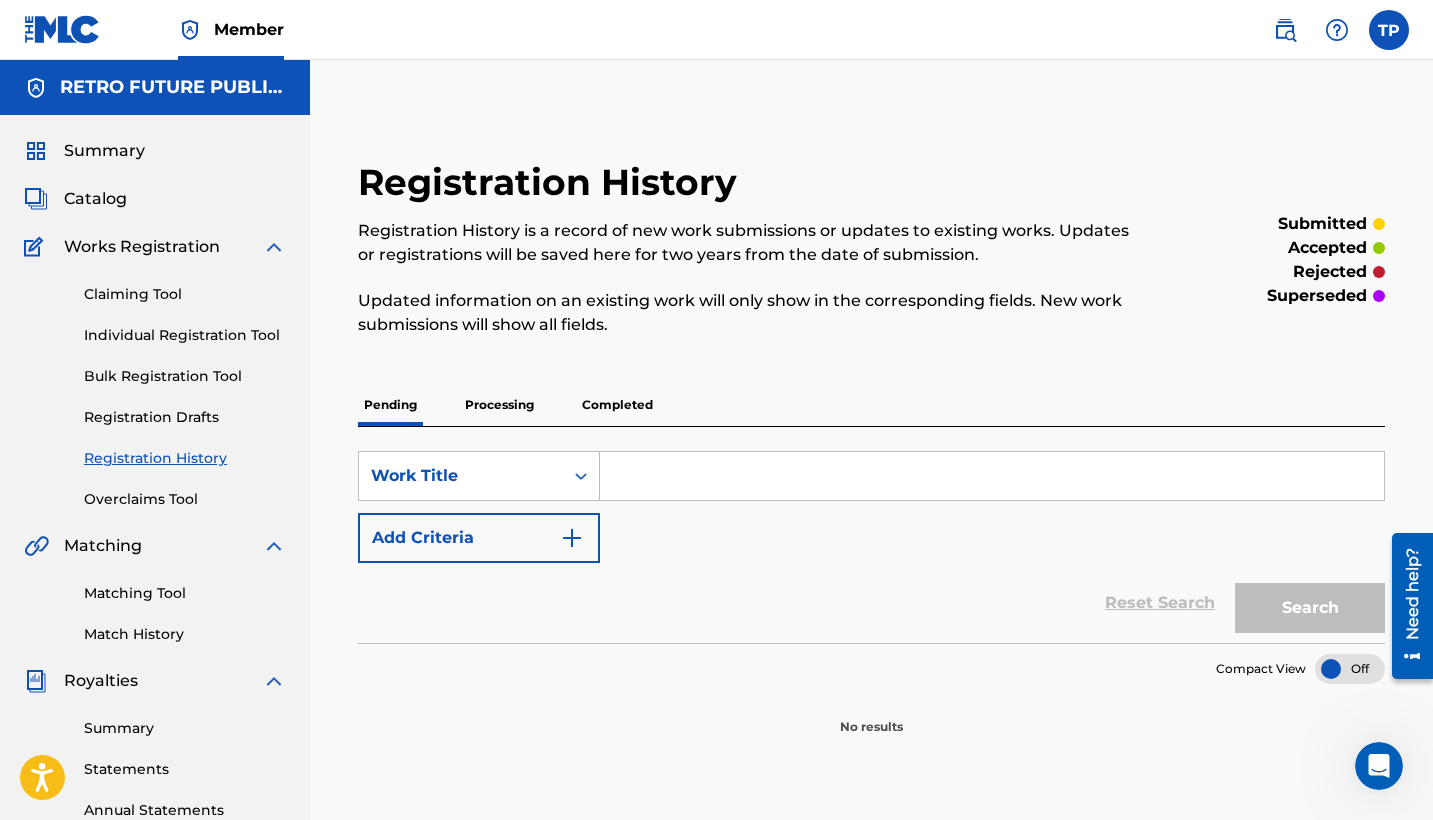 click on "Completed" at bounding box center (617, 405) 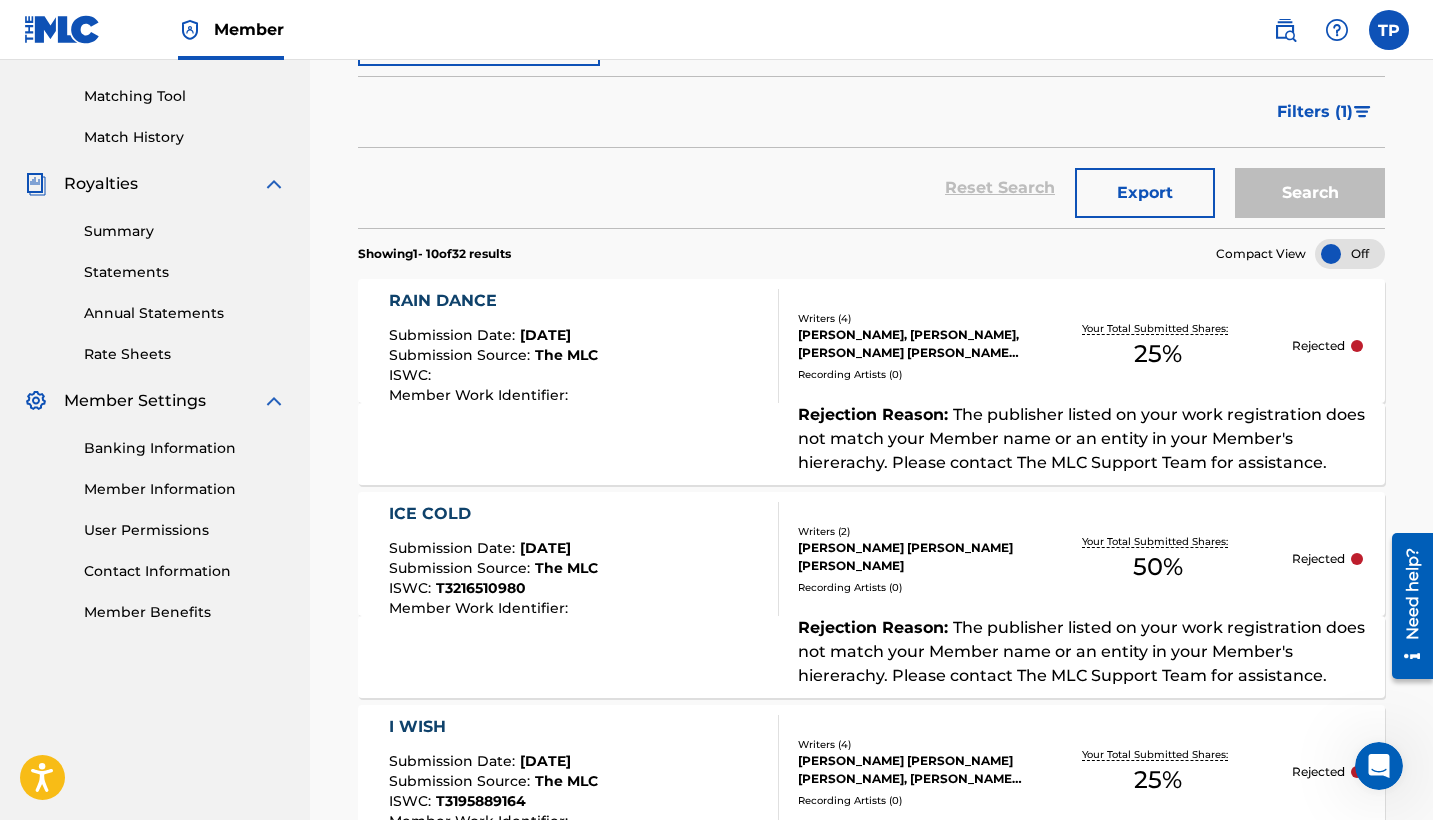 scroll, scrollTop: 666, scrollLeft: 0, axis: vertical 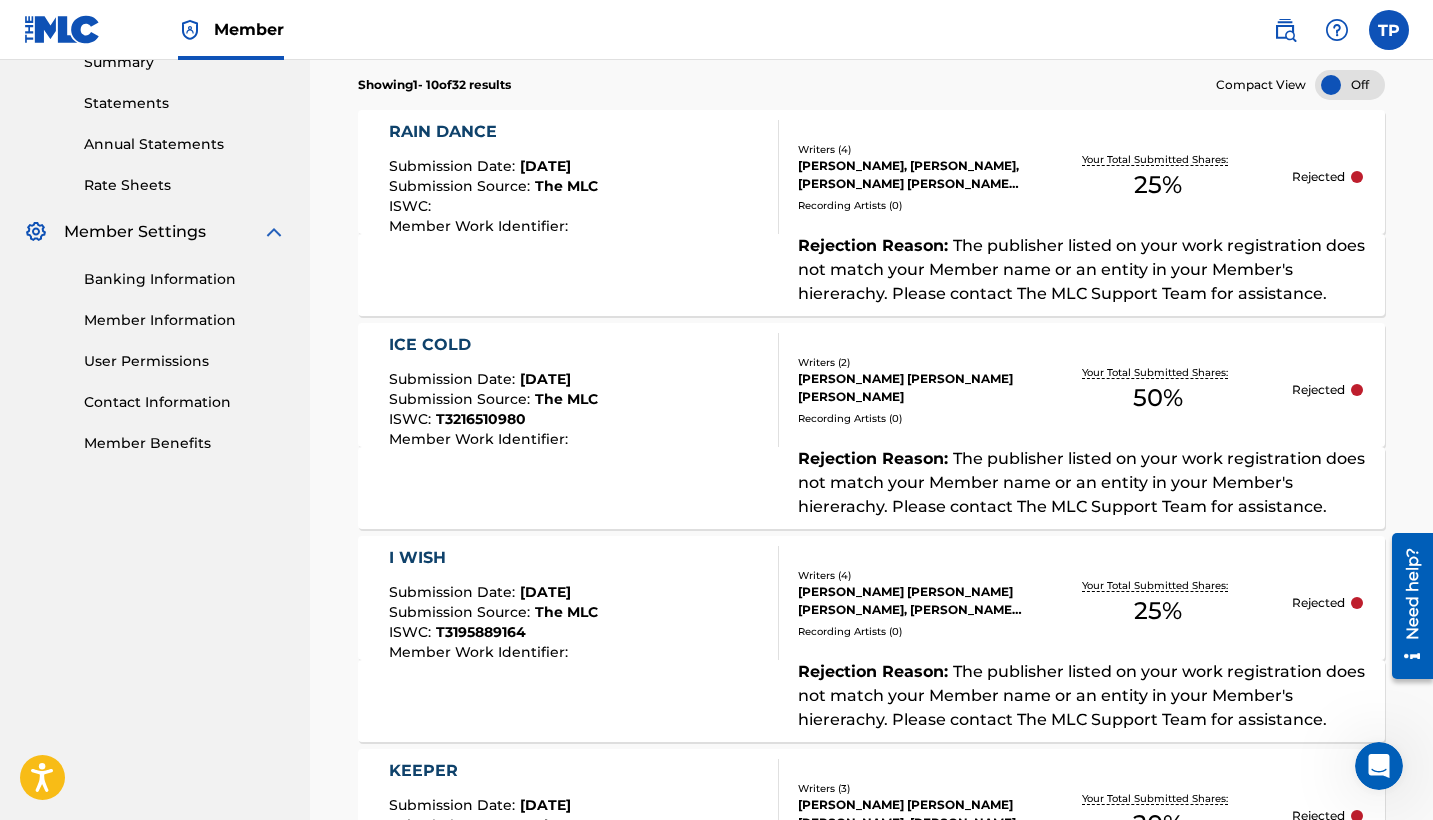 click on "RAIN DANCE Submission Date : [DATE] Submission Source : The MLC ISWC : Member Work Identifier : Writers ( 4 ) [PERSON_NAME], [PERSON_NAME], [PERSON_NAME] [PERSON_NAME] [PERSON_NAME] Recording Artists ( 0 ) Your Total Submitted Shares: 25 %   Rejected" at bounding box center (871, 172) 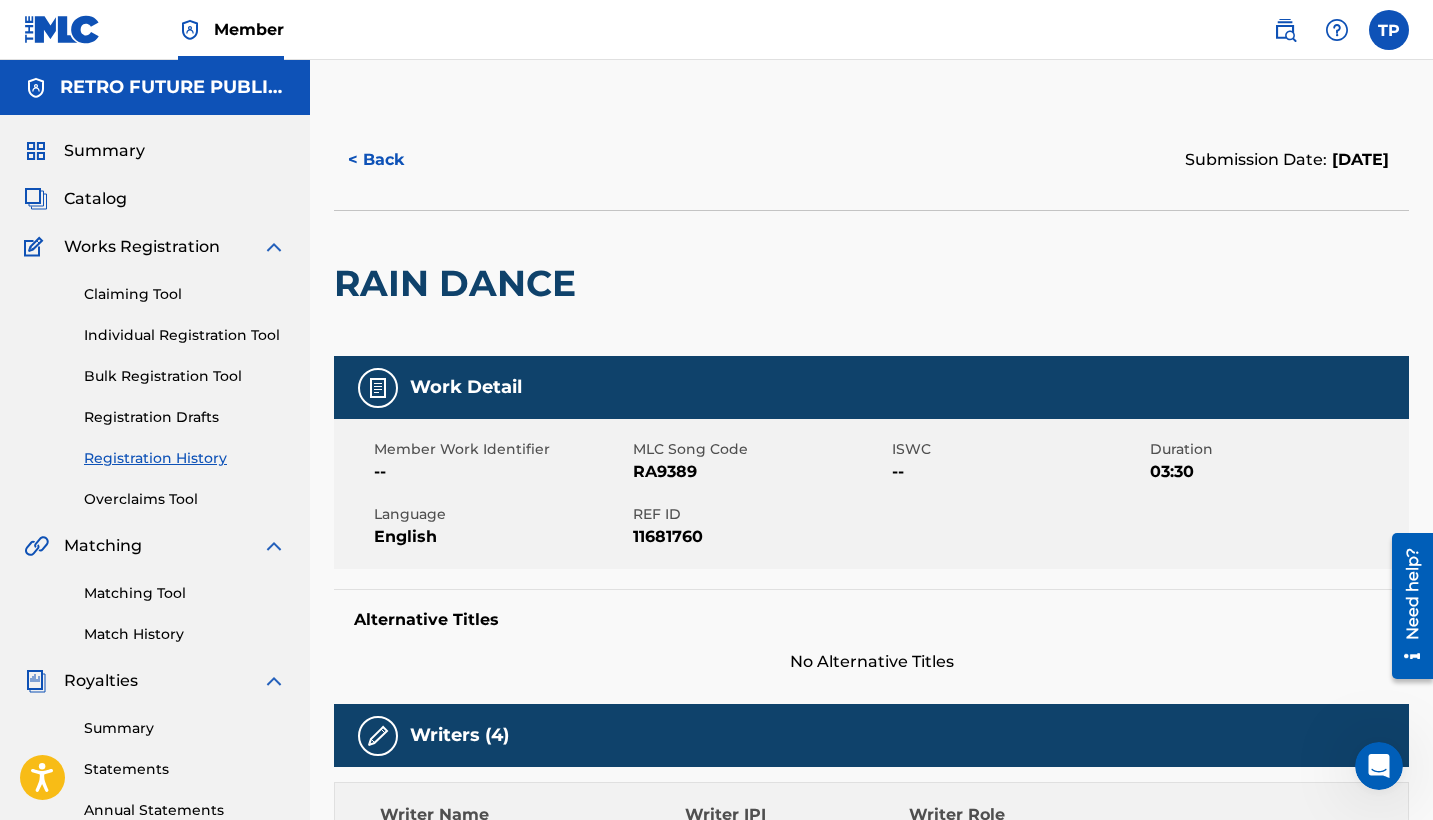 scroll, scrollTop: 0, scrollLeft: 0, axis: both 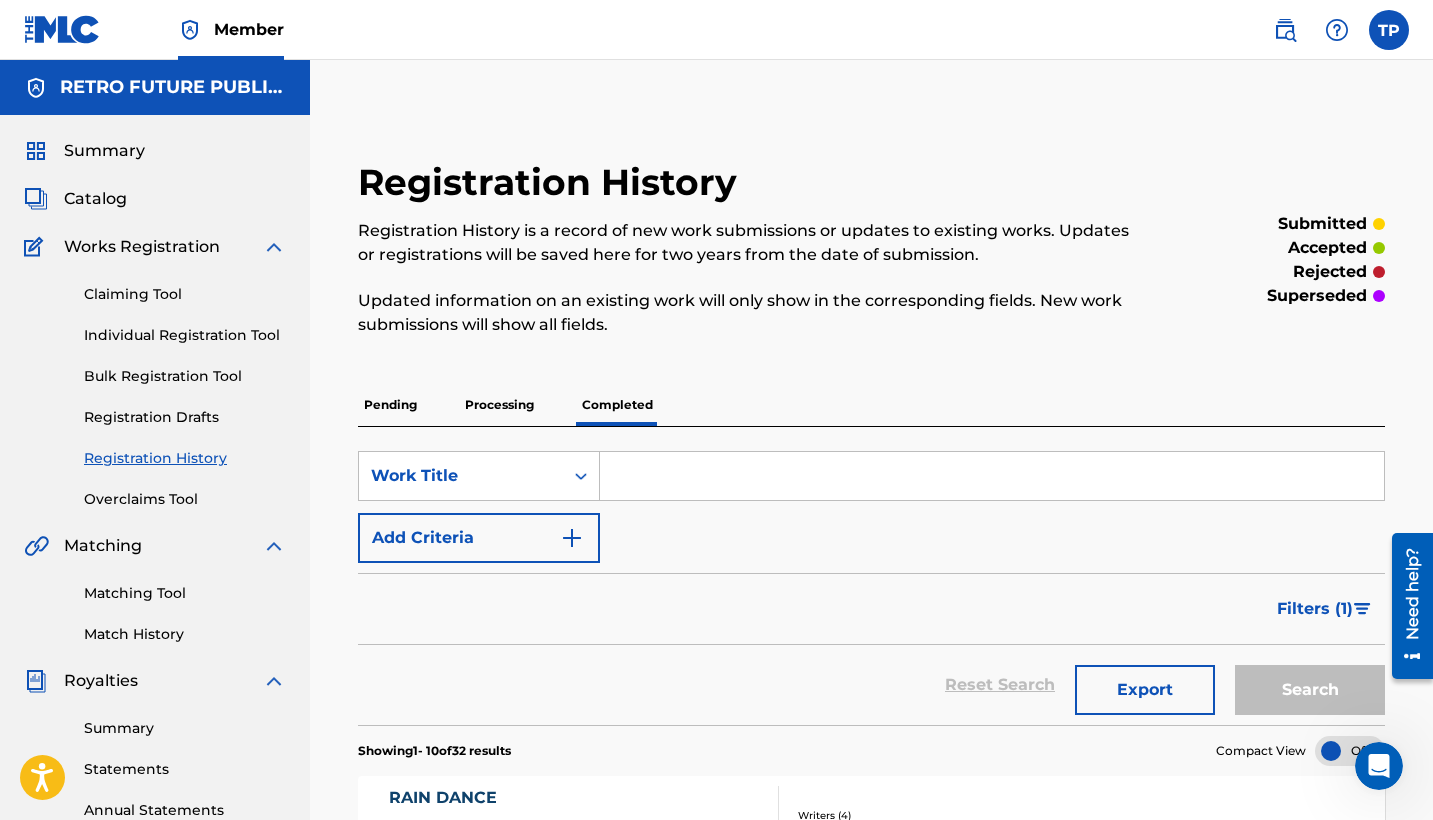 click on "Pending" at bounding box center (390, 405) 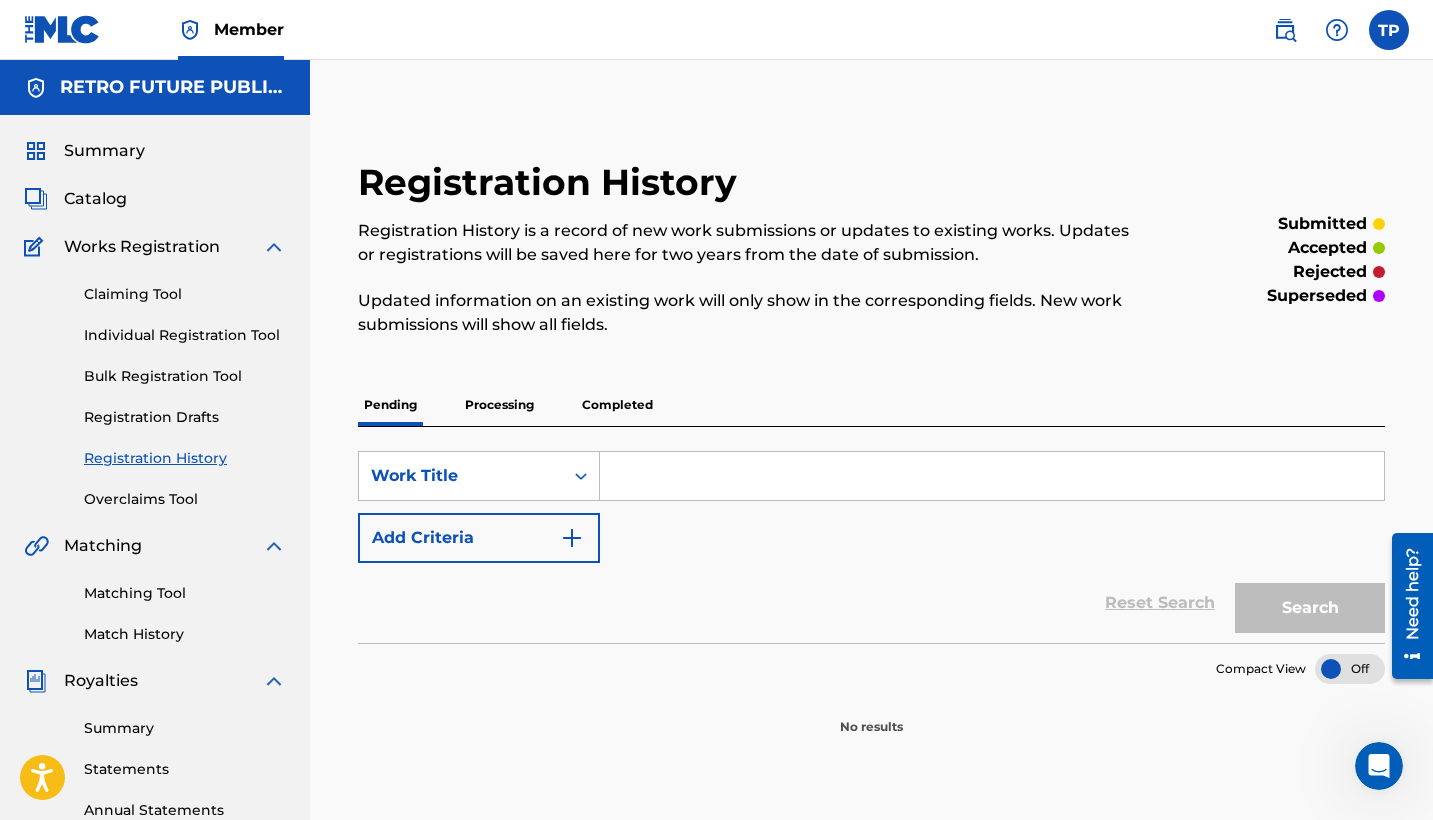 click on "Claiming Tool" at bounding box center (185, 294) 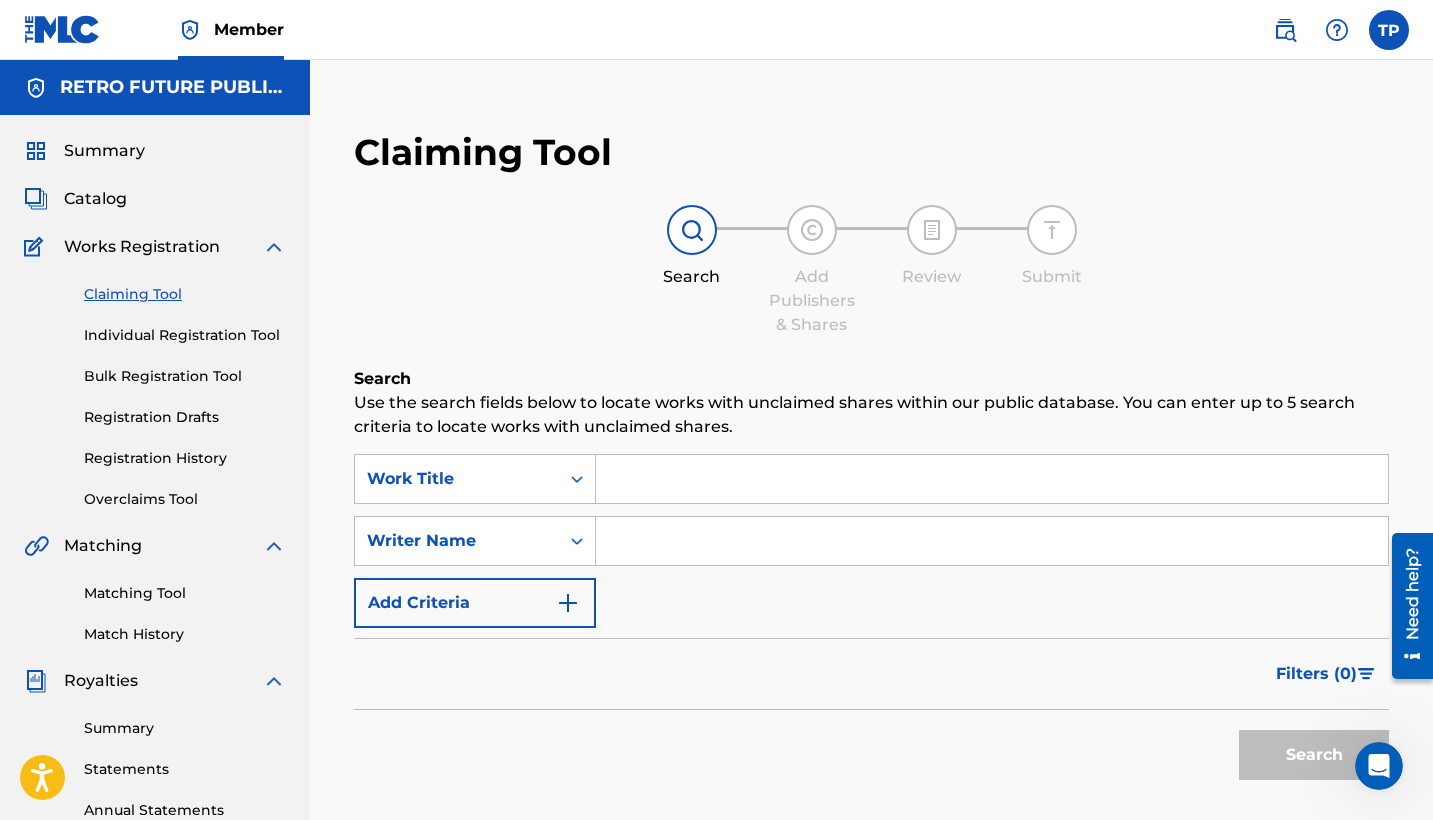 click at bounding box center [992, 541] 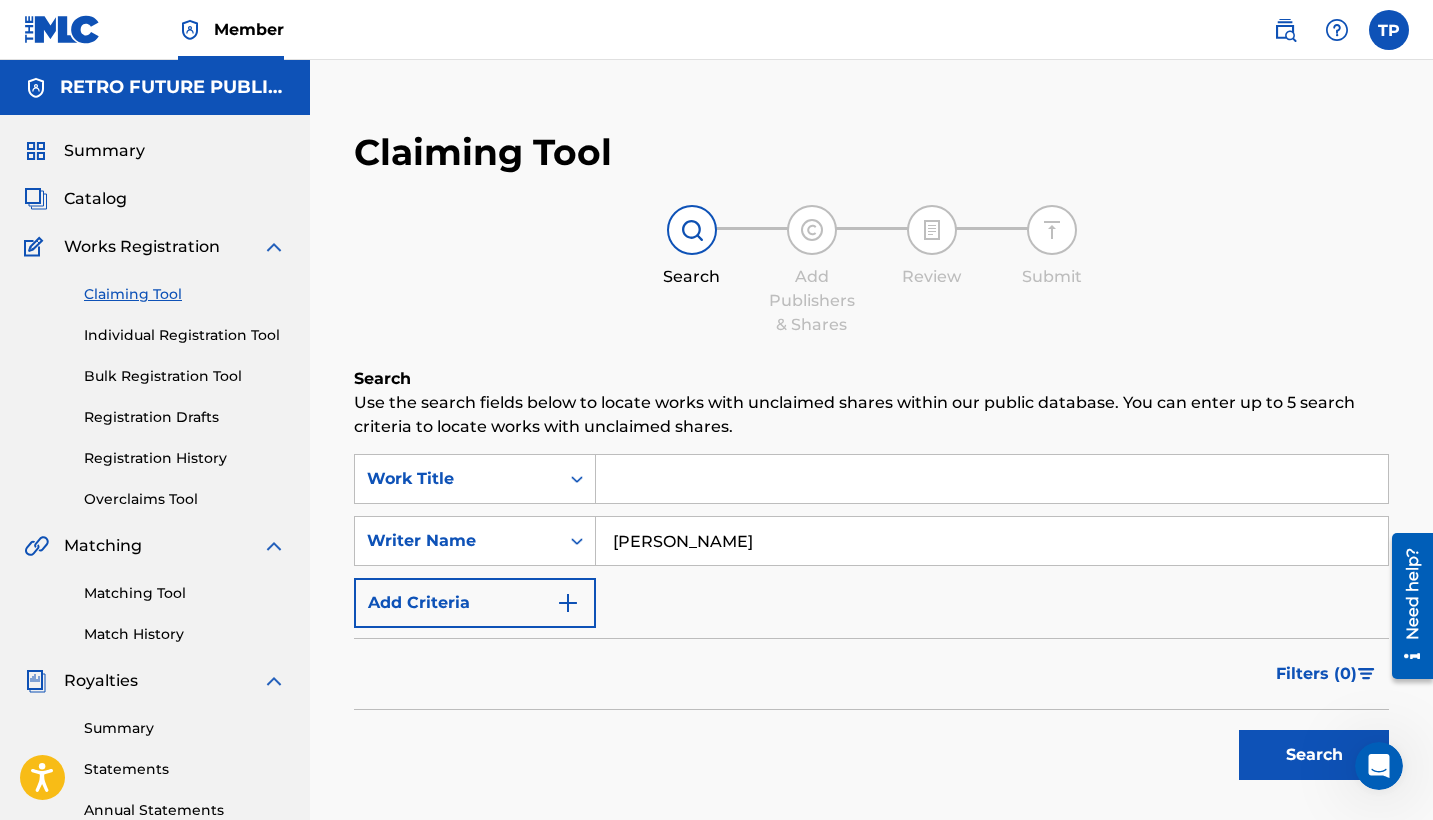 click on "[PERSON_NAME]" at bounding box center (992, 541) 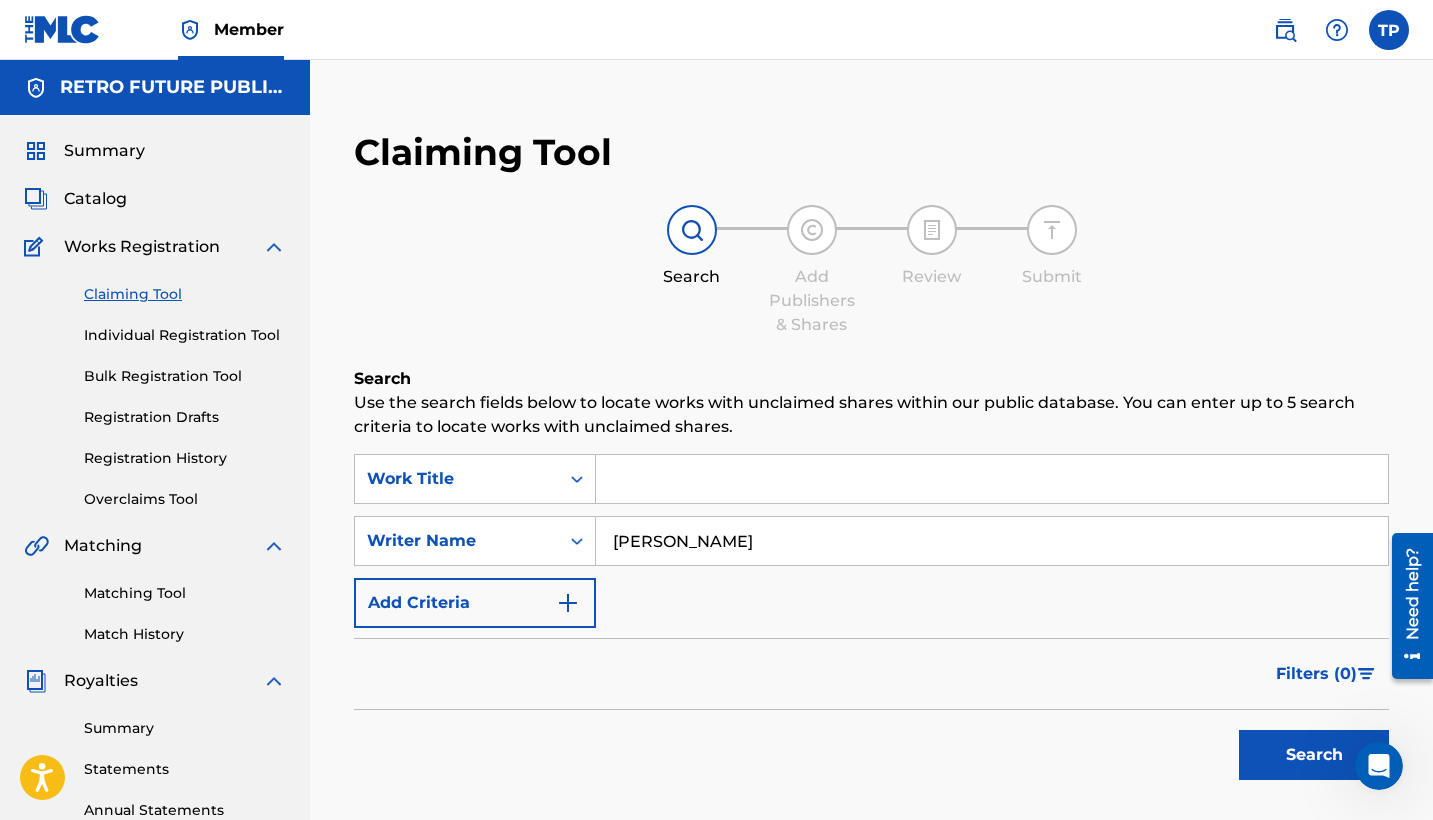 type on "[PERSON_NAME]" 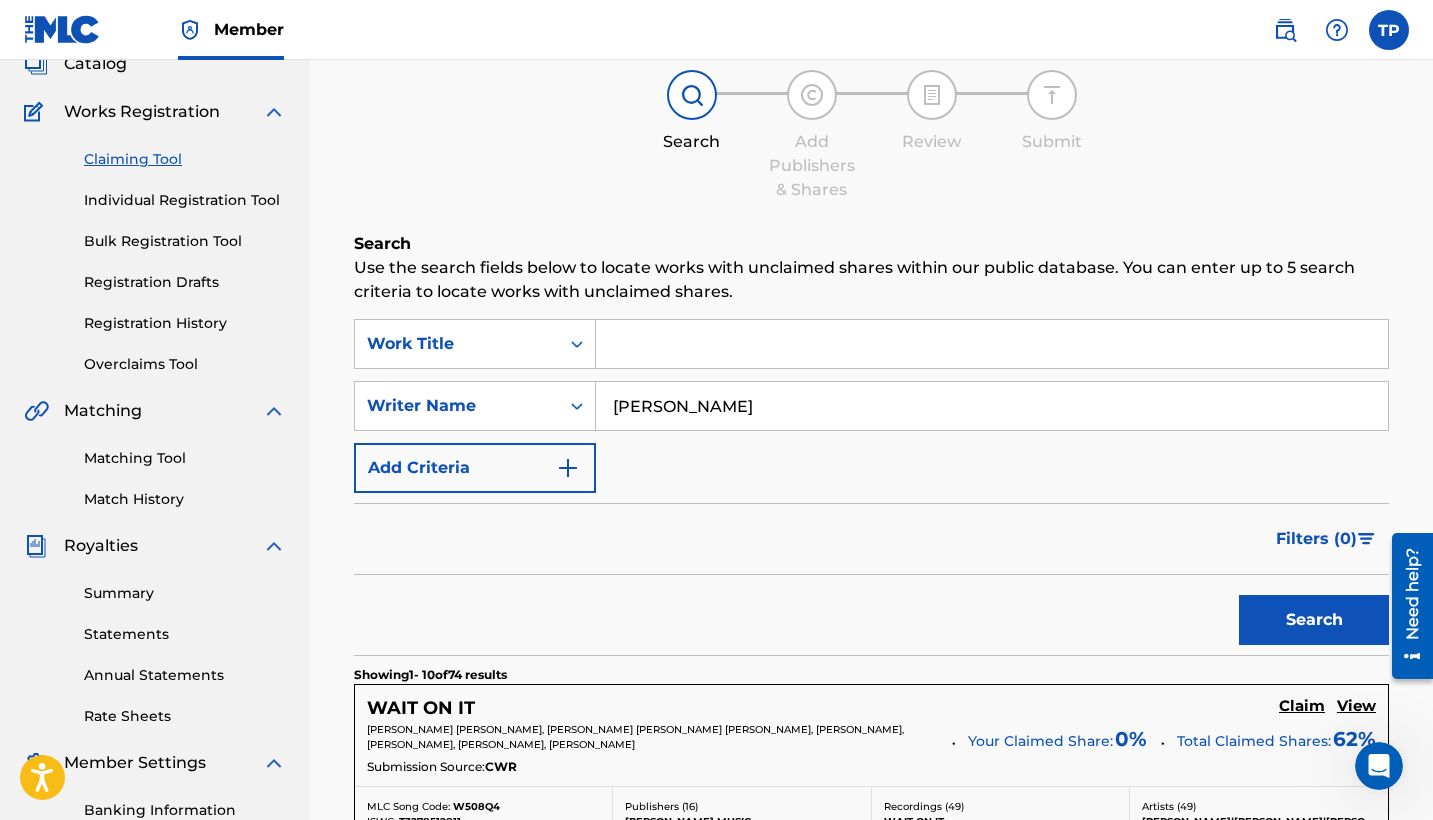 scroll, scrollTop: 133, scrollLeft: 0, axis: vertical 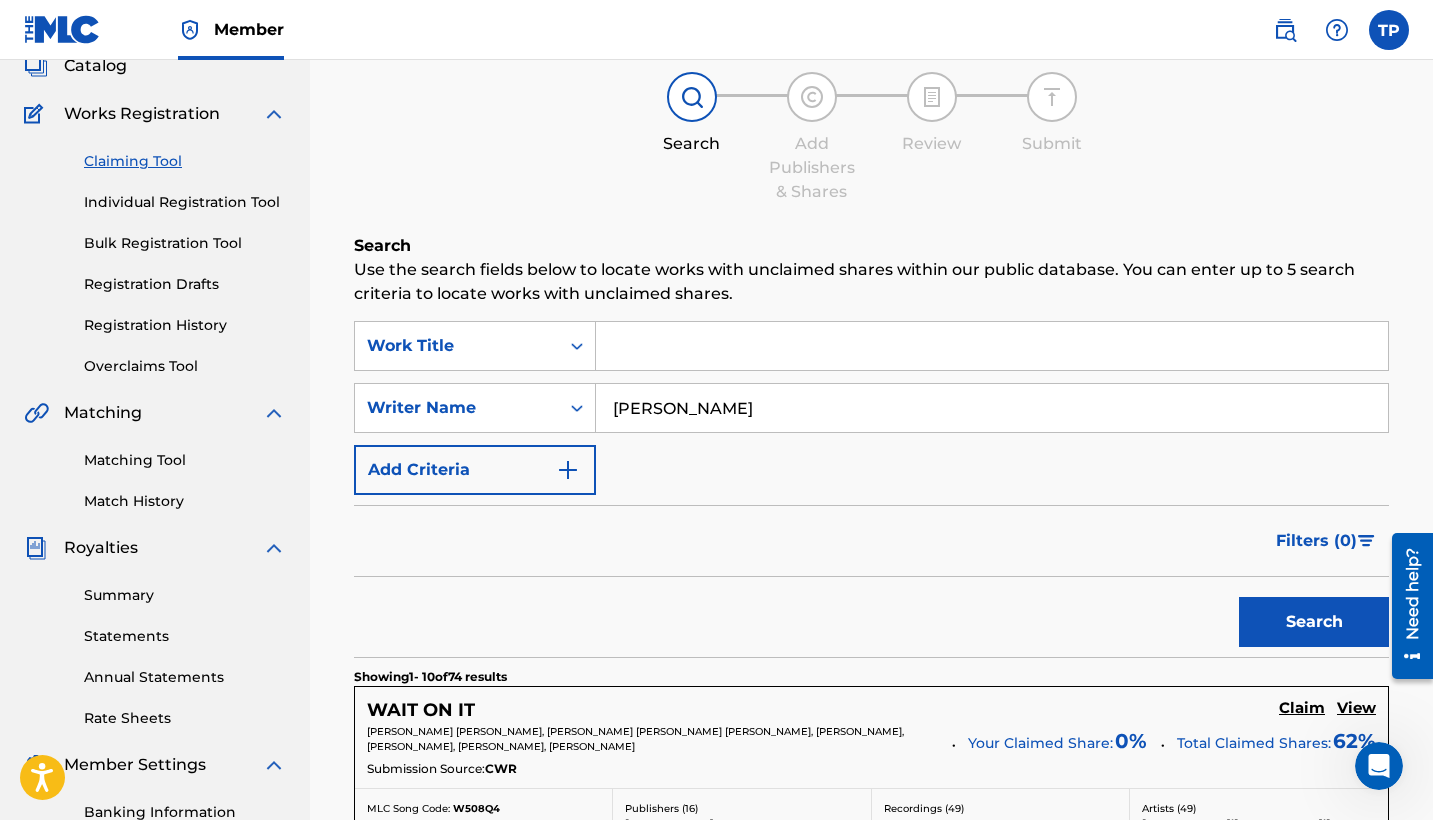 click on "Registration History" at bounding box center [185, 325] 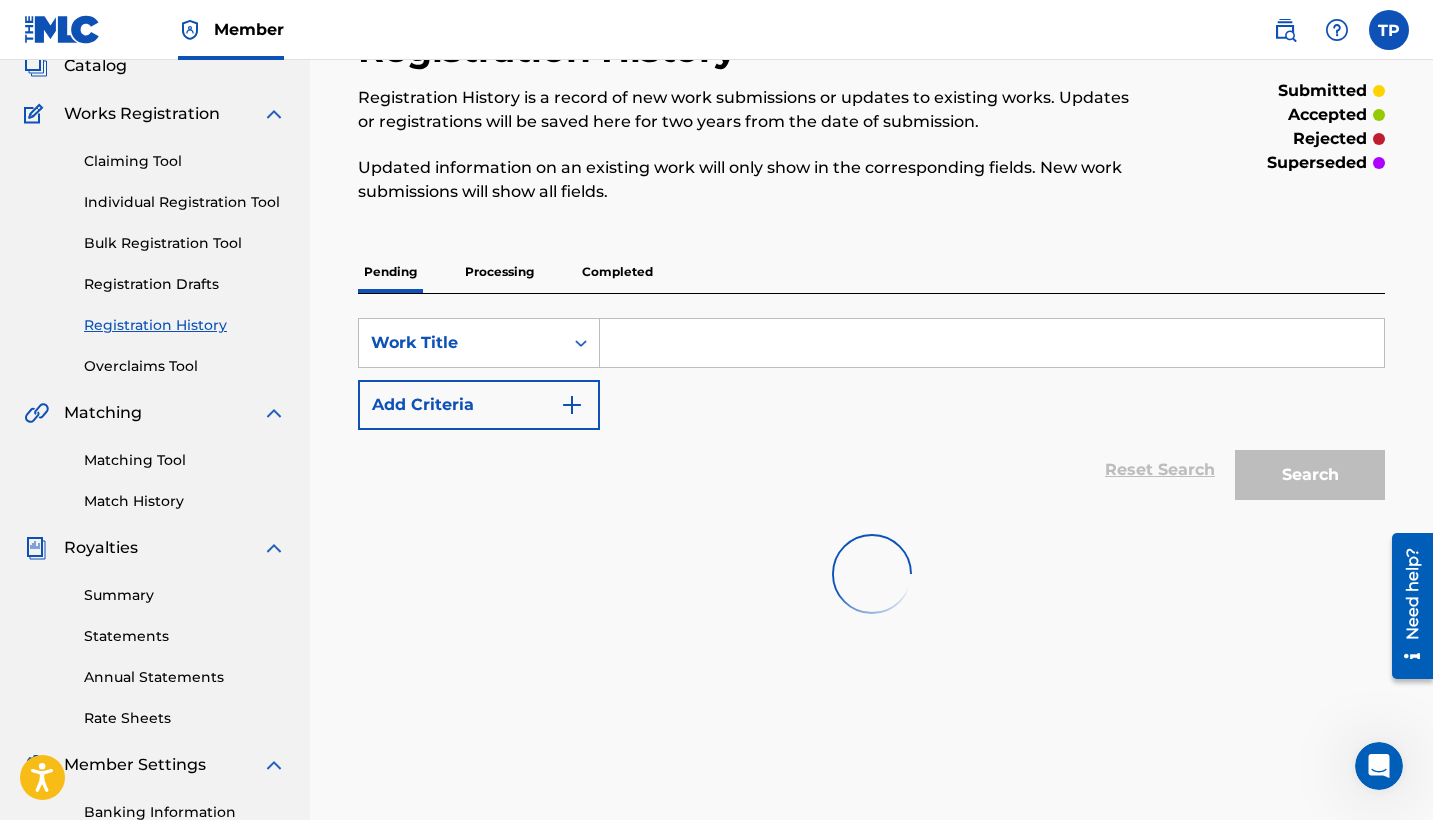 scroll, scrollTop: 0, scrollLeft: 0, axis: both 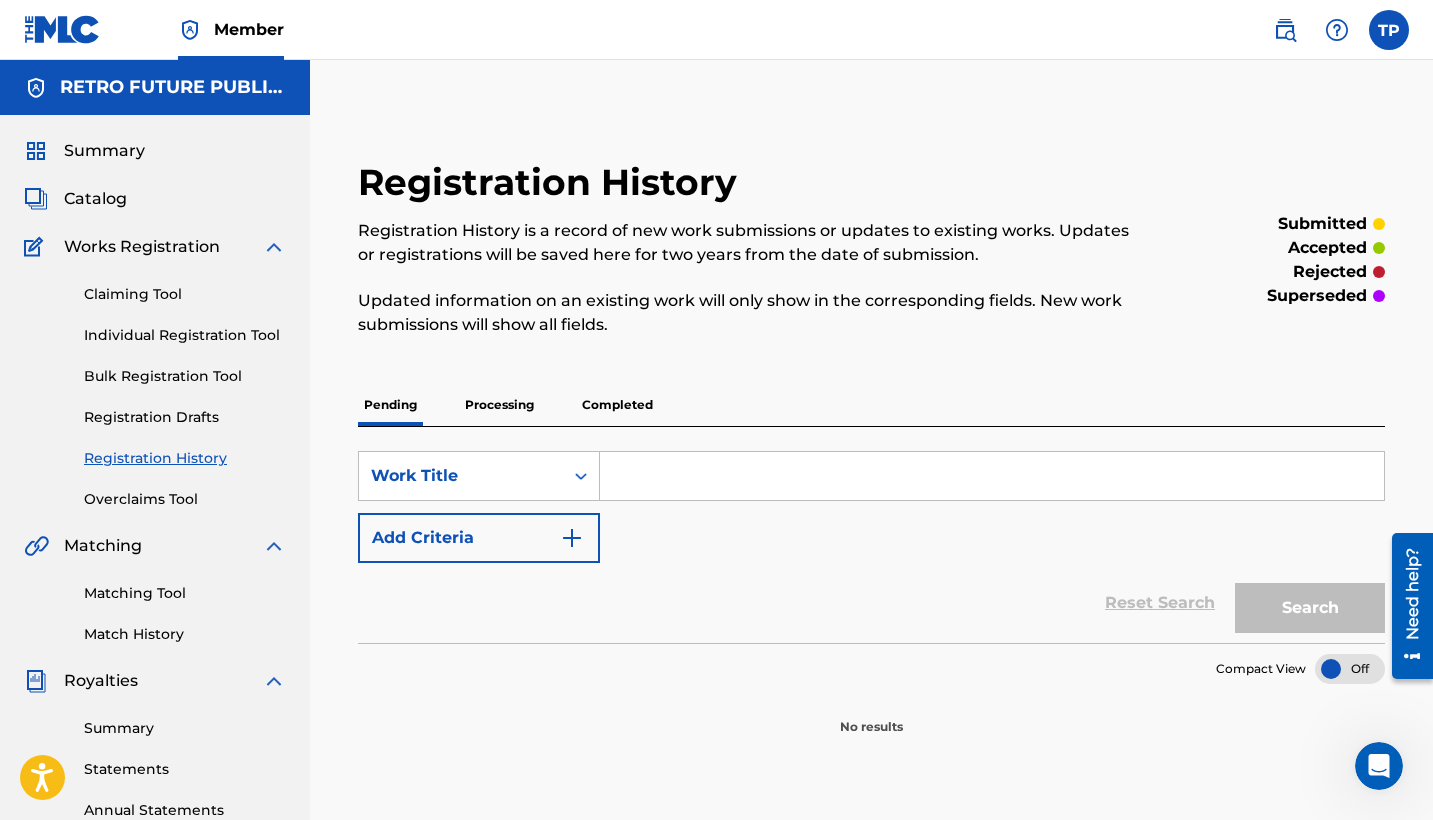 click on "Processing" at bounding box center [499, 405] 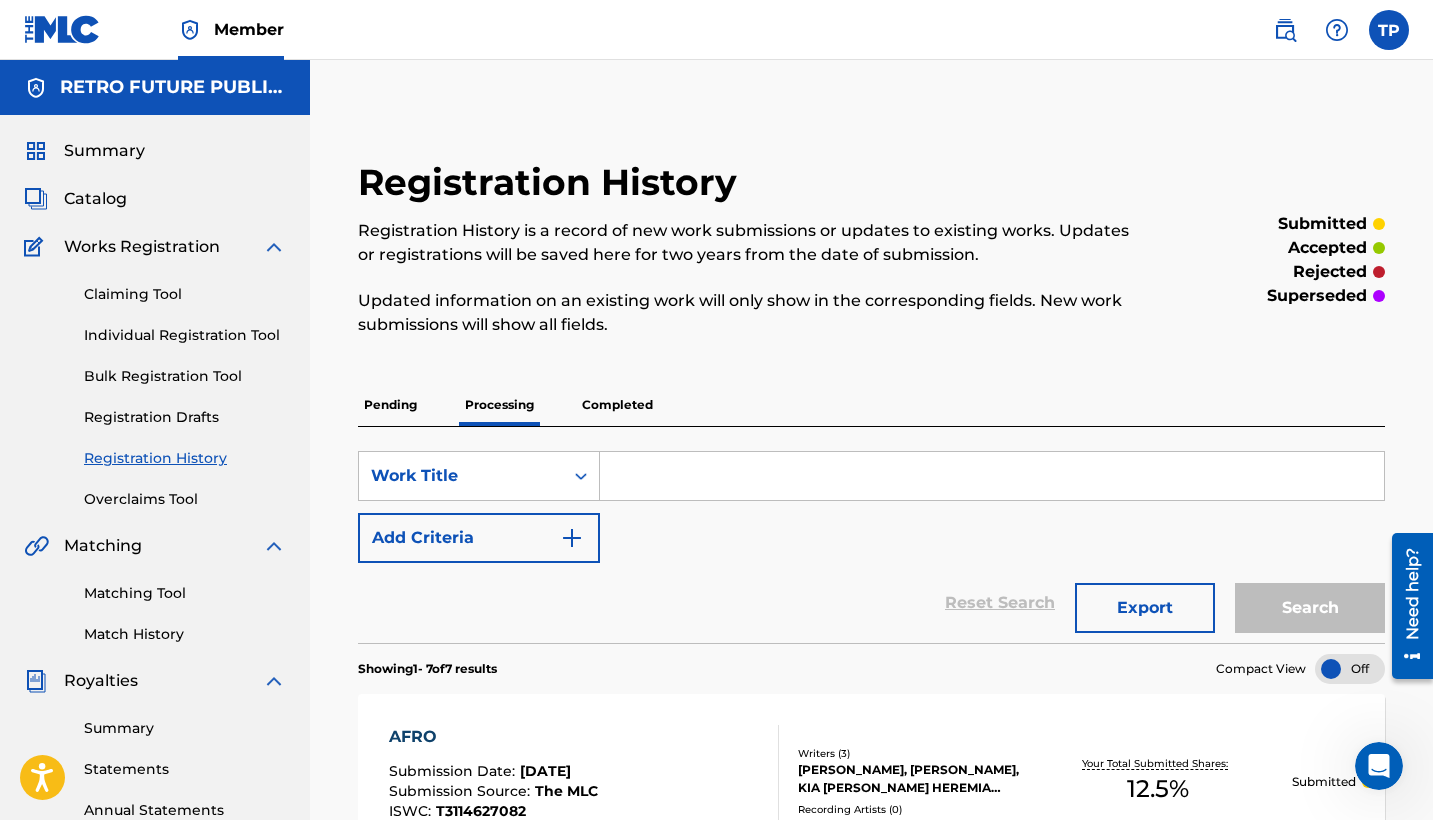 scroll, scrollTop: 0, scrollLeft: 0, axis: both 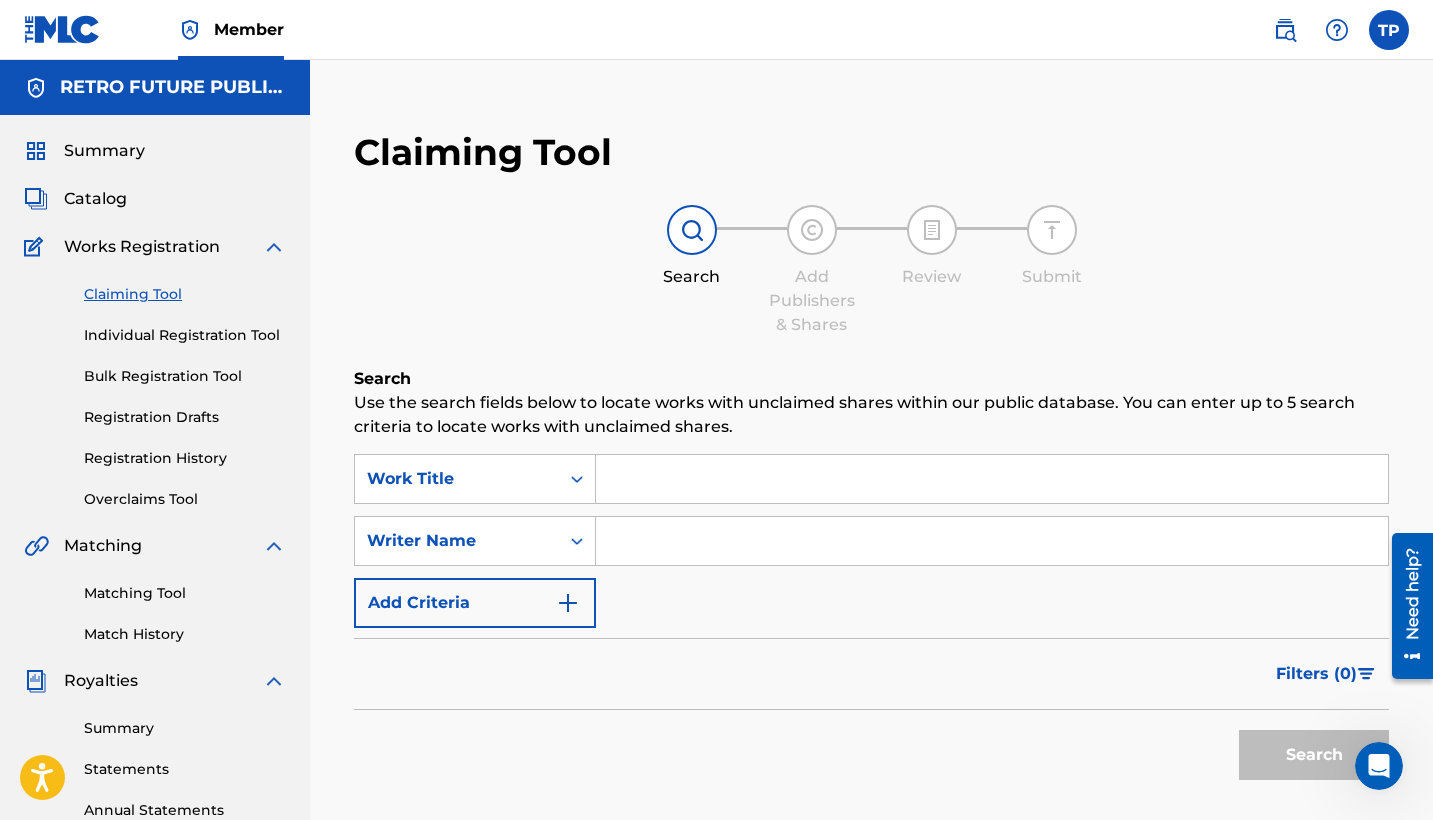 click at bounding box center [992, 541] 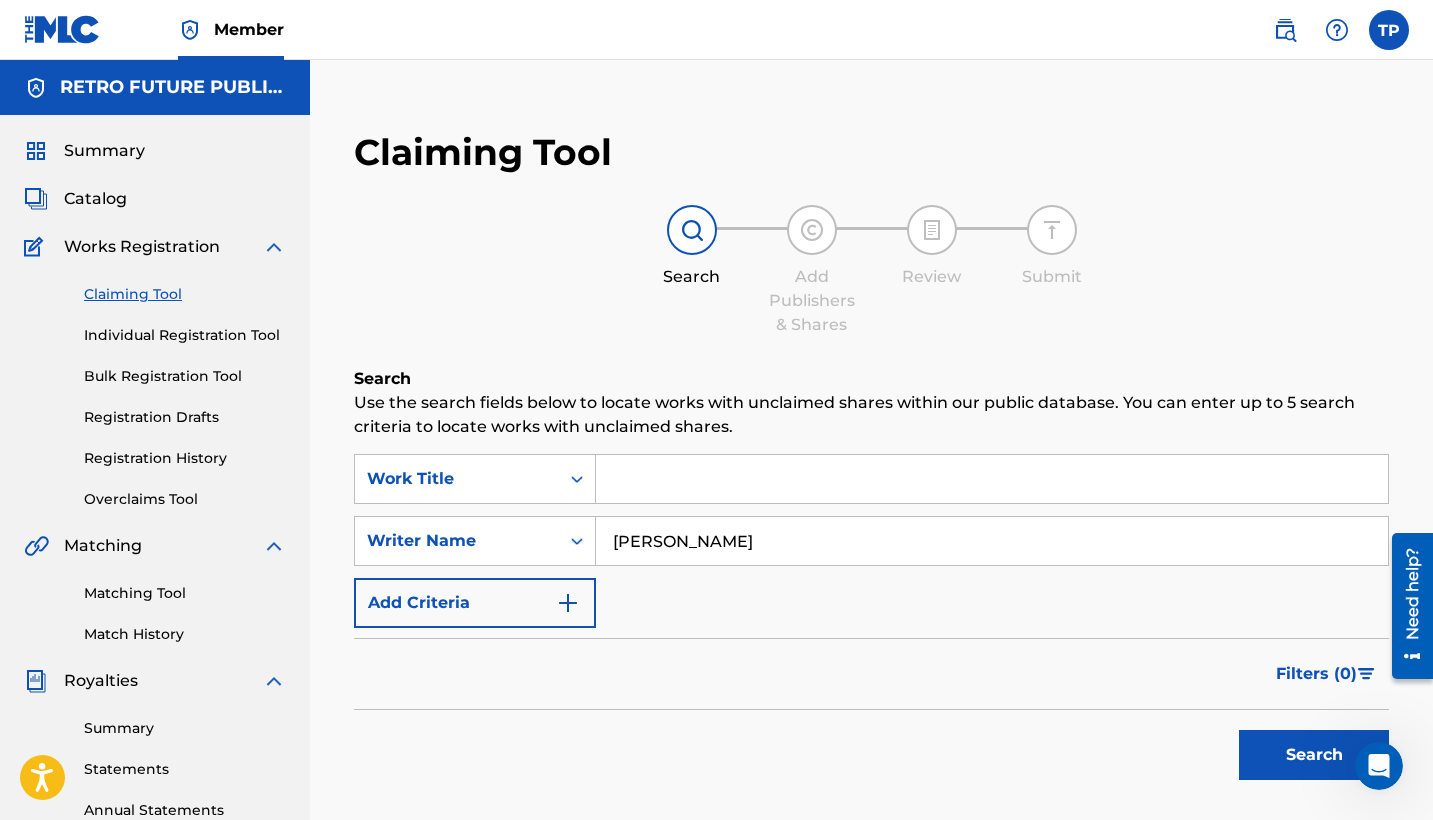 type on "[PERSON_NAME]" 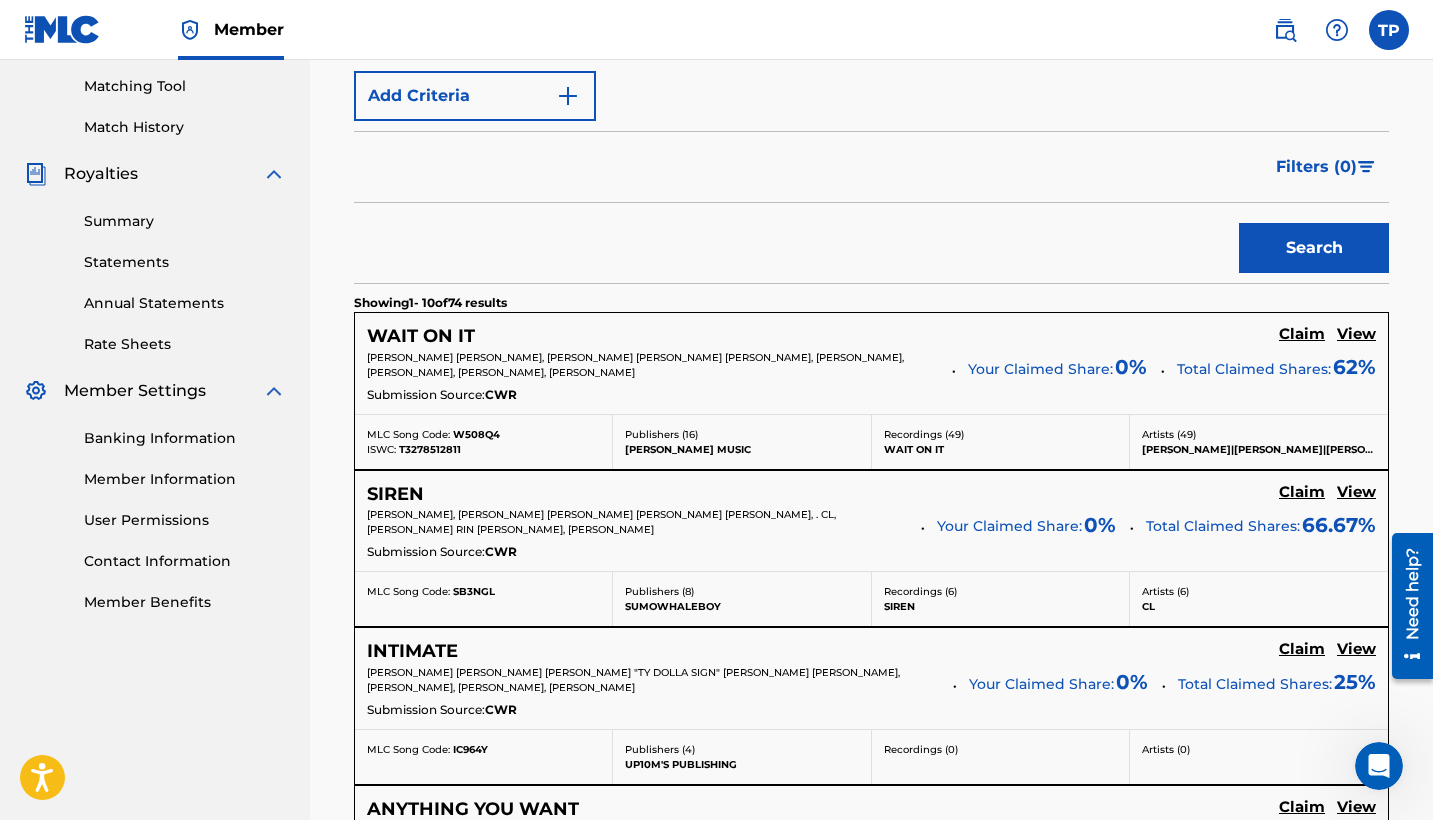scroll, scrollTop: 507, scrollLeft: 0, axis: vertical 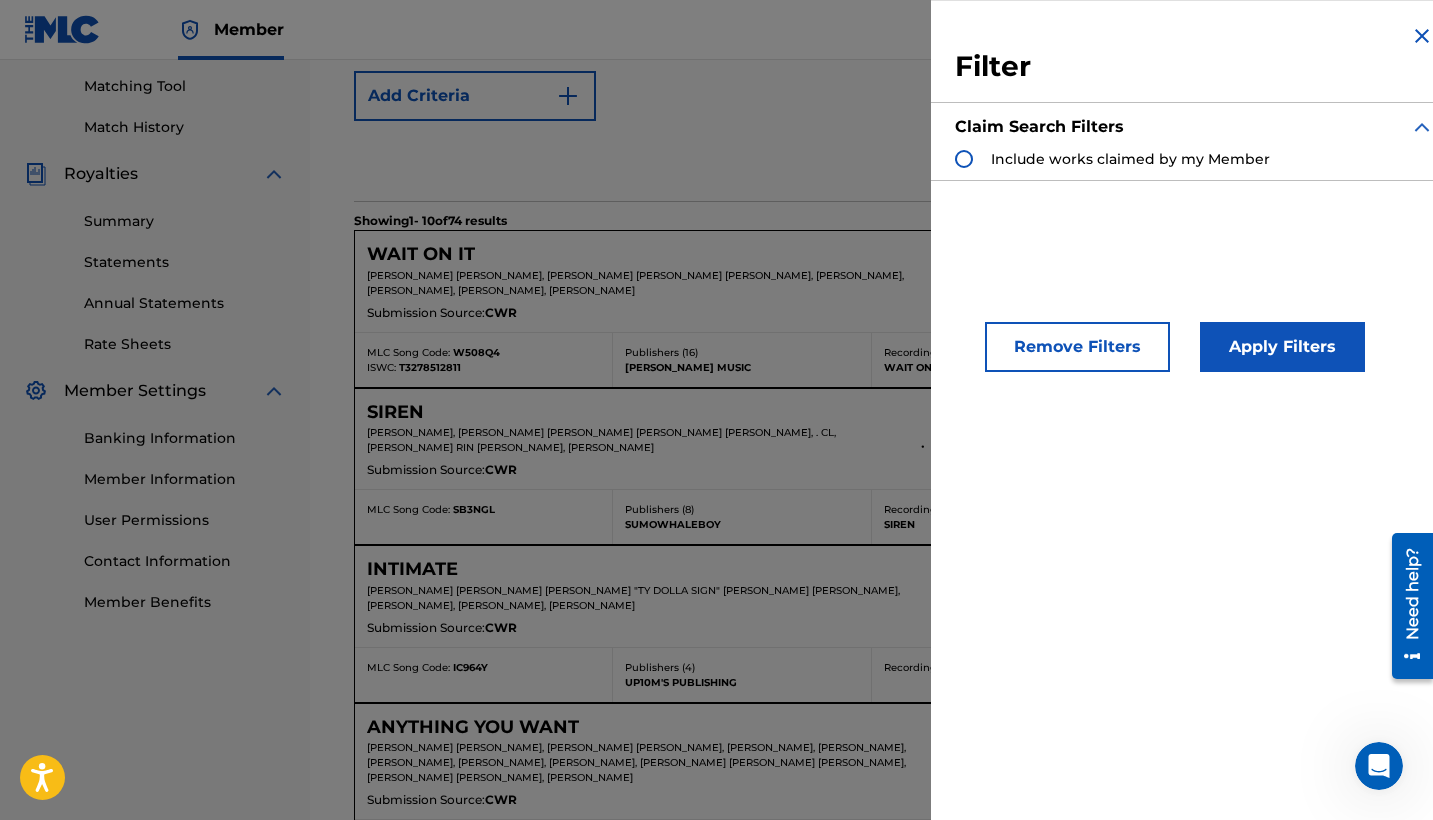 click at bounding box center [1422, 36] 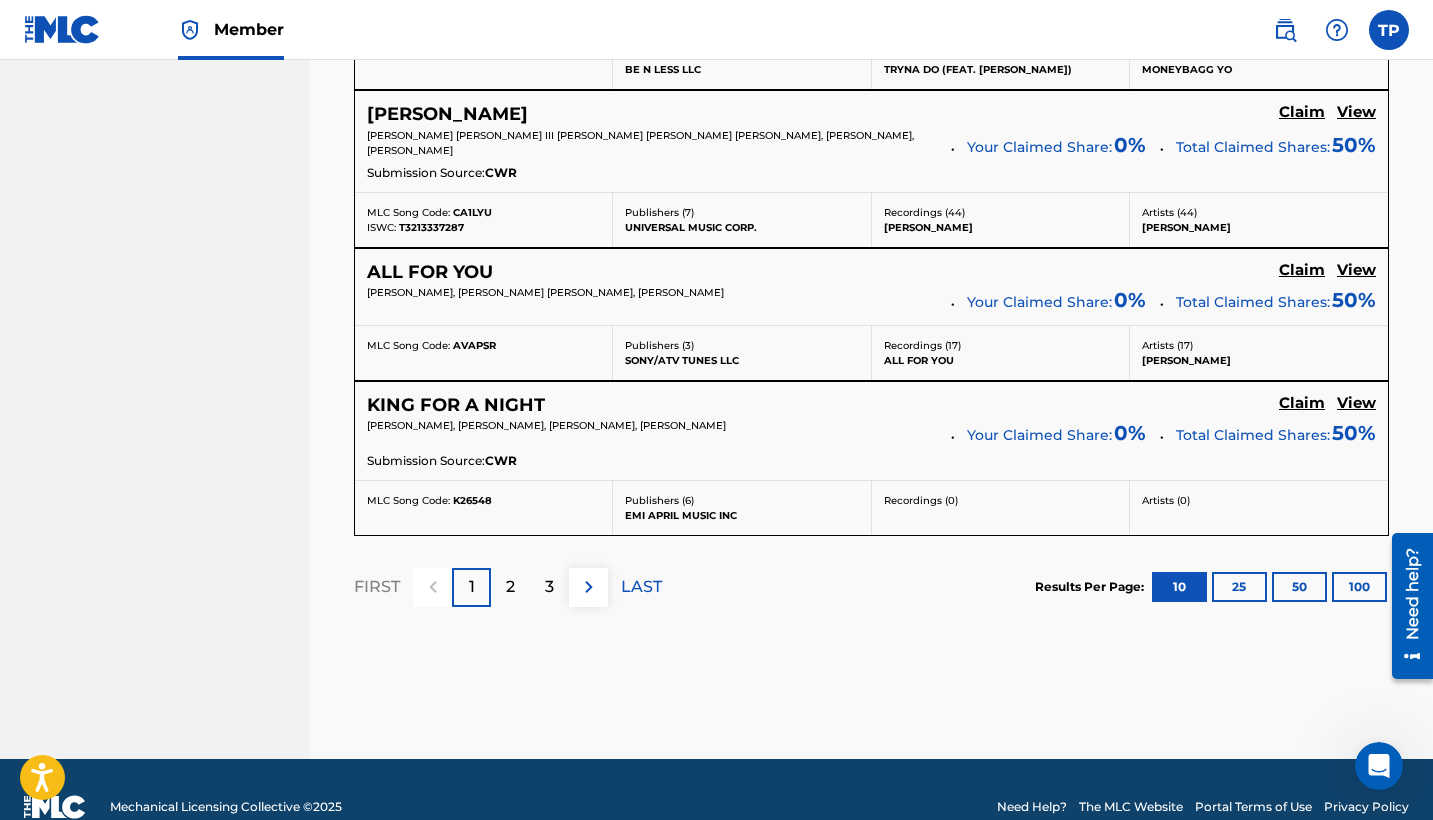 scroll, scrollTop: 1853, scrollLeft: 0, axis: vertical 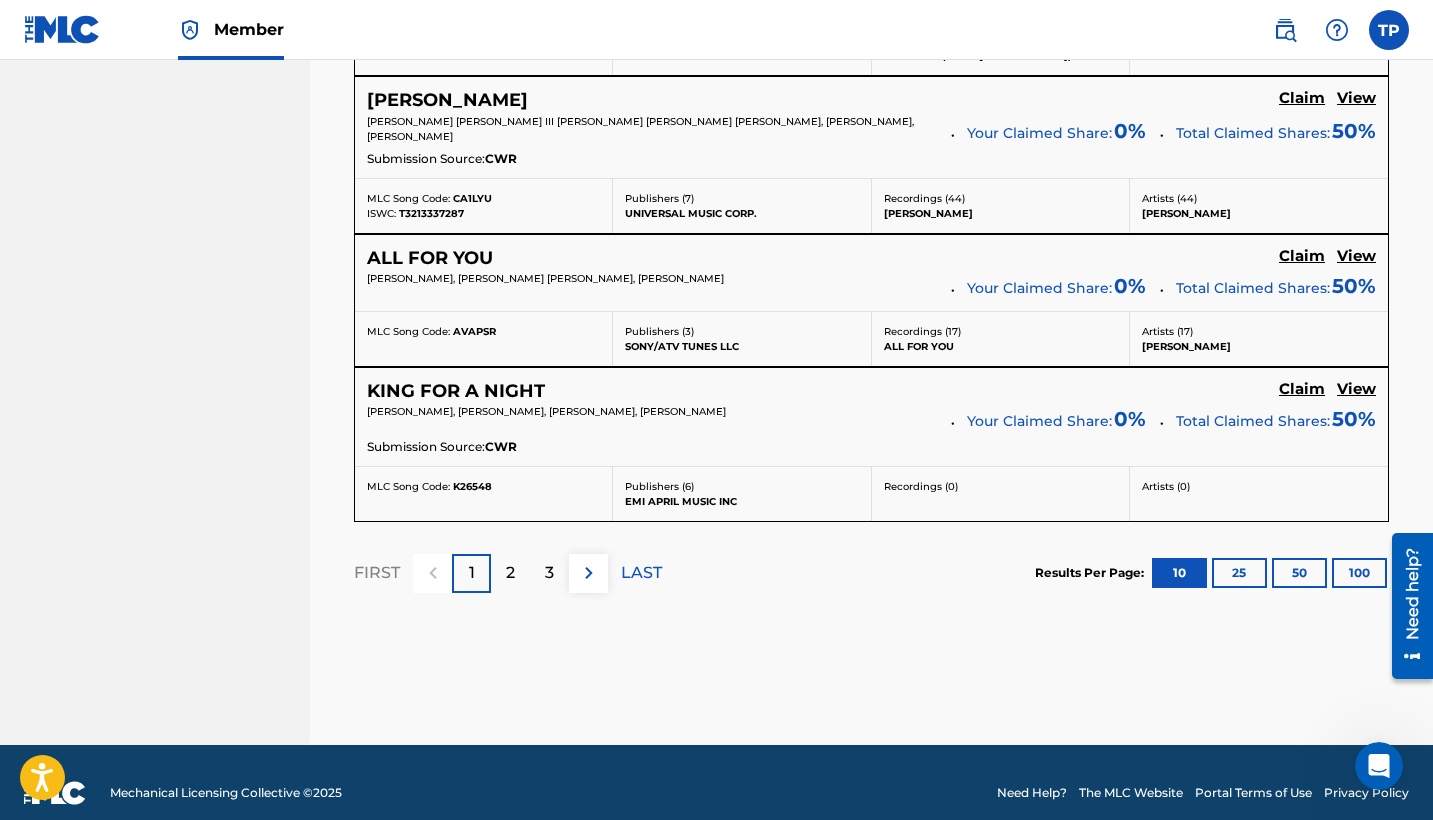 click on "100" at bounding box center [1359, 573] 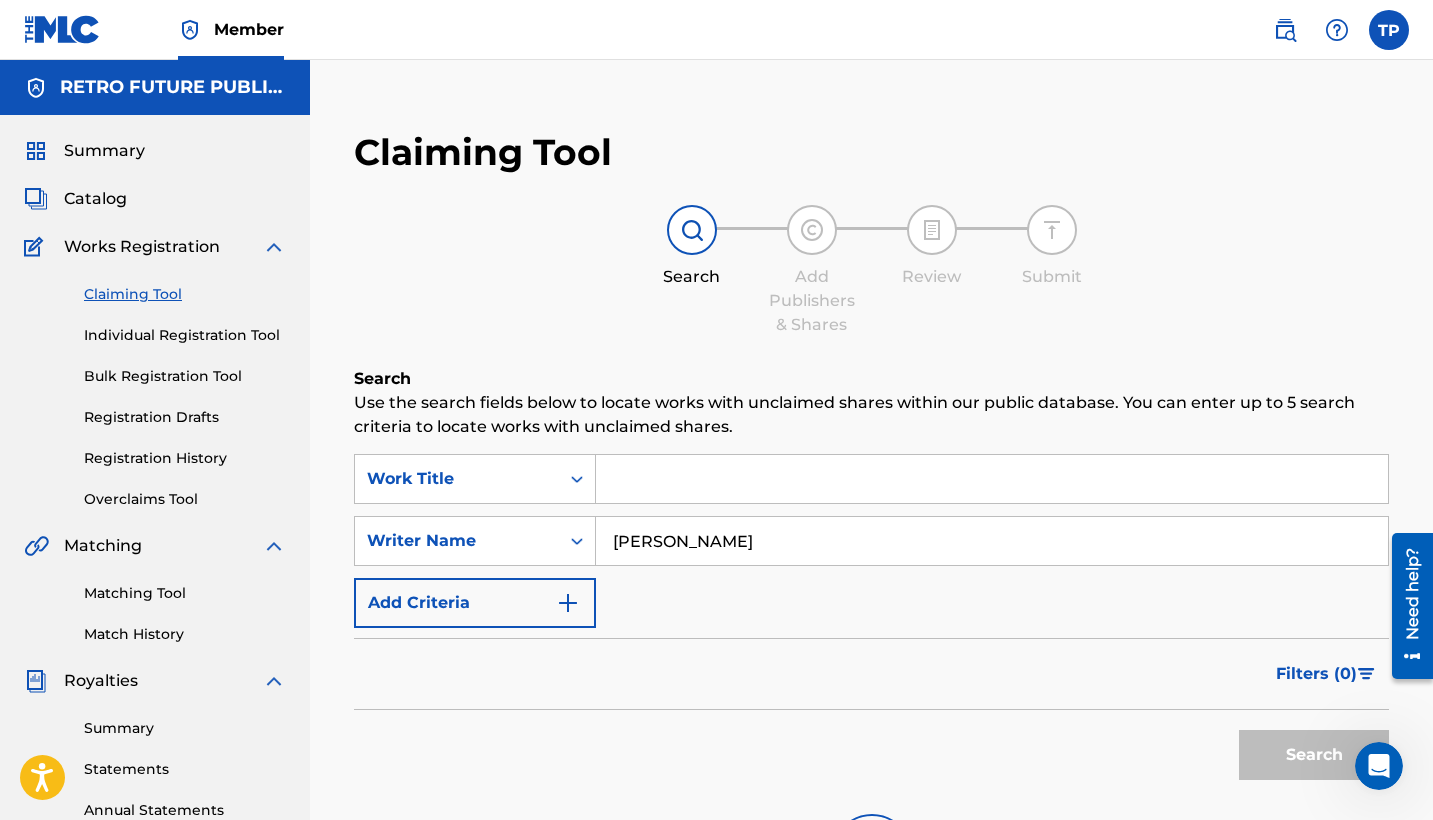 scroll, scrollTop: 0, scrollLeft: 0, axis: both 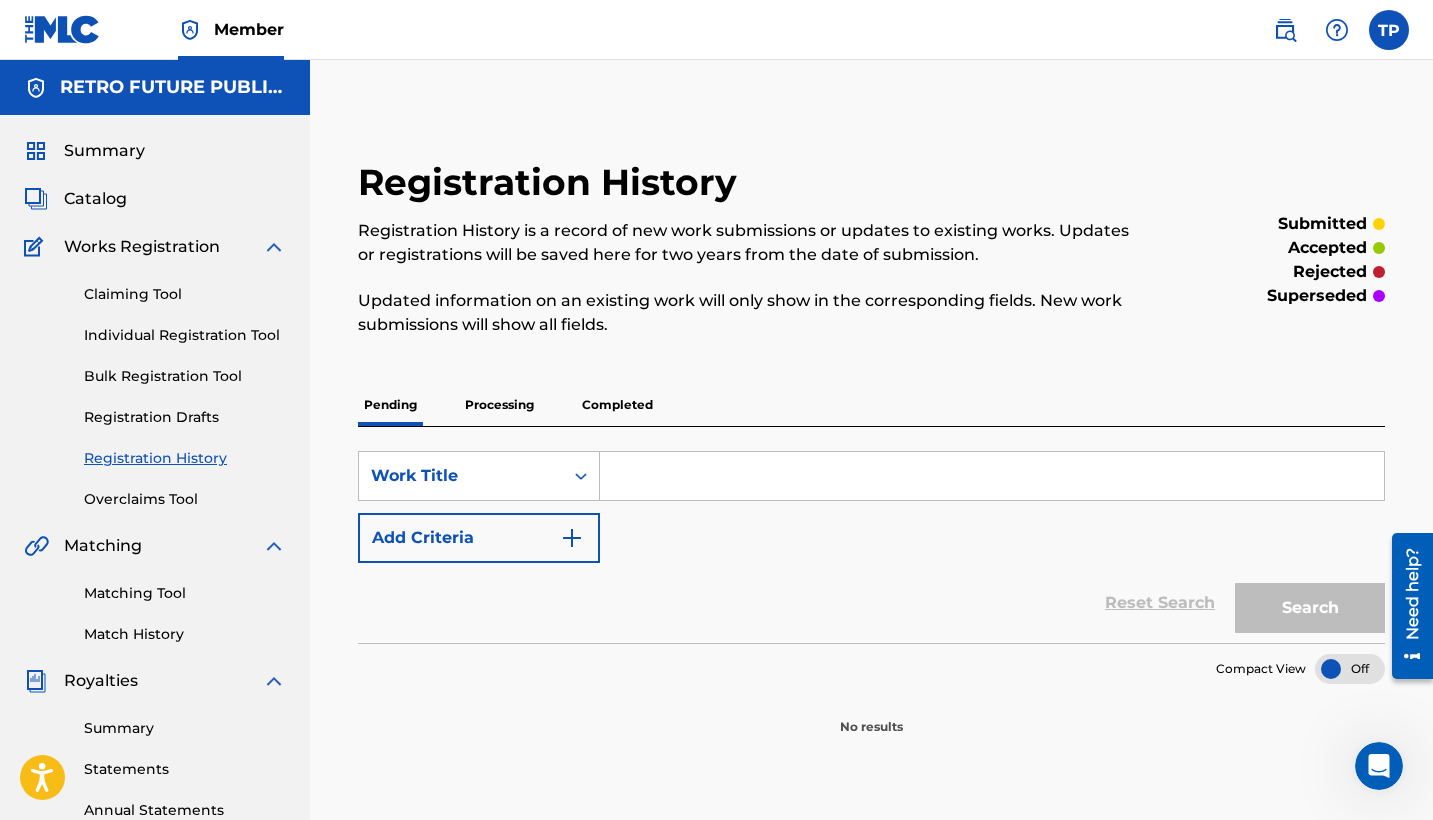click on "Processing" at bounding box center [499, 405] 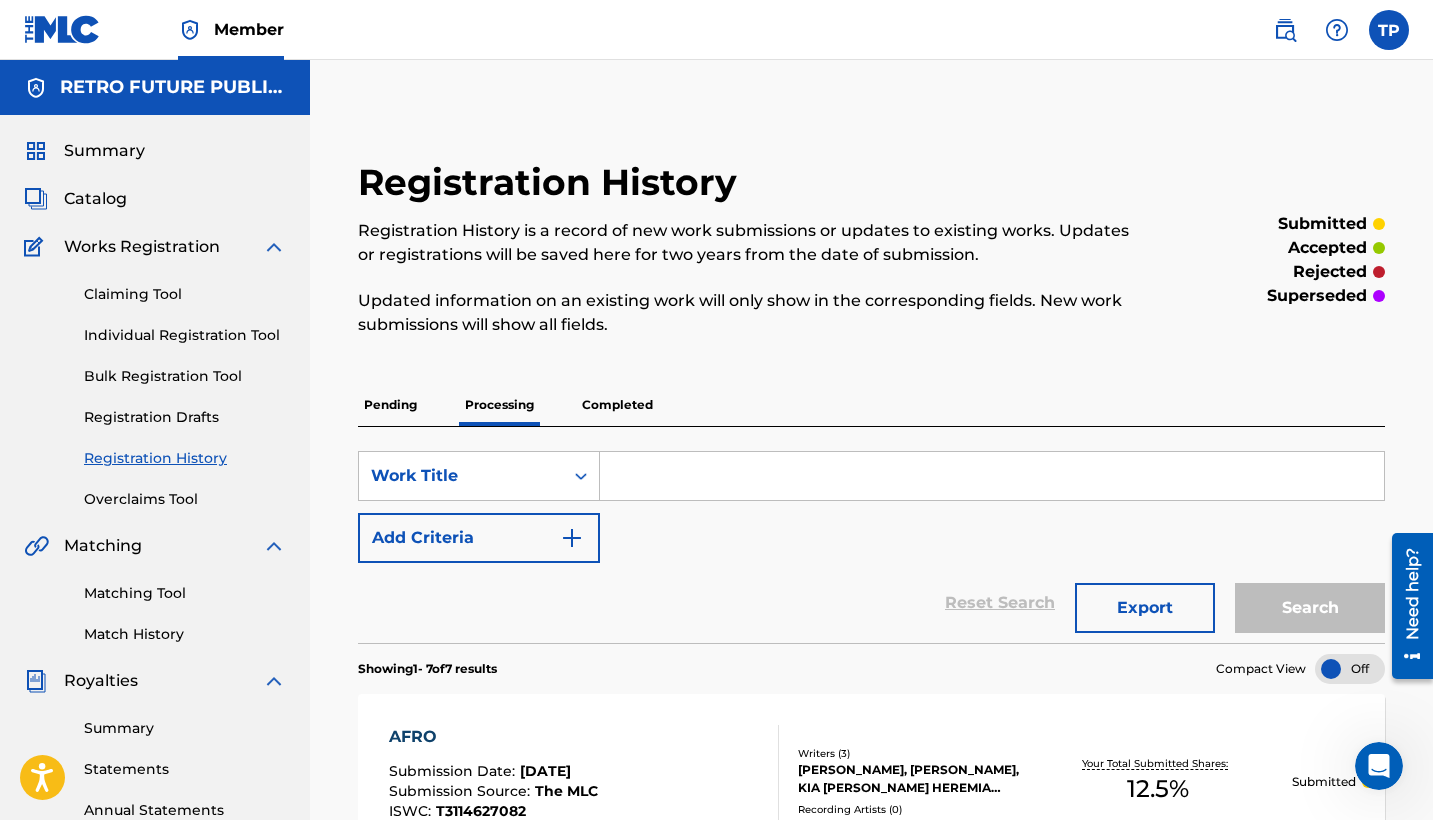 scroll, scrollTop: 0, scrollLeft: 0, axis: both 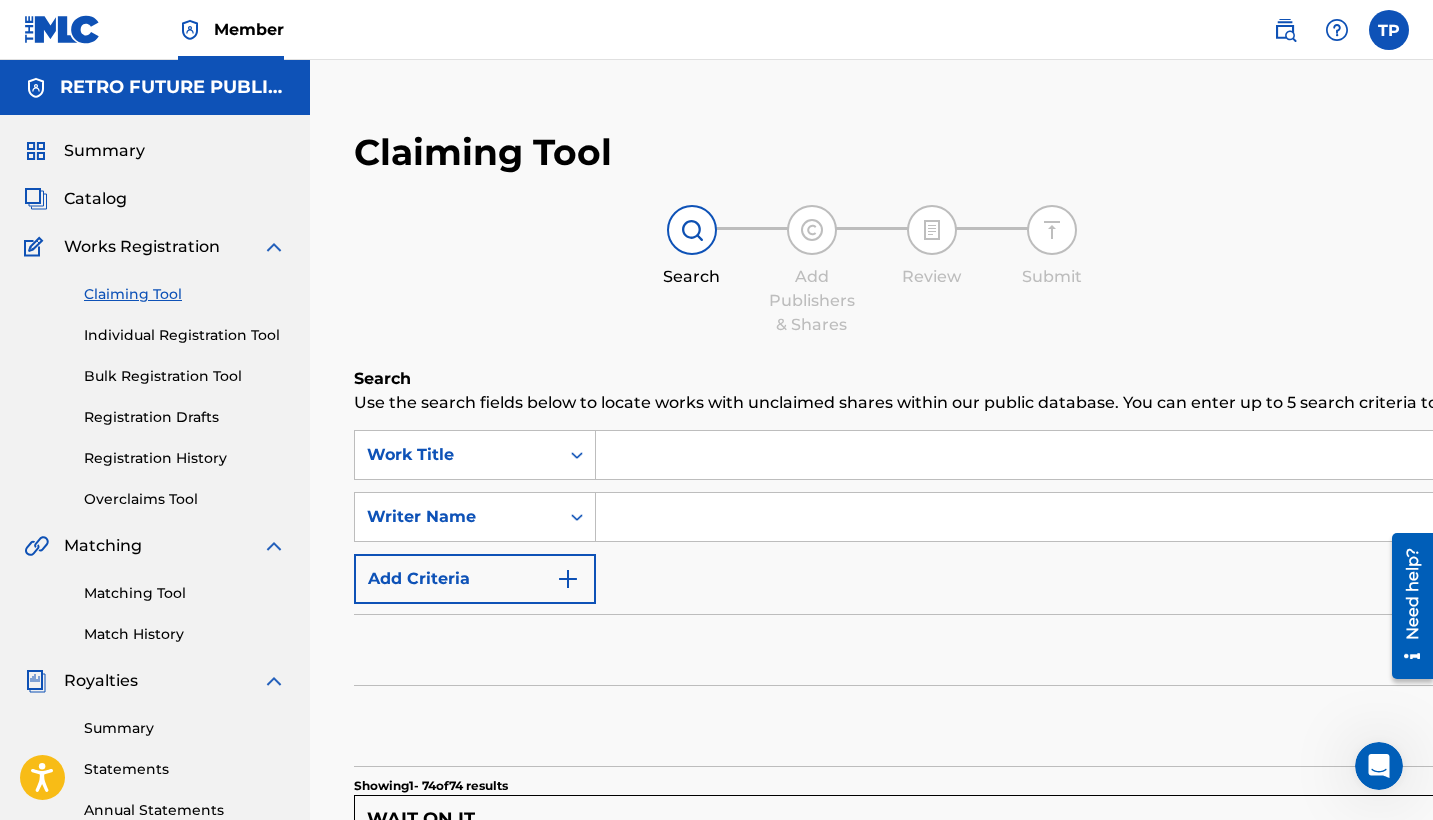 click at bounding box center (1353, 517) 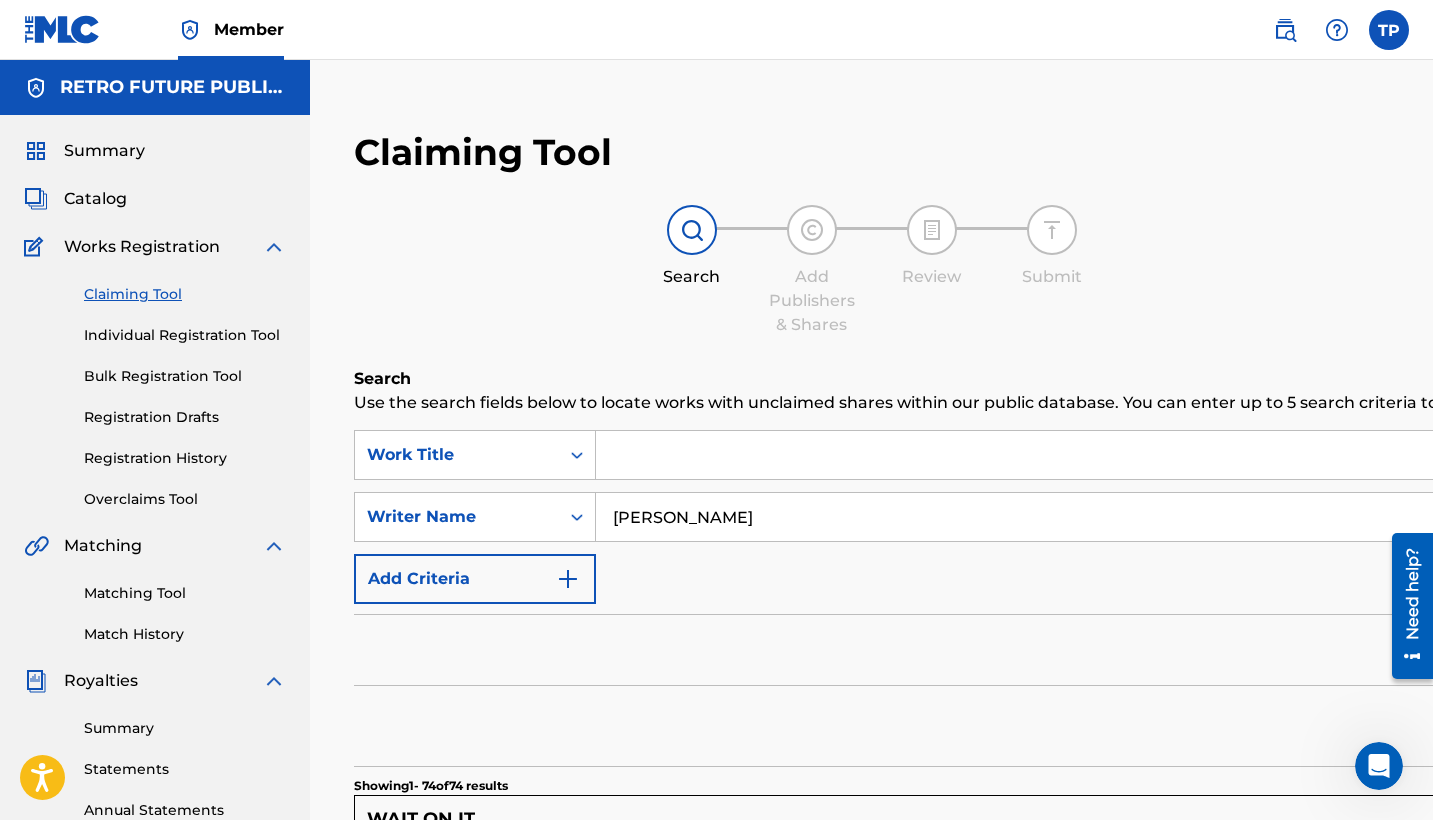 type on "[PERSON_NAME]" 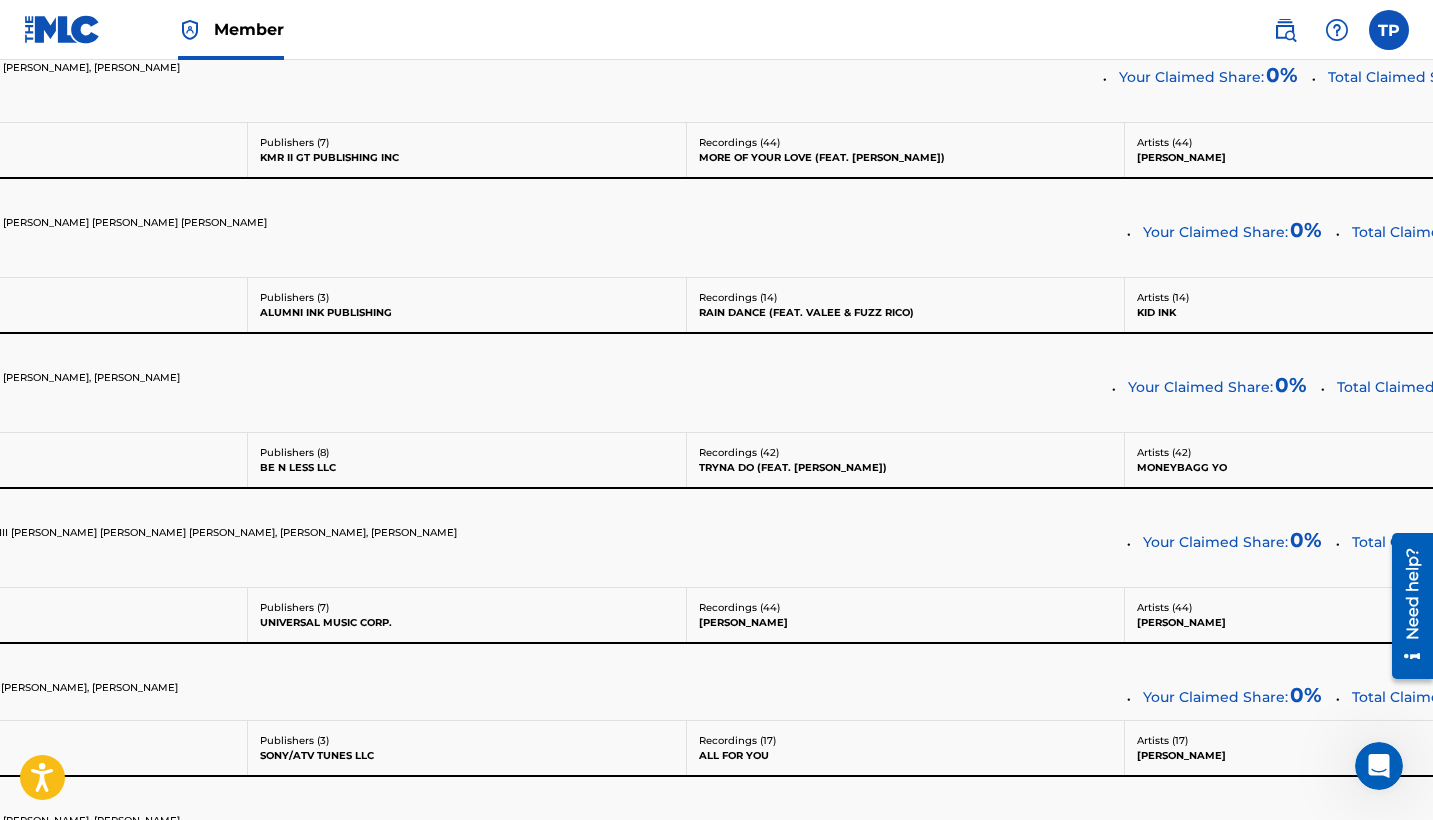 scroll, scrollTop: 1395, scrollLeft: 545, axis: both 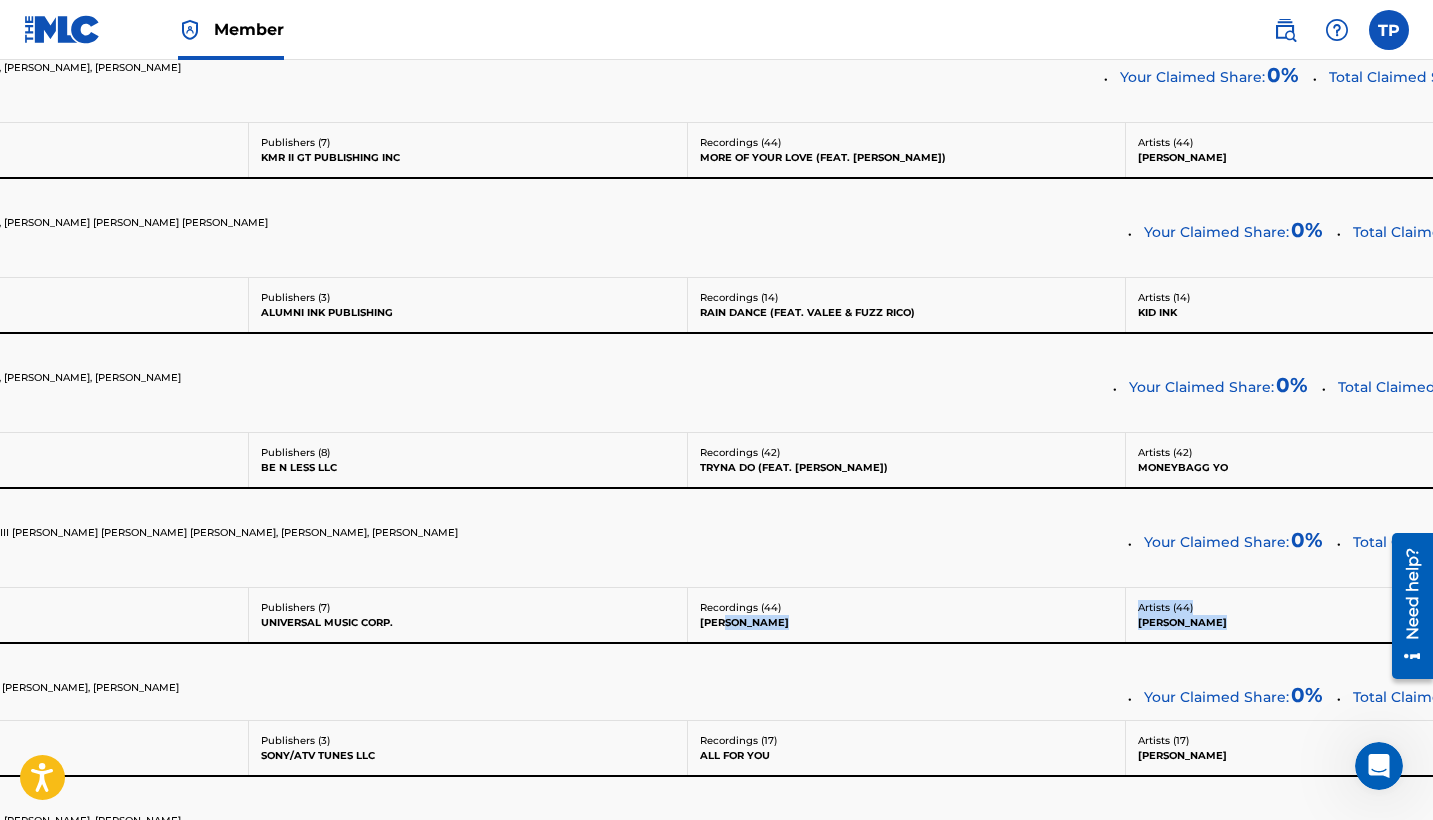 drag, startPoint x: 647, startPoint y: 637, endPoint x: 751, endPoint y: 650, distance: 104.80935 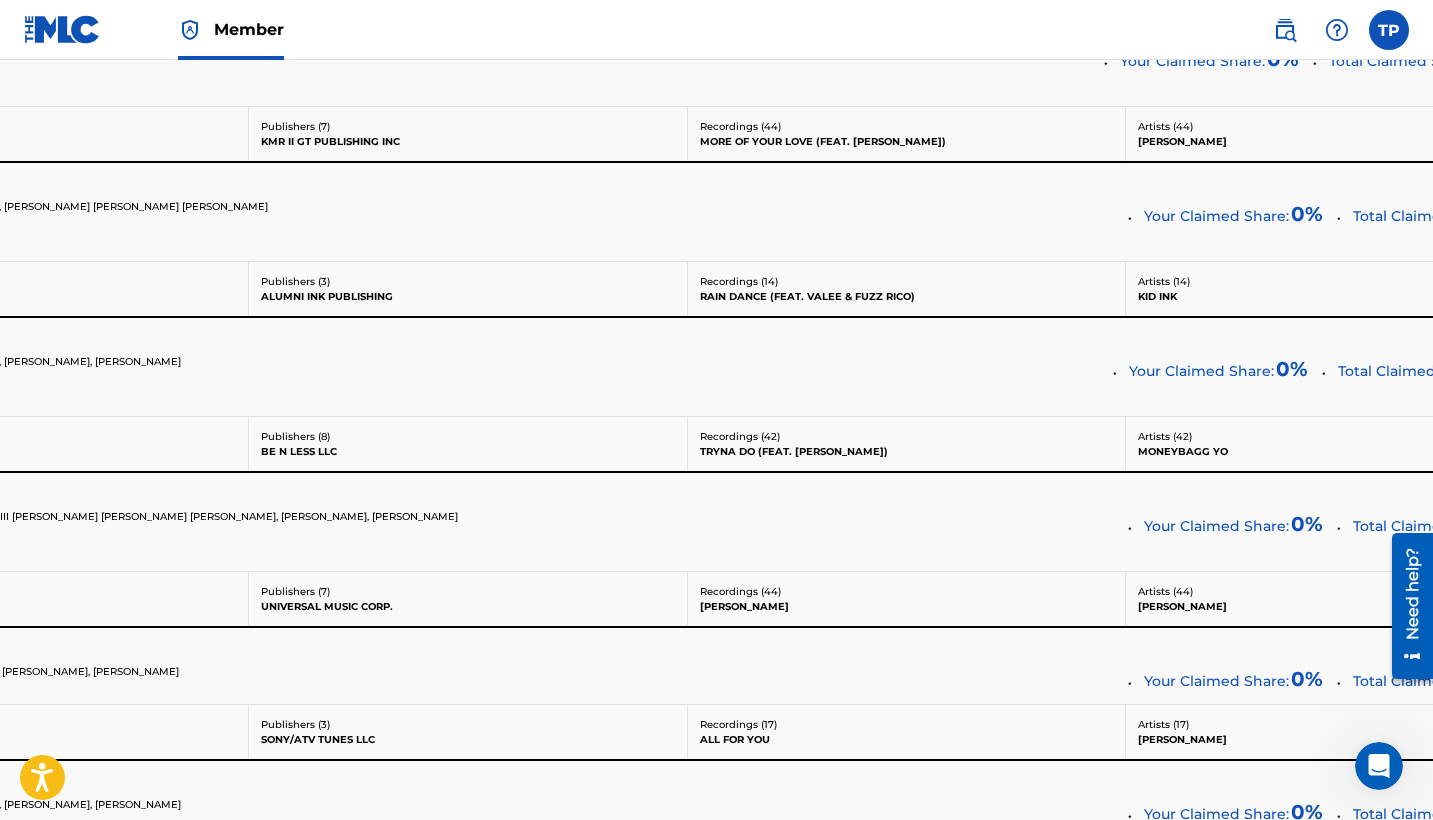 scroll, scrollTop: 1417, scrollLeft: 545, axis: both 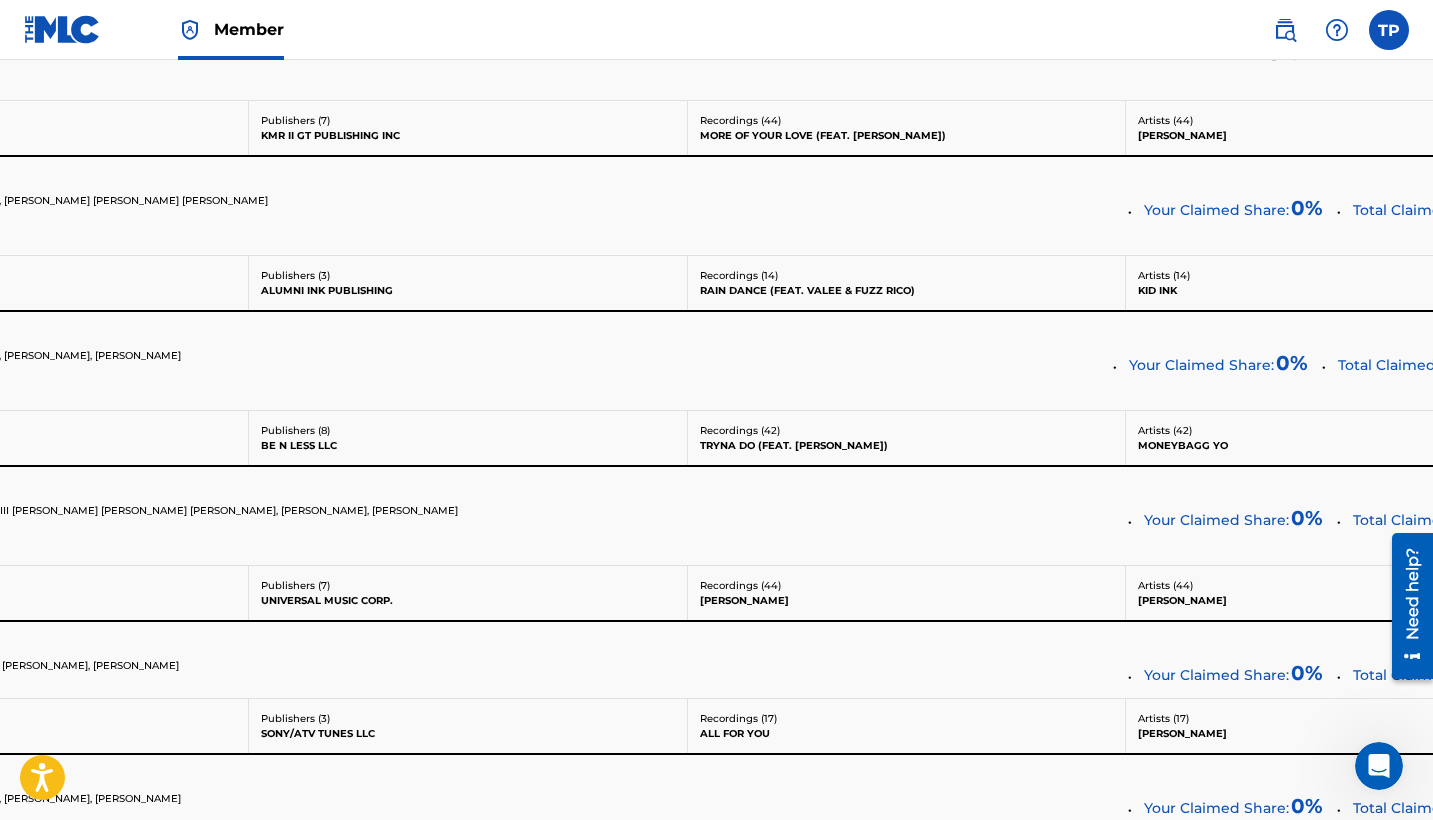 drag, startPoint x: 422, startPoint y: 808, endPoint x: 465, endPoint y: 804, distance: 43.185646 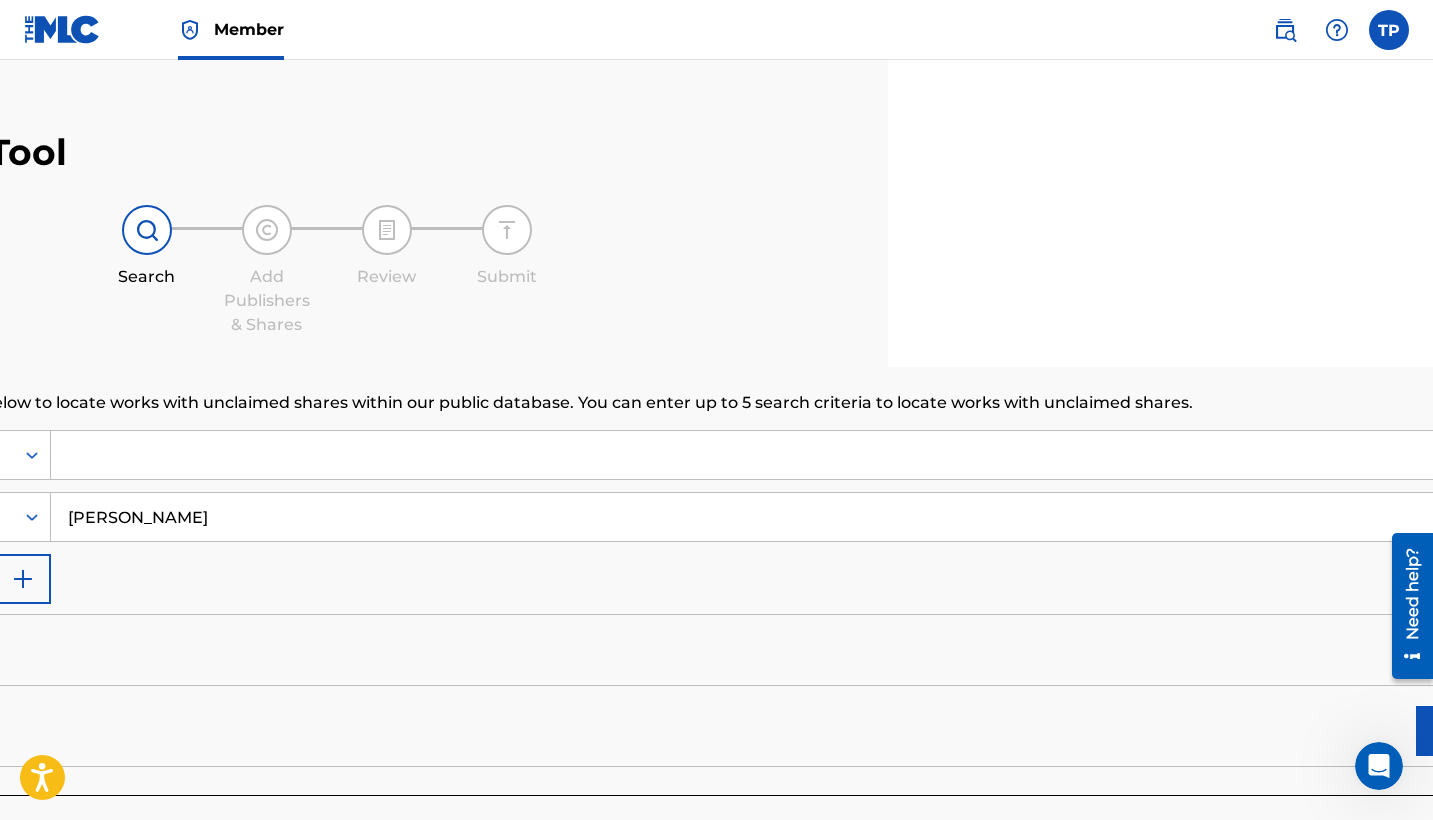 scroll, scrollTop: 0, scrollLeft: 545, axis: horizontal 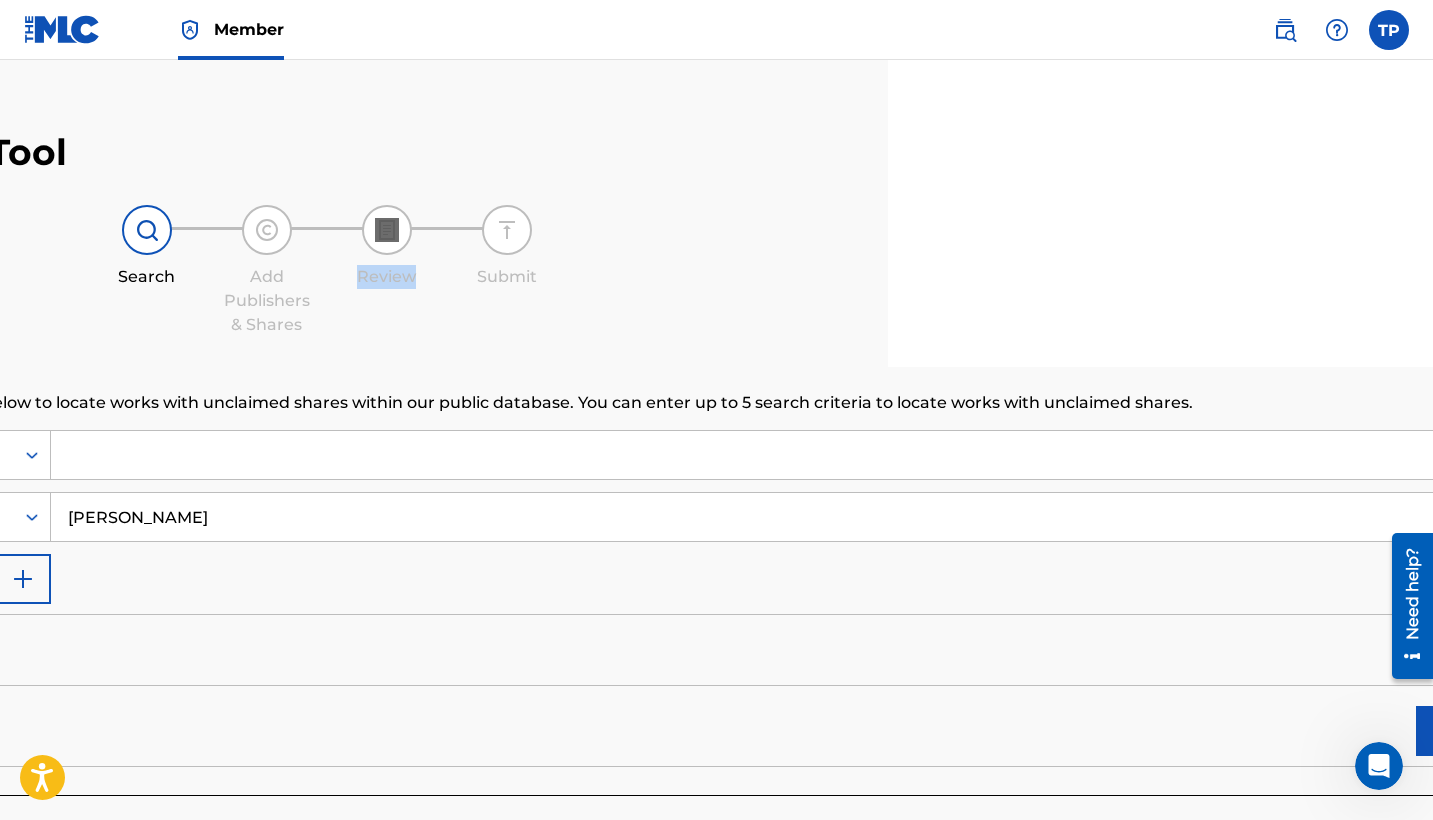 drag, startPoint x: 353, startPoint y: 340, endPoint x: 419, endPoint y: 338, distance: 66.0303 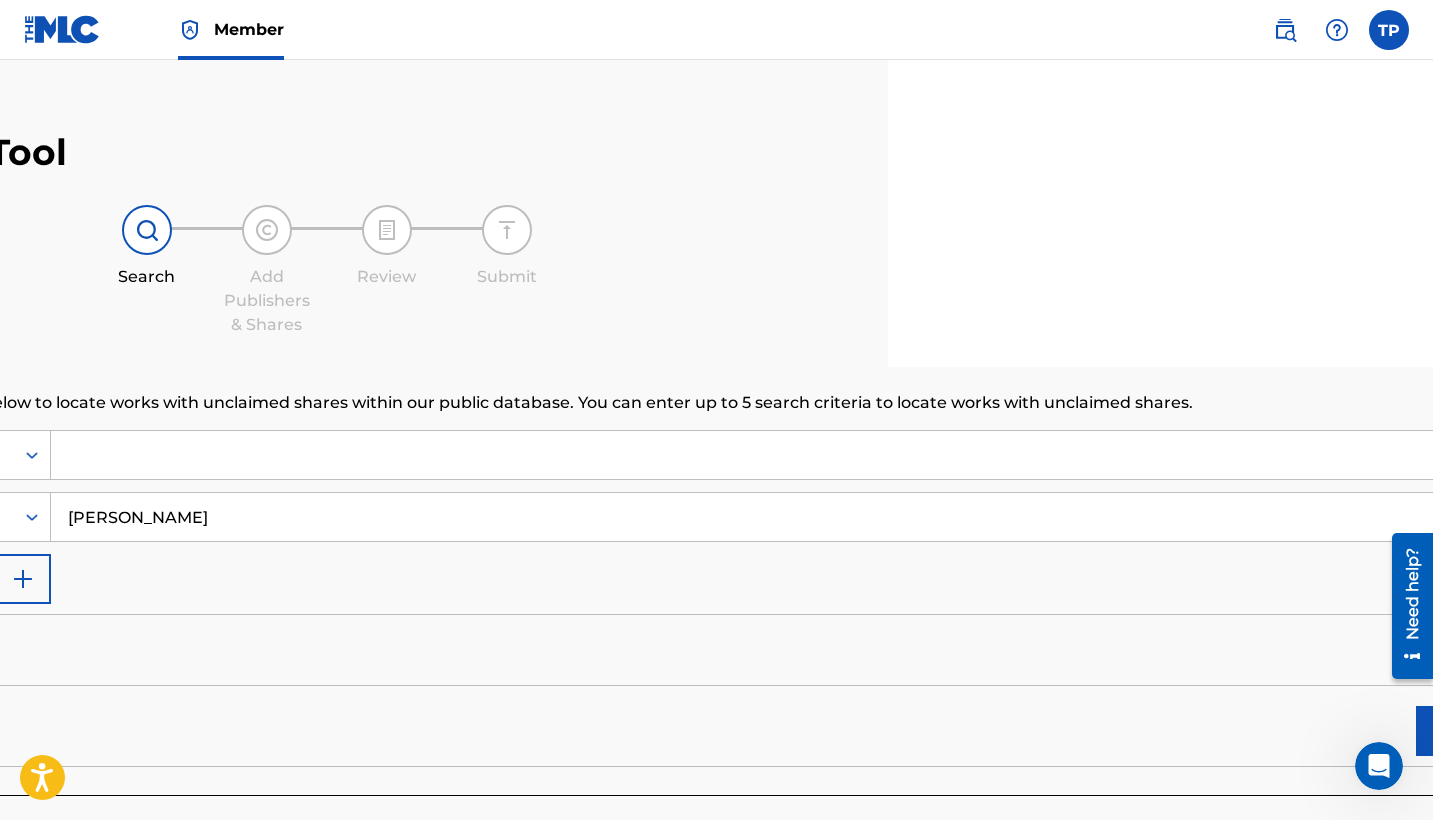 click on "Search Add Publishers & Shares Review Submit" at bounding box center (326, 271) 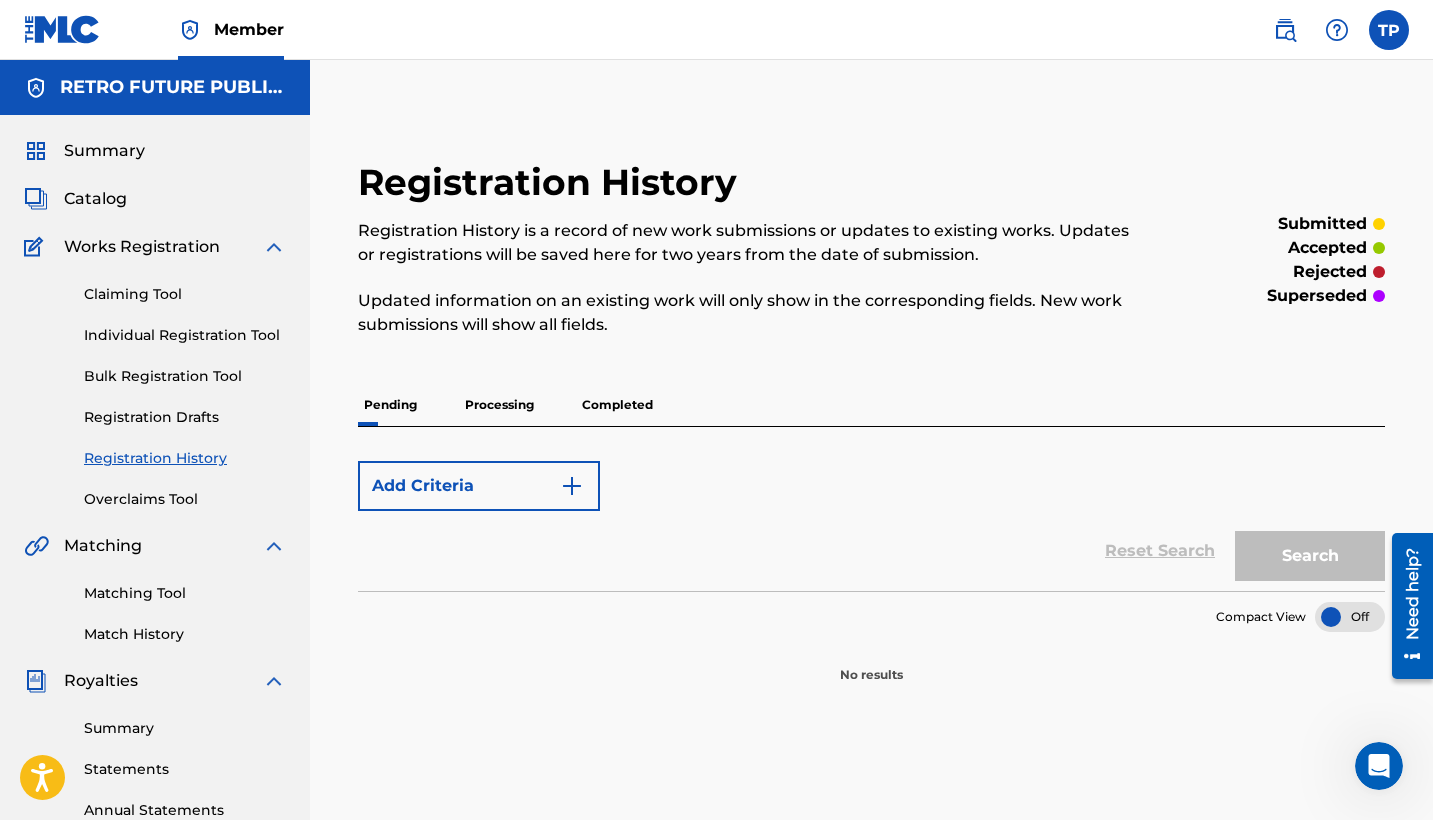 scroll, scrollTop: 0, scrollLeft: 0, axis: both 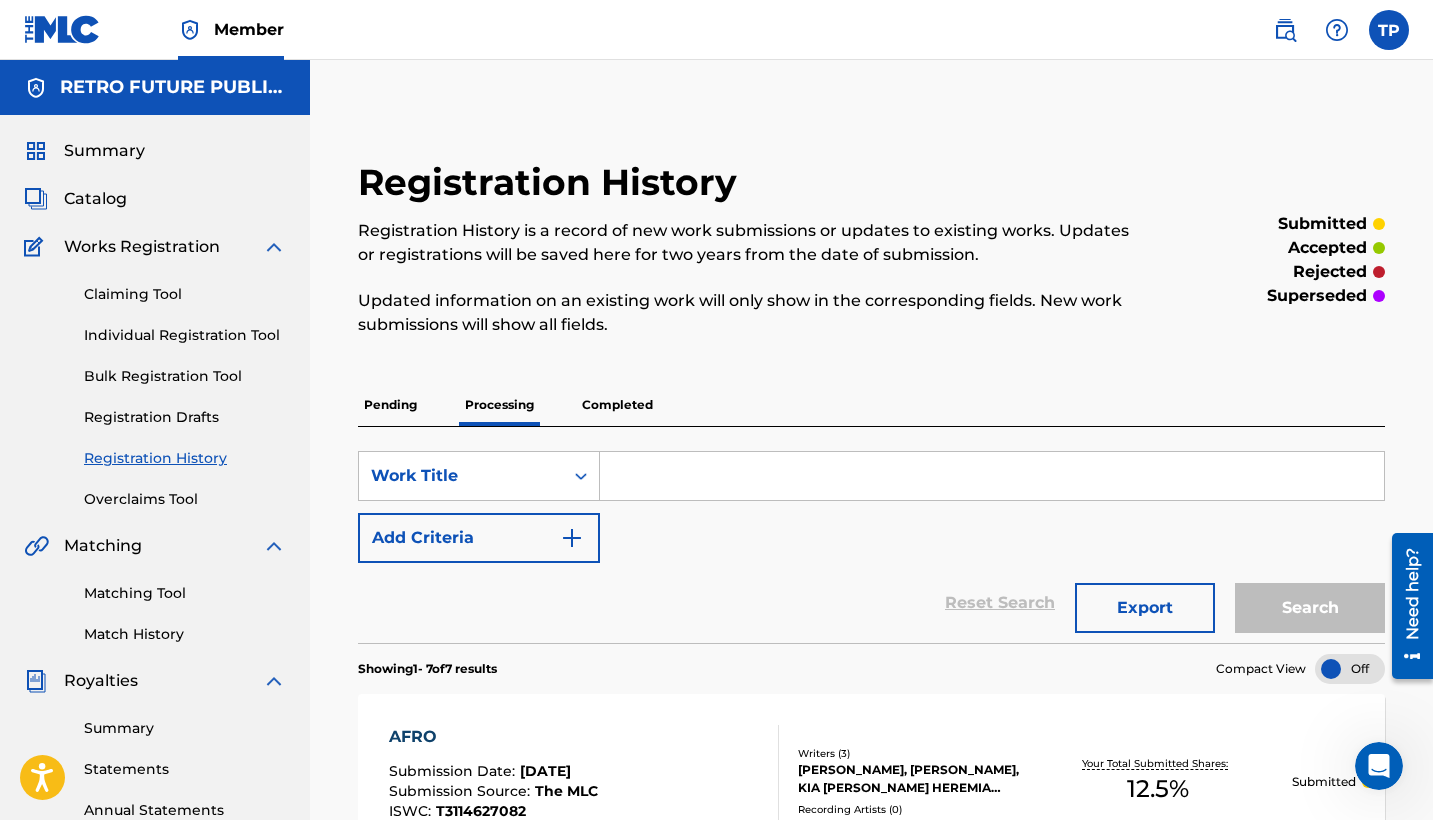 click at bounding box center [992, 476] 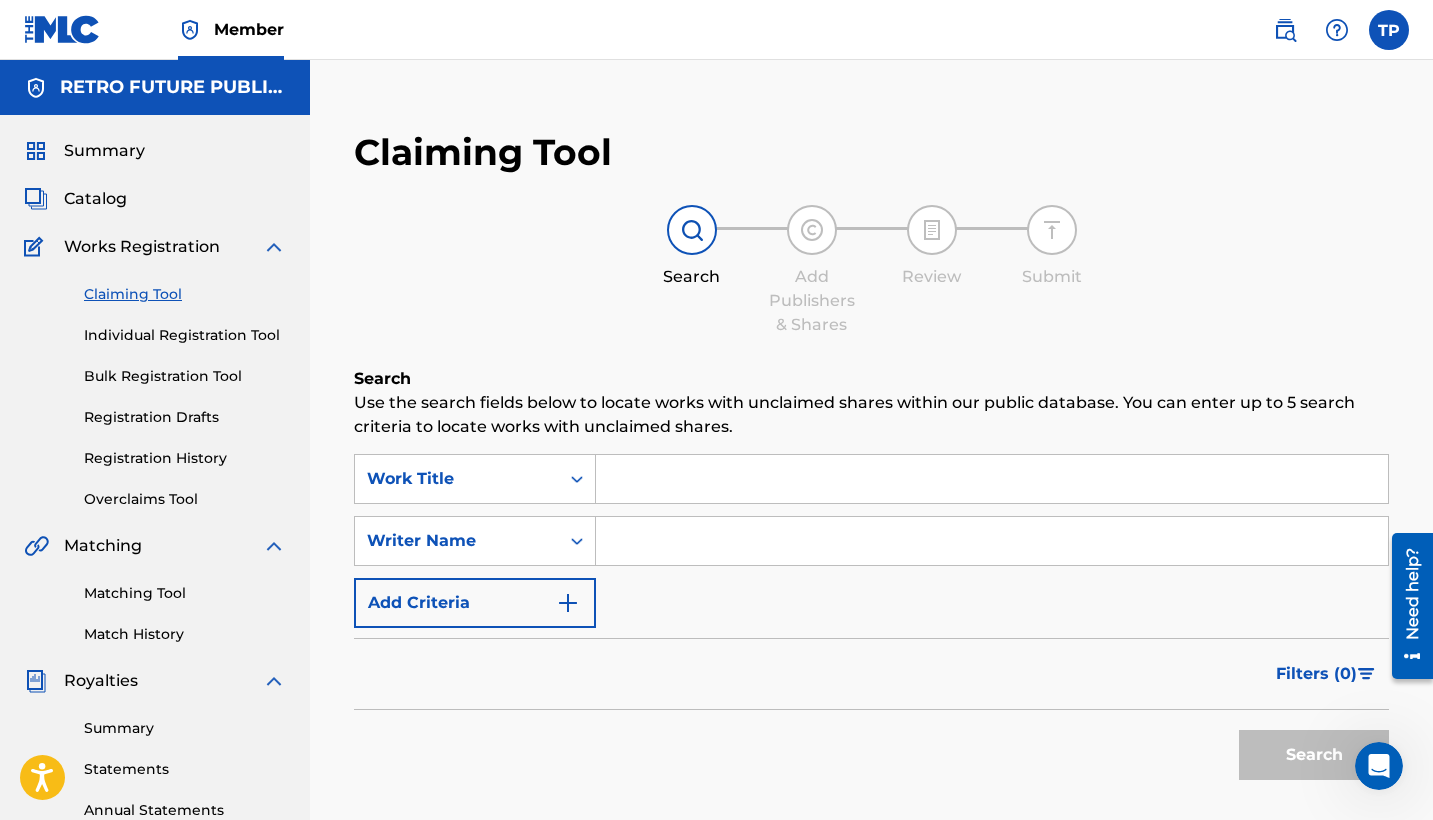 click at bounding box center [992, 541] 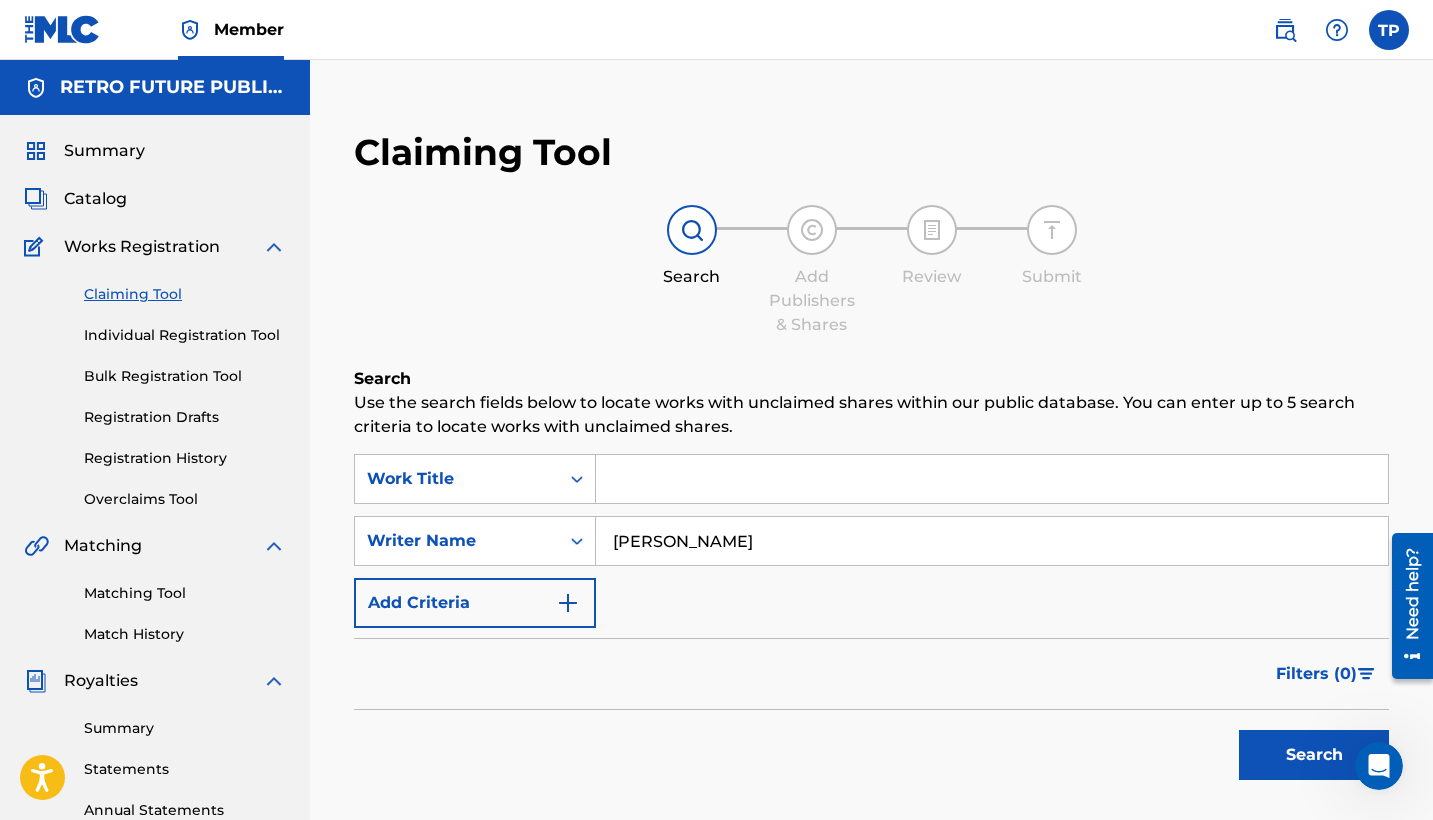 type on "[PERSON_NAME]" 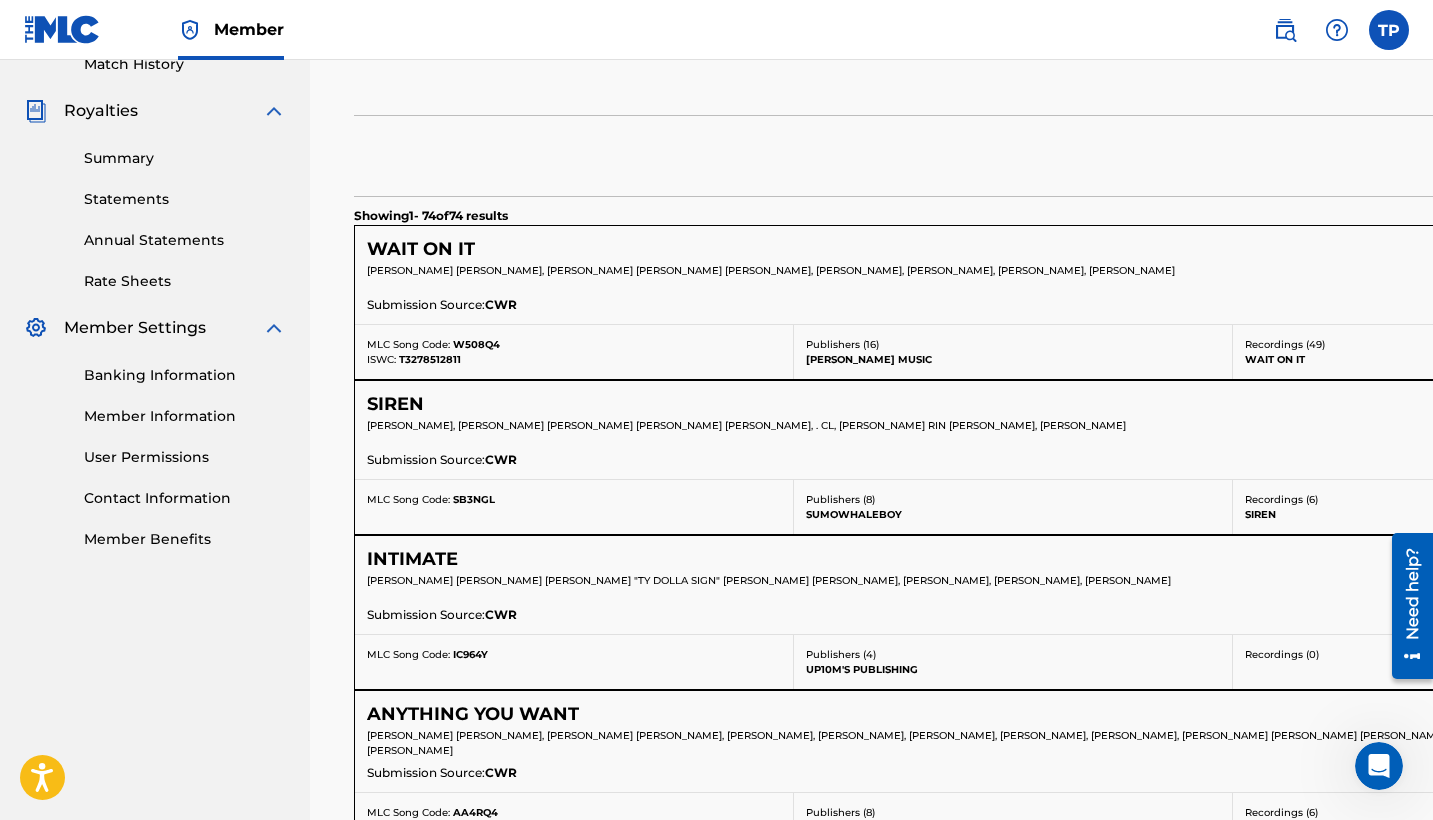scroll, scrollTop: 633, scrollLeft: 0, axis: vertical 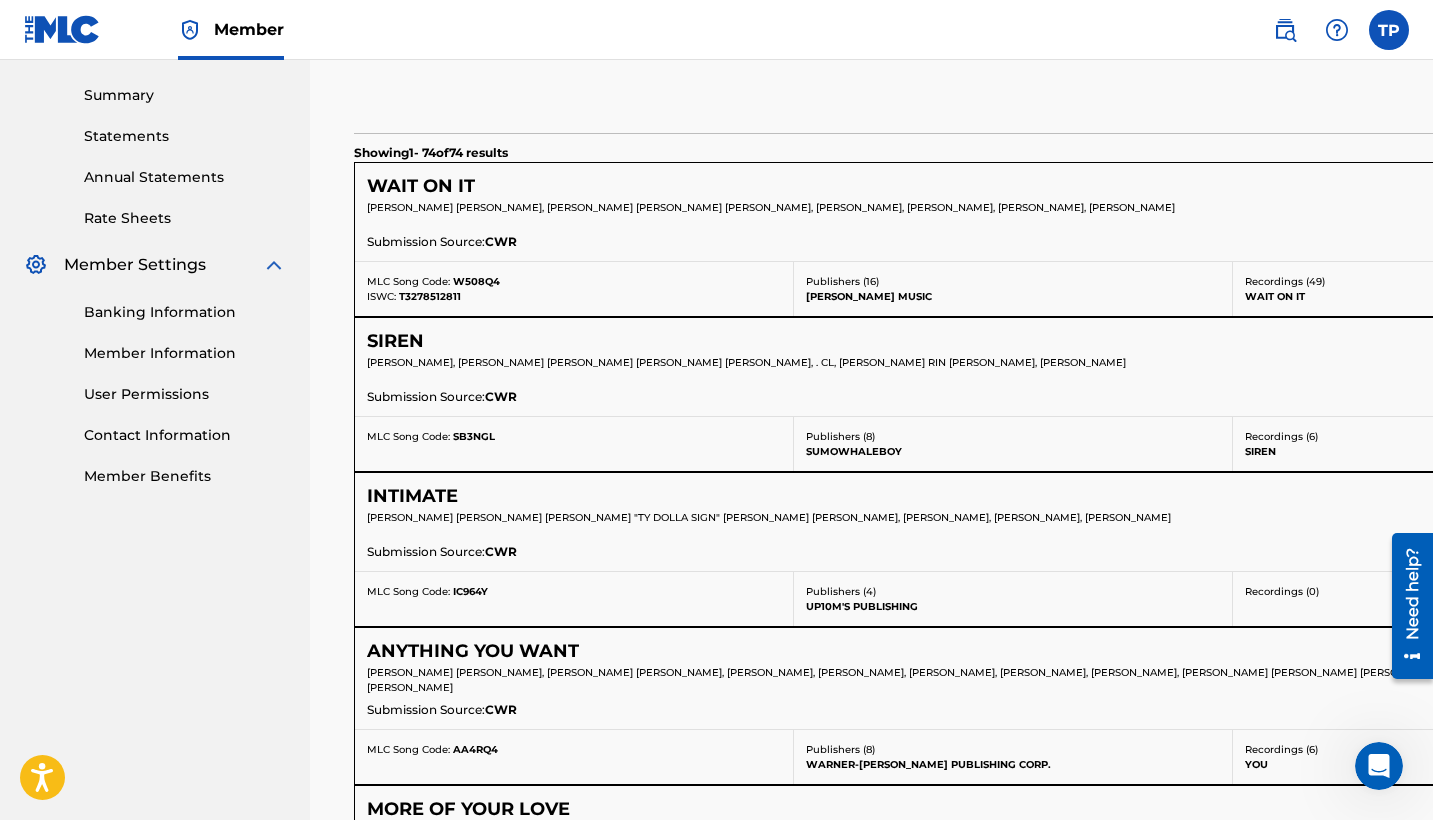 click on "Claiming Tool Search Add Publishers & Shares Review Submit Search Use the search fields below to locate works with unclaimed shares within our public database. You can enter up
to 5 search criteria to locate works with unclaimed shares. SearchWithCriteria54aa46d3-b635-47db-bf15-e5615d6848fb Work Title SearchWithCriteria8c96fe0f-6885-40b3-aecb-b5e57b115927 Writer Name TEDDY PENA Add Criteria Filter Claim Search Filters Include works claimed by my Member   Remove Filters Apply Filters Filters ( 0 ) Search Showing  1  -   74  of  74   results   WAIT ON IT Claim View BRYSON DUJUAN TILLER, CASSIO BOUZIANE LOPES, JEREMY PHILLIP FELTON, TEDDY PENA, CHRIS BROWN, FLOYD EUGENE BENTLEY, ERIC BELLINGER Your Claimed Share:  0 % Total Claimed Shares:  62 % Submission Source:  CWR MLC Song Code:   W508Q4 ISWC:   T3278512811 Publishers ( 16 ) ERIC BELLINGER MUSIC Recordings ( 49 ) WAIT ON IT Artists ( 49 ) CHRIS BROWN|JEREMIH|BRYSON TILLER SIREN Claim View Your Claimed Share:  0 % Total Claimed Shares:  66.67 %" at bounding box center (871, 5564) 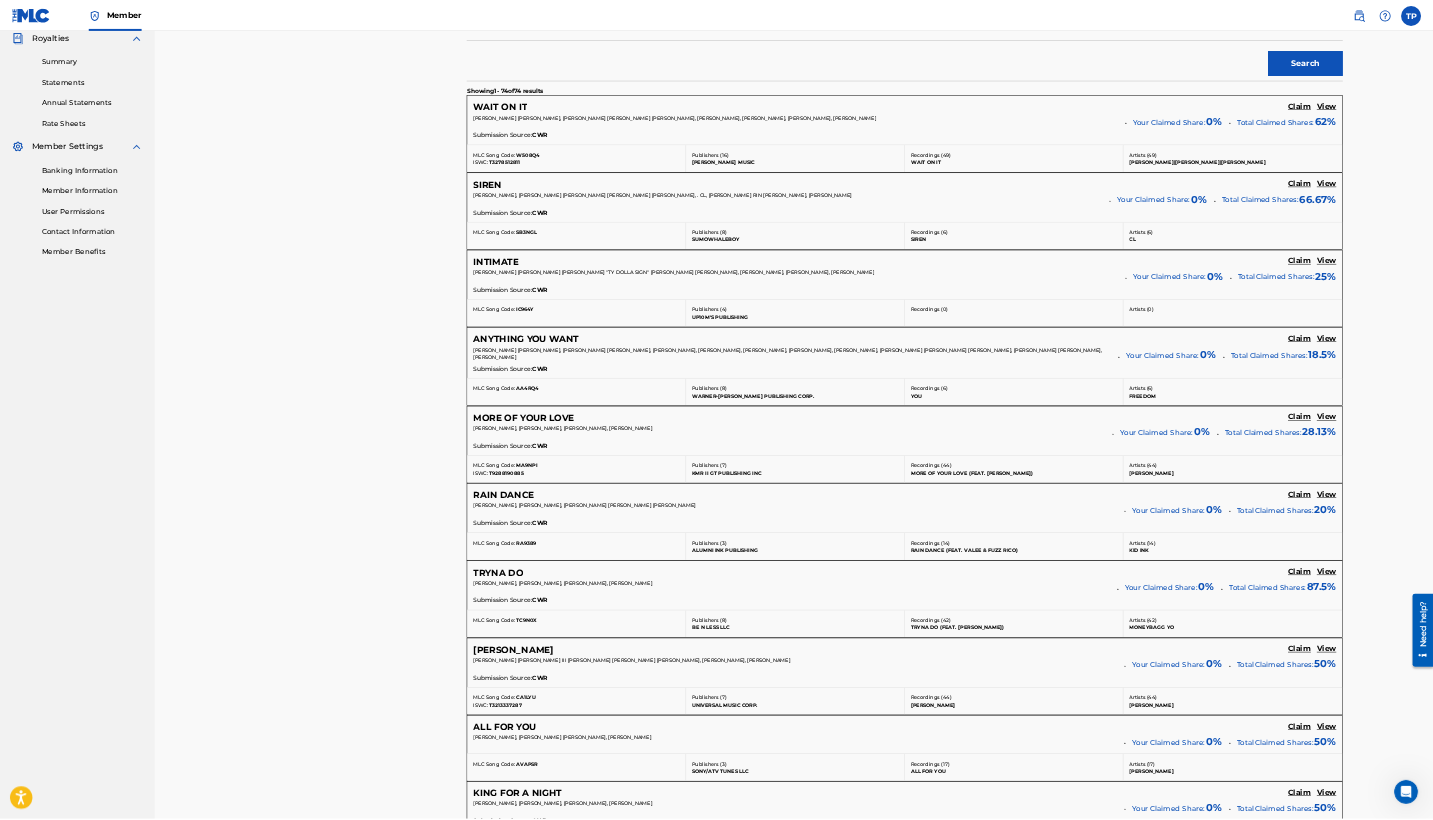 scroll, scrollTop: 606, scrollLeft: 545, axis: both 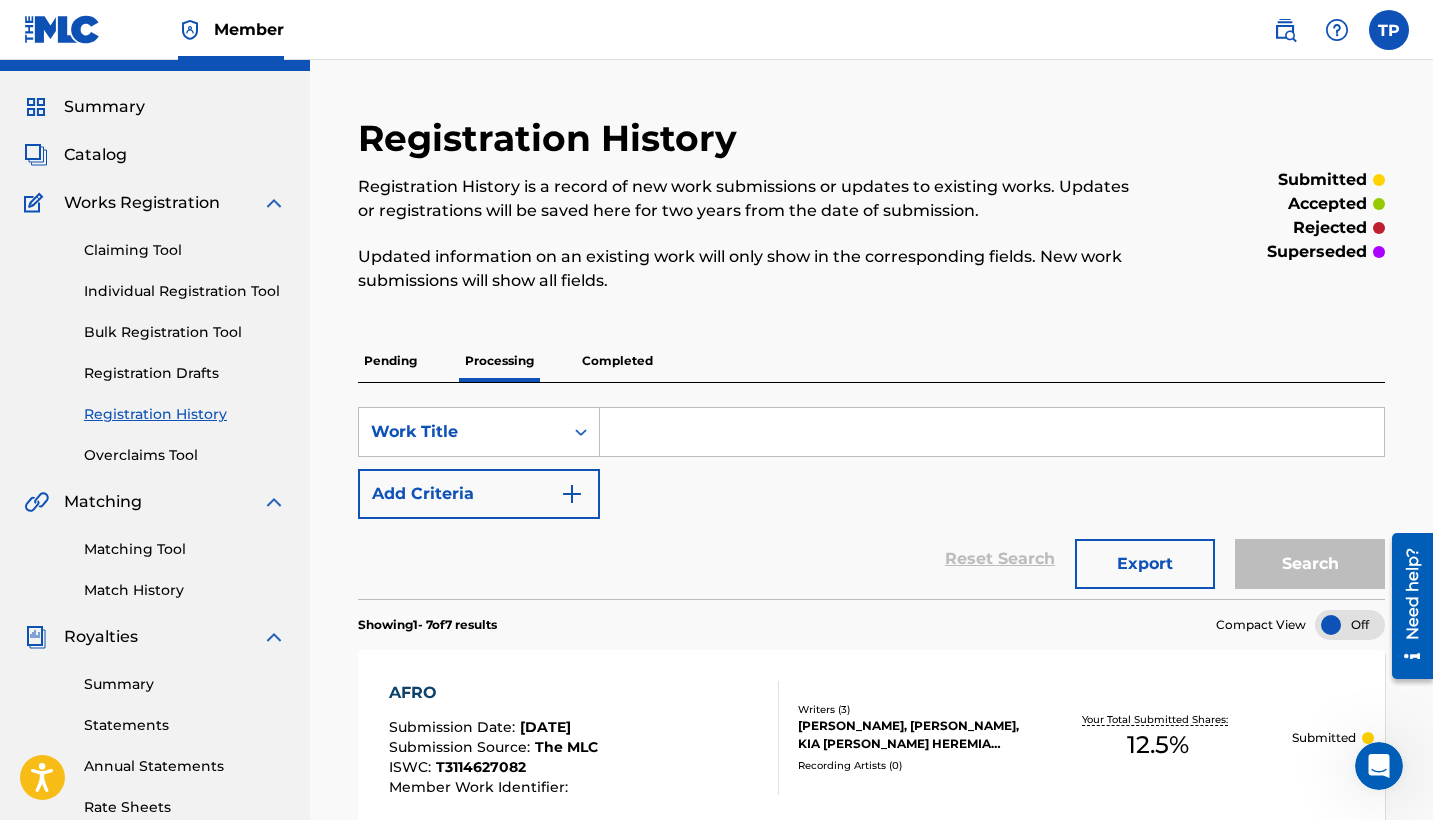 click on "Claiming Tool" at bounding box center [185, 250] 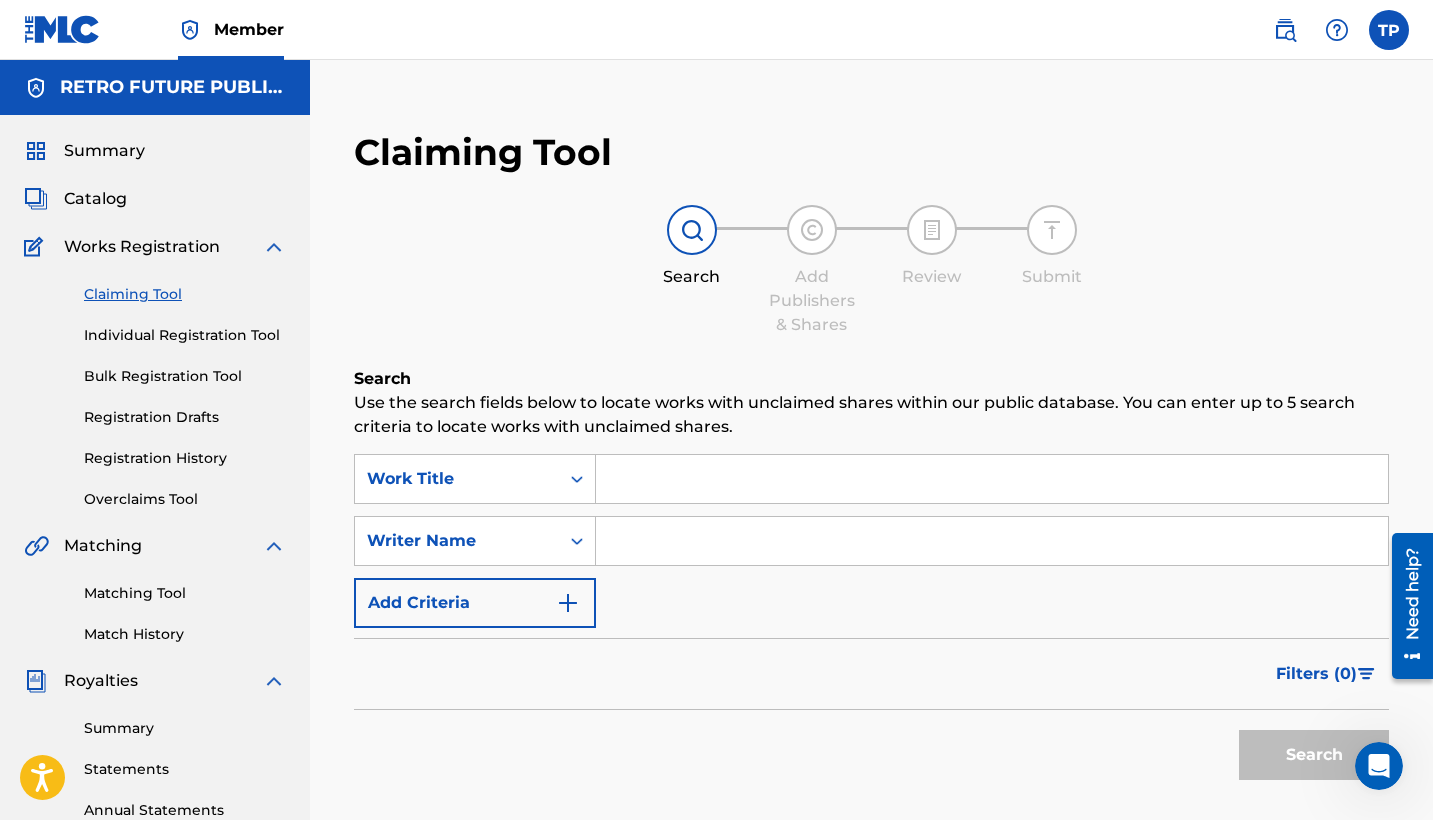 click on "Claiming Tool" at bounding box center [185, 294] 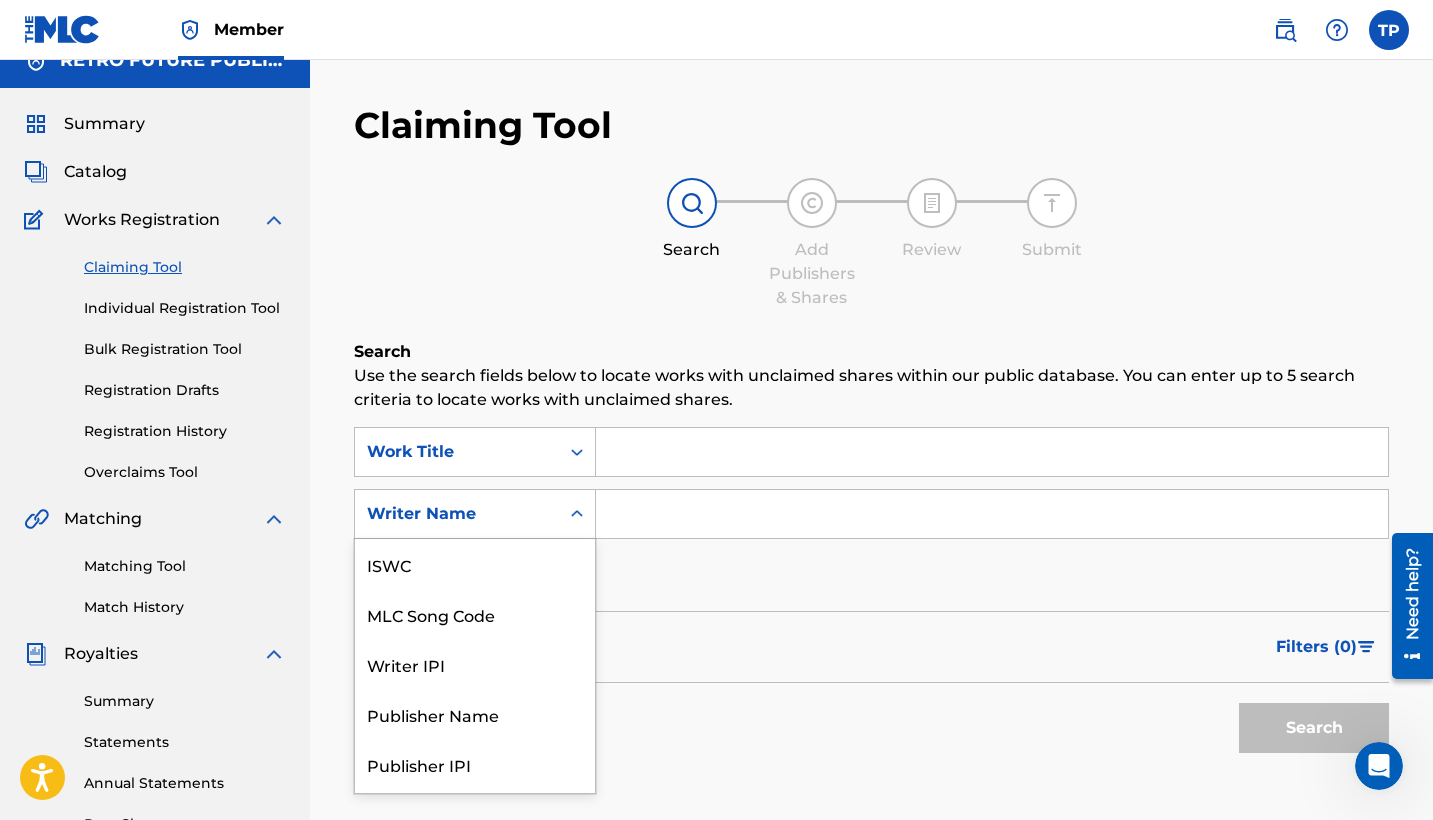 scroll, scrollTop: 44, scrollLeft: 0, axis: vertical 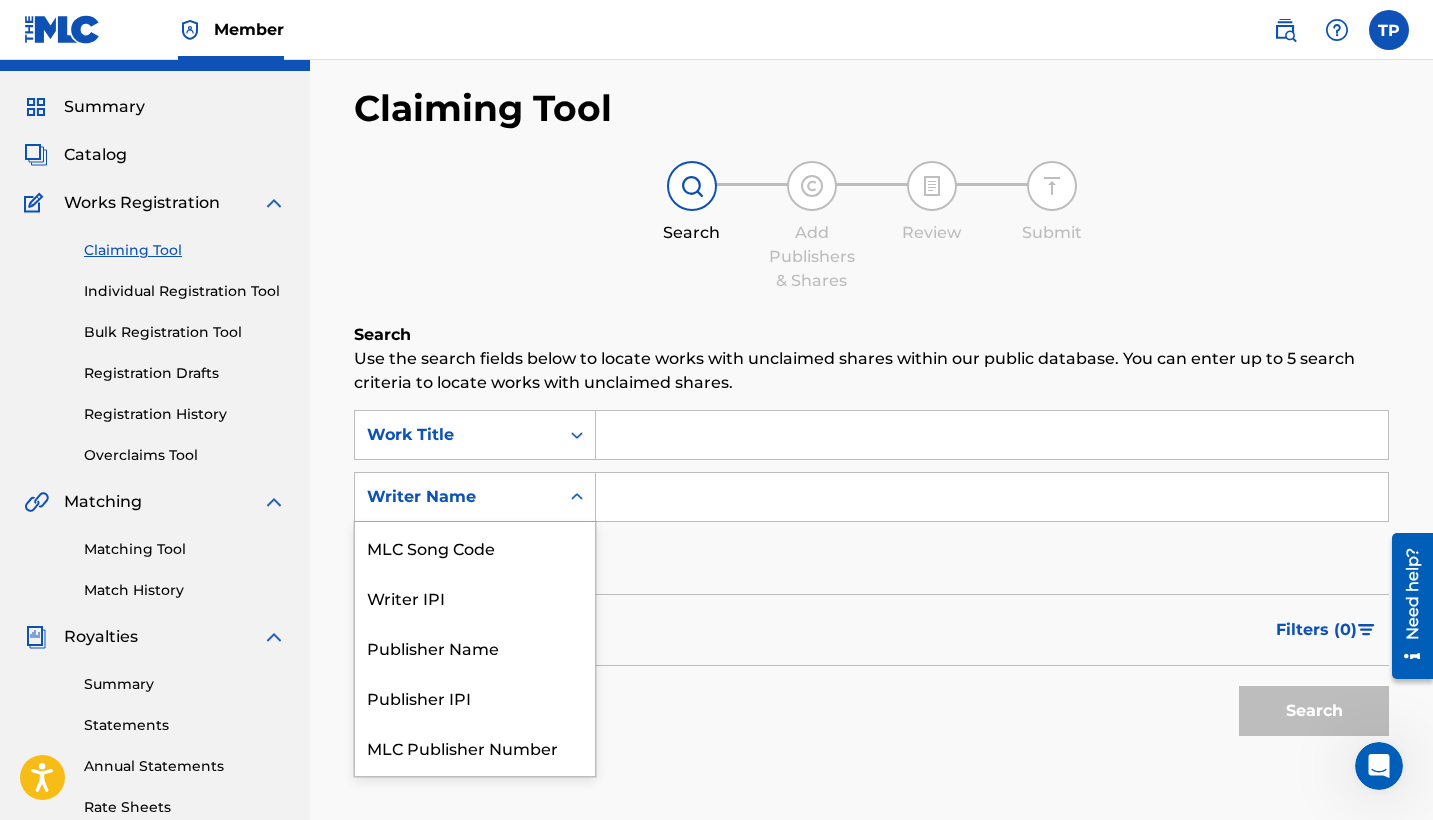 drag, startPoint x: 594, startPoint y: 542, endPoint x: 612, endPoint y: 542, distance: 18 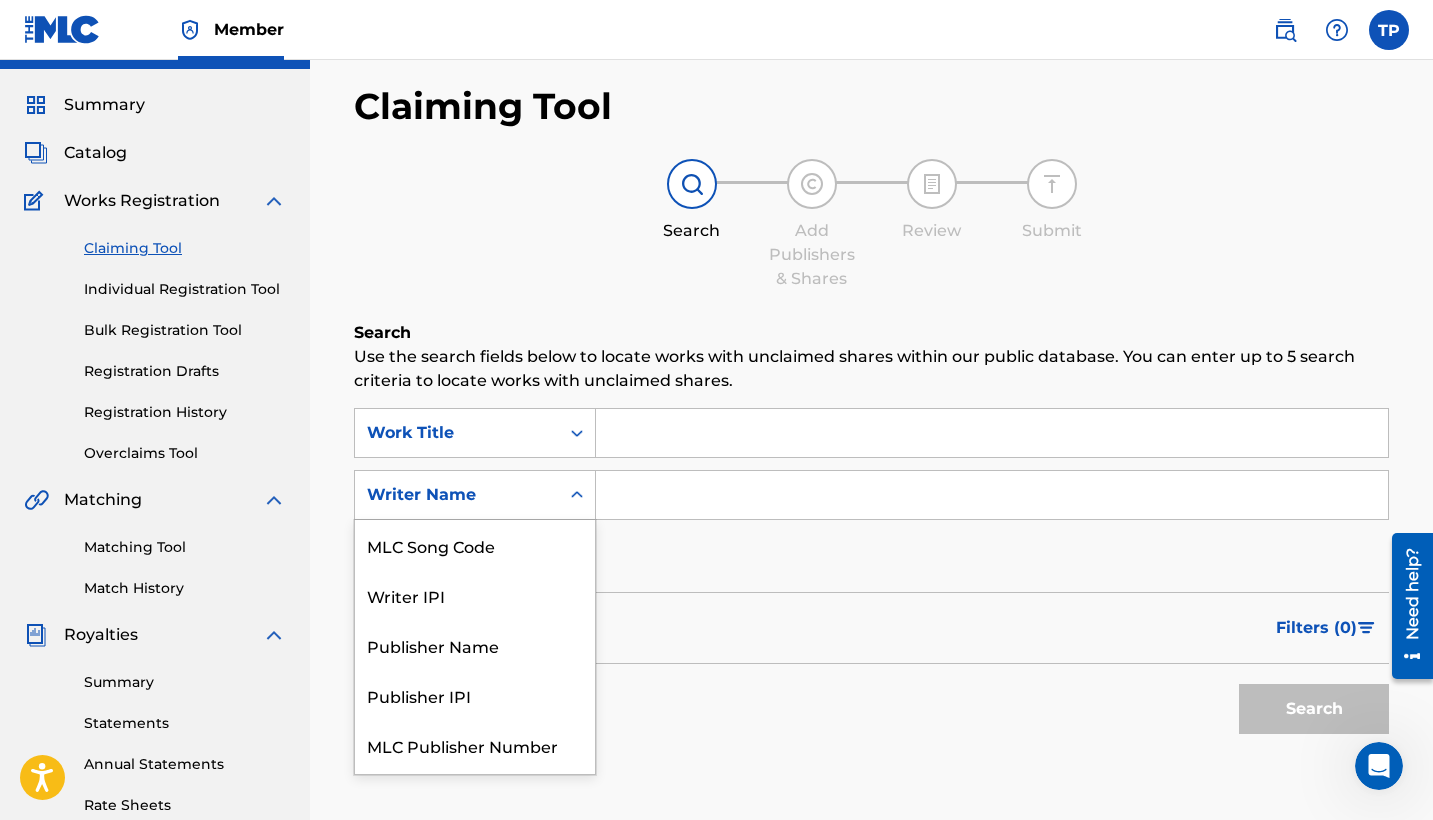 scroll, scrollTop: 47, scrollLeft: 0, axis: vertical 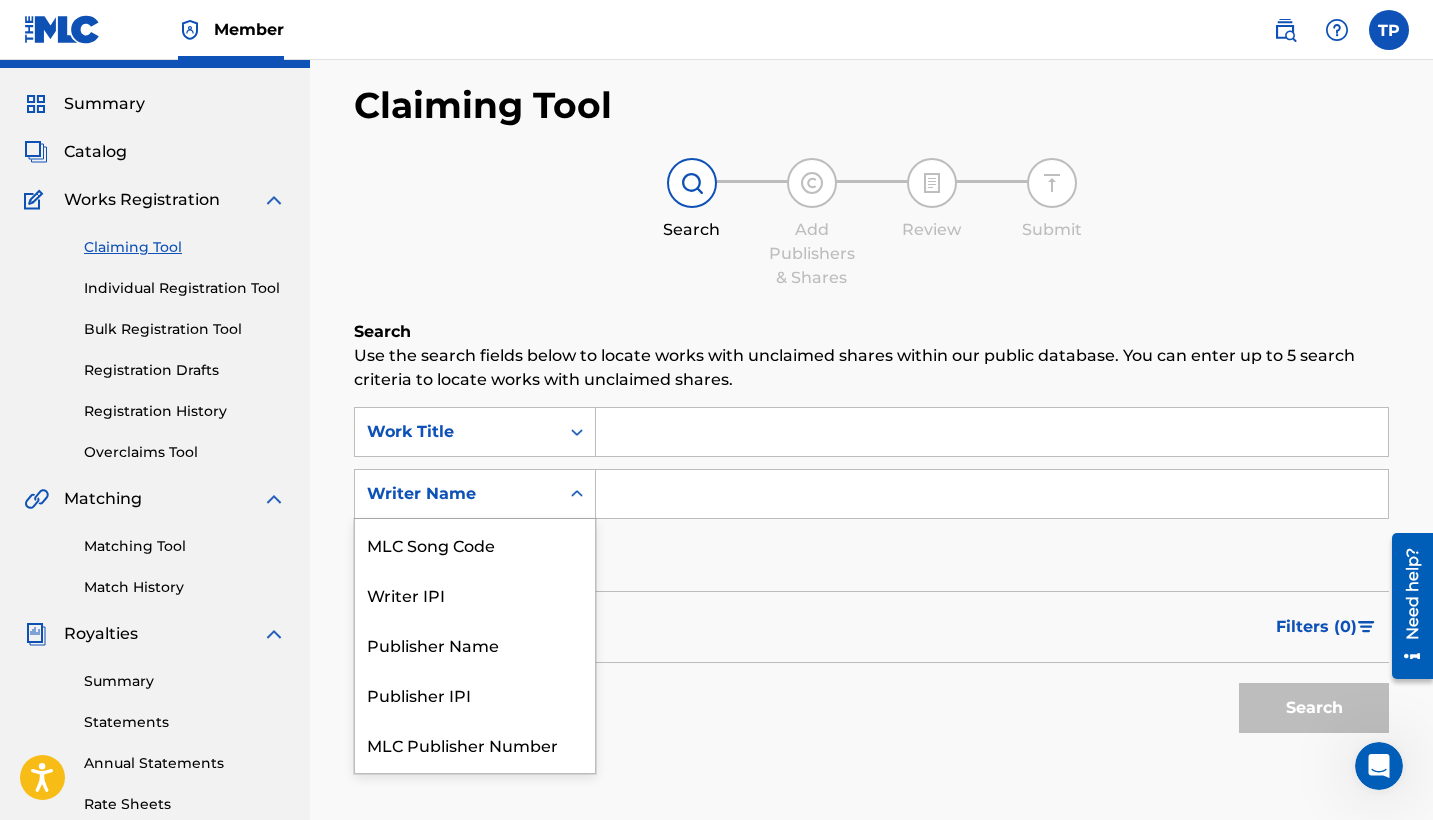 click at bounding box center (992, 494) 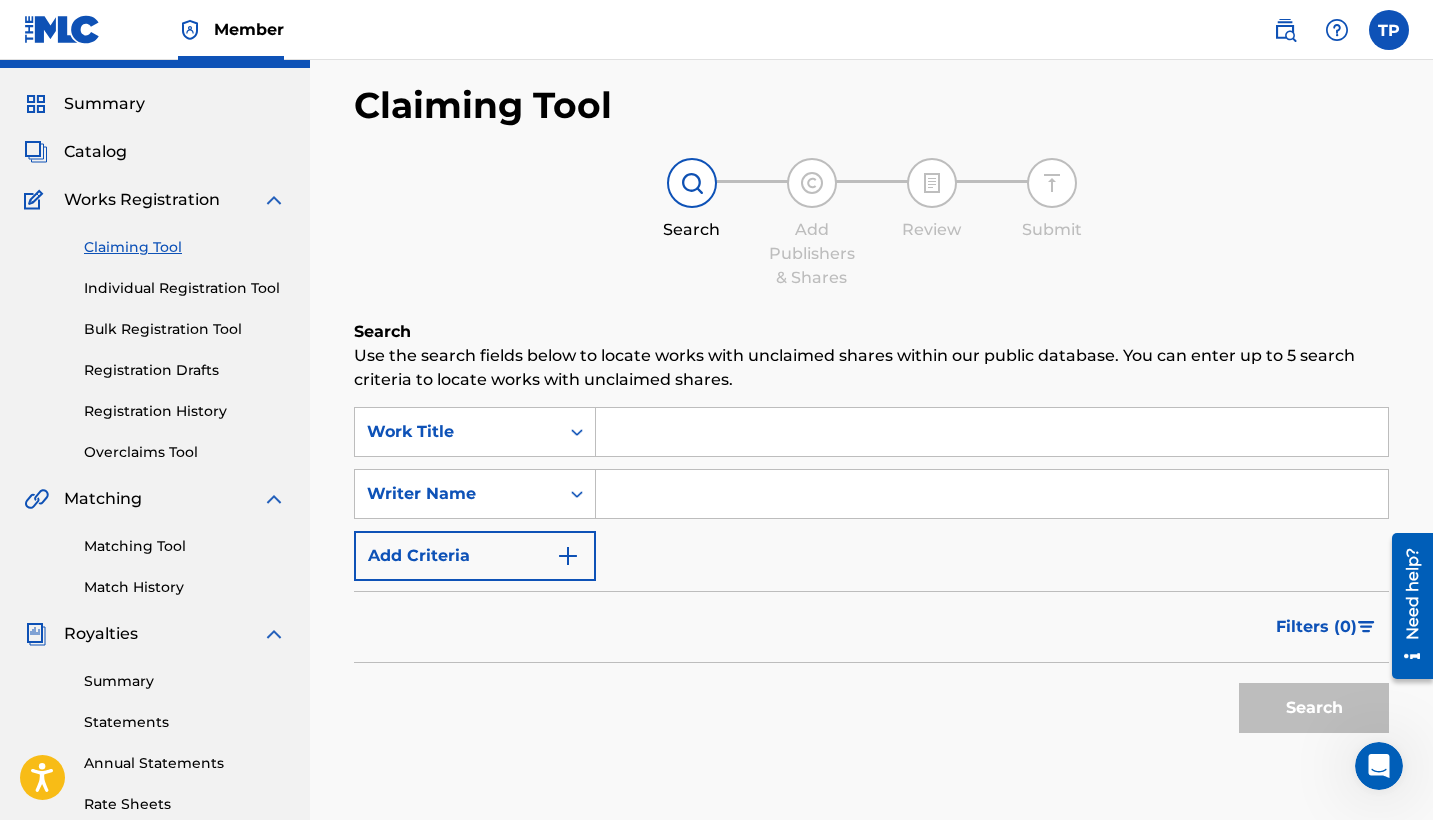 paste on "[PERSON_NAME]" 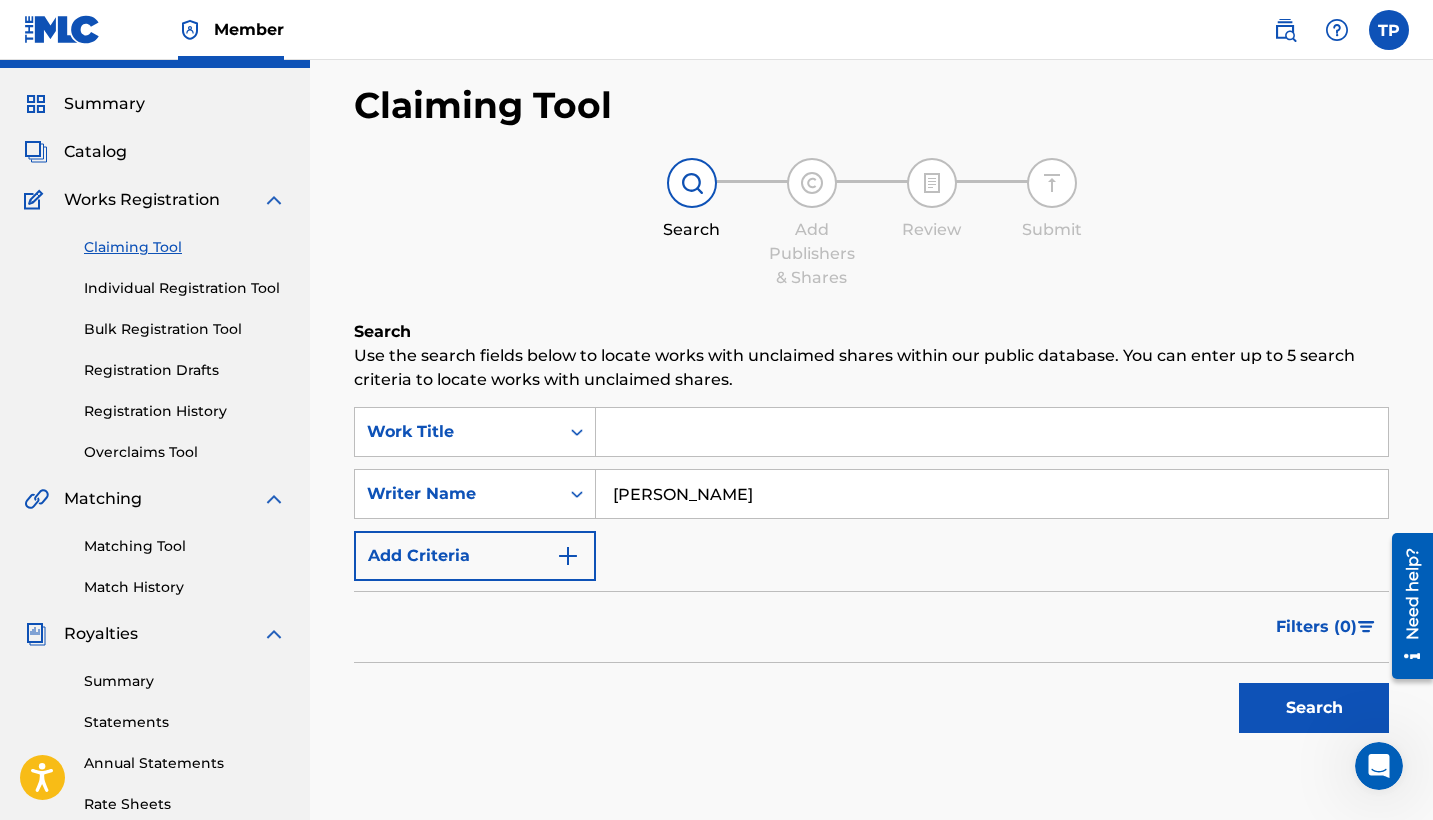 type on "[PERSON_NAME]" 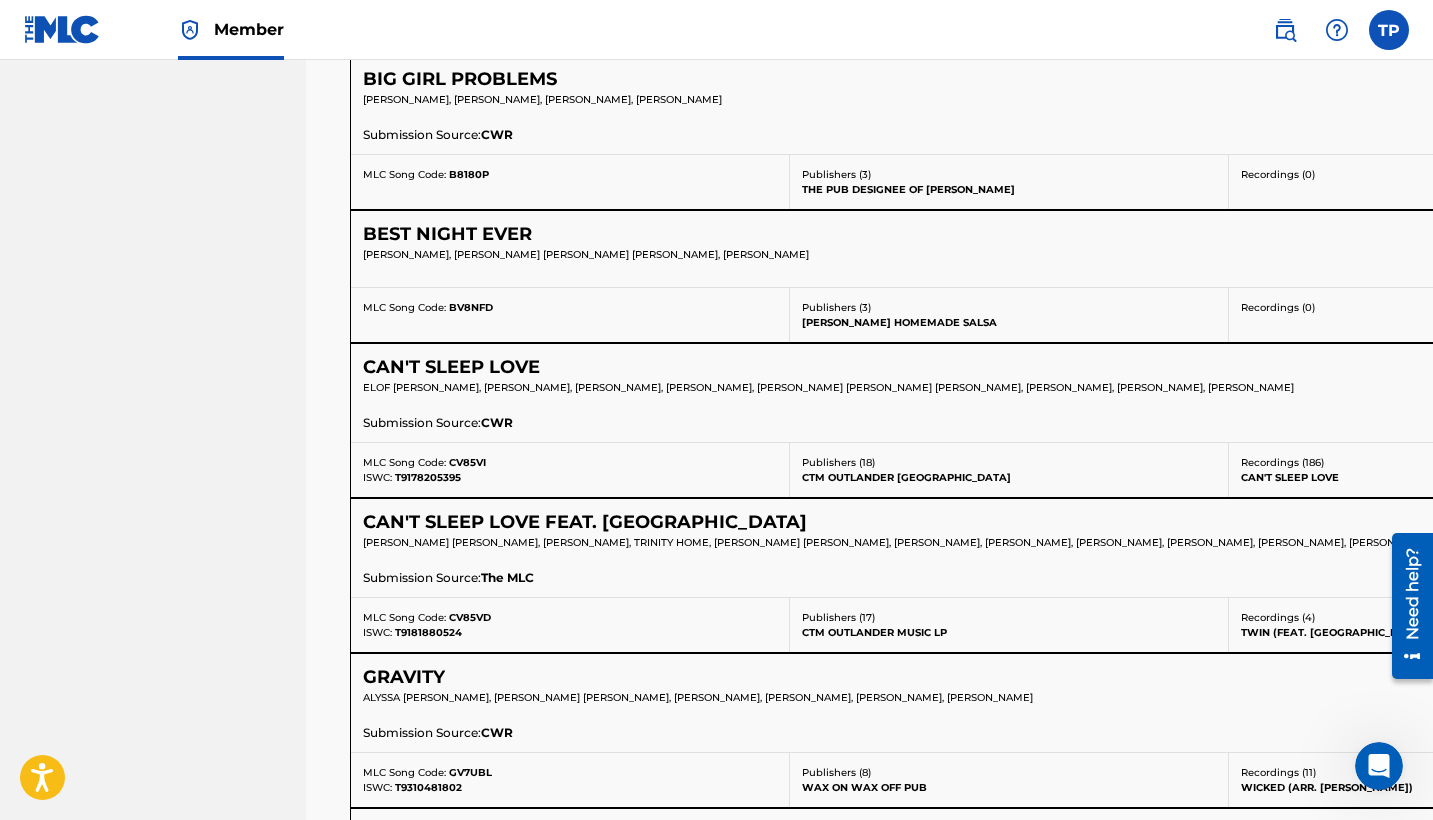 scroll, scrollTop: 3269, scrollLeft: 4, axis: both 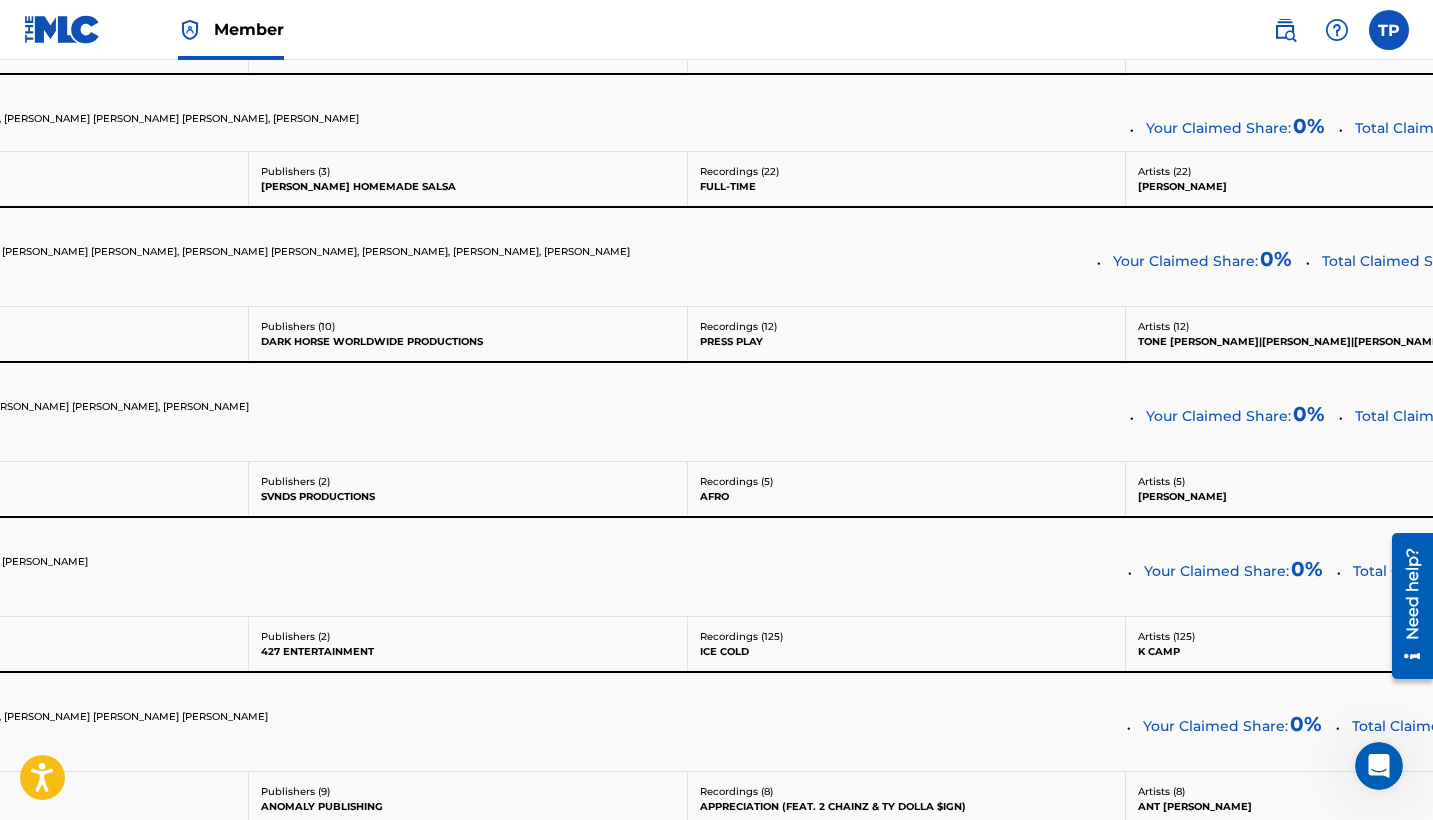 click on "Claim" at bounding box center (1479, -3340) 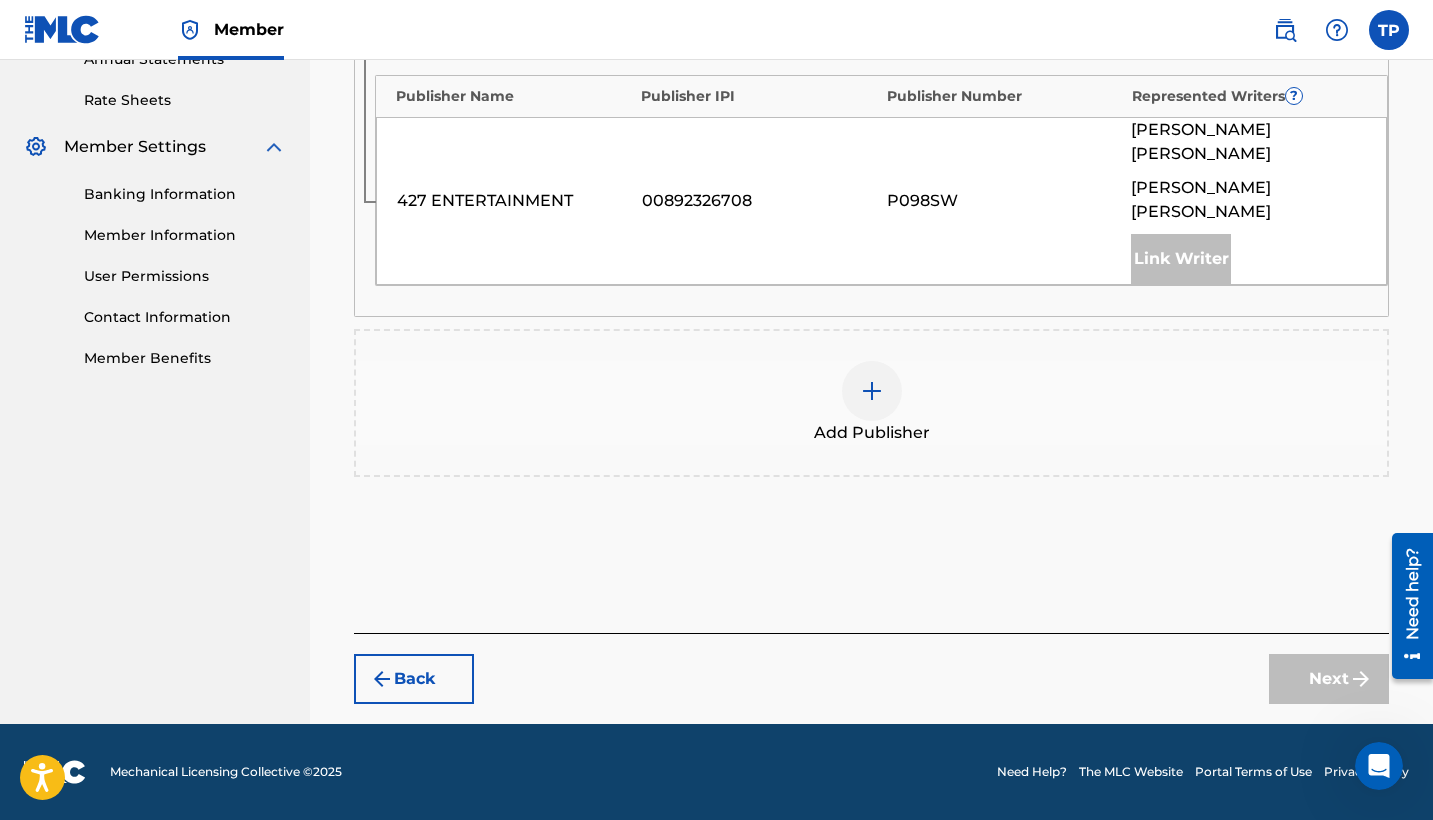 scroll, scrollTop: 727, scrollLeft: 0, axis: vertical 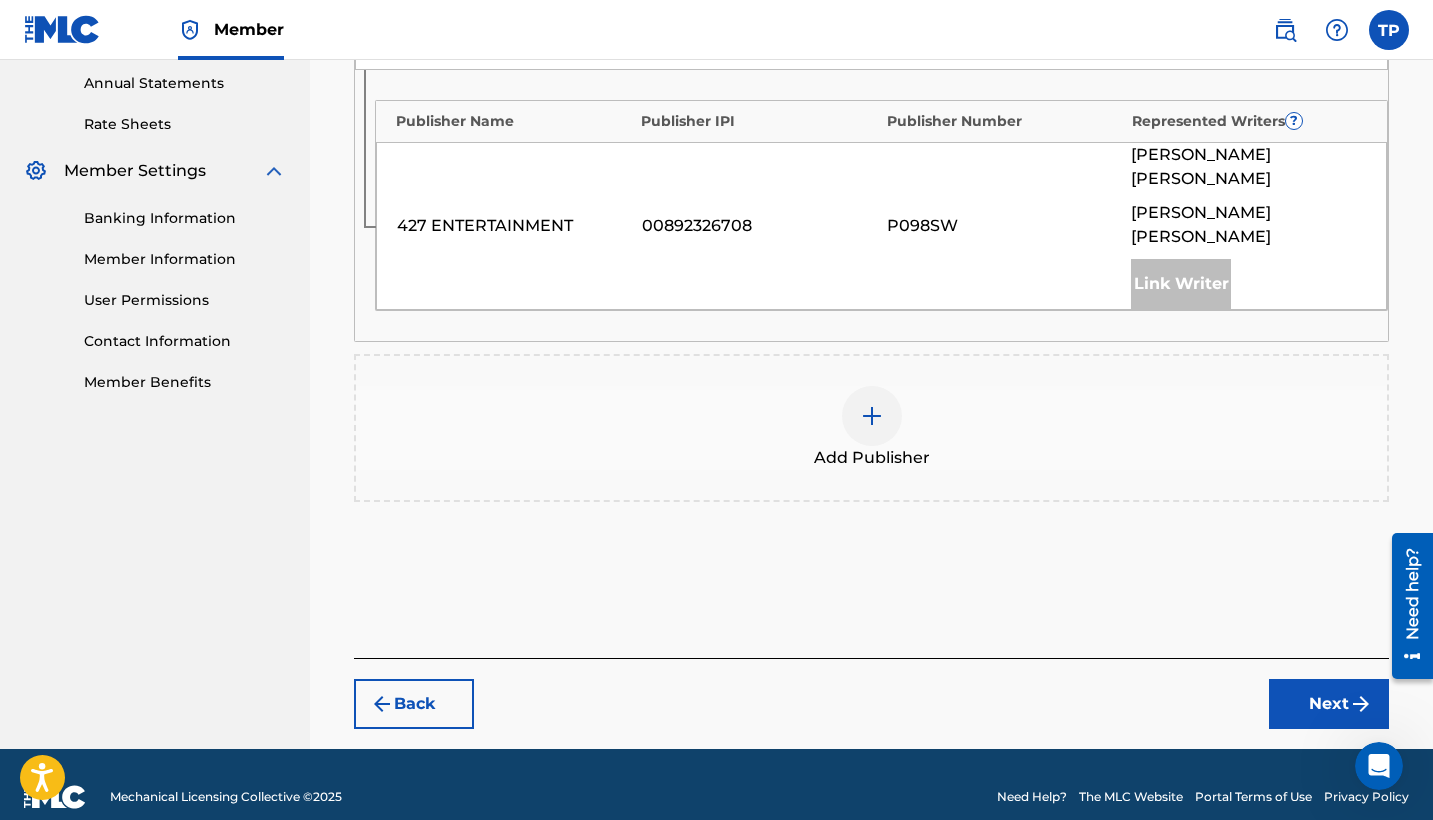 click on "Add Publisher" at bounding box center [871, 428] 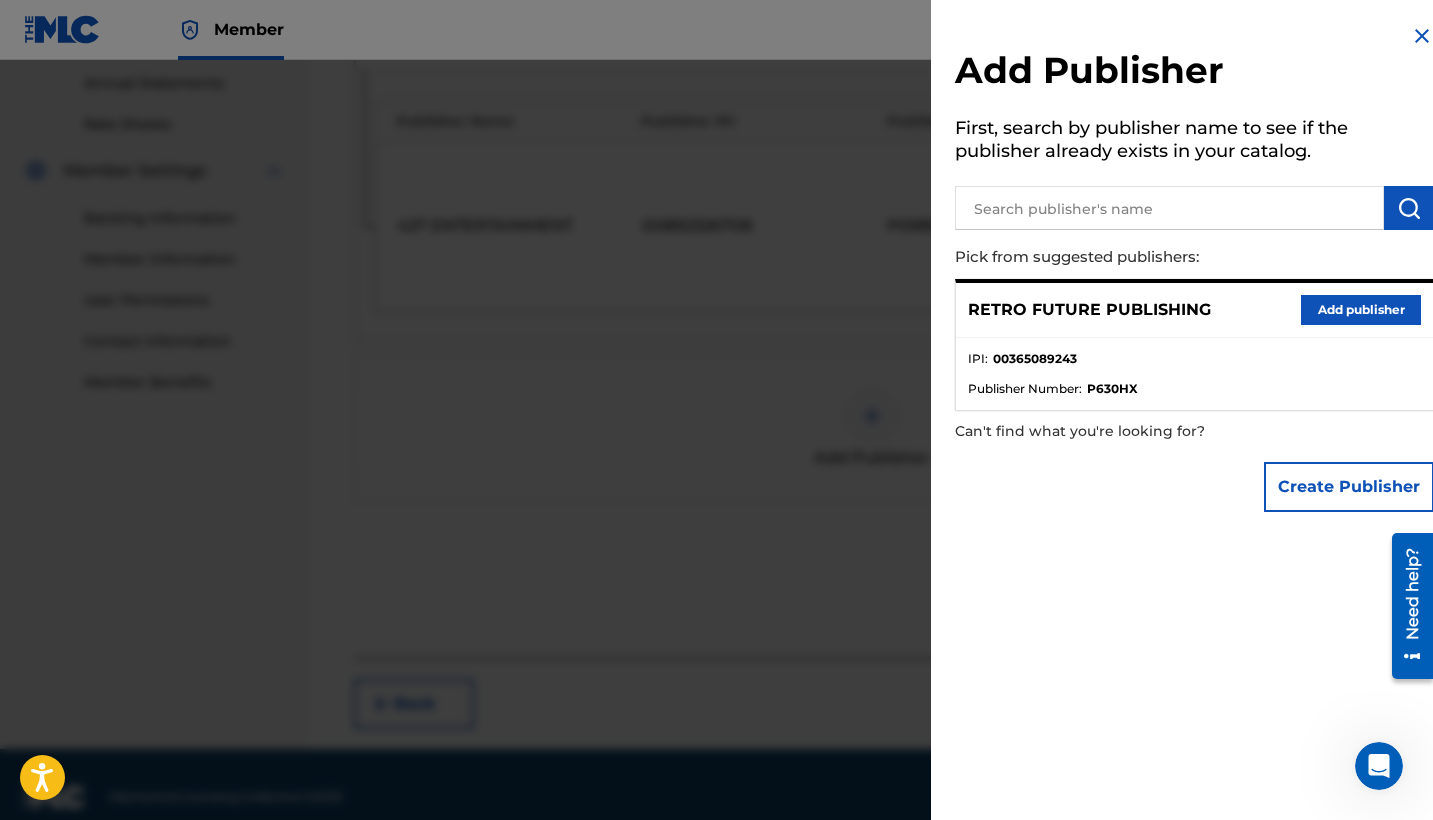 click on "Add publisher" at bounding box center (1361, 310) 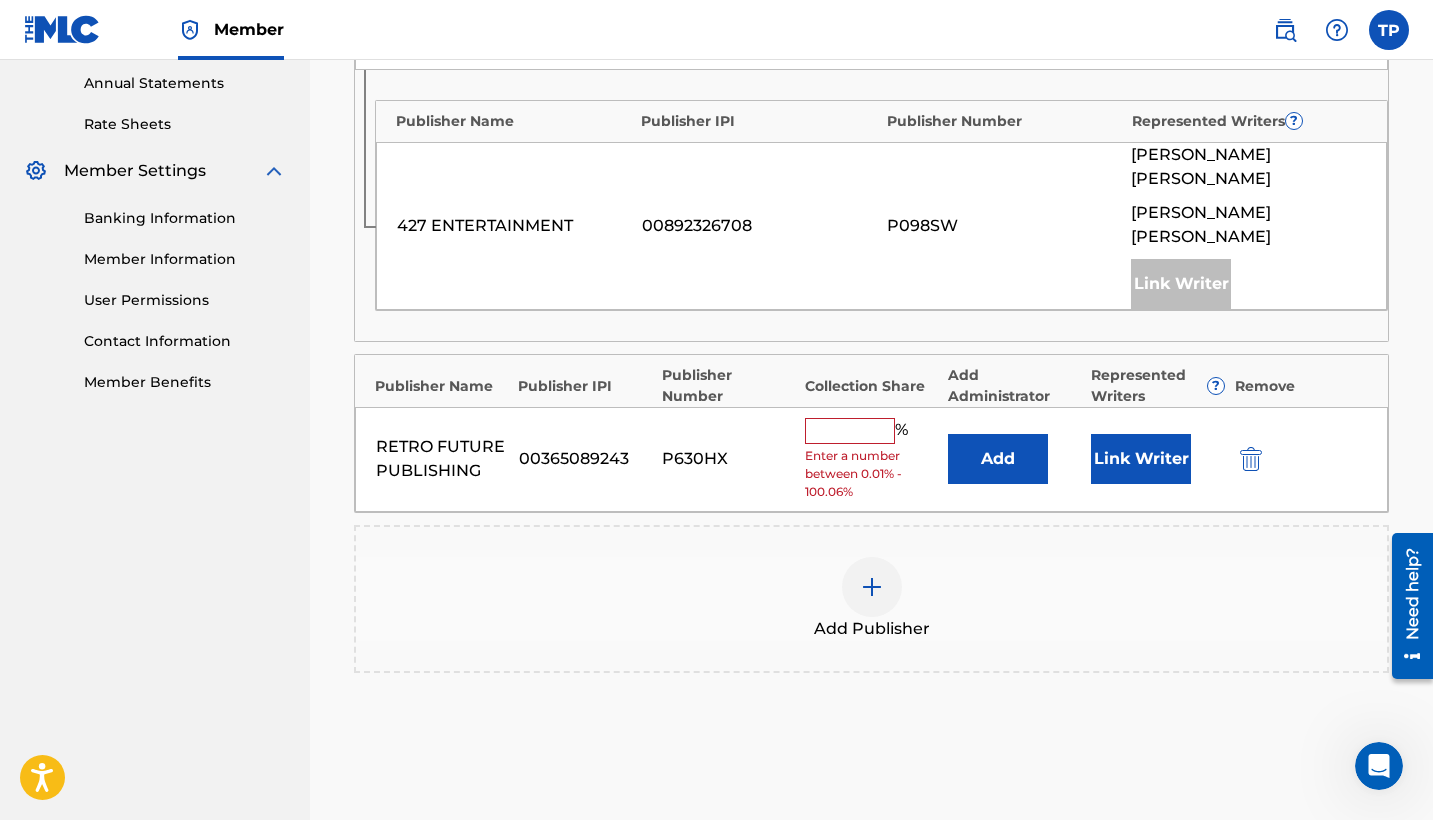 click at bounding box center (850, 431) 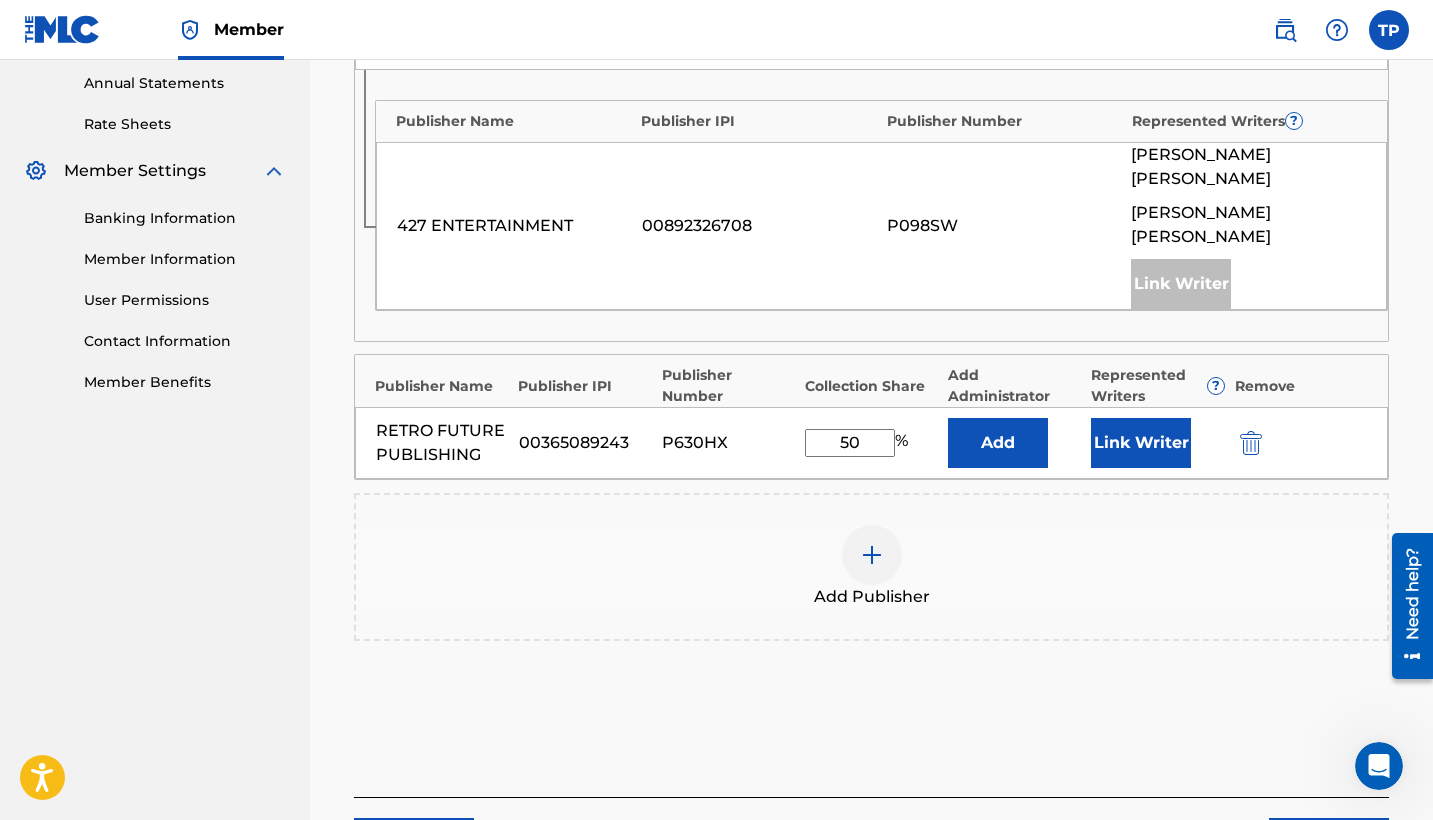 type on "50" 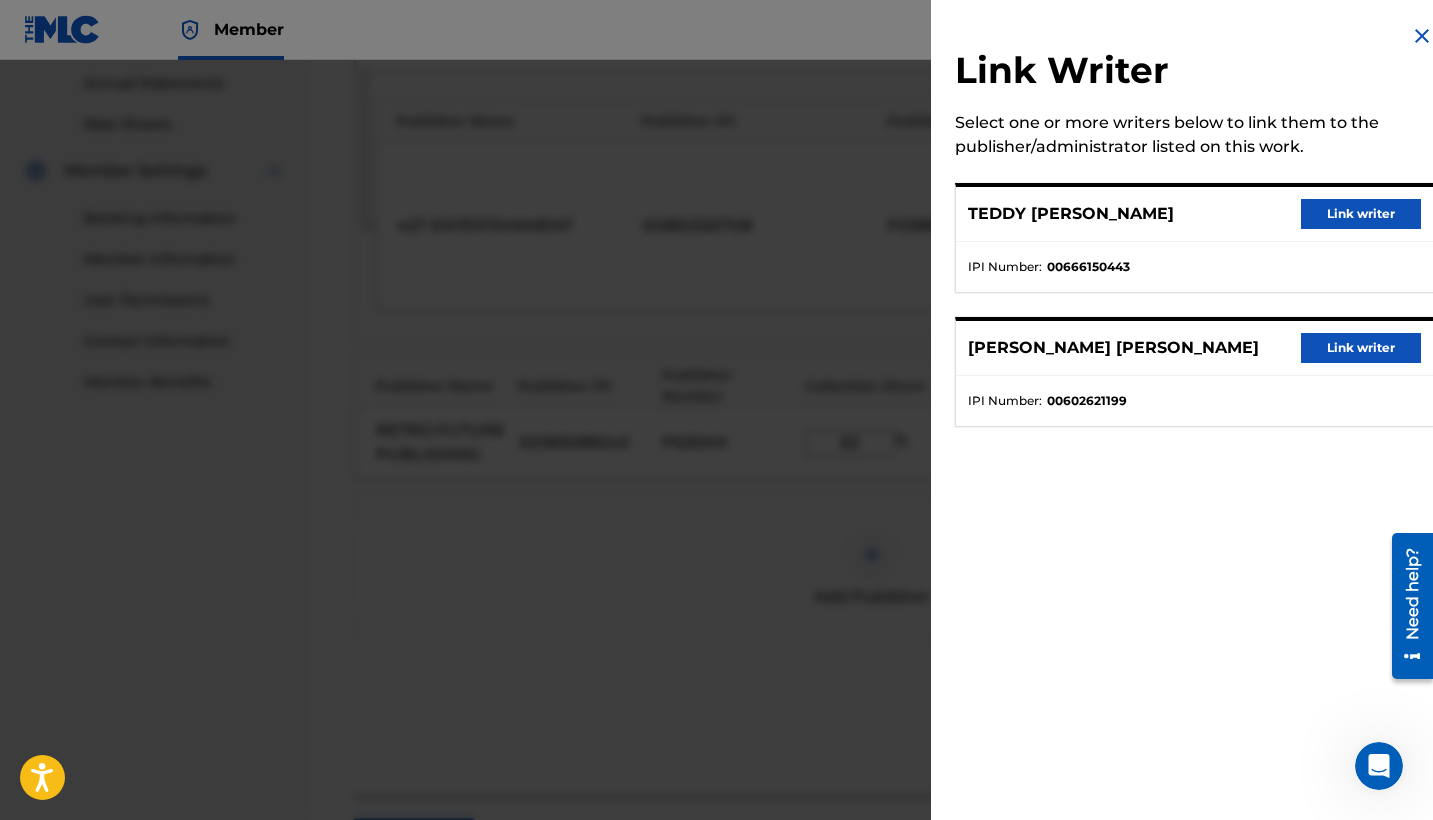 click on "Link writer" at bounding box center (1361, 214) 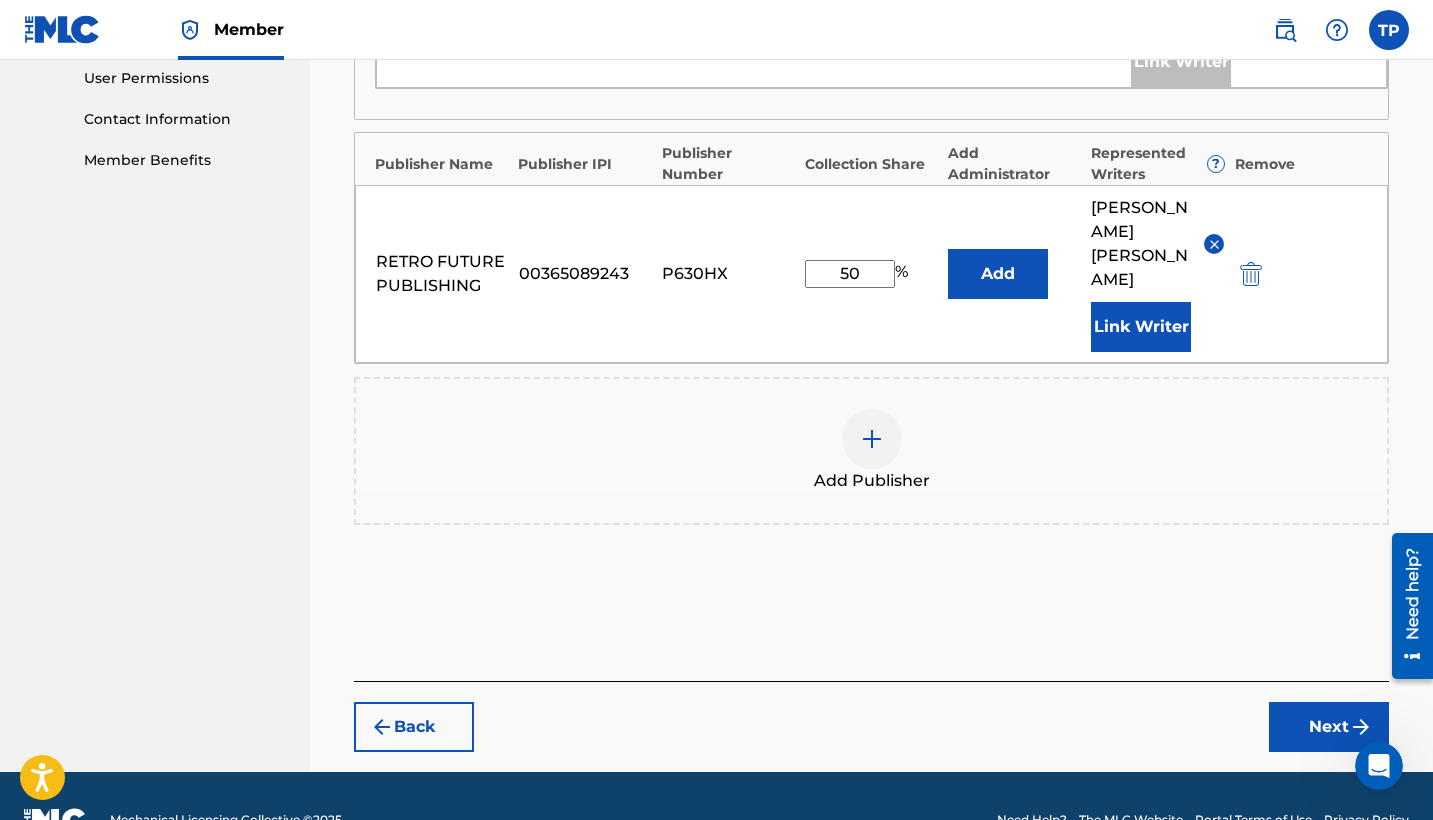 click on "Claiming Tool Search Add Publishers & Shares Review Submit Add Publishers & Shares Enter your publisher(s)/administrator(s). ICE COLD A maximum of   0 %  of shares may be claimed Publishers ( 2 ) ? REQUIRED Total shares:  100 % Administrator ? Administrator IPI Administrator Number Collection Share Remove MEZZO AGENCY 01034031620 P182ZH 50 Publisher Name Publisher IPI Publisher Number Represented Writers ? 427 ENTERTAINMENT 00892326708 P098SW TEDDY TERREL   PENA KRISTOPHER THOMAS   CAMPBELL Link Writer Publisher Name Publisher IPI Publisher Number Collection Share Add Administrator Represented Writers ? Remove RETRO FUTURE PUBLISHING 00365089243 P630HX 50 % Add TEDDY TERREL   PENA Link Writer Add Publisher Back Next" at bounding box center (871, -34) 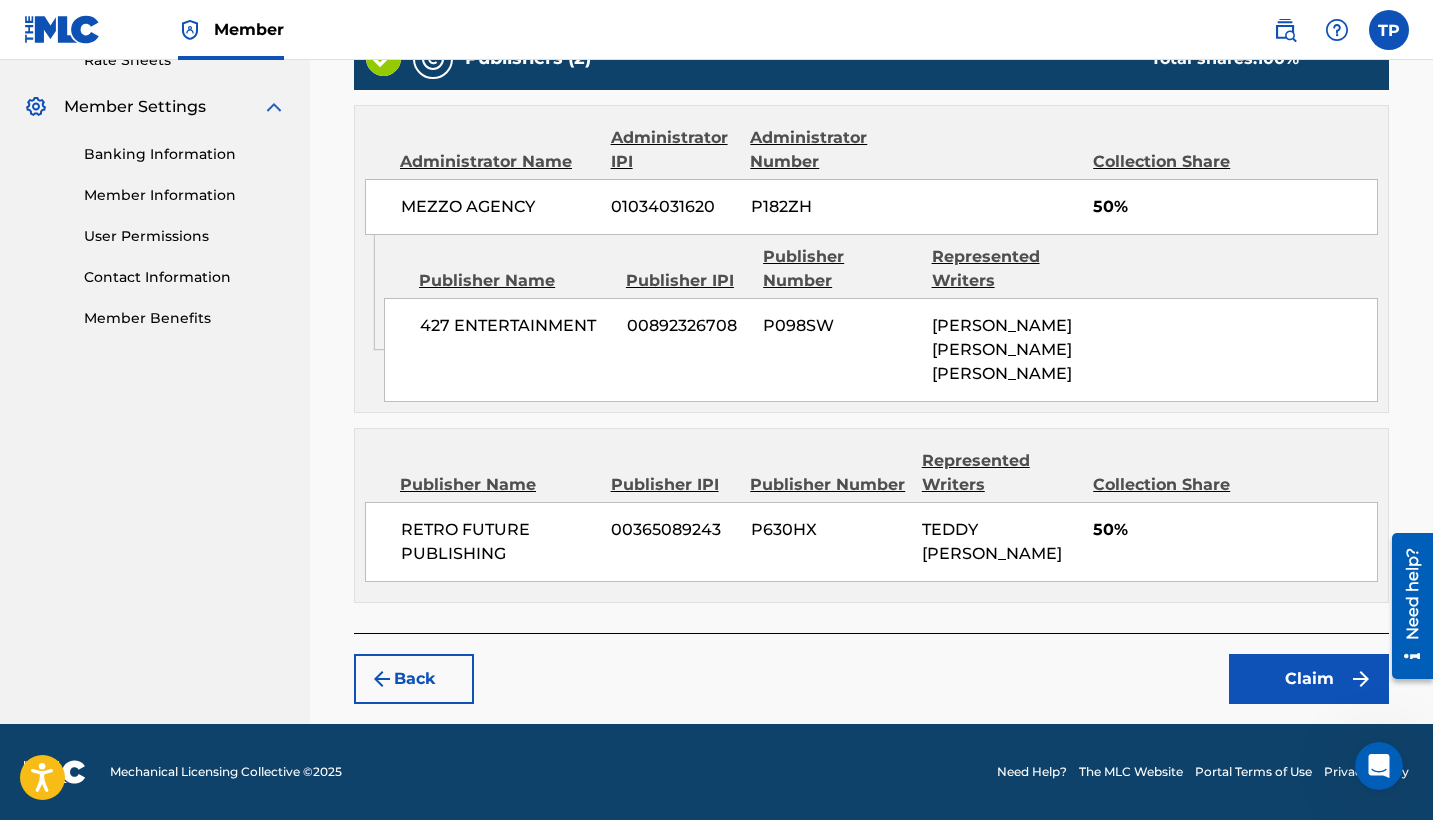 click on "Claim" at bounding box center [1309, 679] 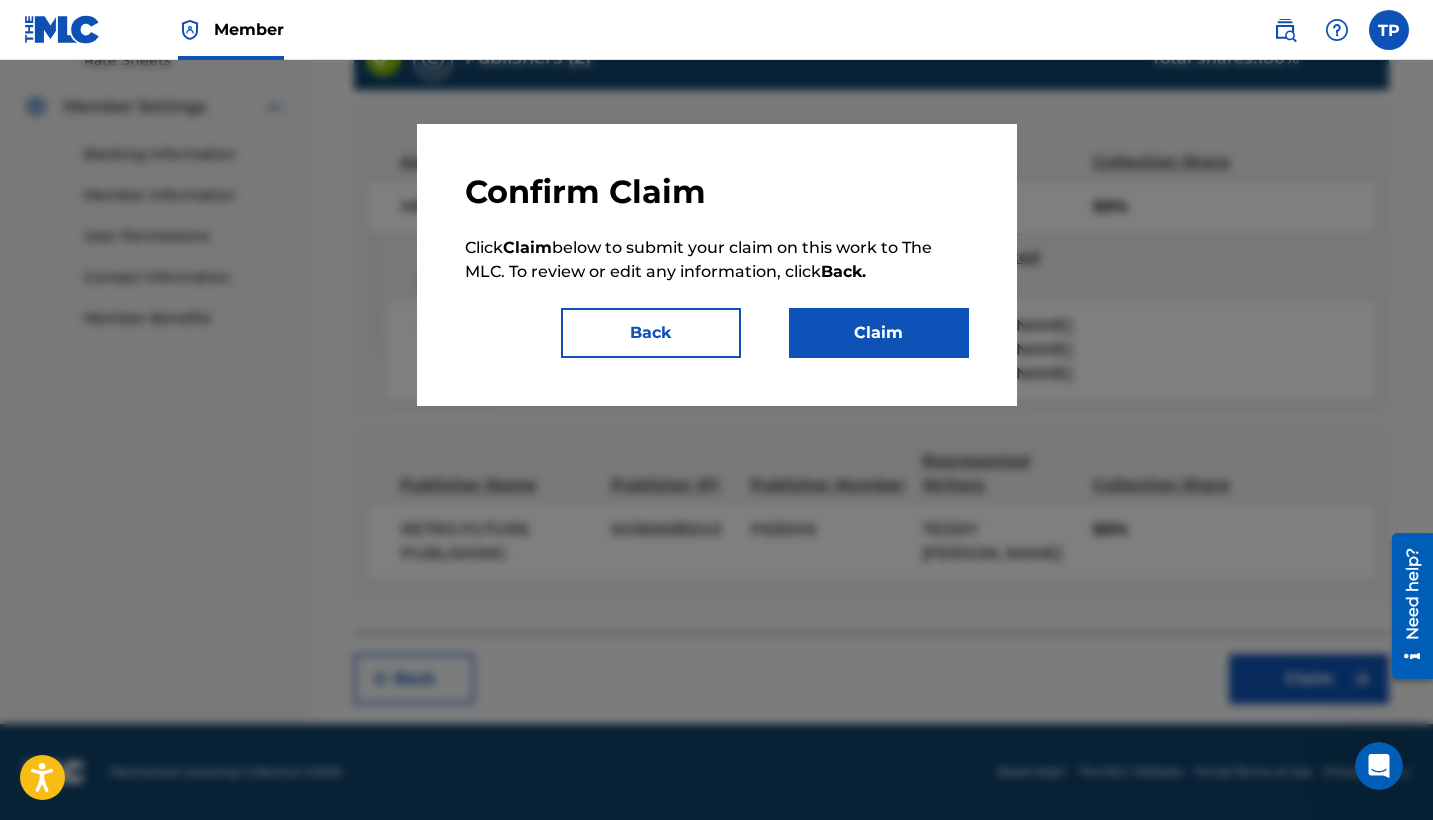 click on "Claim" at bounding box center (879, 333) 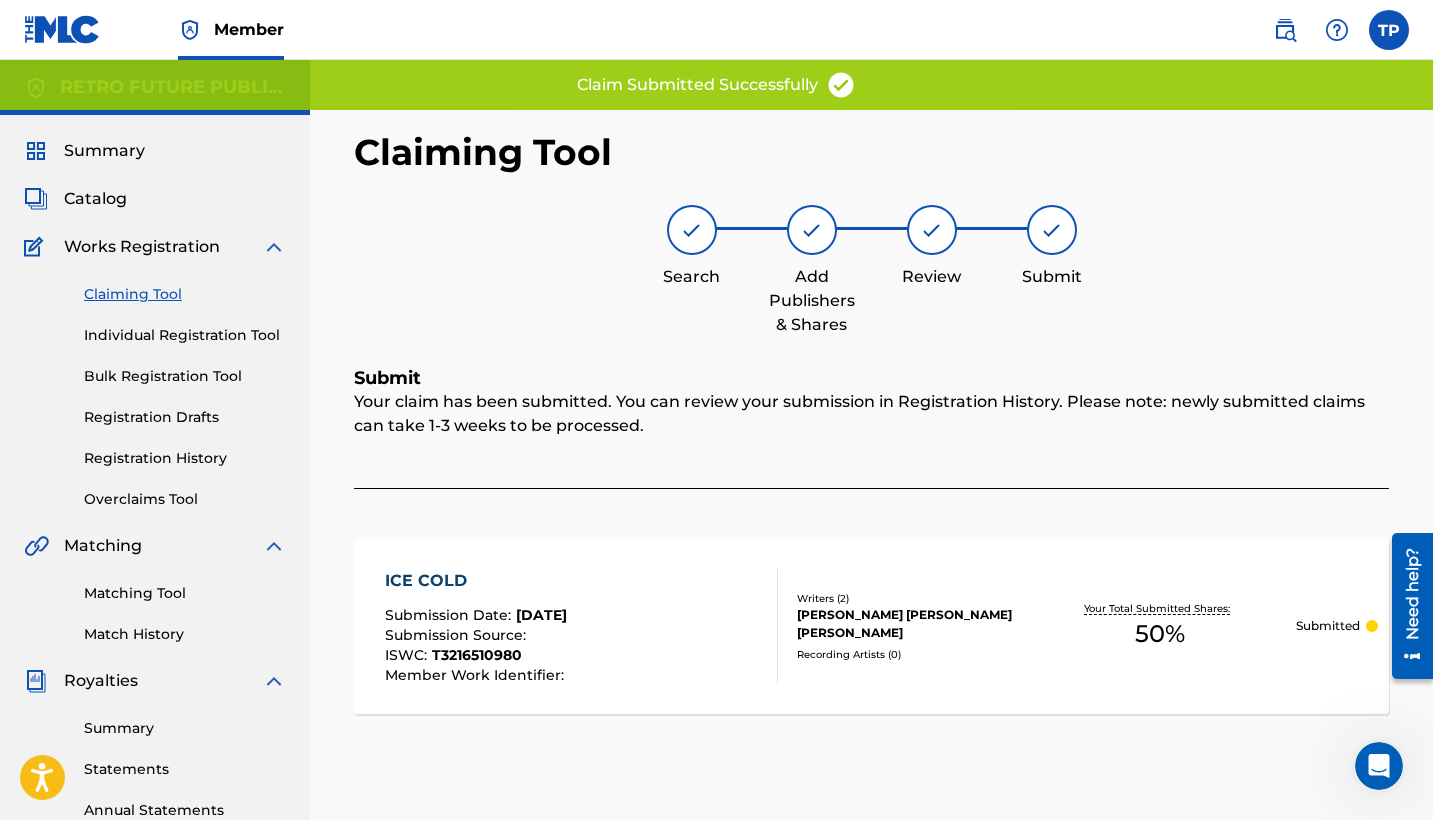 scroll, scrollTop: 0, scrollLeft: 0, axis: both 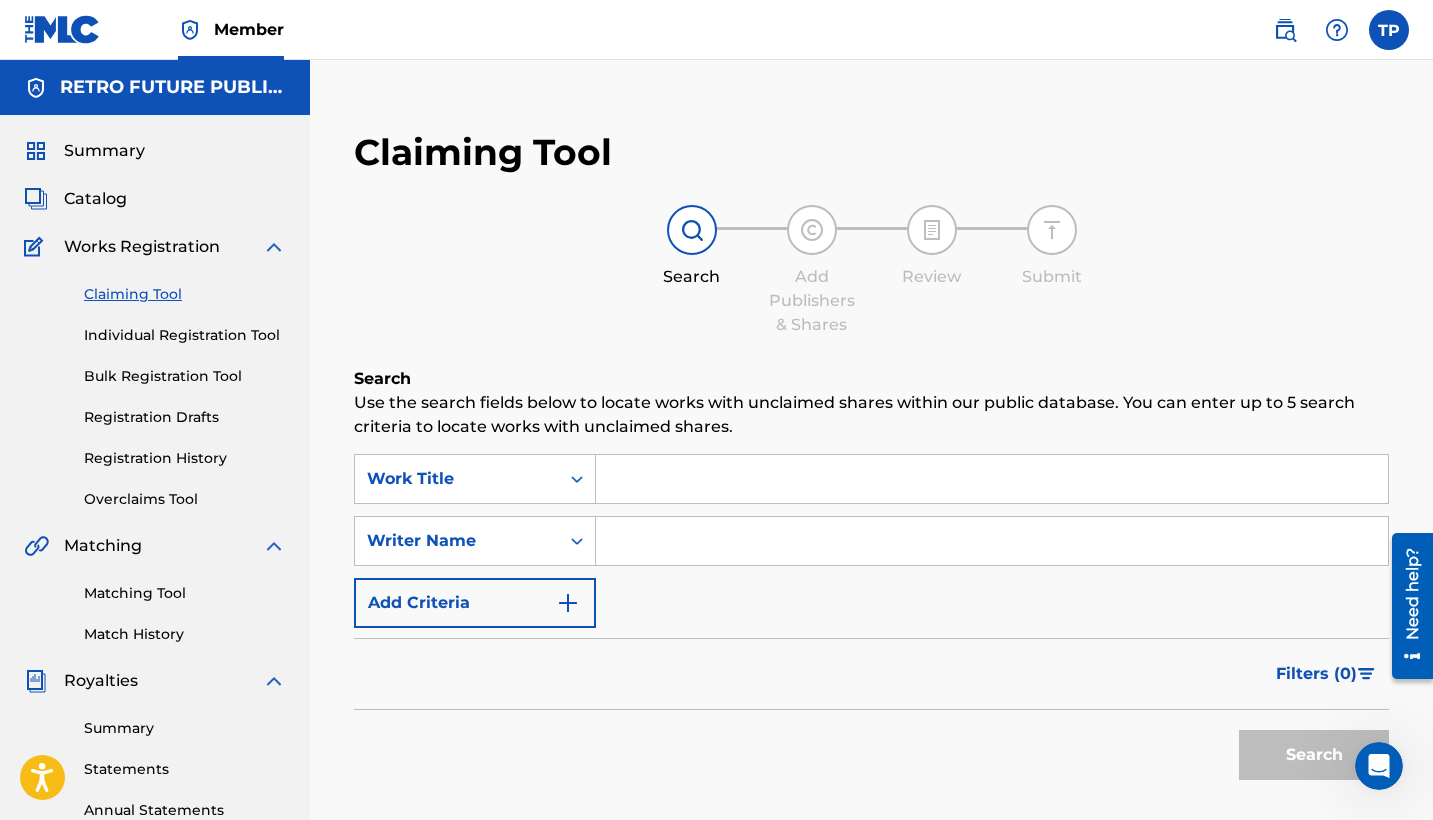 click at bounding box center (992, 479) 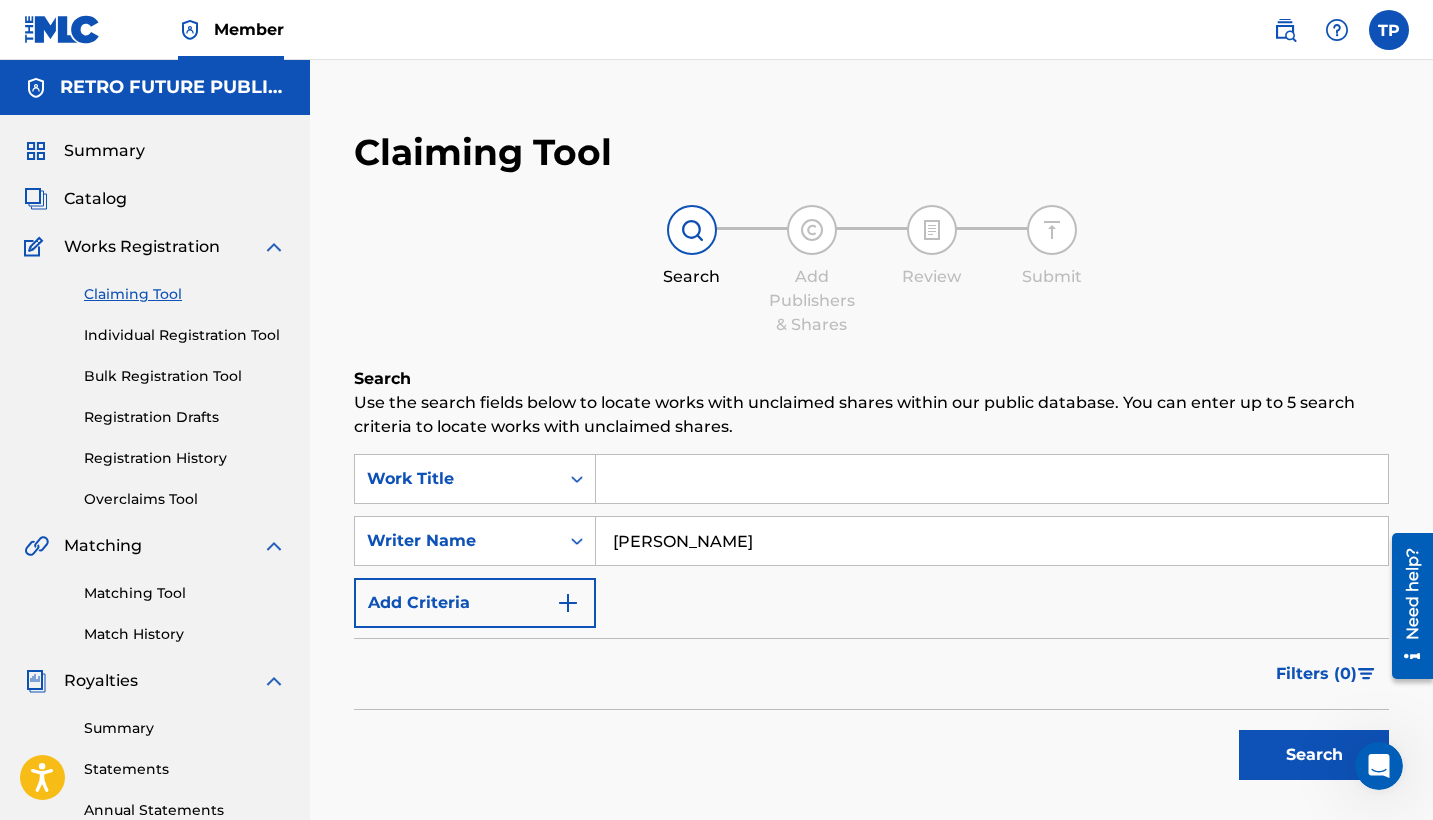 type on "TEDDY PENA" 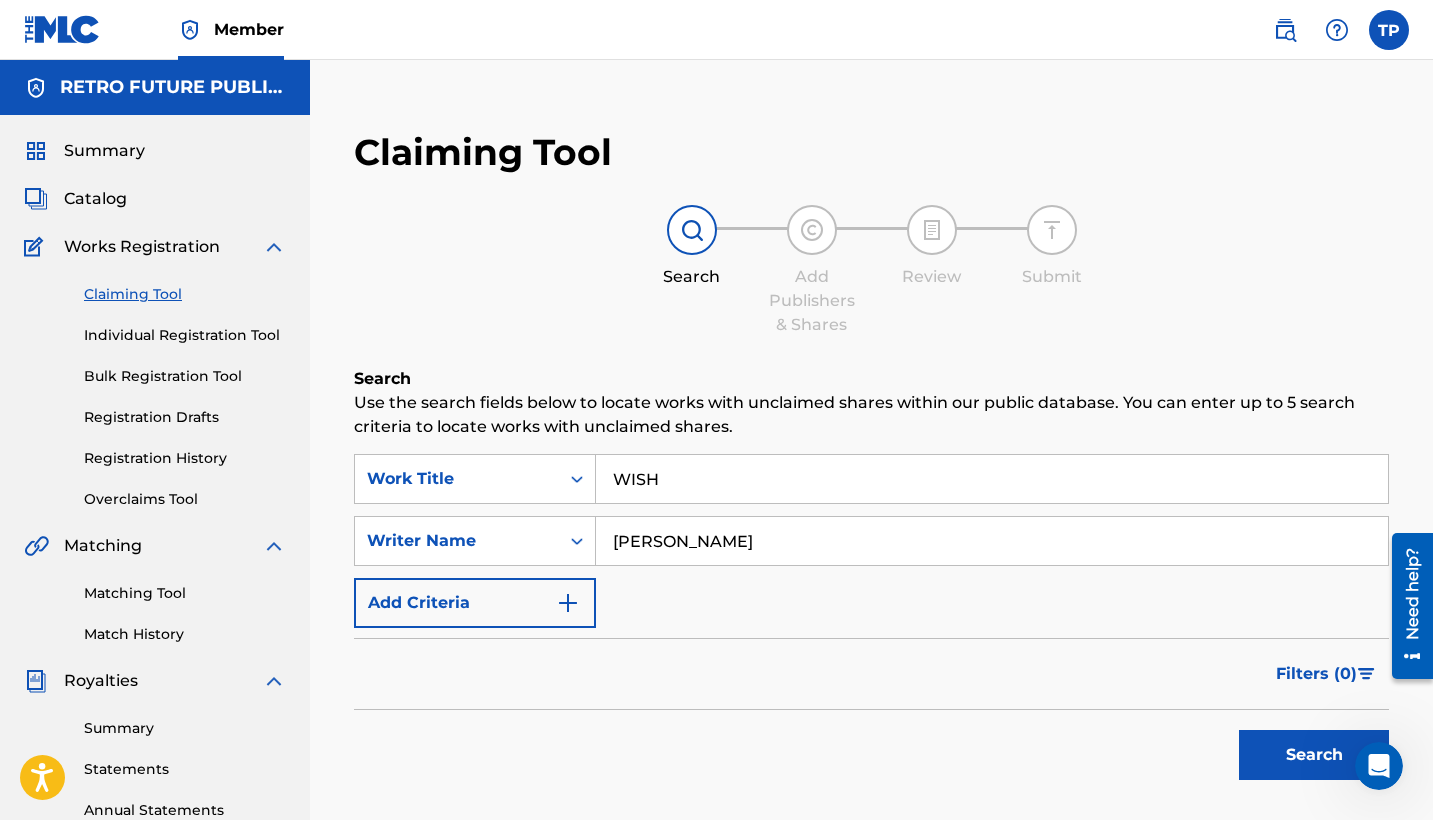 type on "i wish" 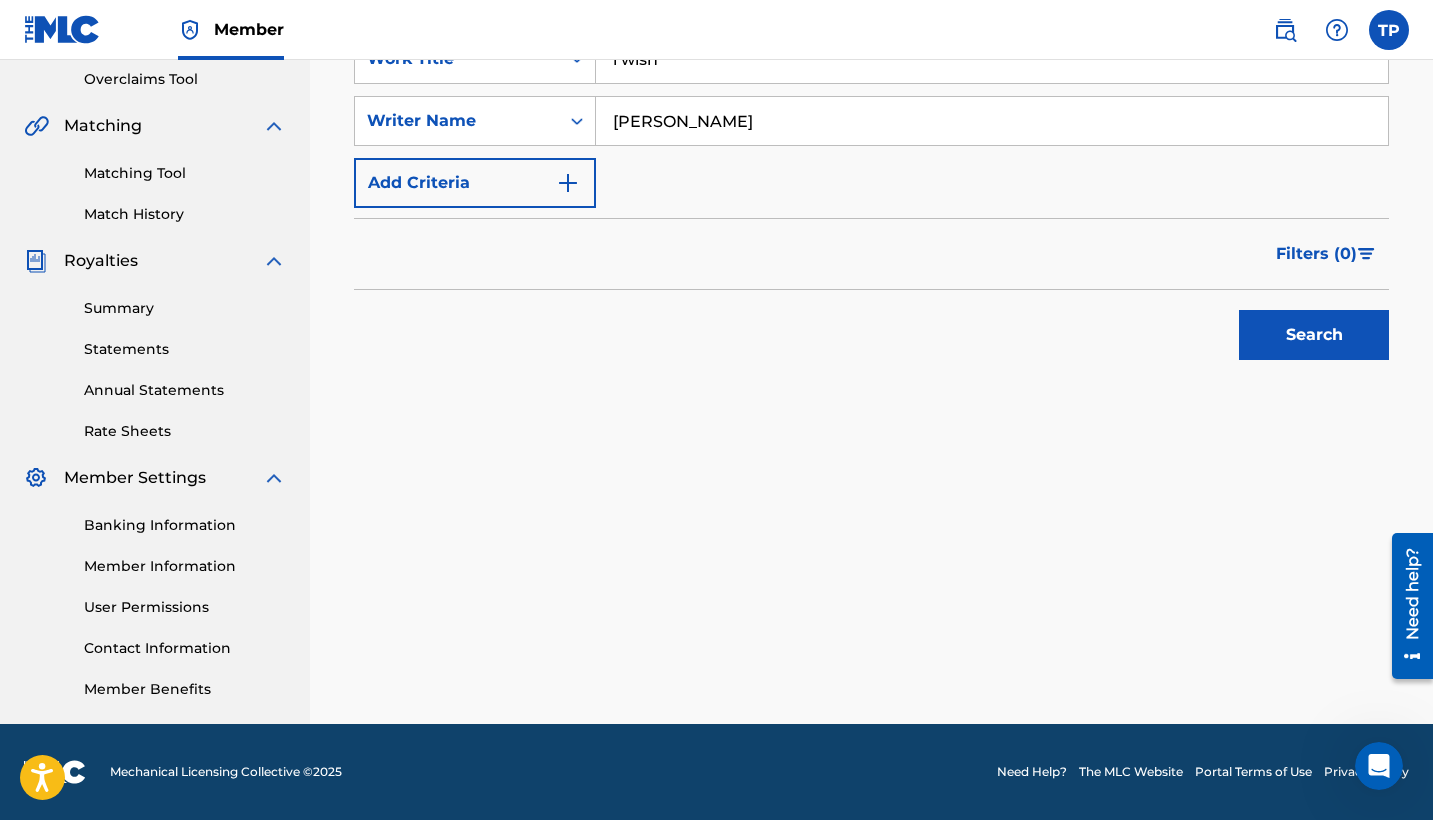 scroll, scrollTop: 420, scrollLeft: 0, axis: vertical 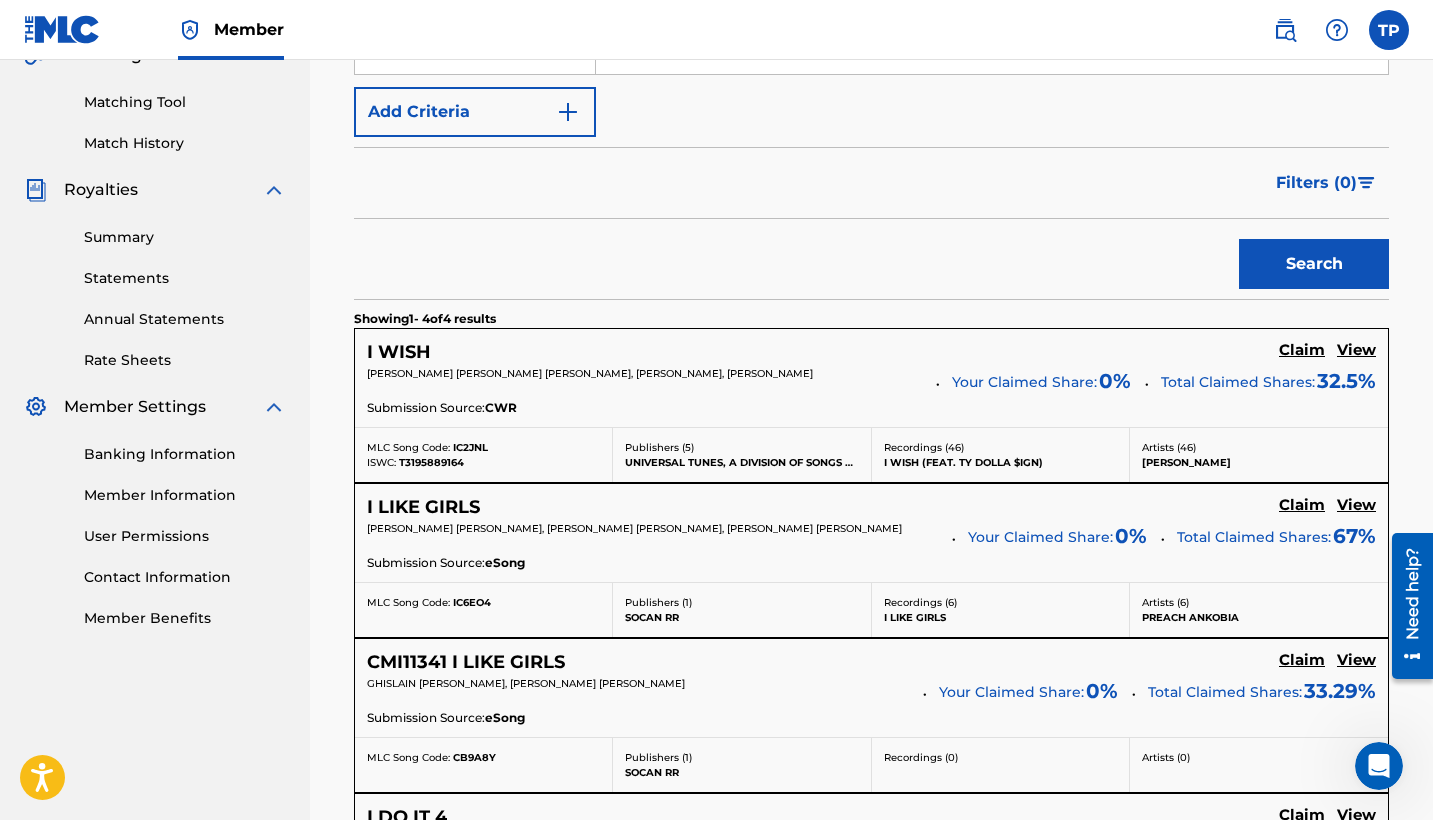 click on "Claim" at bounding box center (1302, 350) 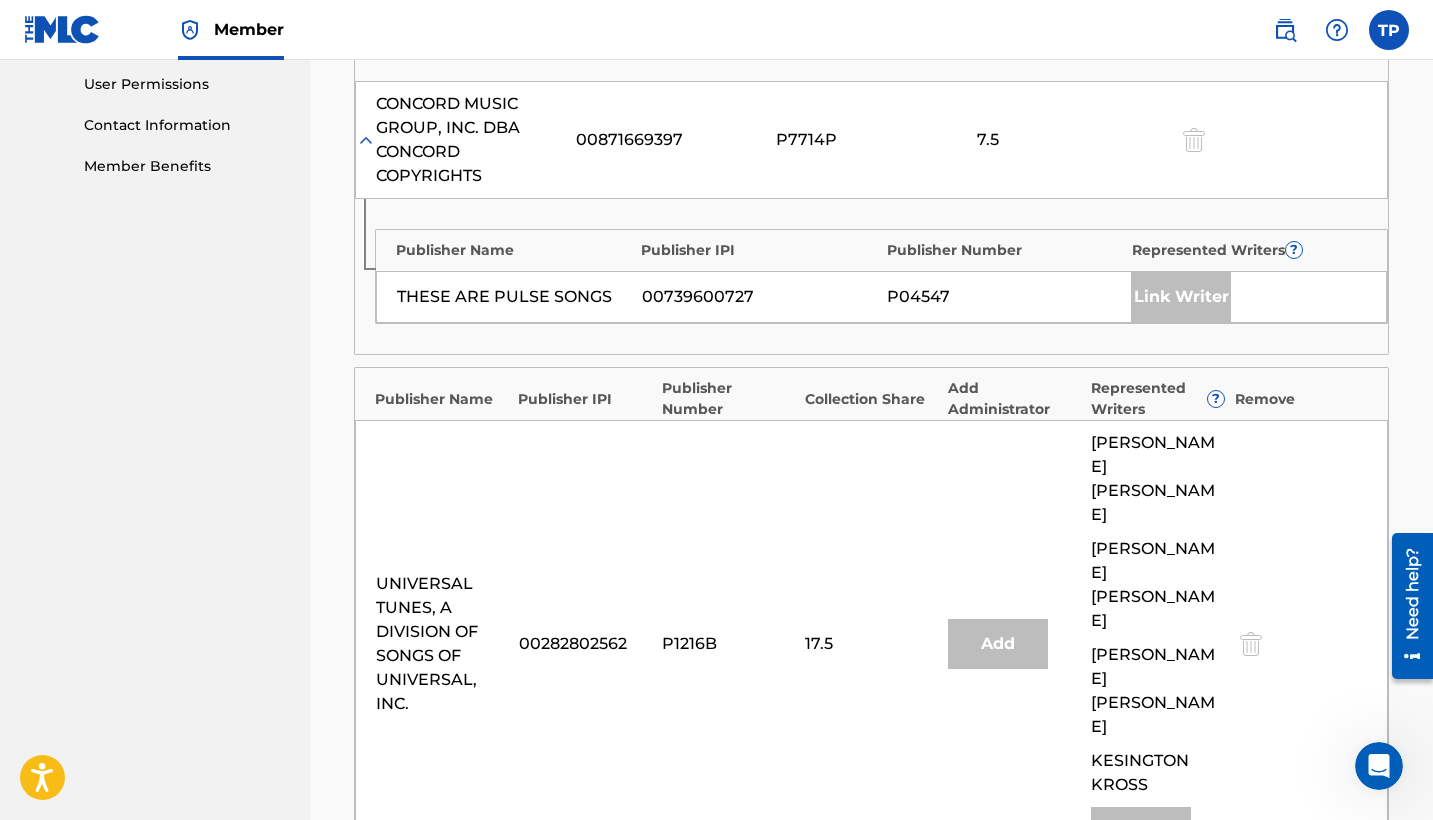 scroll, scrollTop: 1244, scrollLeft: 0, axis: vertical 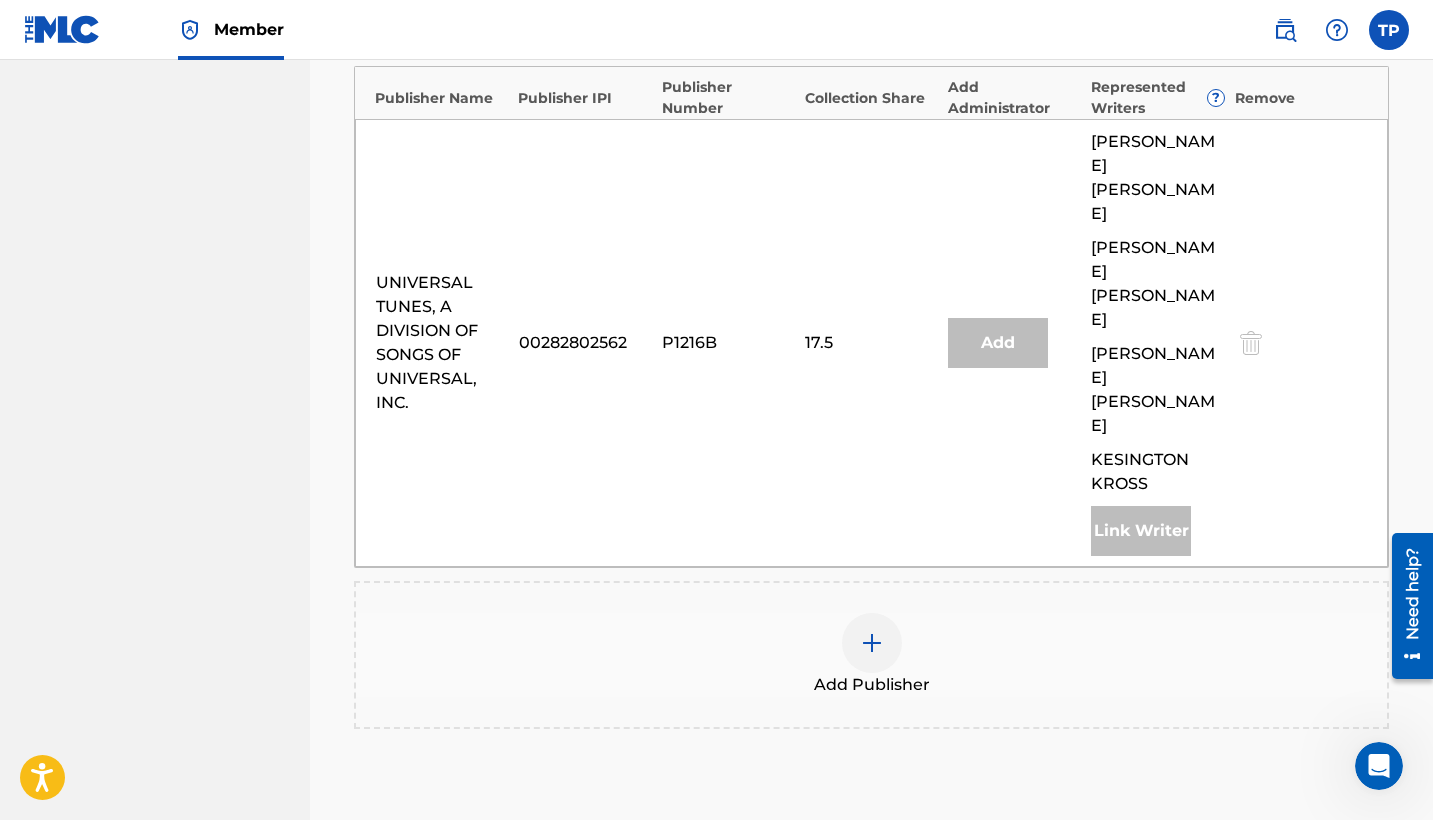click at bounding box center (872, 643) 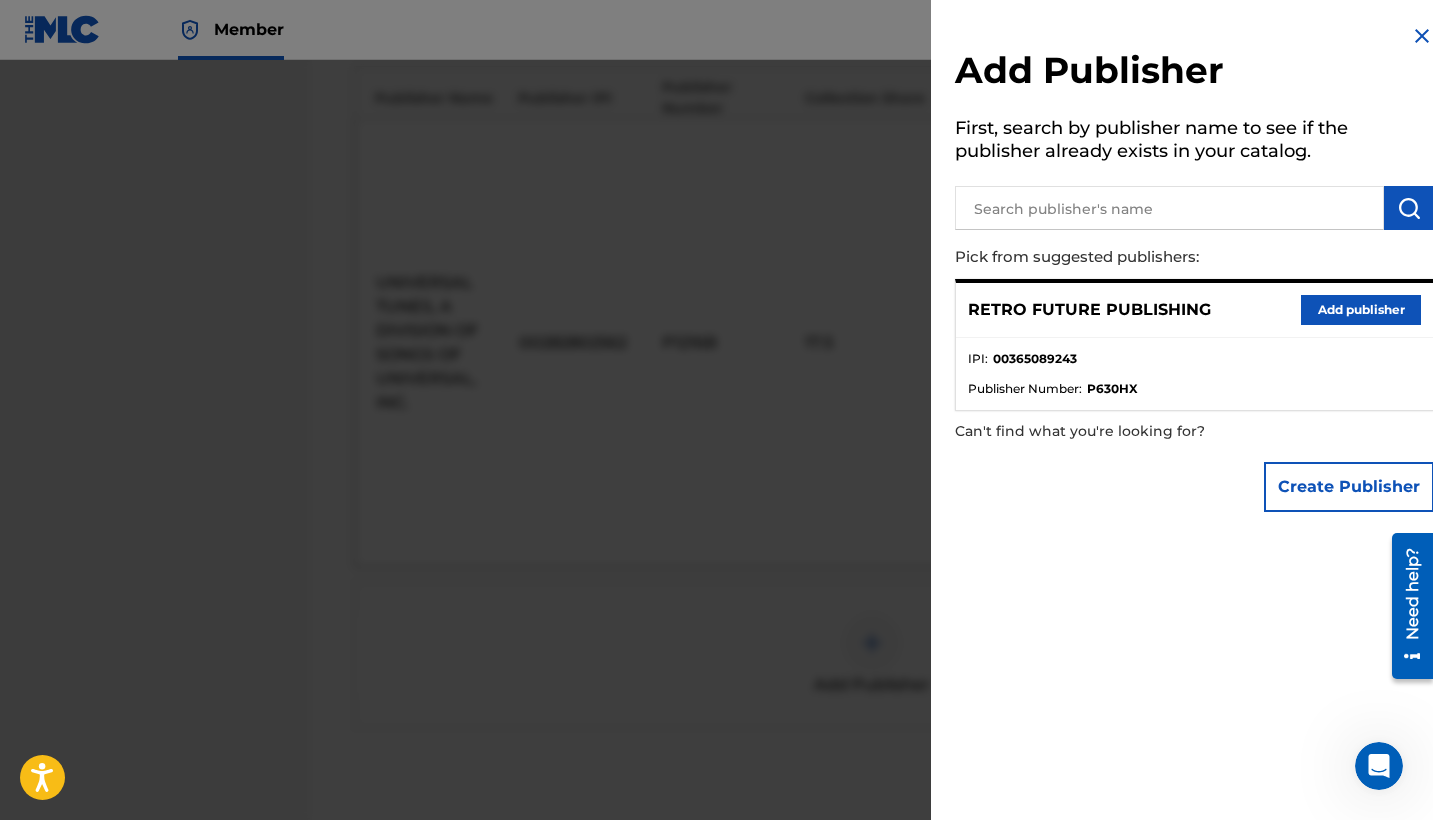 click on "Add publisher" at bounding box center (1361, 310) 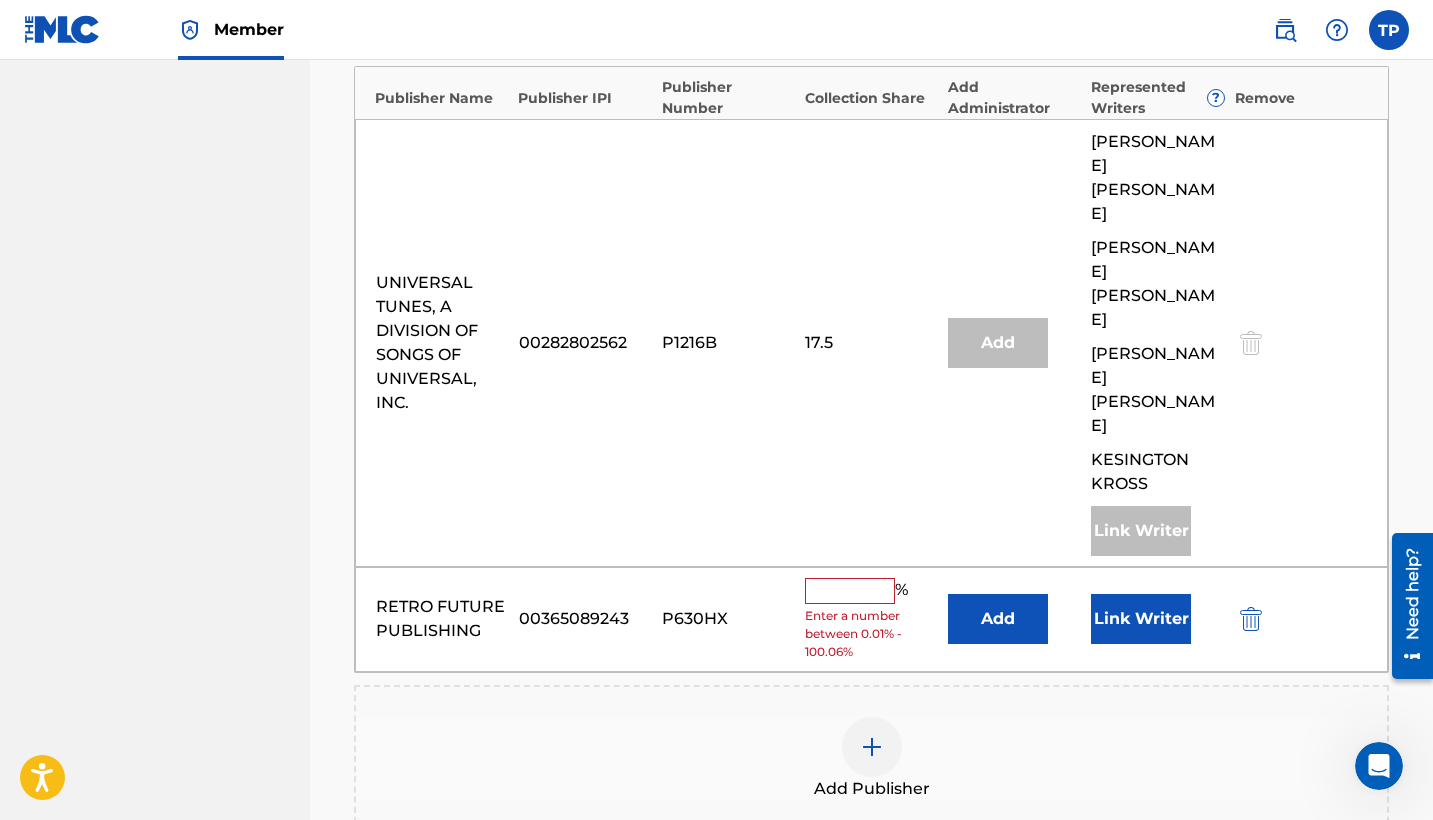 click at bounding box center (850, 591) 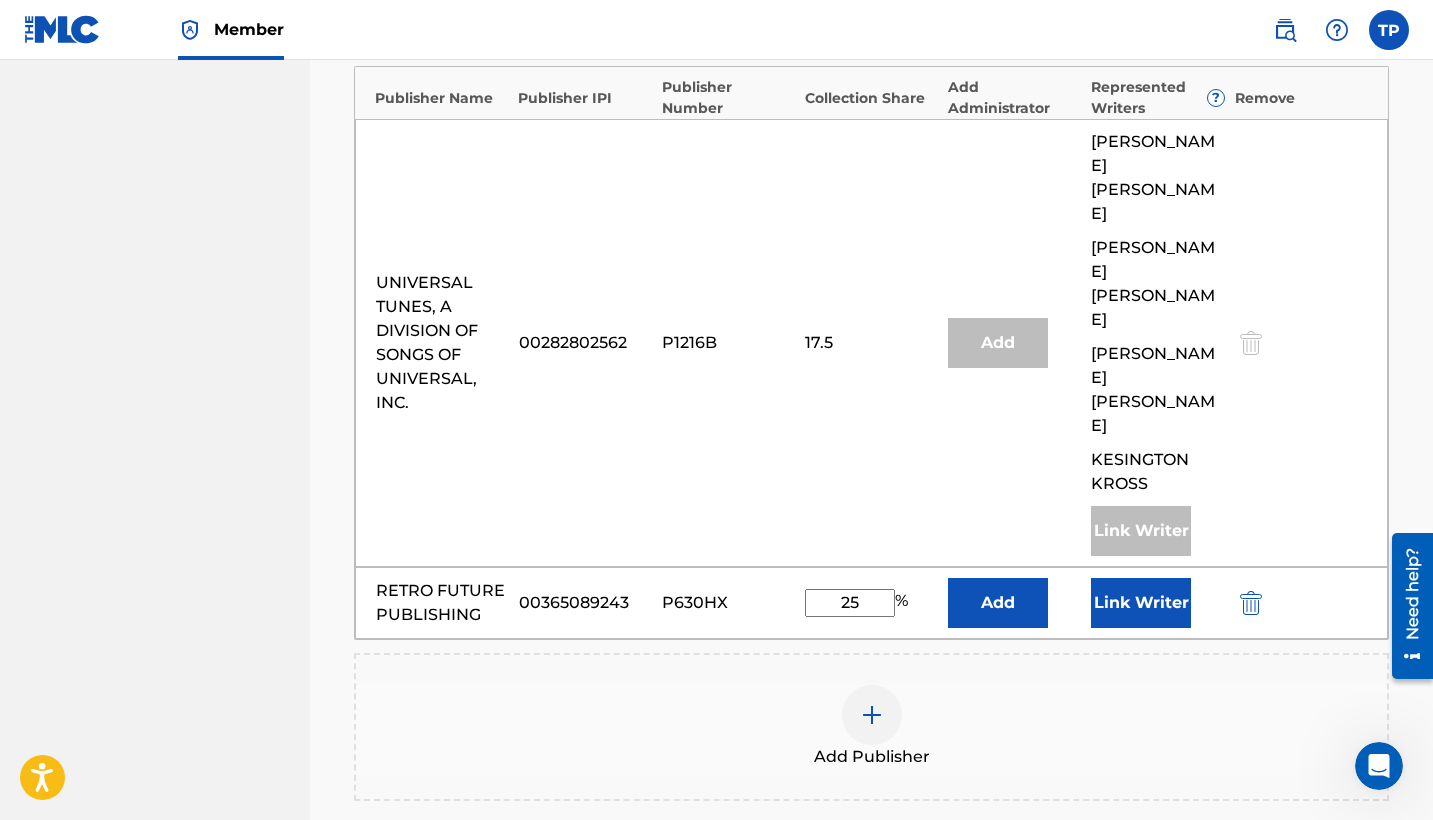 type on "25" 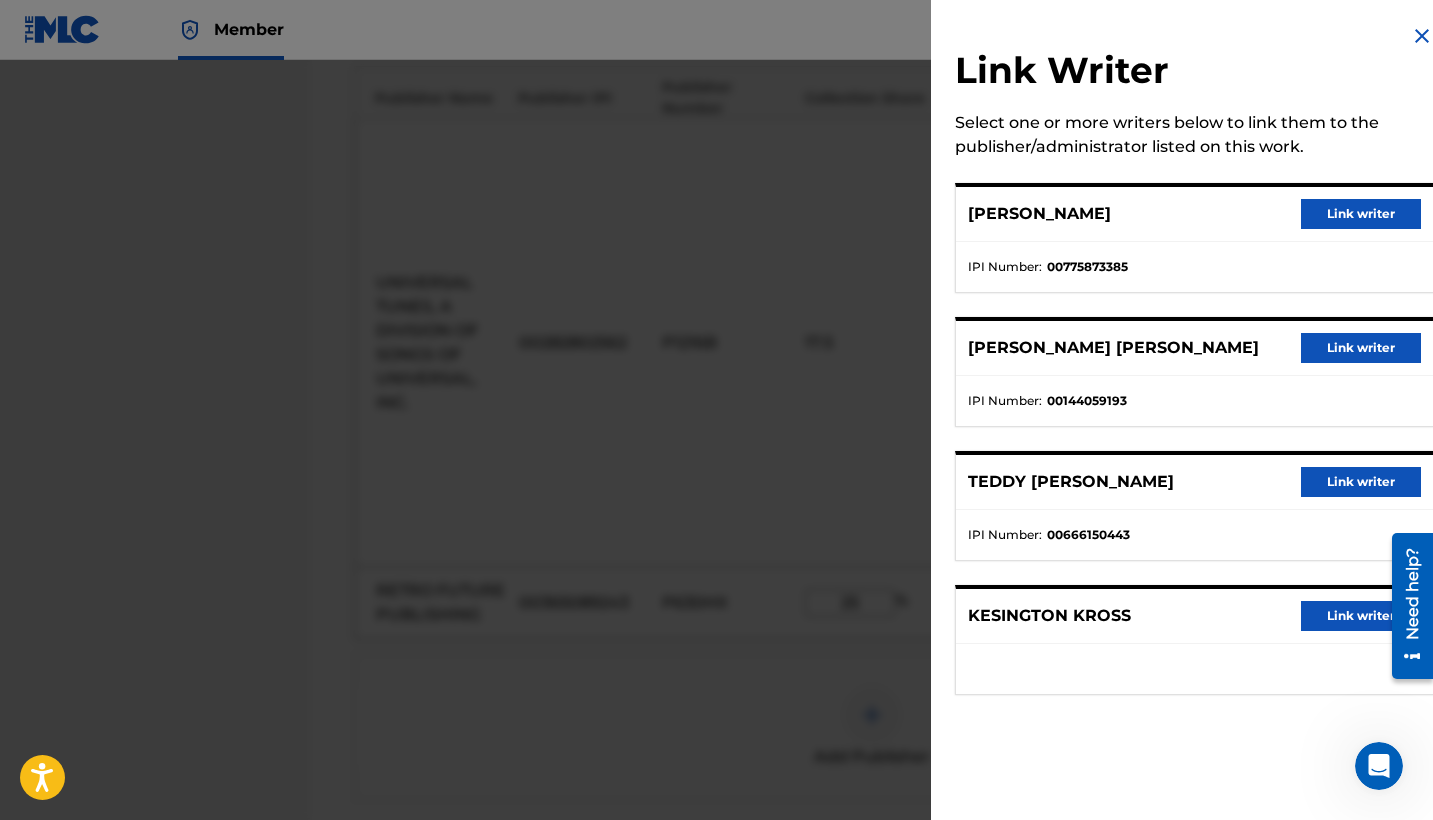 click on "Link writer" at bounding box center [1361, 214] 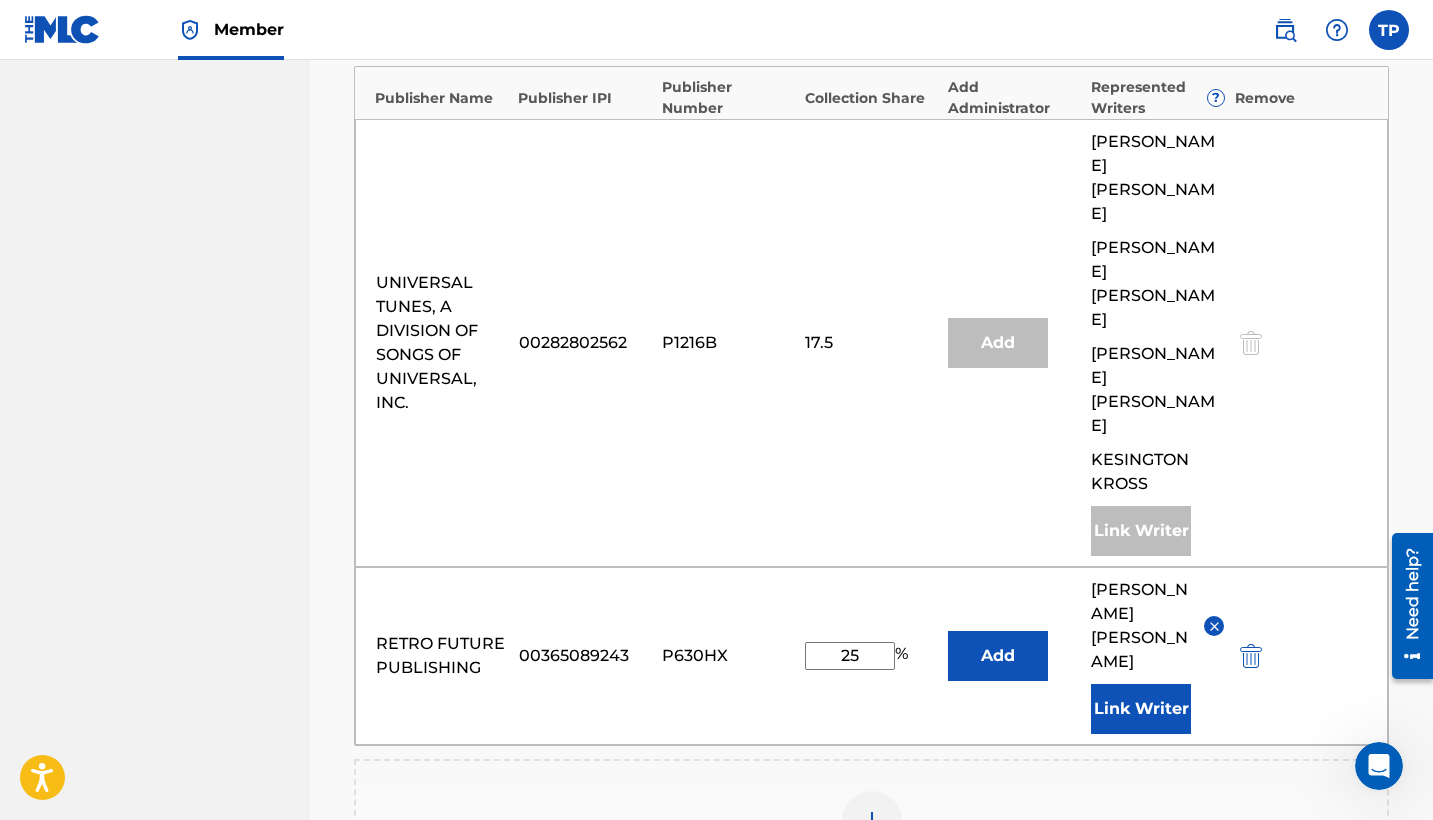 click at bounding box center [1214, 626] 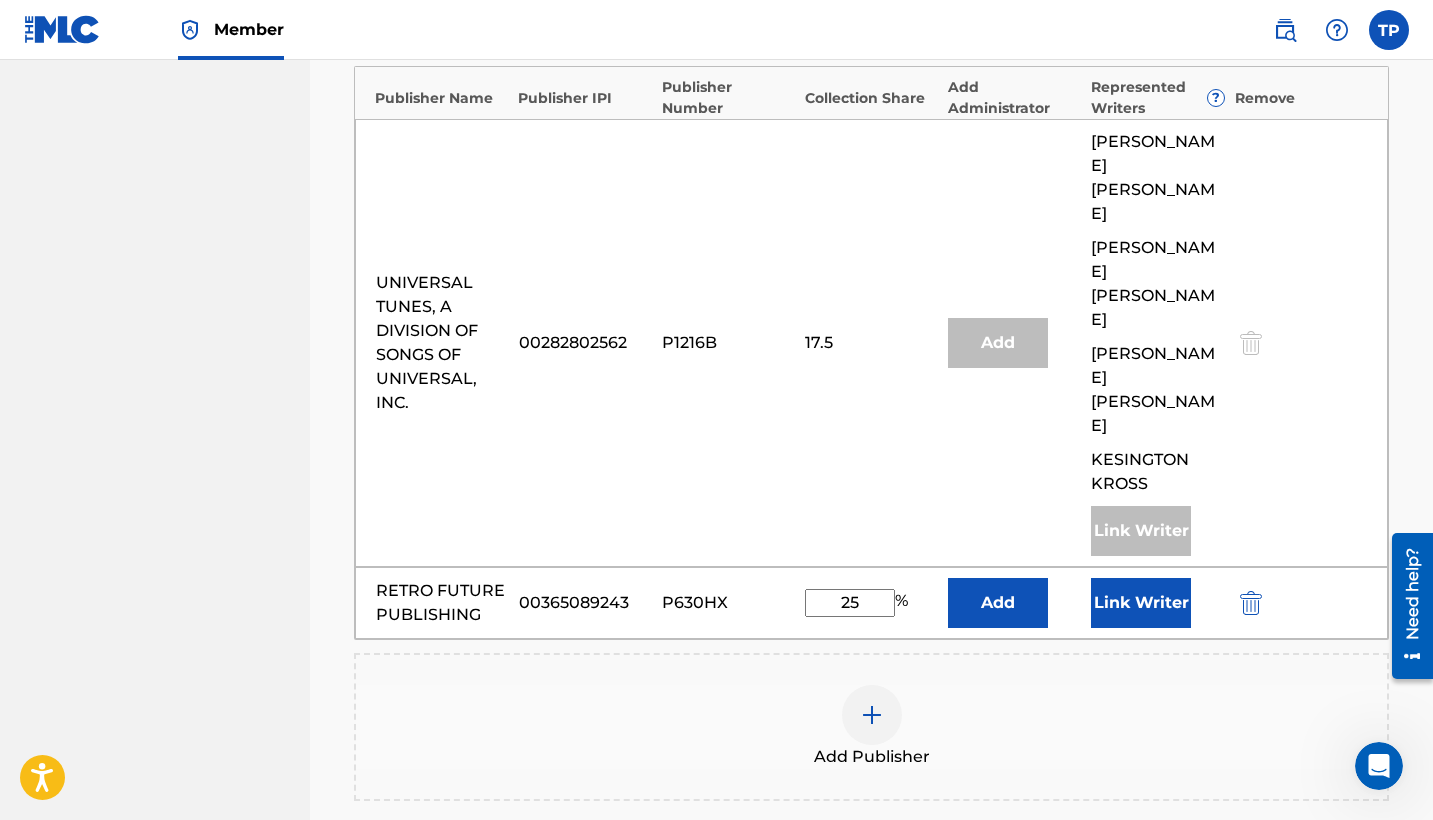 click on "Link Writer" at bounding box center (1141, 603) 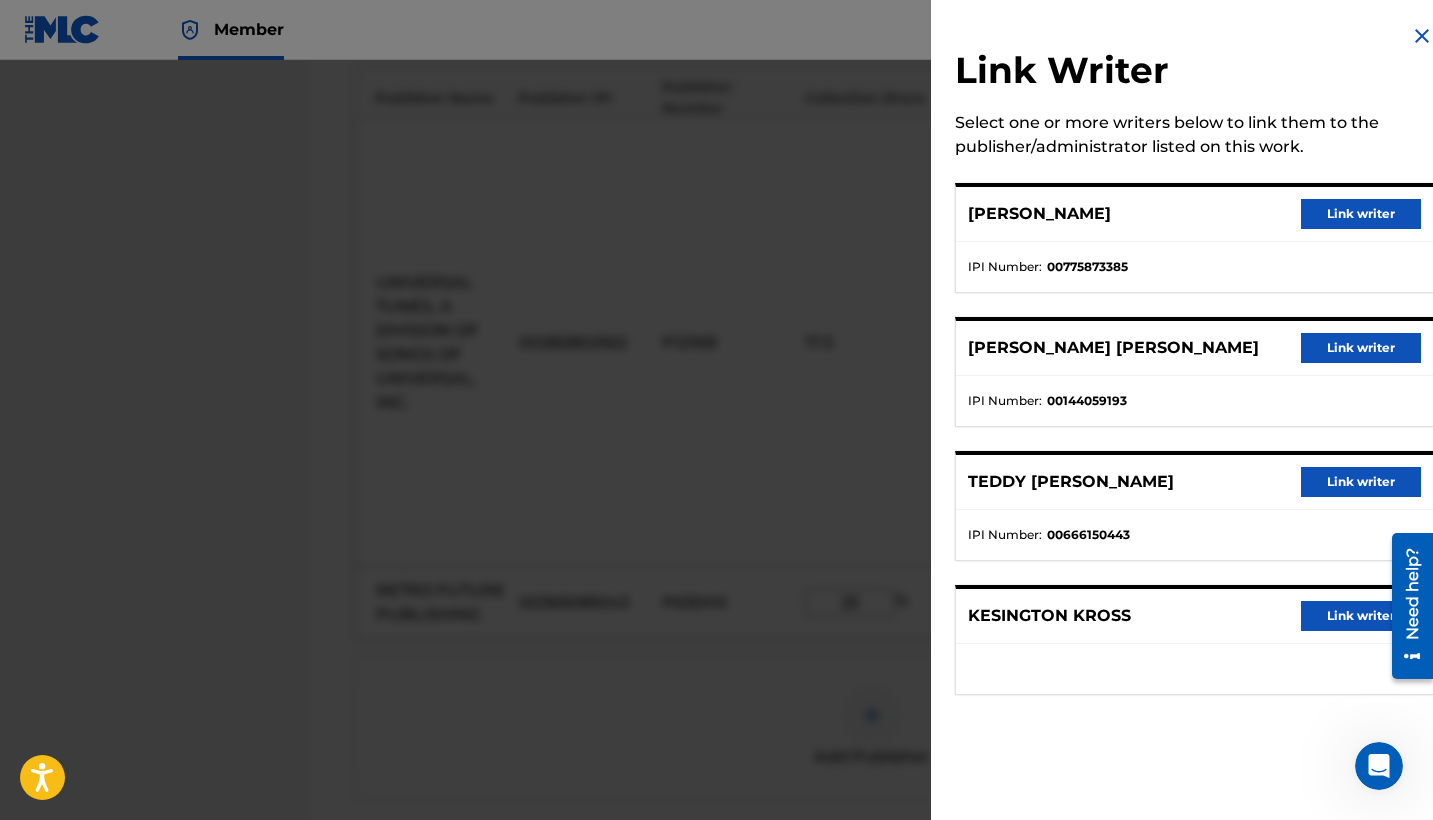 click on "Link writer" at bounding box center (1361, 482) 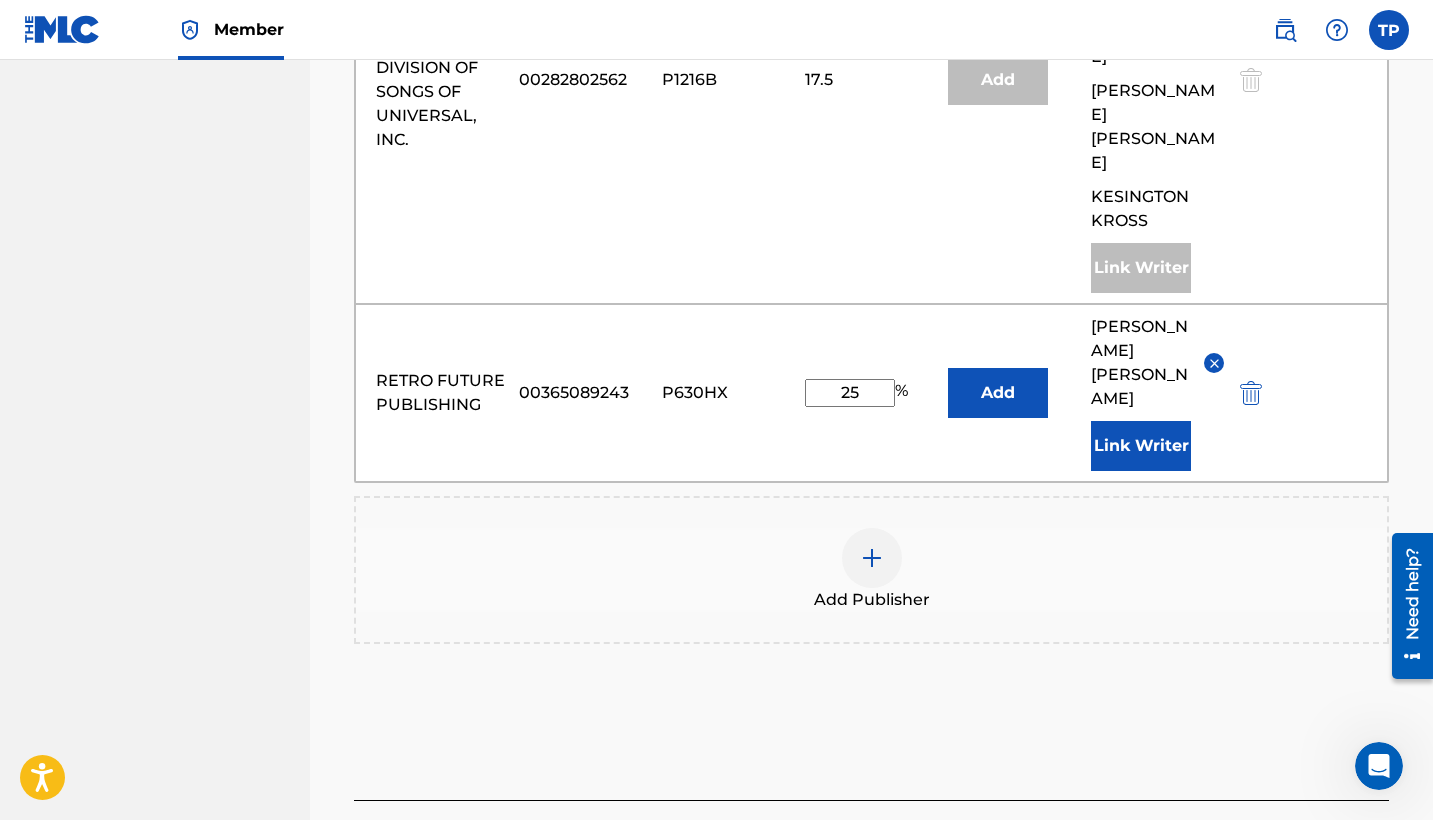 scroll, scrollTop: 1504, scrollLeft: 1, axis: both 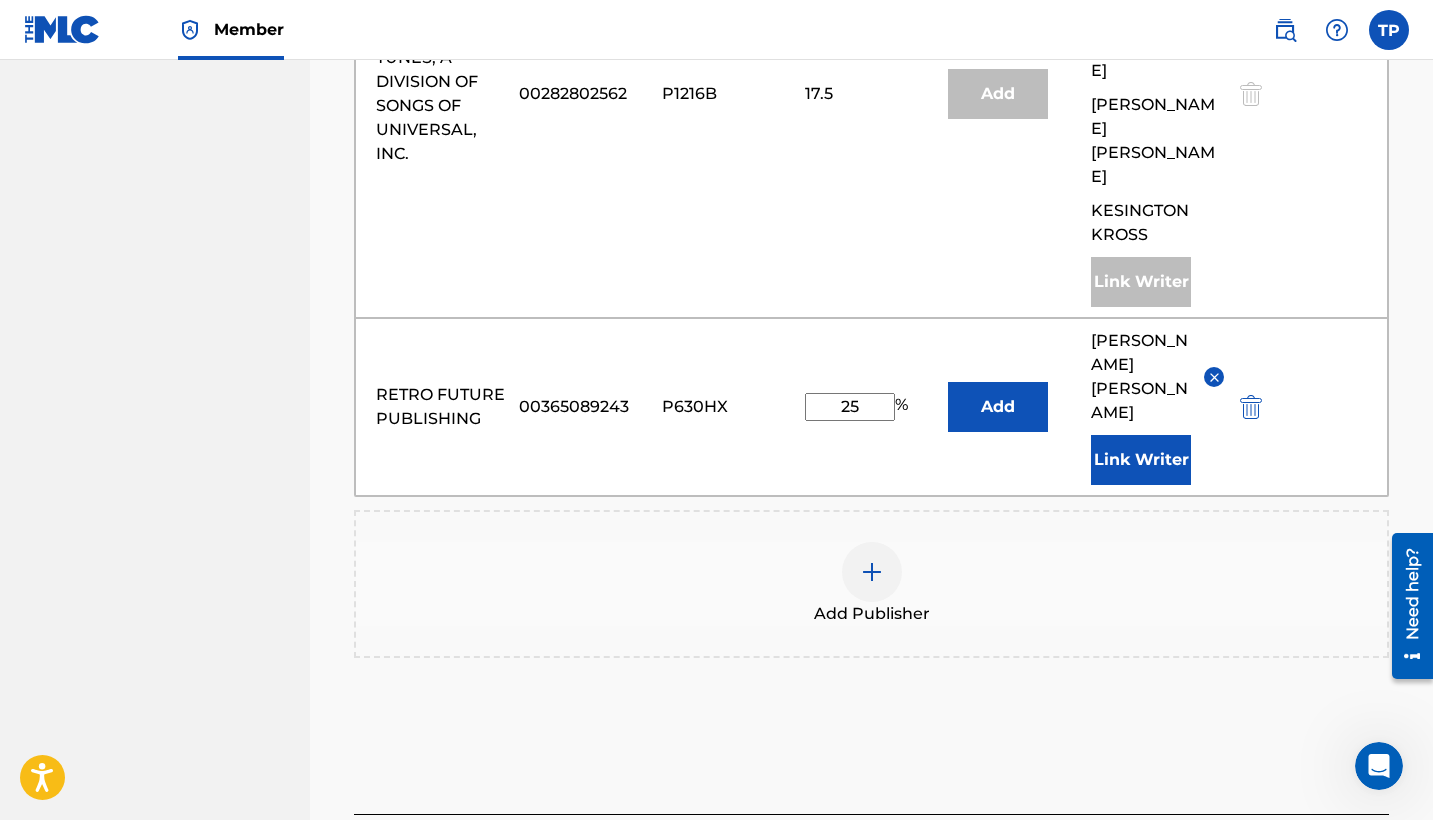click on "Next" at bounding box center (1329, 860) 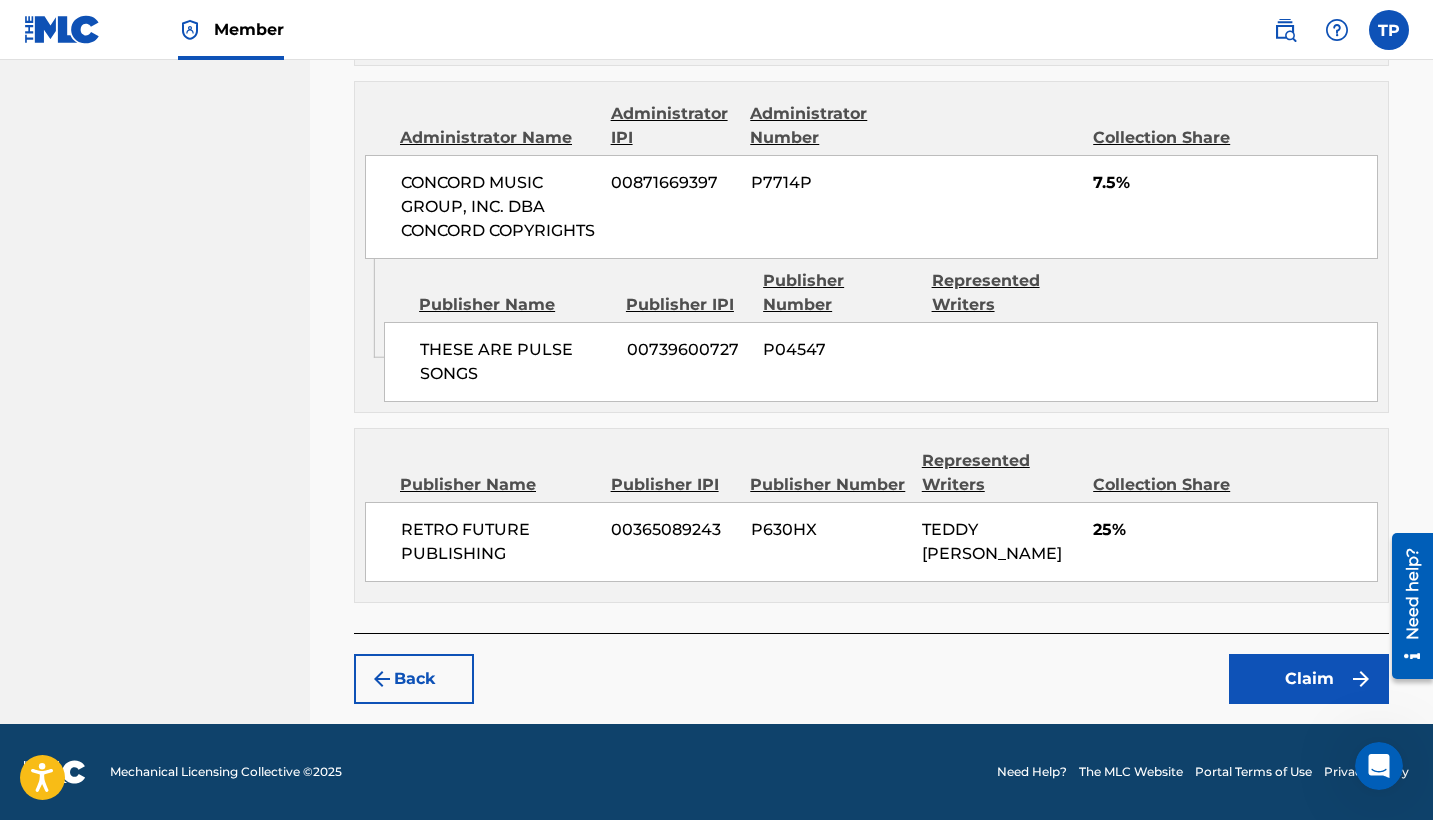scroll, scrollTop: 1523, scrollLeft: 0, axis: vertical 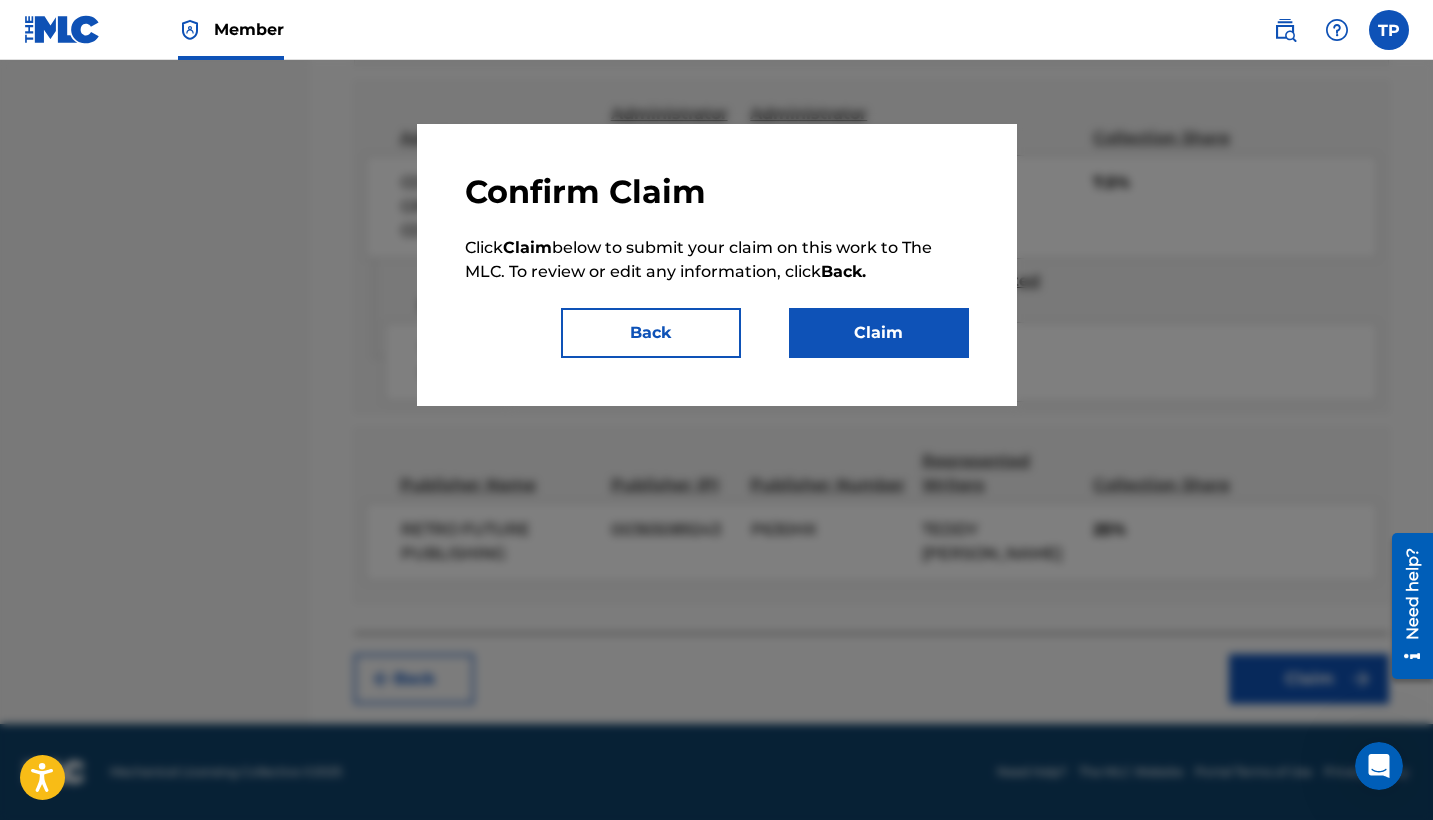 click on "Claim" at bounding box center (879, 333) 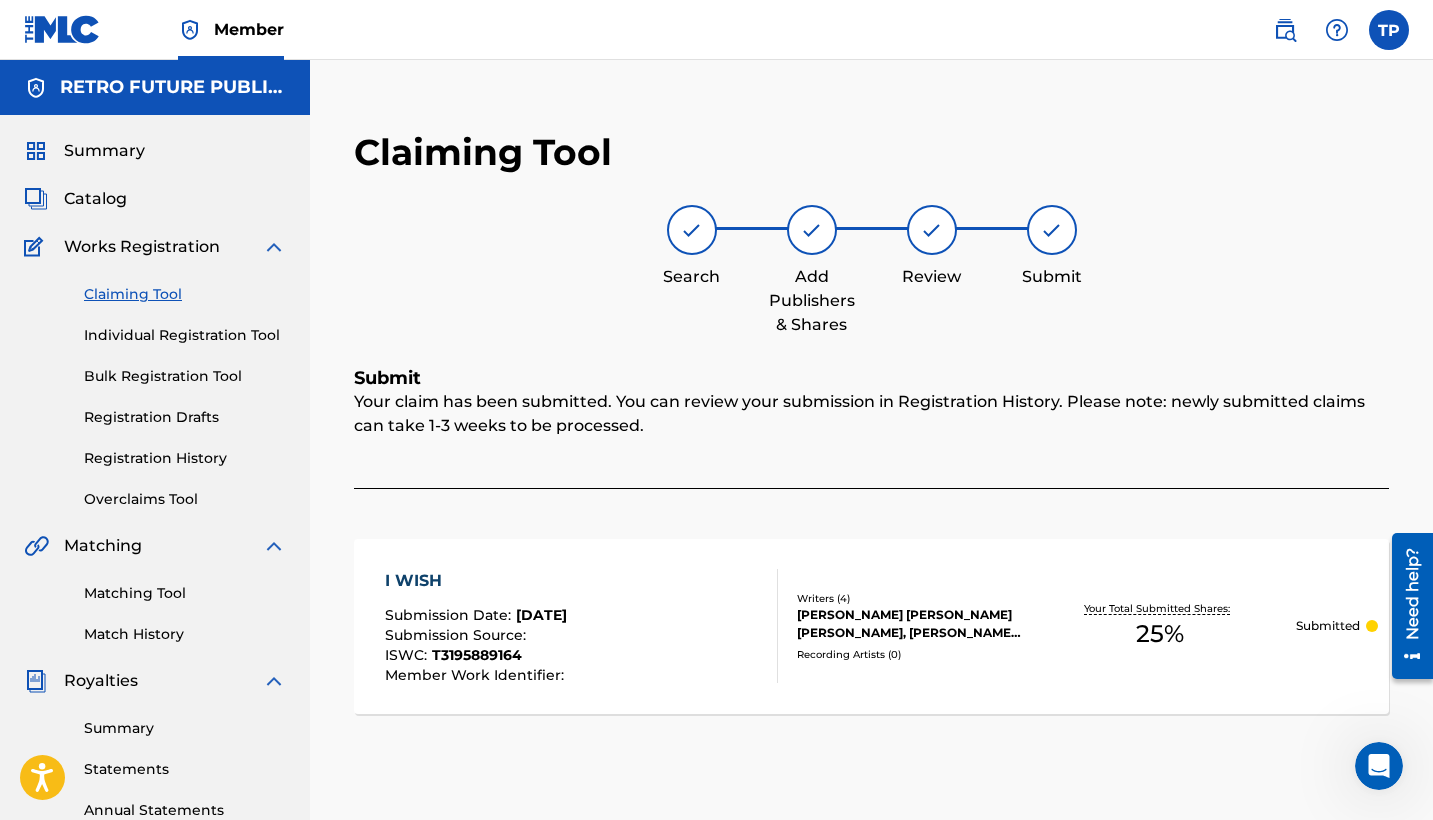scroll, scrollTop: 0, scrollLeft: 0, axis: both 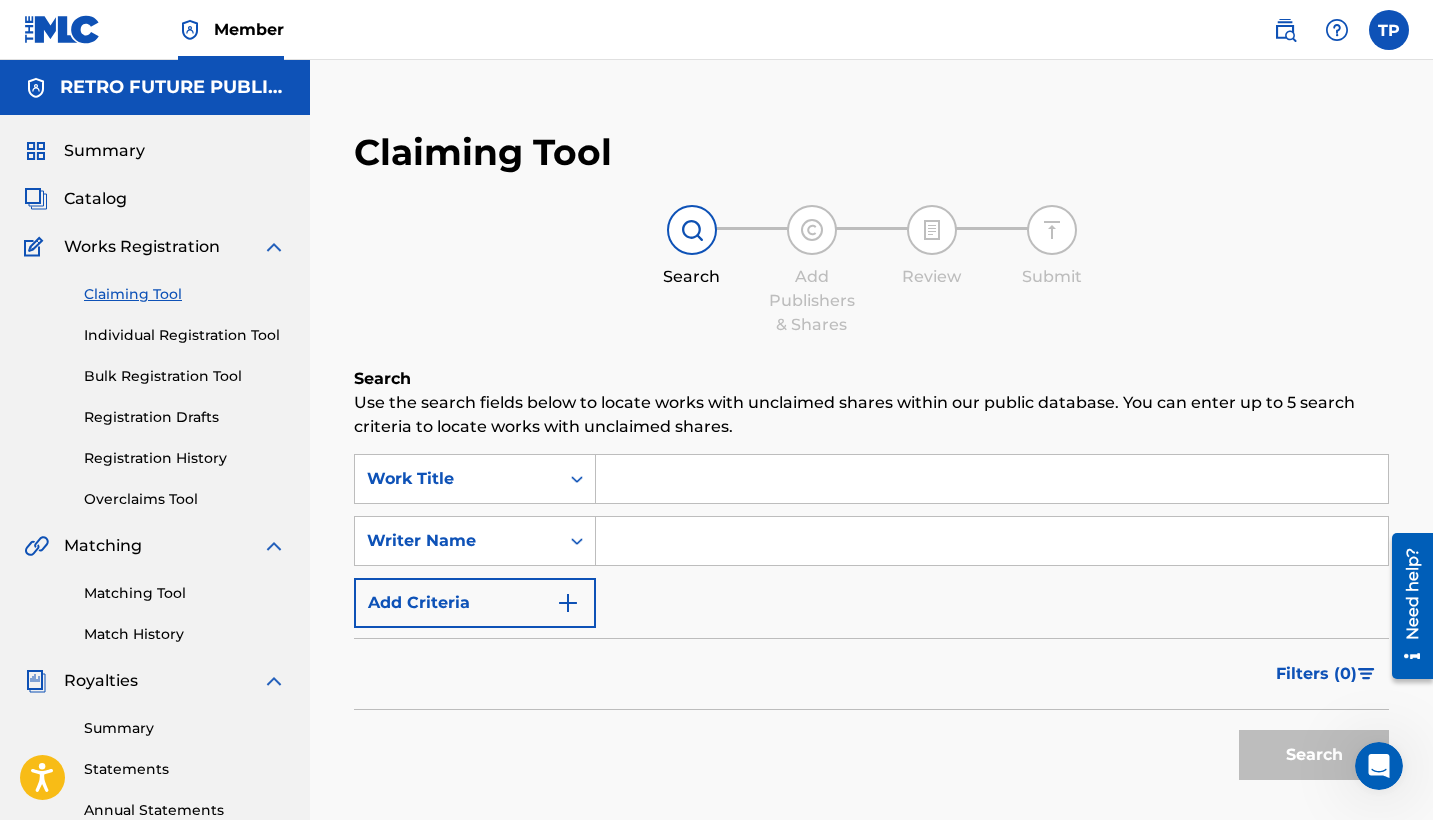 click at bounding box center (992, 541) 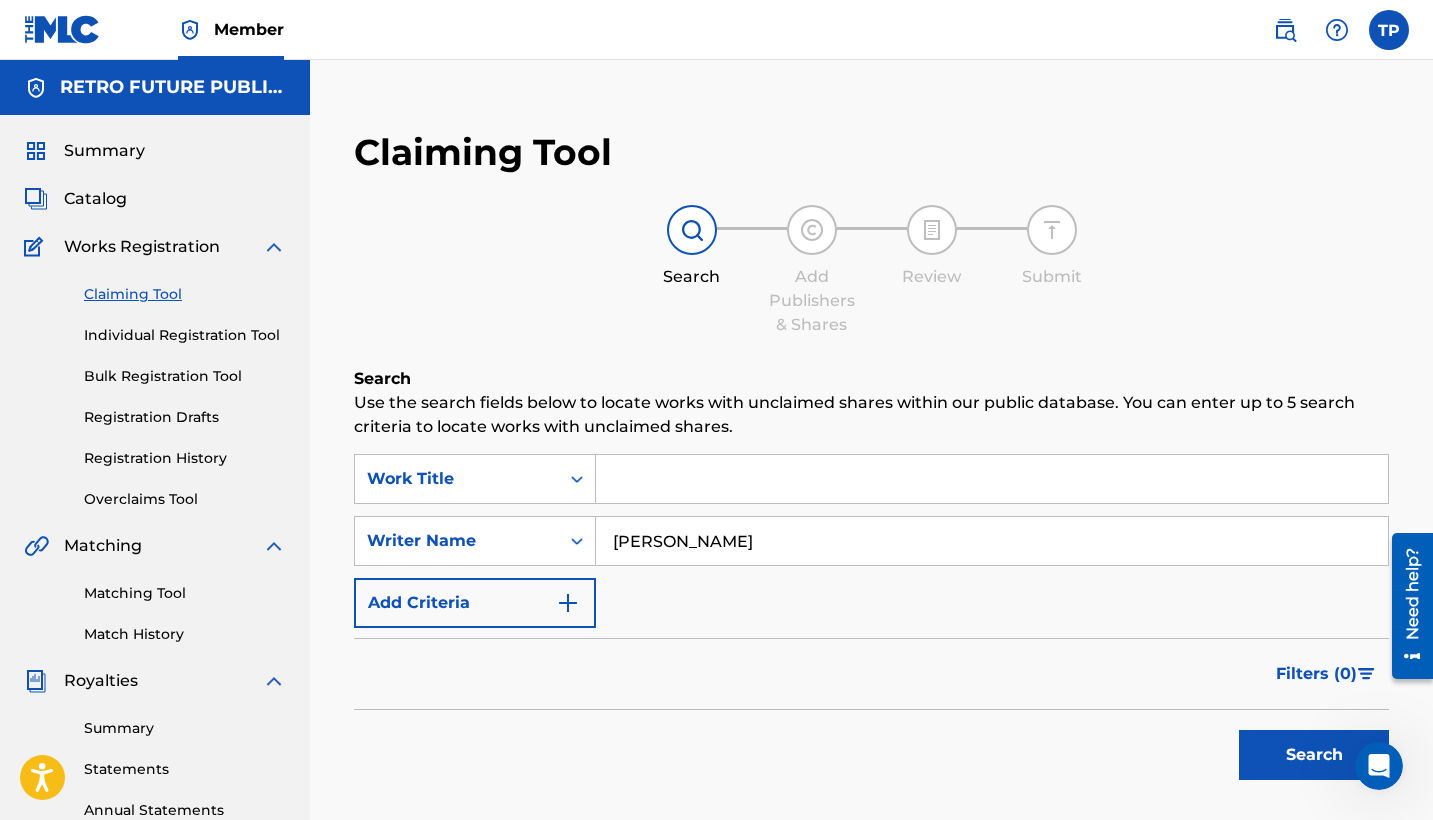 type on "TEDDY PENA" 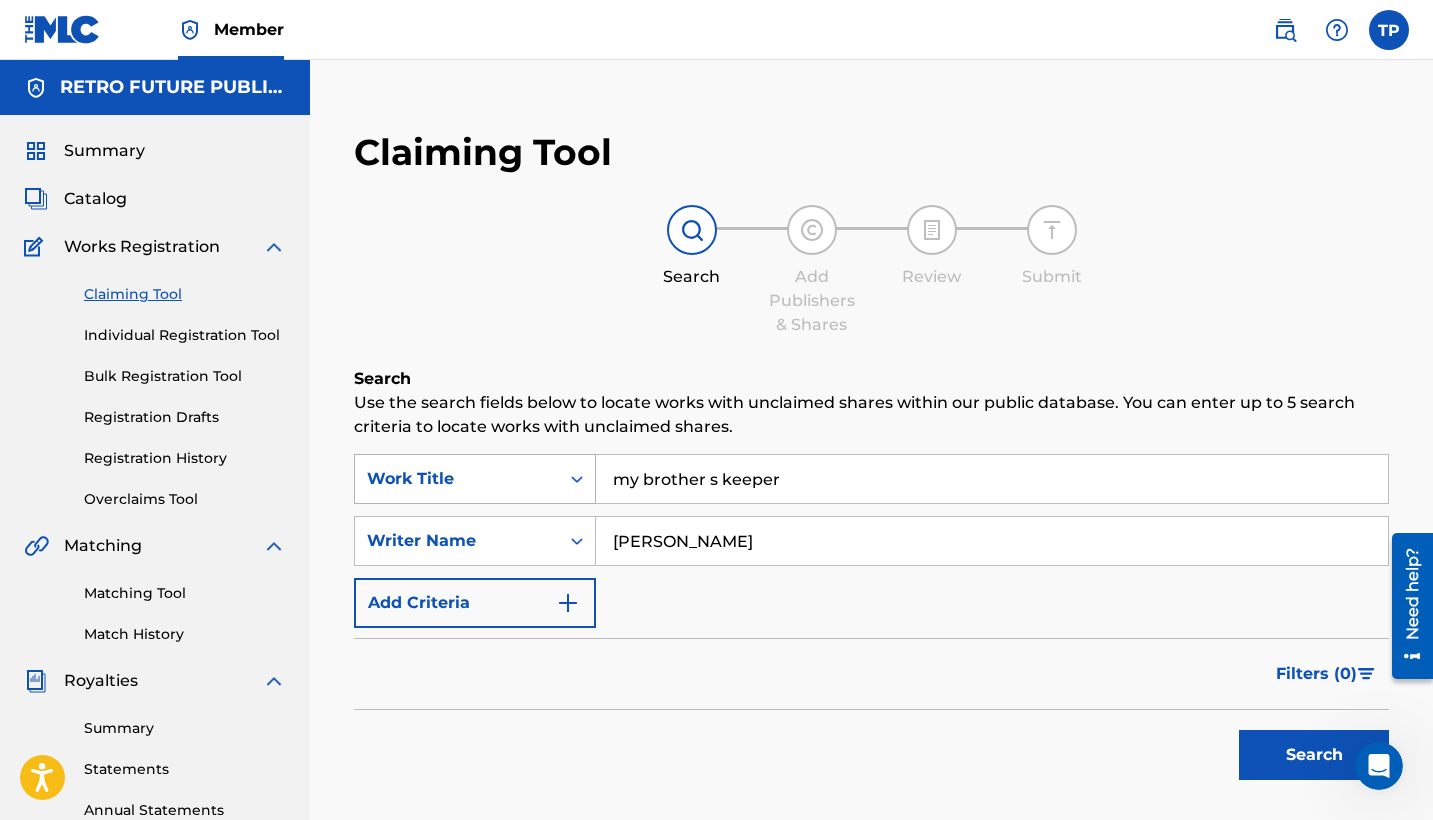 drag, startPoint x: 723, startPoint y: 486, endPoint x: 583, endPoint y: 473, distance: 140.60228 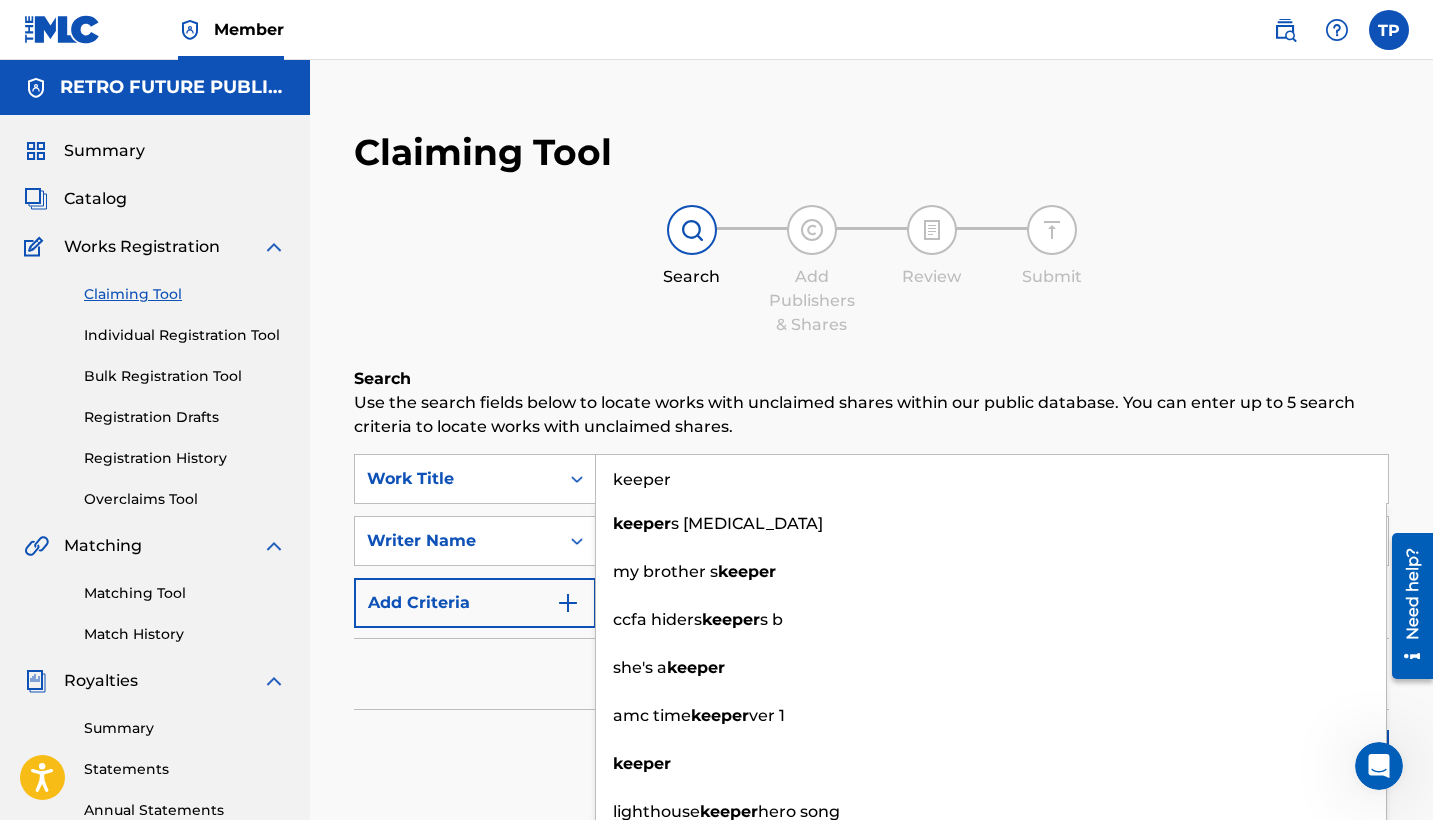 type on "keeper" 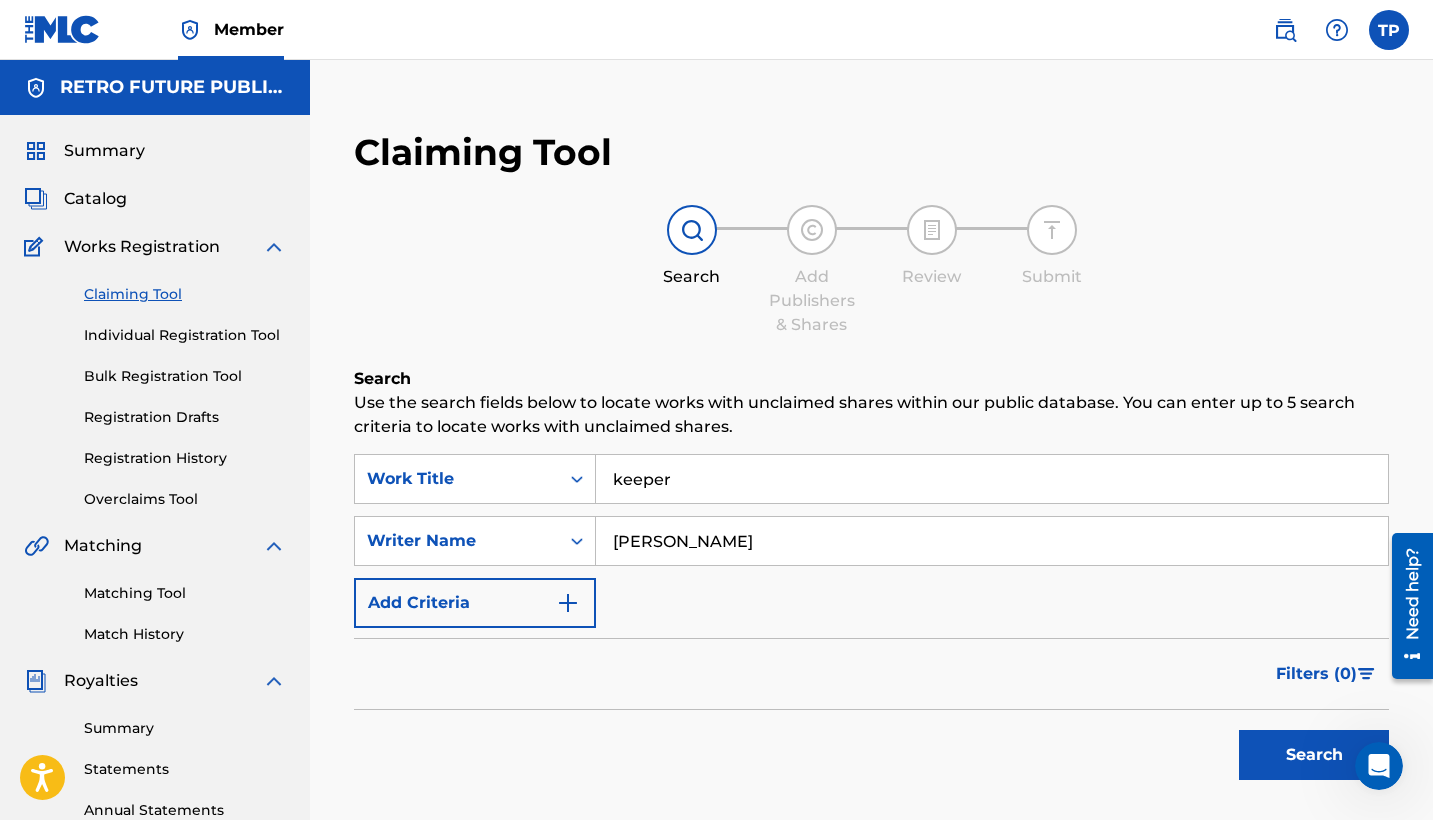 click on "Search" at bounding box center (1314, 755) 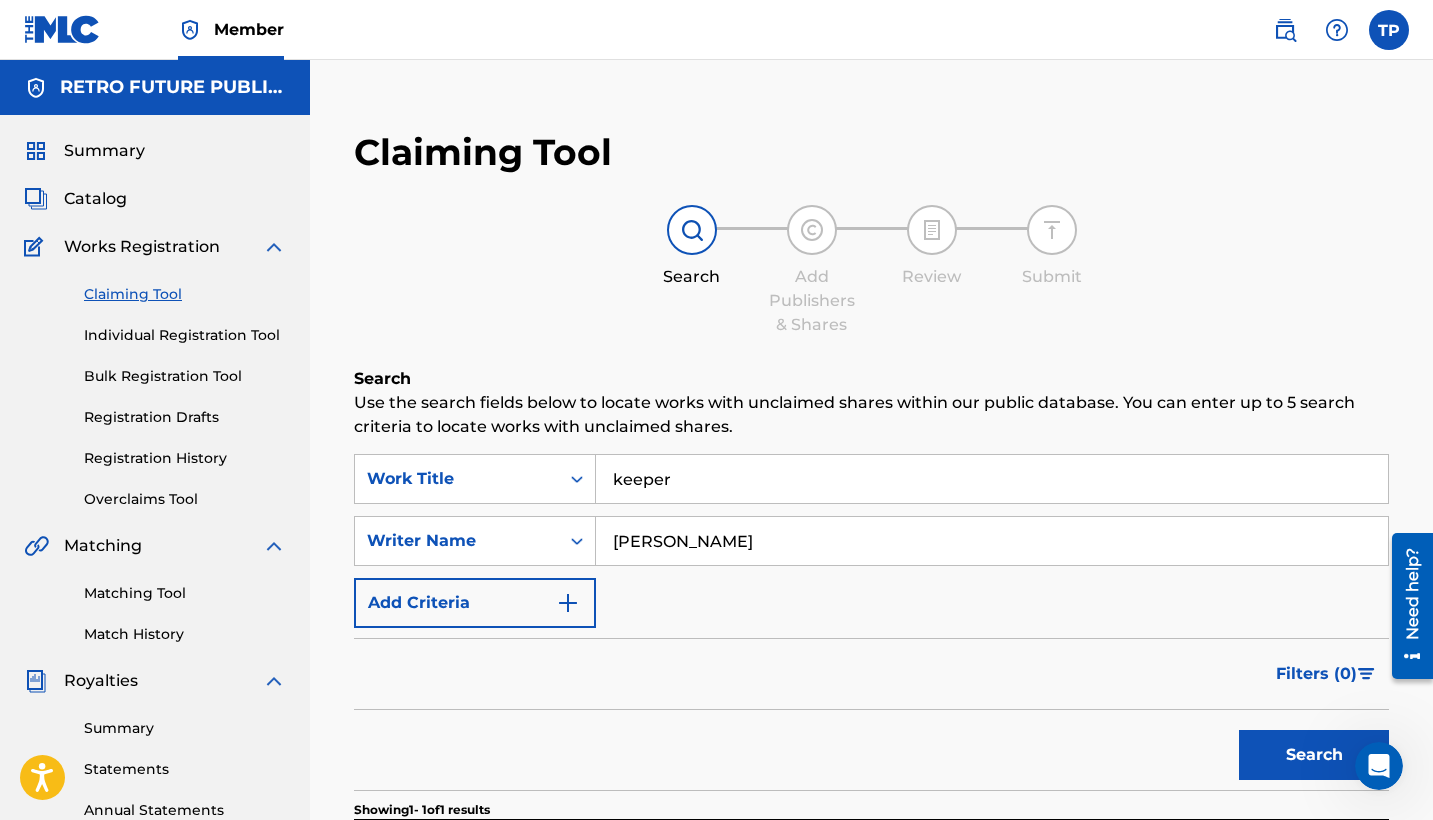 click on "Search" at bounding box center [1314, 755] 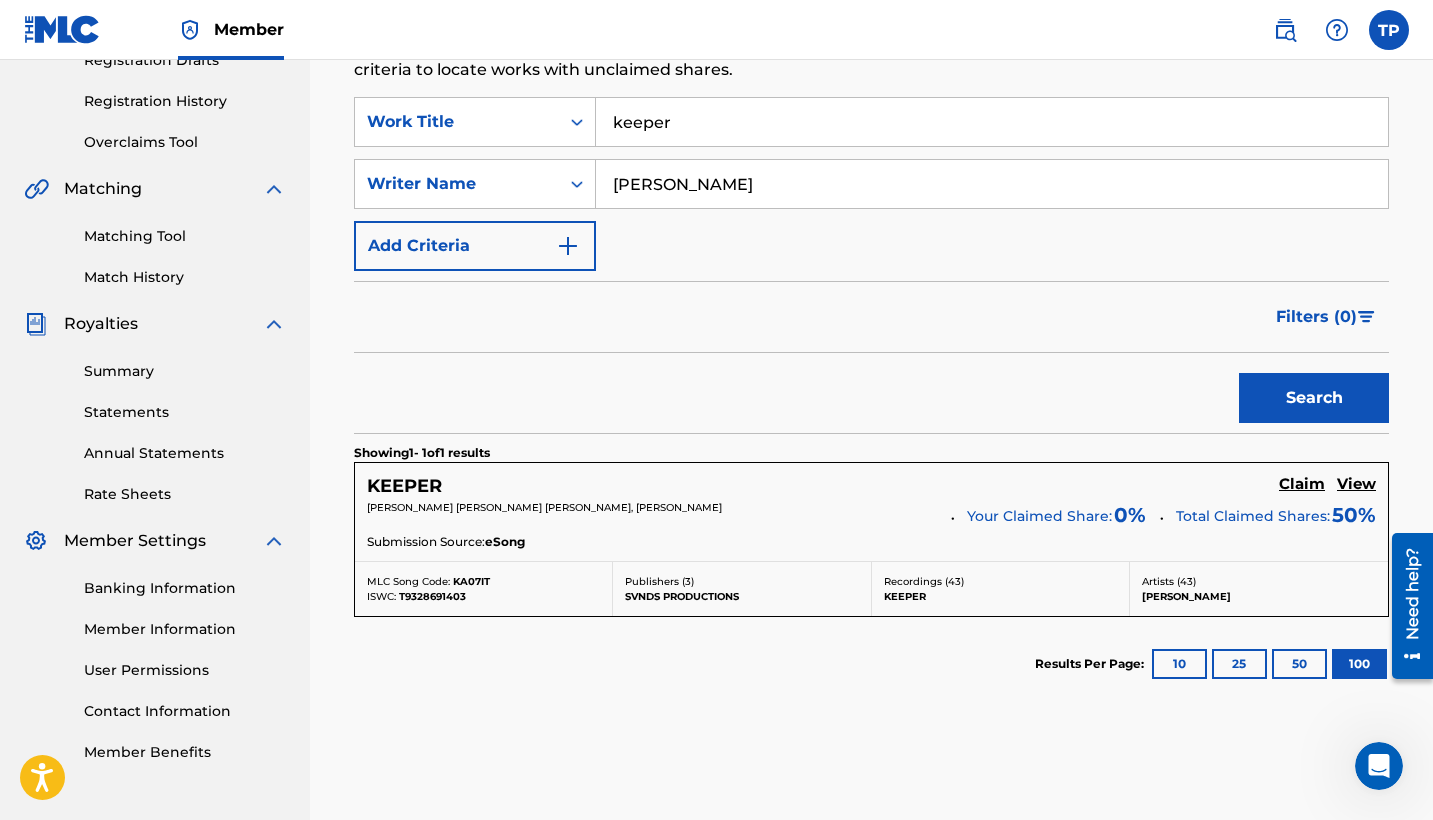 scroll, scrollTop: 423, scrollLeft: 0, axis: vertical 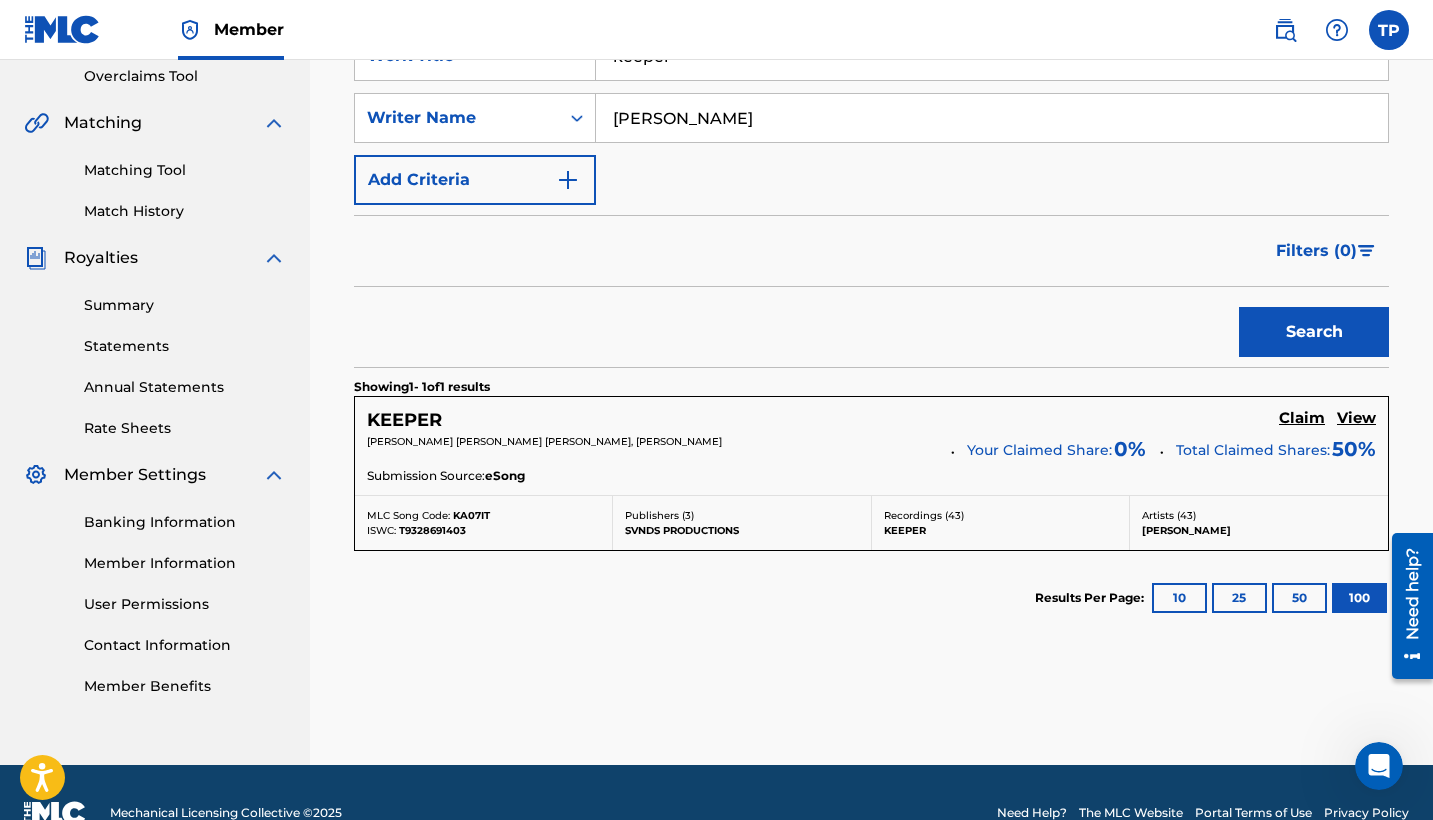 click on "View" at bounding box center (1356, 418) 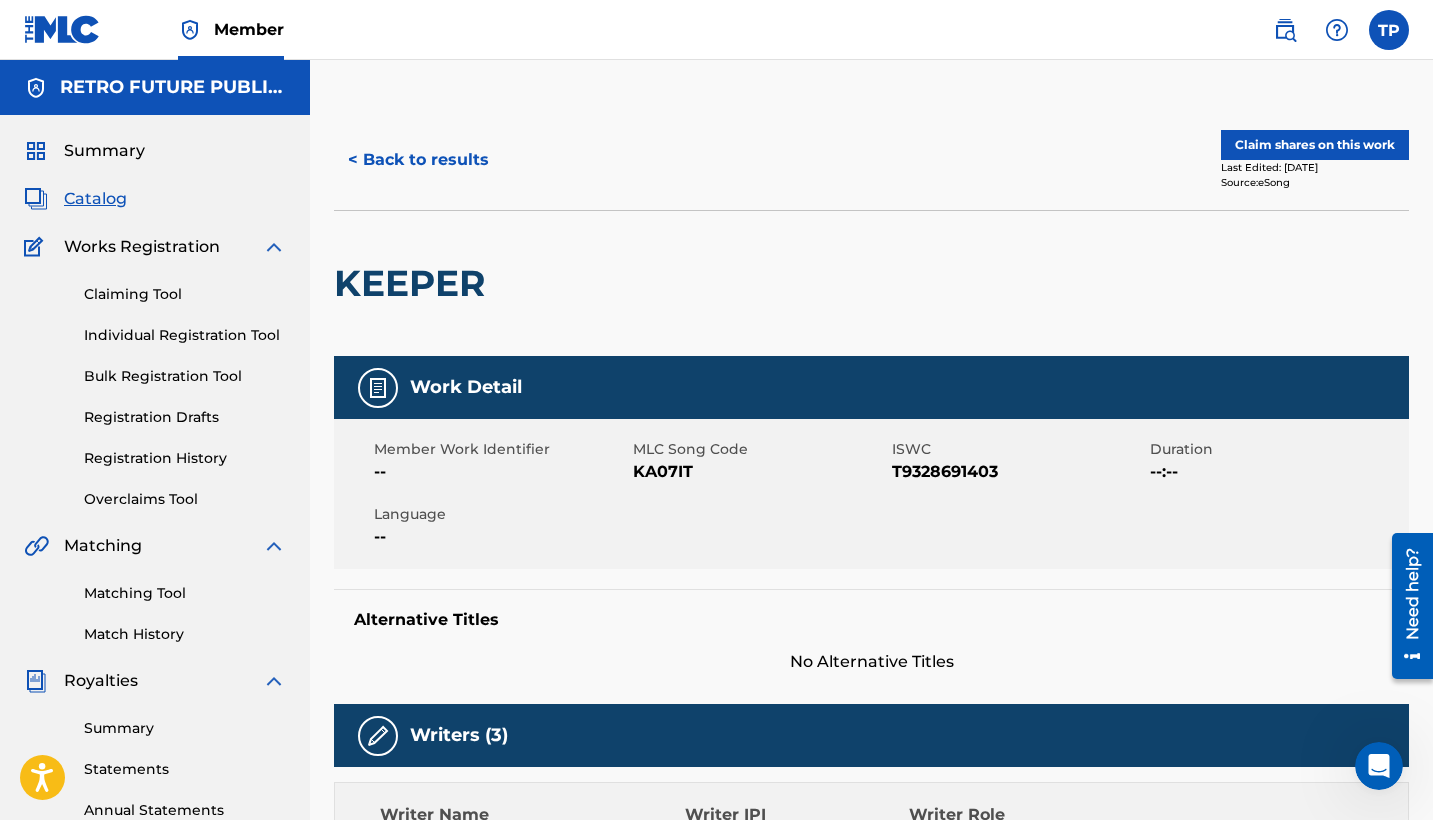 click on "Claim shares on this work" at bounding box center [1315, 145] 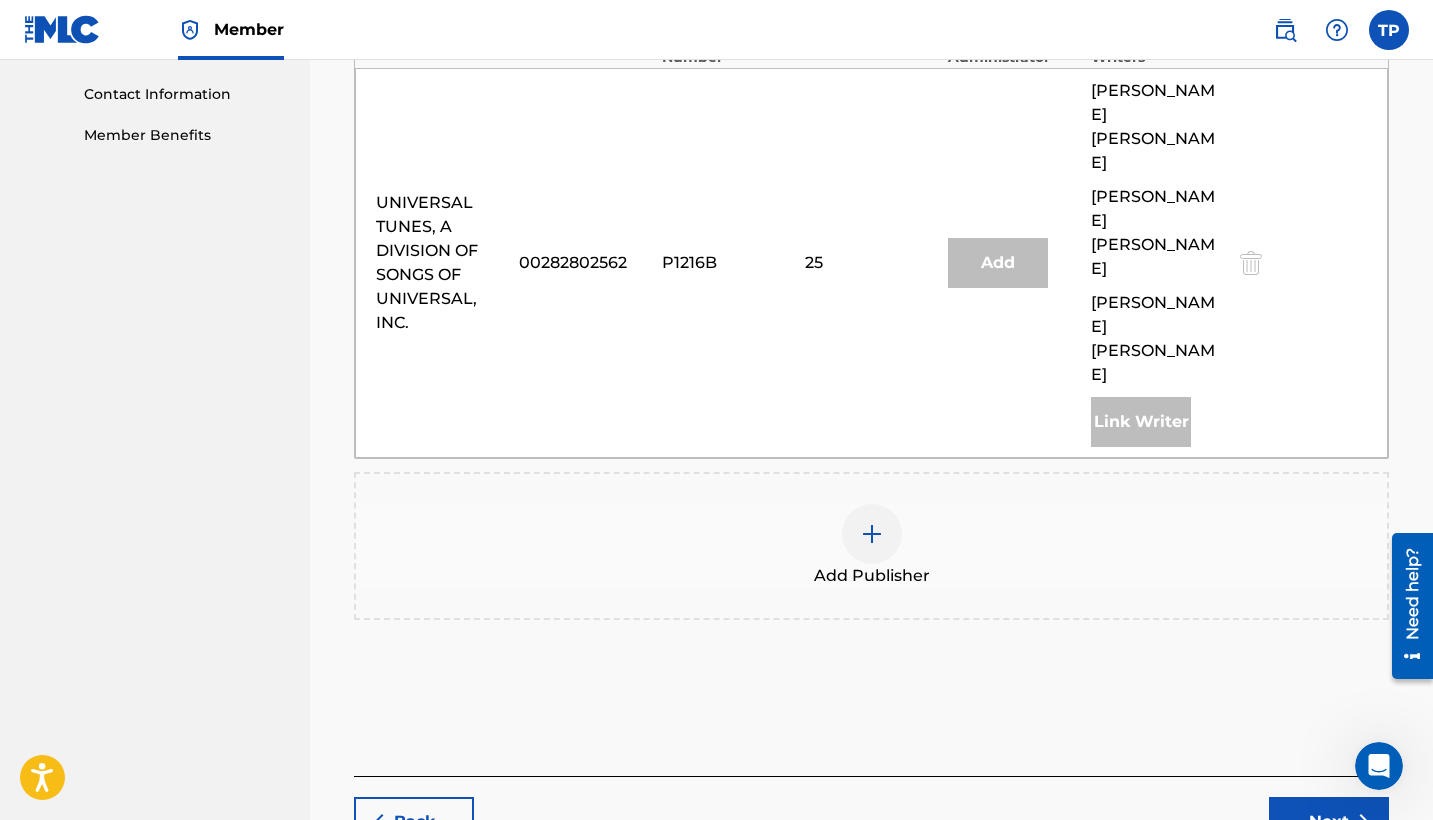 scroll, scrollTop: 973, scrollLeft: 0, axis: vertical 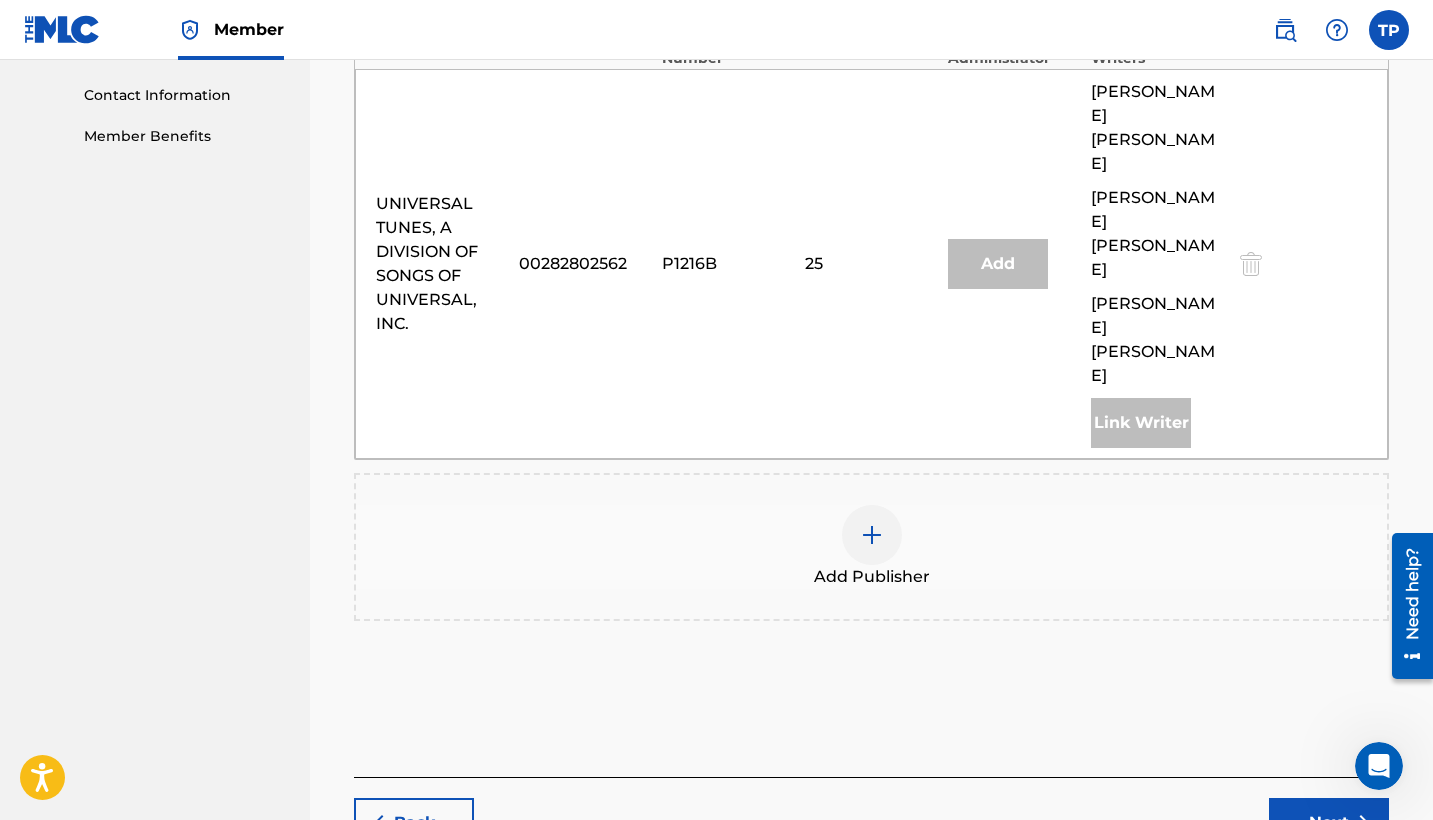 click on "Add Publisher" at bounding box center [871, 547] 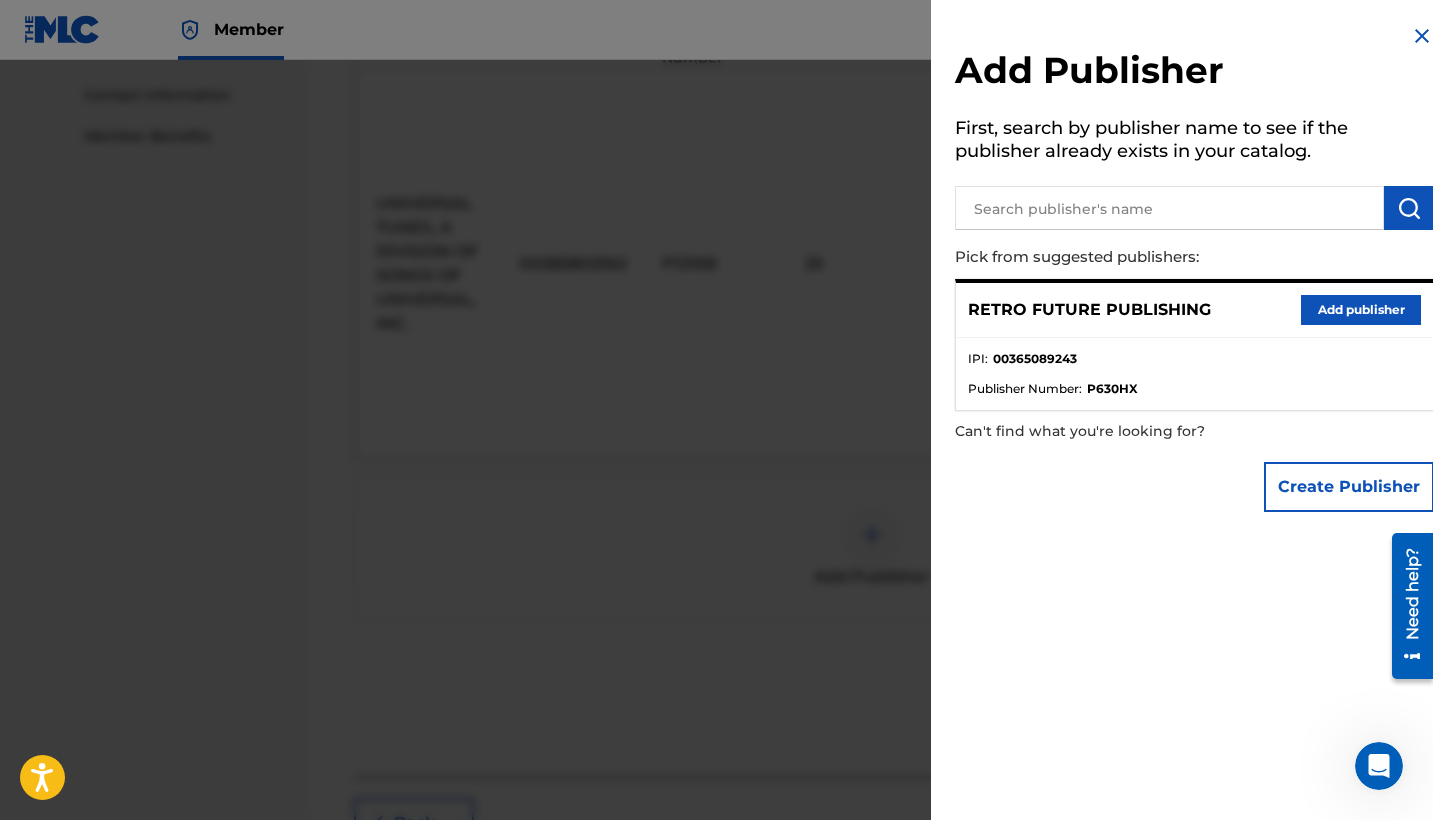 click on "Add publisher" at bounding box center (1361, 310) 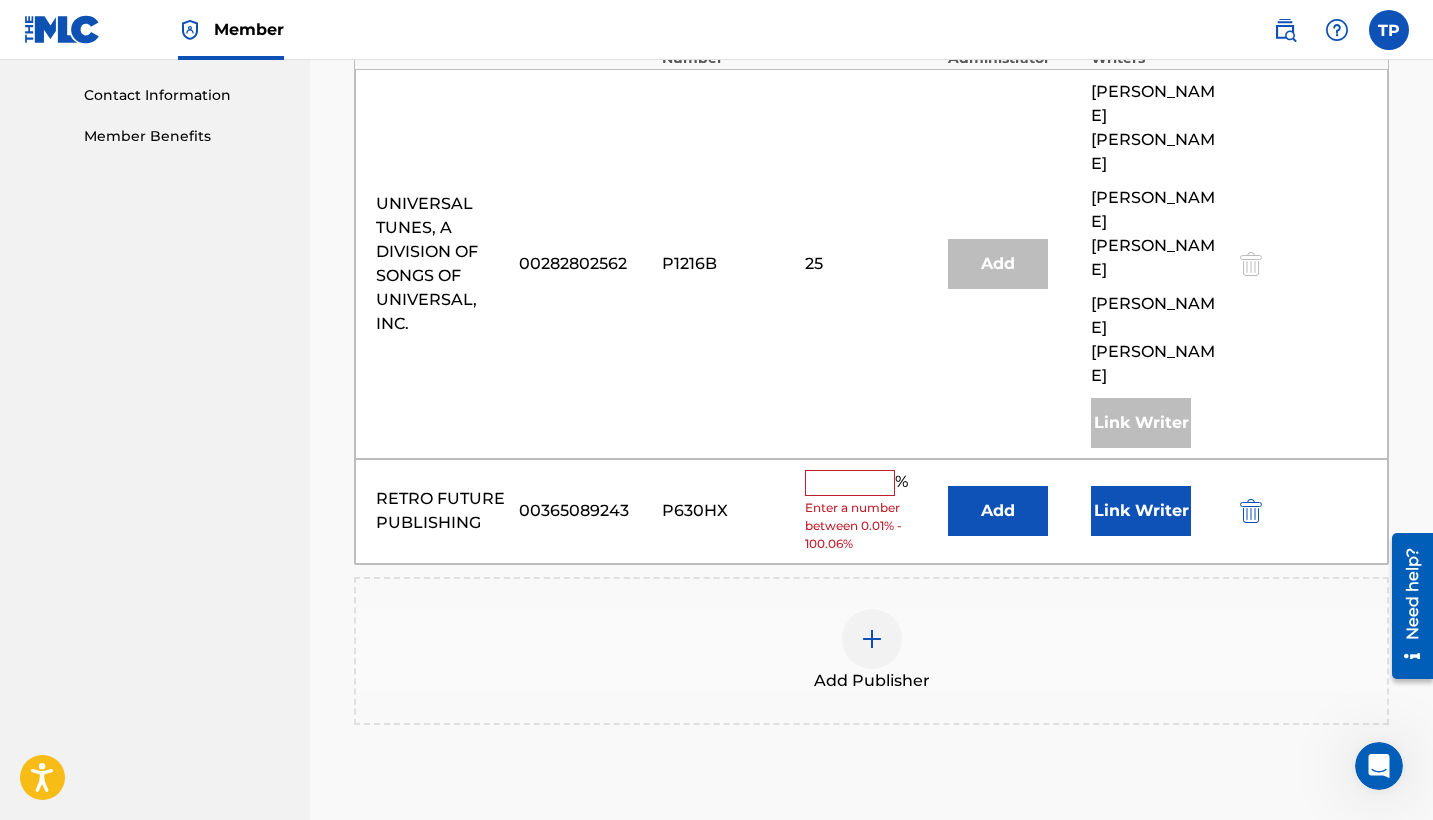 click at bounding box center [850, 483] 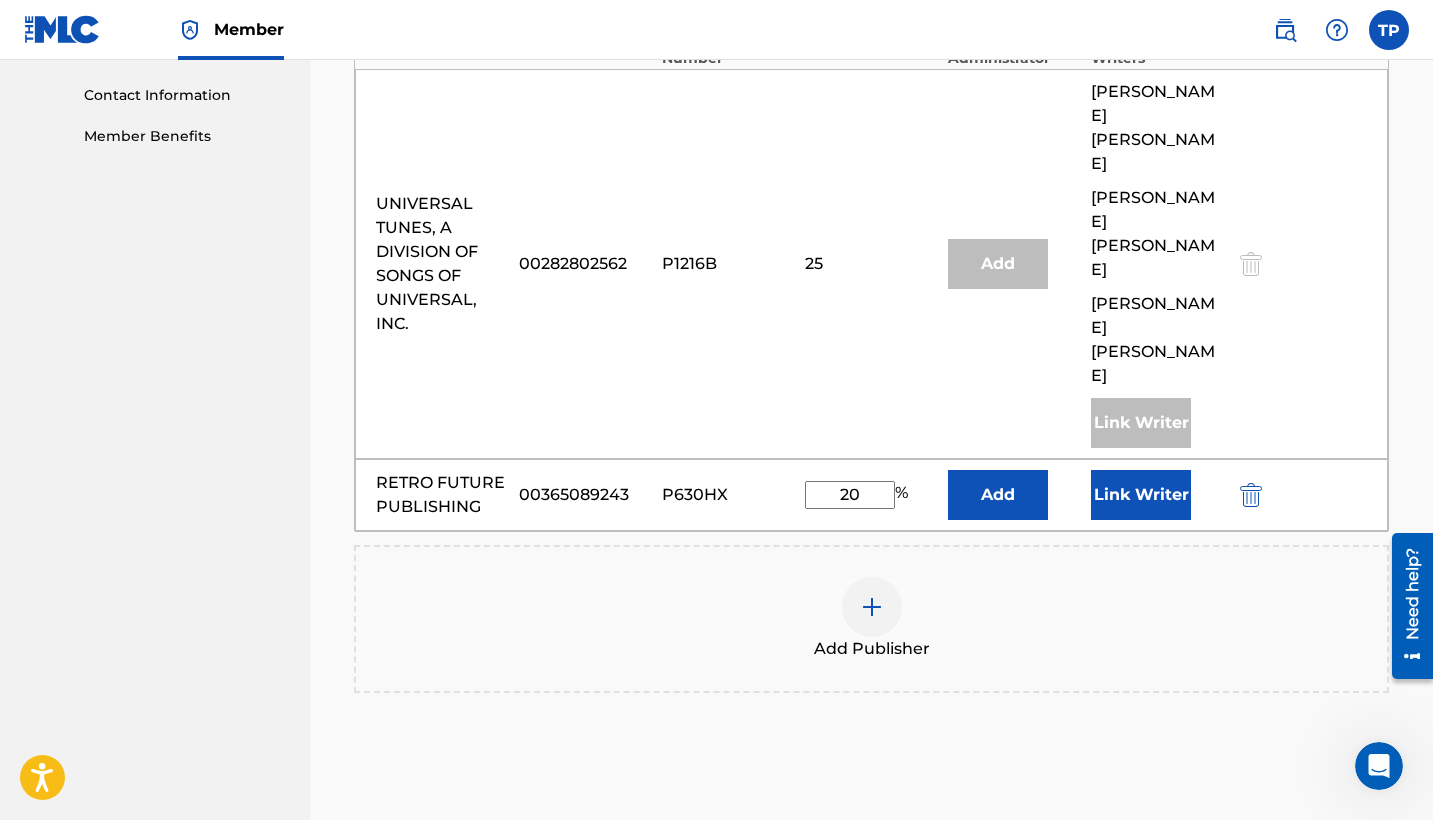 type on "20" 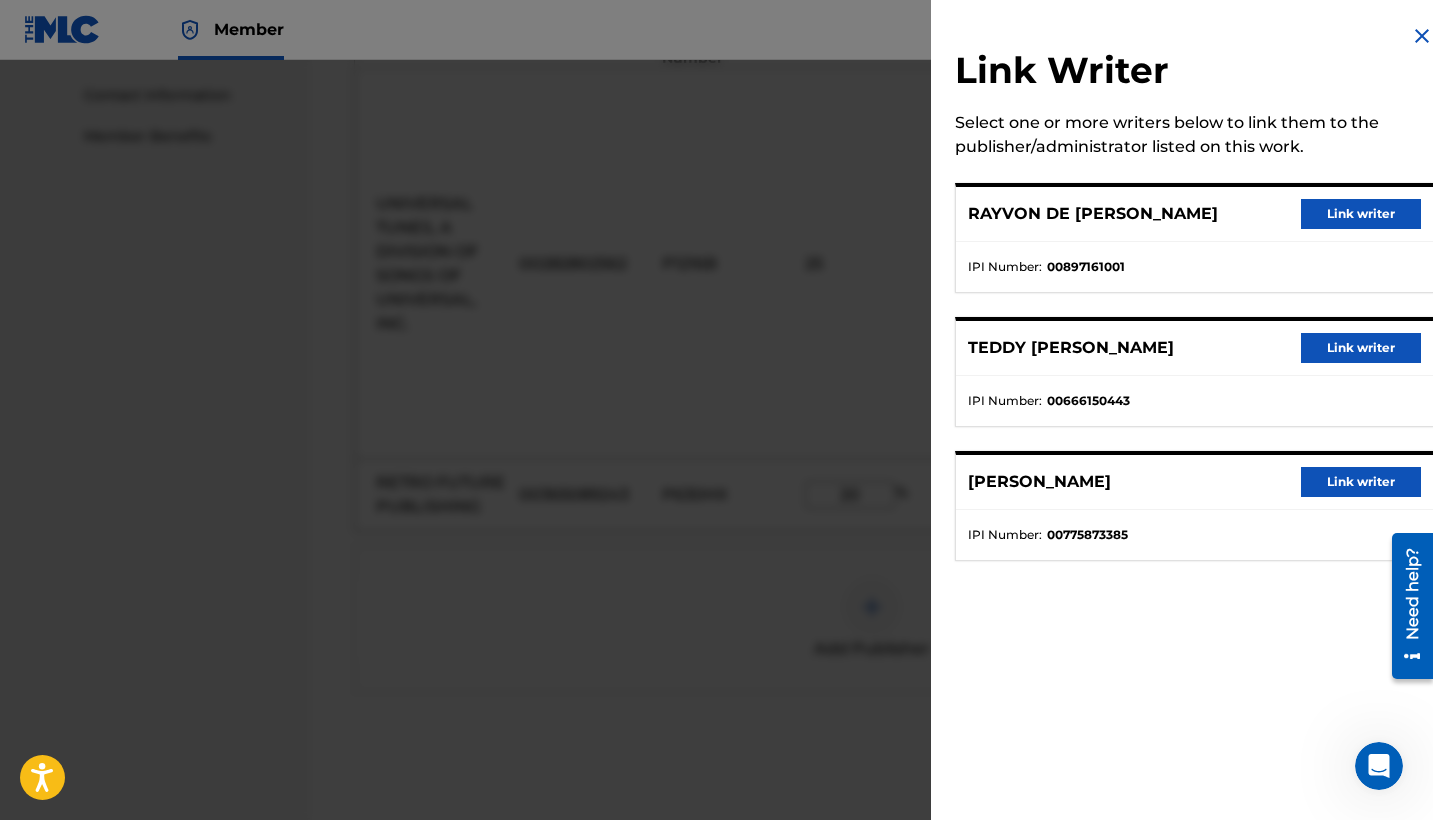 click on "Link writer" at bounding box center [1361, 348] 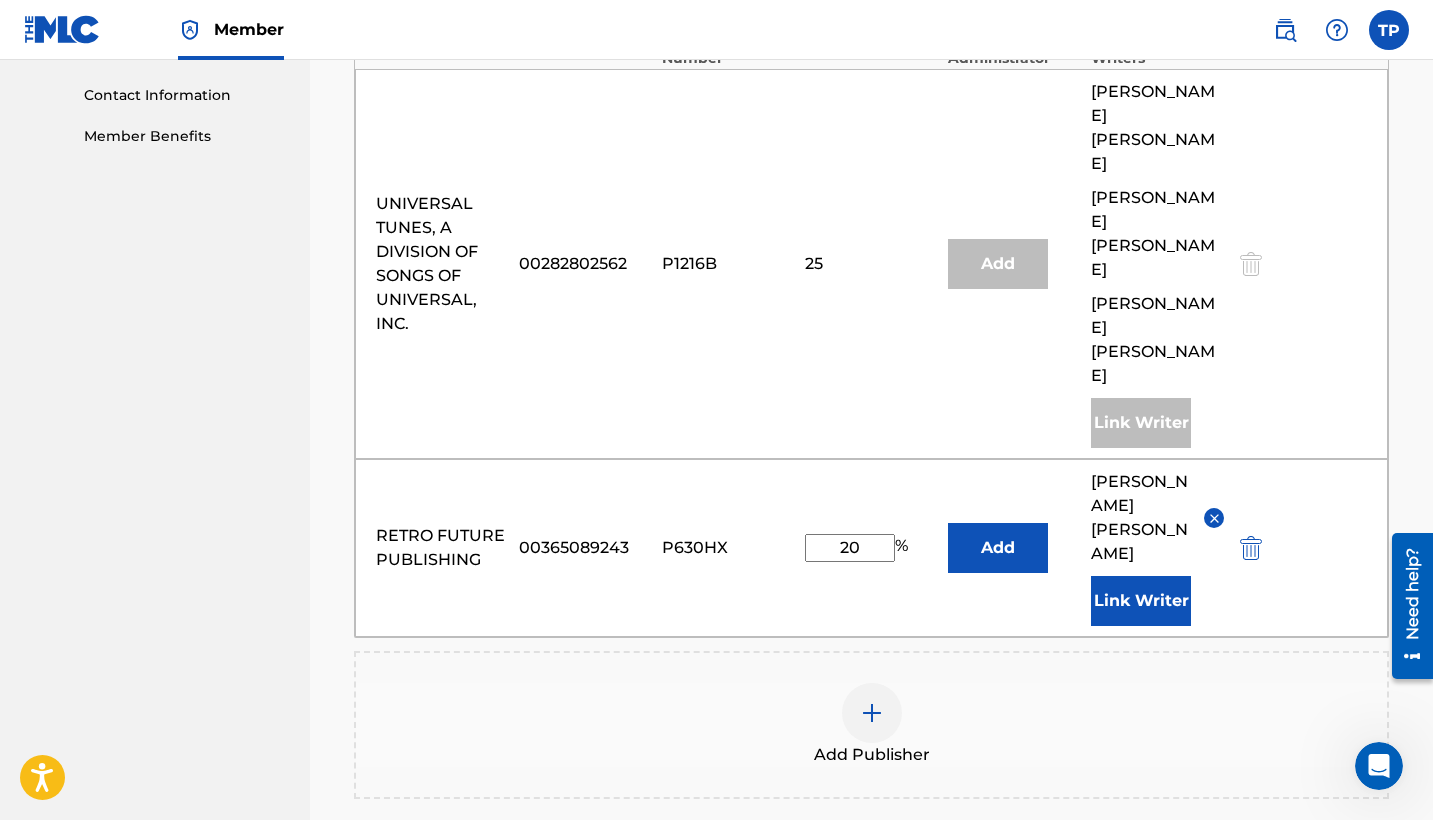 click on "Next" at bounding box center (1329, 1001) 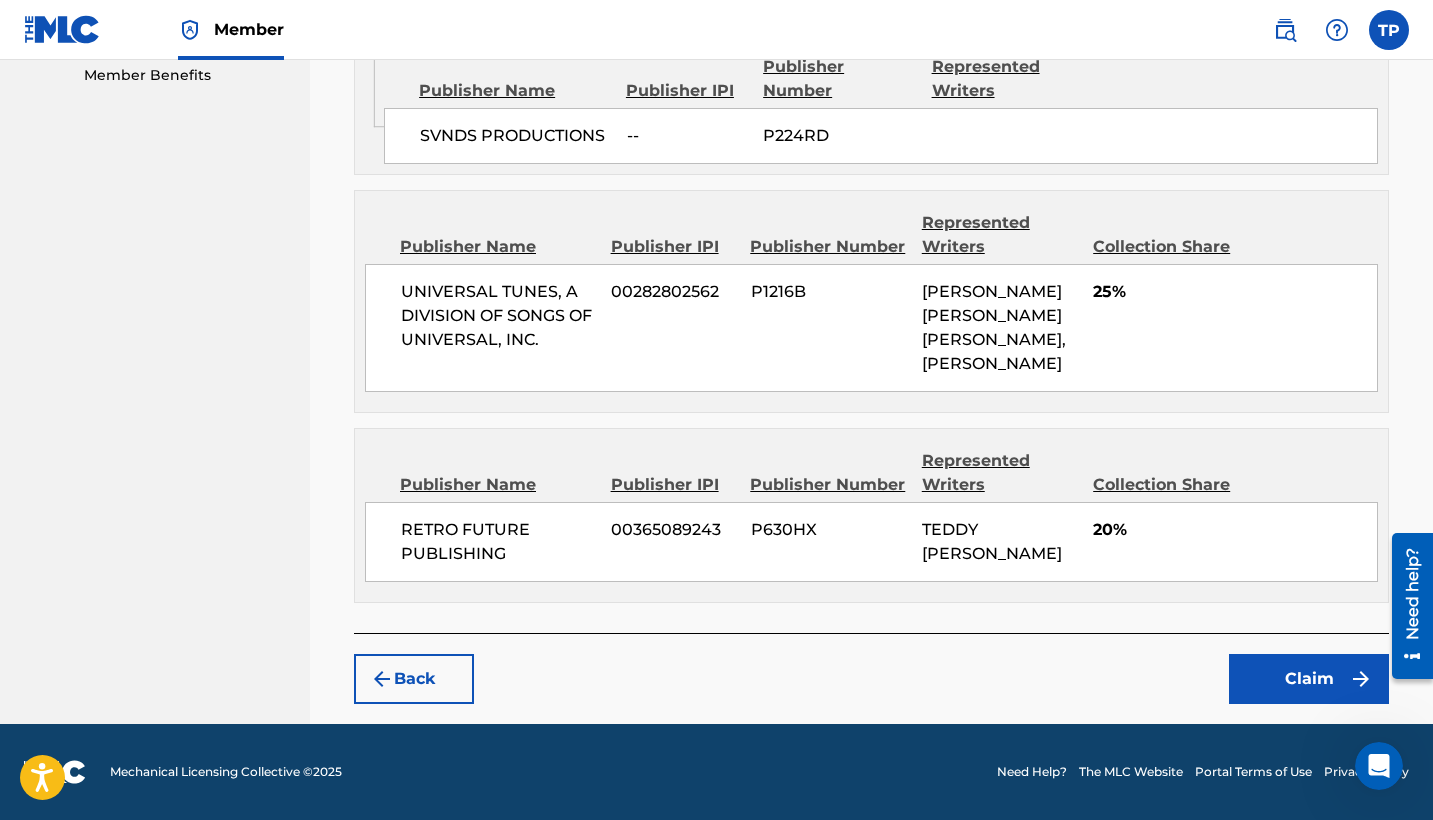 scroll, scrollTop: 1053, scrollLeft: 0, axis: vertical 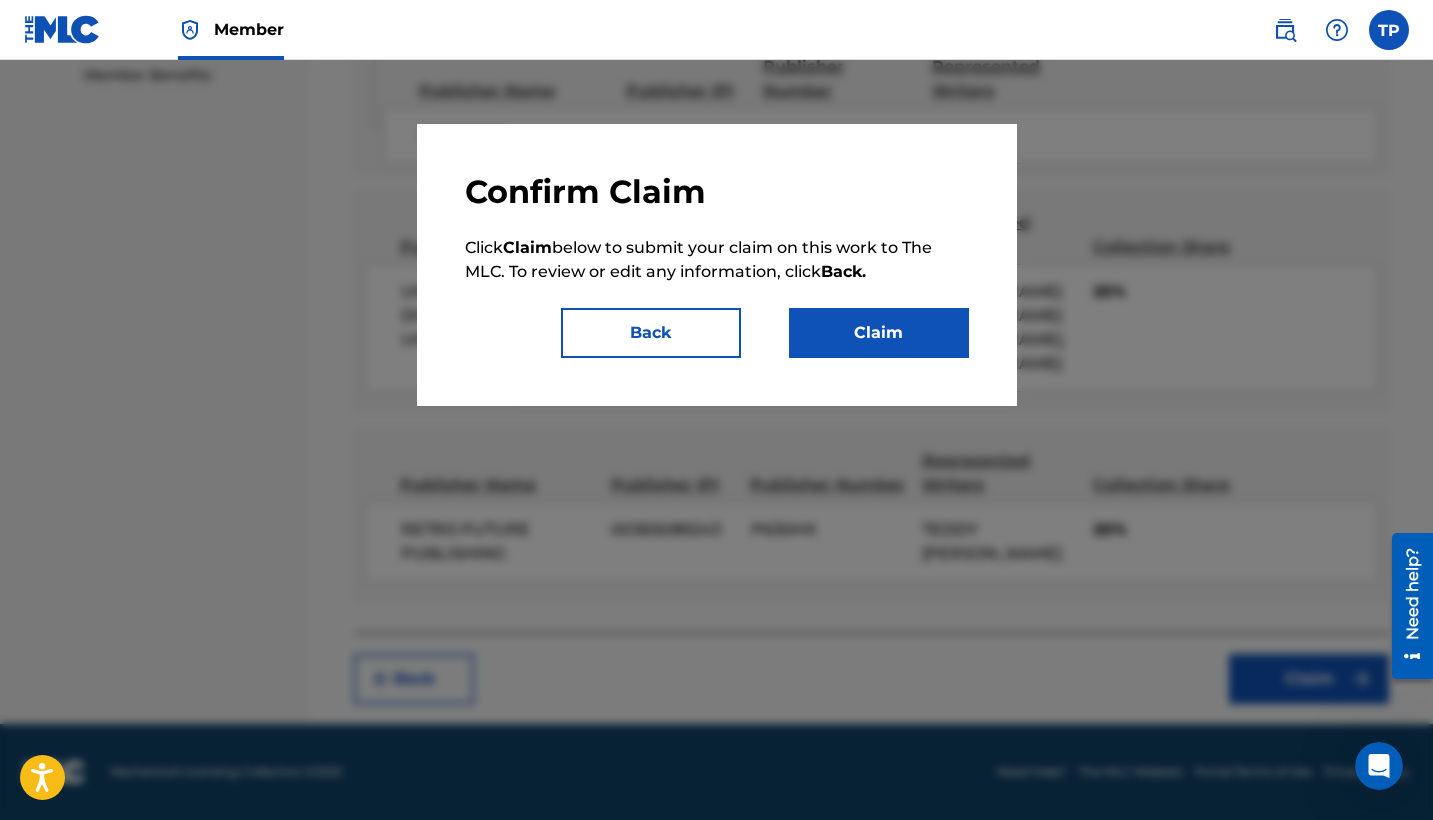 click on "Claim" at bounding box center (879, 333) 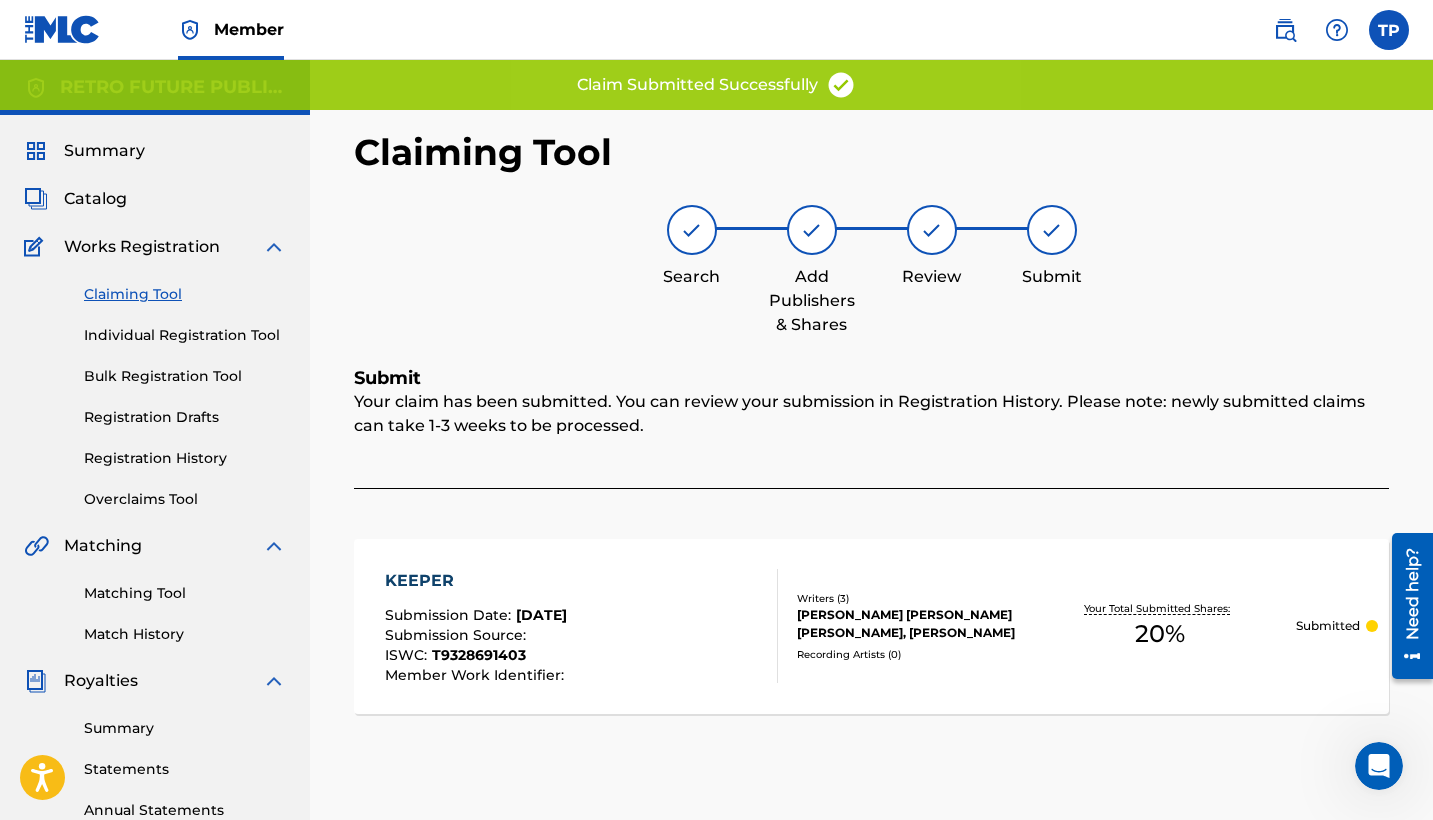 scroll, scrollTop: 0, scrollLeft: 0, axis: both 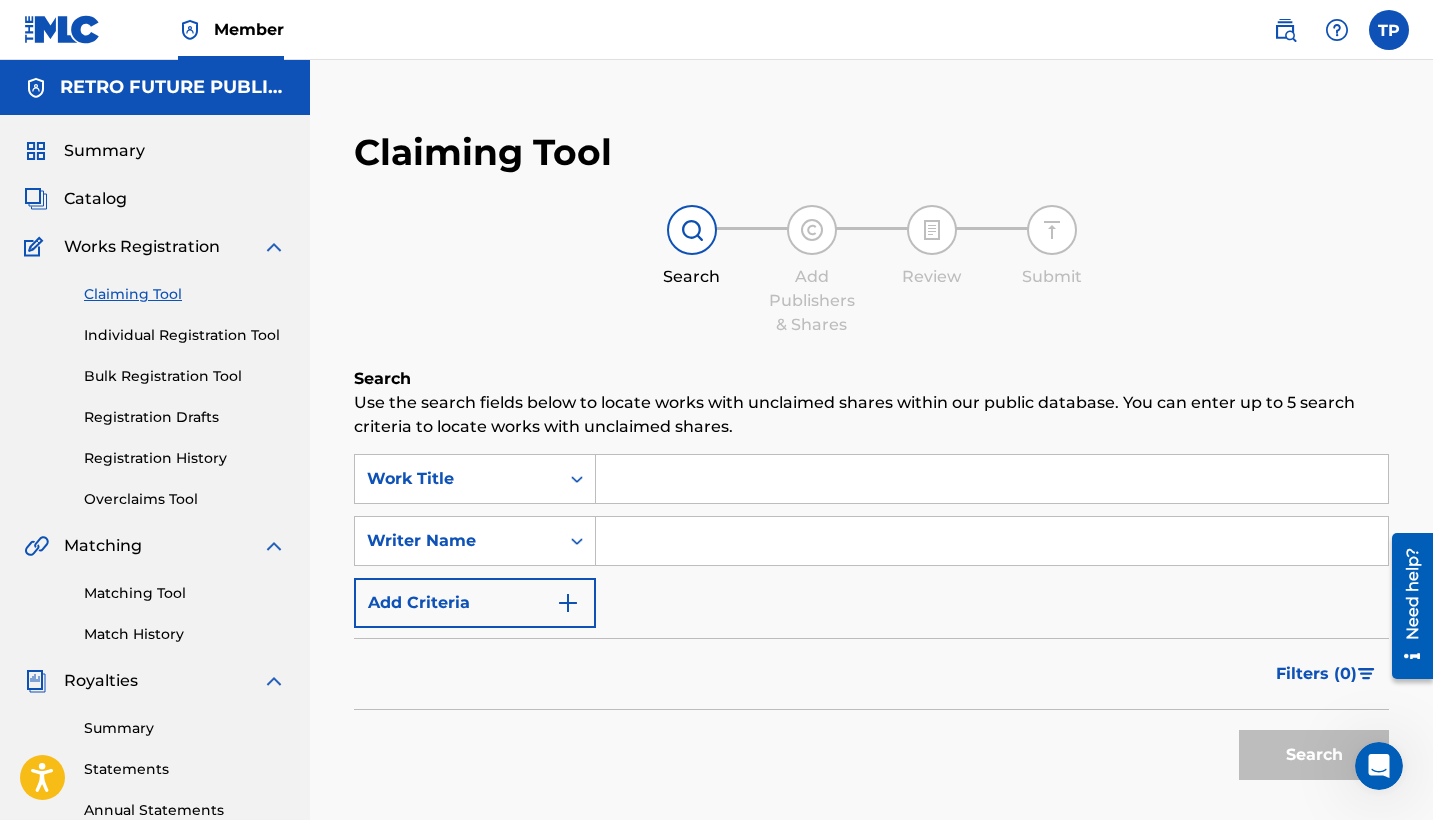 click at bounding box center (992, 479) 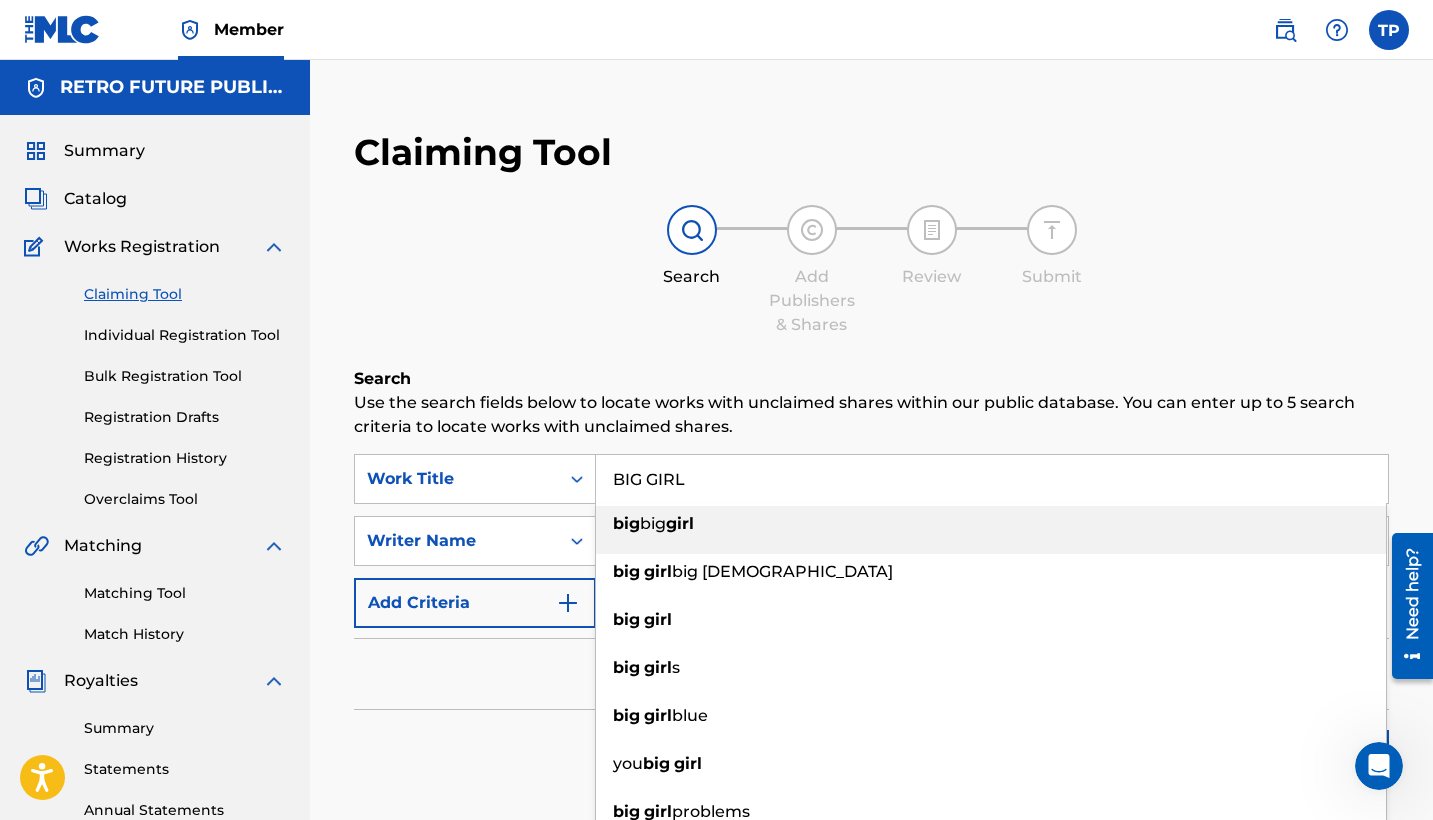 type on "BIG GIRL" 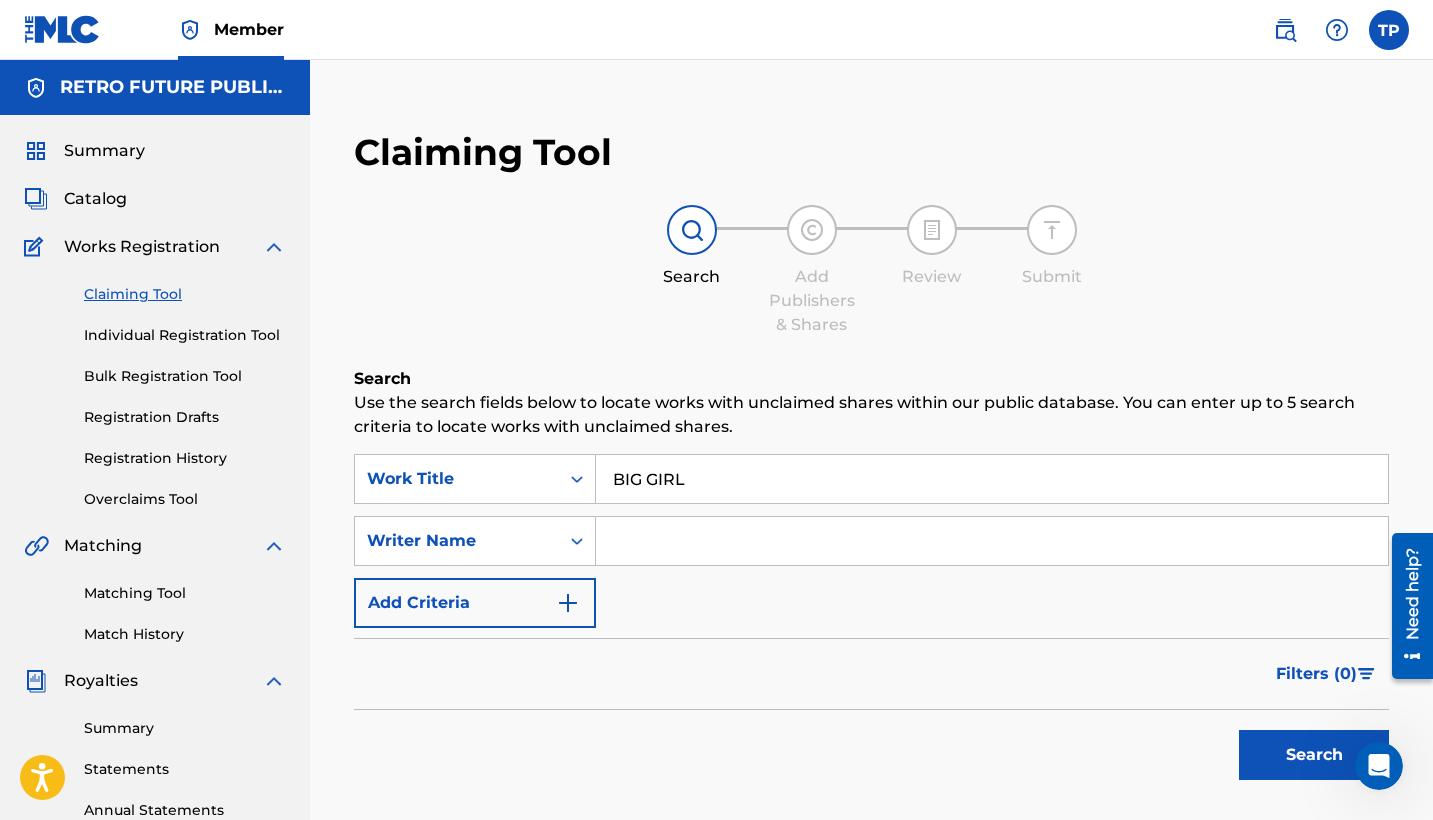 click at bounding box center (992, 541) 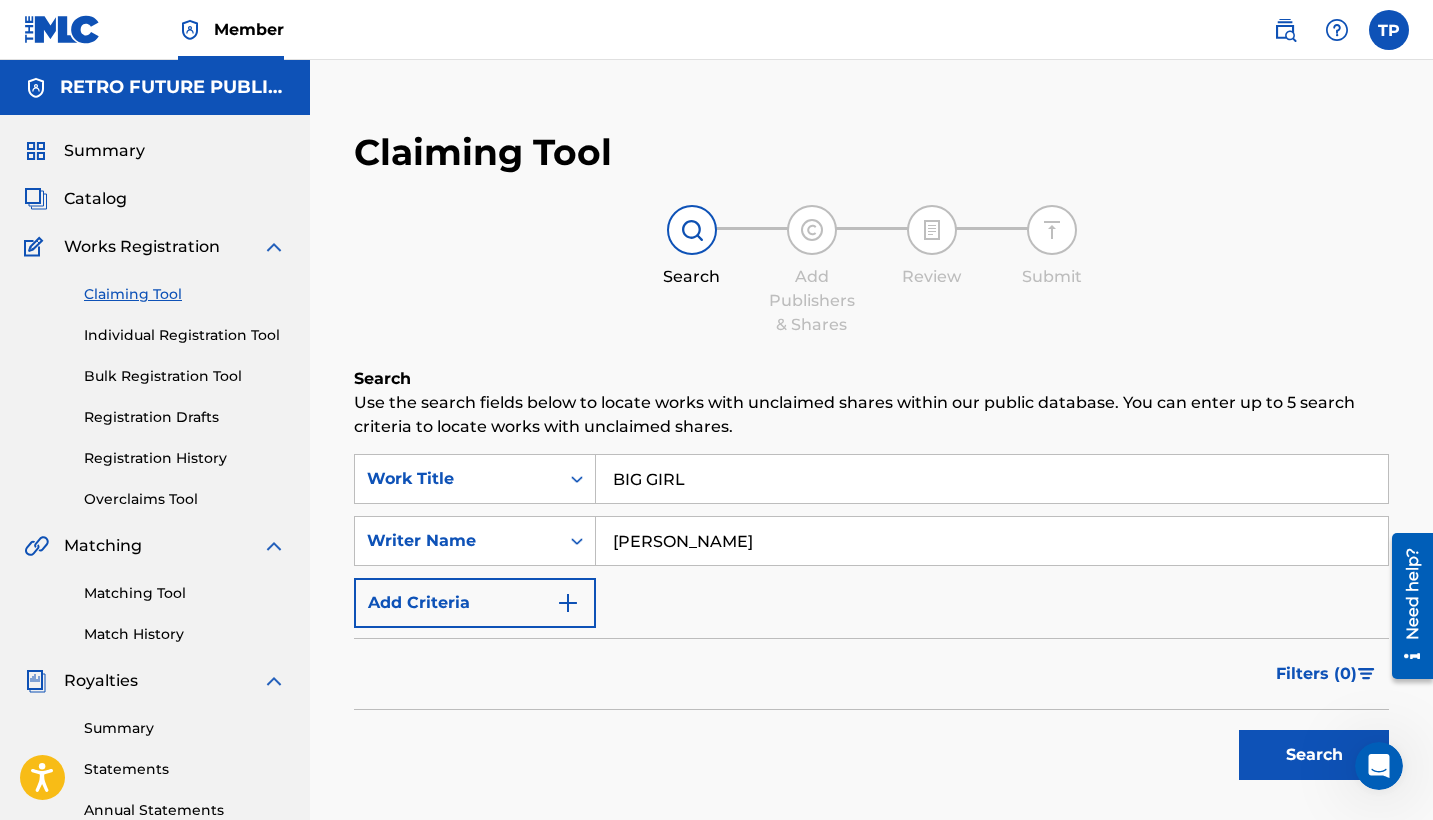 type on "TEDDY PENA" 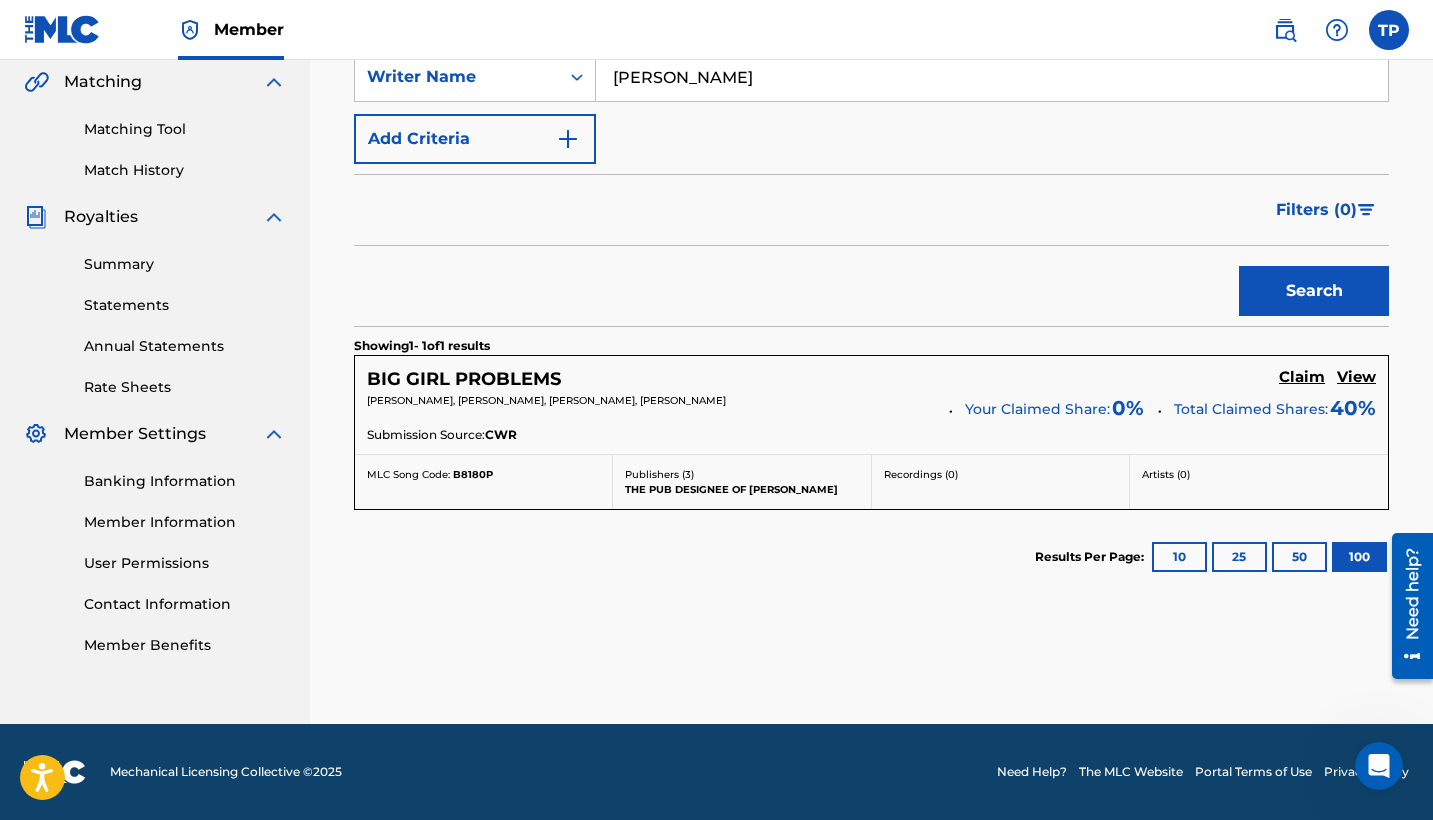 scroll, scrollTop: 464, scrollLeft: 0, axis: vertical 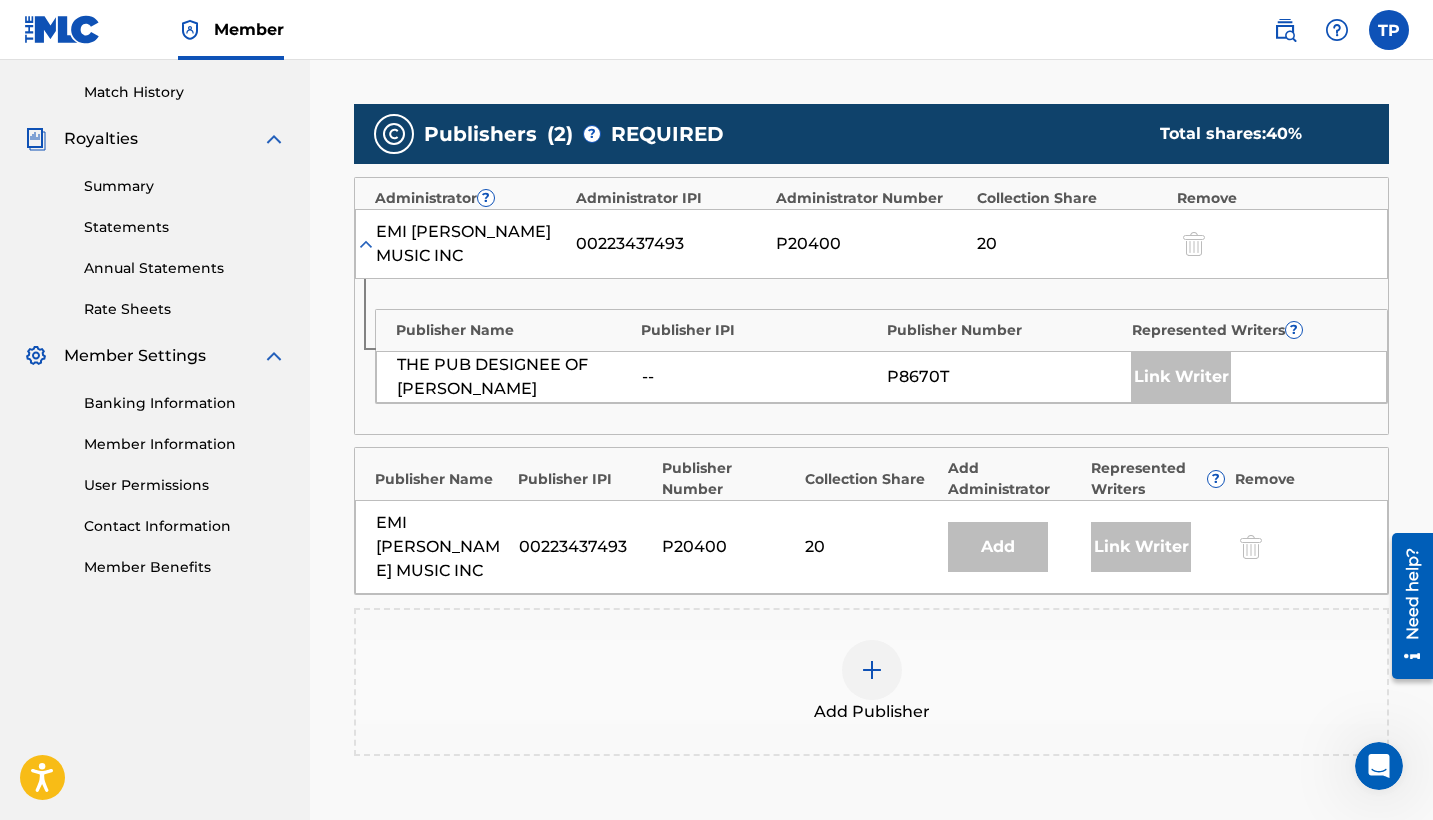 click at bounding box center (872, 670) 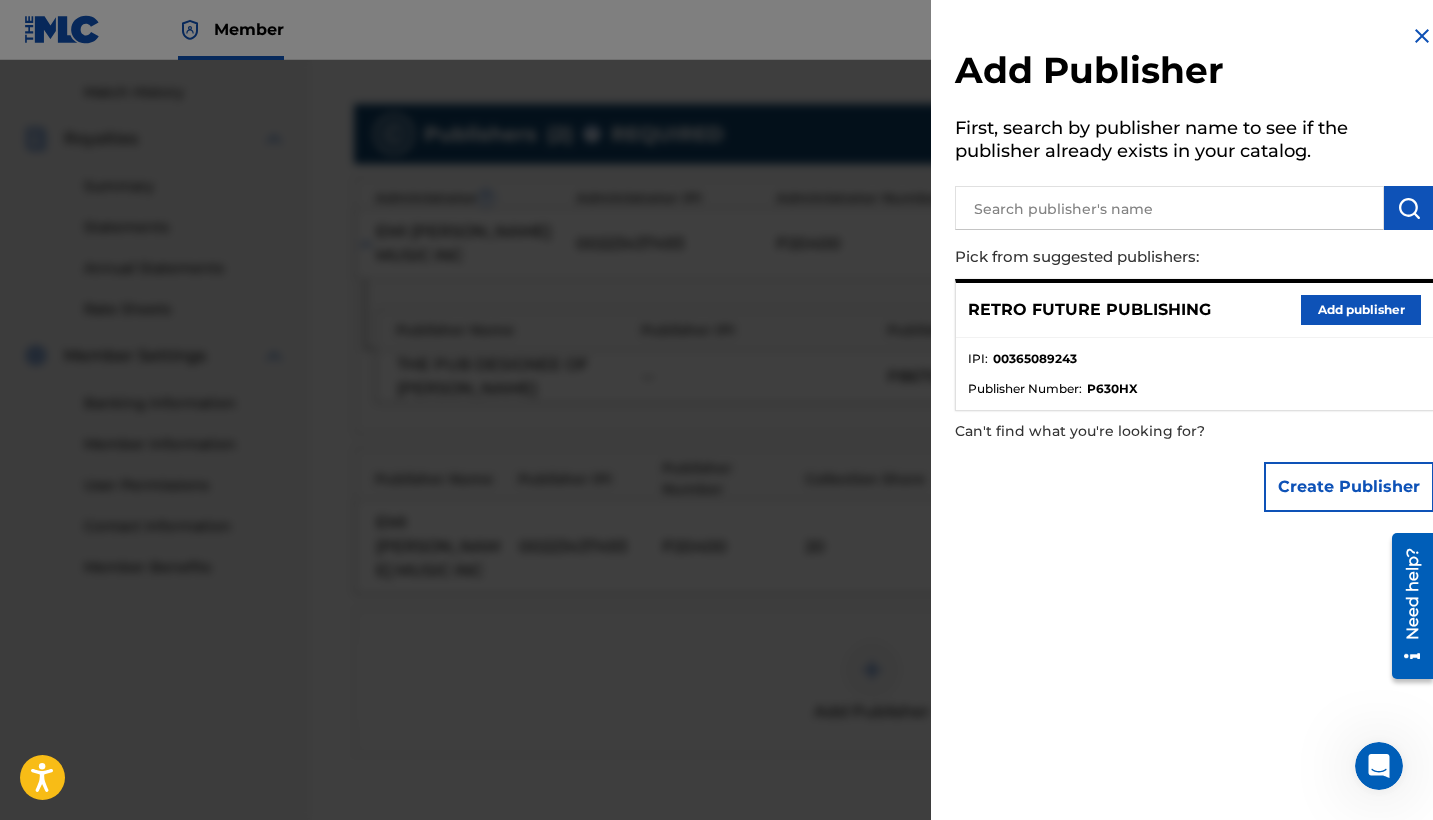 click on "Add publisher" at bounding box center (1361, 310) 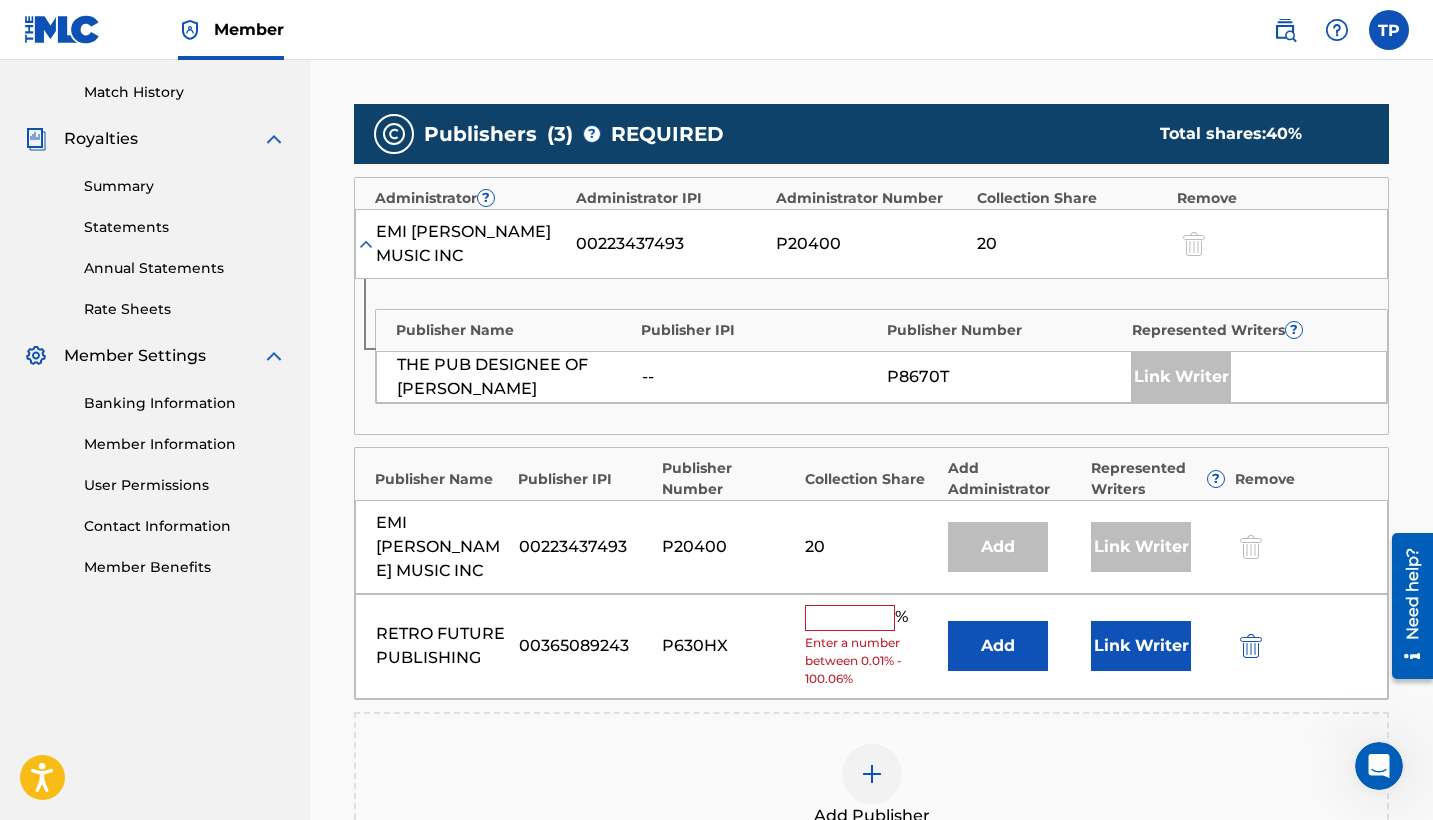 click on "Link Writer" at bounding box center (1141, 646) 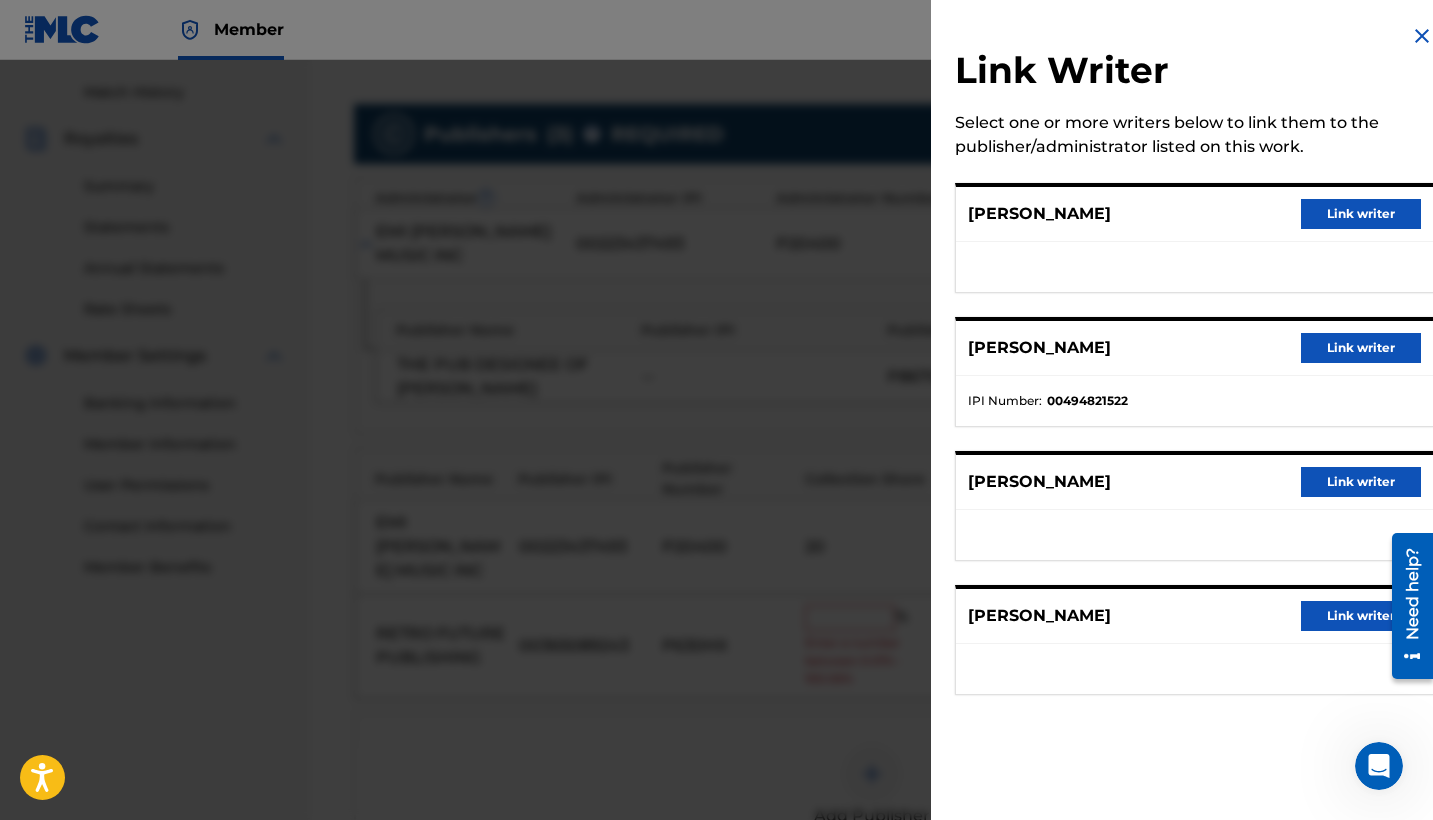 click on "Link writer" at bounding box center [1361, 616] 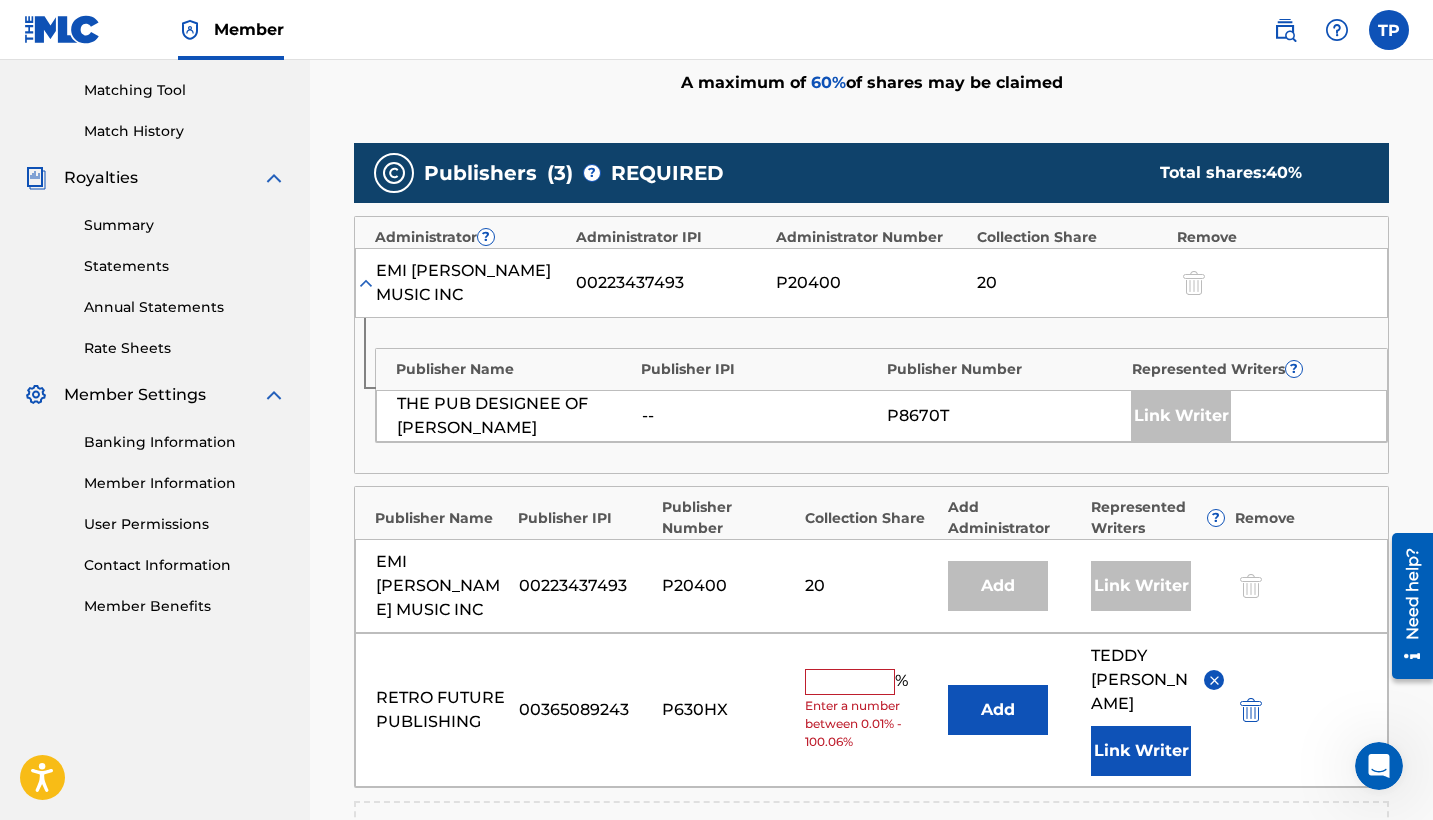 scroll, scrollTop: 501, scrollLeft: 0, axis: vertical 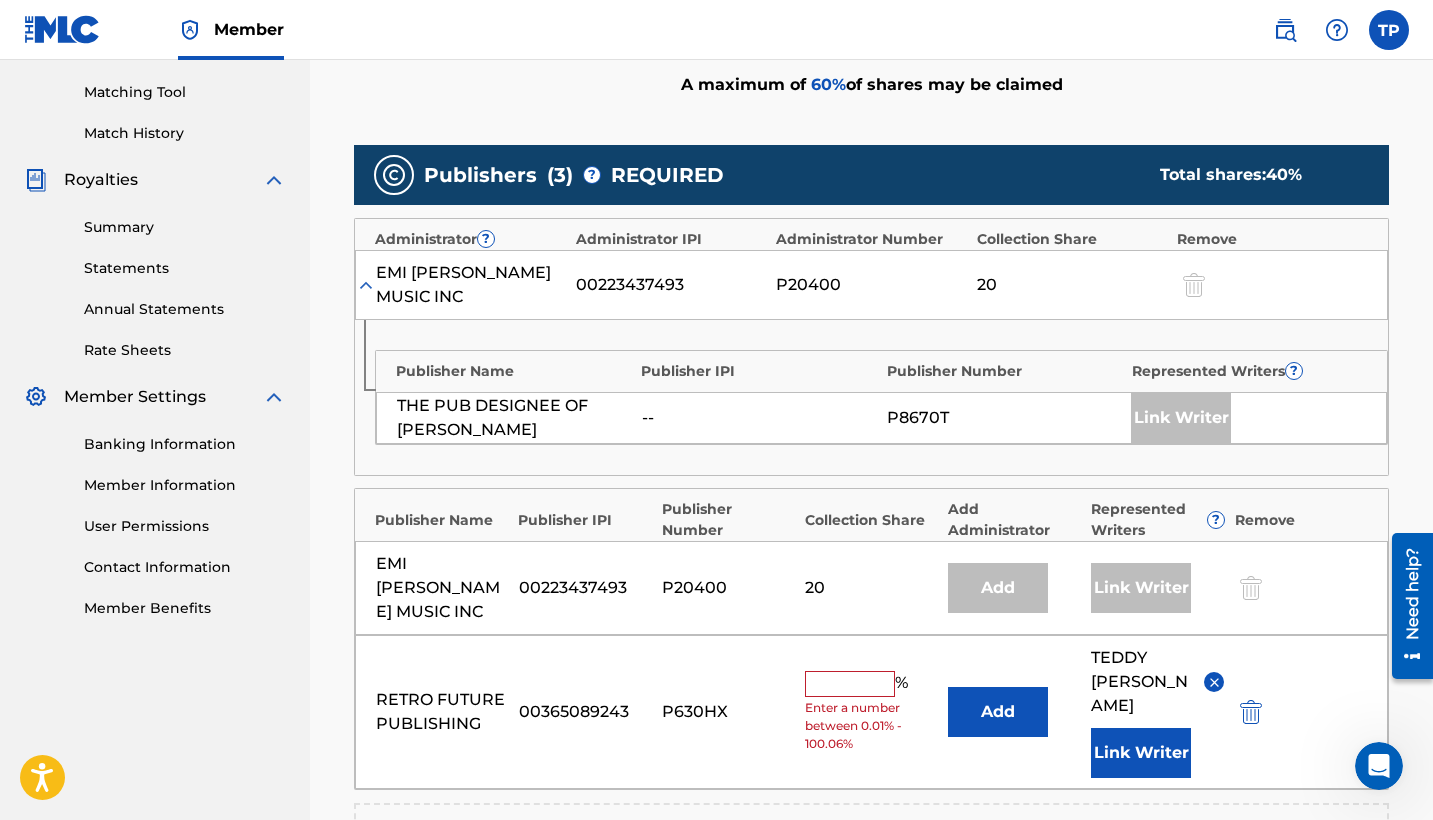 click at bounding box center (850, 684) 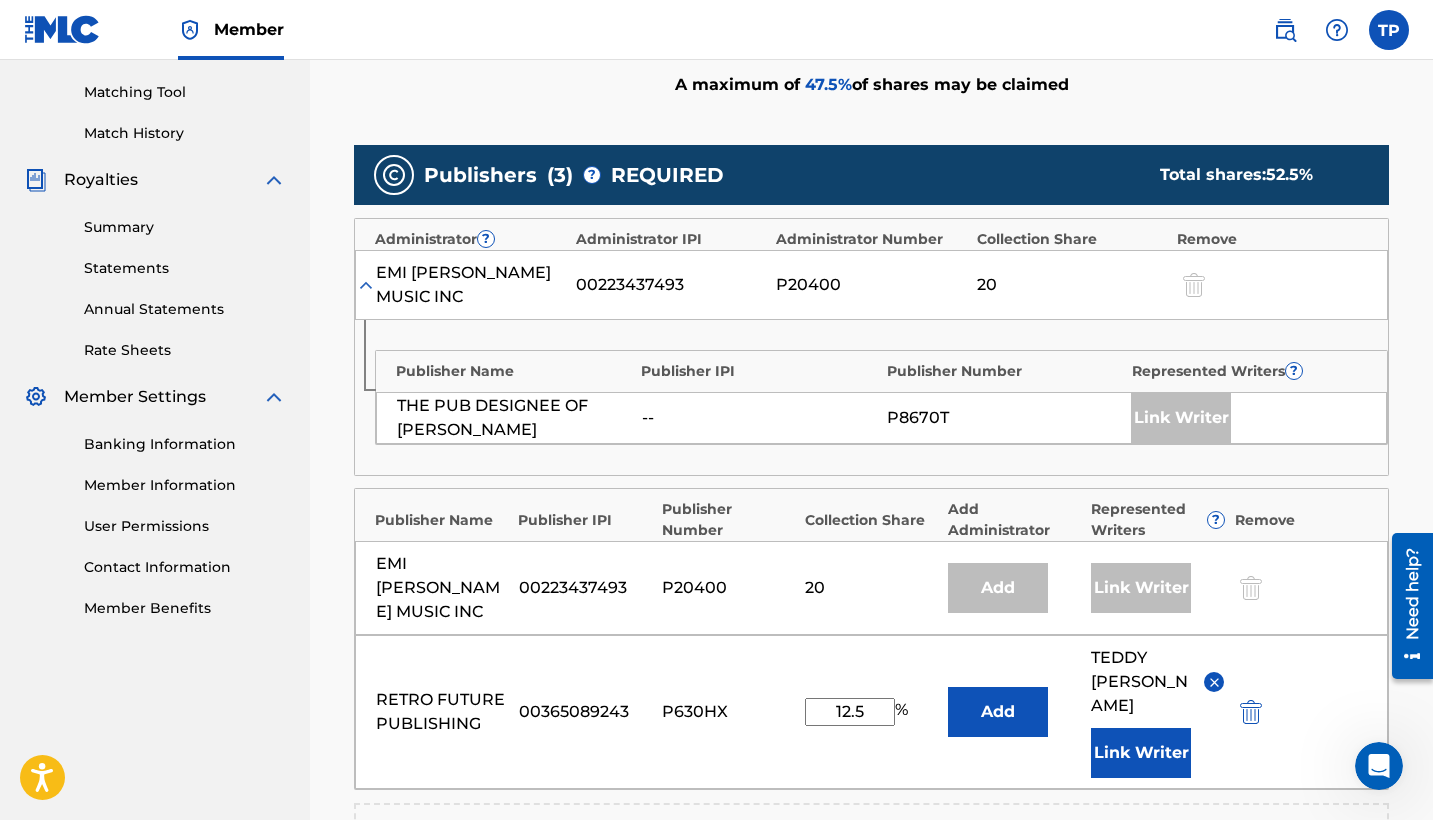 type on "12.5" 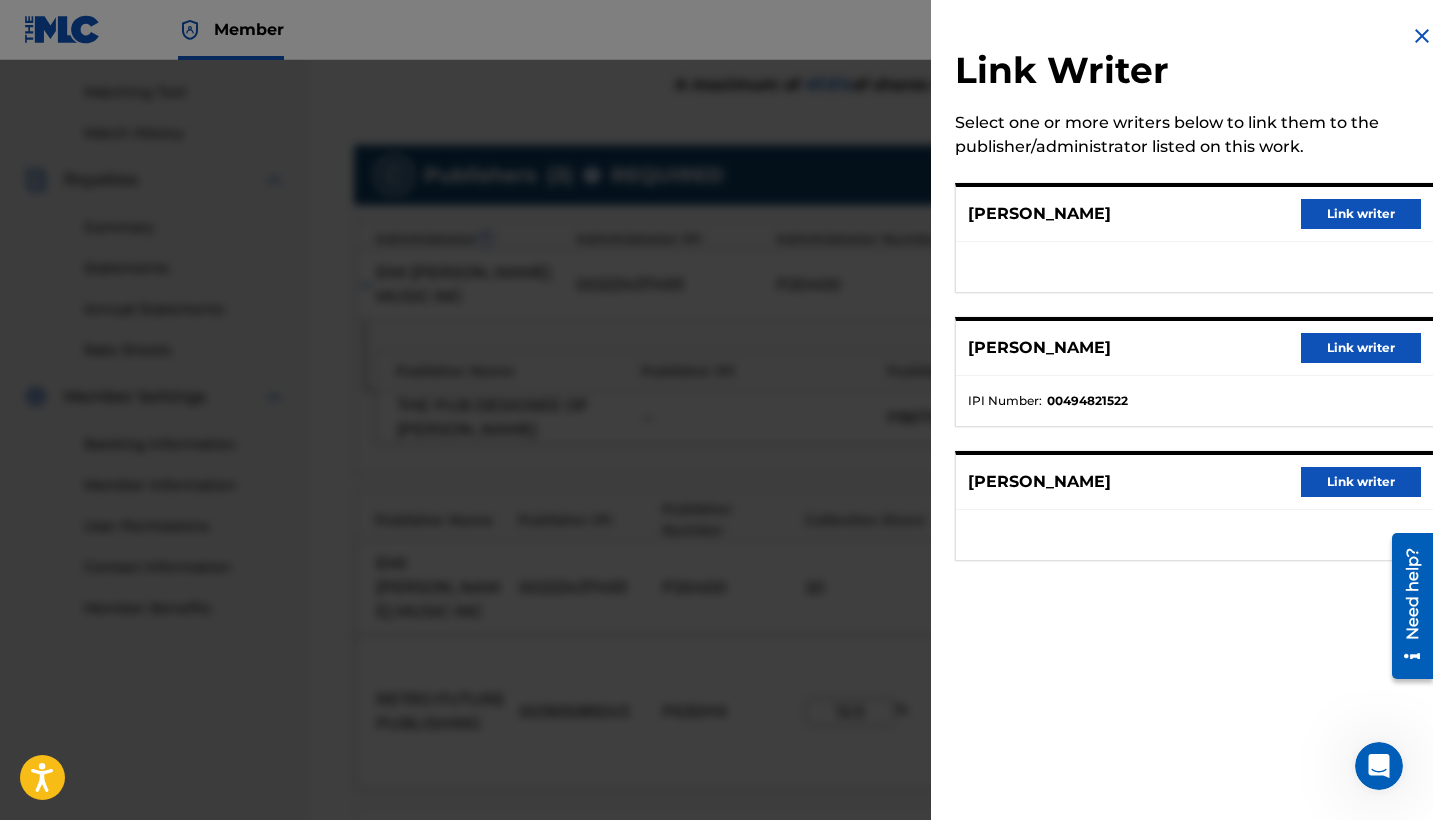 click on "Link Writer" at bounding box center (1194, 73) 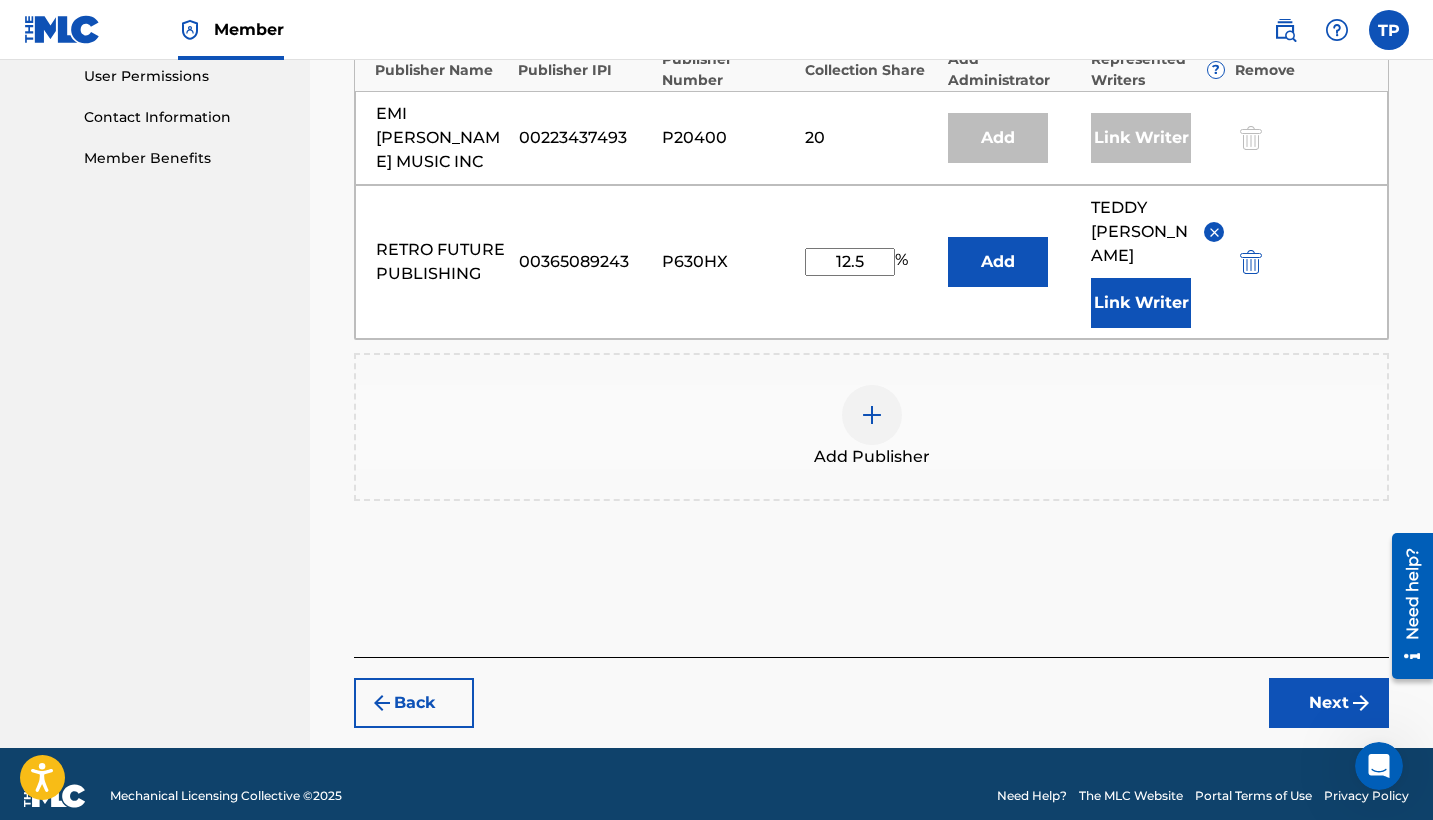 click on "Next" at bounding box center [1329, 703] 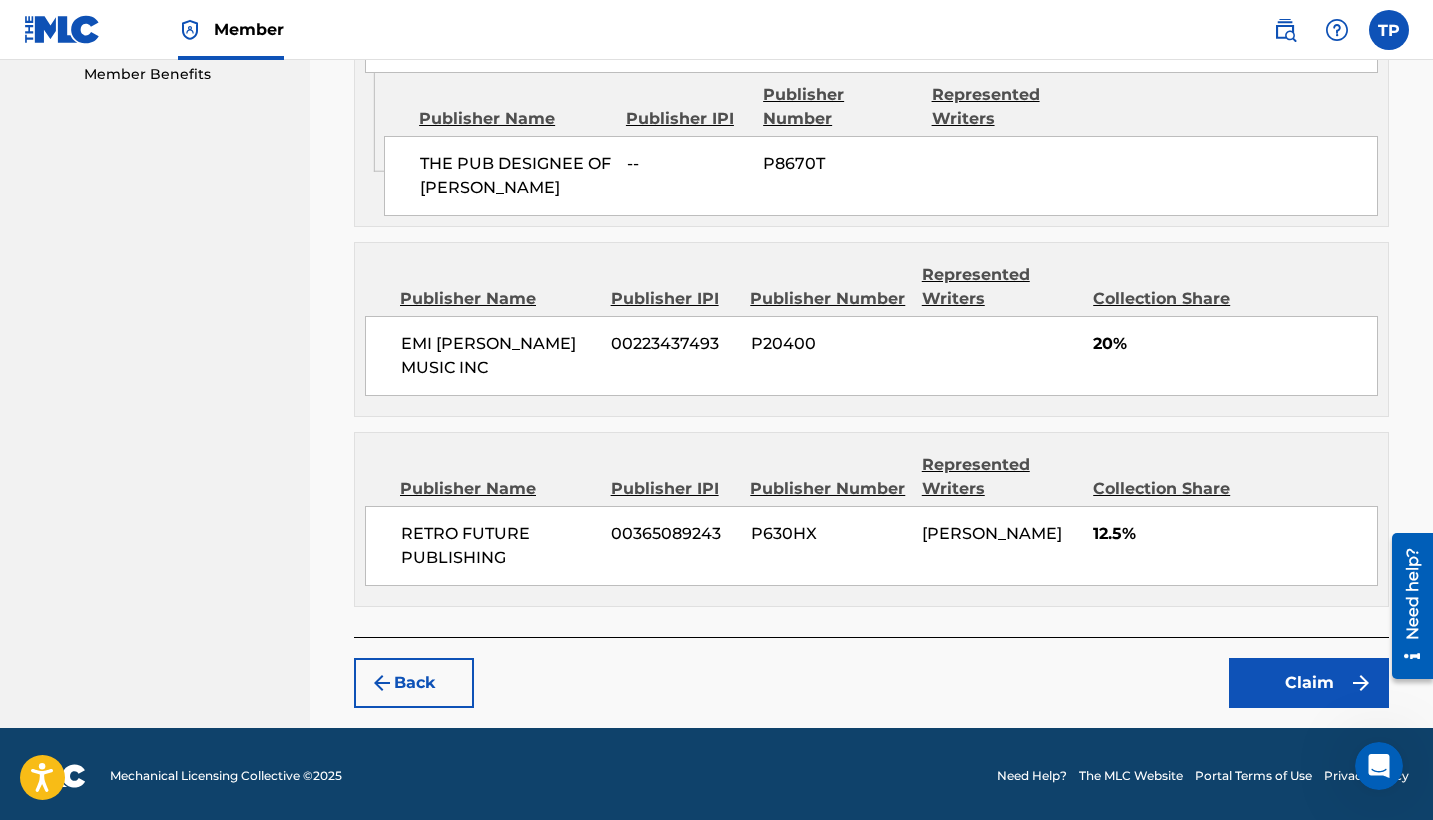 scroll, scrollTop: 1034, scrollLeft: 0, axis: vertical 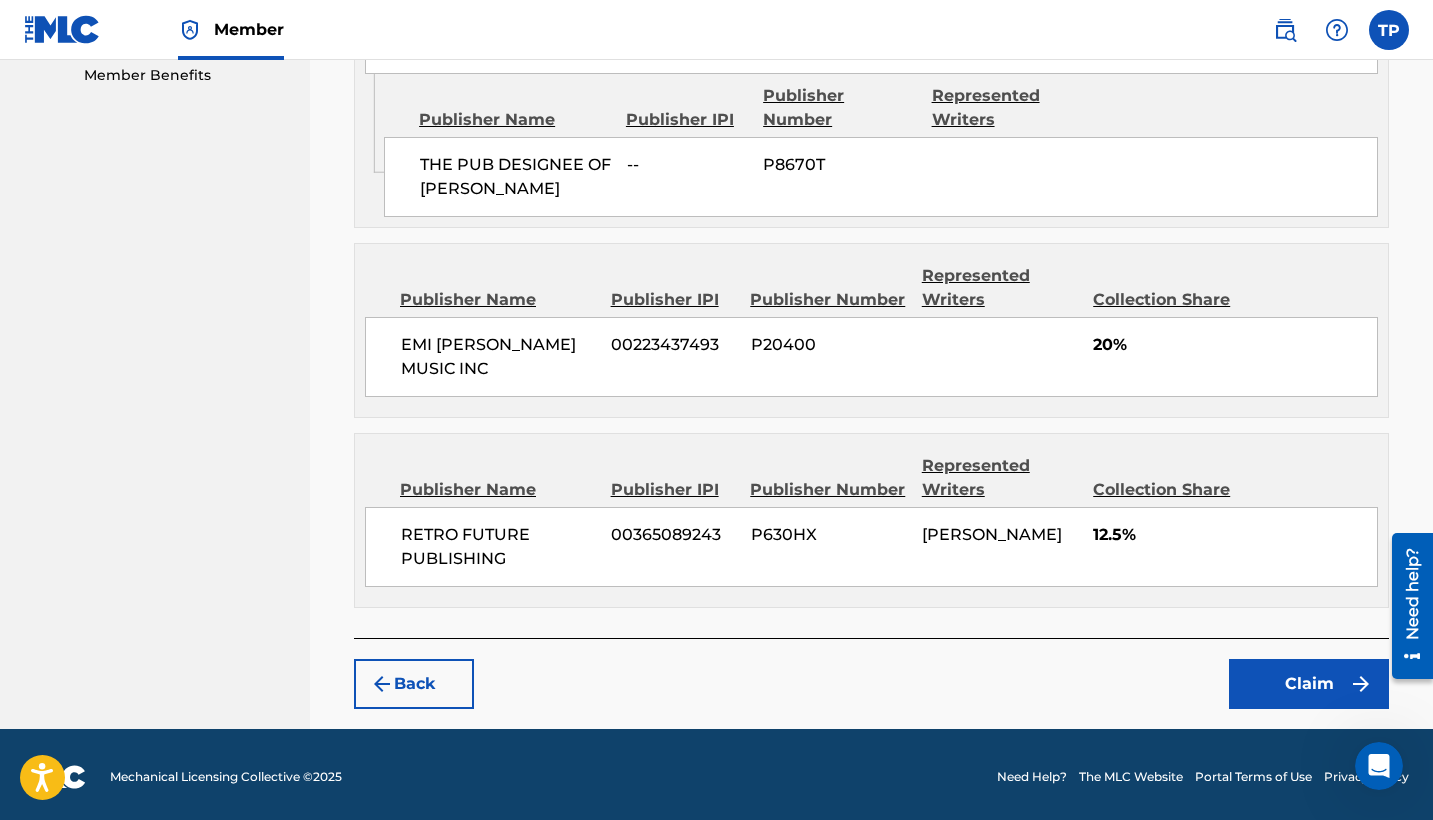 click on "Claim" at bounding box center [1309, 684] 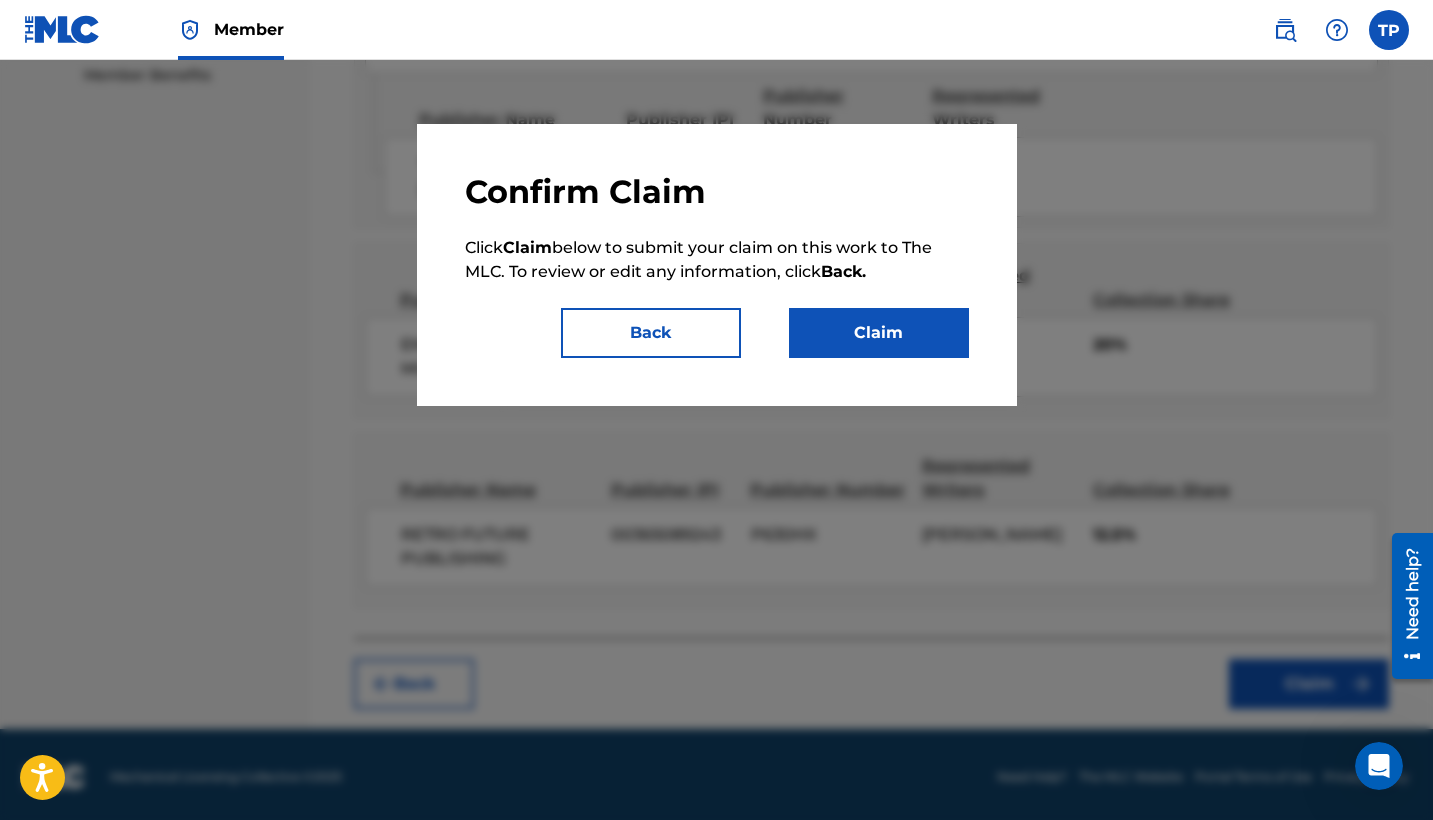 click on "Claim" at bounding box center [879, 333] 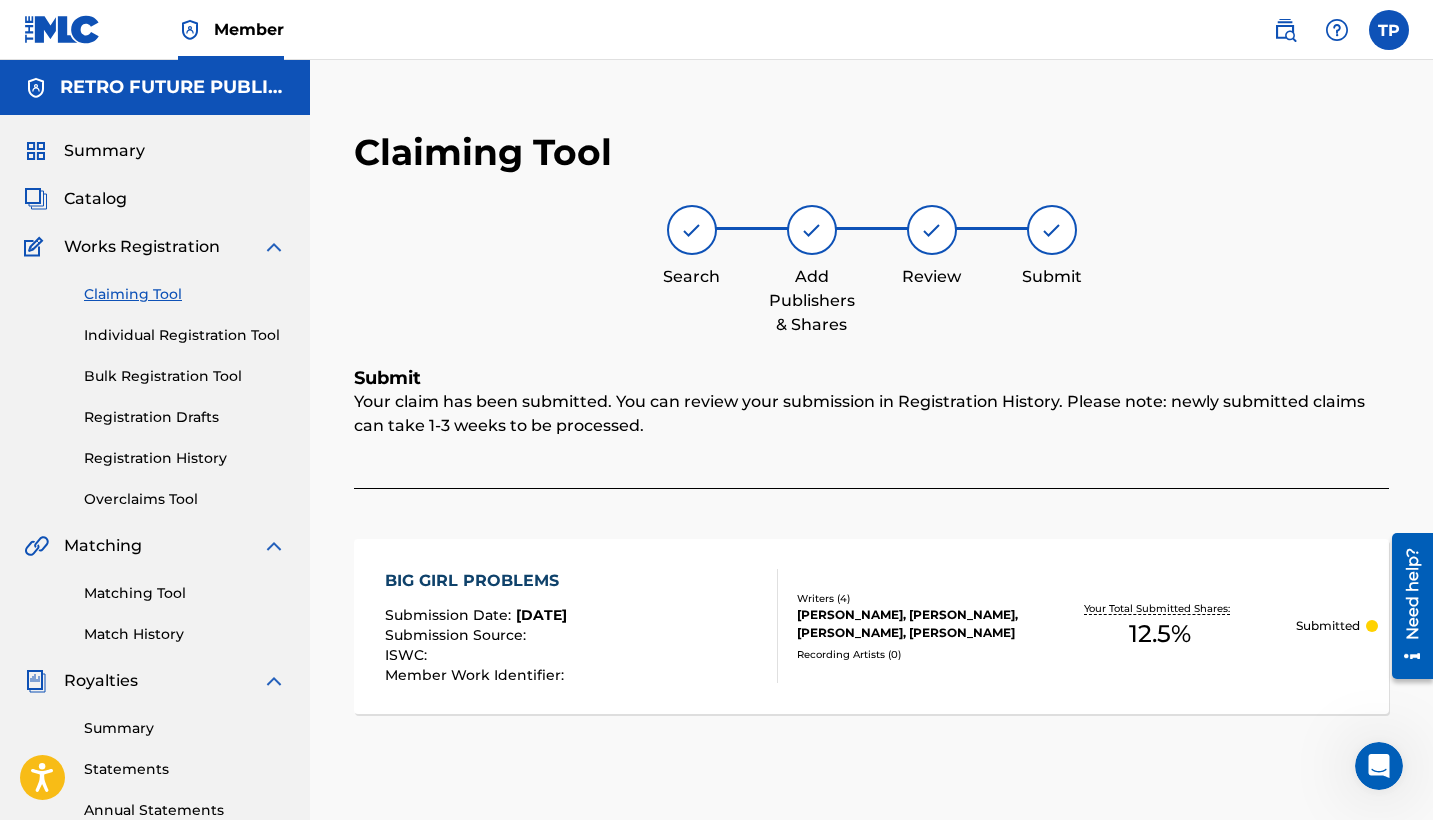 scroll, scrollTop: 0, scrollLeft: 0, axis: both 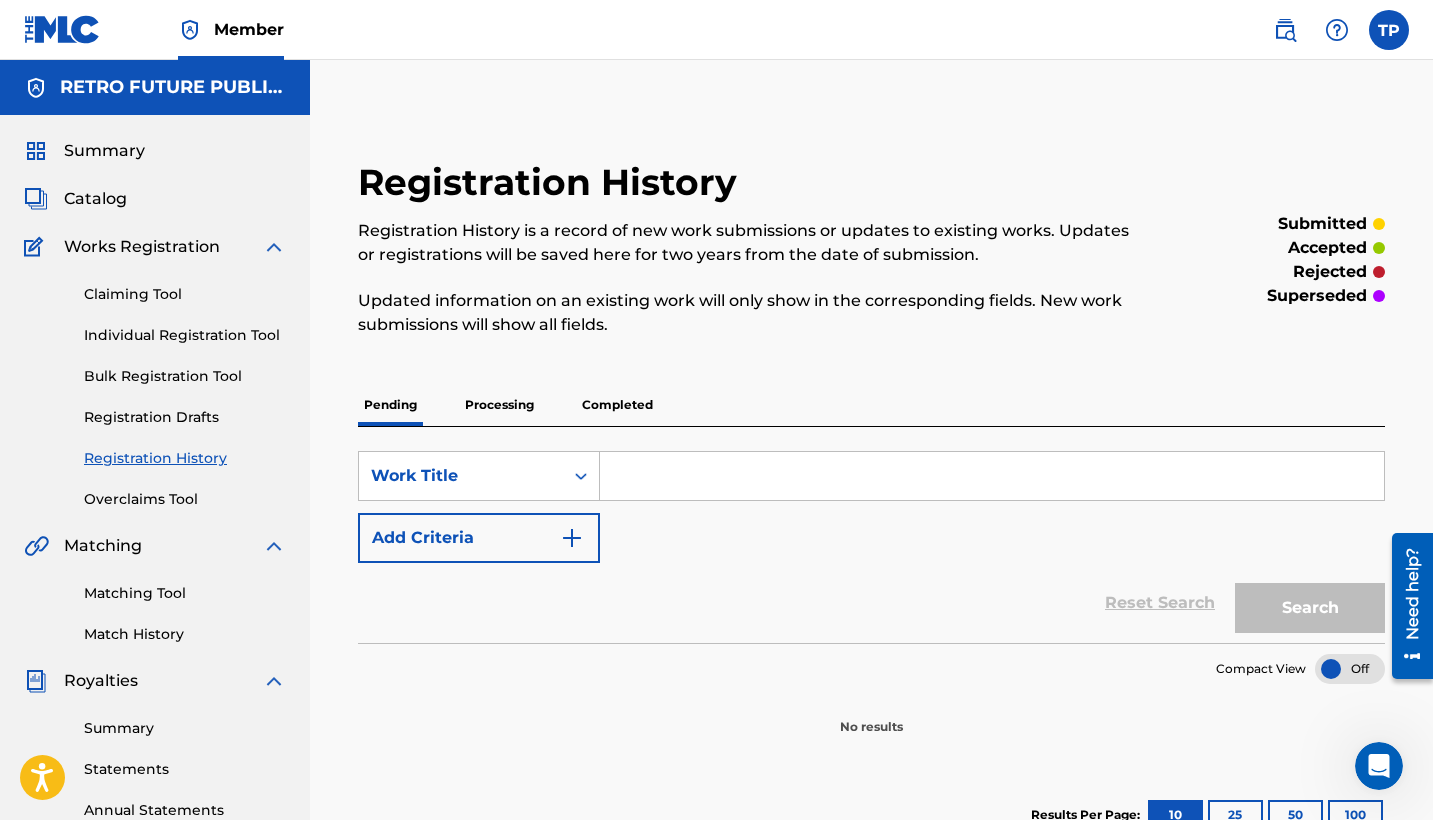 click on "Processing" at bounding box center [499, 405] 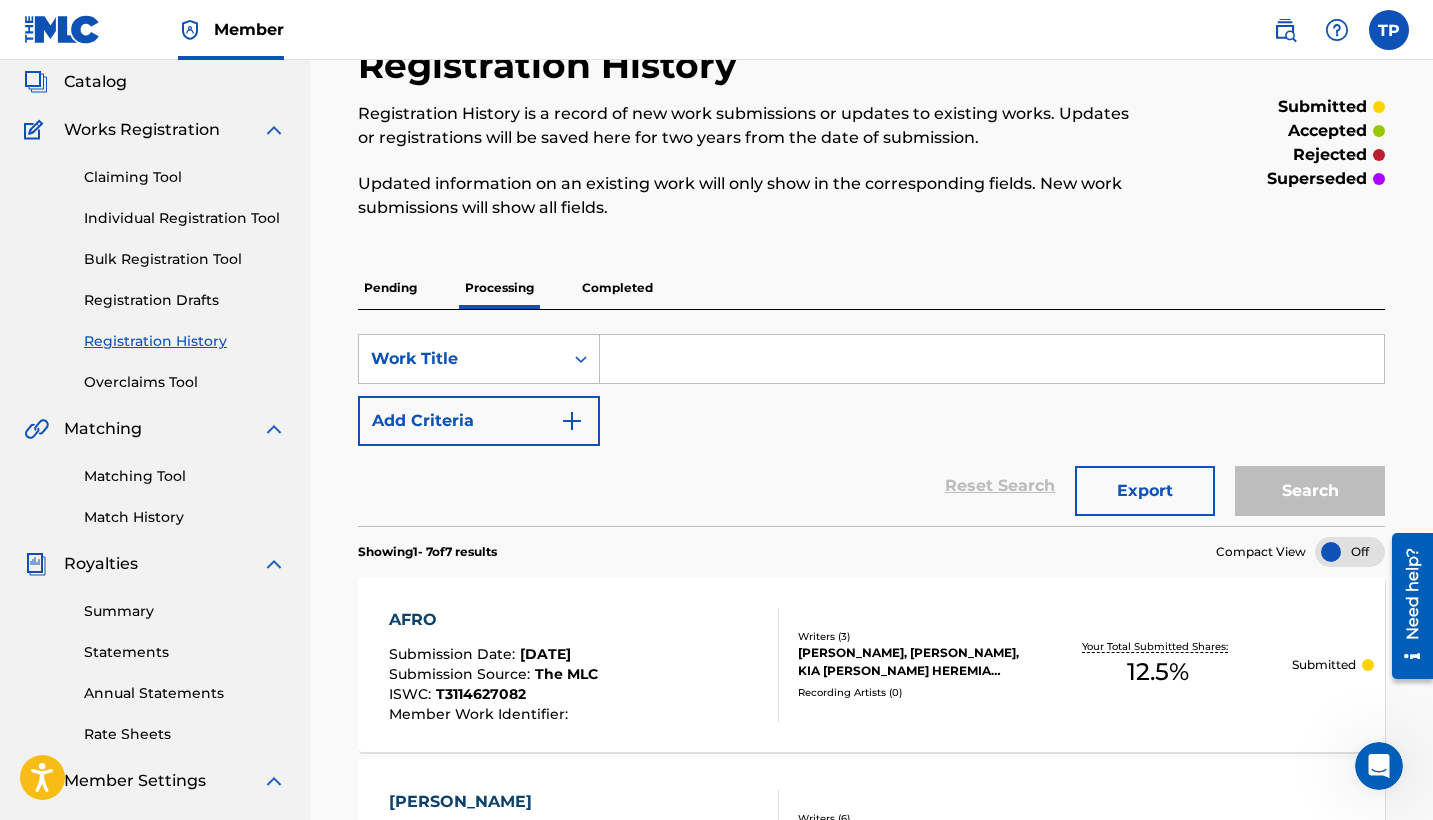 scroll, scrollTop: 0, scrollLeft: 0, axis: both 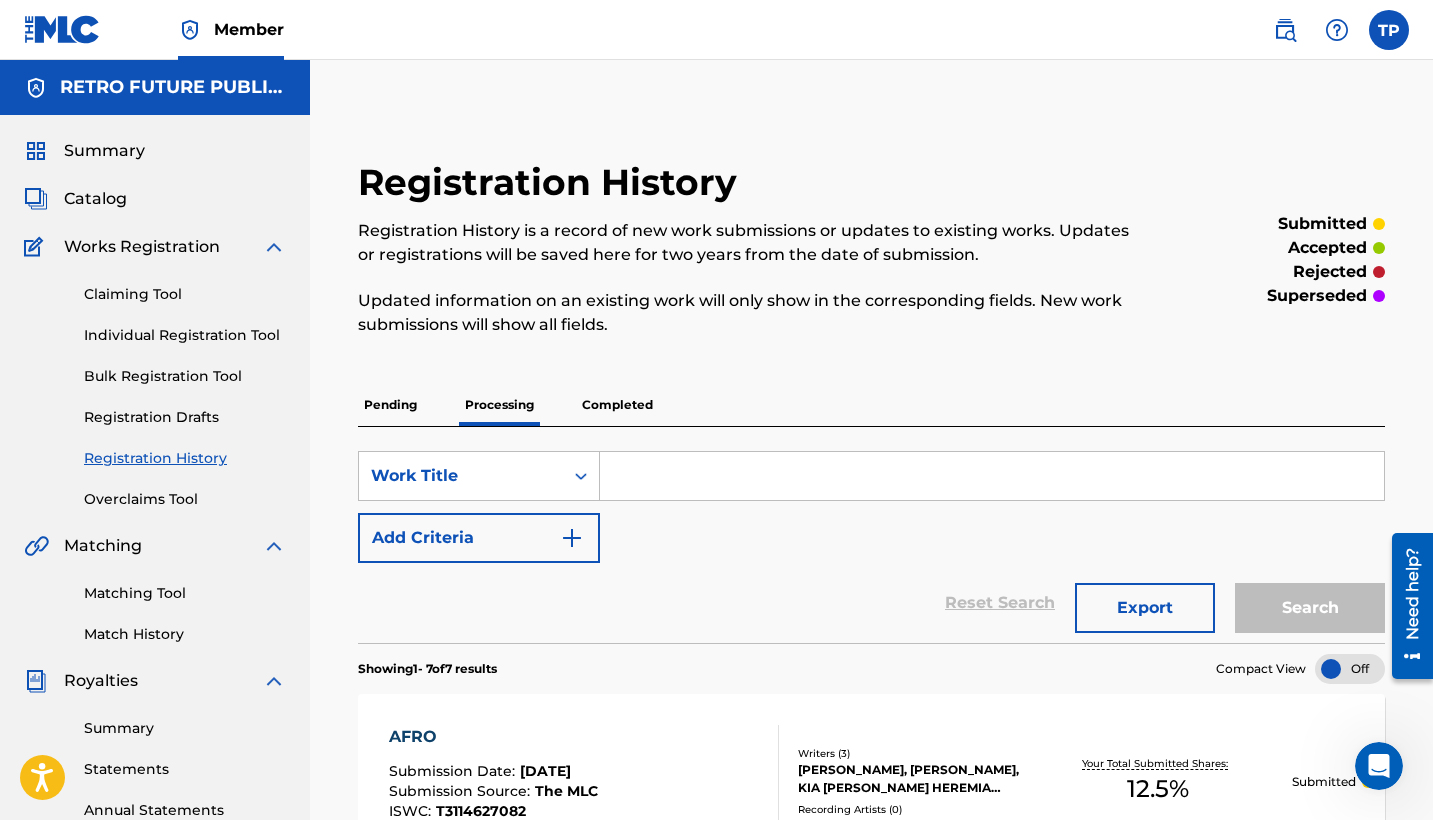 click on "Claiming Tool" at bounding box center [185, 294] 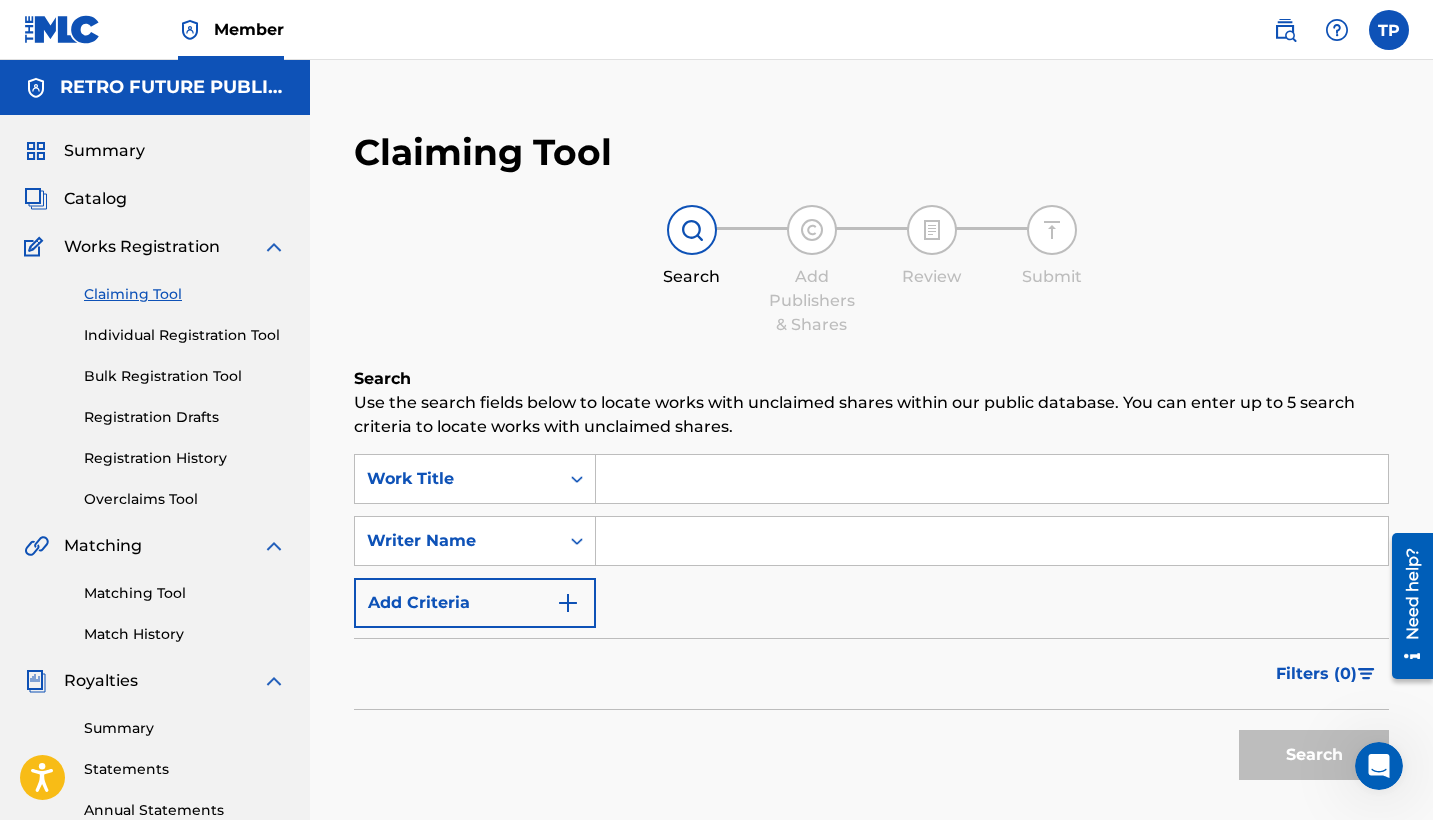 click on "SearchWithCriteria54aa46d3-b635-47db-bf15-e5615d6848fb Work Title SearchWithCriteria8c96fe0f-6885-40b3-aecb-b5e57b115927 Writer Name Add Criteria" at bounding box center [871, 541] 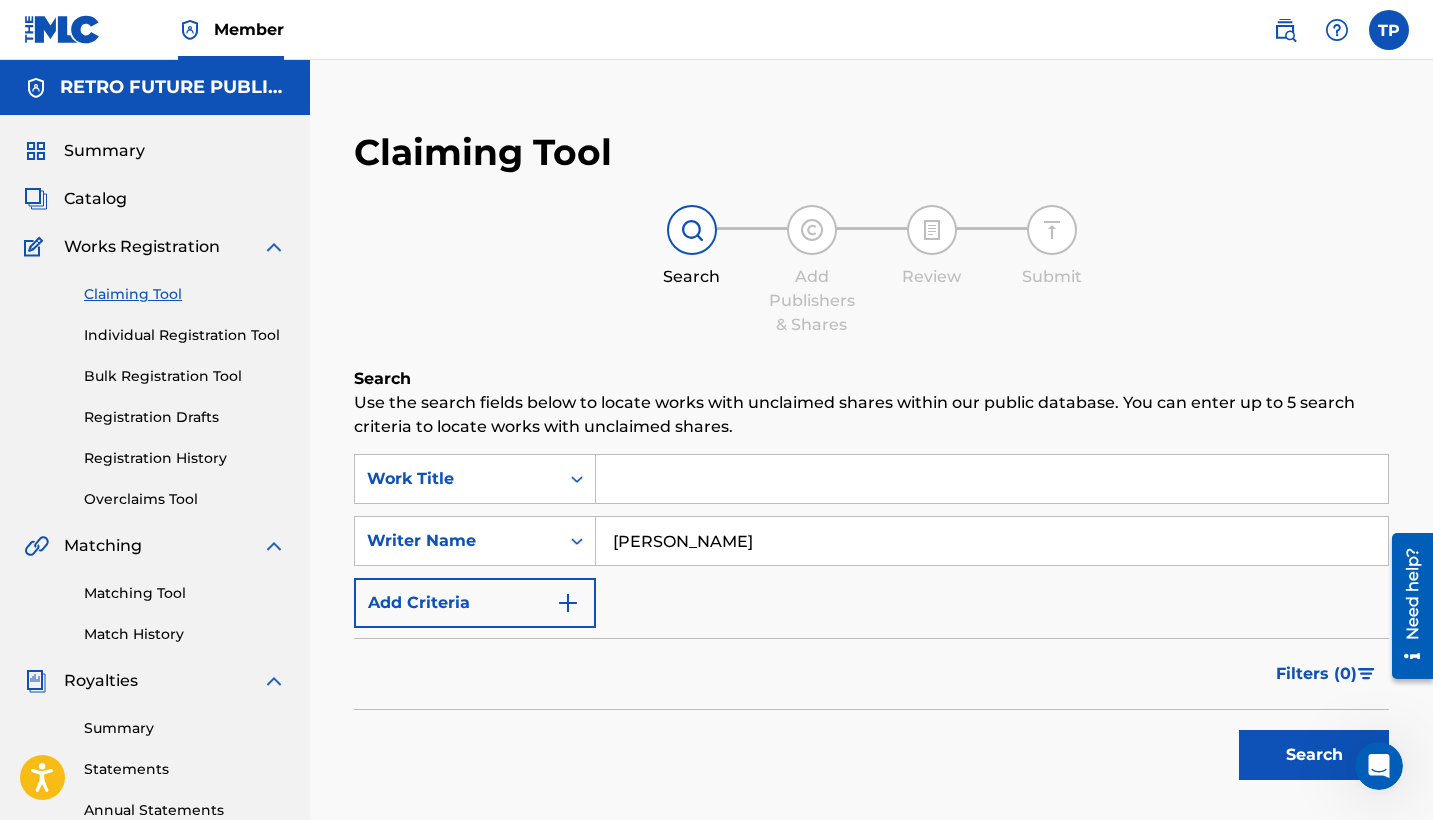 type on "TEDDY PENA" 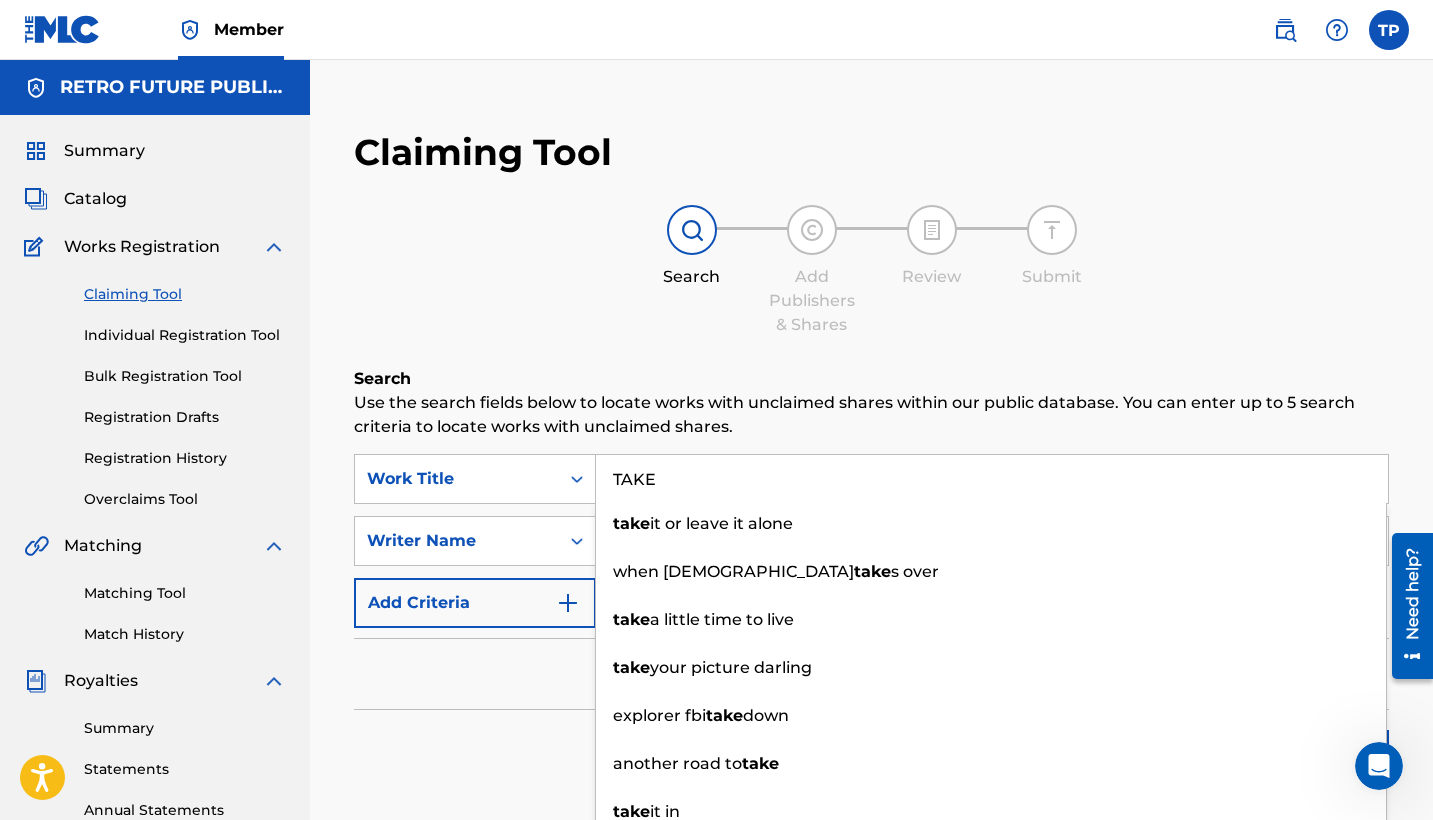 type on "TAKE" 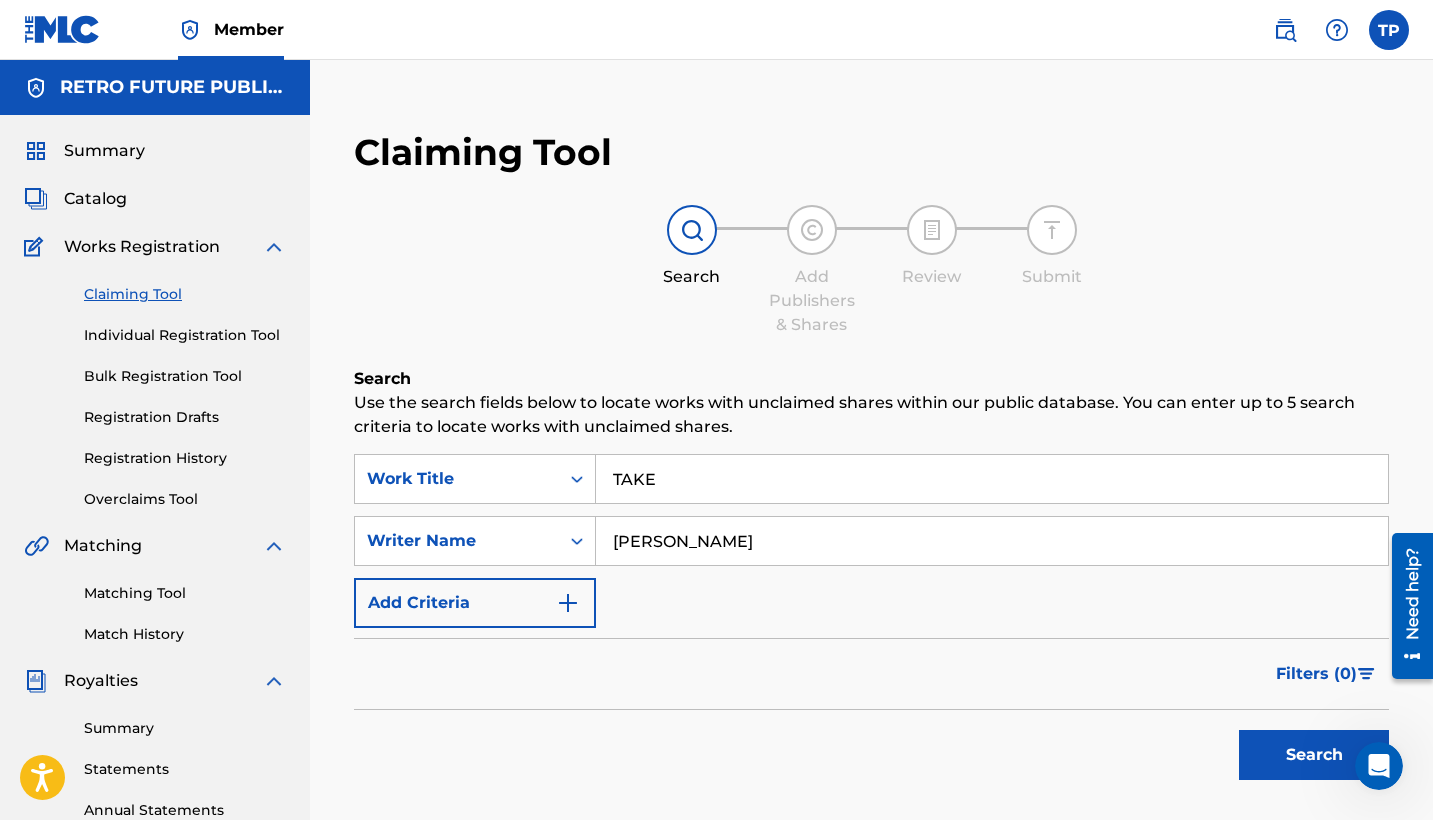click on "Search" at bounding box center [1314, 755] 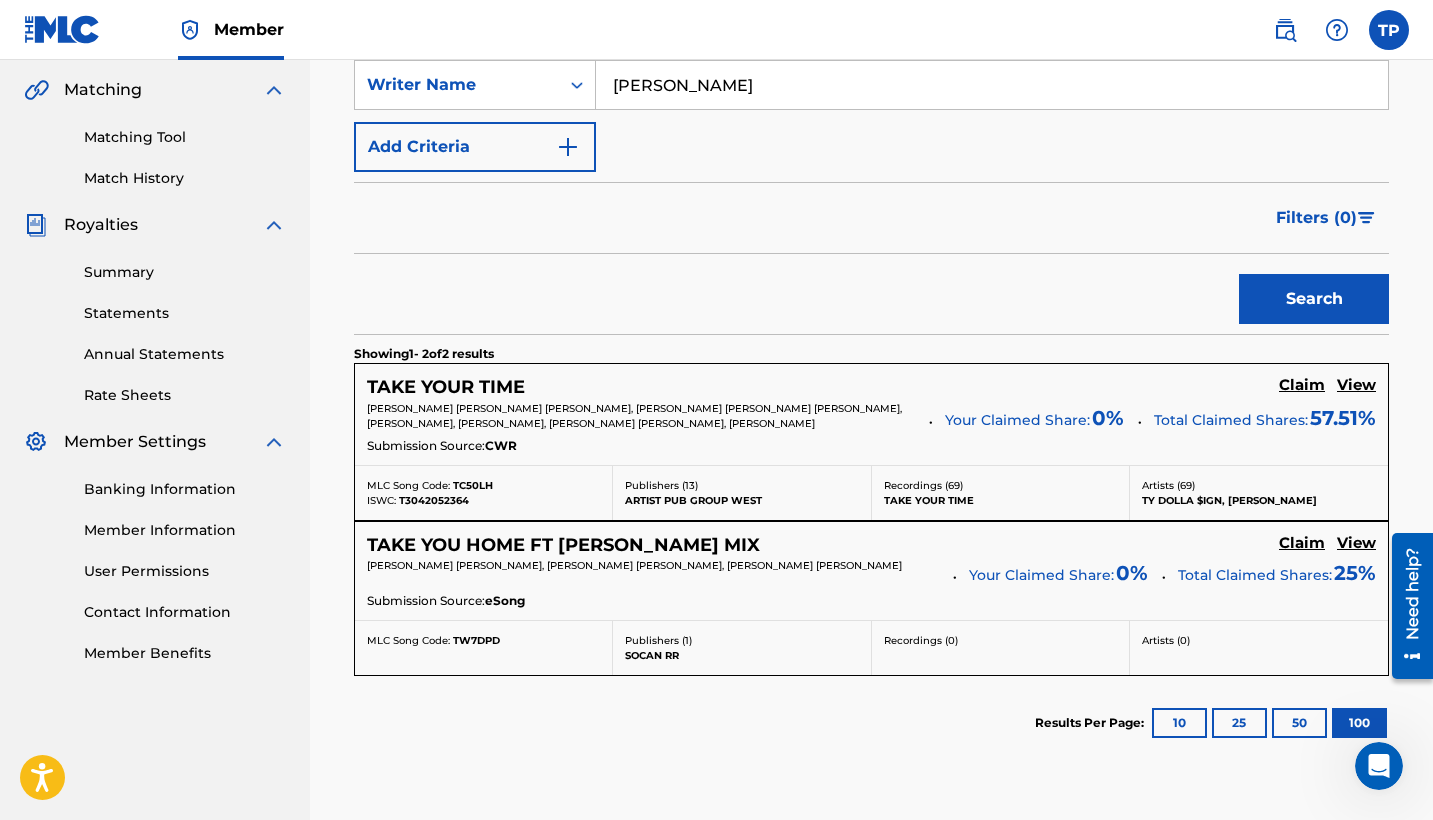 scroll, scrollTop: 481, scrollLeft: 0, axis: vertical 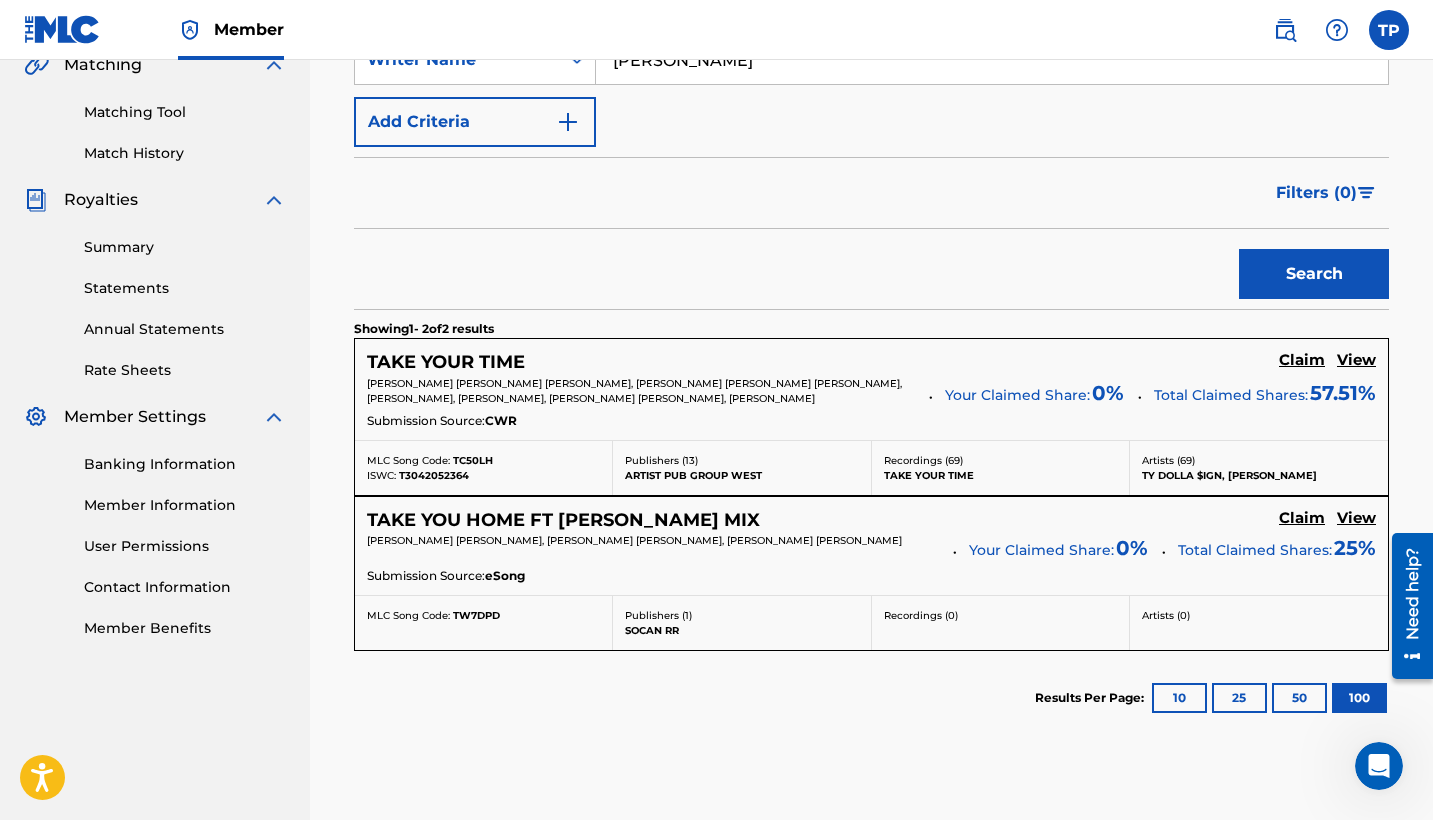 click on "Claim" at bounding box center [1302, 360] 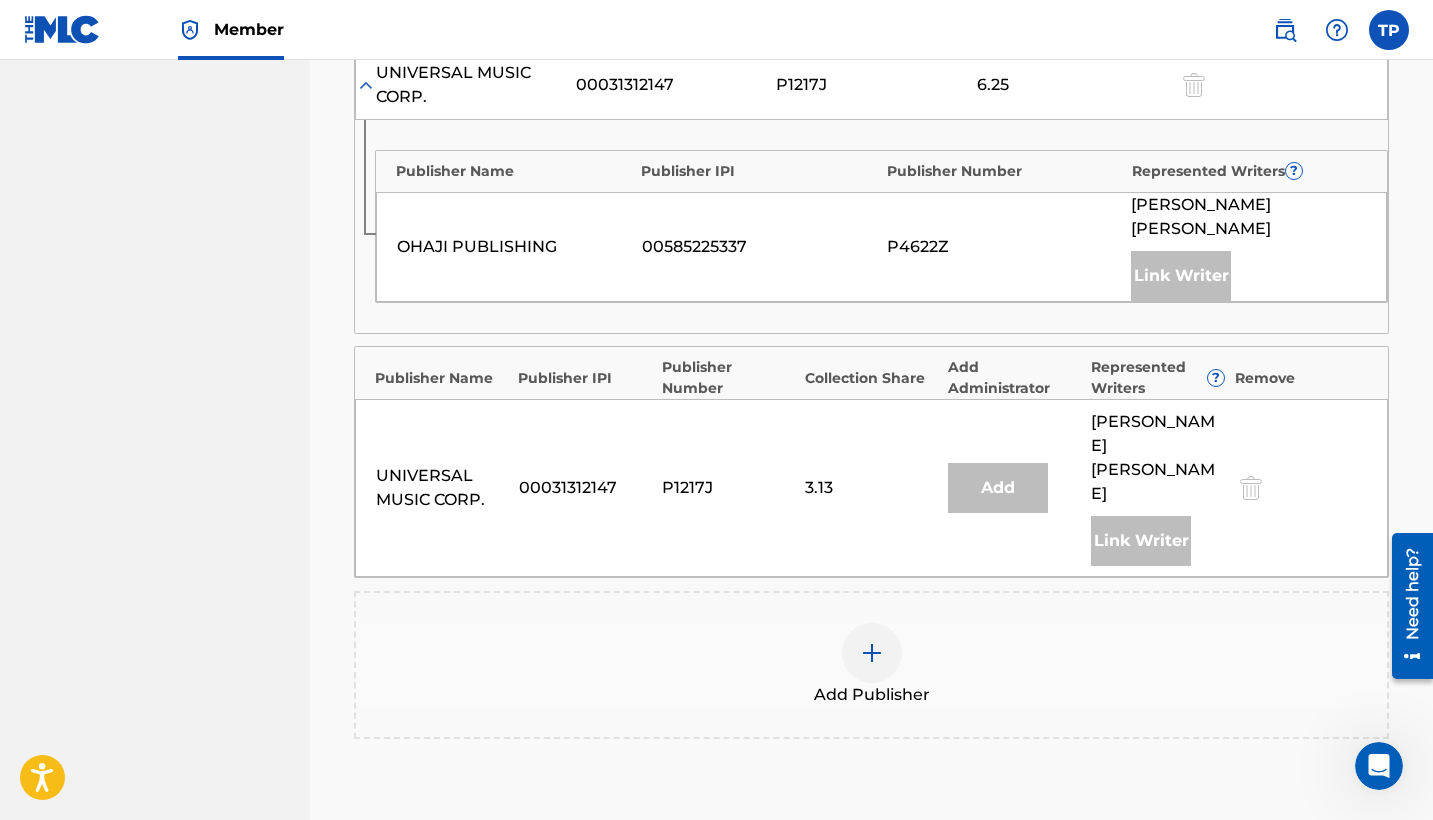 scroll, scrollTop: 2054, scrollLeft: 0, axis: vertical 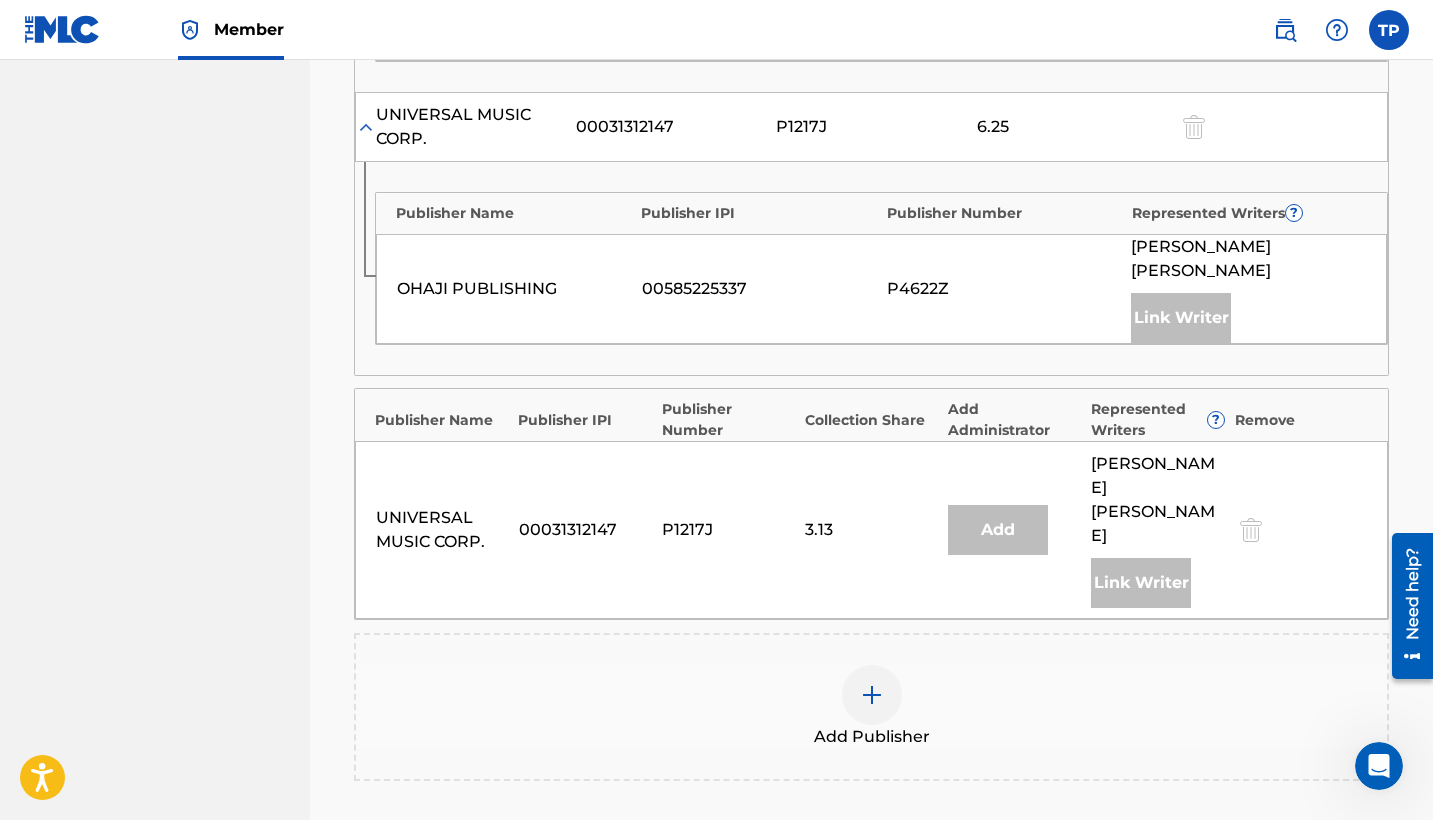 click on "Add Publisher" at bounding box center (871, 707) 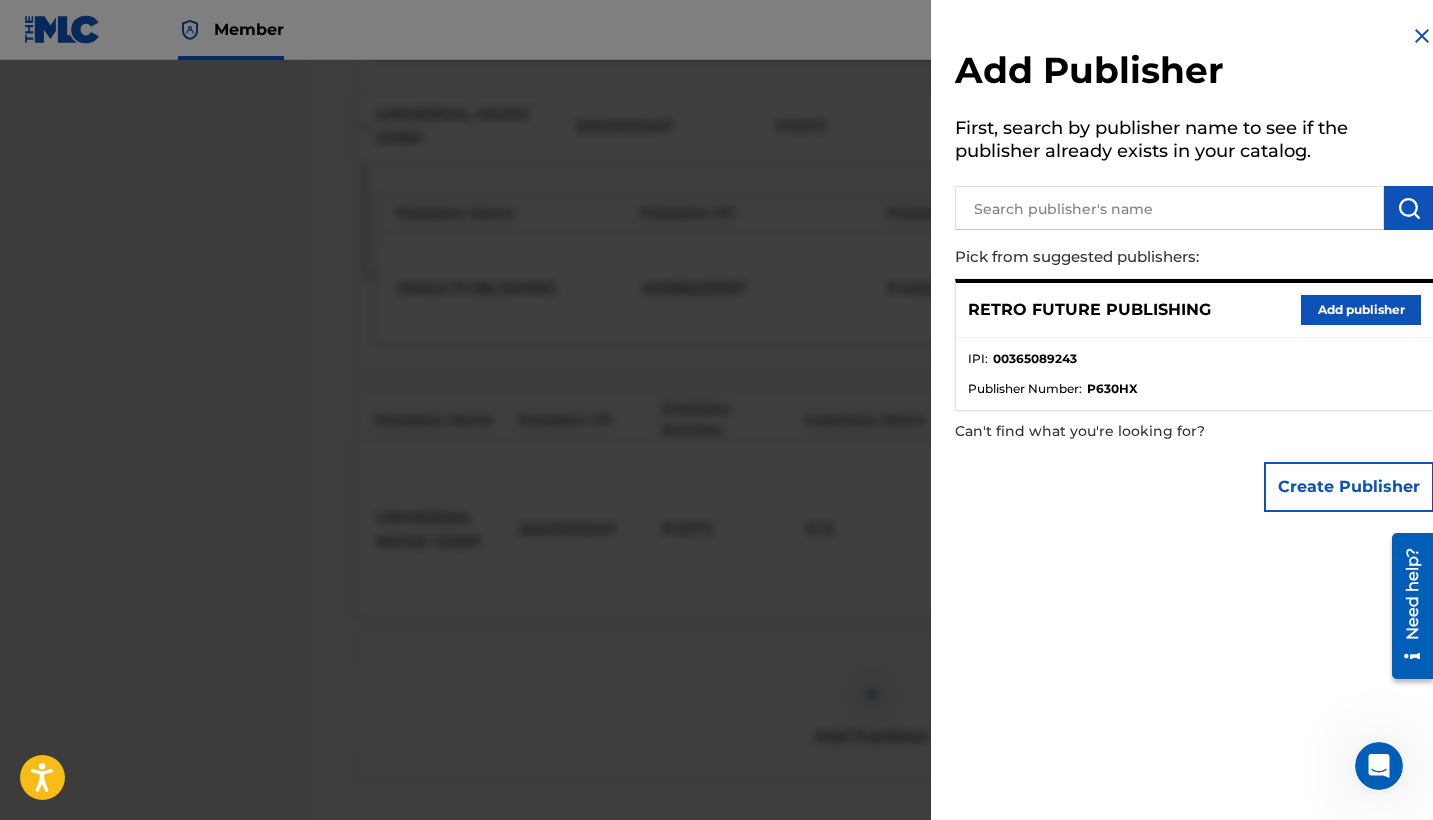 click at bounding box center [716, 470] 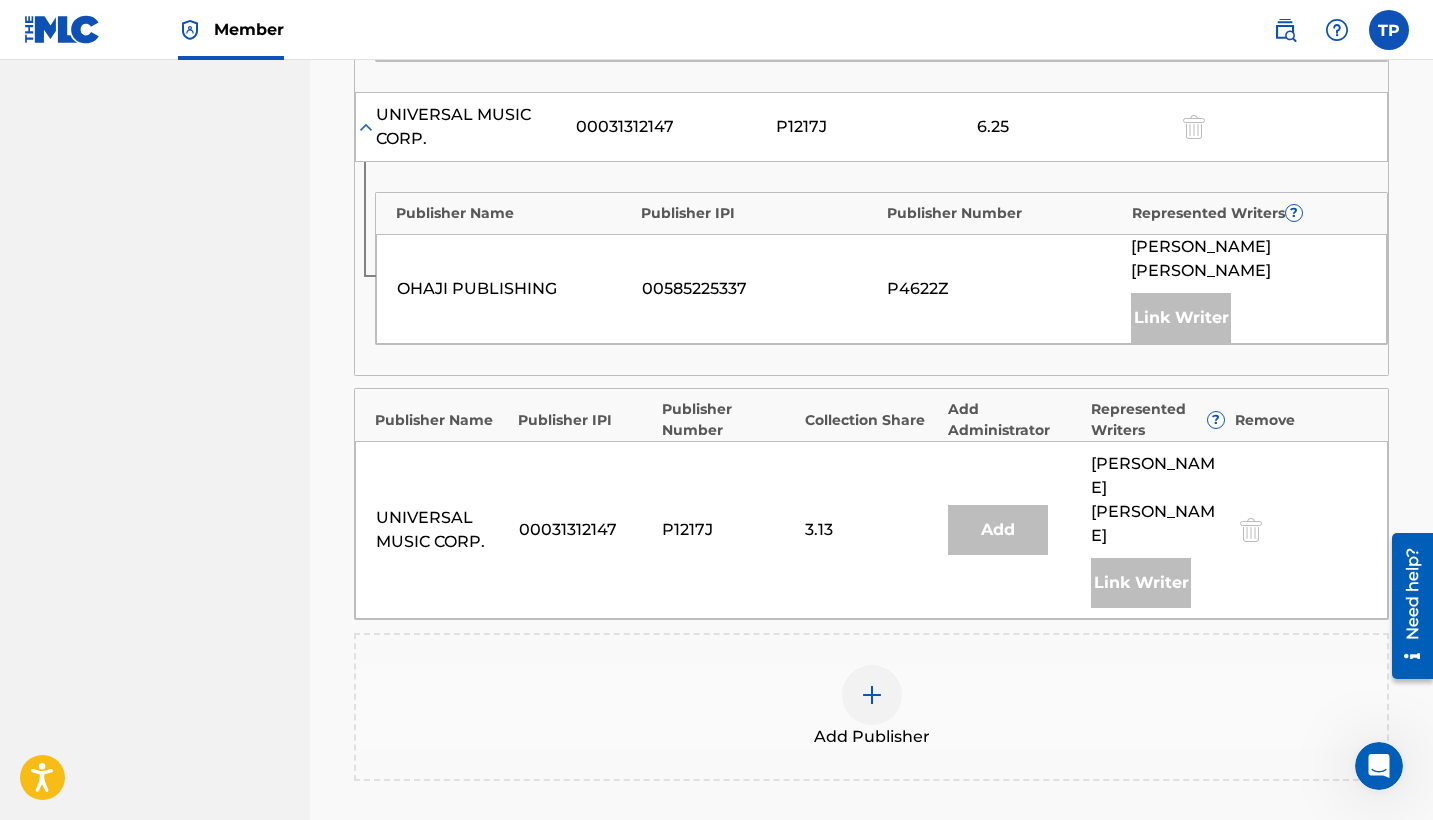 click at bounding box center [872, 695] 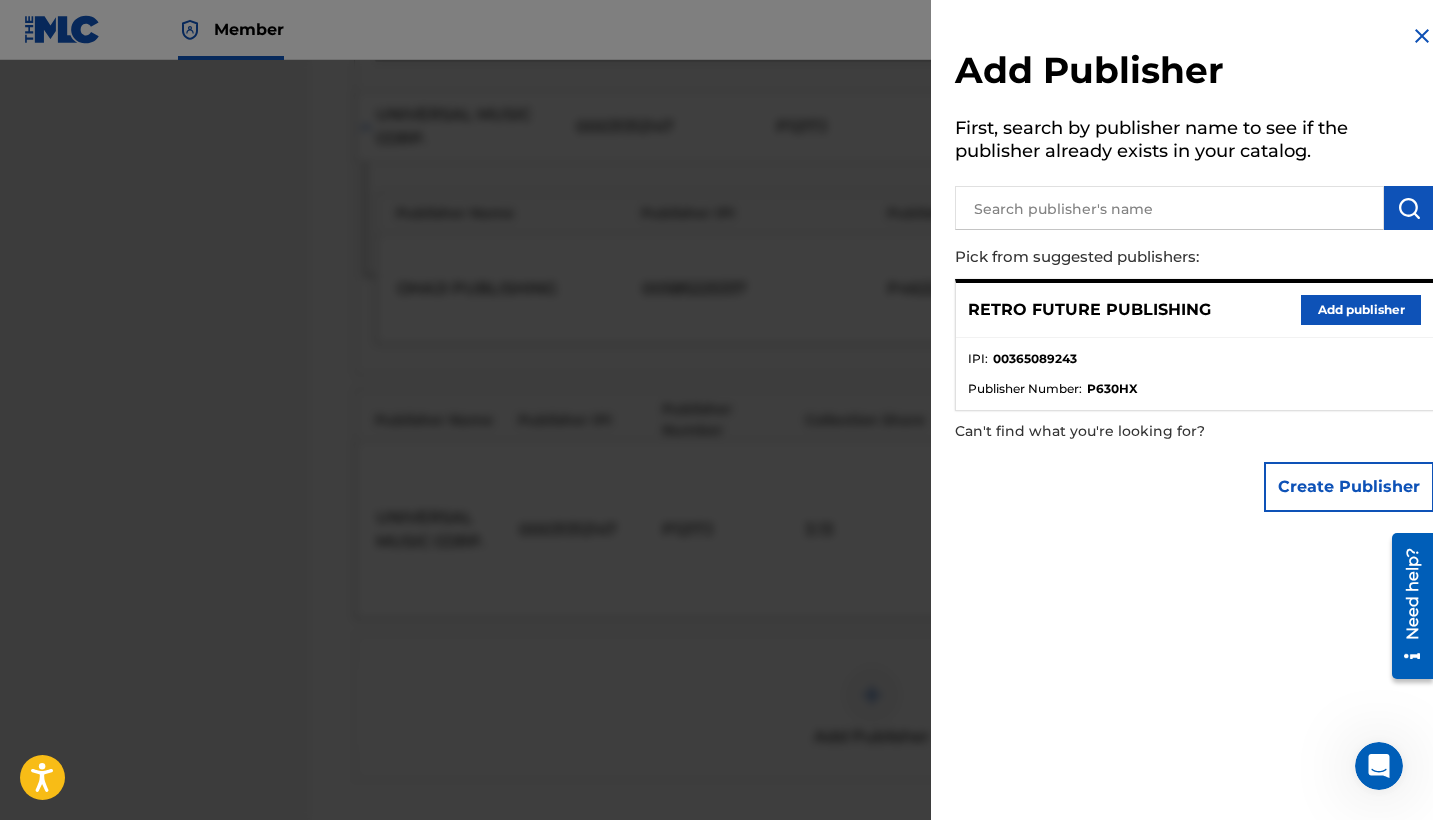 click on "Add publisher" at bounding box center [1361, 310] 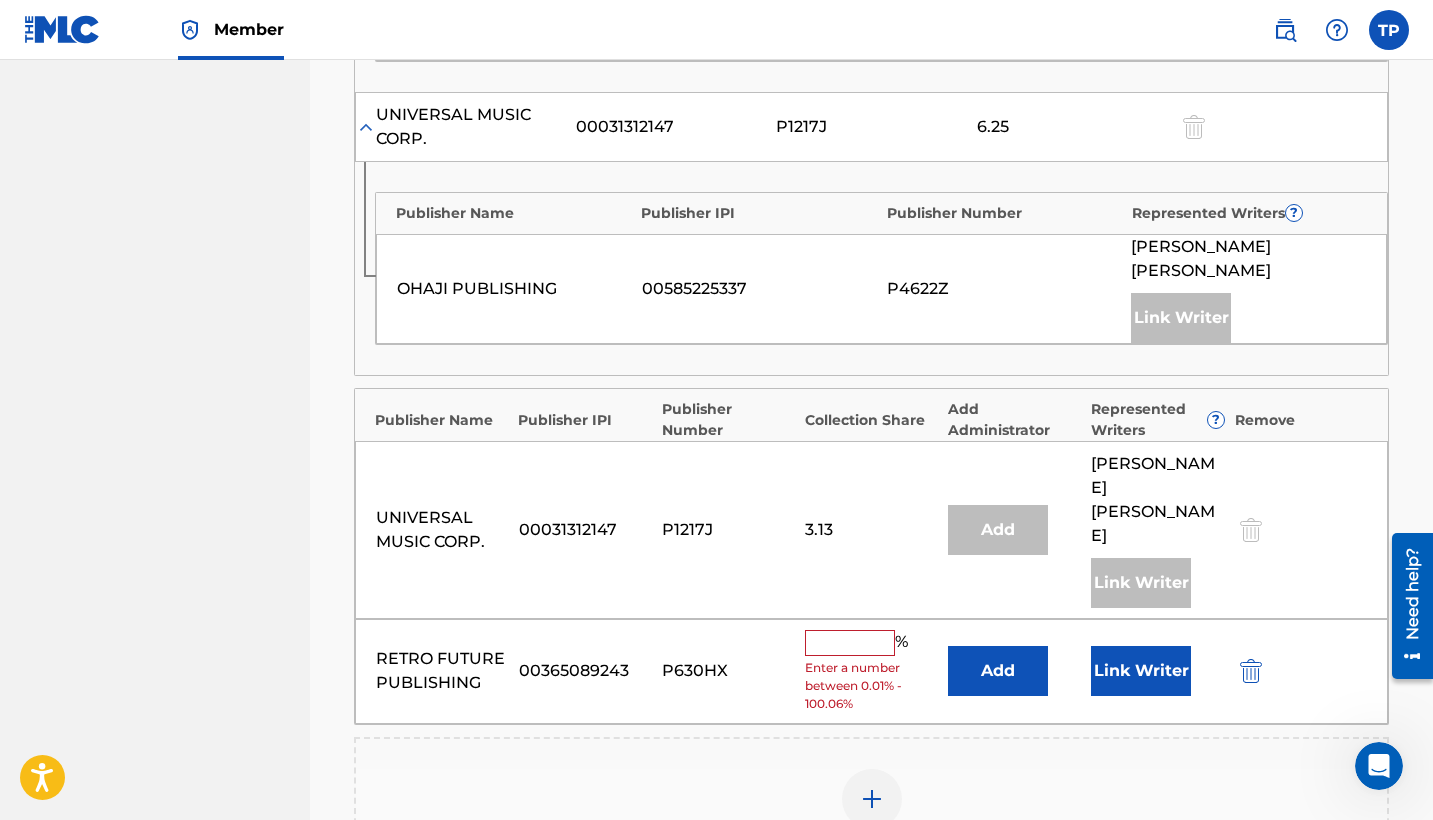 click at bounding box center [850, 643] 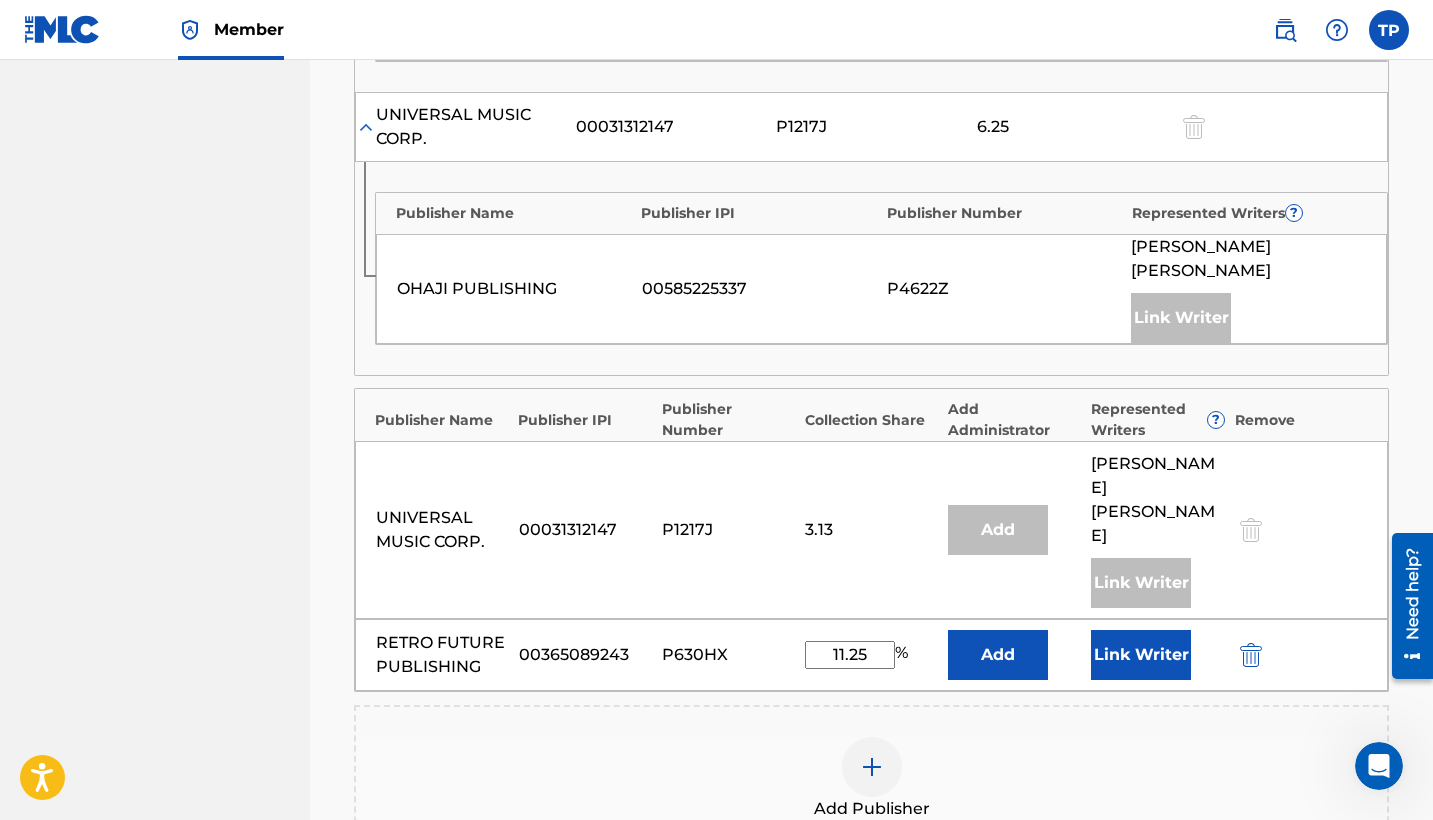 type on "11.25" 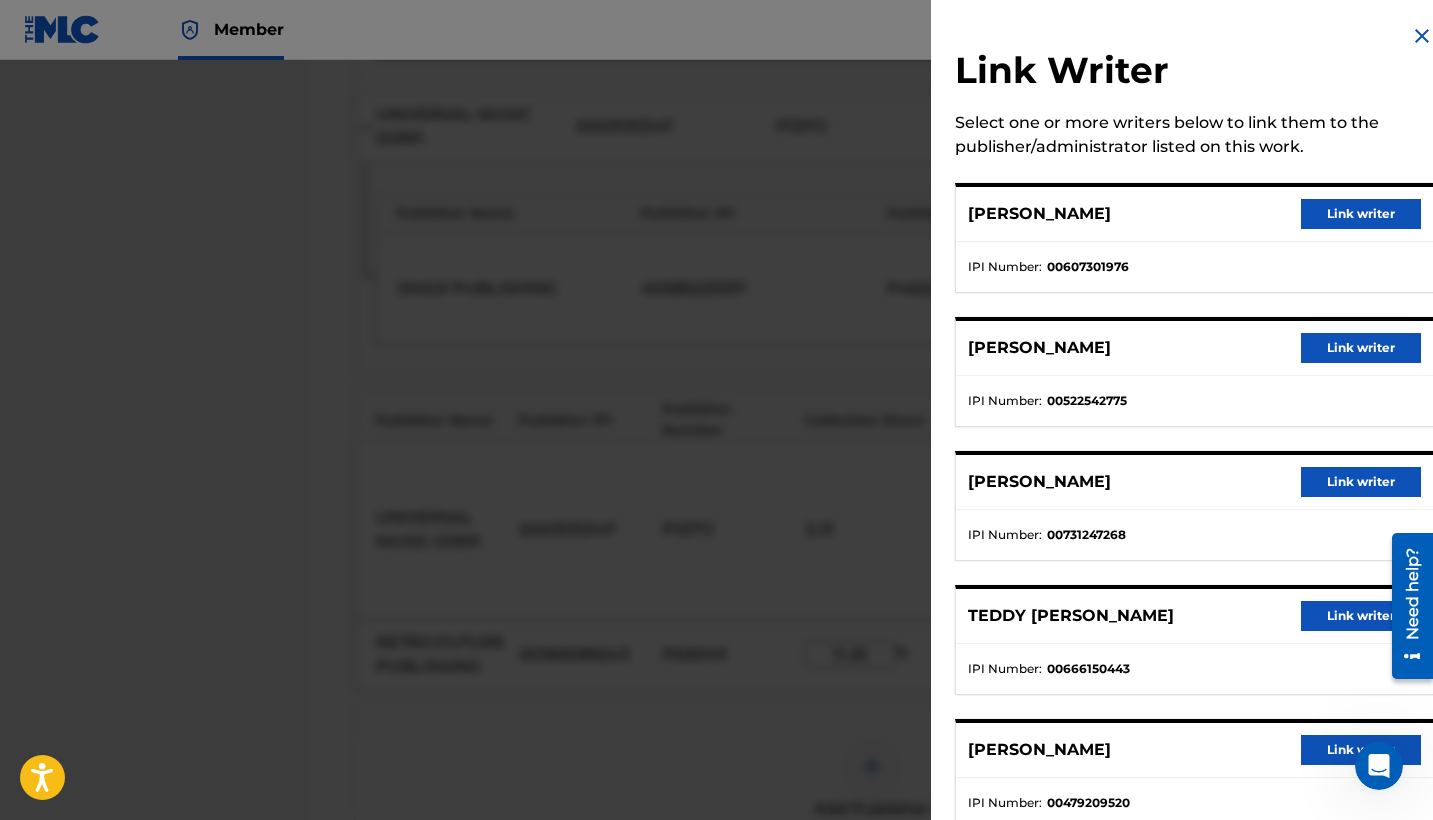 click on "IPI Number : 00731247268" at bounding box center (1194, 535) 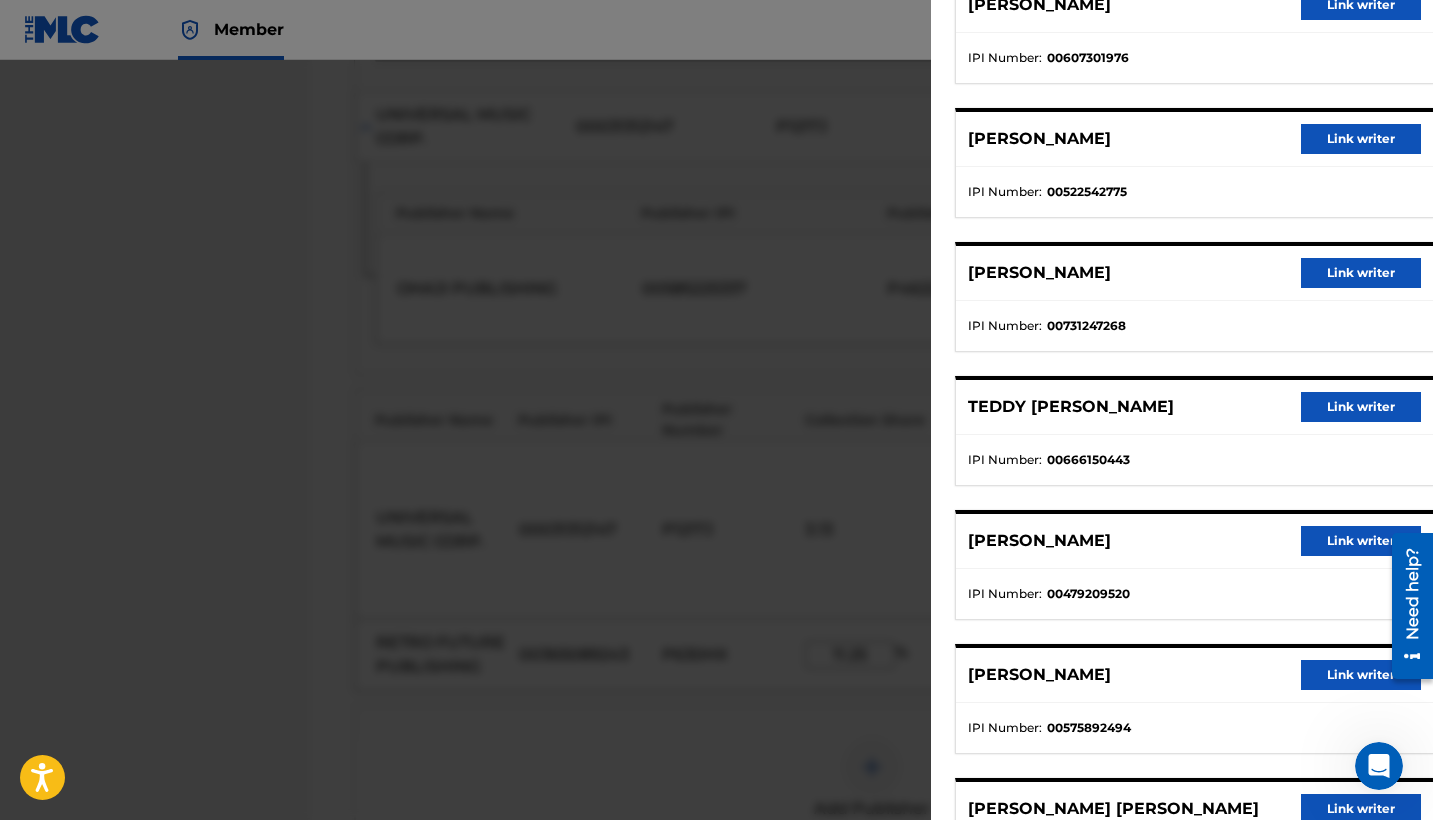 scroll, scrollTop: 213, scrollLeft: 0, axis: vertical 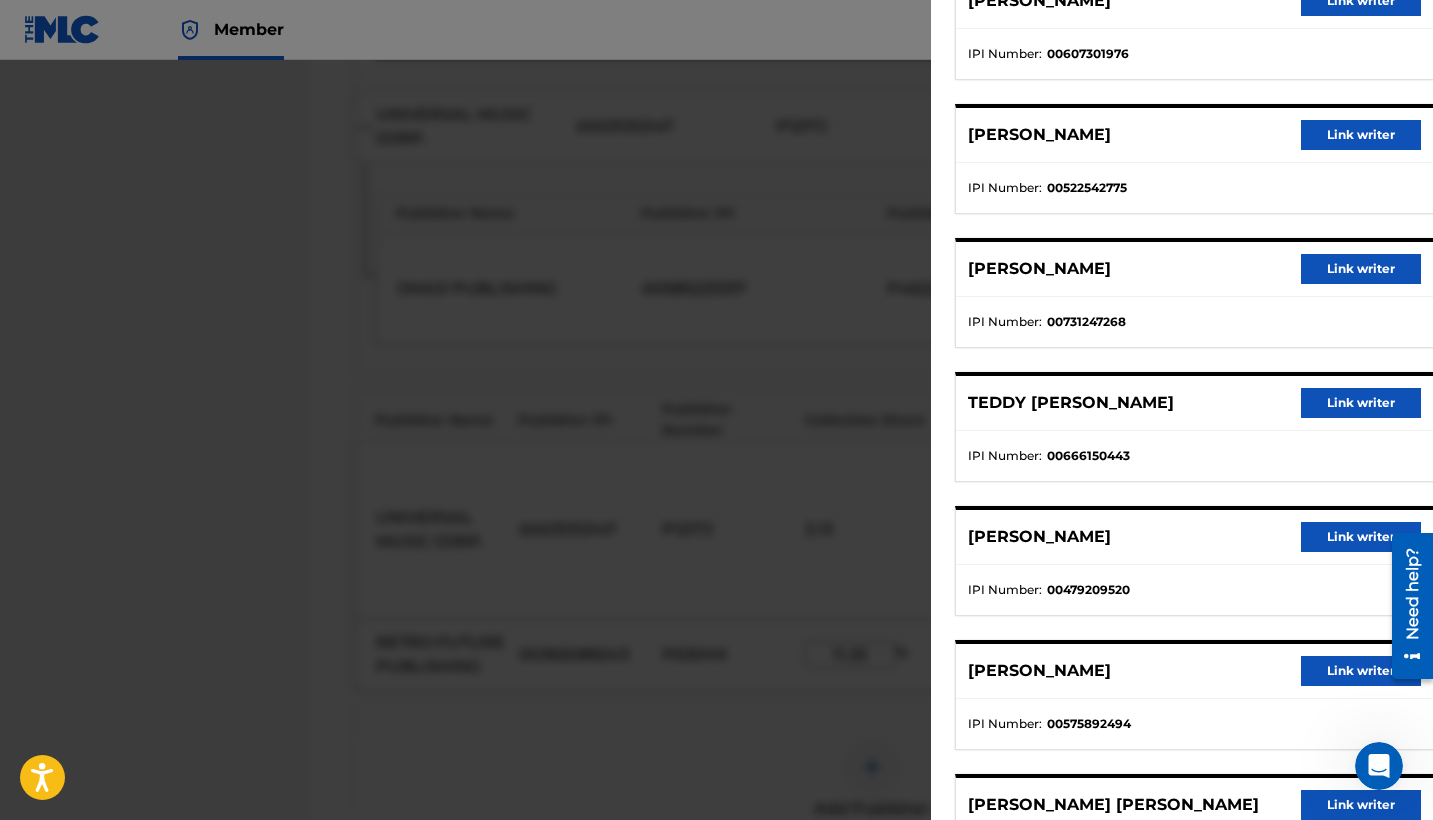 click on "Link writer" at bounding box center [1361, 403] 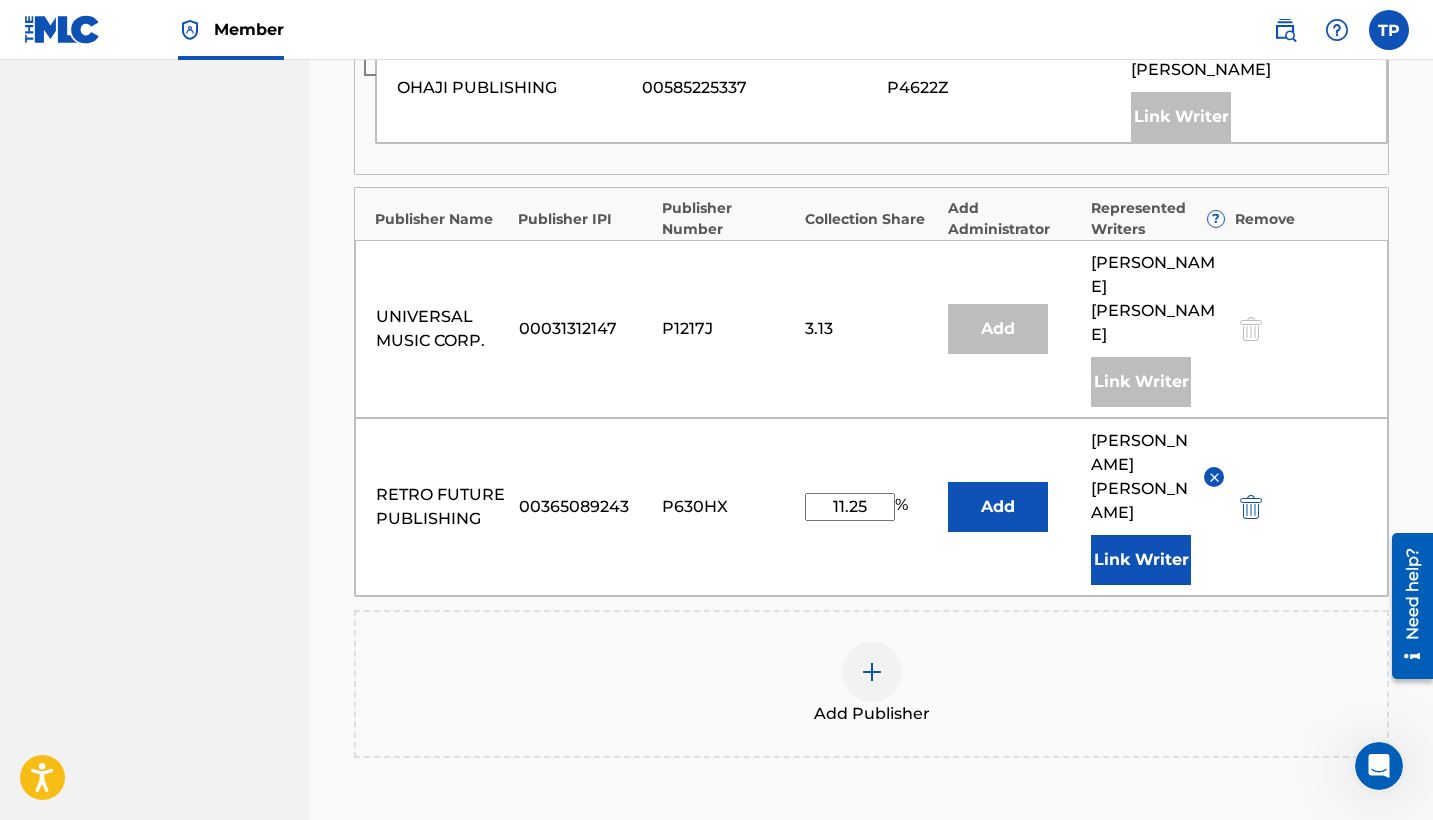 scroll, scrollTop: 2256, scrollLeft: 0, axis: vertical 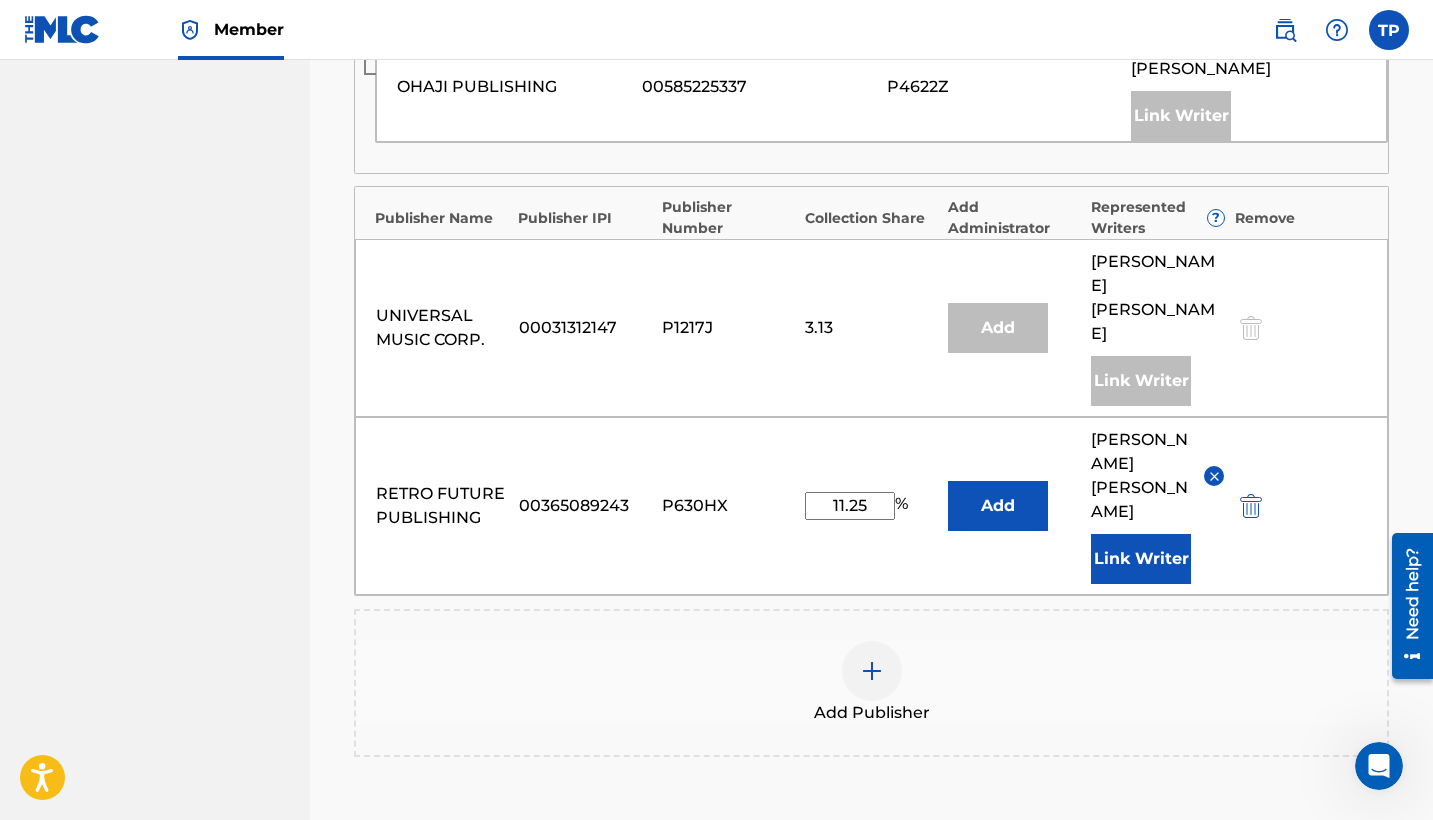 click on "Next" at bounding box center [1329, 959] 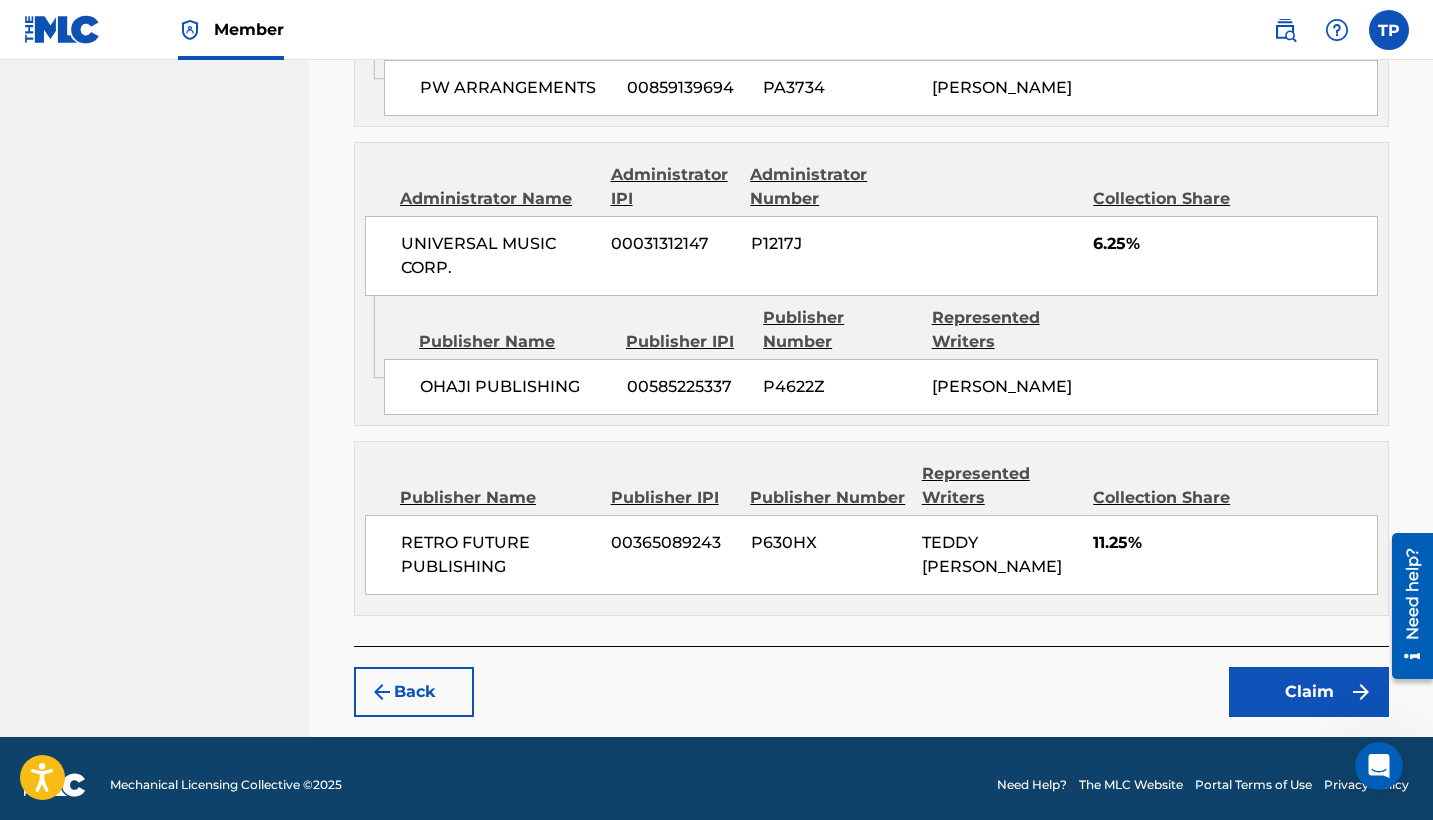 scroll, scrollTop: 2779, scrollLeft: 0, axis: vertical 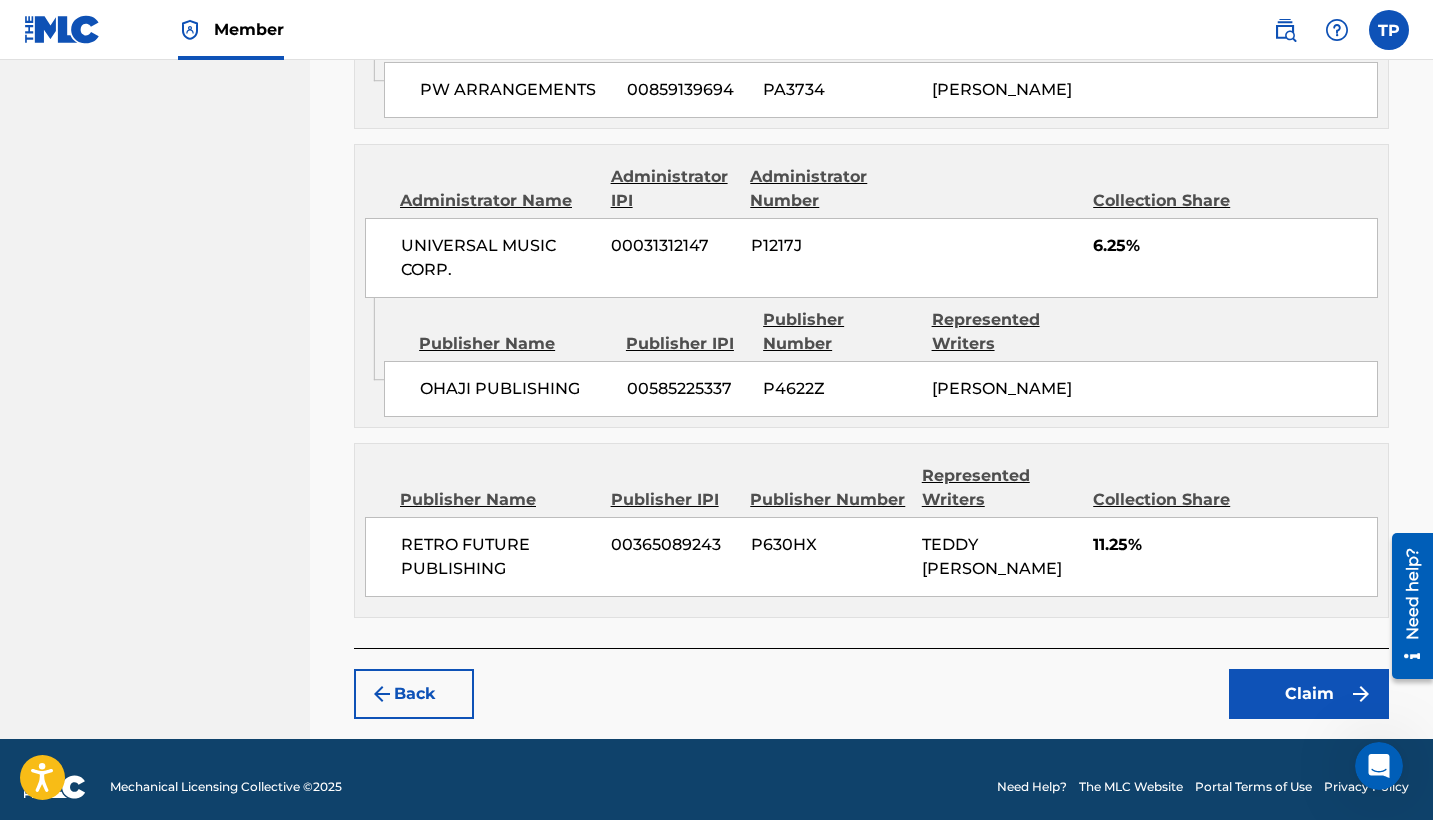 click on "Claim" at bounding box center (1309, 694) 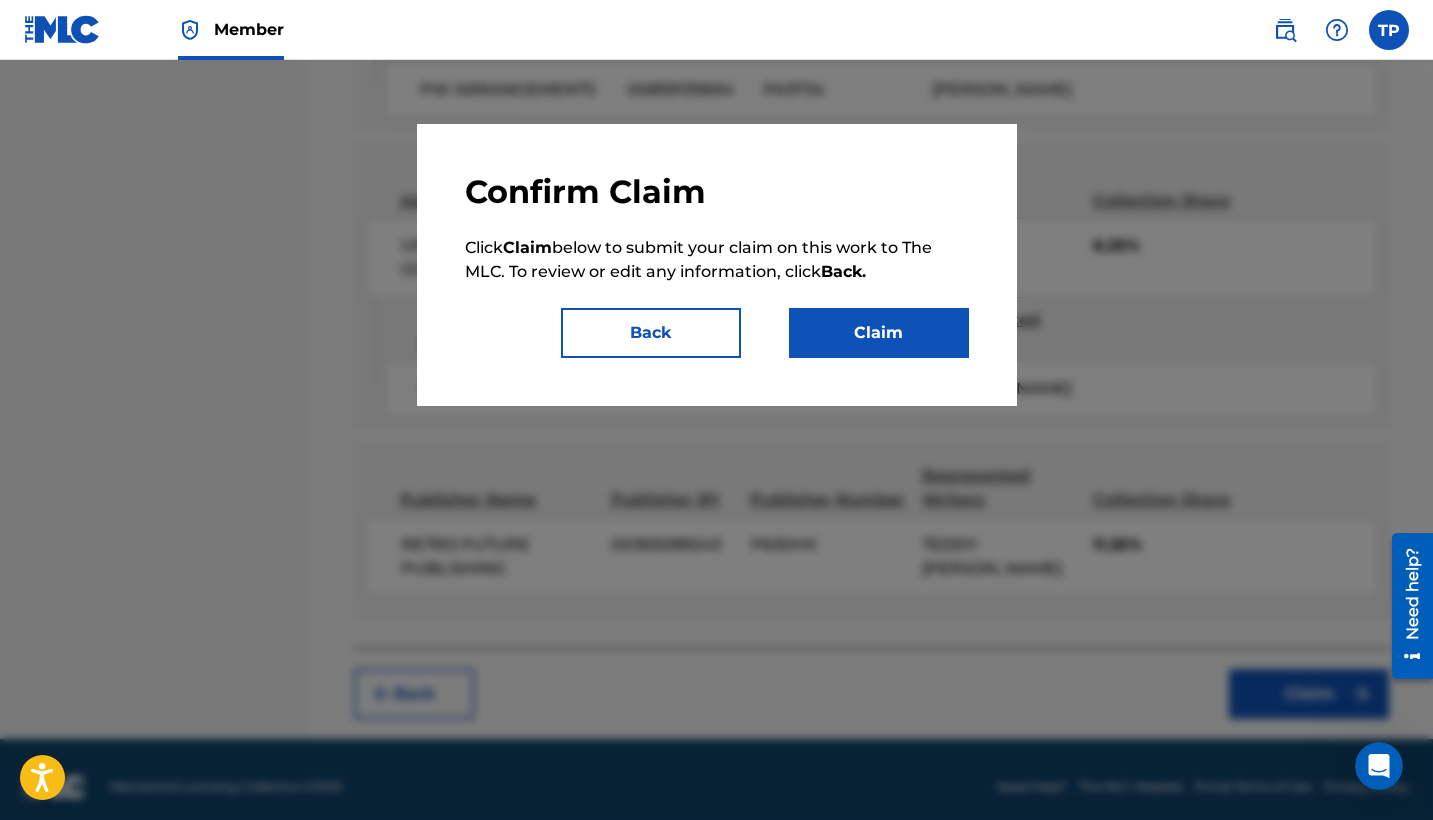click on "Claim" at bounding box center (879, 333) 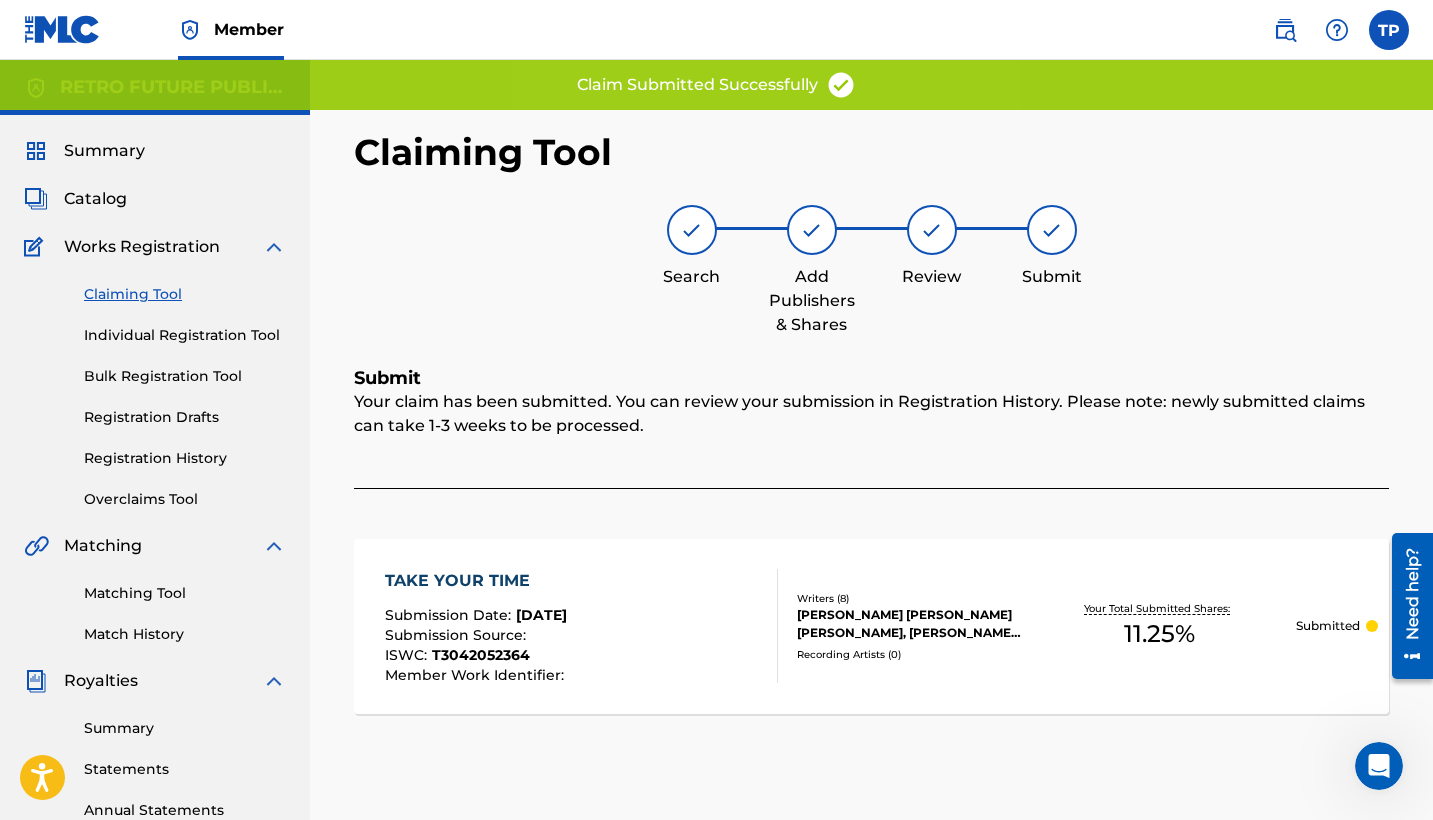 scroll, scrollTop: 0, scrollLeft: 0, axis: both 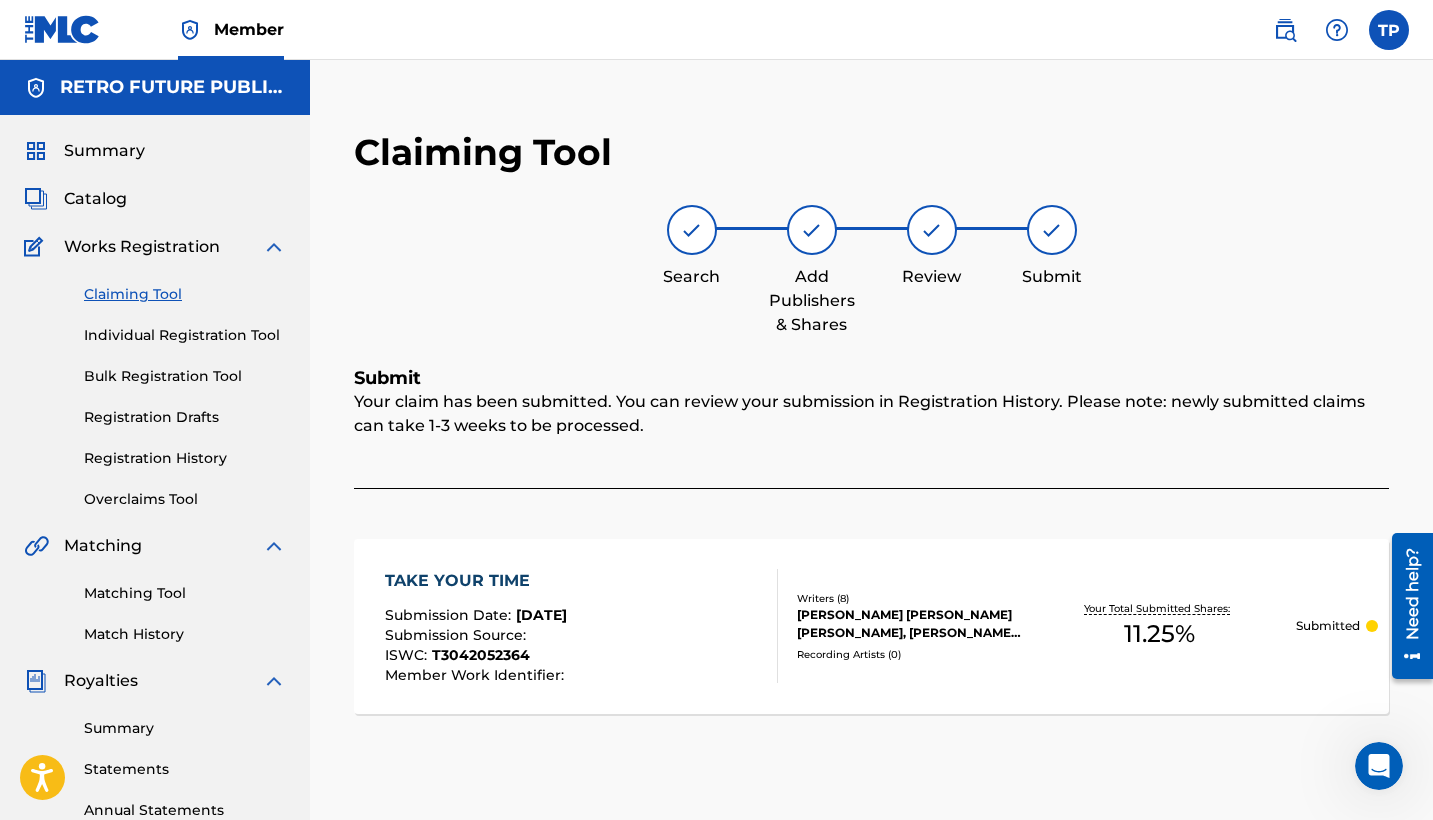 click on "Claiming Tool" at bounding box center (185, 294) 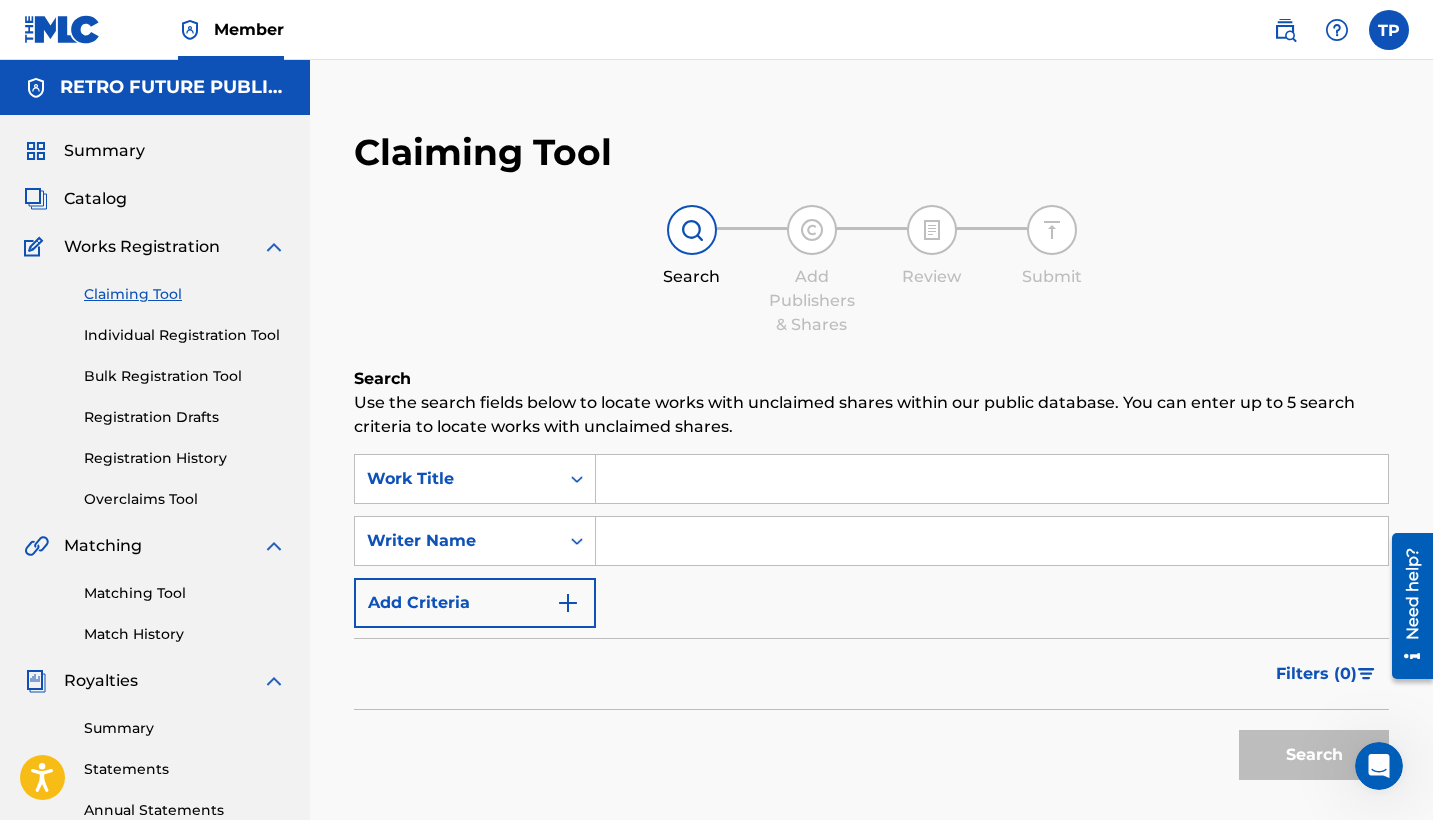 click at bounding box center (992, 541) 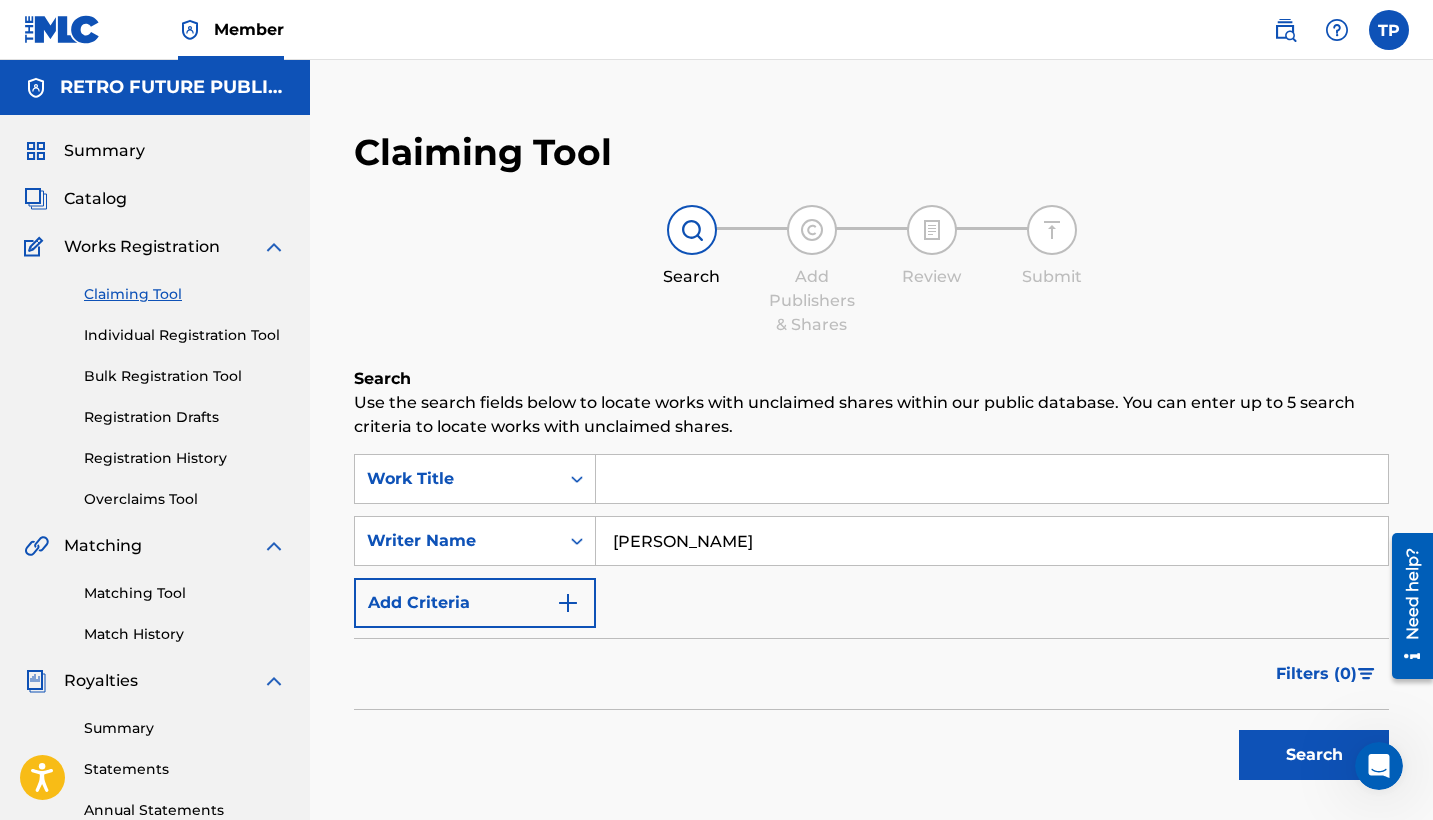 type on "TEDDY PENA" 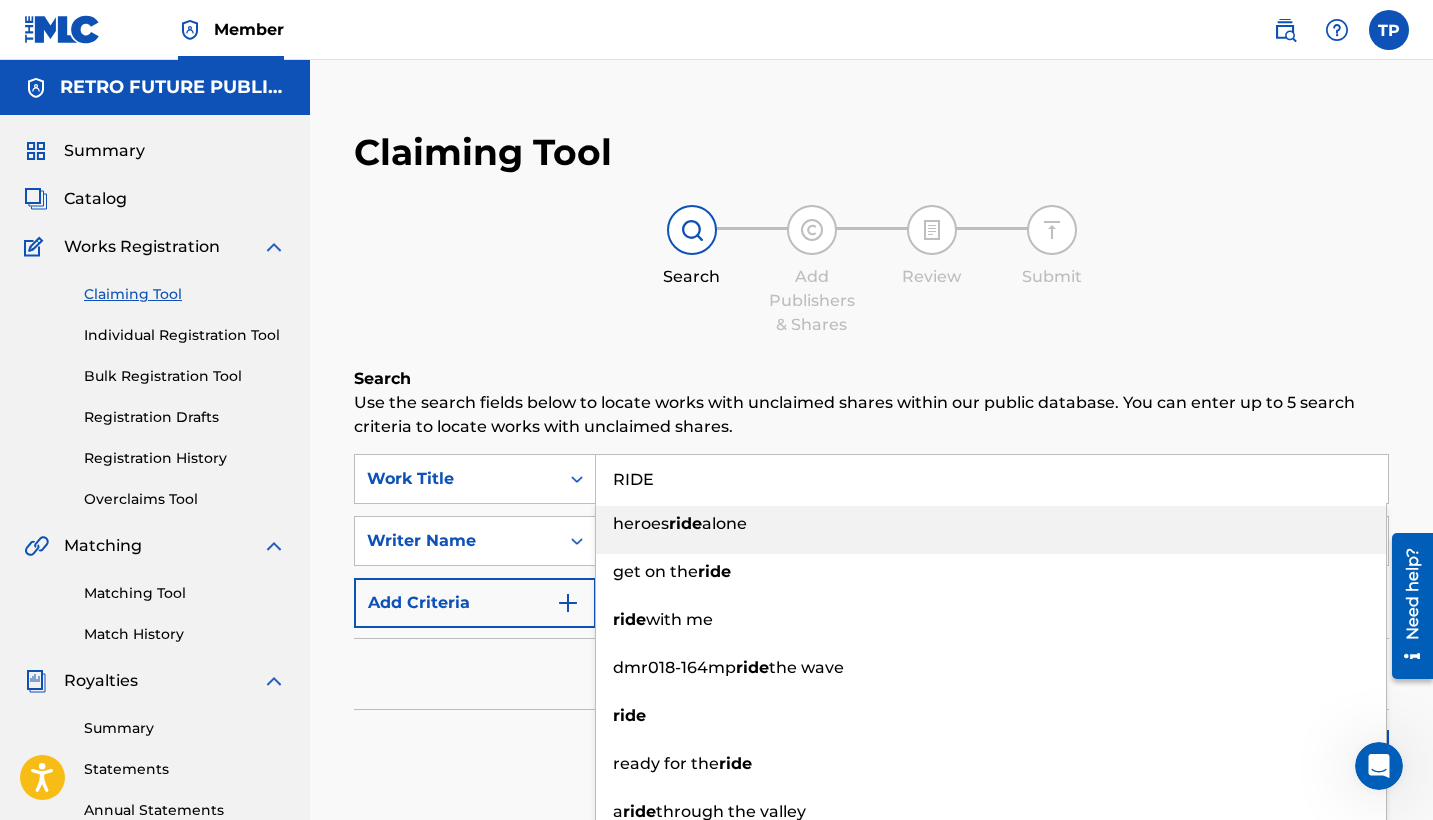type on "RIDE" 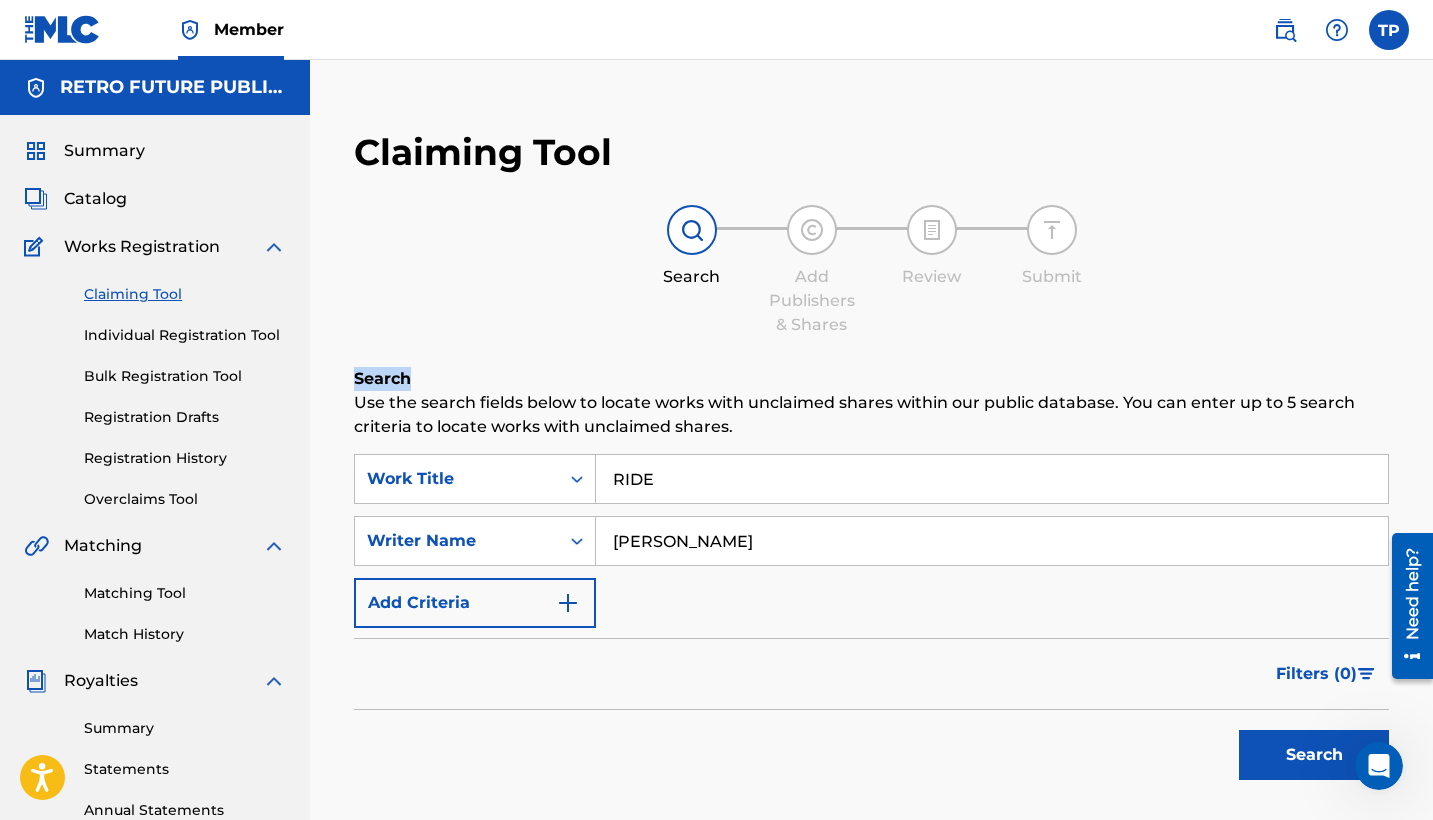 click on "Claiming Tool Search Add Publishers & Shares Review Submit Search Use the search fields below to locate works with unclaimed shares within our public database. You can enter up
to 5 search criteria to locate works with unclaimed shares. SearchWithCriteria54aa46d3-b635-47db-bf15-e5615d6848fb Work Title RIDE SearchWithCriteria8c96fe0f-6885-40b3-aecb-b5e57b115927 Writer Name TEDDY PENA Add Criteria Filter Claim Search Filters Include works claimed by my Member   Remove Filters Apply Filters Filters ( 0 ) Search" at bounding box center (871, 510) 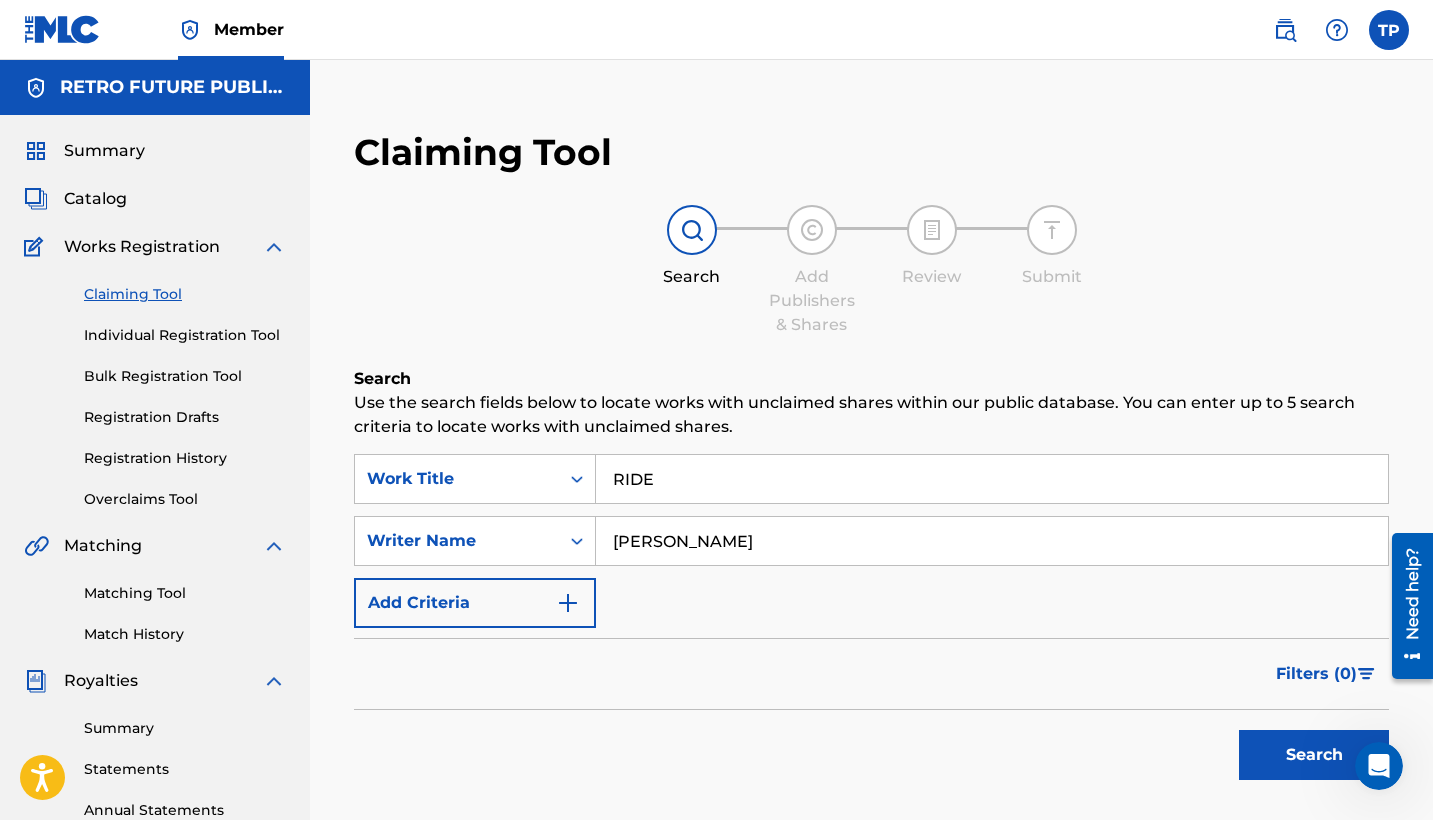 click on "Search" at bounding box center (1309, 750) 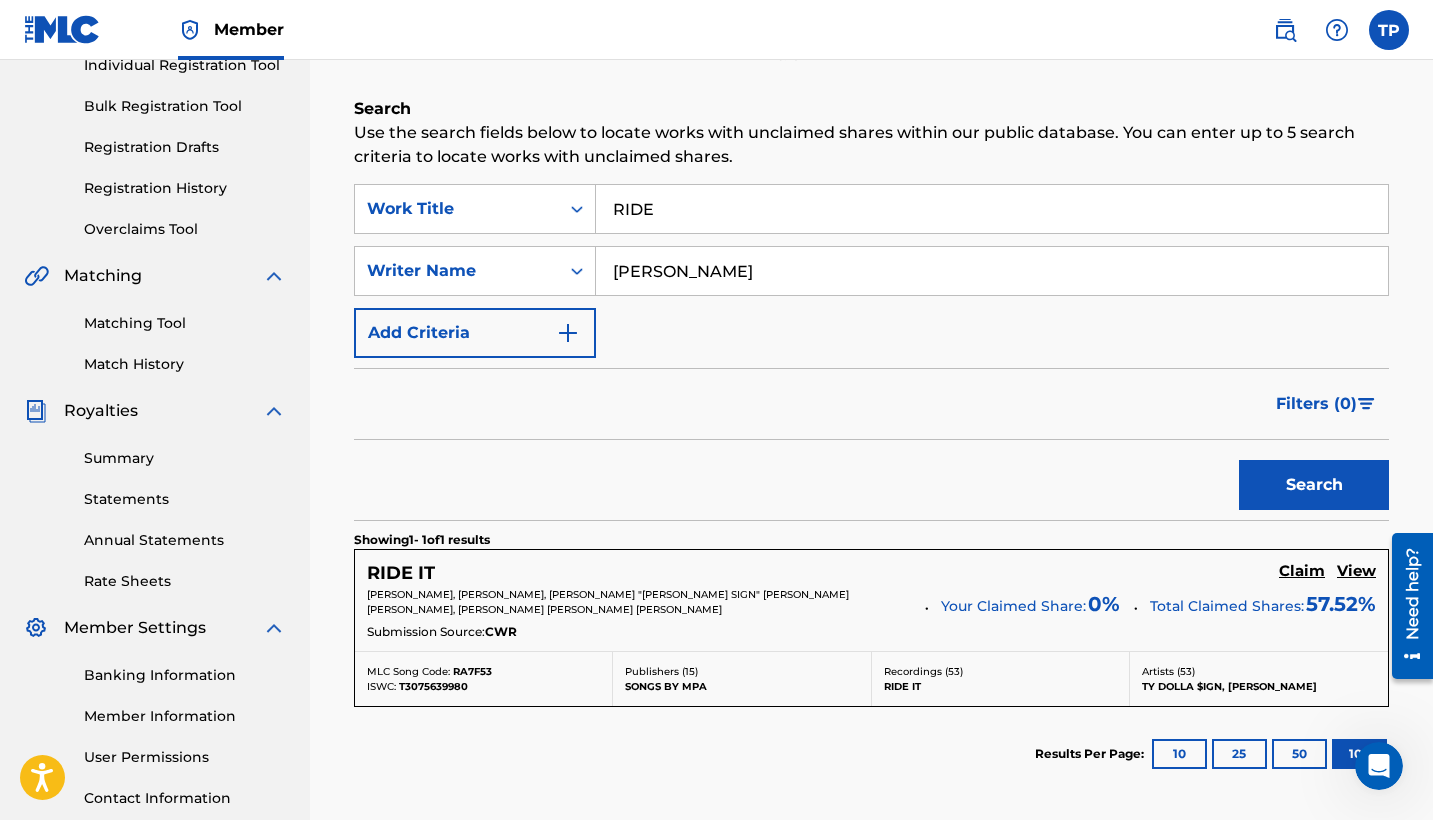 scroll, scrollTop: 314, scrollLeft: 0, axis: vertical 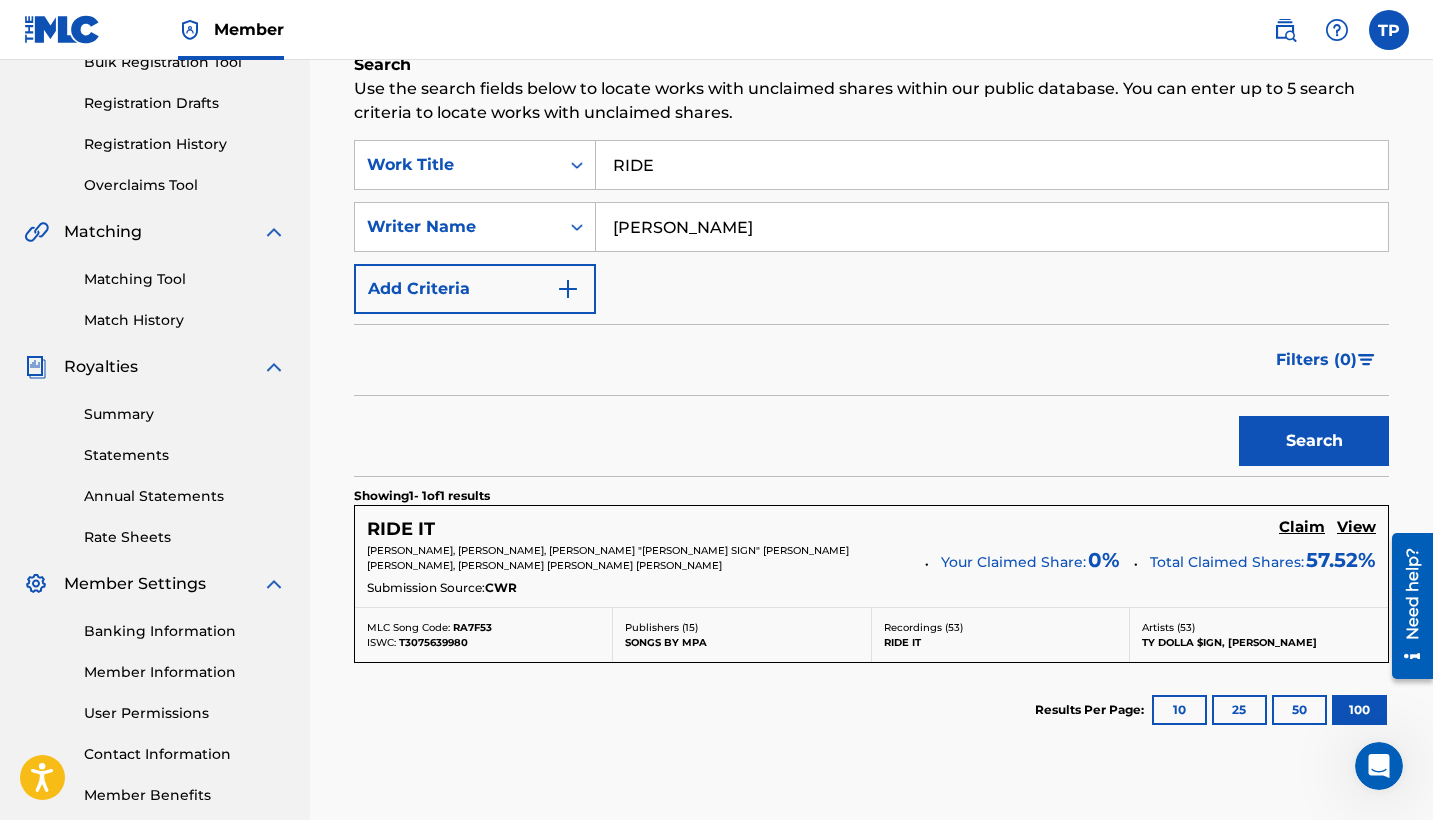click on "Claim" at bounding box center (1302, 527) 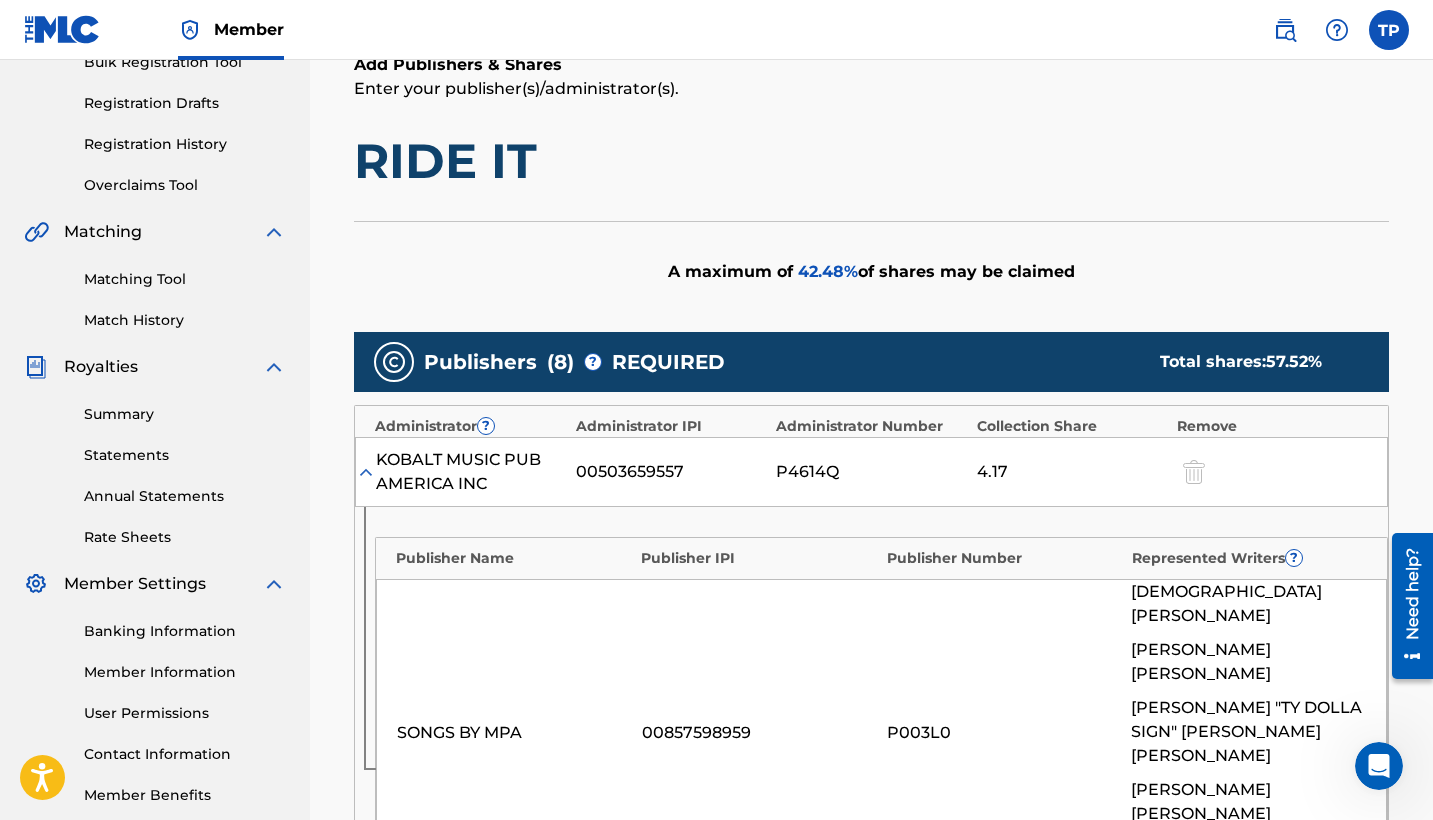 click on "Publisher Name Publisher IPI Publisher Number Represented Writers ? SONGS BY MPA 00857598959 P003L0 CHRISTIAN   WARD JEREMY P   FELTON TYRONE "TY DOLLA SIGN" WILLIAM JR   GRIFFIN JOCELYN   DONALD Link Writer" at bounding box center (871, 712) 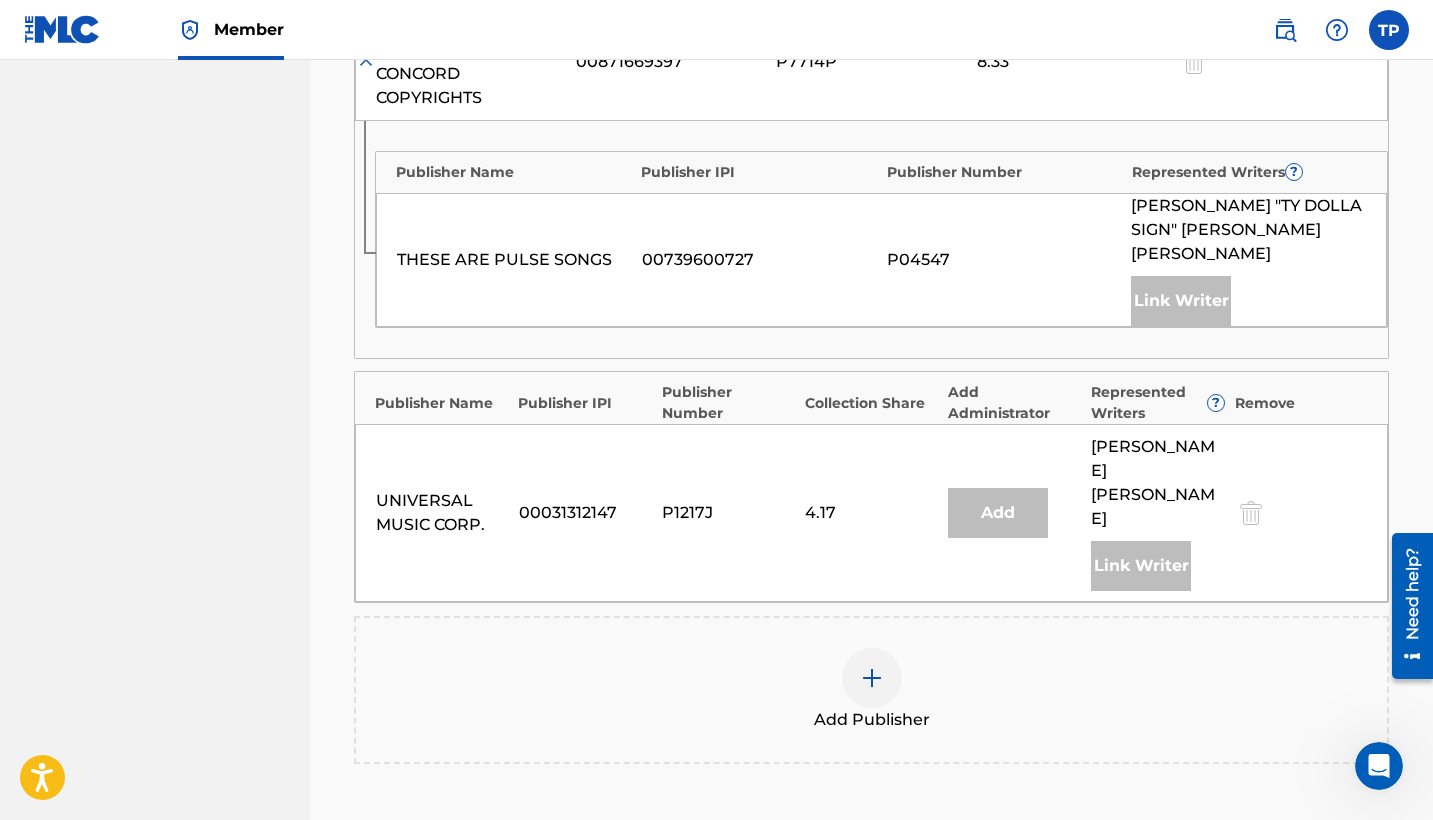 scroll, scrollTop: 2667, scrollLeft: 0, axis: vertical 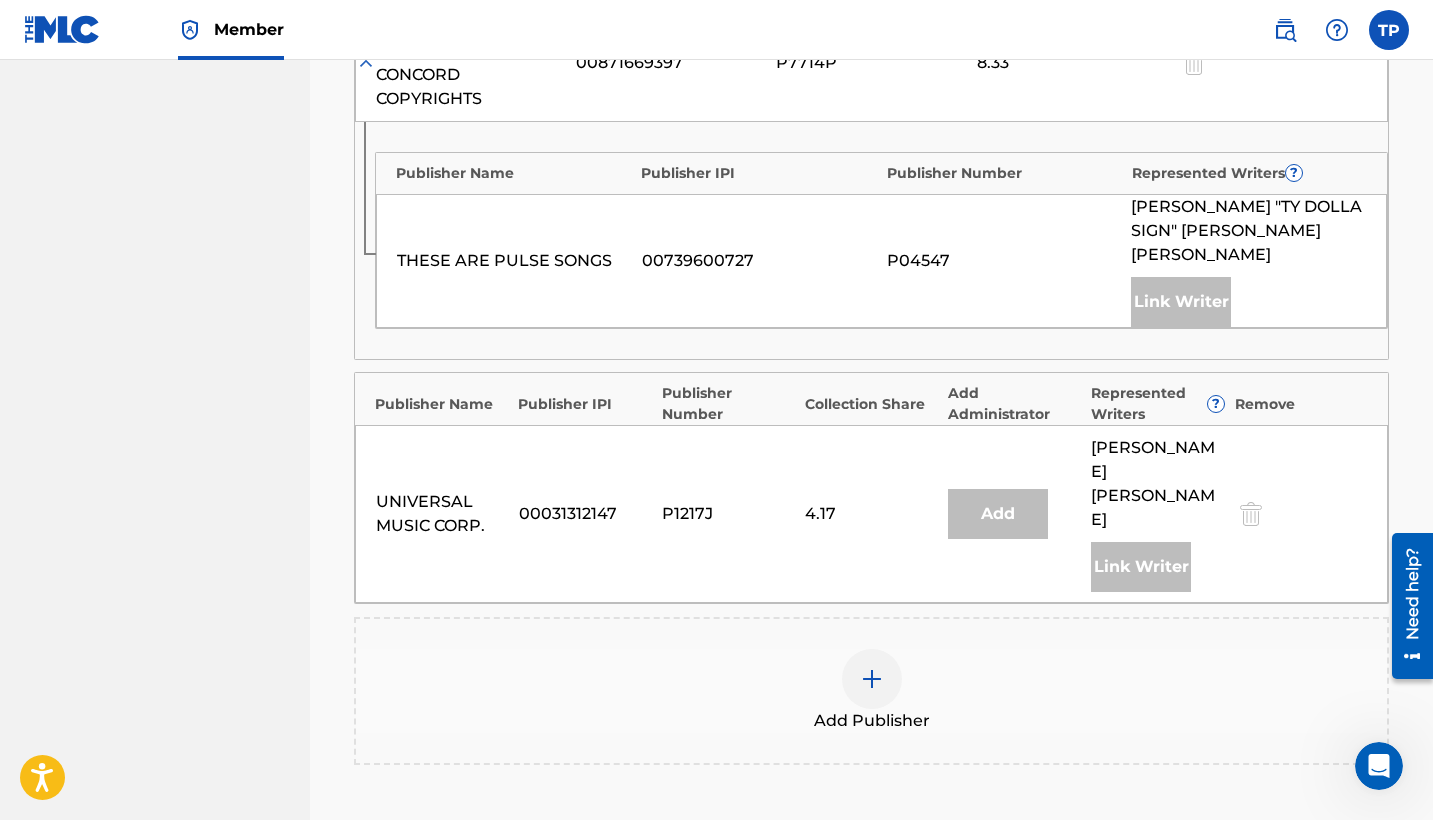 click at bounding box center [872, 679] 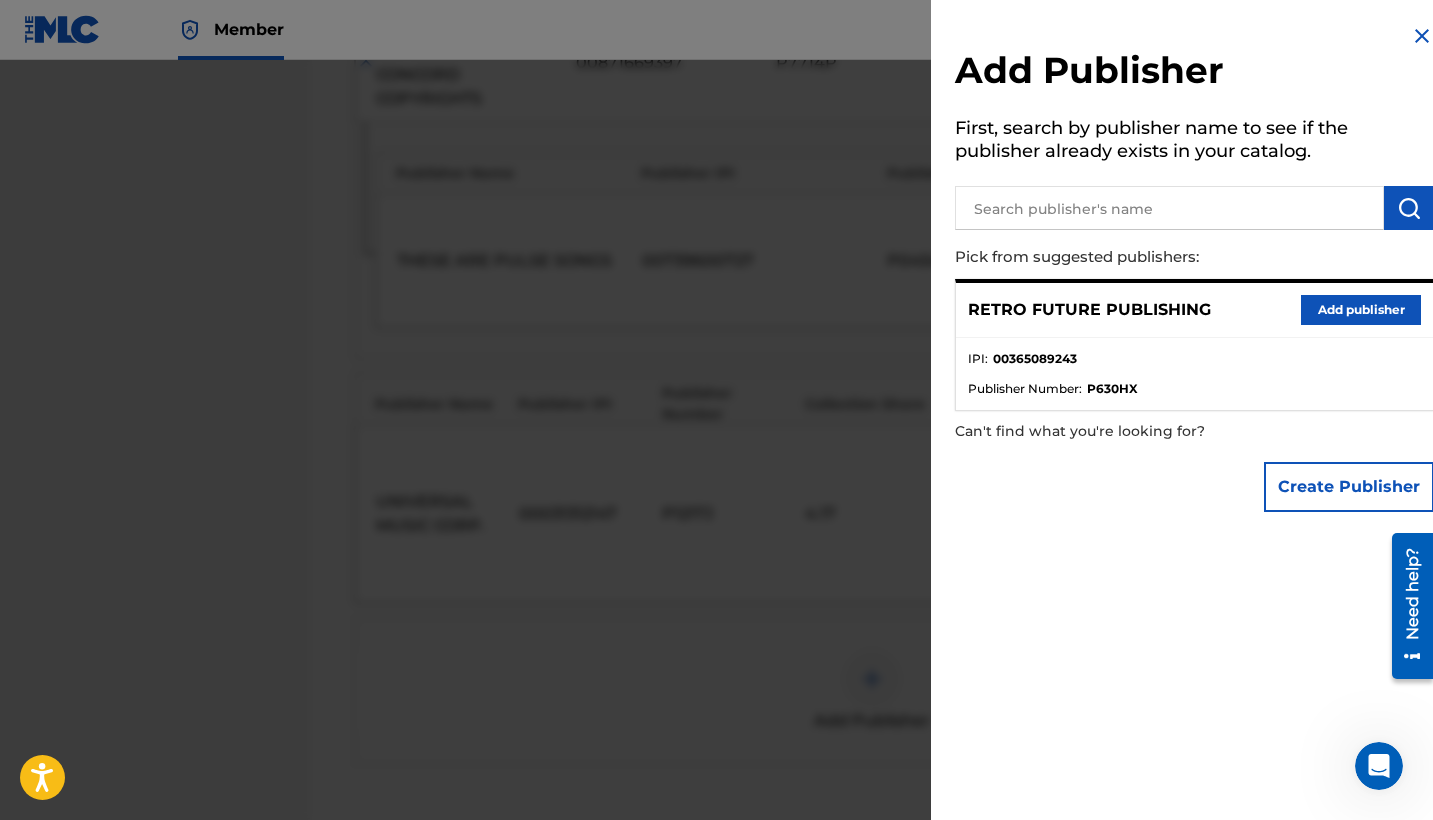 click at bounding box center (716, 470) 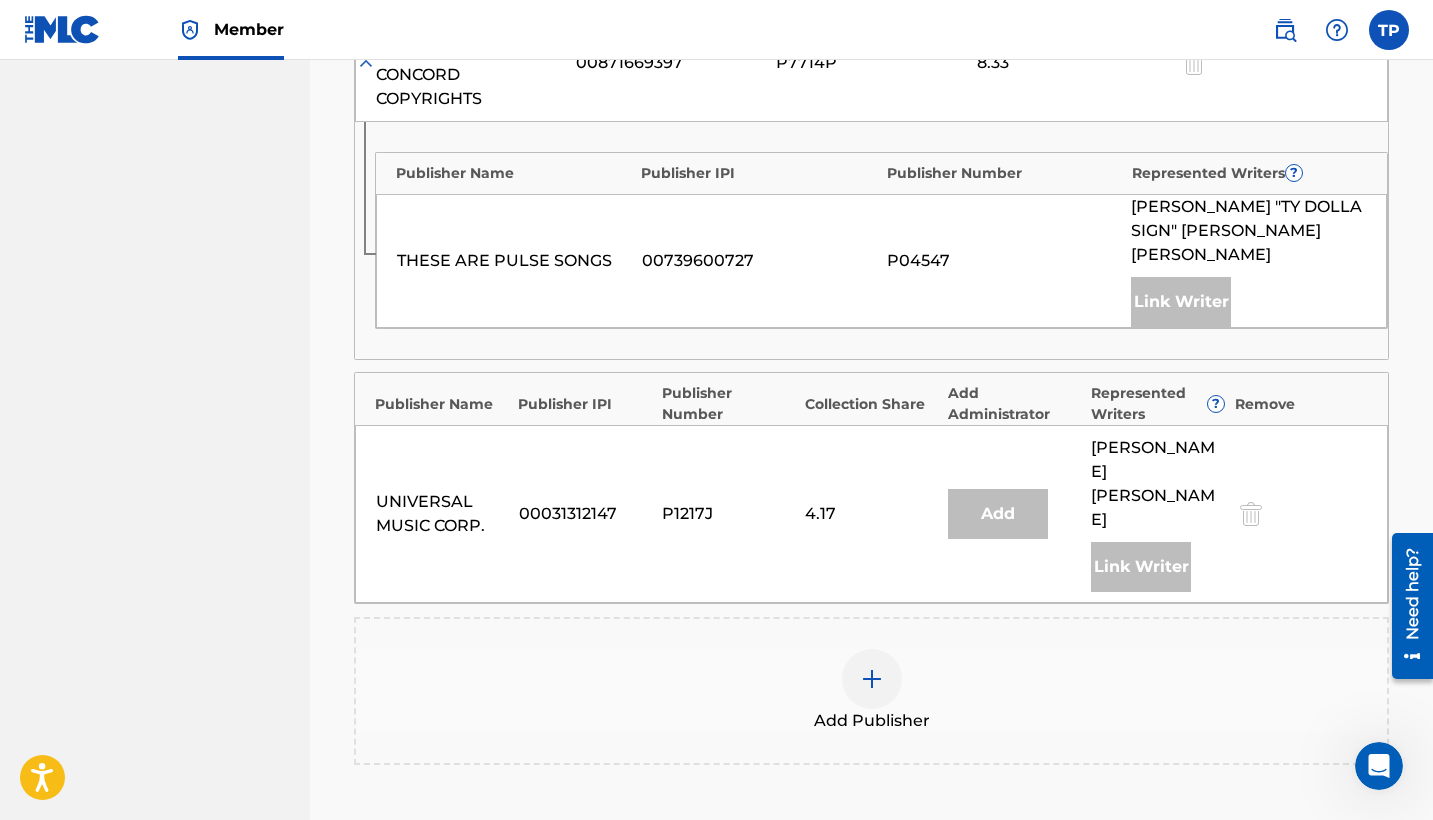 click at bounding box center [872, 679] 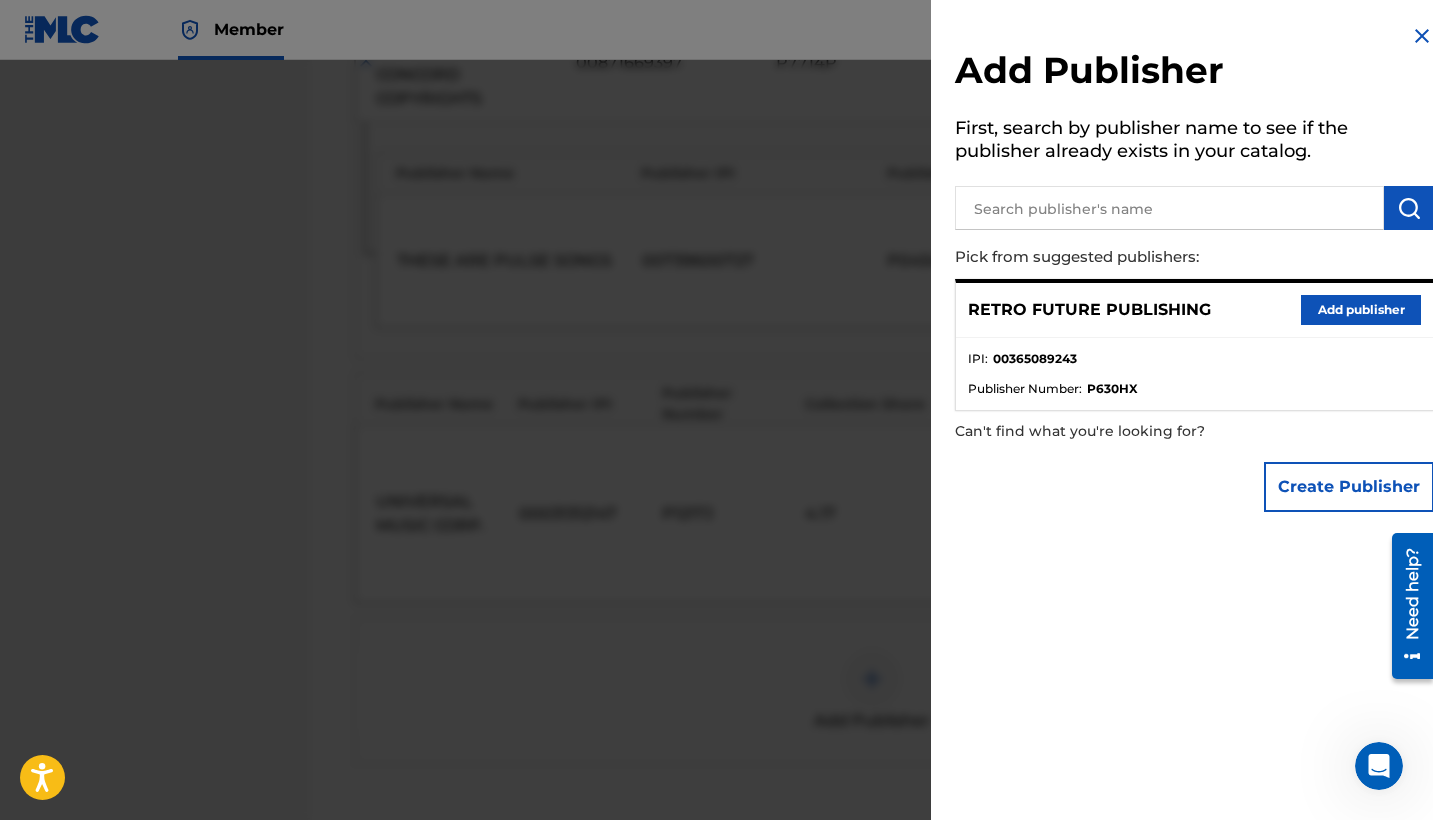 click at bounding box center [716, 470] 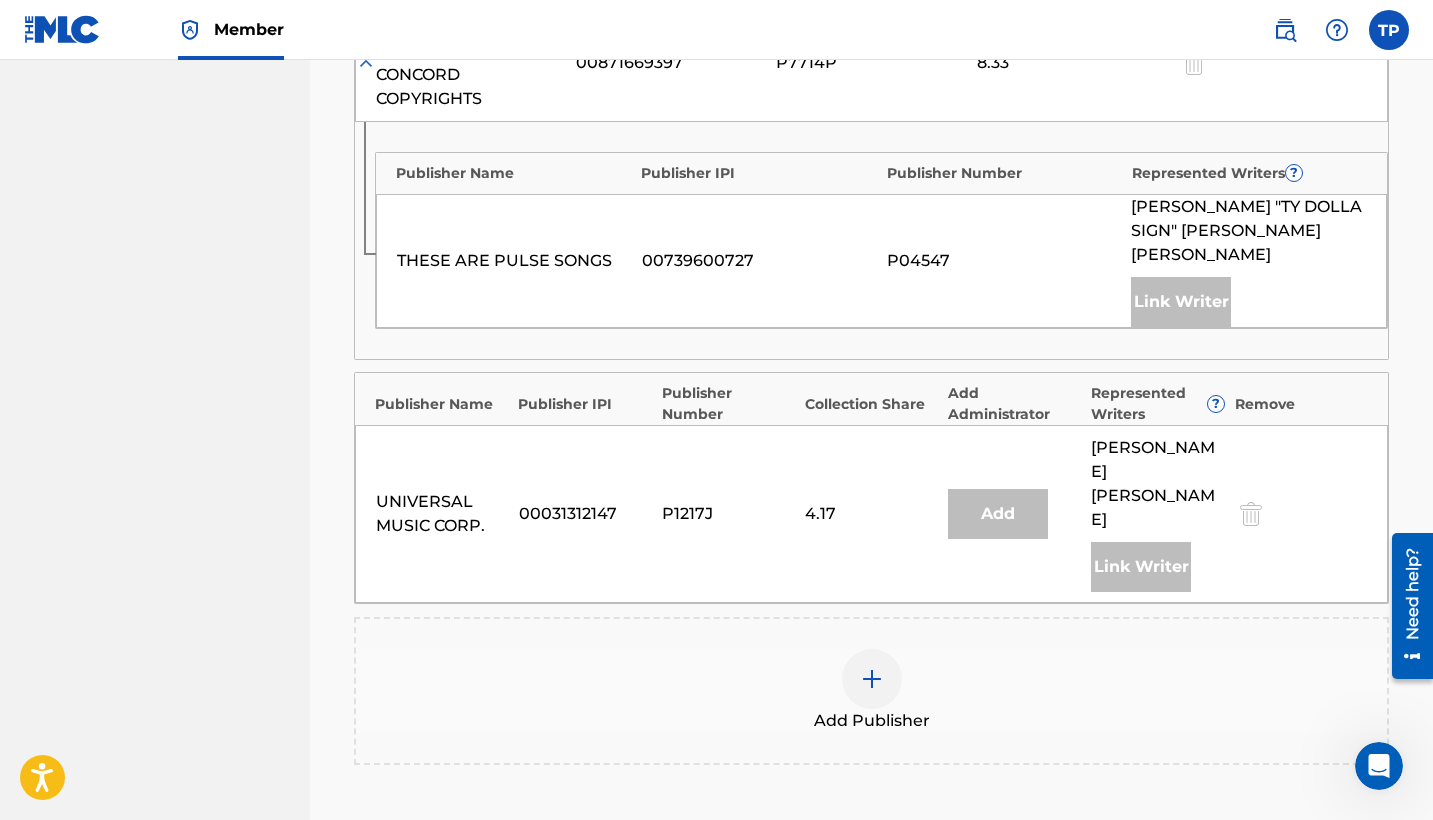 click at bounding box center (872, 679) 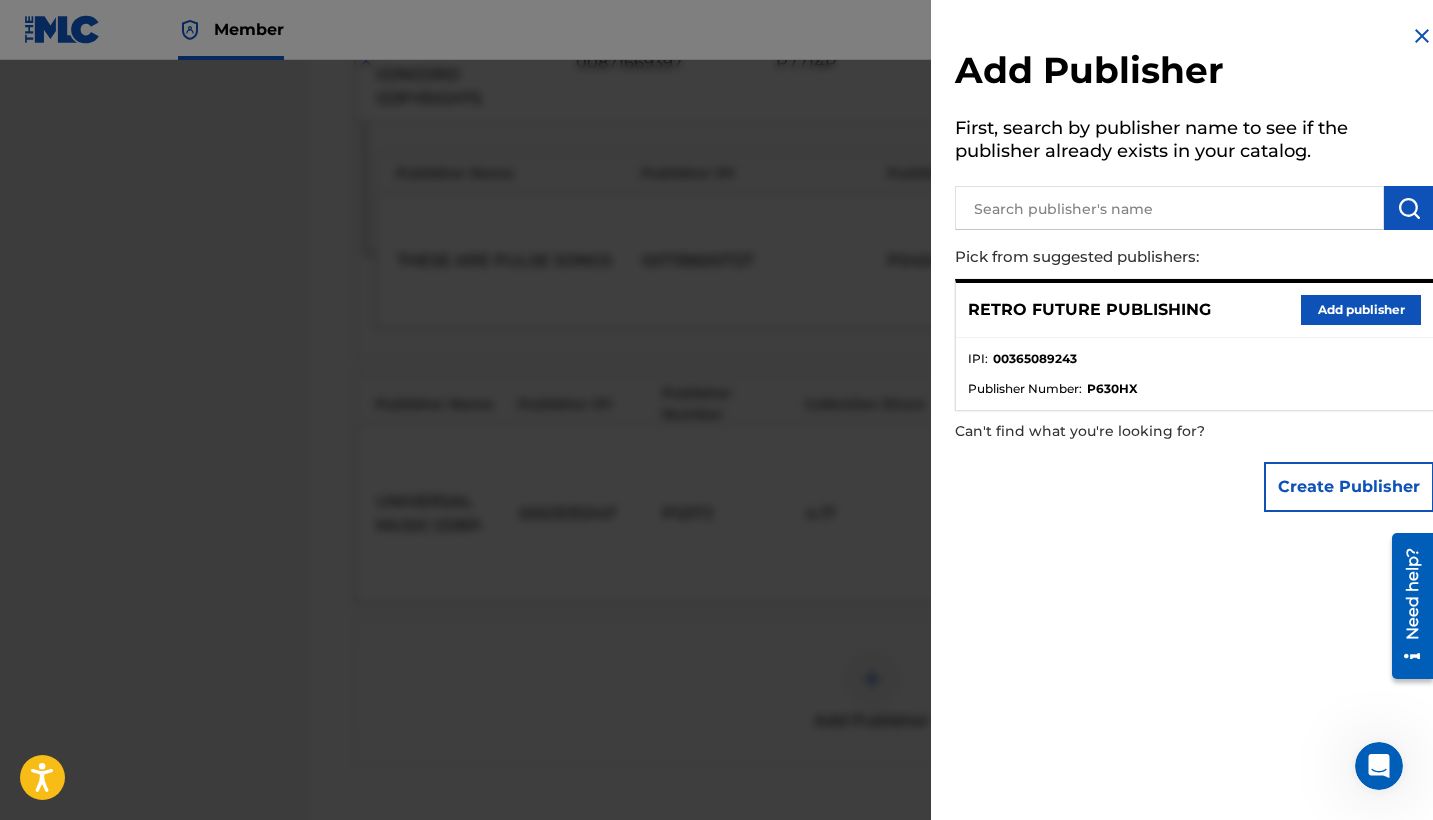click on "Add publisher" at bounding box center [1361, 310] 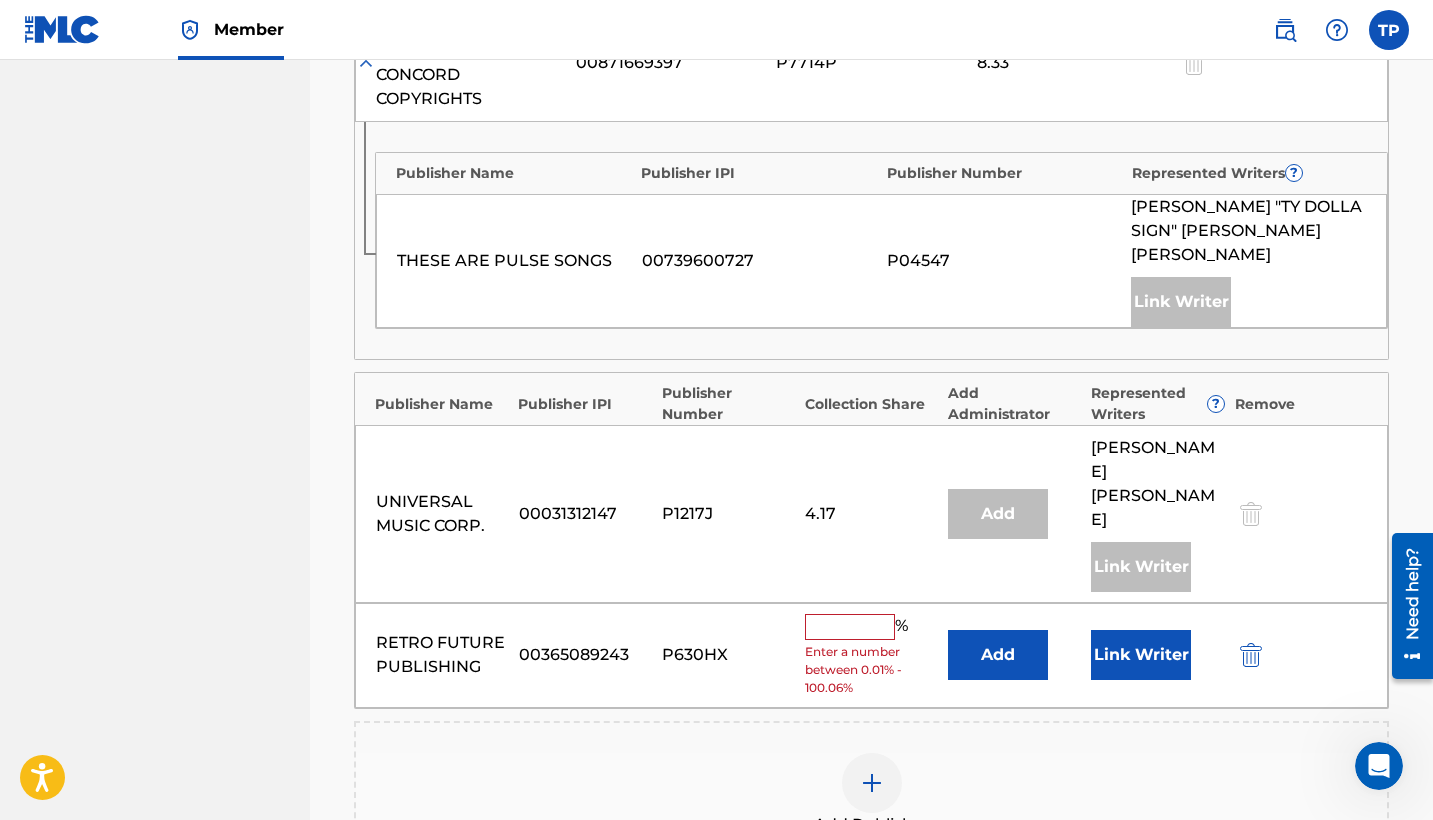 click on "Link Writer" at bounding box center (1141, 655) 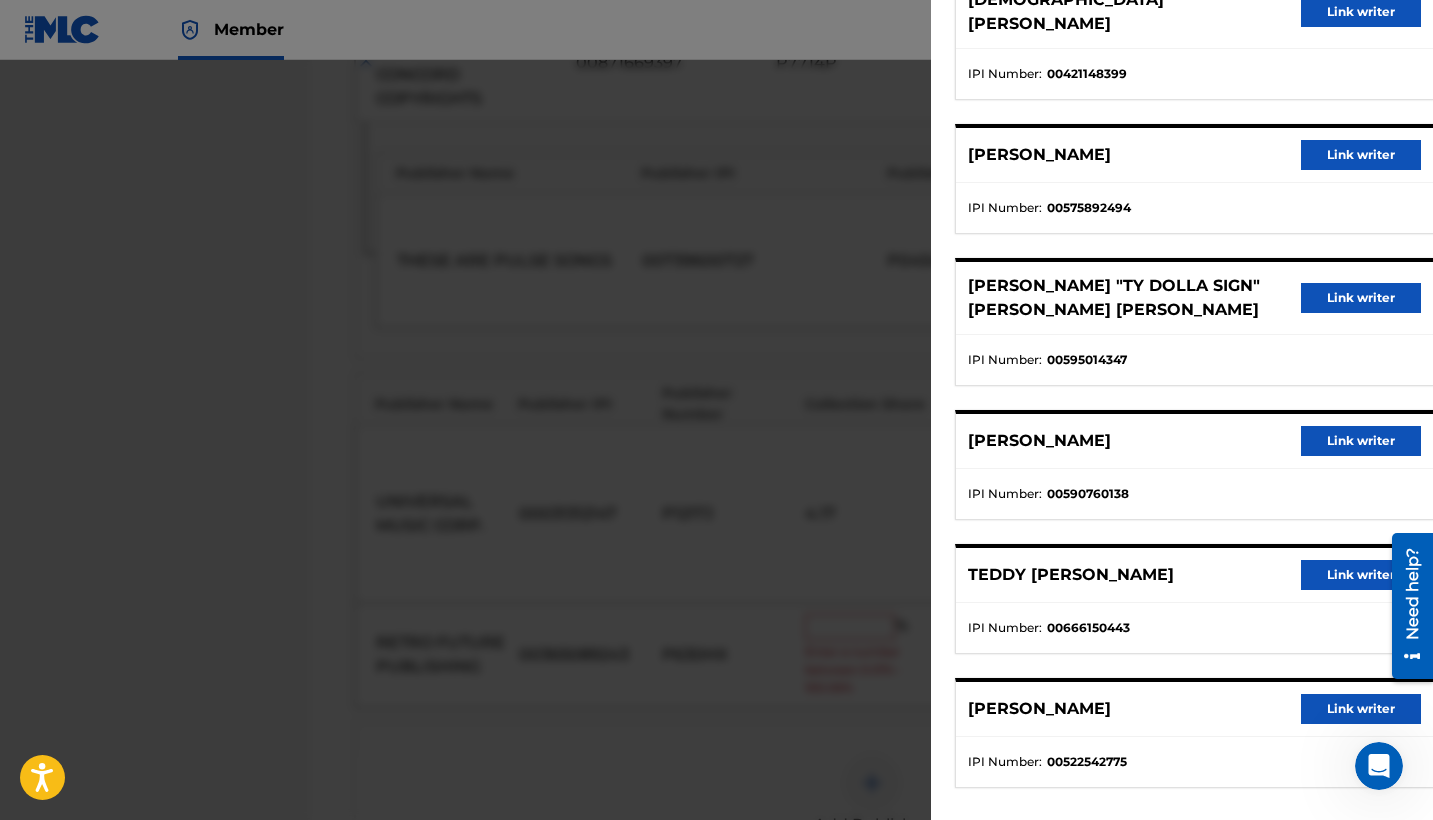scroll, scrollTop: 209, scrollLeft: 0, axis: vertical 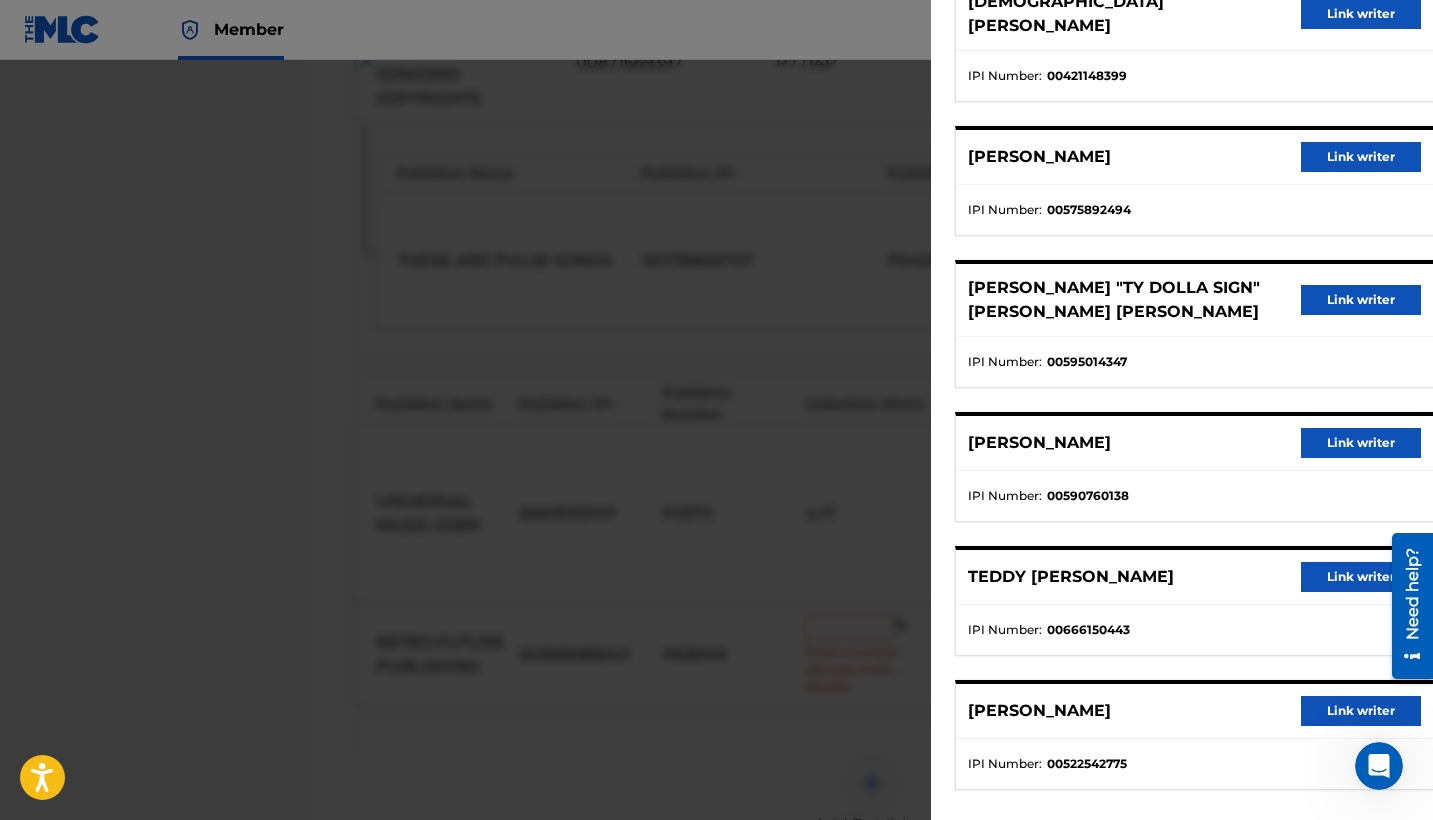 click on "Link writer" at bounding box center [1361, 577] 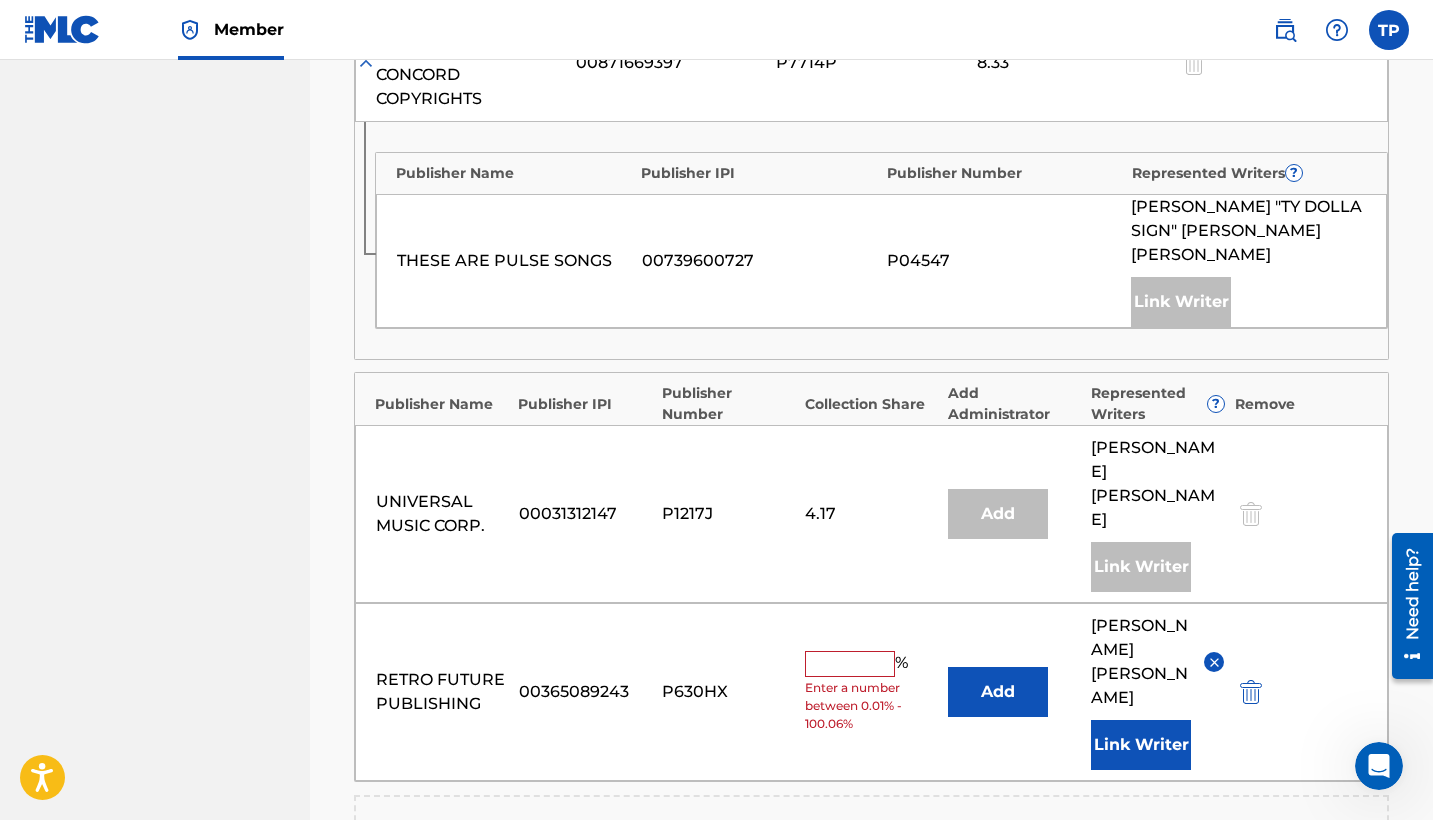 click at bounding box center [850, 664] 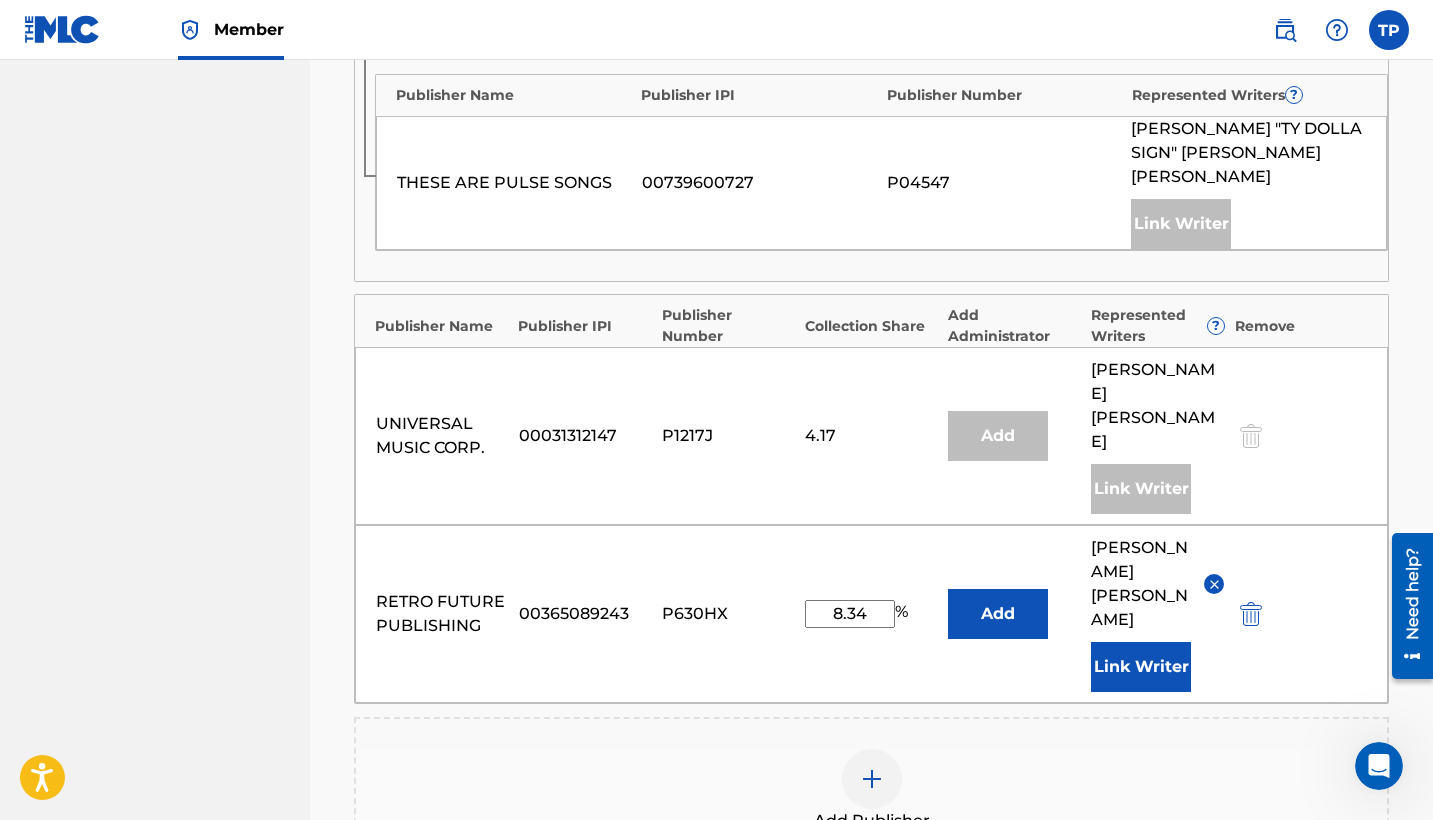 scroll, scrollTop: 2814, scrollLeft: 0, axis: vertical 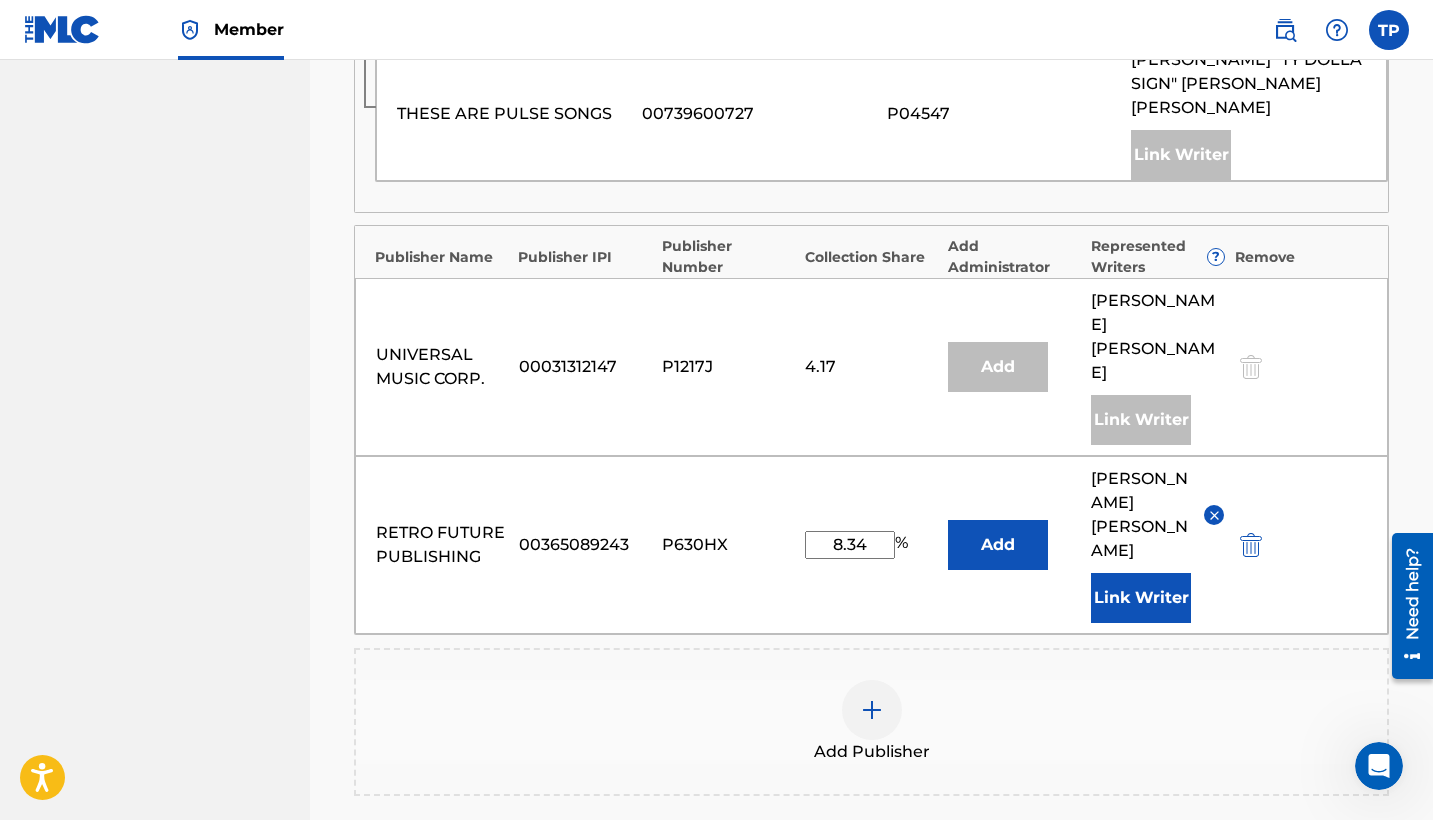 type on "8.34" 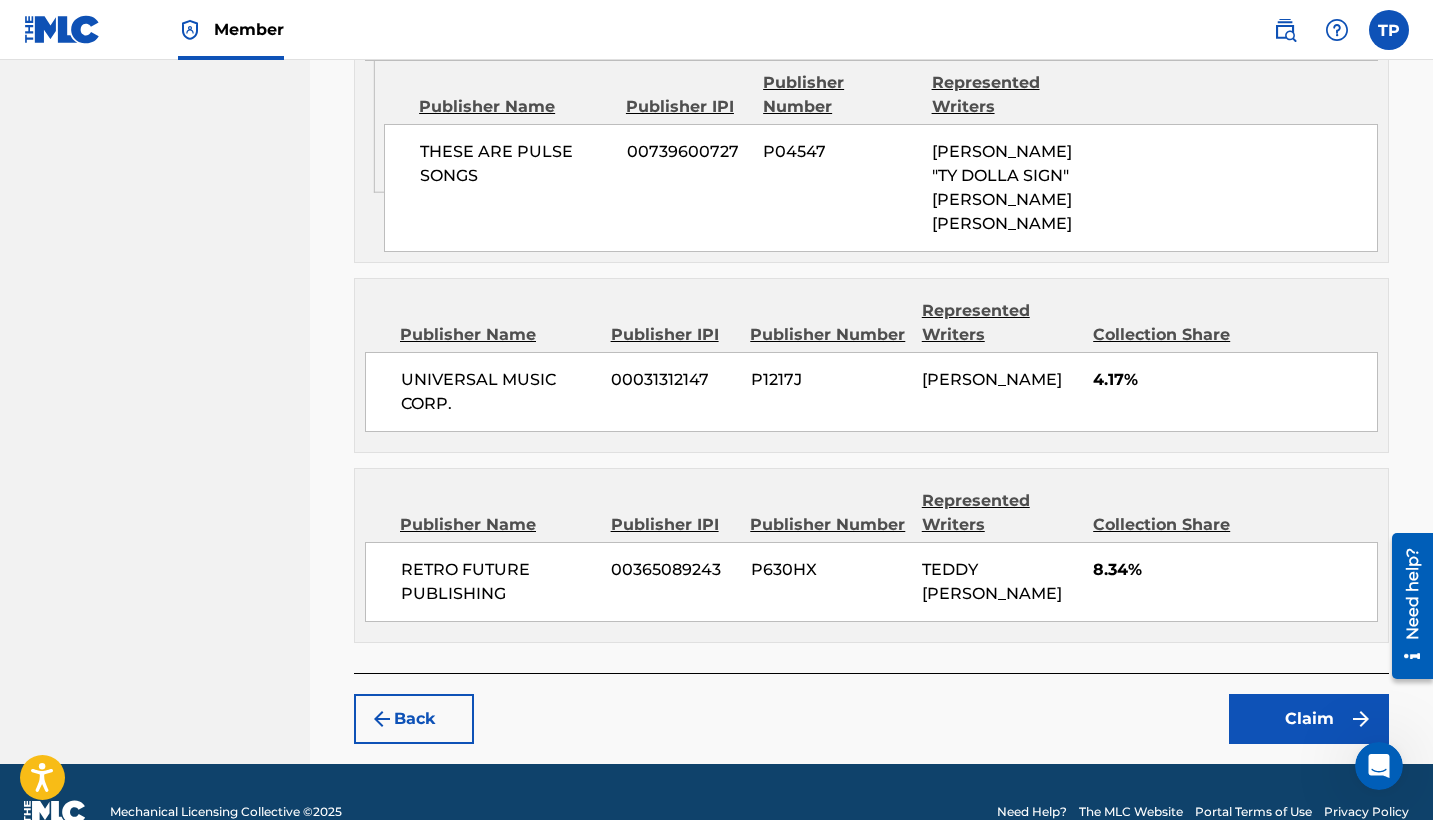 scroll, scrollTop: 3258, scrollLeft: 0, axis: vertical 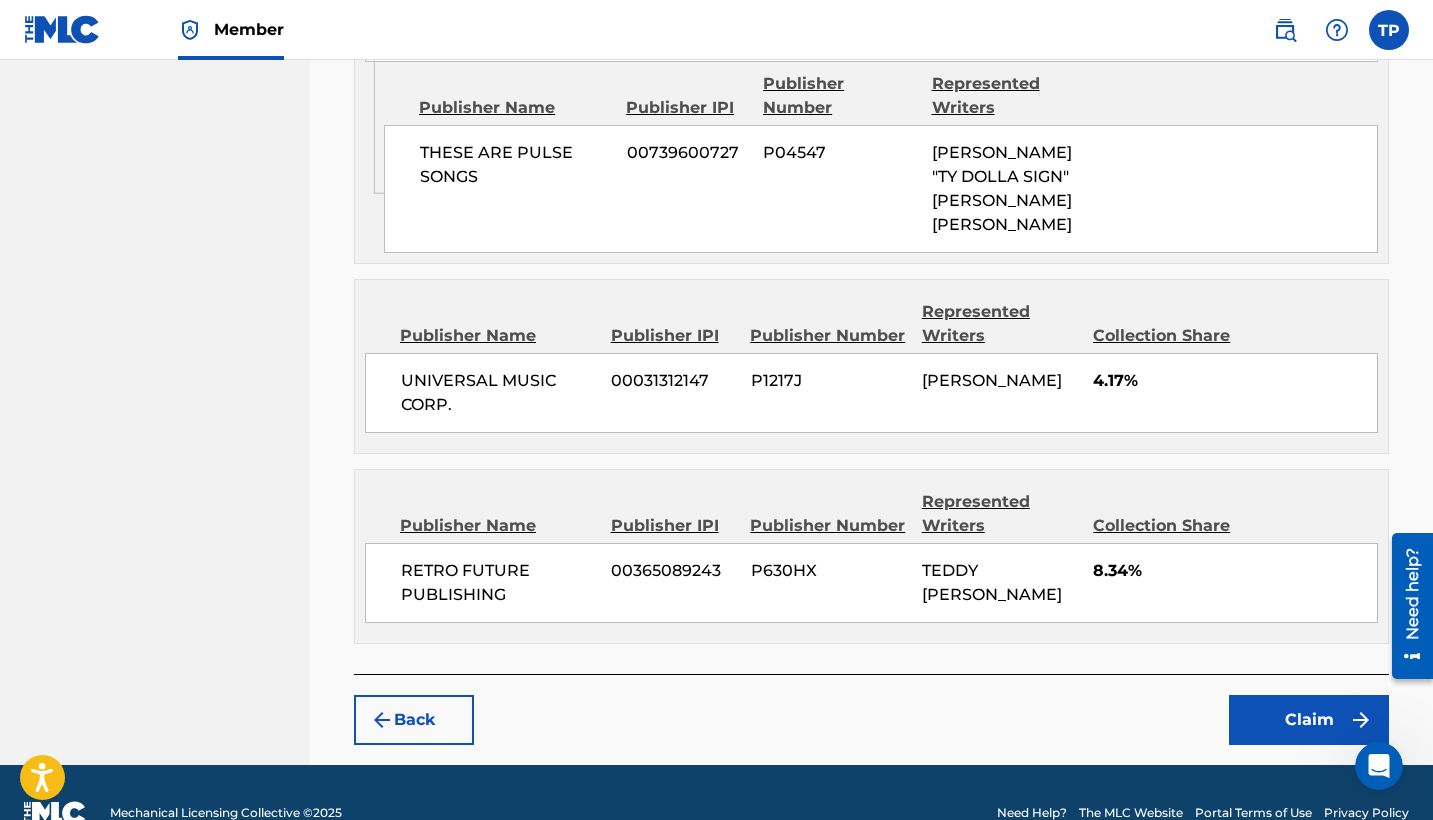 click on "Claim" at bounding box center [1309, 720] 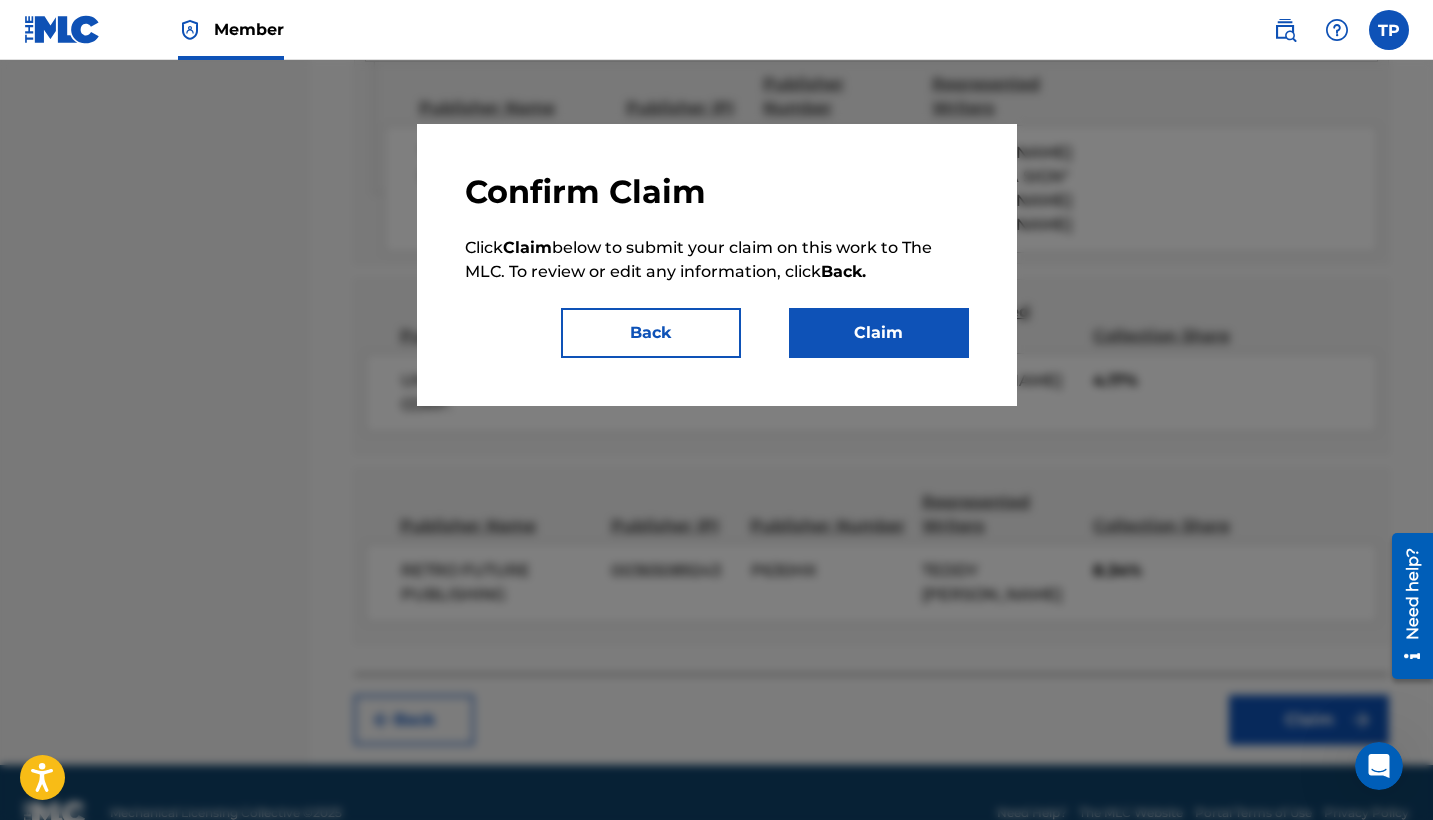 click on "Claim" at bounding box center [879, 333] 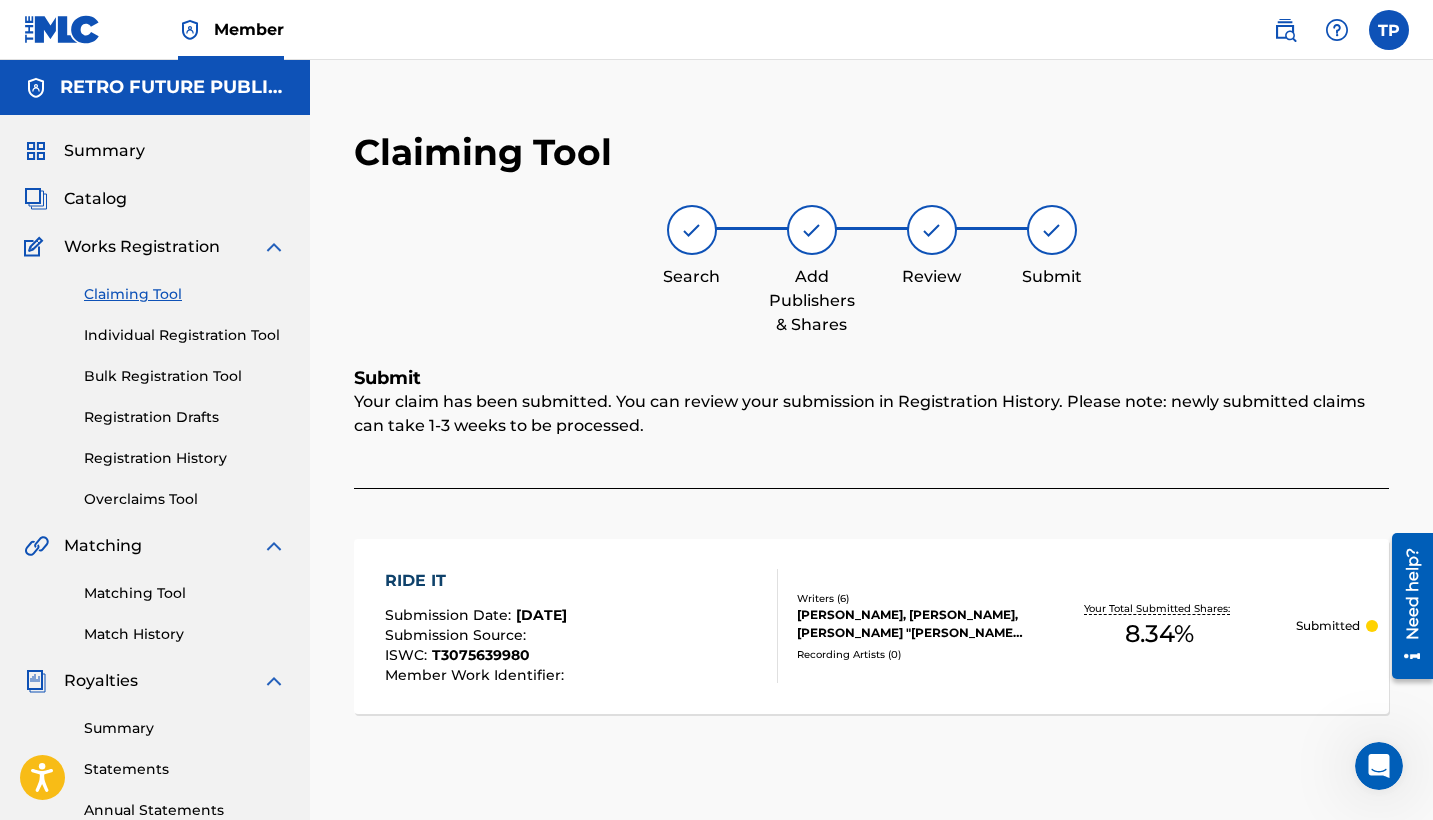 scroll, scrollTop: 0, scrollLeft: 0, axis: both 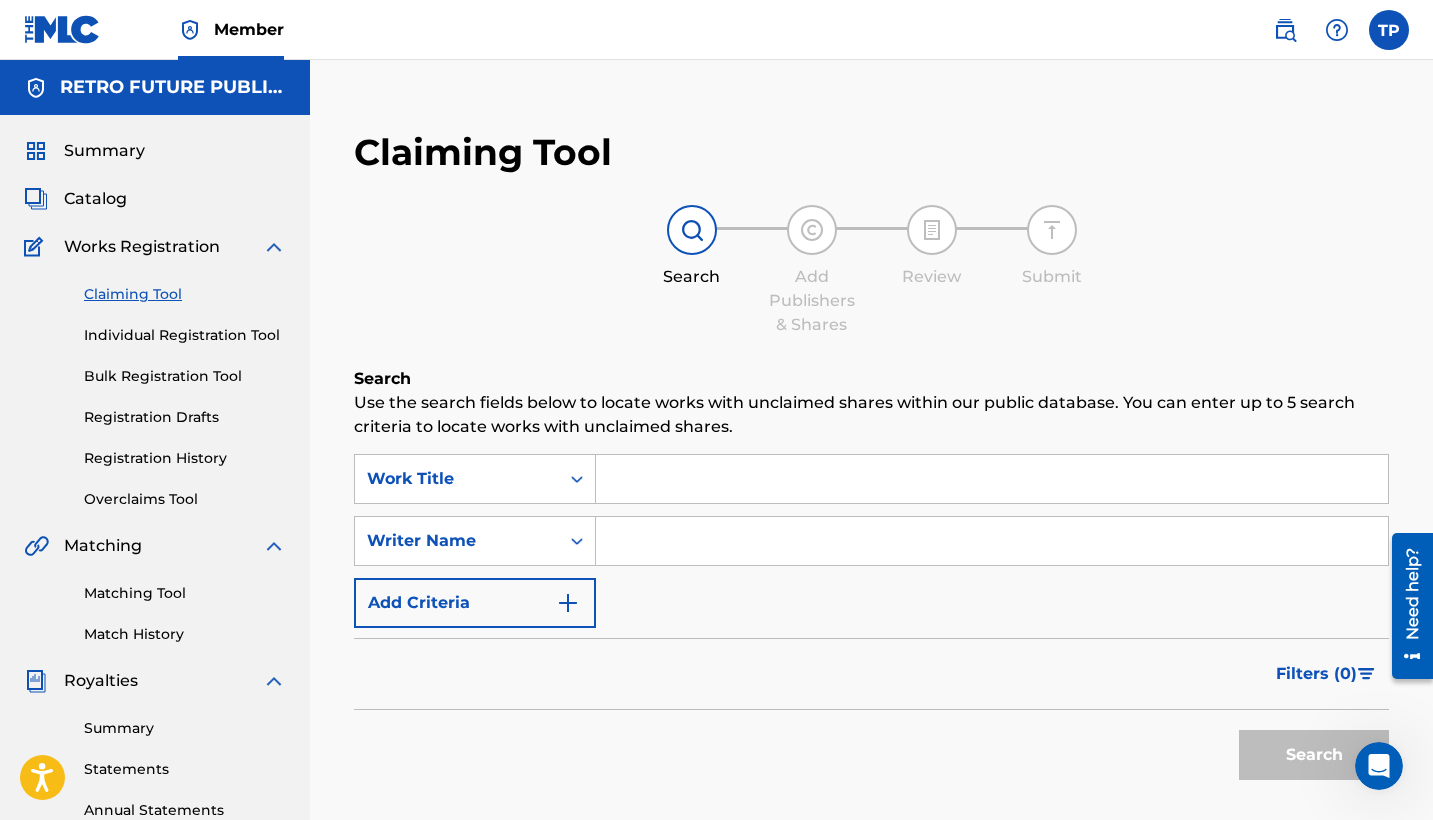 click at bounding box center (992, 541) 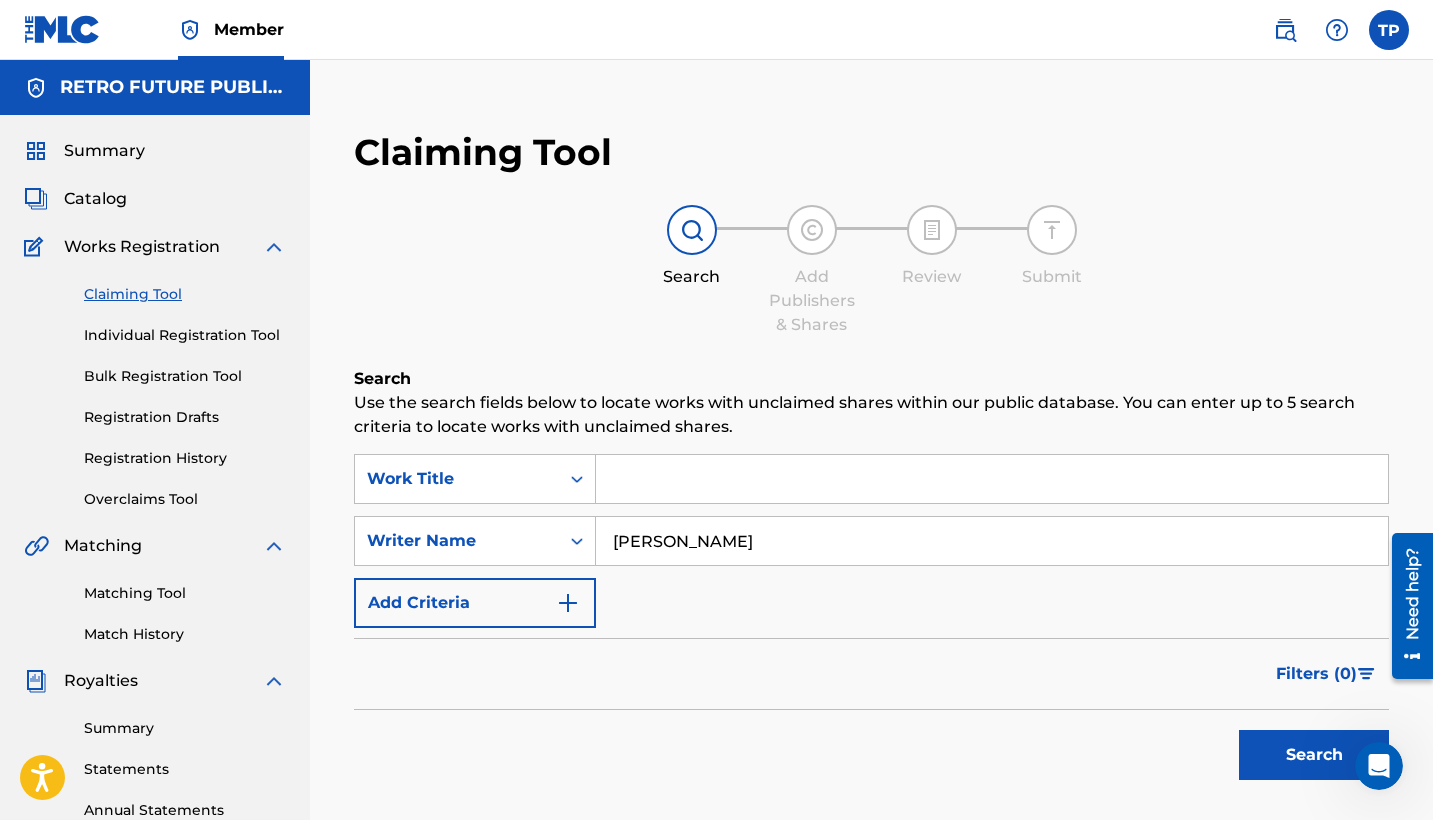 type on "TEDDY PENA" 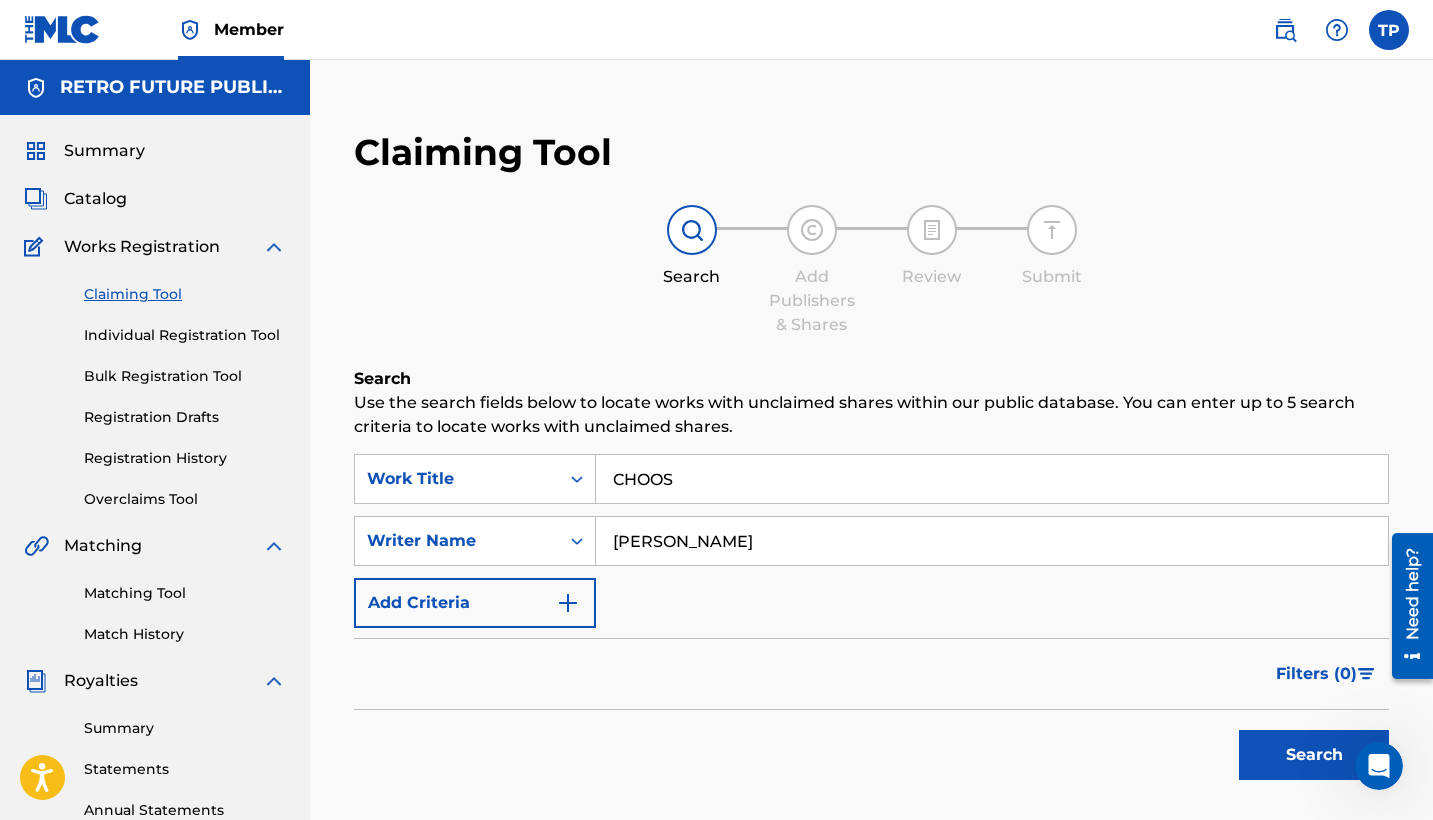 click on "Search Add Publishers & Shares Review Submit" at bounding box center [871, 271] 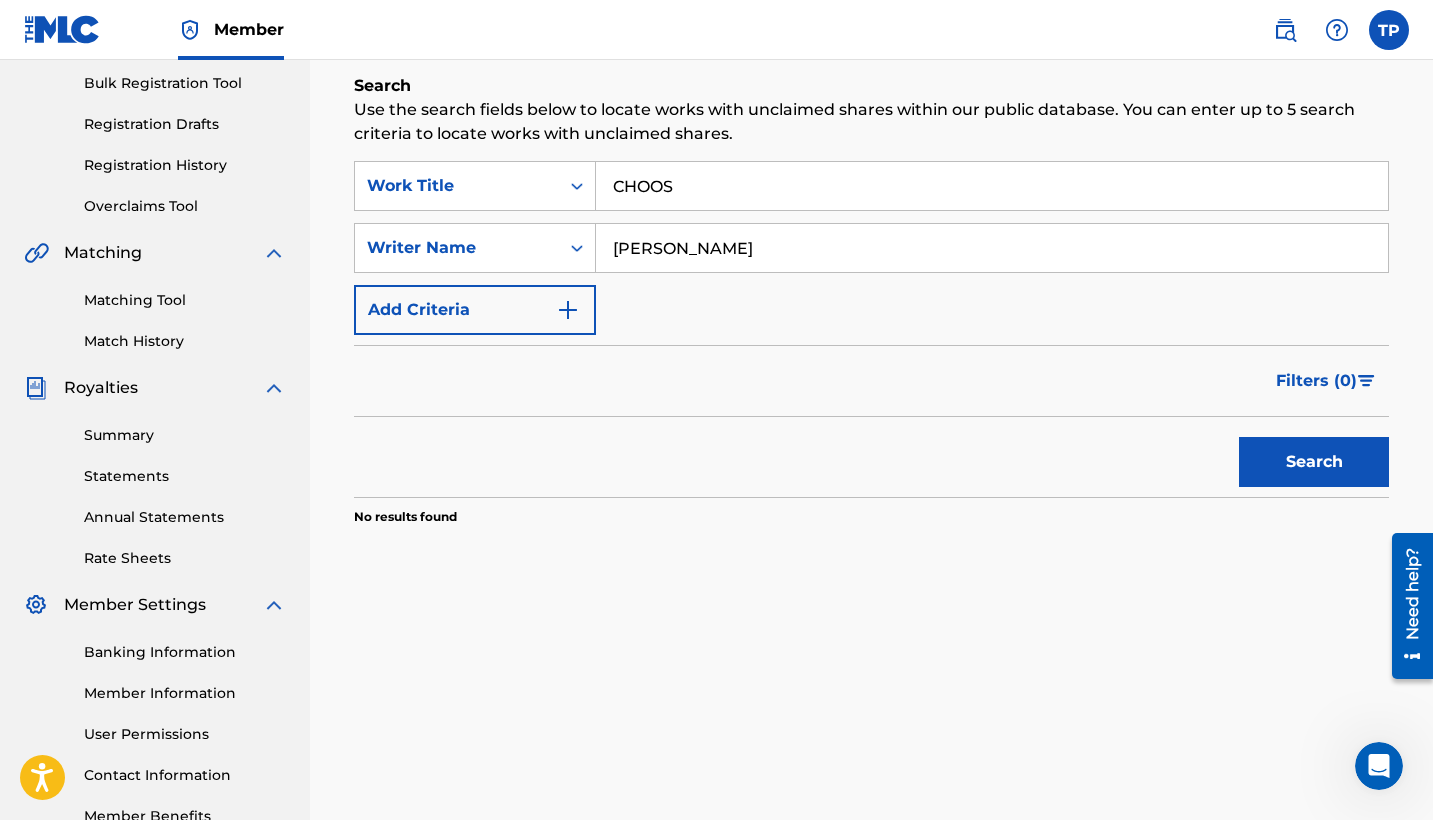 scroll, scrollTop: 204, scrollLeft: 0, axis: vertical 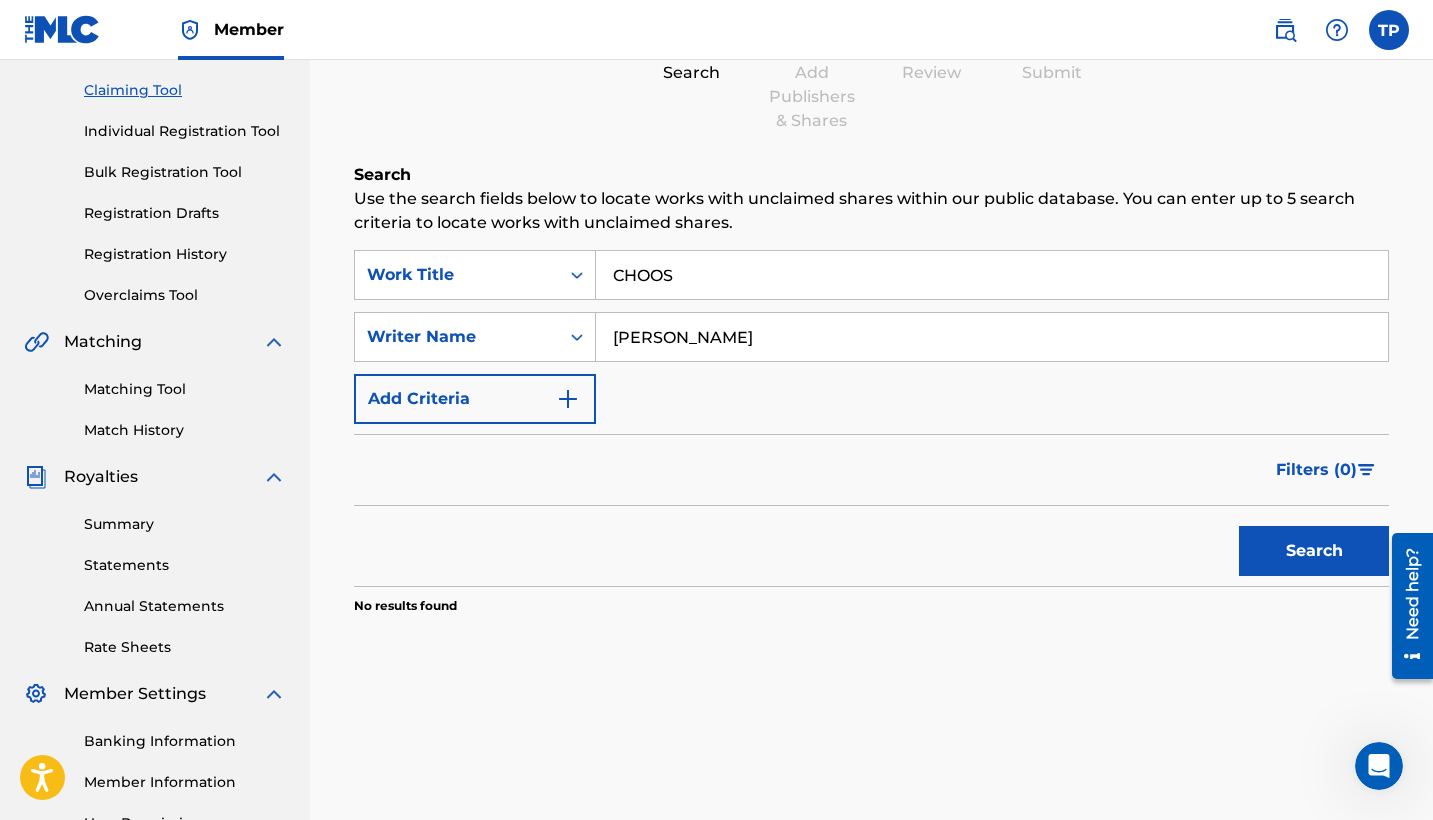 click on "CHOOS" at bounding box center (992, 275) 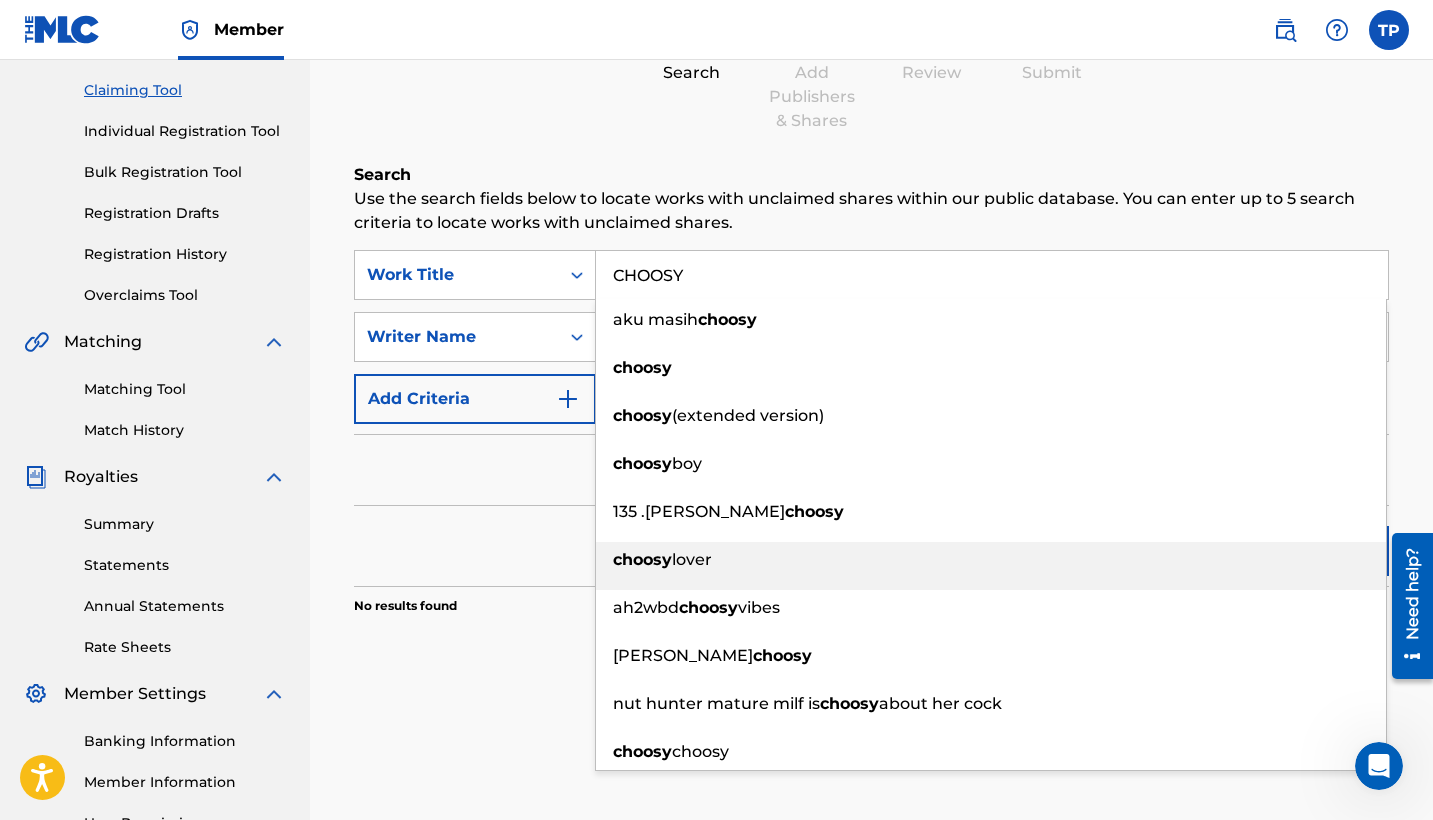 click on "choosy  lover" at bounding box center [991, 560] 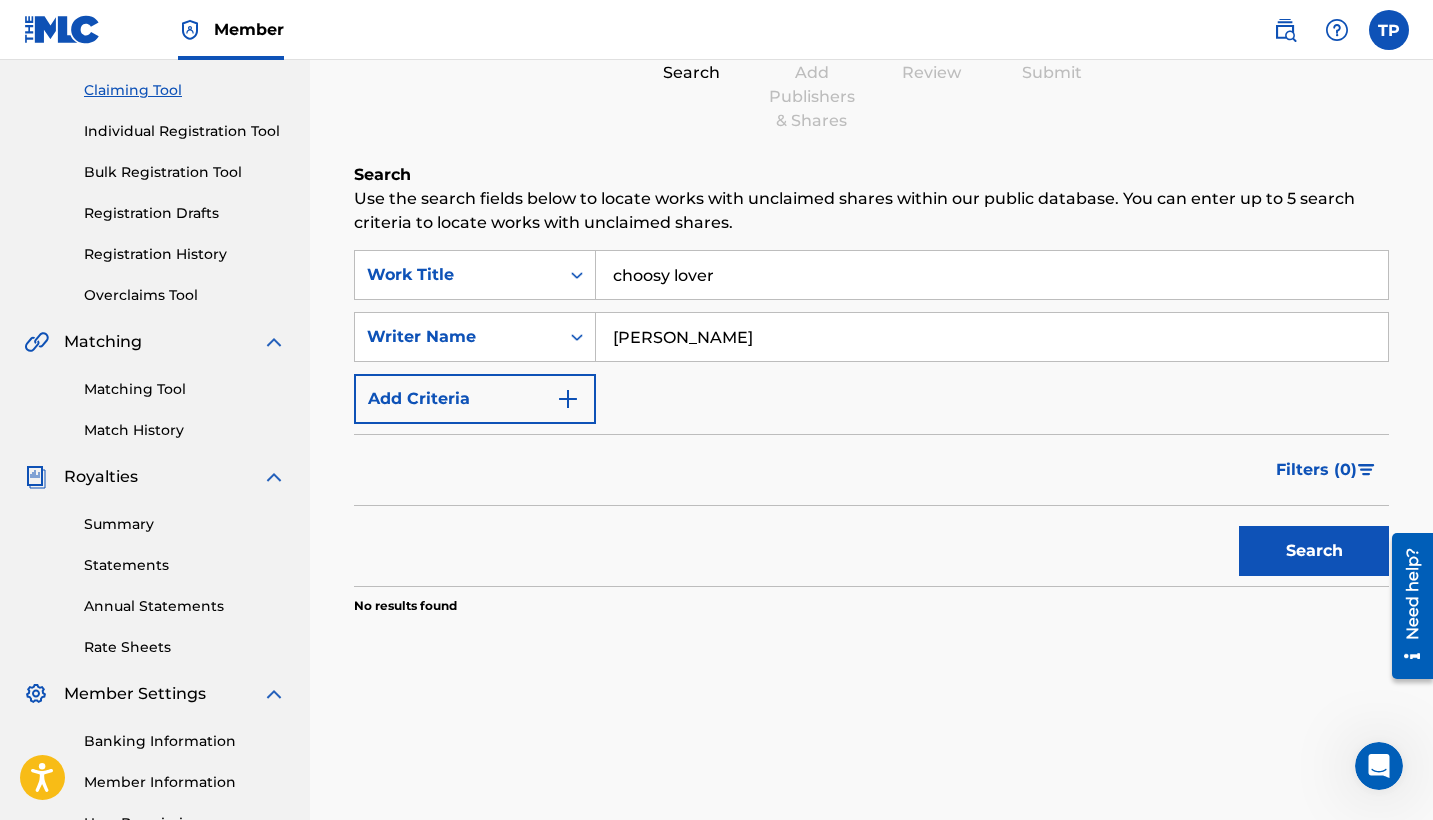 click on "Search" at bounding box center (1314, 551) 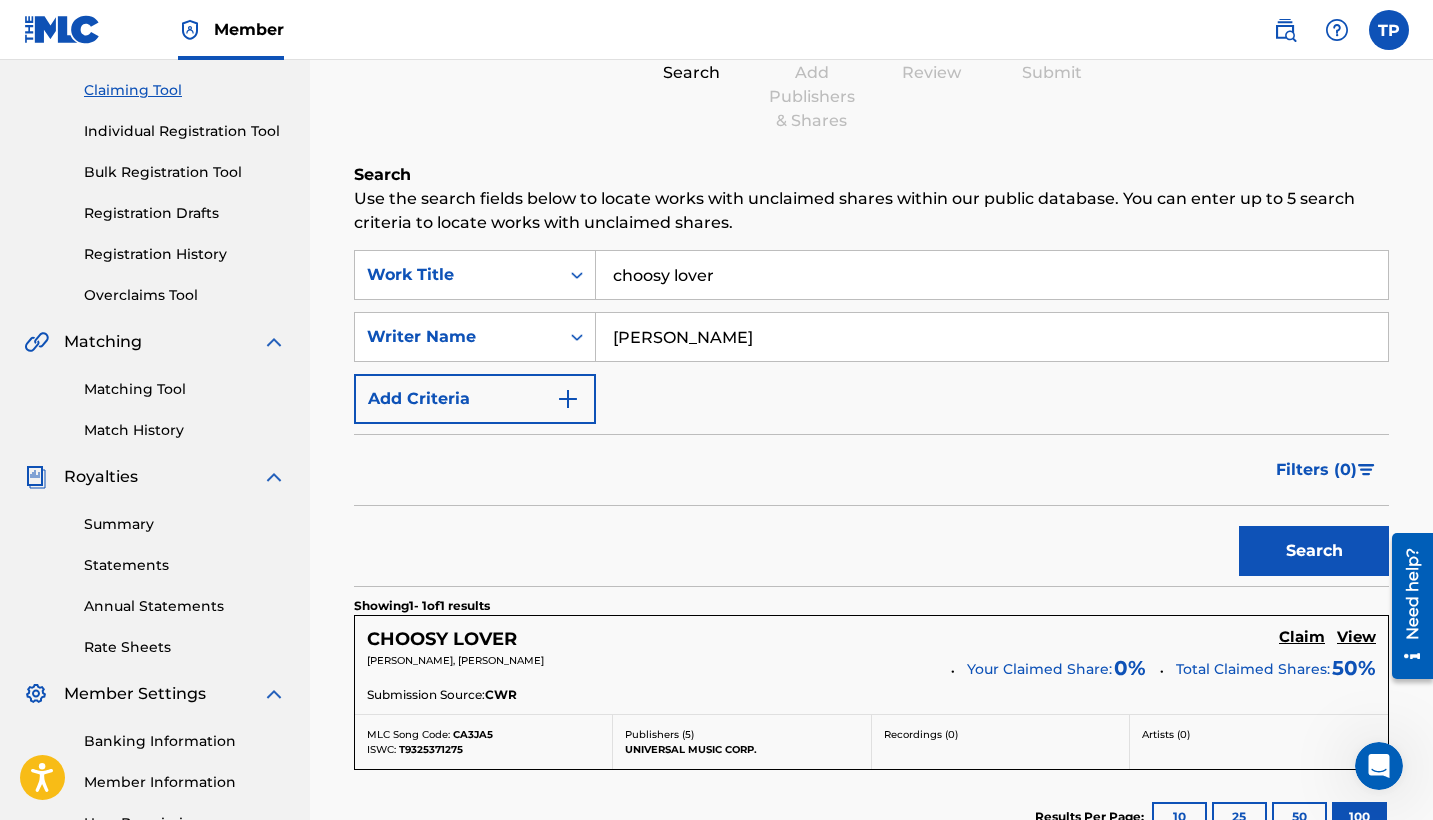 click on "Claim" at bounding box center (1302, 637) 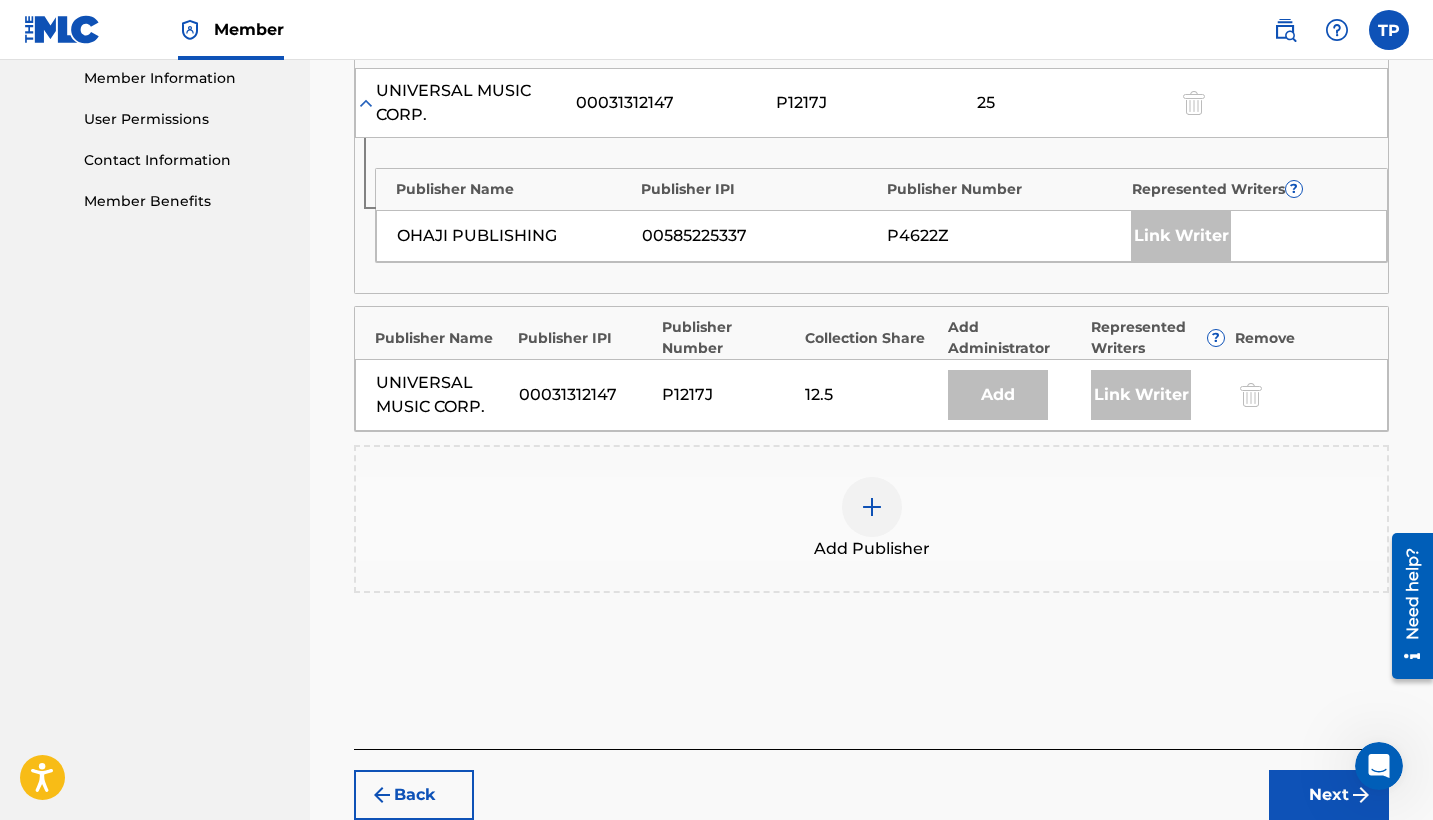 scroll, scrollTop: 909, scrollLeft: 0, axis: vertical 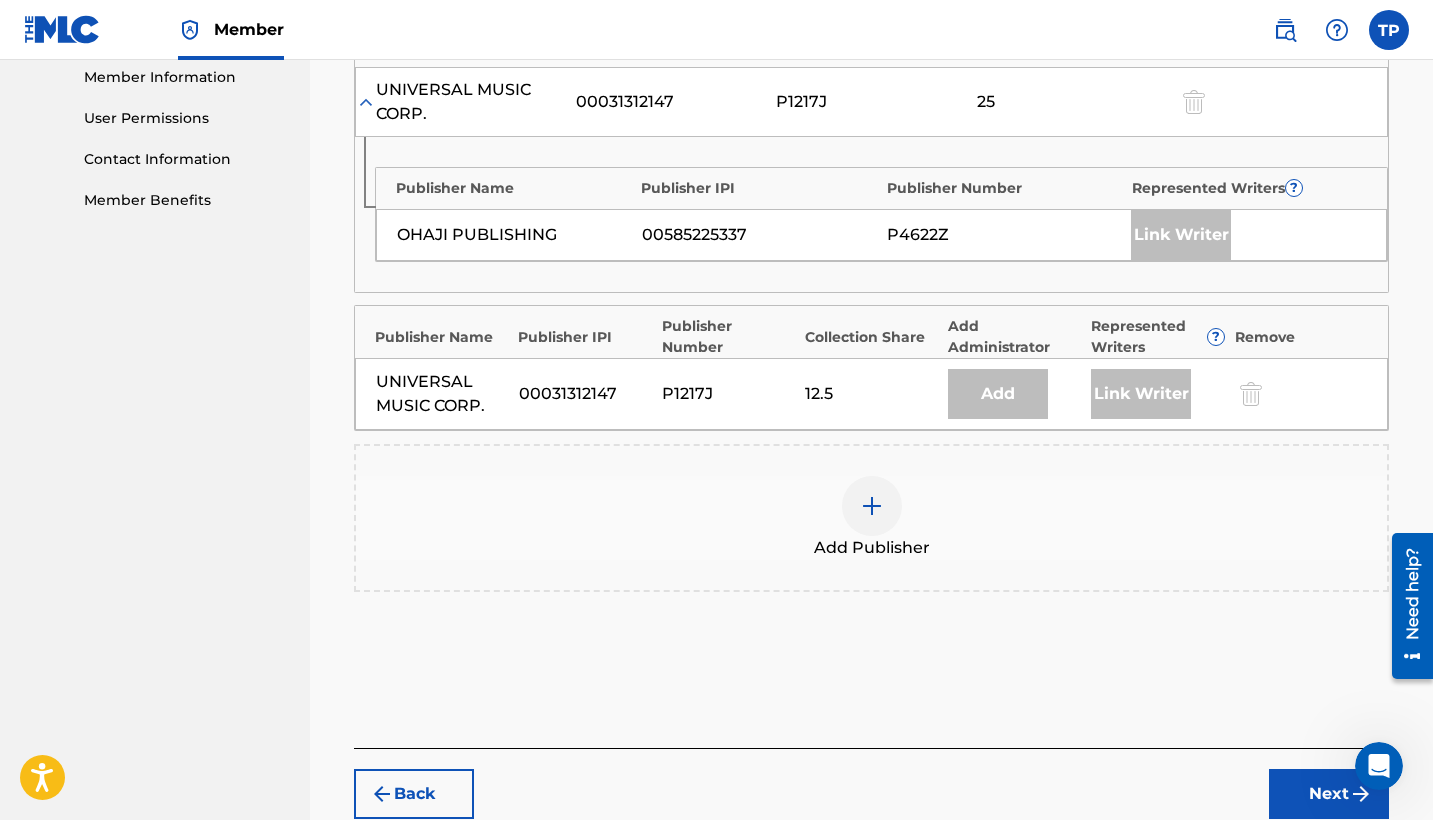 click at bounding box center (872, 506) 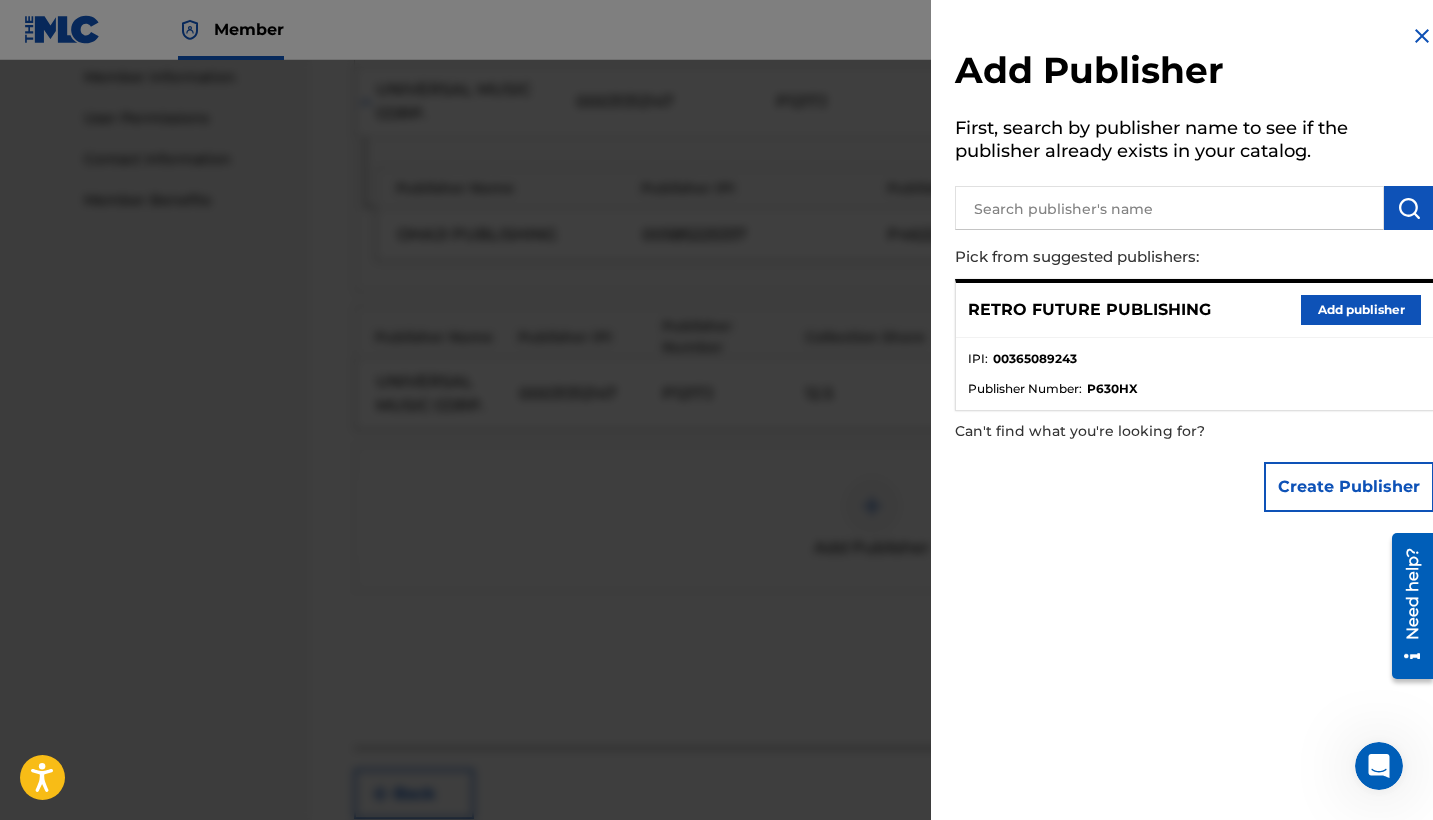 click on "RETRO FUTURE PUBLISHING Add publisher" at bounding box center (1194, 310) 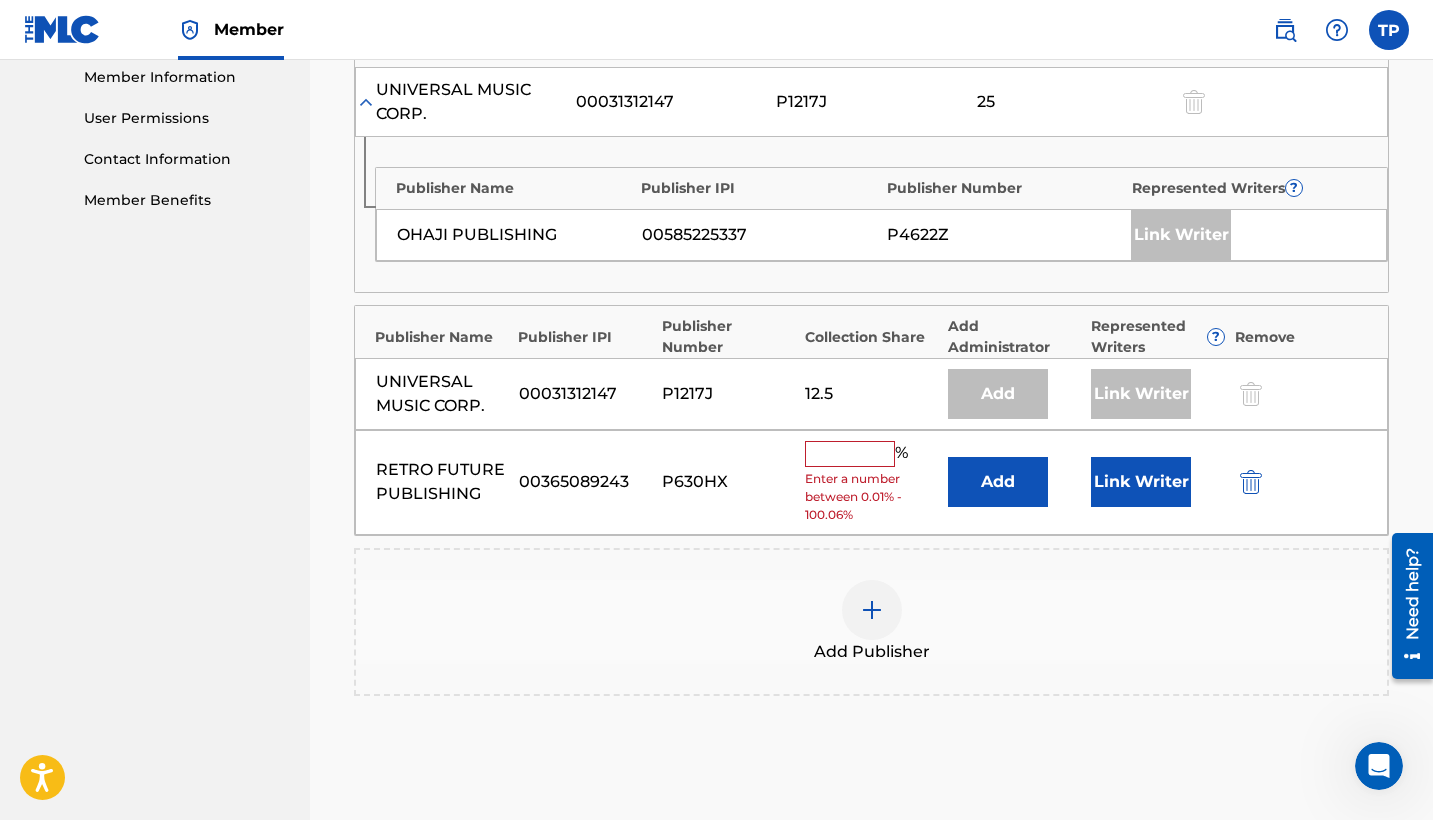 click at bounding box center (850, 454) 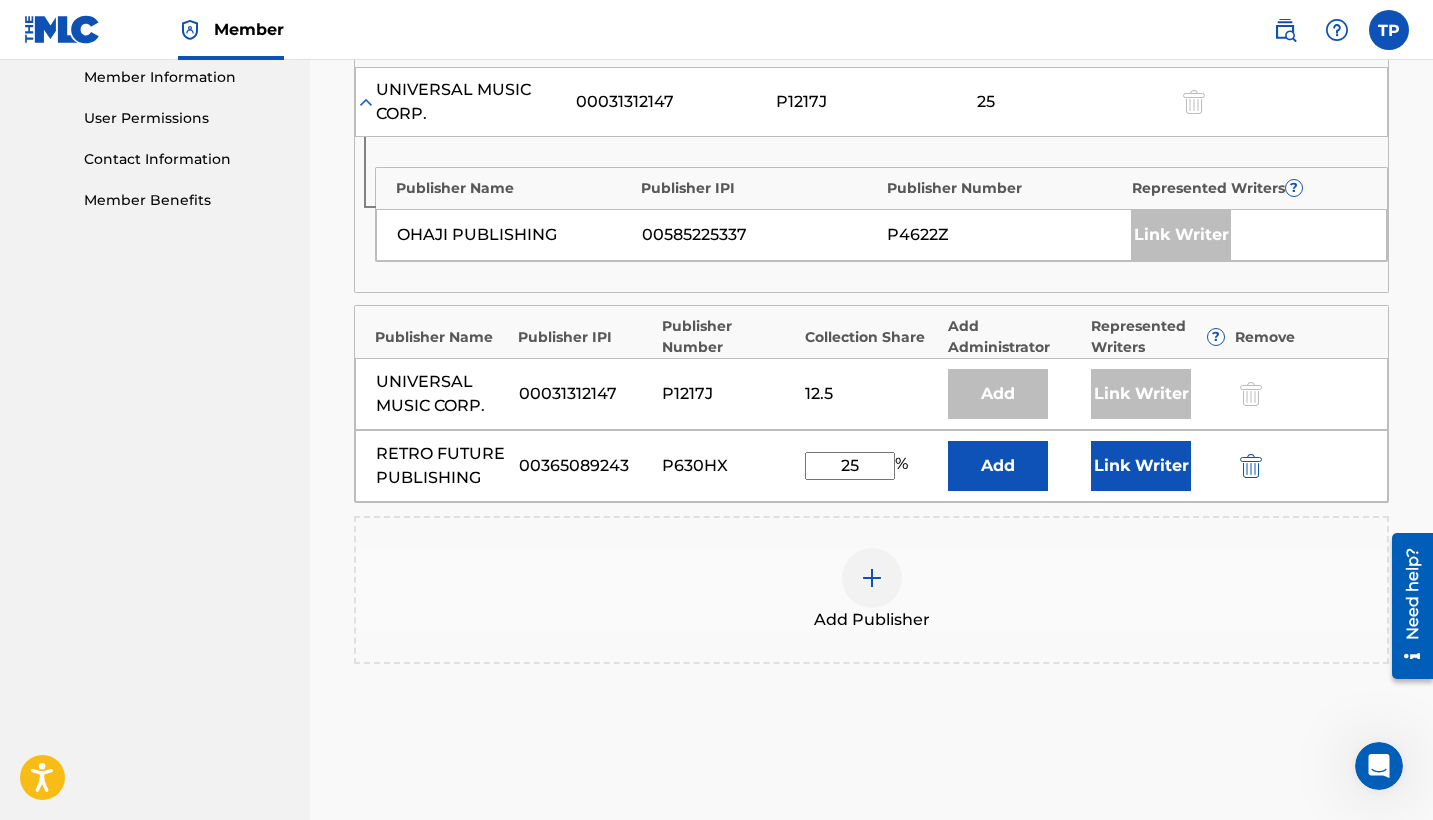 type on "25" 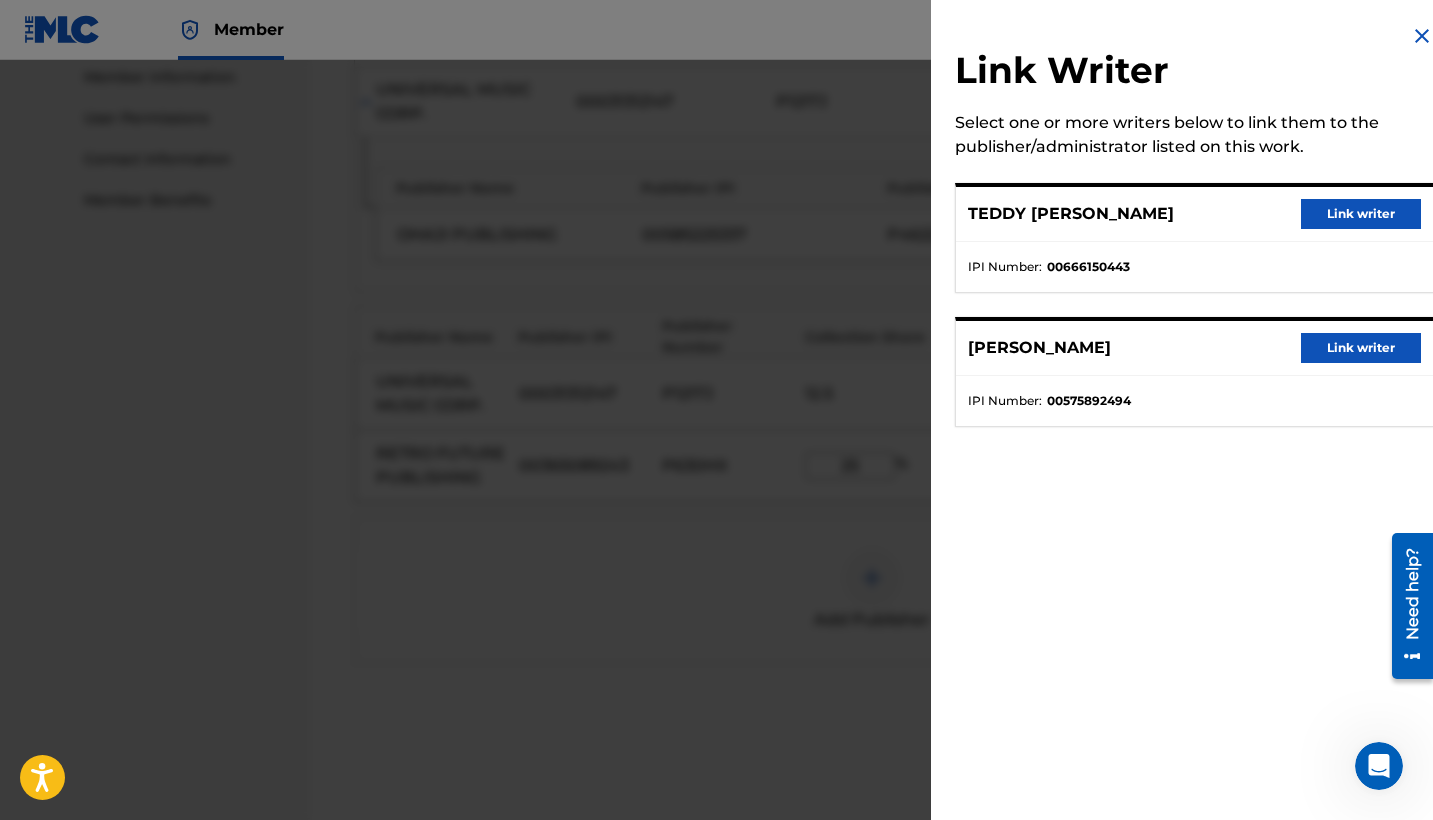 click on "Link writer" at bounding box center [1361, 214] 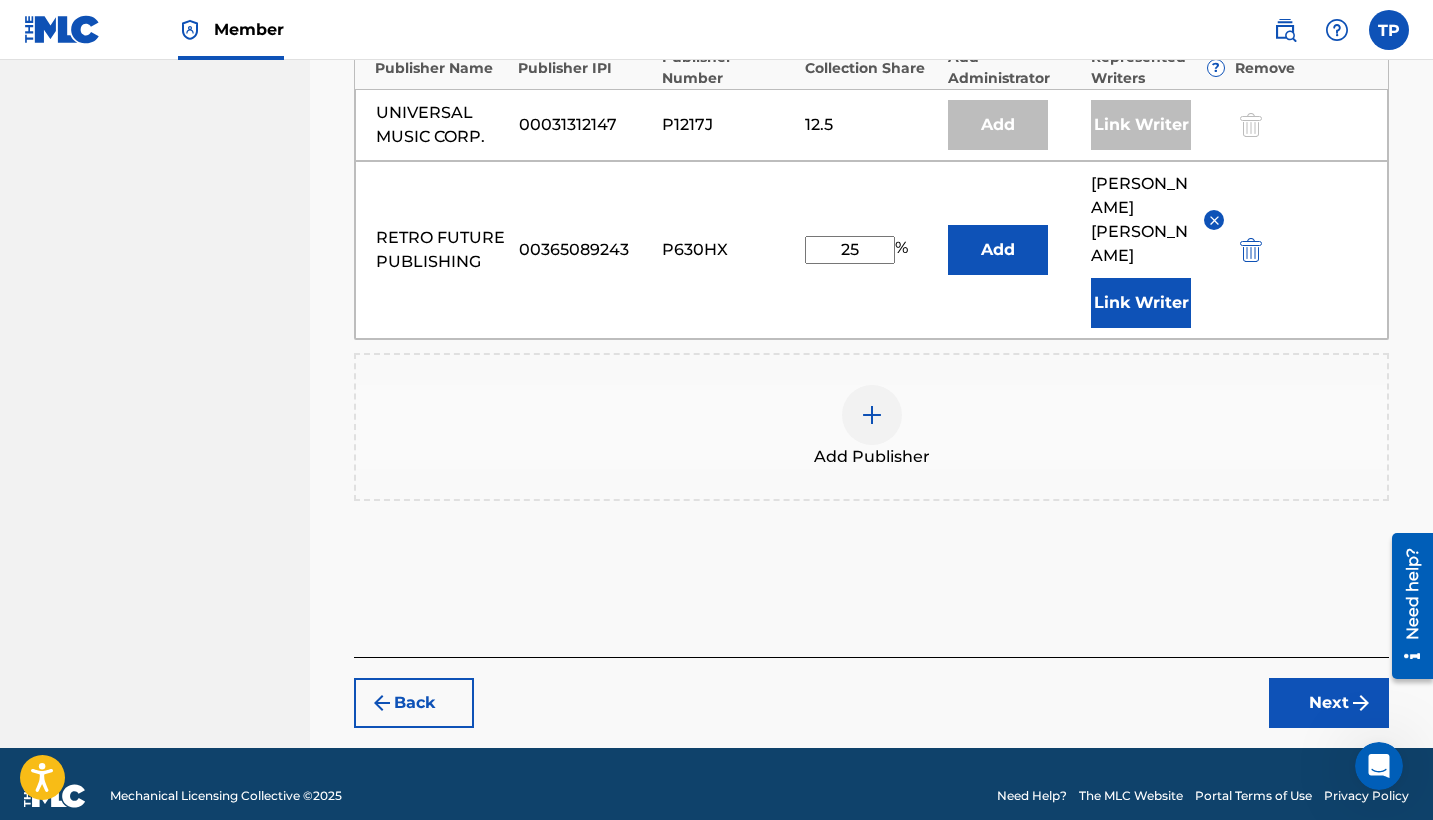 click on "Next" at bounding box center (1329, 703) 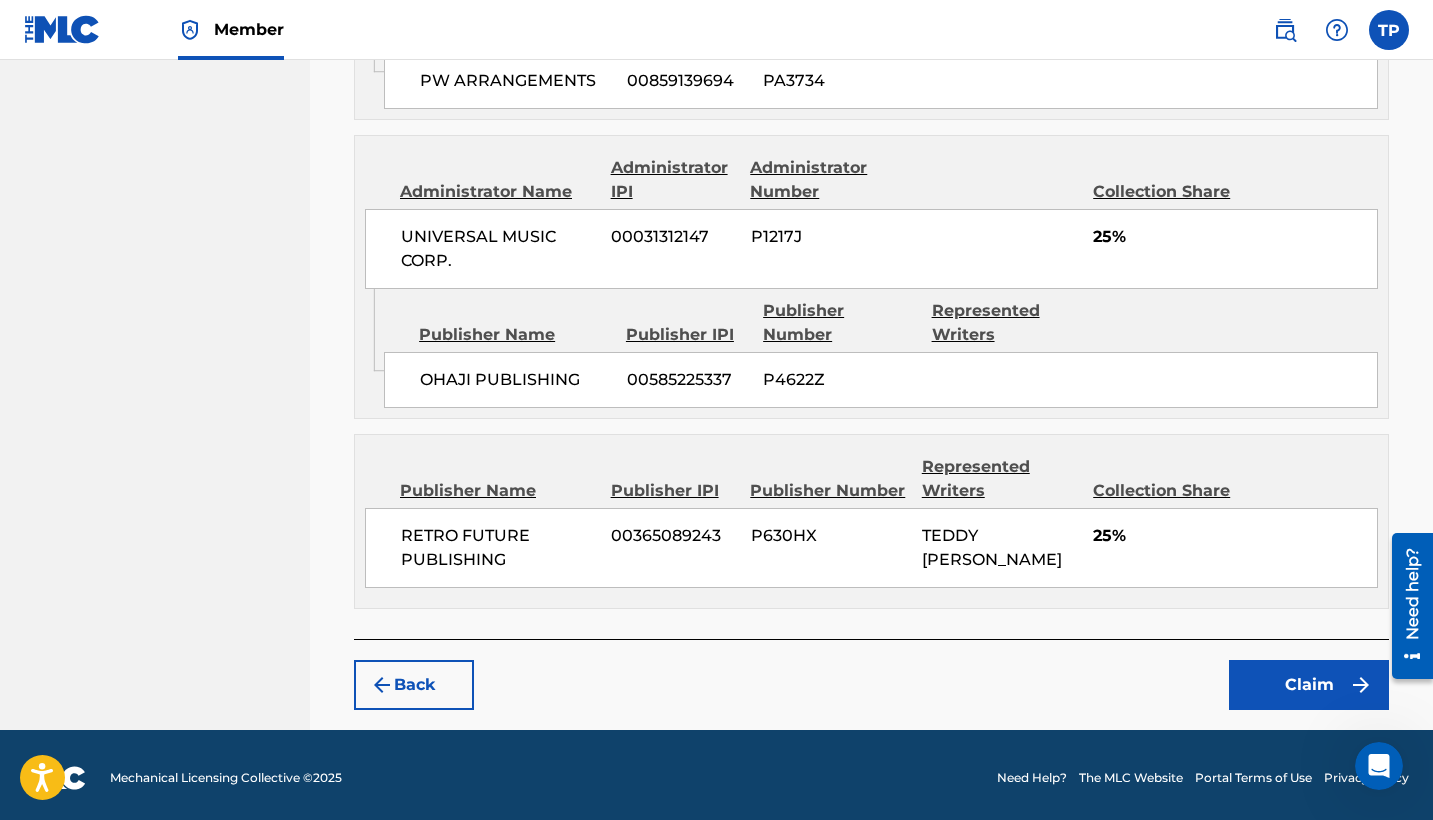 scroll, scrollTop: 1249, scrollLeft: 0, axis: vertical 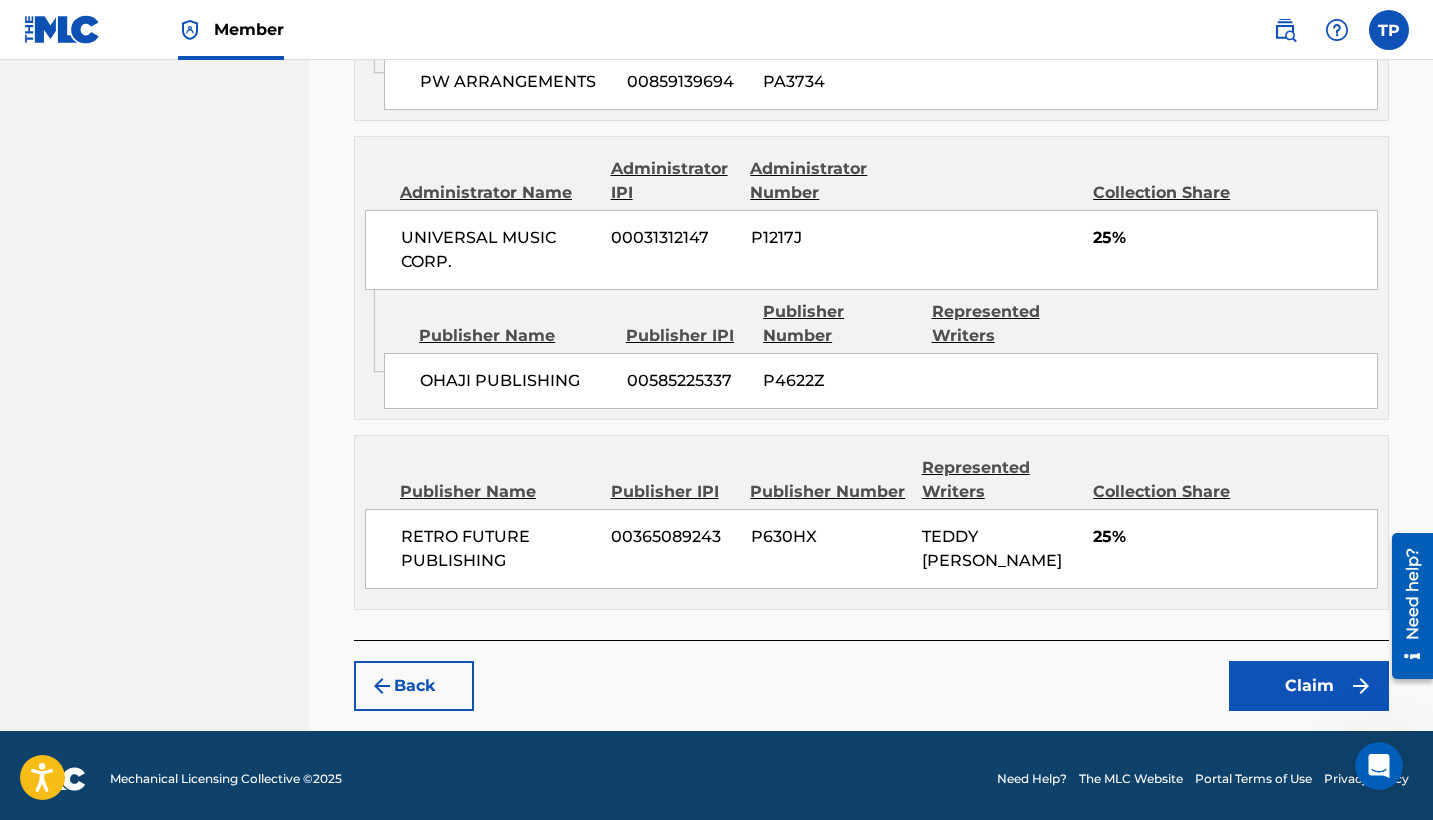 click on "Claim" at bounding box center [1309, 686] 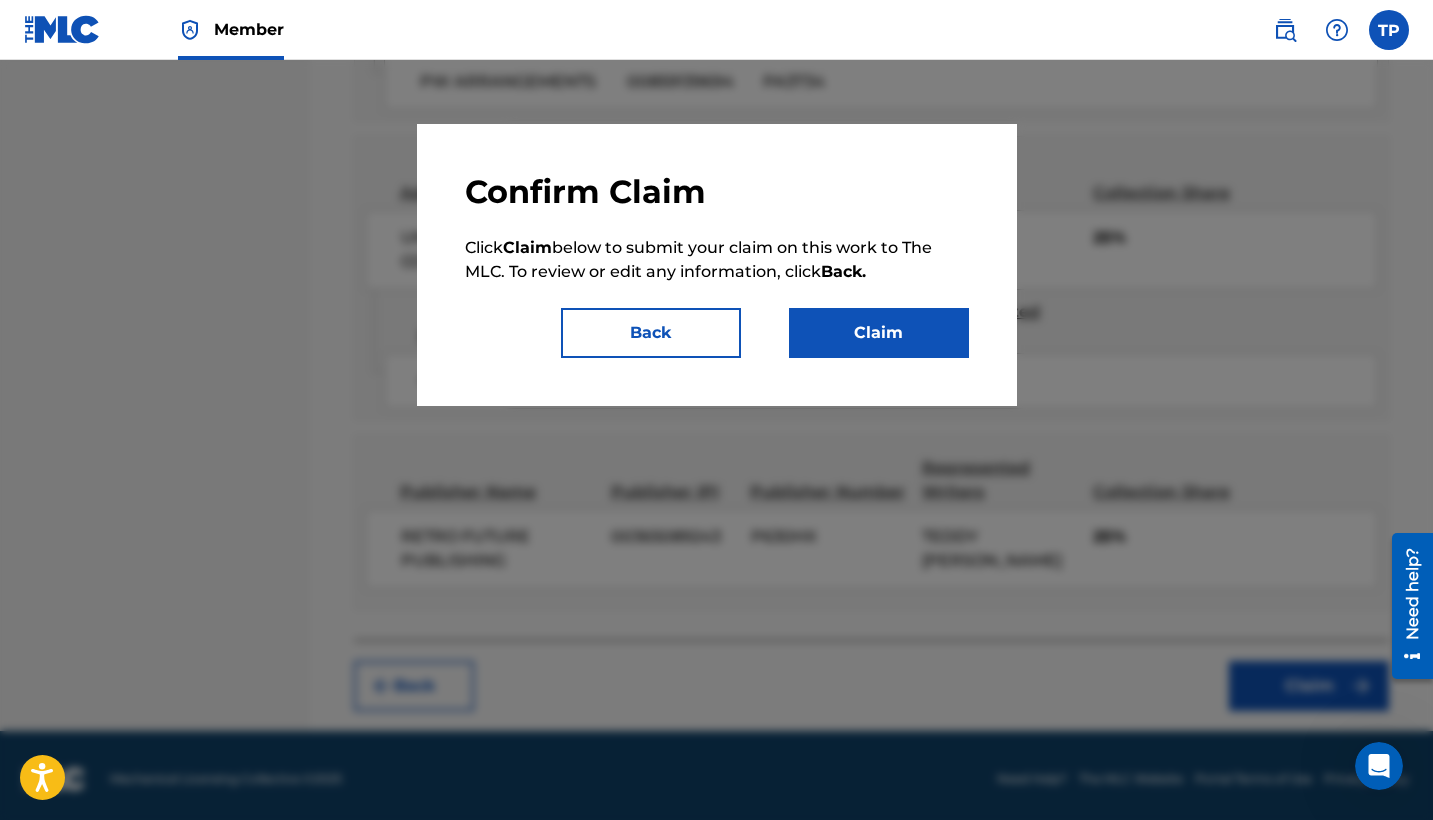 click on "Claim" at bounding box center (879, 333) 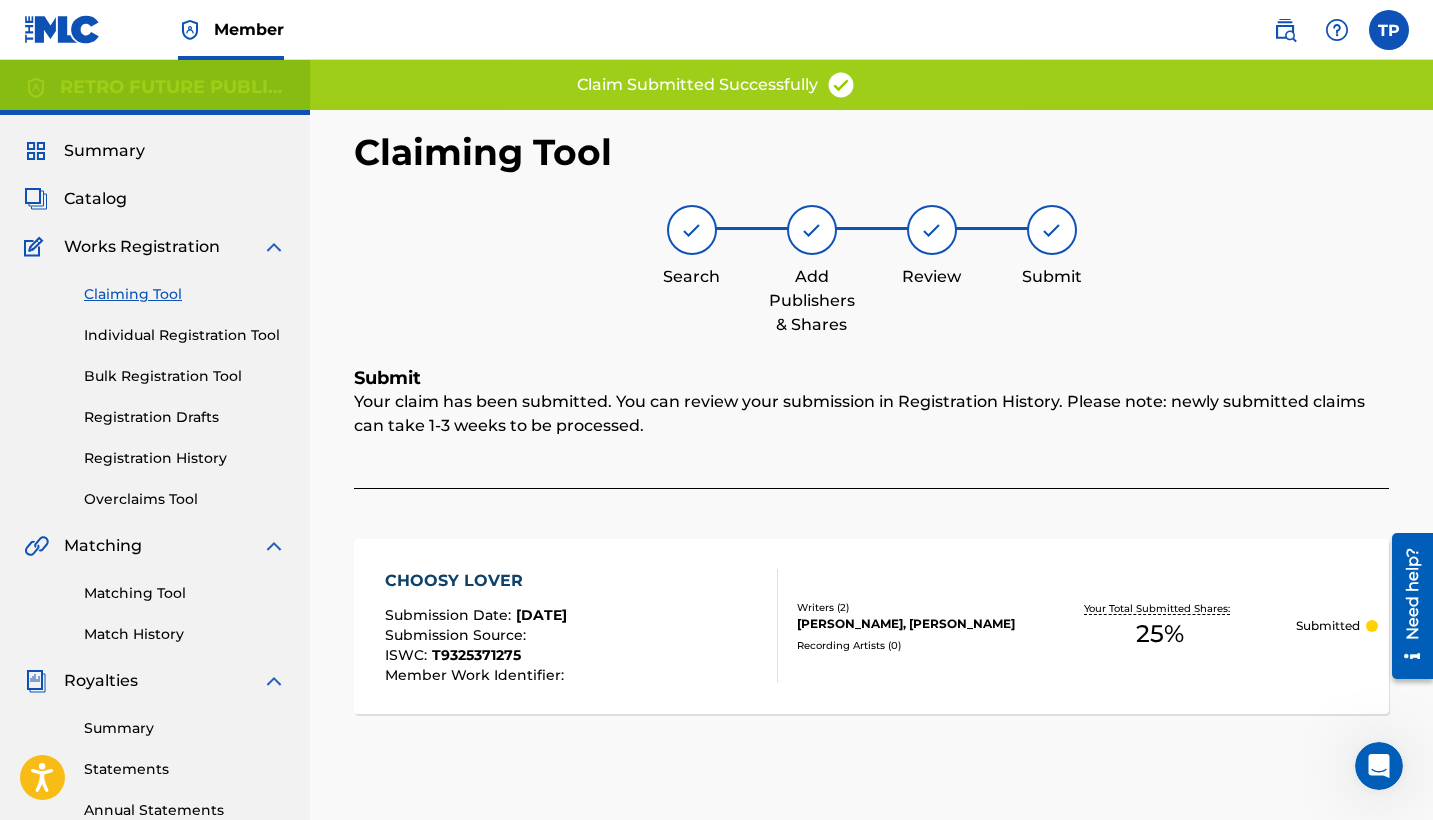 scroll, scrollTop: 0, scrollLeft: 0, axis: both 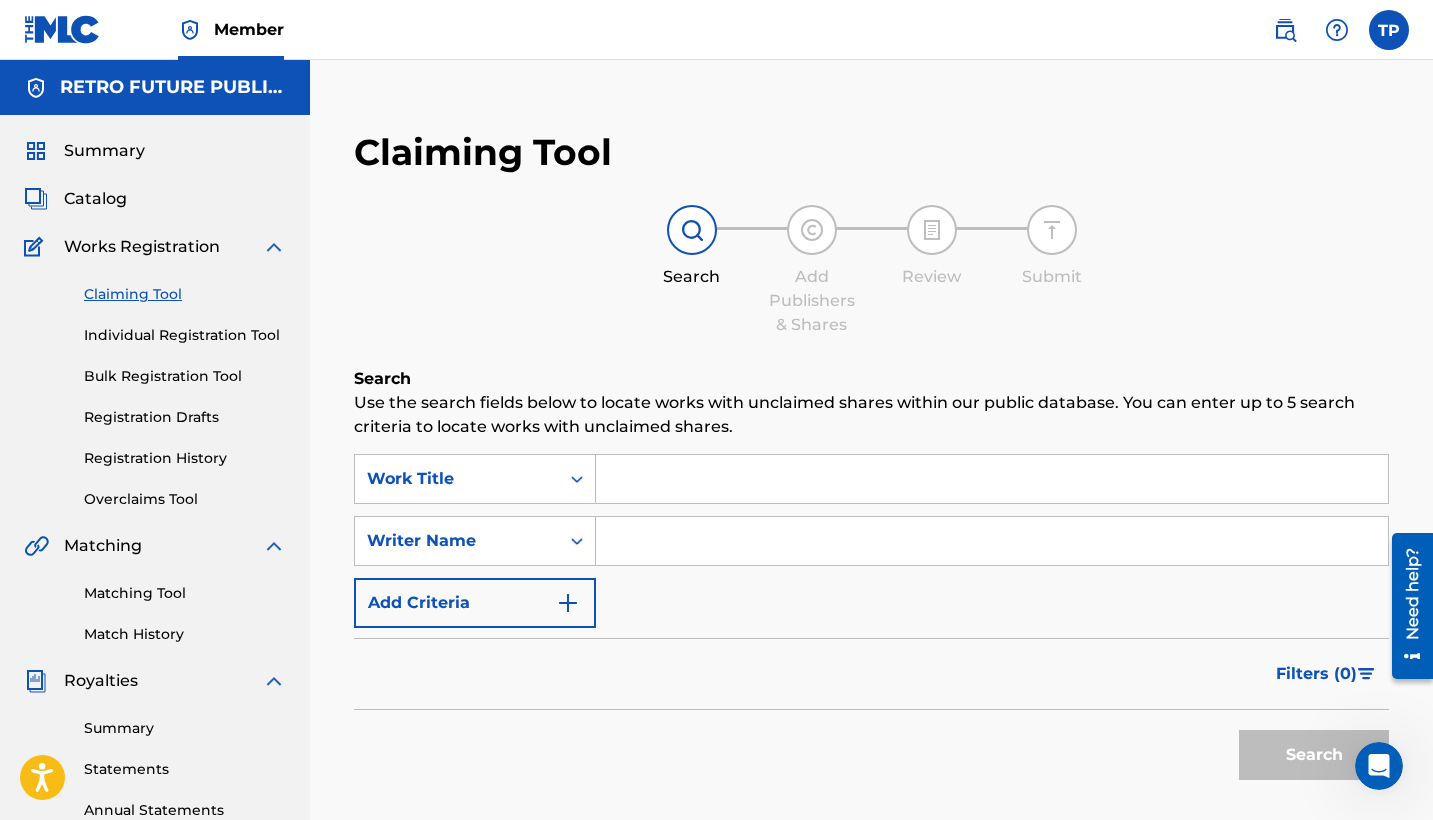 click at bounding box center [992, 541] 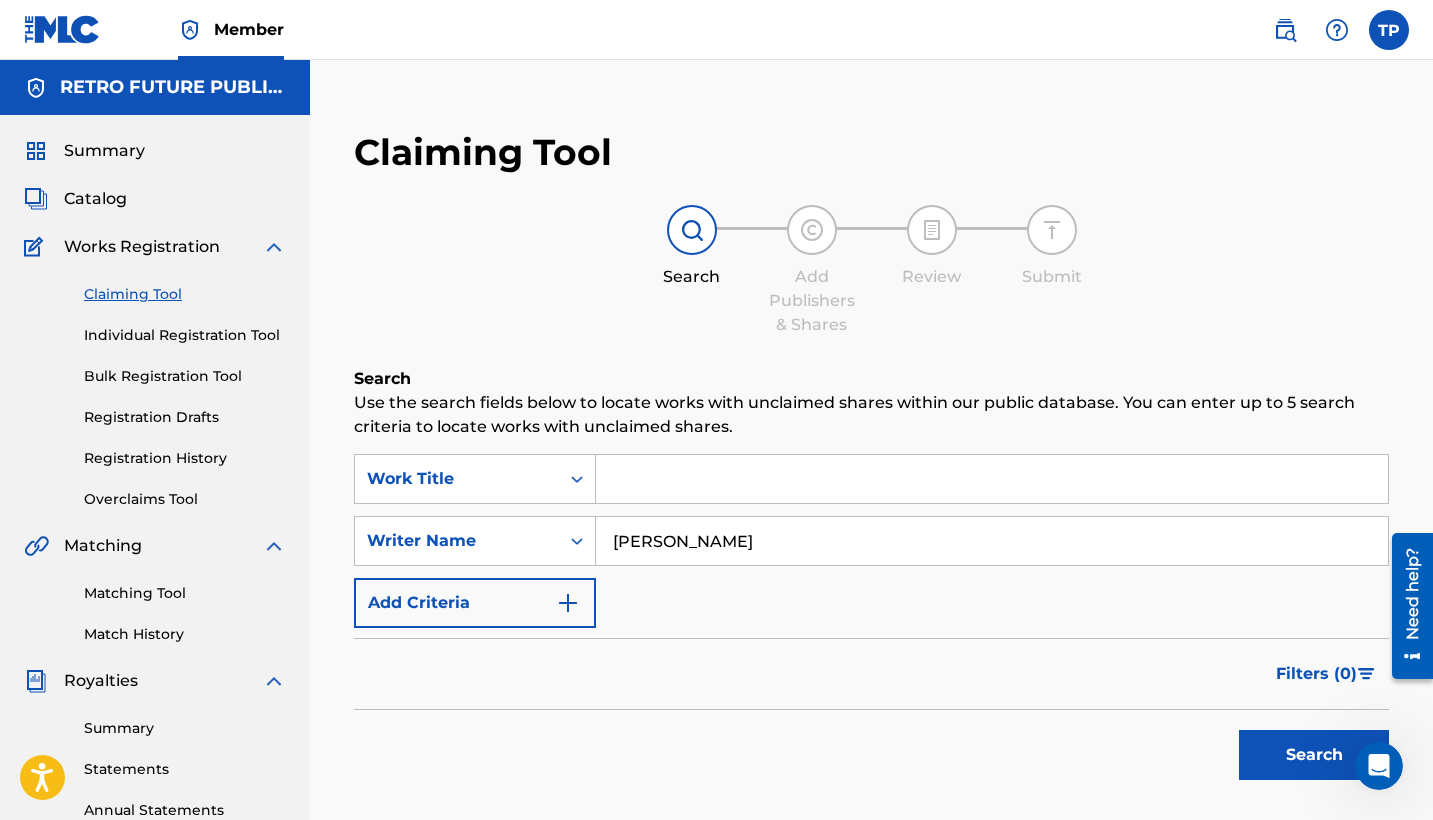 type on "TEDDY PENA" 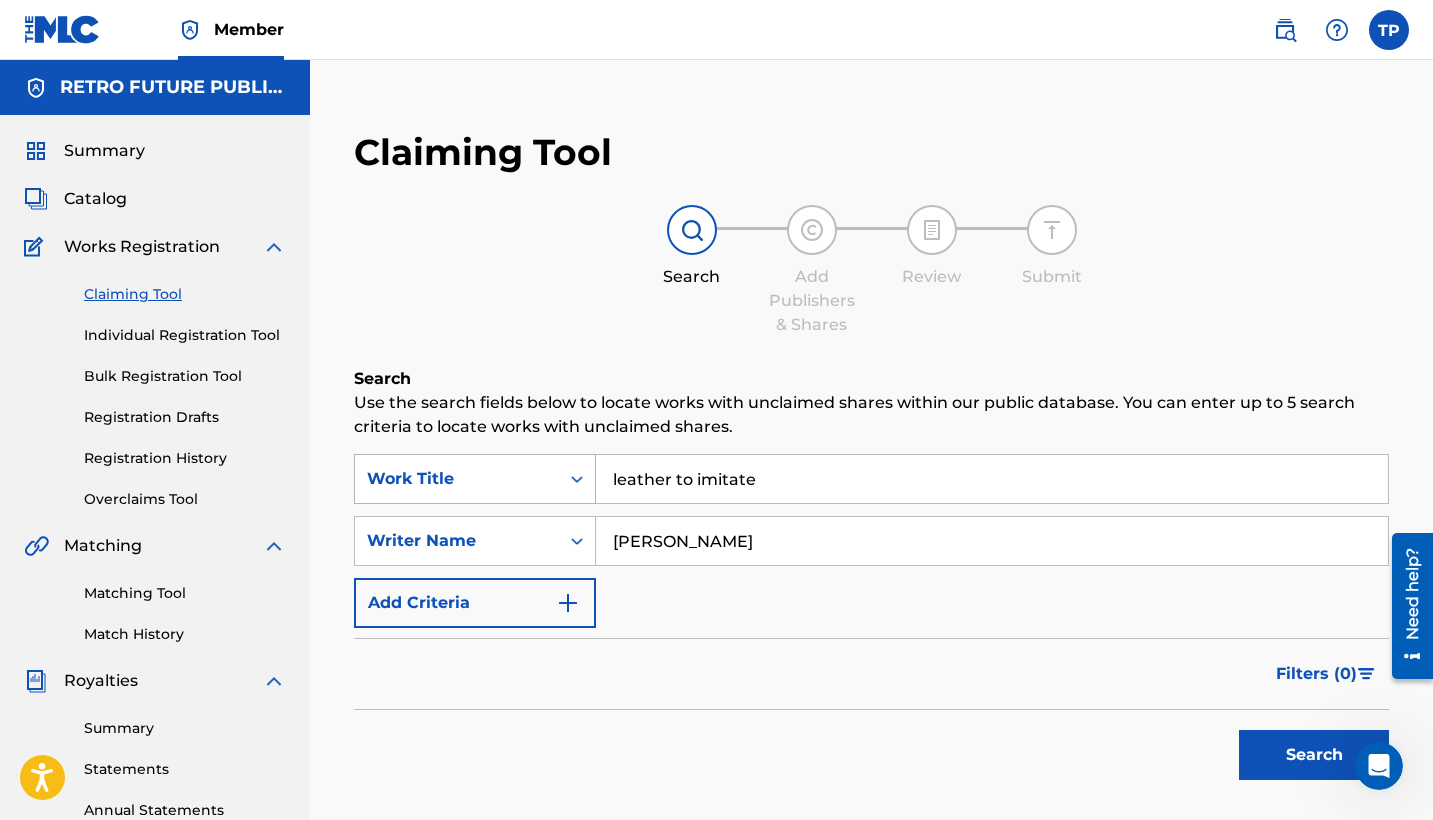 drag, startPoint x: 692, startPoint y: 485, endPoint x: 582, endPoint y: 473, distance: 110.65261 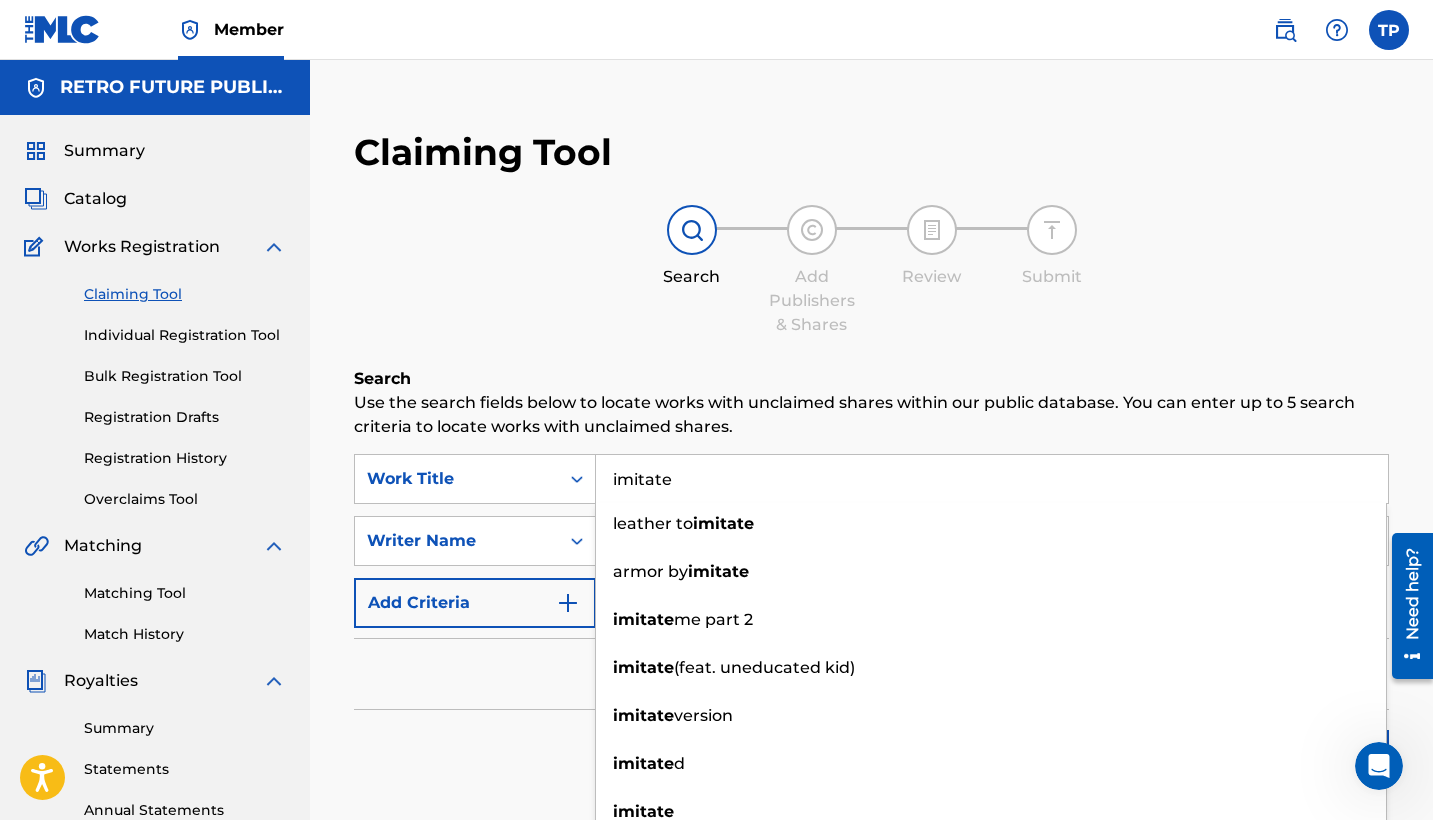 click on "imitate" at bounding box center (992, 479) 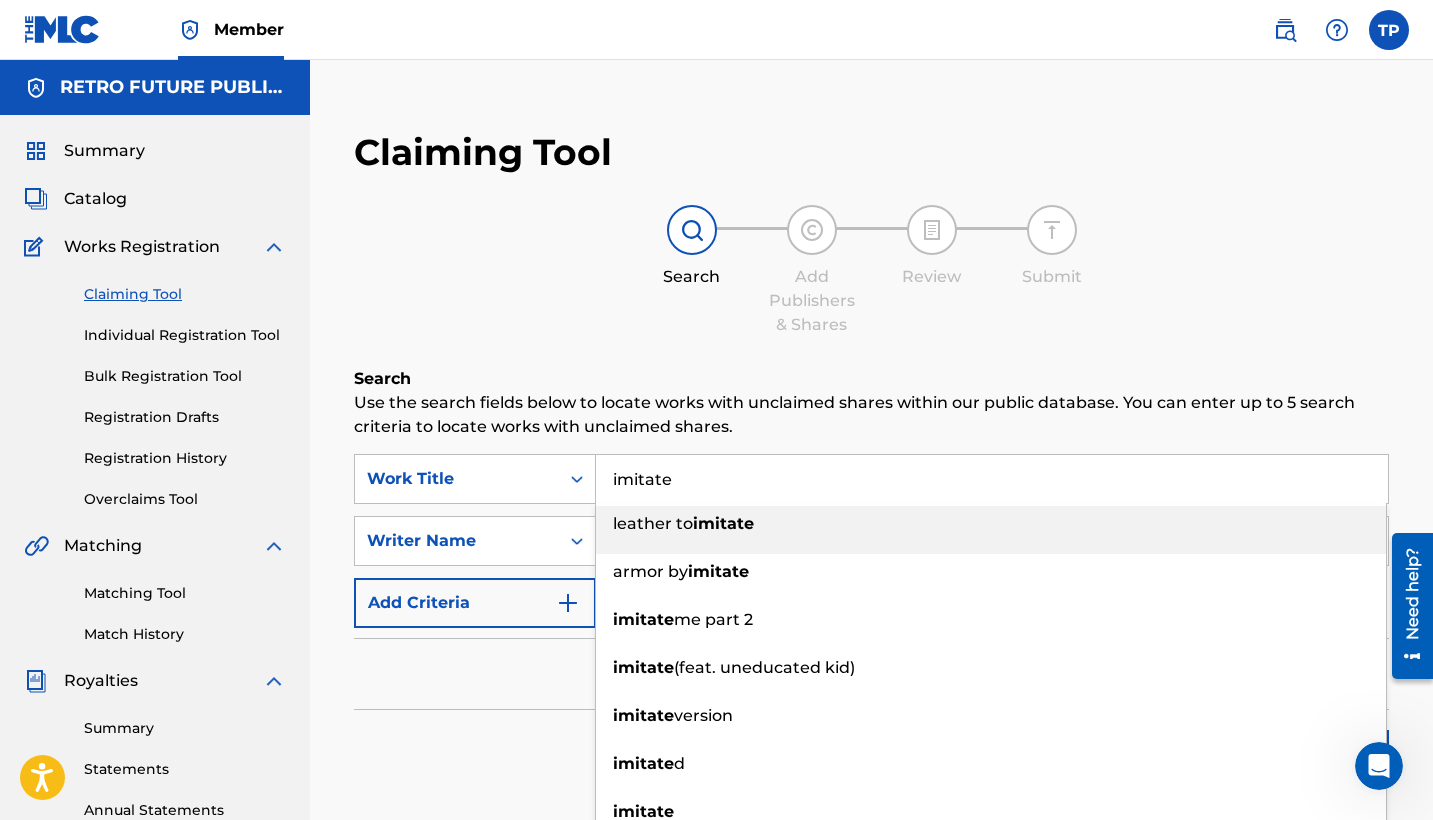 type on "imitate" 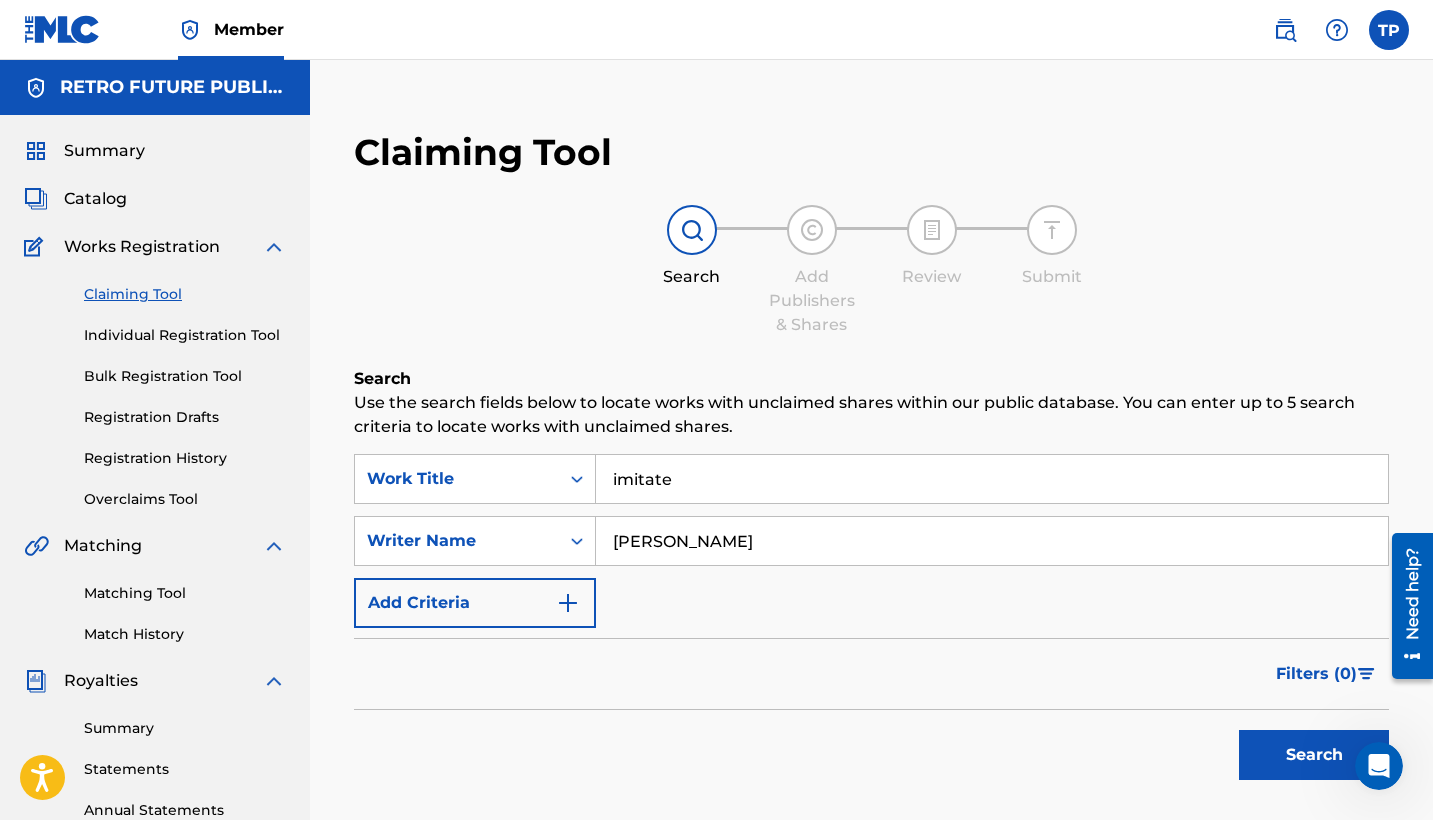 click on "Search Add Publishers & Shares Review Submit" at bounding box center [871, 271] 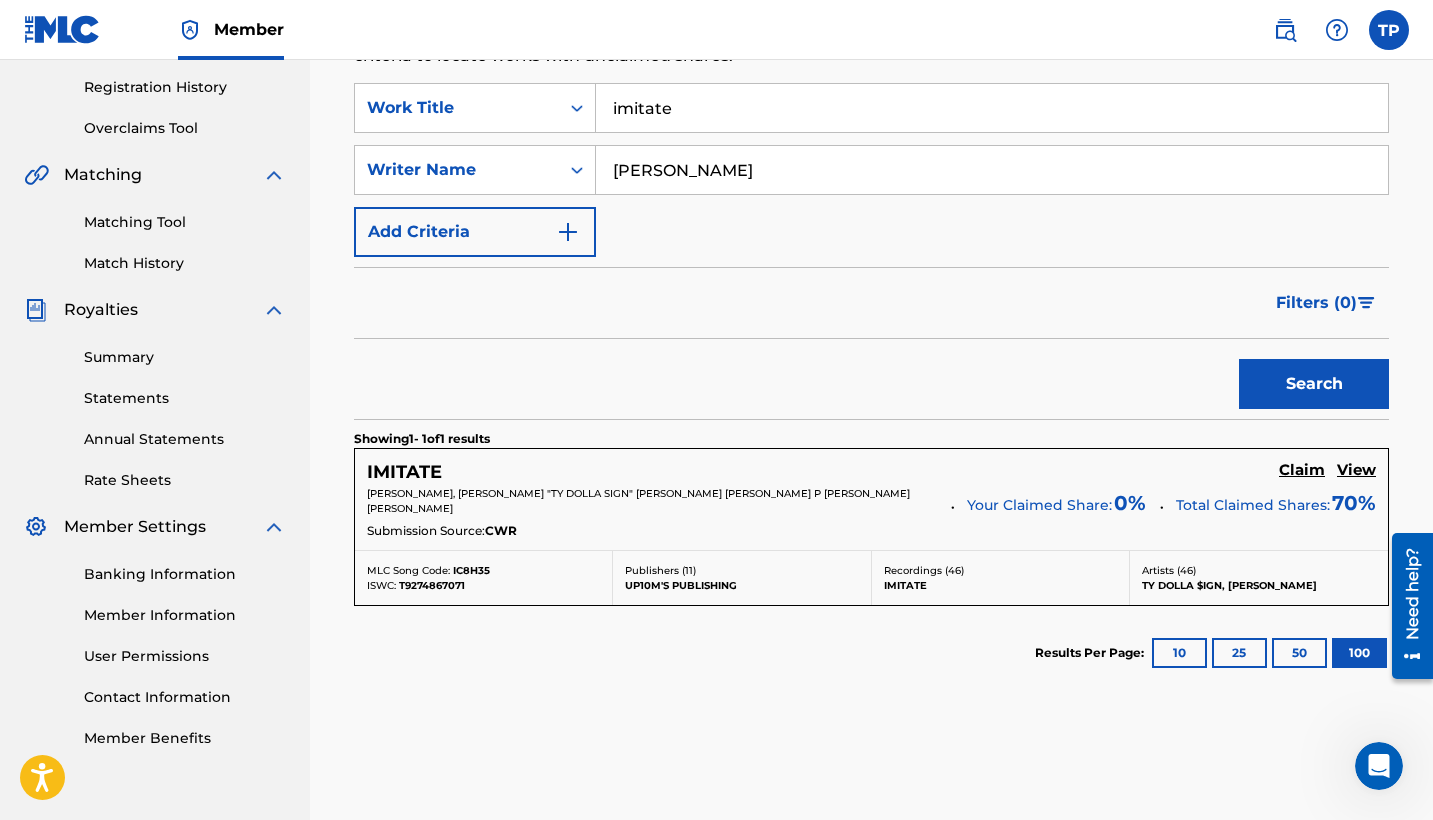 scroll, scrollTop: 383, scrollLeft: 0, axis: vertical 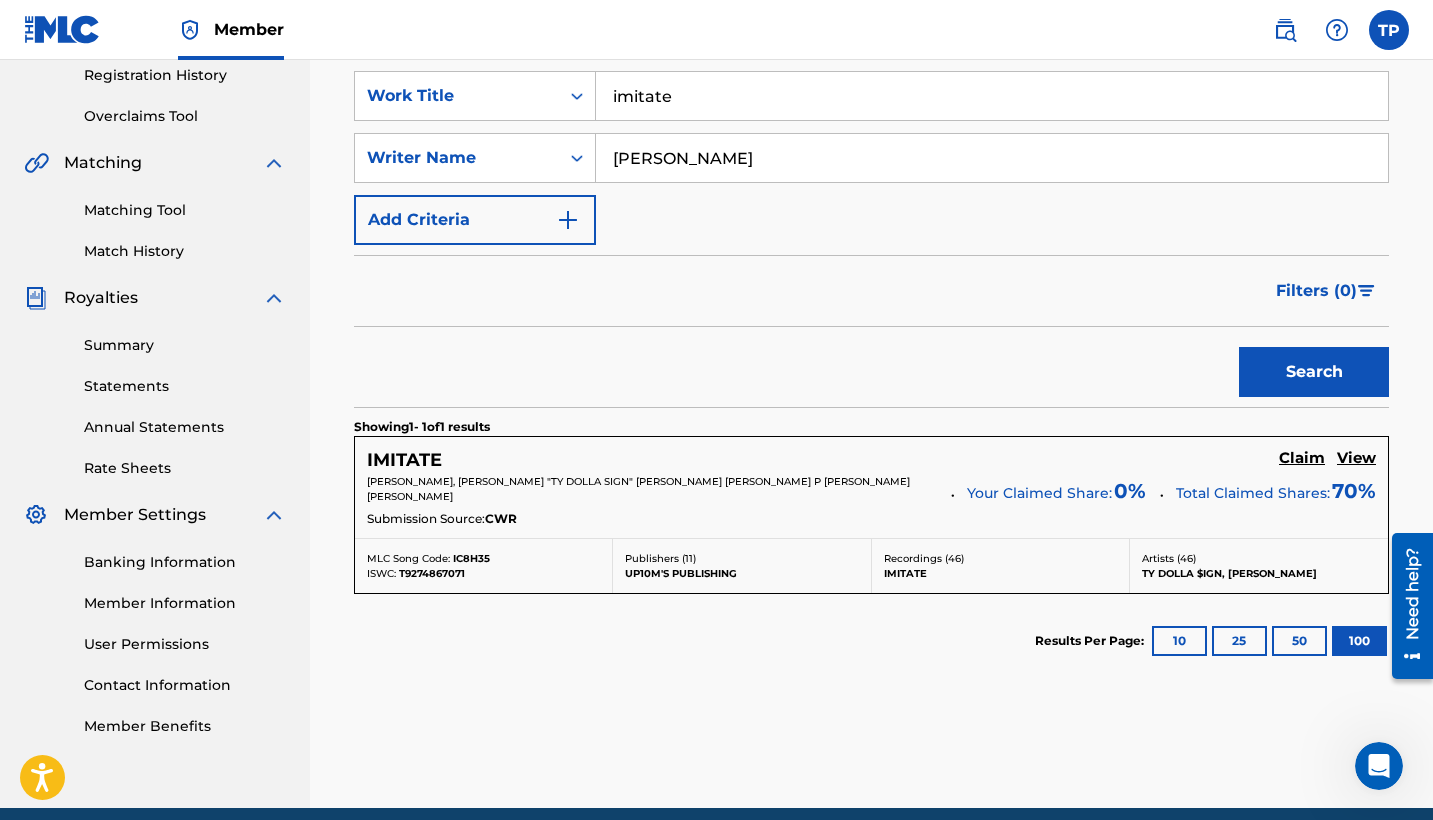 click on "IMITATE Claim View KEVIN FIGUEIREDO, TYRONE "TY DOLLA SIGN" WILLIAM JR GRIFFIN, JEREMY P FELTON, TEDDY TERREL PENA Your Claimed Share:  0 % Total Claimed Shares:  70 % Submission Source:  CWR" at bounding box center (871, 487) 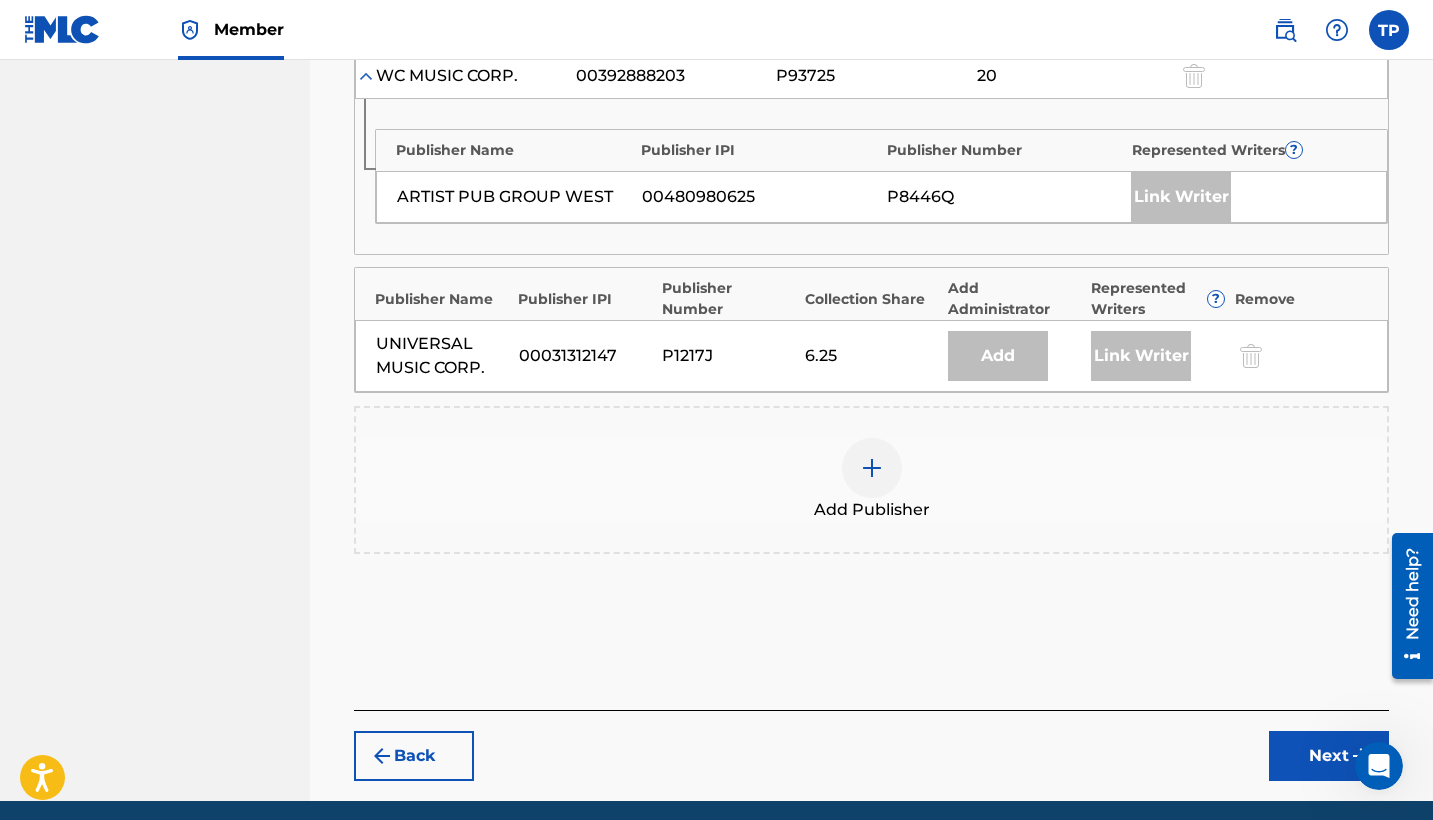 scroll, scrollTop: 1716, scrollLeft: 0, axis: vertical 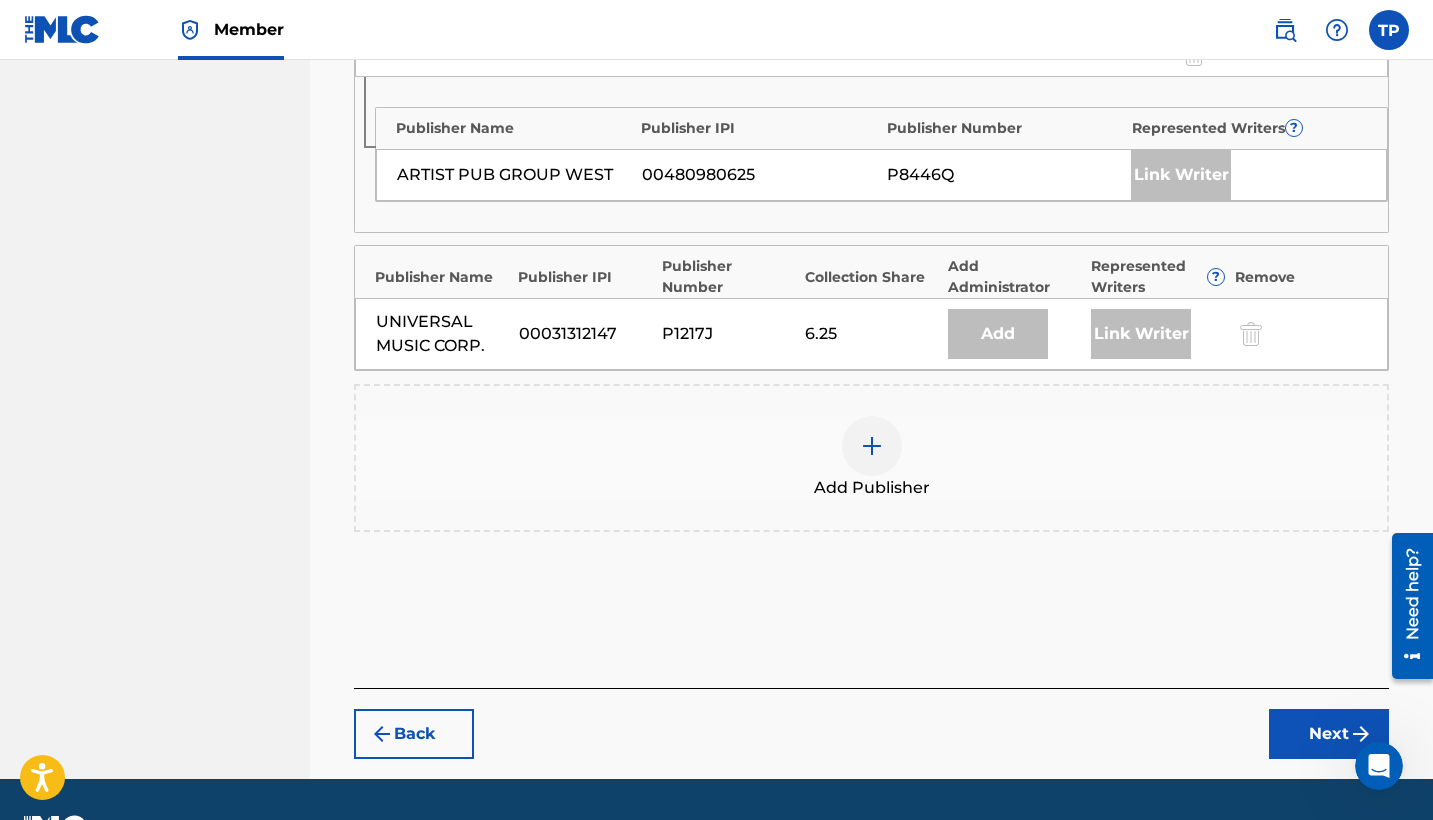 click at bounding box center [872, 446] 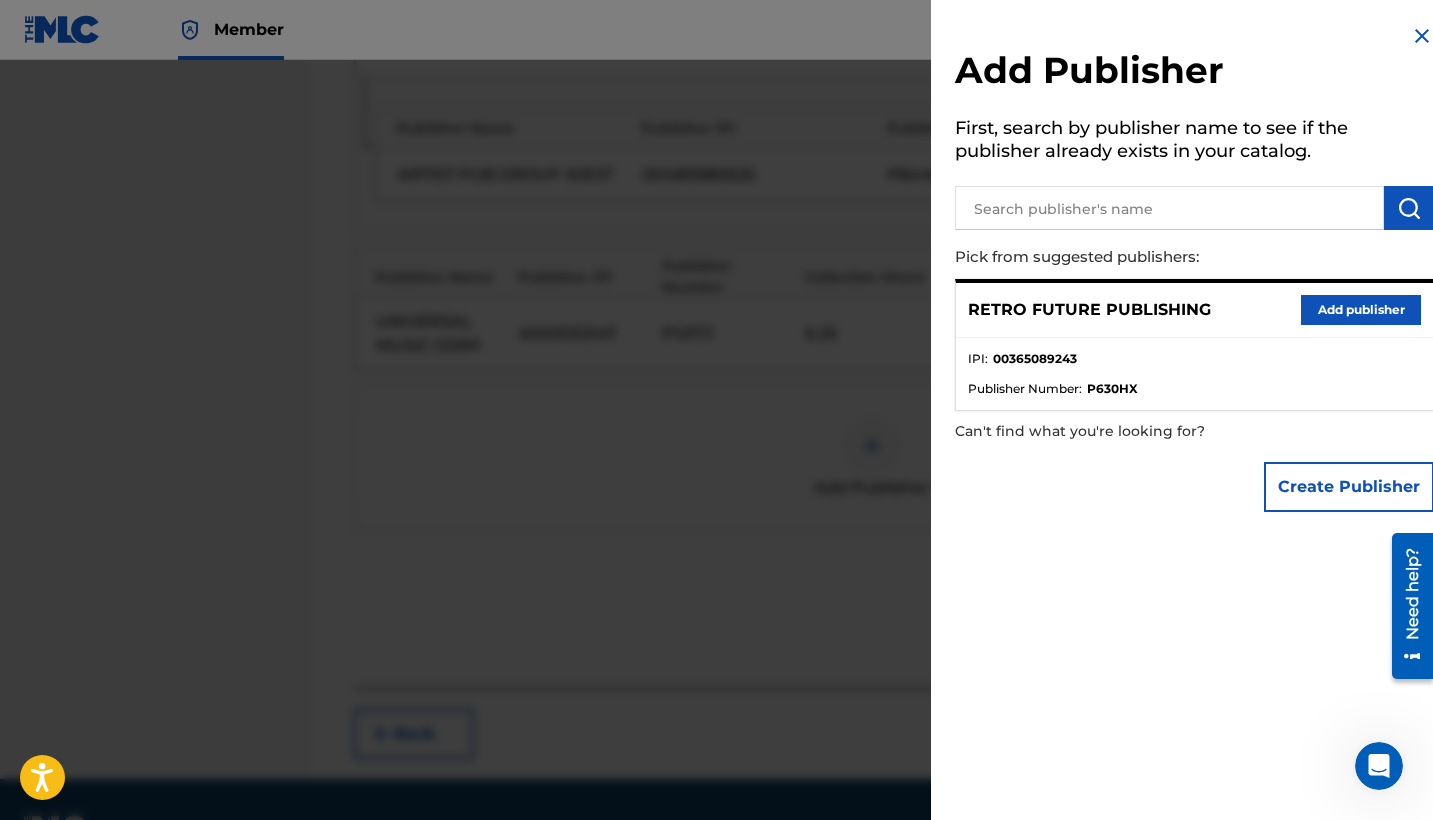 click at bounding box center (716, 470) 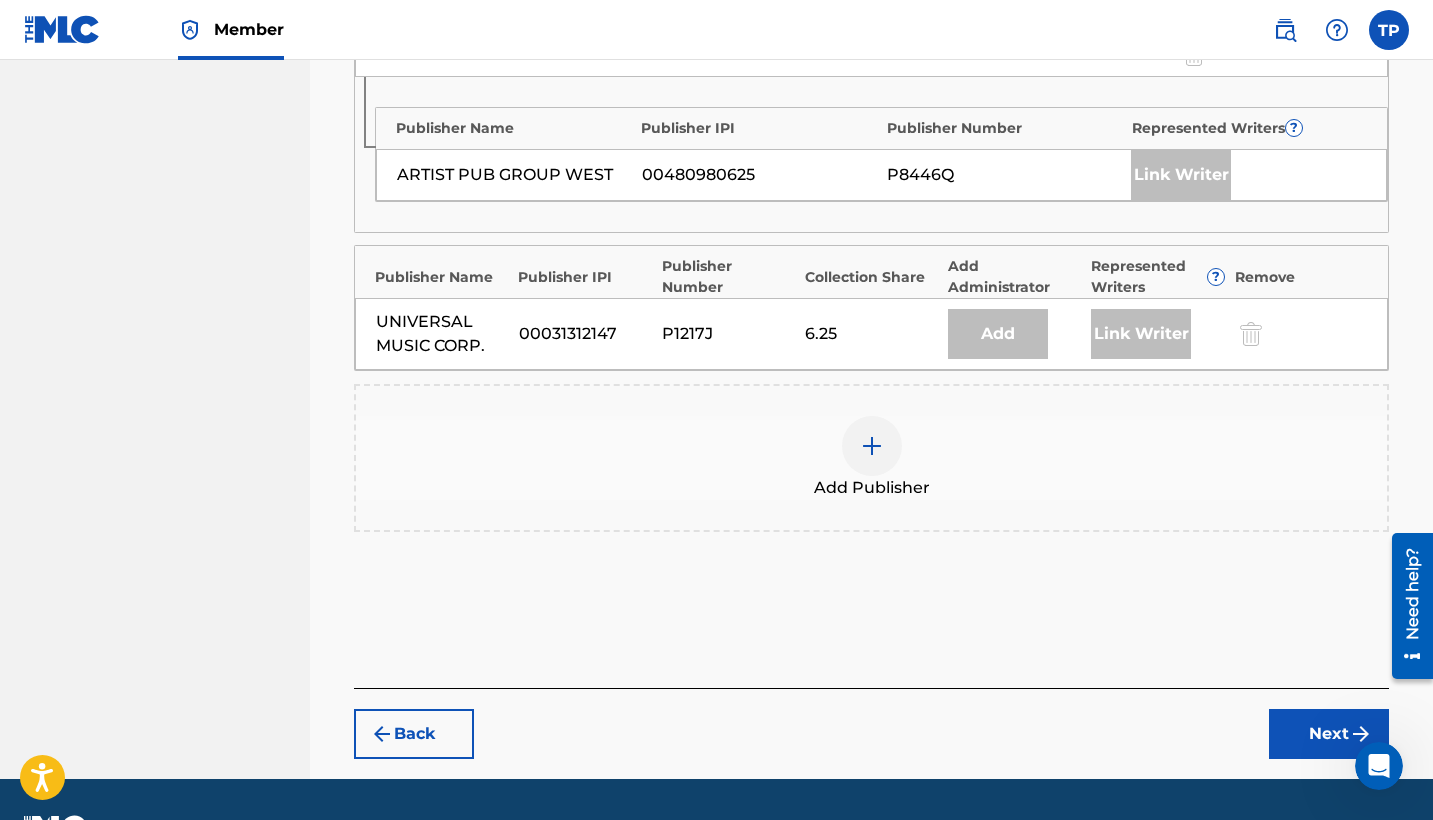 click at bounding box center [872, 446] 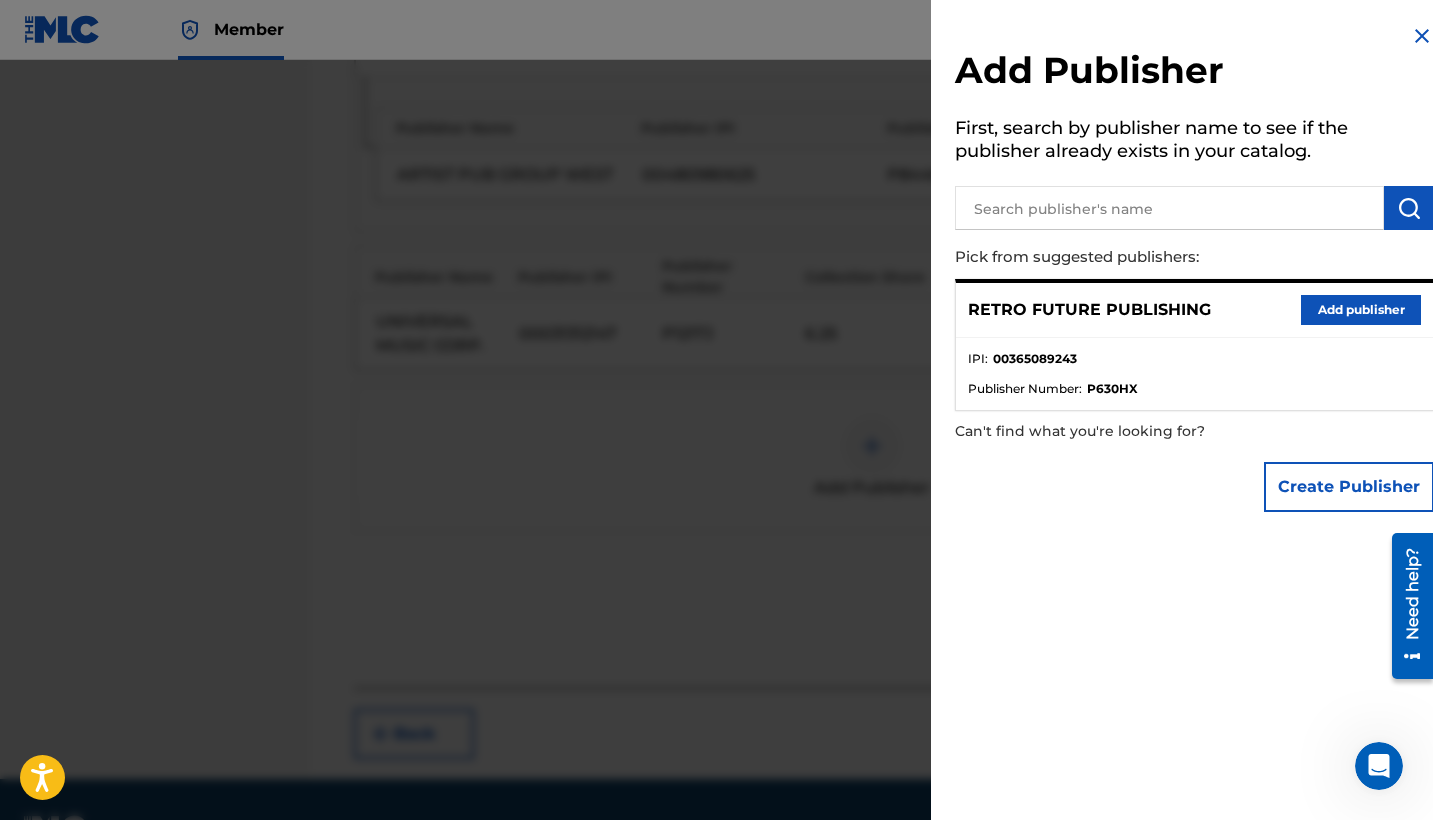 click on "Add publisher" at bounding box center [1361, 310] 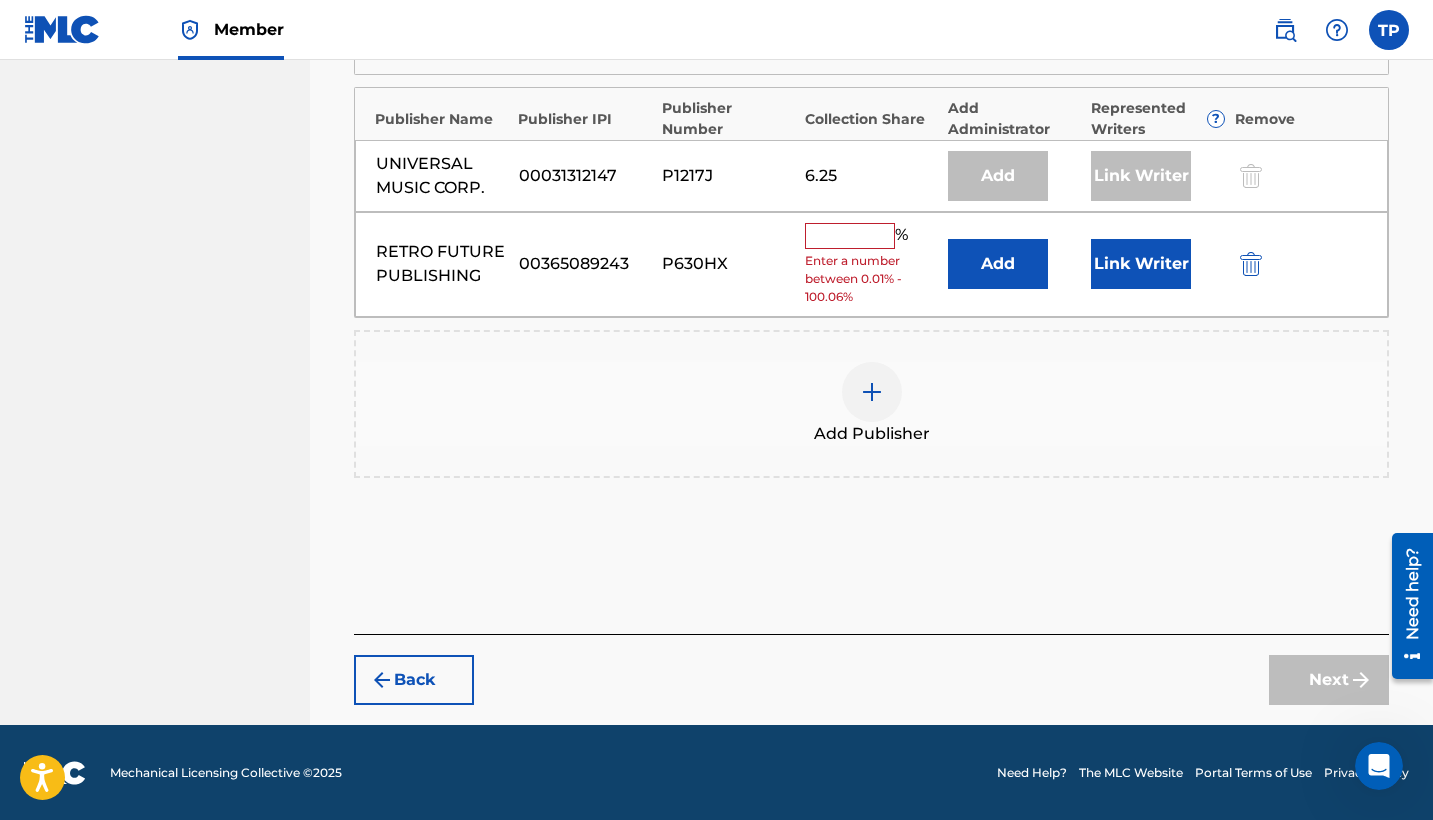 scroll, scrollTop: 1873, scrollLeft: 0, axis: vertical 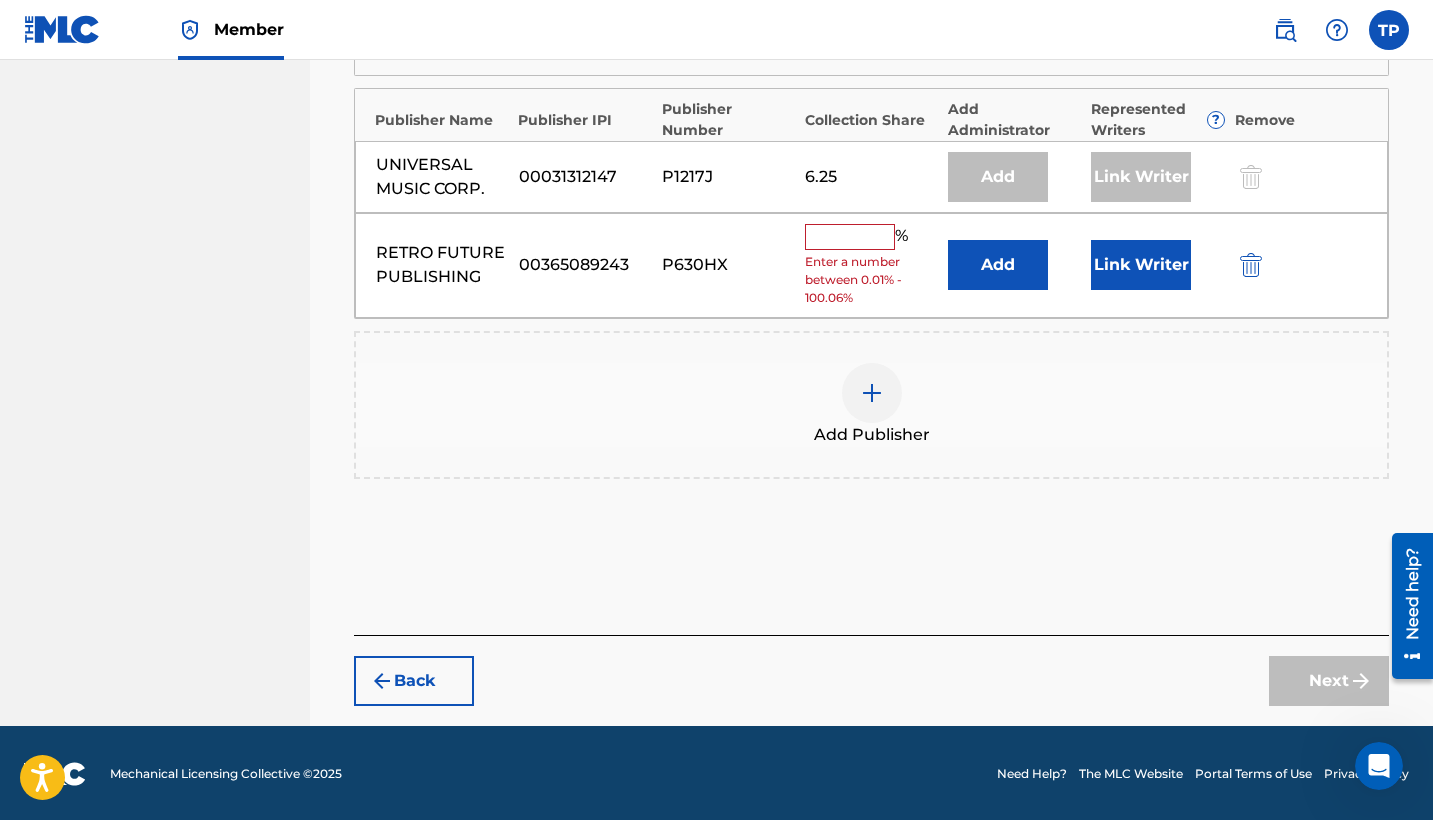 click at bounding box center (850, 237) 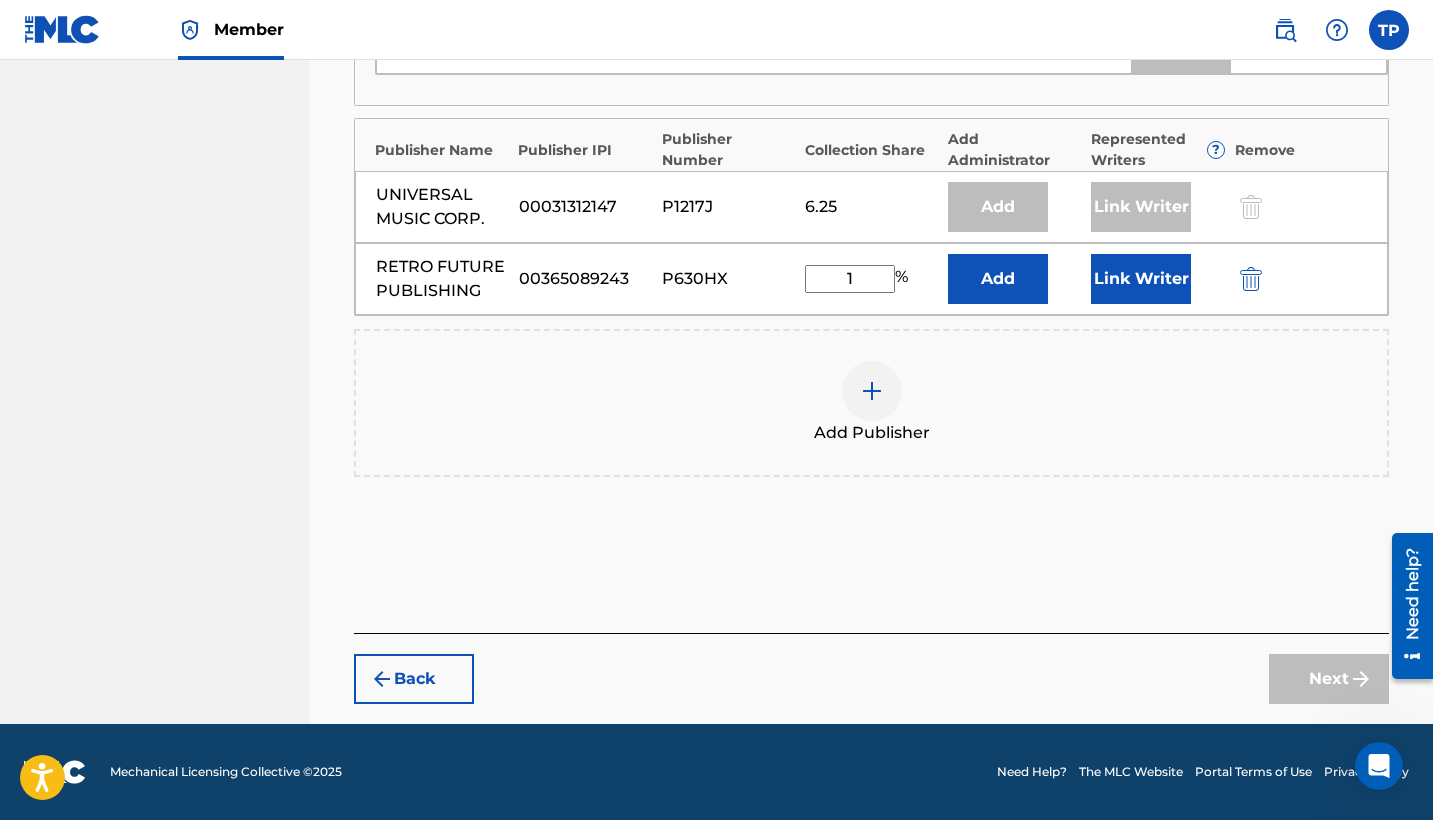 scroll, scrollTop: 1843, scrollLeft: 0, axis: vertical 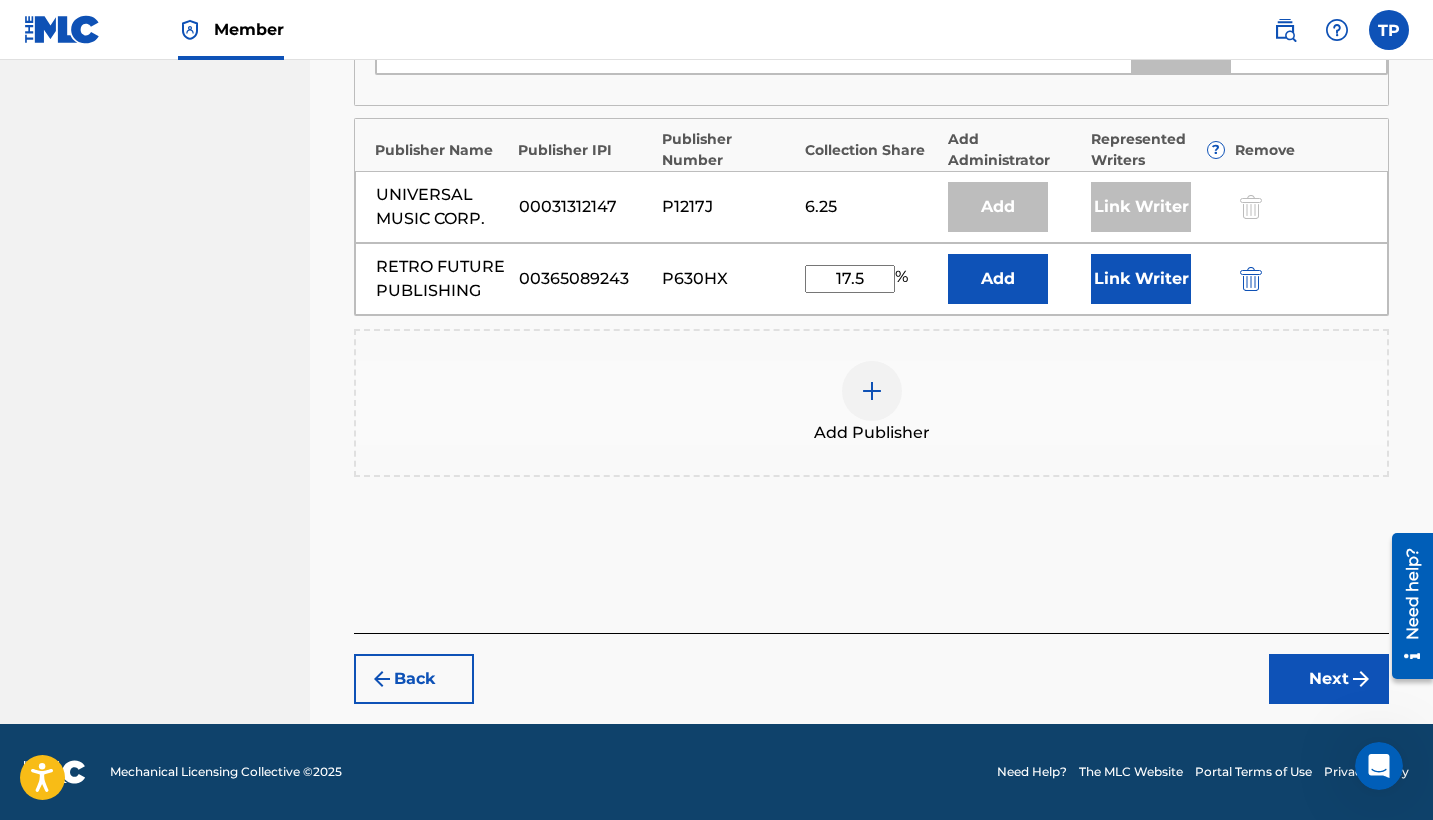 type on "17.5" 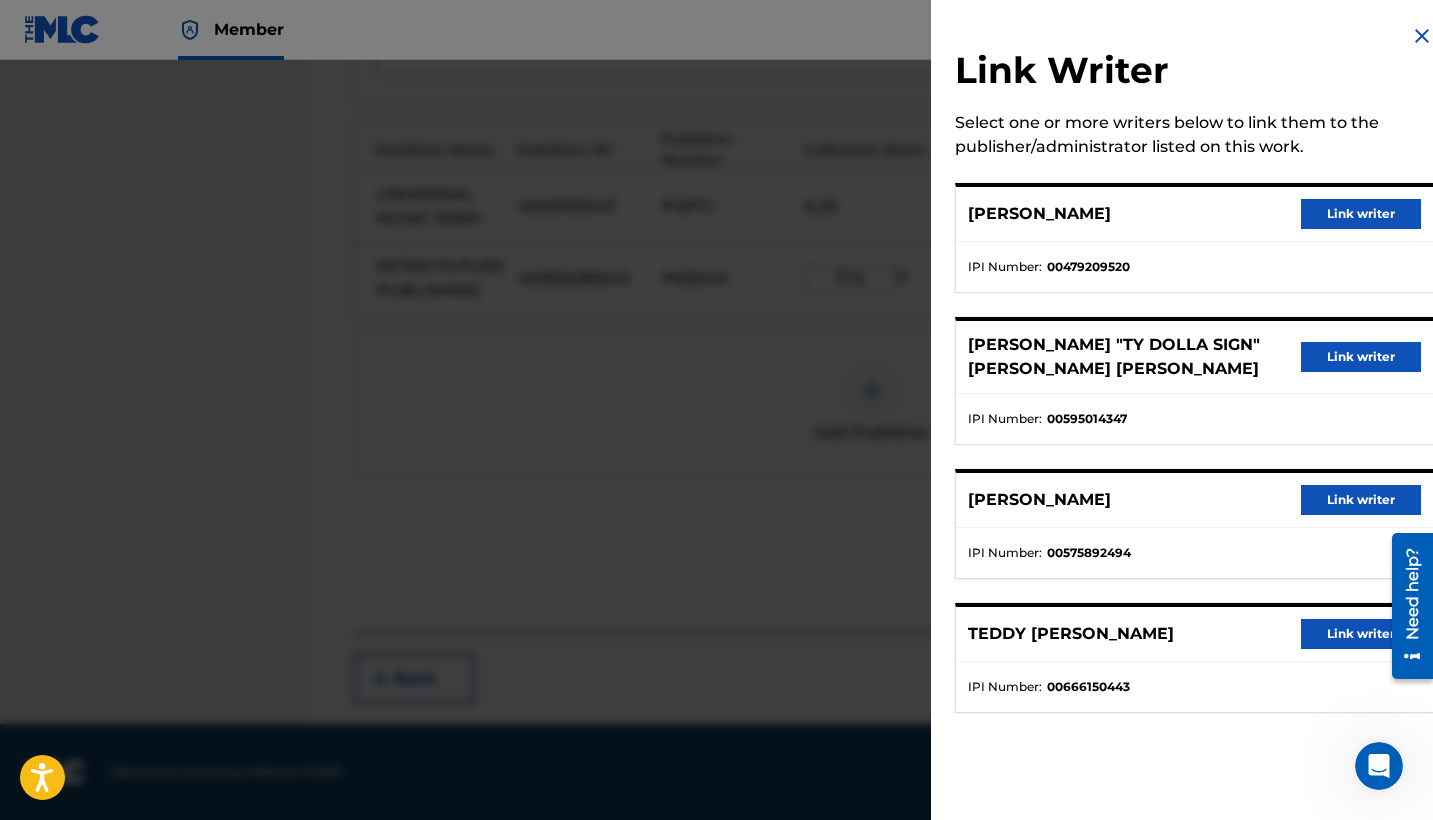 click on "Link writer" at bounding box center (1361, 634) 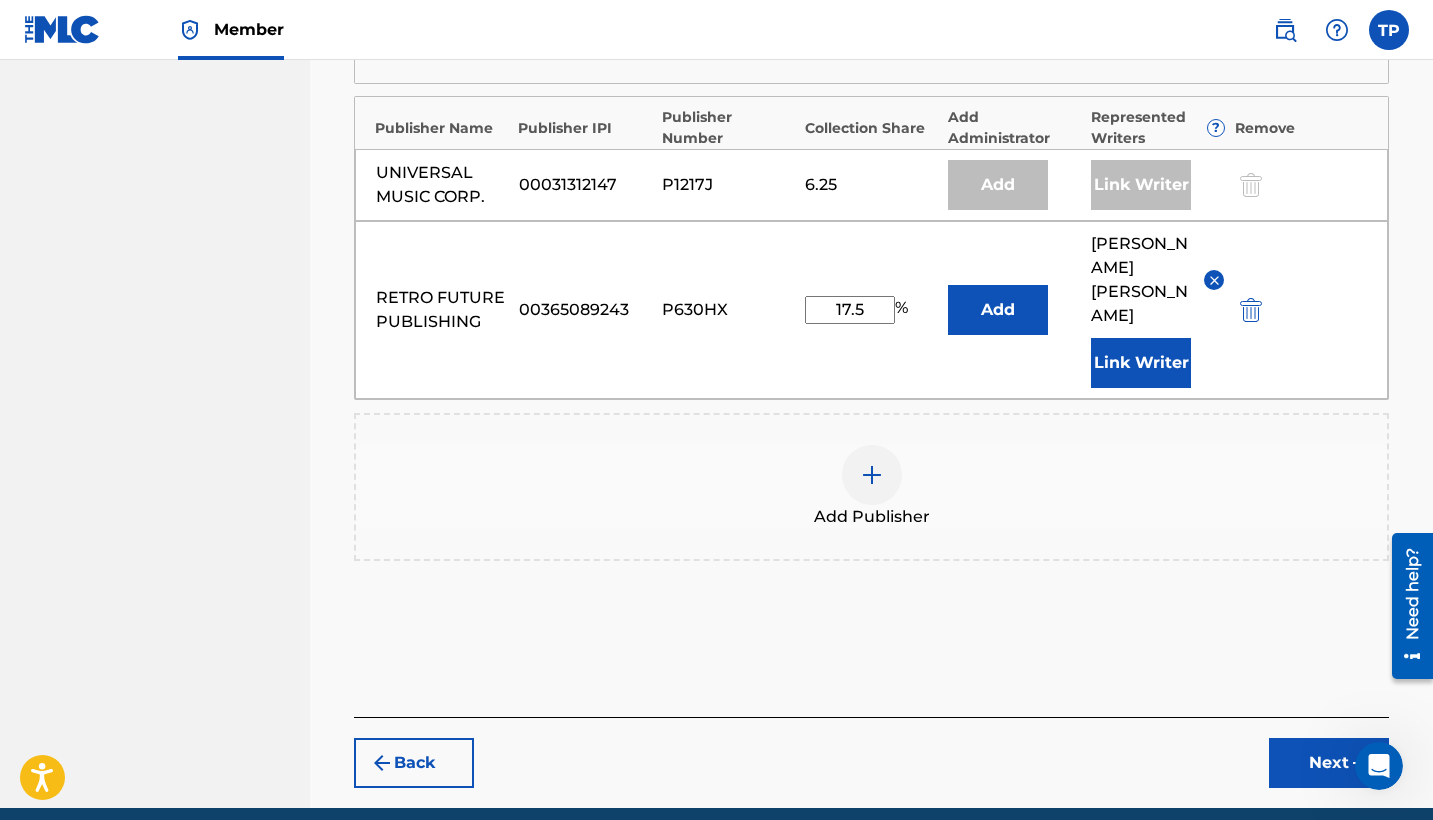 click on "Next" at bounding box center (1329, 763) 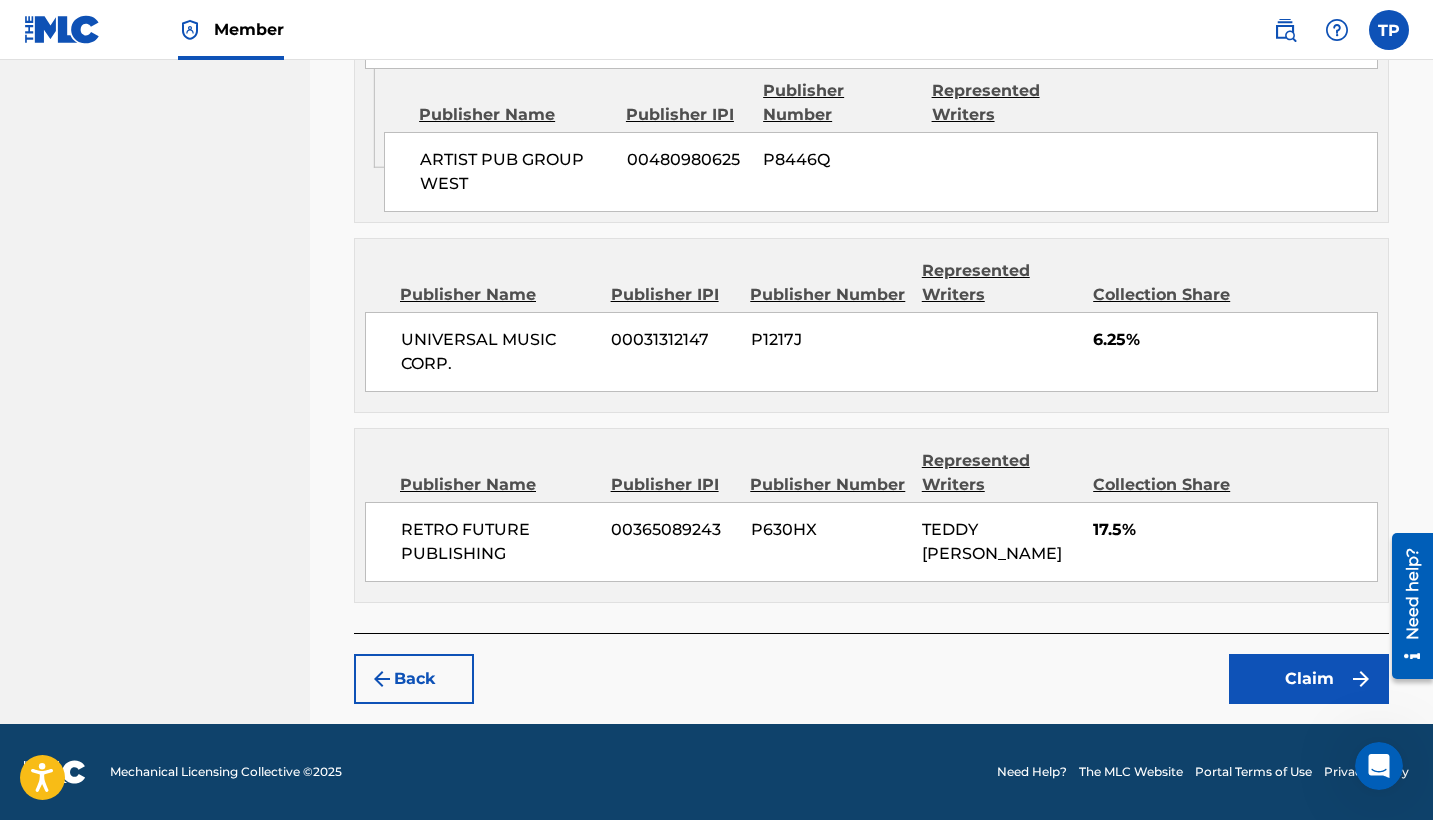 scroll, scrollTop: 2342, scrollLeft: 0, axis: vertical 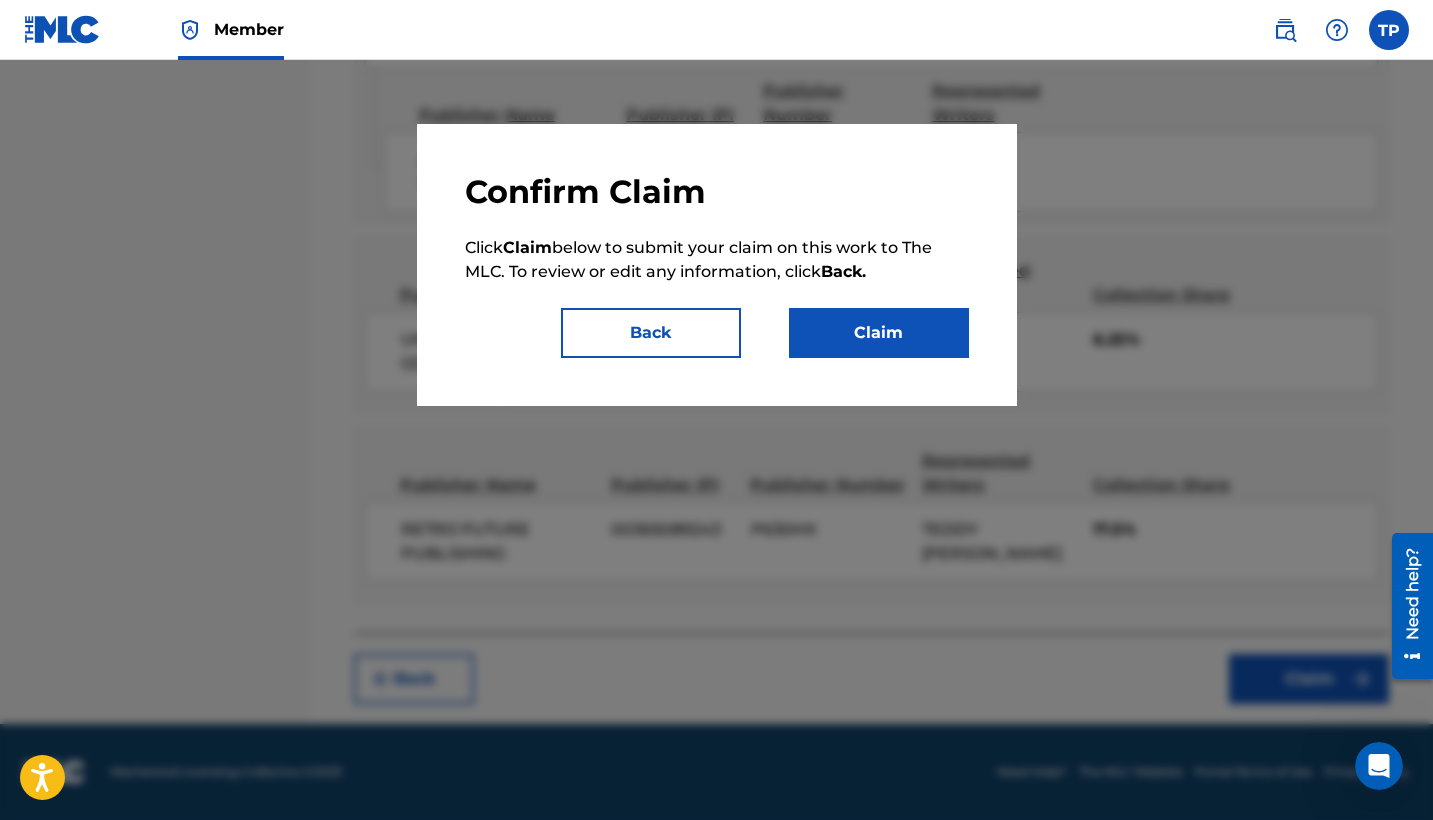 click on "Claim" at bounding box center [879, 333] 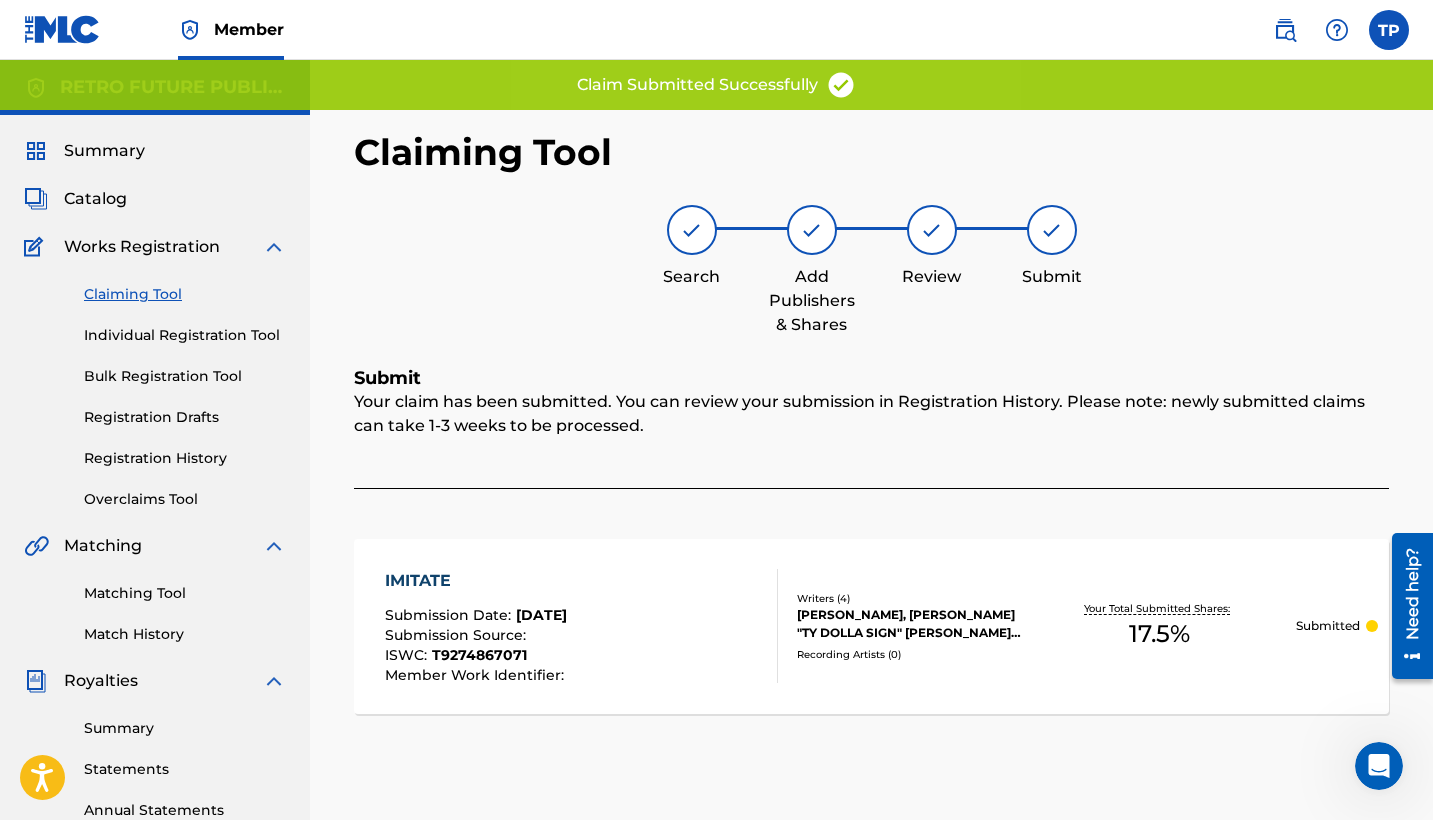 scroll, scrollTop: 0, scrollLeft: 0, axis: both 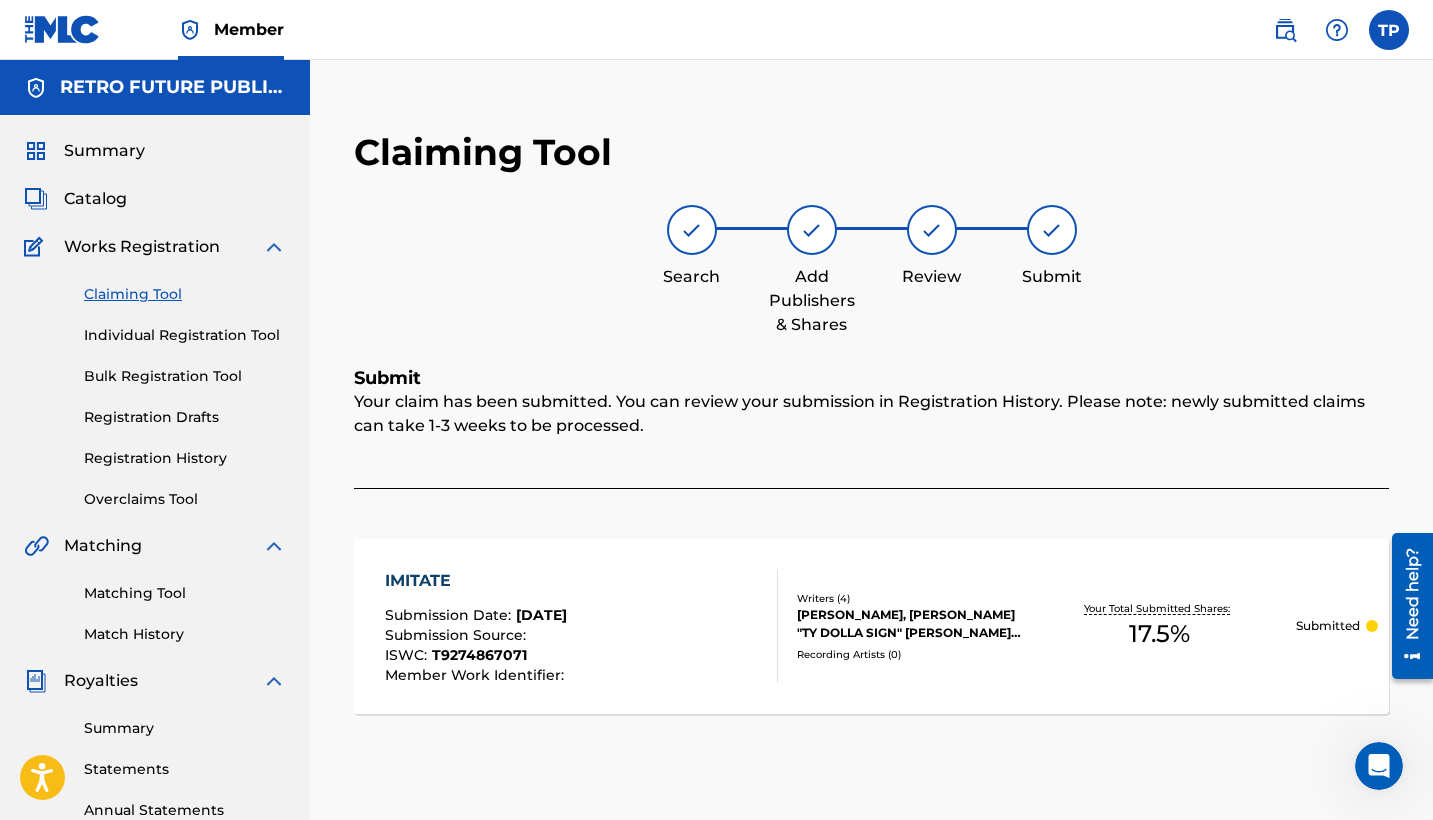 click on "Claiming Tool" at bounding box center [185, 294] 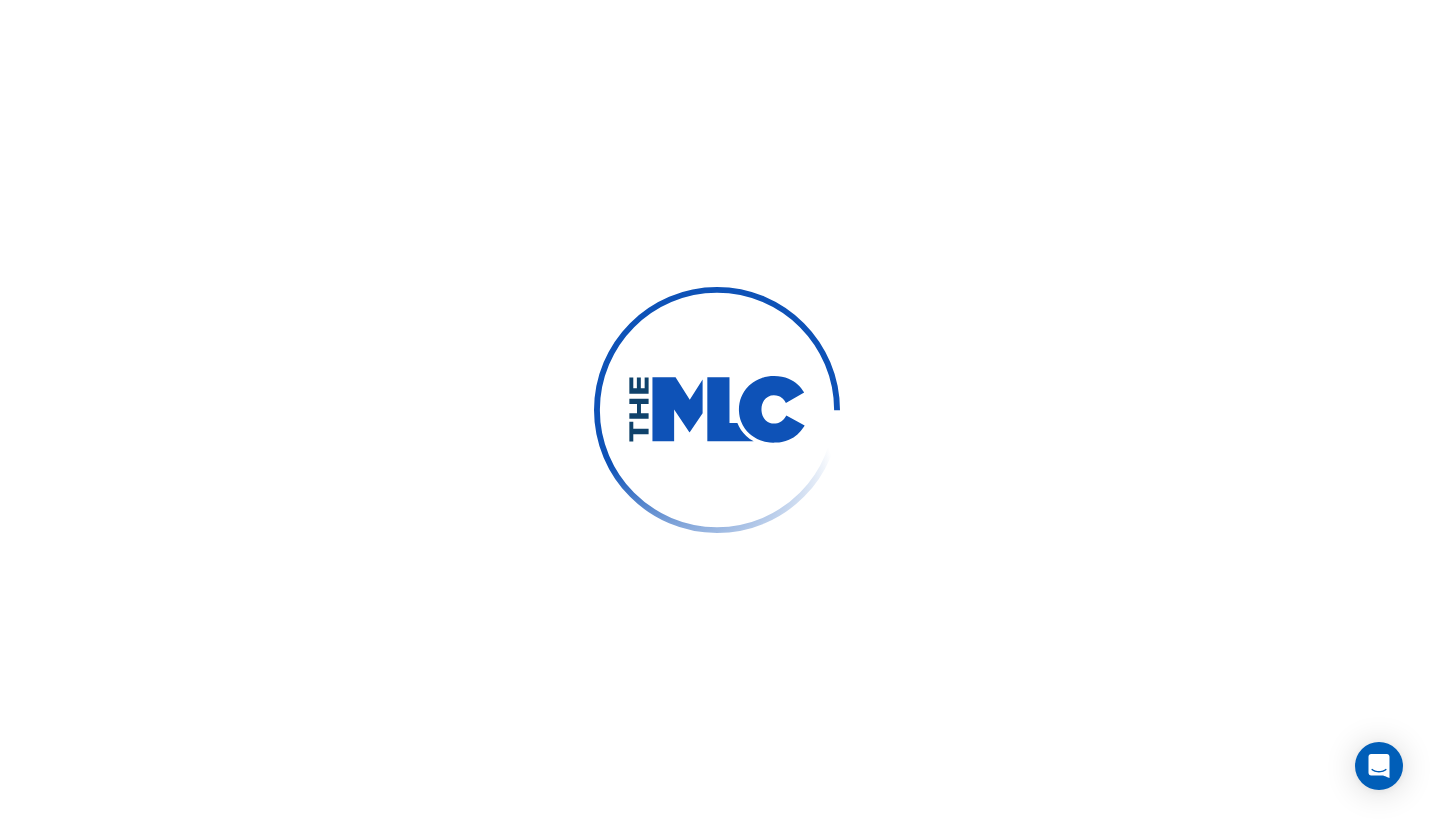 scroll, scrollTop: 0, scrollLeft: 0, axis: both 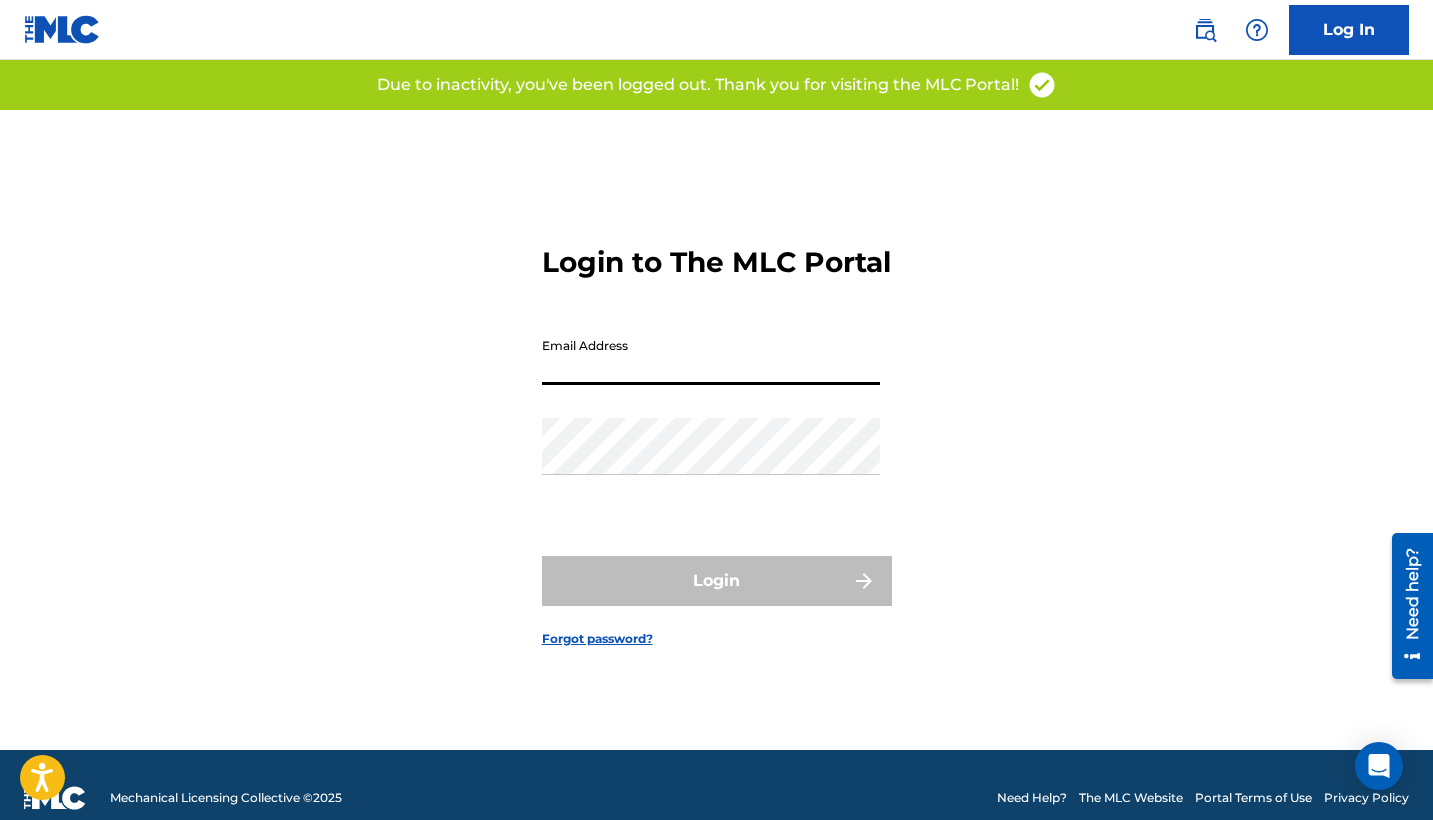 type on "[EMAIL_ADDRESS][DOMAIN_NAME]" 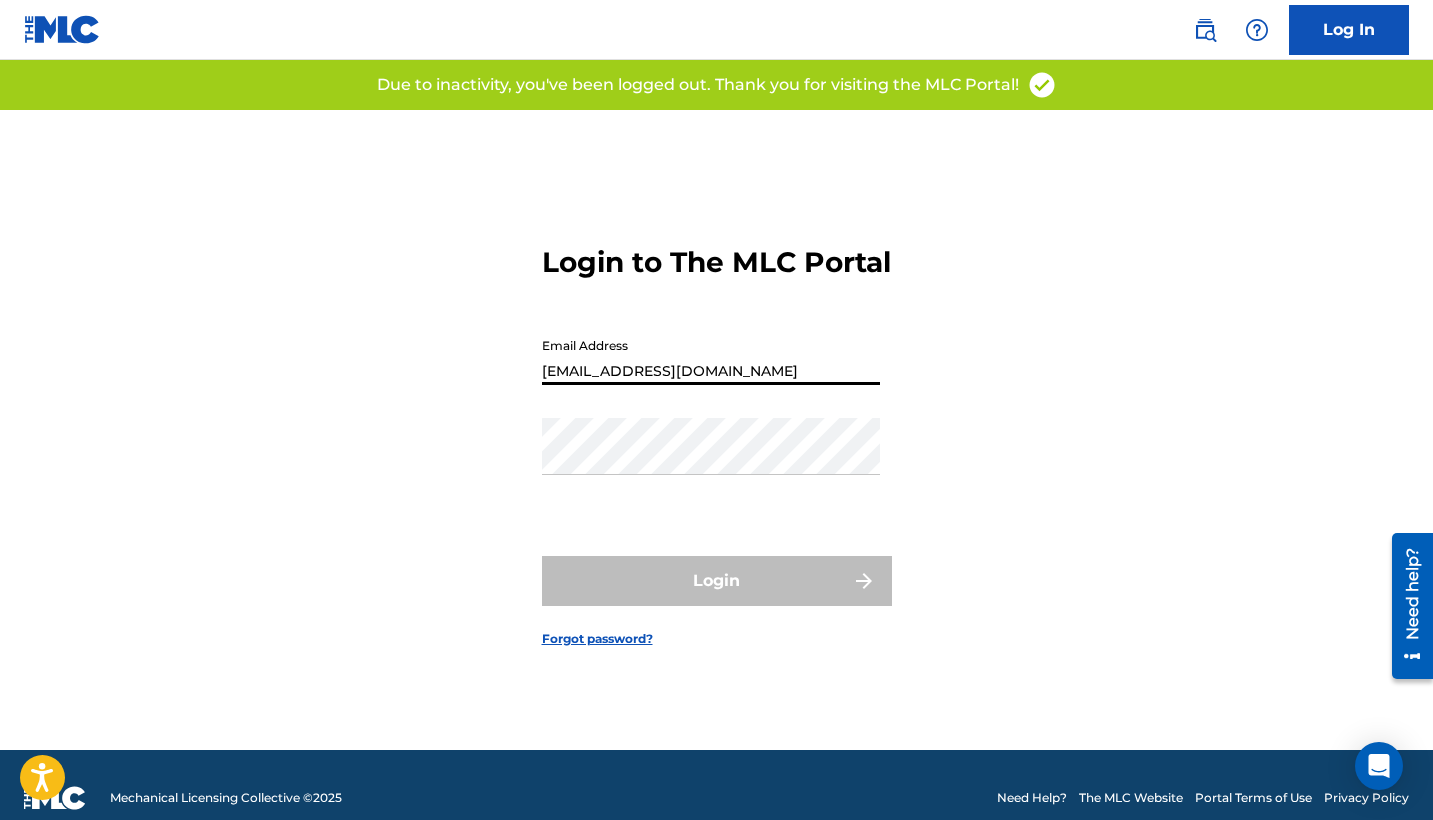 click on "Login" at bounding box center [717, 581] 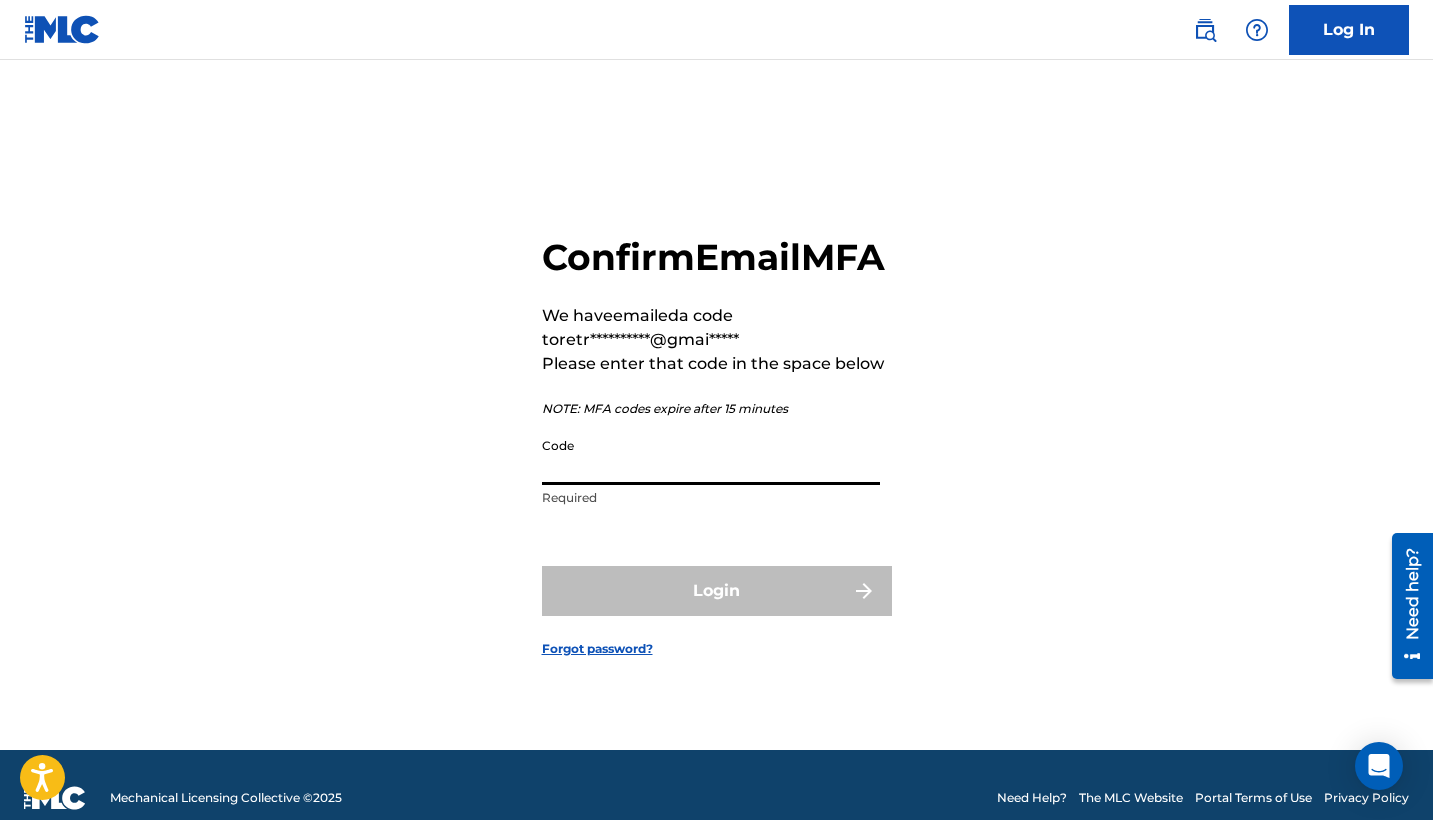 click on "Code" at bounding box center (711, 456) 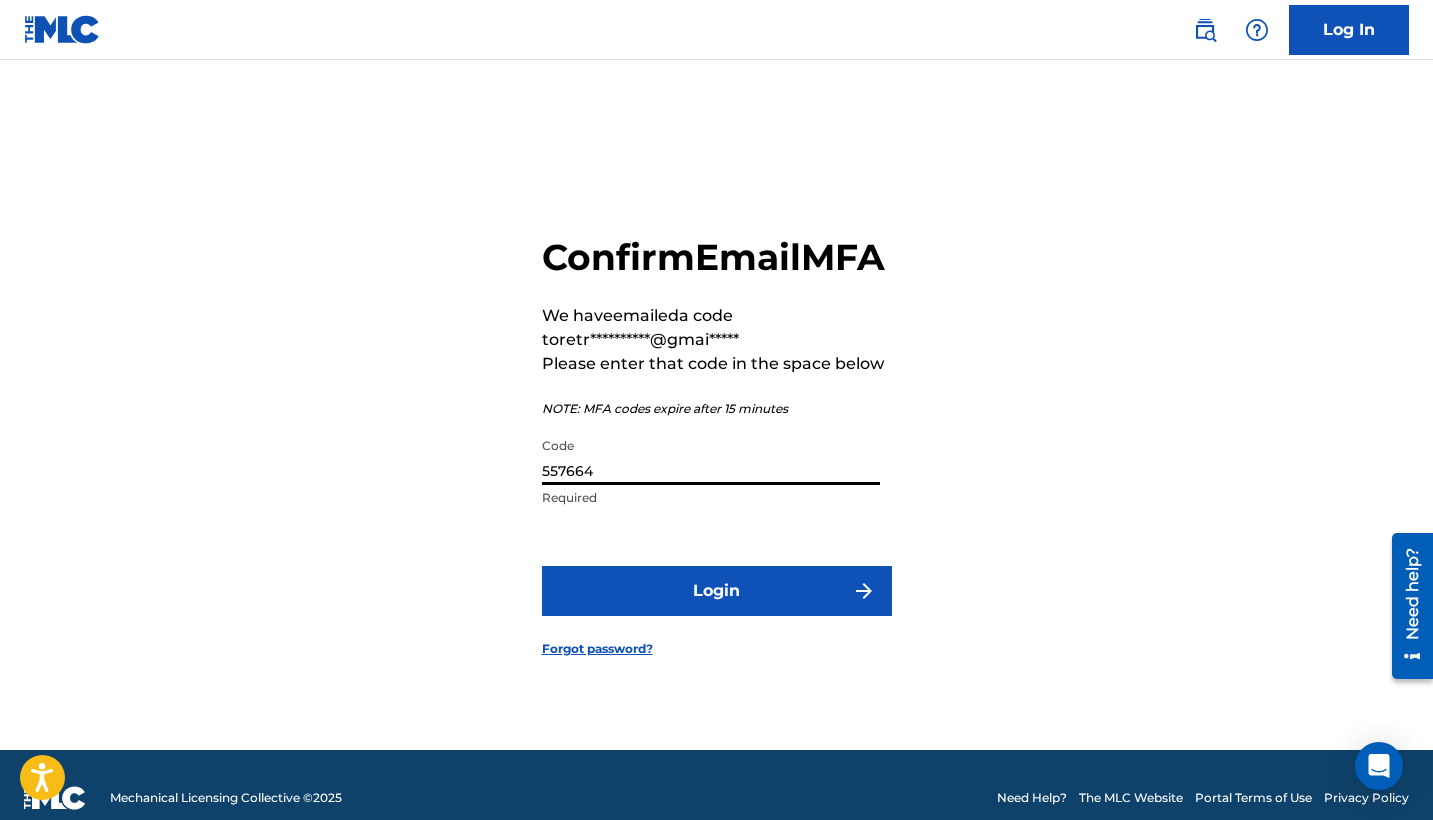 type on "557664" 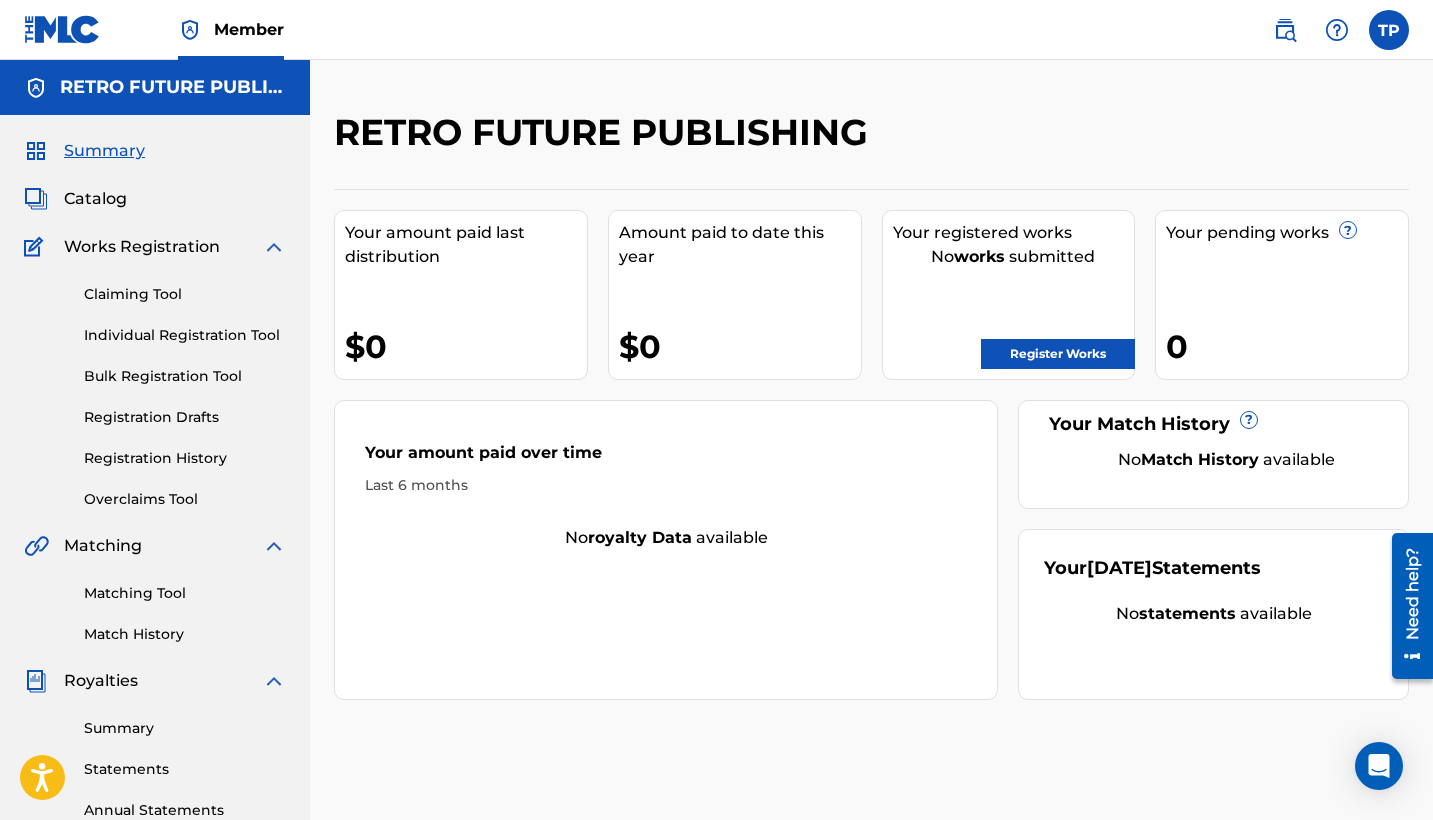 click on "Registration History" at bounding box center (185, 458) 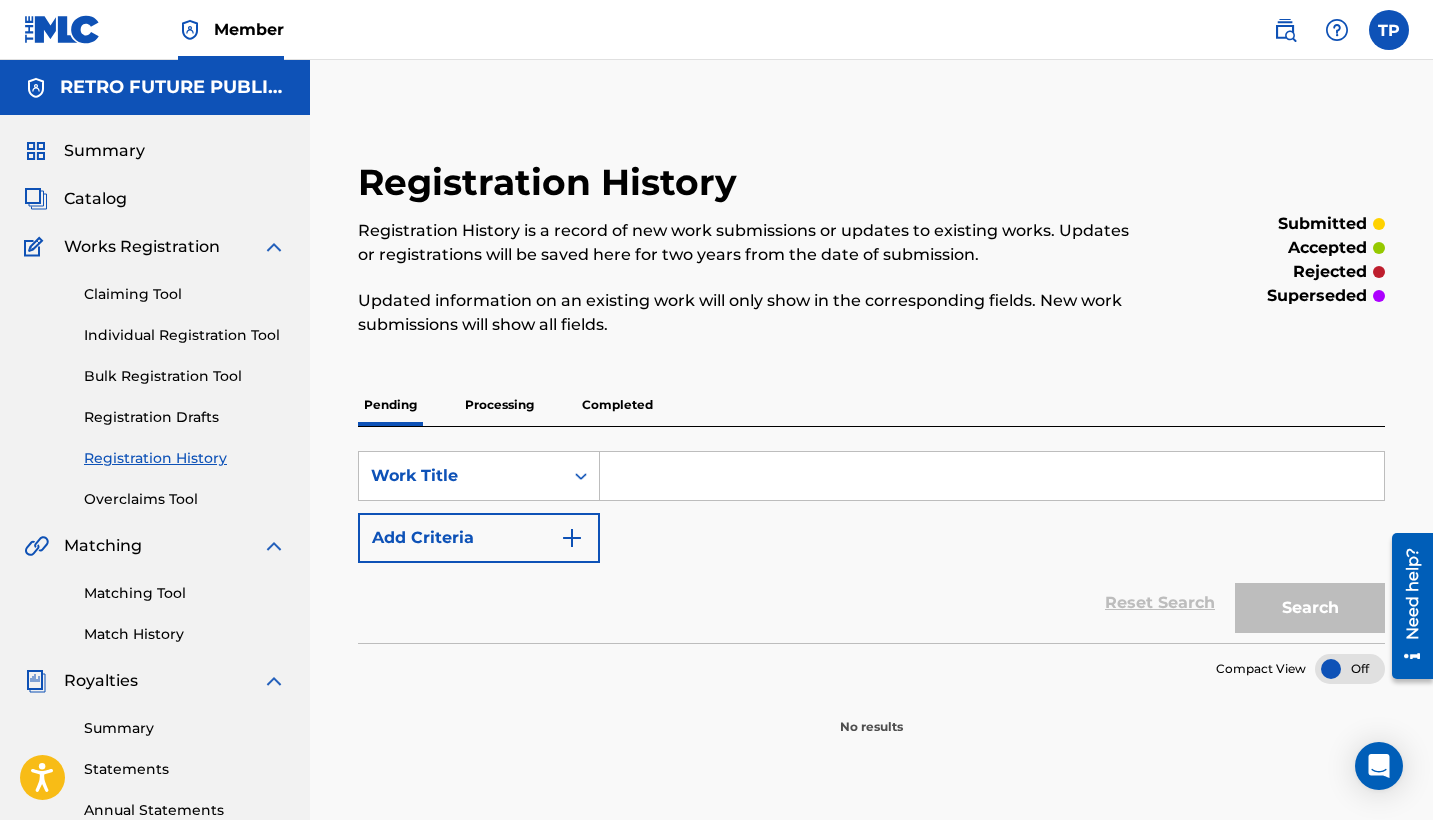 click on "Completed" at bounding box center (617, 405) 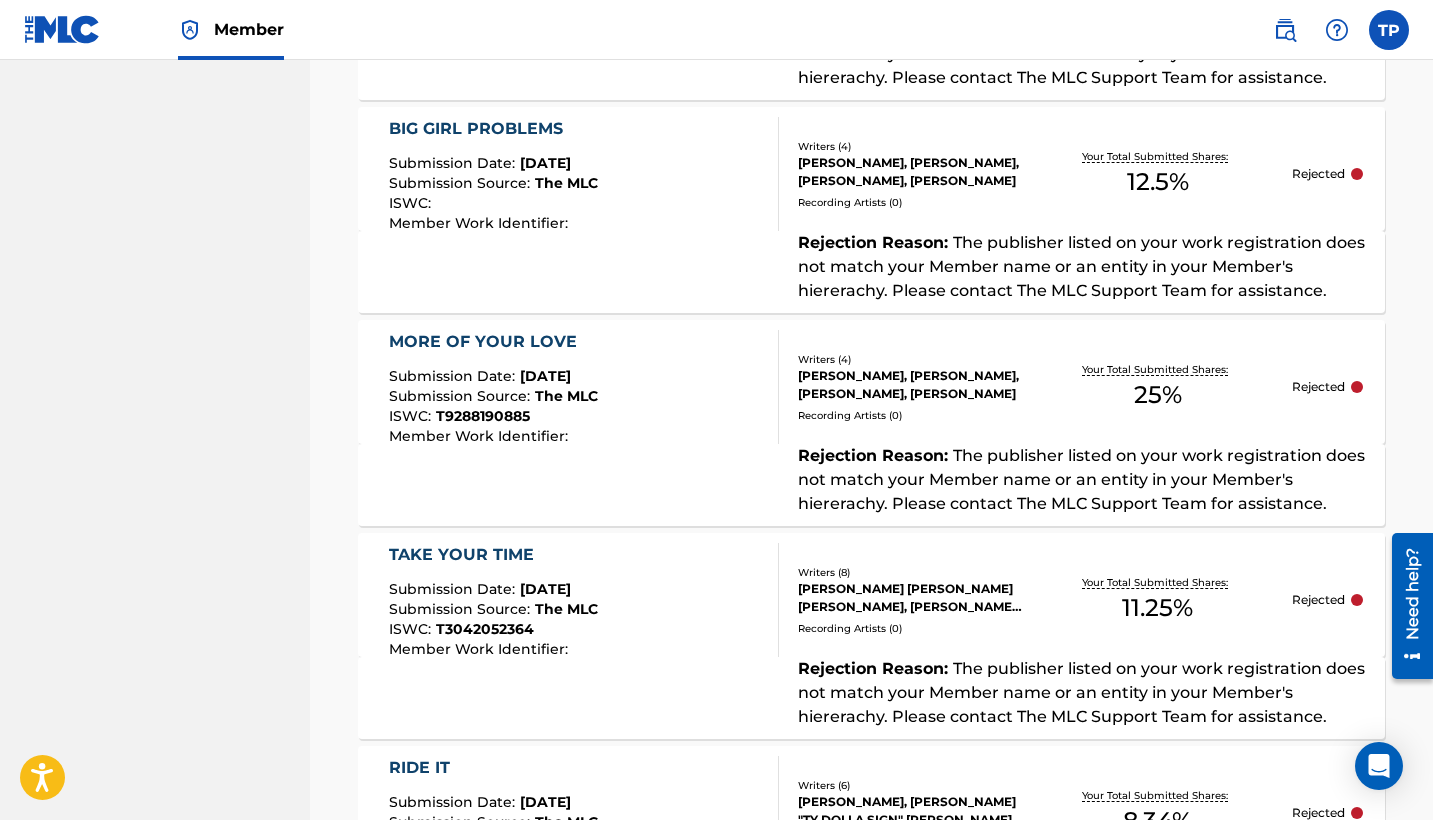 scroll, scrollTop: 1527, scrollLeft: 0, axis: vertical 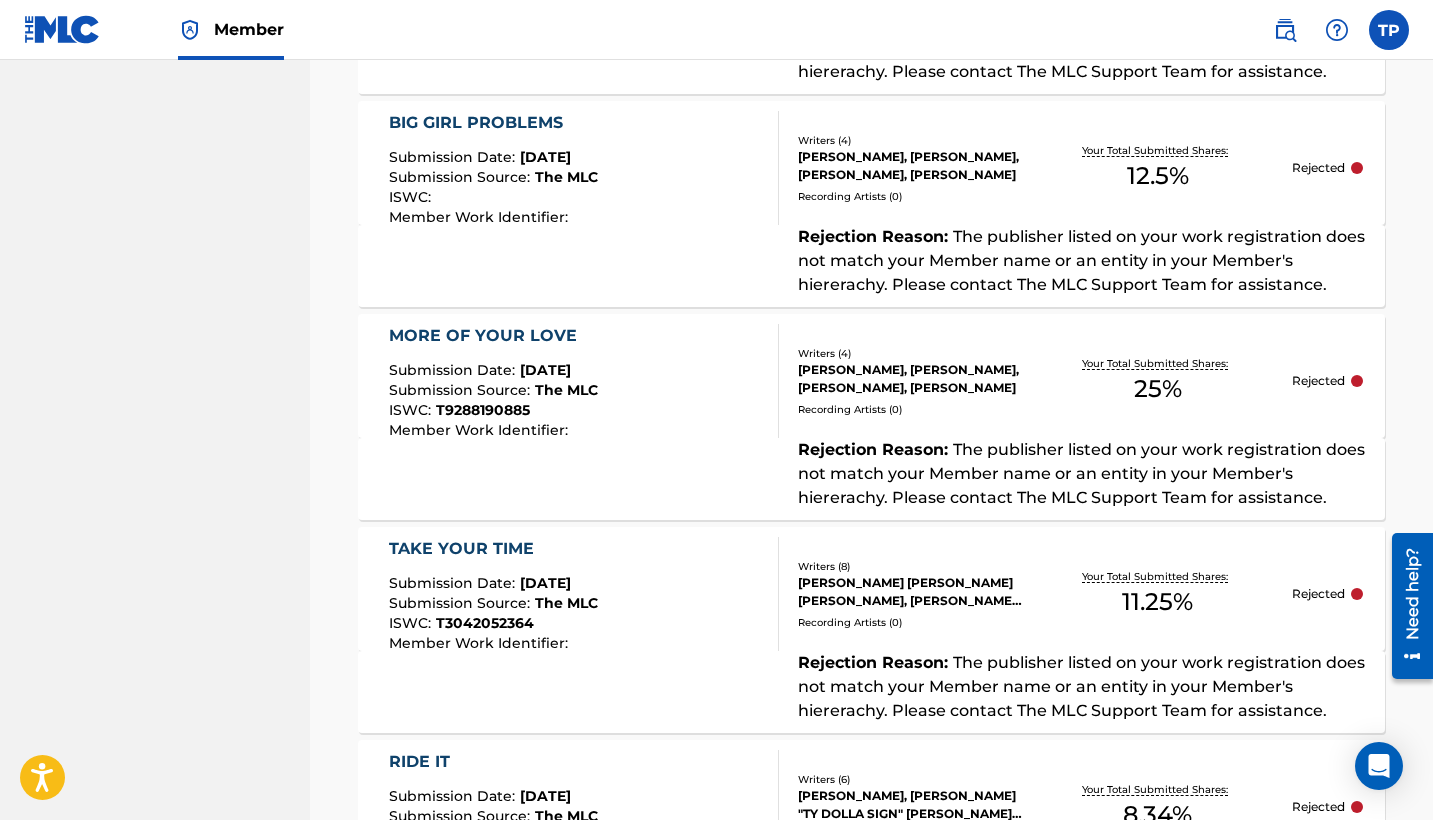 click on "TAKE YOUR TIME" at bounding box center (493, 549) 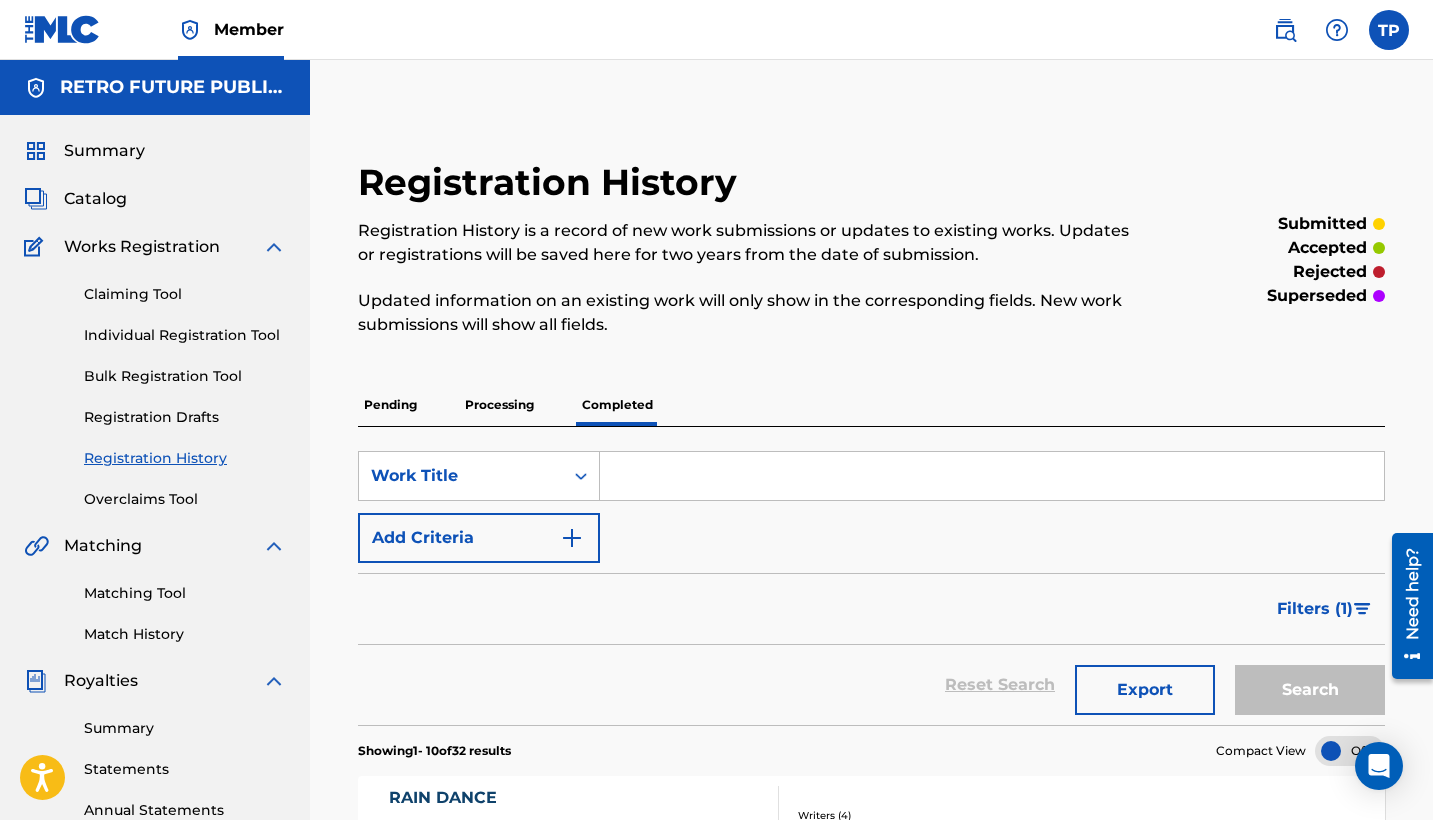 click on "Registration History Registration History is a record of new work submissions or updates to existing works. Updates or registrations will be saved here for two years from the date of submission. Updated information on an existing work will only show in the corresponding fields. New work submissions will show all fields.   submitted   accepted   rejected   superseded Pending Processing Completed SearchWithCriteria11cc8186-6a8c-4a05-b95b-f0f3e7a09a0f Work Title Add Criteria Filter Submission Status   accepted   rejected   superseded Submission Source  CWR   eSong   The MLC  Sort Submission Date Last Updated Remove Filters Apply Filters Filters ( 1 ) Reset Search Export Search Showing  1  -   10  of  32   results   Compact View RAIN DANCE Submission Date : Jun 26, 2025 Submission Source : The MLC ISWC : Member Work Identifier : Writers ( 4 ) VALEE TAYLOR, TEDDY PENA, TIANA CHAPPEL, BRIAN TODD  COLLINS Recording Artists ( 0 ) Your Total Submitted Shares: 25 %   Rejected Rejection Reason : ICE COLD : Jun 26, 2025" at bounding box center (871, 1572) 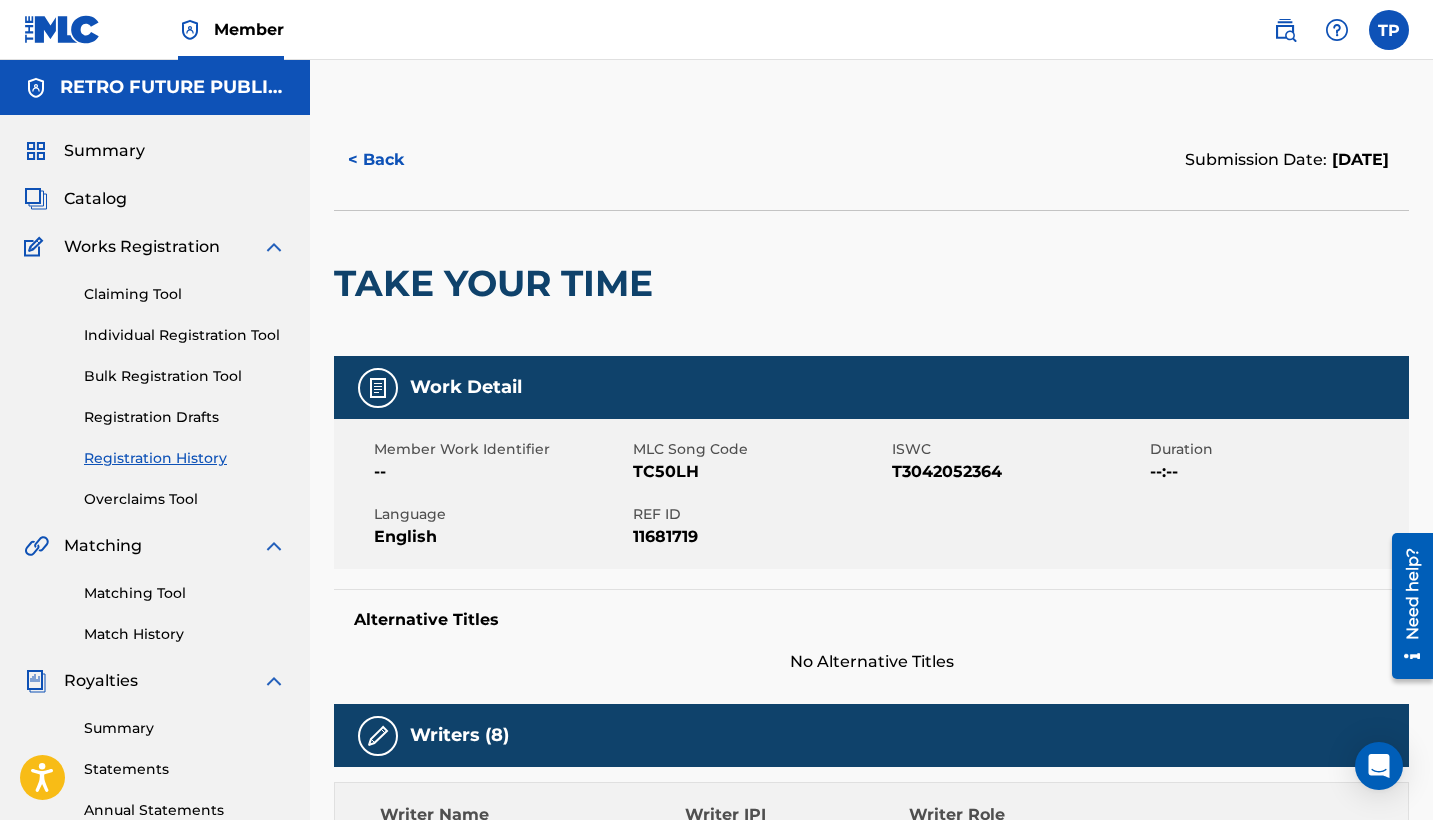 click on "< Back" at bounding box center [394, 160] 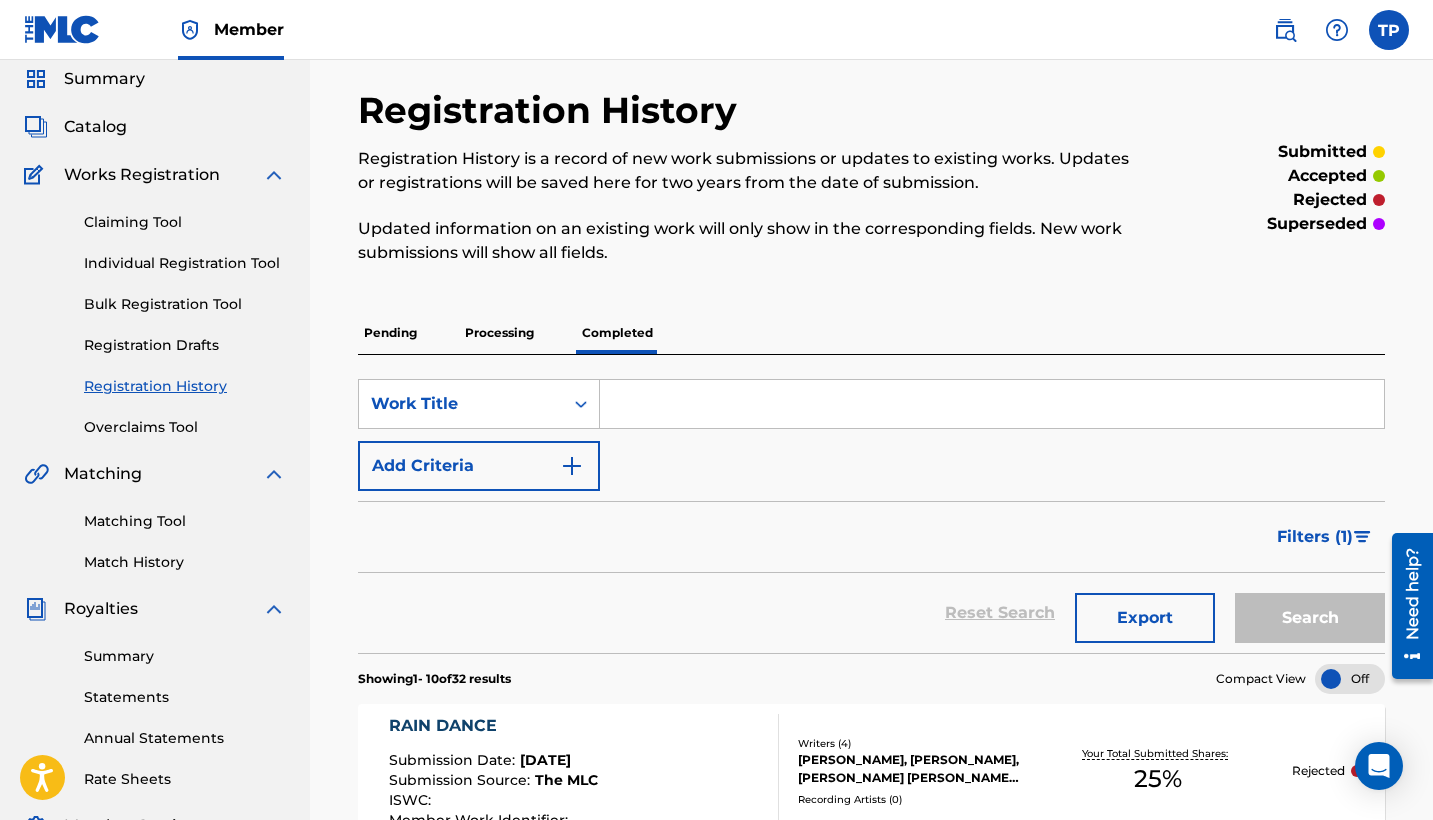 scroll, scrollTop: 73, scrollLeft: 0, axis: vertical 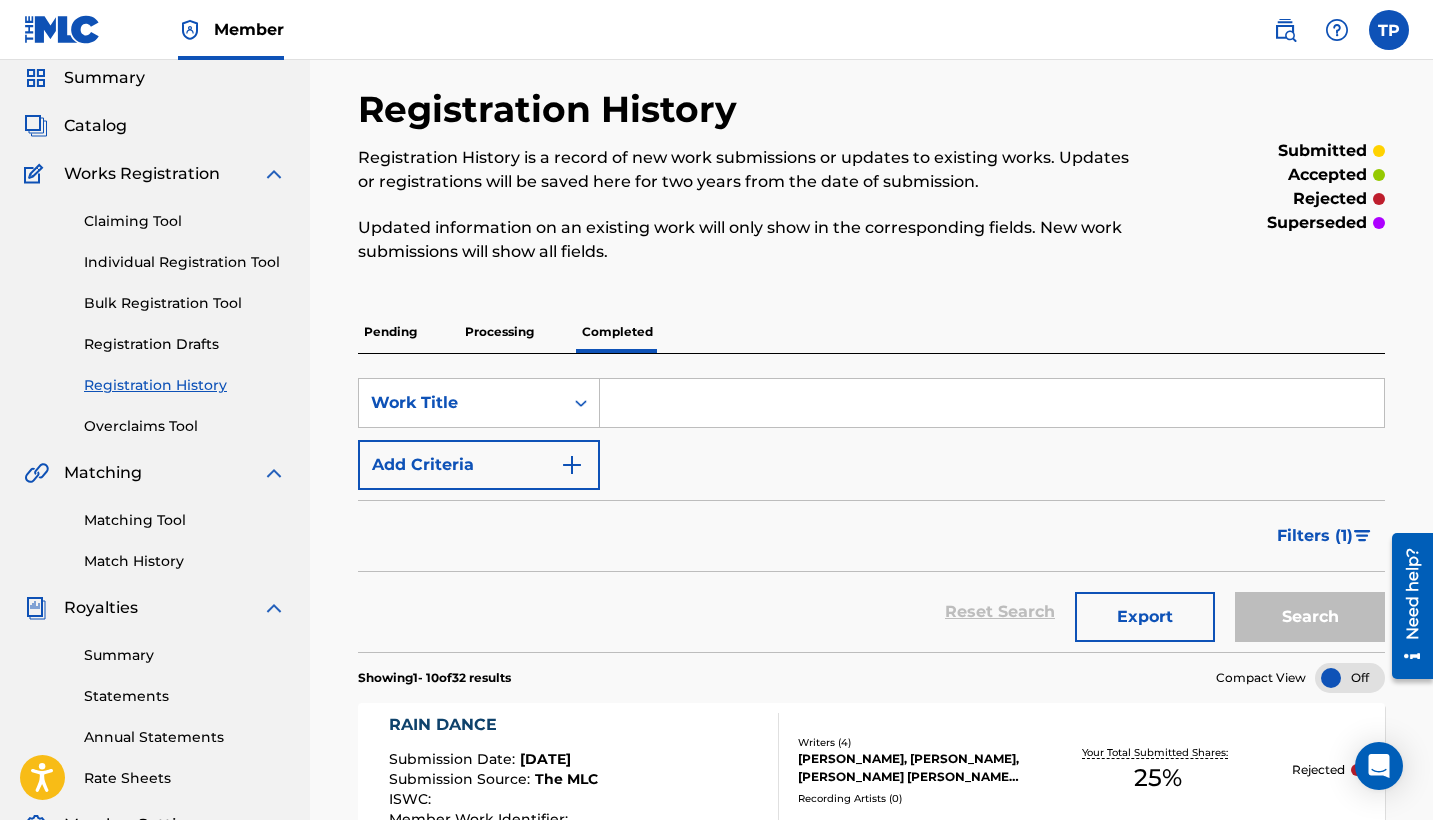 click on "Registration History Registration History is a record of new work submissions or updates to existing works. Updates or registrations will be saved here for two years from the date of submission. Updated information on an existing work will only show in the corresponding fields. New work submissions will show all fields.   submitted   accepted   rejected   superseded Pending Processing Completed SearchWithCriteria11cc8186-6a8c-4a05-b95b-f0f3e7a09a0f Work Title Add Criteria Filter Submission Status   accepted   rejected   superseded Submission Source  CWR   eSong   The MLC  Sort Submission Date Last Updated Remove Filters Apply Filters Filters ( 1 ) Reset Search Export Search Showing  1  -   10  of  32   results   Compact View RAIN DANCE Submission Date : Jun 26, 2025 Submission Source : The MLC ISWC : Member Work Identifier : Writers ( 4 ) VALEE TAYLOR, TEDDY PENA, TIANA CHAPPEL, BRIAN TODD  COLLINS Recording Artists ( 0 ) Your Total Submitted Shares: 25 %   Rejected Rejection Reason : ICE COLD : Jun 26, 2025" at bounding box center (871, 1524) 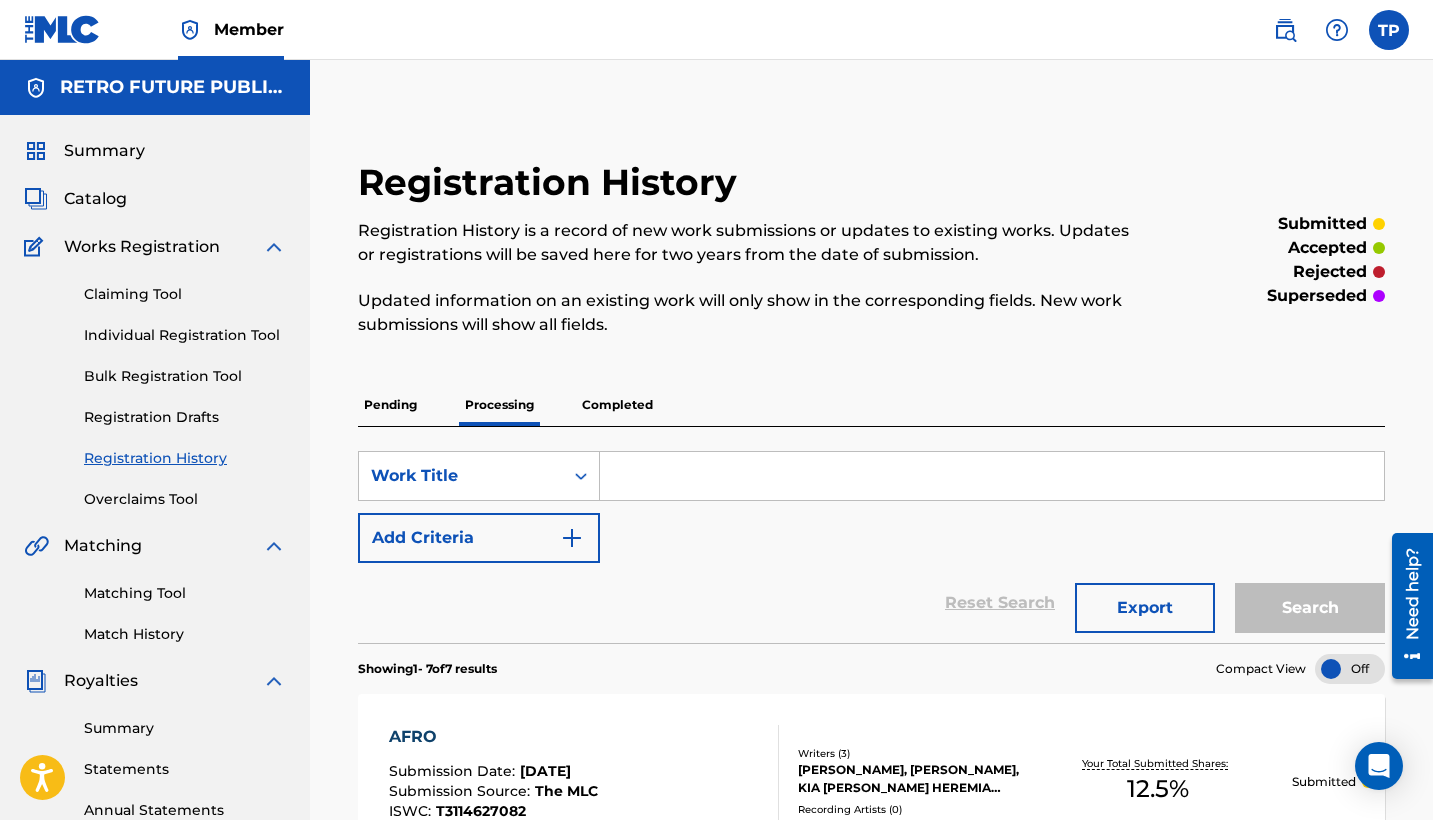 scroll, scrollTop: 0, scrollLeft: 0, axis: both 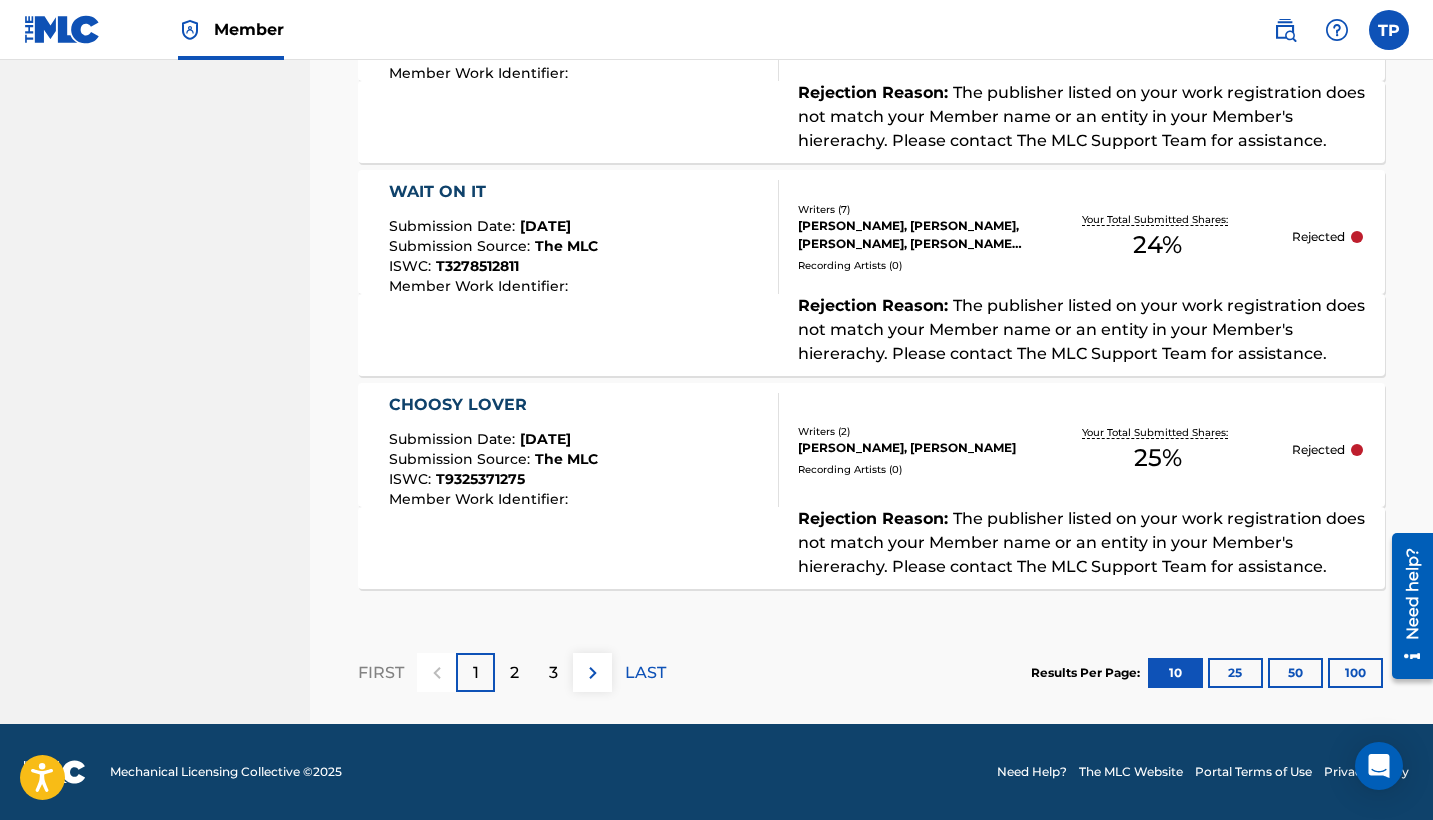 click on "2" at bounding box center [514, 672] 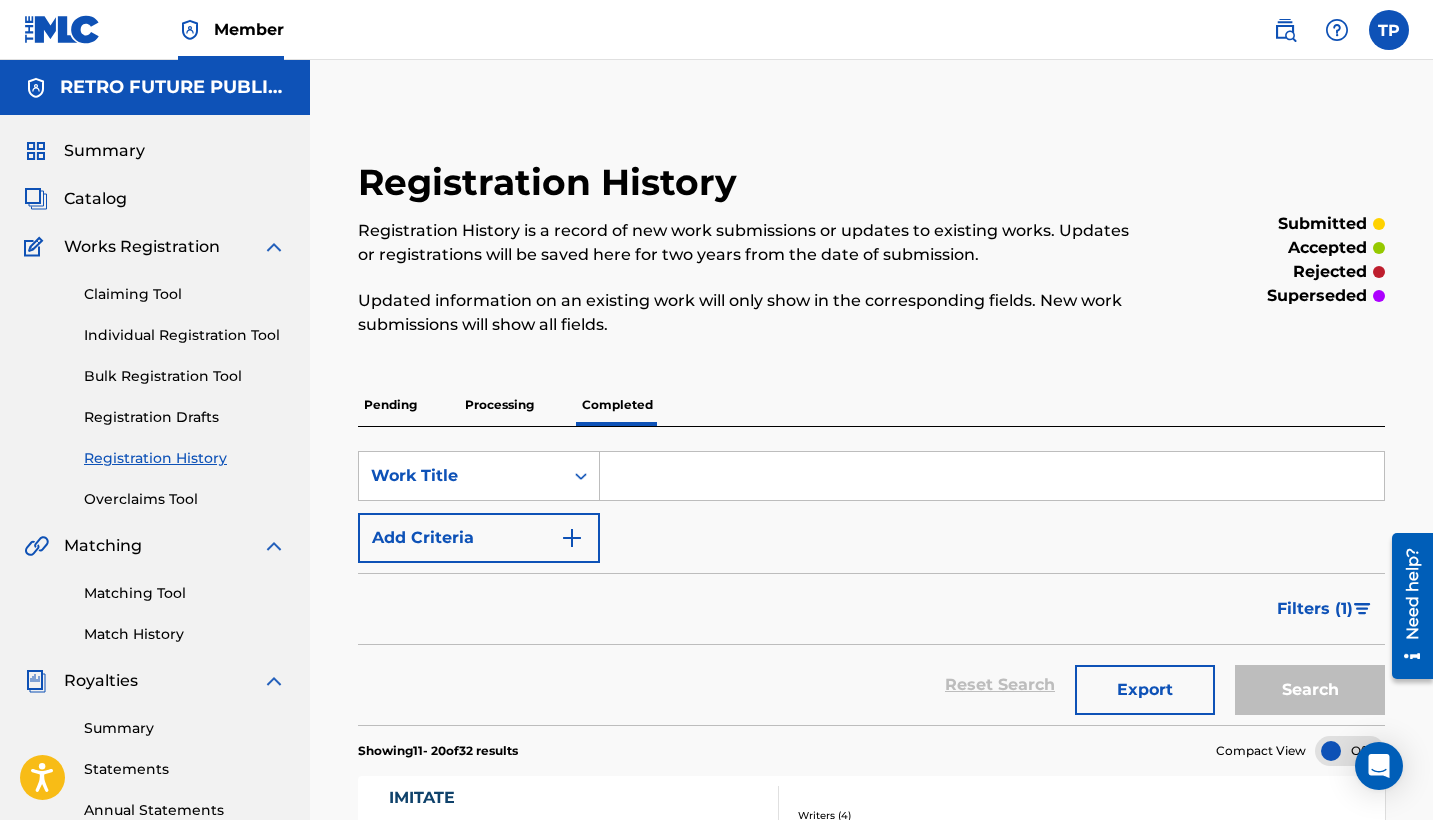scroll, scrollTop: 0, scrollLeft: 0, axis: both 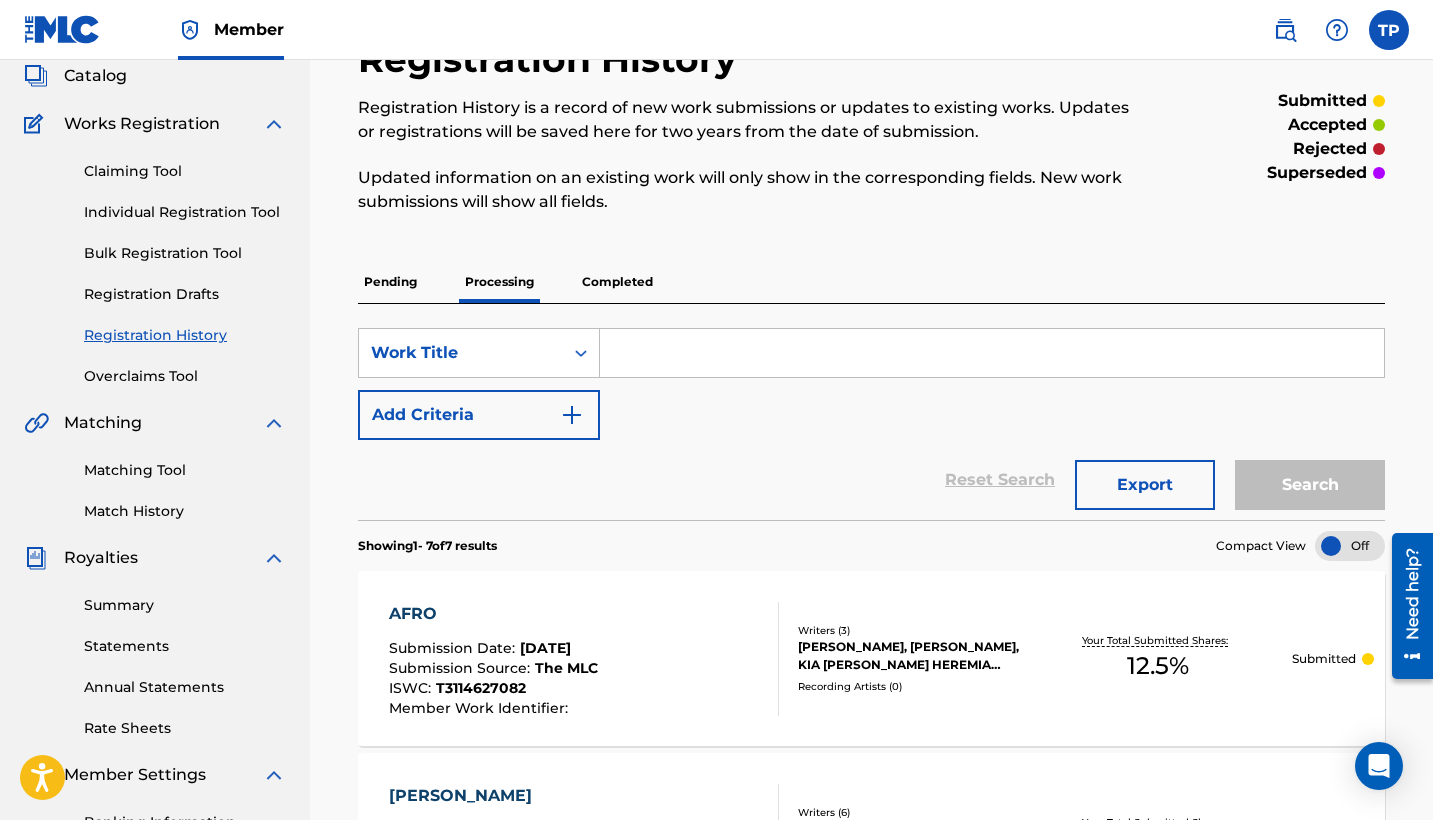 click on "Completed" at bounding box center (617, 282) 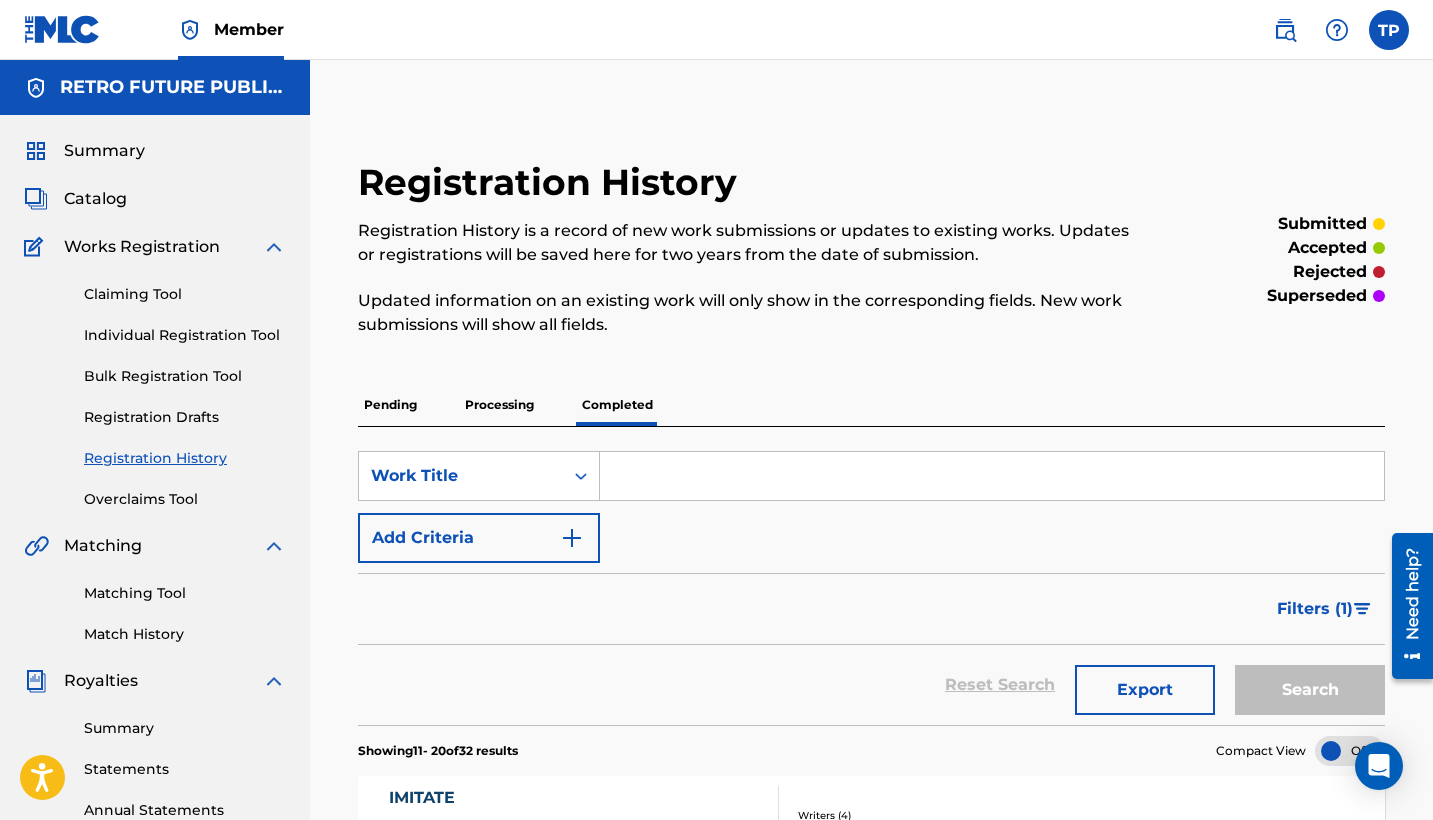 scroll, scrollTop: 0, scrollLeft: 0, axis: both 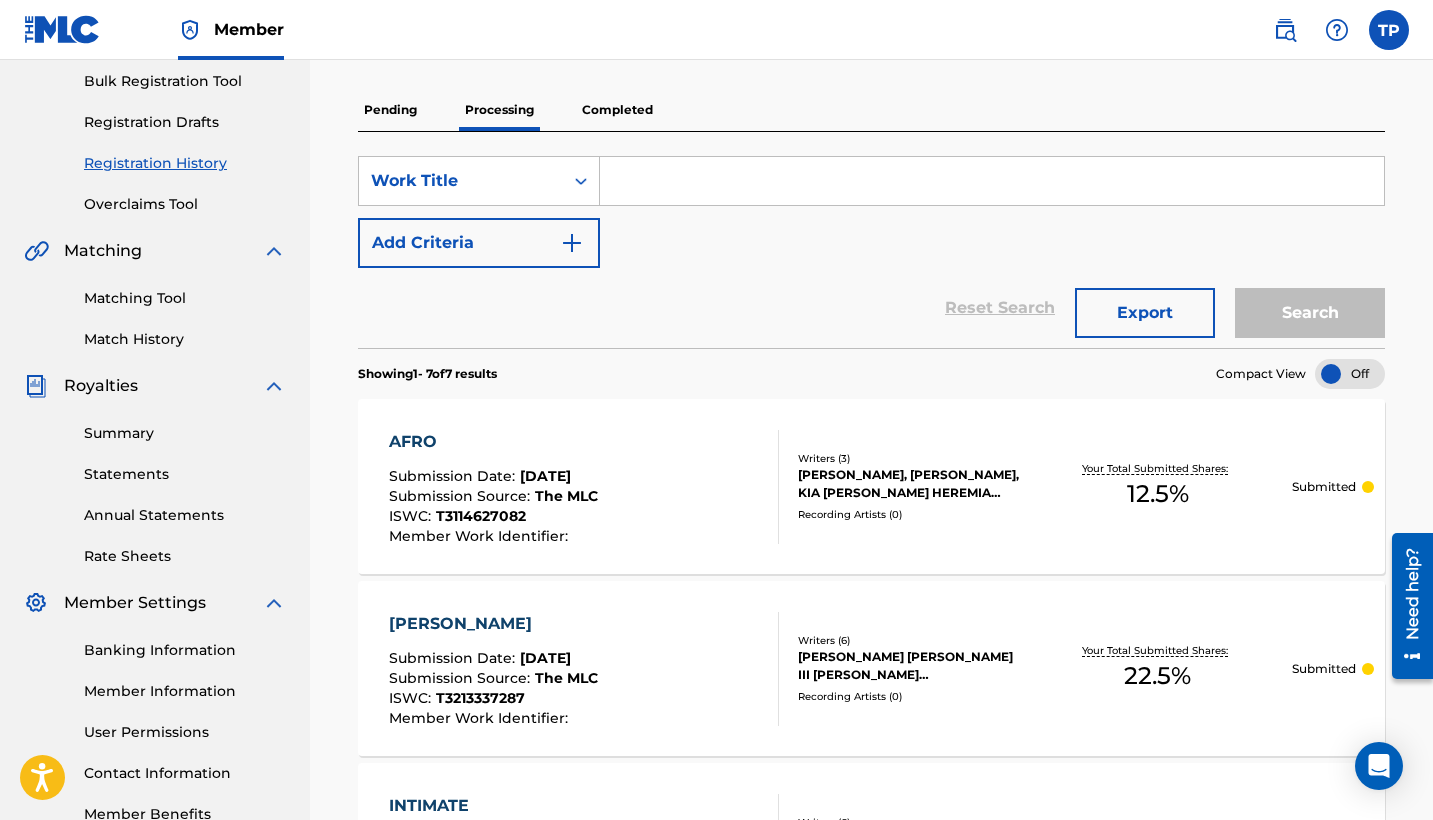 click on "Completed" at bounding box center (617, 110) 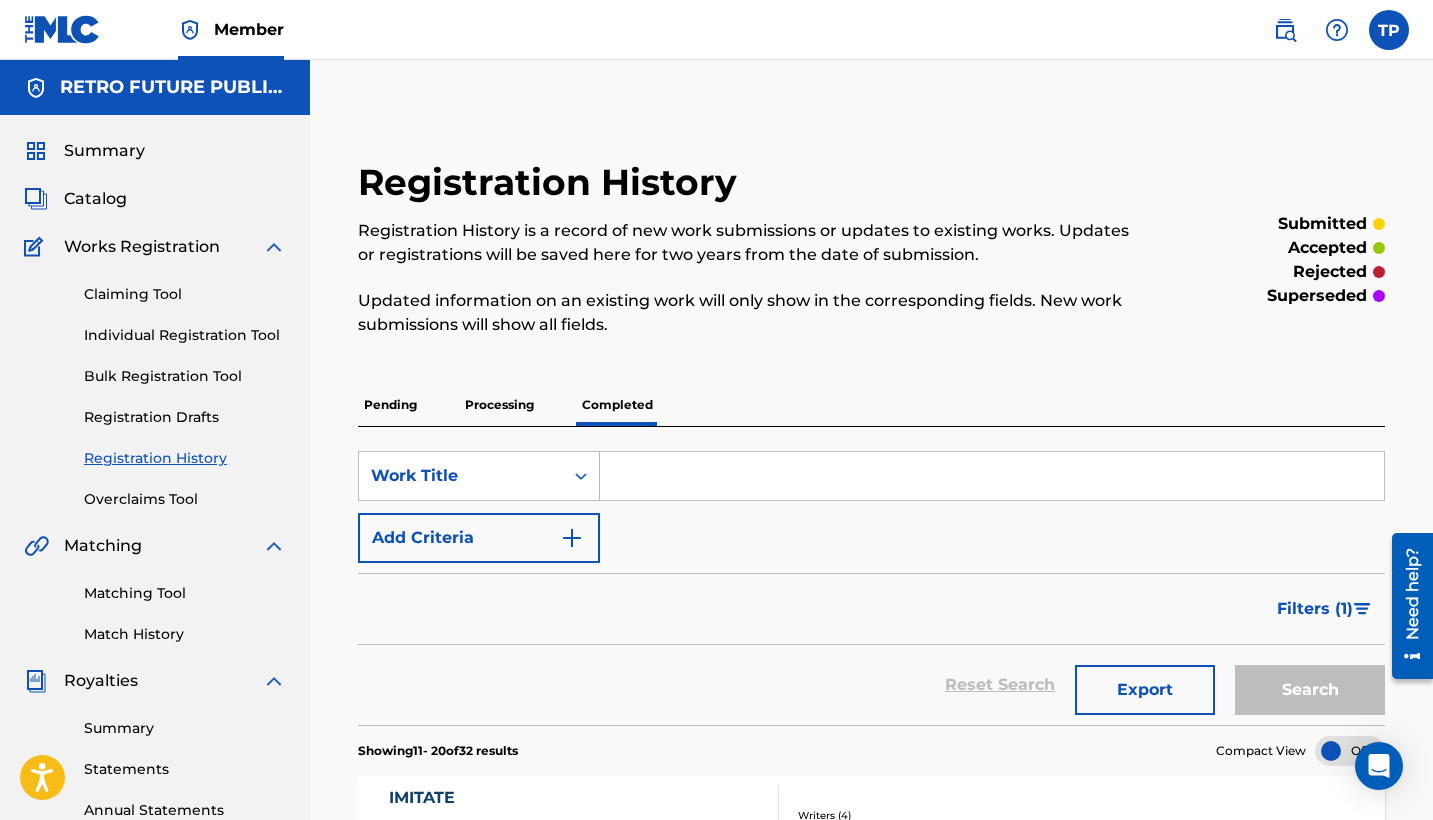 scroll, scrollTop: 0, scrollLeft: 0, axis: both 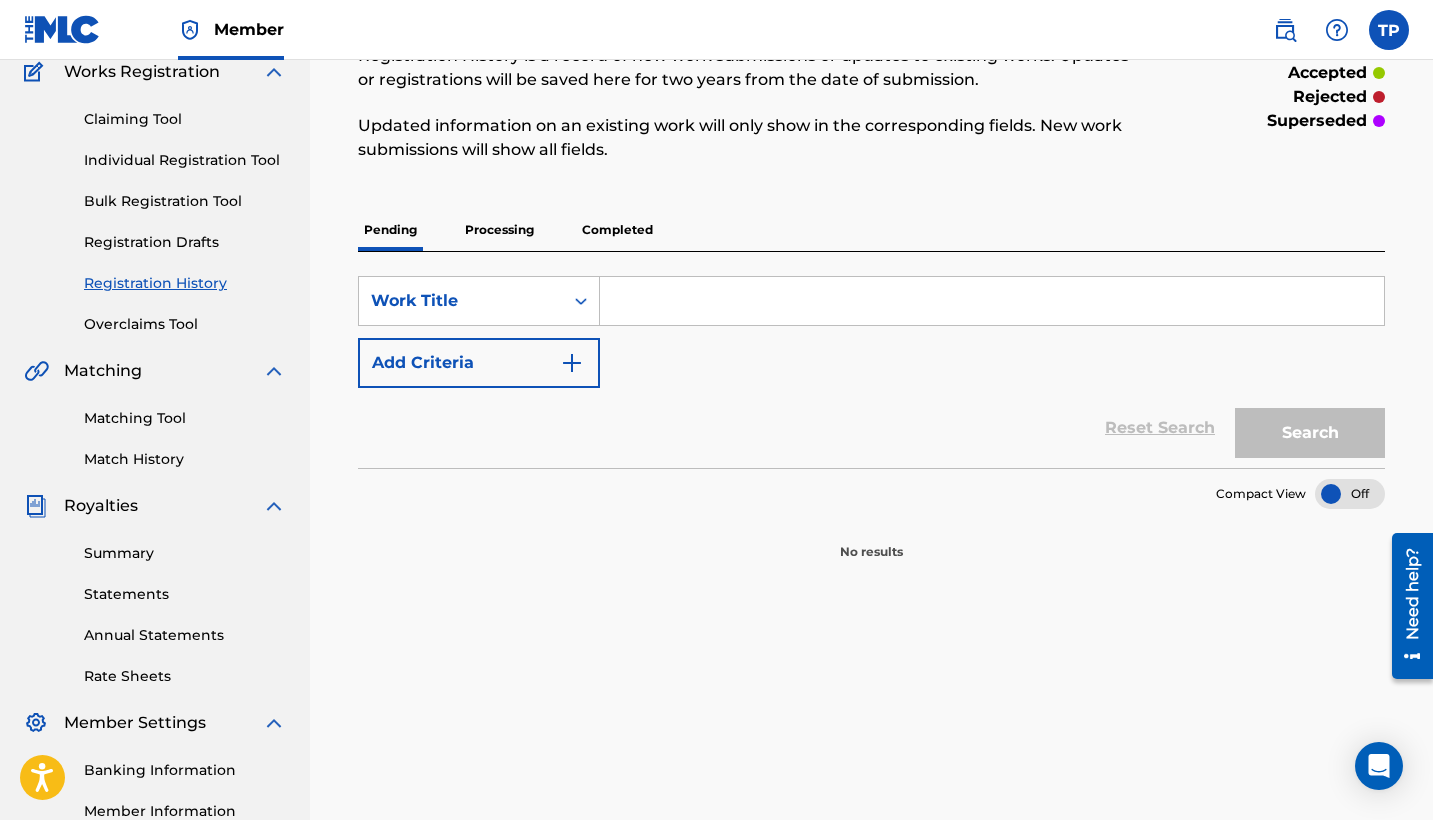 click on "Processing" at bounding box center [499, 230] 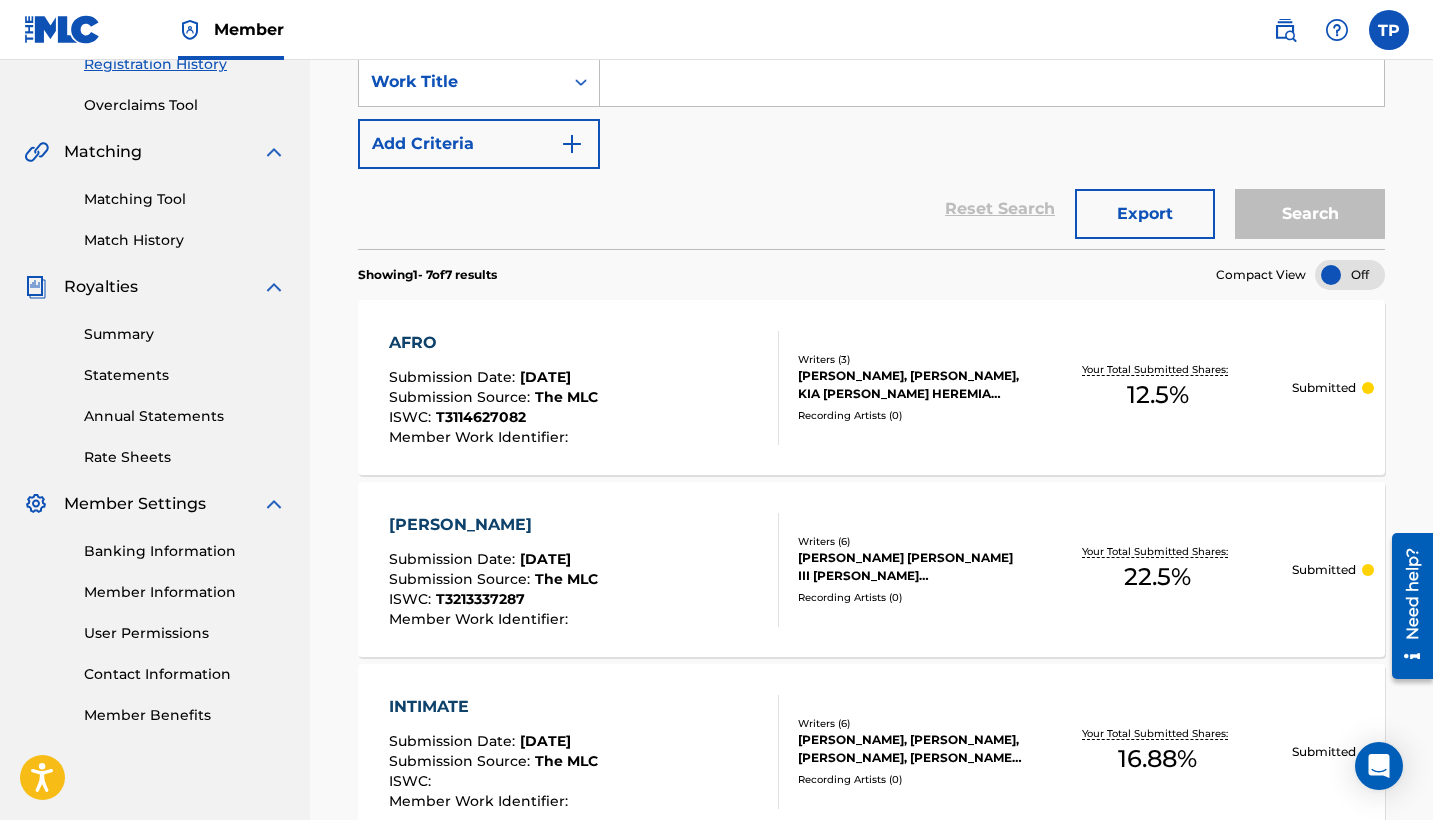scroll, scrollTop: 281, scrollLeft: 0, axis: vertical 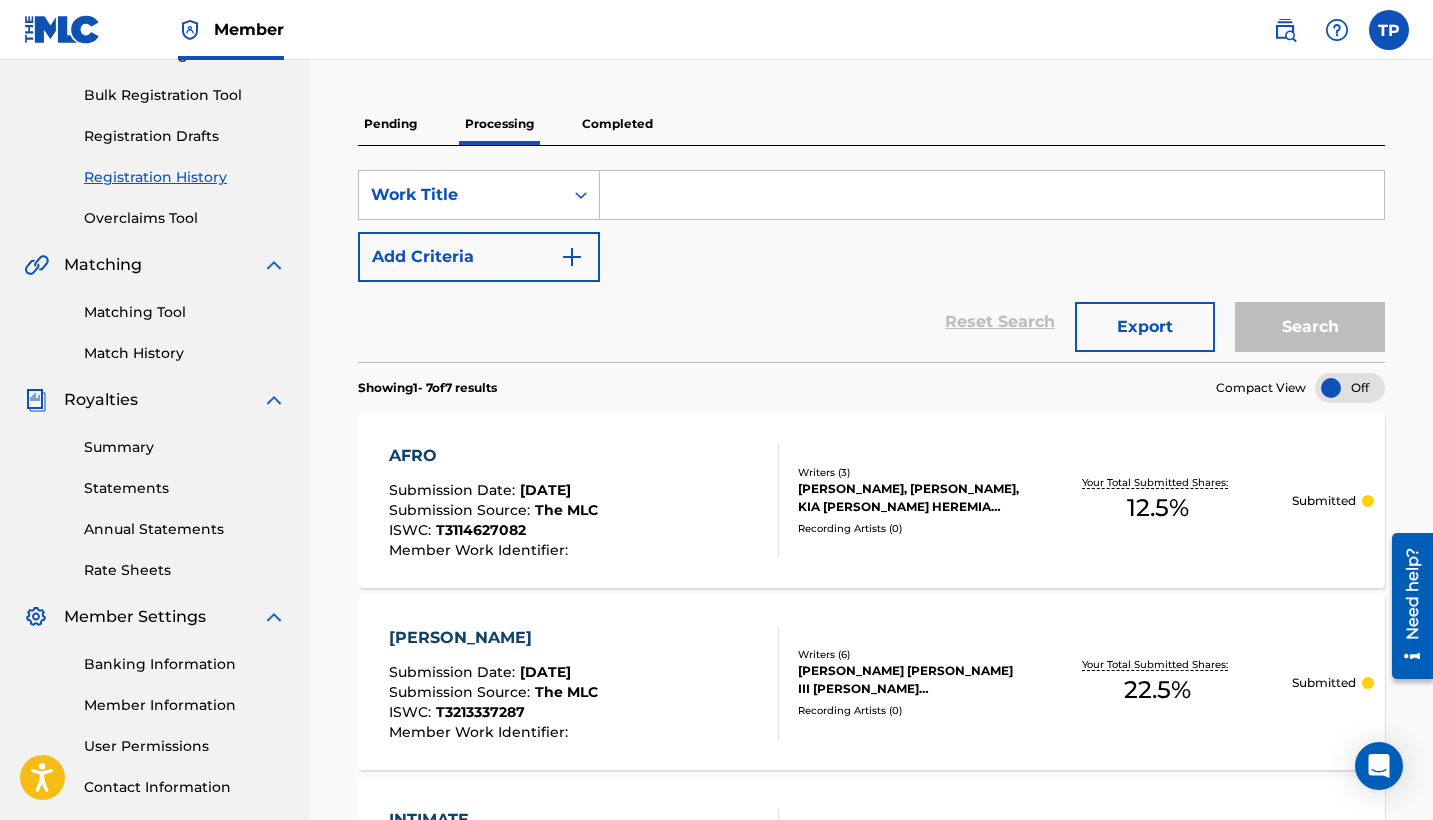 click on "Completed" at bounding box center [617, 124] 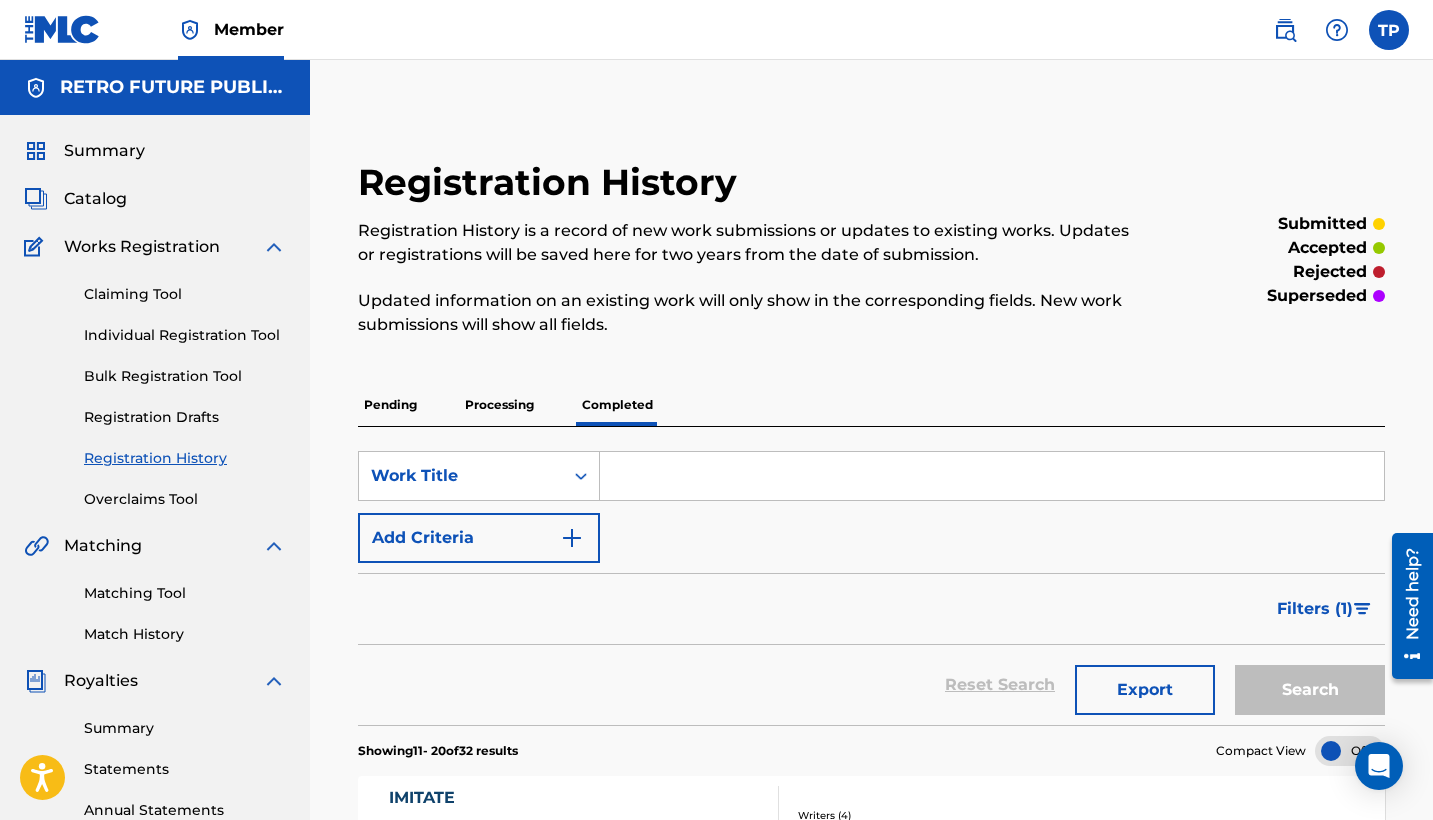 scroll, scrollTop: 0, scrollLeft: 0, axis: both 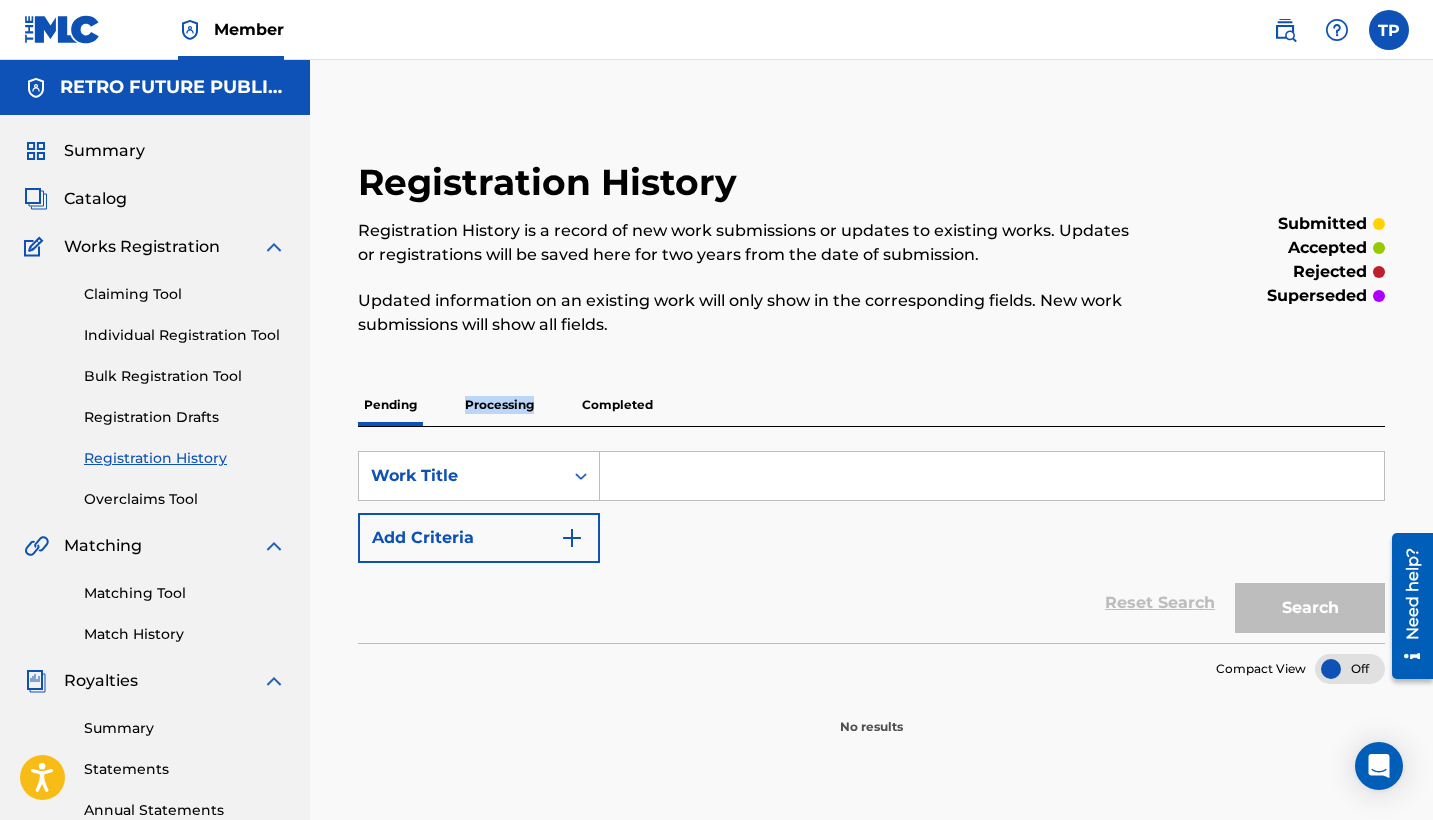 click on "Pending Processing Completed" at bounding box center (871, 405) 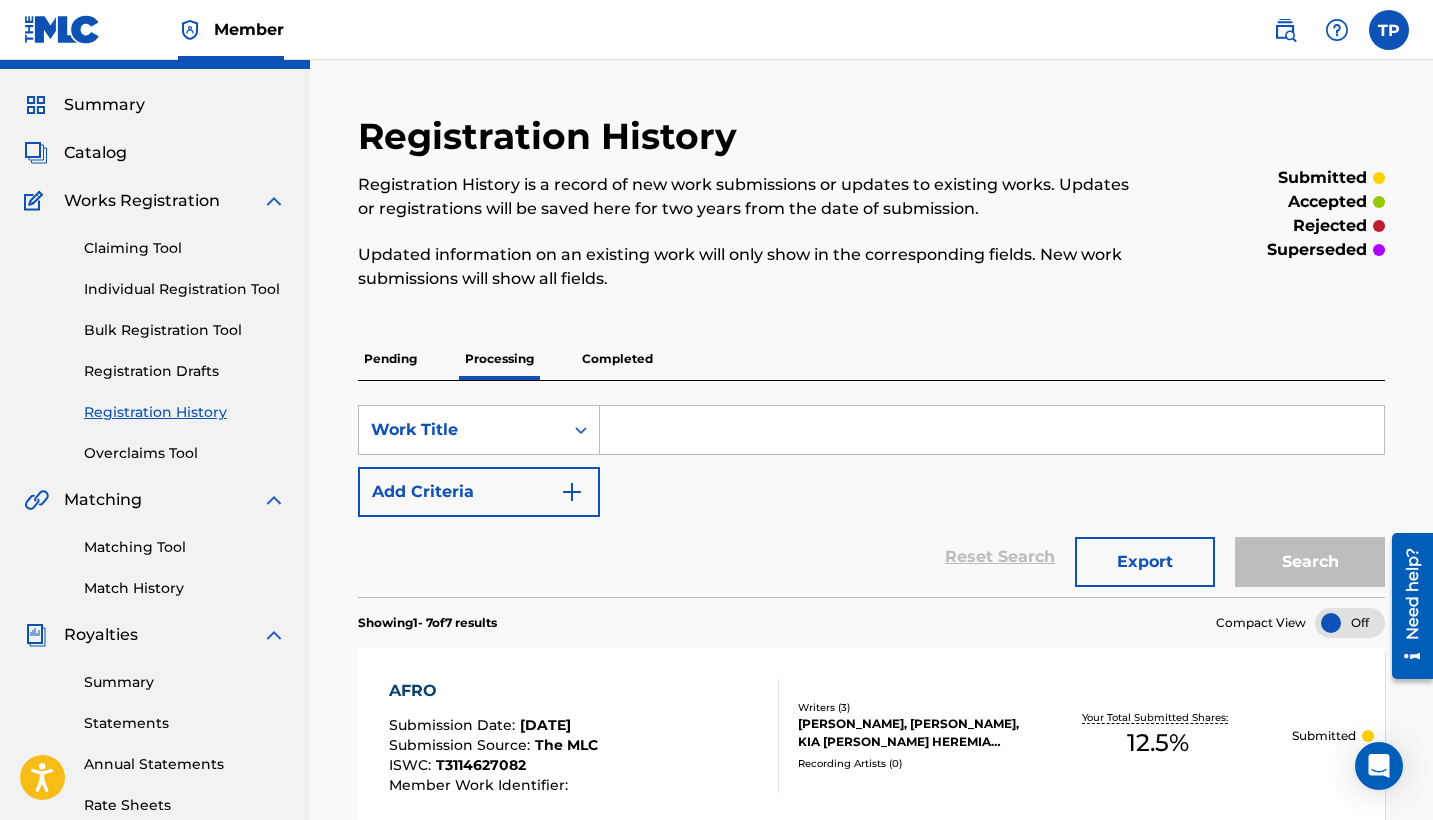 scroll, scrollTop: 0, scrollLeft: 0, axis: both 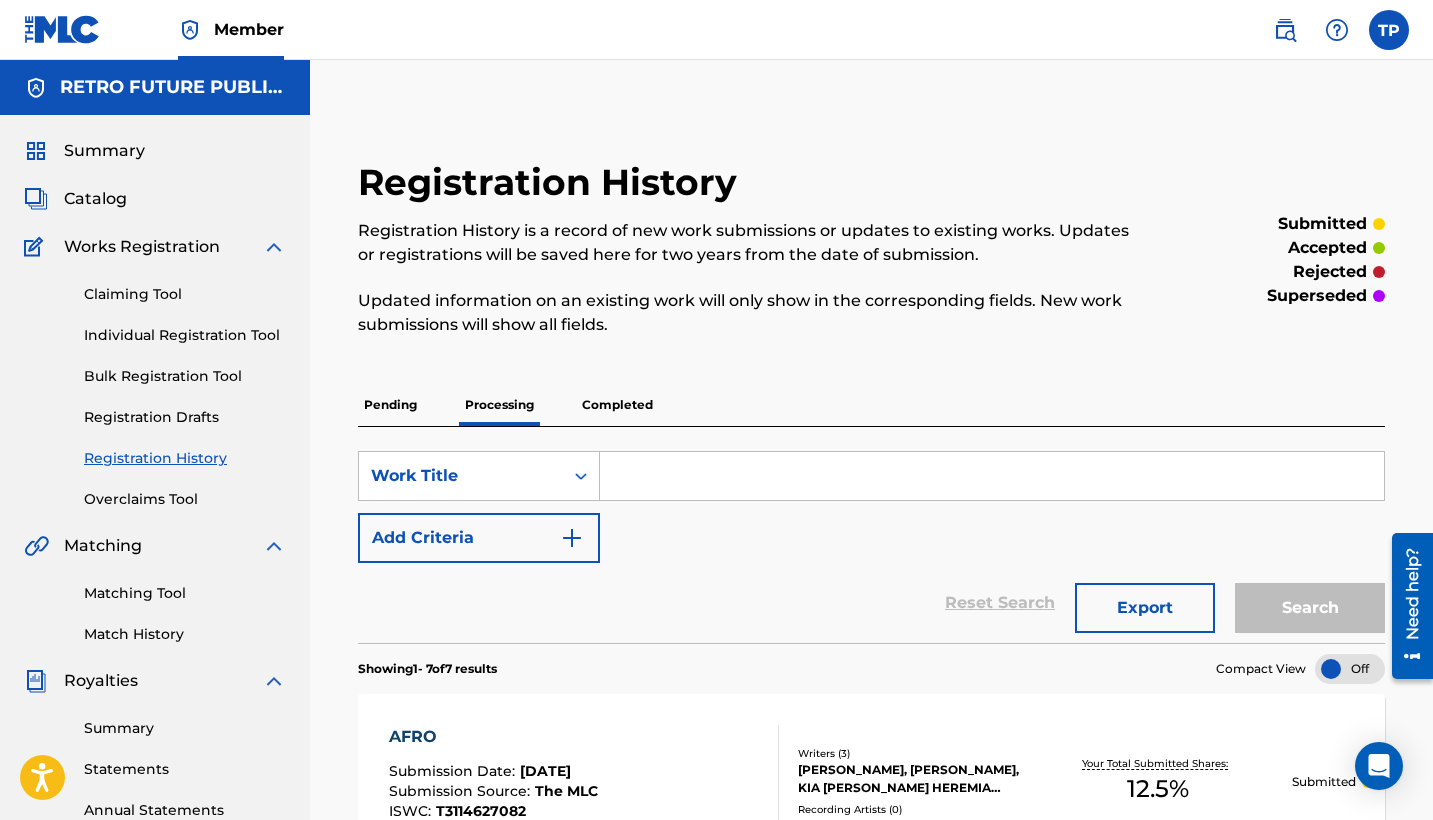 click on "Completed" at bounding box center (617, 405) 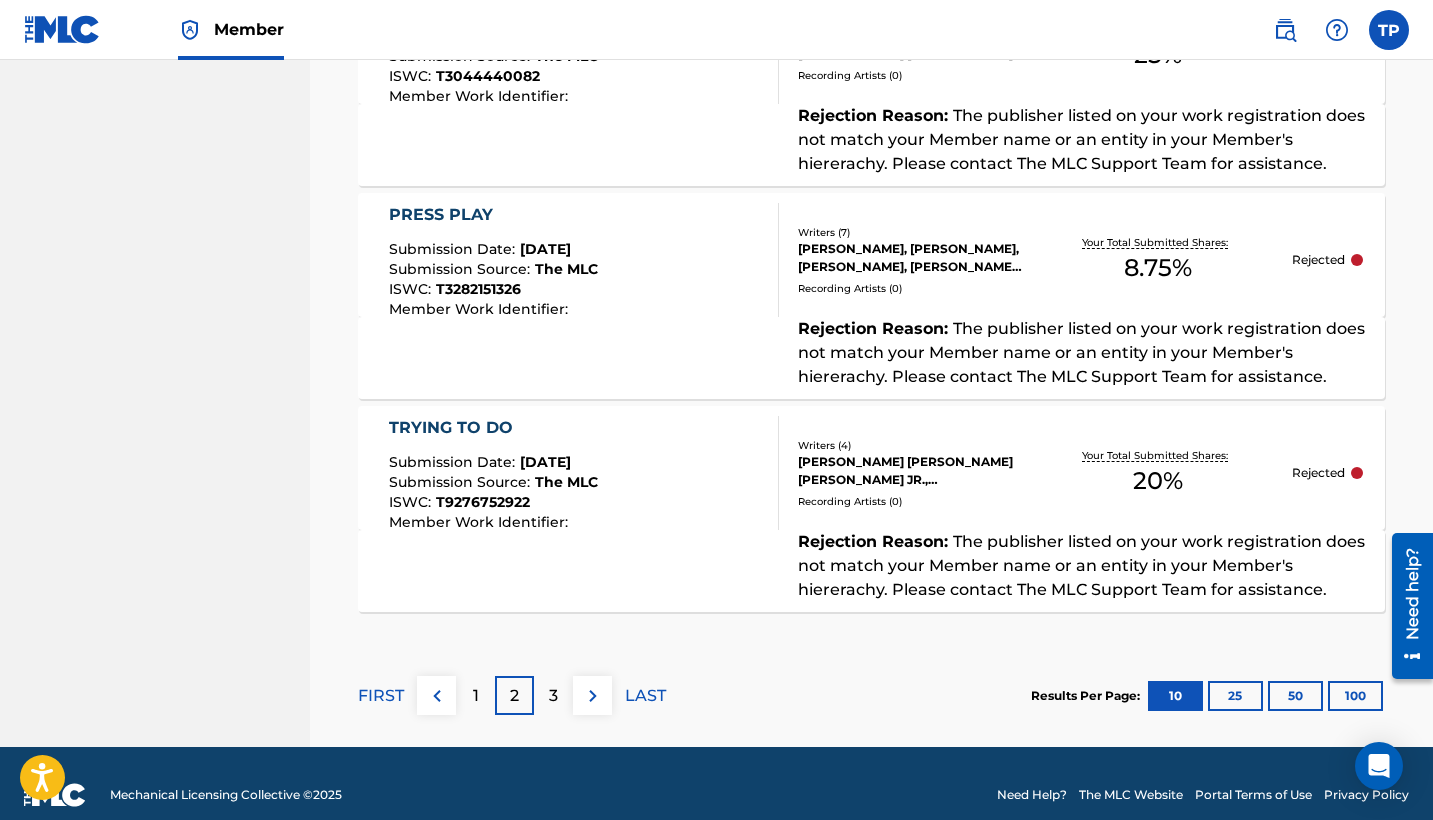 scroll, scrollTop: 2285, scrollLeft: 0, axis: vertical 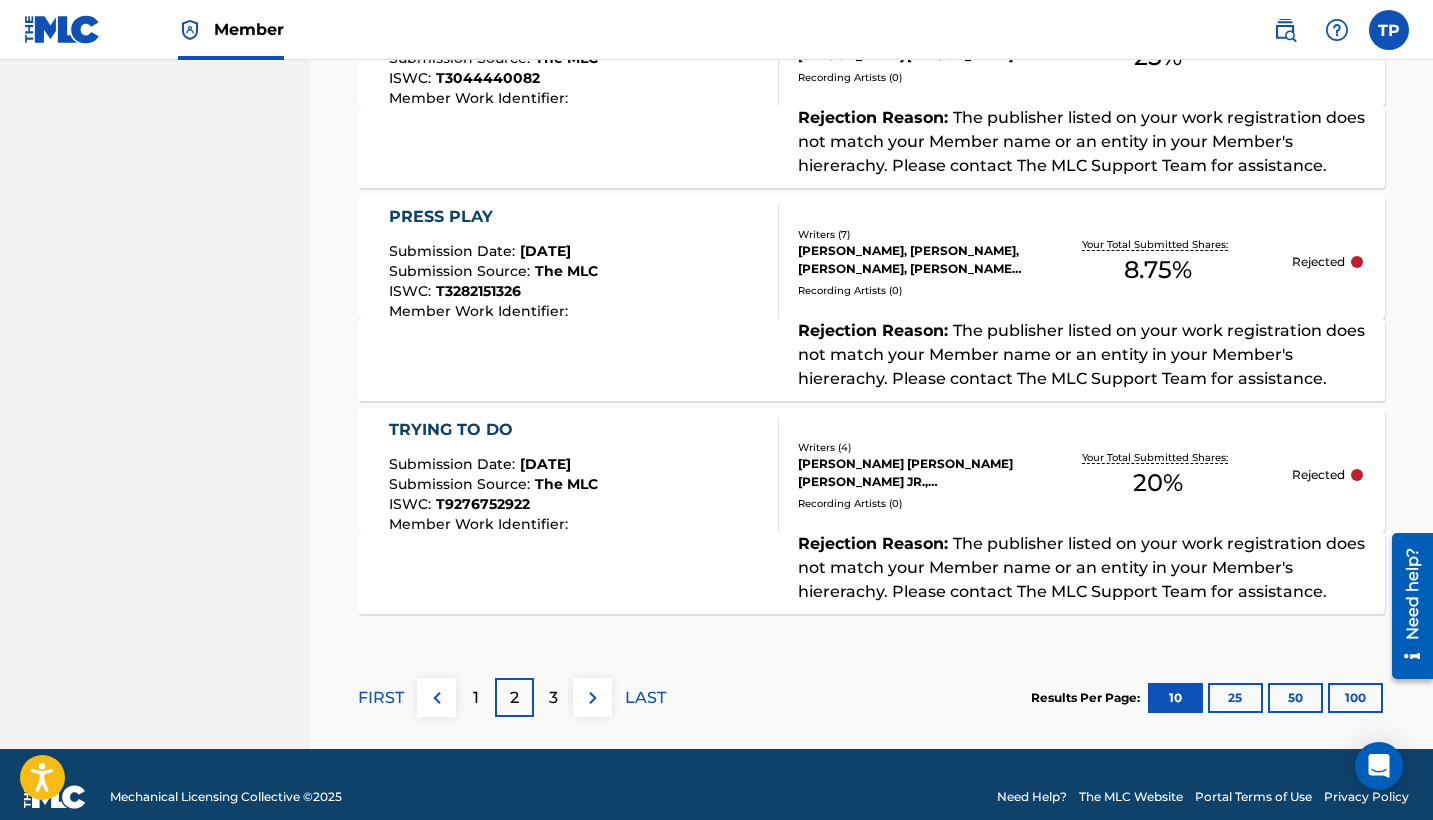 click on "Member TP TP Teddy   Pena retrofuture100@gmail.com Notification Preferences Profile Log out" at bounding box center (716, 30) 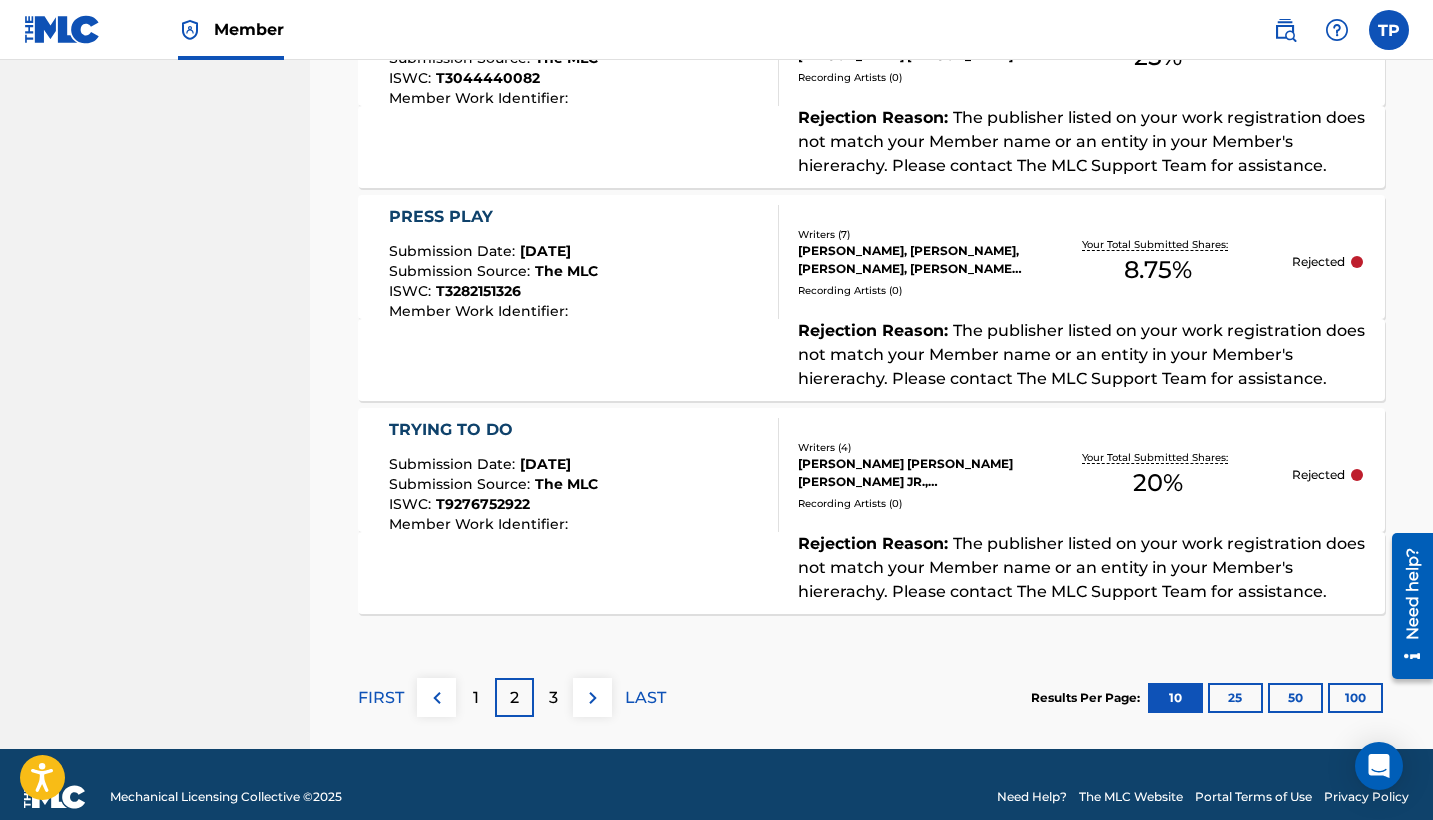 click on "3" at bounding box center [553, 697] 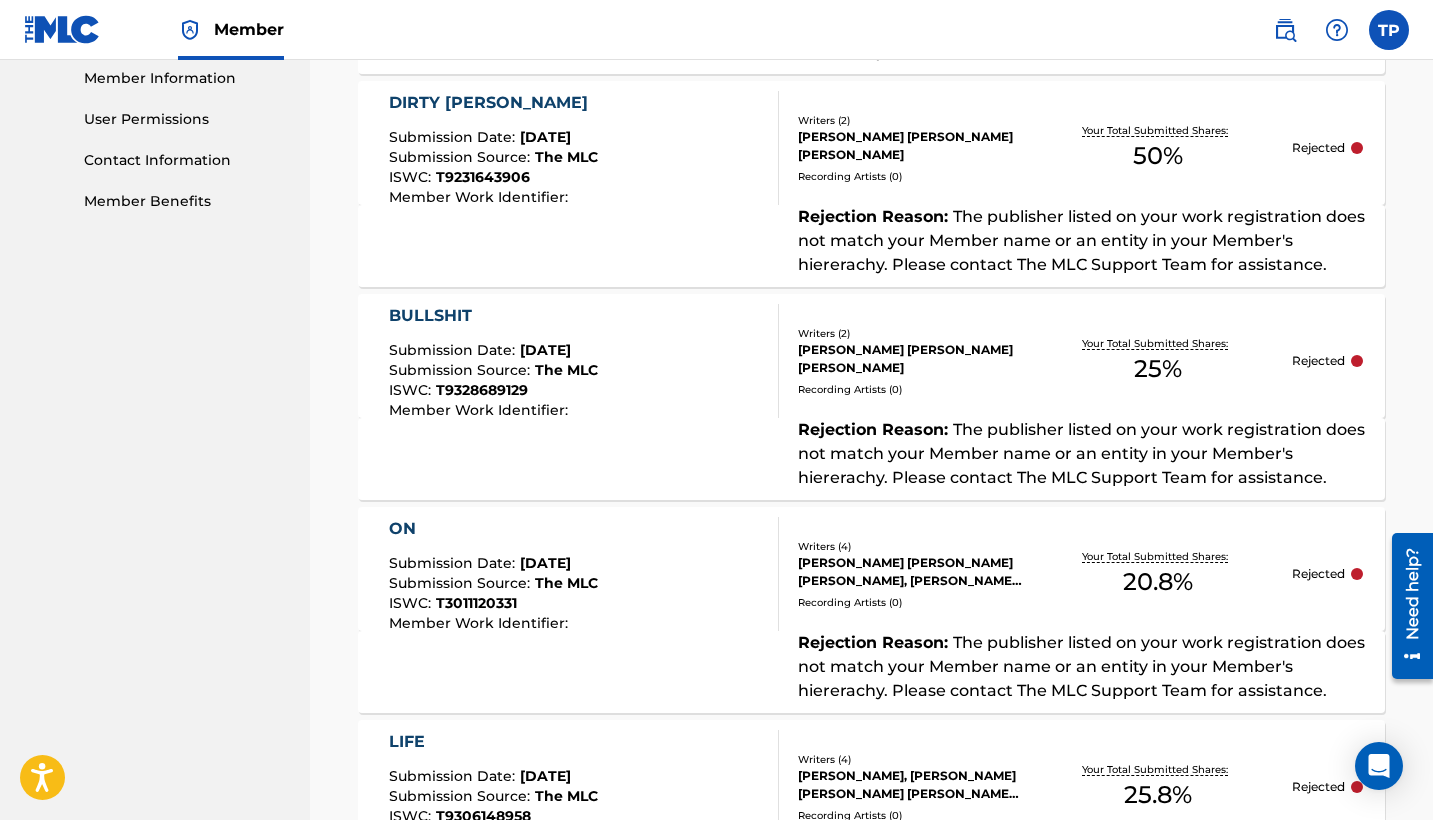 scroll, scrollTop: 910, scrollLeft: 0, axis: vertical 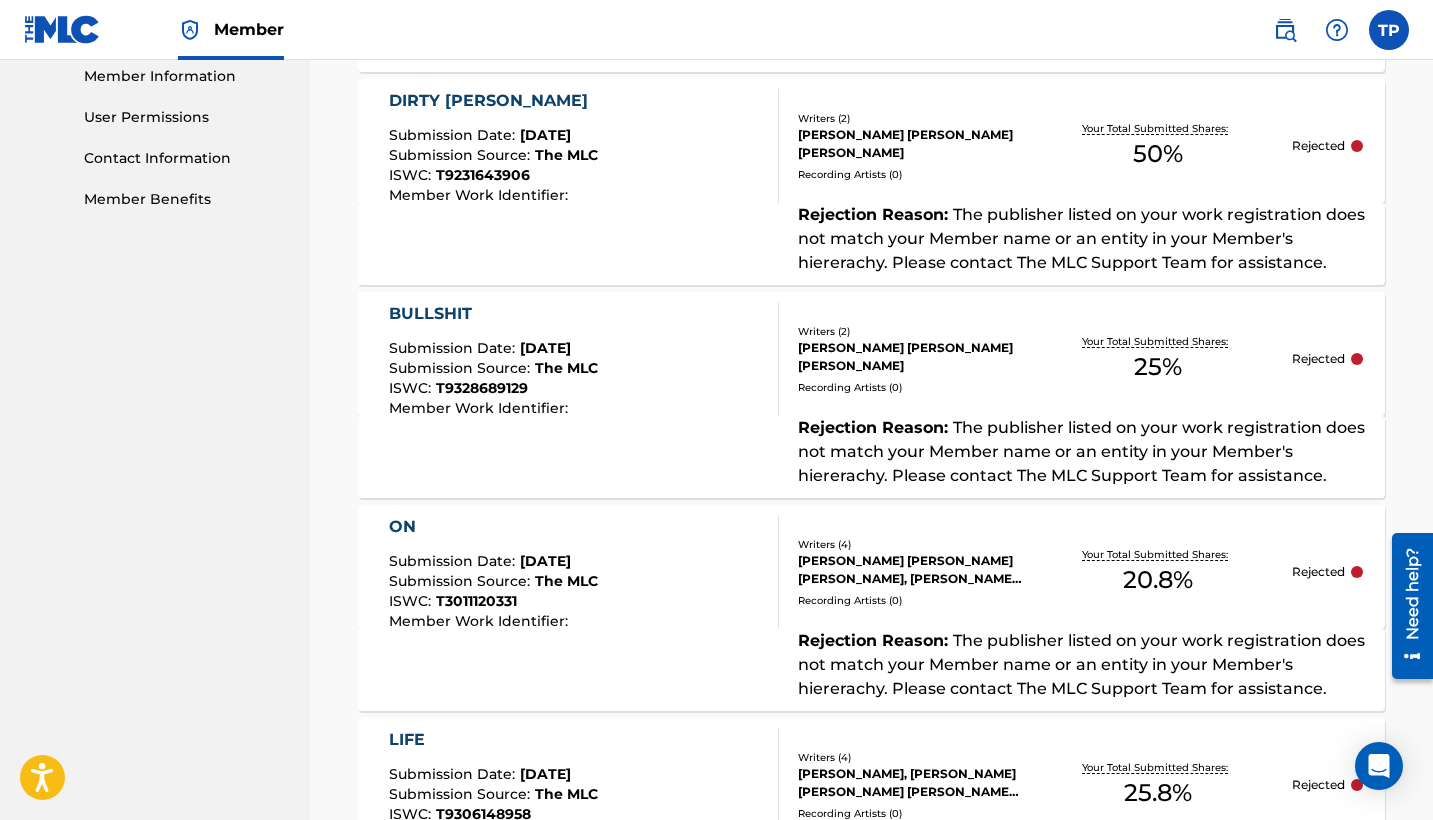 click on "Member TP TP Teddy   Pena retrofuture100@gmail.com Notification Preferences Profile Log out" at bounding box center (716, 30) 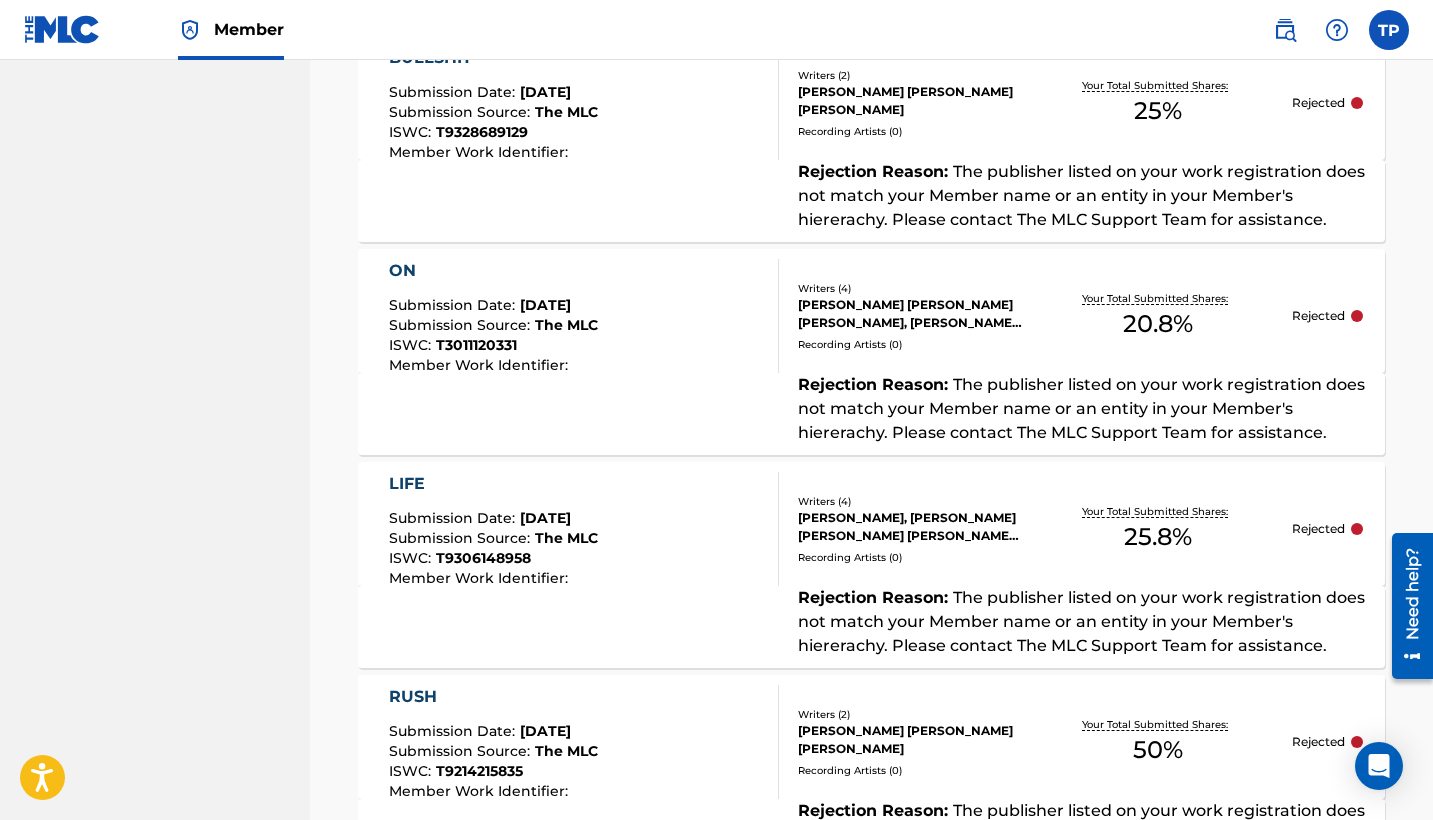 scroll, scrollTop: 1169, scrollLeft: 0, axis: vertical 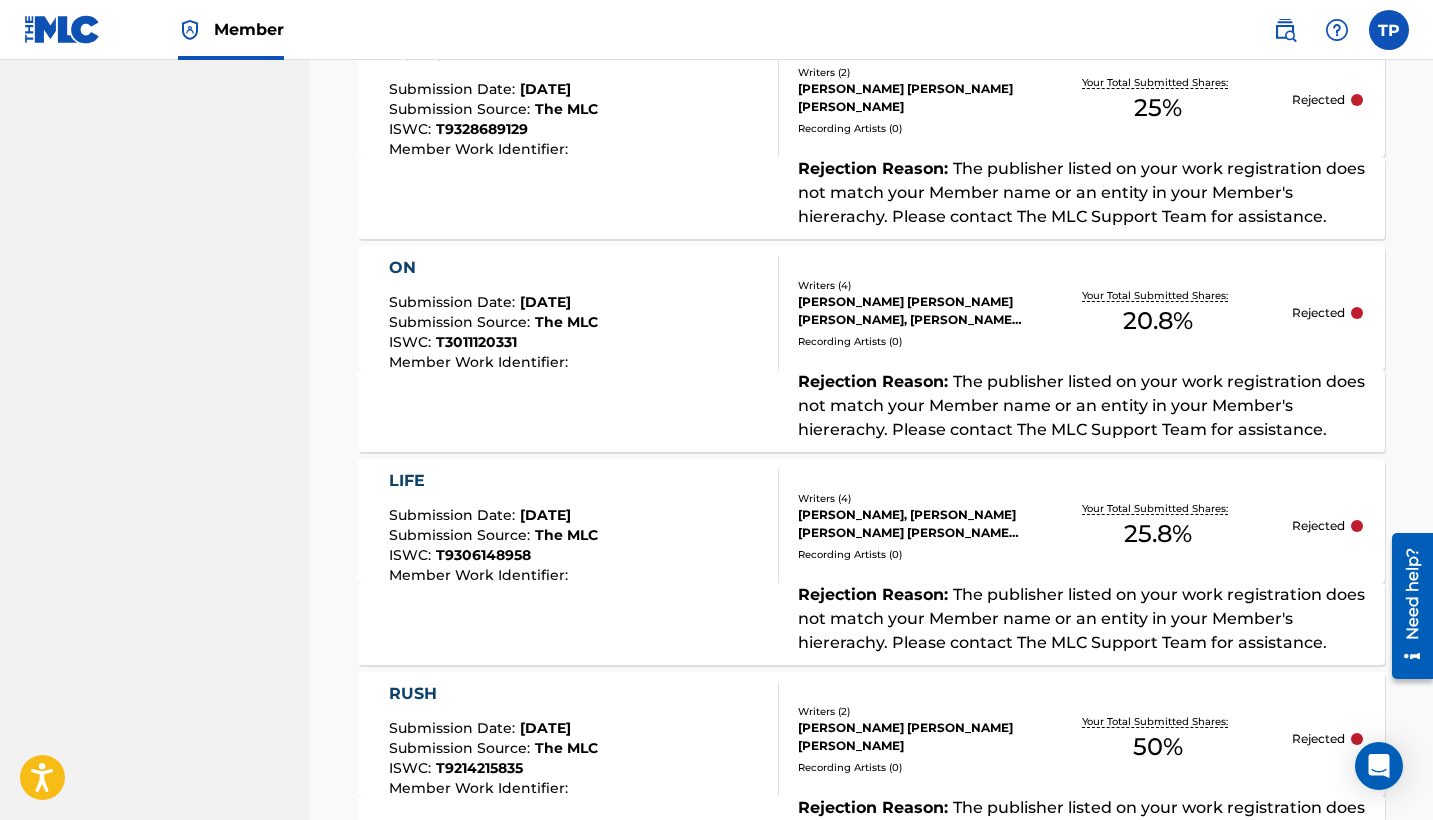click on "Member TP TP Teddy   Pena retrofuture100@gmail.com Notification Preferences Profile Log out" at bounding box center [716, 30] 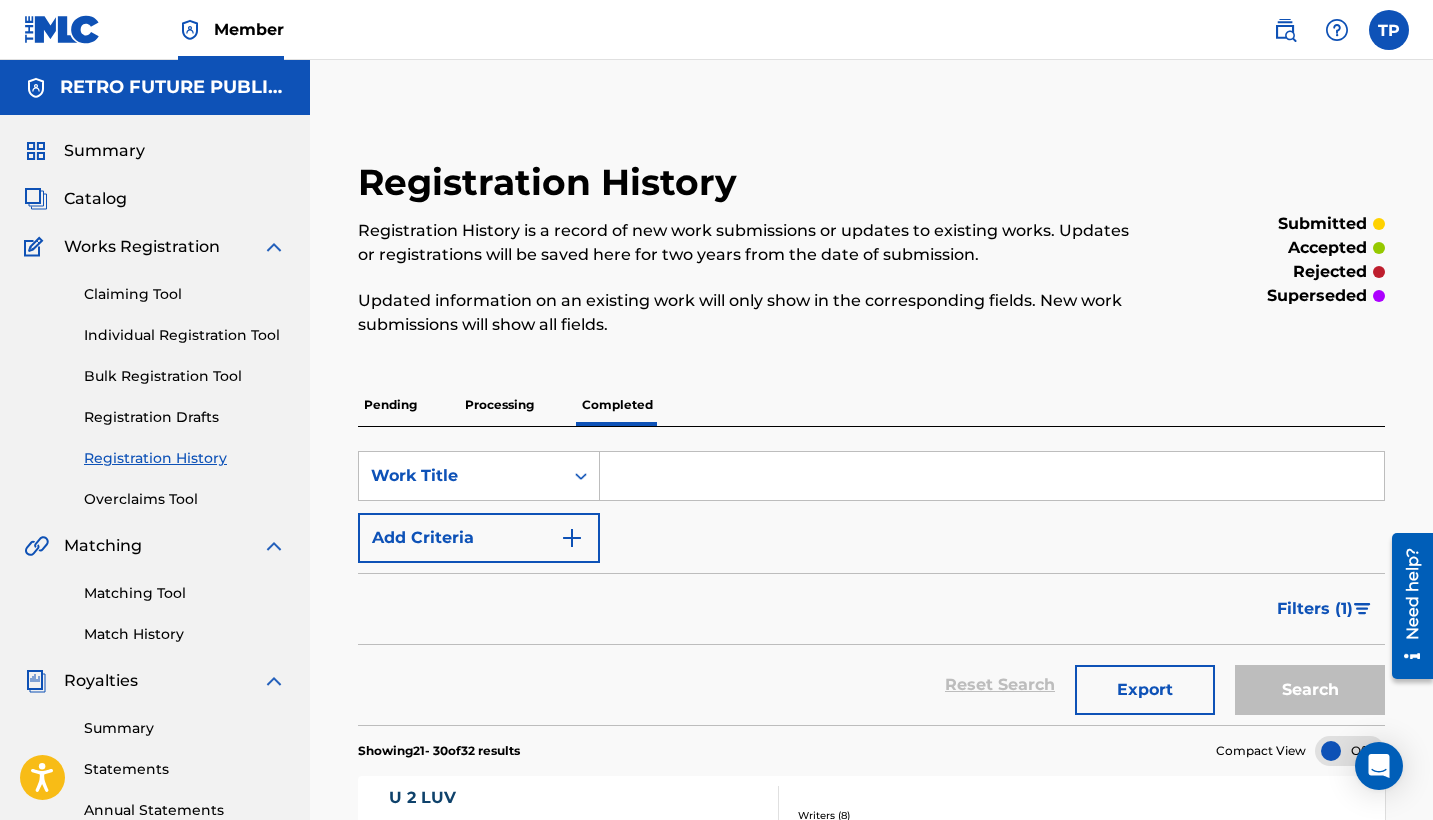 scroll, scrollTop: 0, scrollLeft: 0, axis: both 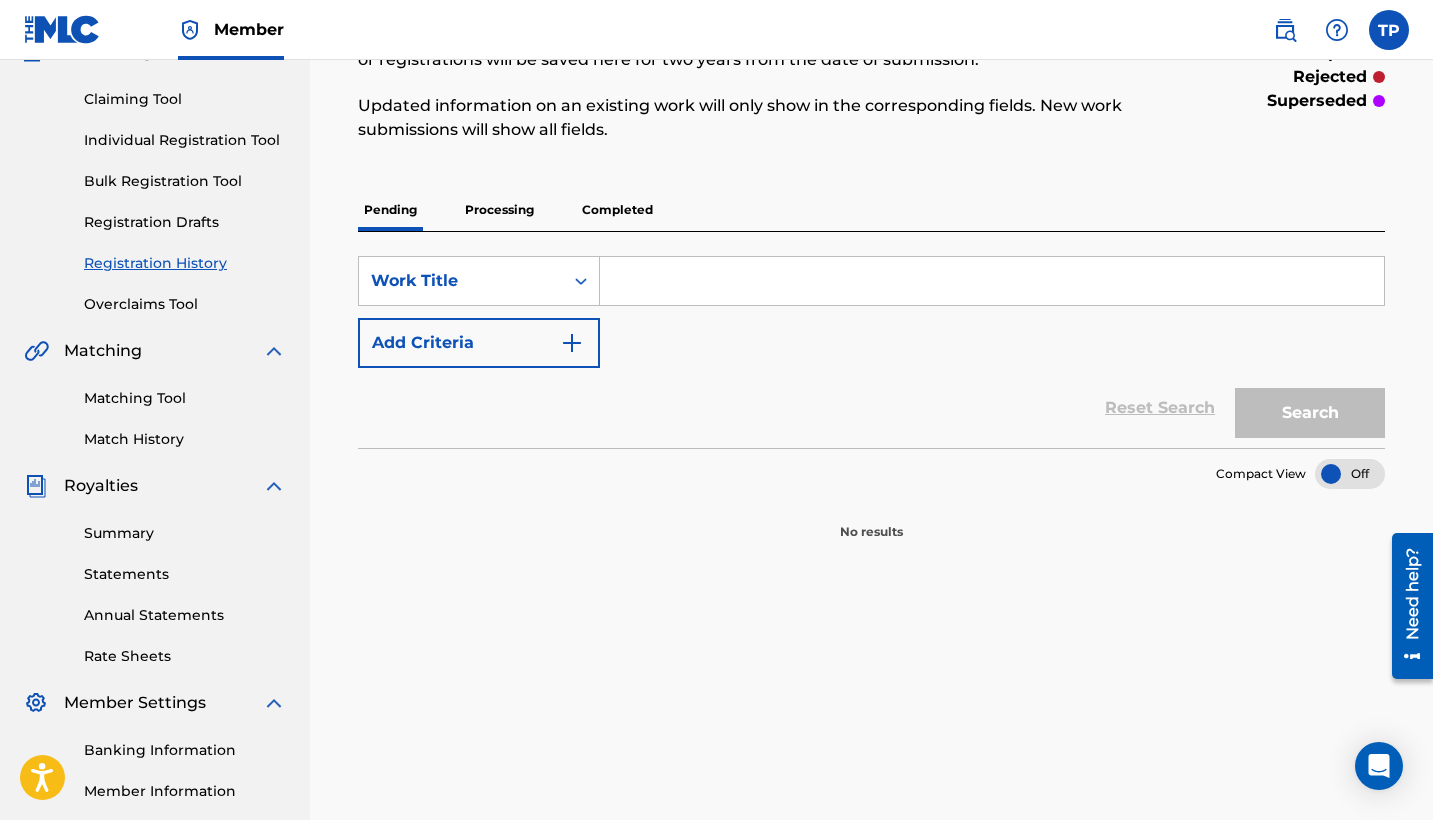 click on "Processing" at bounding box center (499, 210) 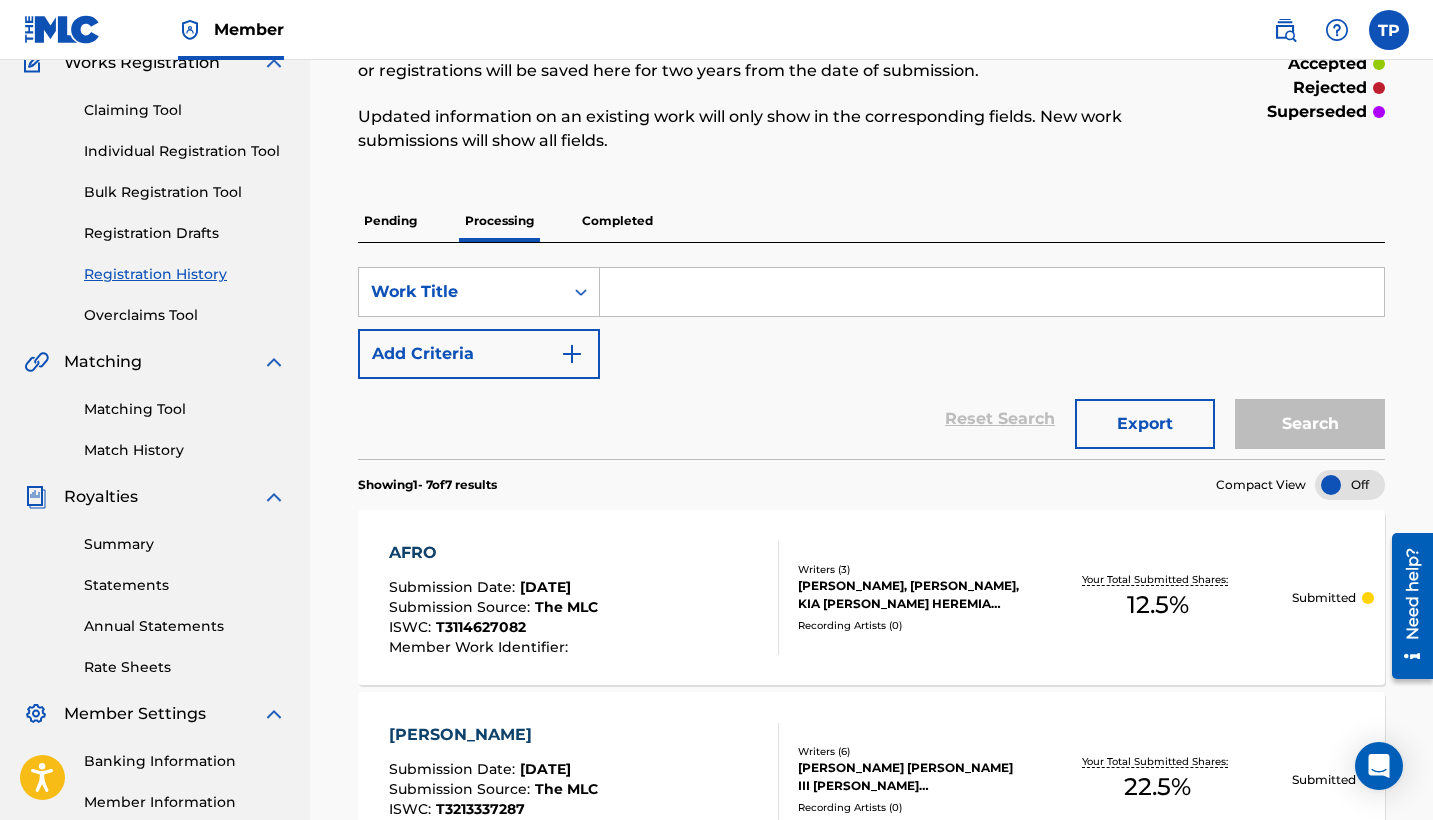 scroll, scrollTop: 26, scrollLeft: 0, axis: vertical 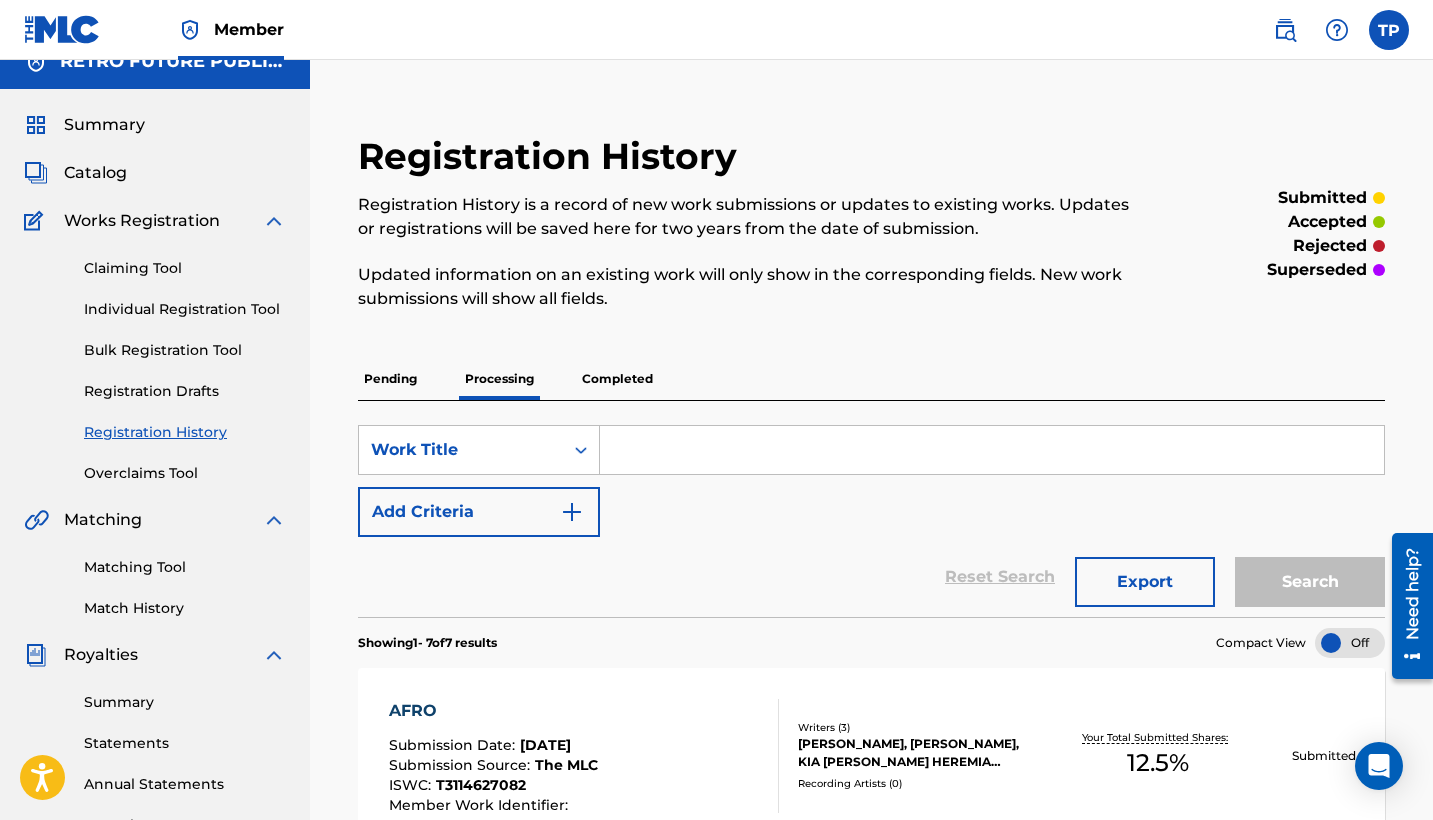 click on "Completed" at bounding box center (617, 379) 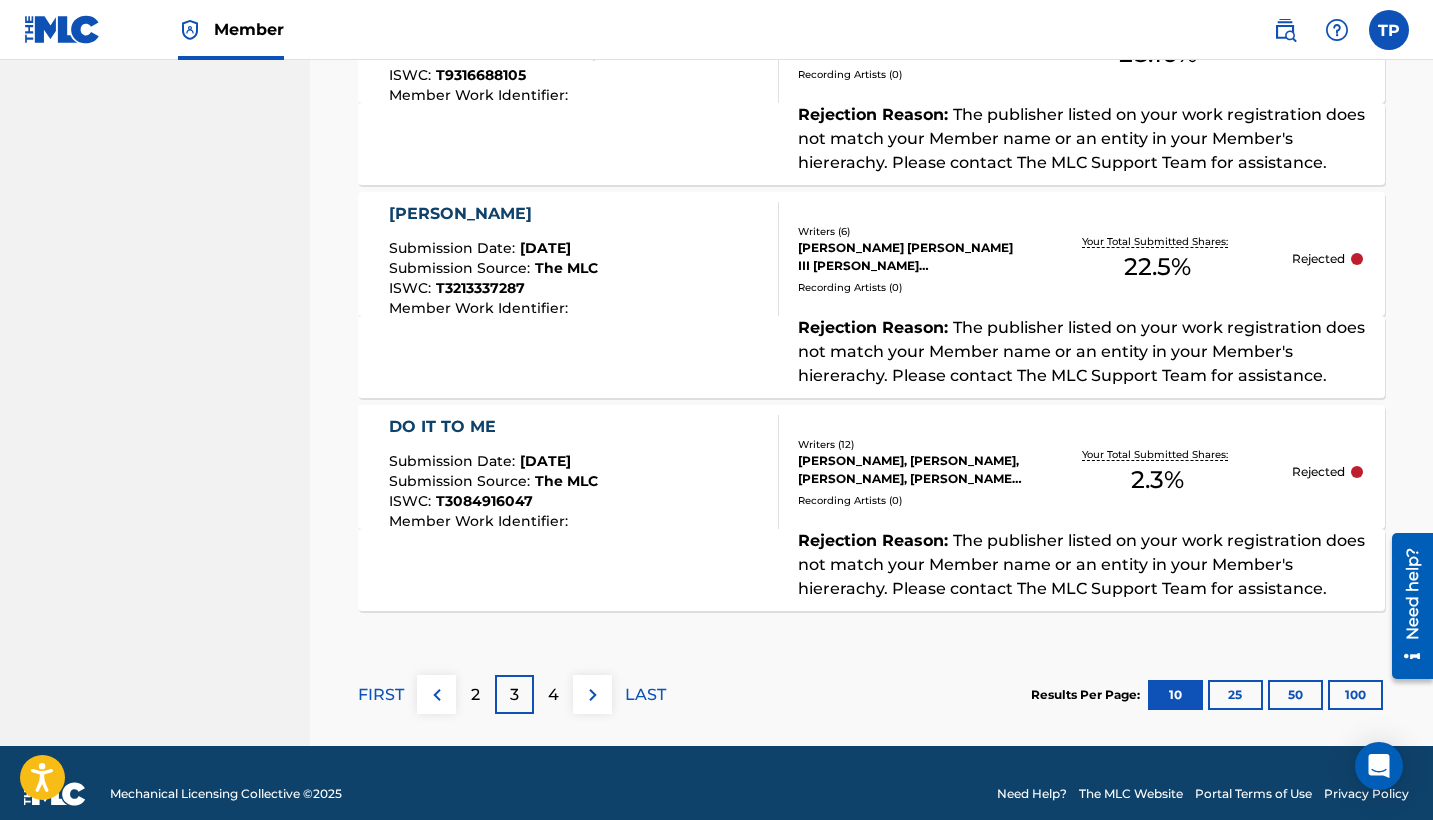 scroll, scrollTop: 2310, scrollLeft: 0, axis: vertical 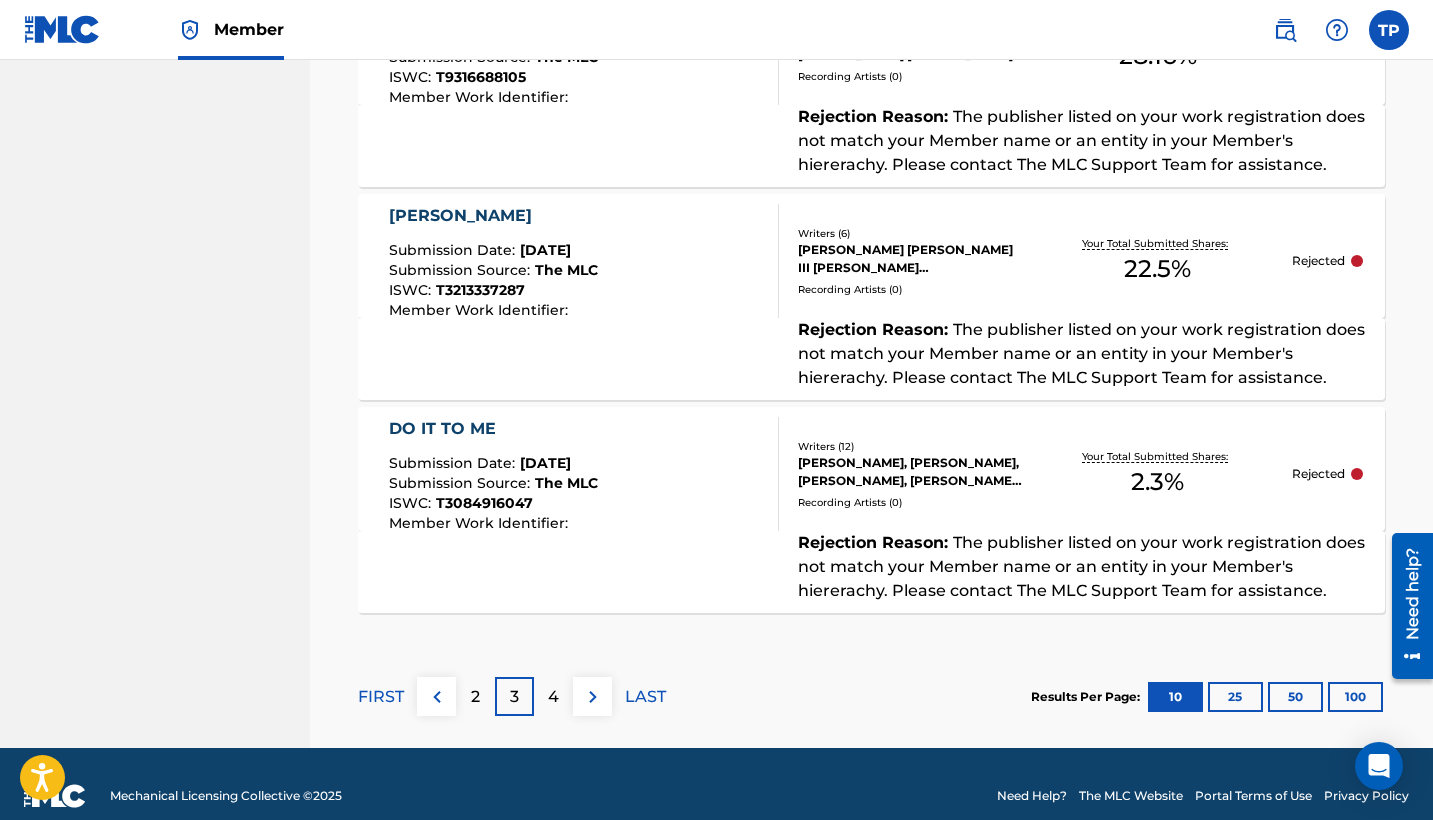 click on "4" at bounding box center [553, 696] 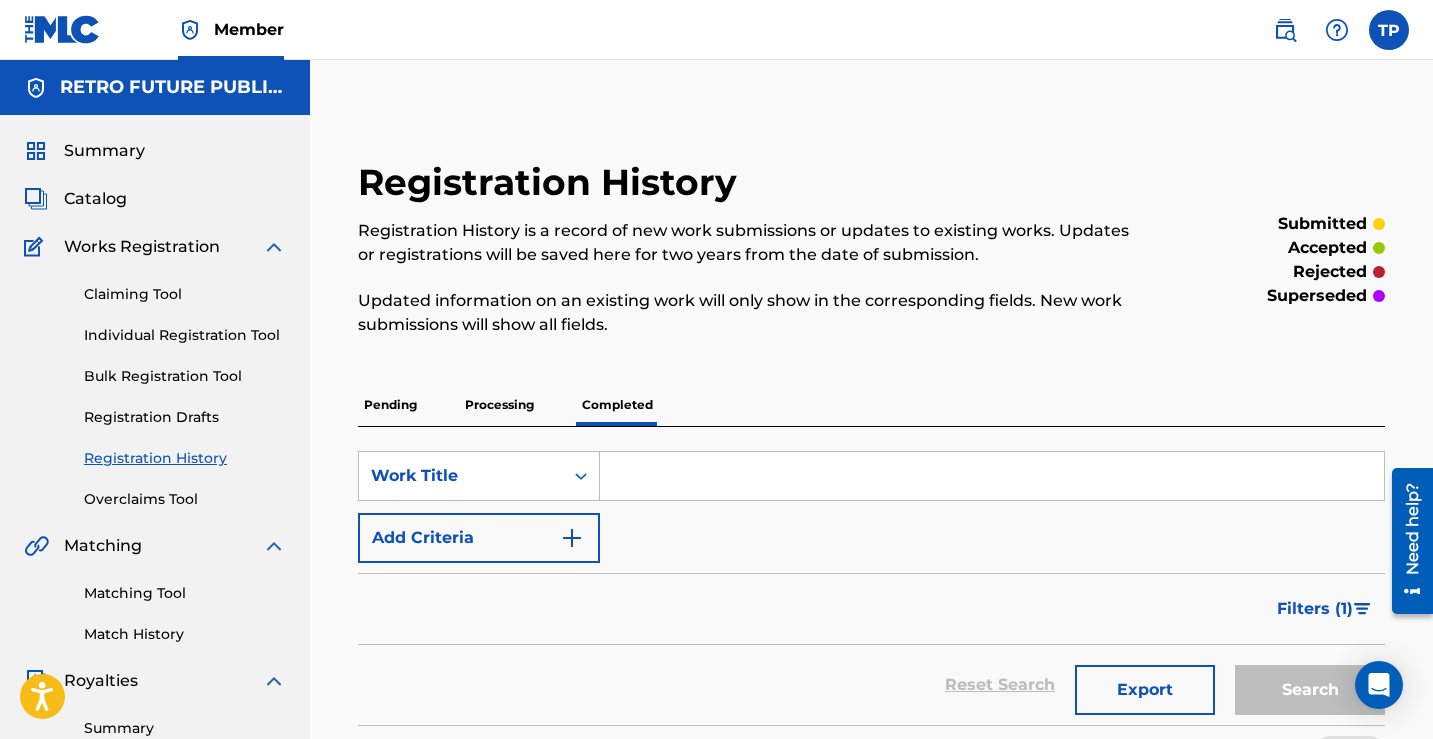 scroll, scrollTop: 0, scrollLeft: 0, axis: both 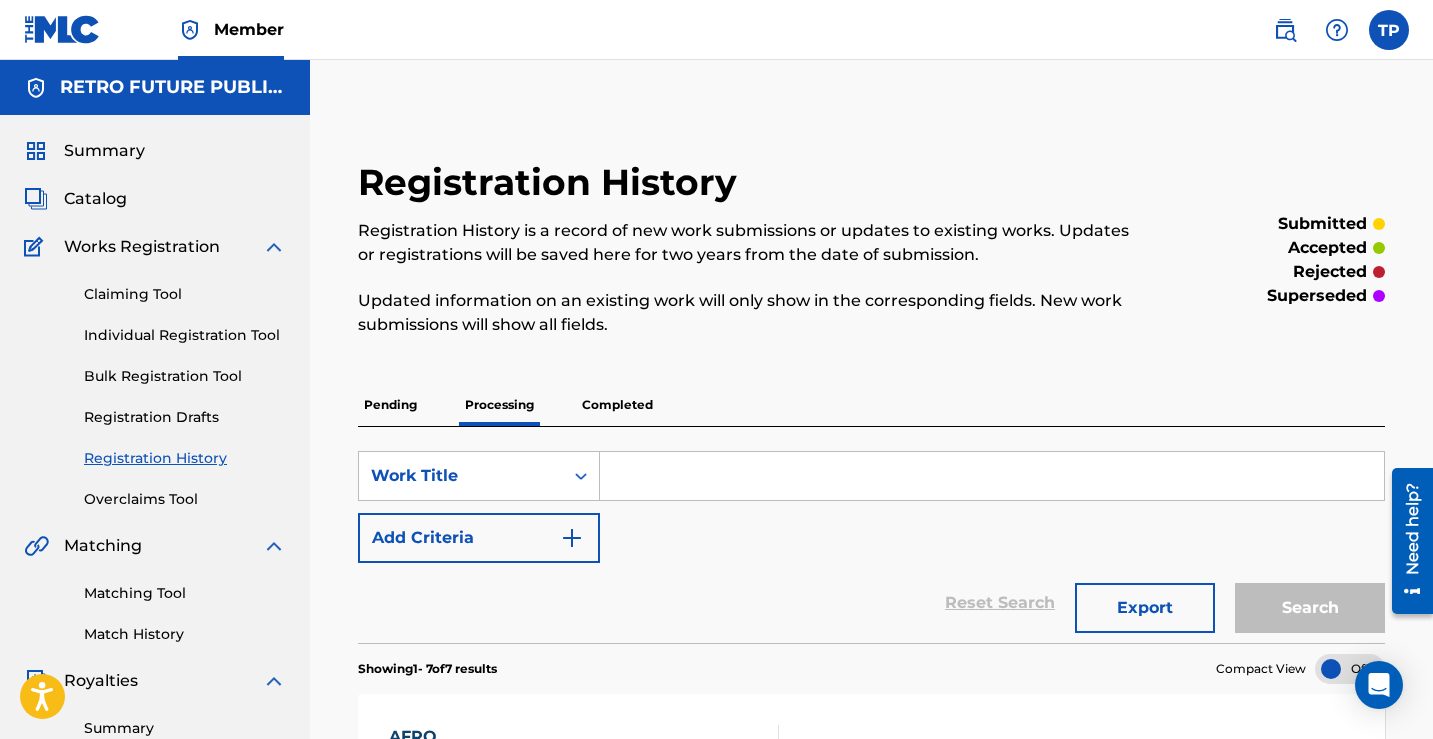 click on "Pending" at bounding box center (390, 405) 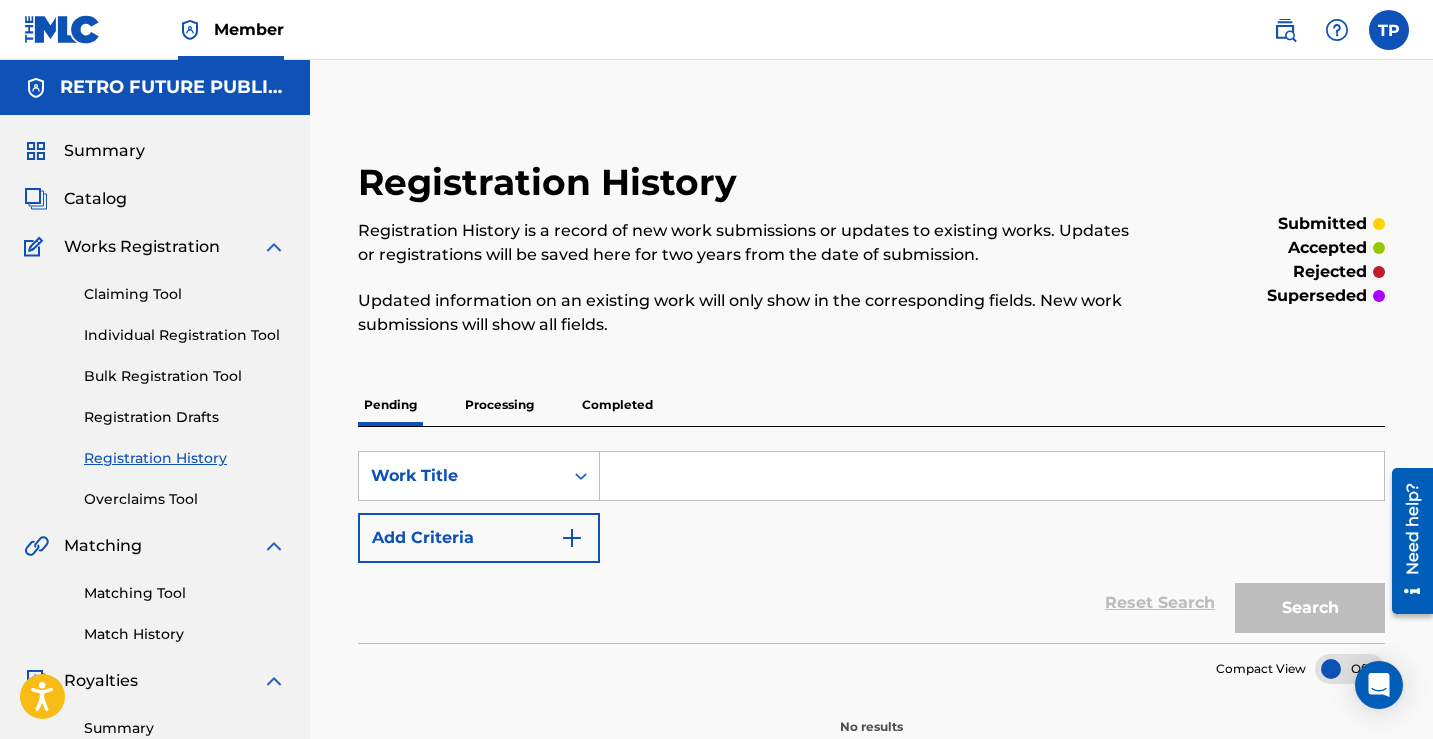 scroll, scrollTop: 0, scrollLeft: 0, axis: both 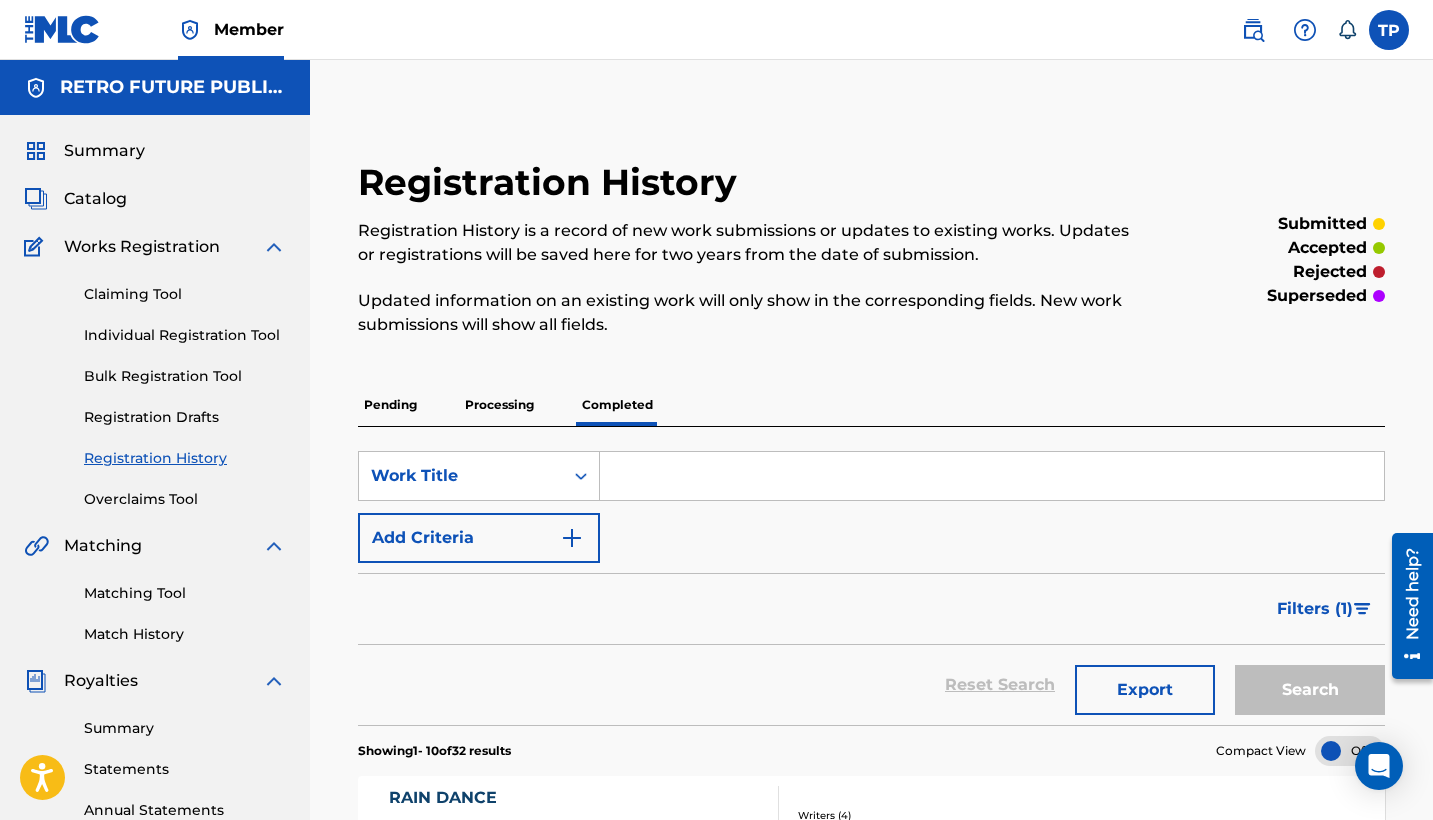 click on "Claiming Tool" at bounding box center (185, 294) 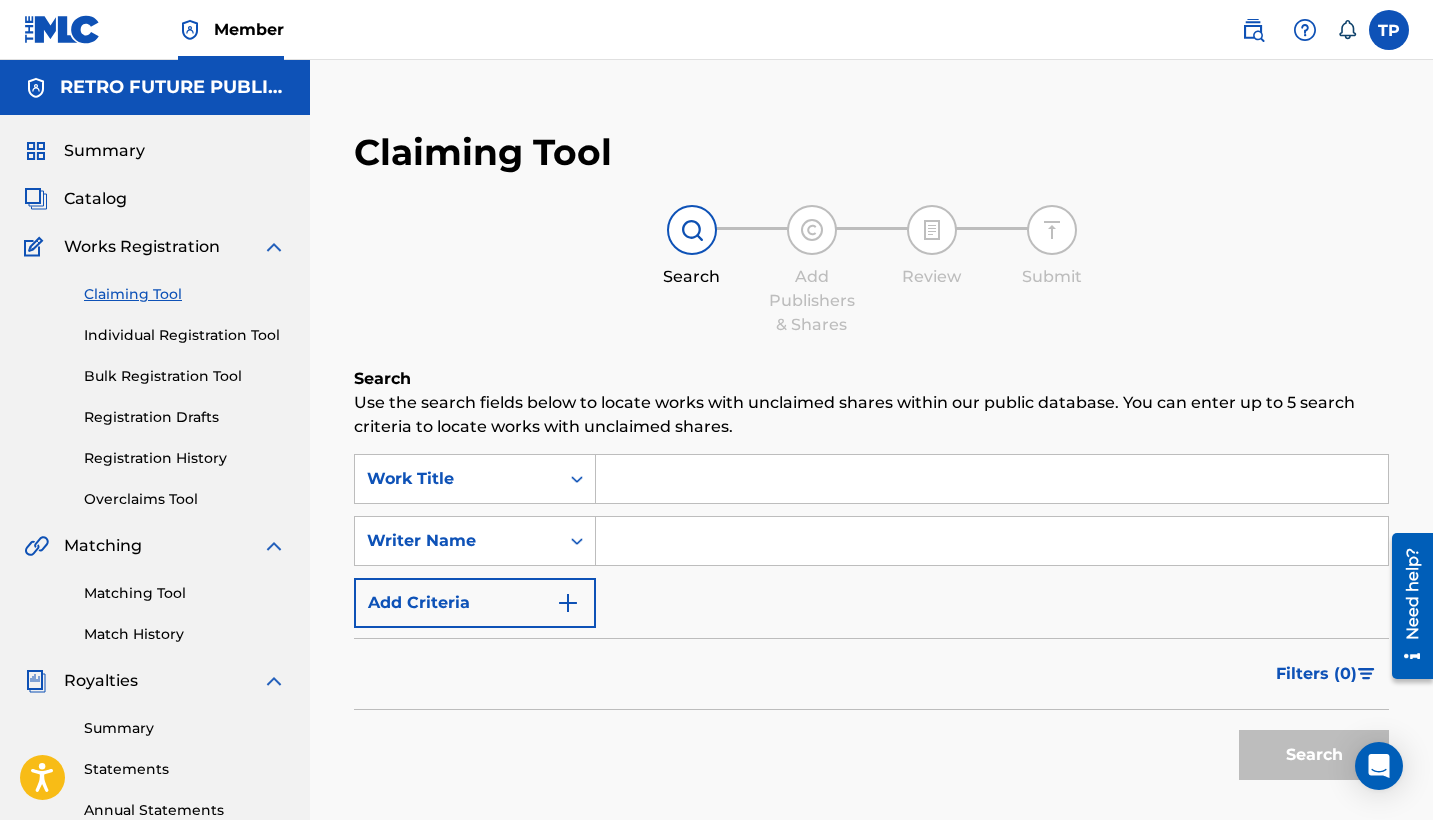 click at bounding box center (992, 541) 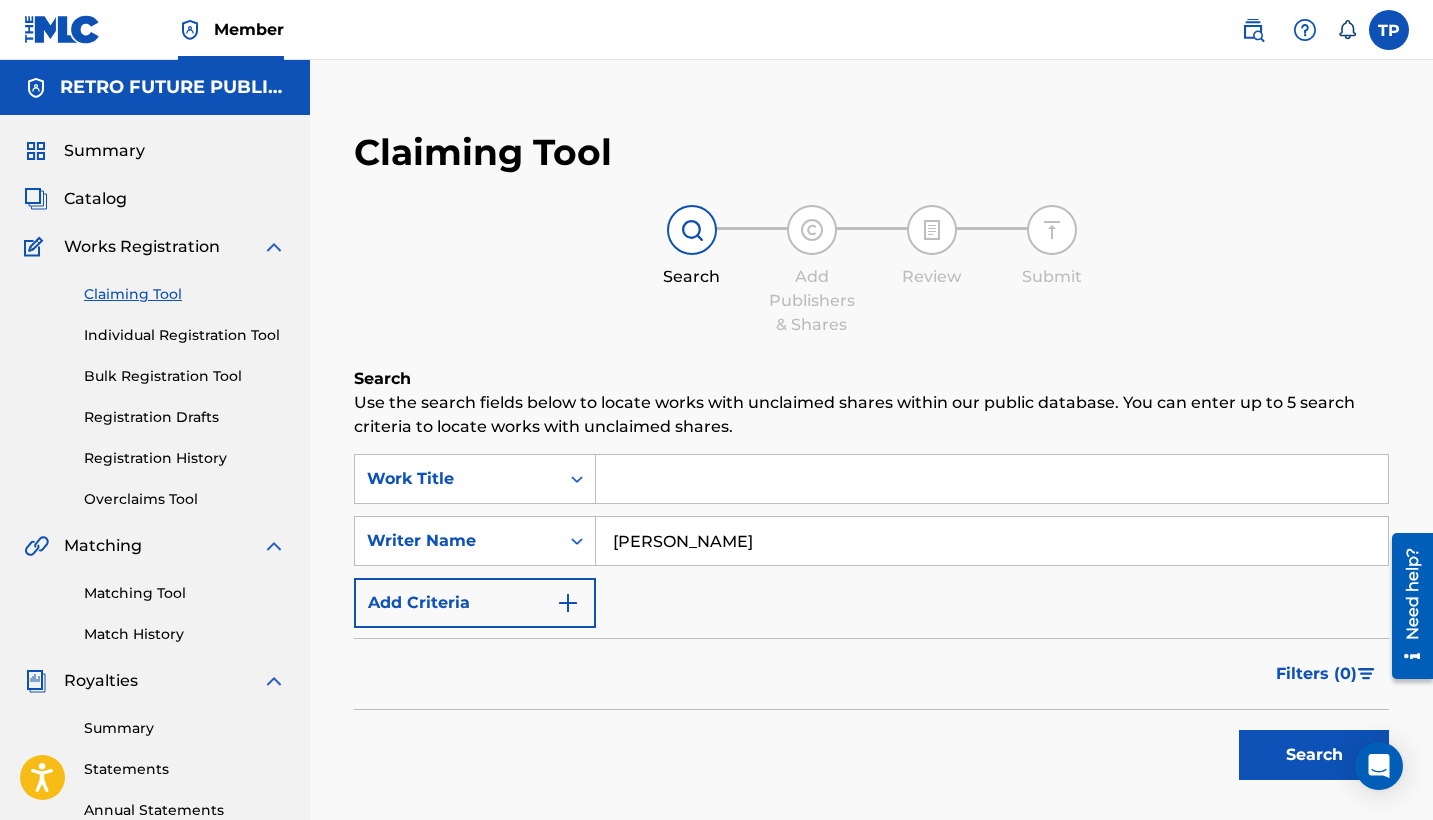 type on "[PERSON_NAME]" 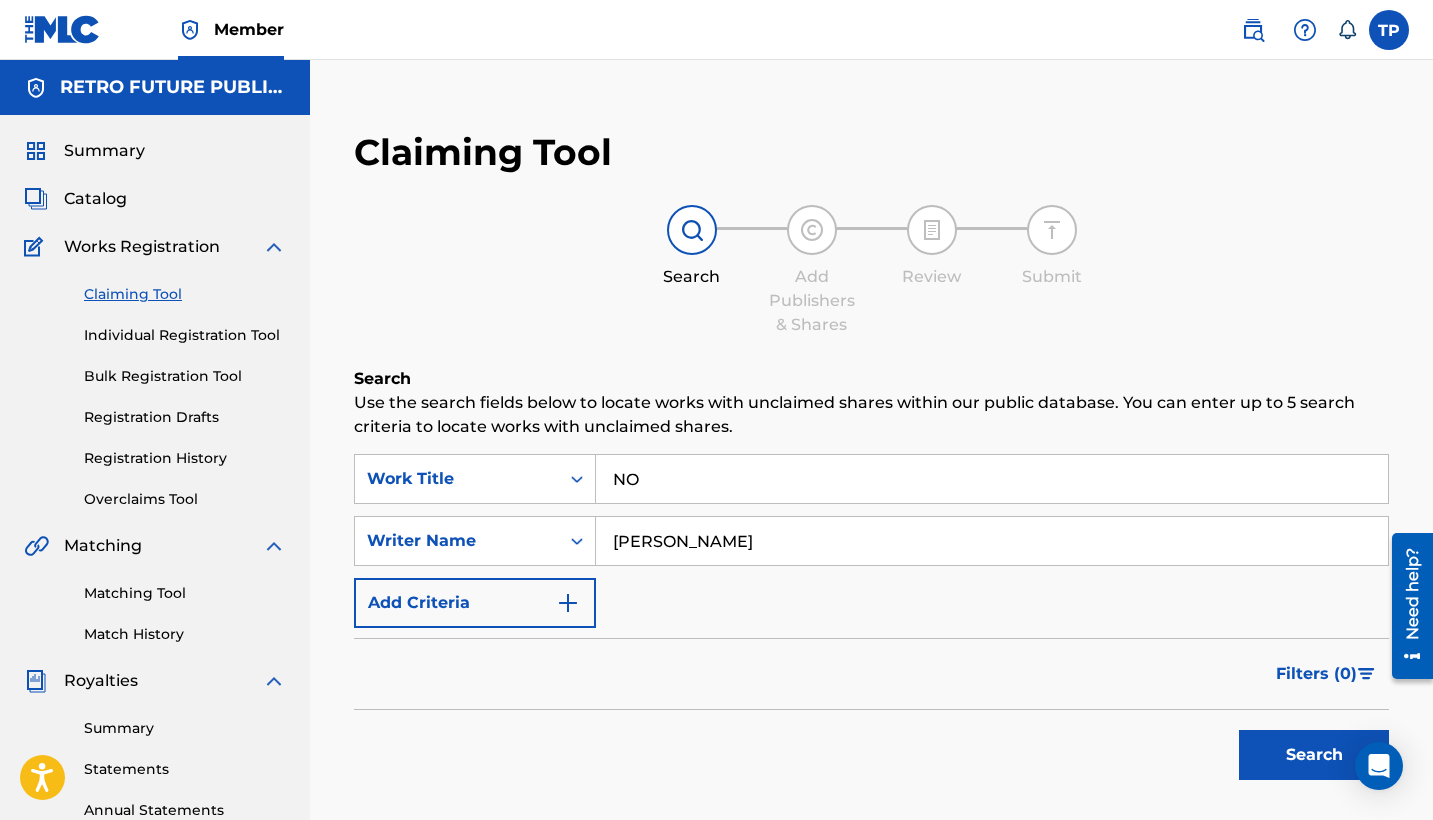type on "NO" 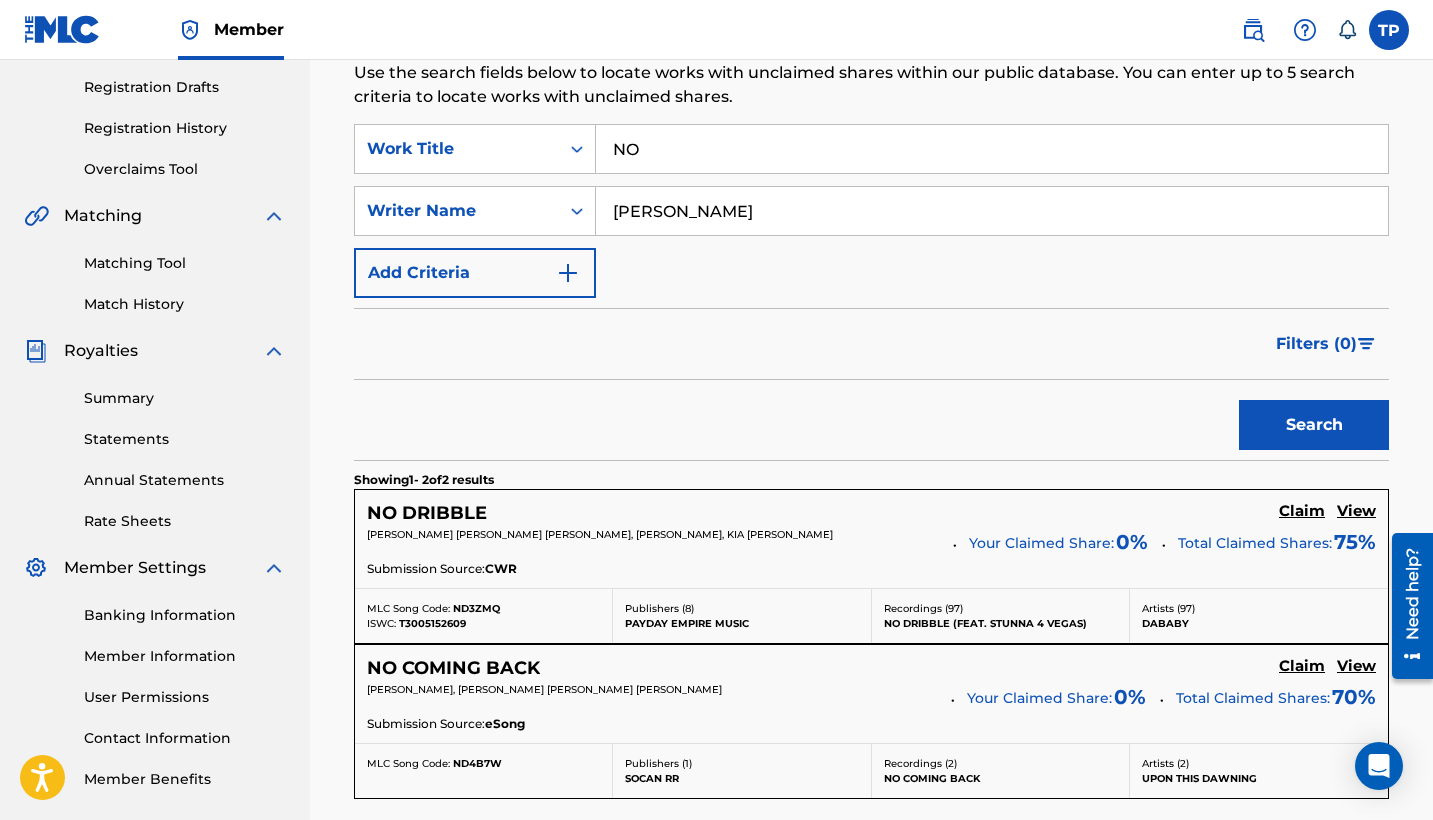 scroll, scrollTop: 347, scrollLeft: 0, axis: vertical 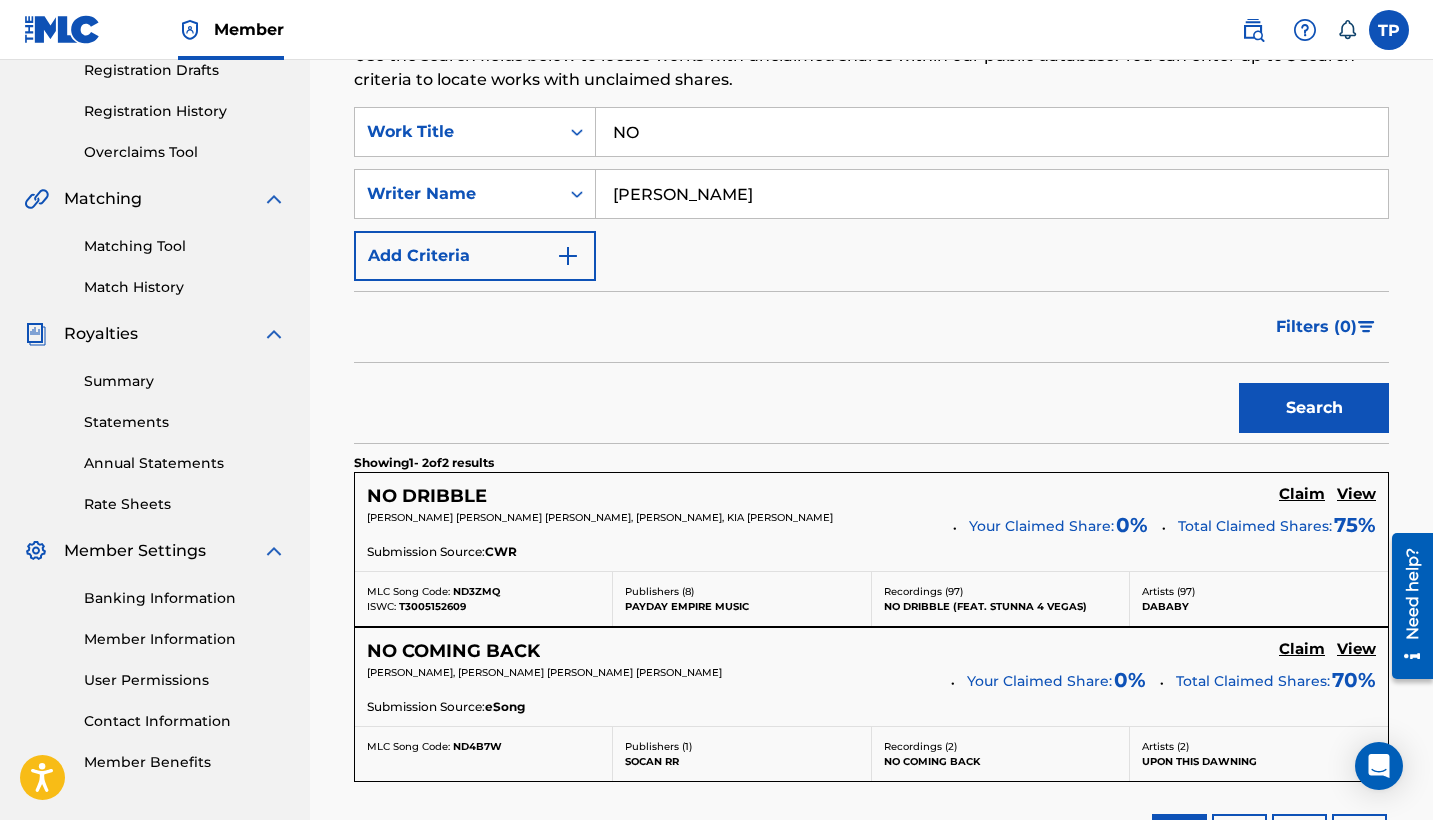 click on "Claim" at bounding box center [1302, 494] 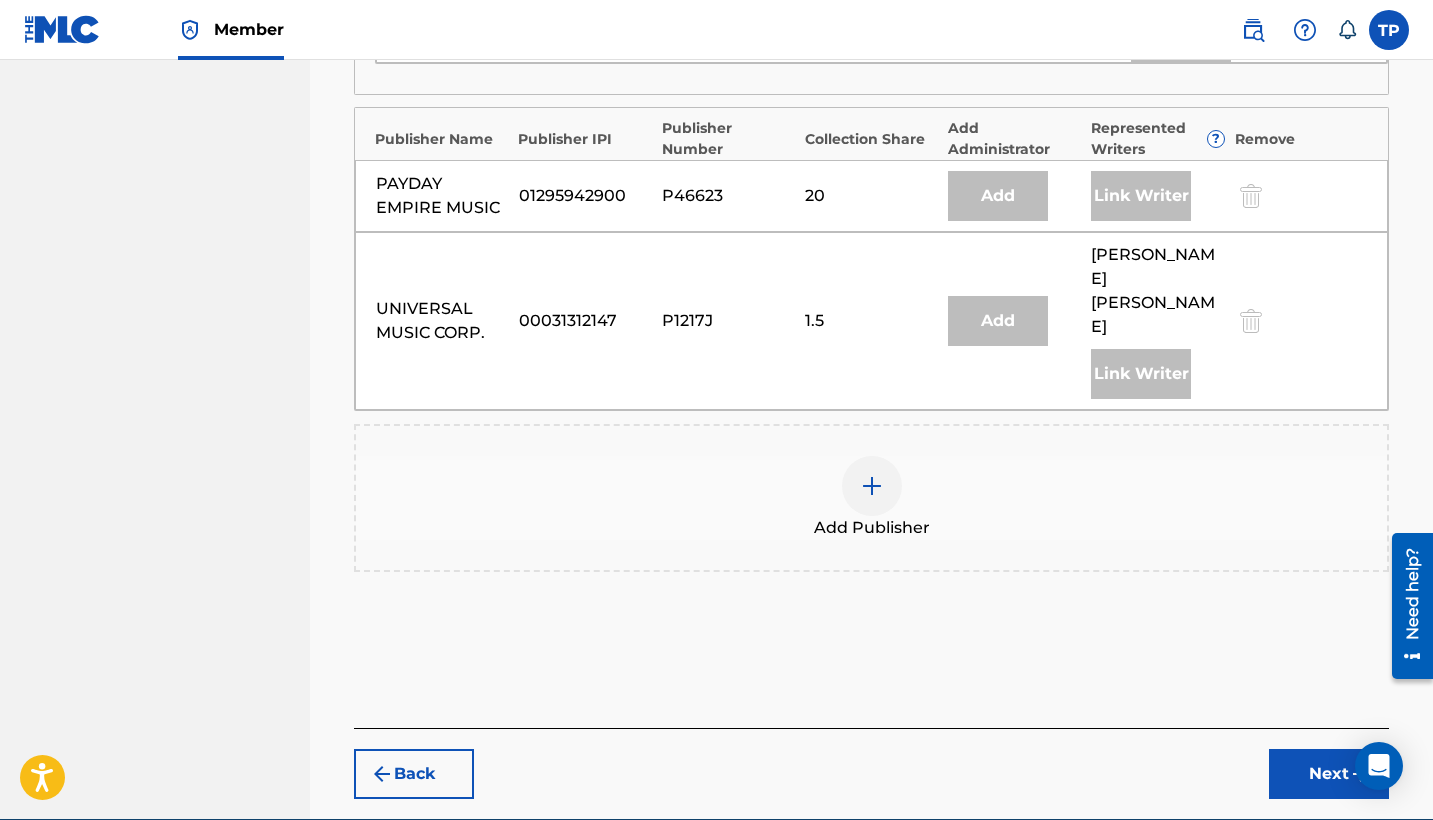 scroll, scrollTop: 1447, scrollLeft: 0, axis: vertical 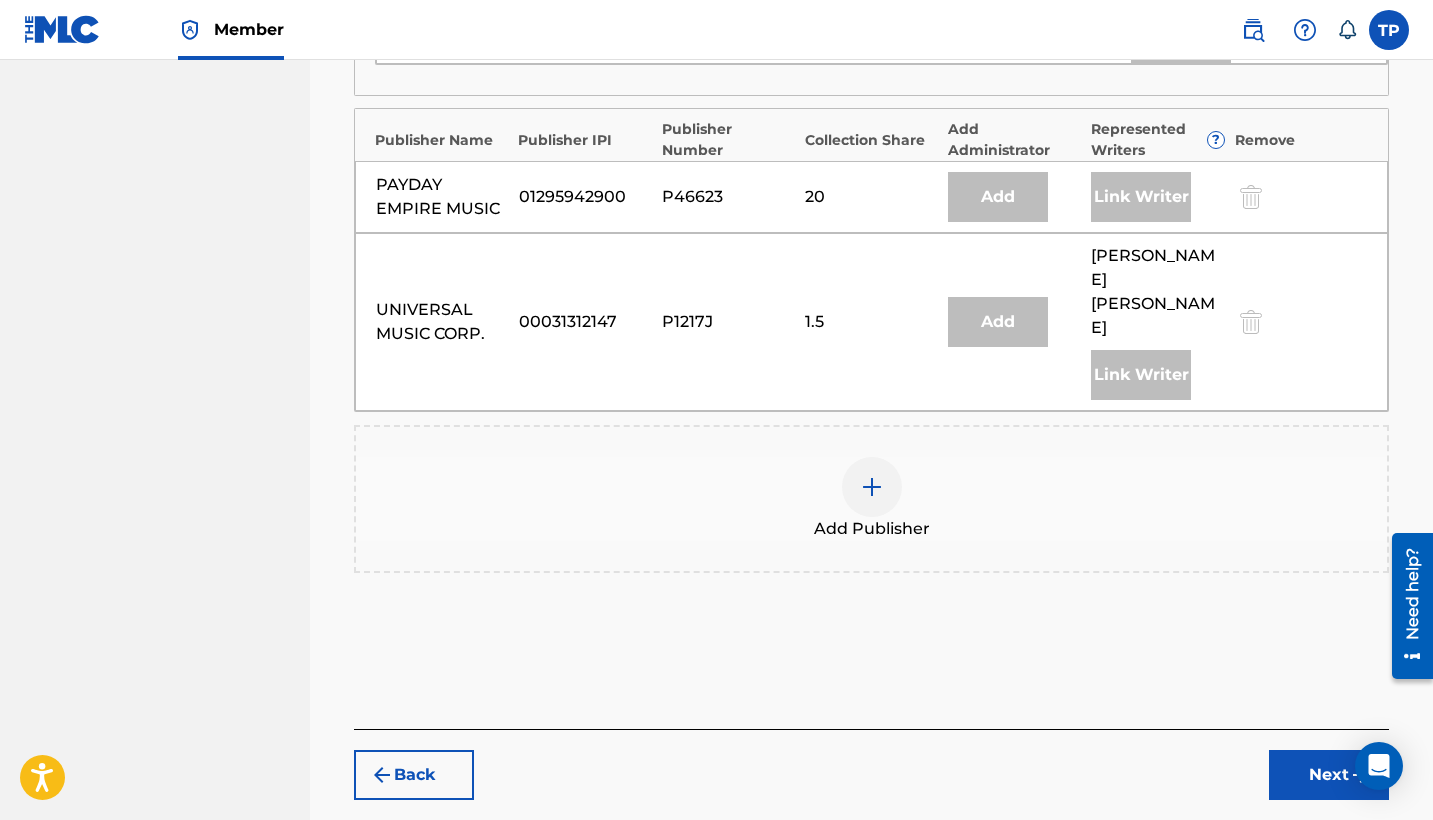 click at bounding box center (872, 487) 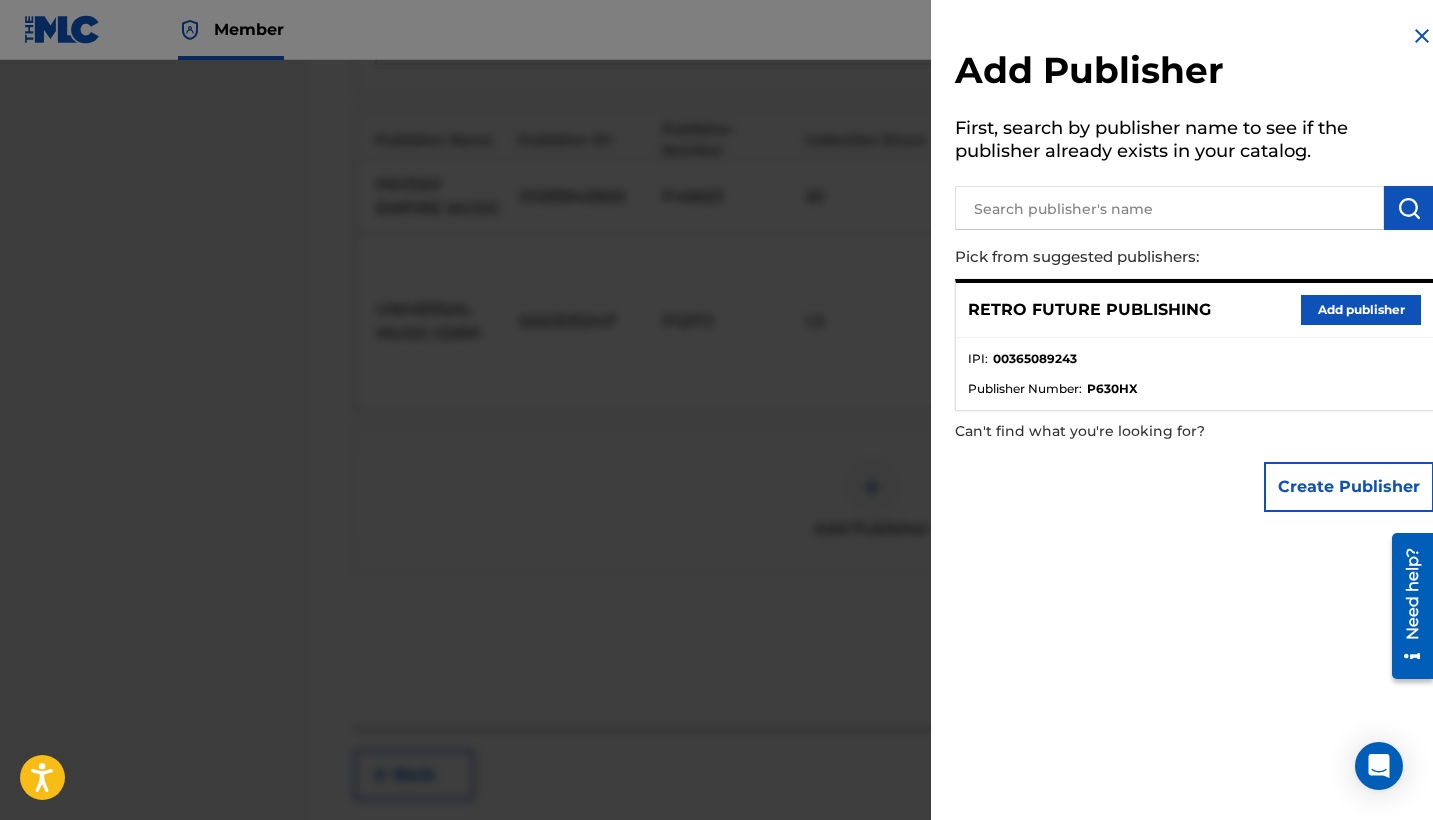 click on "Add publisher" at bounding box center (1361, 310) 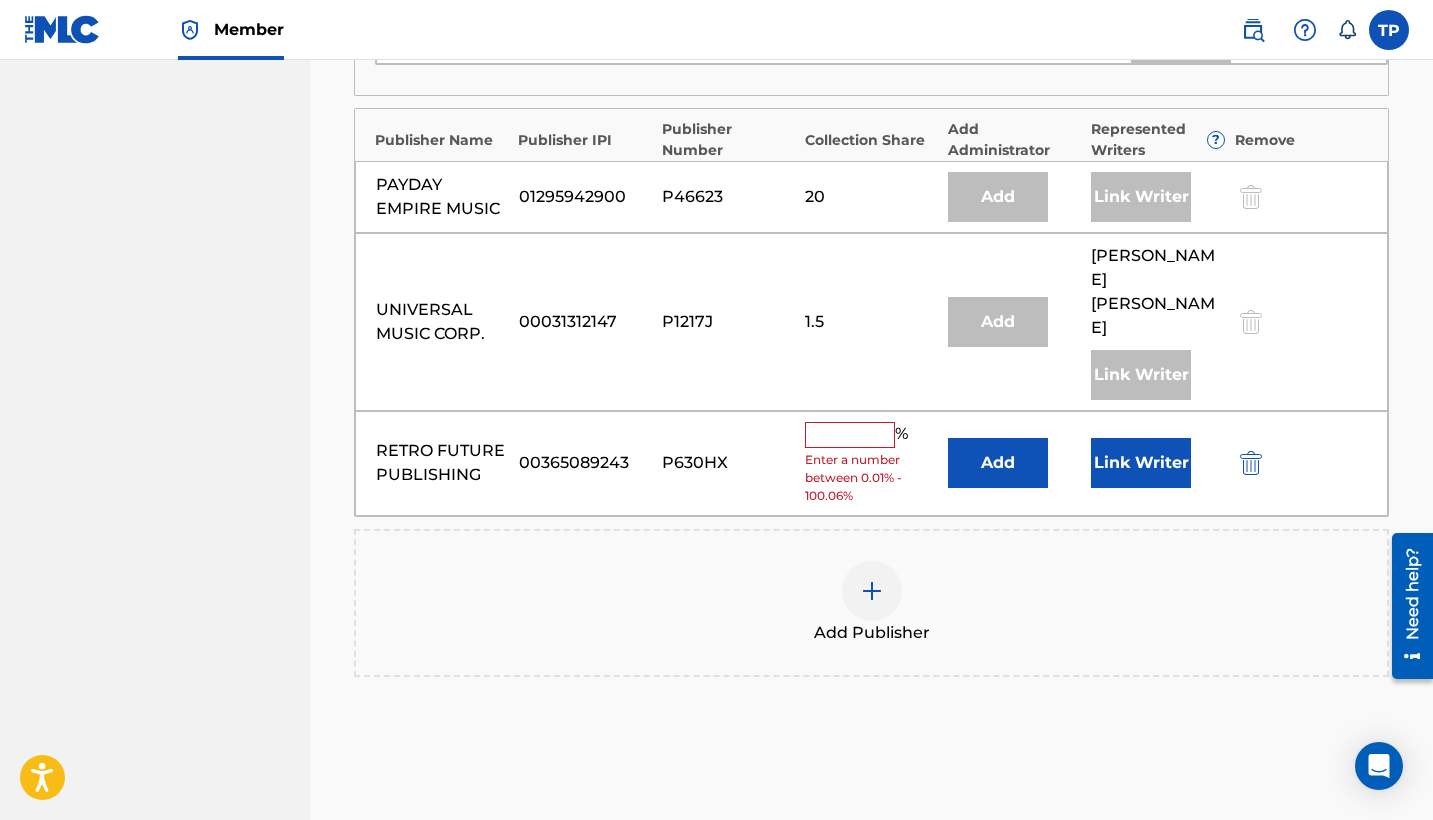click at bounding box center [850, 435] 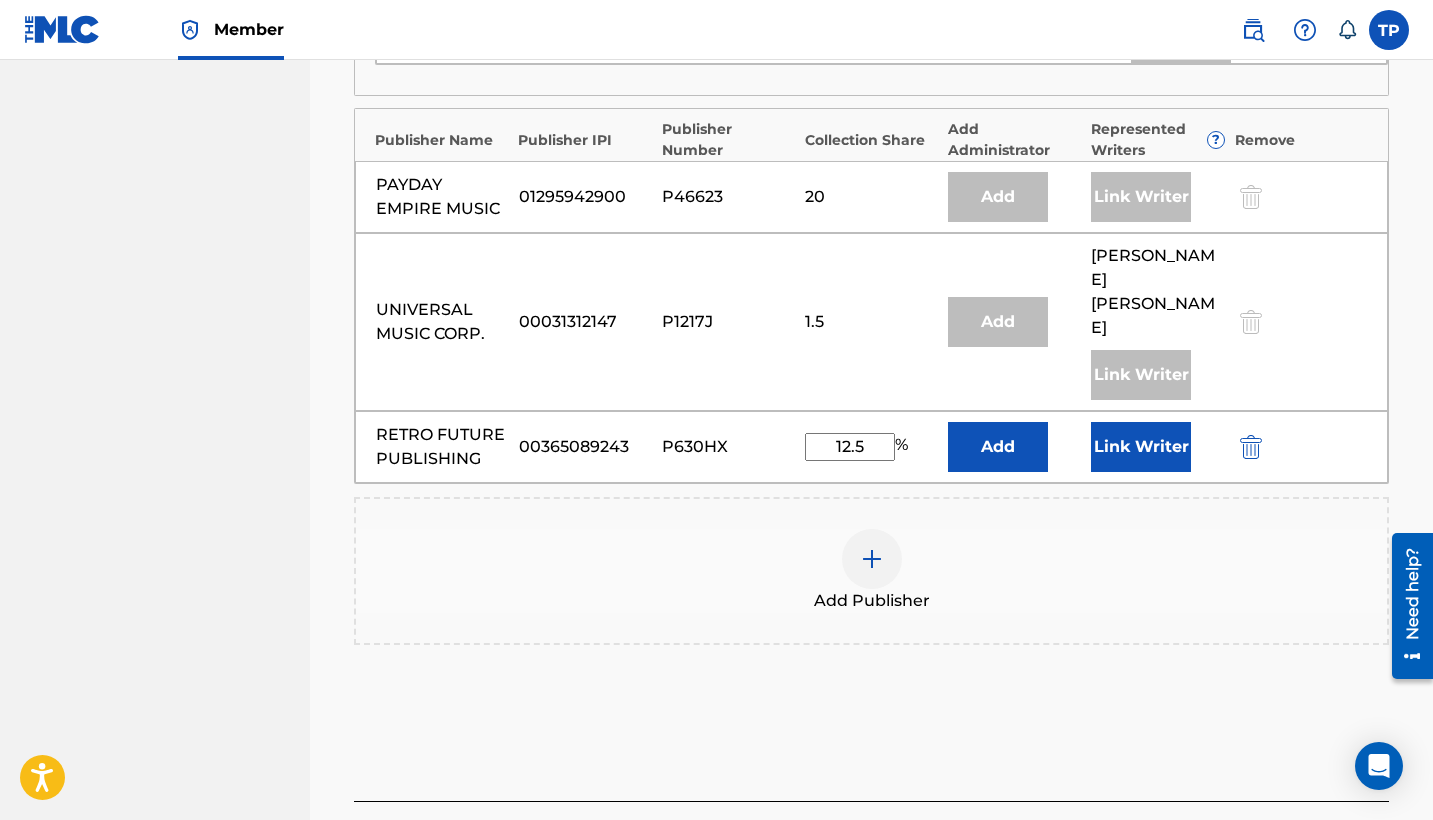 type on "12.5" 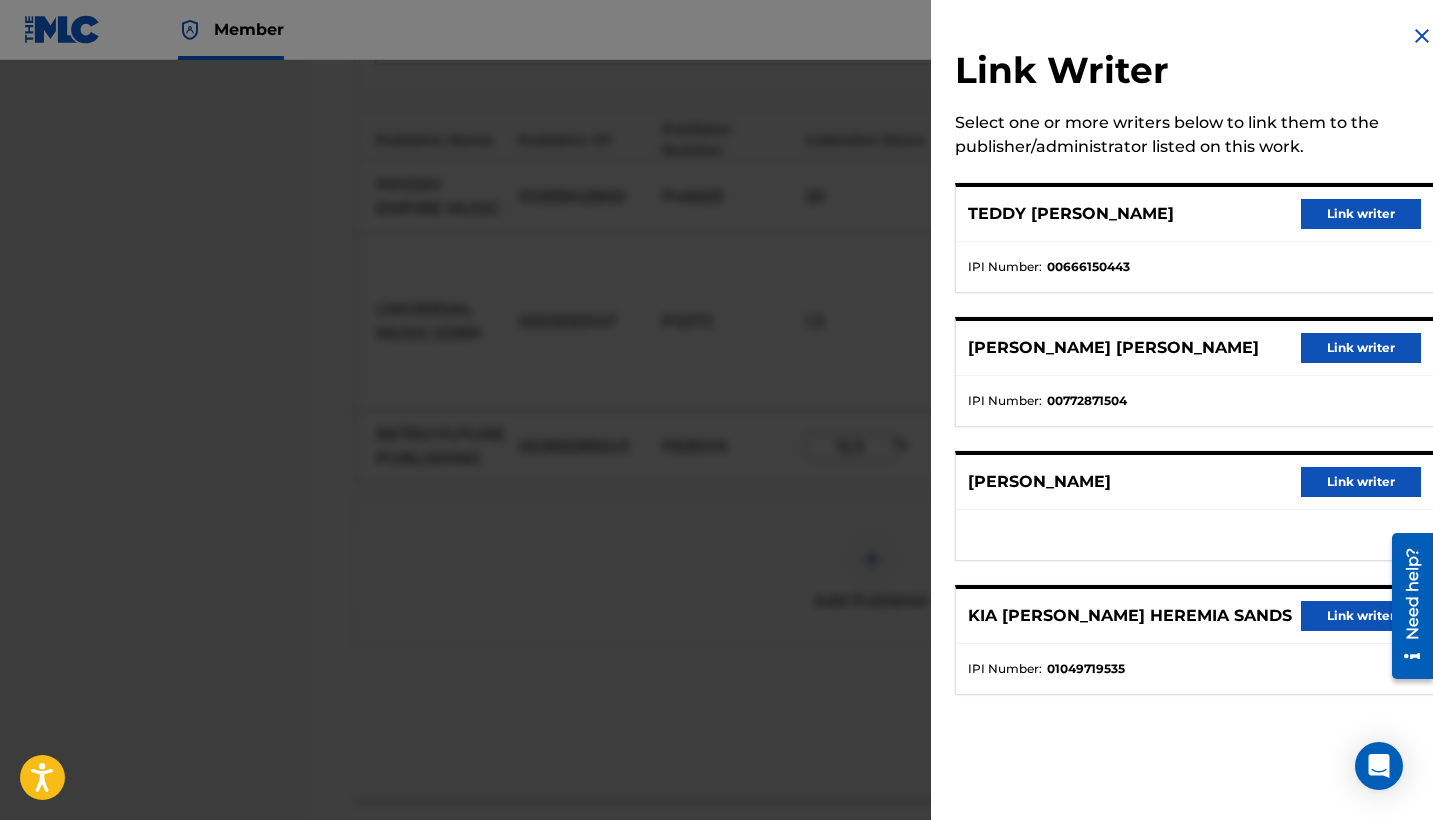 click on "Link writer" at bounding box center (1361, 214) 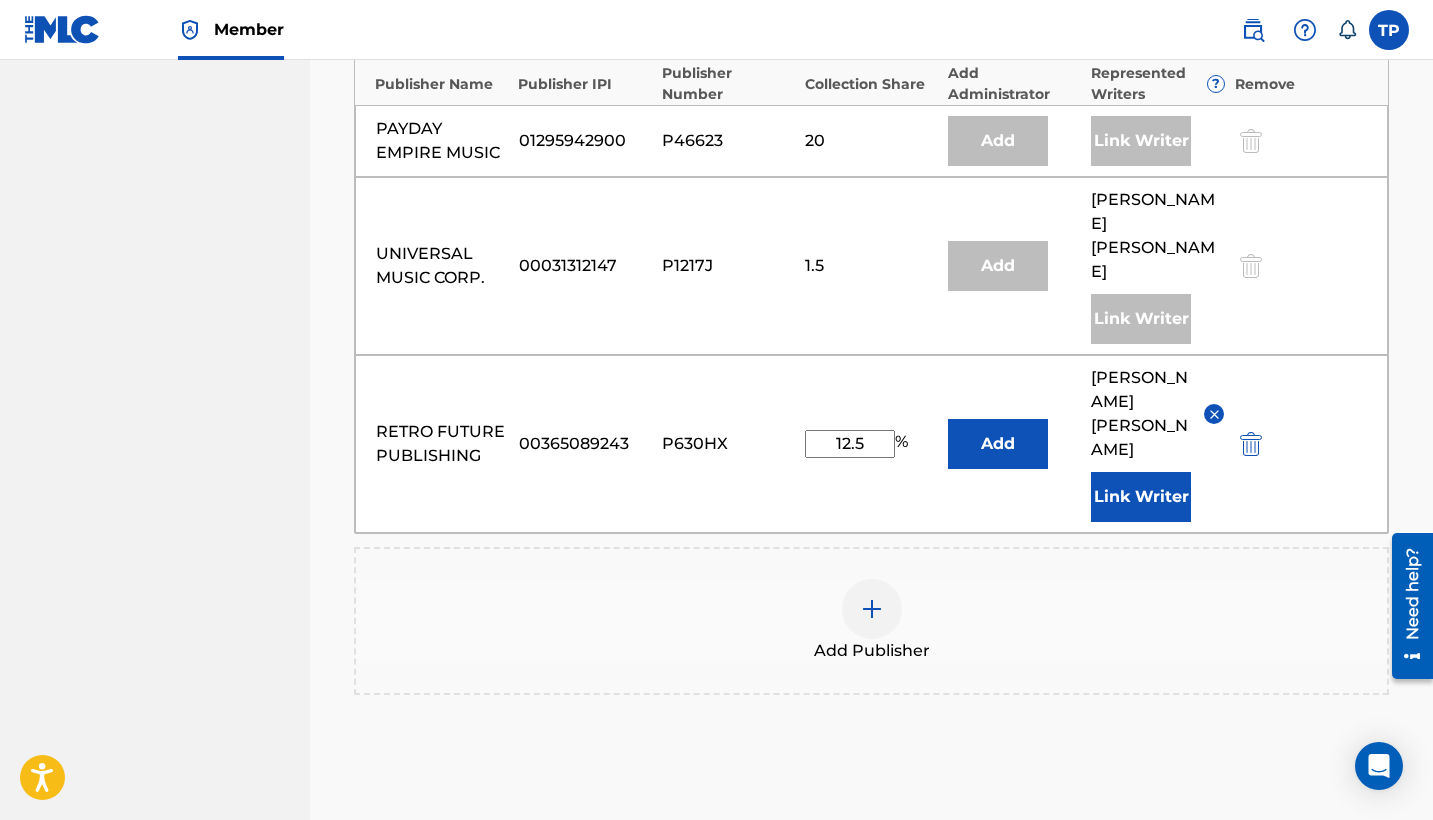 scroll, scrollTop: 1607, scrollLeft: 1, axis: both 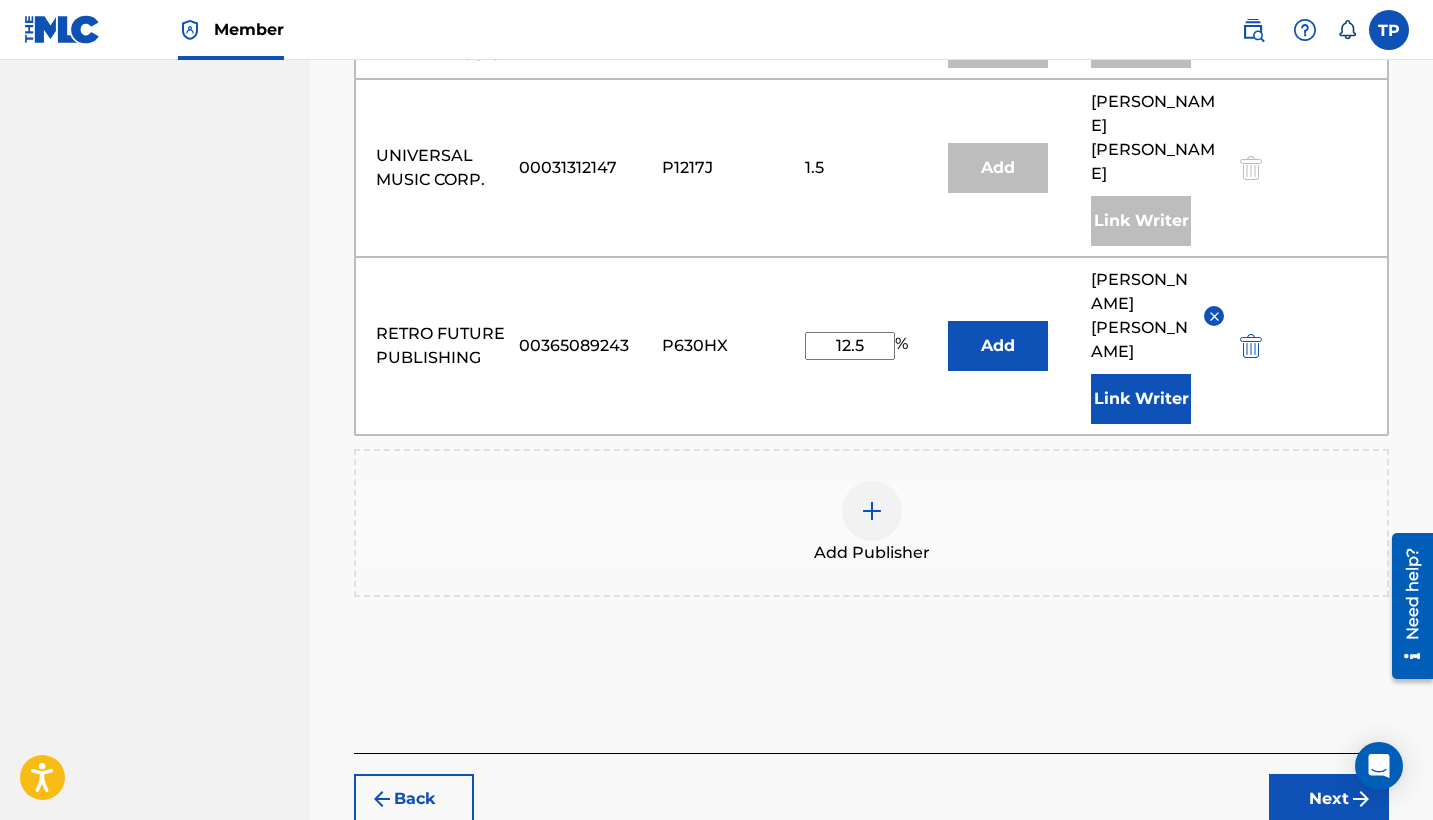 click on "Next" at bounding box center [1329, 799] 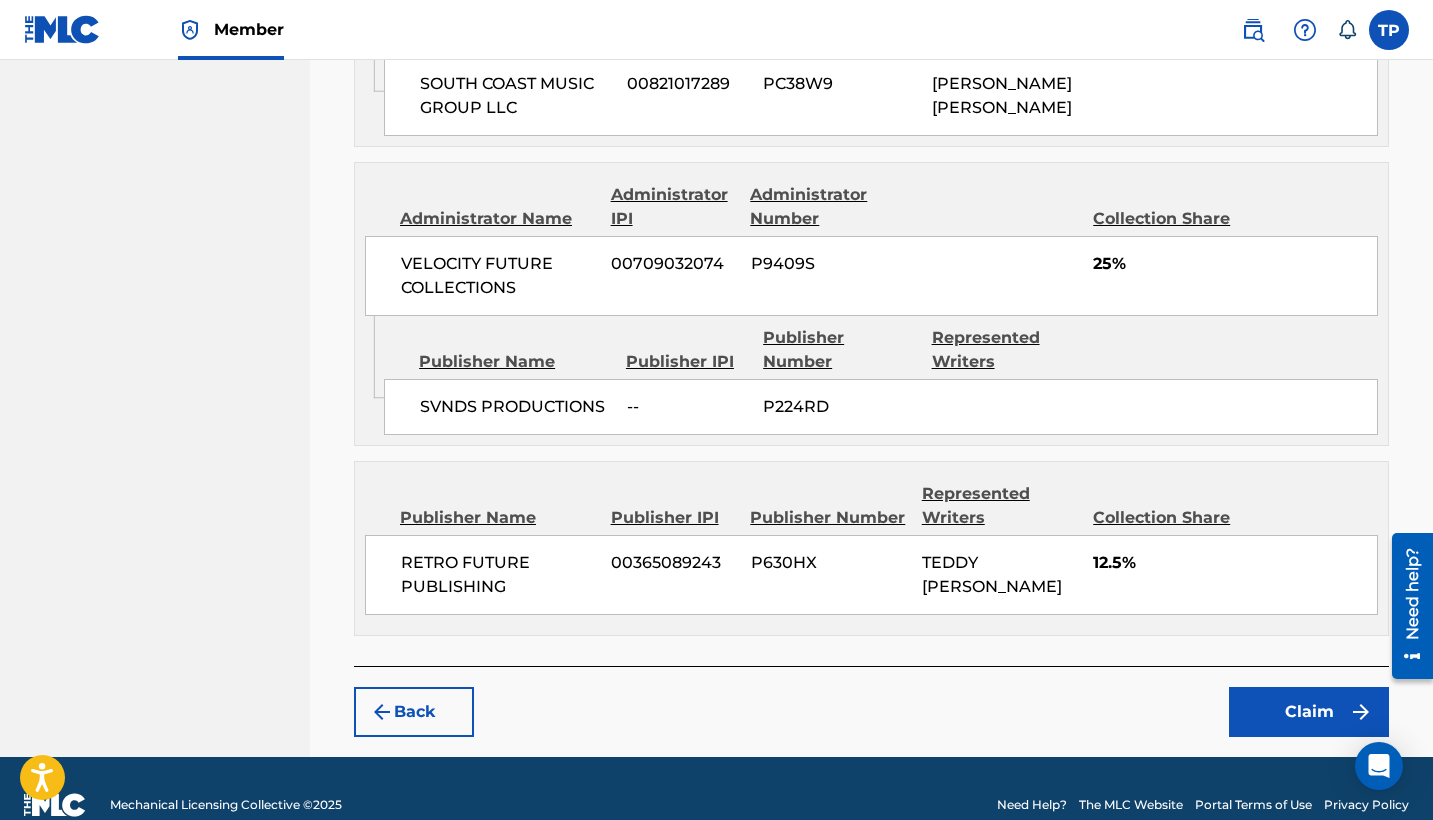 scroll, scrollTop: 1841, scrollLeft: 0, axis: vertical 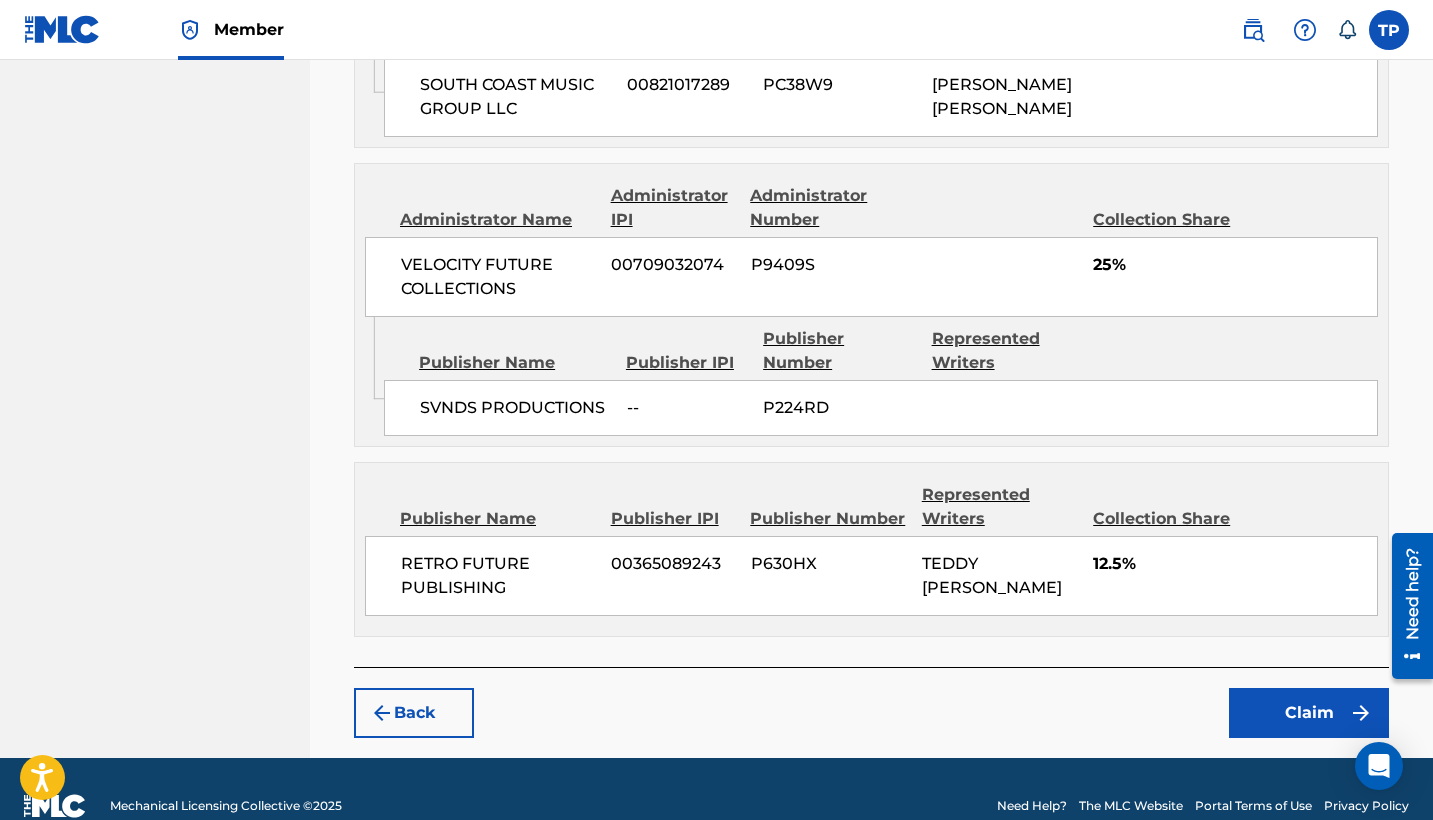 click on "Claim" at bounding box center [1309, 713] 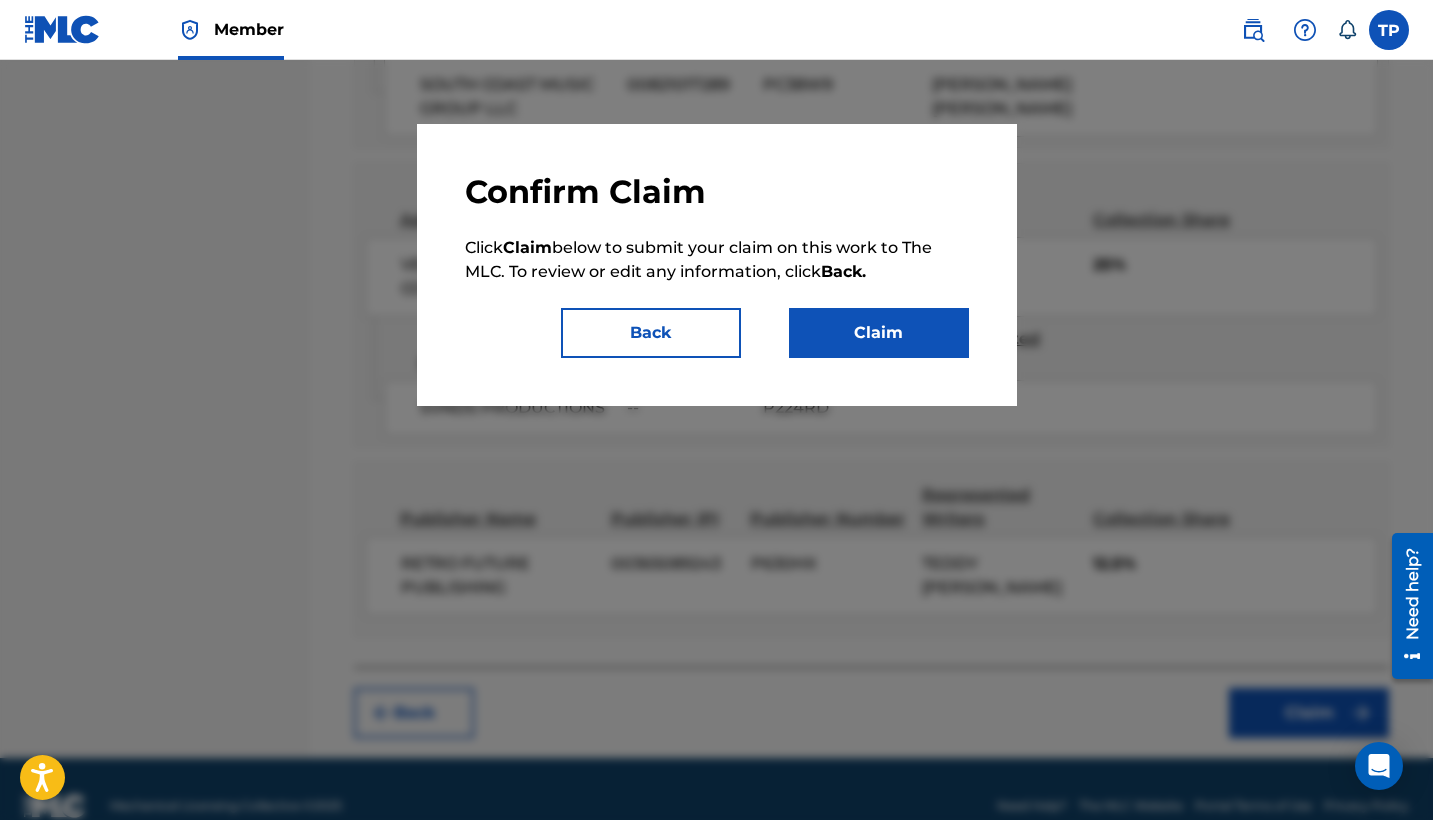 click on "Claim" at bounding box center [879, 333] 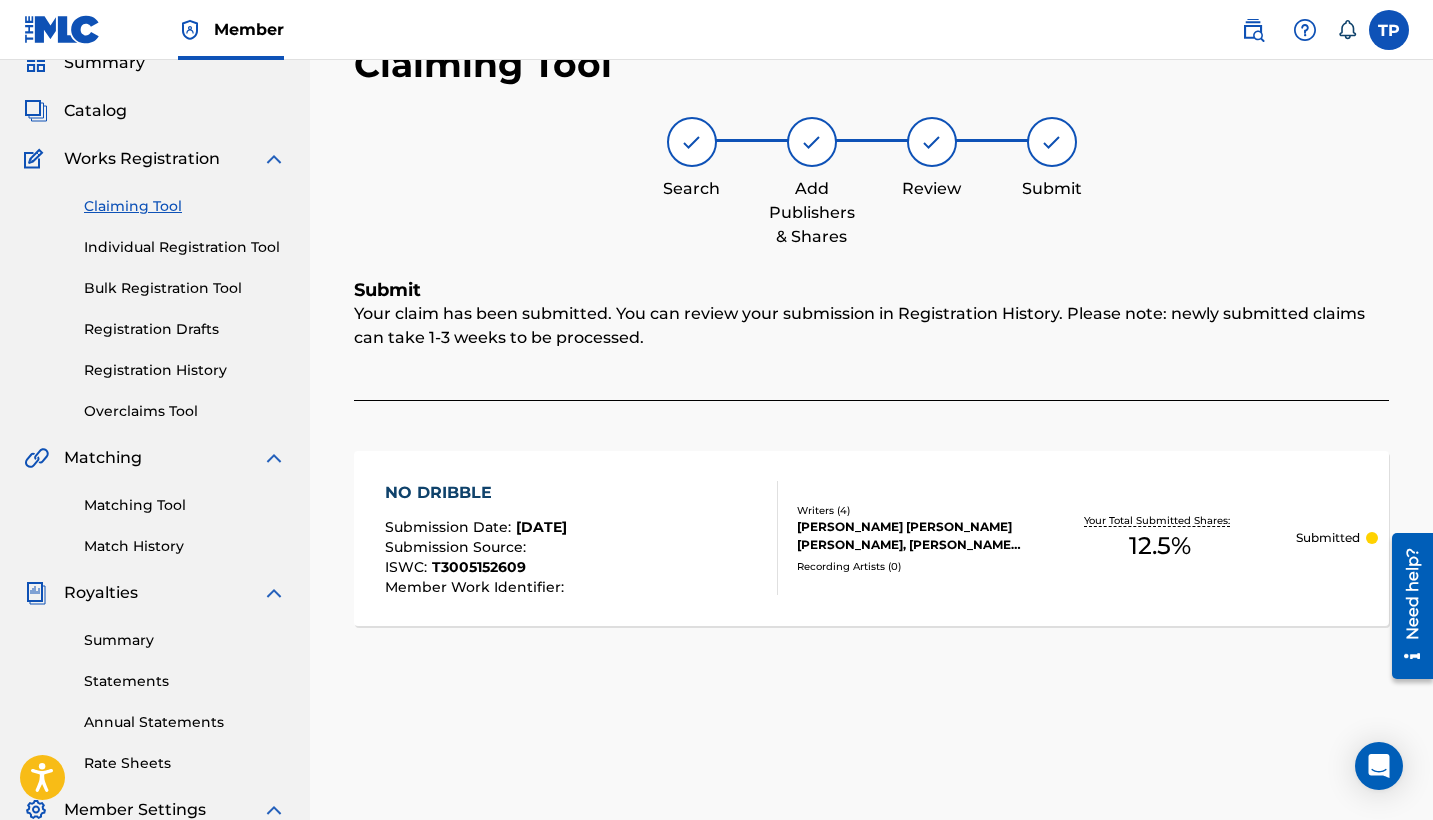 scroll, scrollTop: 75, scrollLeft: 0, axis: vertical 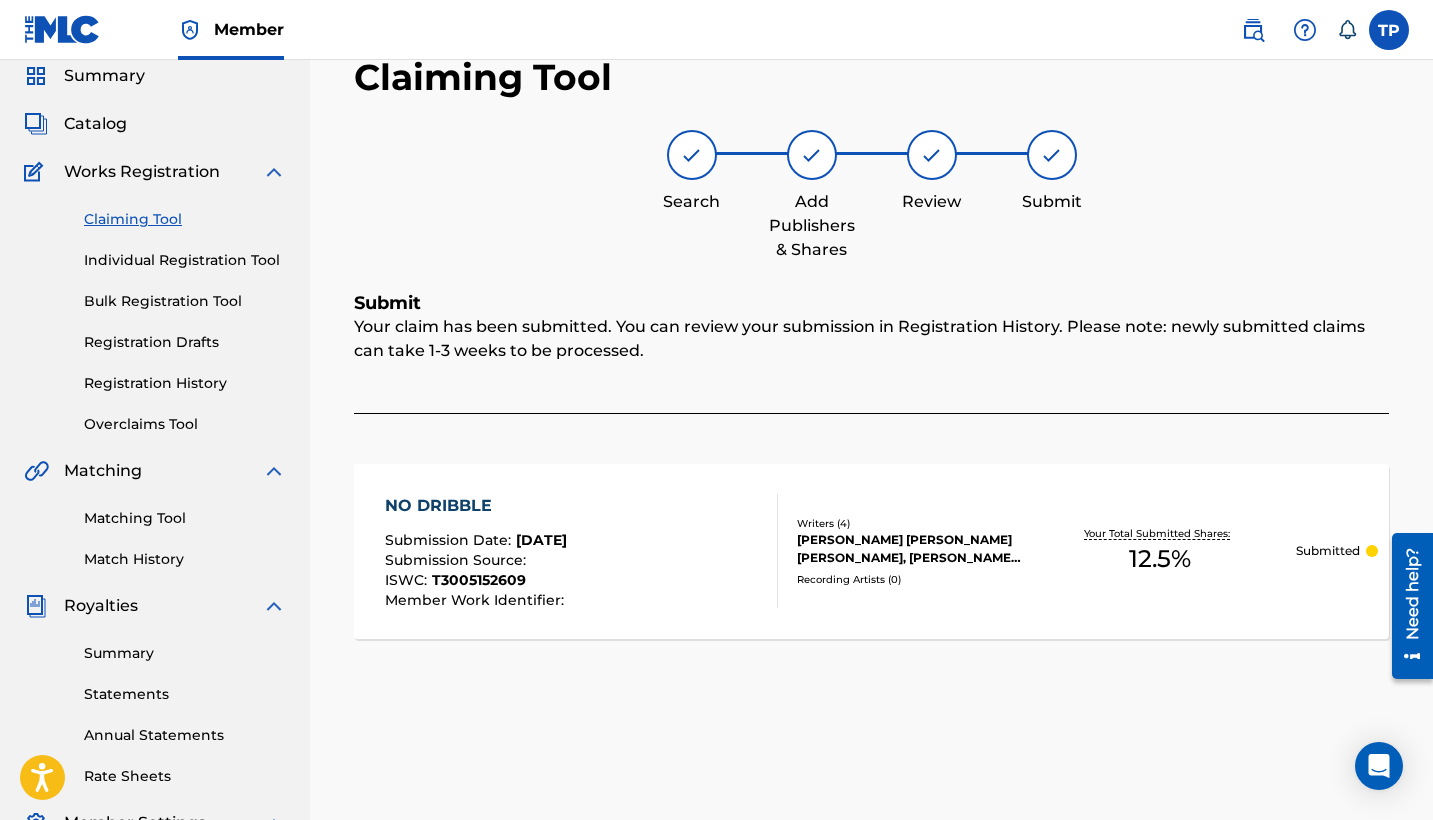 click on "Claiming Tool Individual Registration Tool Bulk Registration Tool Registration Drafts Registration History Overclaims Tool" at bounding box center (155, 309) 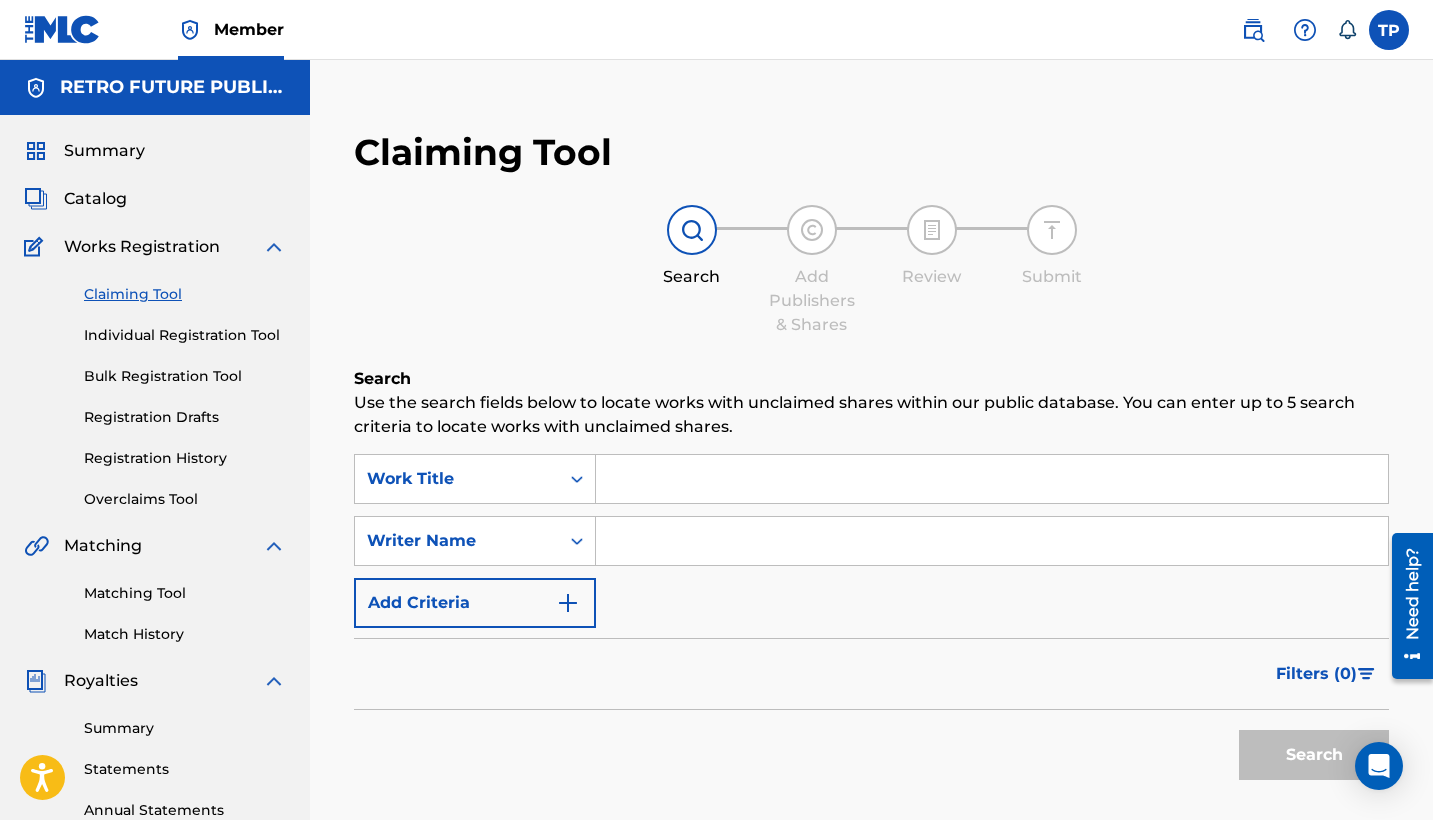 click at bounding box center (992, 541) 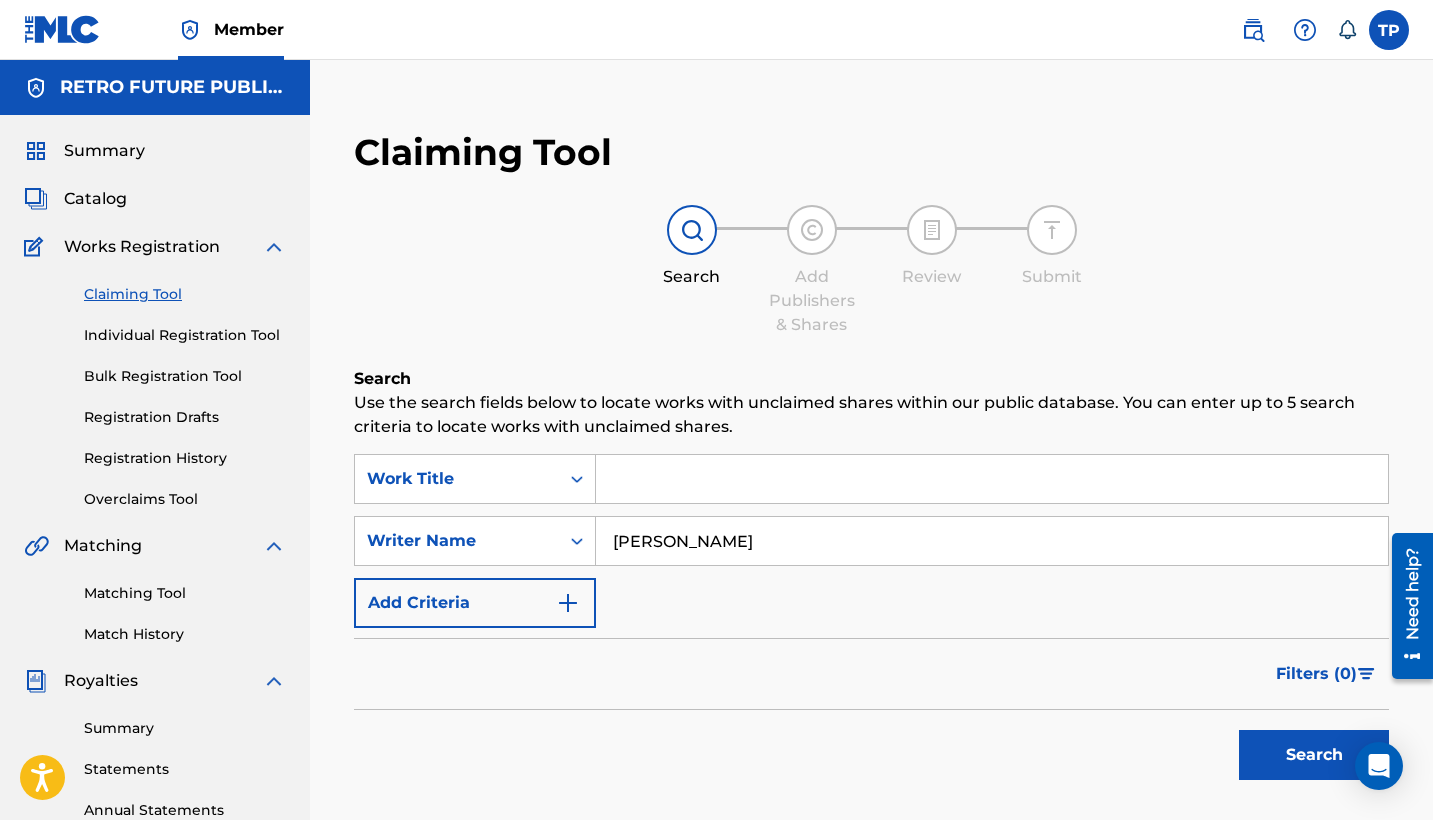 type on "[PERSON_NAME]" 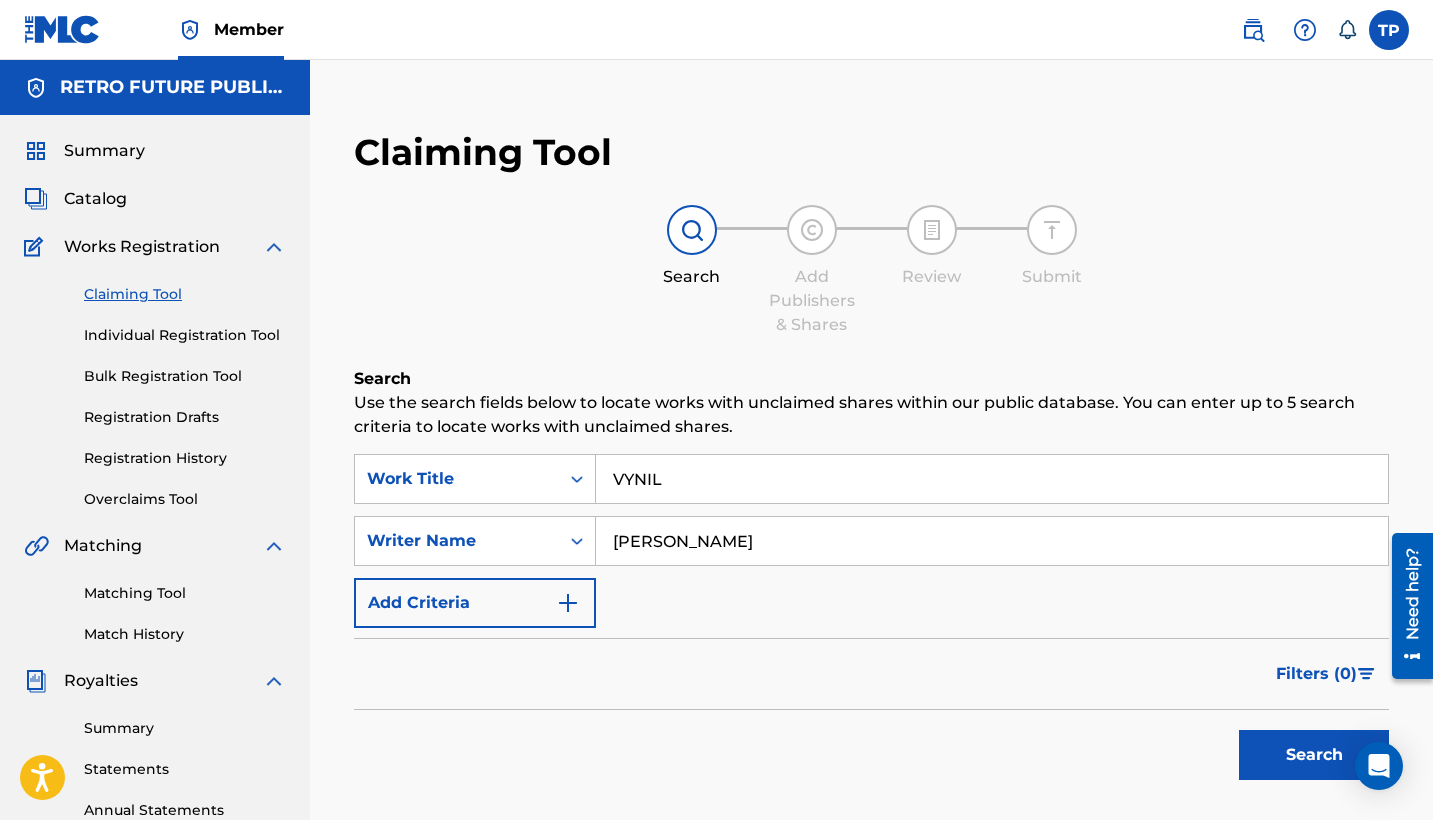 click on "Search Add Publishers & Shares Review Submit" at bounding box center [871, 271] 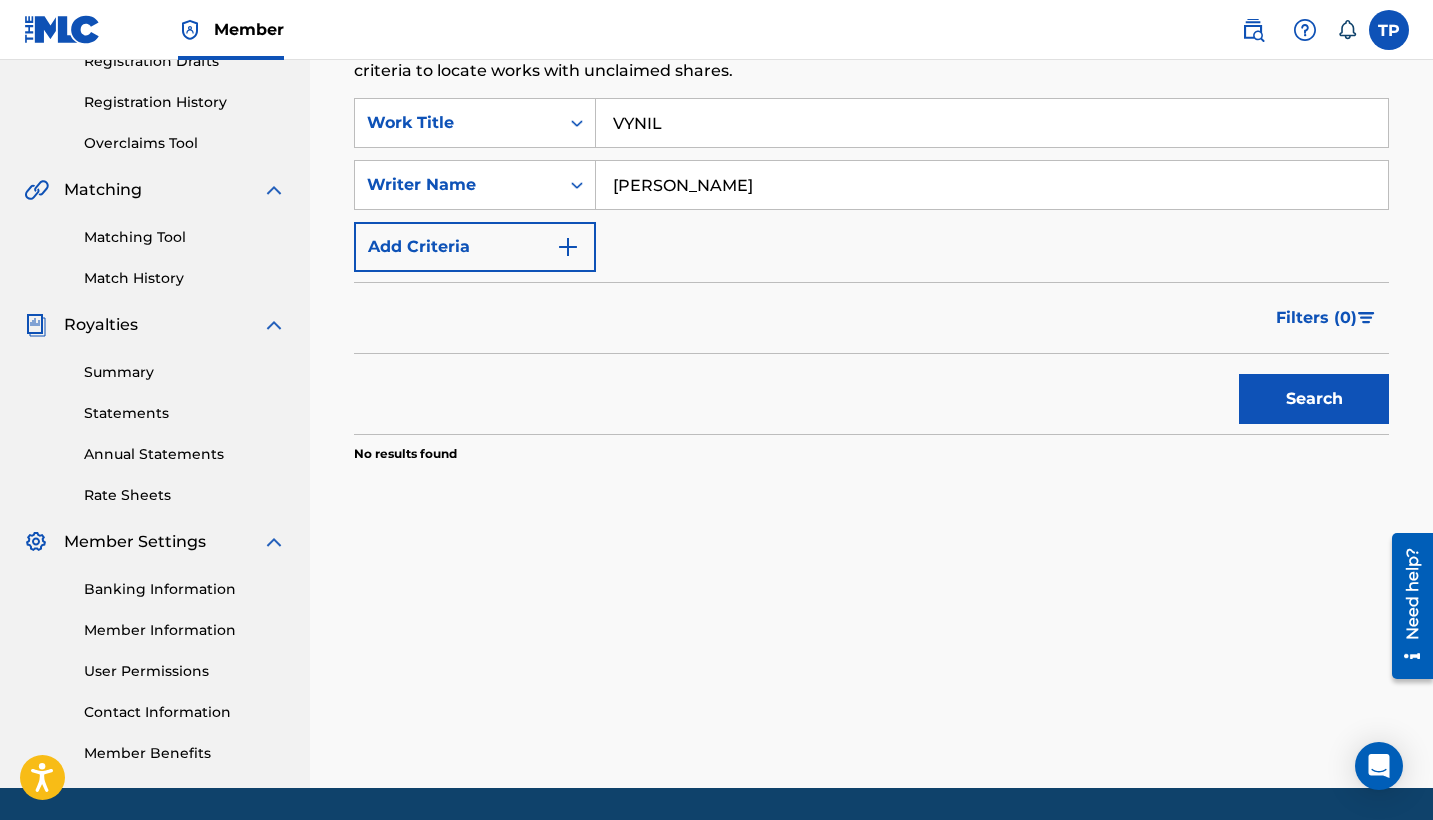 scroll, scrollTop: 378, scrollLeft: 0, axis: vertical 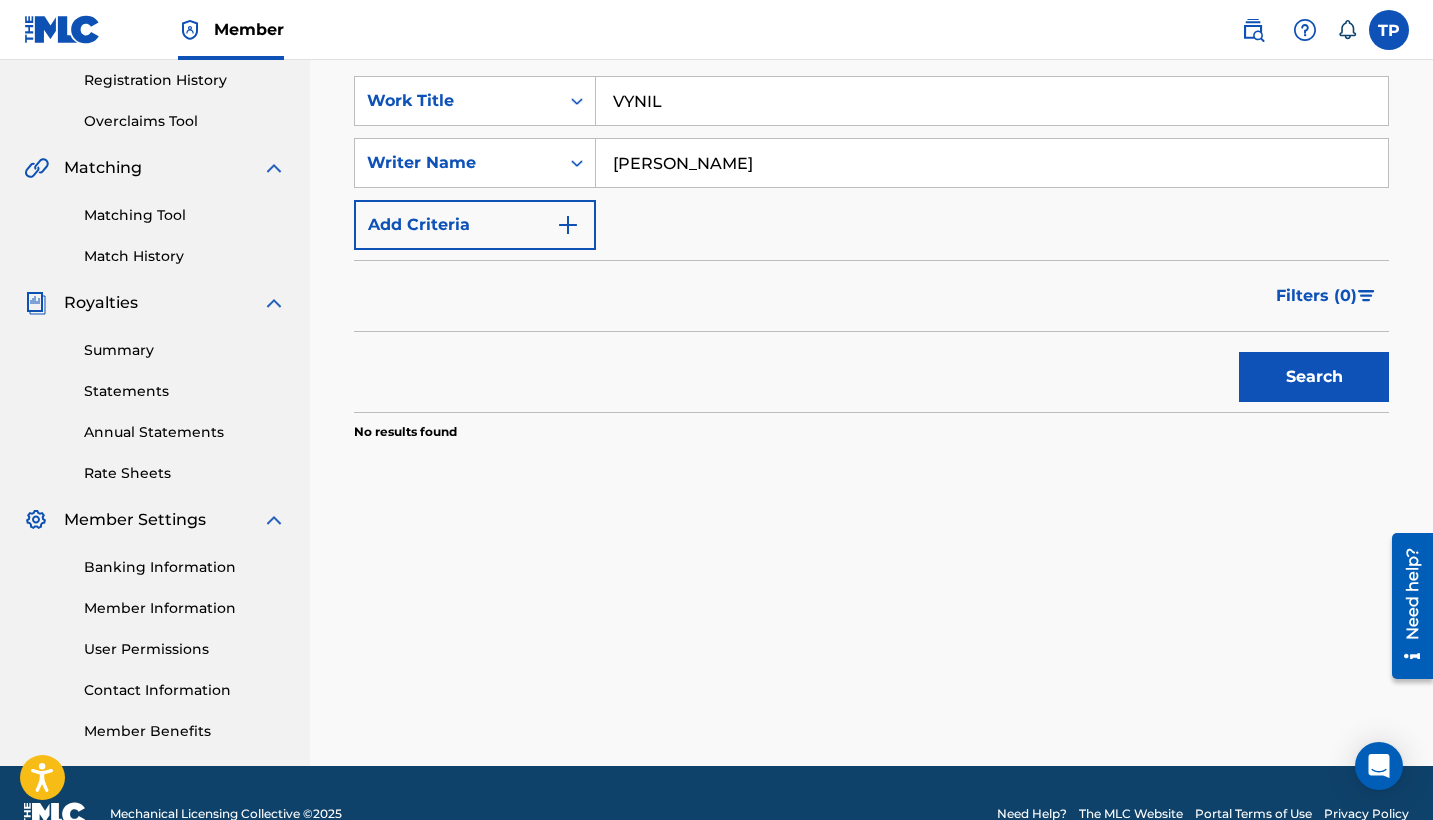 click on "VYNIL" at bounding box center (992, 101) 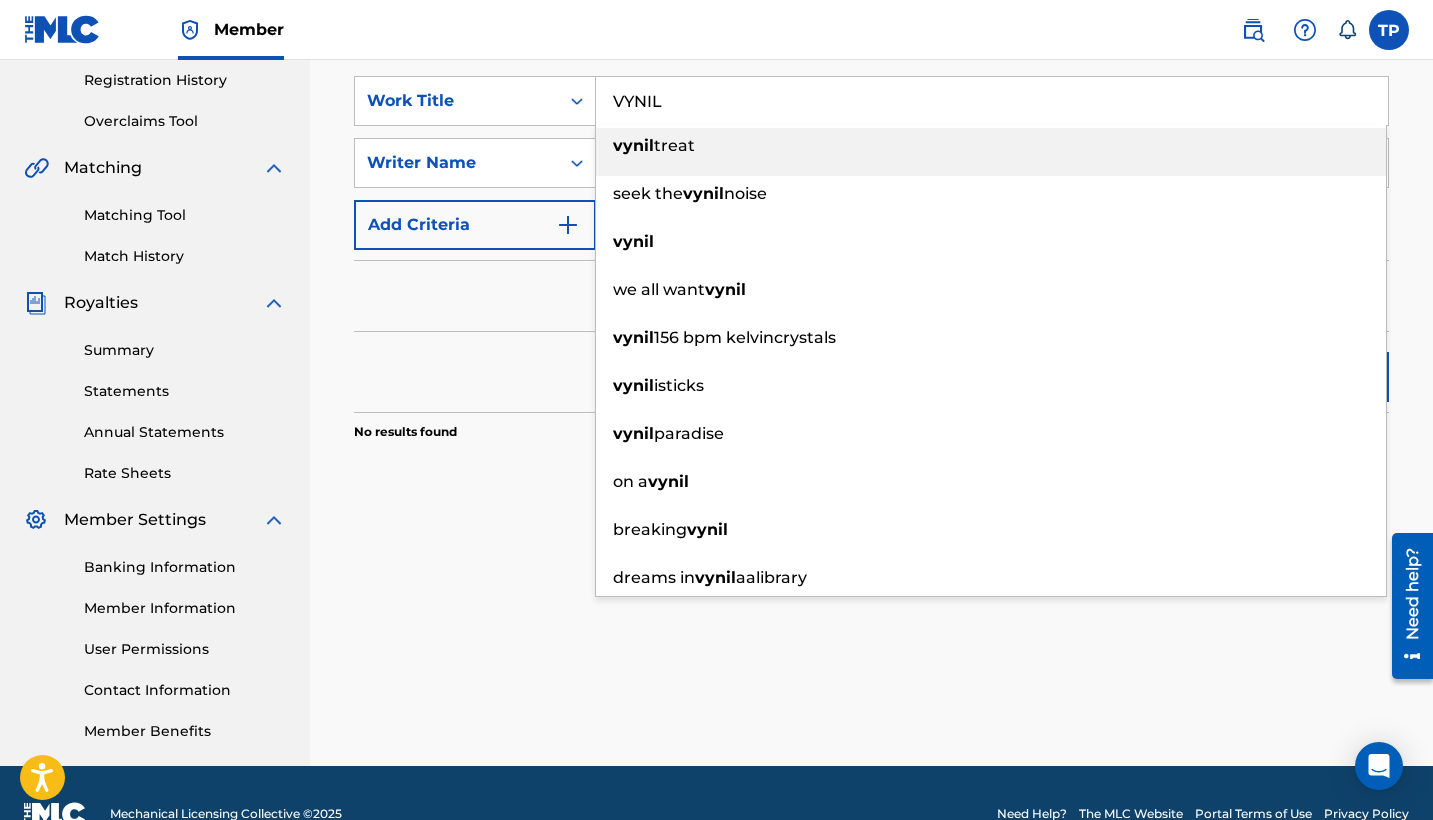 drag, startPoint x: 683, startPoint y: 104, endPoint x: 628, endPoint y: 101, distance: 55.081757 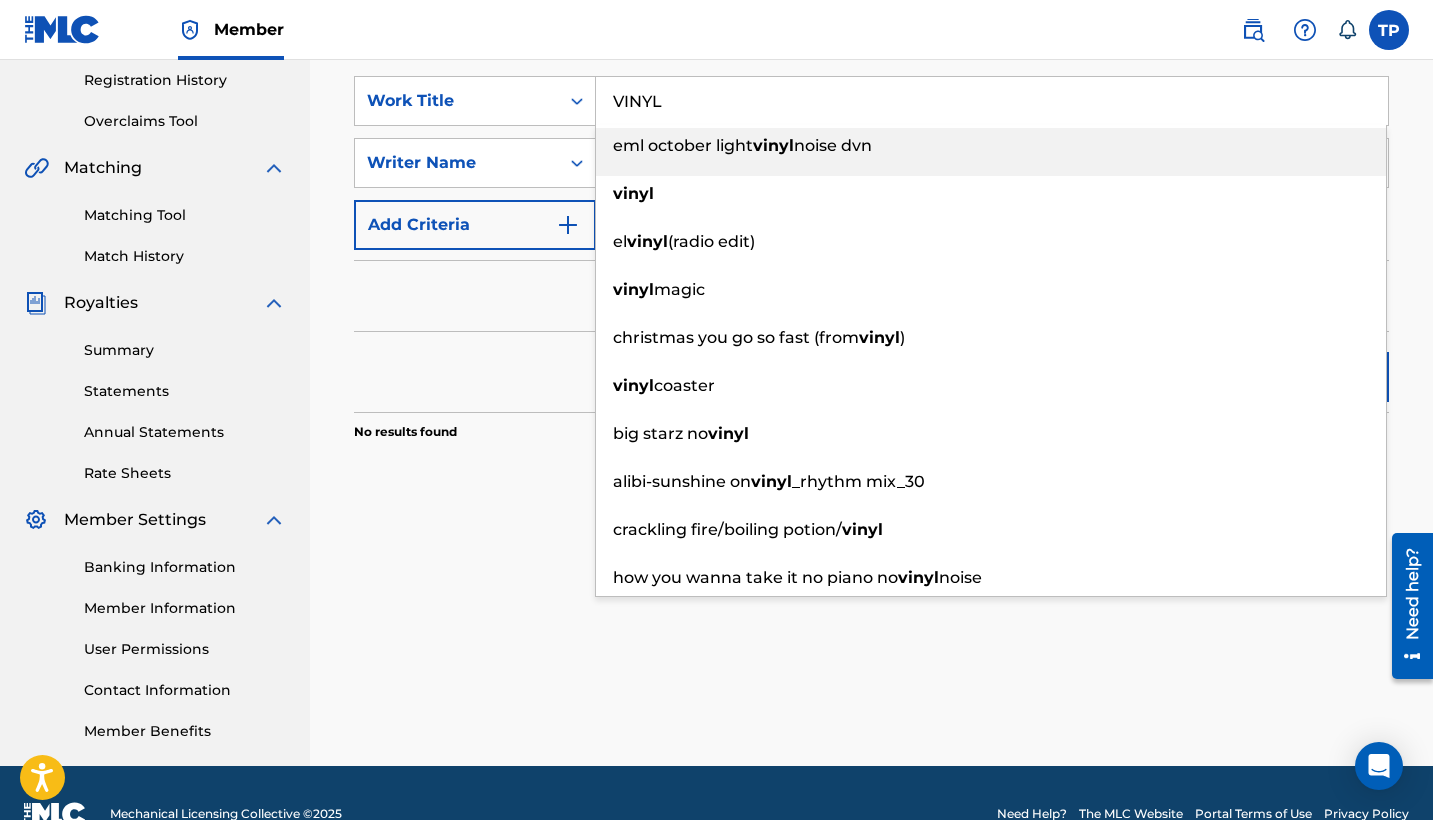 type on "VINYL" 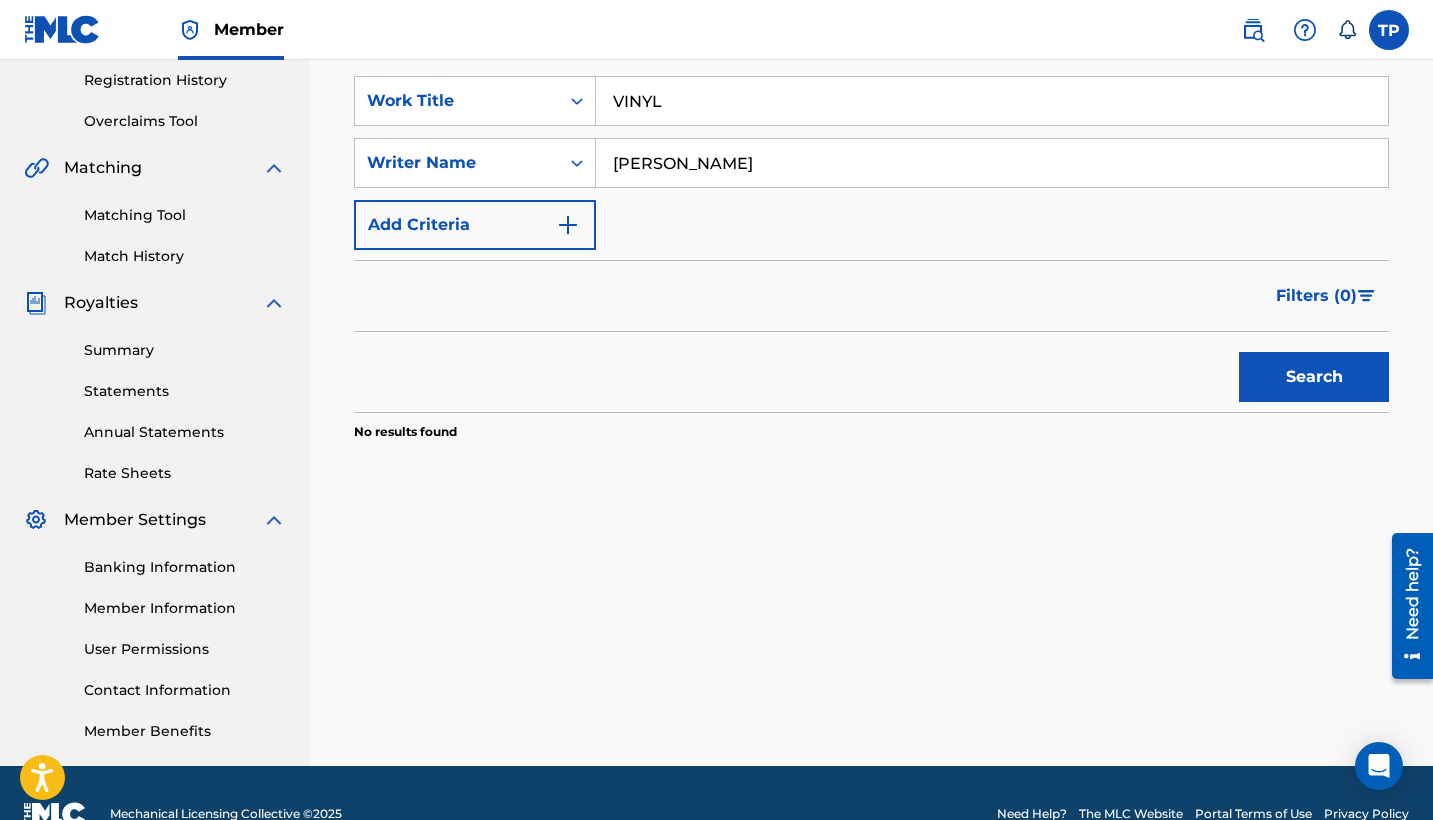 click on "Search" at bounding box center [1314, 377] 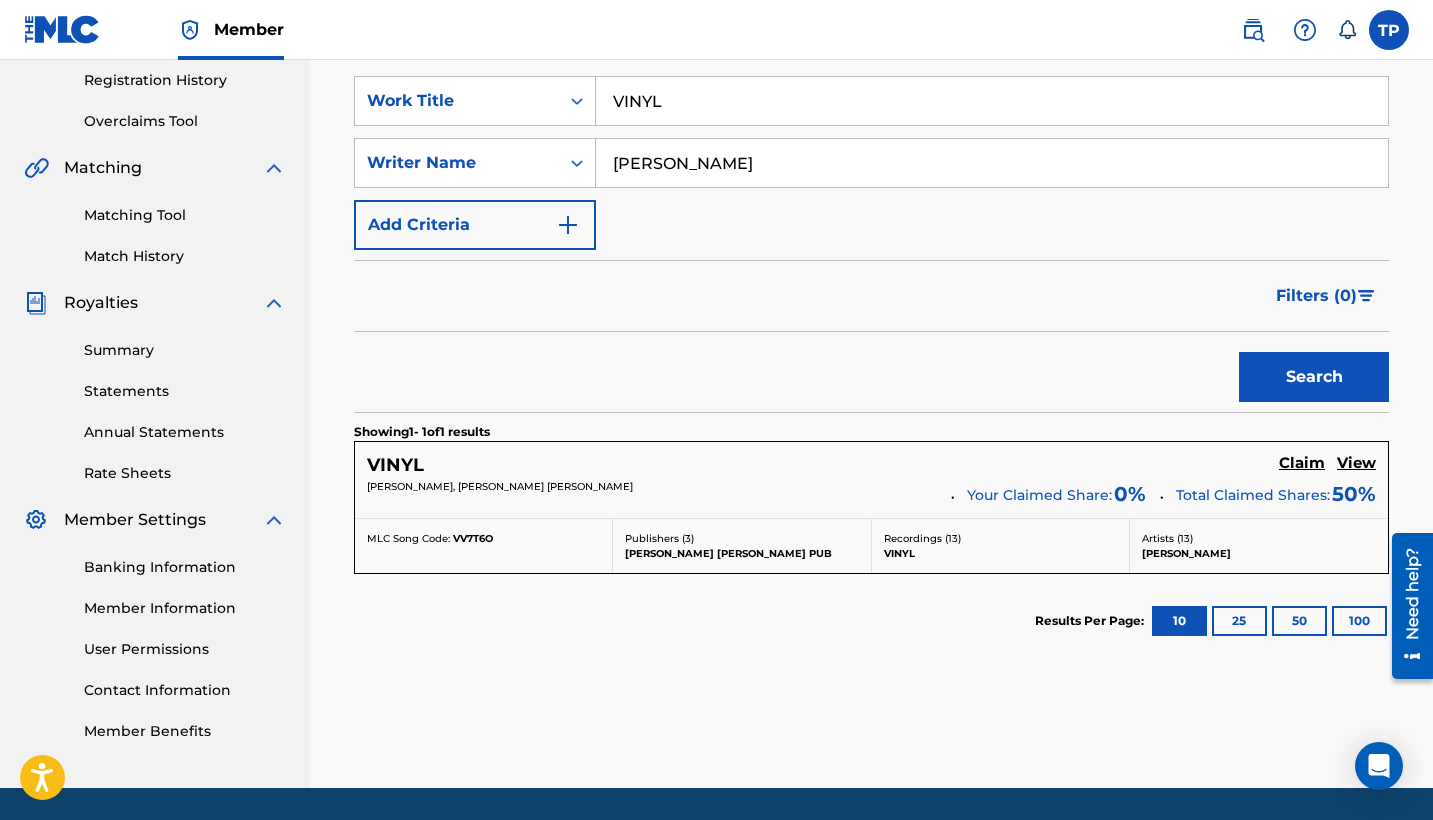 click on "Claim" at bounding box center (1302, 463) 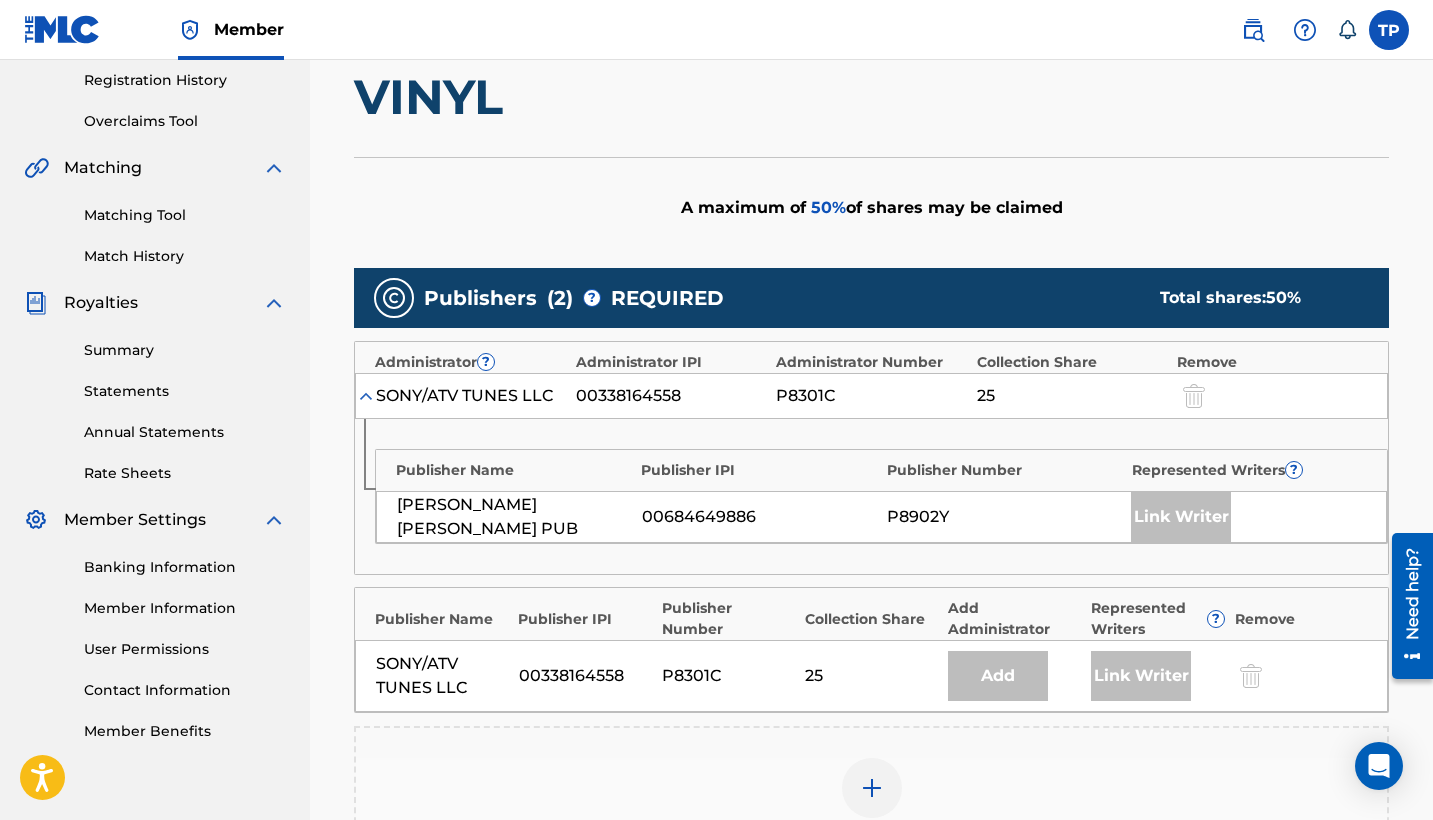 click at bounding box center (872, 788) 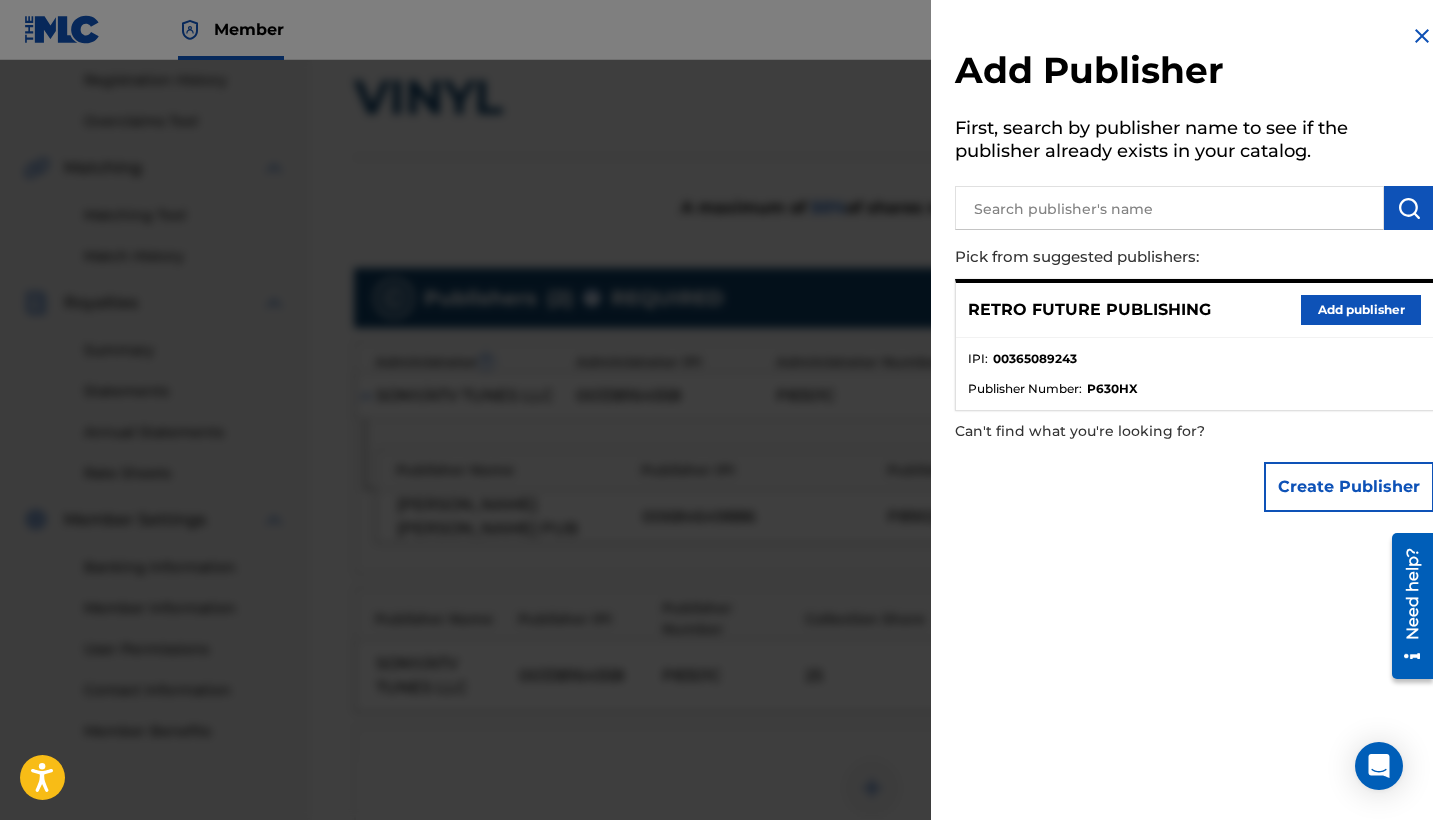 click on "Add publisher" at bounding box center [1361, 310] 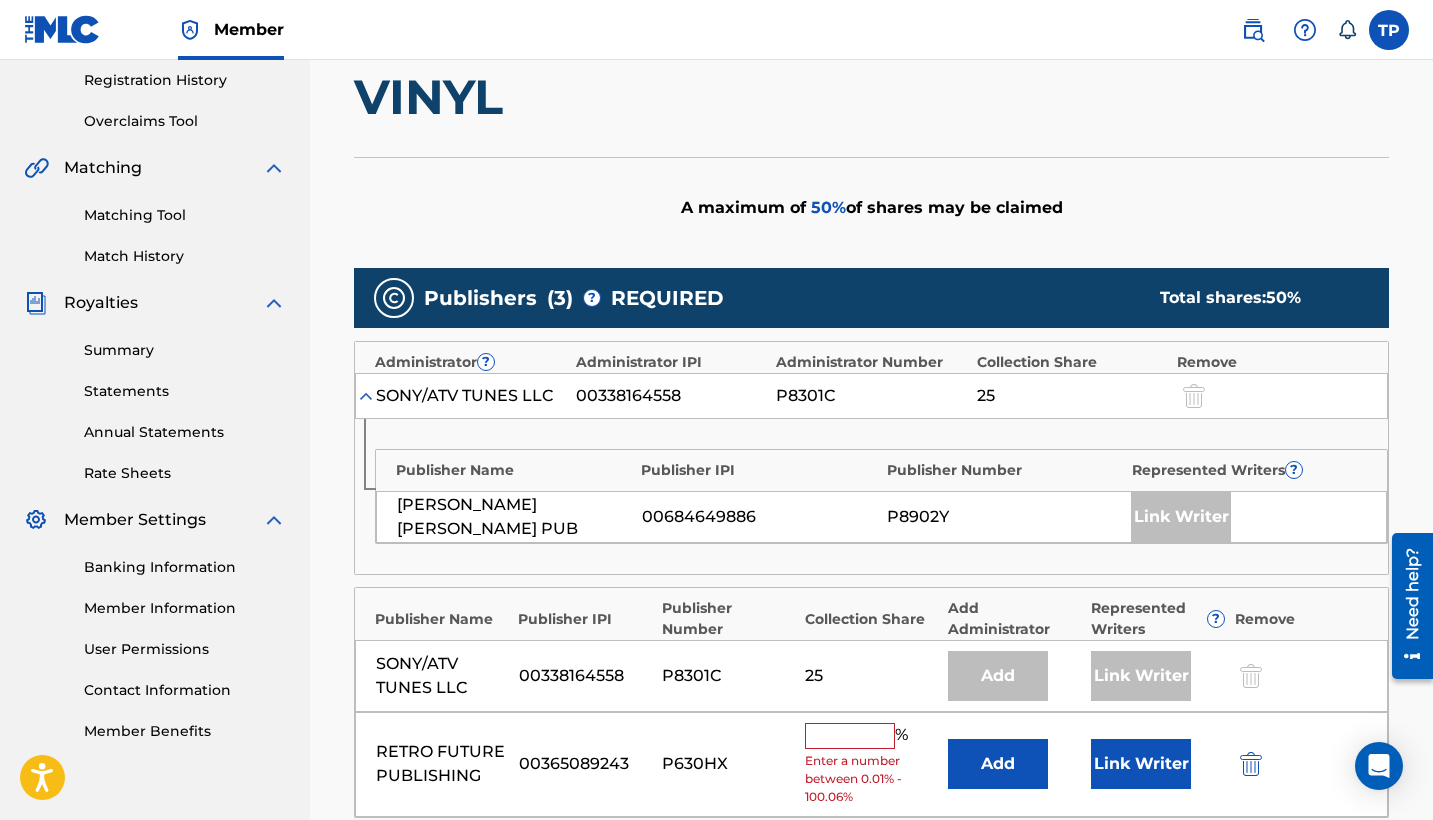 click at bounding box center [850, 736] 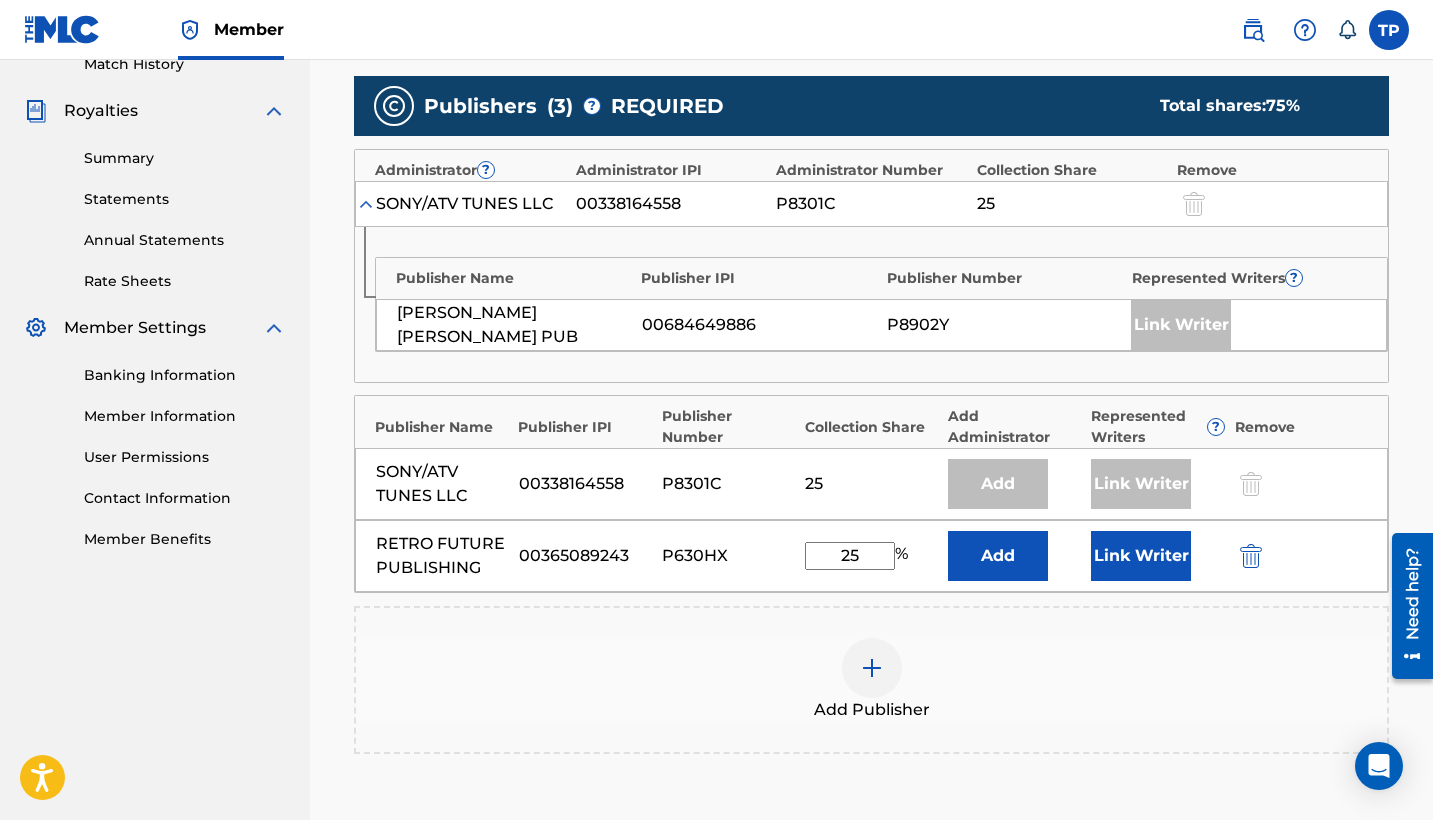 scroll, scrollTop: 572, scrollLeft: 0, axis: vertical 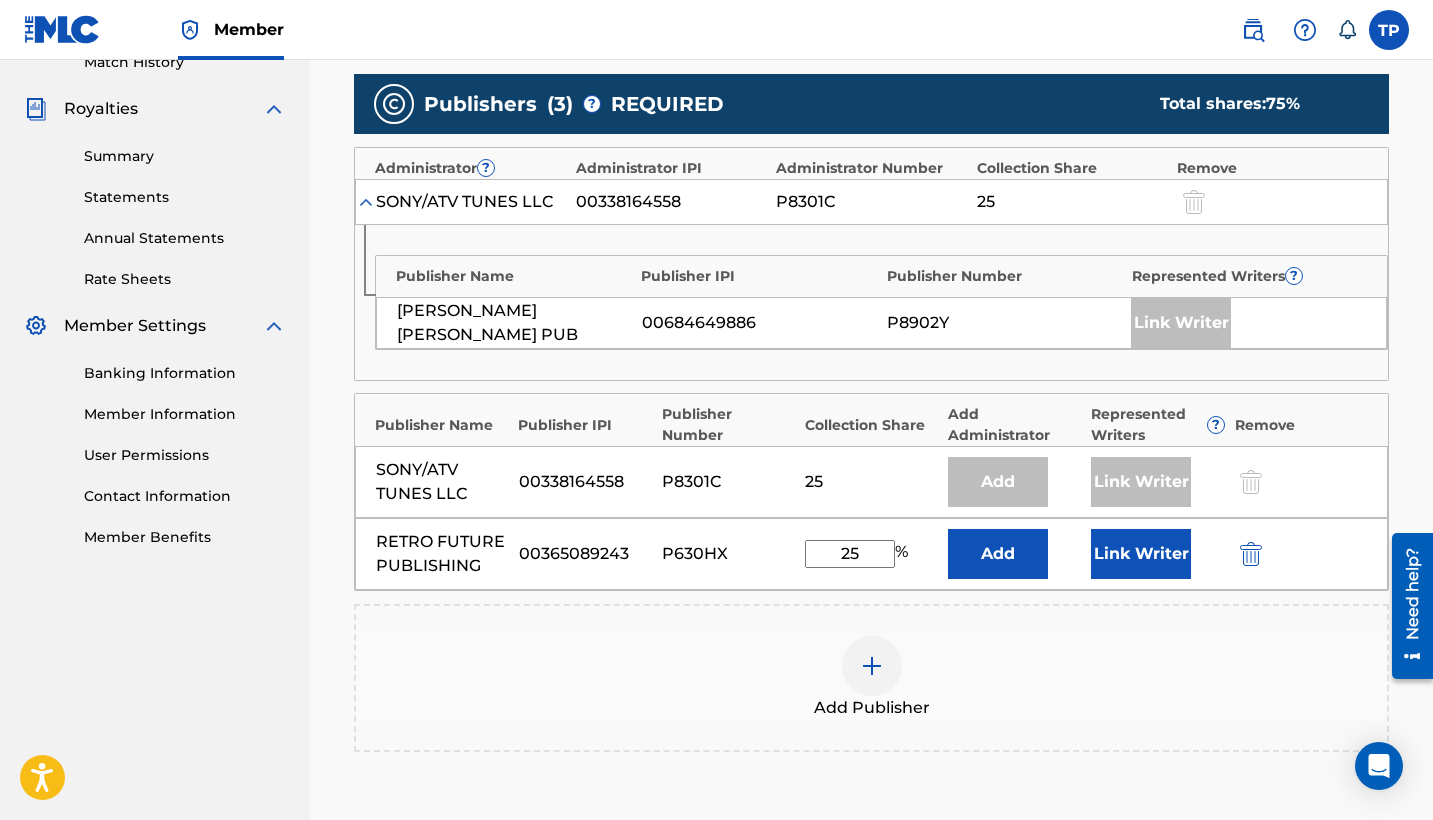 type on "25" 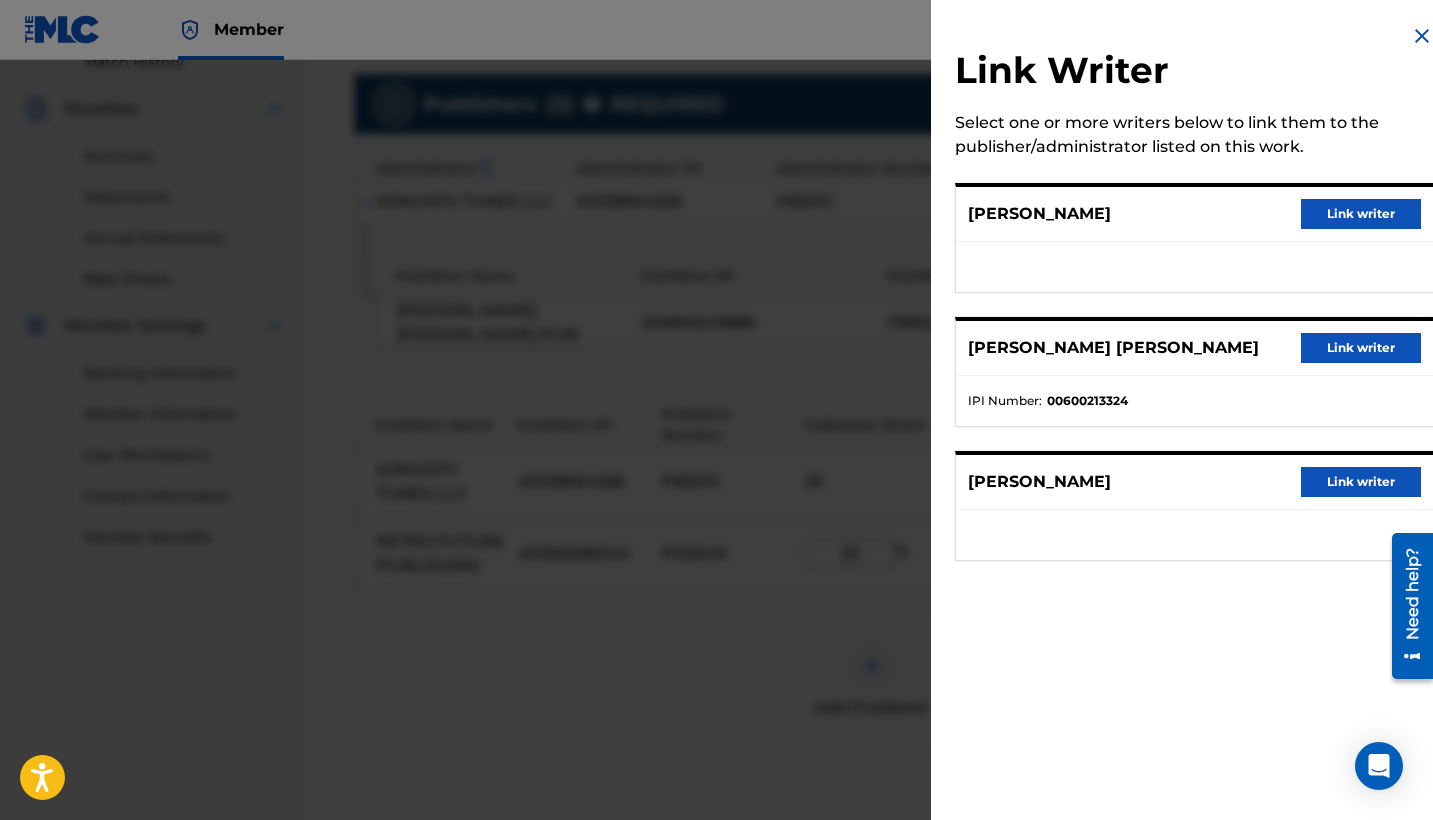 click on "Link writer" at bounding box center (1361, 214) 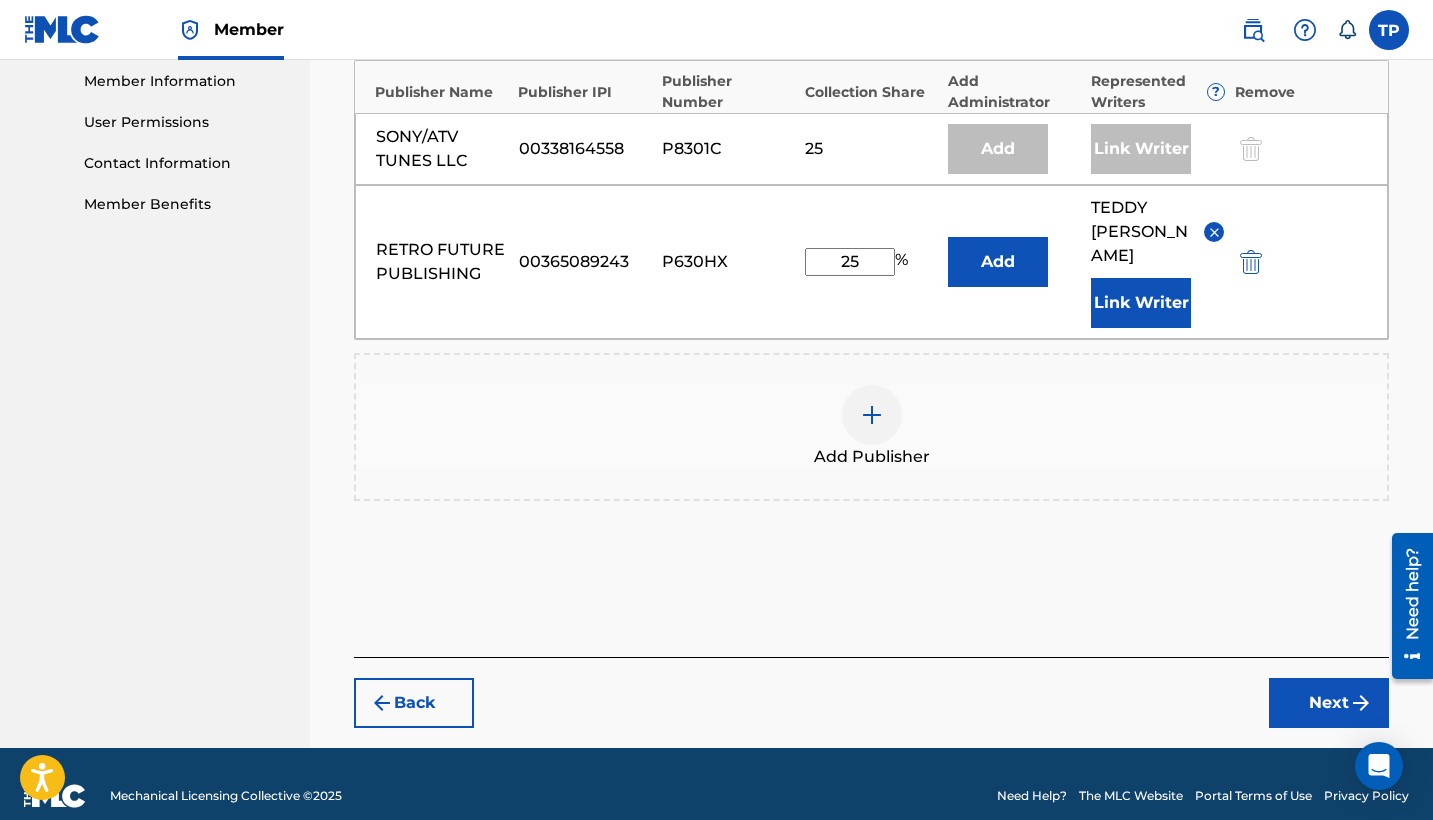 click on "Next" at bounding box center (1329, 703) 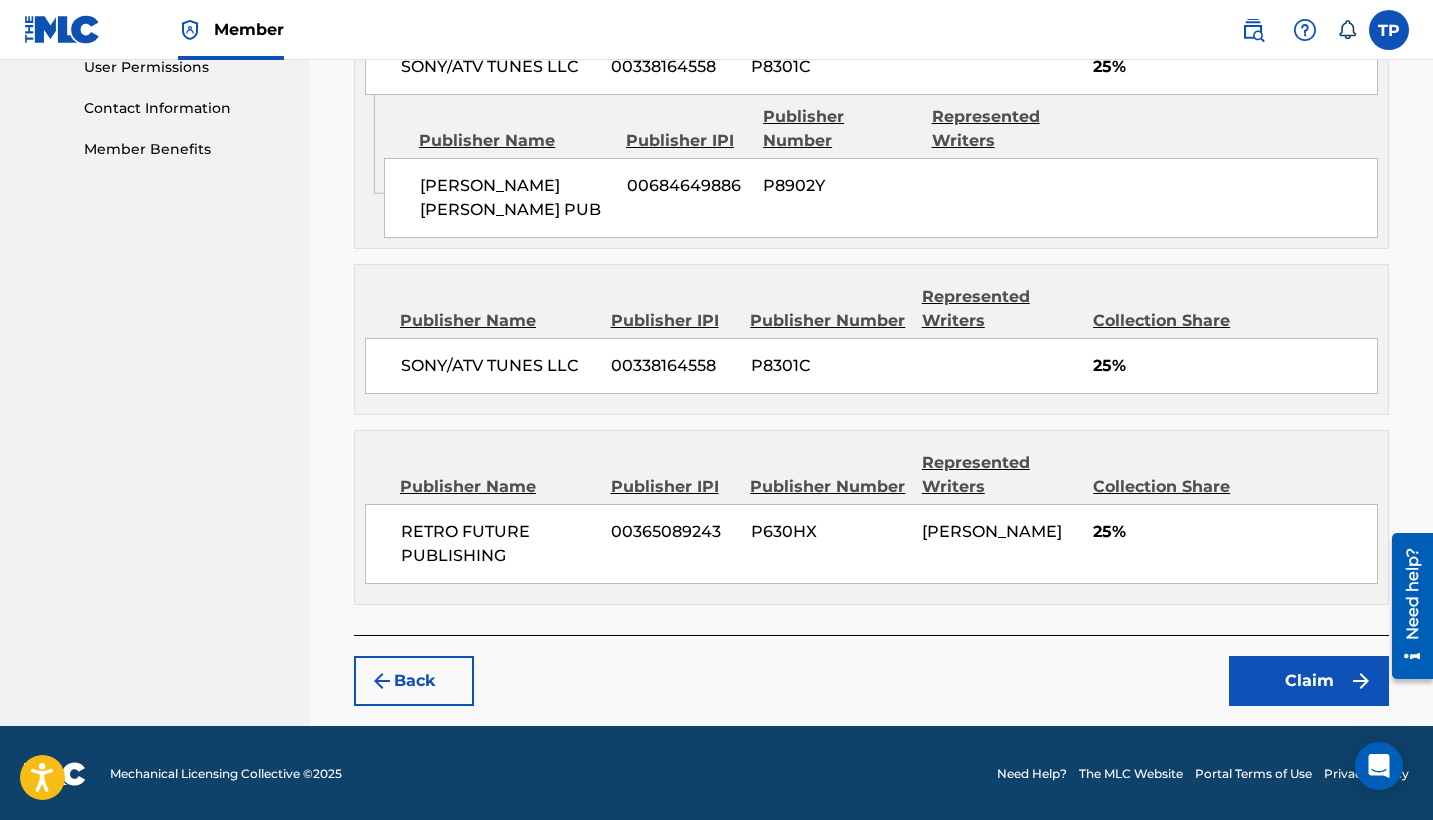 scroll, scrollTop: 957, scrollLeft: 0, axis: vertical 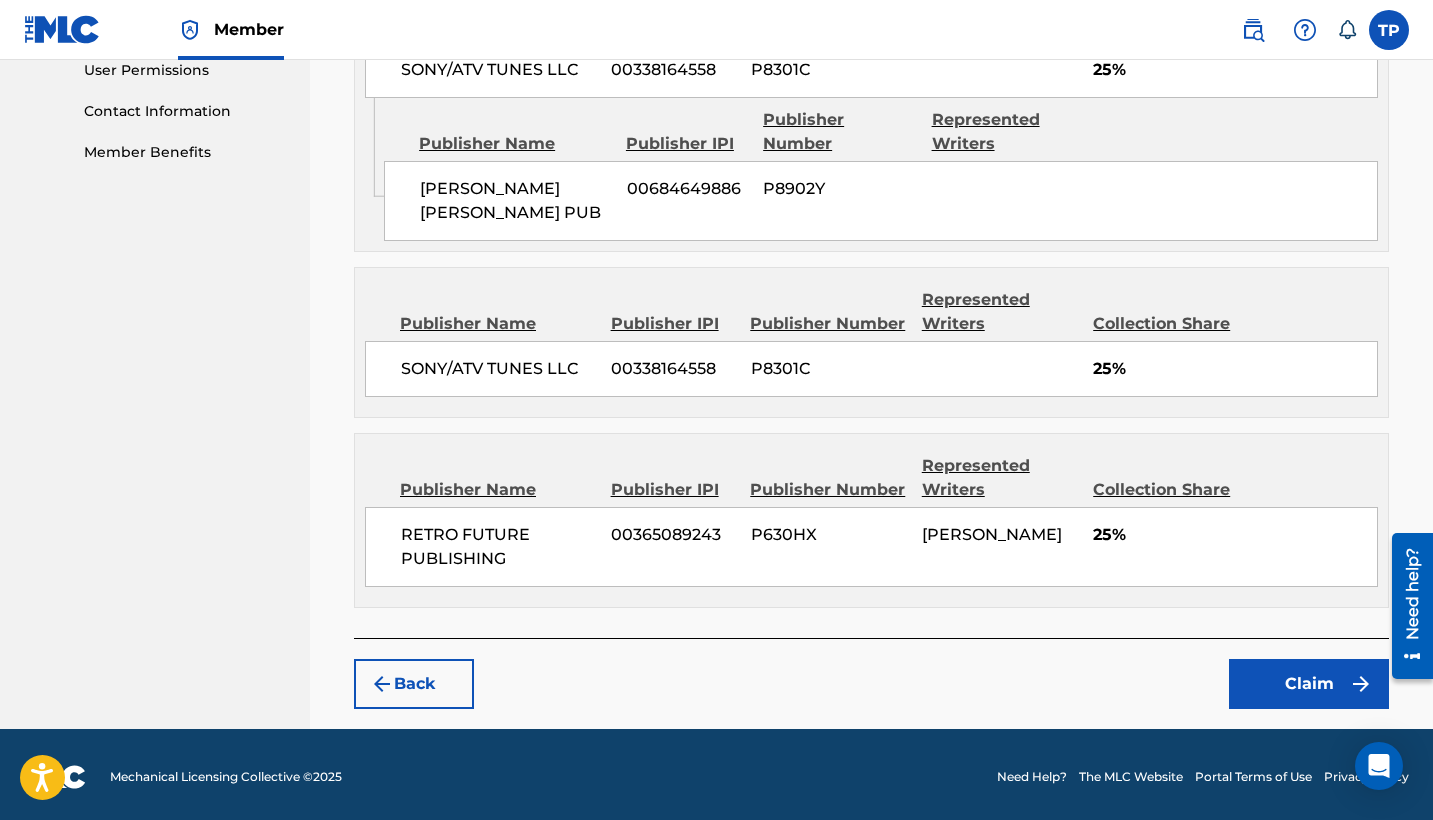 click on "Claim" at bounding box center [1309, 684] 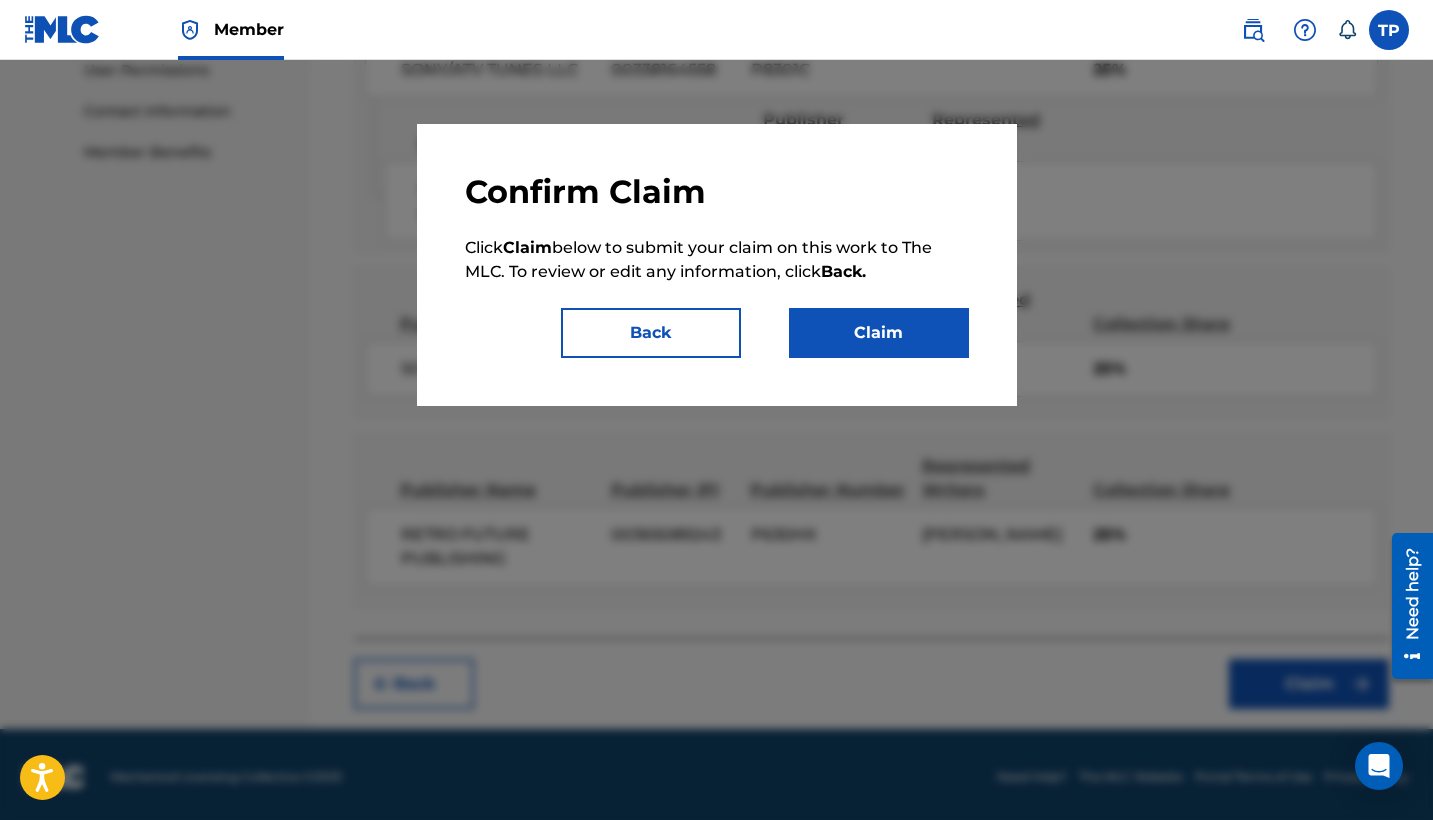 click on "Claim" at bounding box center (879, 333) 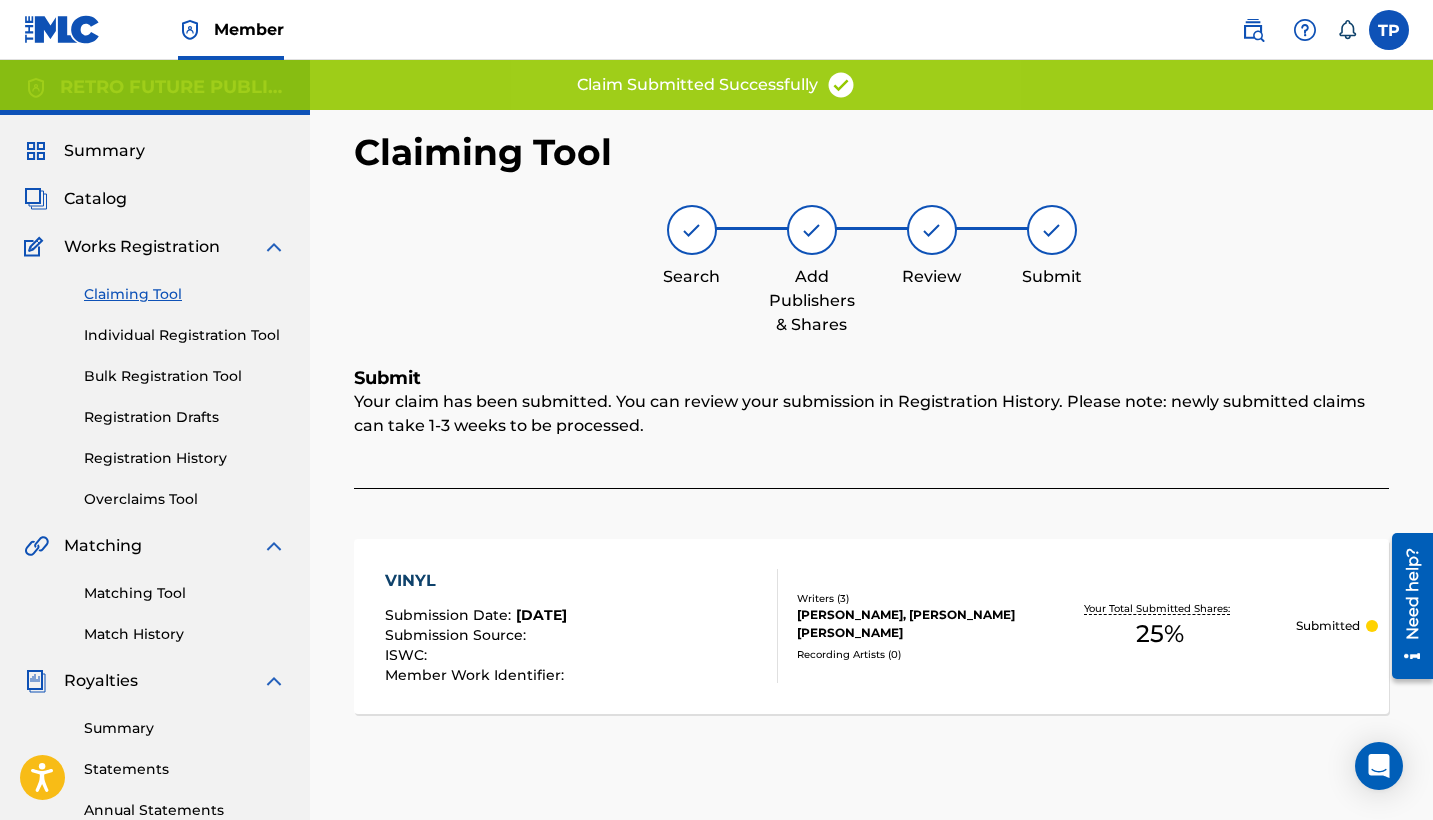 scroll, scrollTop: 0, scrollLeft: 0, axis: both 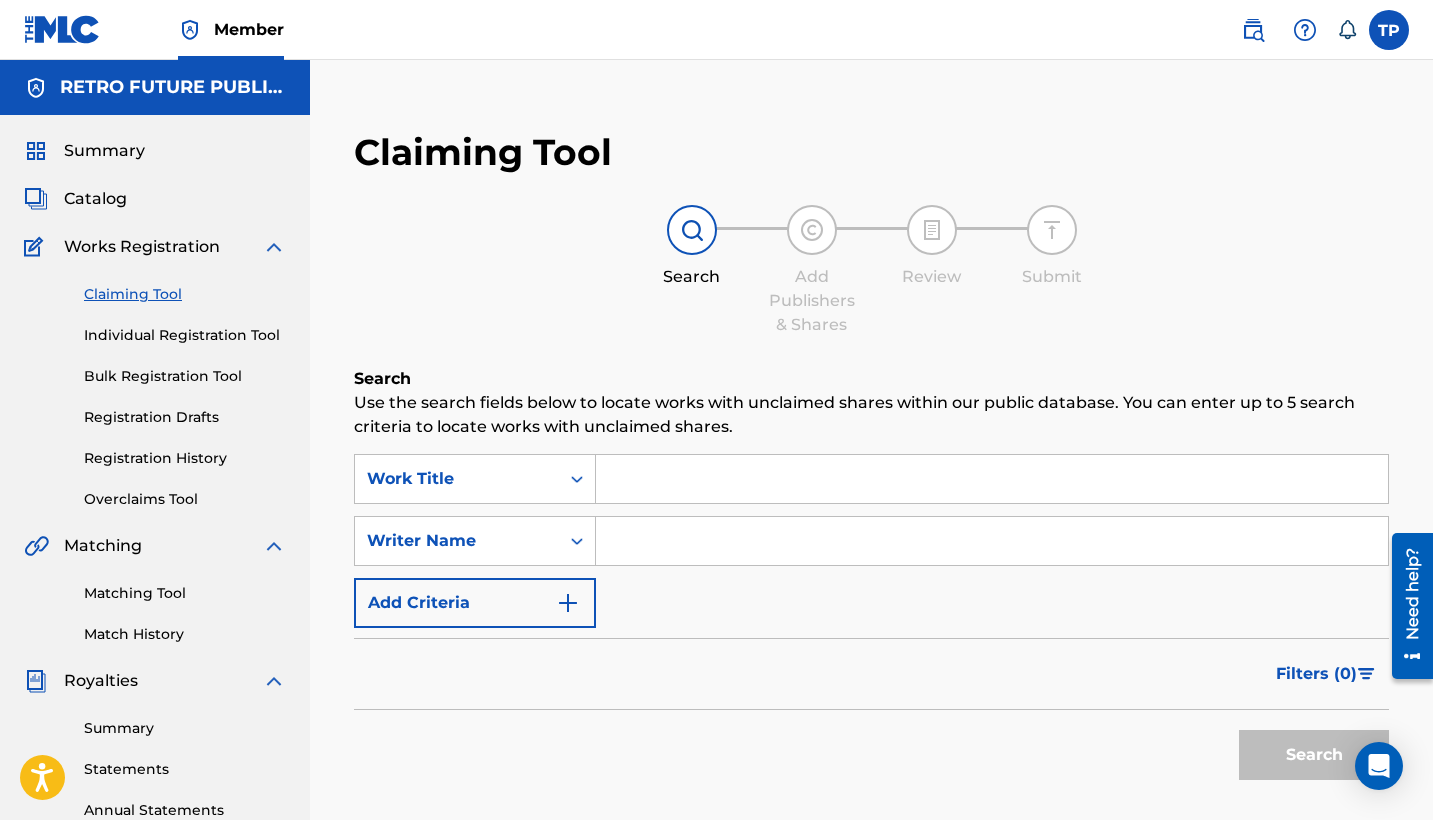 click at bounding box center (992, 541) 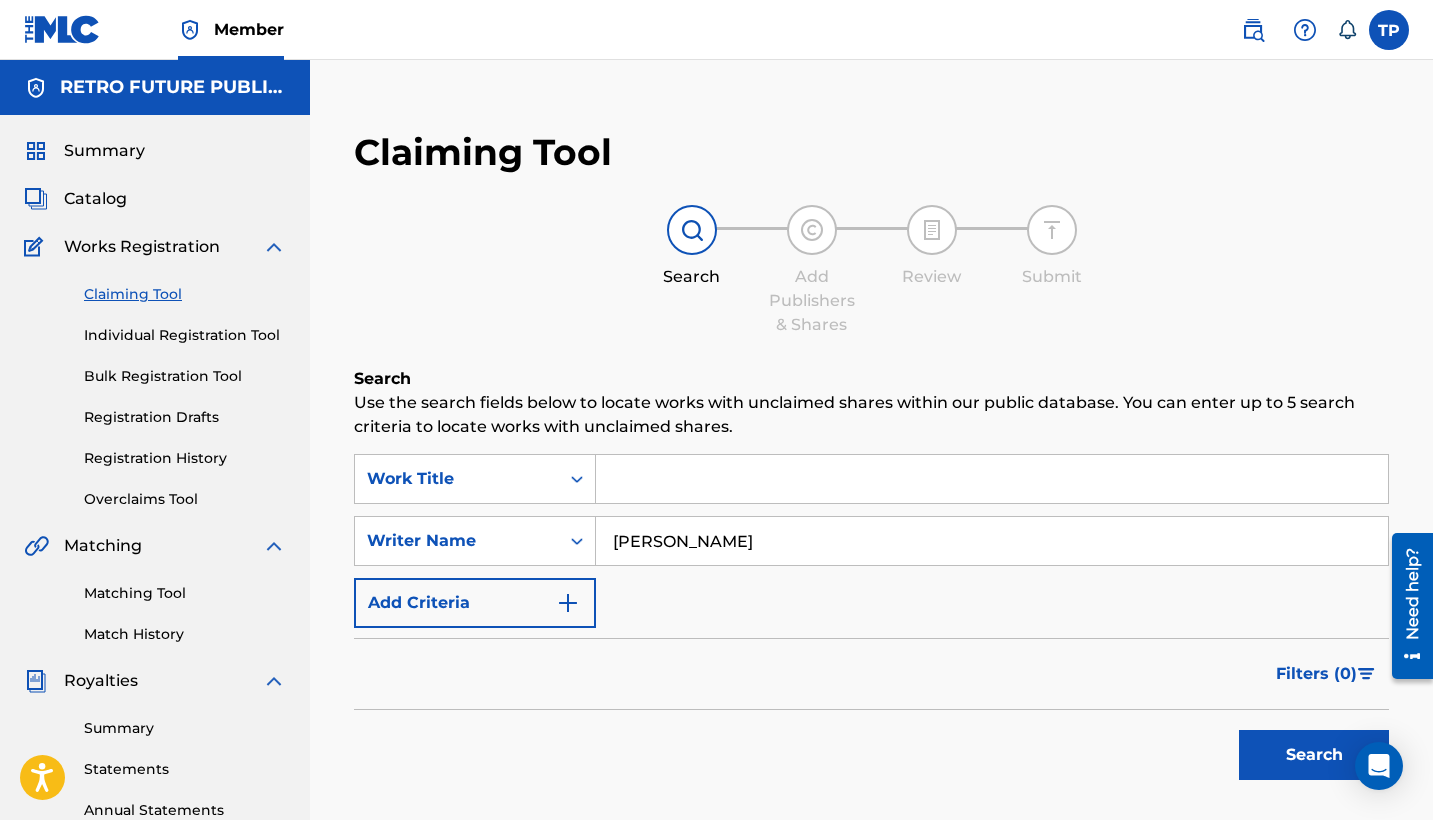 type on "[PERSON_NAME]" 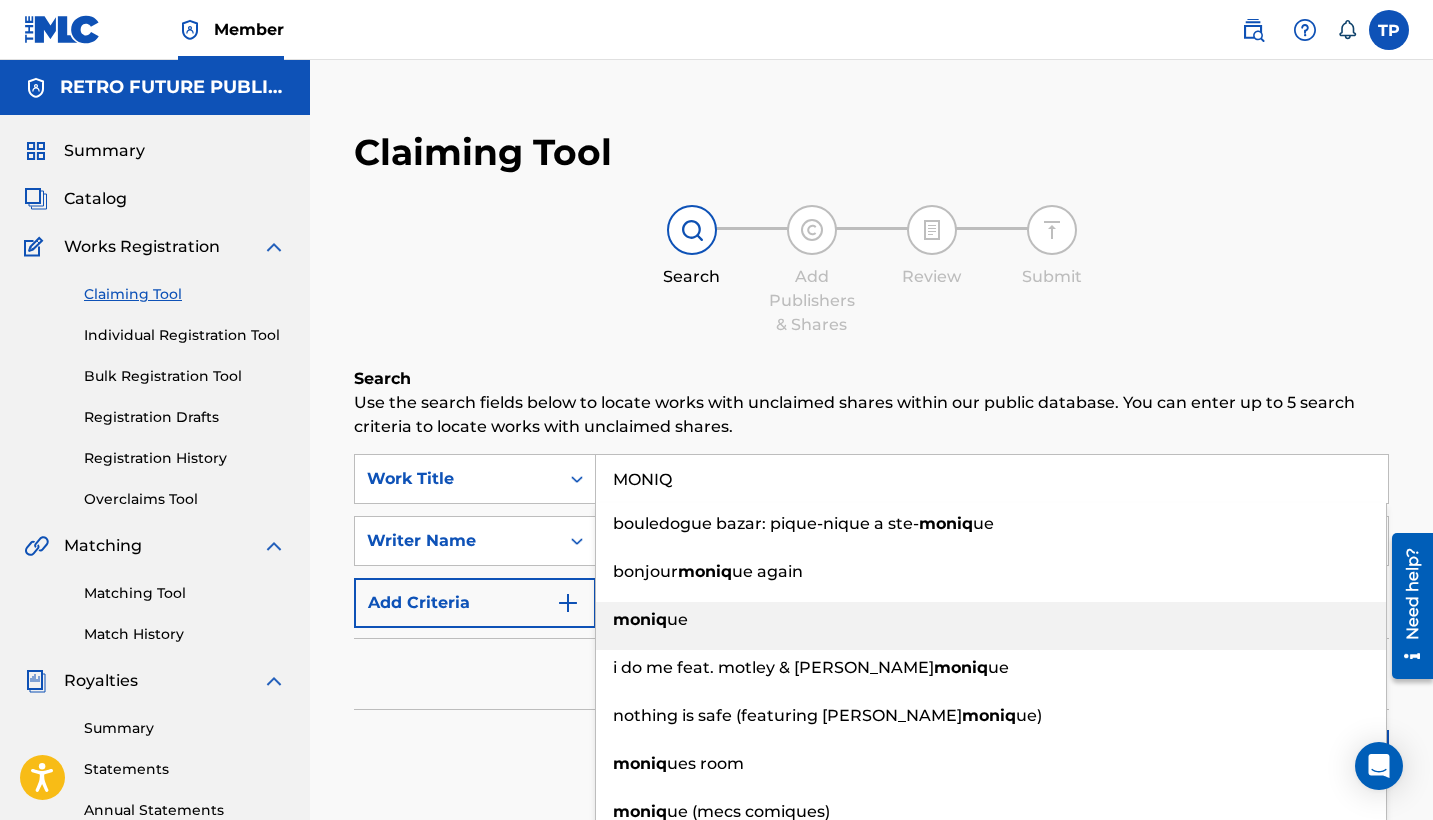 click on "moniq ue" at bounding box center [991, 620] 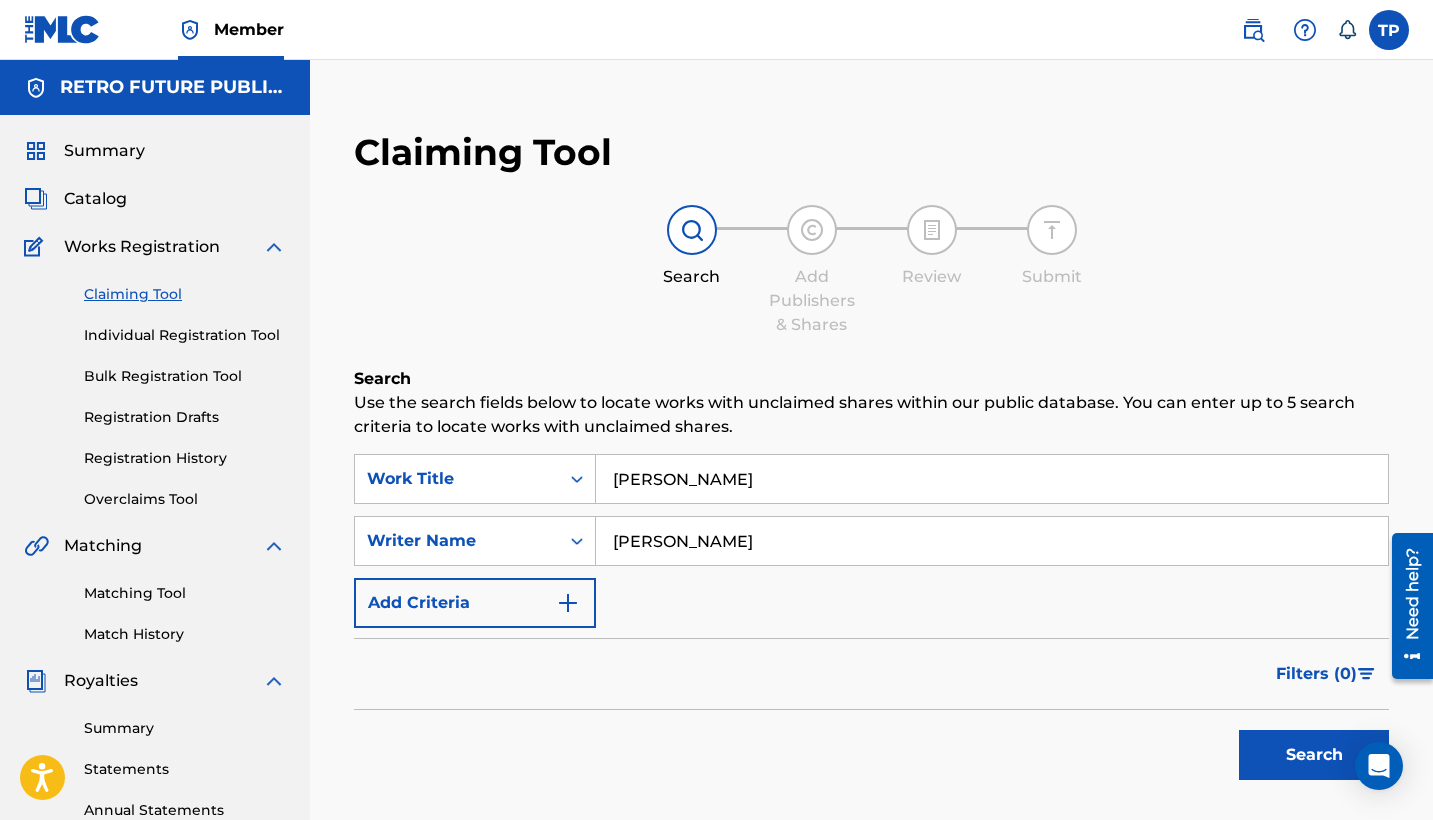 click on "Search" at bounding box center (1314, 755) 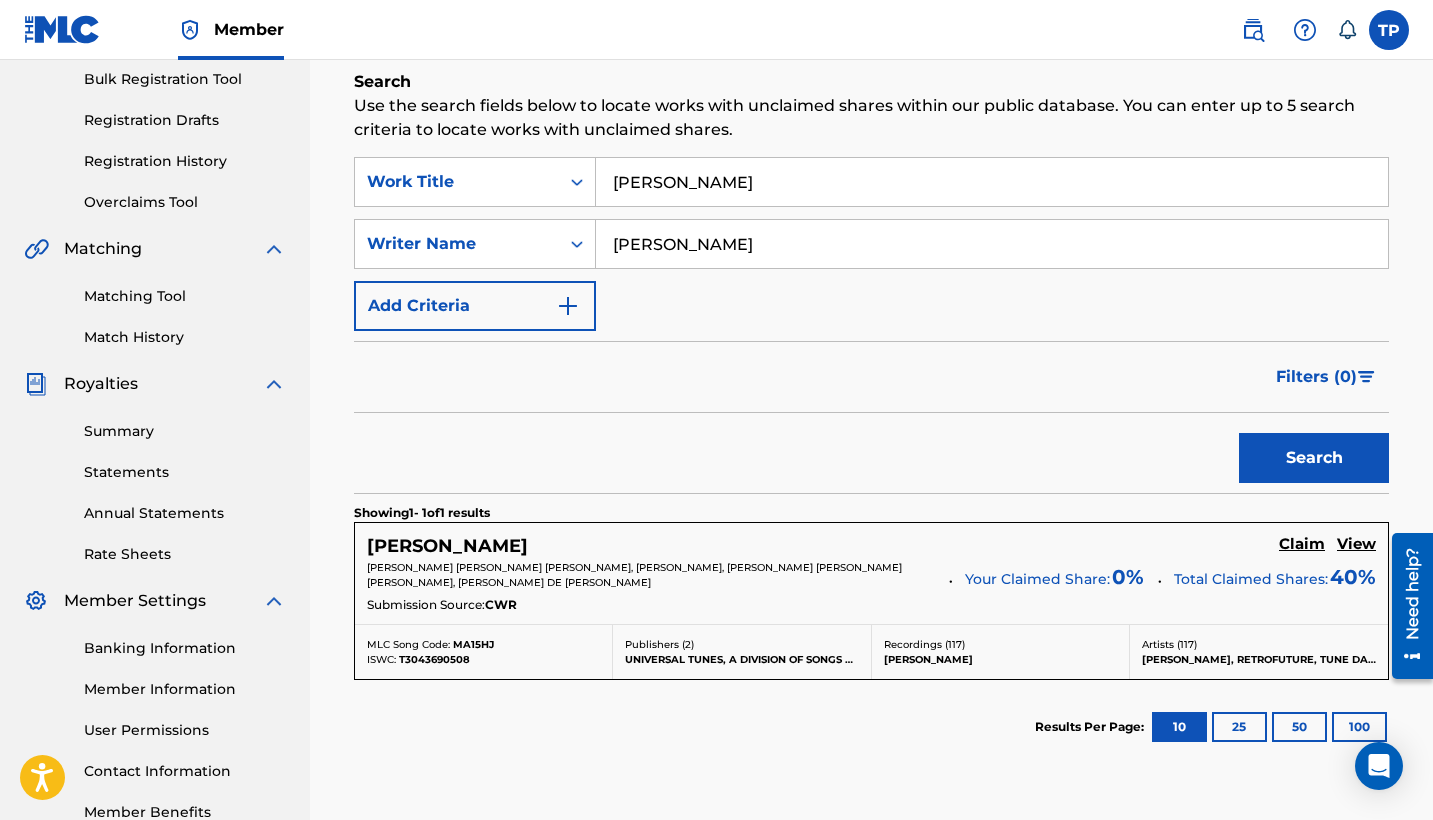 scroll, scrollTop: 298, scrollLeft: 0, axis: vertical 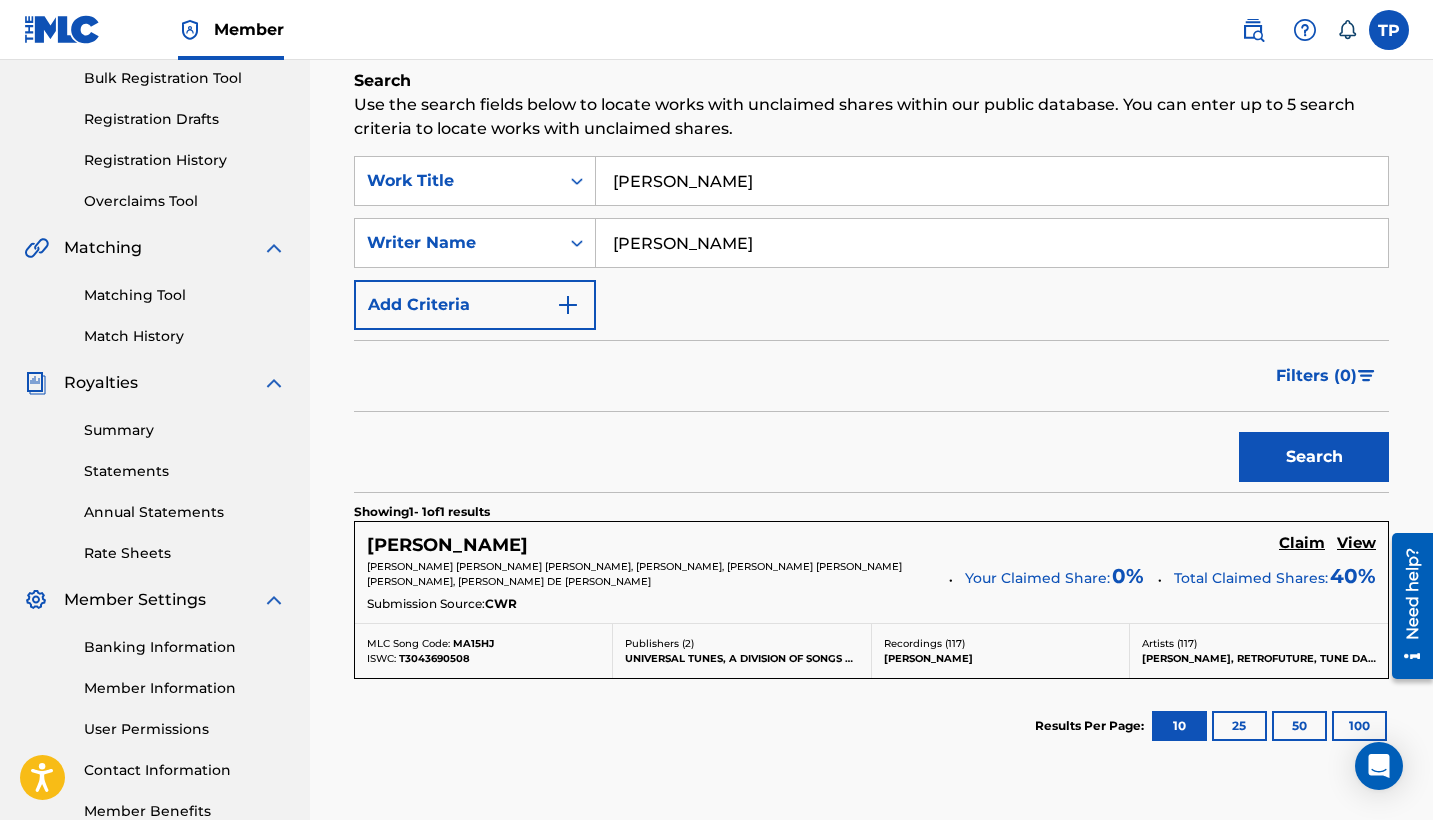 click on "Claim" at bounding box center [1302, 543] 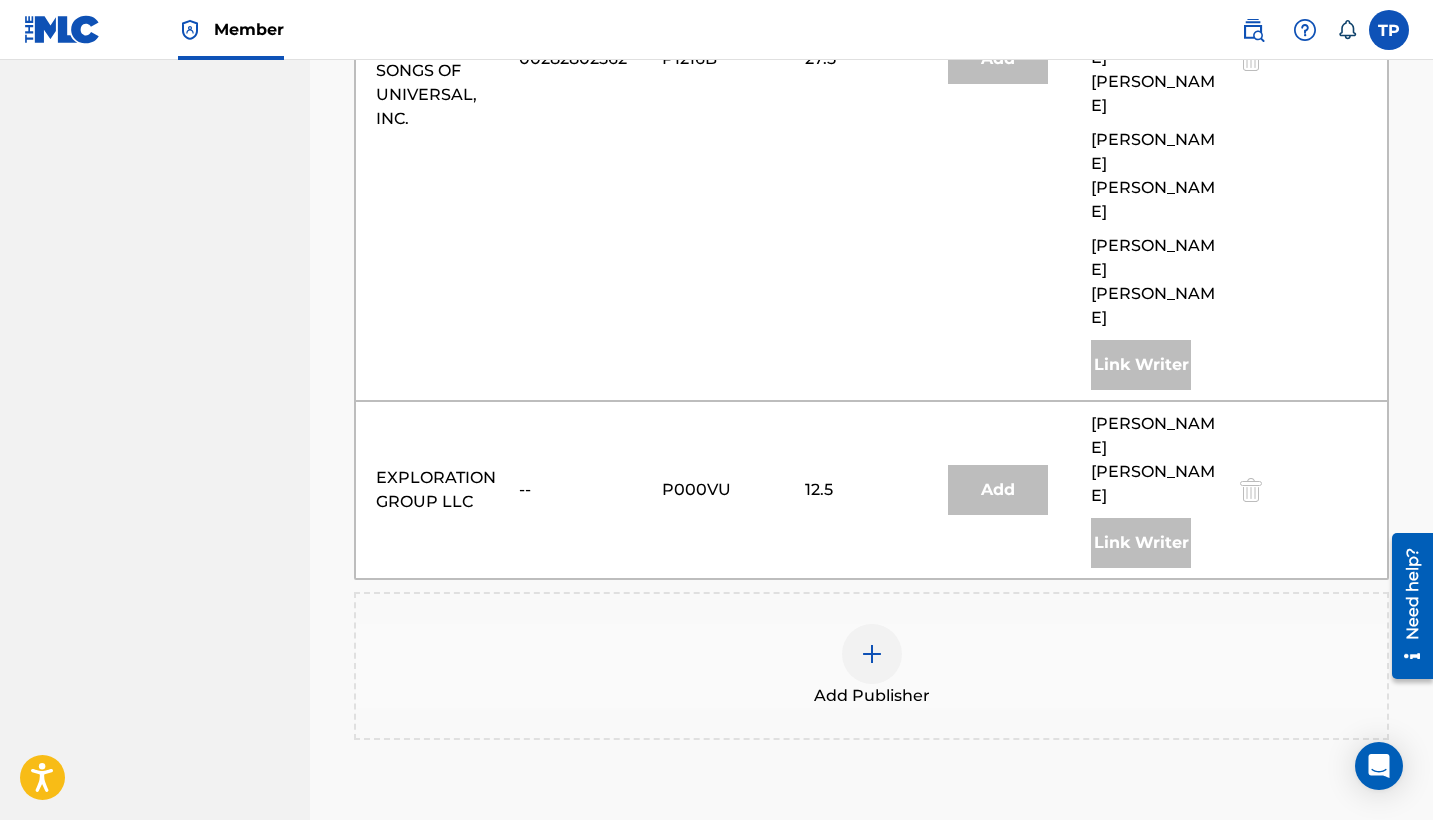 scroll, scrollTop: 1054, scrollLeft: 0, axis: vertical 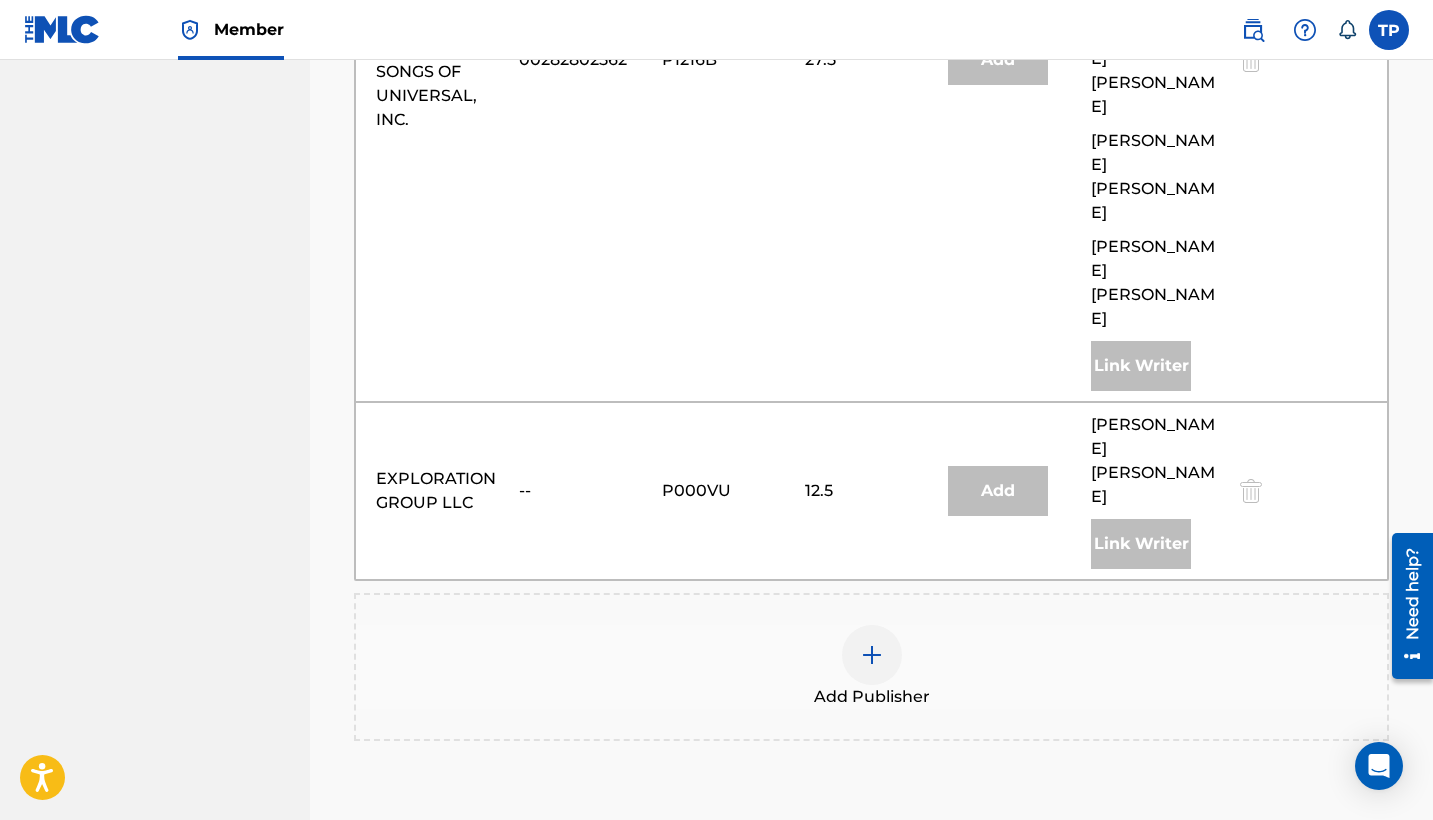 click at bounding box center [872, 655] 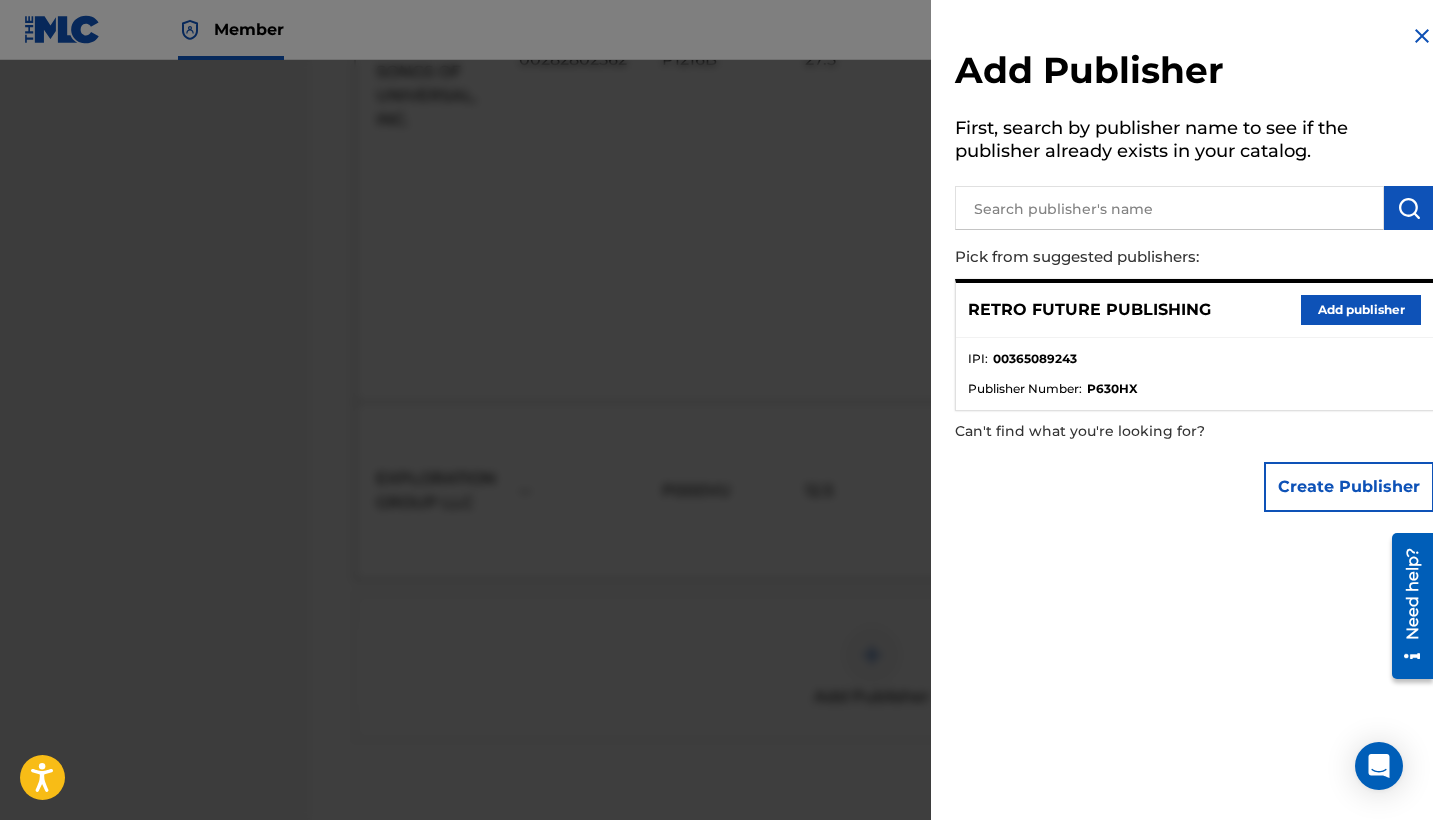click on "Add publisher" at bounding box center (1361, 310) 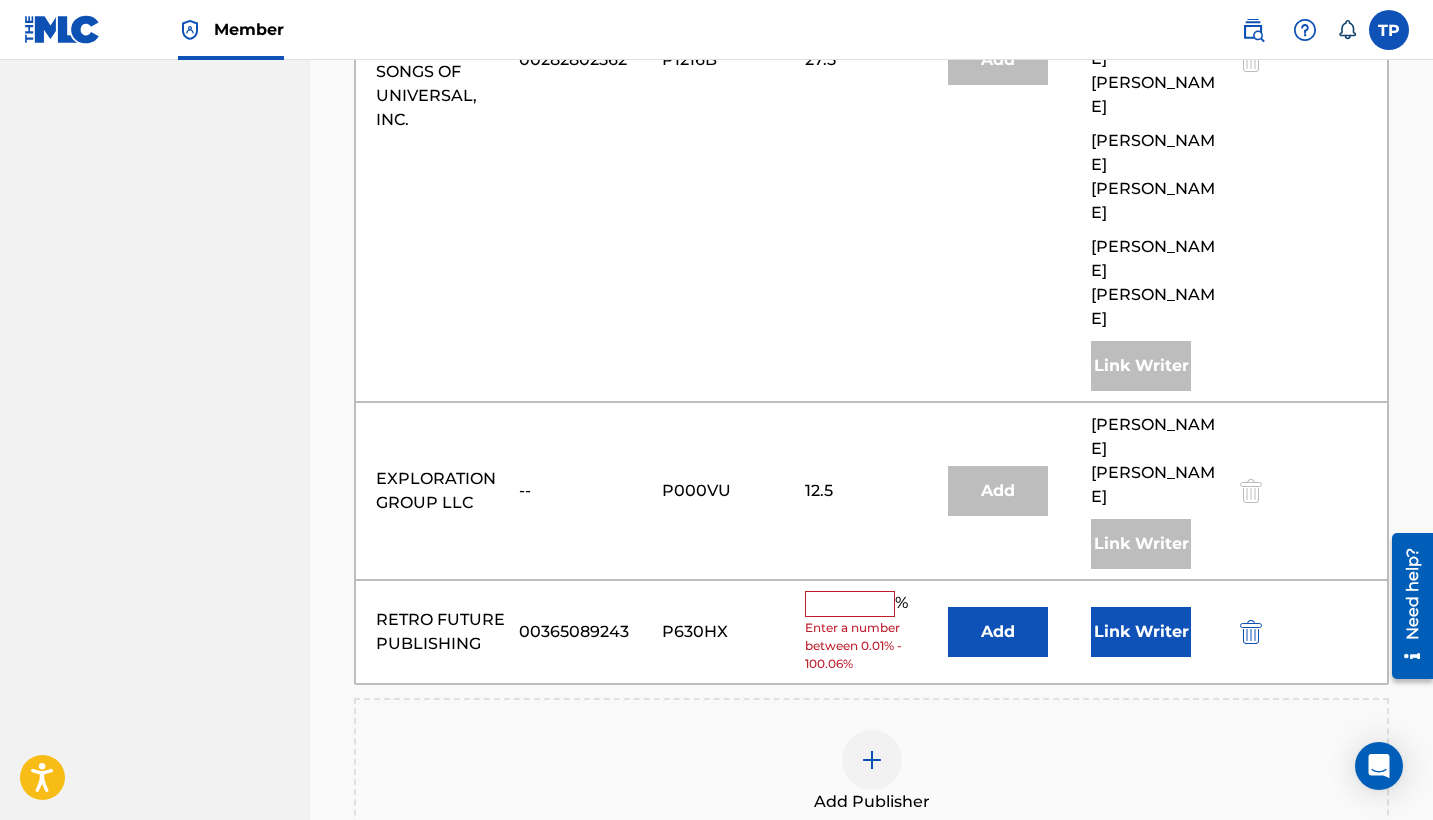 click on "RETRO FUTURE PUBLISHING 00365089243 P630HX % Enter a number between 0.01% - 100.06% Add Link Writer" at bounding box center [871, 632] 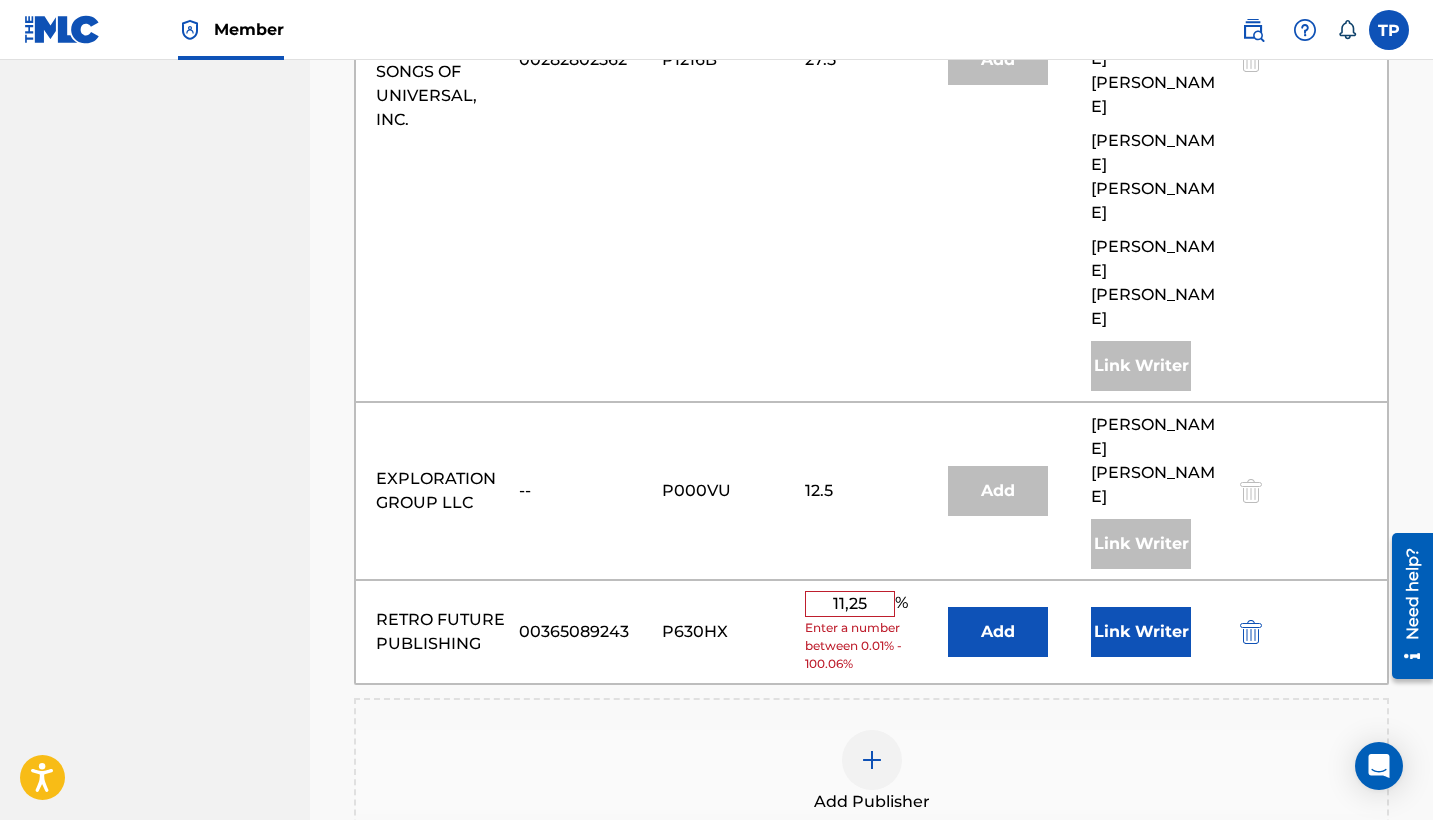 click on "11,25" at bounding box center (850, 604) 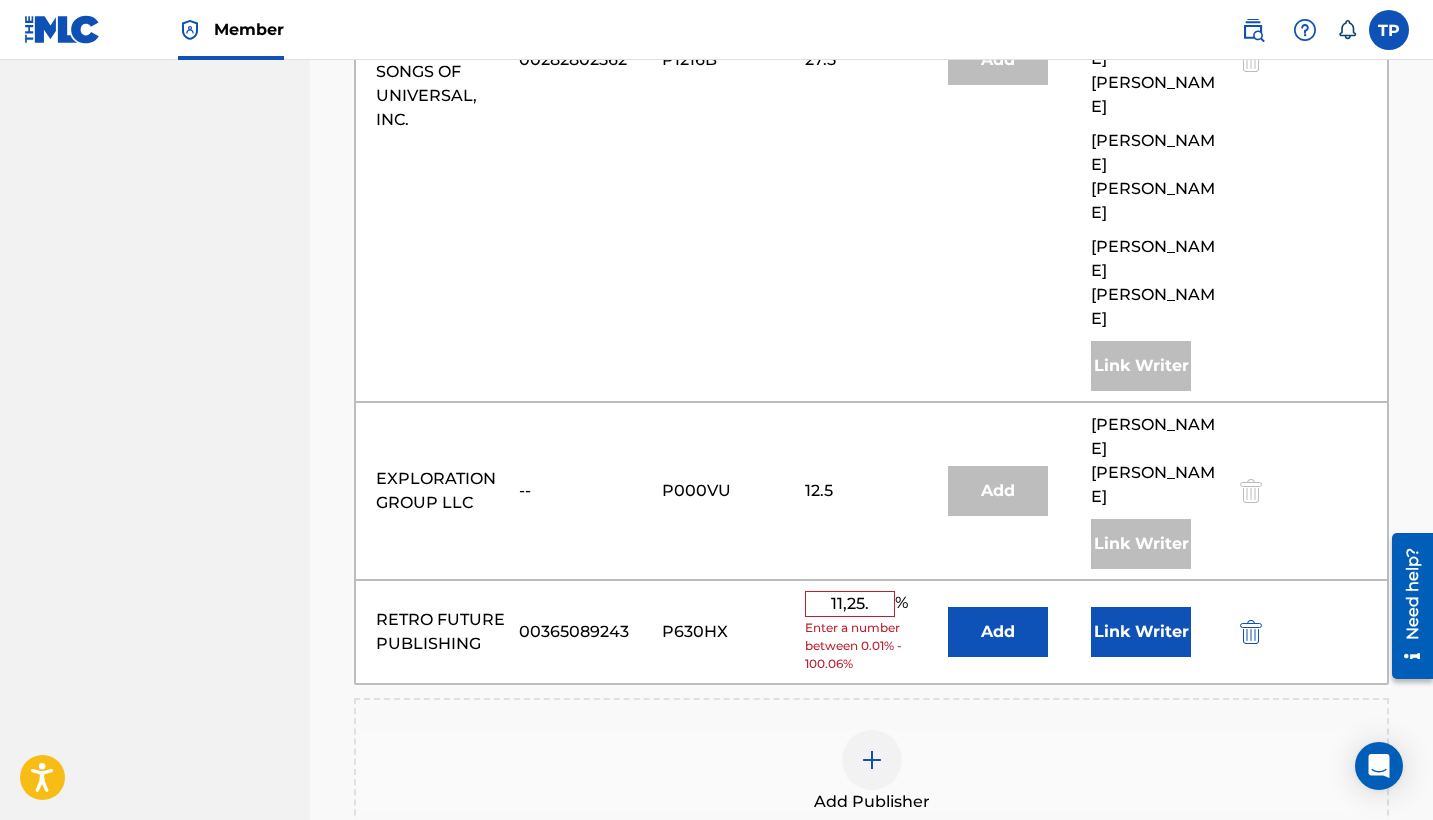 click on "11,25." at bounding box center (850, 604) 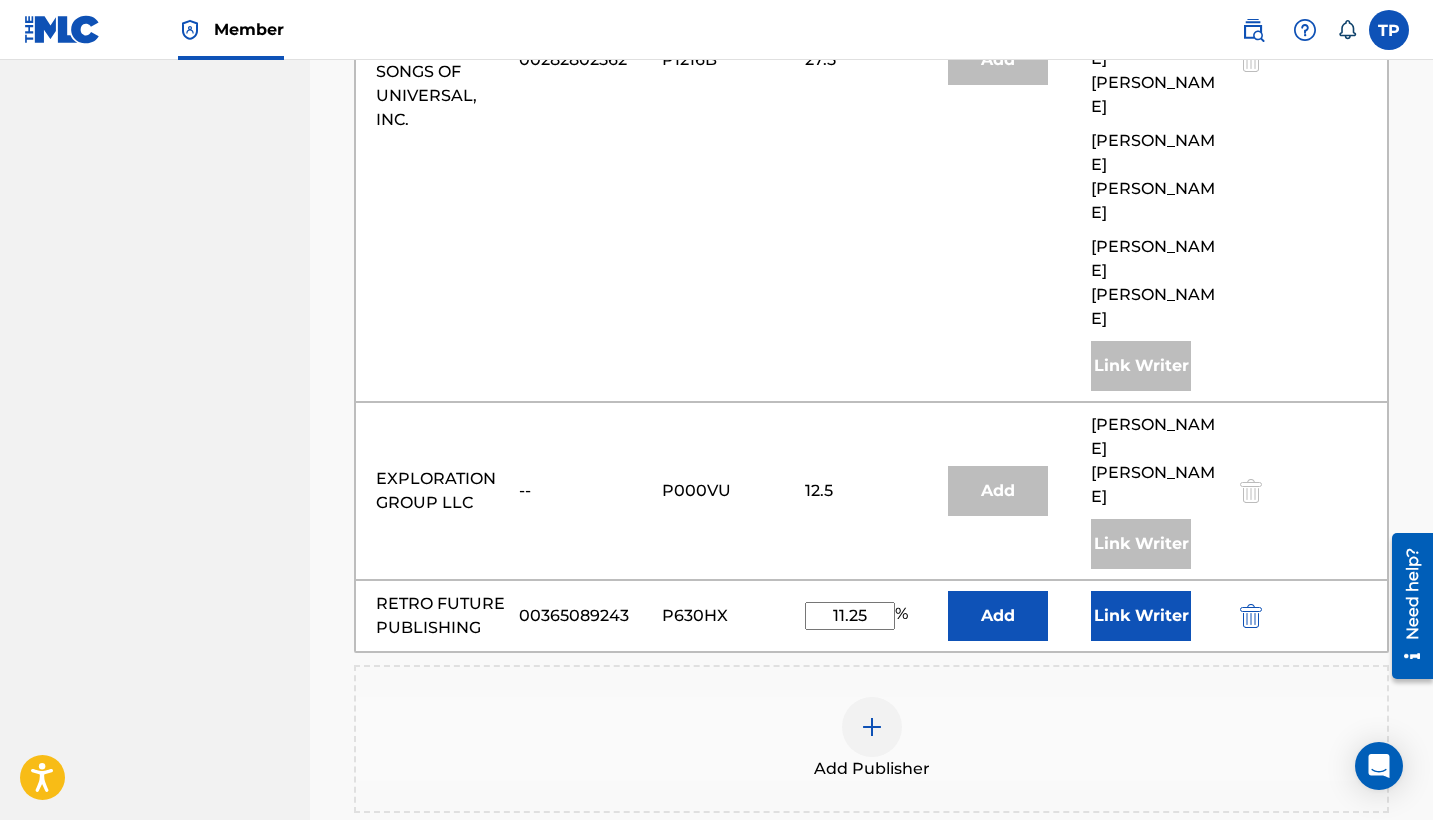 type on "11.25" 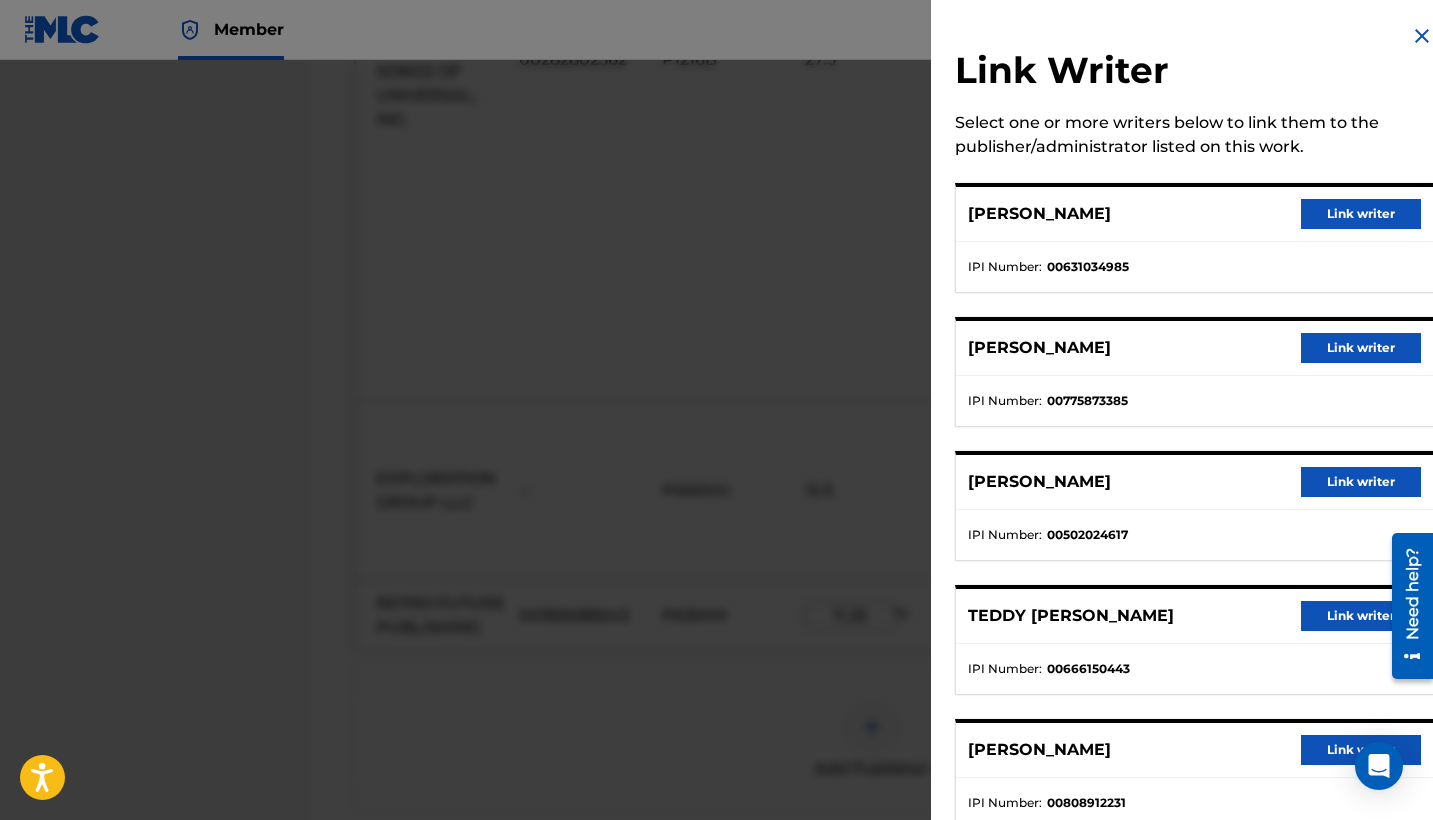 click on "TEDDY TERREL PENA Link writer" at bounding box center [1194, 616] 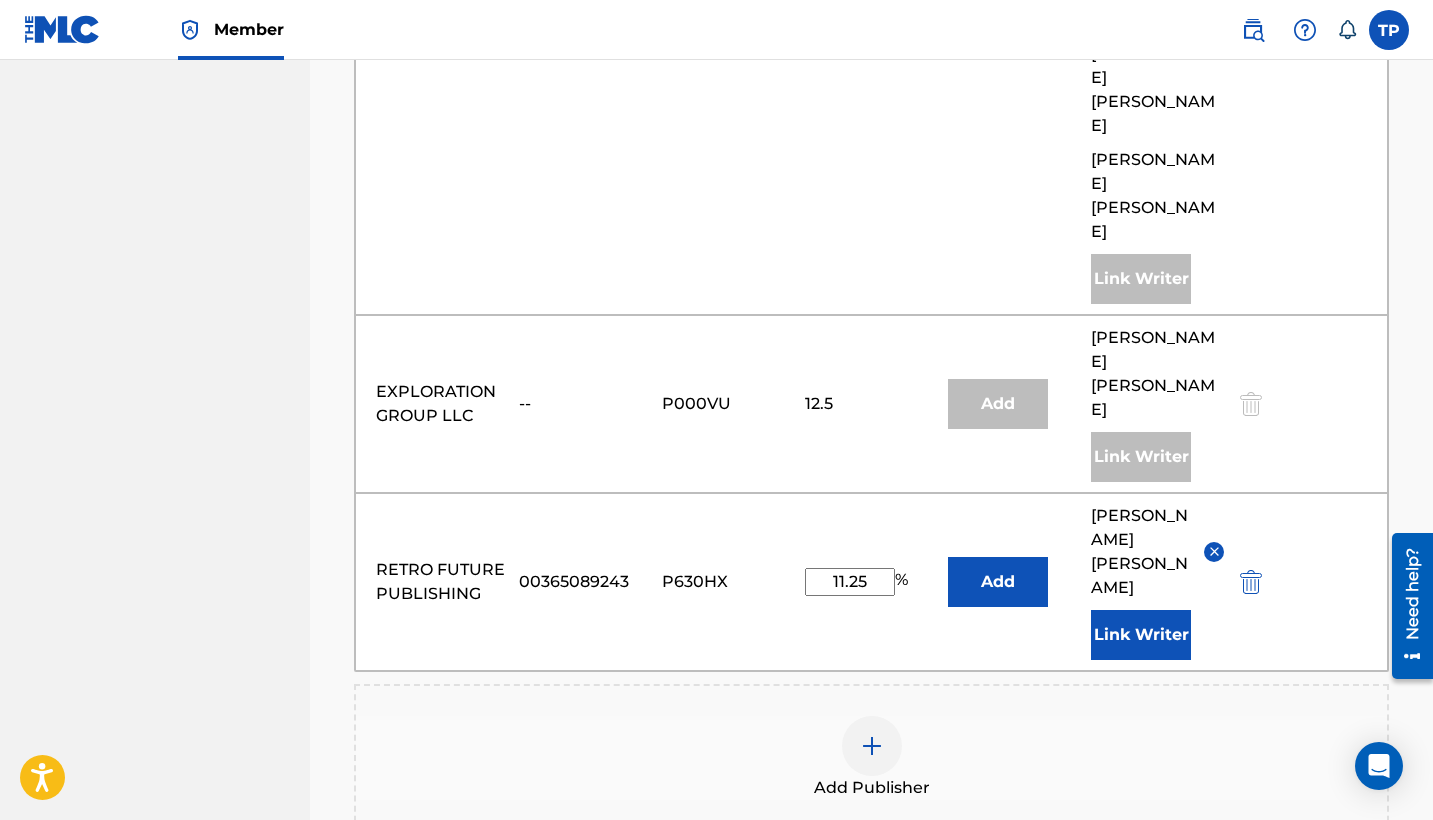 scroll, scrollTop: 1153, scrollLeft: 0, axis: vertical 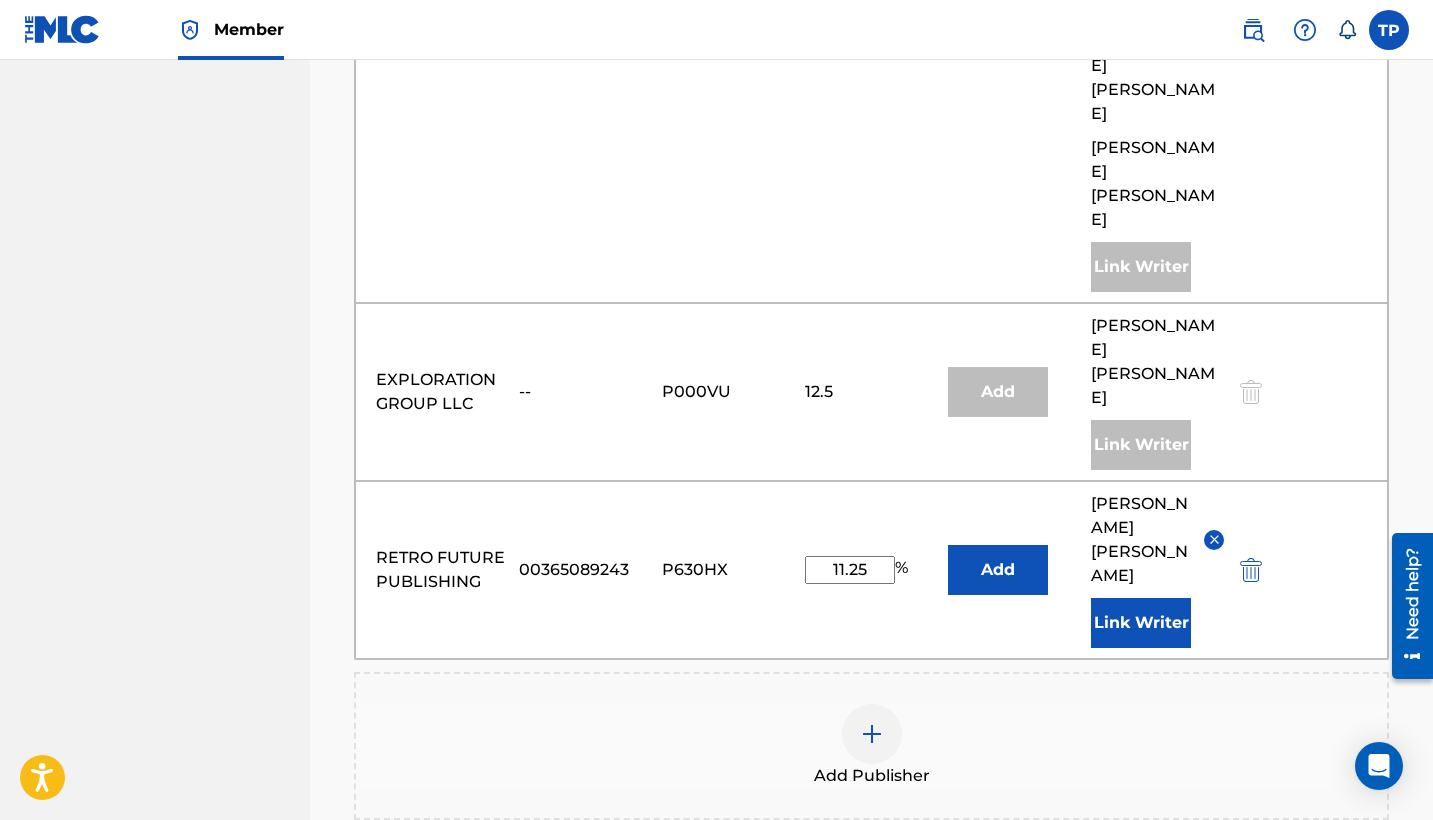 click on "Next" at bounding box center [1329, 1022] 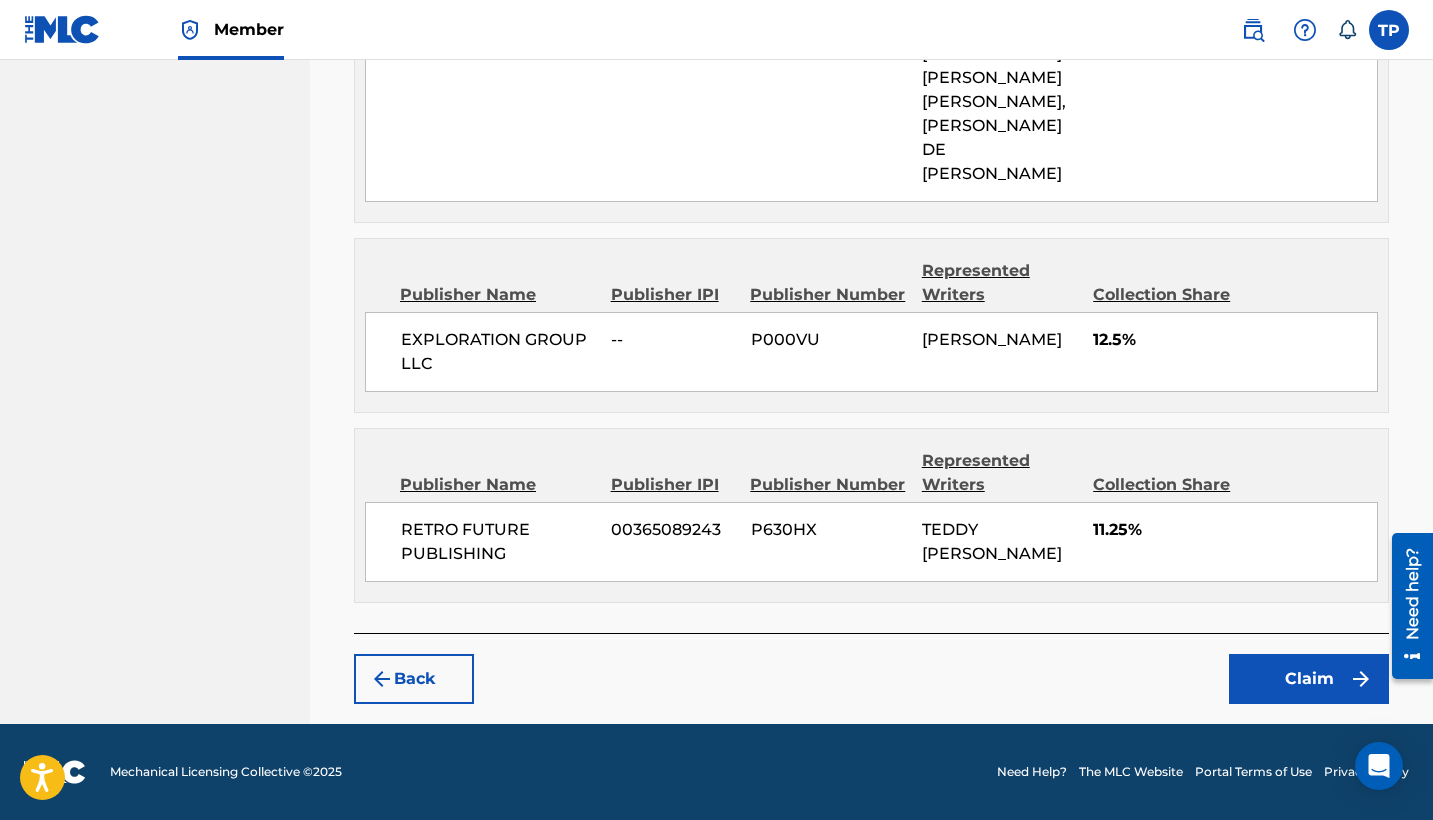 scroll, scrollTop: 1200, scrollLeft: 0, axis: vertical 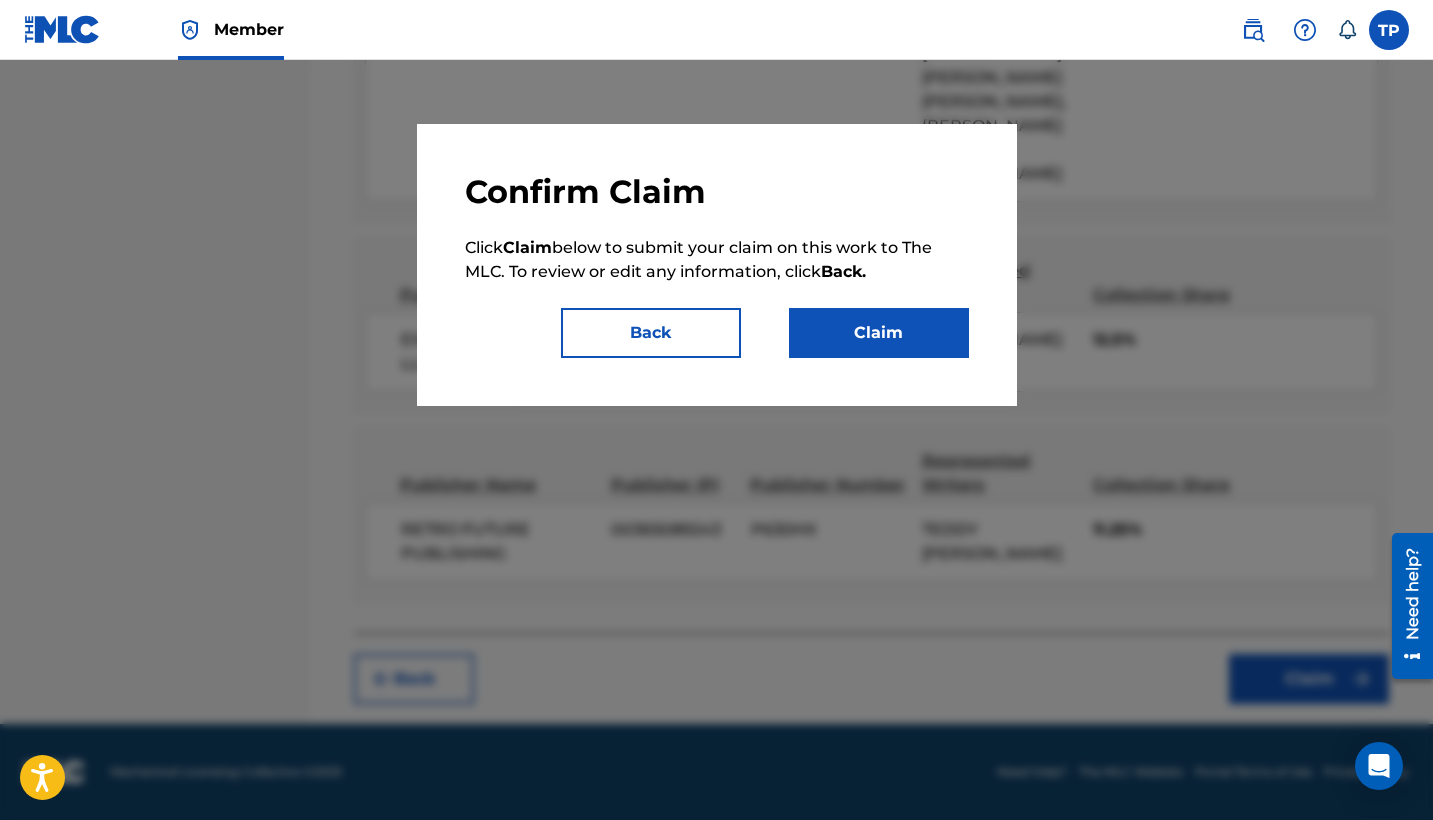 click on "Claim" at bounding box center (879, 333) 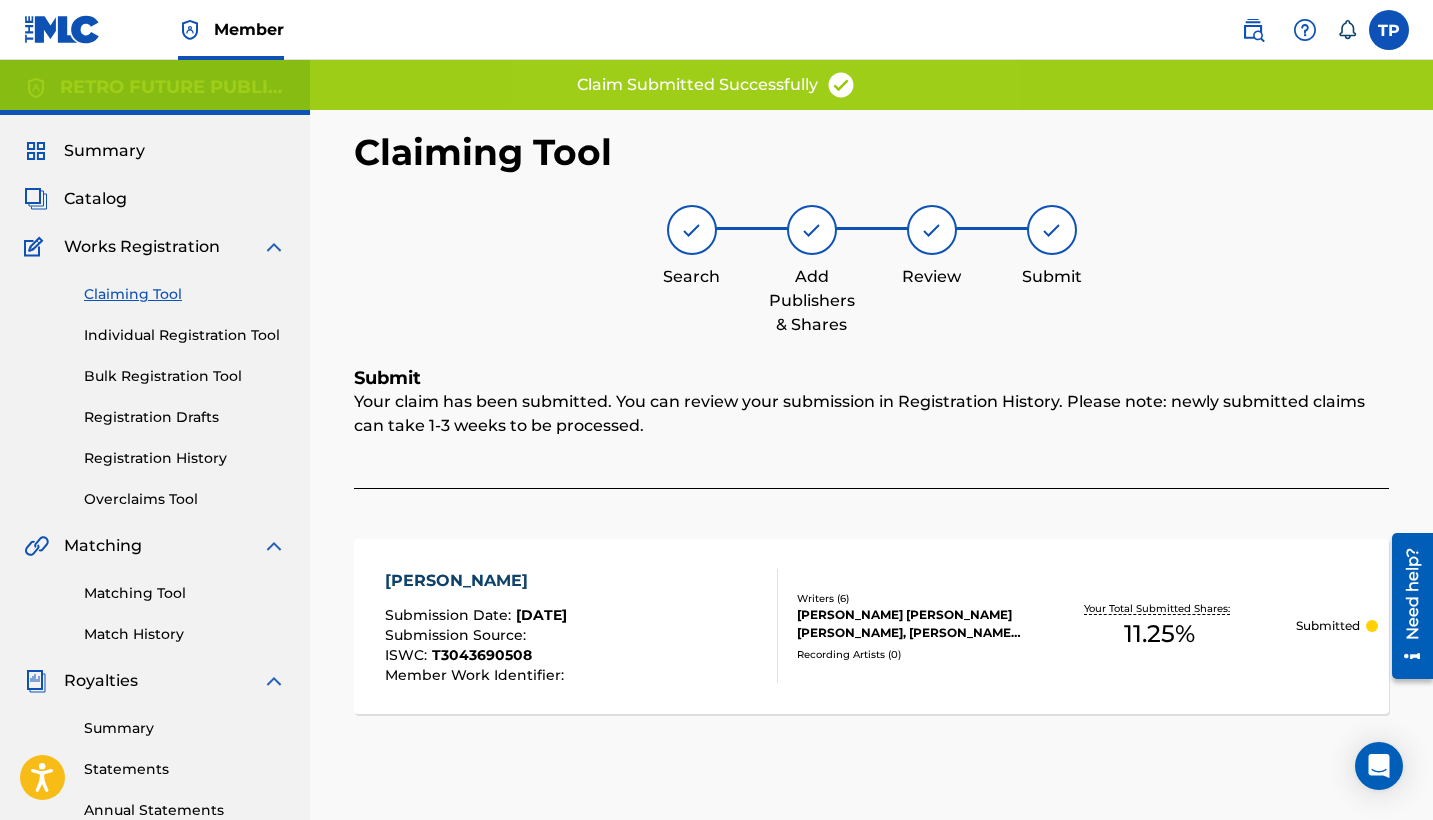 scroll, scrollTop: -1, scrollLeft: 0, axis: vertical 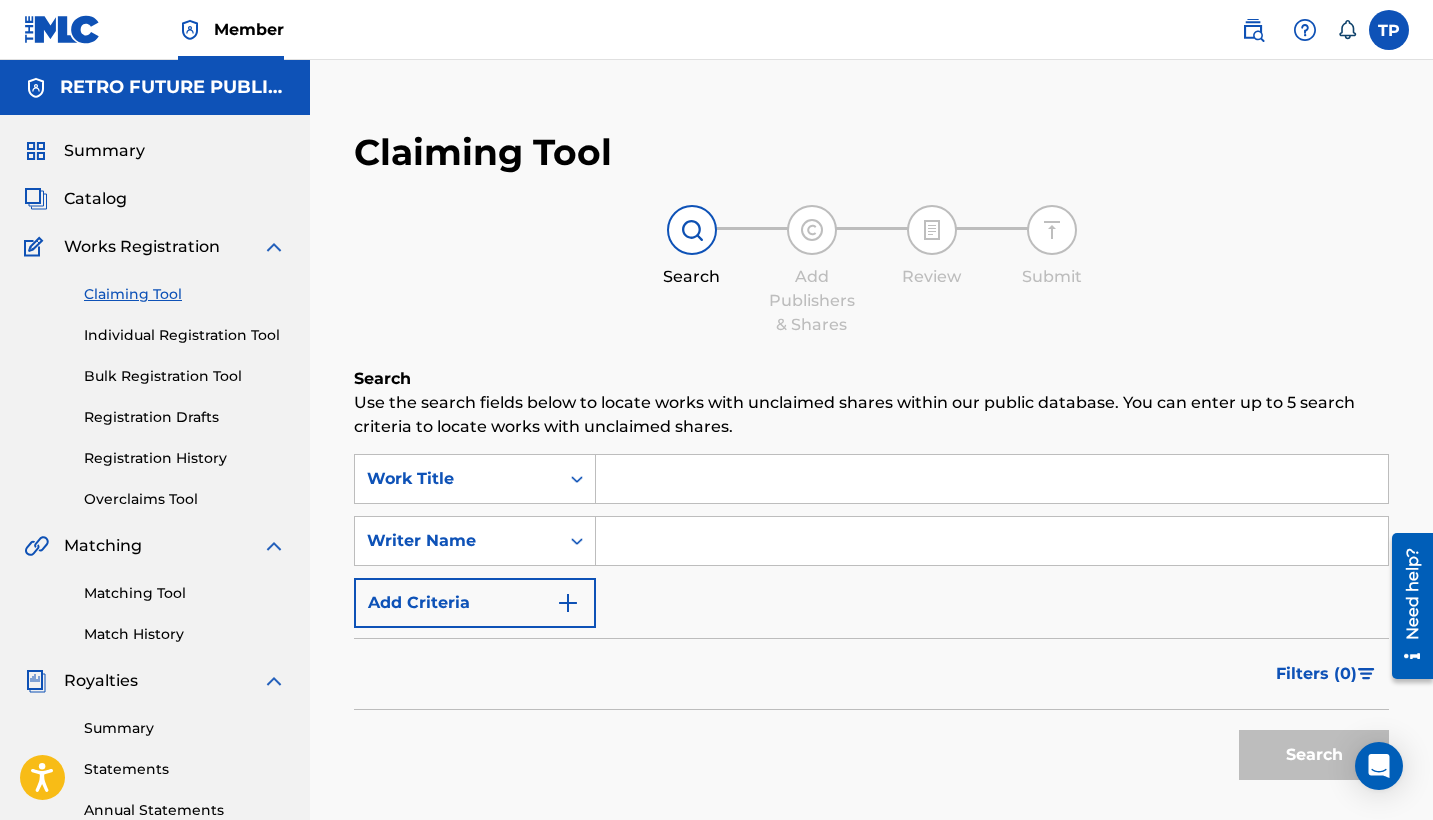 click at bounding box center [992, 541] 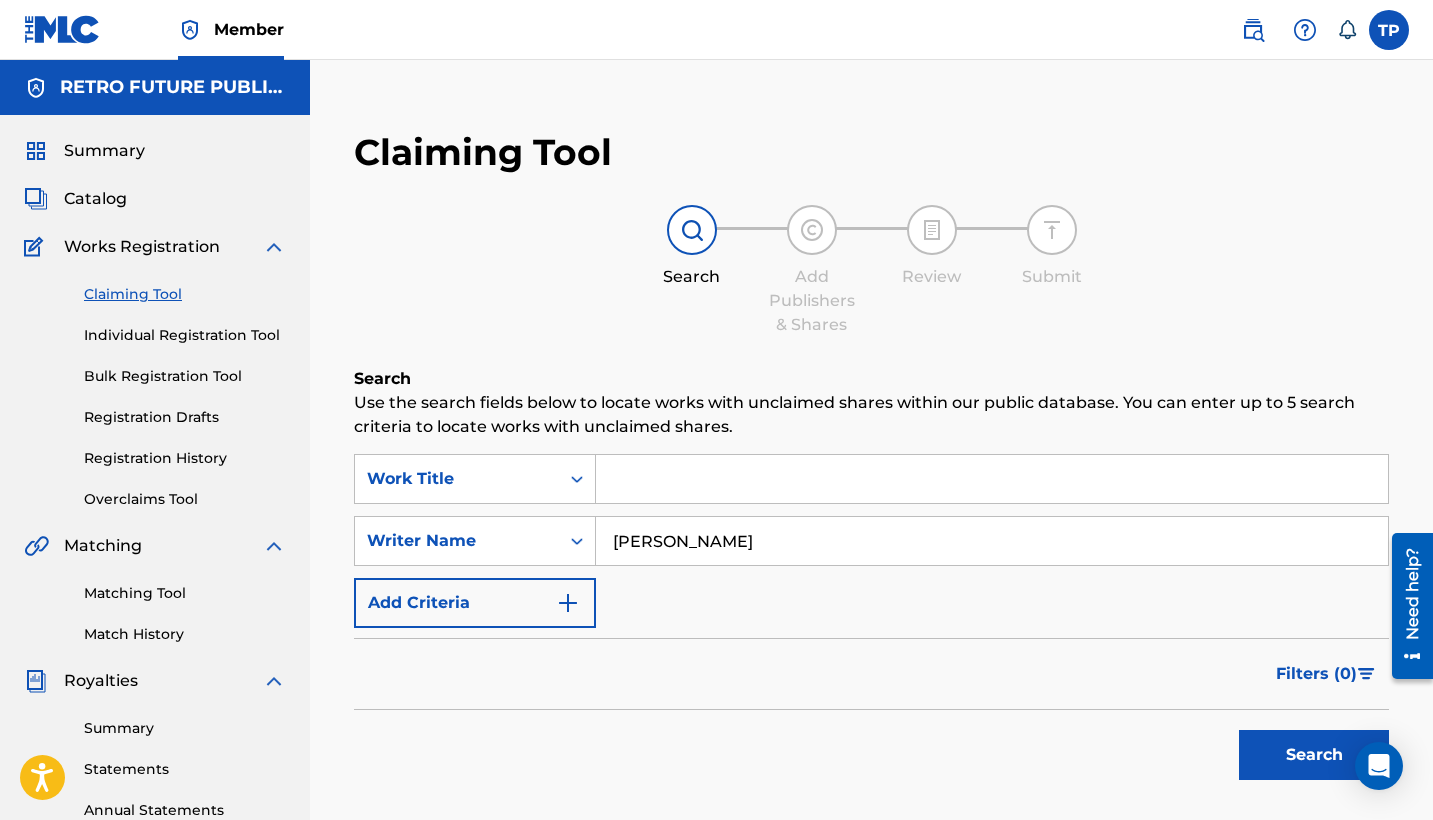 type on "[PERSON_NAME]" 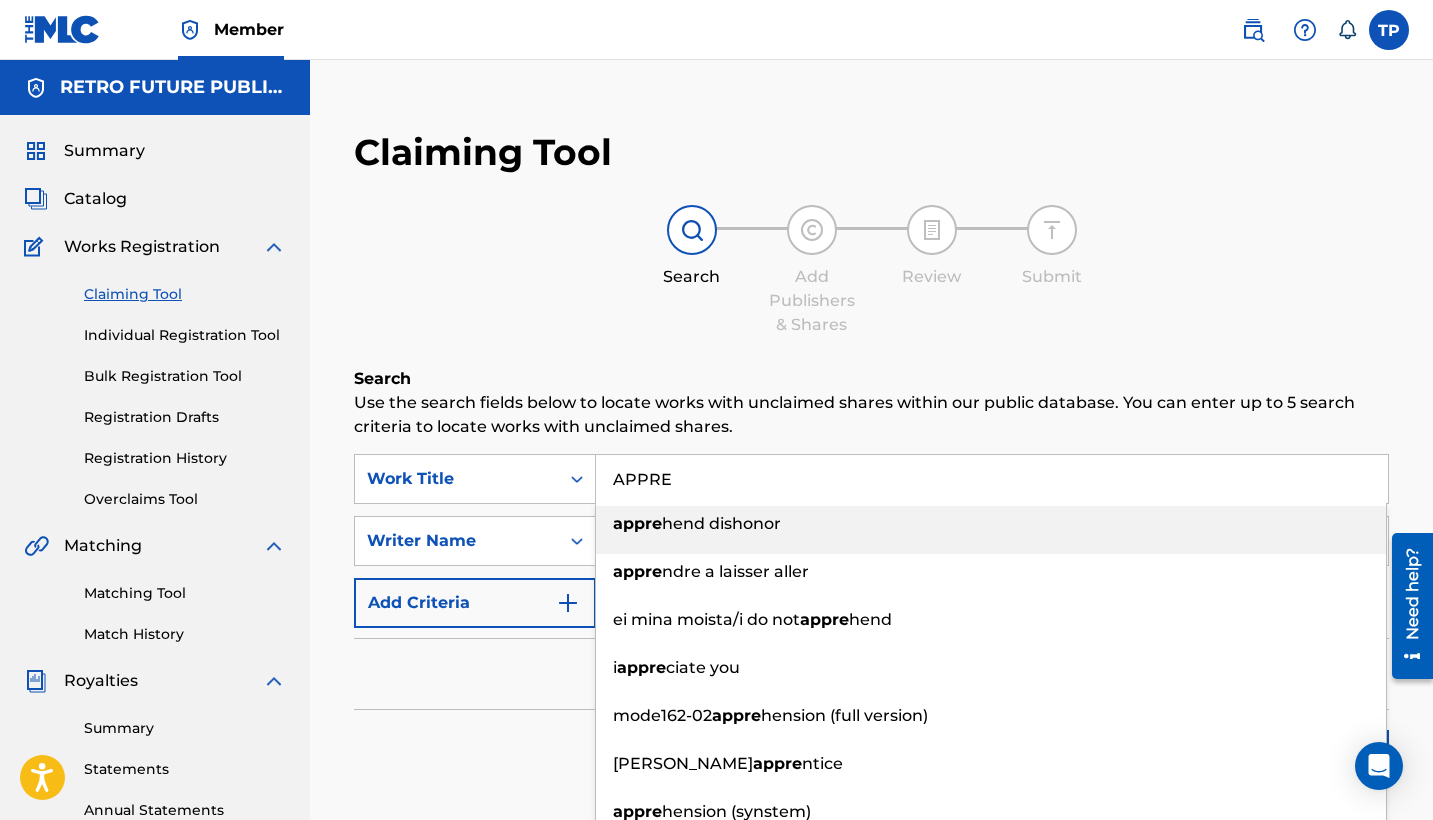 click on "Search Use the search fields below to locate works with unclaimed shares within our public database. You can enter up
to 5 search criteria to locate works with unclaimed shares. SearchWithCriteriaaa98f8f8-7285-44f9-a8c9-93d8a521c36d Work Title APPRE appre hend dishonor appre ndre a laisser aller ei mina moista/i do not  appre hend i  appre ciate you mode162-02  appre hension (full version) errol flynn's  appre ntice appre hension (synstem) appre nez-moi a vivre appre ciate appre hension SearchWithCriteria81ee7a8b-8dc6-45da-9a48-8fcfd9e2ff9c Writer Name TEDDY PENA Add Criteria Filter Claim Search Filters Include works claimed by my Member   Remove Filters Apply Filters Filters ( 0 ) Search" at bounding box center [871, 628] 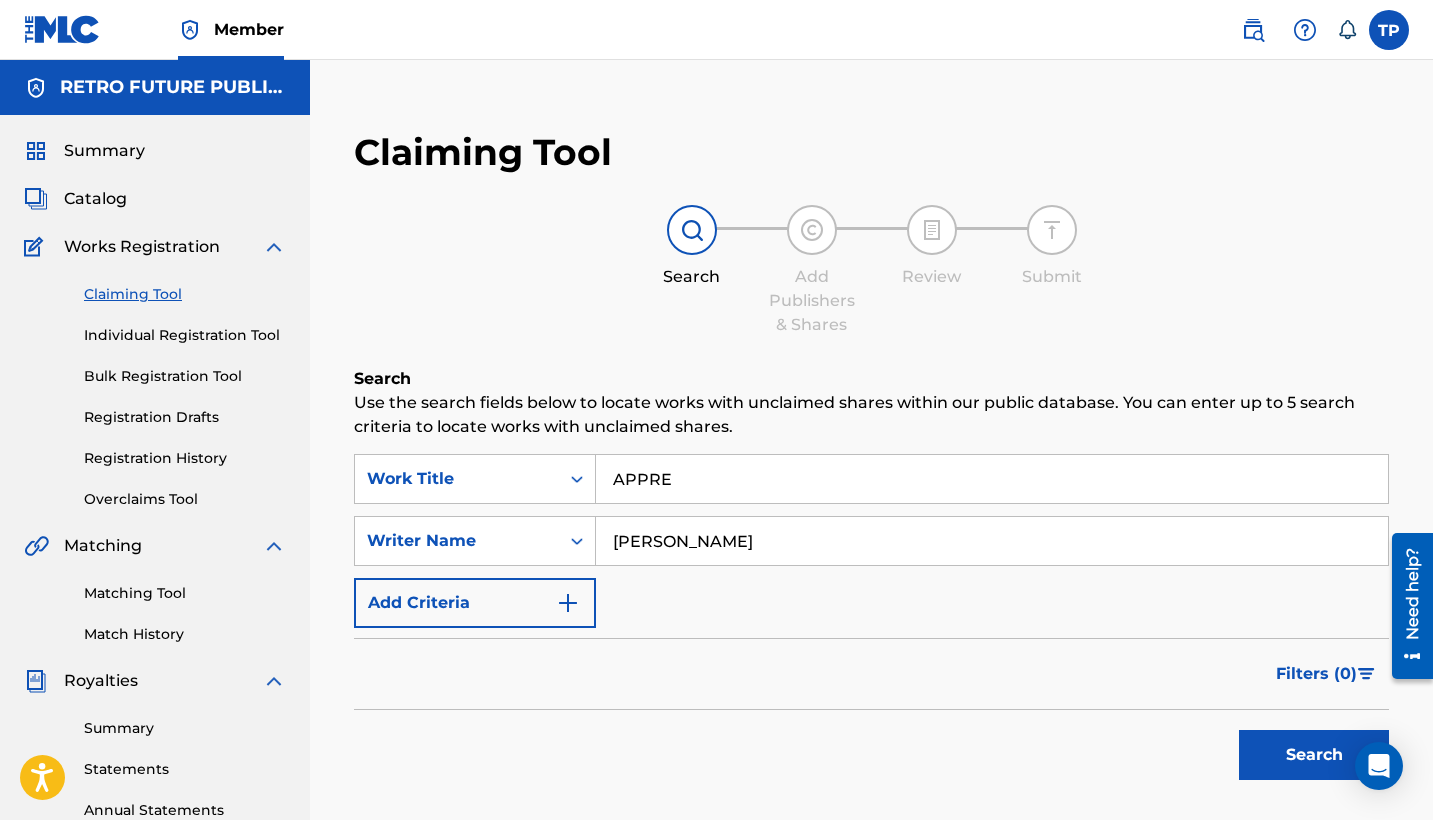 click on "Search" at bounding box center [1314, 755] 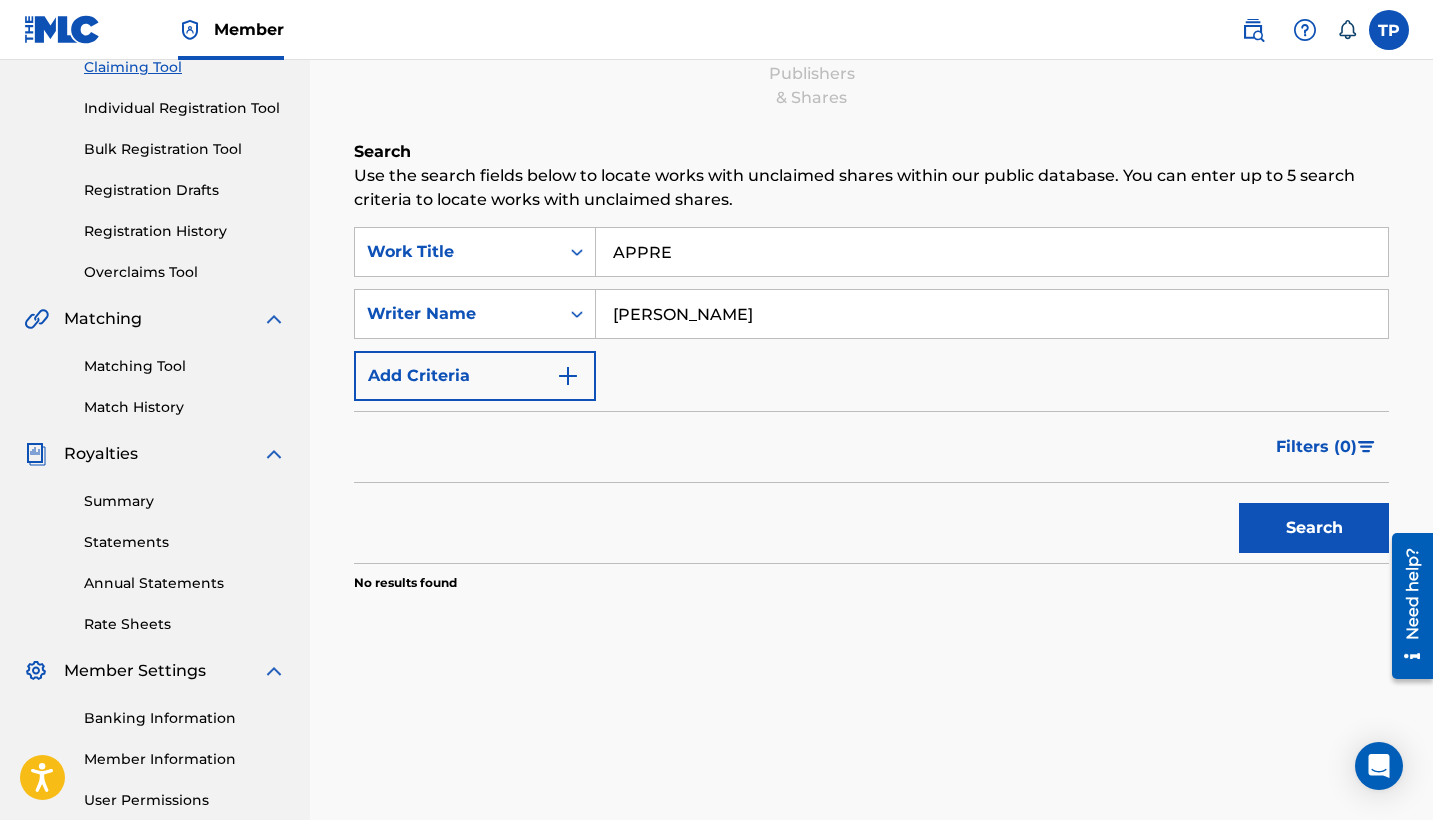 scroll, scrollTop: 243, scrollLeft: 0, axis: vertical 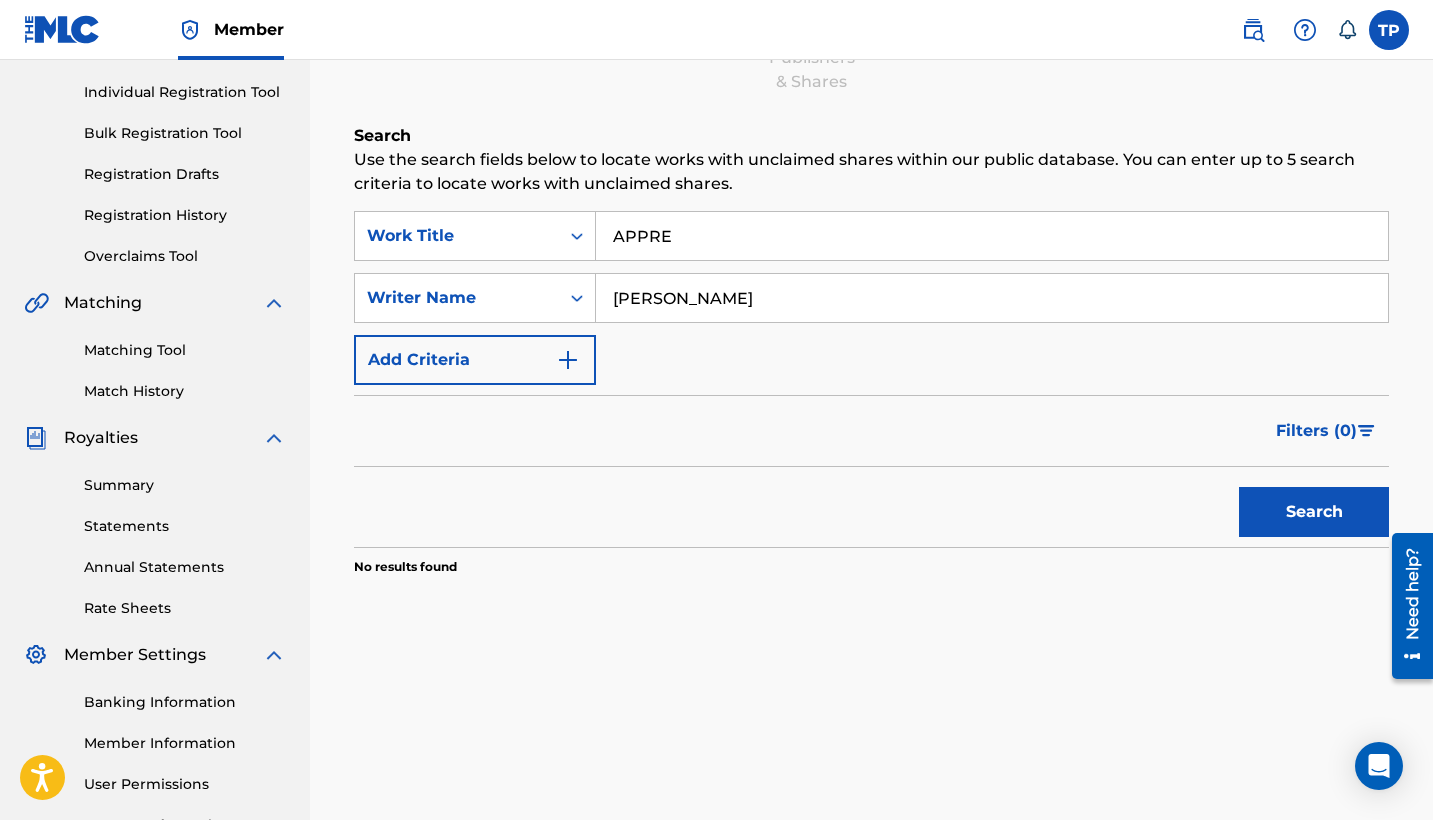 click on "APPRE" at bounding box center [992, 236] 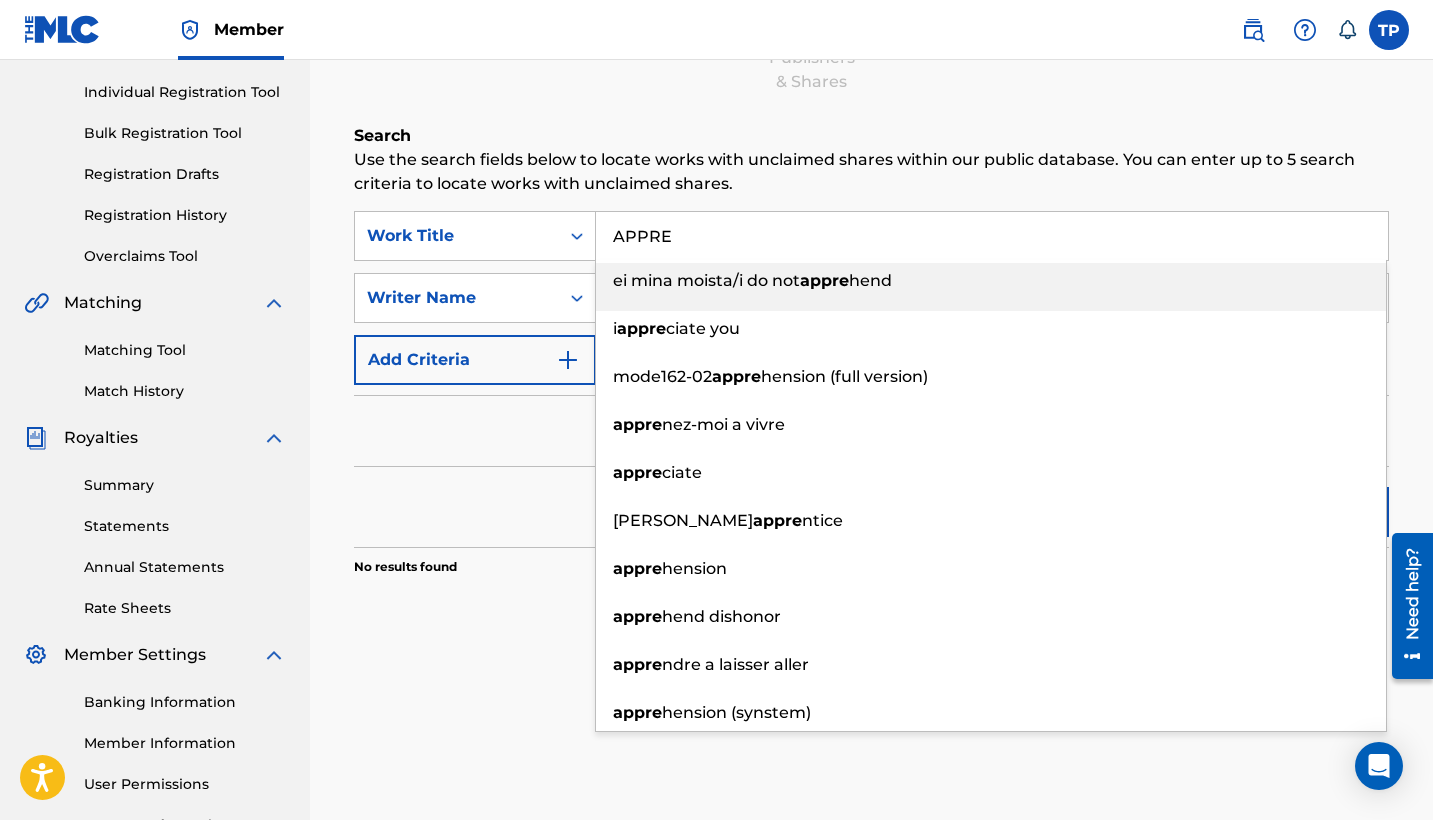 click on "APPRE" at bounding box center [992, 236] 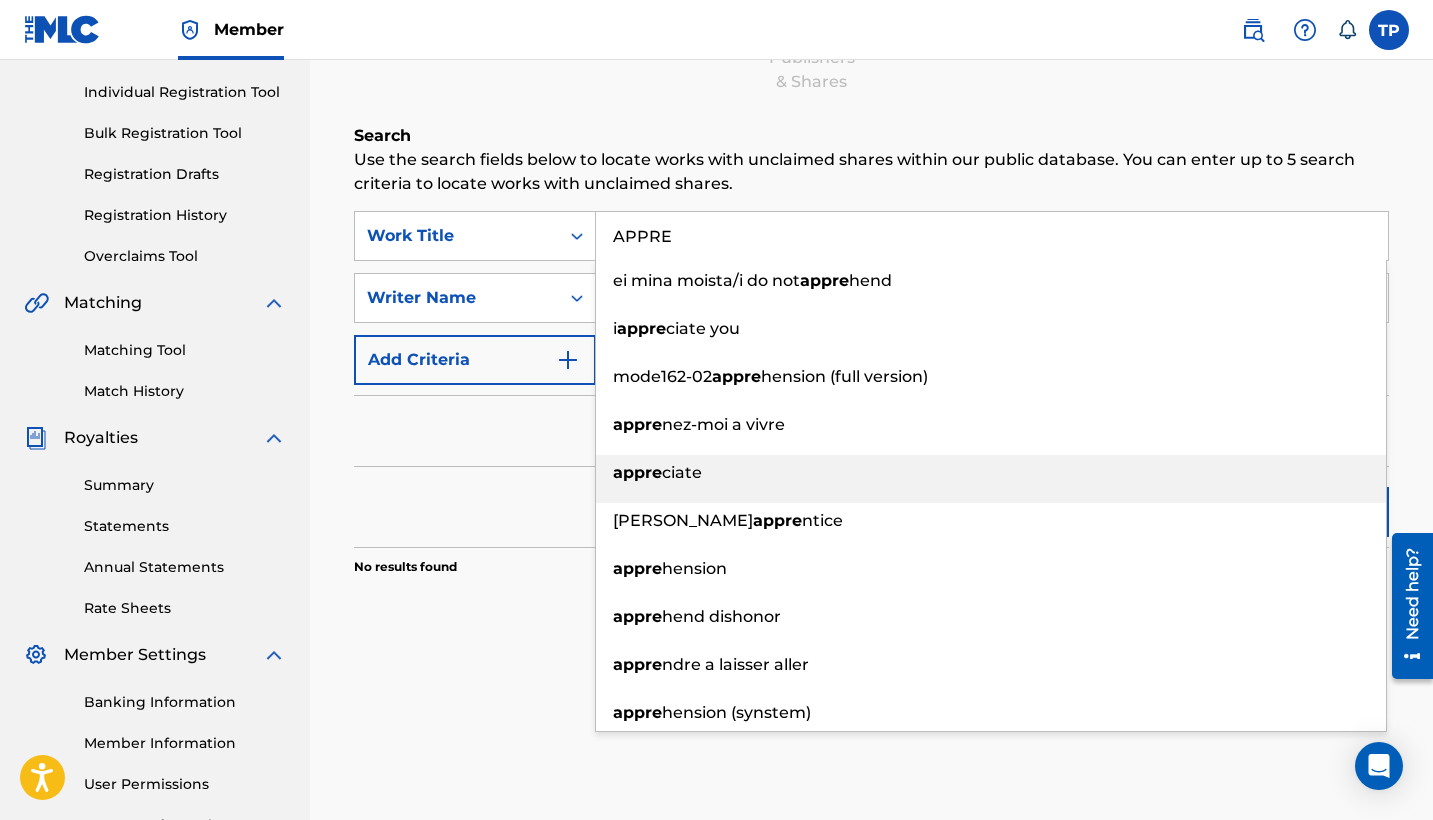 click on "ciate" at bounding box center (682, 472) 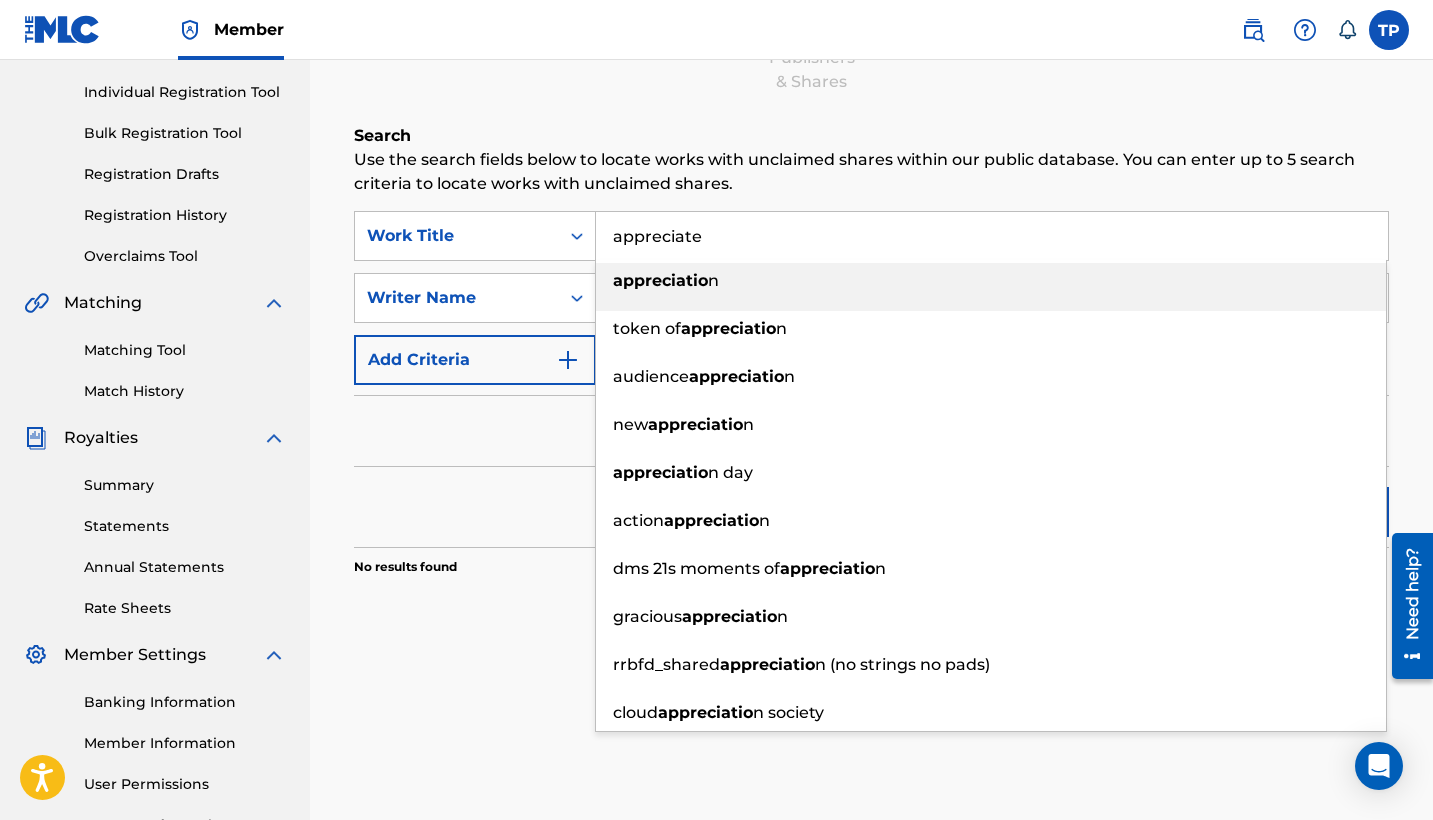 drag, startPoint x: 741, startPoint y: 234, endPoint x: 741, endPoint y: 283, distance: 49 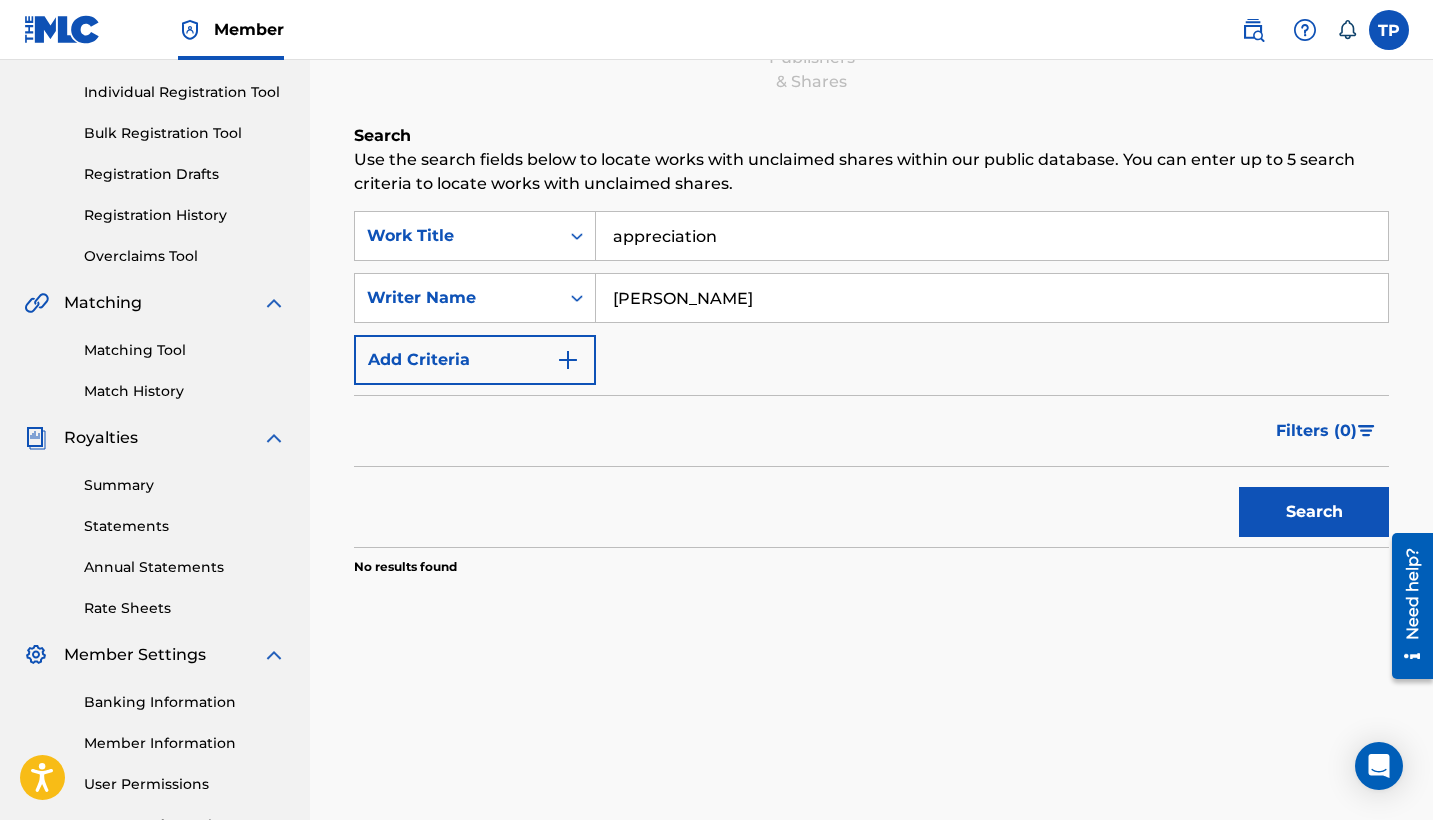 click on "Filters ( 0 )" at bounding box center [871, 431] 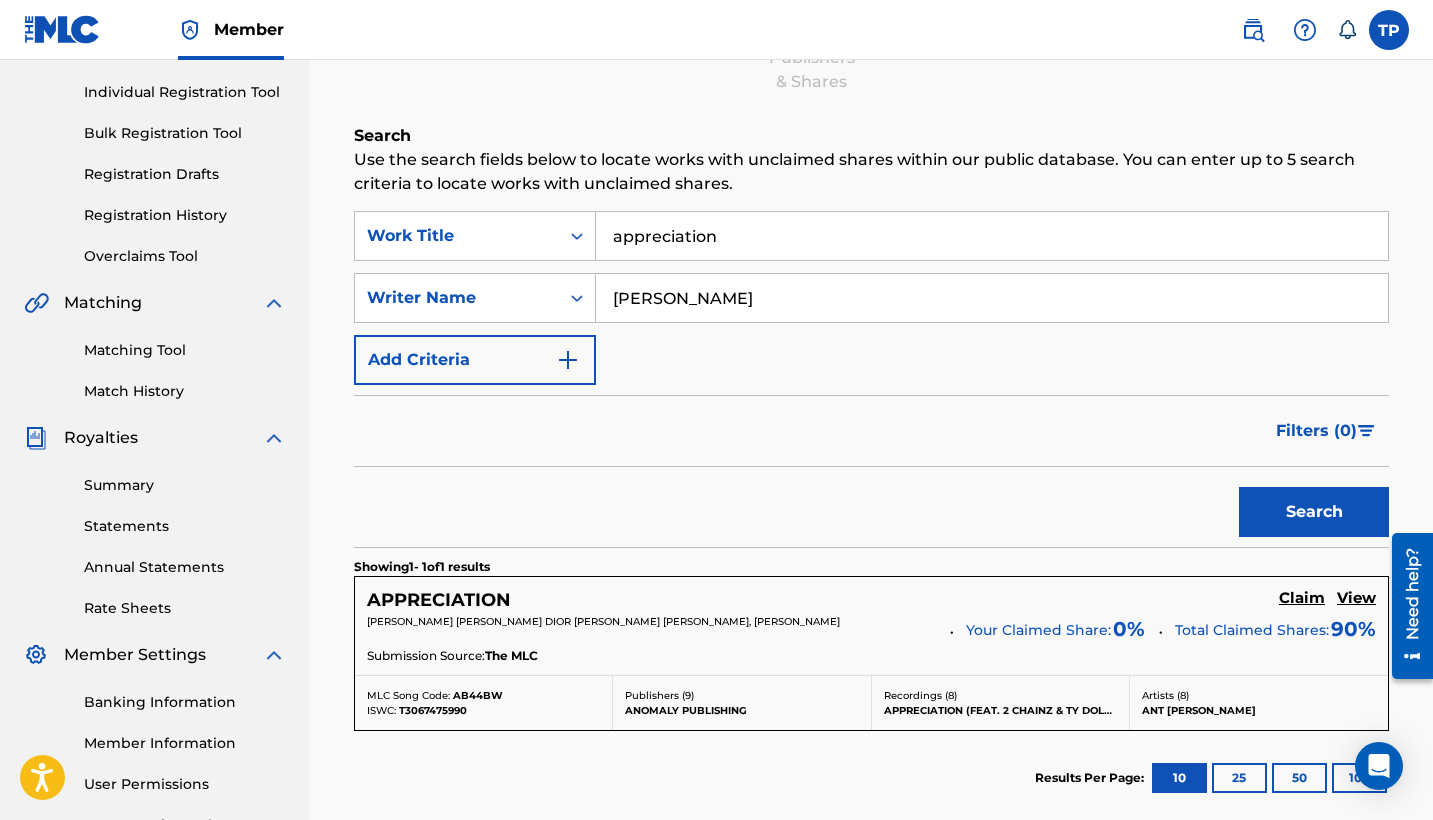 click on "Claim" at bounding box center [1302, 598] 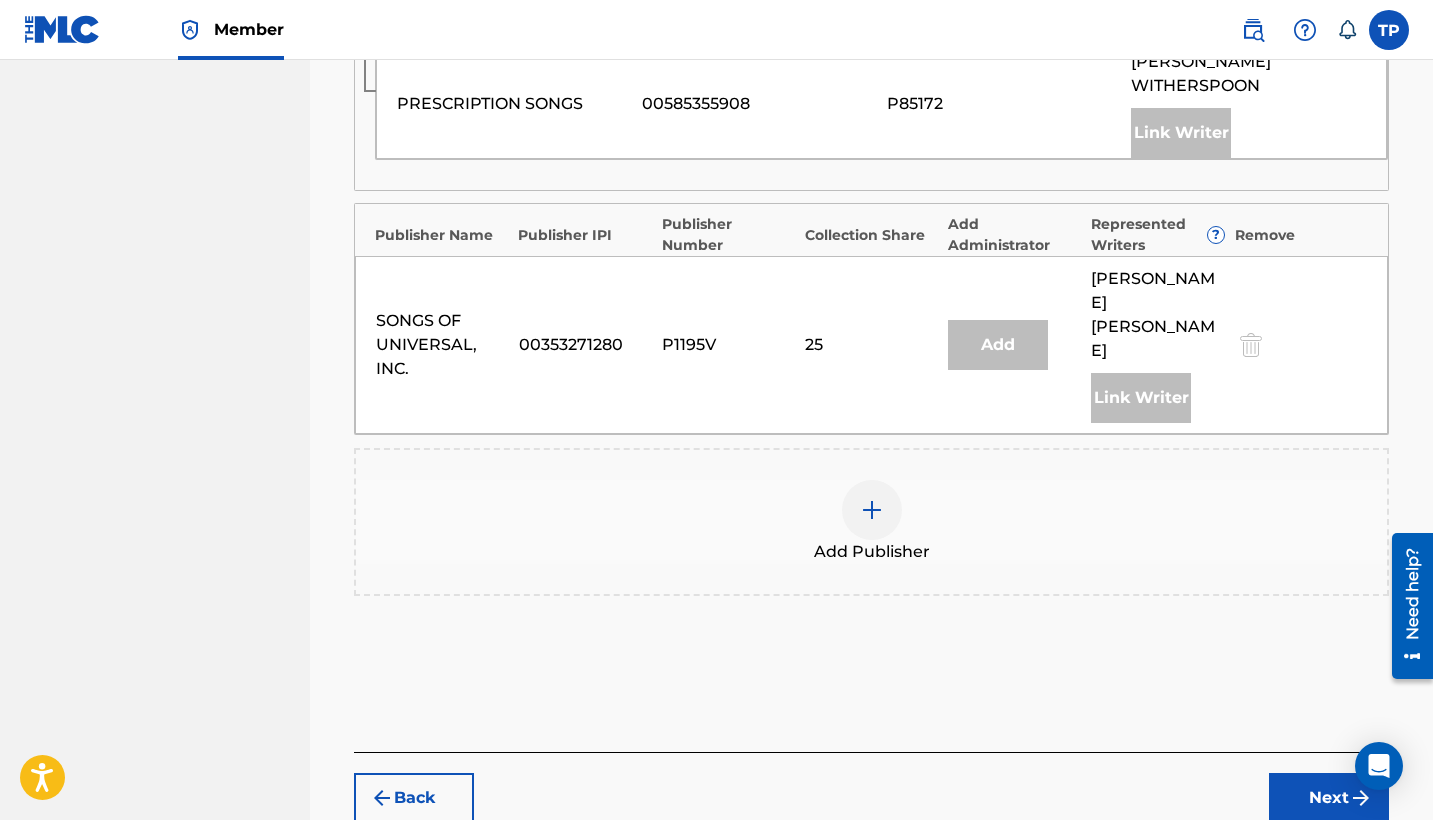 scroll, scrollTop: 1610, scrollLeft: 0, axis: vertical 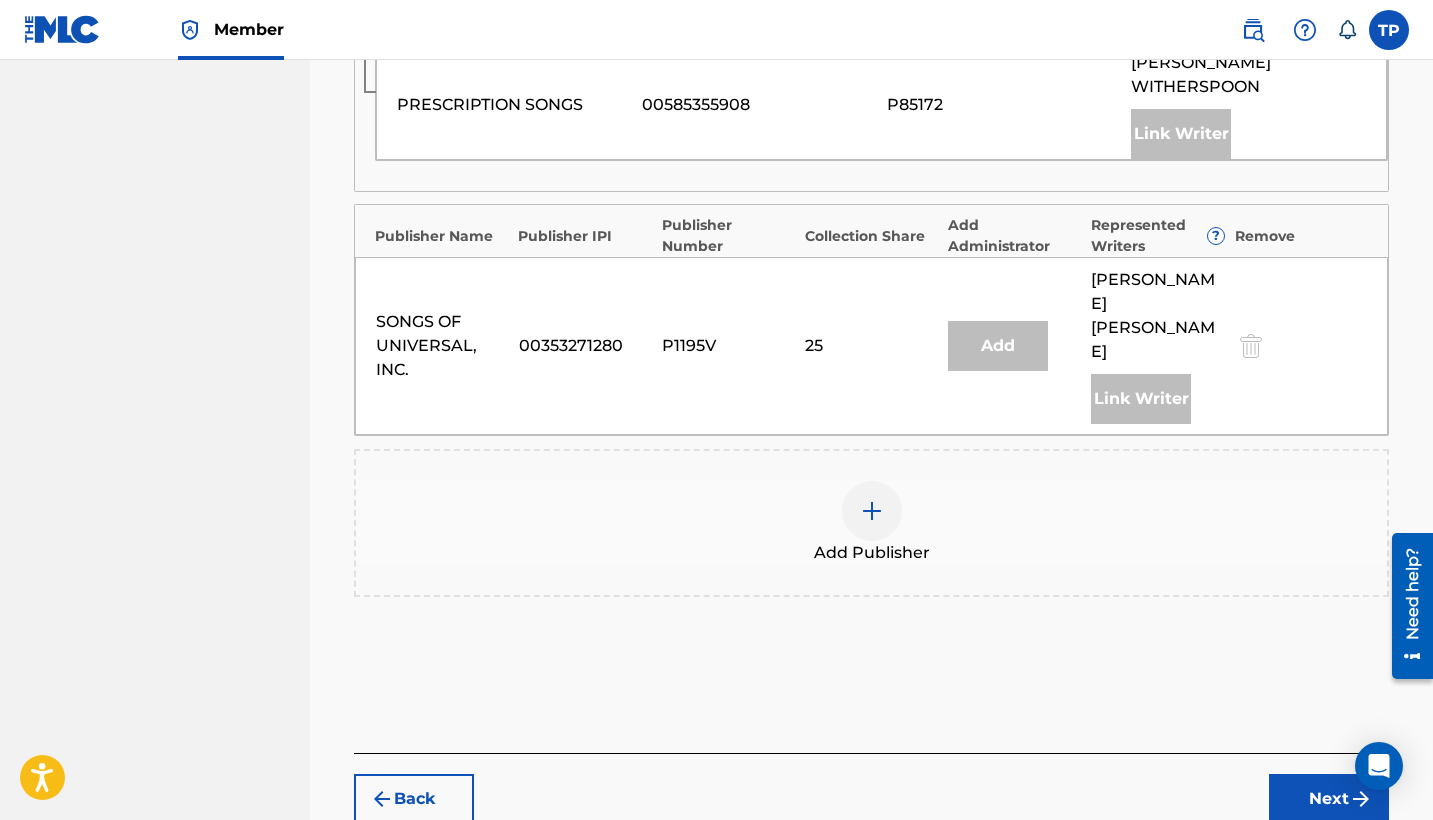 click at bounding box center (872, 511) 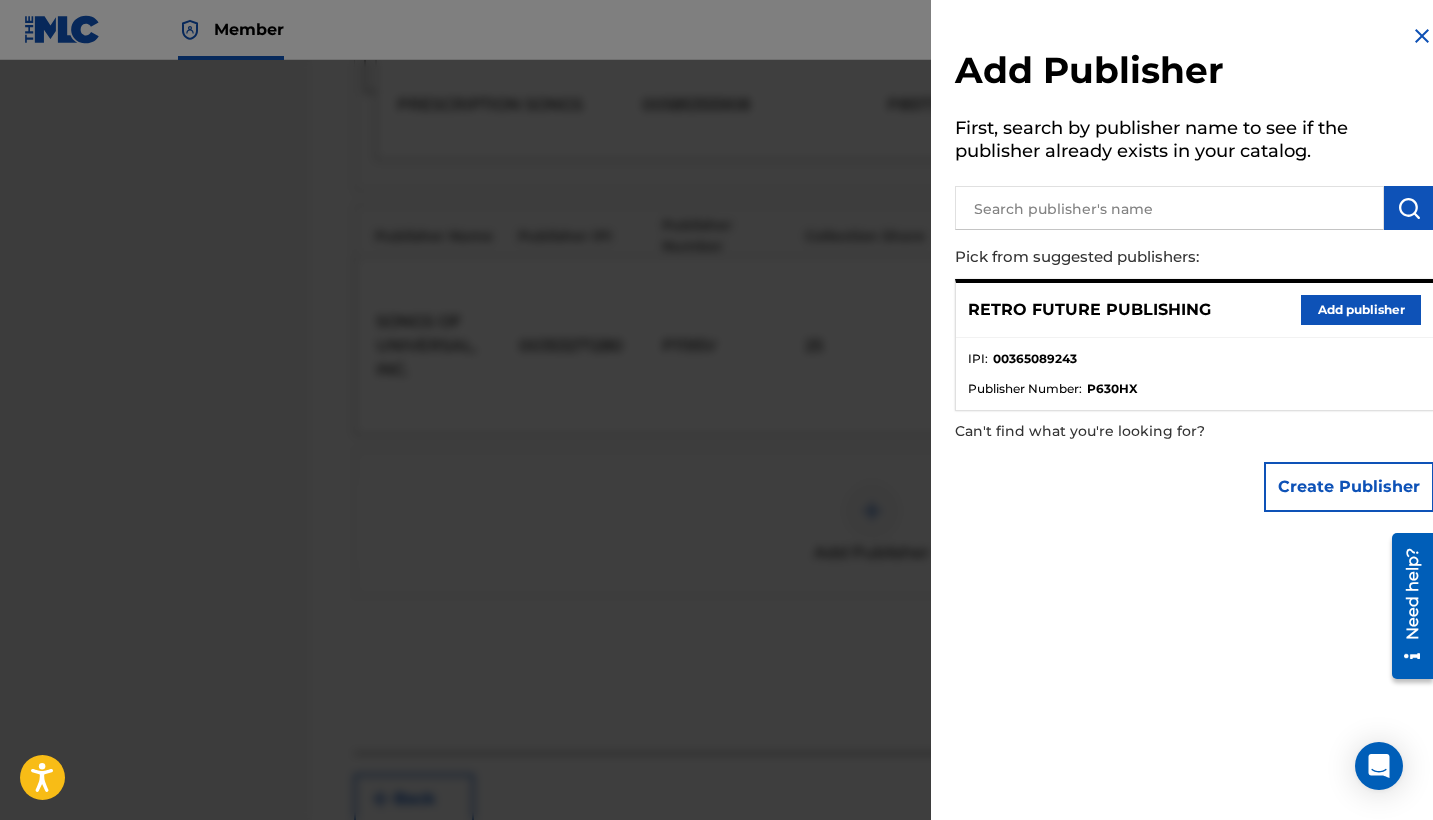 click on "Add publisher" at bounding box center [1361, 310] 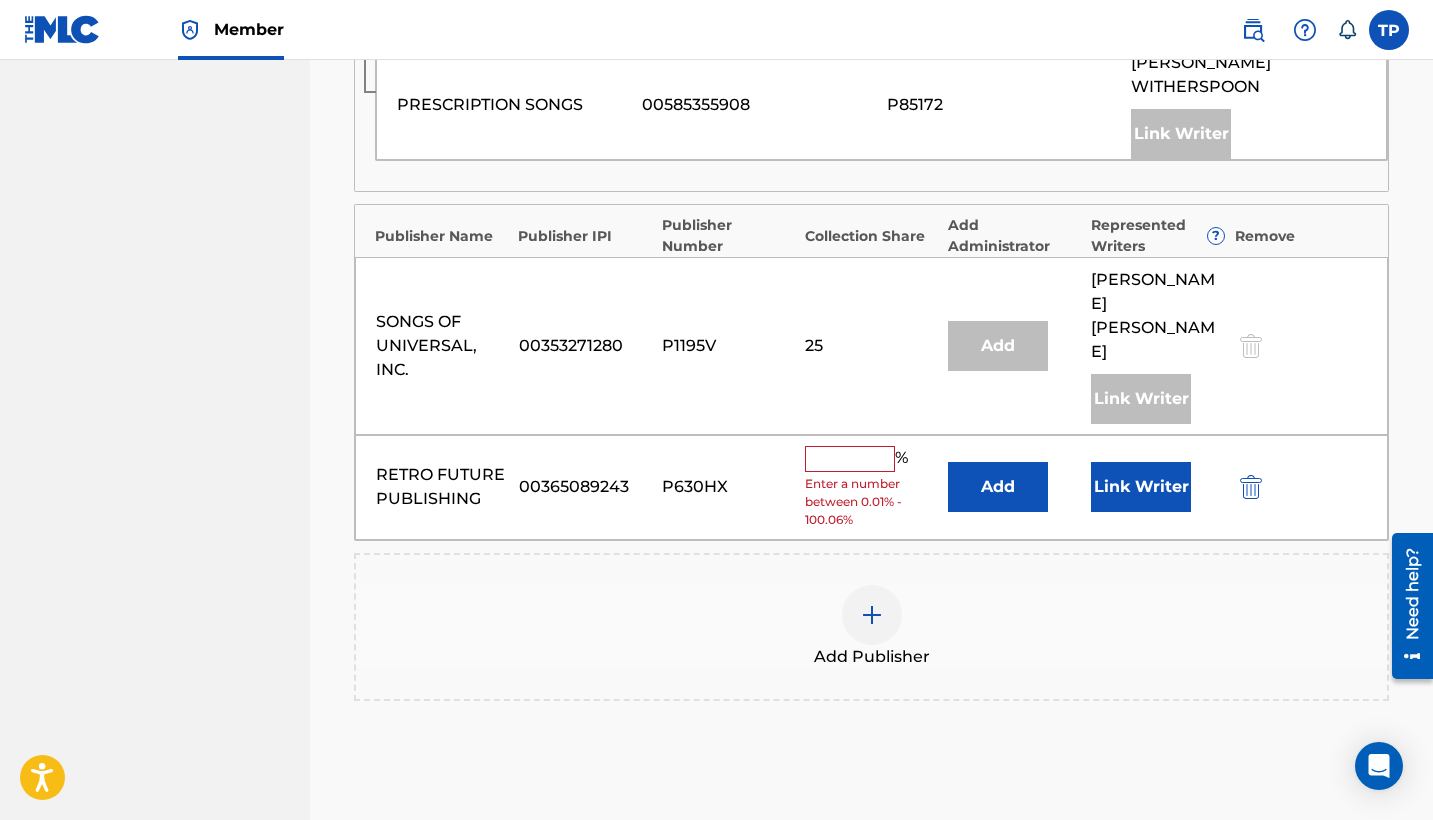 click at bounding box center [850, 459] 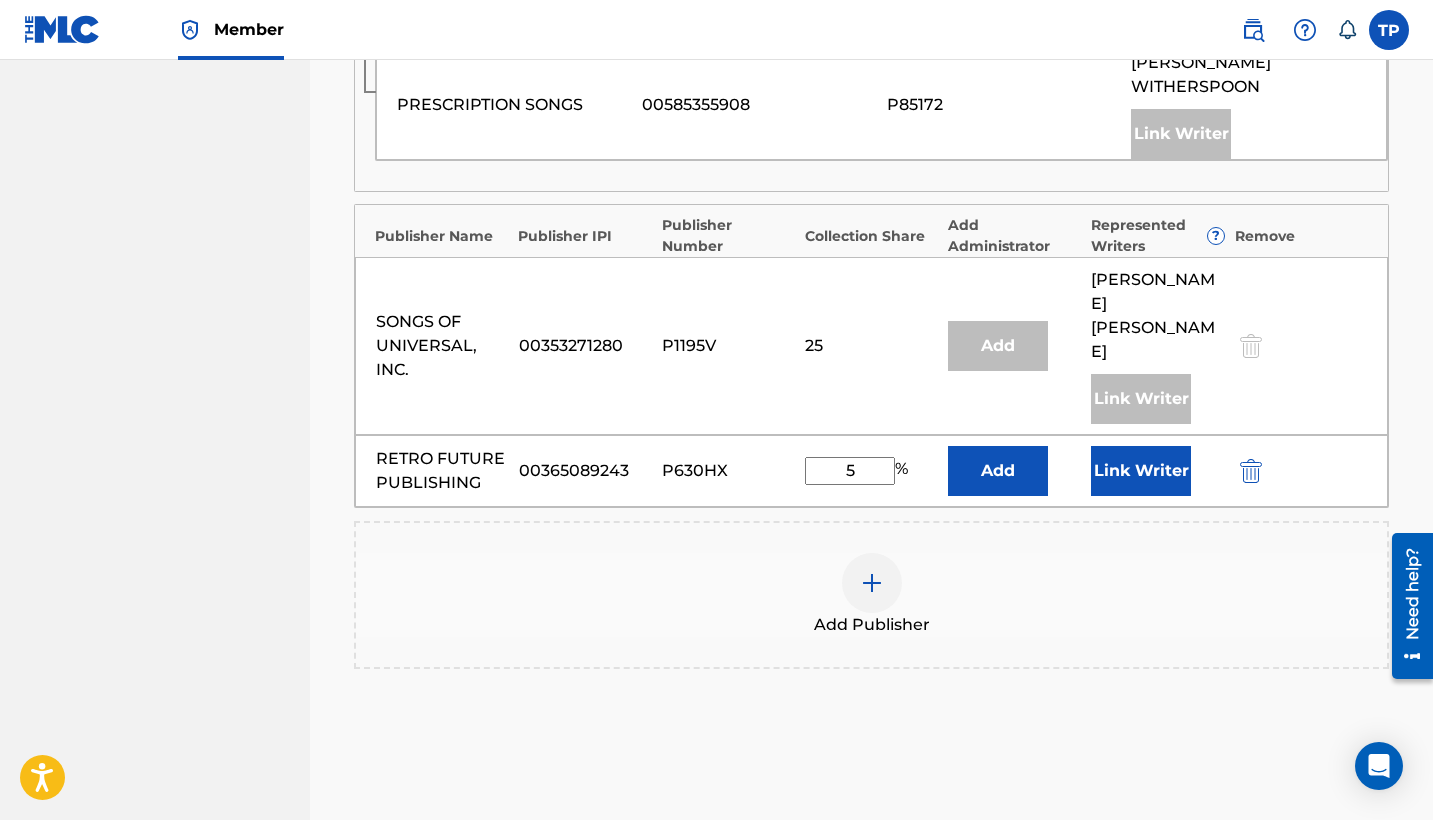 type on "5" 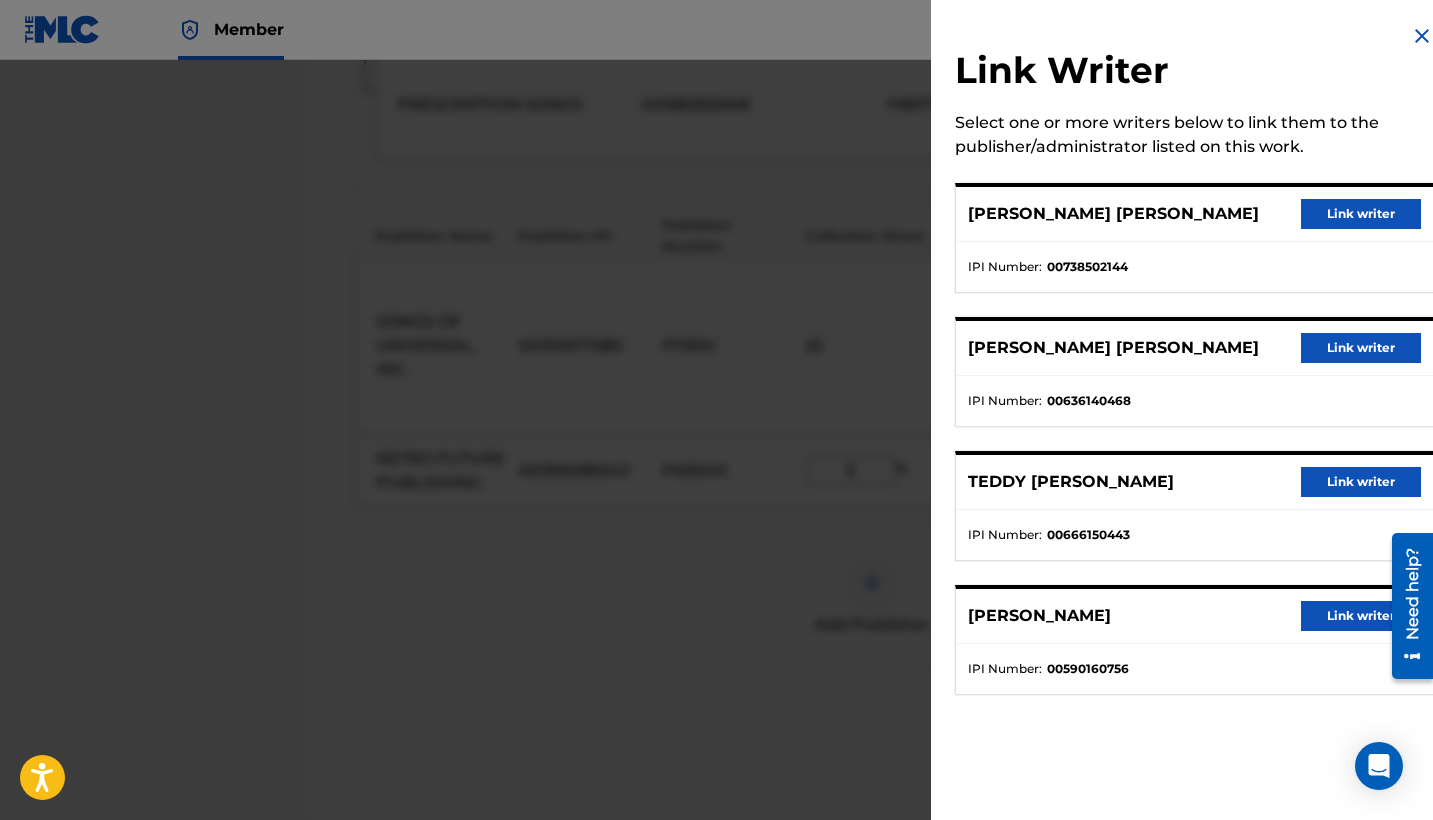 click on "SERGIO DIOR ROMERO Link writer" at bounding box center [1194, 348] 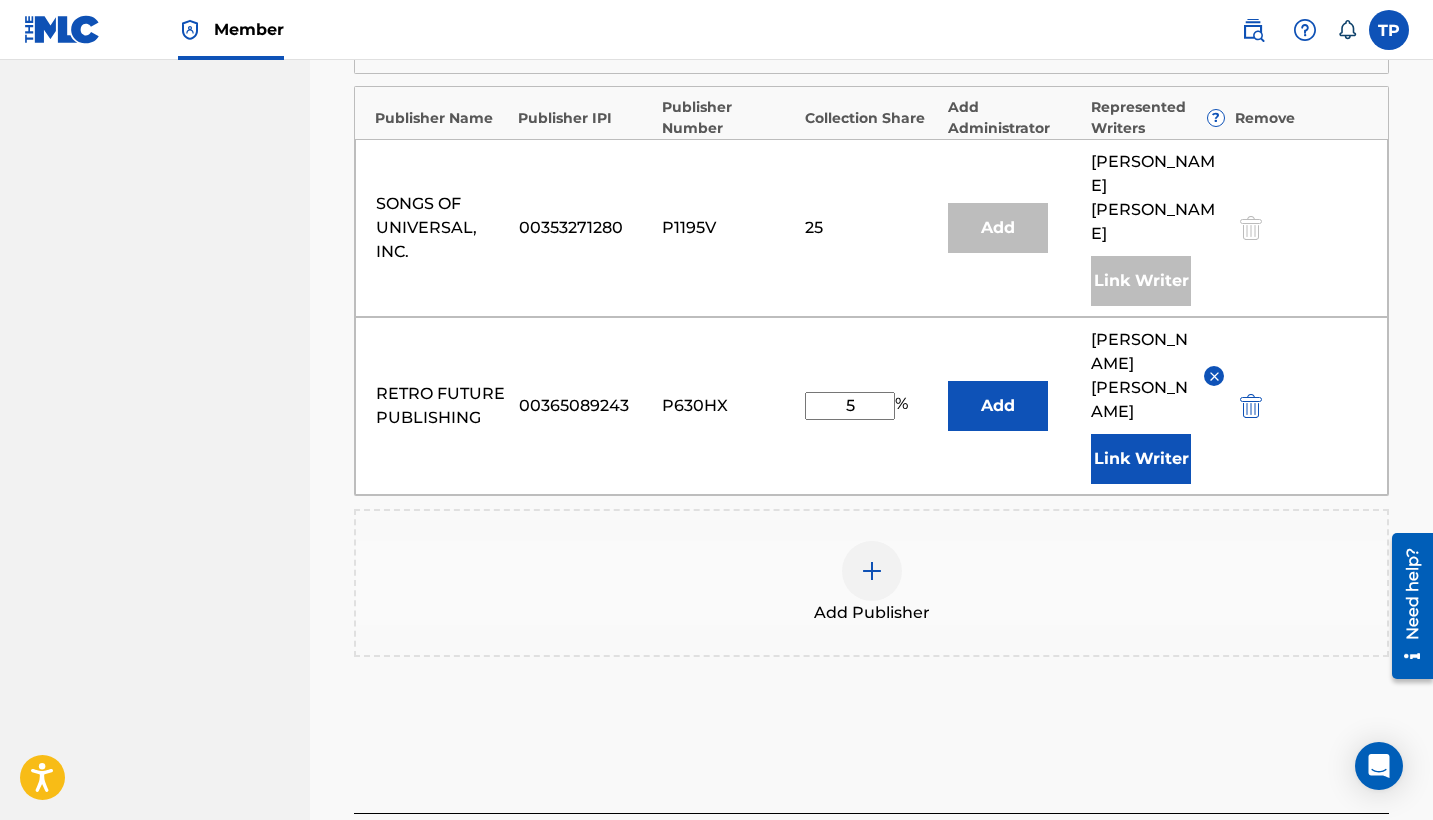 scroll, scrollTop: 1733, scrollLeft: 0, axis: vertical 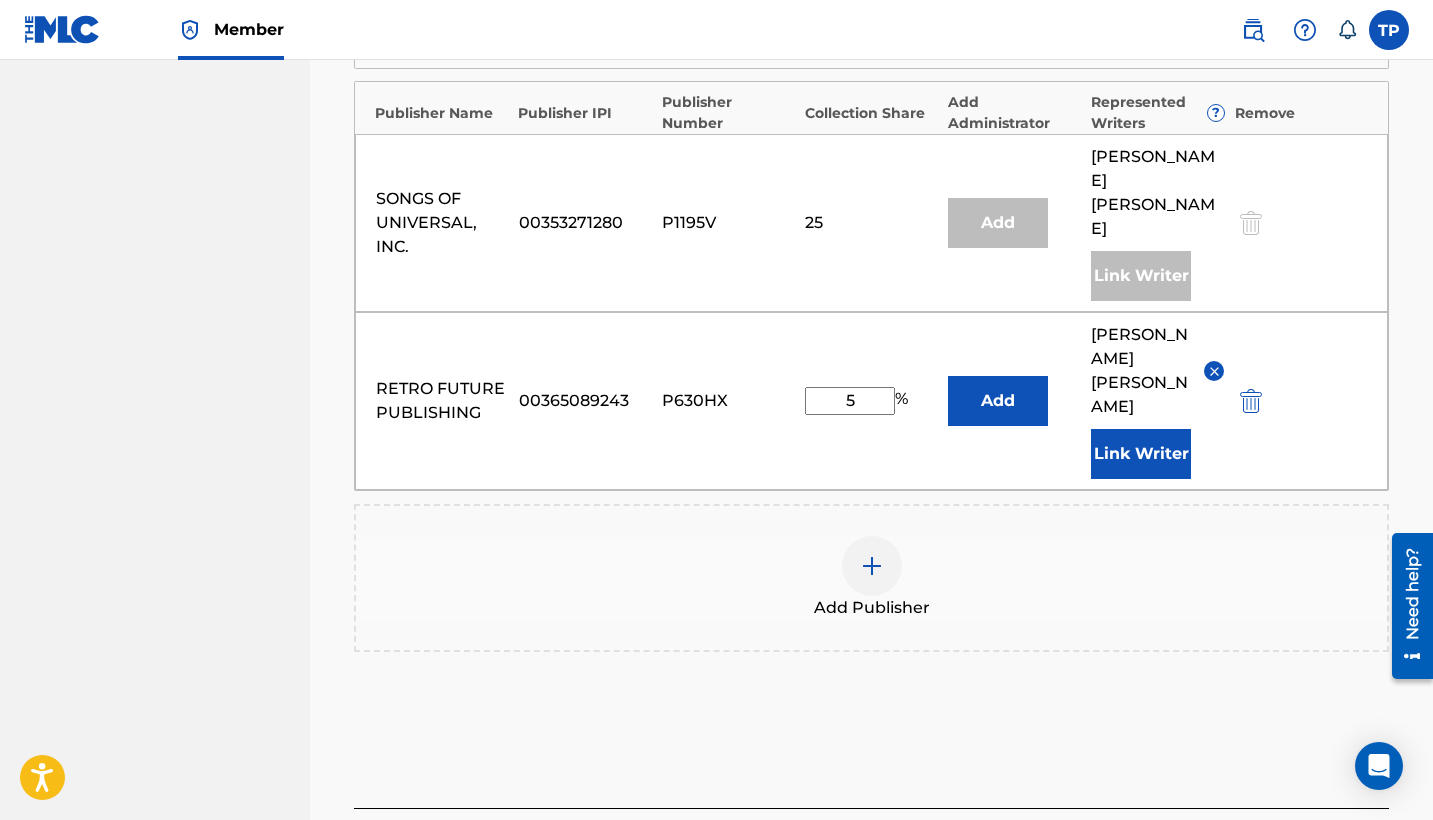 click on "Next" at bounding box center (1329, 854) 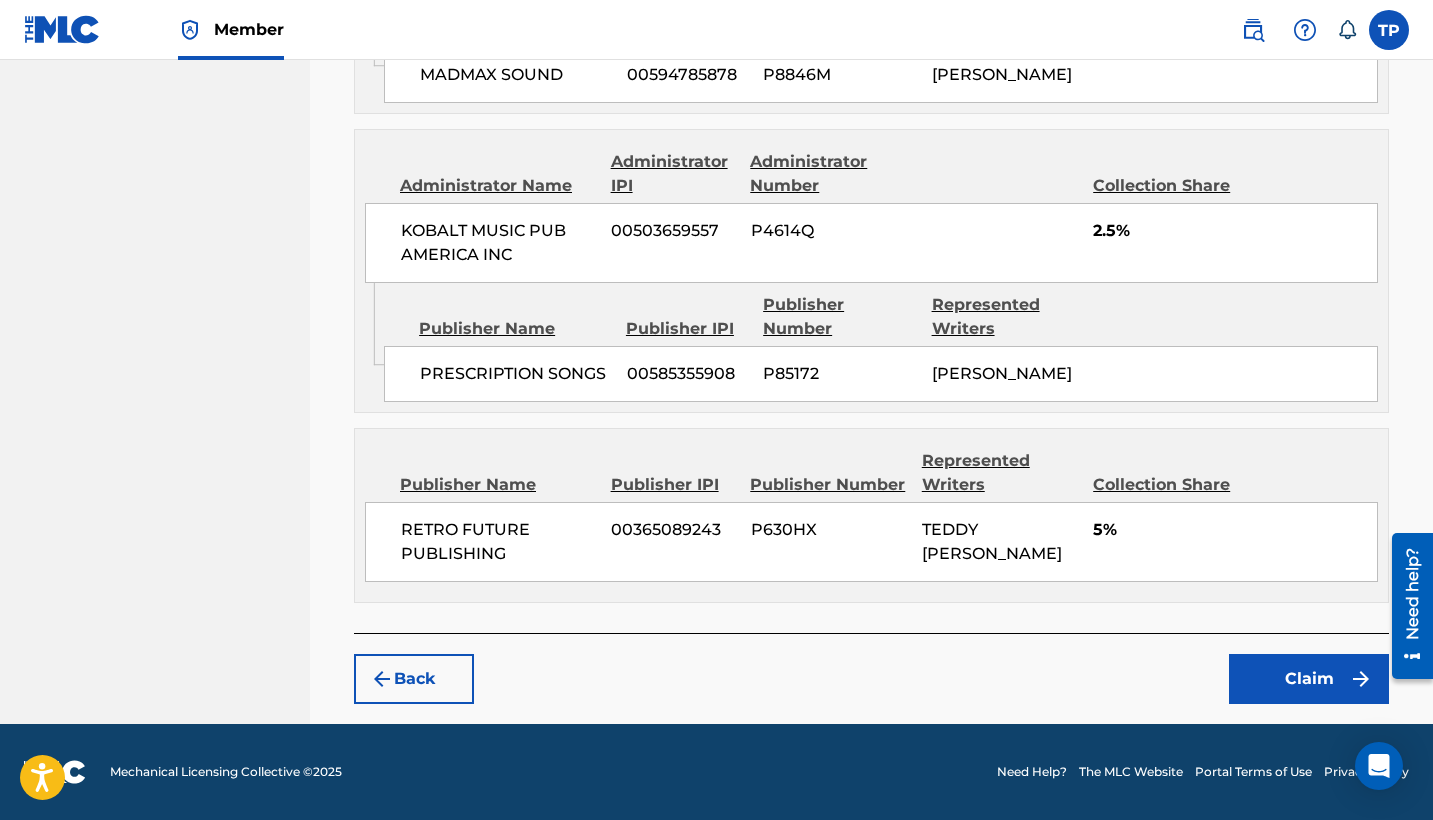 scroll, scrollTop: 1973, scrollLeft: 0, axis: vertical 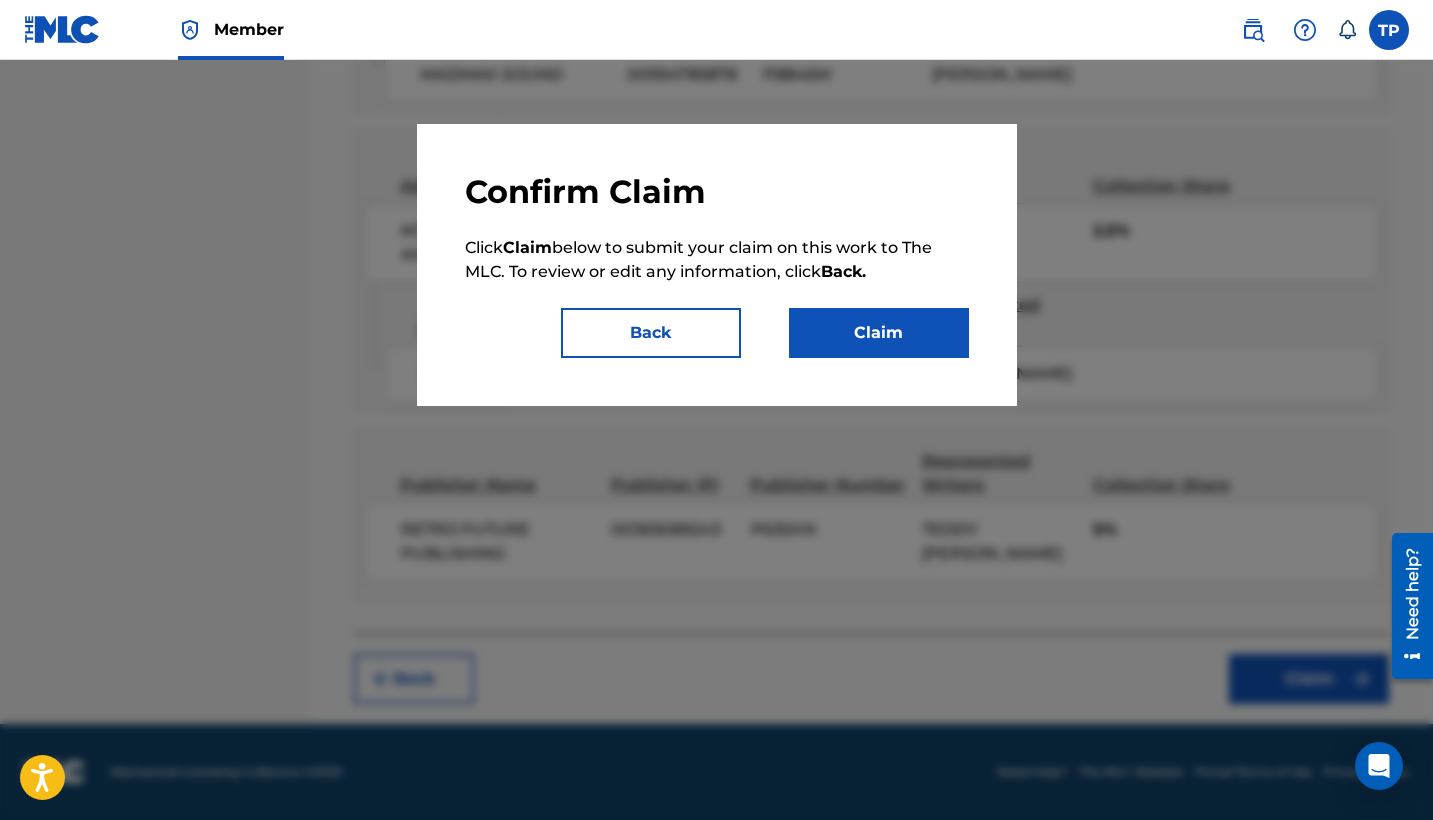 click on "Claim" at bounding box center [879, 333] 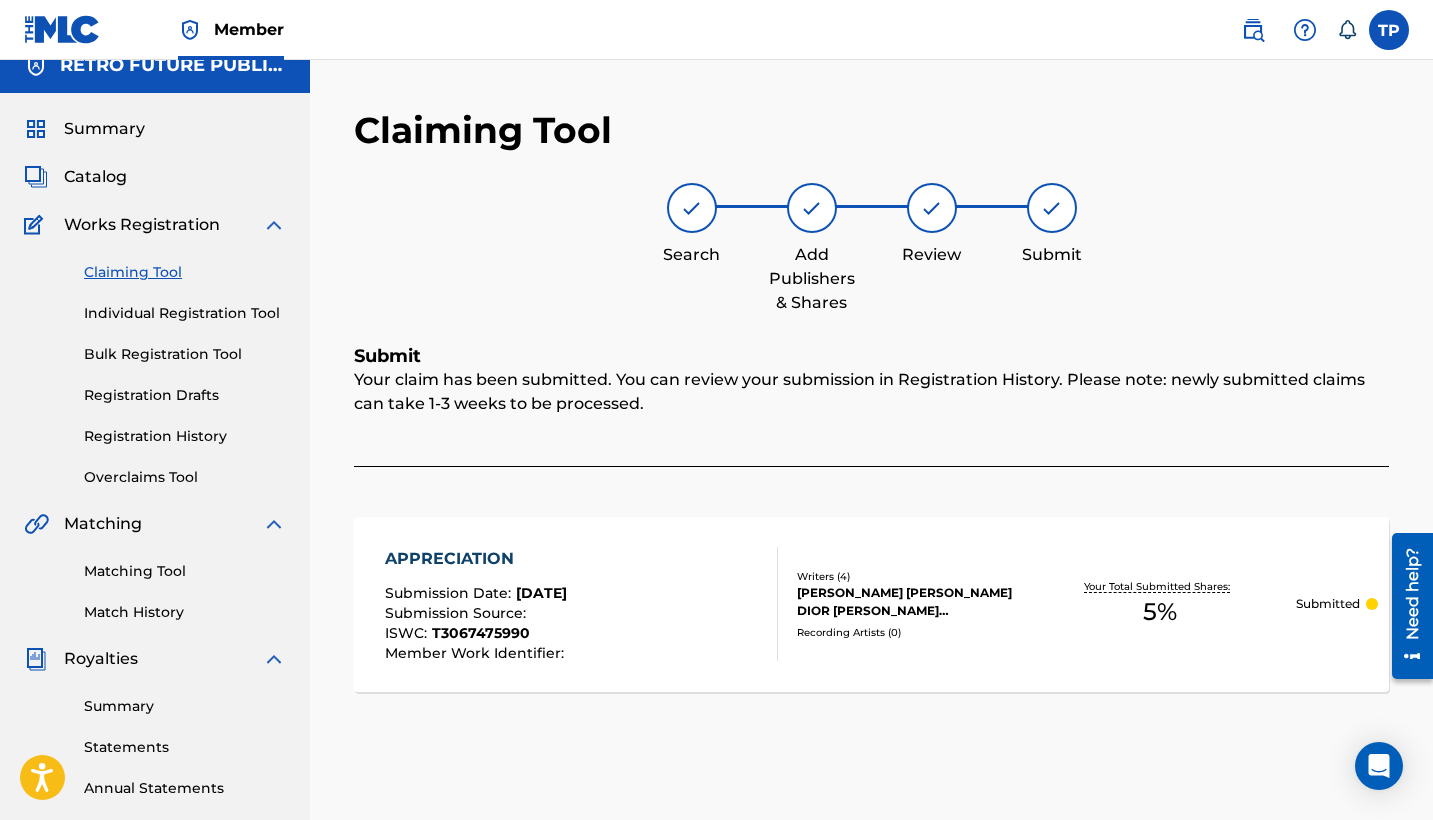 scroll, scrollTop: 13, scrollLeft: 0, axis: vertical 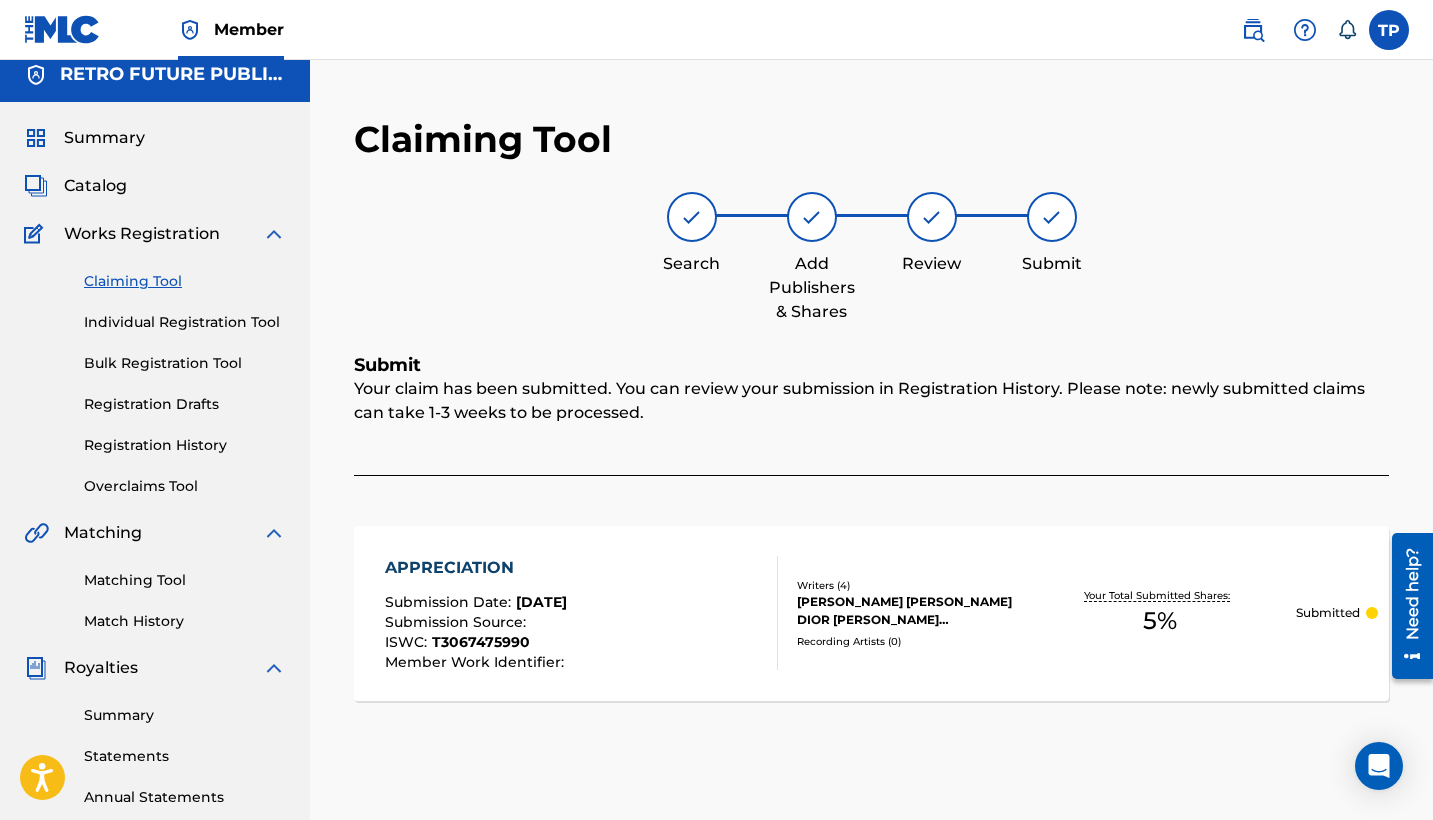 click on "Claiming Tool" at bounding box center [185, 281] 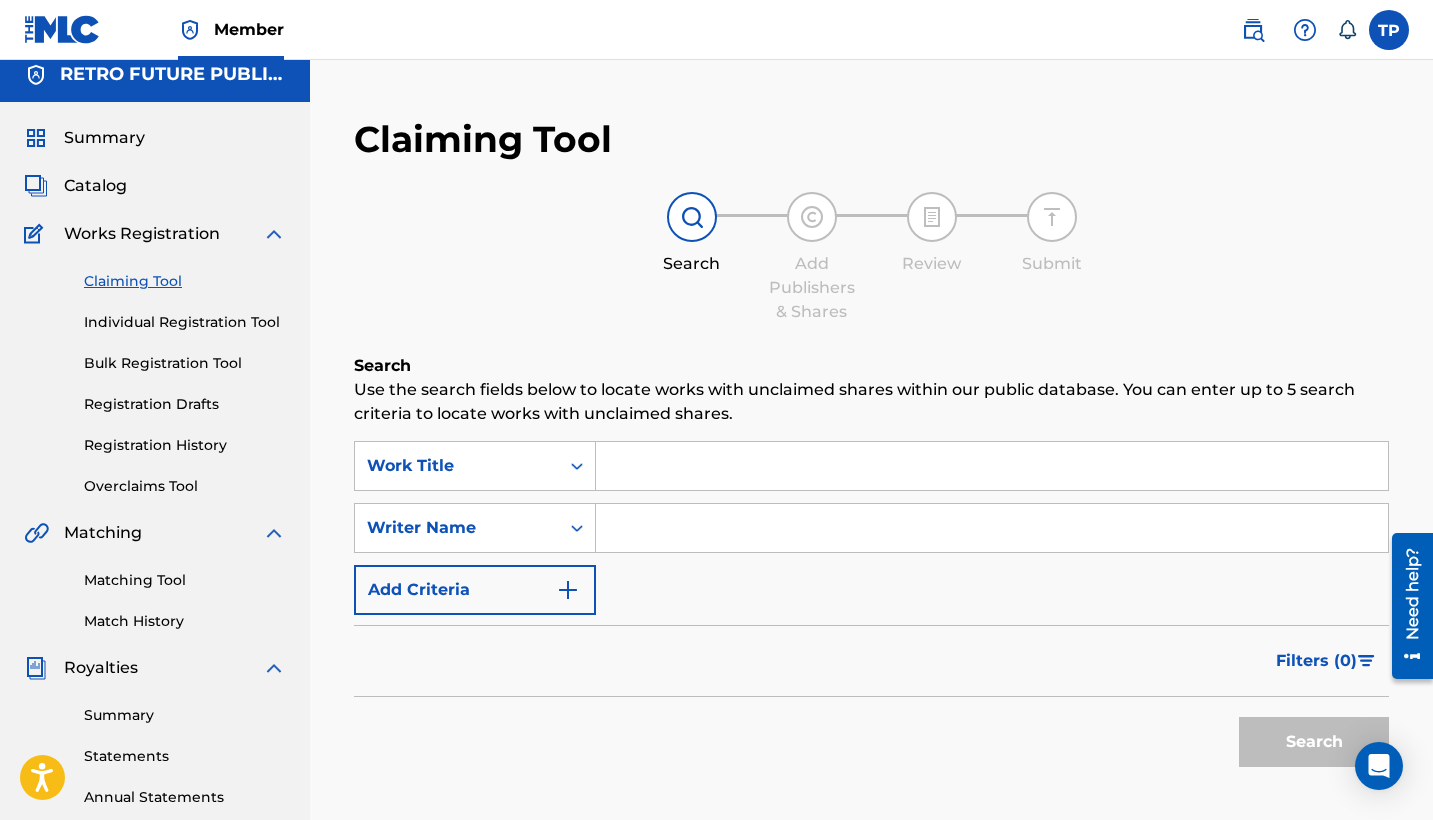 scroll, scrollTop: 0, scrollLeft: 0, axis: both 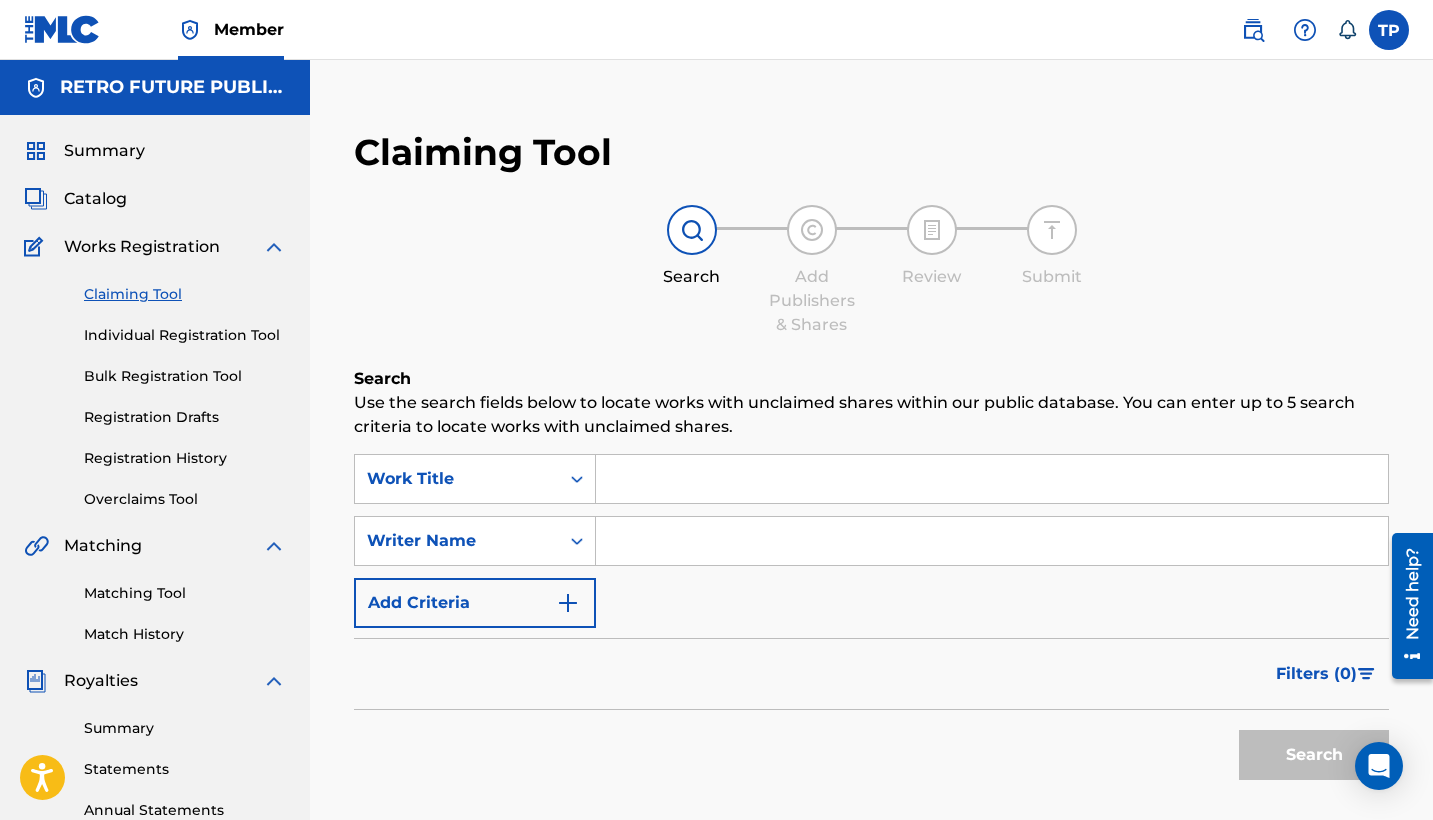 click at bounding box center (992, 479) 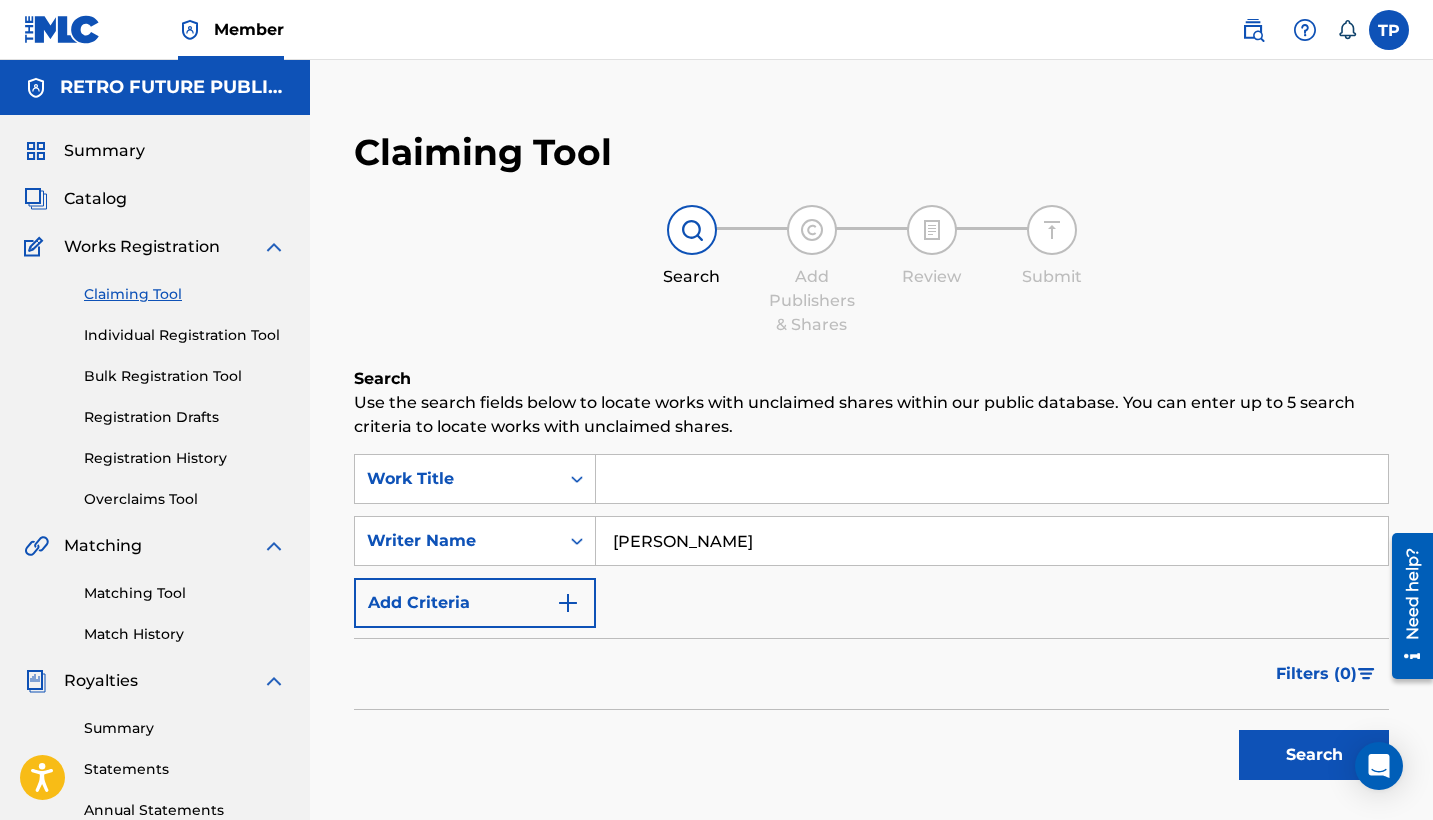 type on "[PERSON_NAME]" 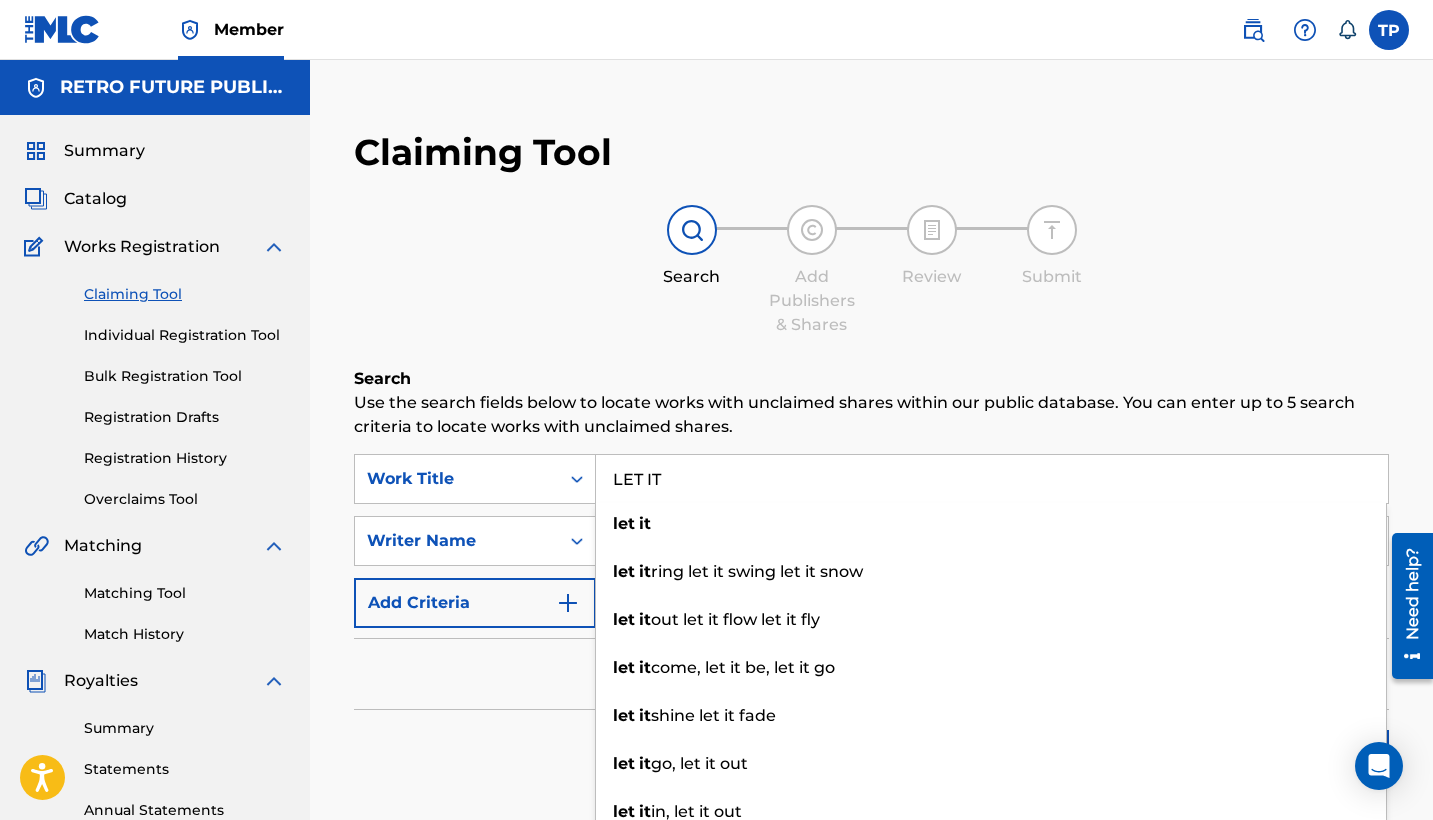 type on "LET IT" 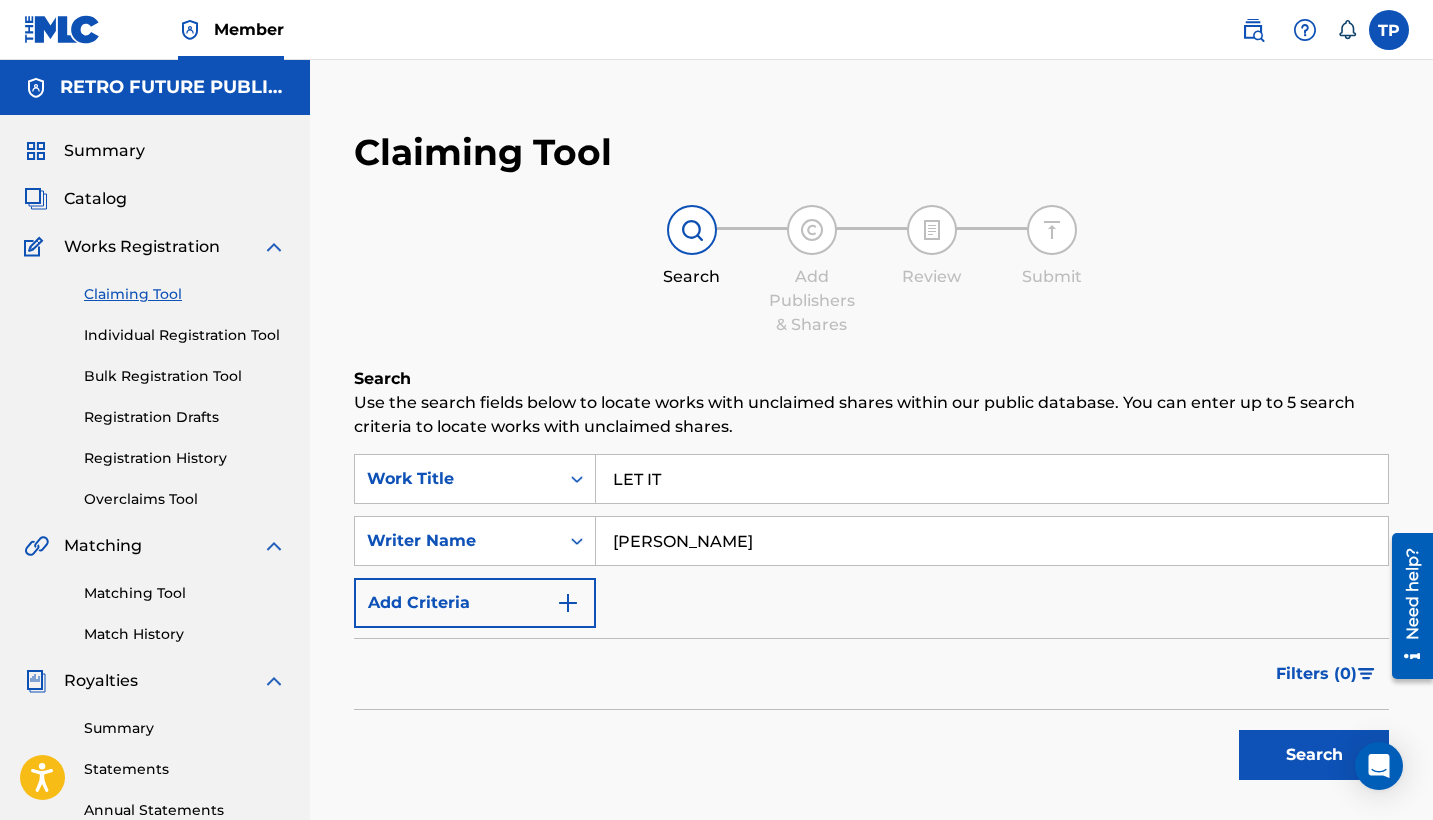 click on "Search" at bounding box center (1314, 755) 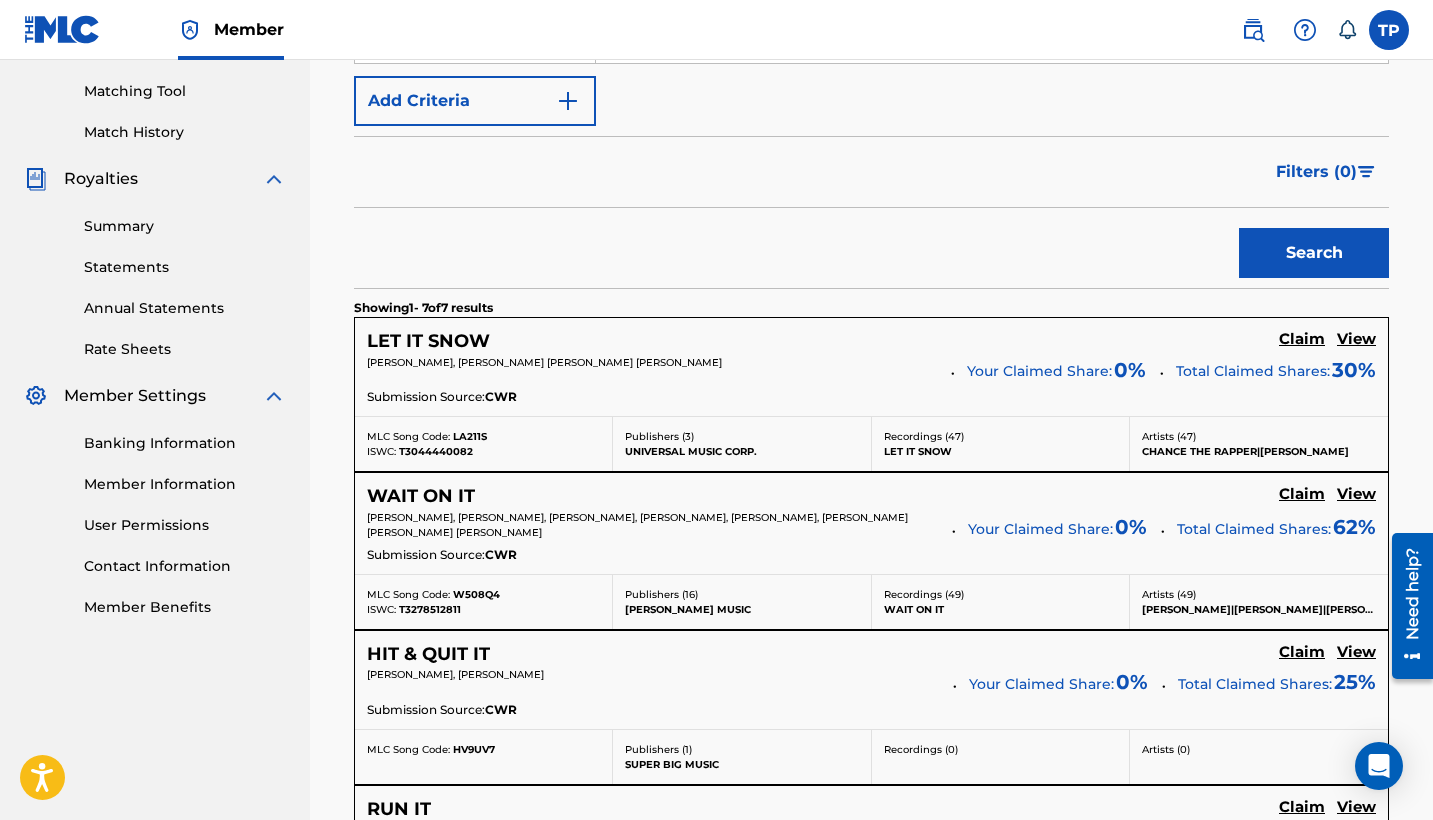 scroll, scrollTop: 521, scrollLeft: 0, axis: vertical 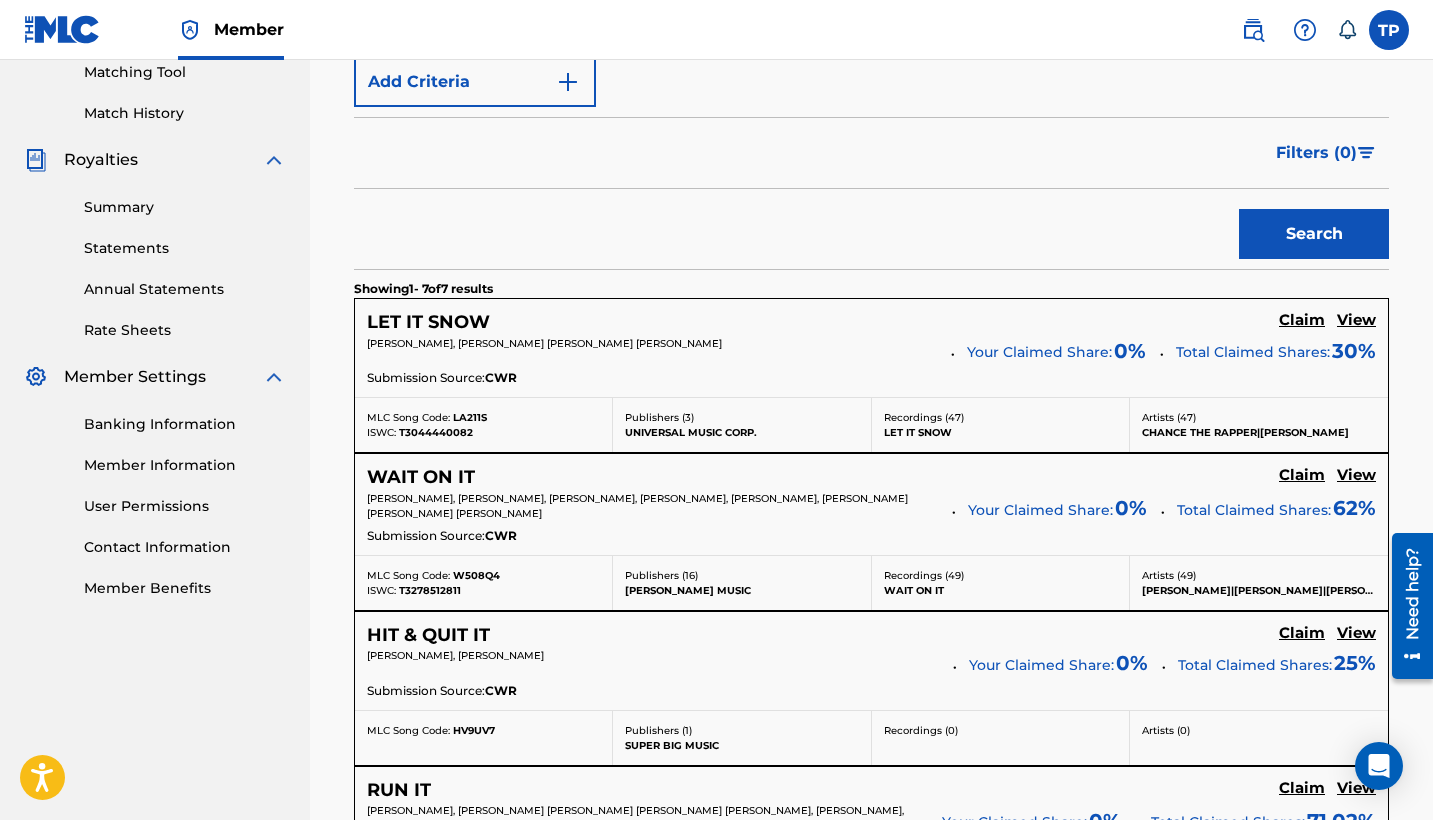 click on "Claim" at bounding box center (1302, 320) 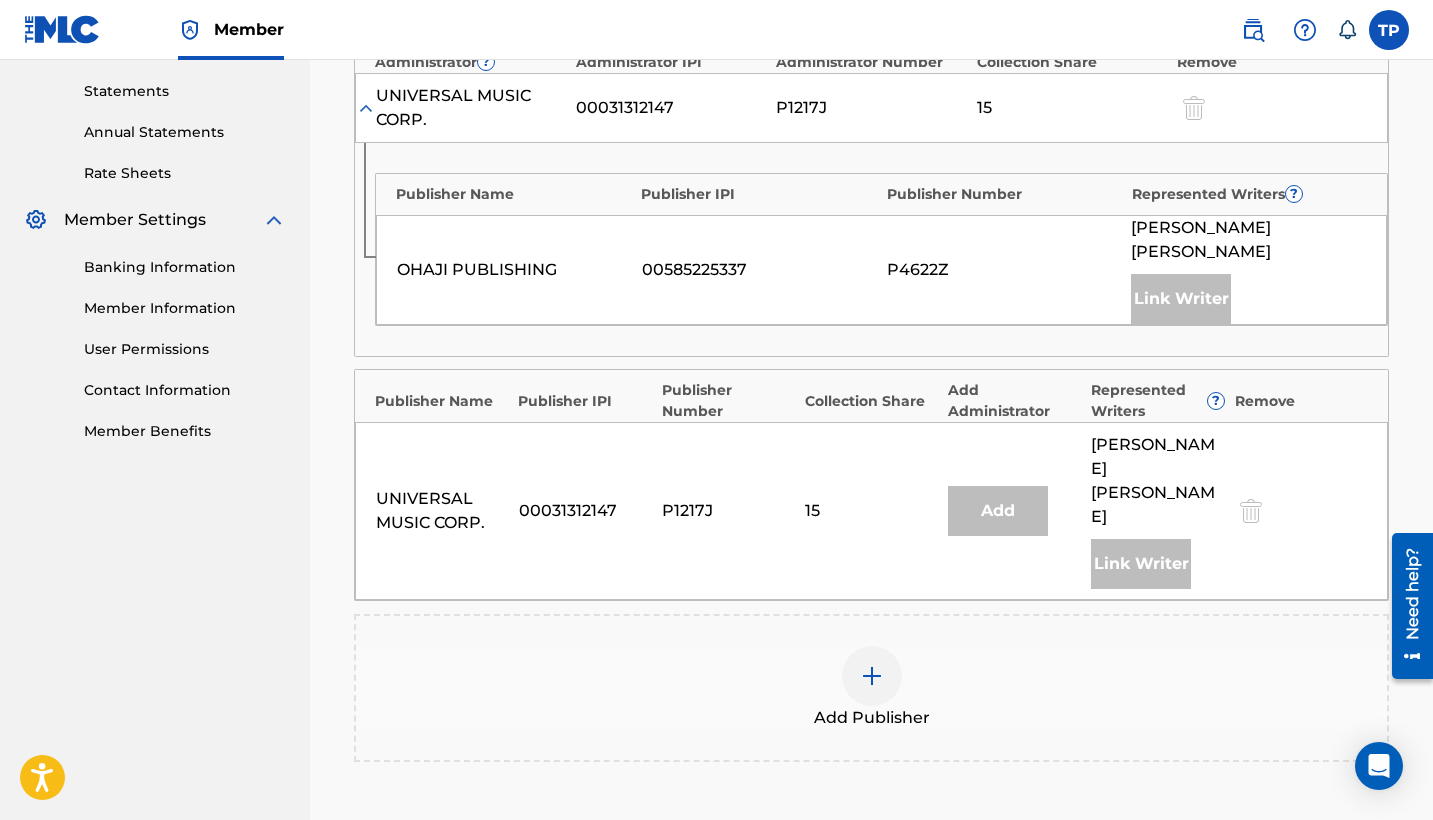 scroll, scrollTop: 705, scrollLeft: 0, axis: vertical 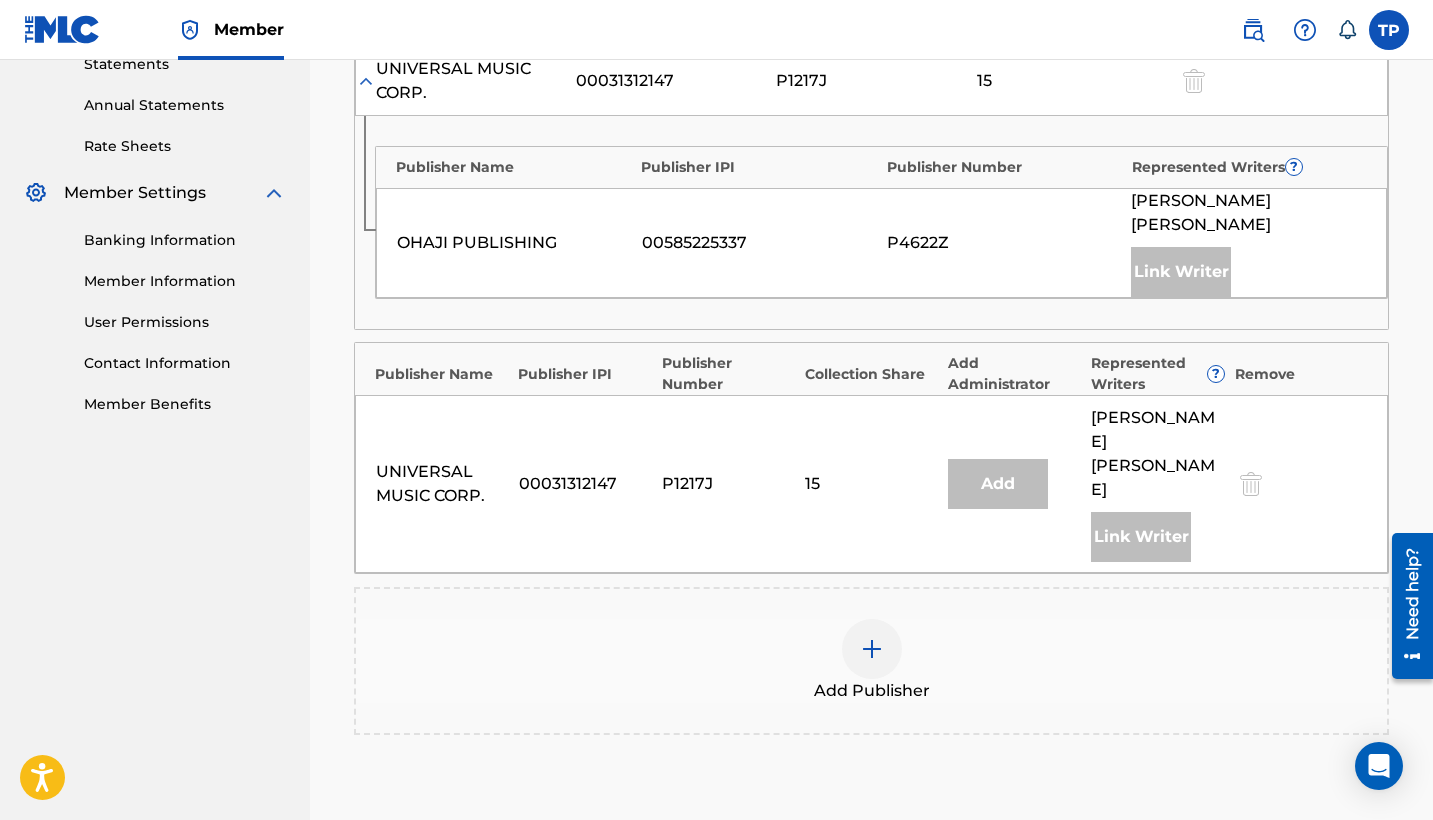 click at bounding box center (872, 649) 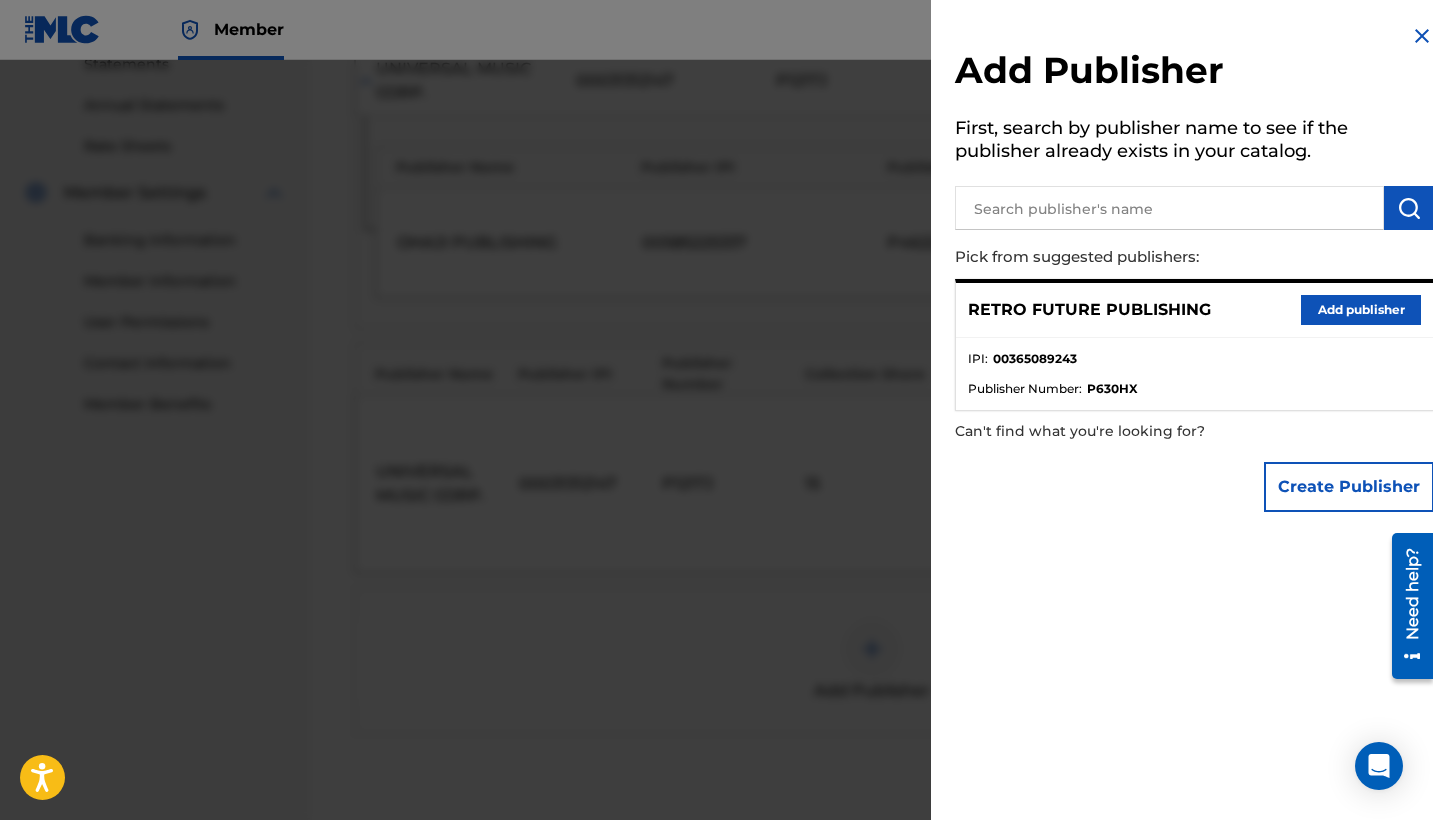 click on "Add publisher" at bounding box center [1361, 310] 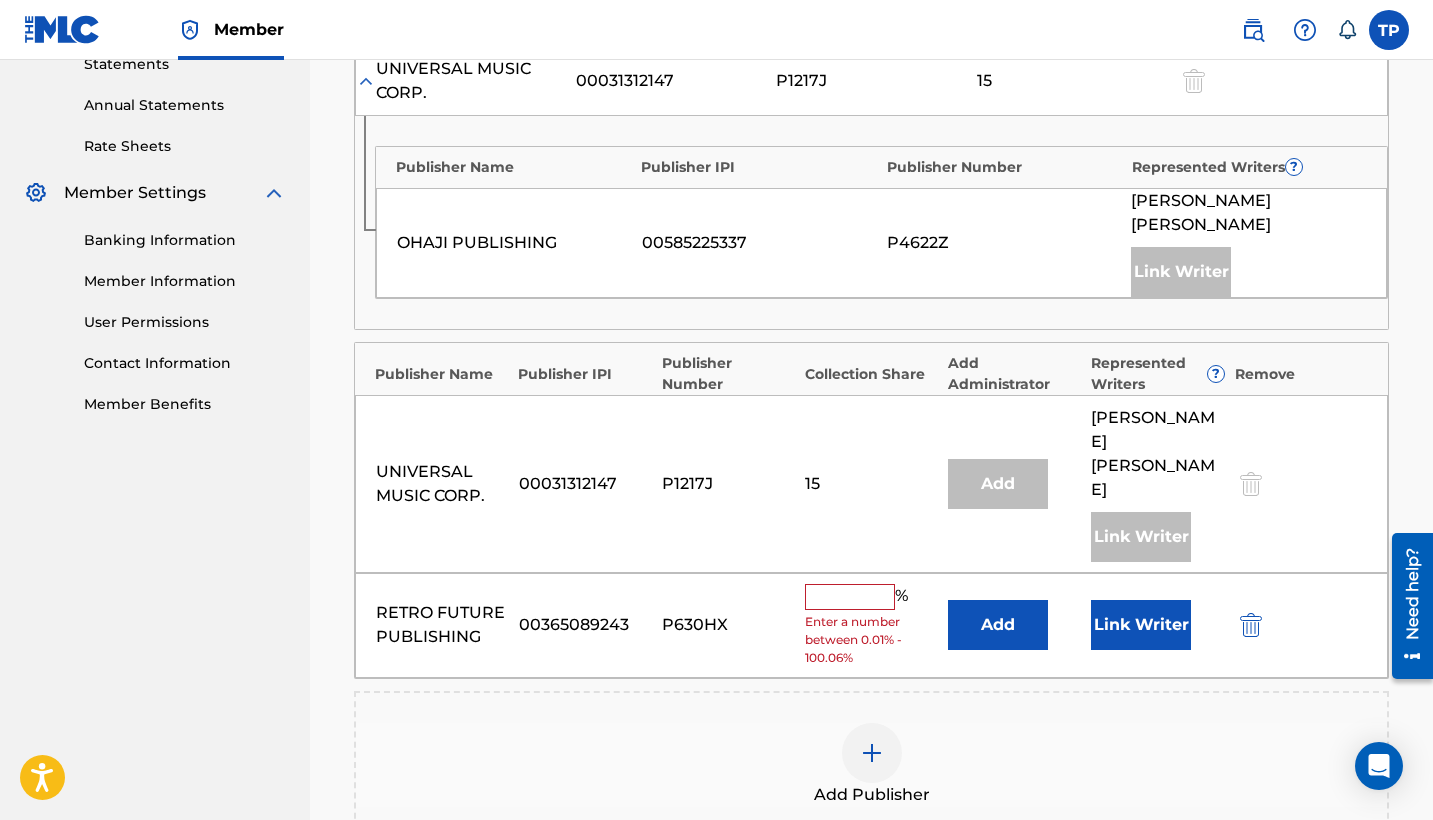click at bounding box center (850, 597) 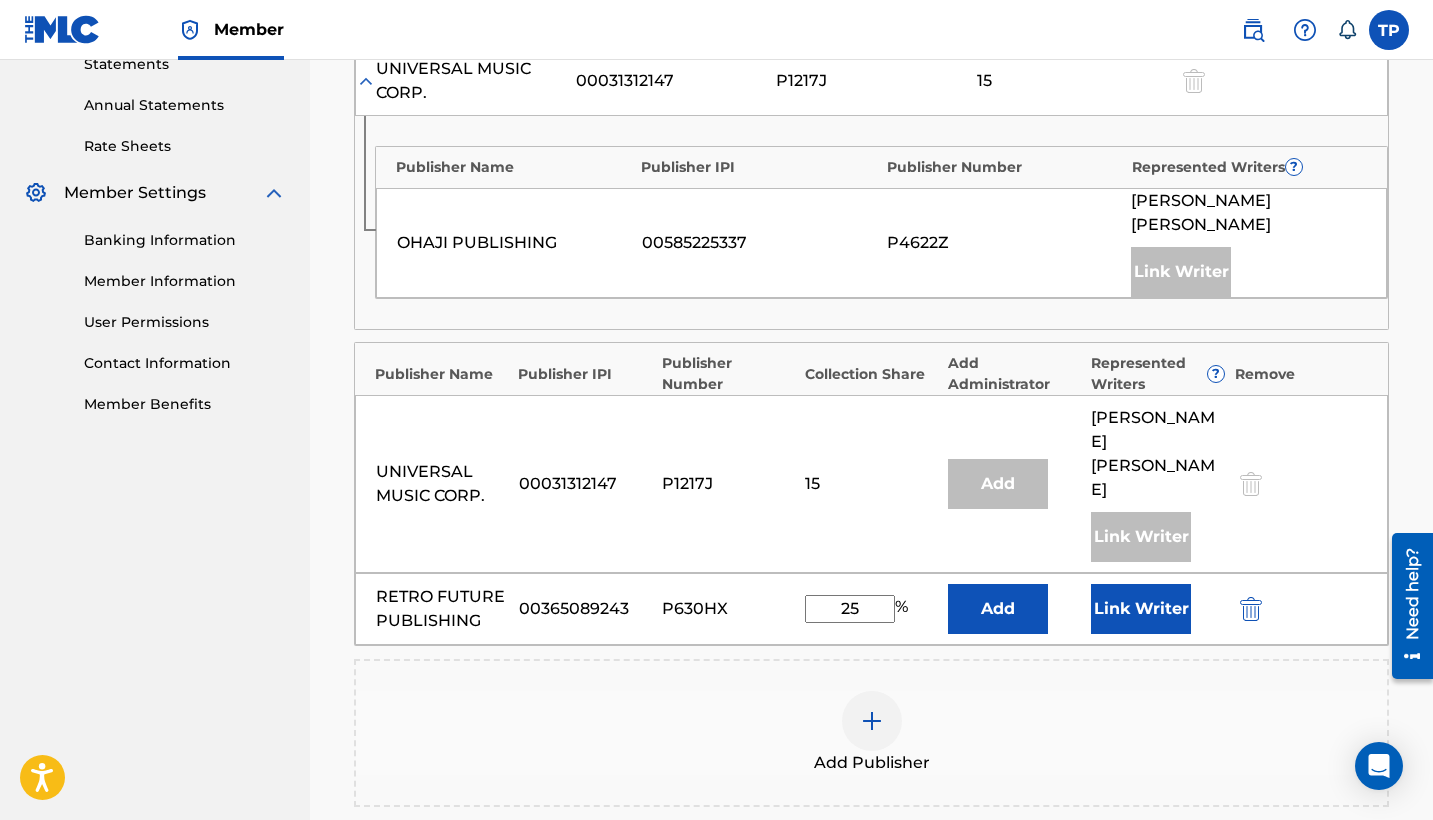 type on "25" 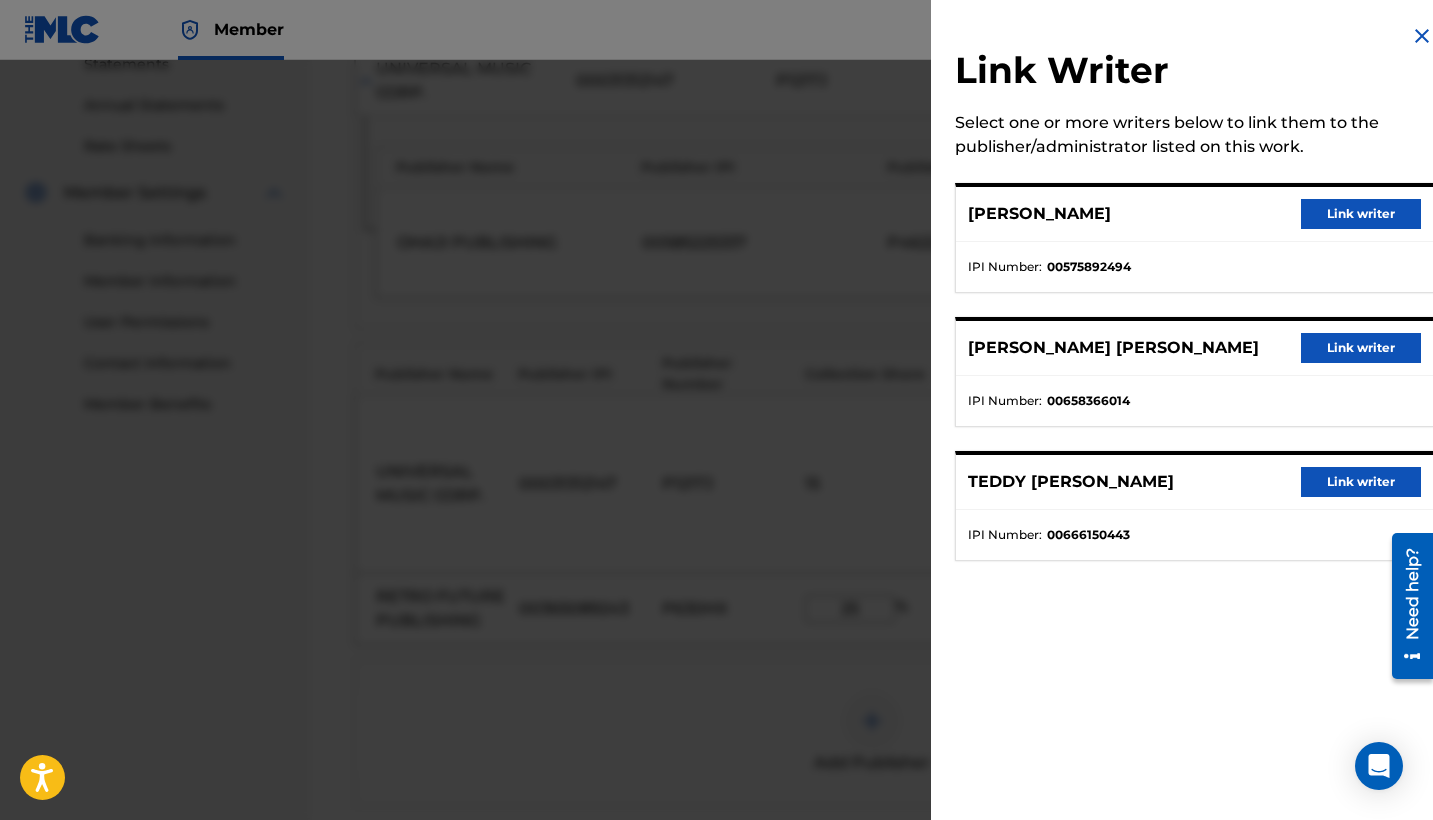 click on "Link writer" at bounding box center (1361, 482) 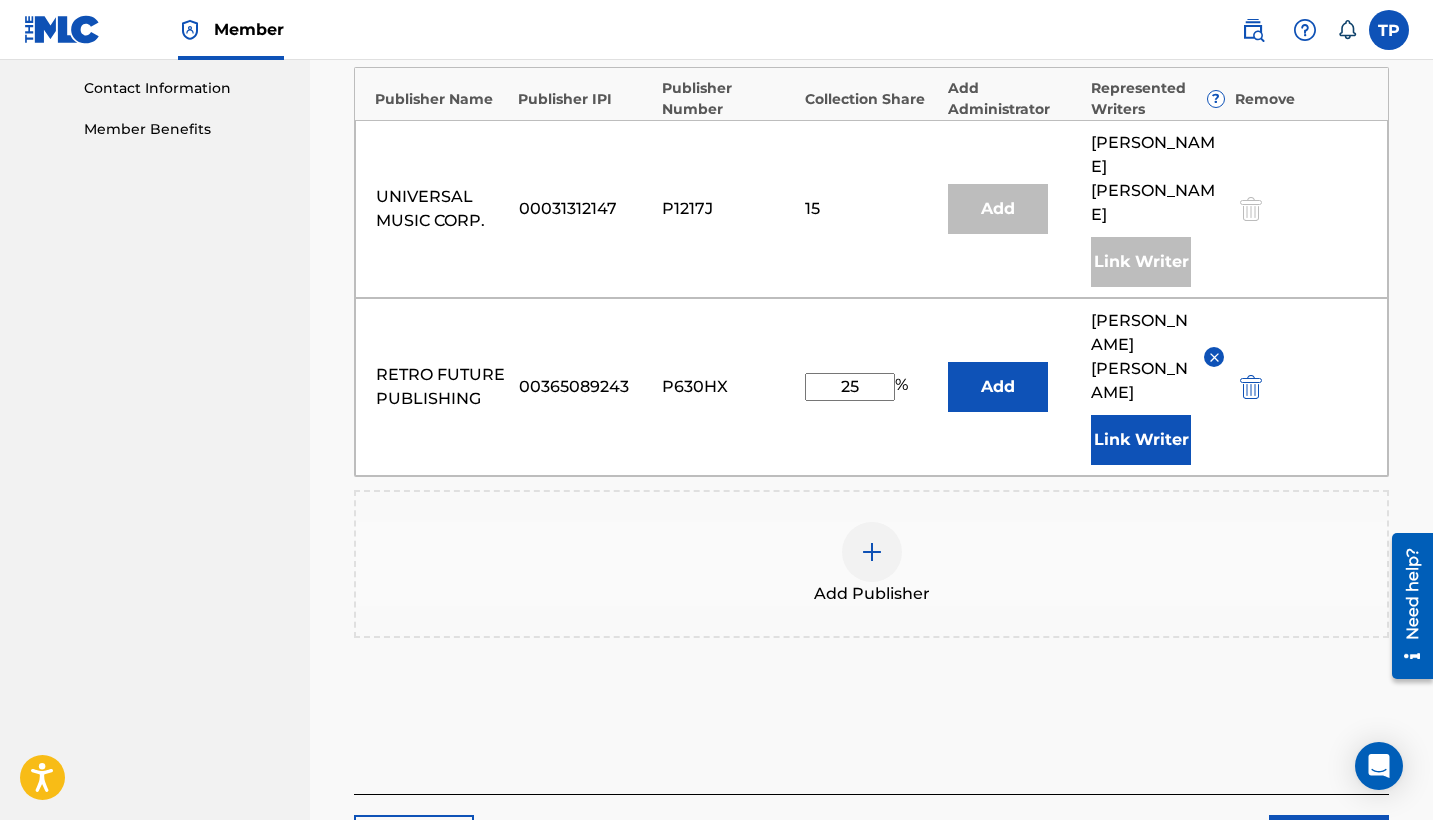 scroll, scrollTop: 992, scrollLeft: 1, axis: both 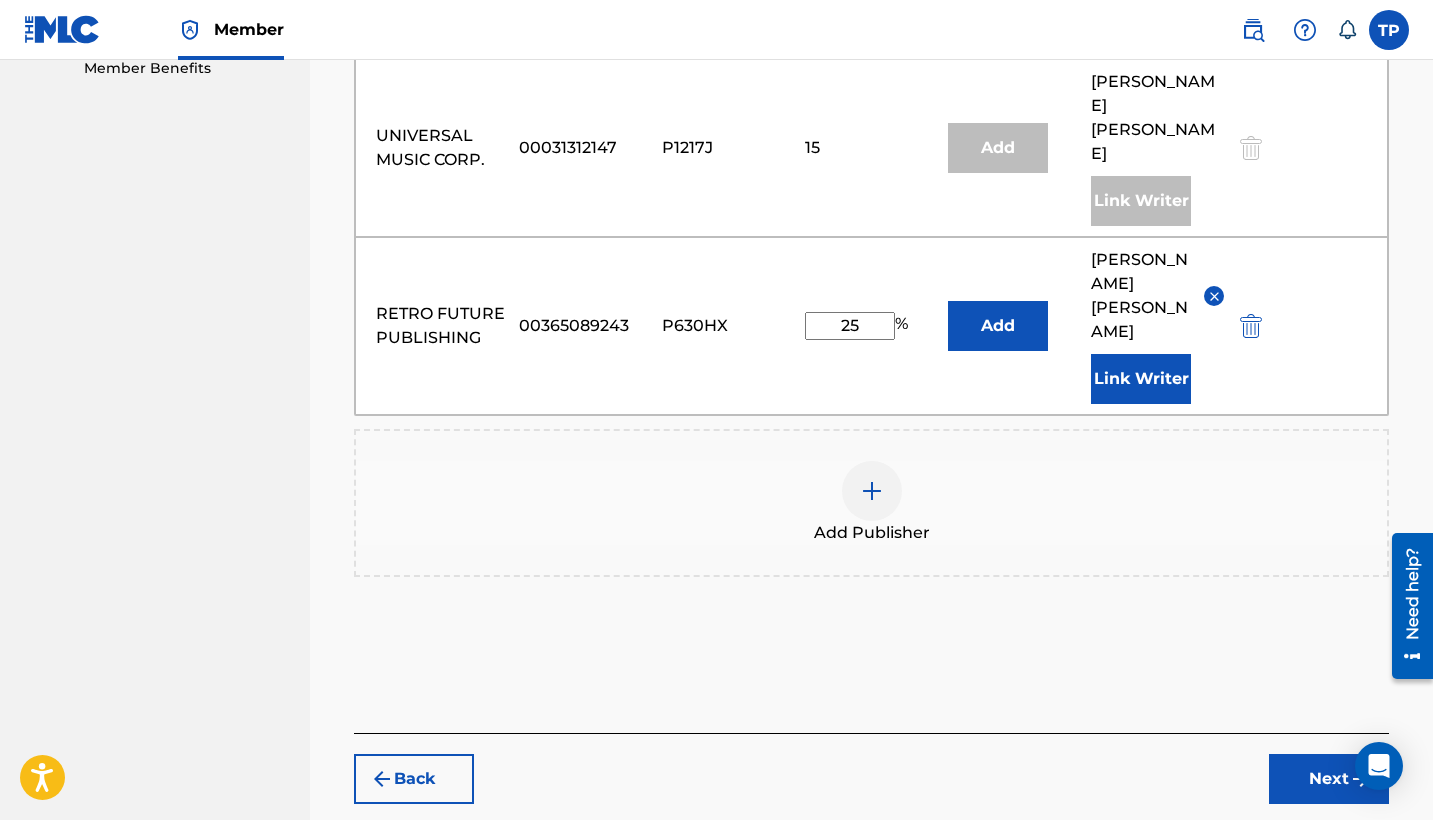click on "Next" at bounding box center [1329, 779] 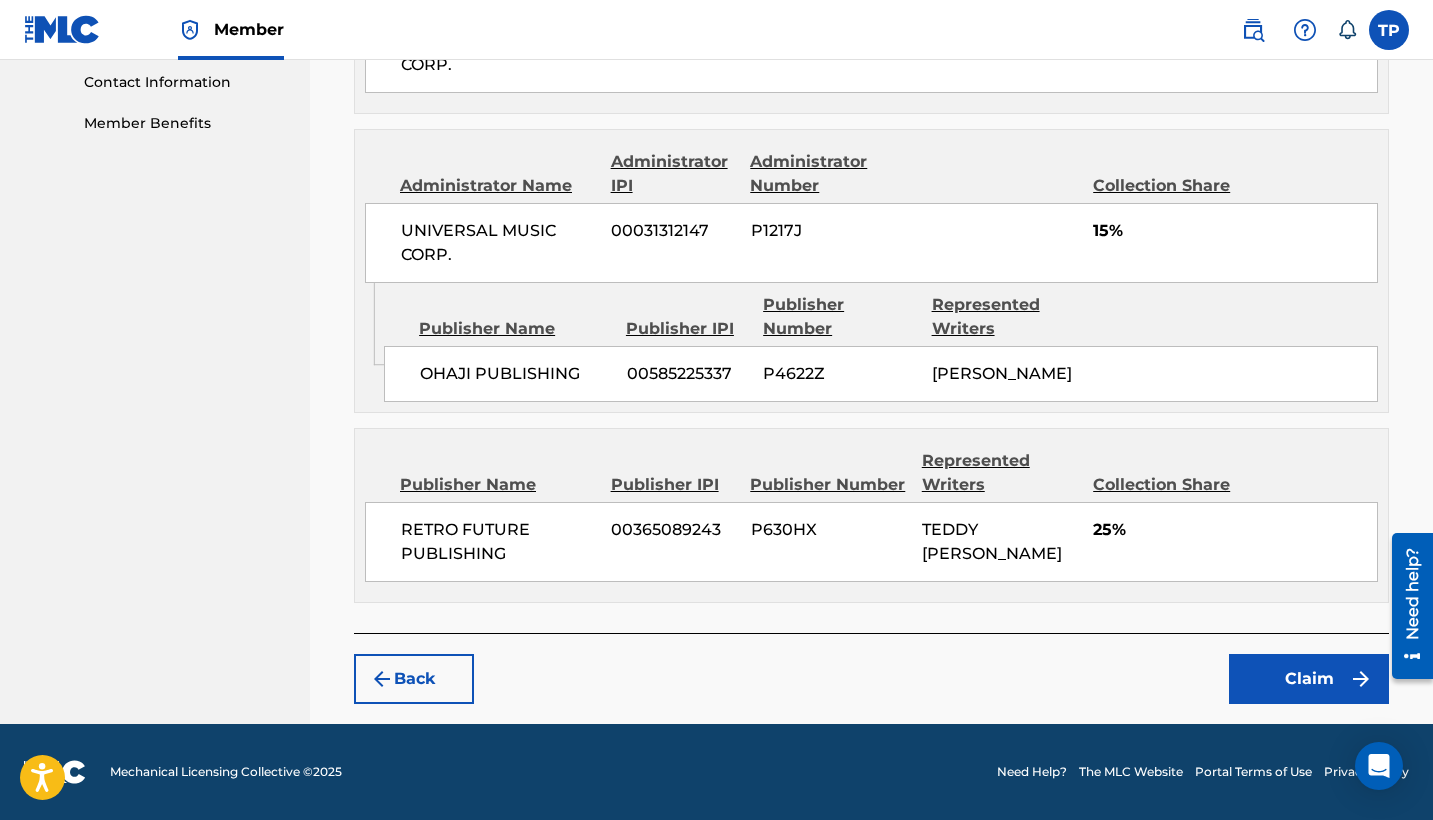 click on "Claim" at bounding box center (1309, 679) 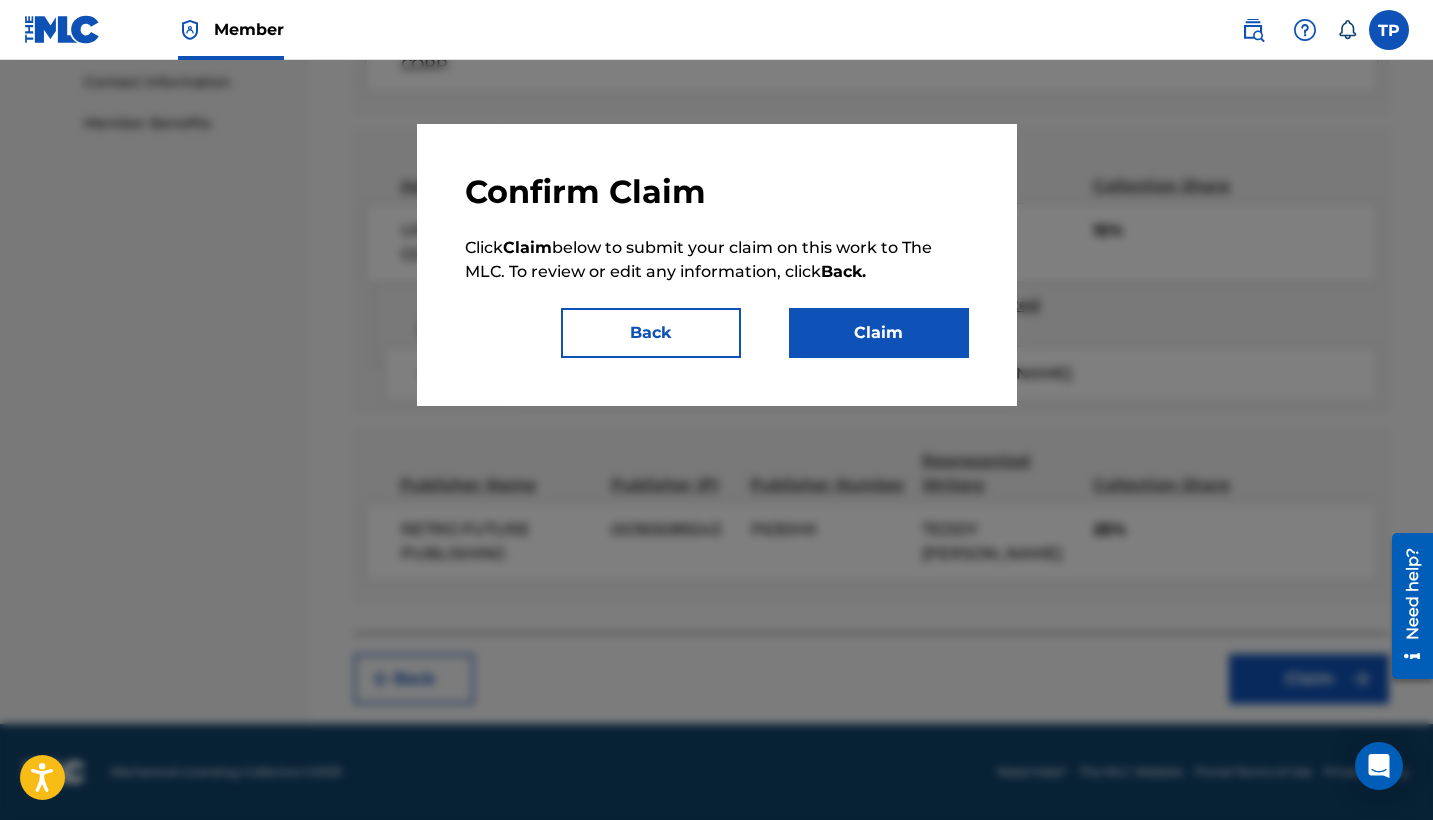click on "Claim" at bounding box center [879, 333] 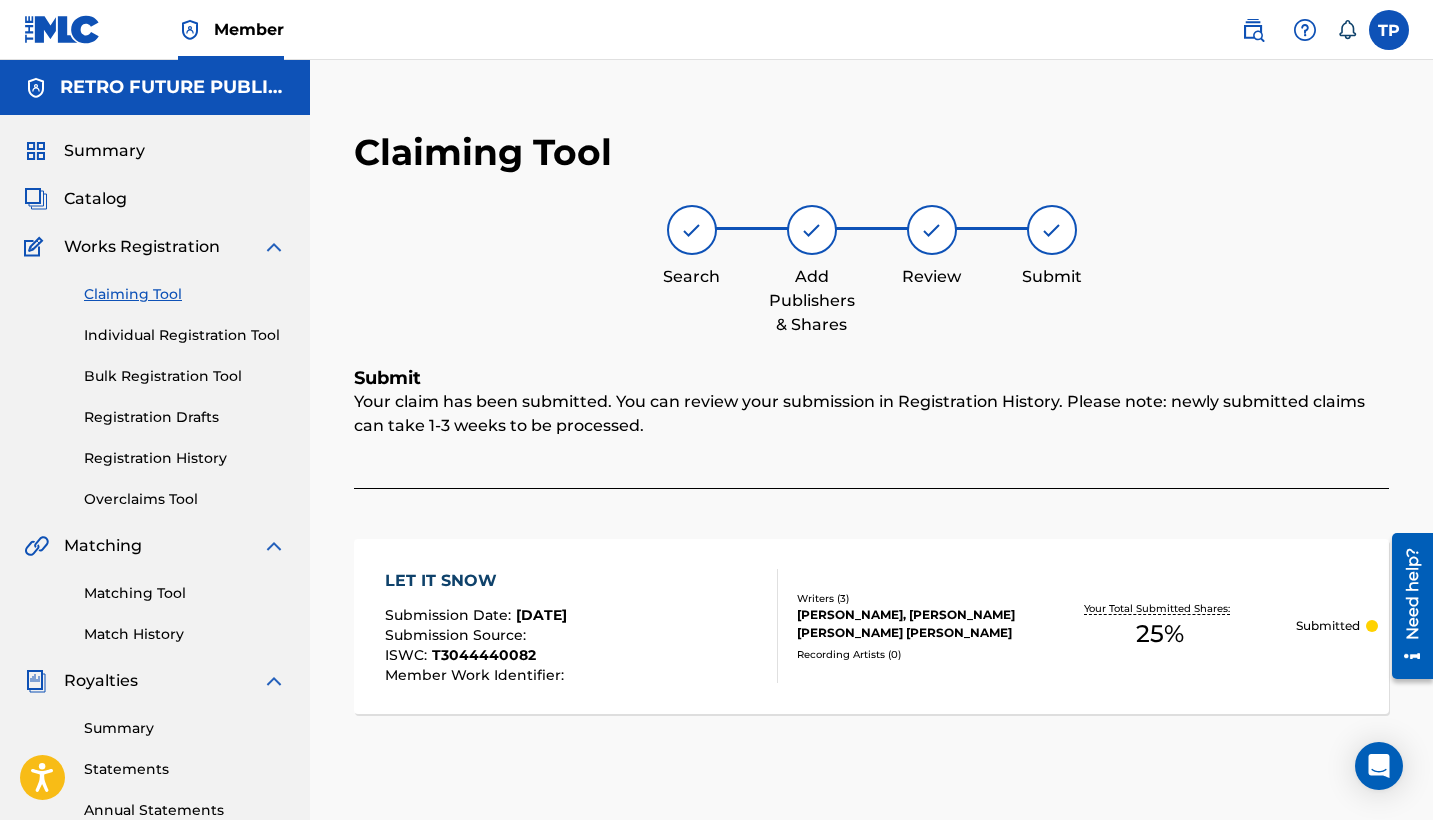 scroll, scrollTop: 0, scrollLeft: 0, axis: both 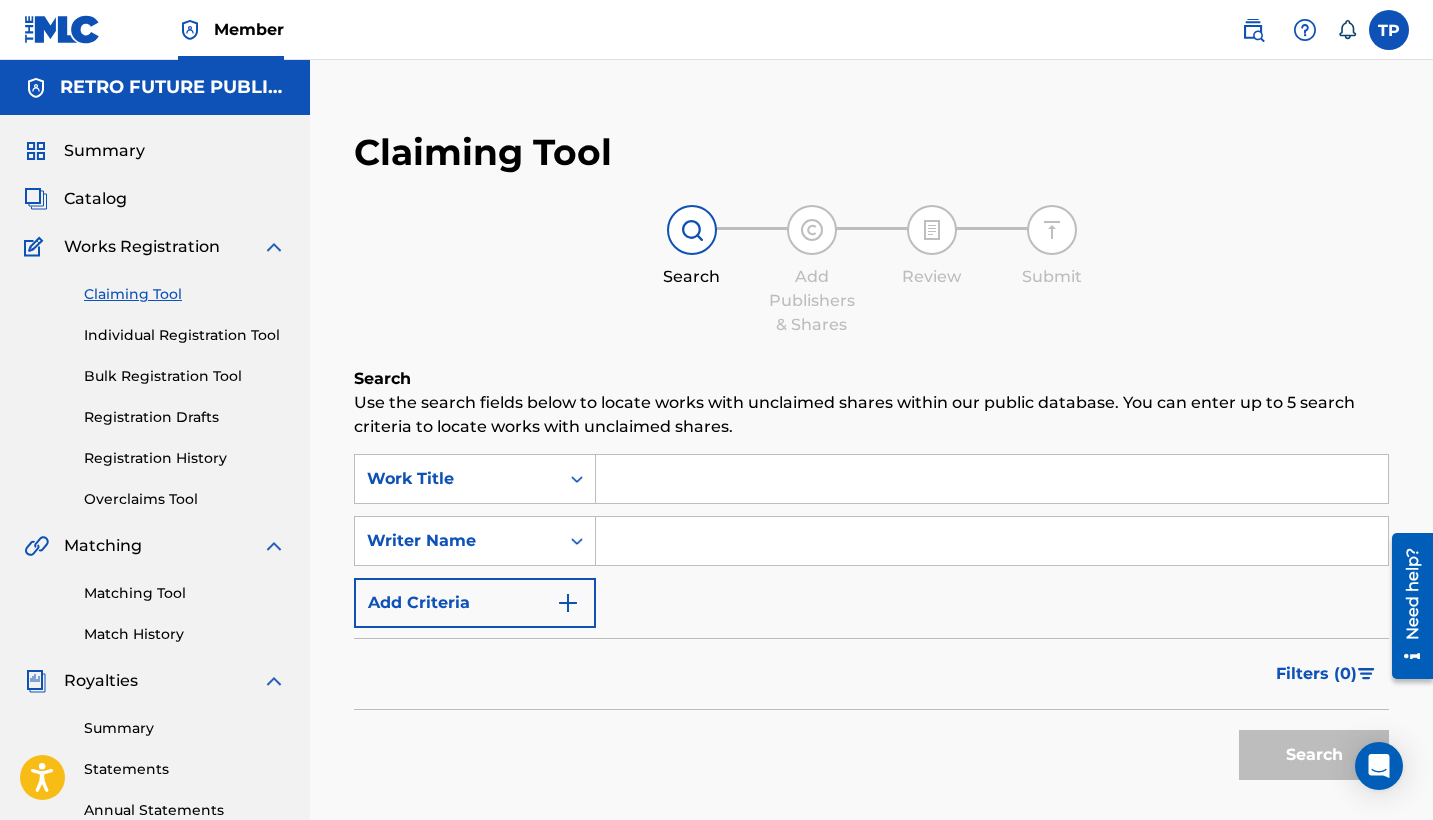 click at bounding box center [992, 479] 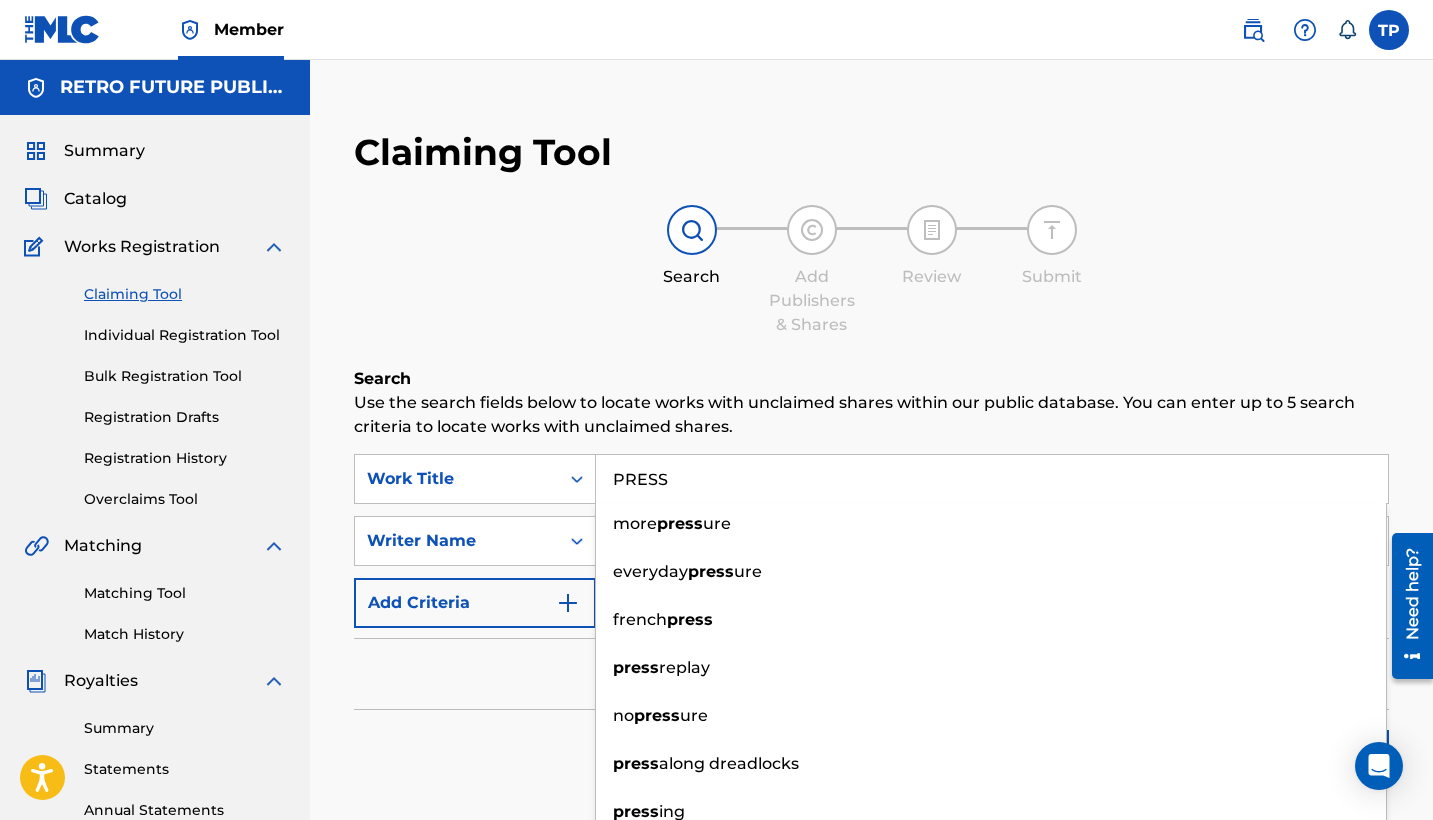 type on "PRESS" 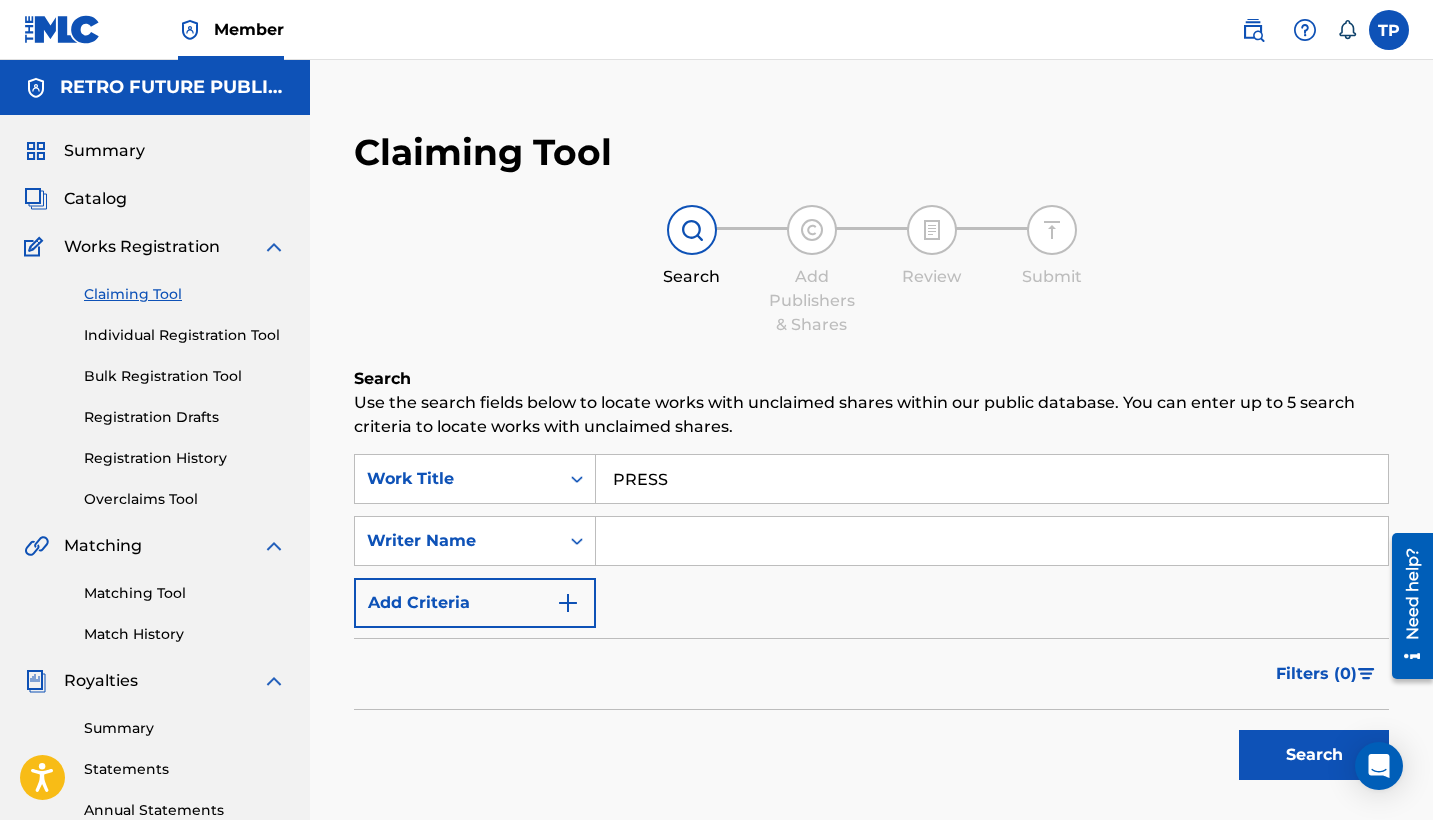 click at bounding box center [992, 541] 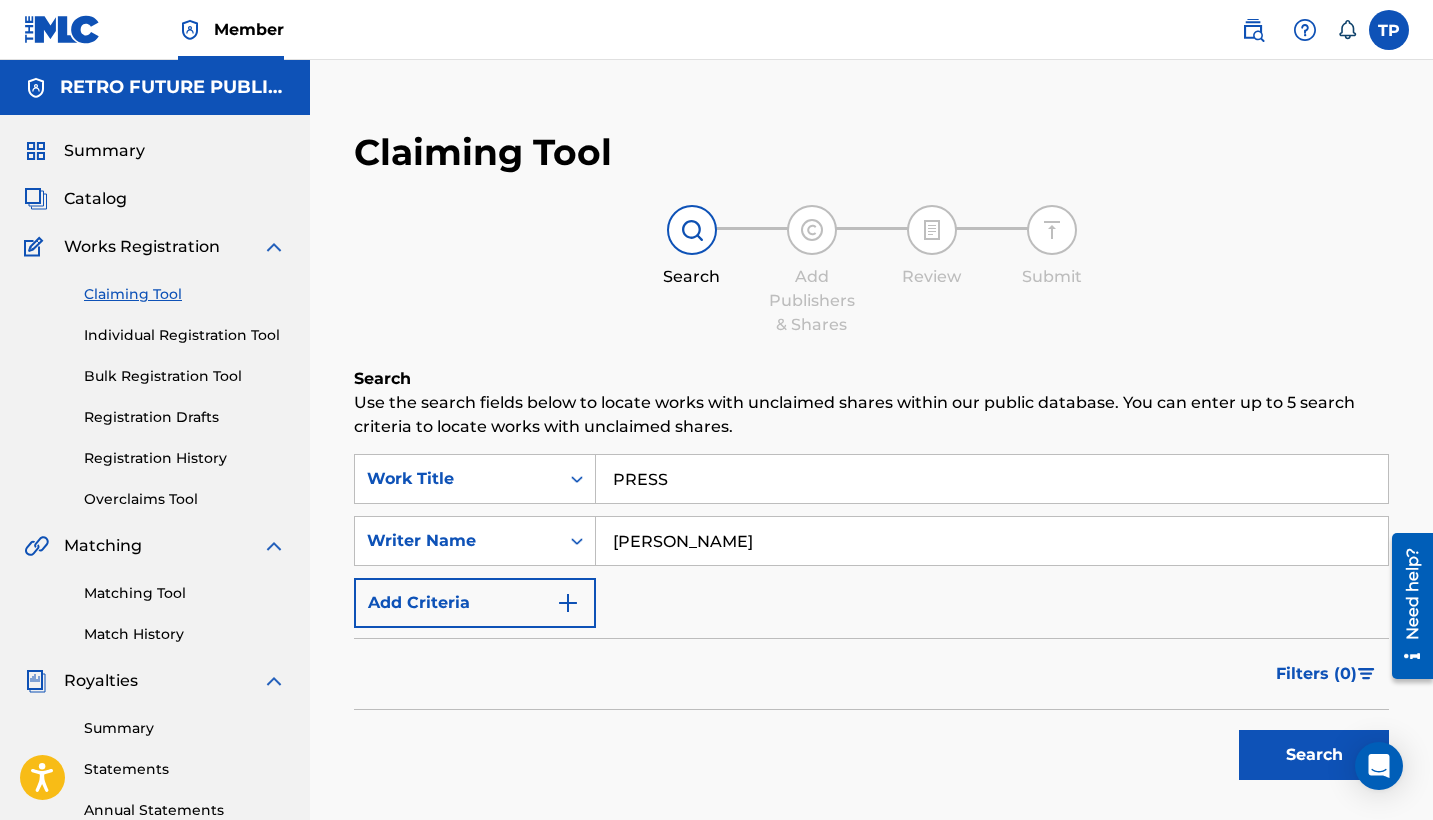 type on "[PERSON_NAME]" 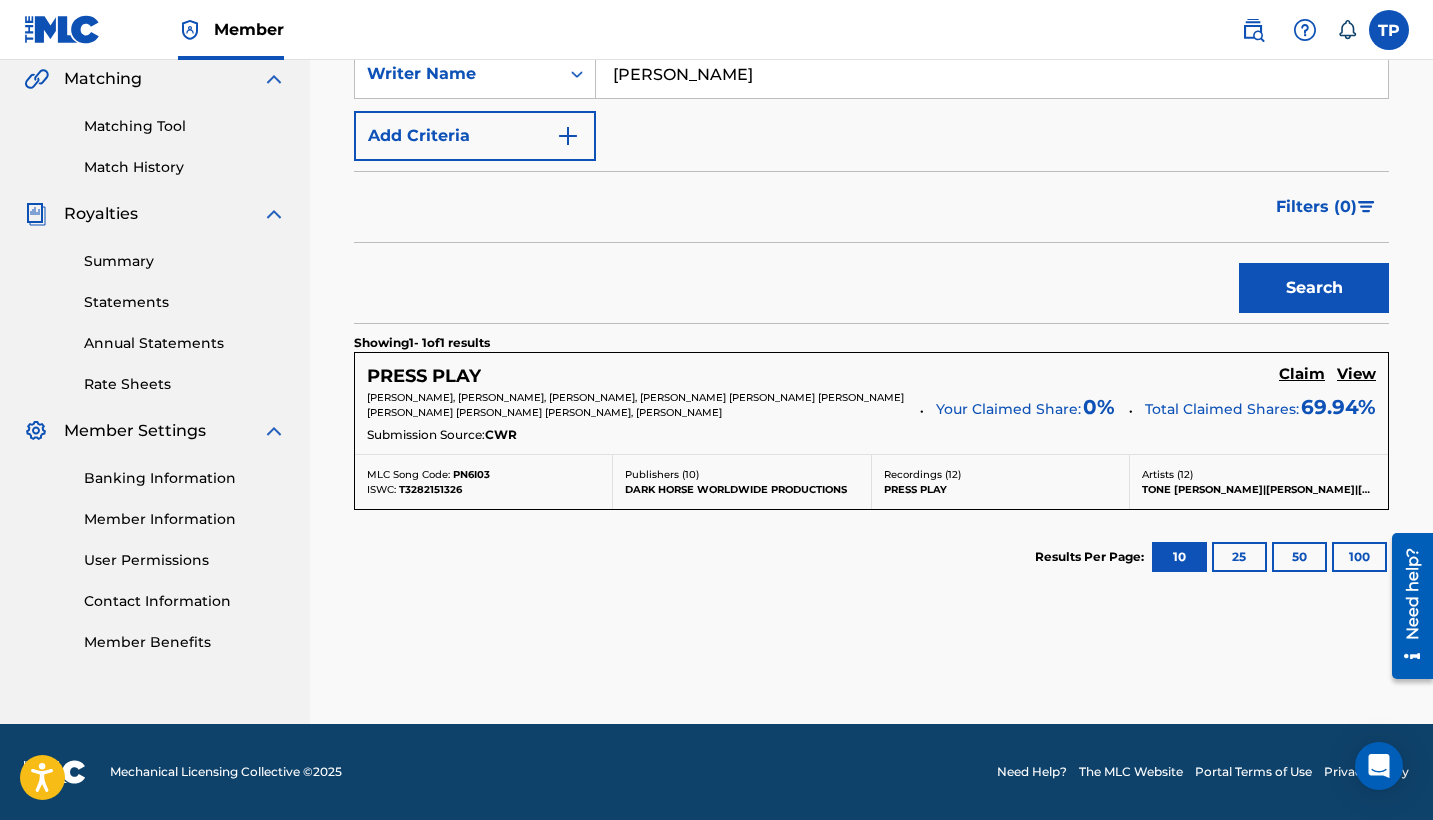 scroll, scrollTop: 466, scrollLeft: 0, axis: vertical 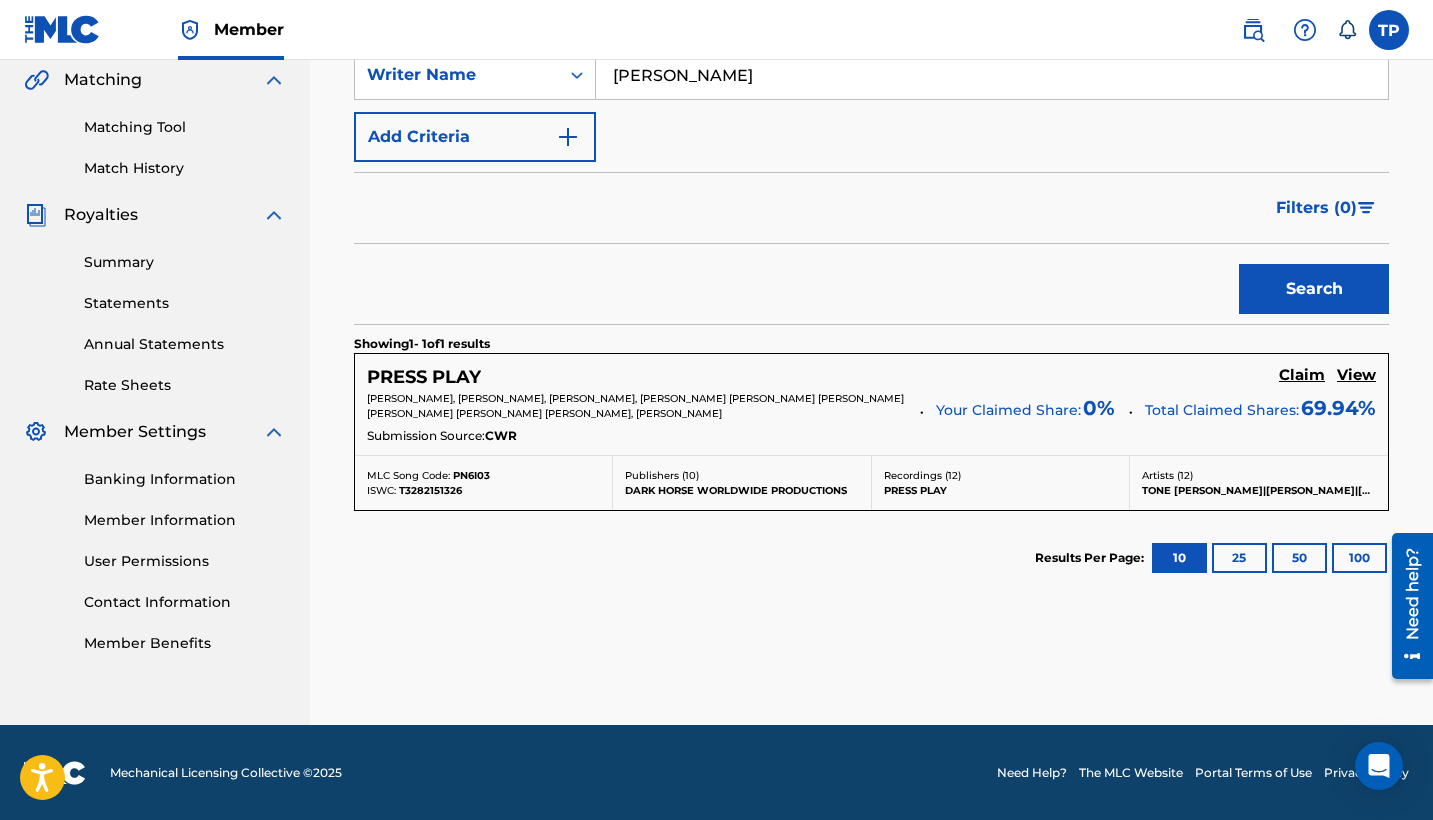 click on "Claim" at bounding box center [1302, 375] 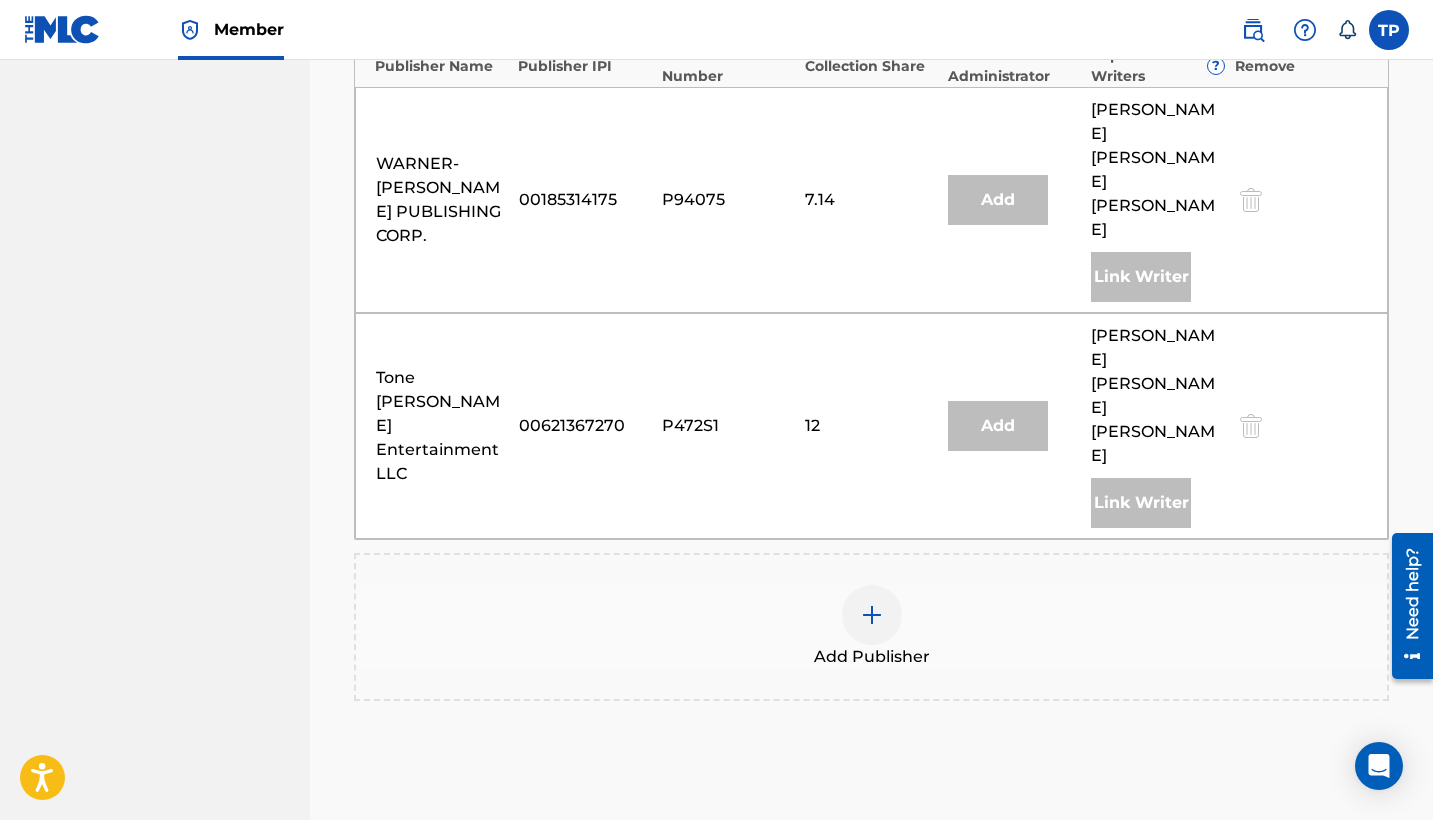 scroll, scrollTop: 1846, scrollLeft: 0, axis: vertical 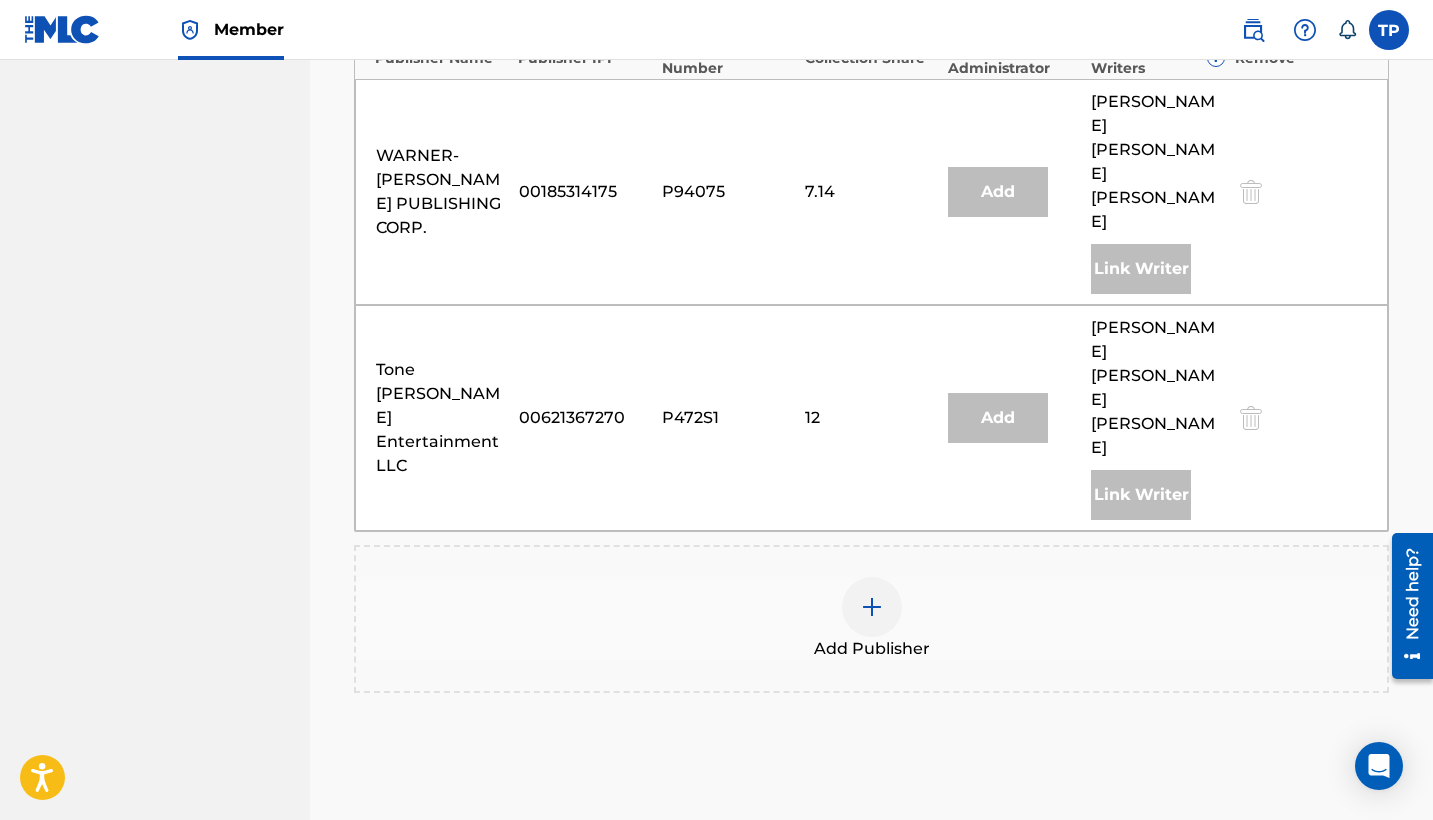 click at bounding box center (872, 607) 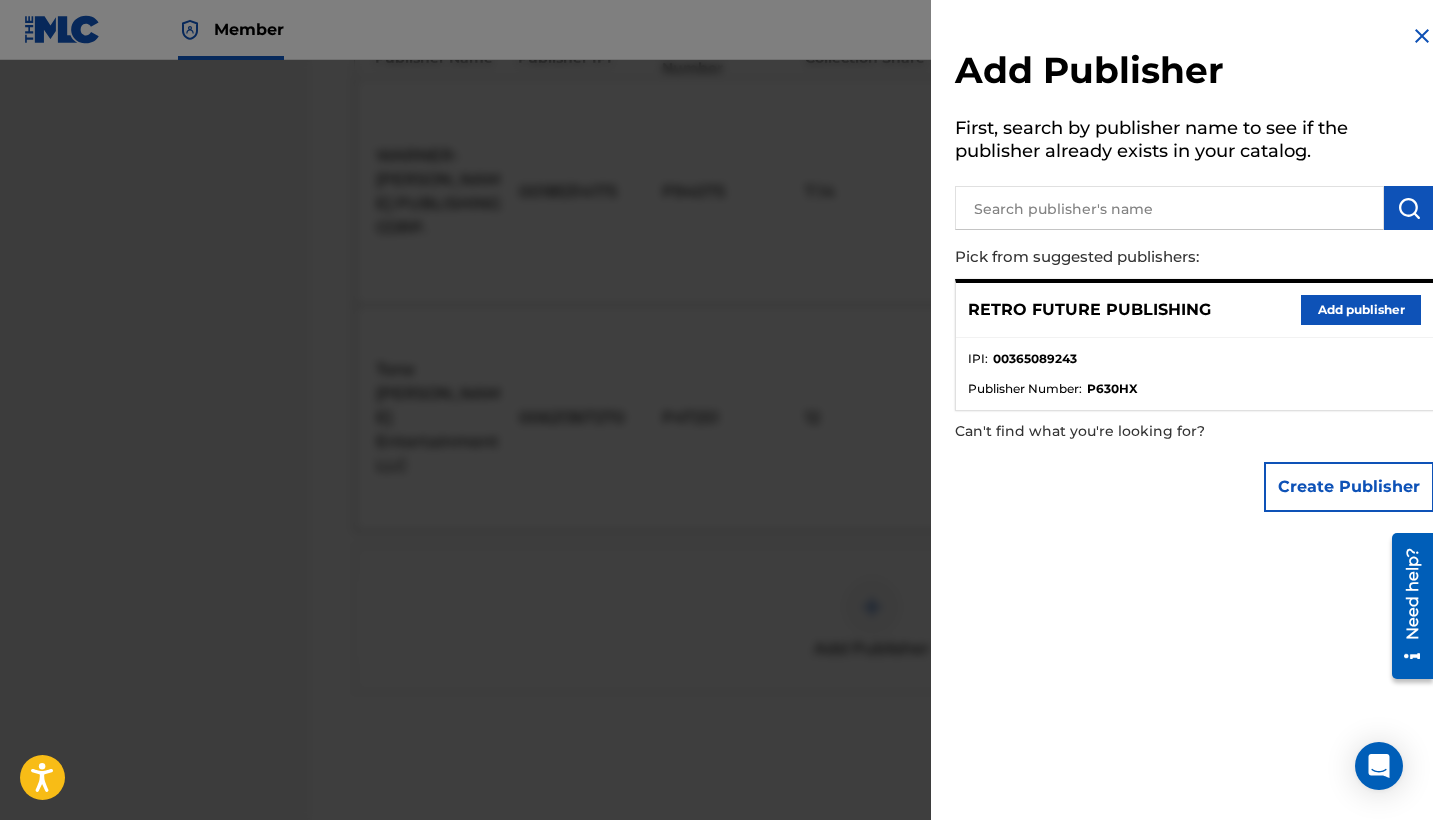 click at bounding box center (716, 470) 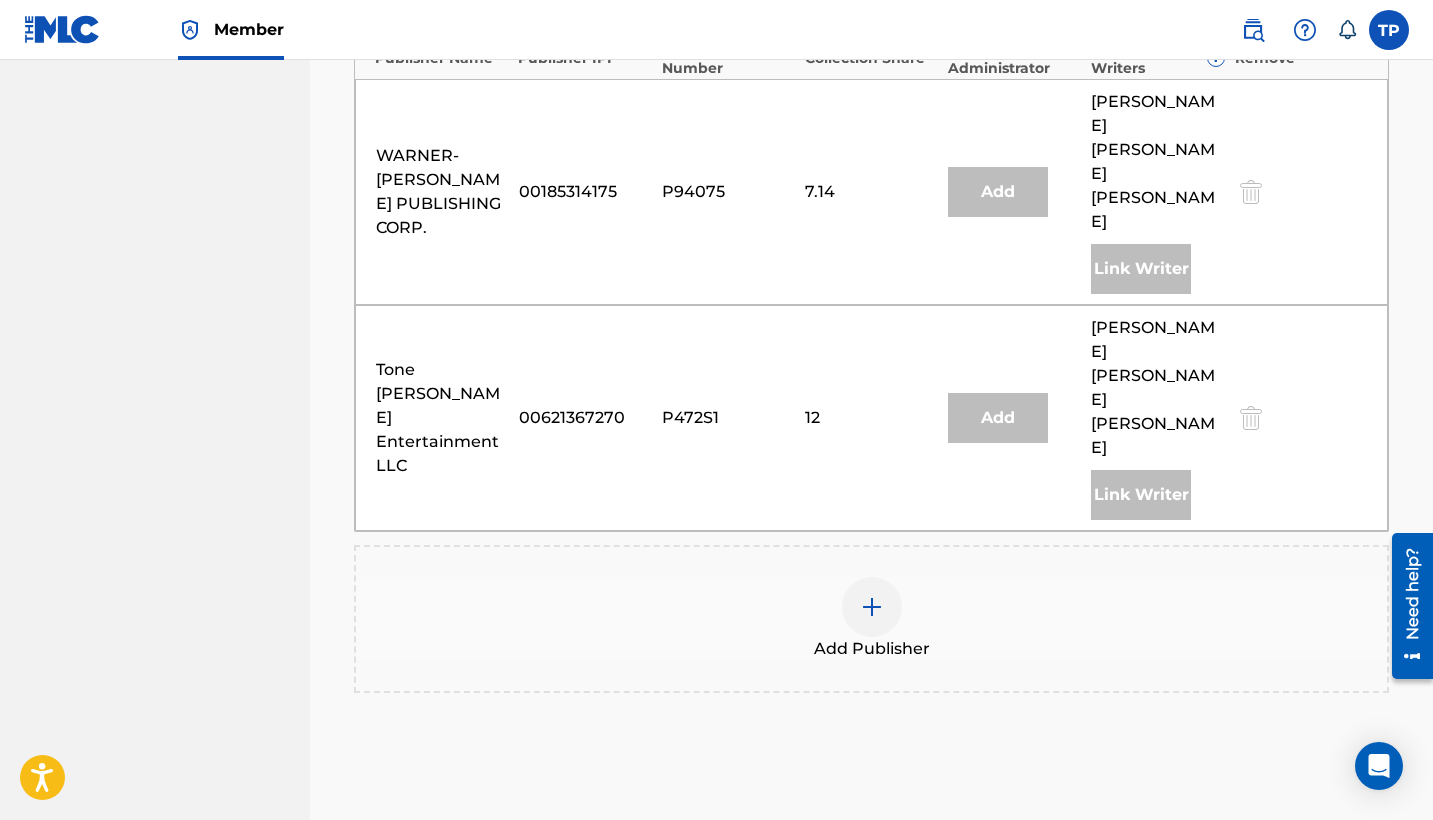 click on "Add Publisher" at bounding box center [871, 619] 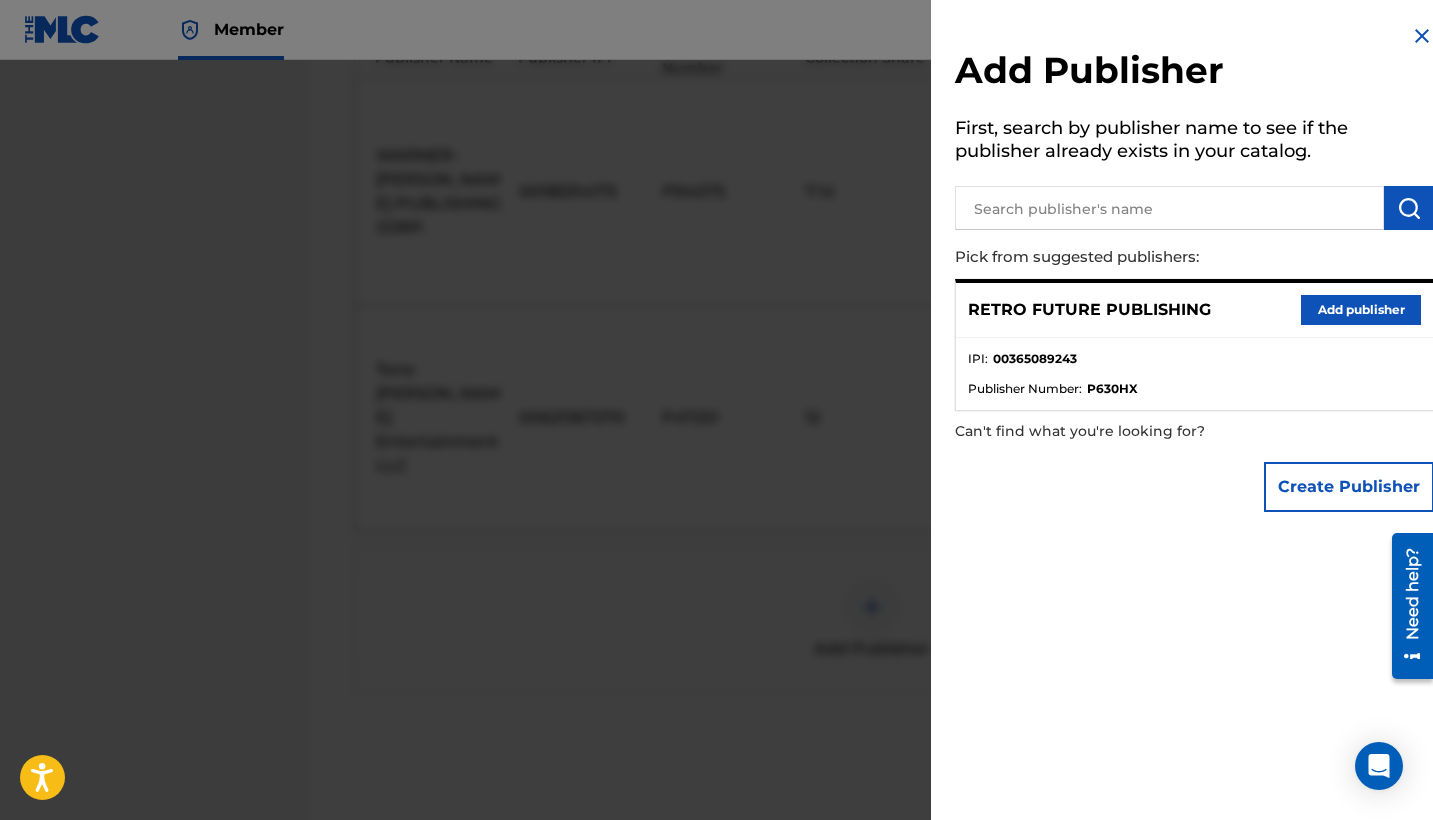 click on "Add publisher" at bounding box center [1361, 310] 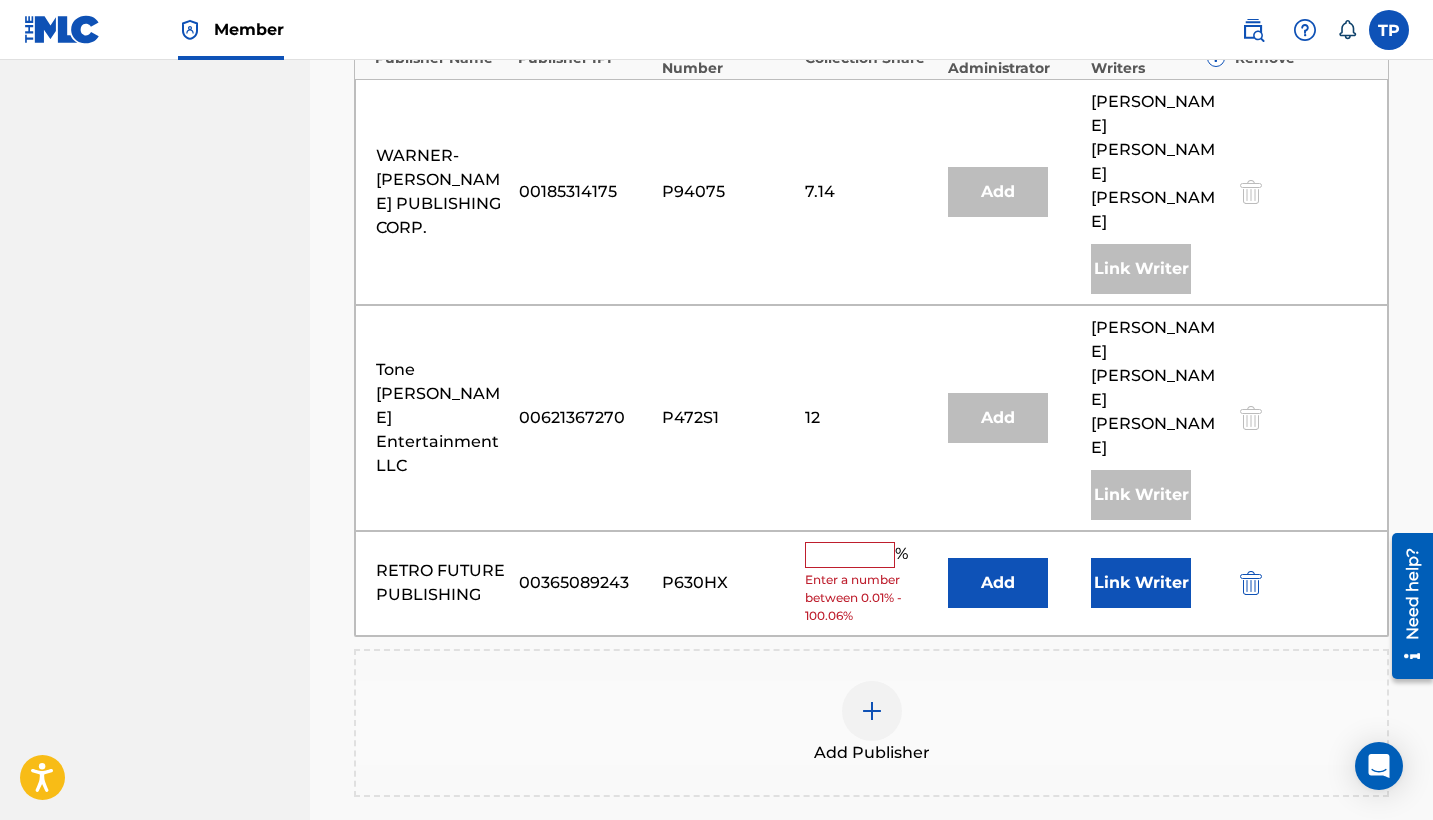 click at bounding box center (850, 555) 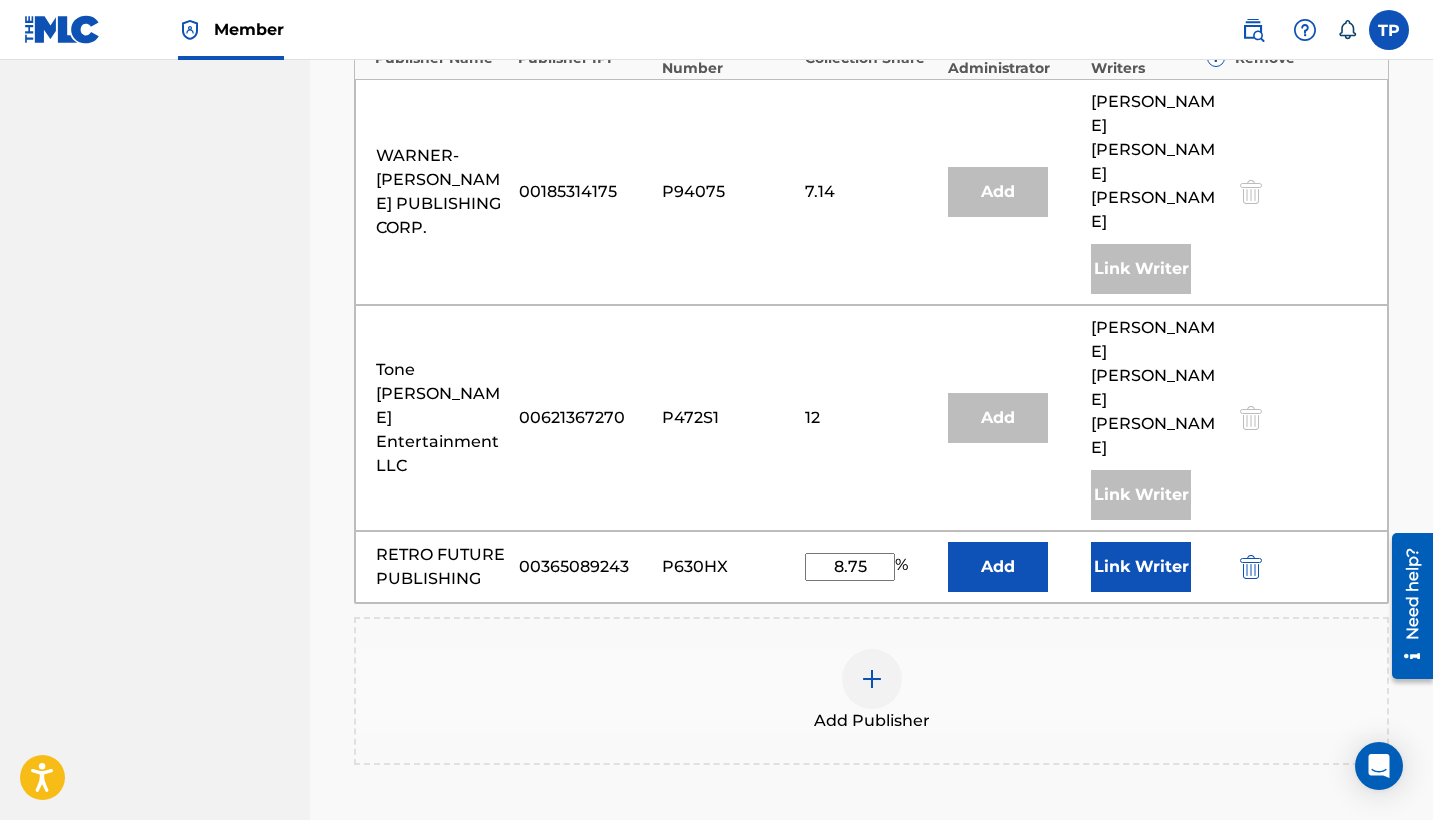 type on "8.75" 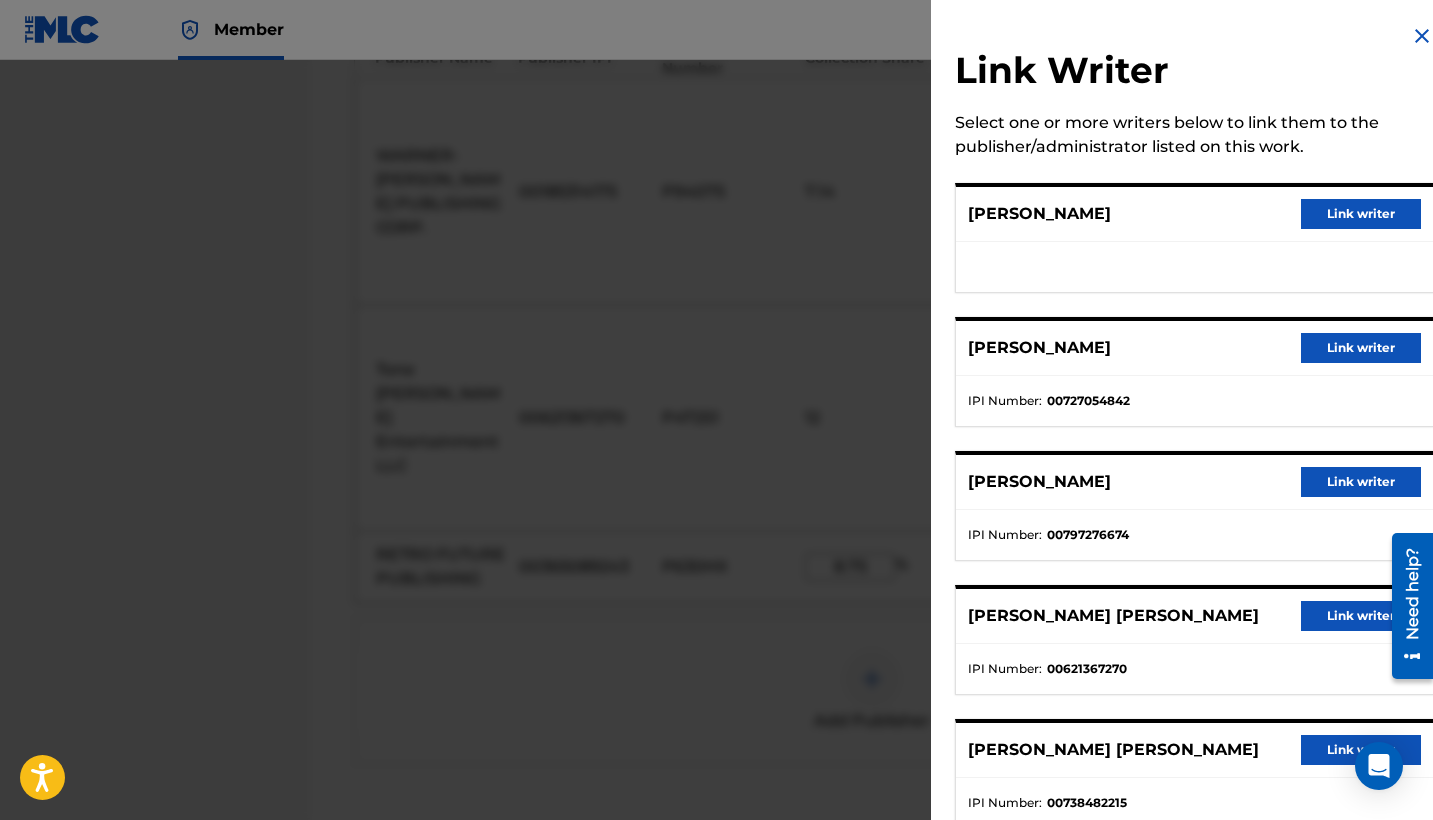 click on "Link writer" at bounding box center (1361, 214) 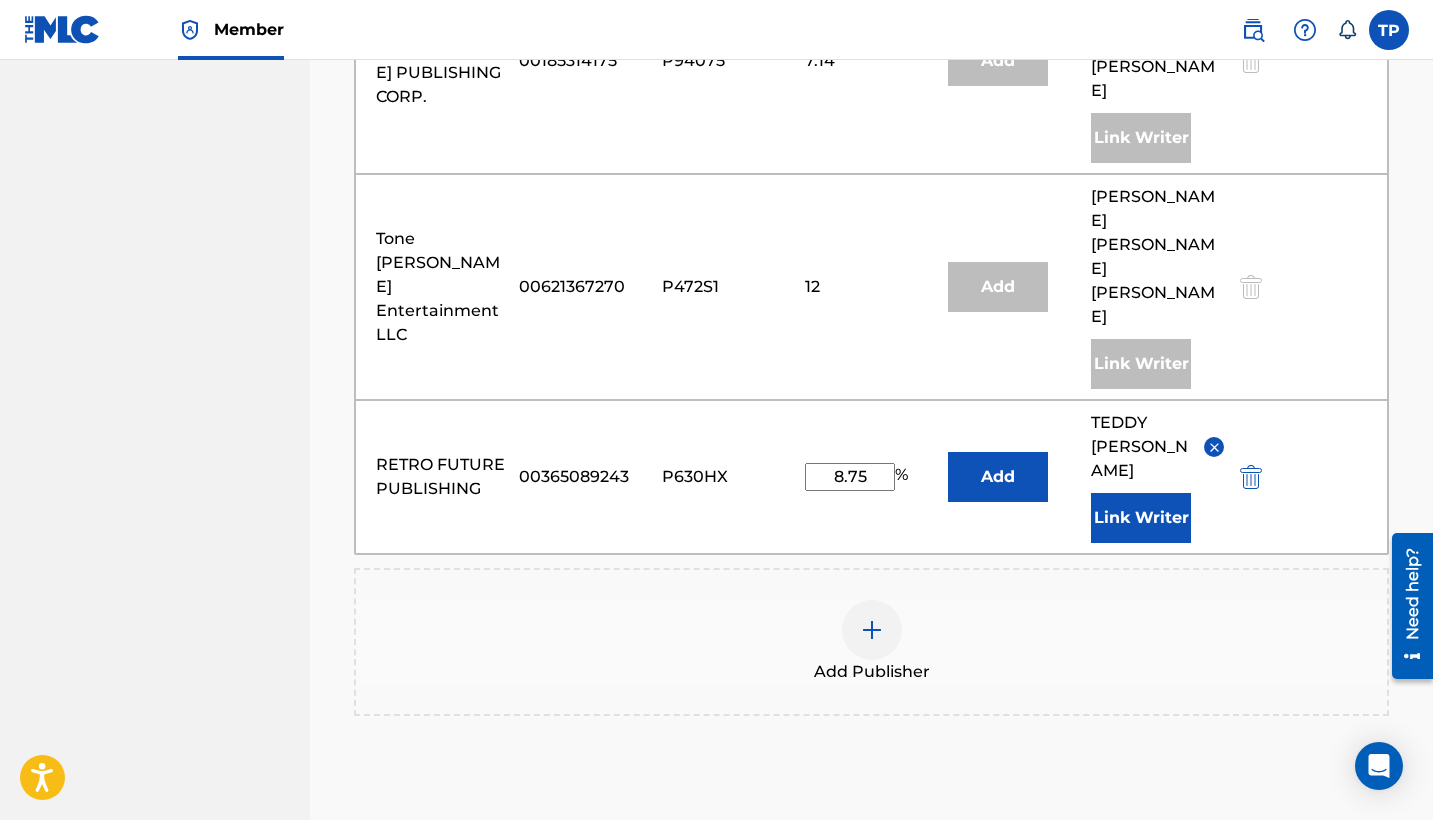 scroll, scrollTop: 1976, scrollLeft: 0, axis: vertical 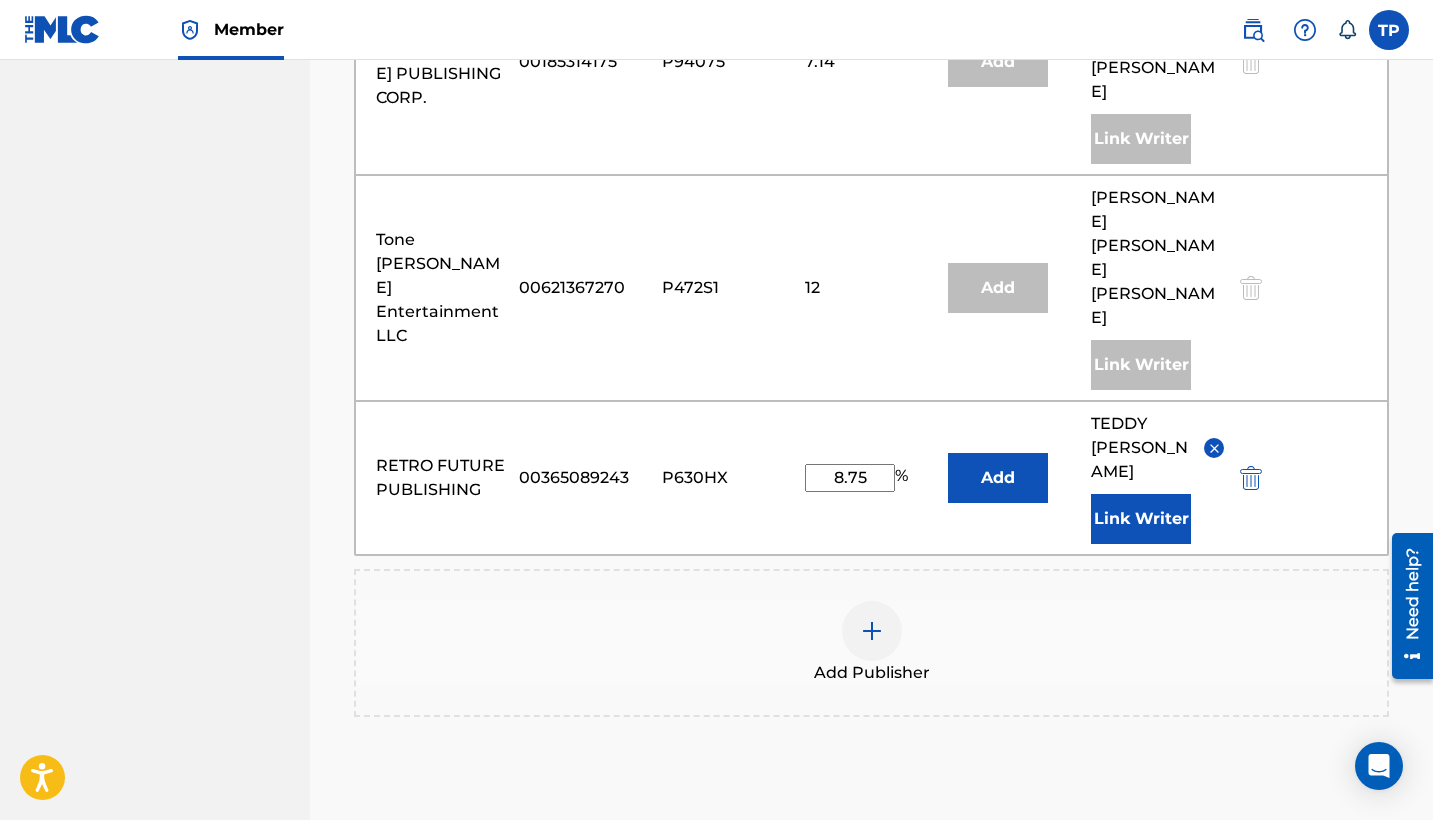 click on "Next" at bounding box center (1329, 919) 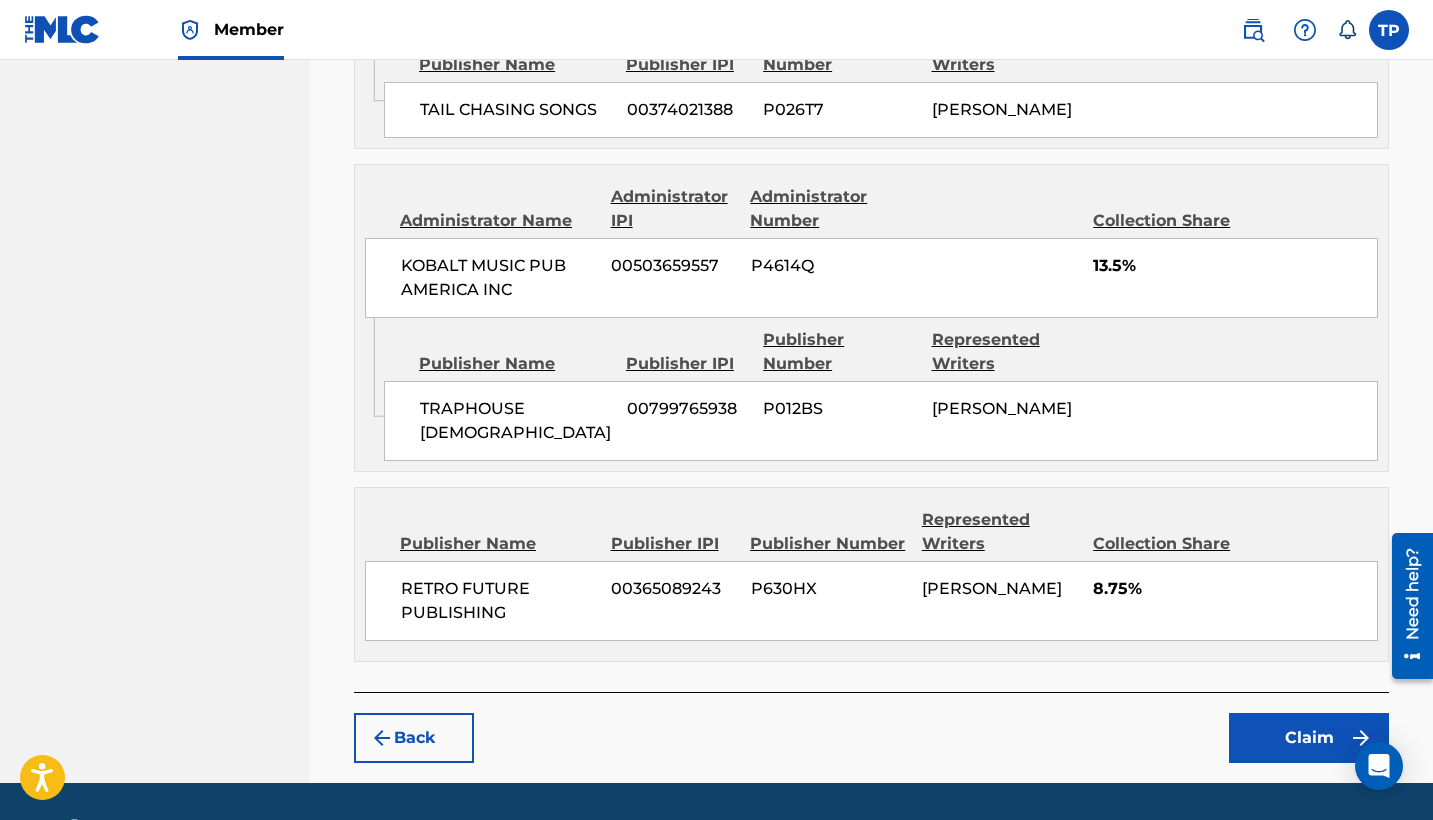 scroll, scrollTop: 2249, scrollLeft: 0, axis: vertical 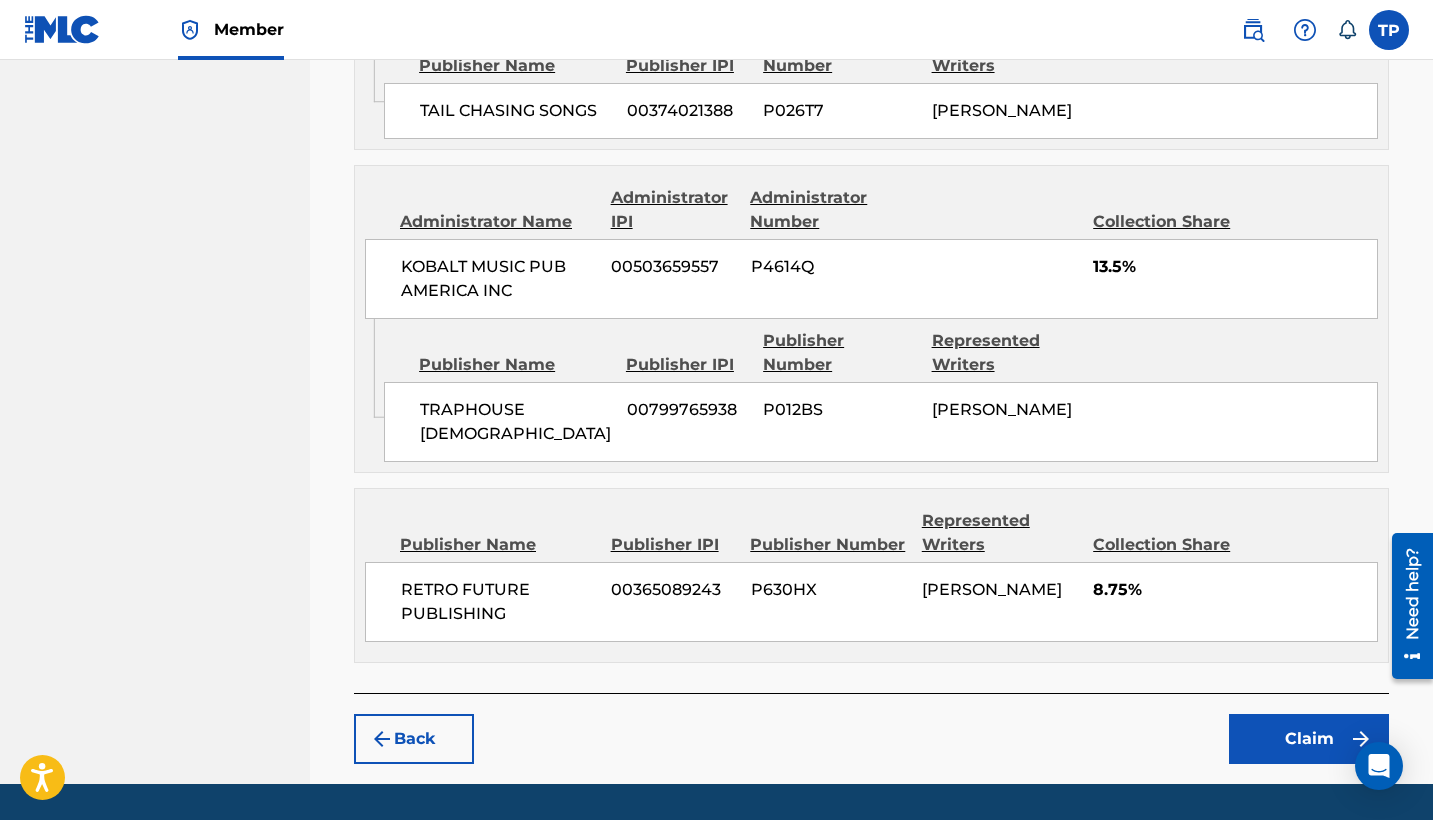 click on "Claim" at bounding box center [1309, 739] 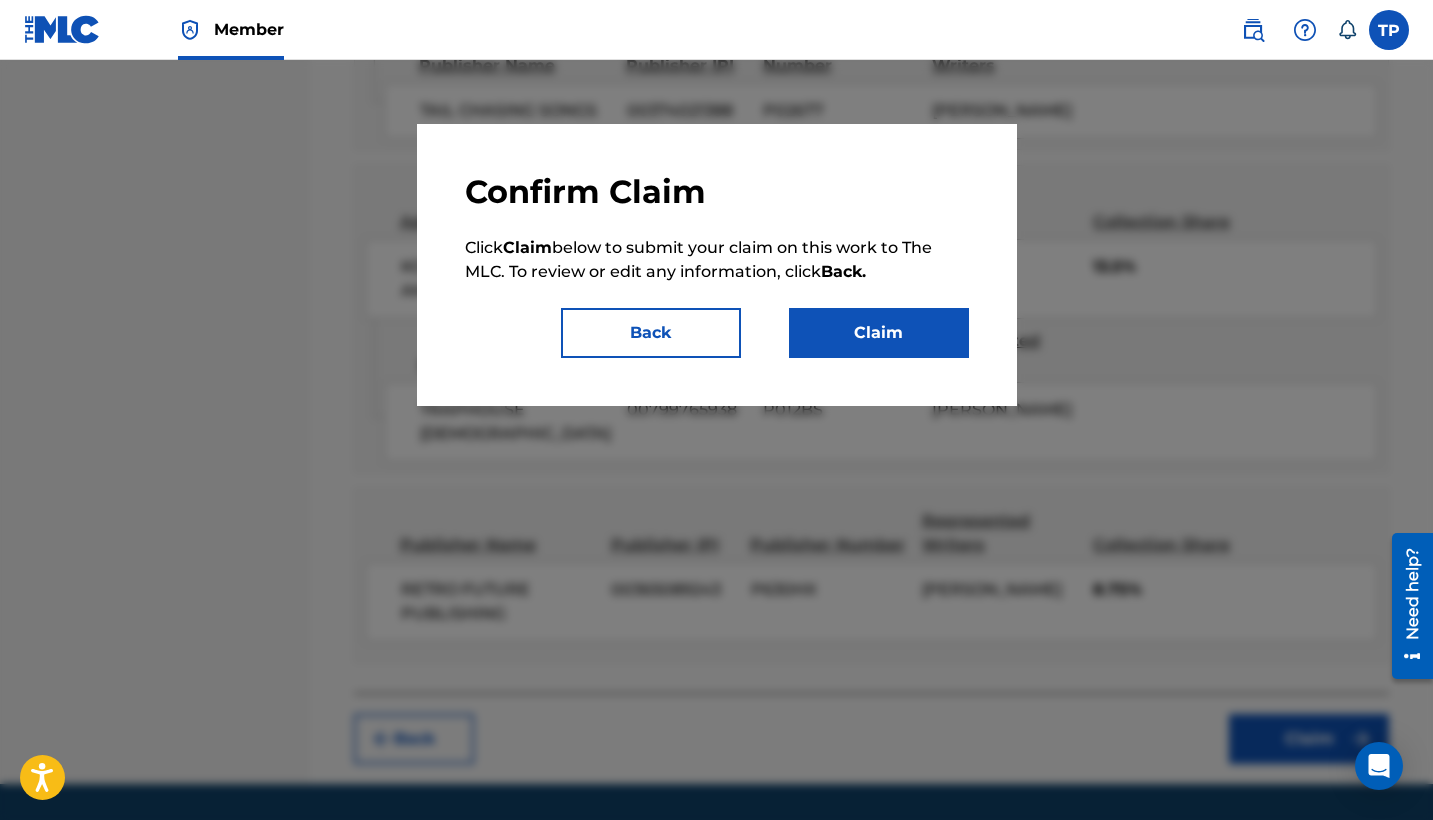 click on "Claim" at bounding box center (879, 333) 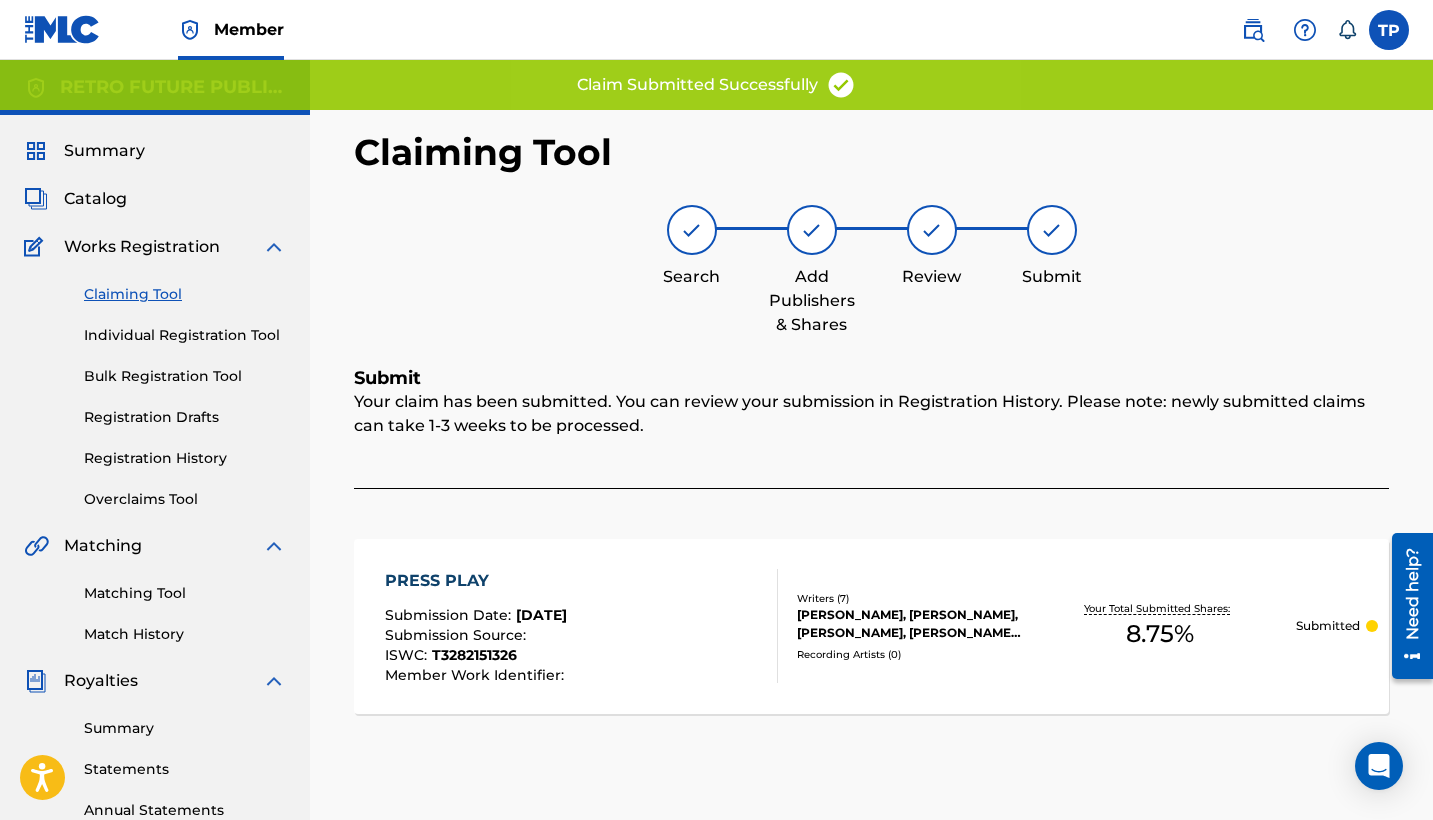 scroll, scrollTop: 0, scrollLeft: 0, axis: both 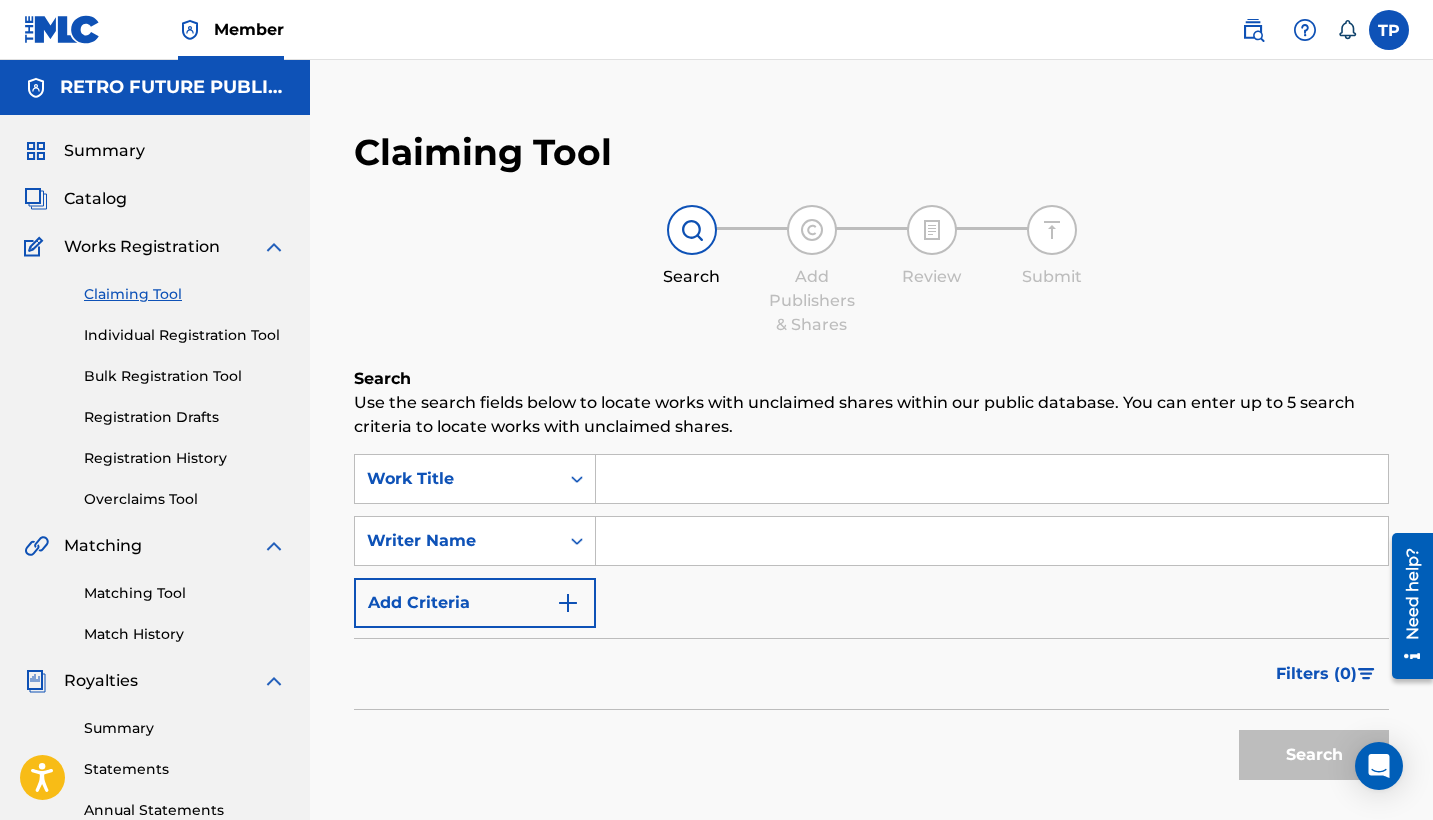 click at bounding box center (992, 541) 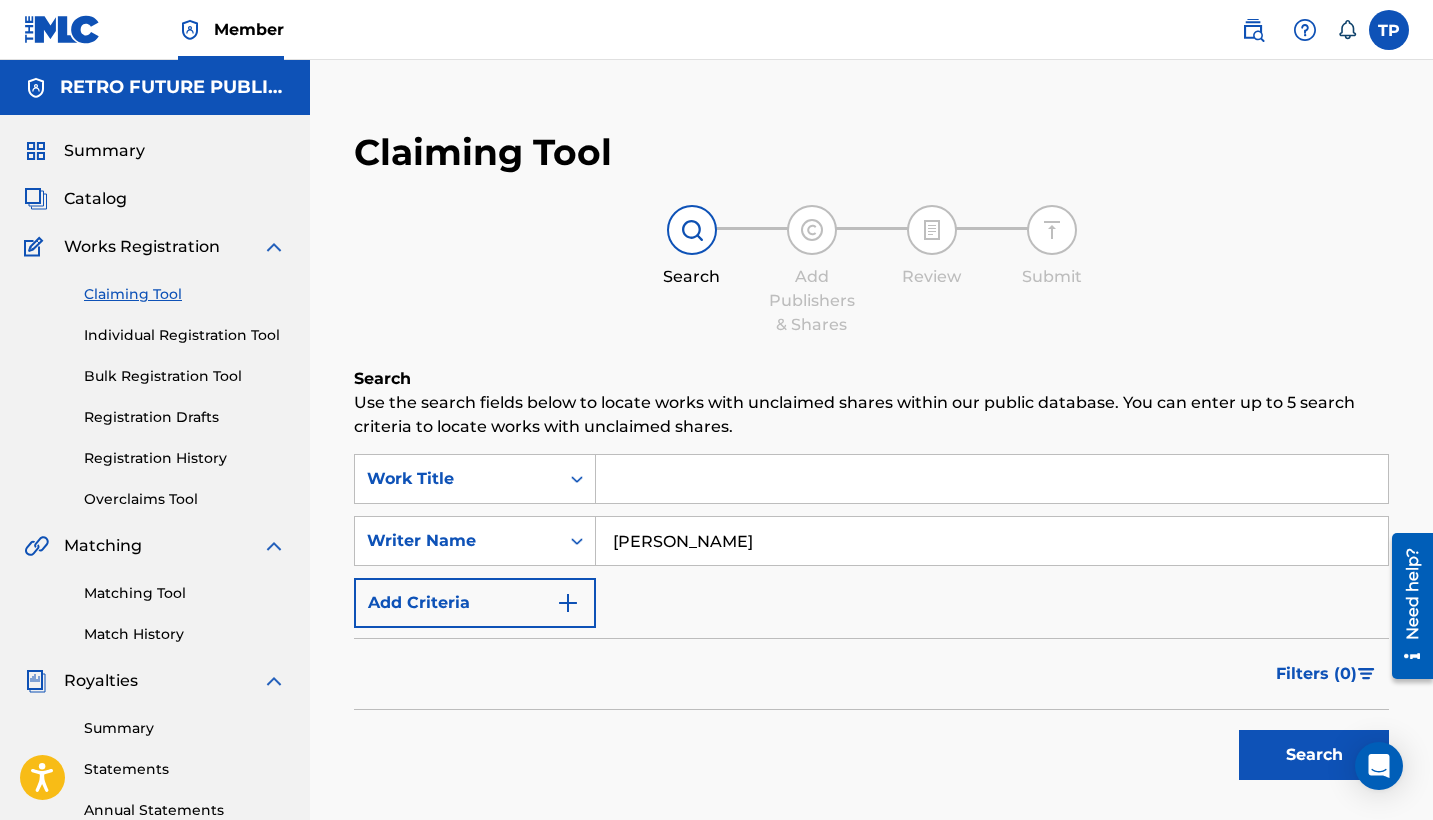 type on "[PERSON_NAME]" 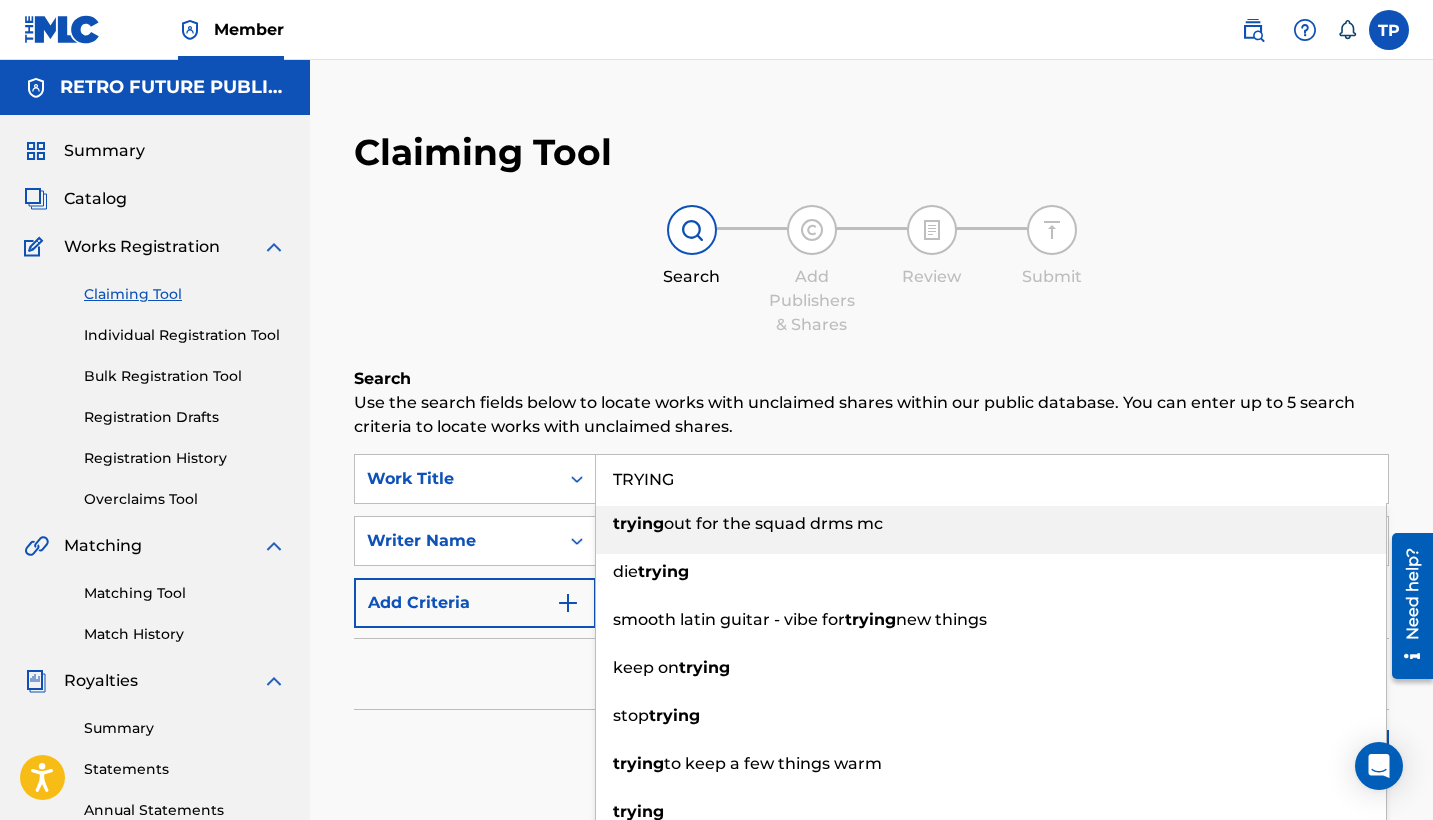 type on "TRYING" 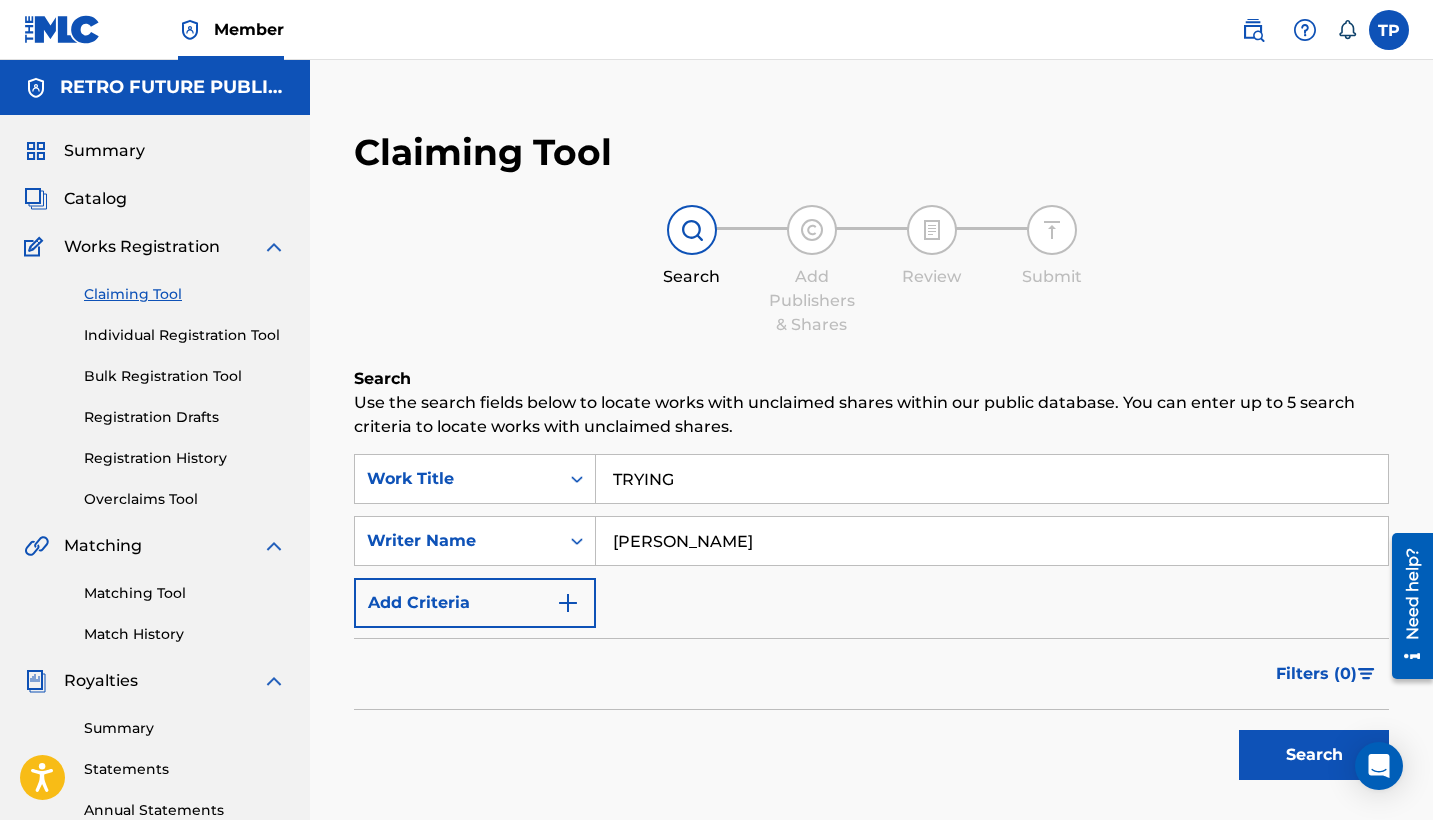 click on "Search Add Publishers & Shares Review Submit" at bounding box center [871, 271] 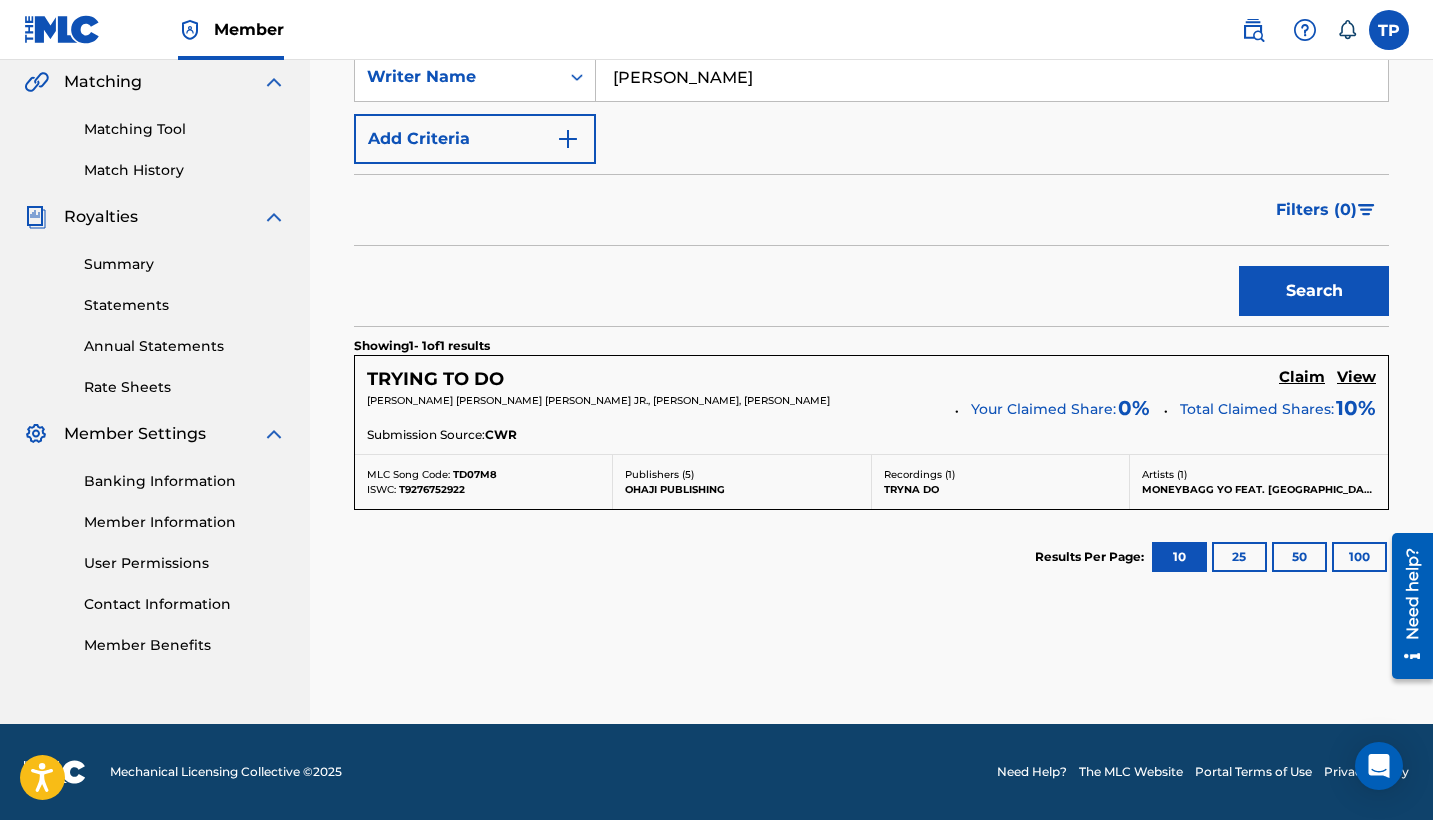 scroll, scrollTop: 464, scrollLeft: 0, axis: vertical 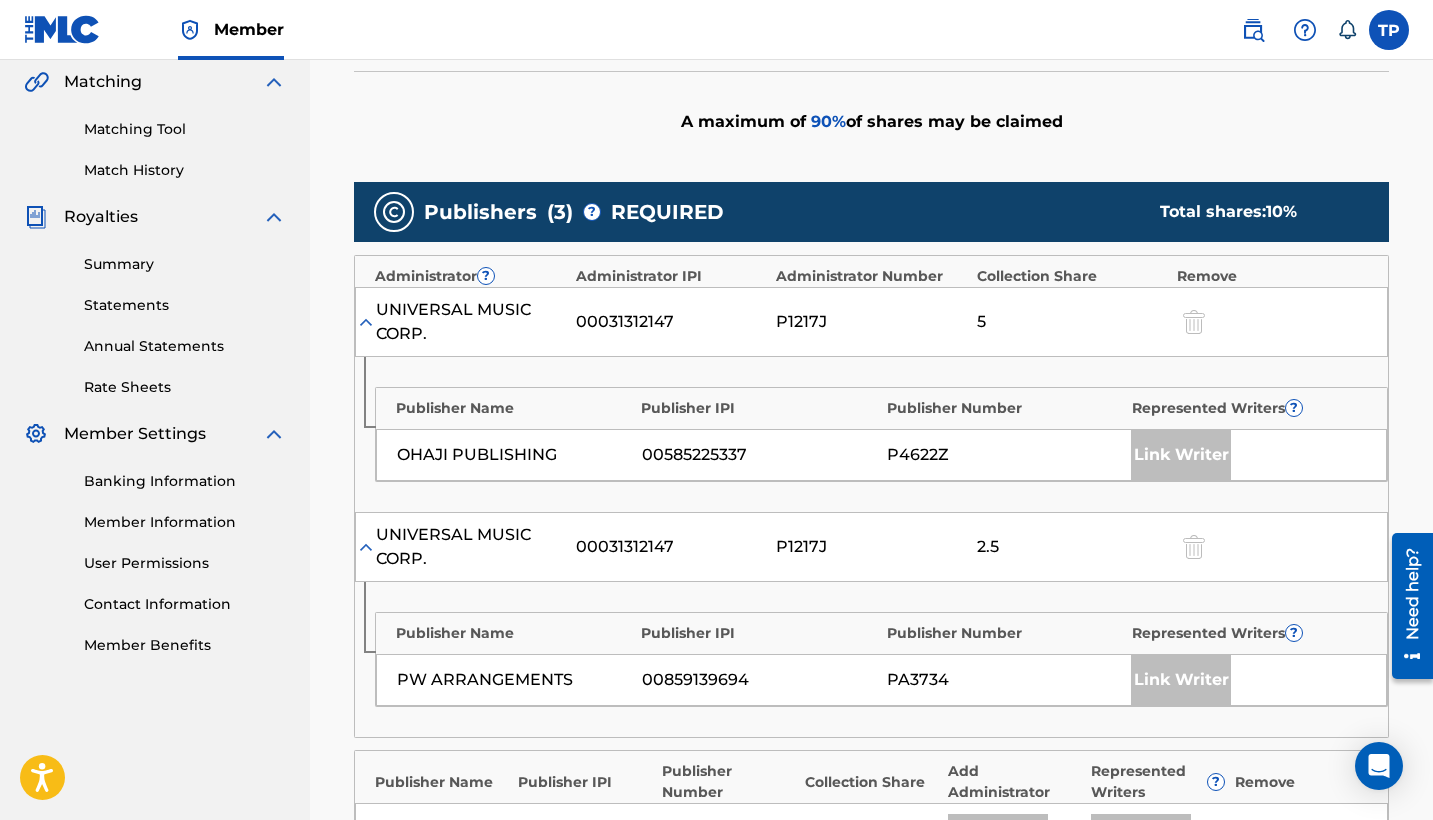 click on "Publisher Name Publisher IPI Publisher Number Represented Writers ? OHAJI PUBLISHING 00585225337 P4622Z Link Writer" at bounding box center (871, 434) 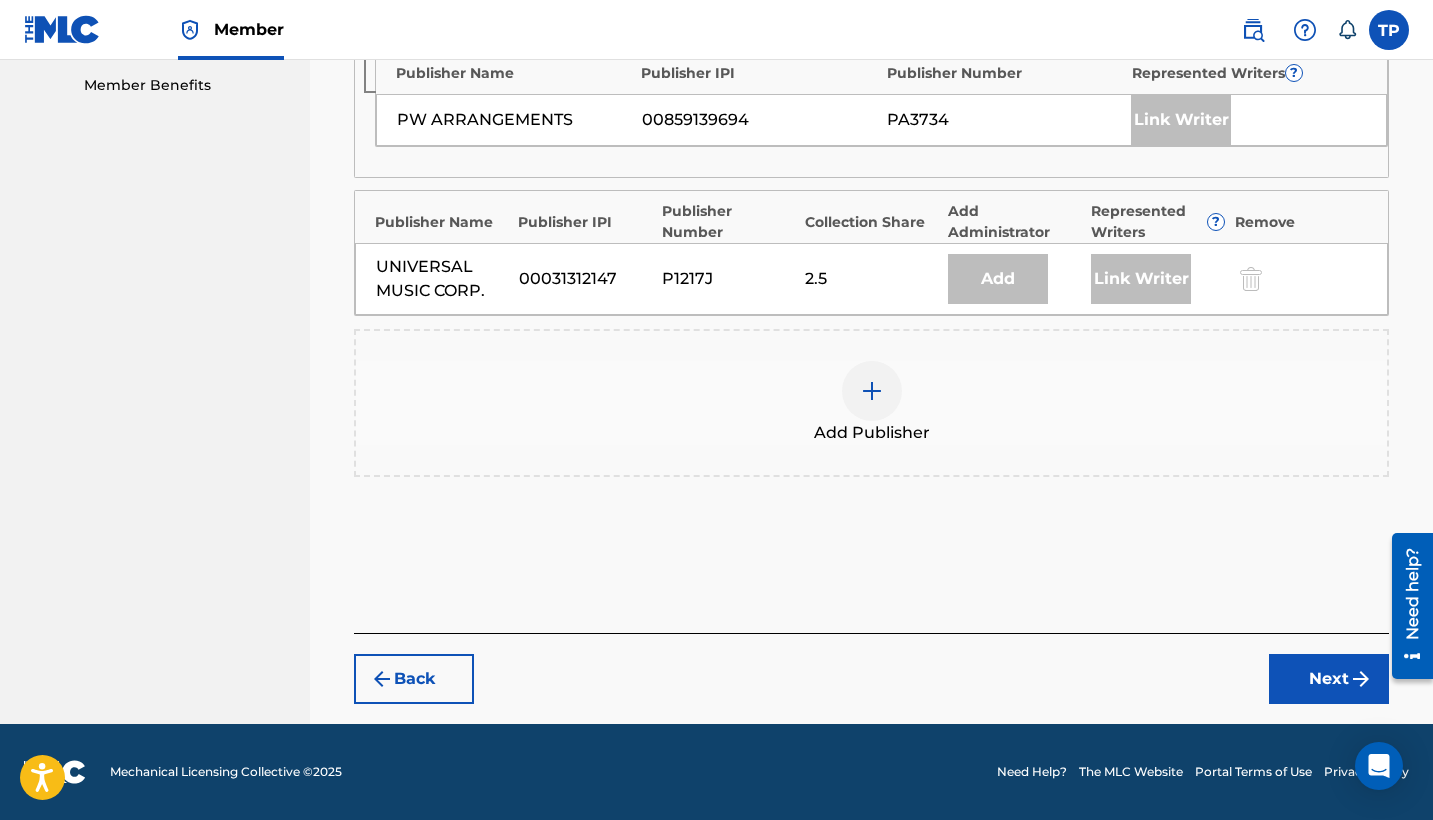 scroll, scrollTop: 1024, scrollLeft: 0, axis: vertical 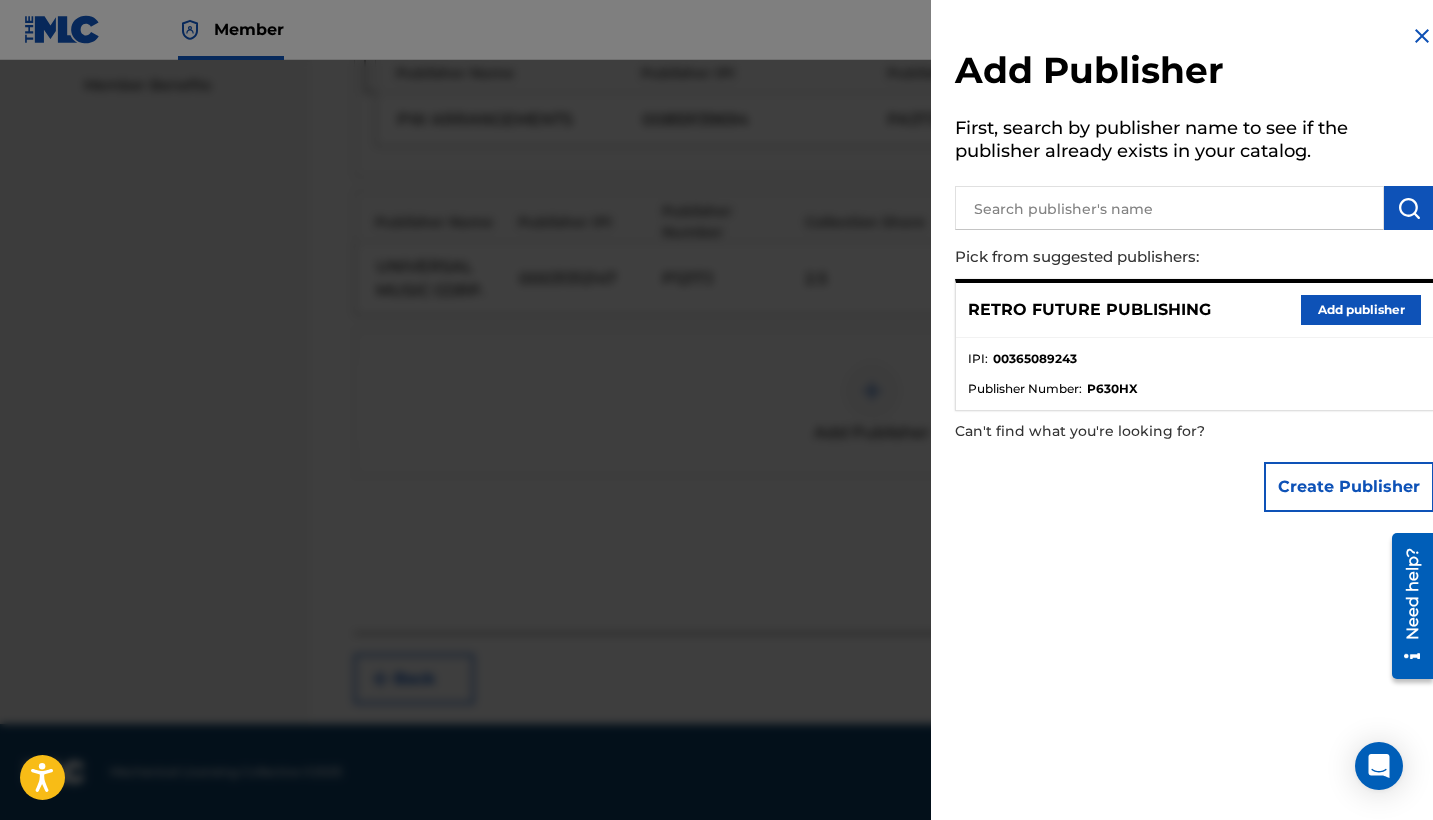 click on "Add publisher" at bounding box center [1361, 310] 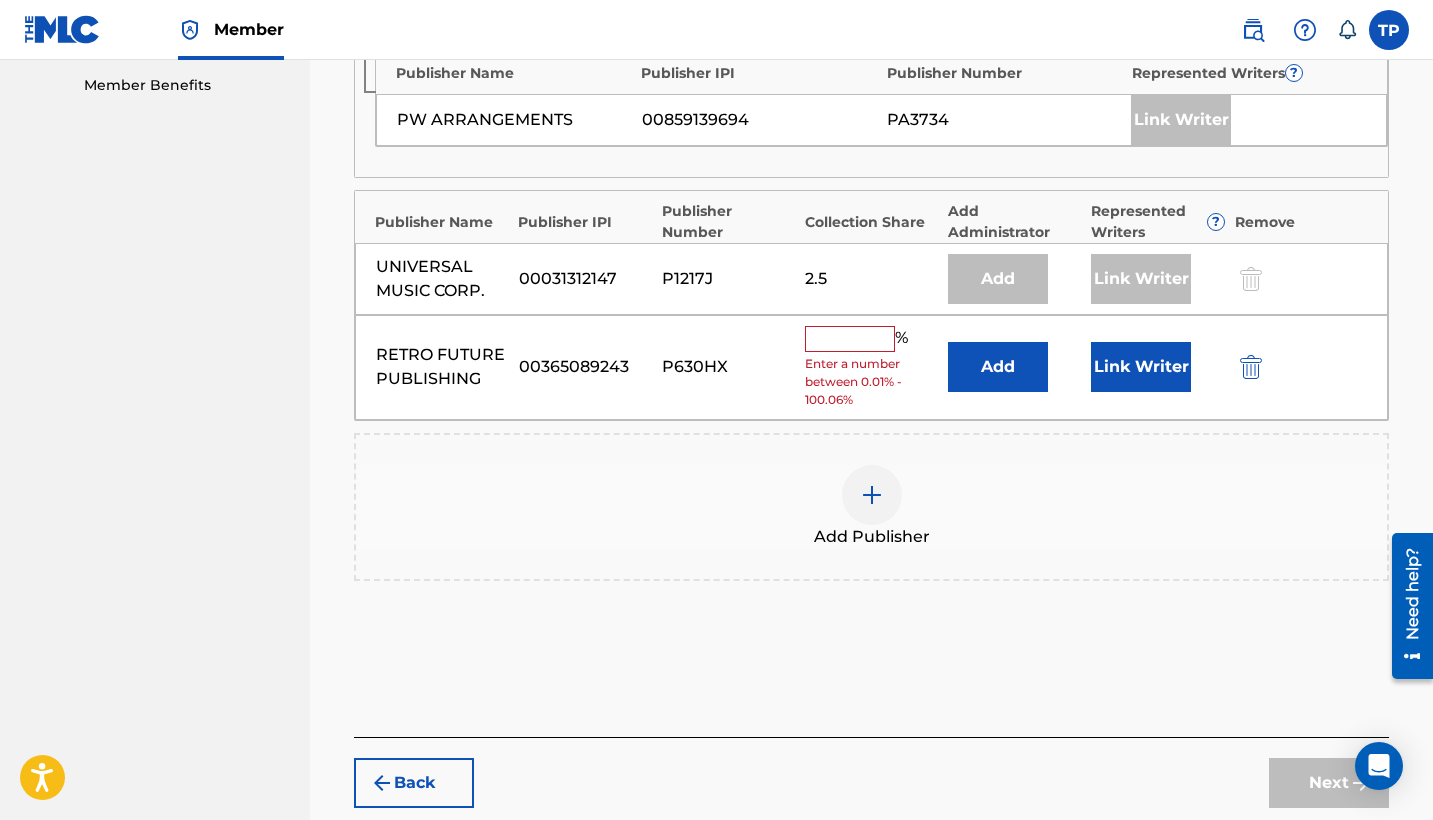 click at bounding box center (850, 339) 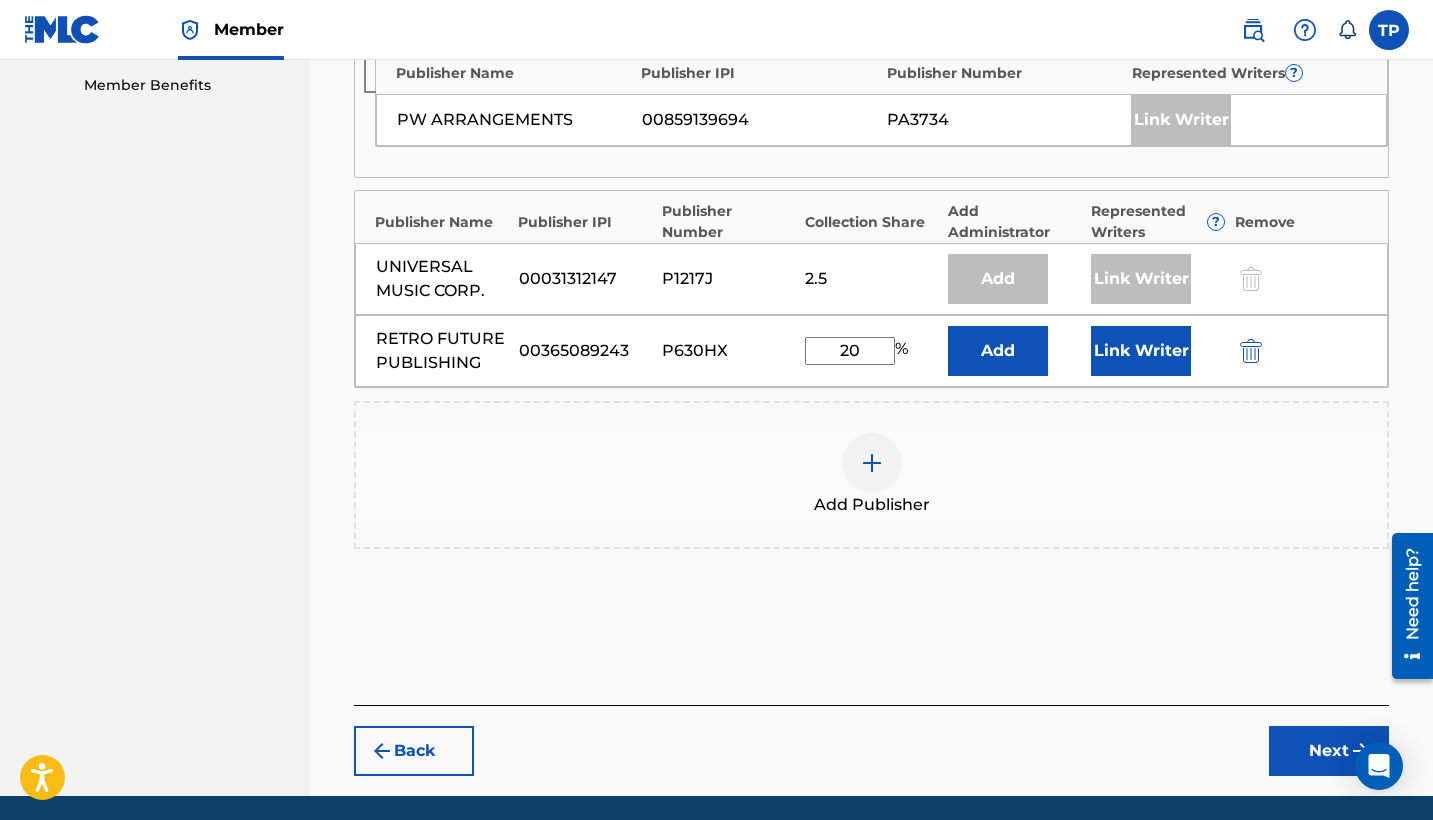 type on "20" 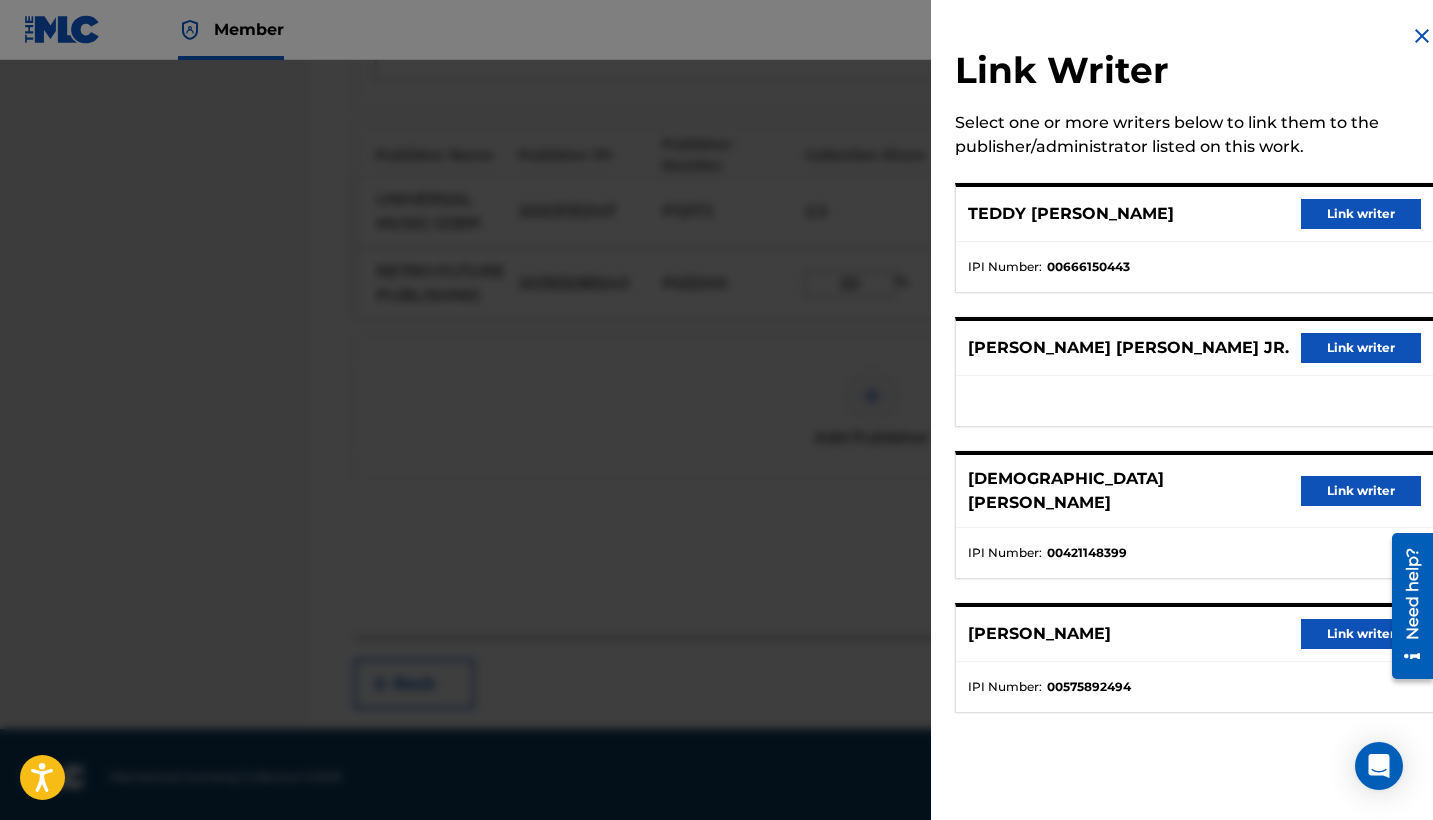 scroll, scrollTop: 1093, scrollLeft: 0, axis: vertical 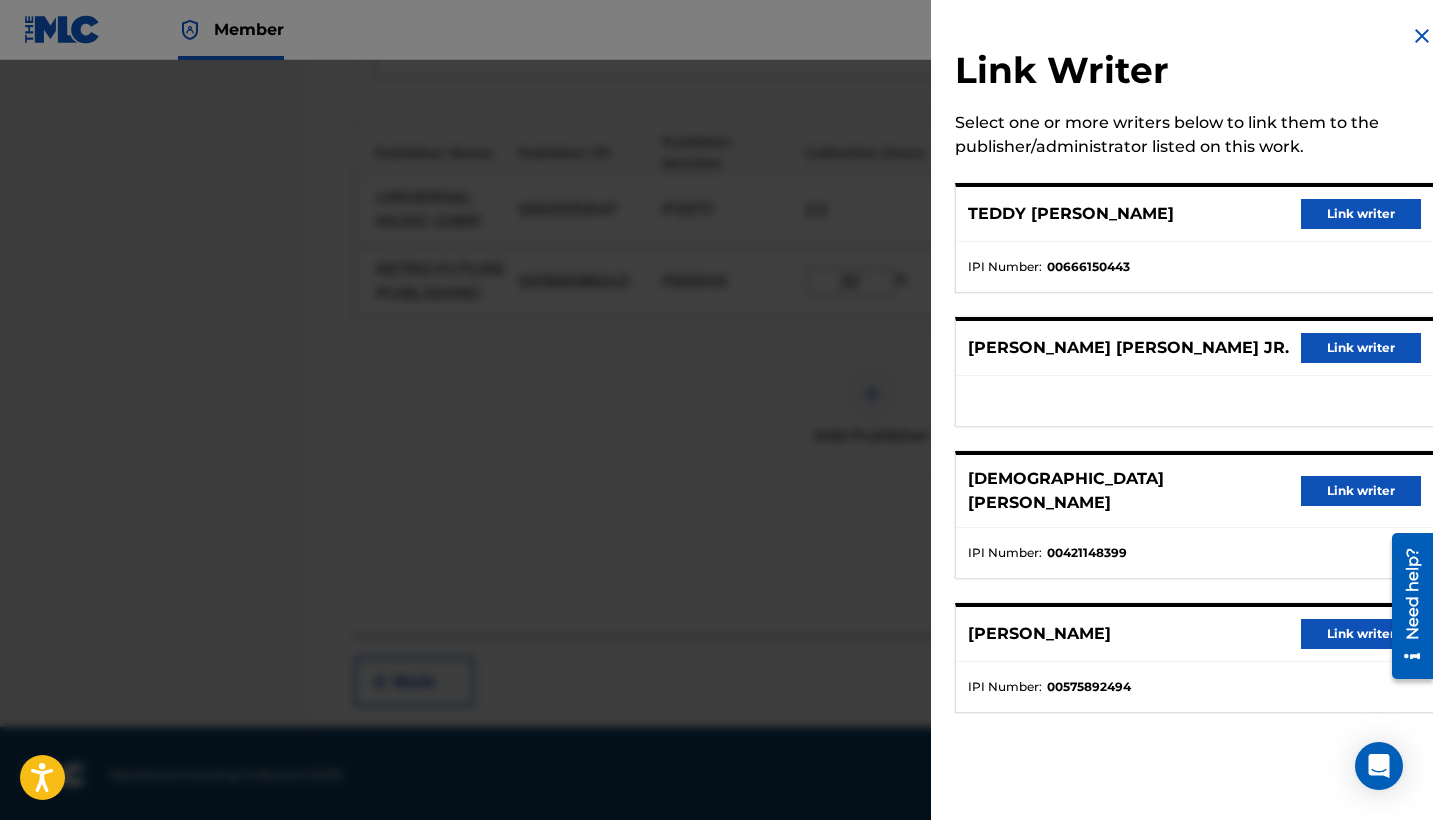 click on "Link writer" at bounding box center (1361, 214) 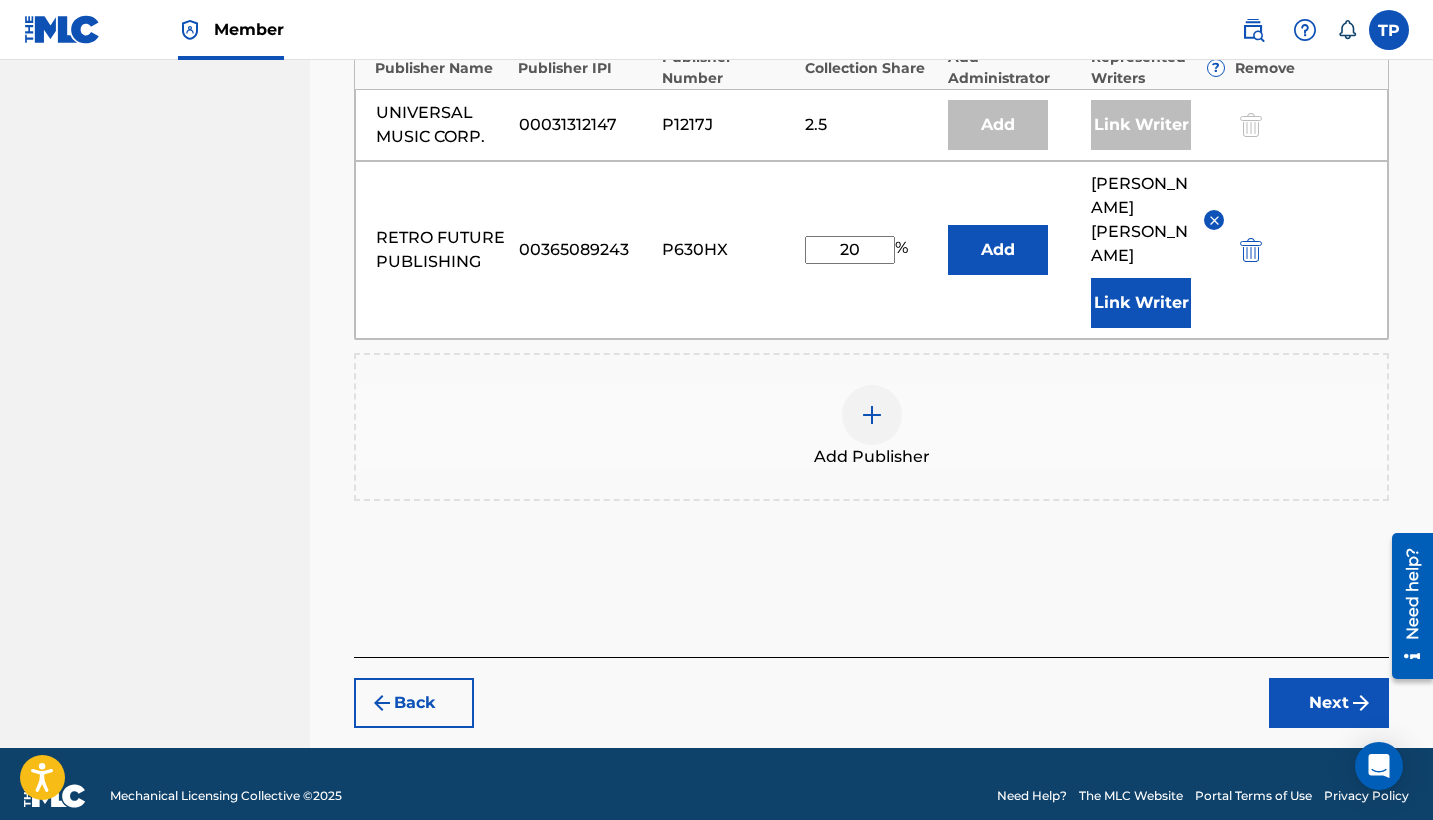 click on "Next" at bounding box center (1329, 703) 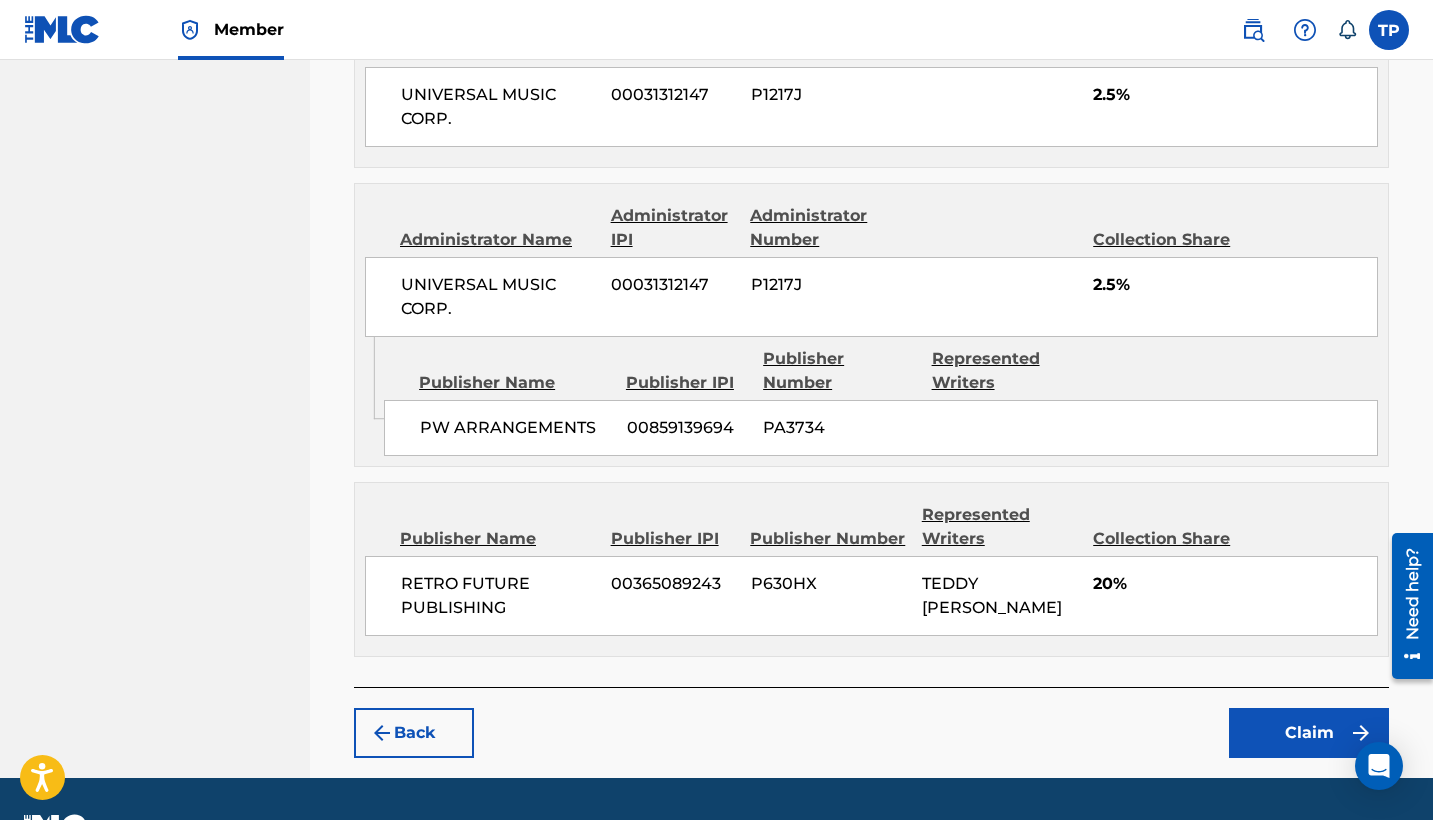 scroll, scrollTop: 1307, scrollLeft: 0, axis: vertical 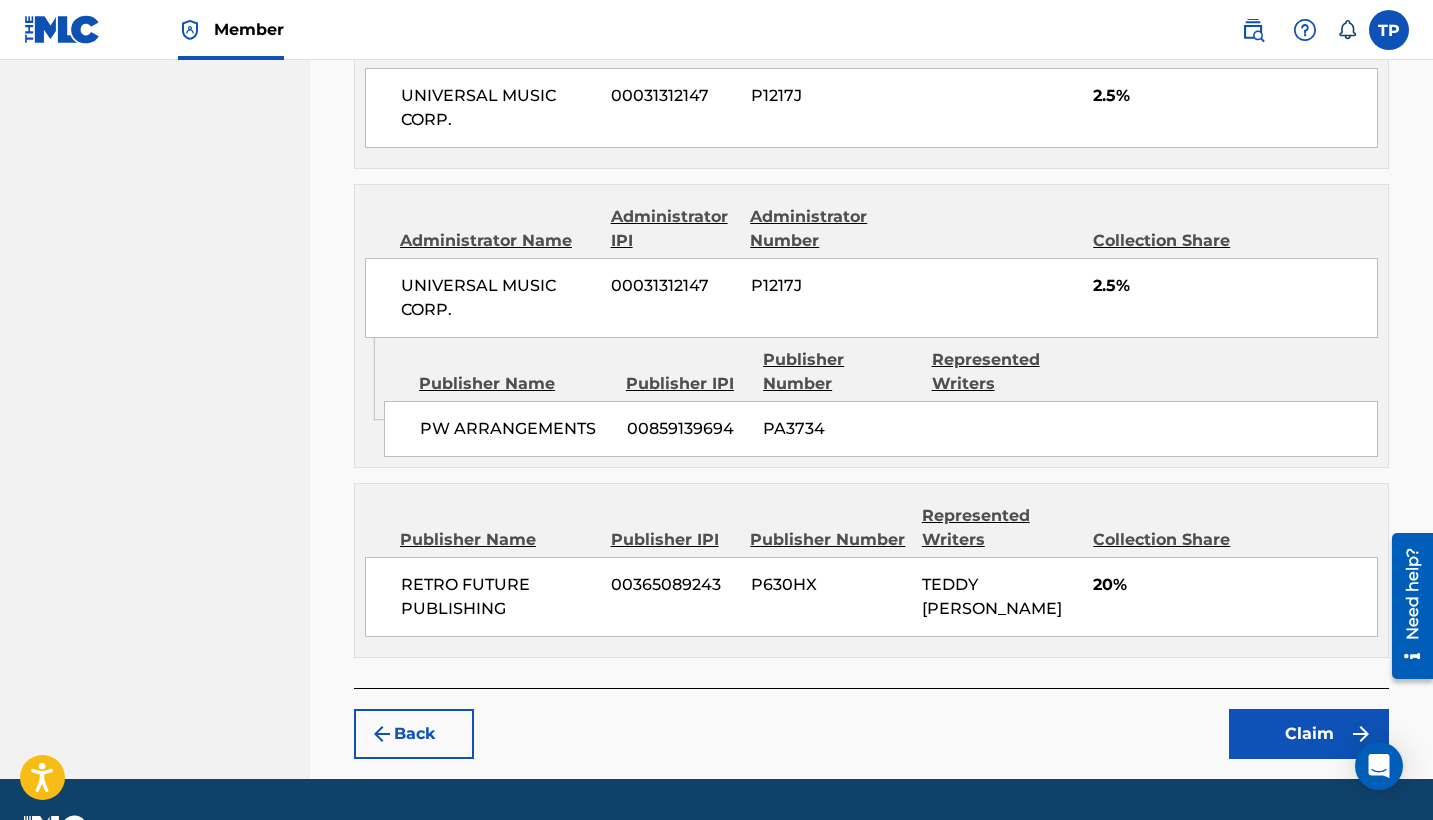 click on "Claim" at bounding box center (1309, 734) 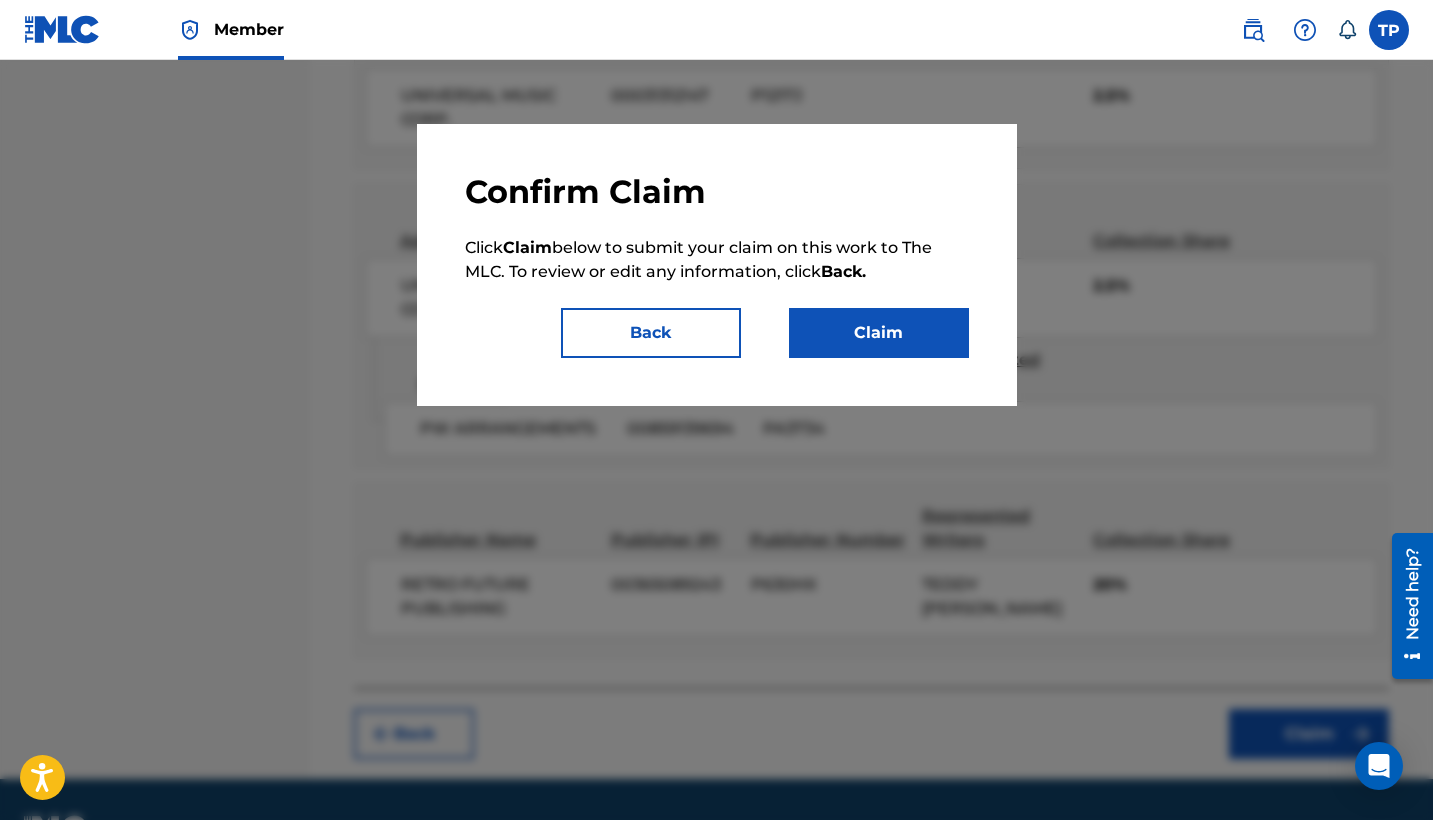 click on "Confirm Claim Click  Claim  below to submit your claim on this work to The MLC. To review or edit any information, click  Back. Back Claim" at bounding box center [717, 265] 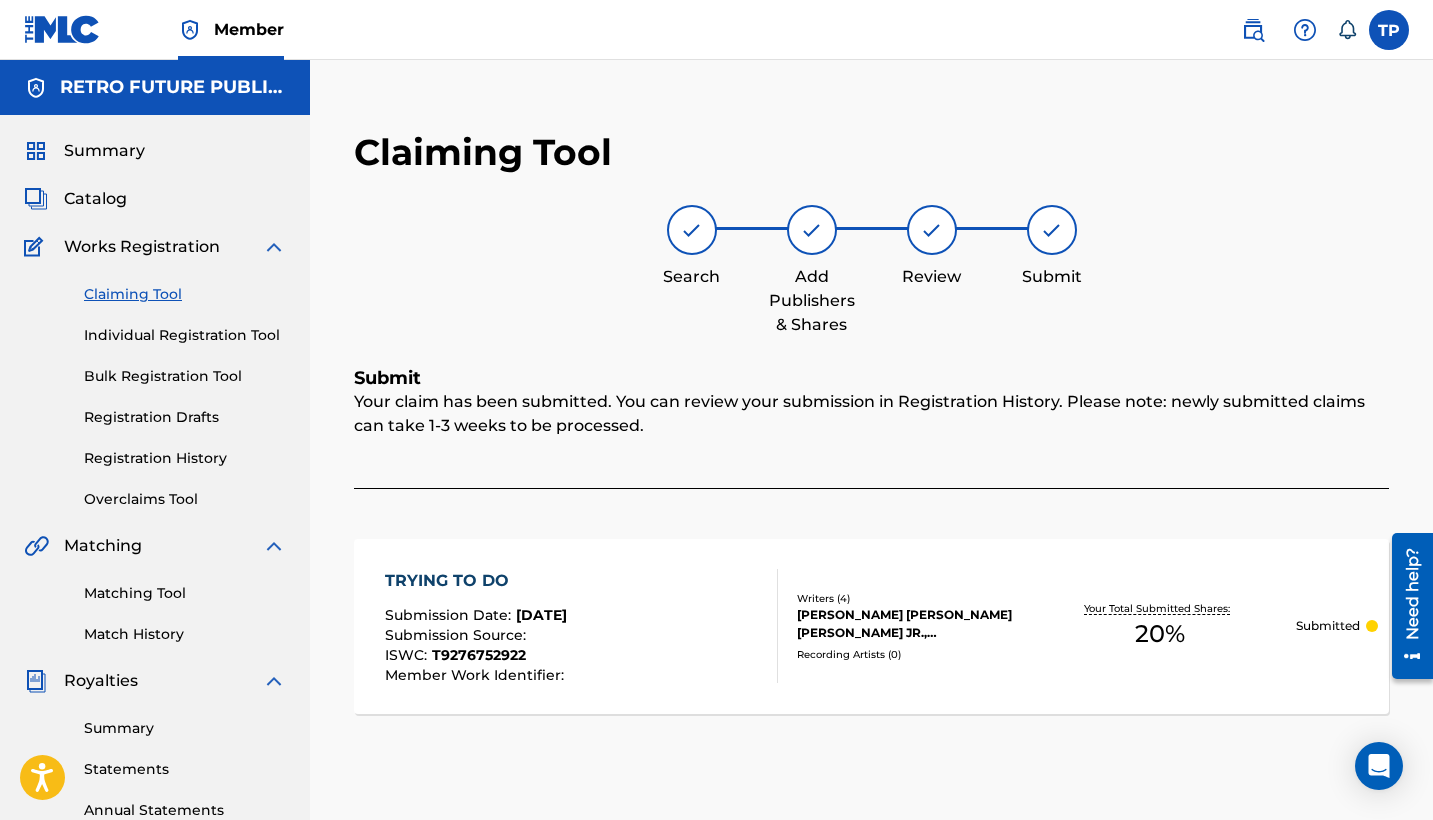 scroll, scrollTop: 0, scrollLeft: 0, axis: both 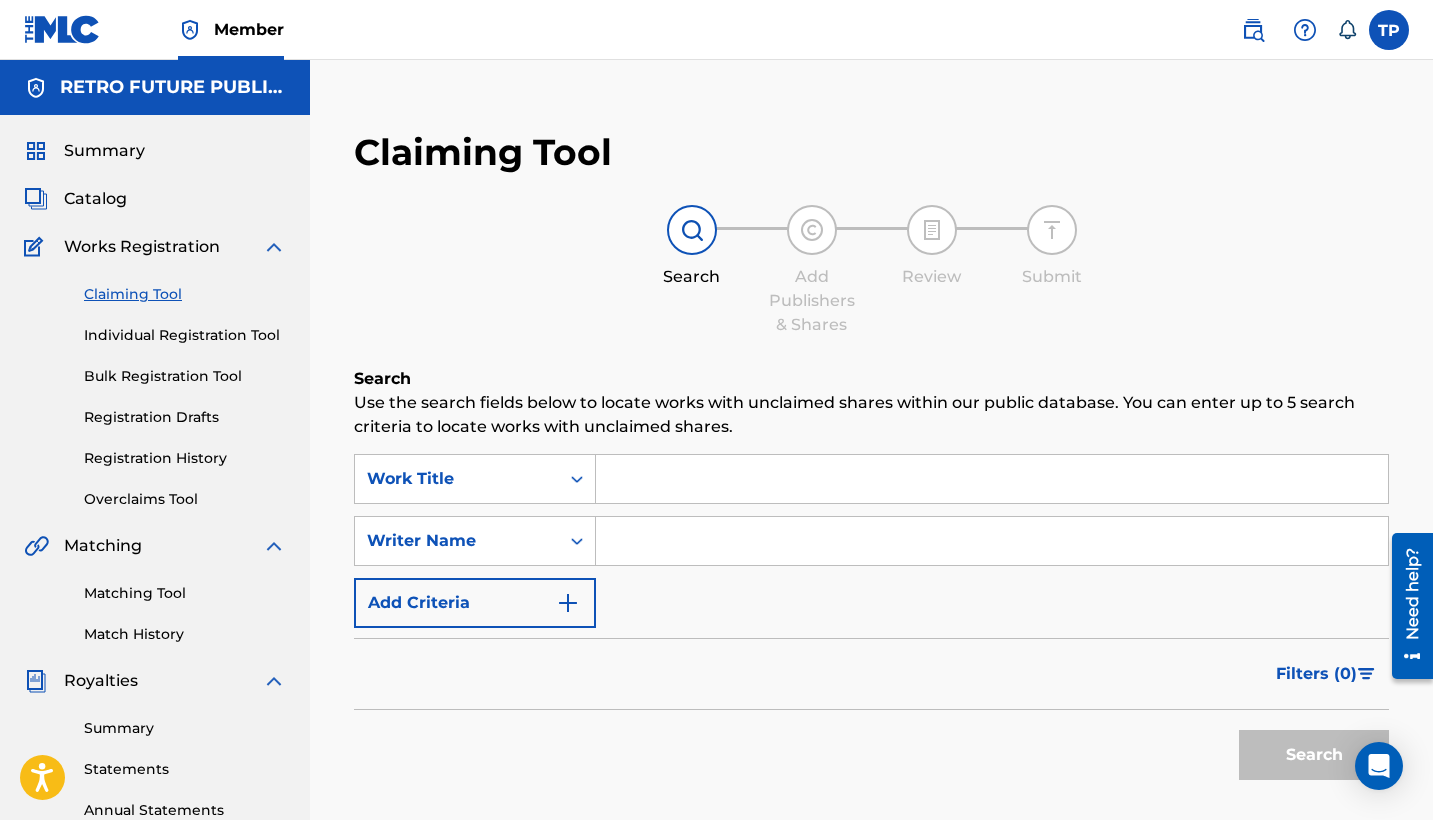 click at bounding box center [992, 479] 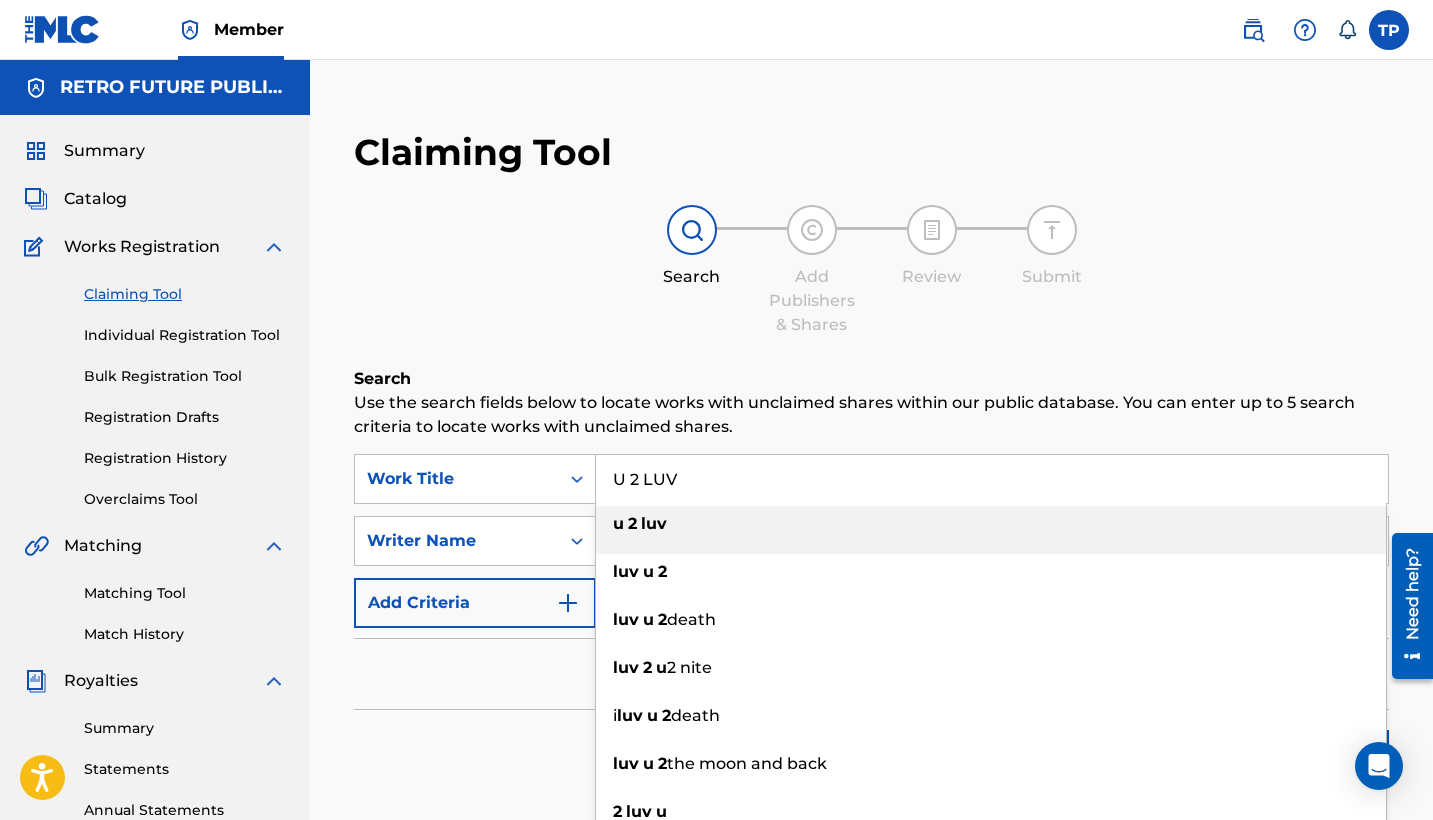 click on "luv" at bounding box center (654, 523) 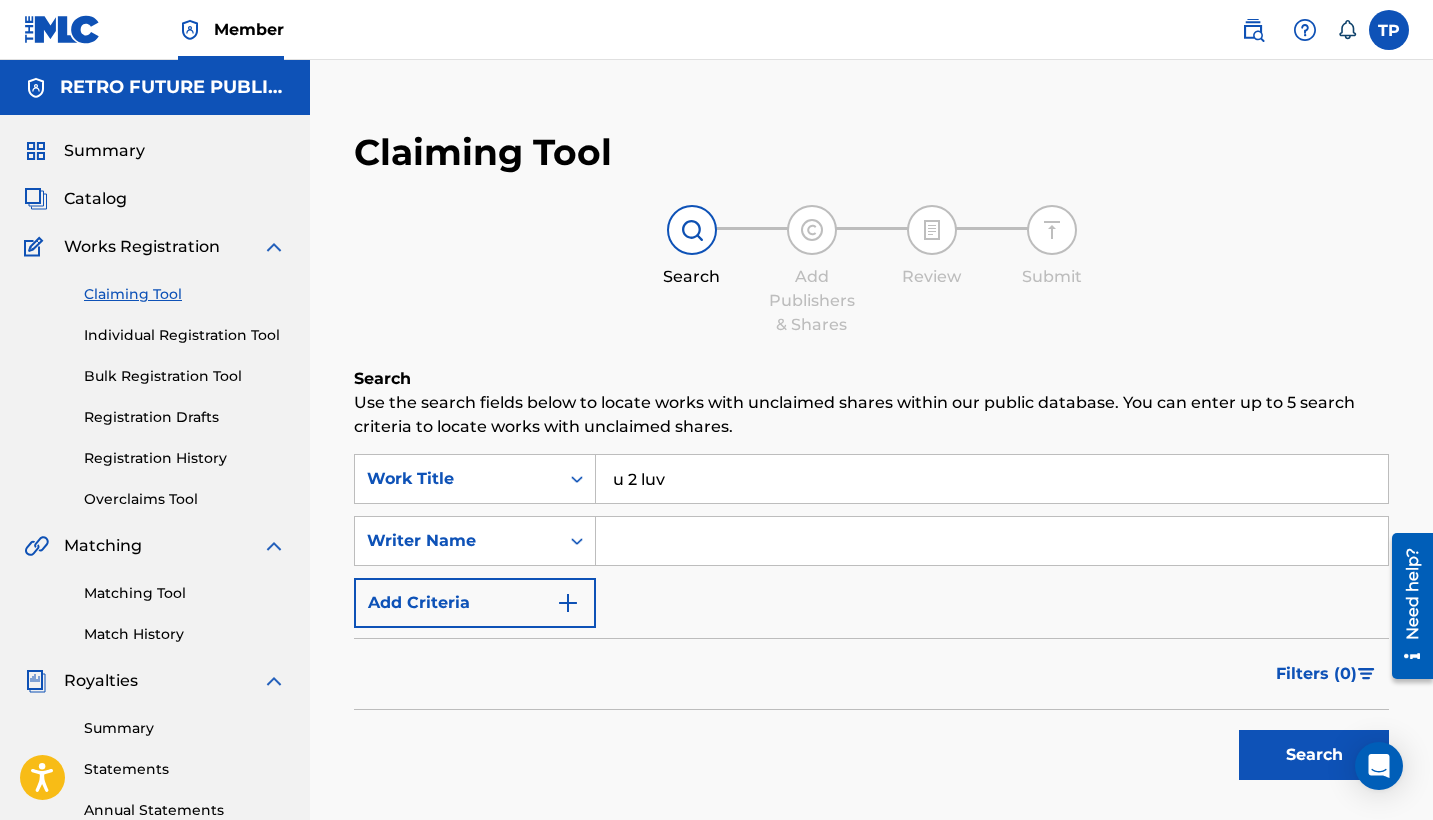 click on "Search" at bounding box center (1314, 755) 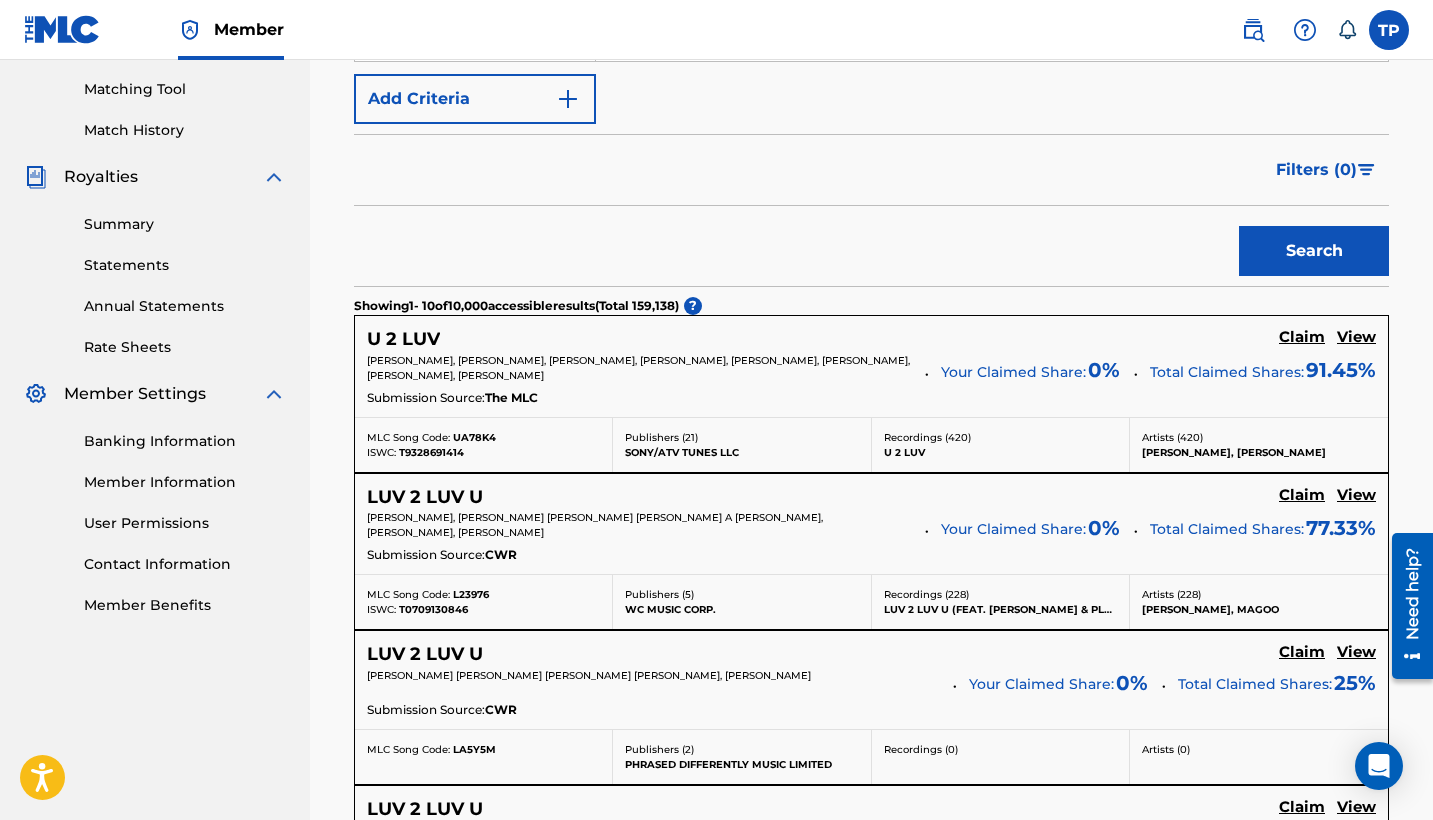 scroll, scrollTop: 518, scrollLeft: 0, axis: vertical 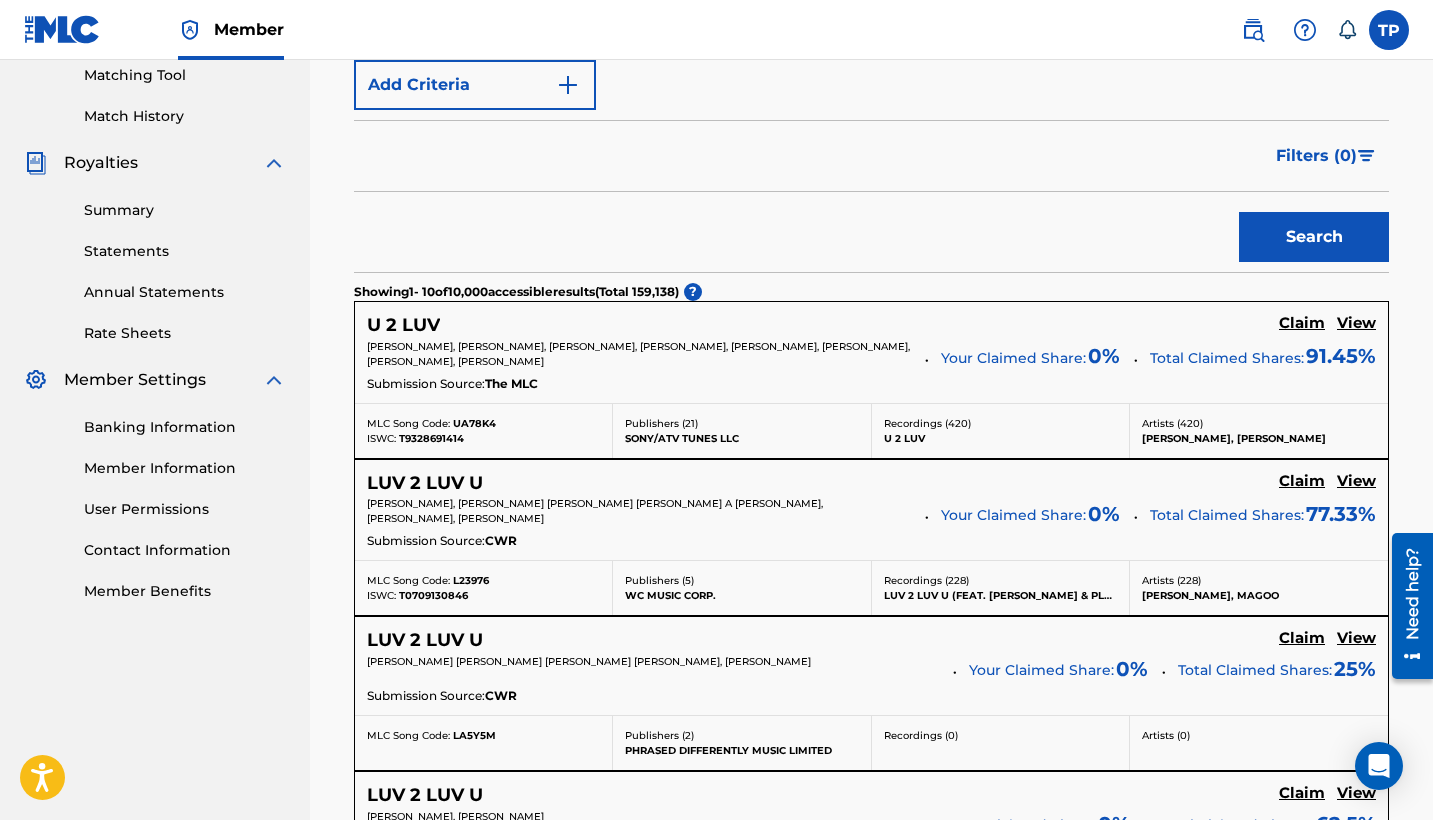 click on "Claim" at bounding box center (1302, 323) 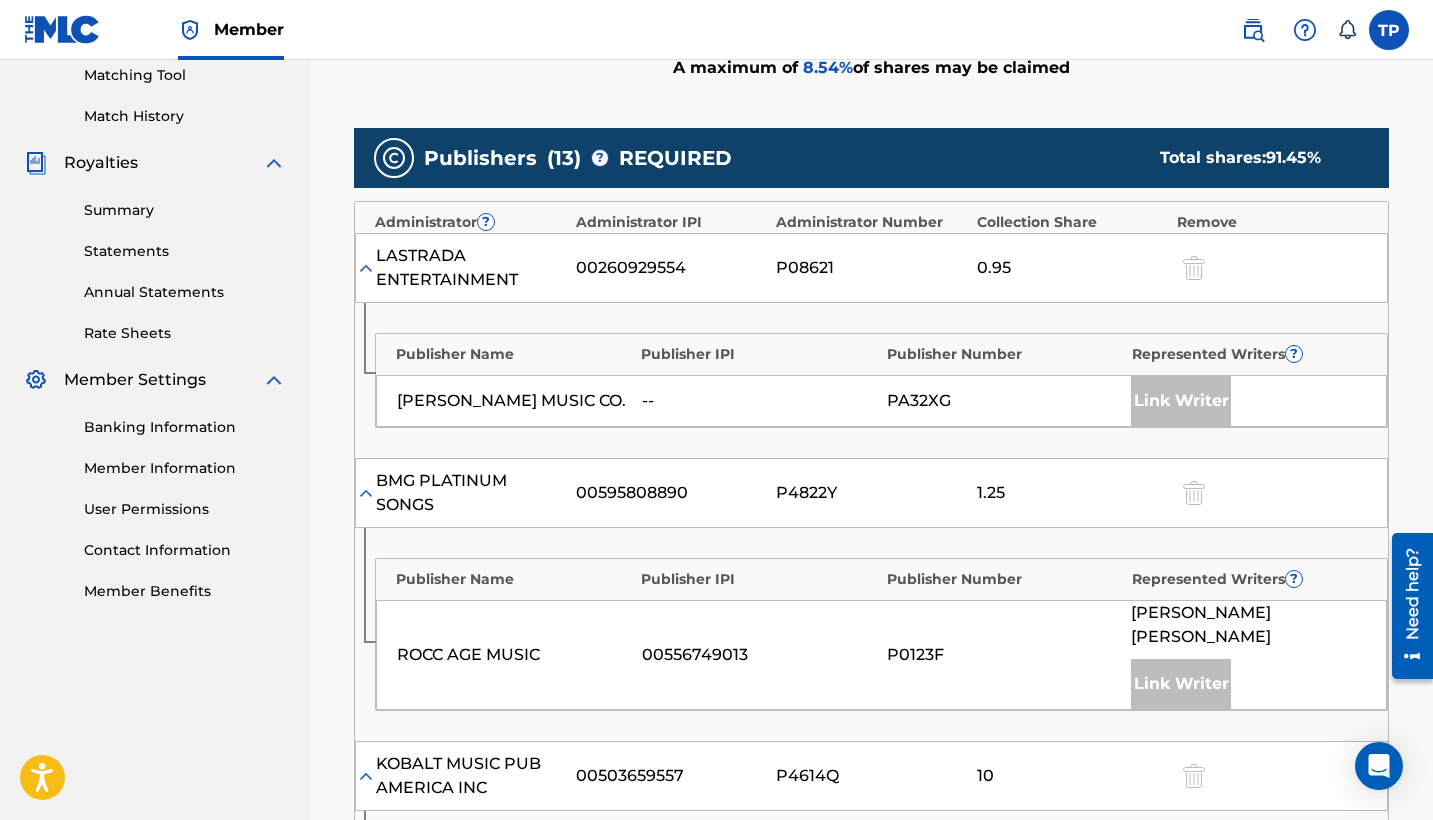 click on "Publisher Name Publisher IPI Publisher Number Represented Writers ? TROUTMAN'S MUSIC CO. -- PA32XG Link Writer" at bounding box center [871, 380] 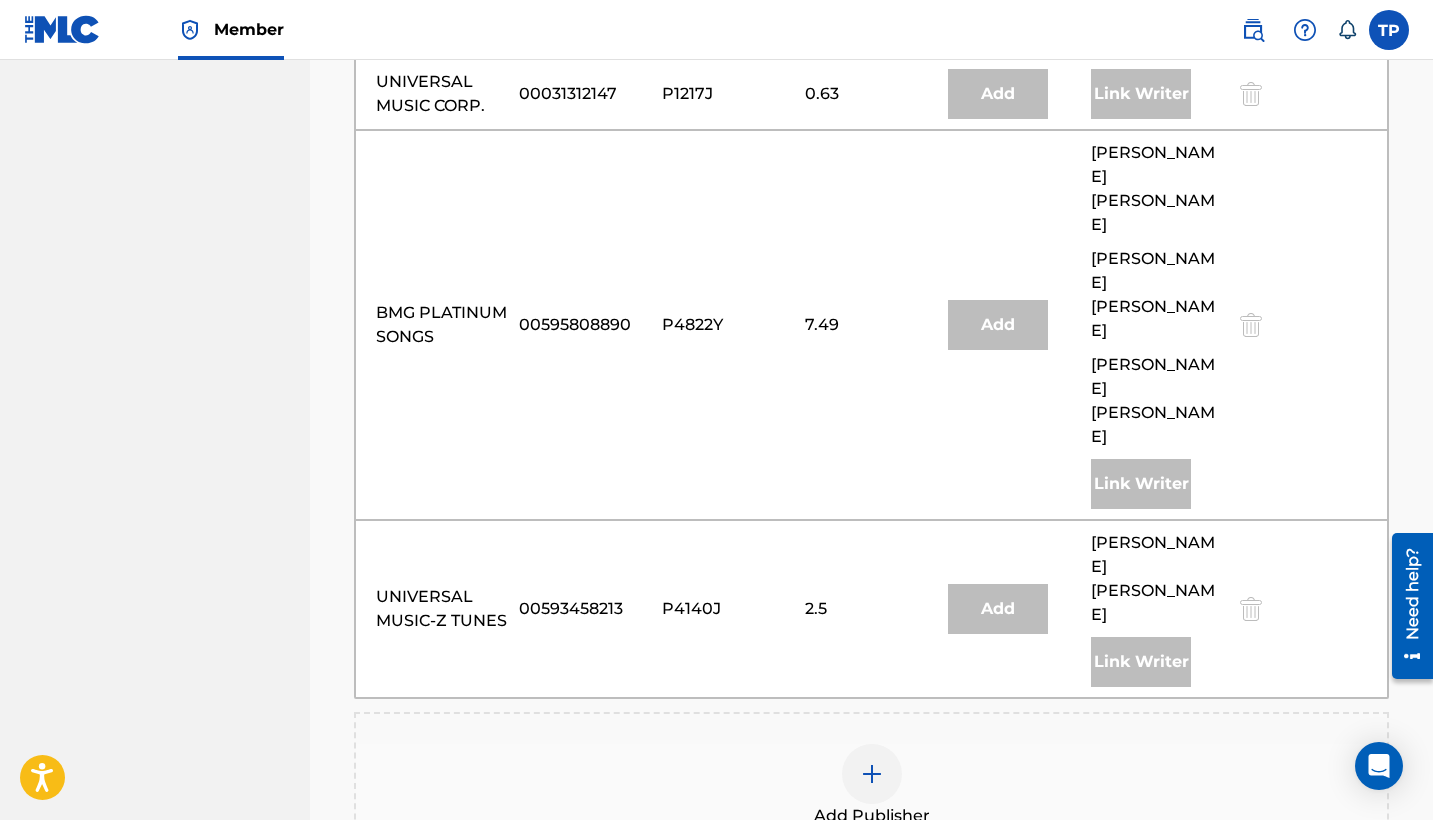 scroll, scrollTop: 3166, scrollLeft: 0, axis: vertical 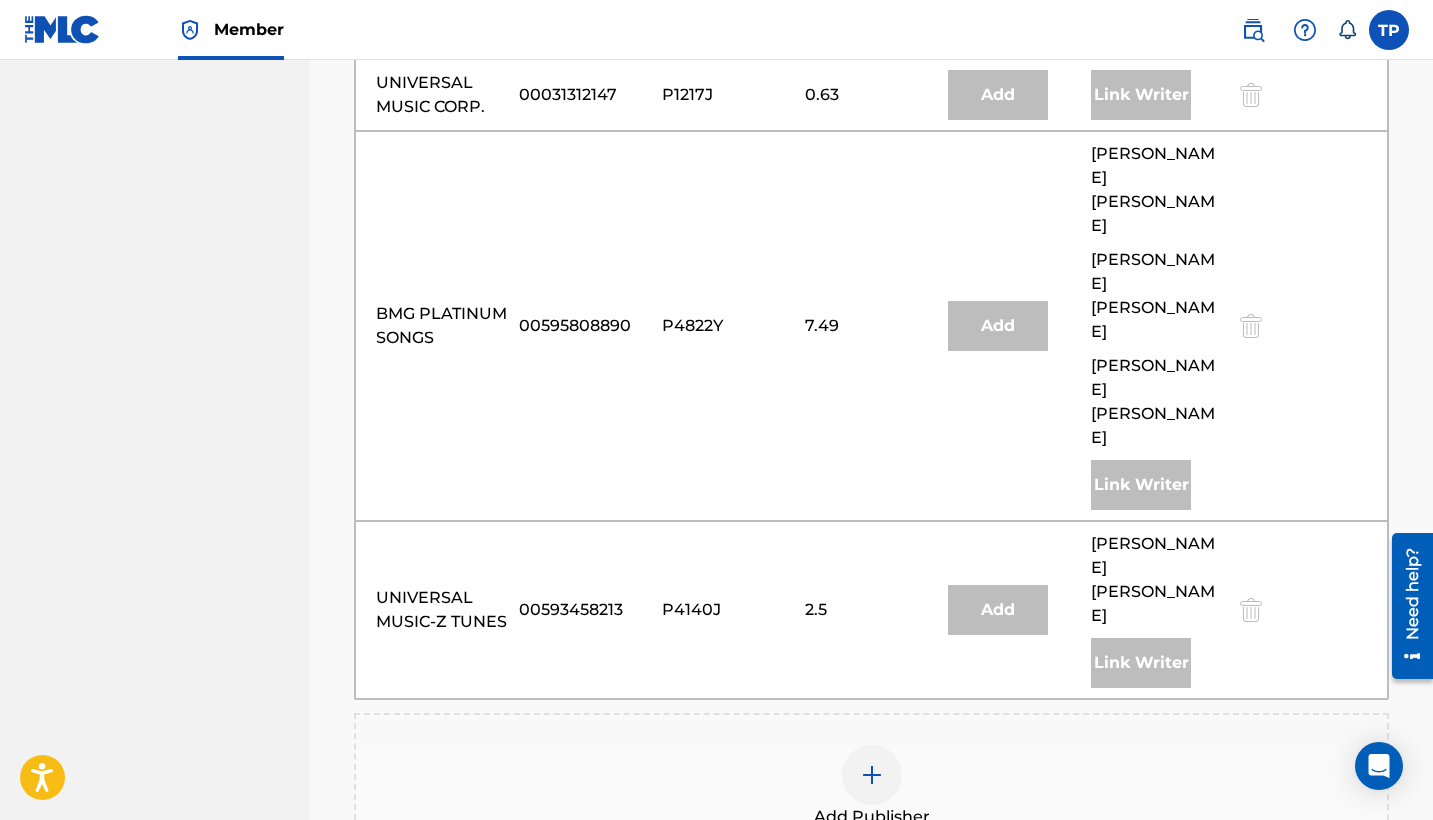 click at bounding box center (872, 775) 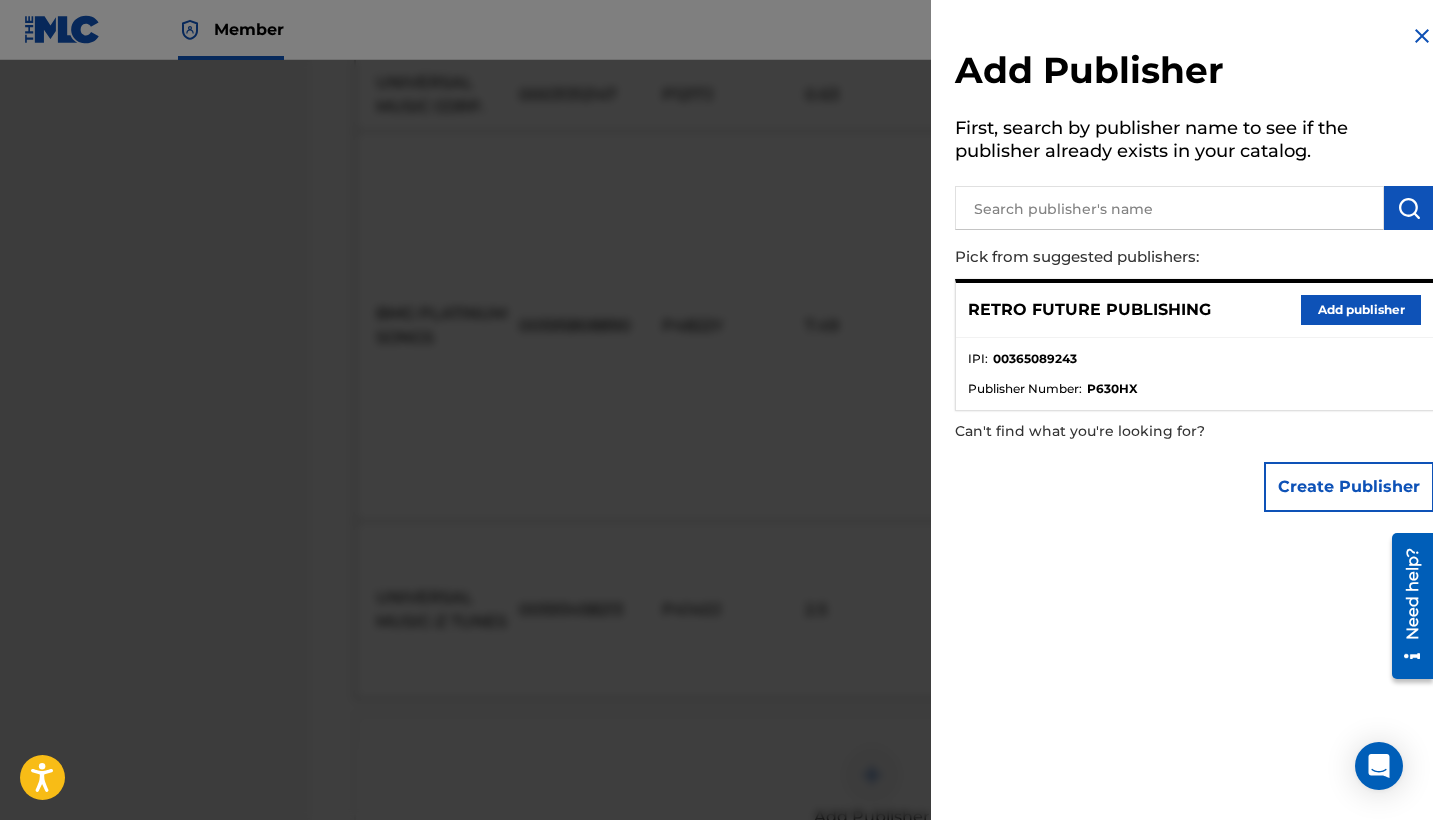 click at bounding box center [716, 470] 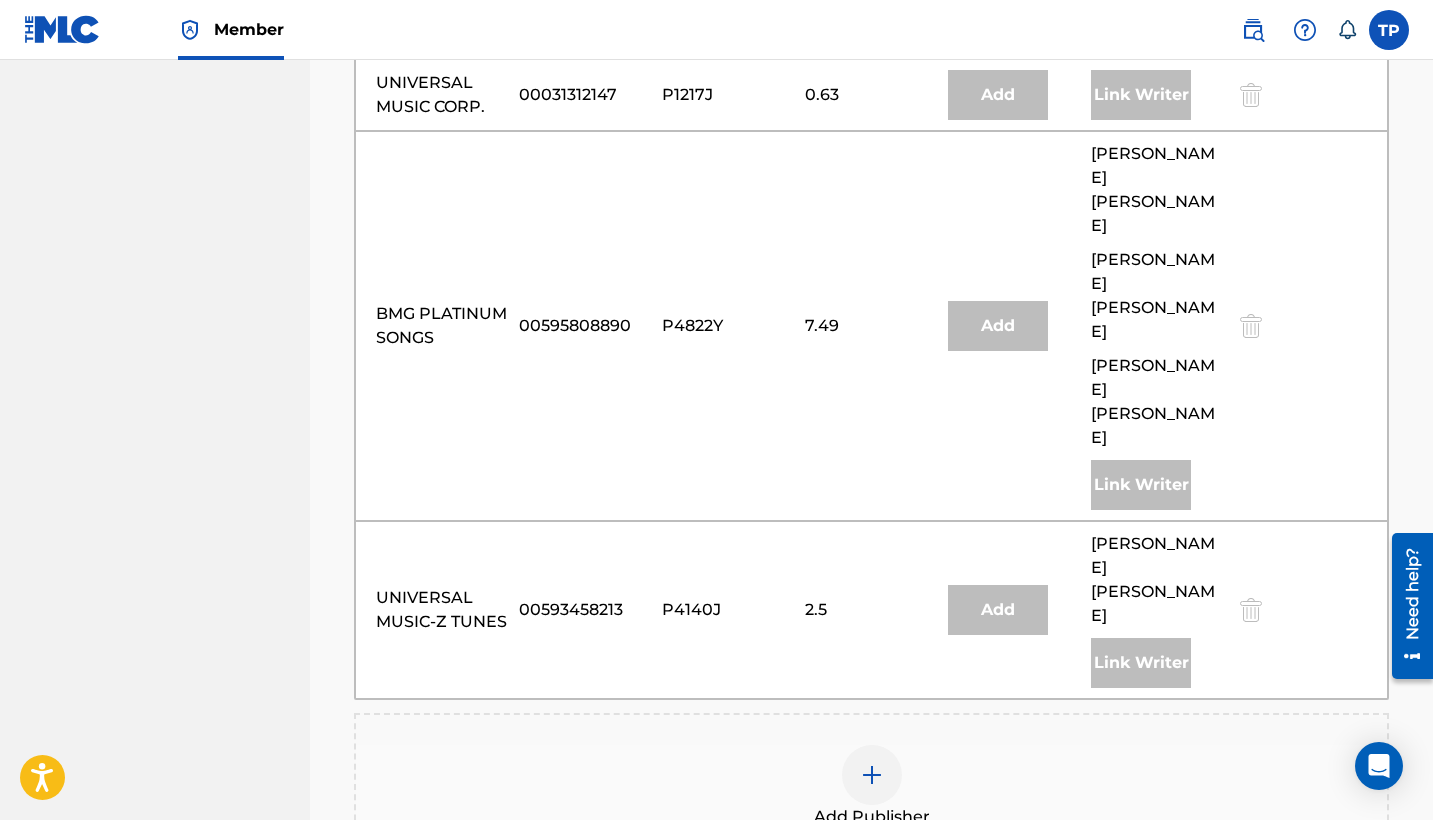 click at bounding box center [872, 775] 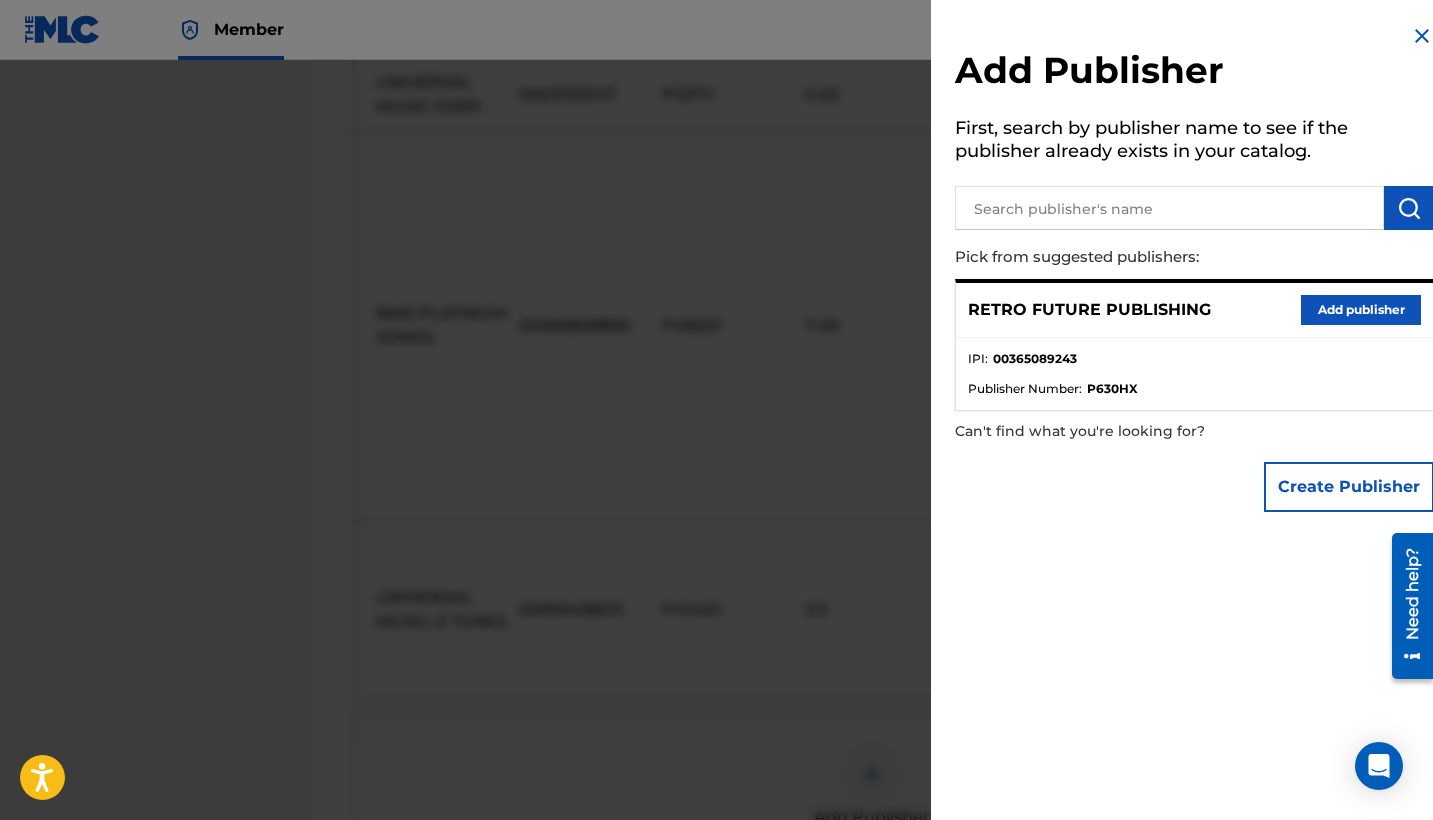click at bounding box center [1169, 208] 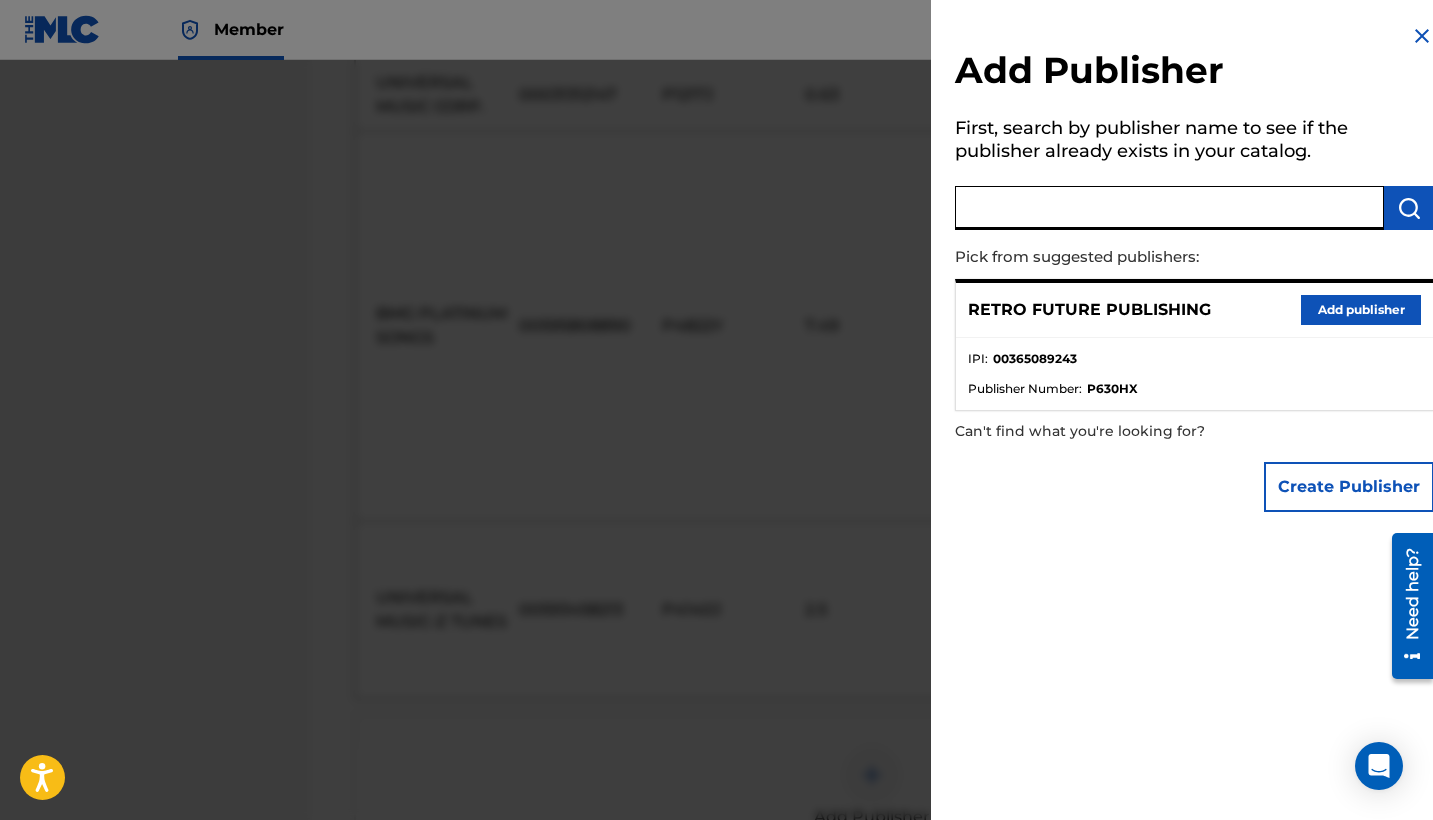 click at bounding box center (1169, 208) 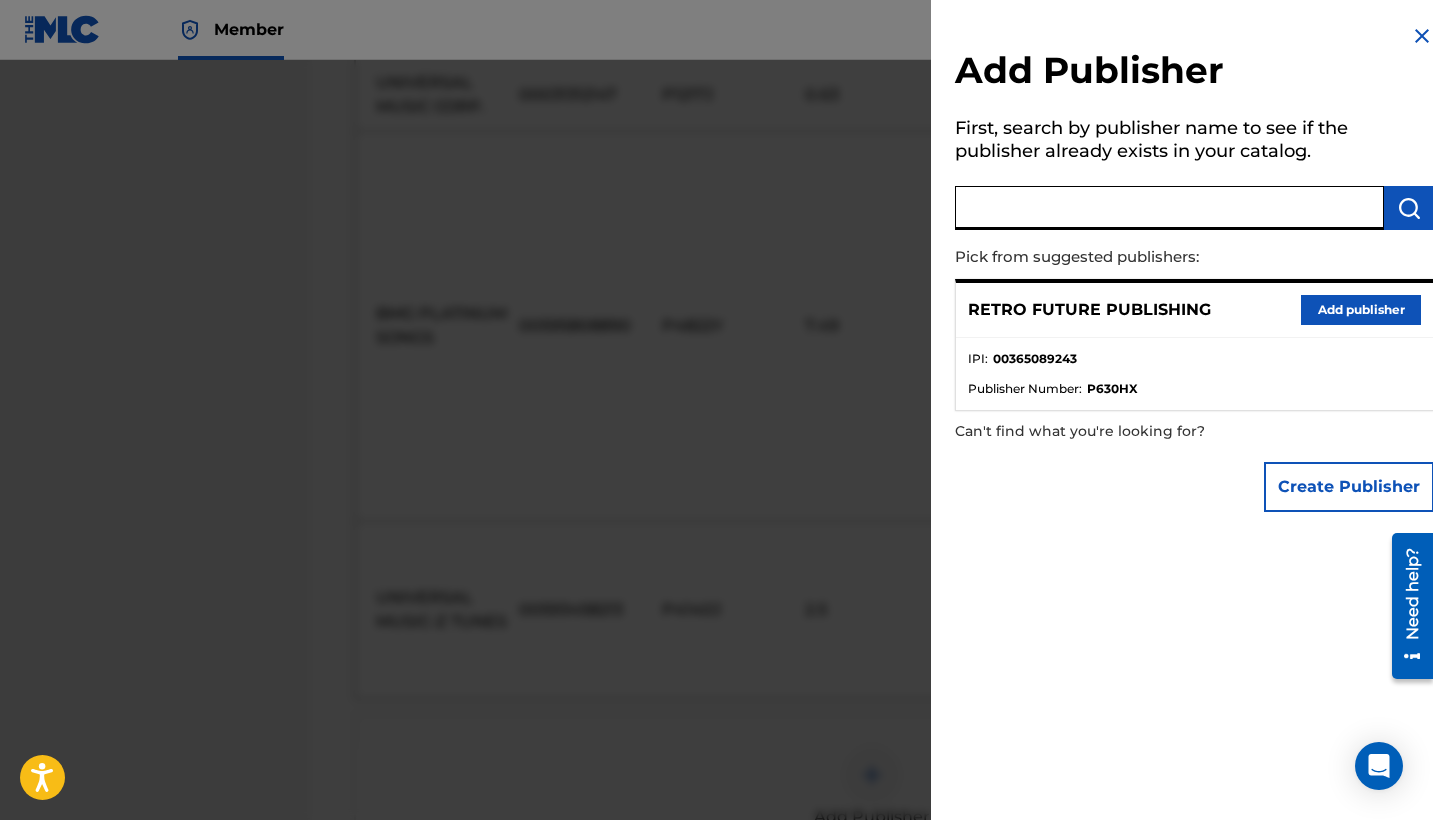click on "Add publisher" at bounding box center [1361, 310] 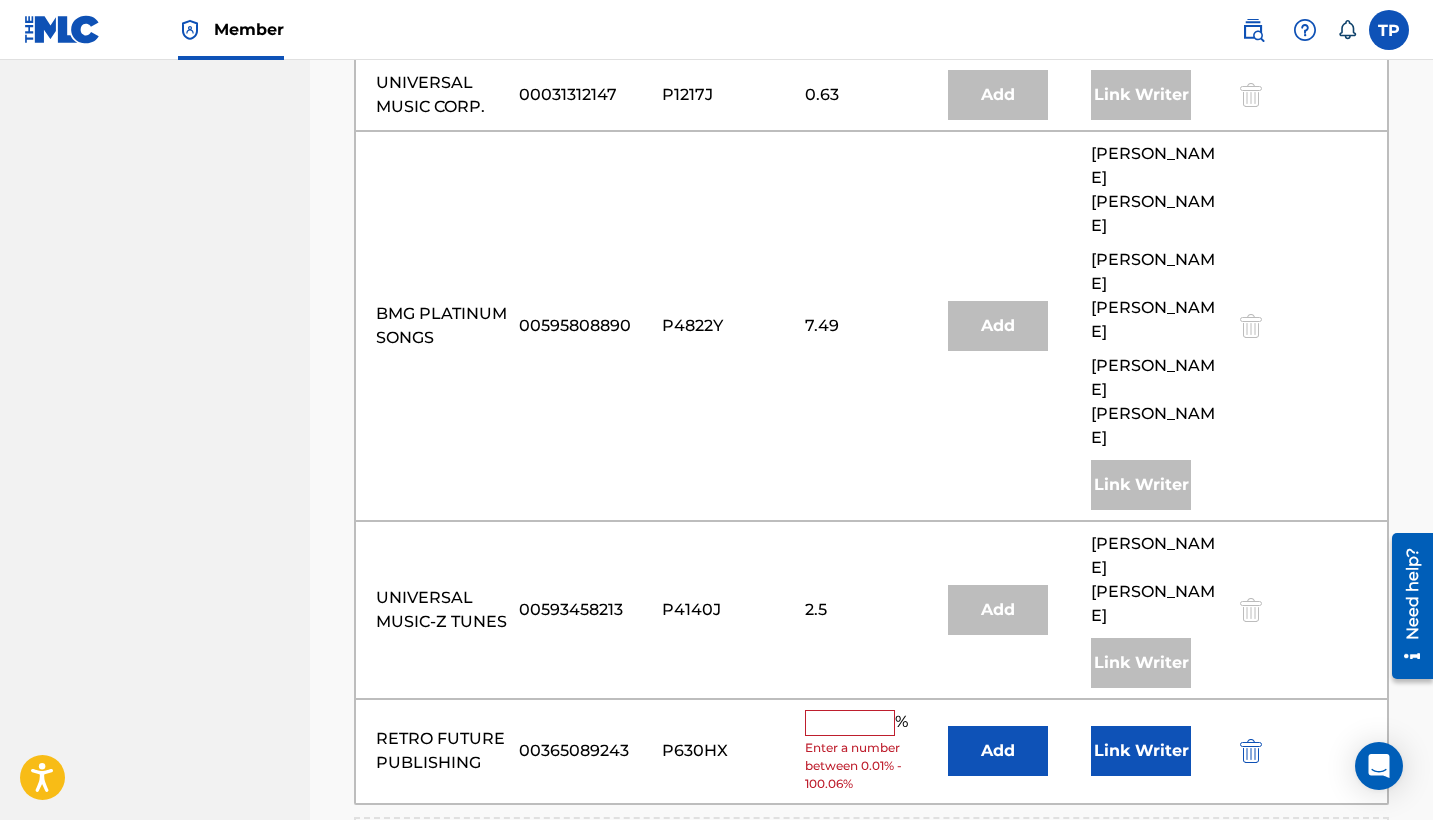click at bounding box center (850, 723) 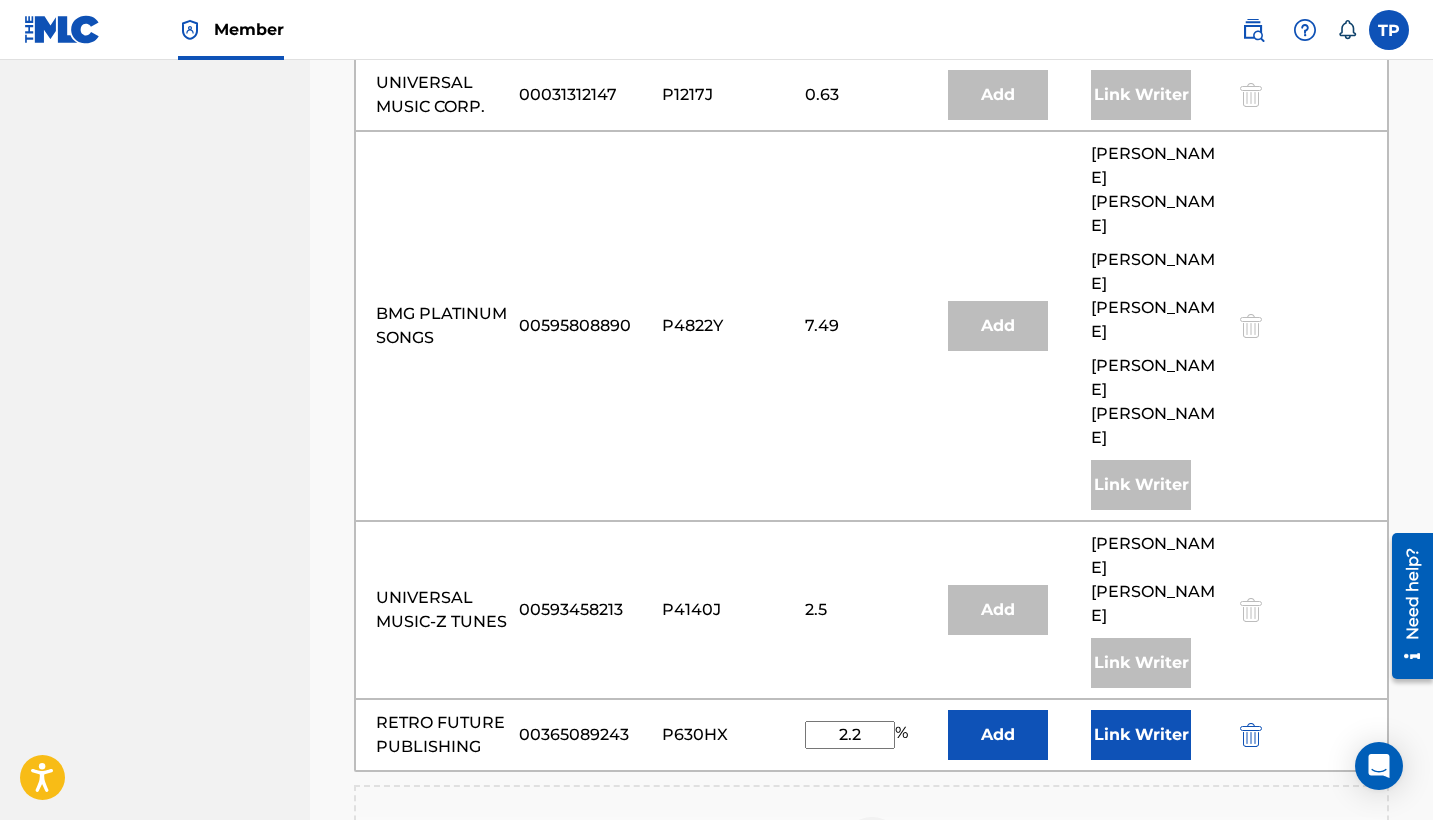 type on "2.2" 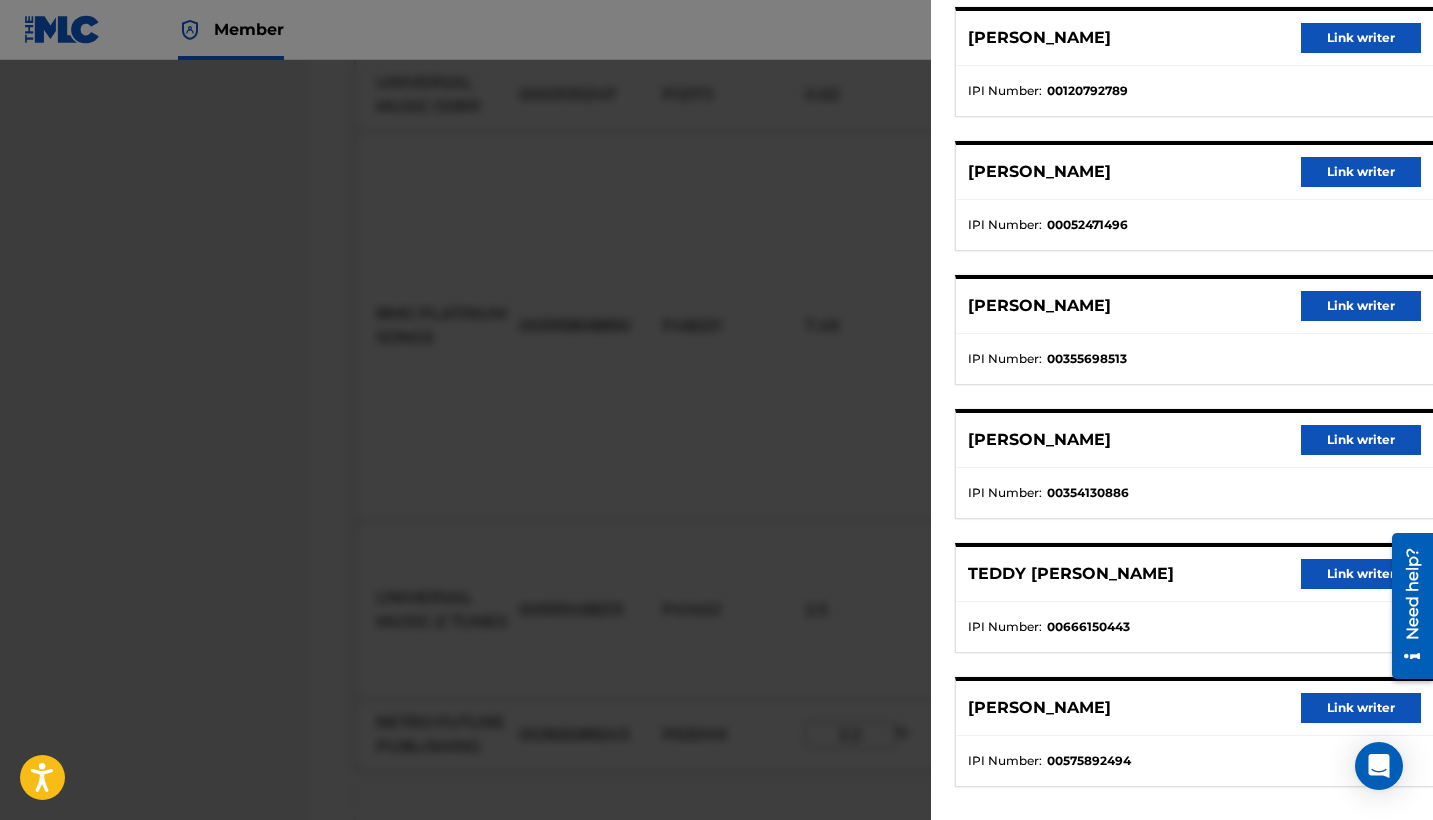 scroll, scrollTop: 459, scrollLeft: 0, axis: vertical 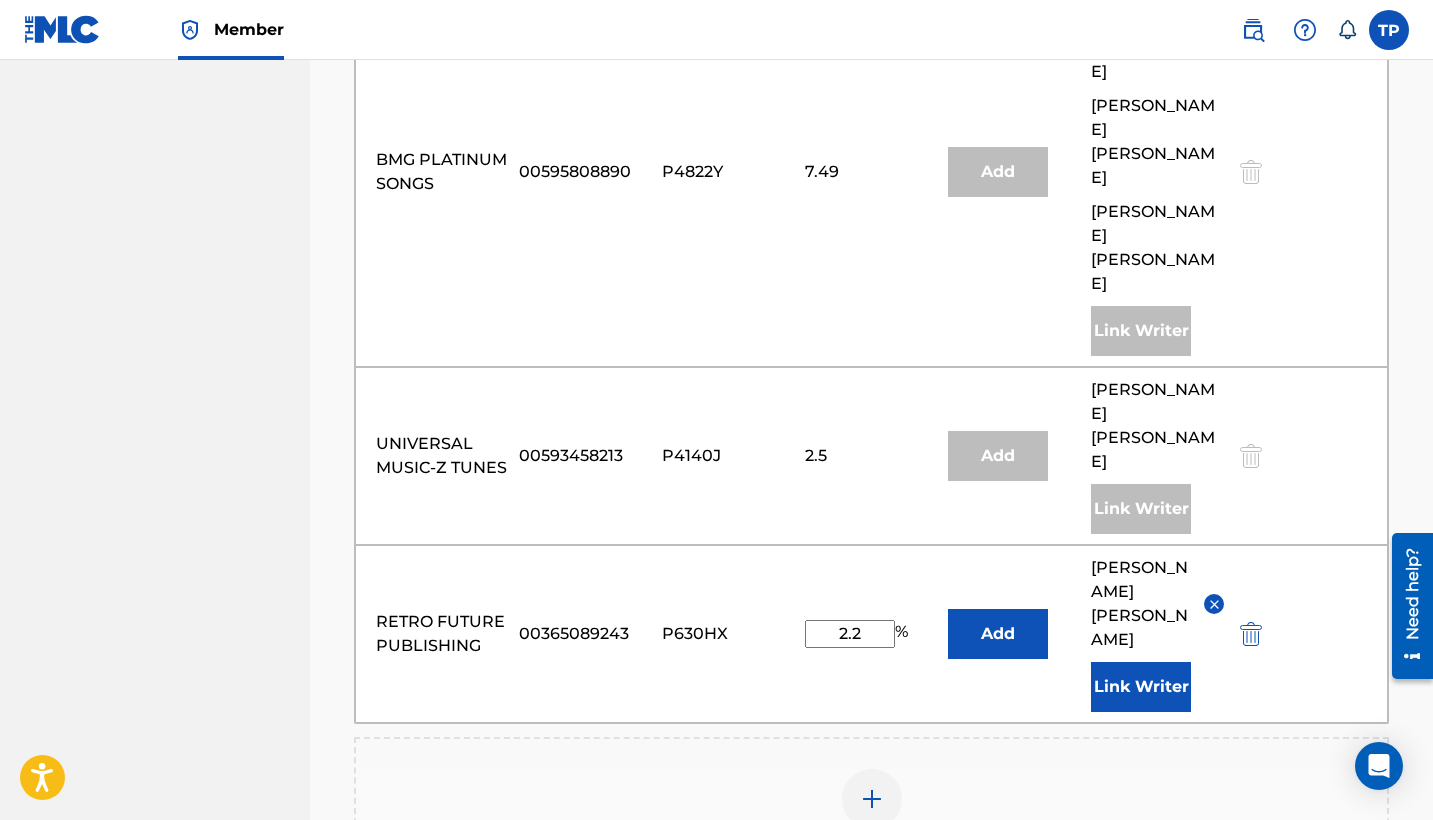 click on "Next" at bounding box center [1329, 1087] 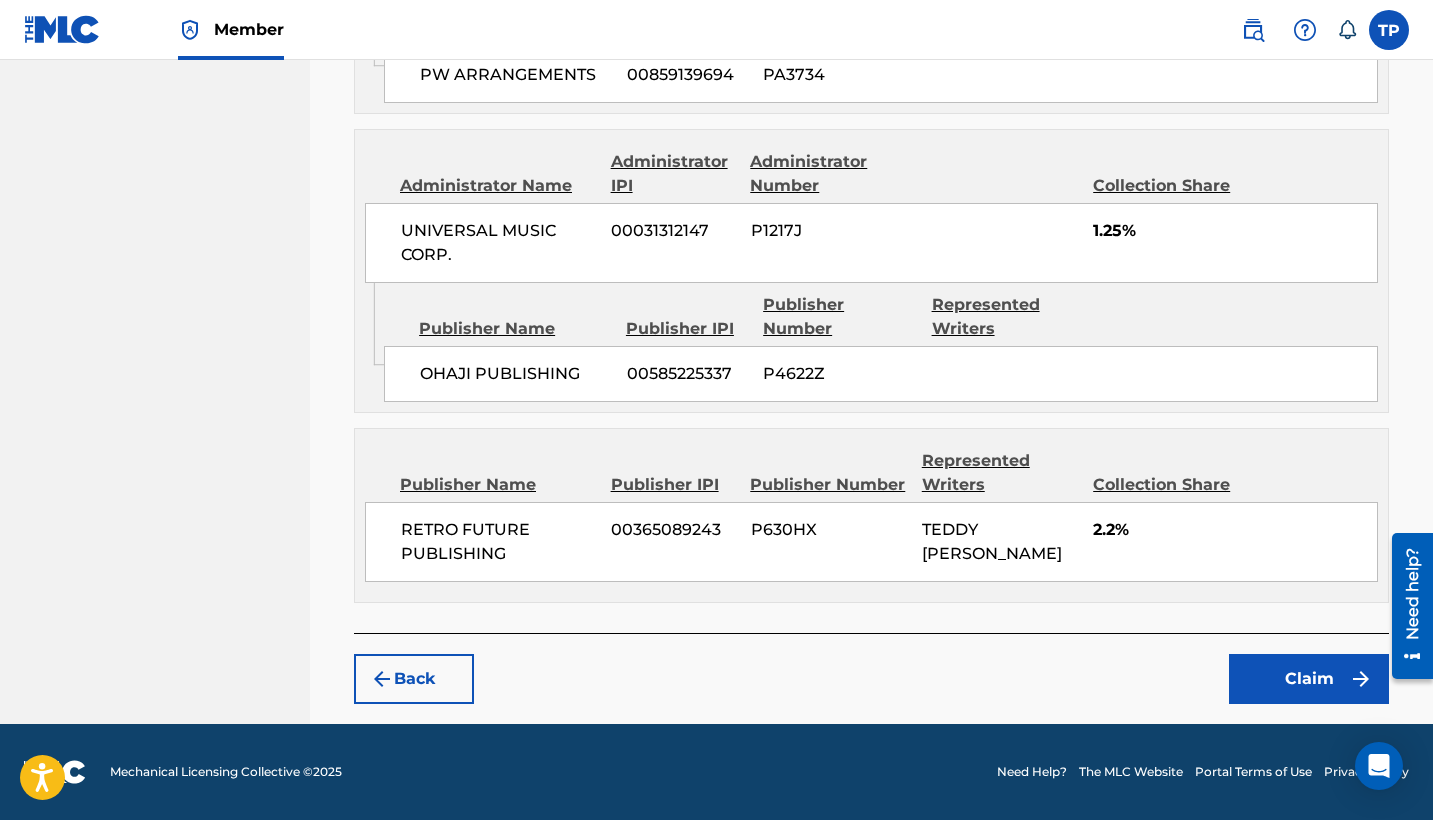 scroll, scrollTop: 4153, scrollLeft: 0, axis: vertical 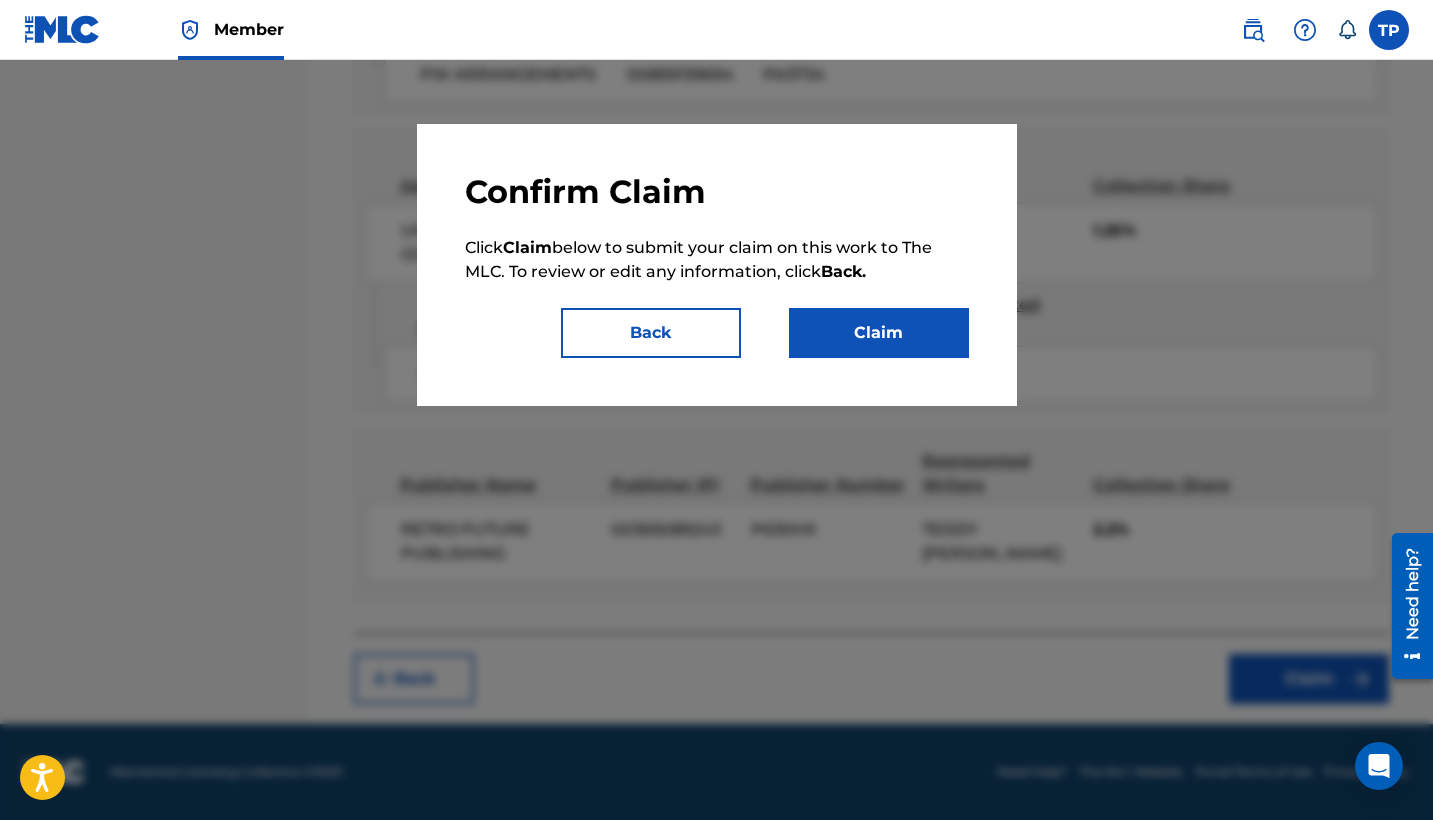 click on "Confirm Claim Click  Claim  below to submit your claim on this work to The MLC. To review or edit any information, click  Back. Back Claim" at bounding box center (717, 265) 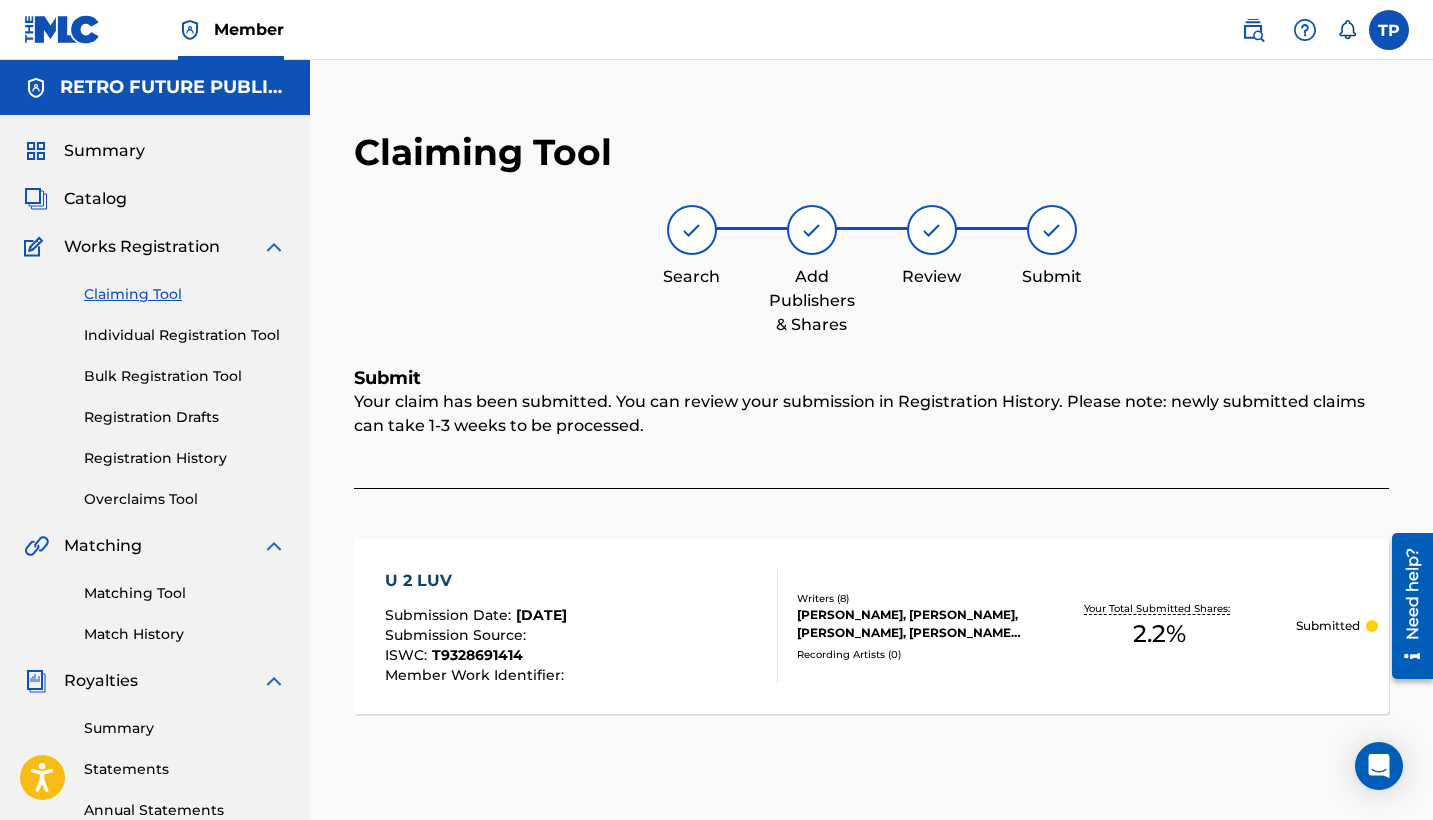scroll, scrollTop: 0, scrollLeft: 0, axis: both 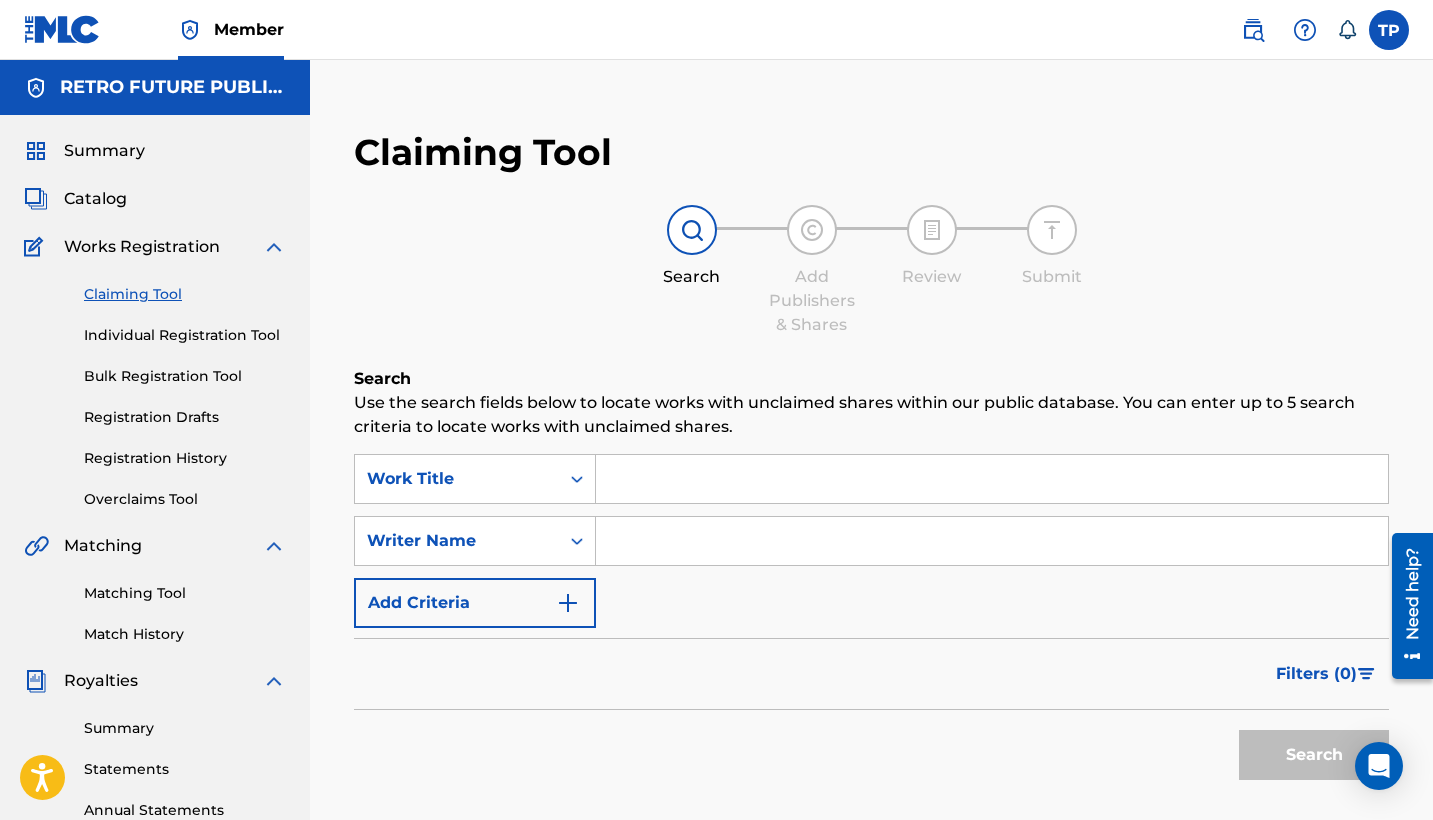 click at bounding box center (992, 541) 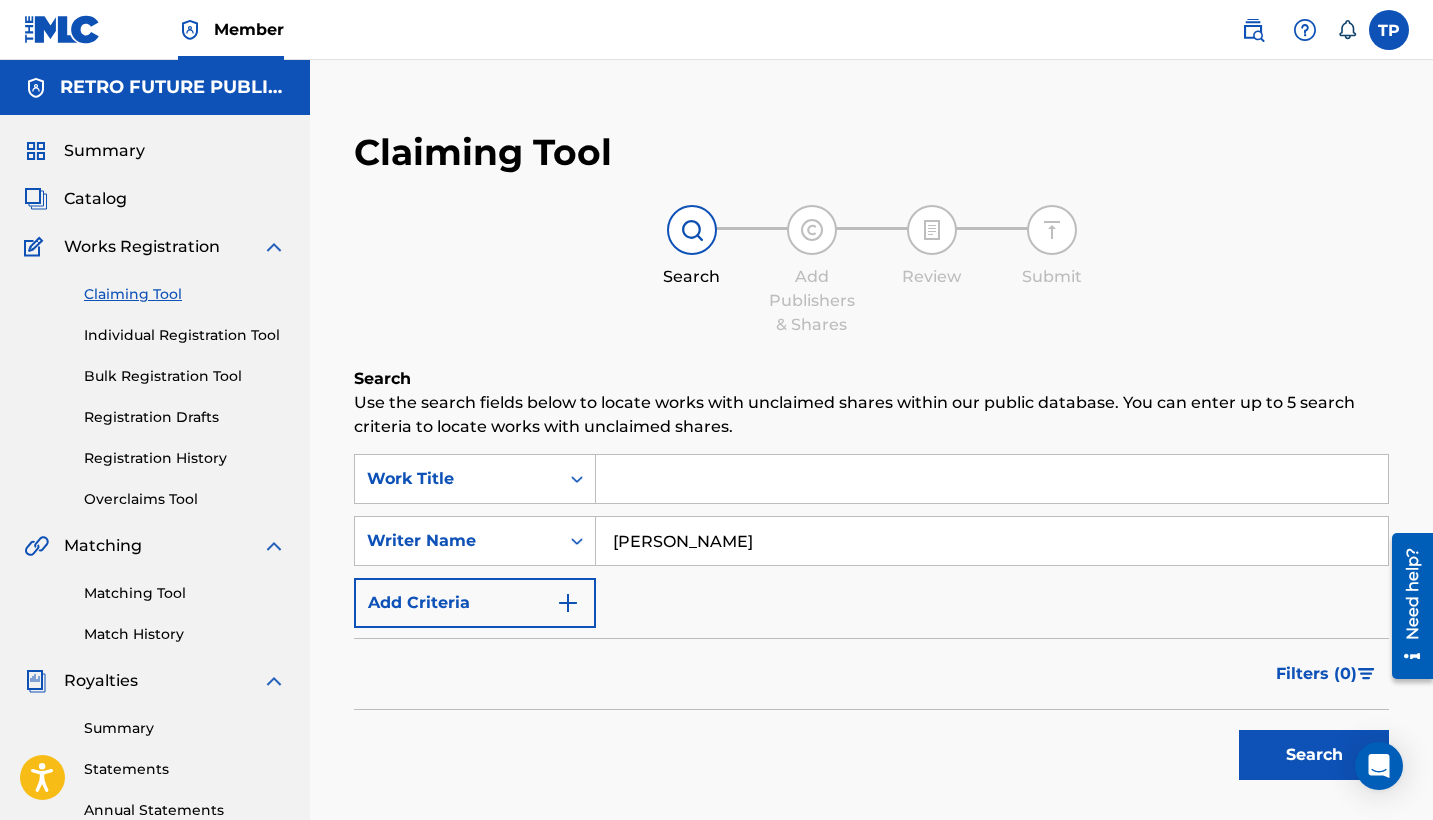 type on "TEDDY PENA" 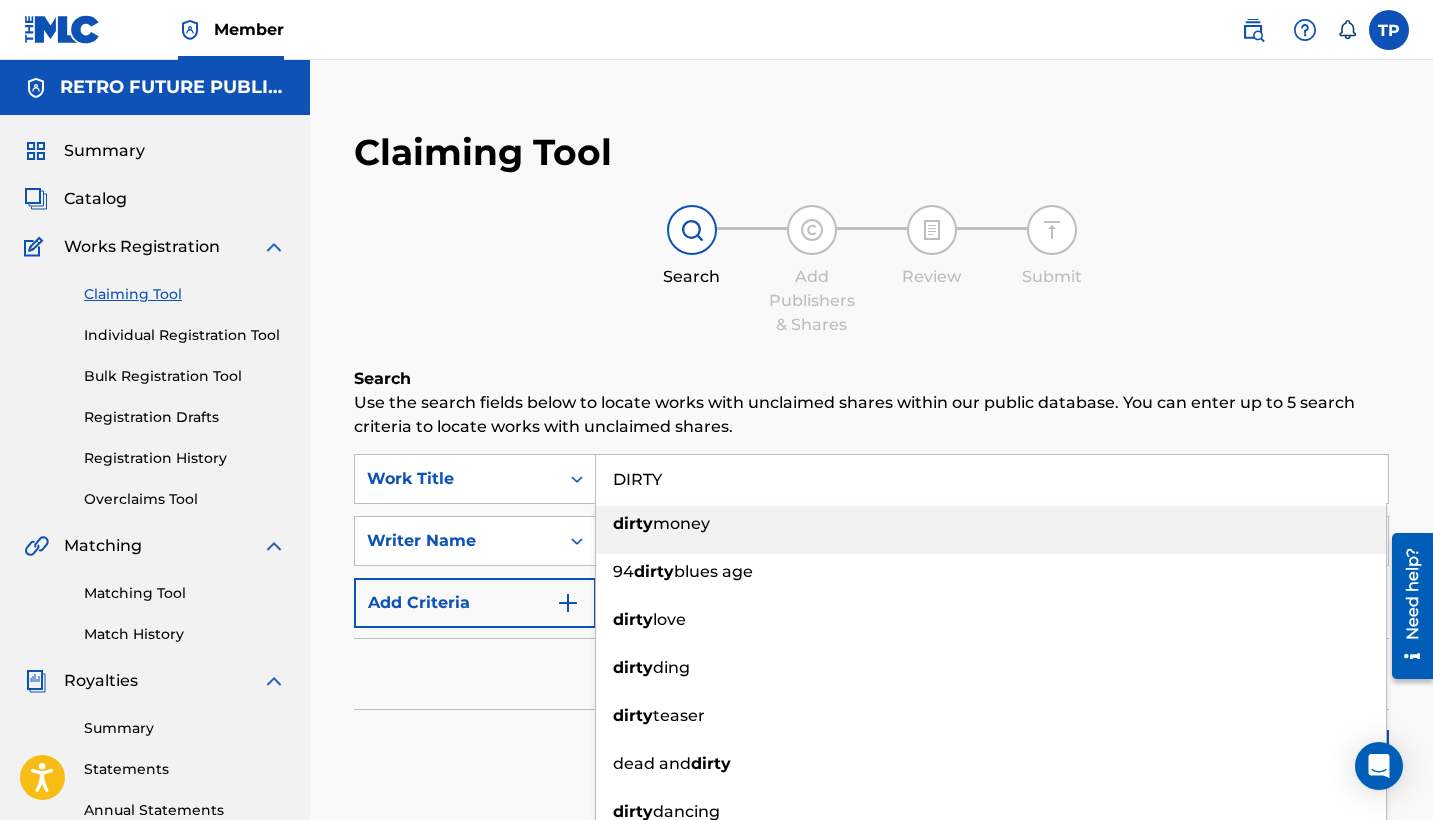 type on "DIRTY" 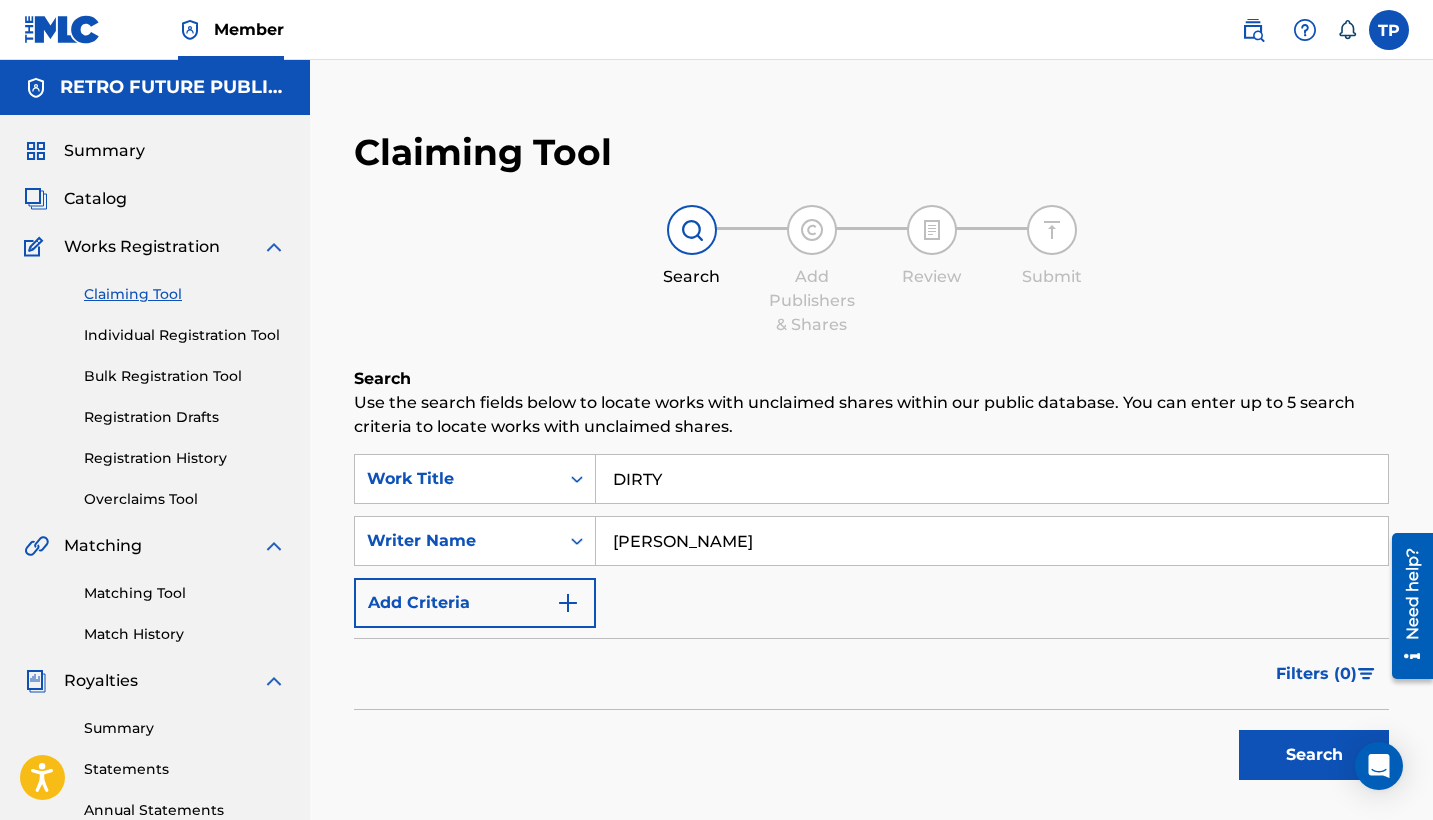 click on "Search Add Publishers & Shares Review Submit" at bounding box center (871, 271) 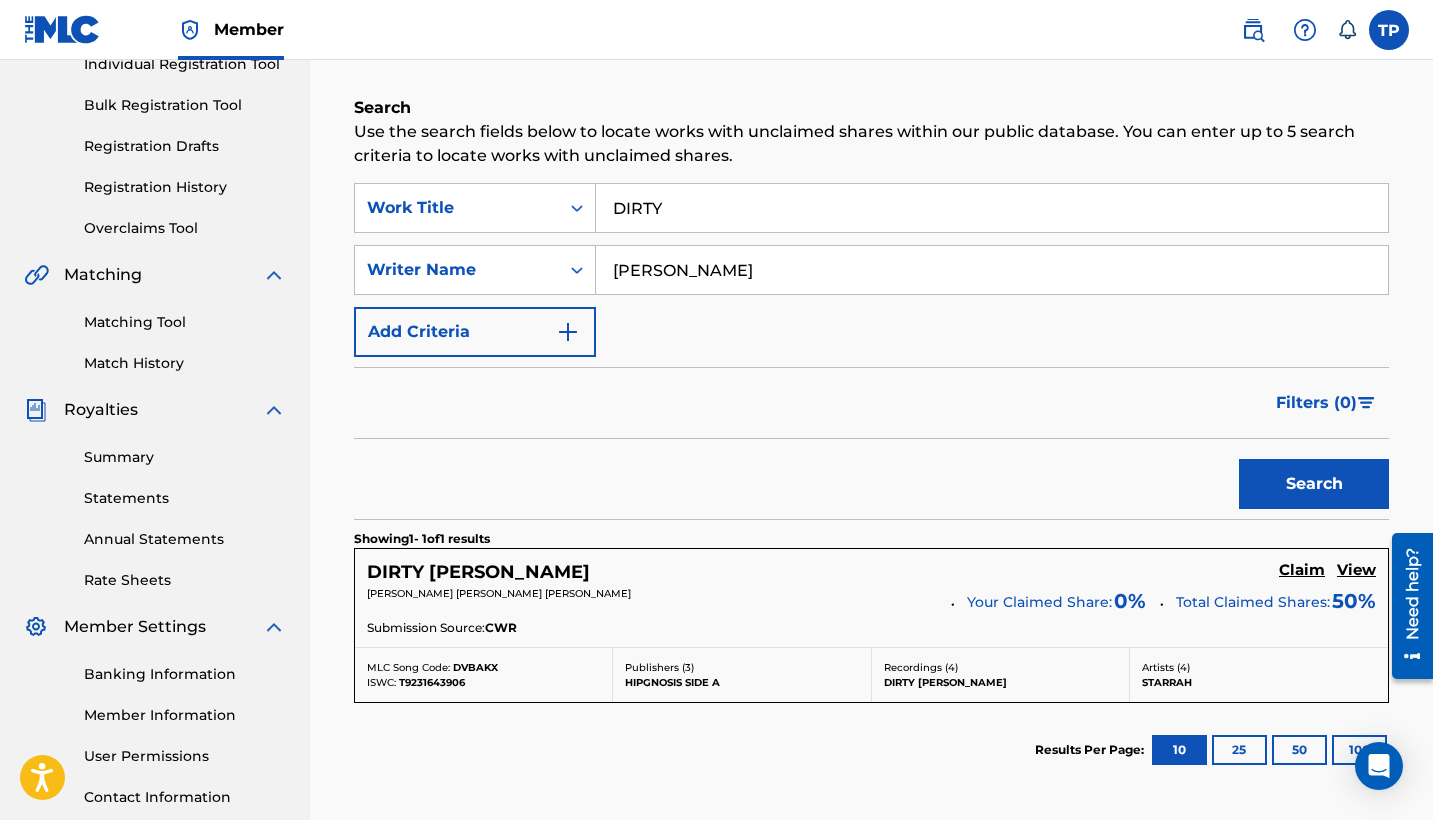 scroll, scrollTop: 275, scrollLeft: 0, axis: vertical 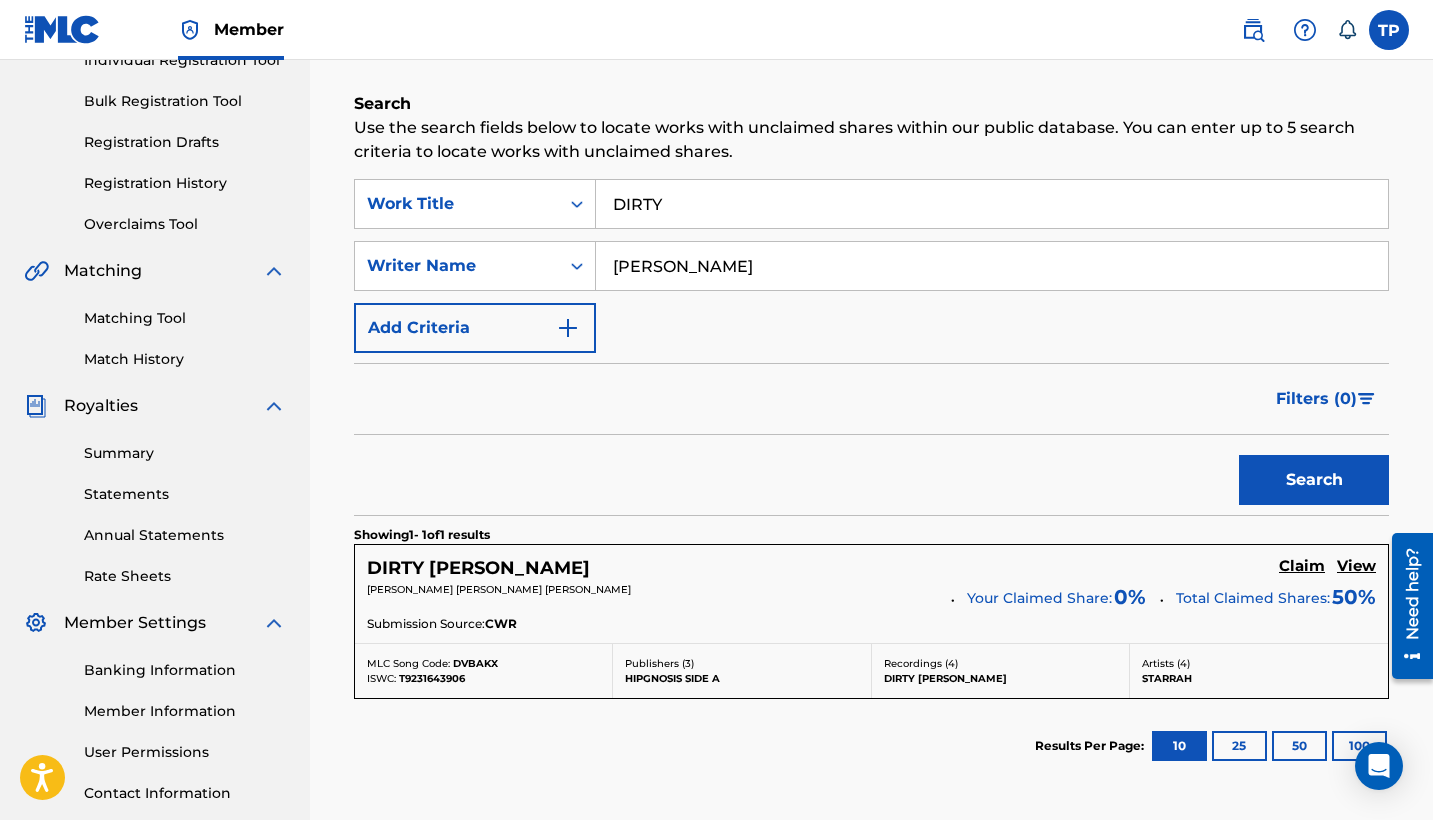 click on "View" at bounding box center (1356, 566) 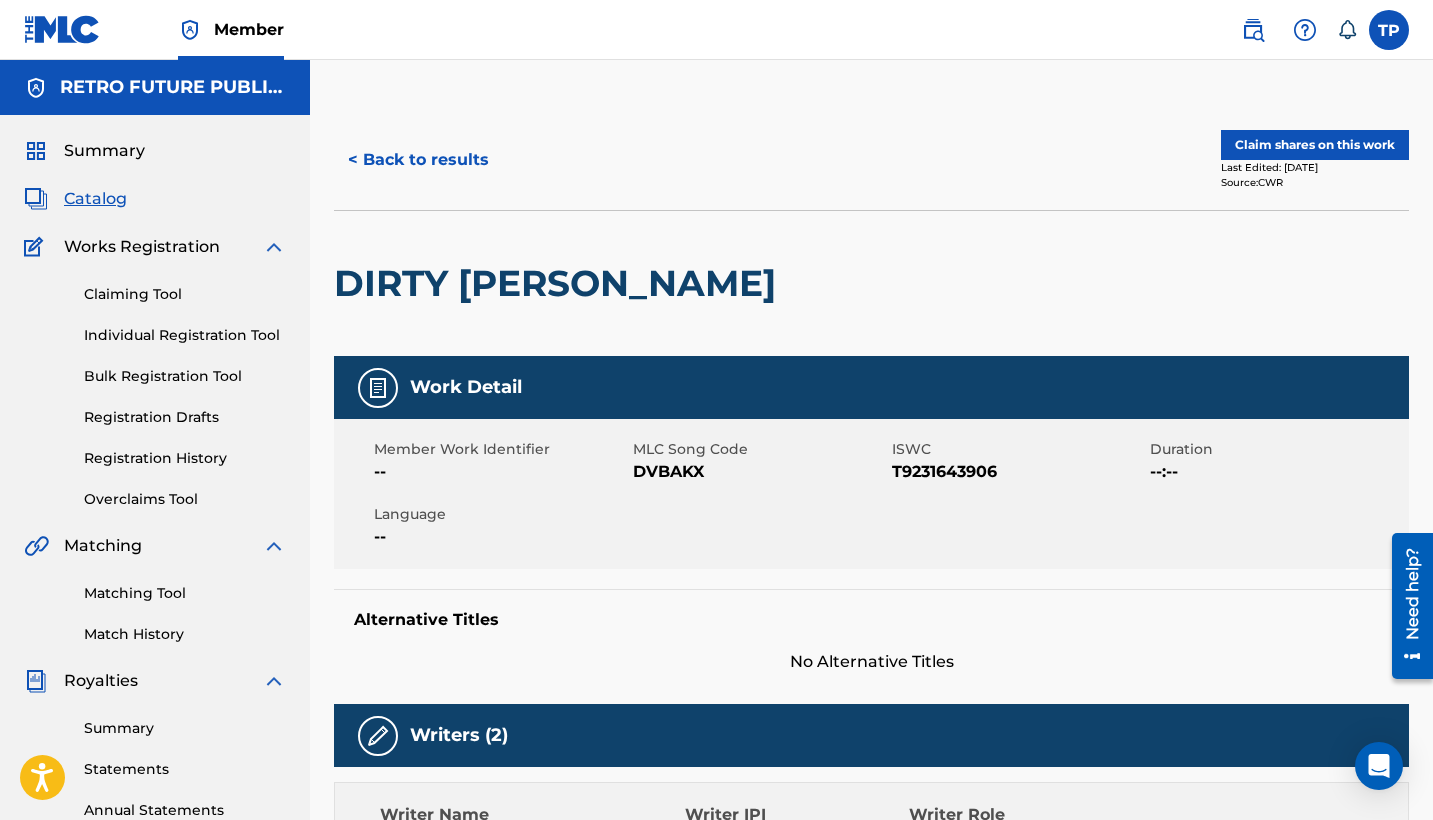 scroll, scrollTop: 0, scrollLeft: 0, axis: both 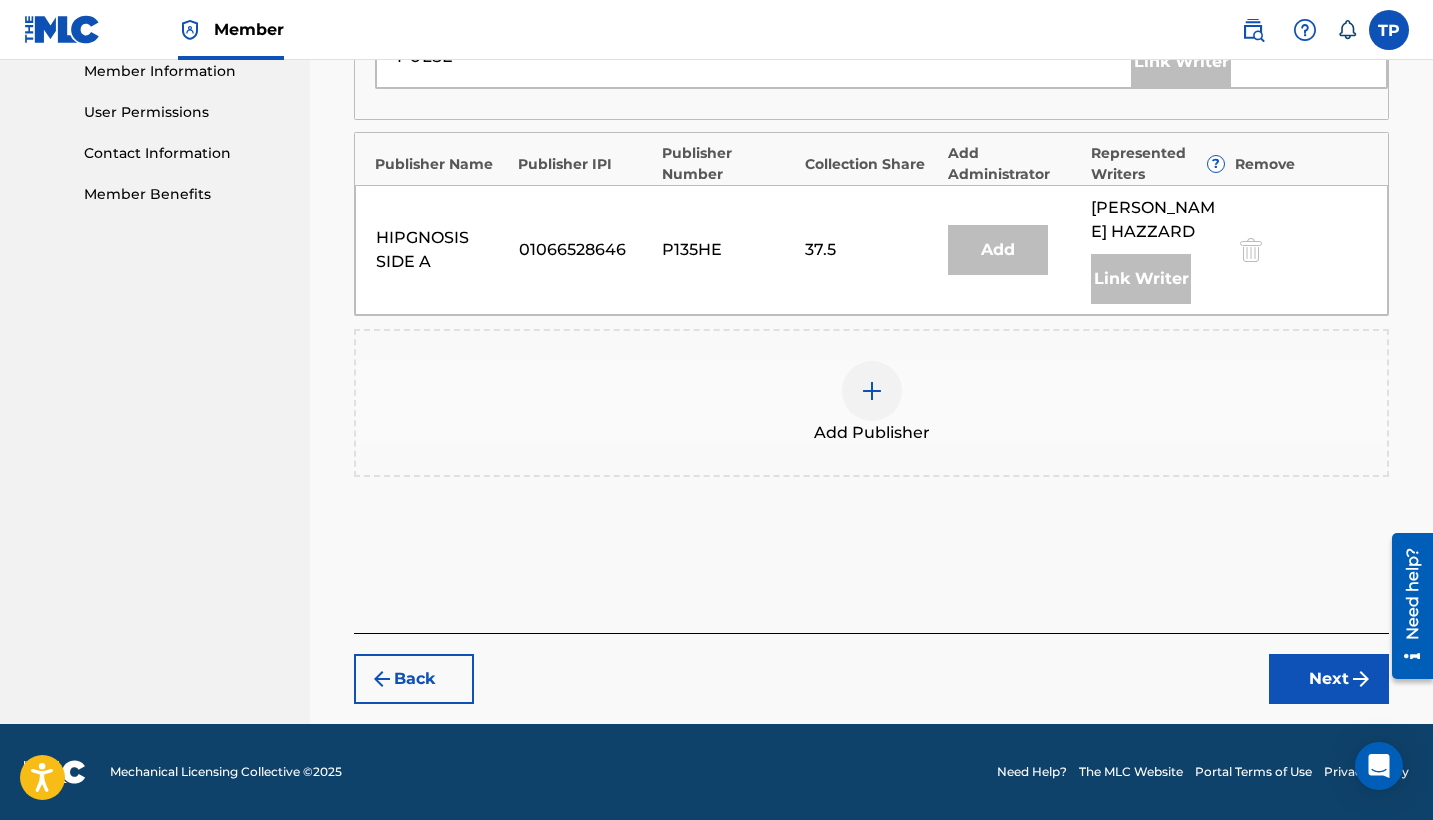 click at bounding box center [872, 391] 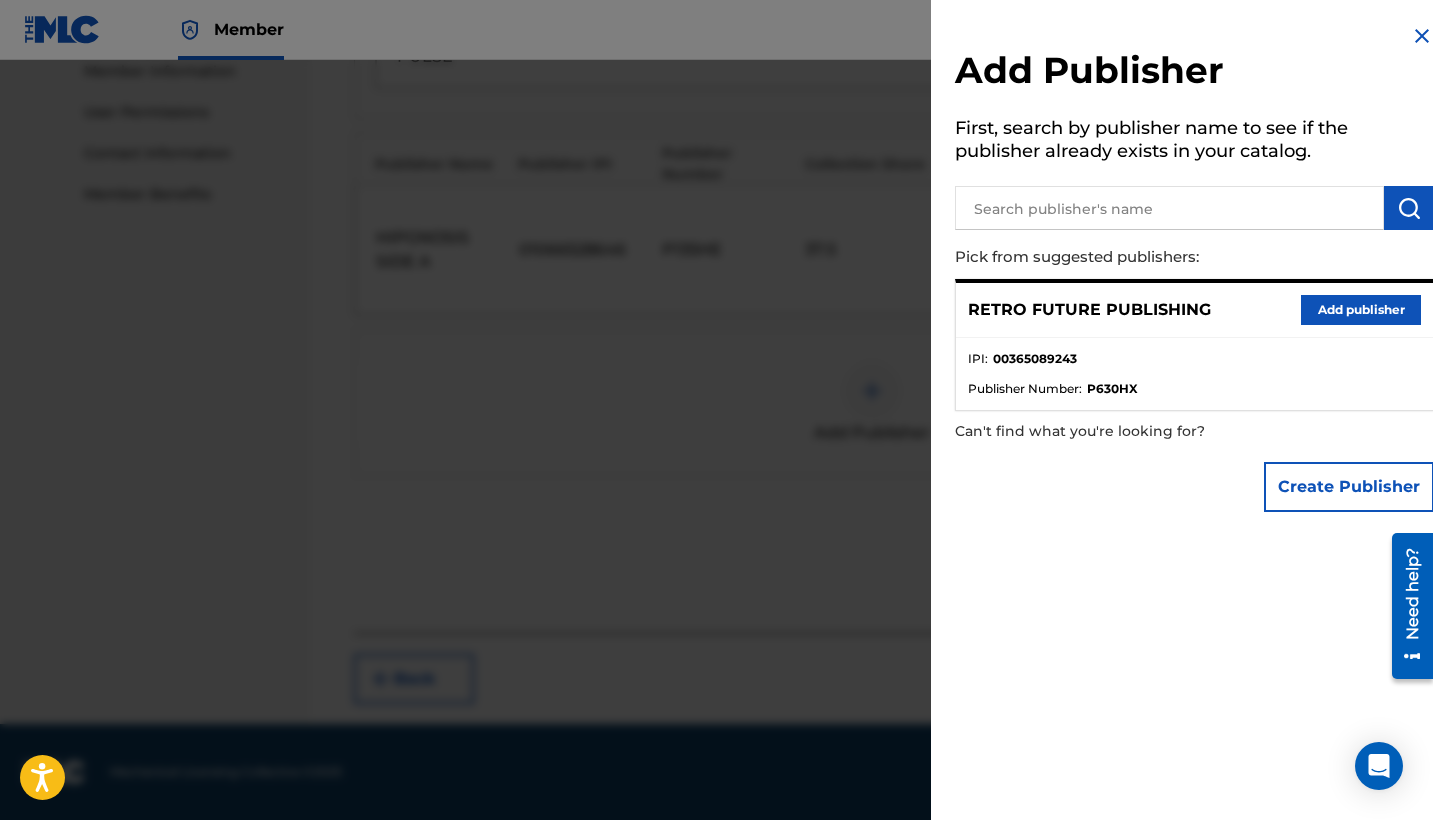 click on "Add publisher" at bounding box center [1361, 310] 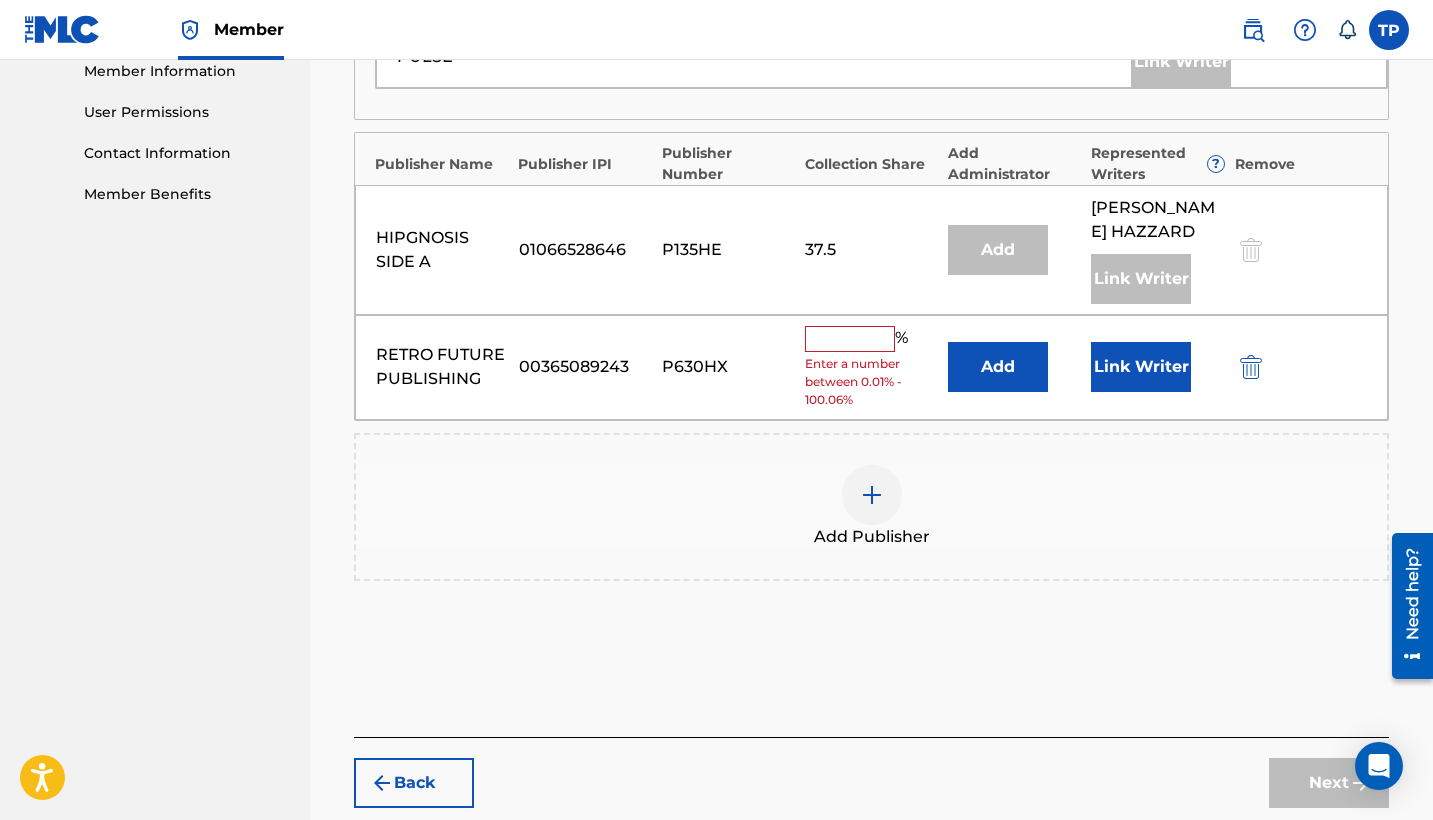 click on "Link Writer" at bounding box center (1141, 367) 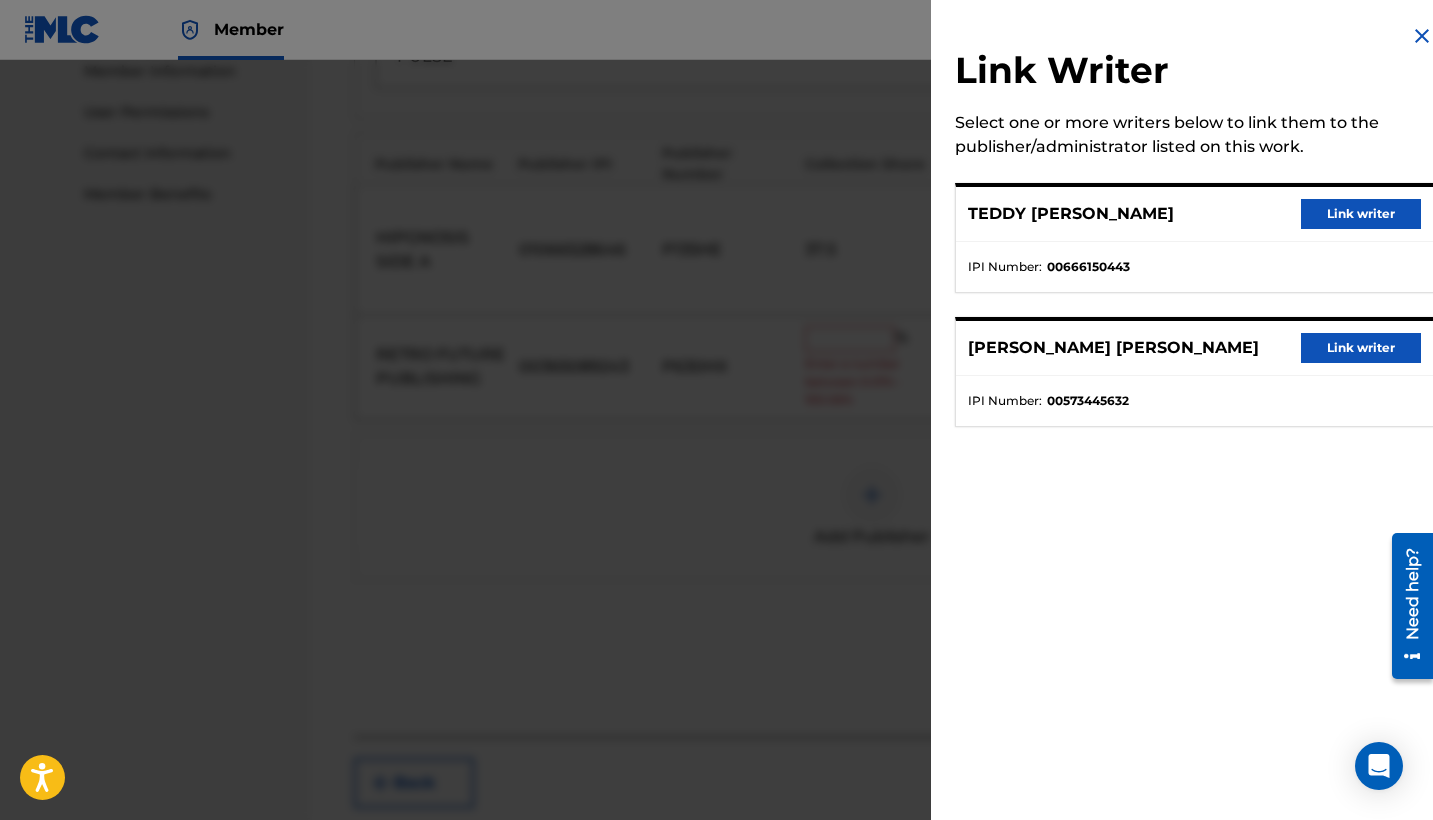 click on "Link writer" at bounding box center [1361, 214] 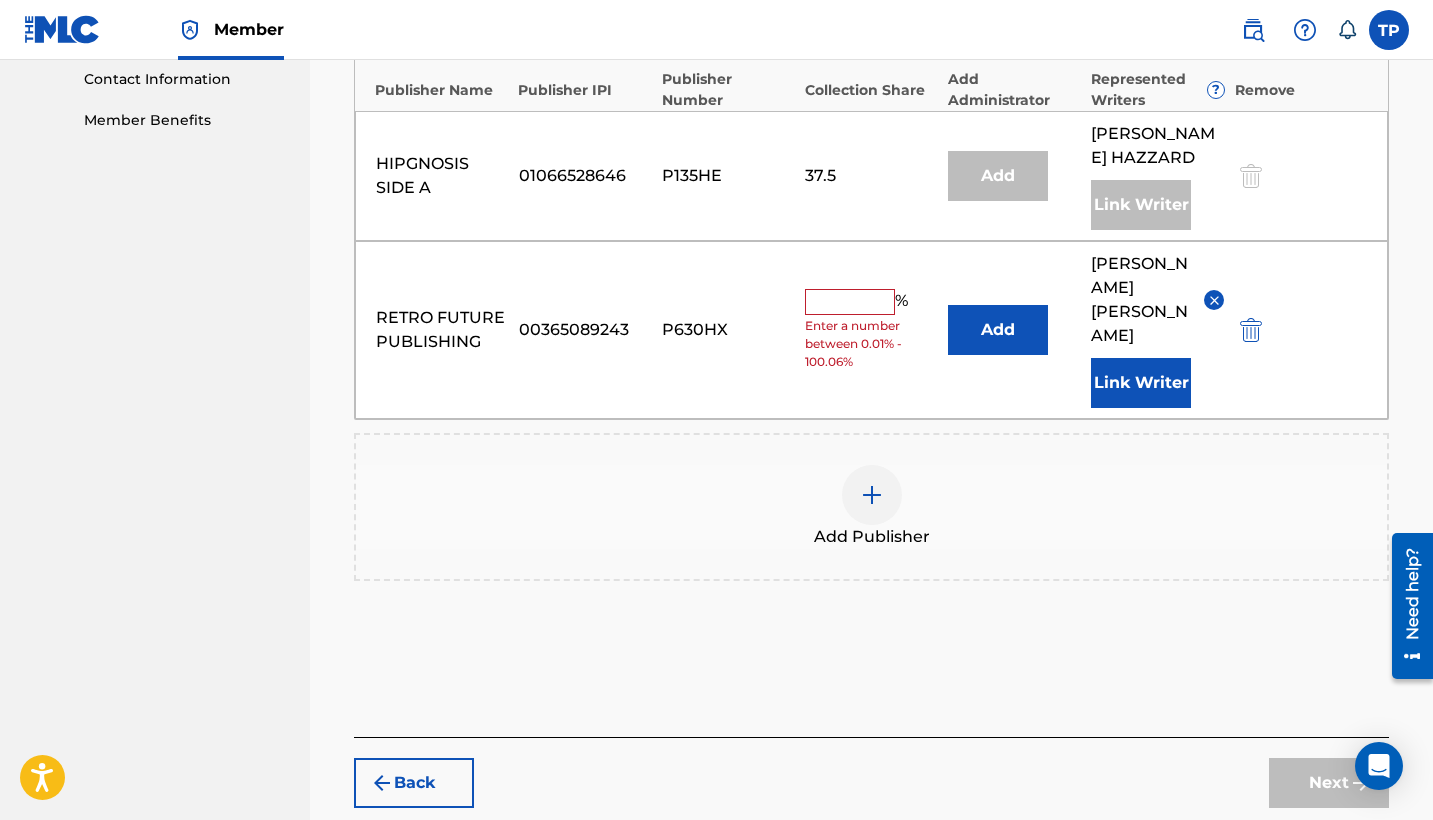 scroll, scrollTop: 963, scrollLeft: 0, axis: vertical 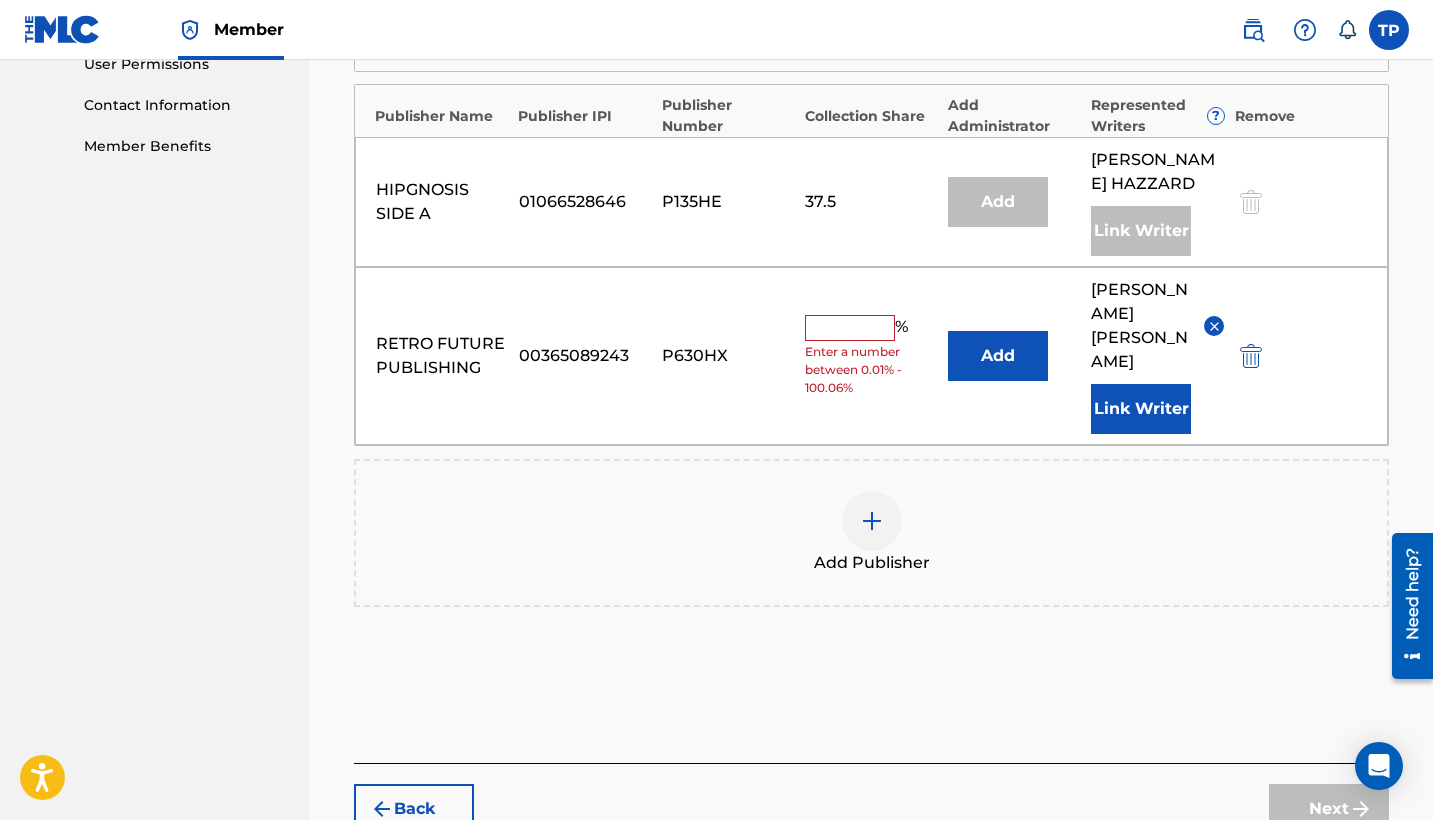 click on "Enter a number between 0.01% - 100.06%" at bounding box center (871, 370) 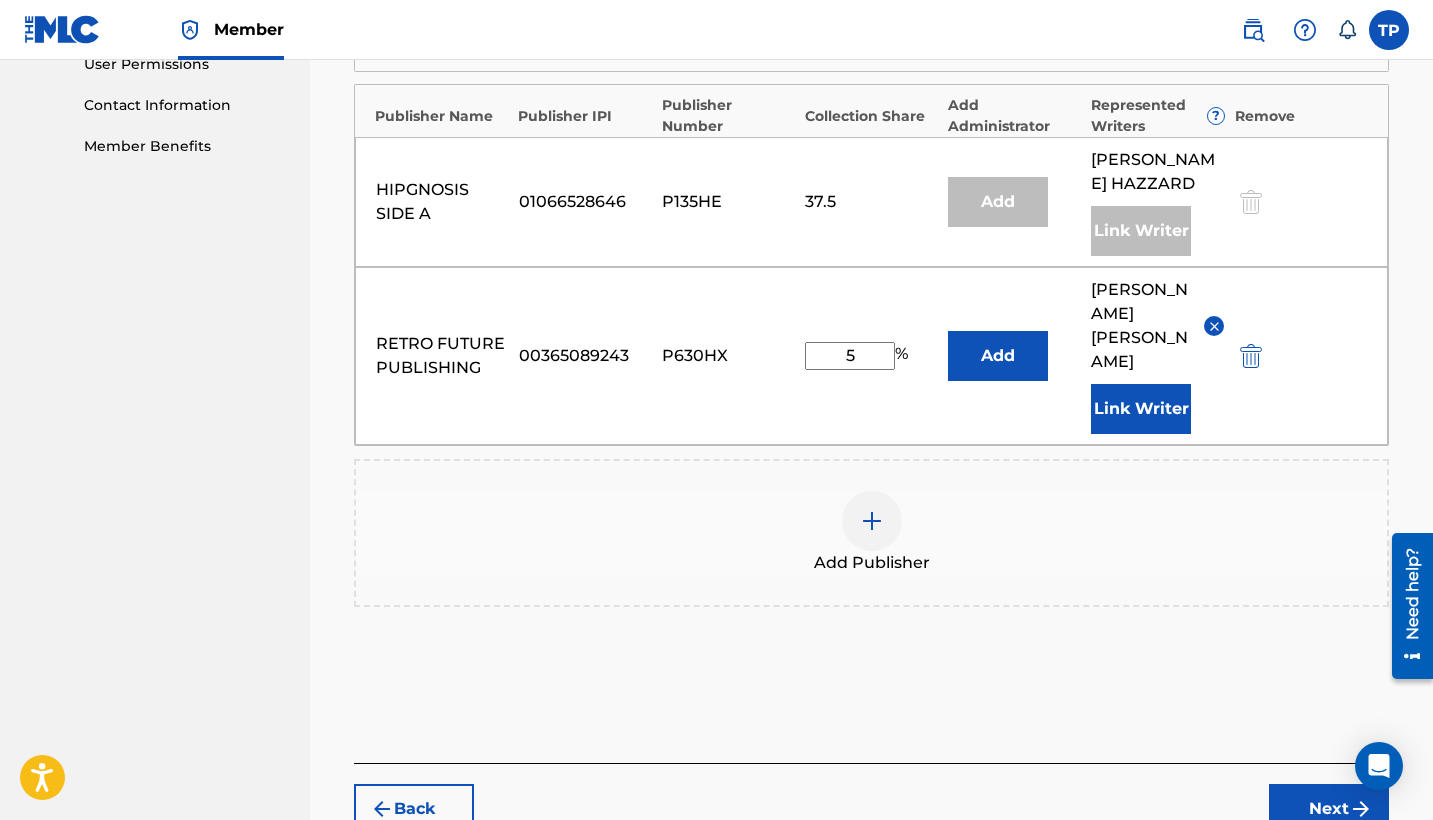 type on "50" 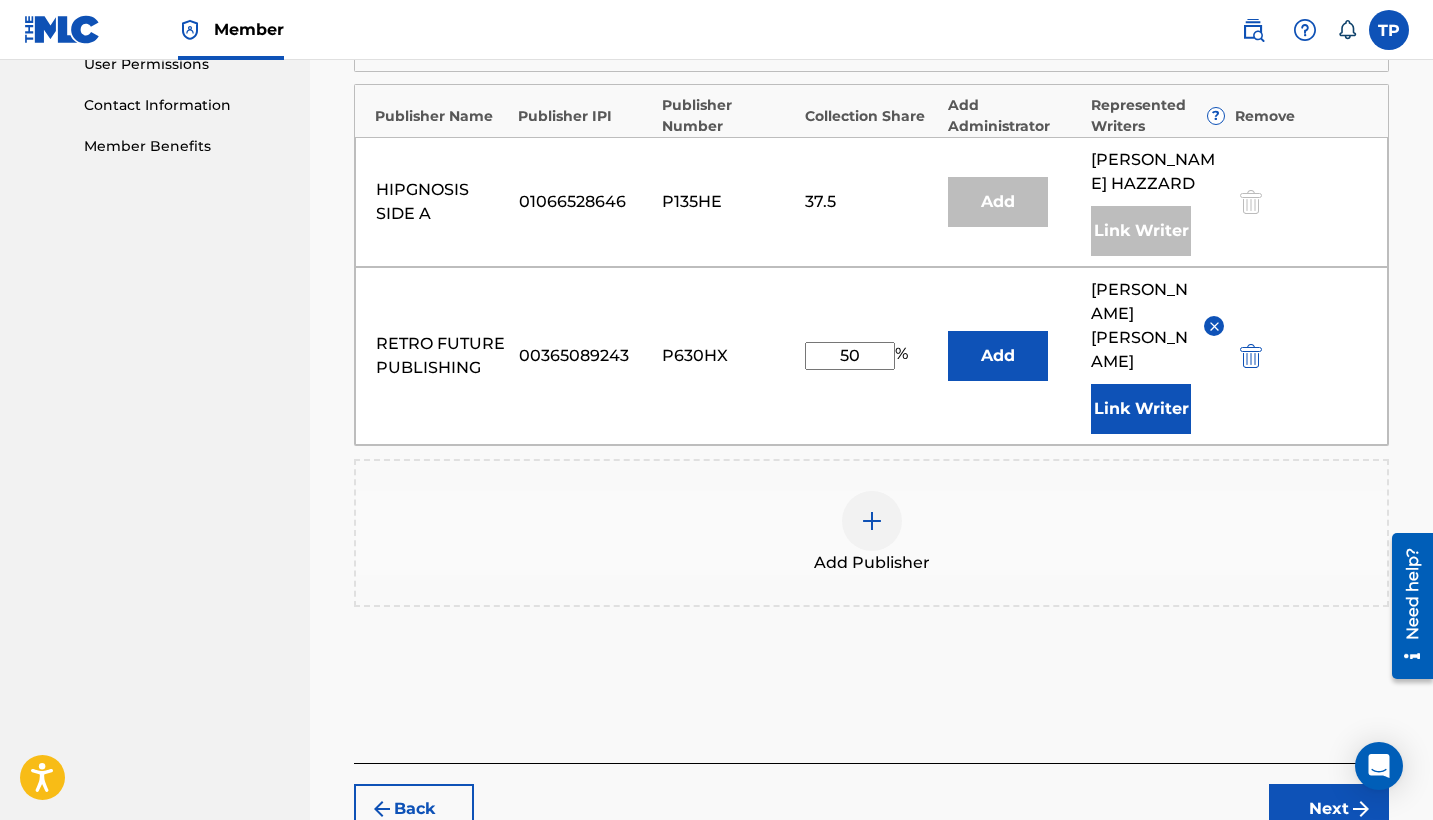 click on "Next" at bounding box center [1329, 809] 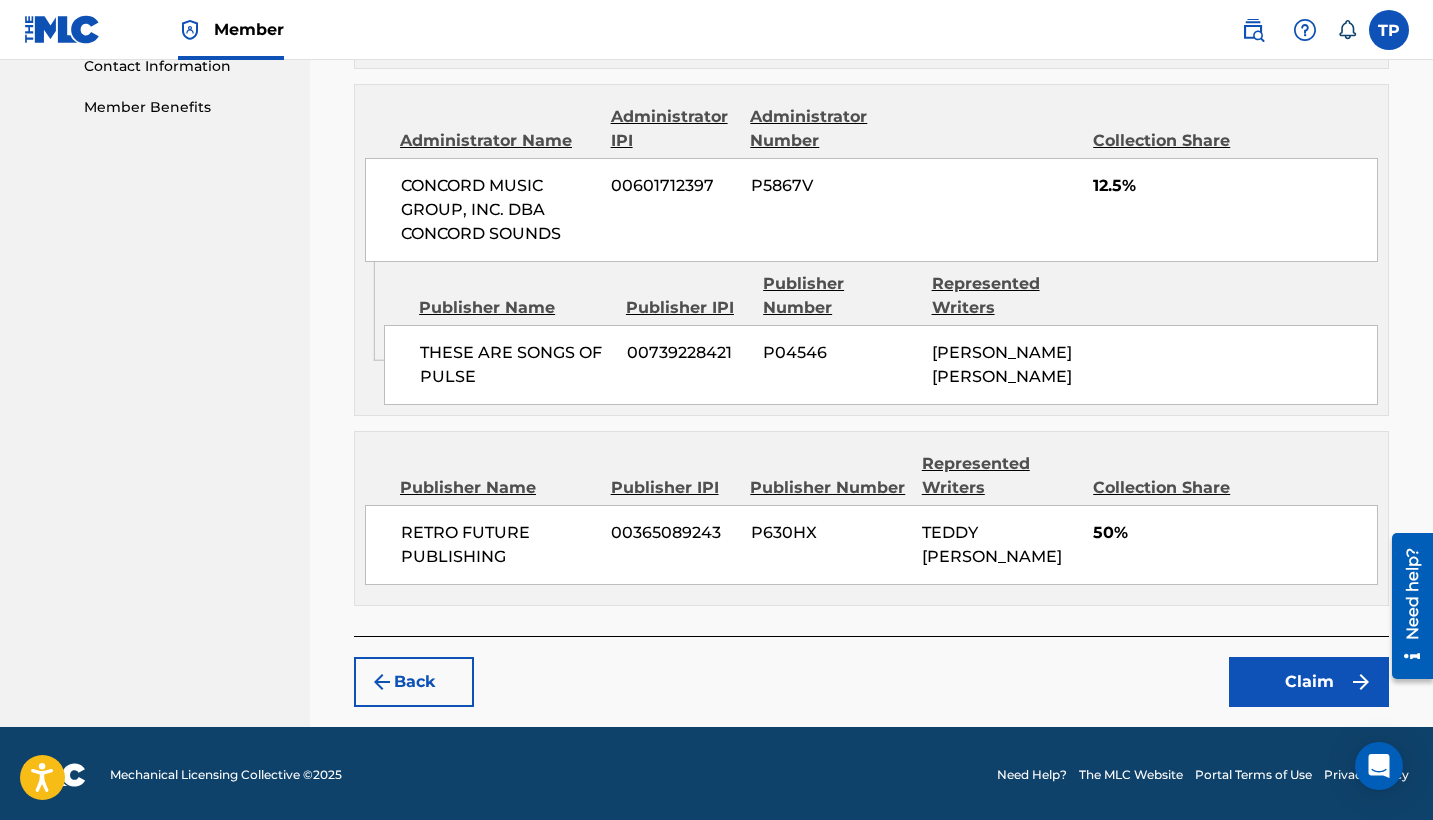 scroll, scrollTop: 1000, scrollLeft: 0, axis: vertical 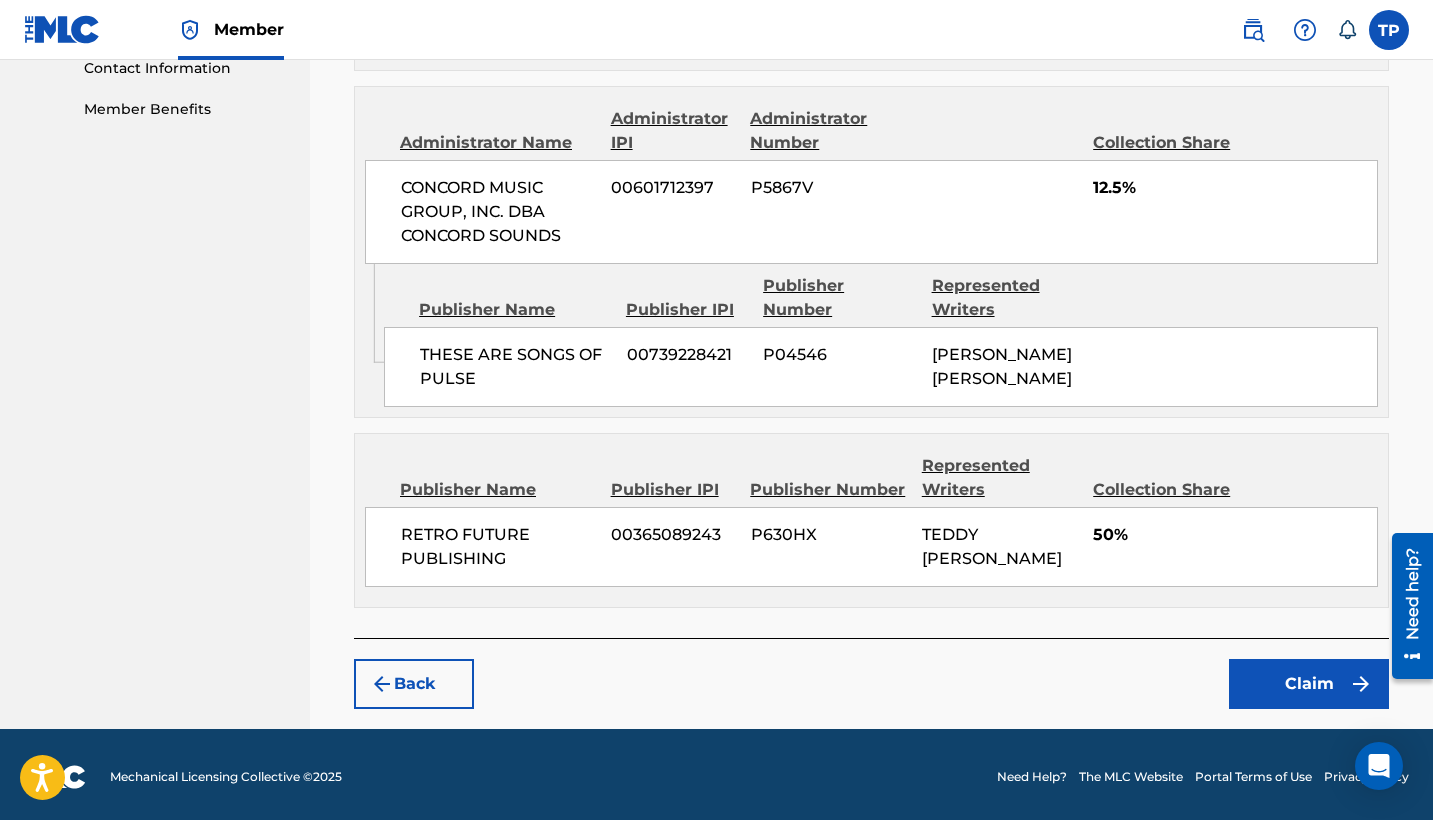 click on "Claim" at bounding box center [1309, 684] 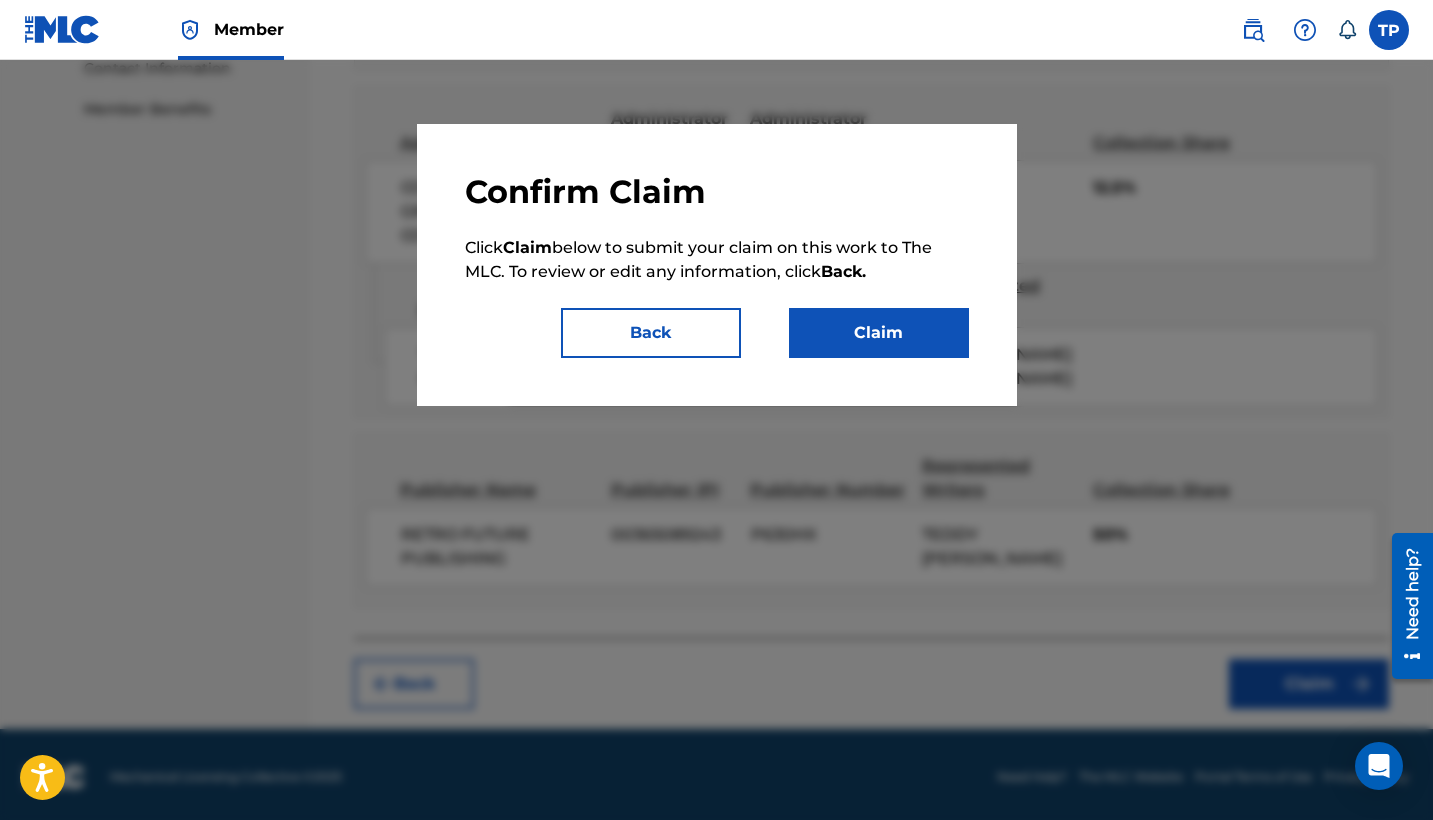 click on "Claim" at bounding box center (879, 333) 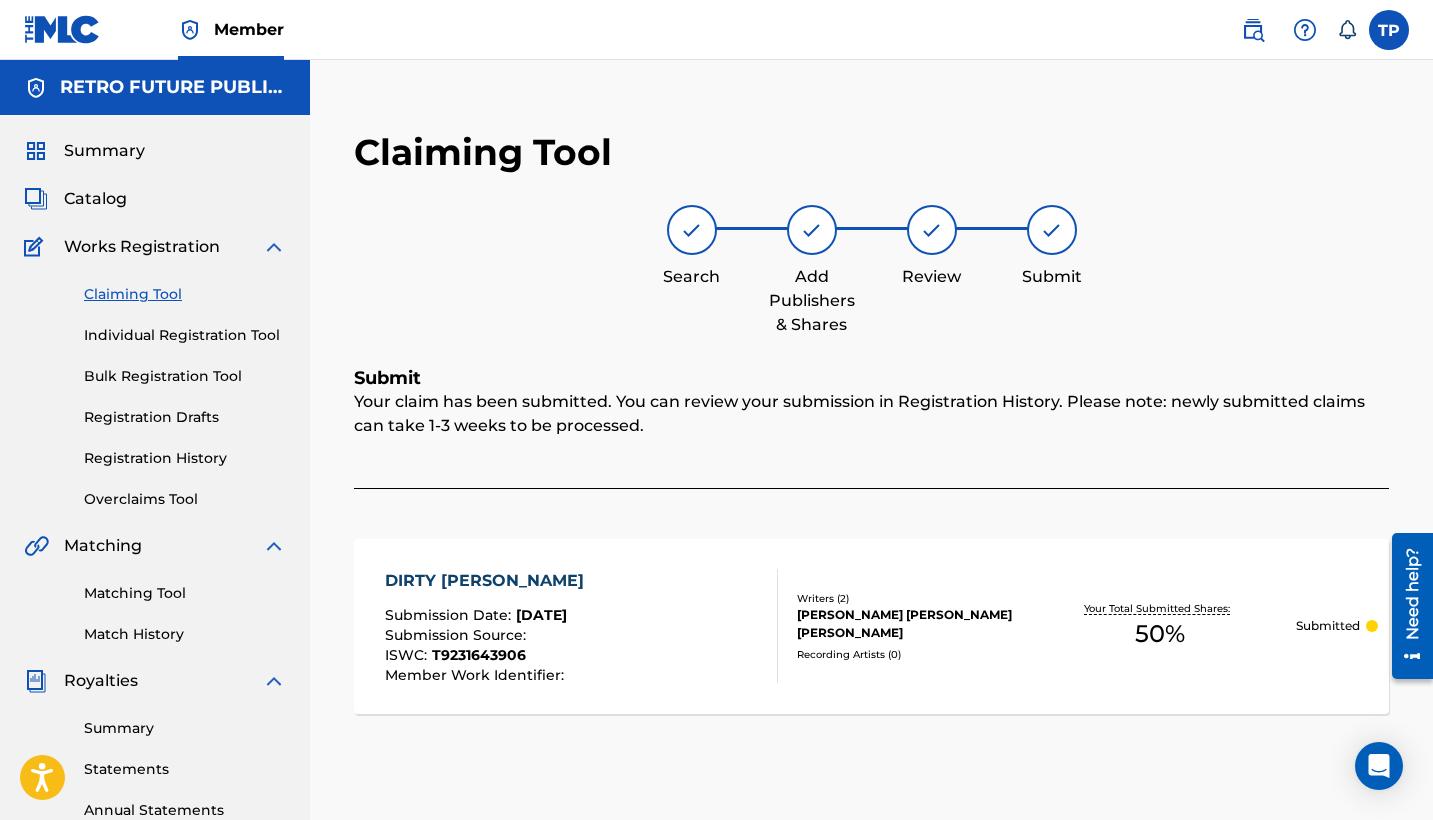 scroll, scrollTop: 0, scrollLeft: 0, axis: both 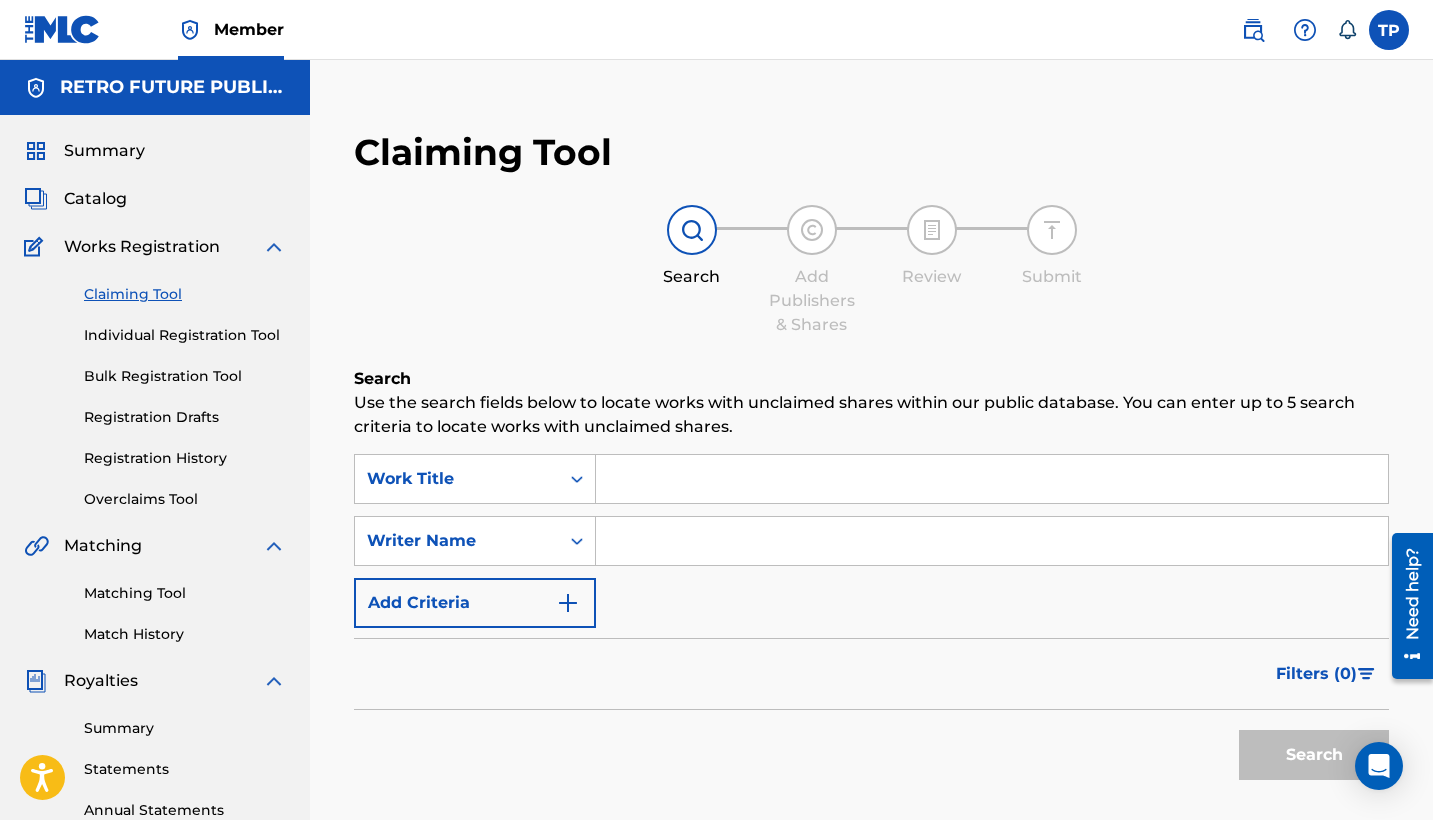 click at bounding box center [992, 541] 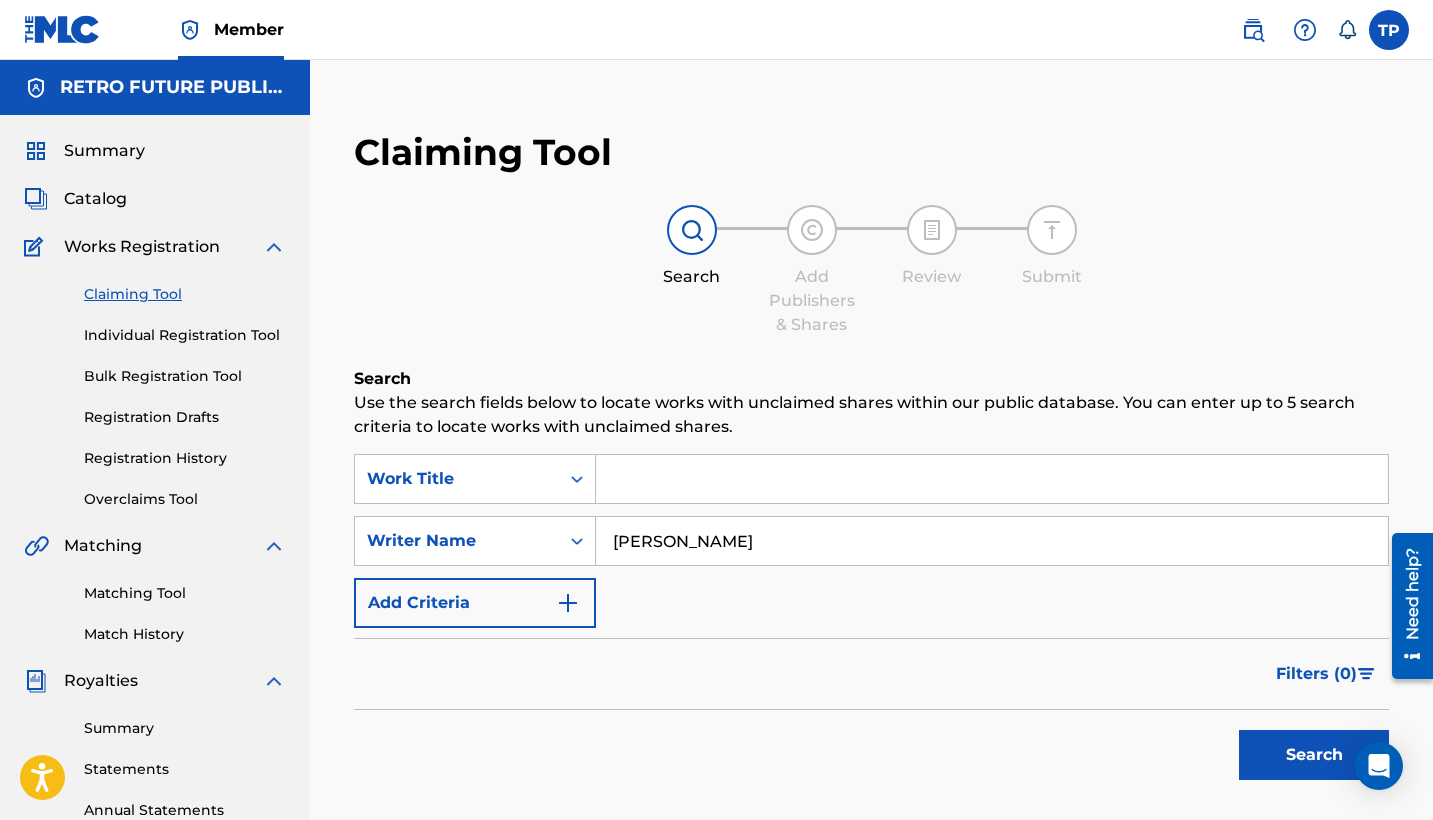 type on "TEDDY PENA" 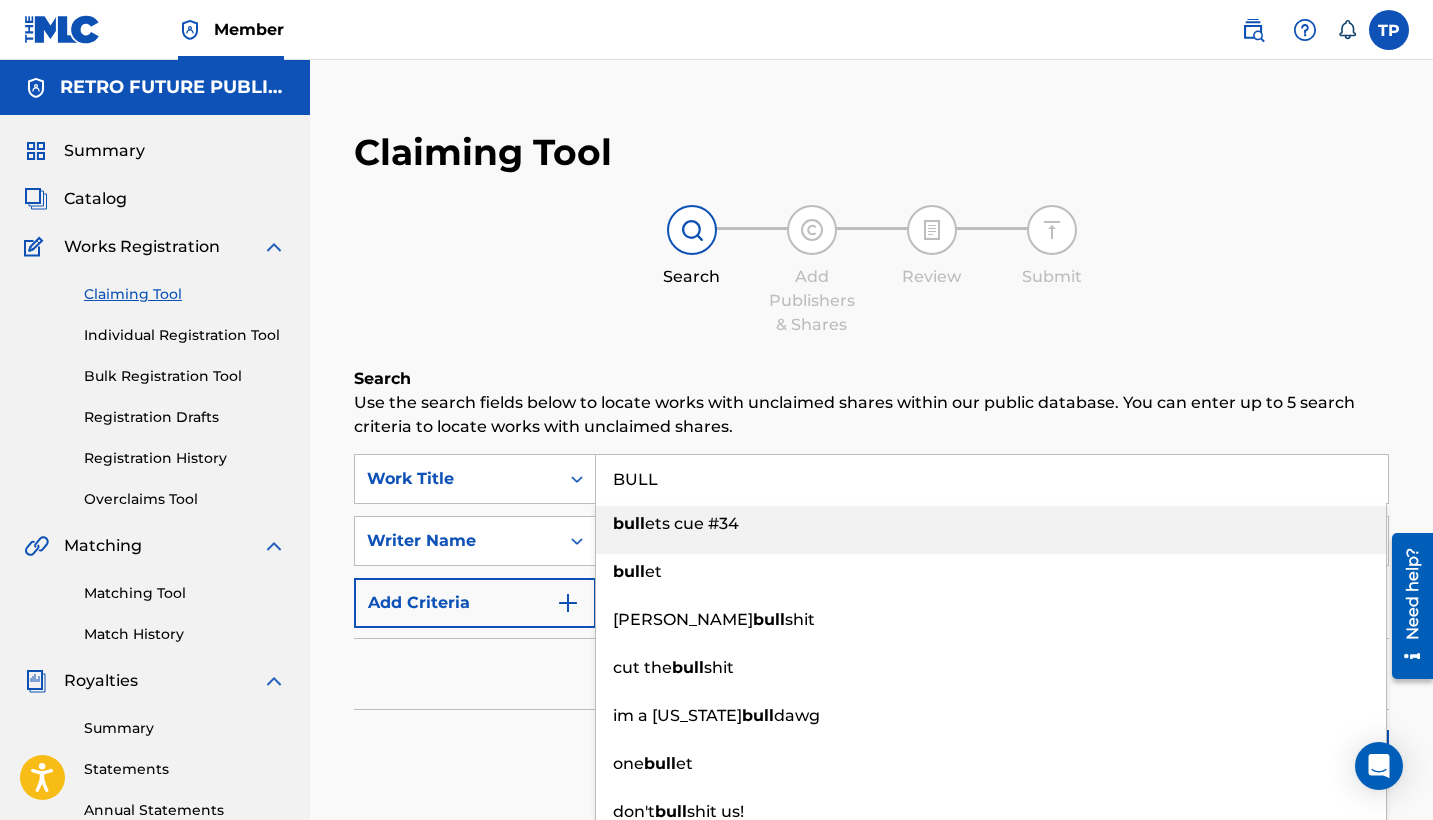 click on "Filters ( 0 )" at bounding box center [871, 674] 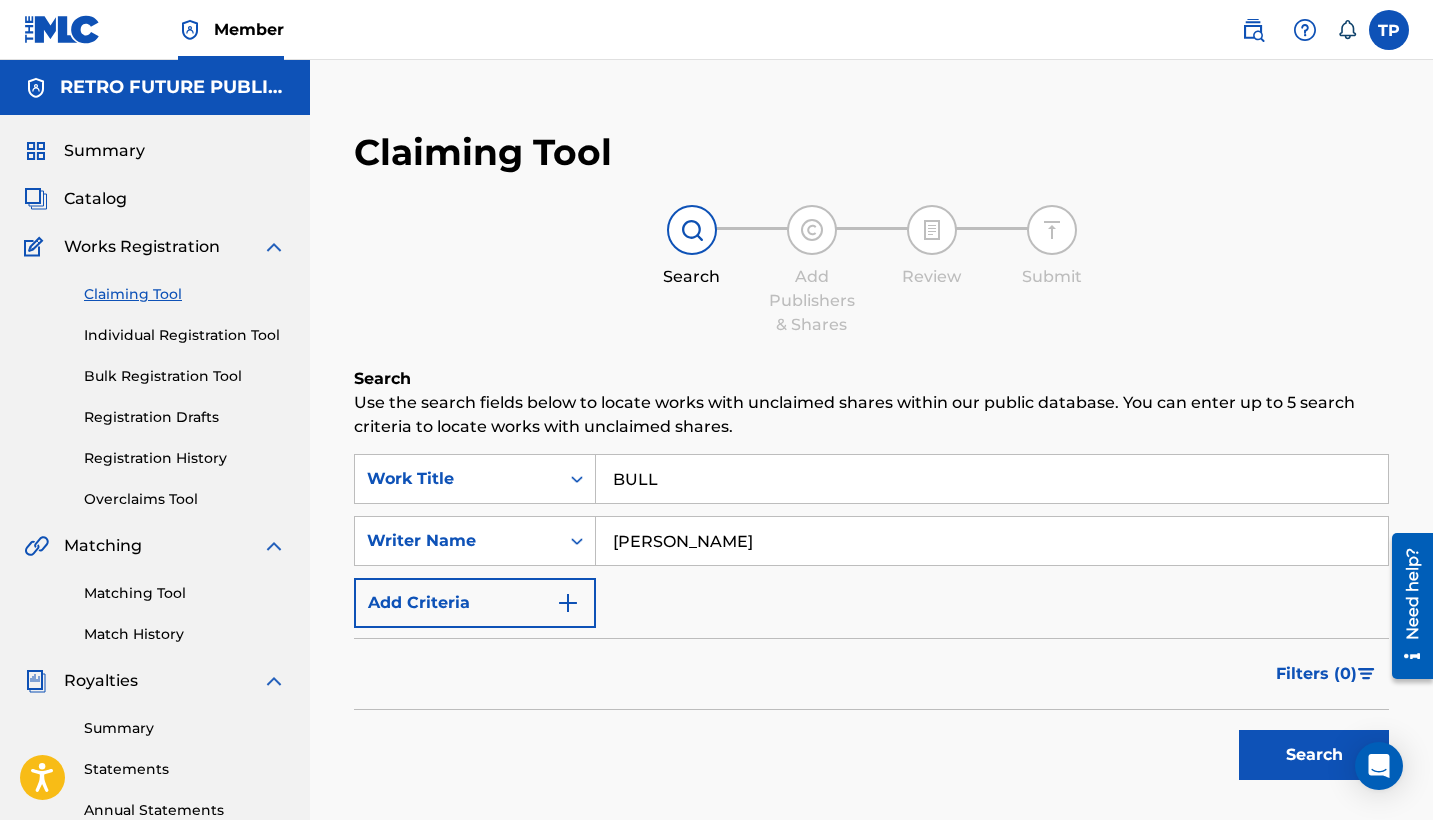click on "Search" at bounding box center (1309, 750) 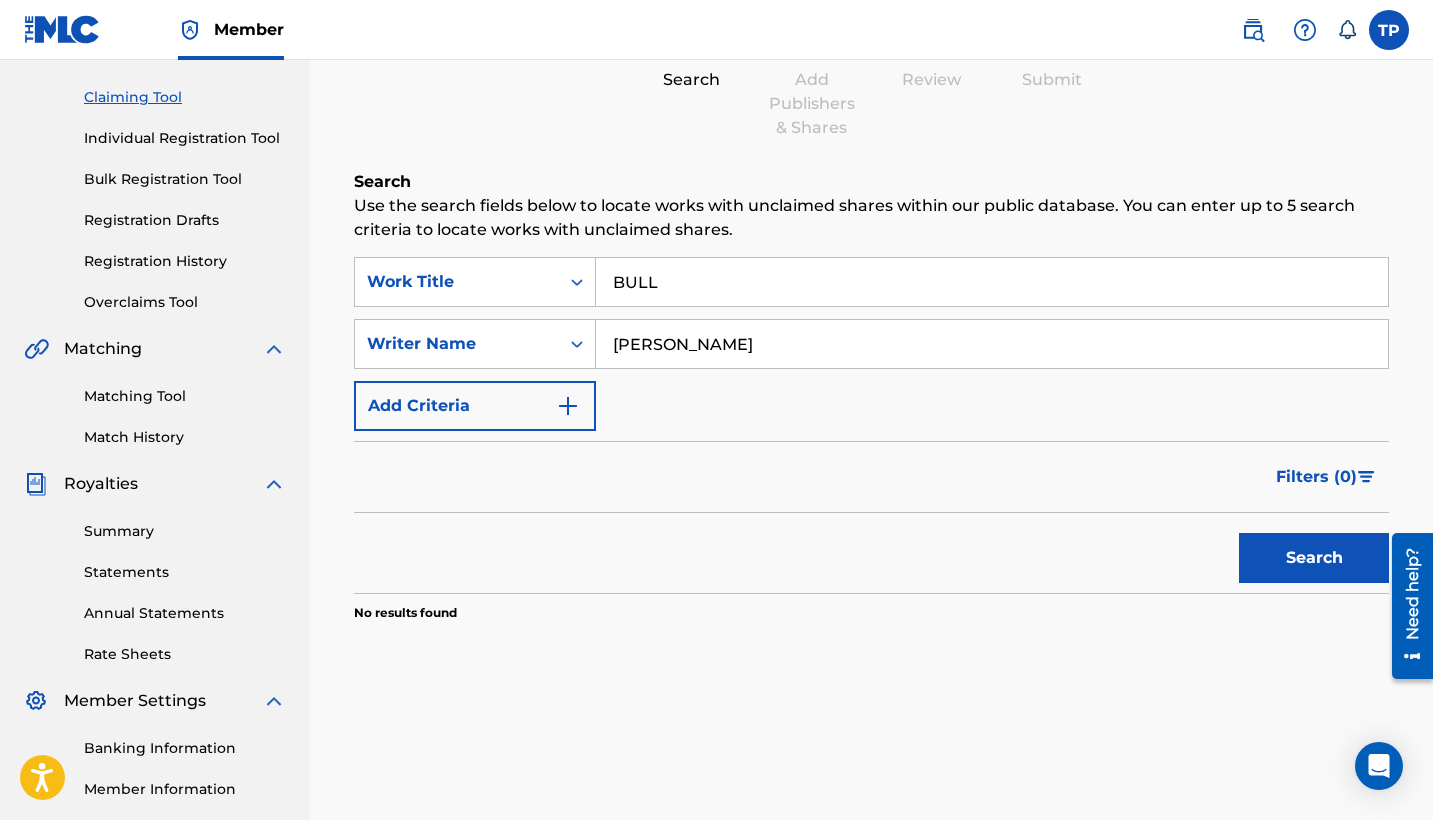 scroll, scrollTop: 200, scrollLeft: 0, axis: vertical 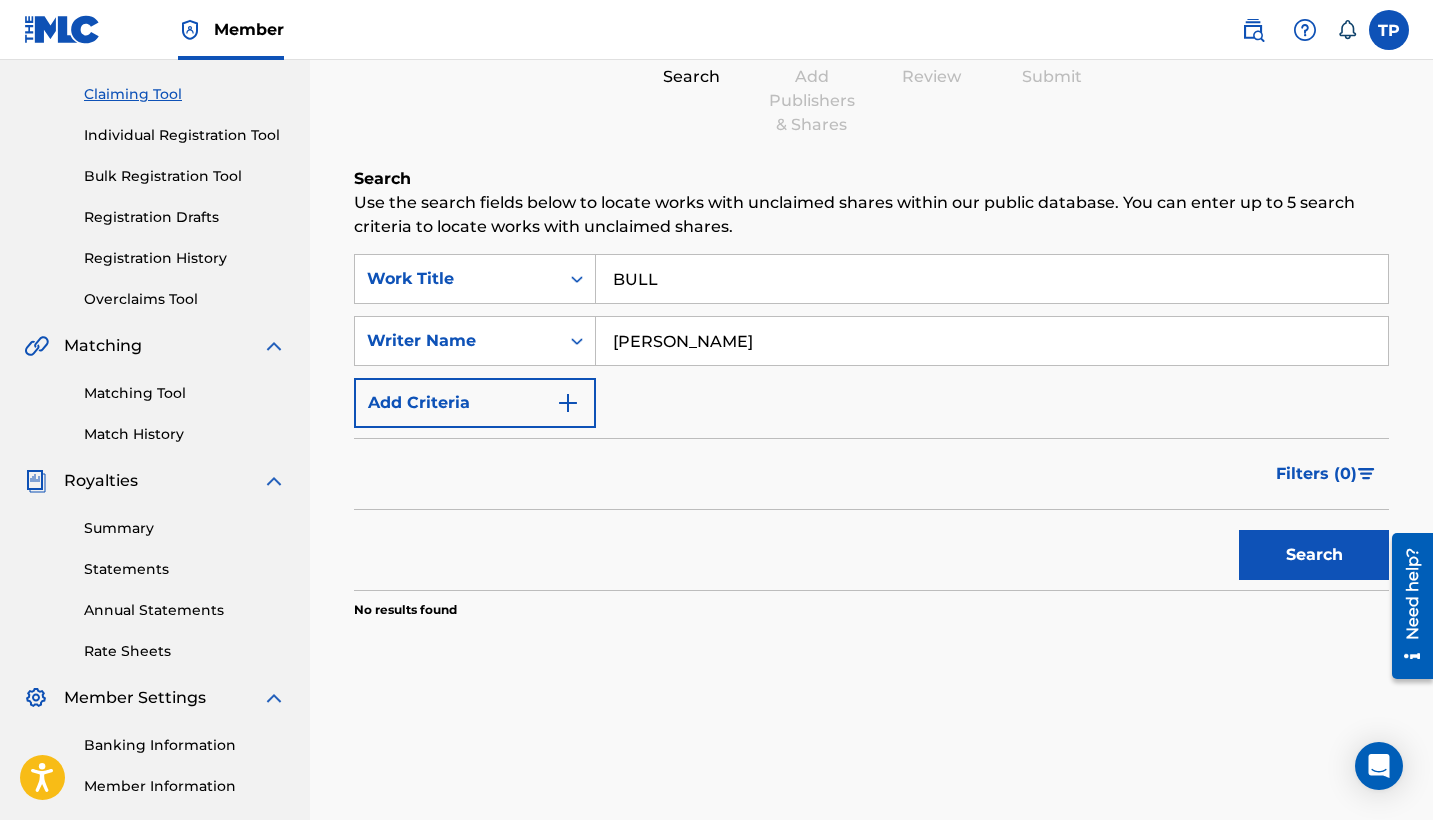 click on "BULL" at bounding box center [992, 279] 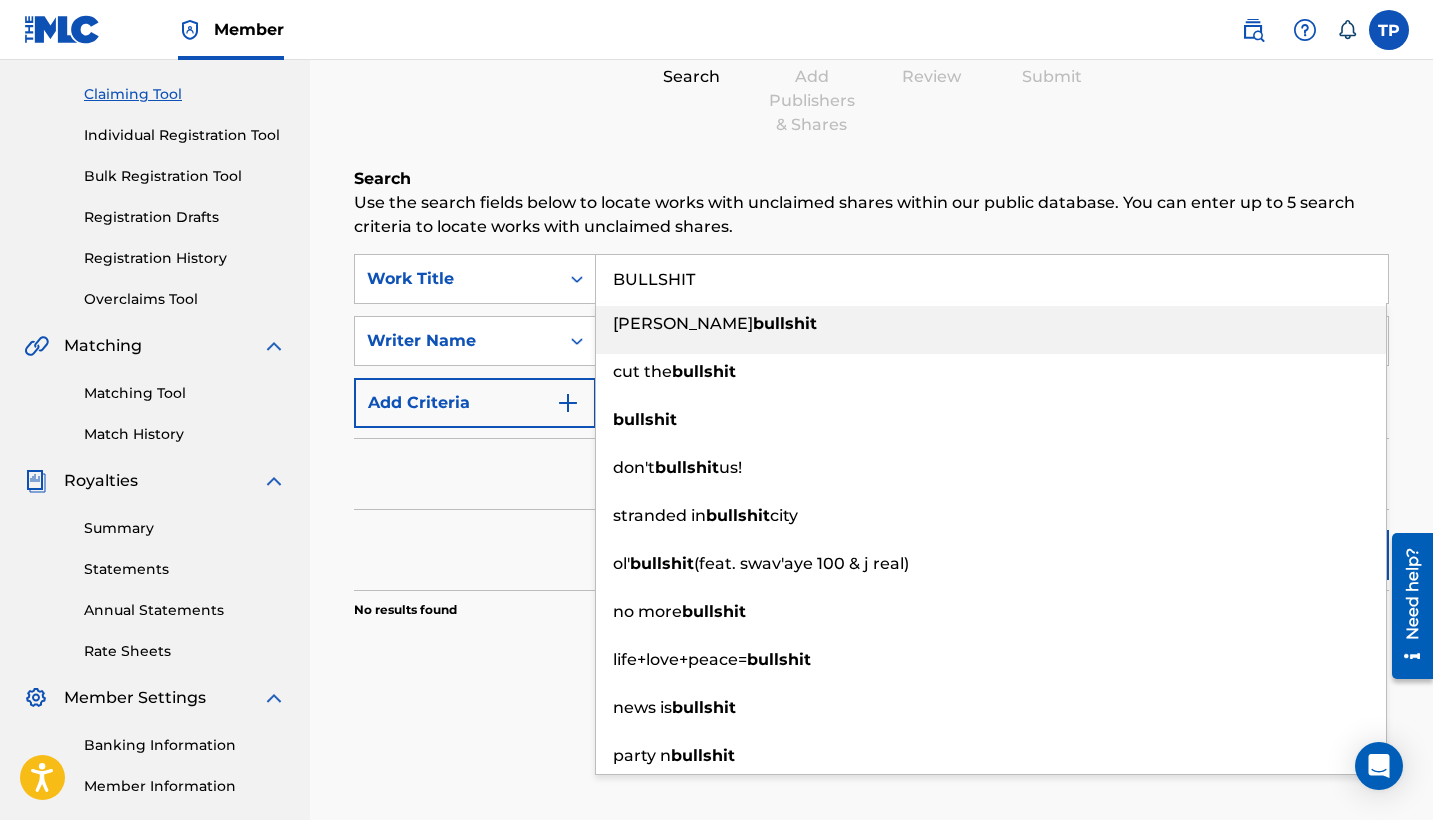 type on "BULLSHIT" 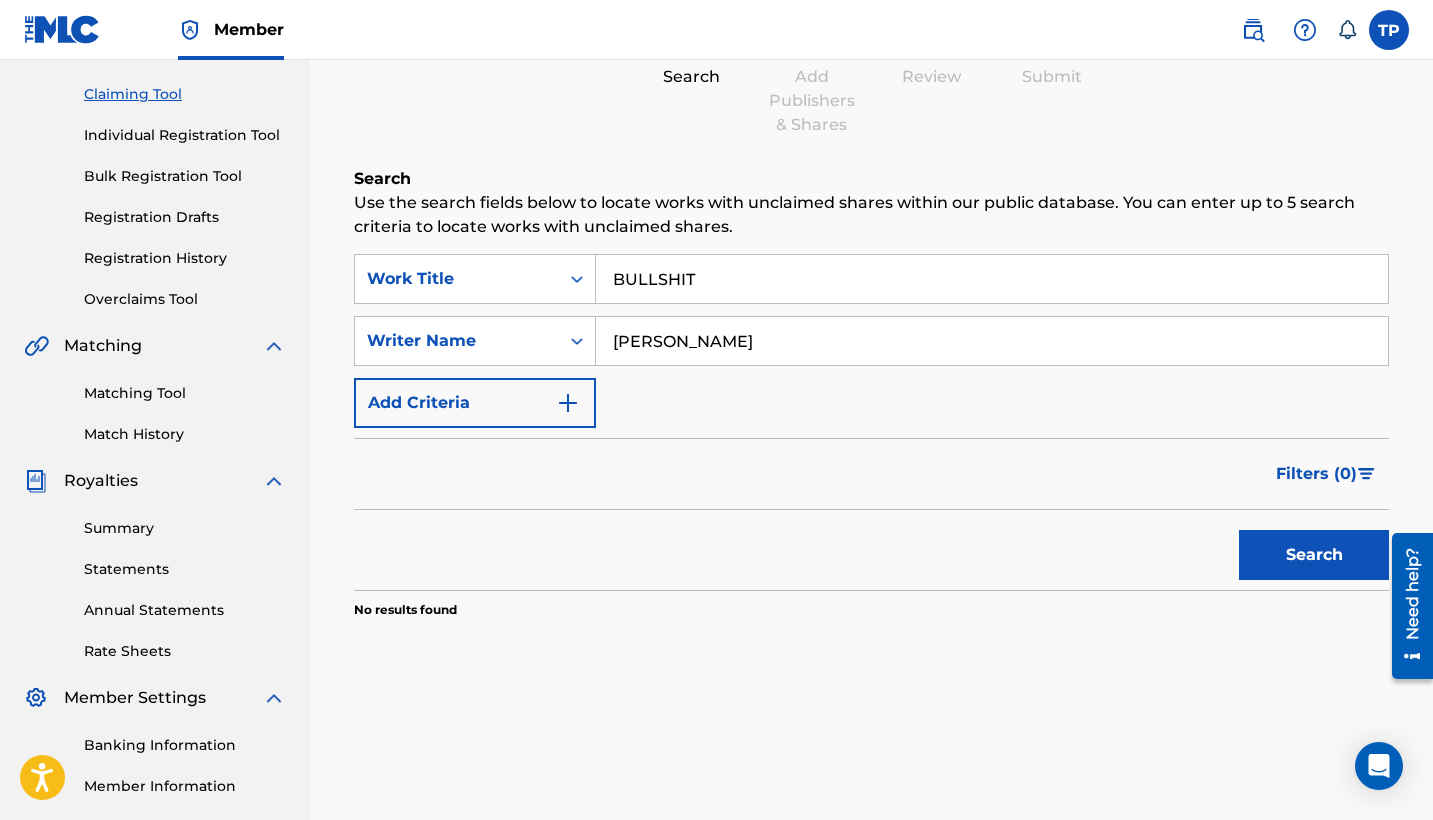 click on "Search Add Publishers & Shares Review Submit" at bounding box center [871, 71] 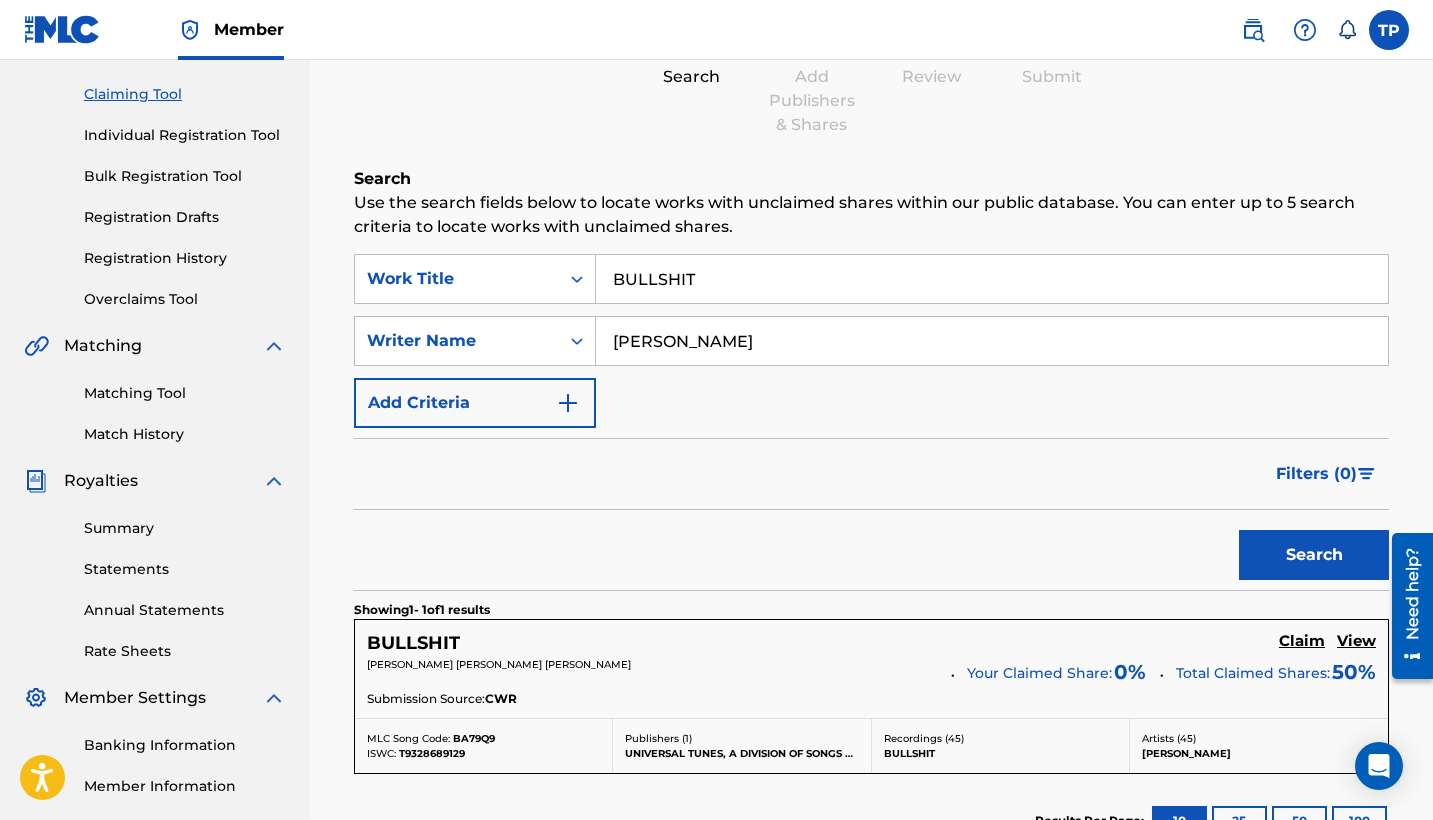 click on "Claim" at bounding box center (1302, 641) 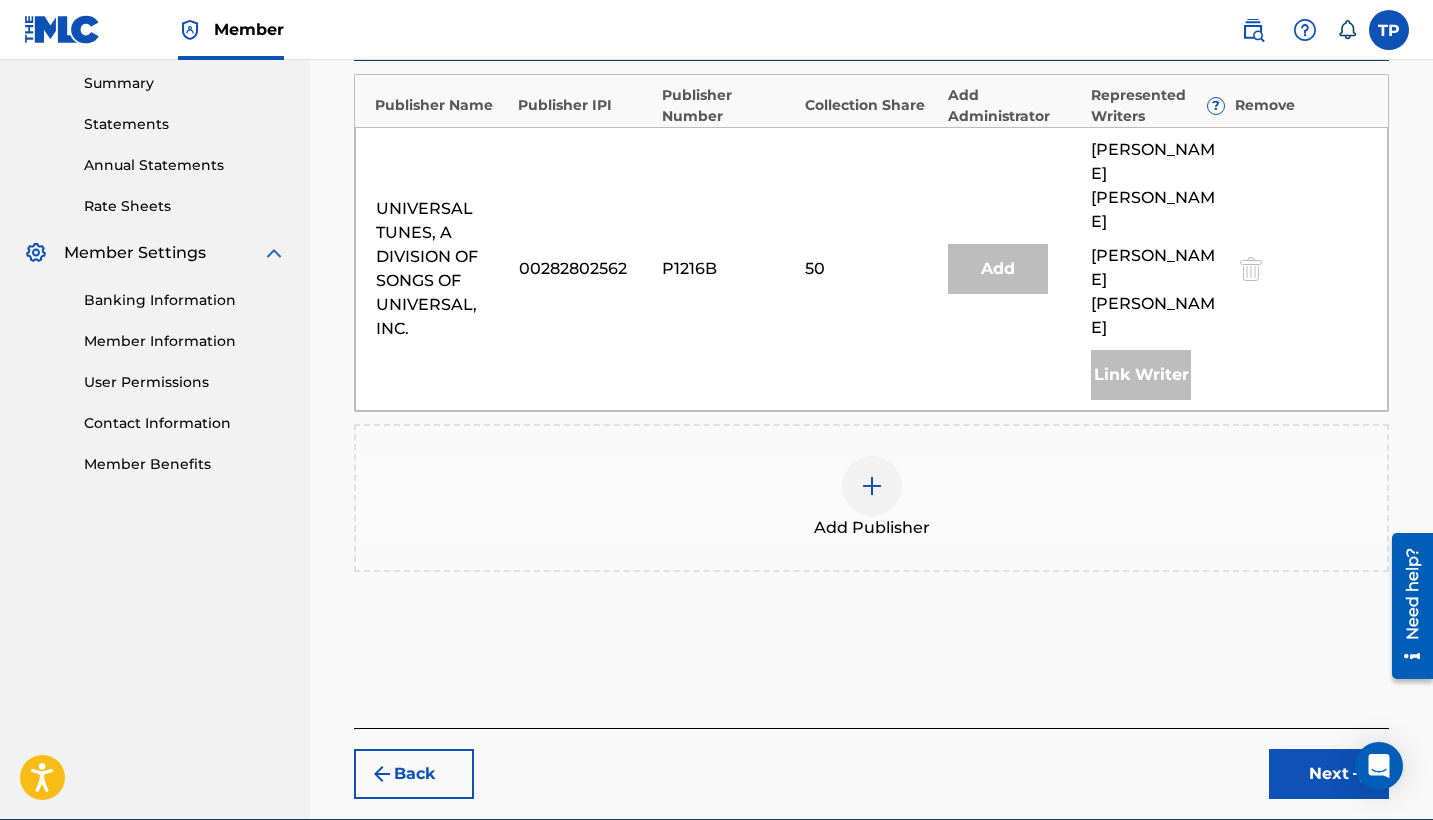 scroll, scrollTop: 644, scrollLeft: 0, axis: vertical 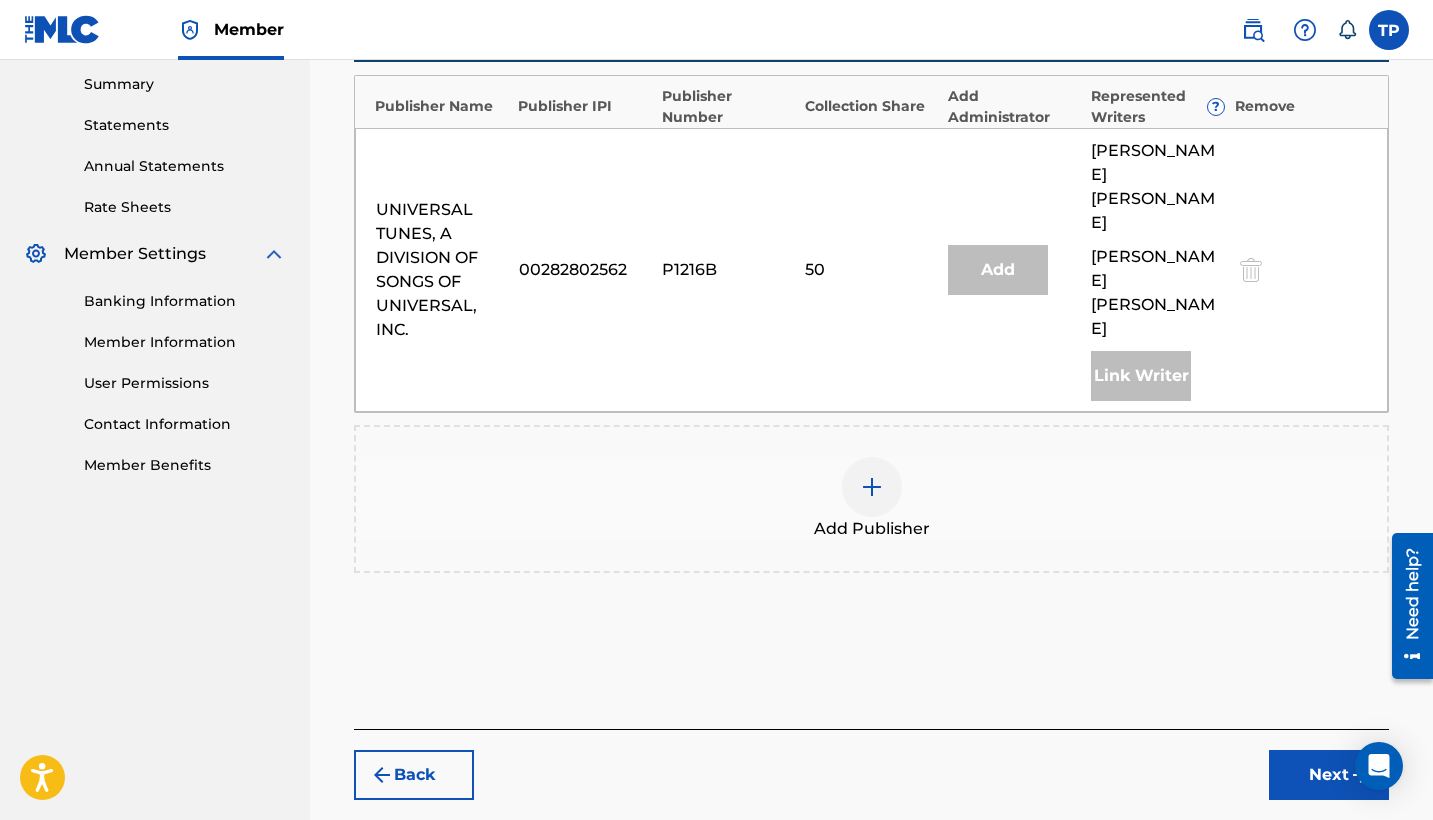 click at bounding box center [872, 487] 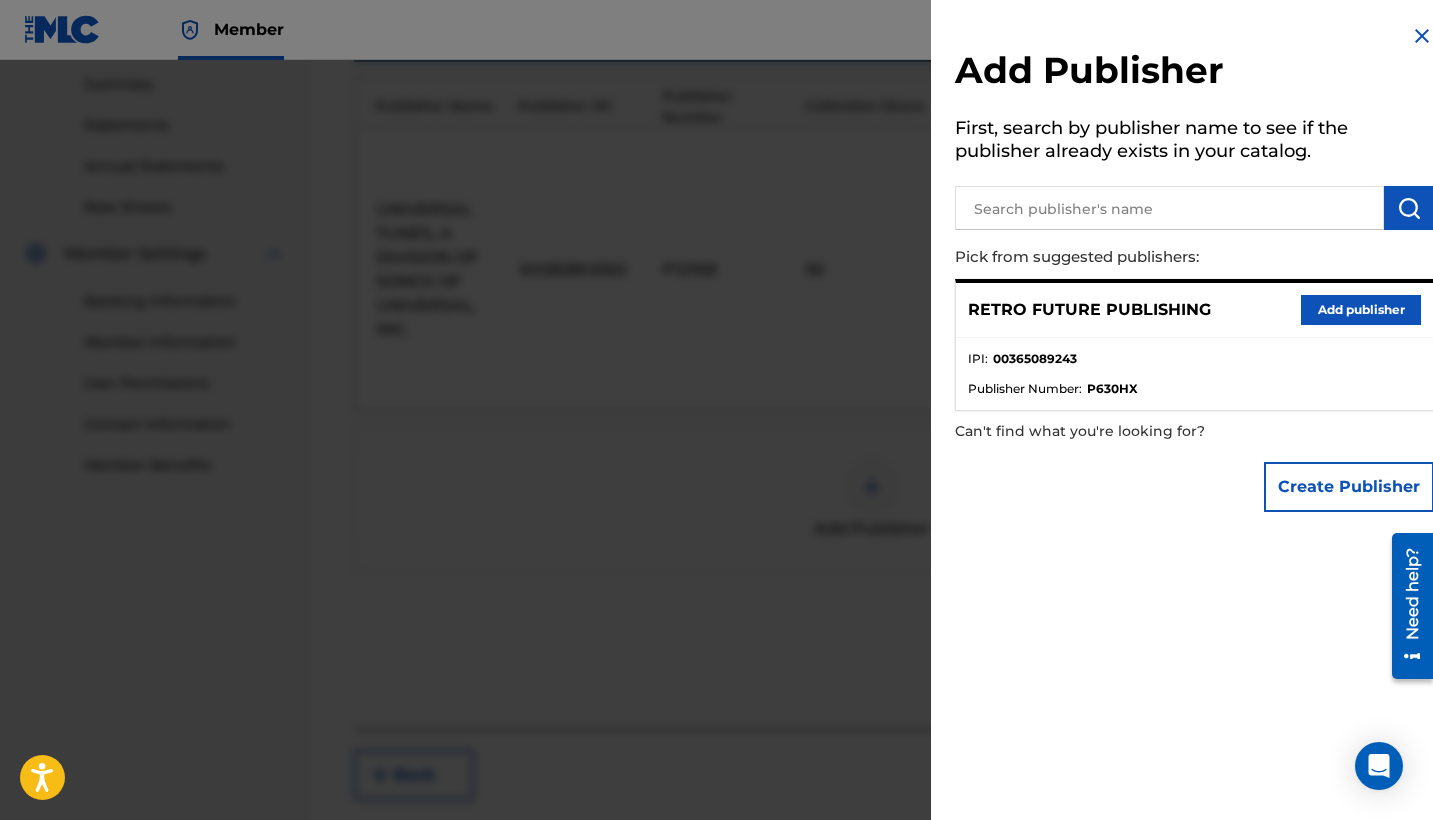click on "Add publisher" at bounding box center (1361, 310) 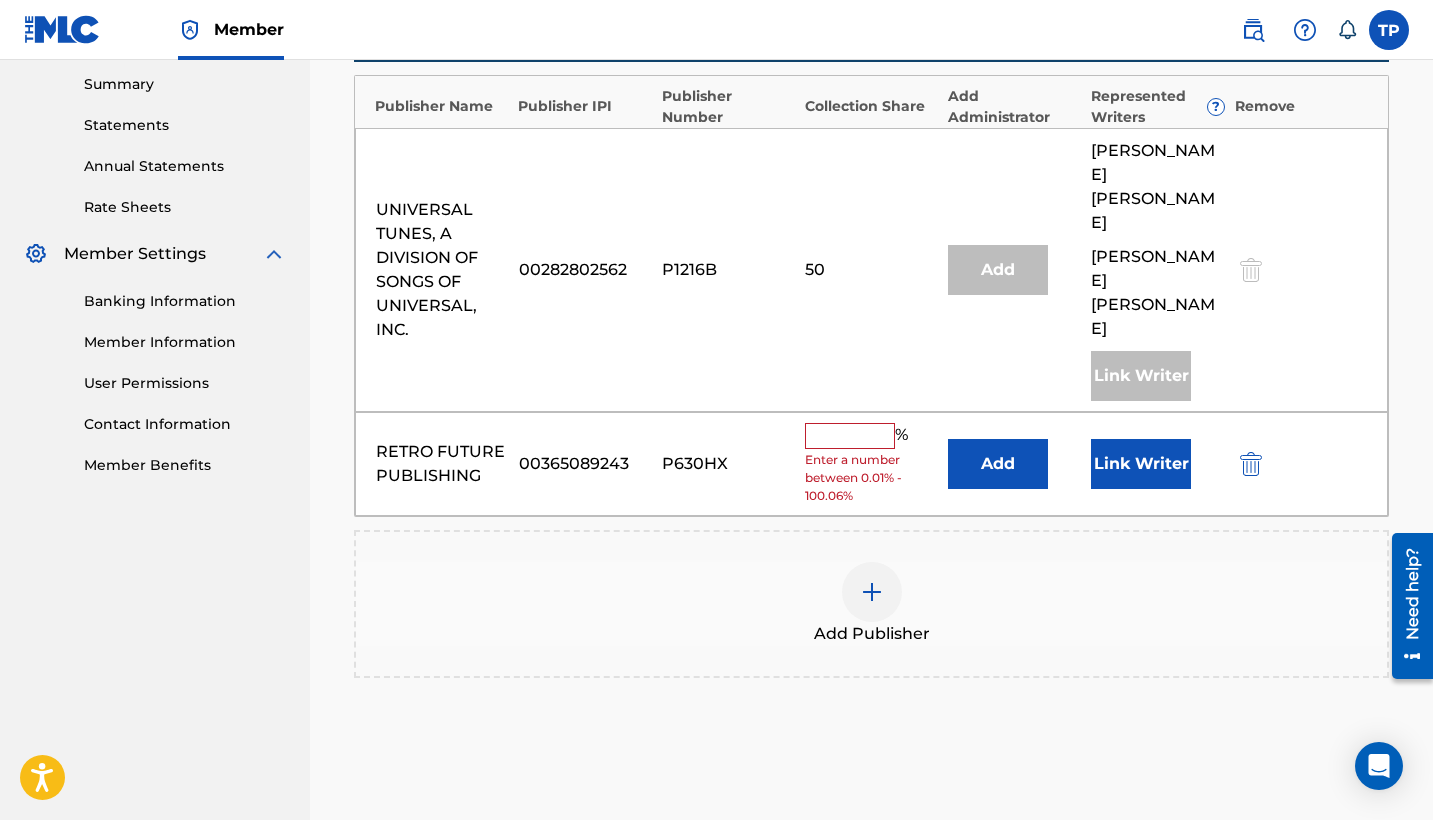 click at bounding box center (850, 436) 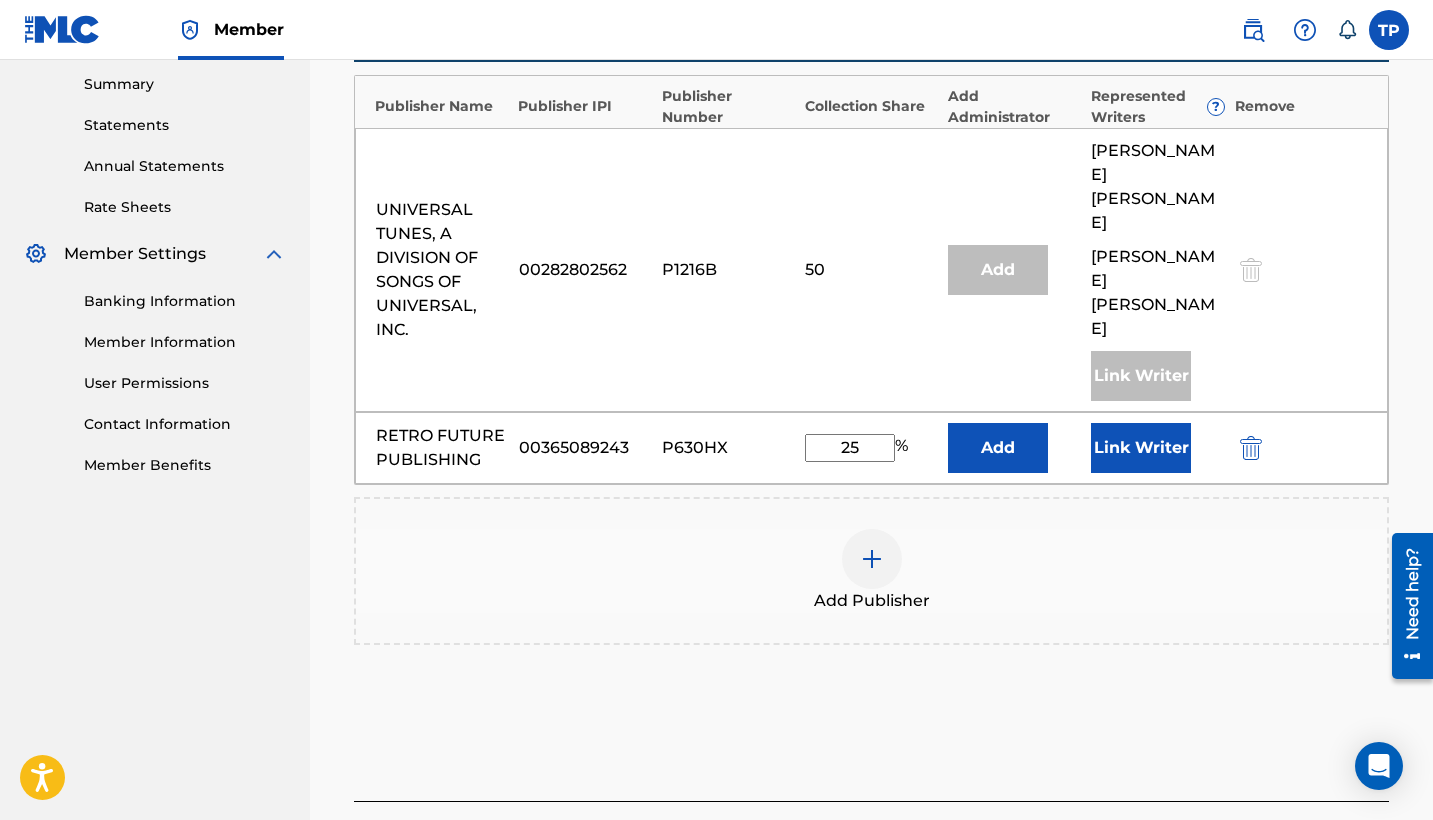type on "25" 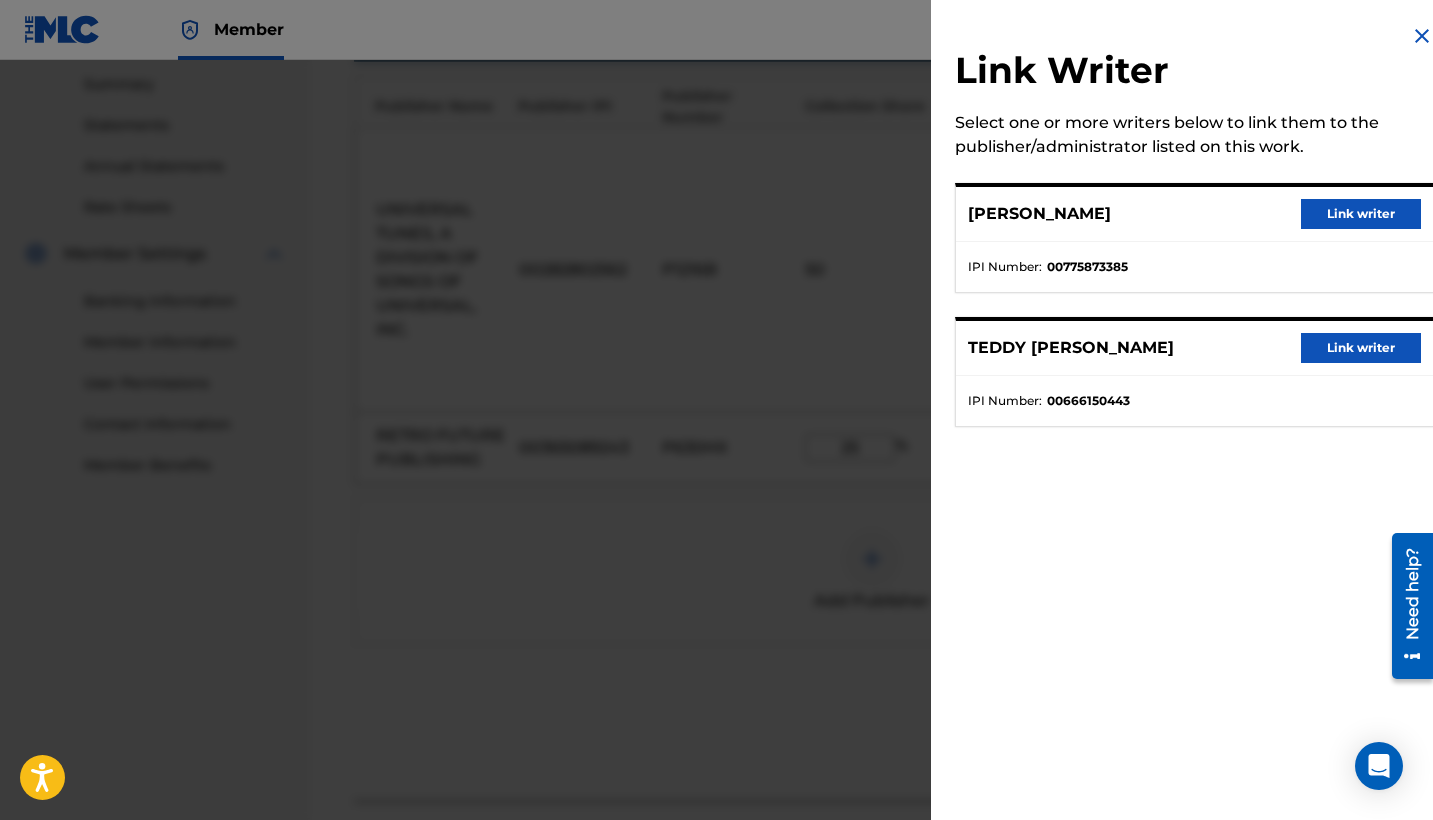click on "Link writer" at bounding box center [1361, 348] 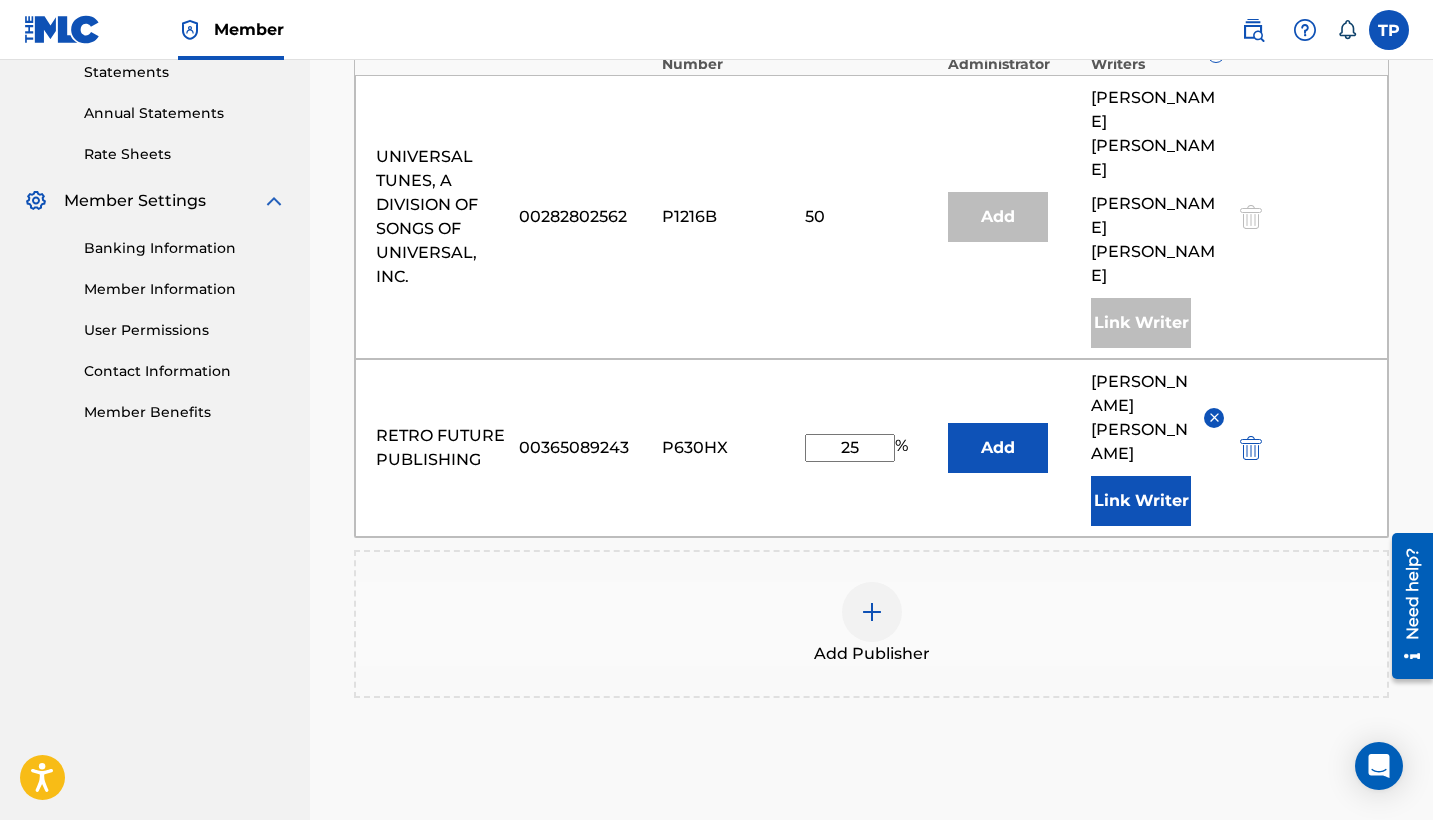 click on "Next" at bounding box center (1329, 900) 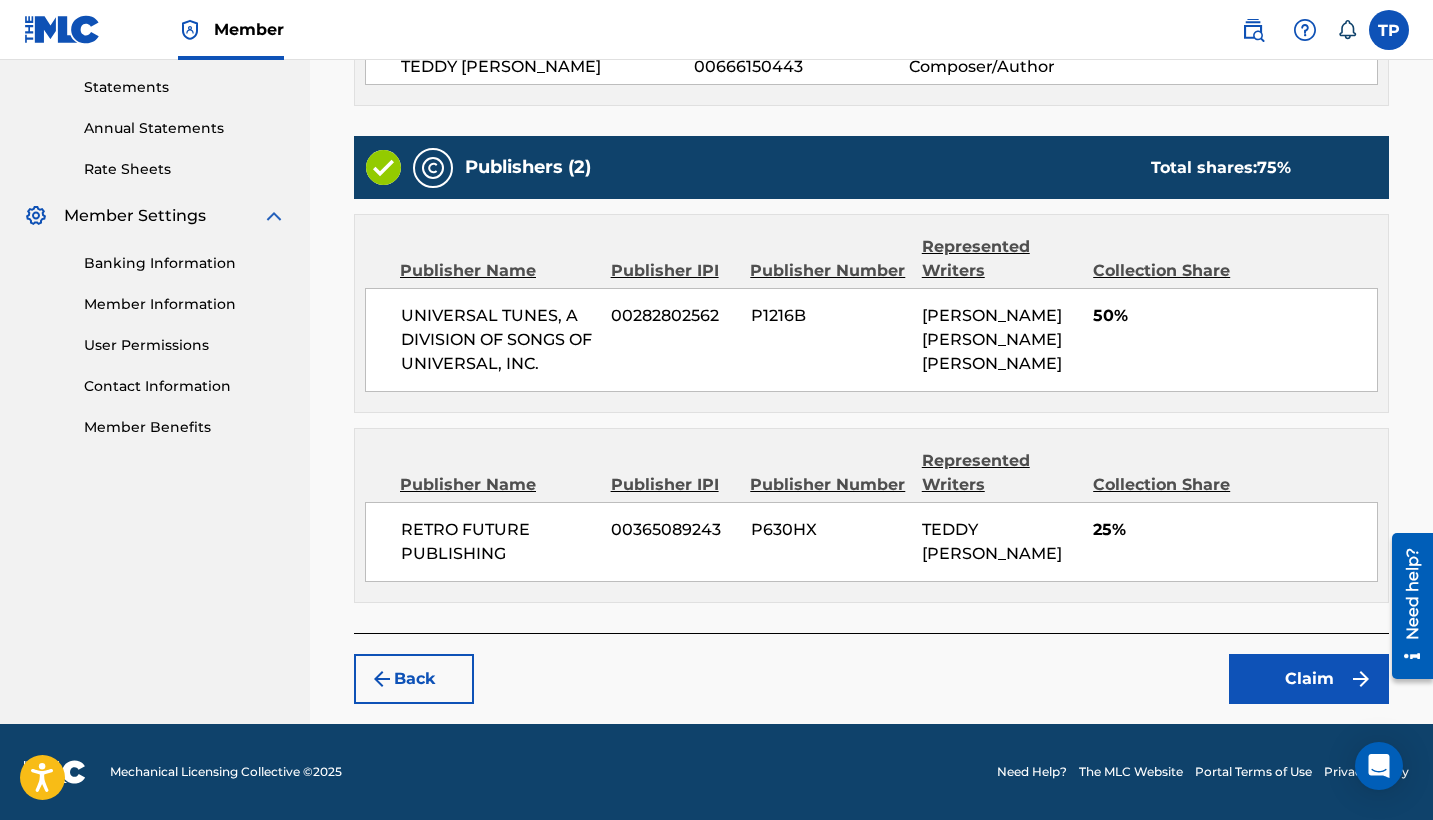 scroll, scrollTop: 679, scrollLeft: 0, axis: vertical 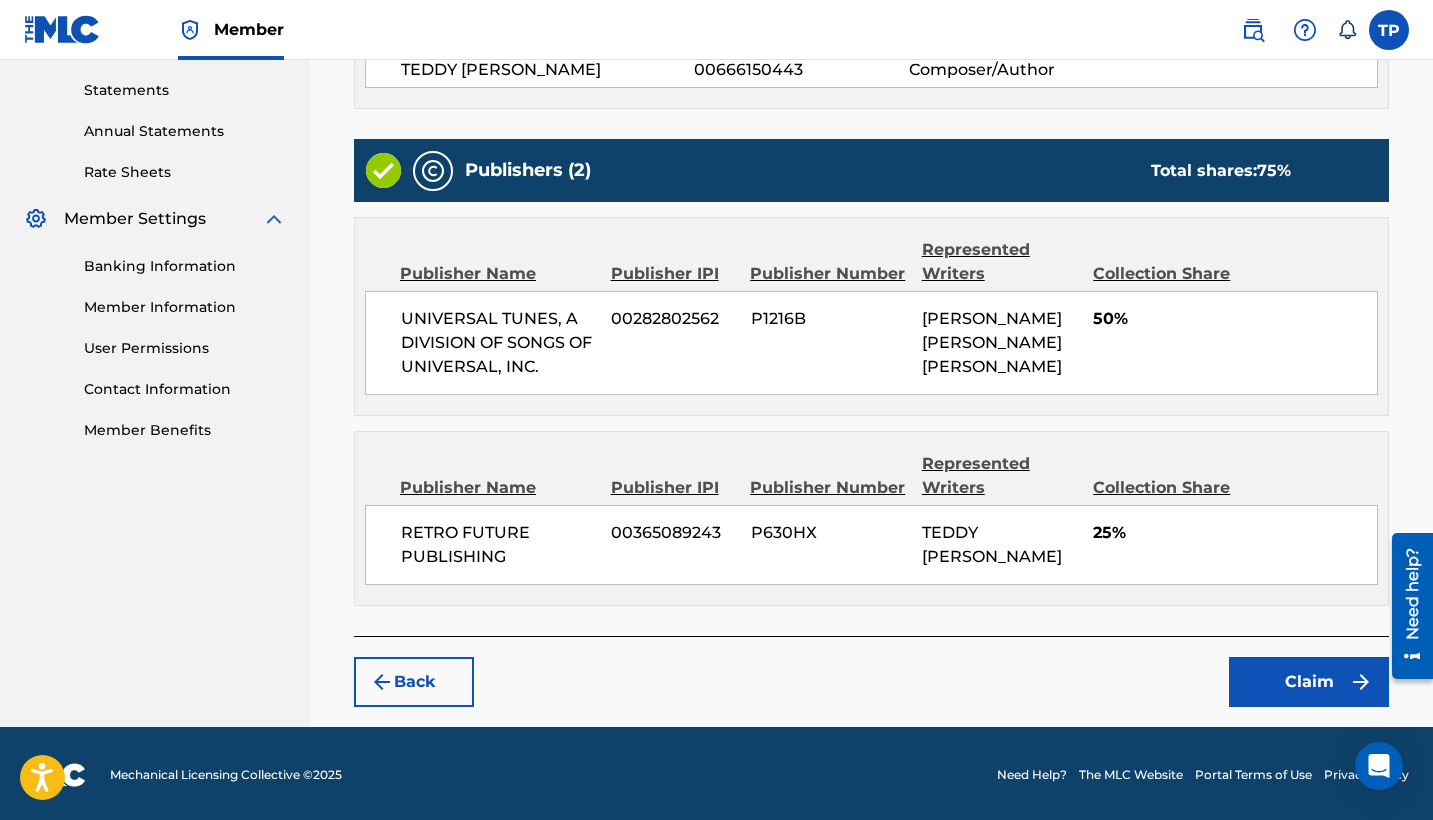click on "Claim" at bounding box center [1309, 682] 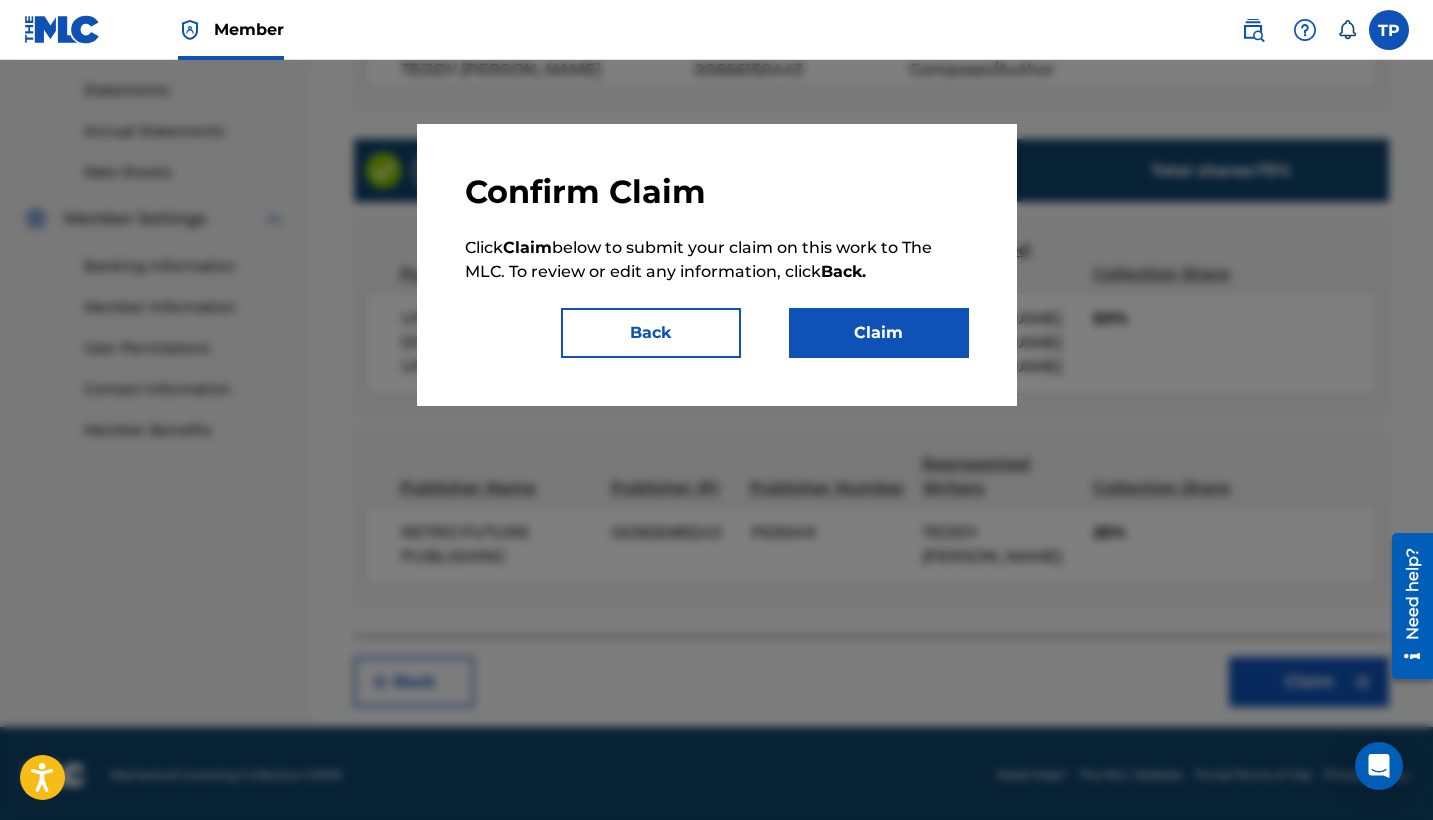 click on "Claim" at bounding box center [879, 333] 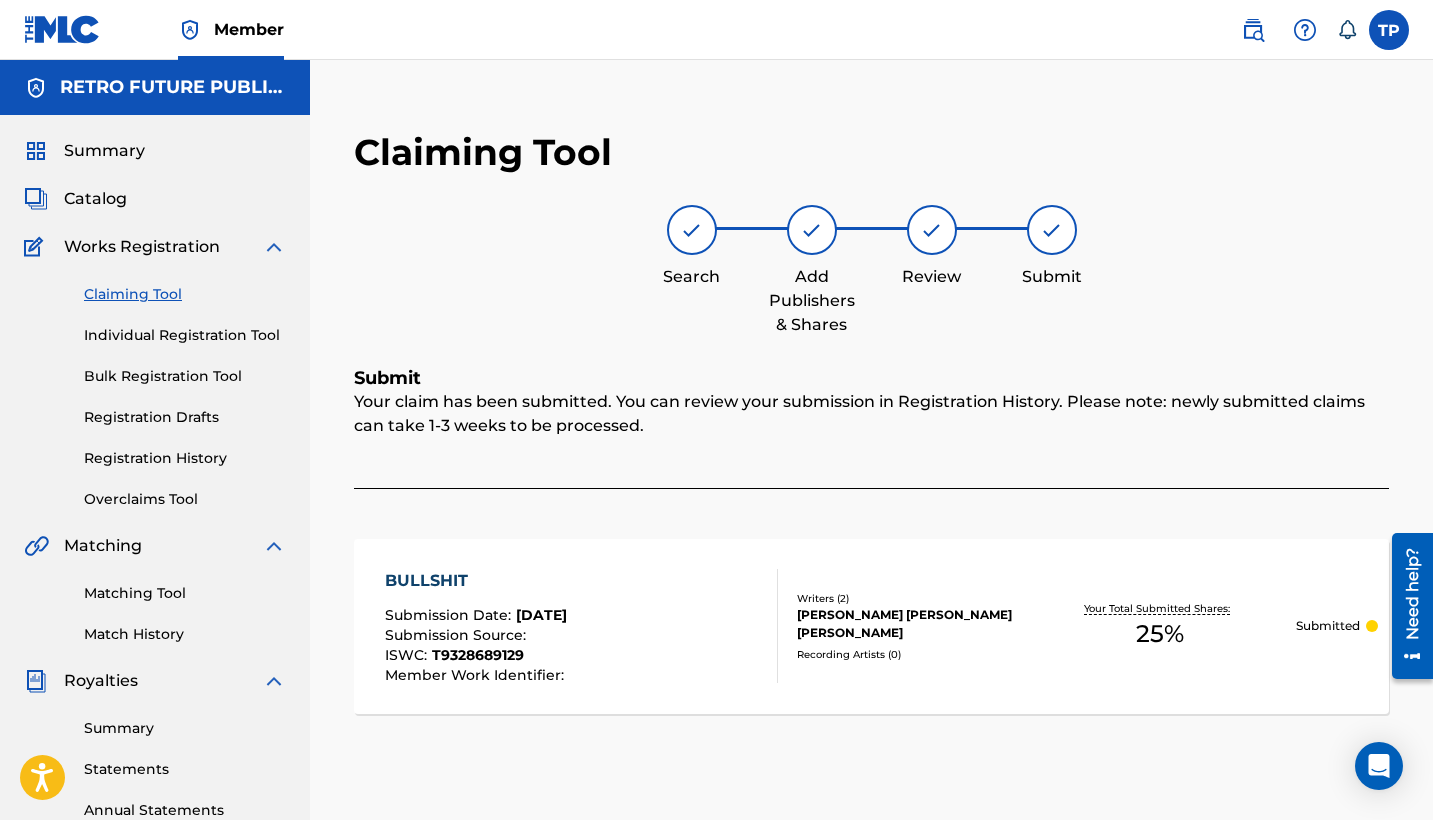 scroll, scrollTop: 0, scrollLeft: 0, axis: both 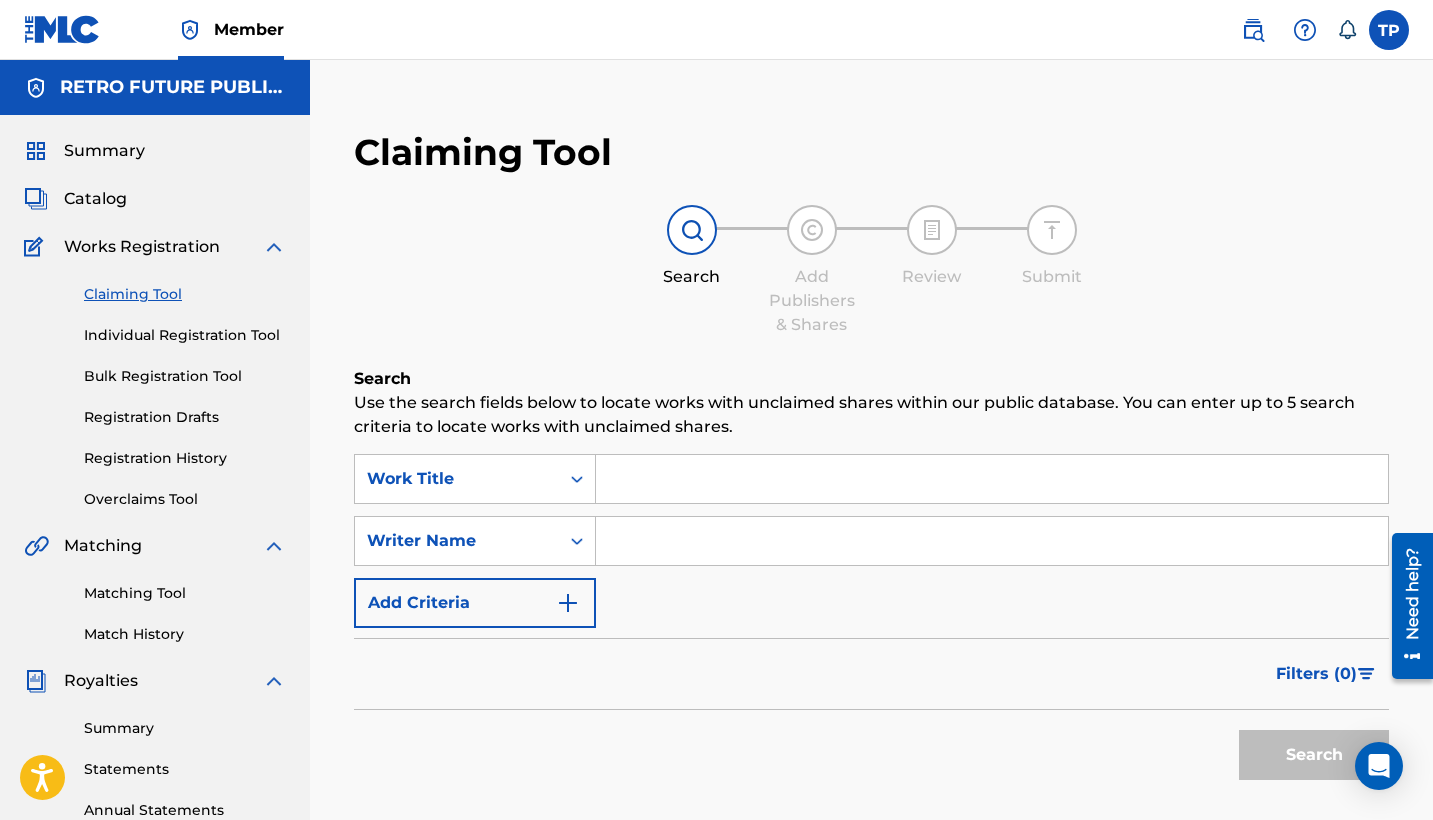 click at bounding box center (992, 541) 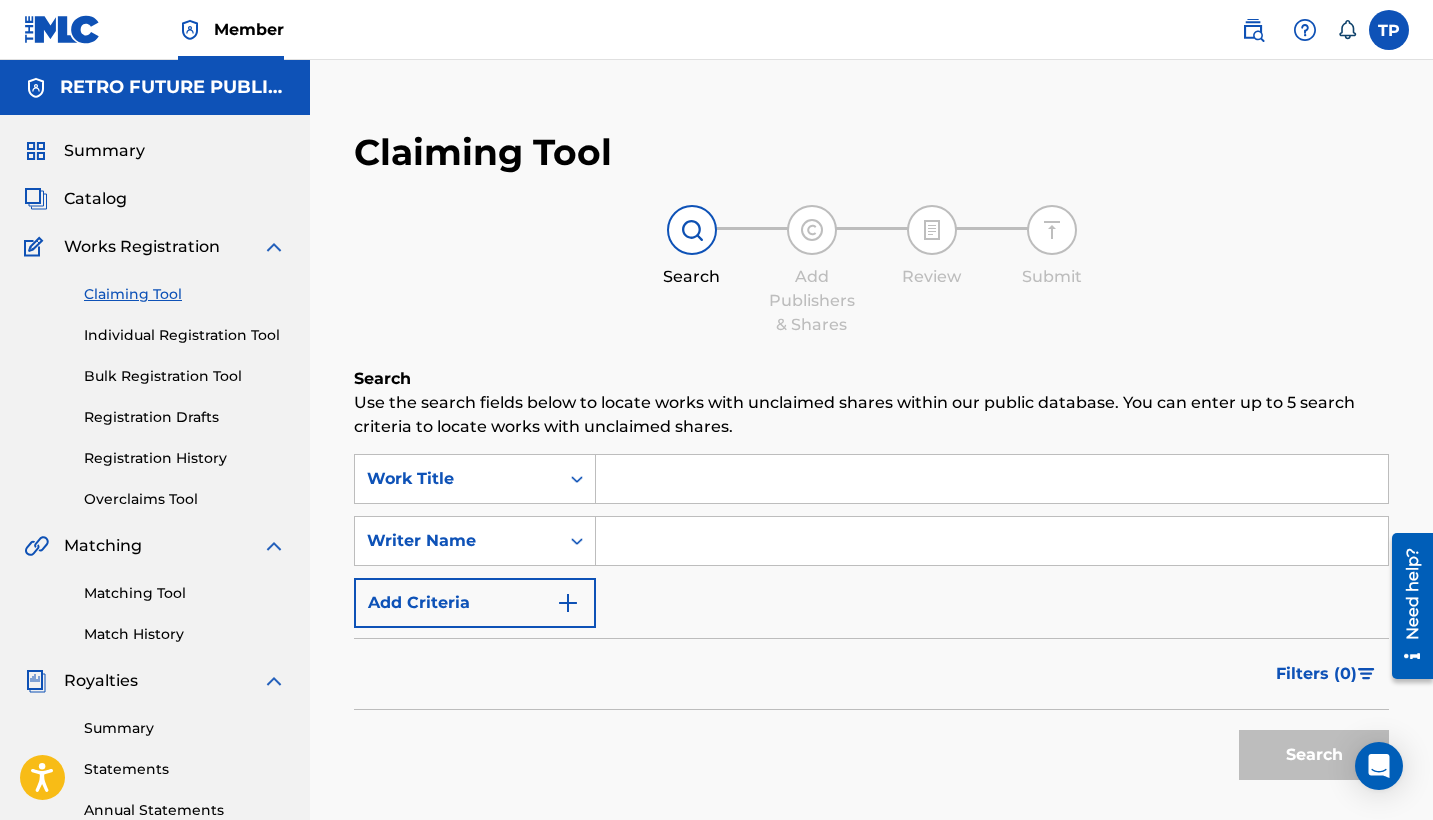 paste on "TEDDY PENA" 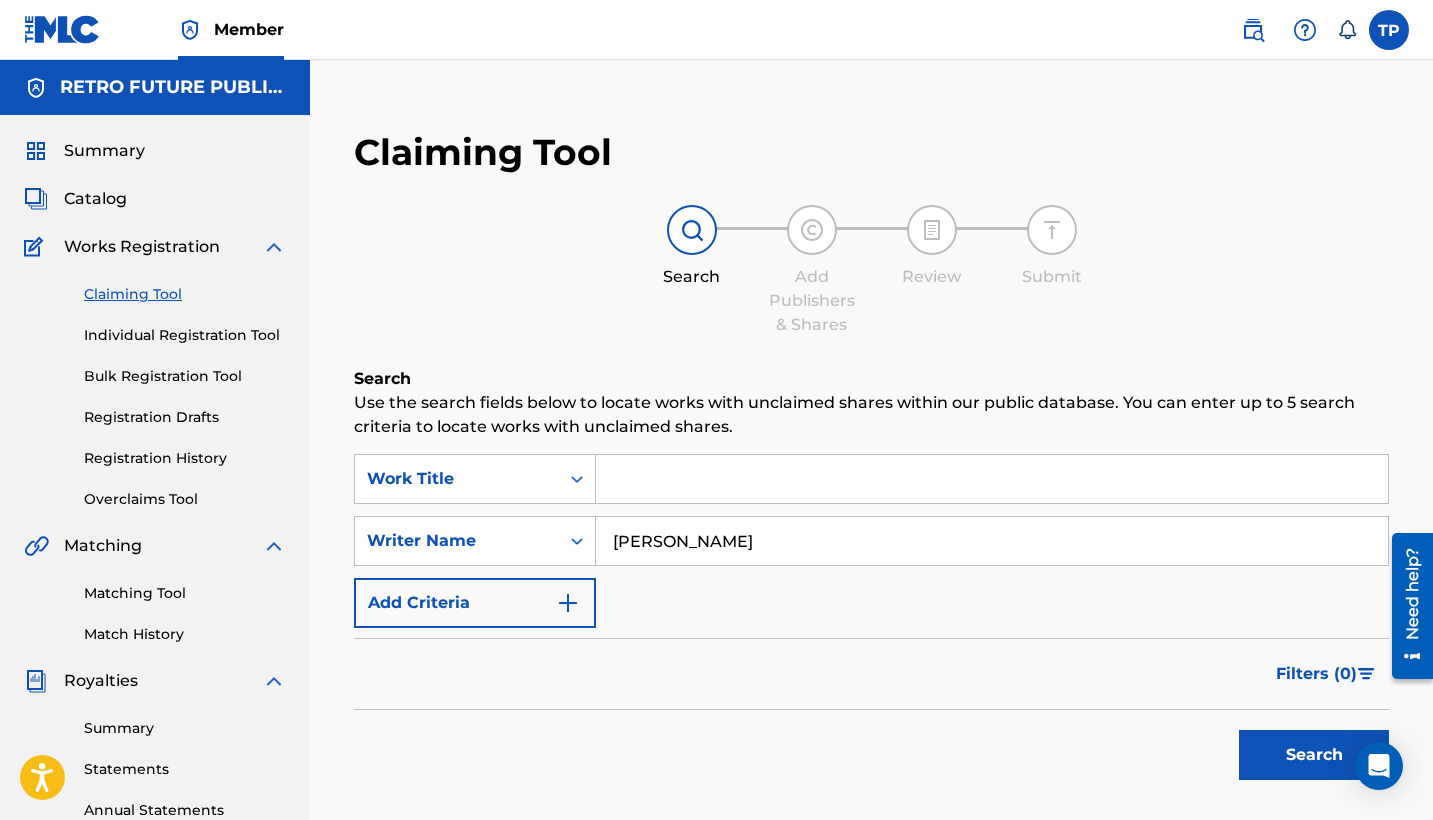 type on "TEDDY PENA" 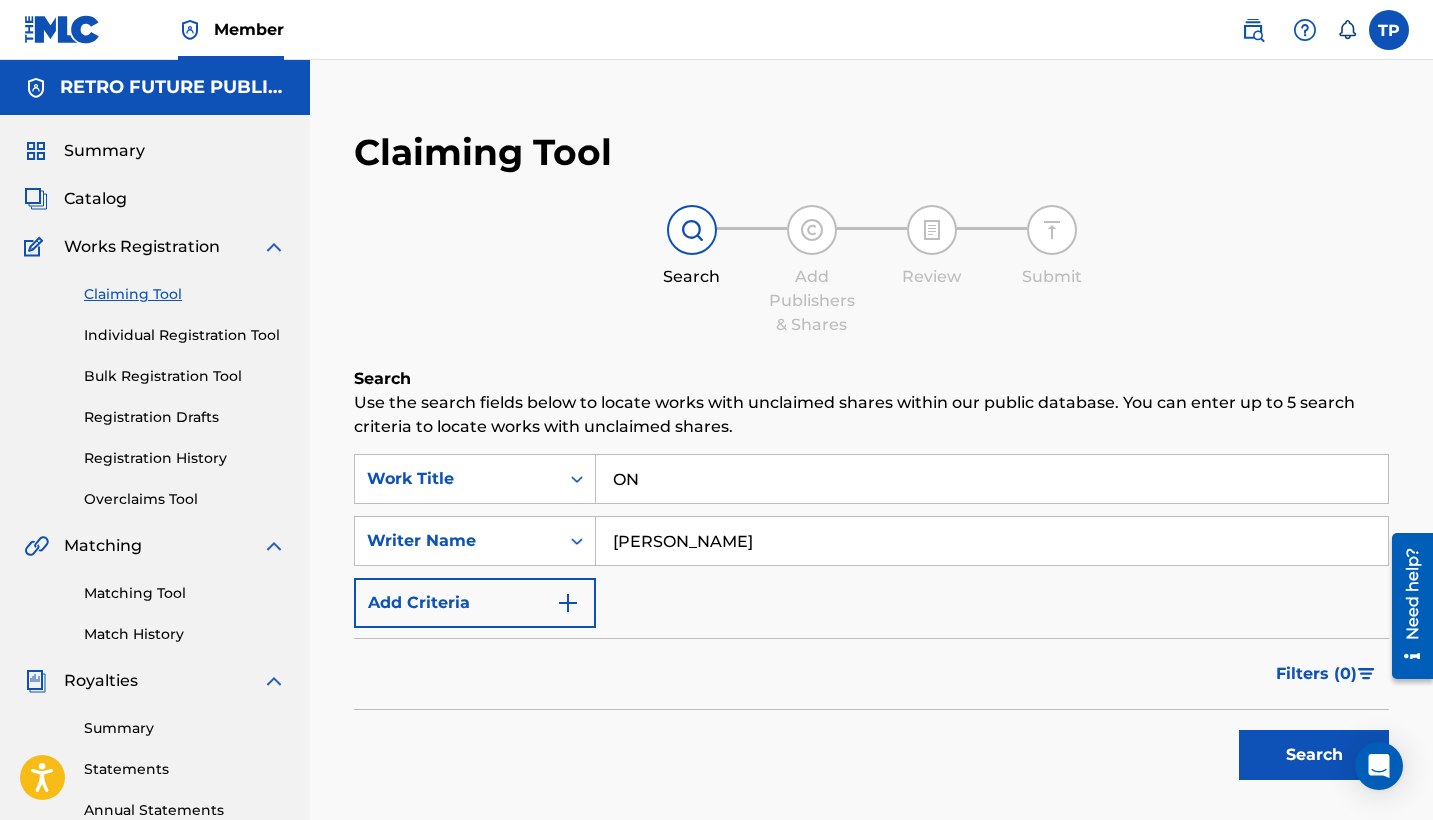 type on "ON" 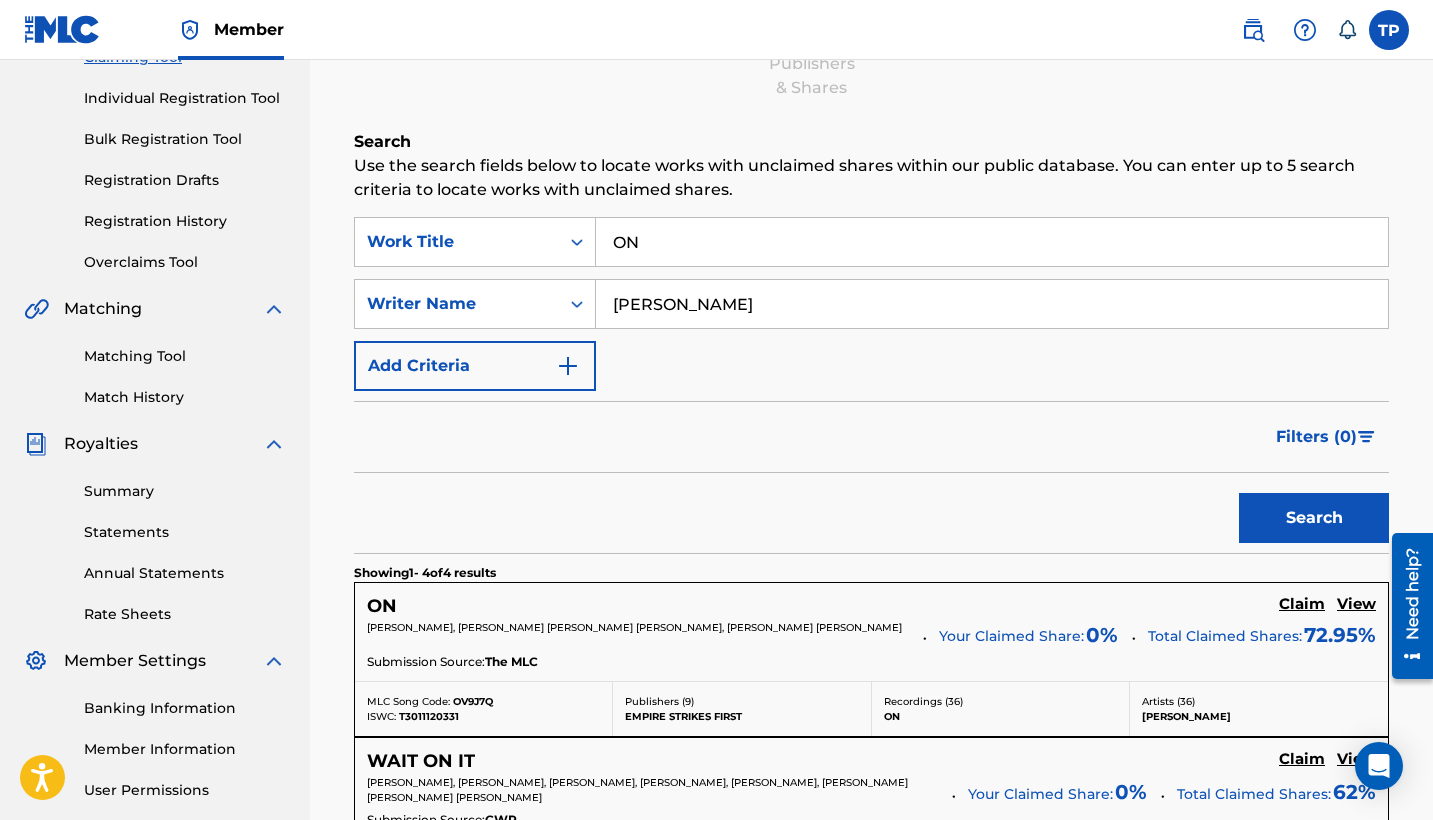 scroll, scrollTop: 268, scrollLeft: 0, axis: vertical 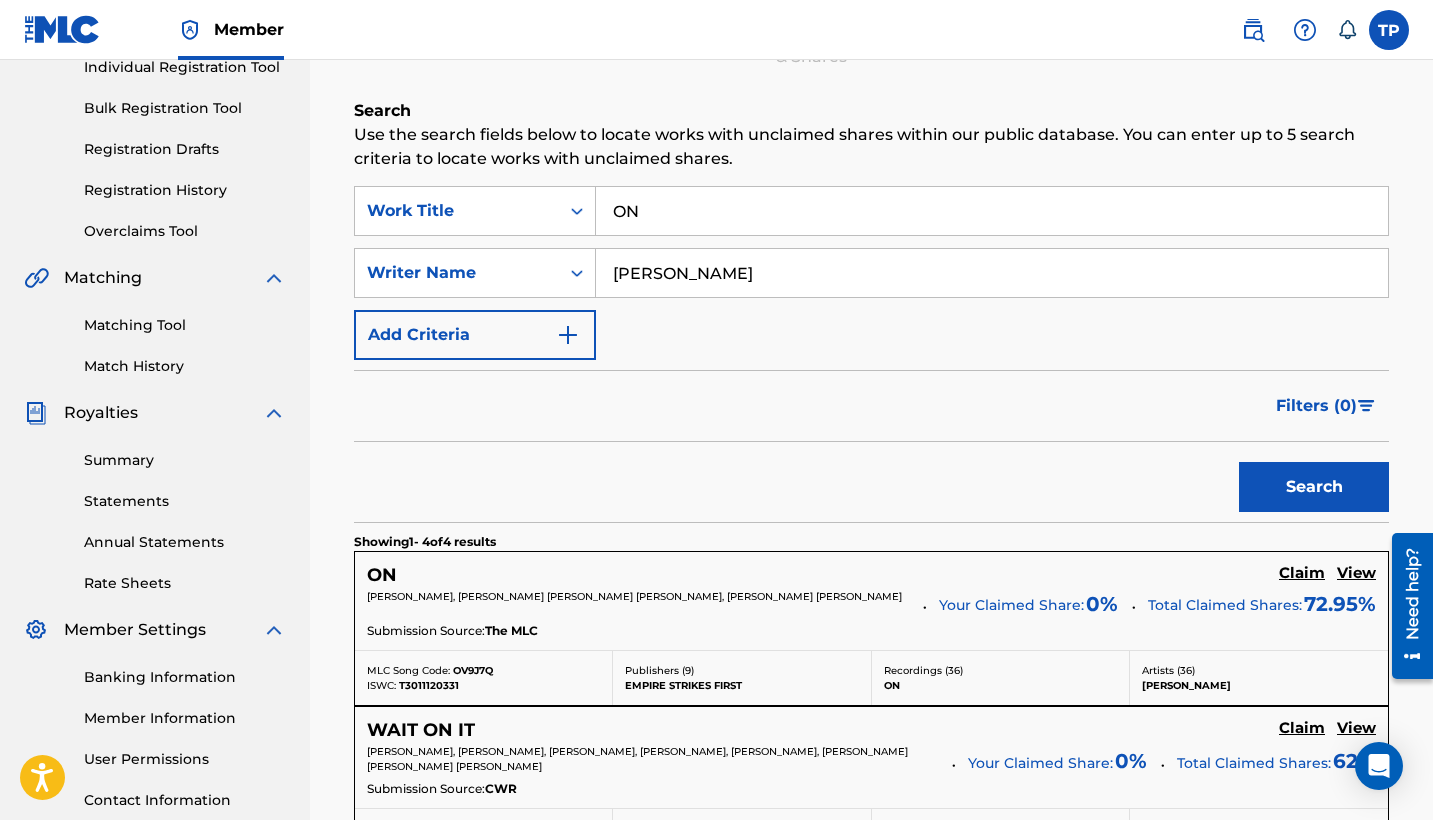 click on "Claim" at bounding box center [1302, 573] 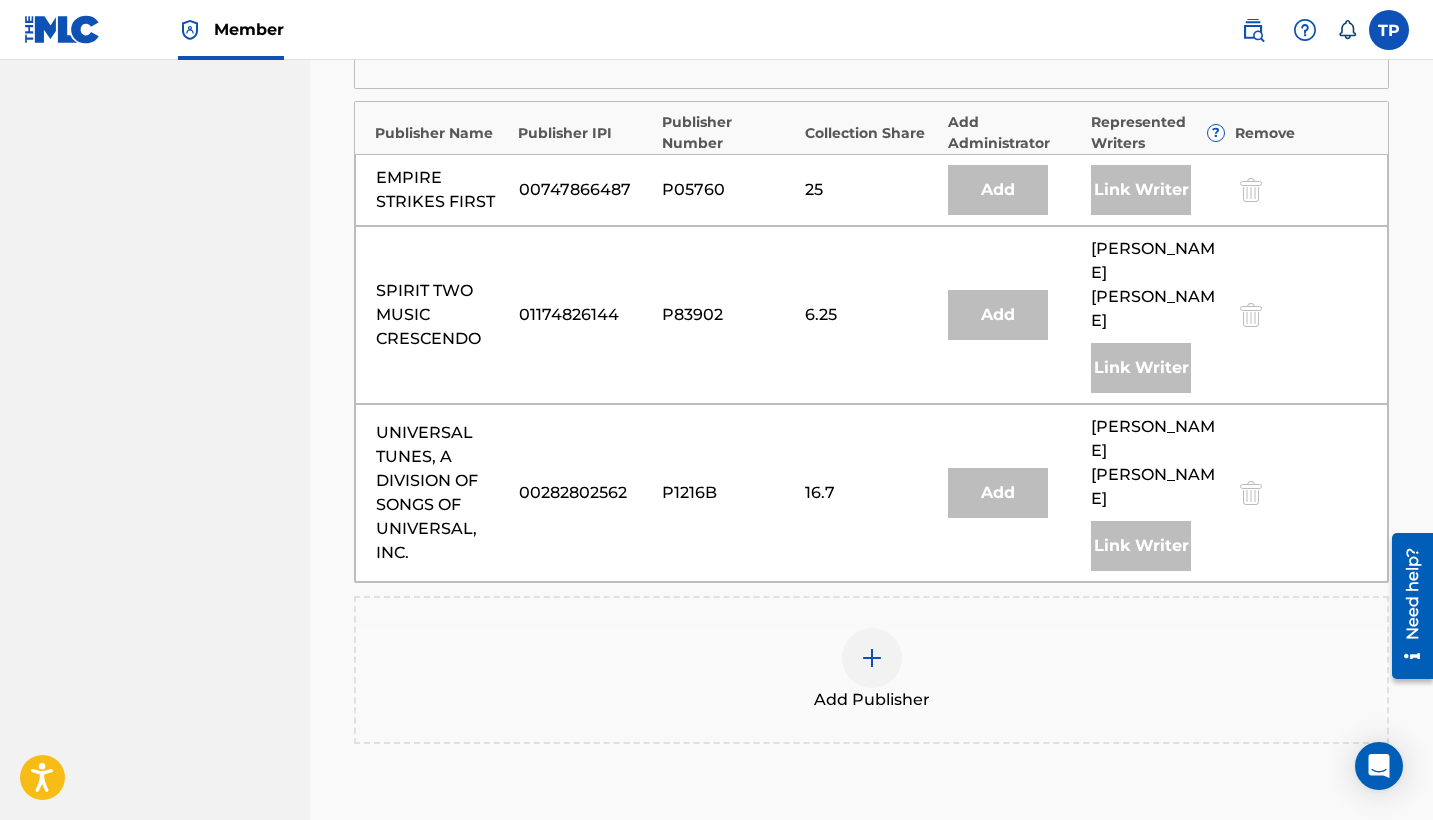 scroll, scrollTop: 1589, scrollLeft: 0, axis: vertical 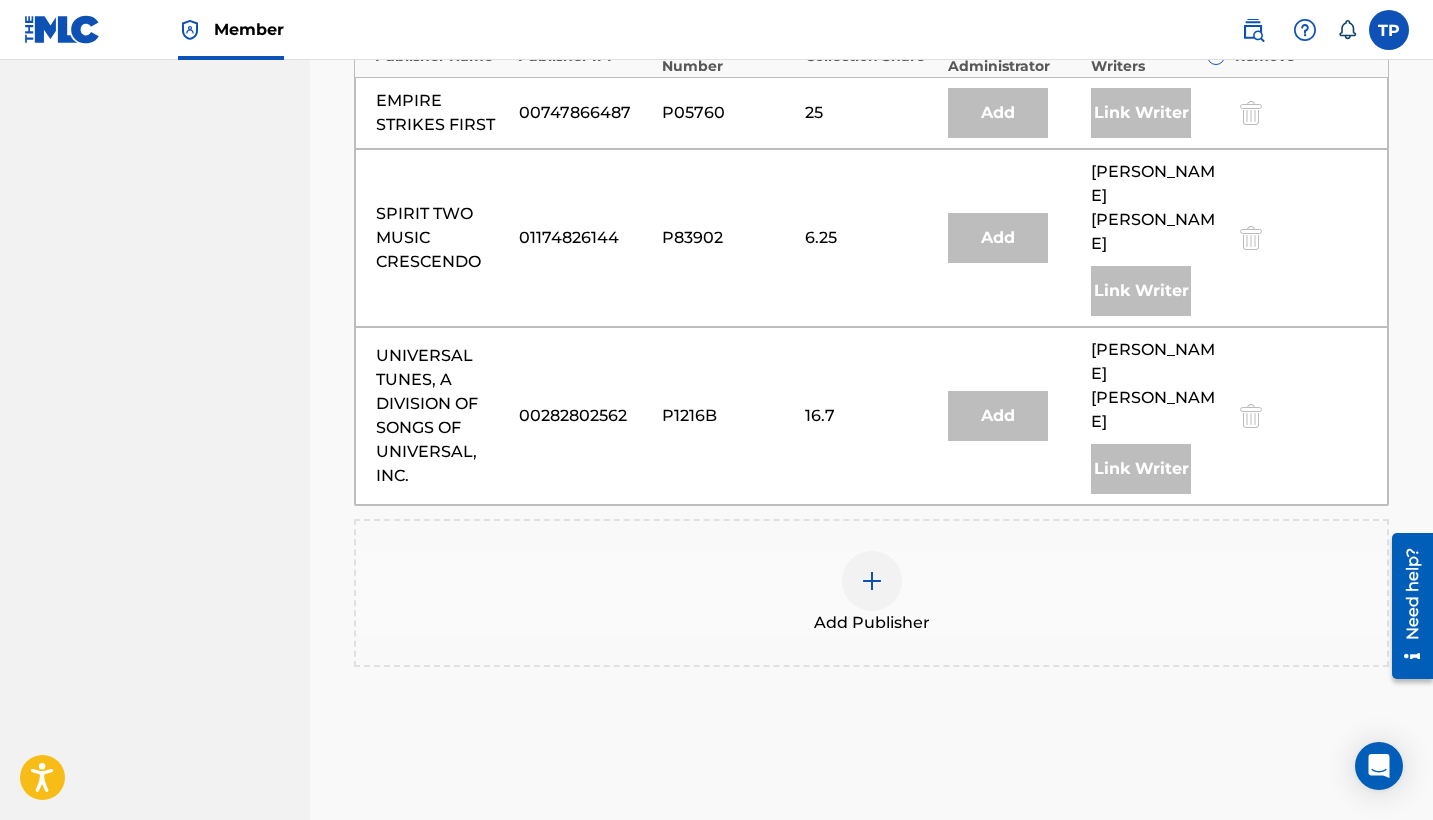 click at bounding box center (872, 581) 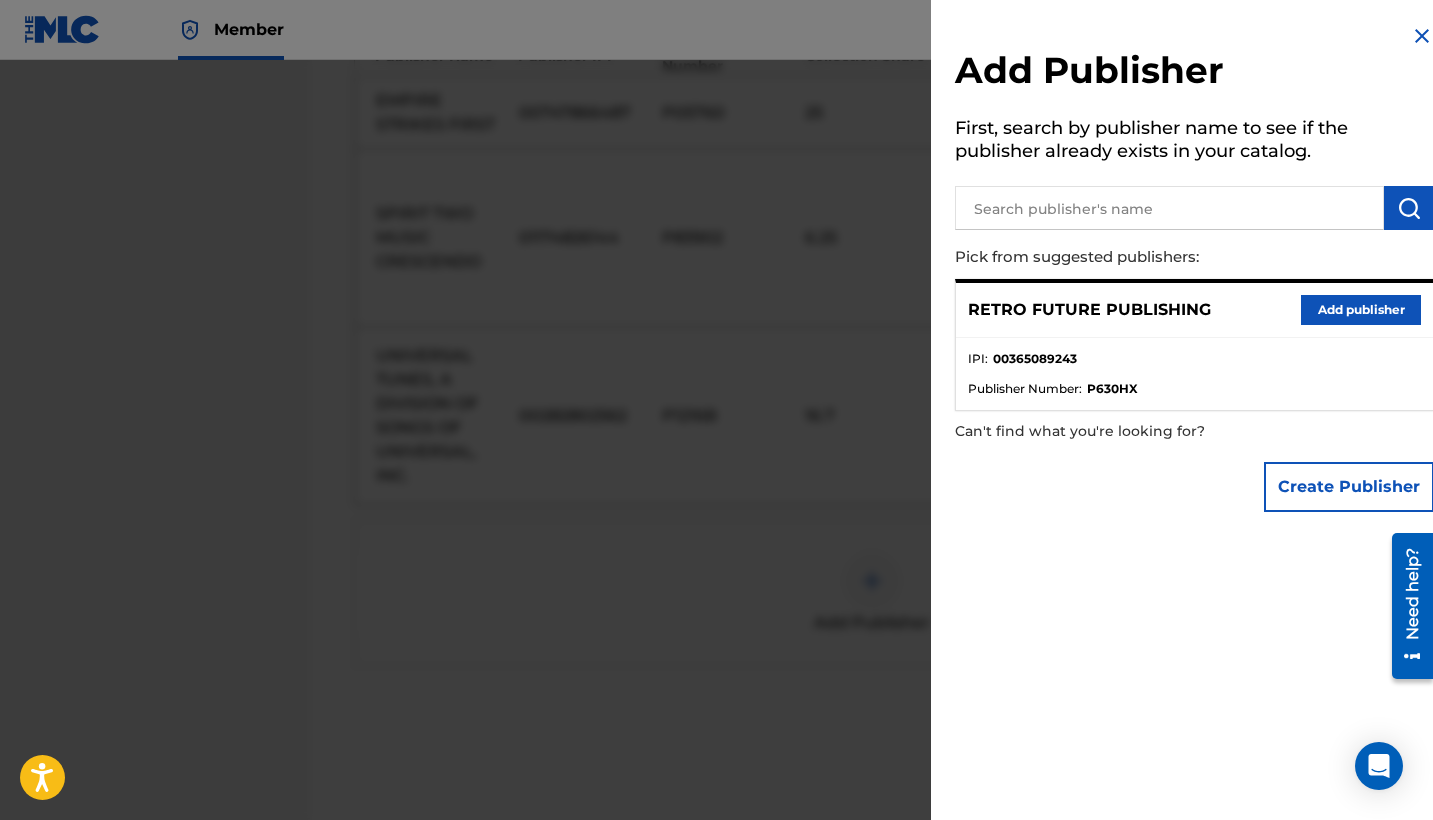 click on "Add publisher" at bounding box center (1361, 310) 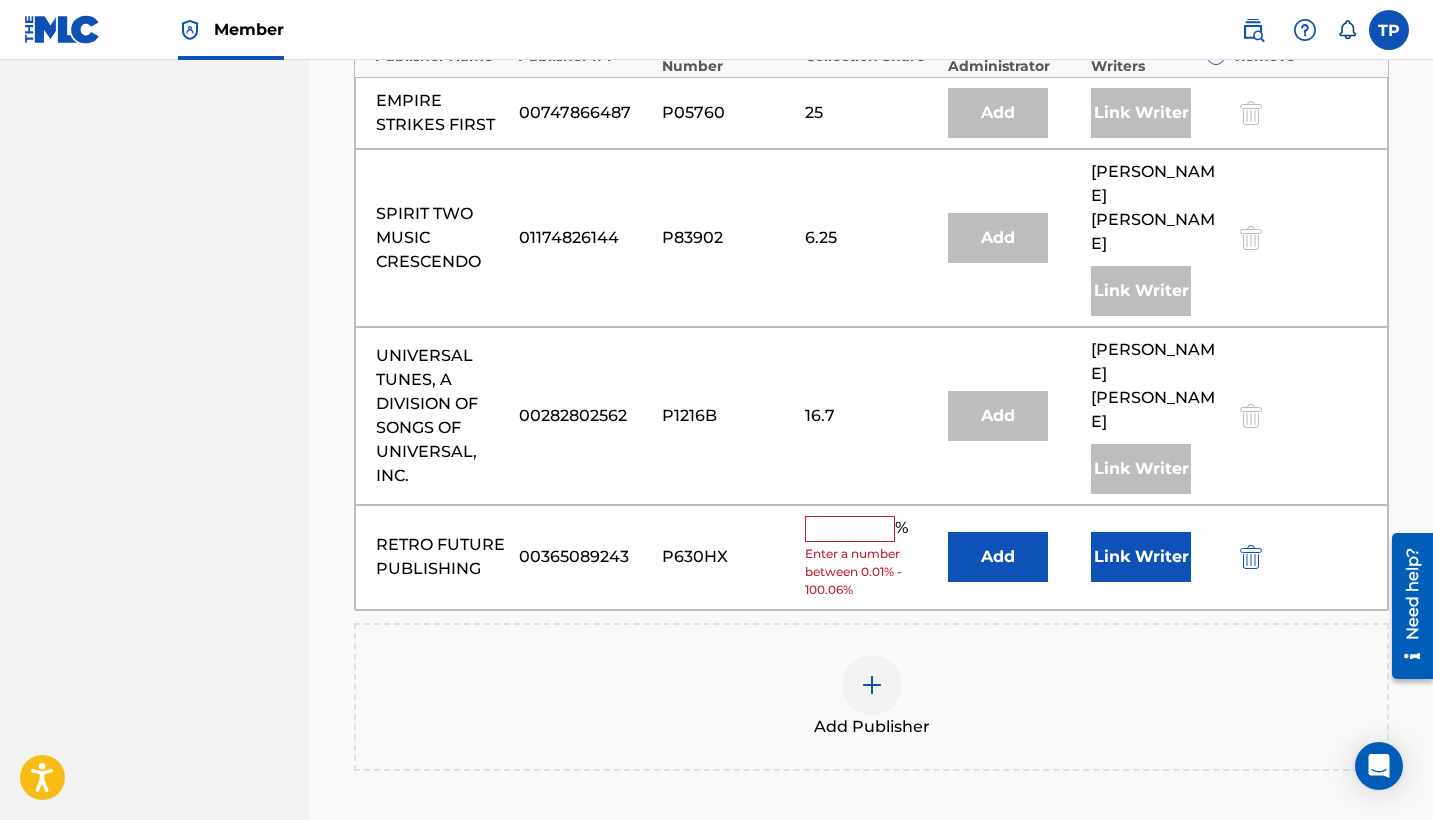 click at bounding box center [850, 529] 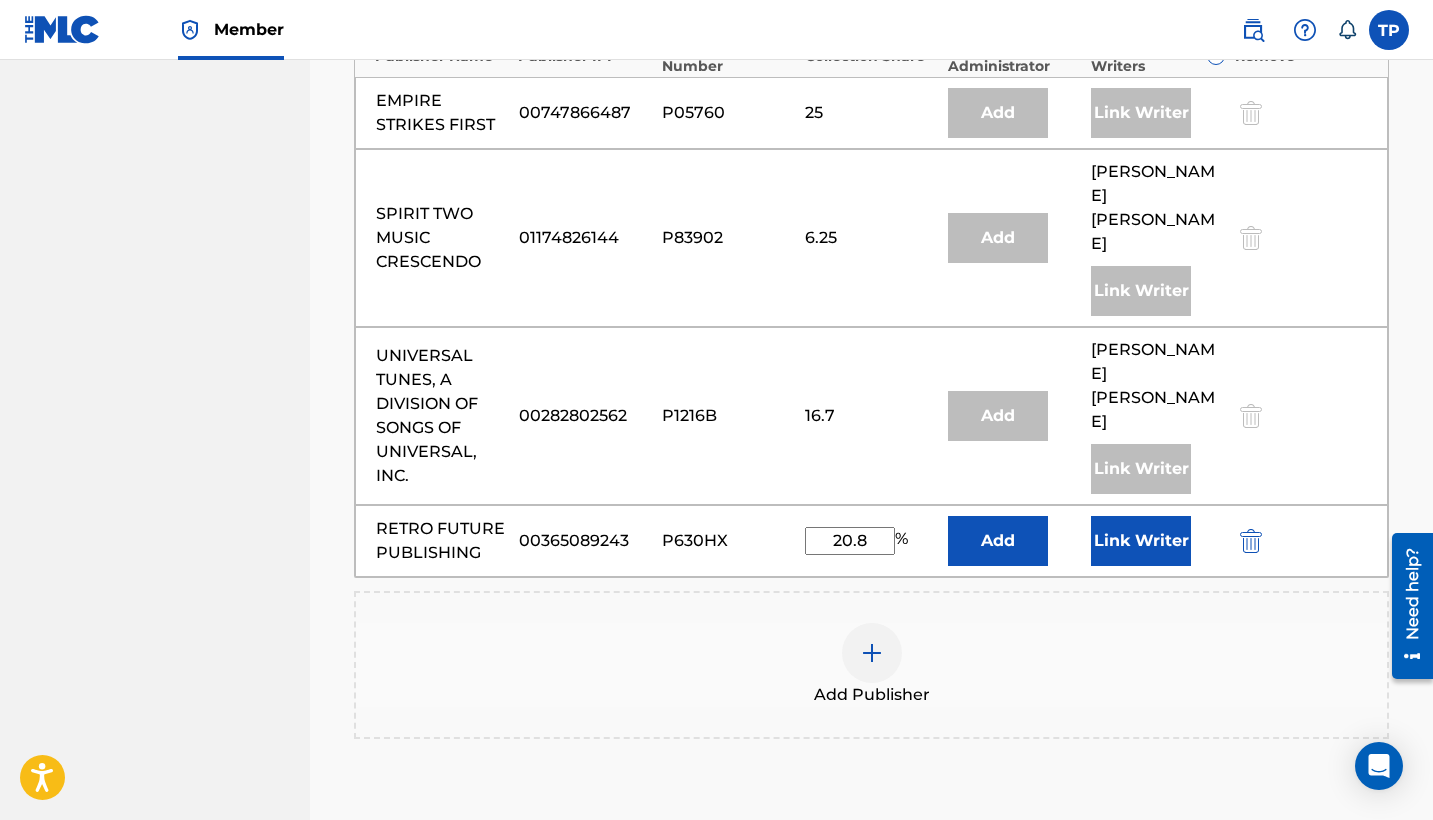 type on "20.8" 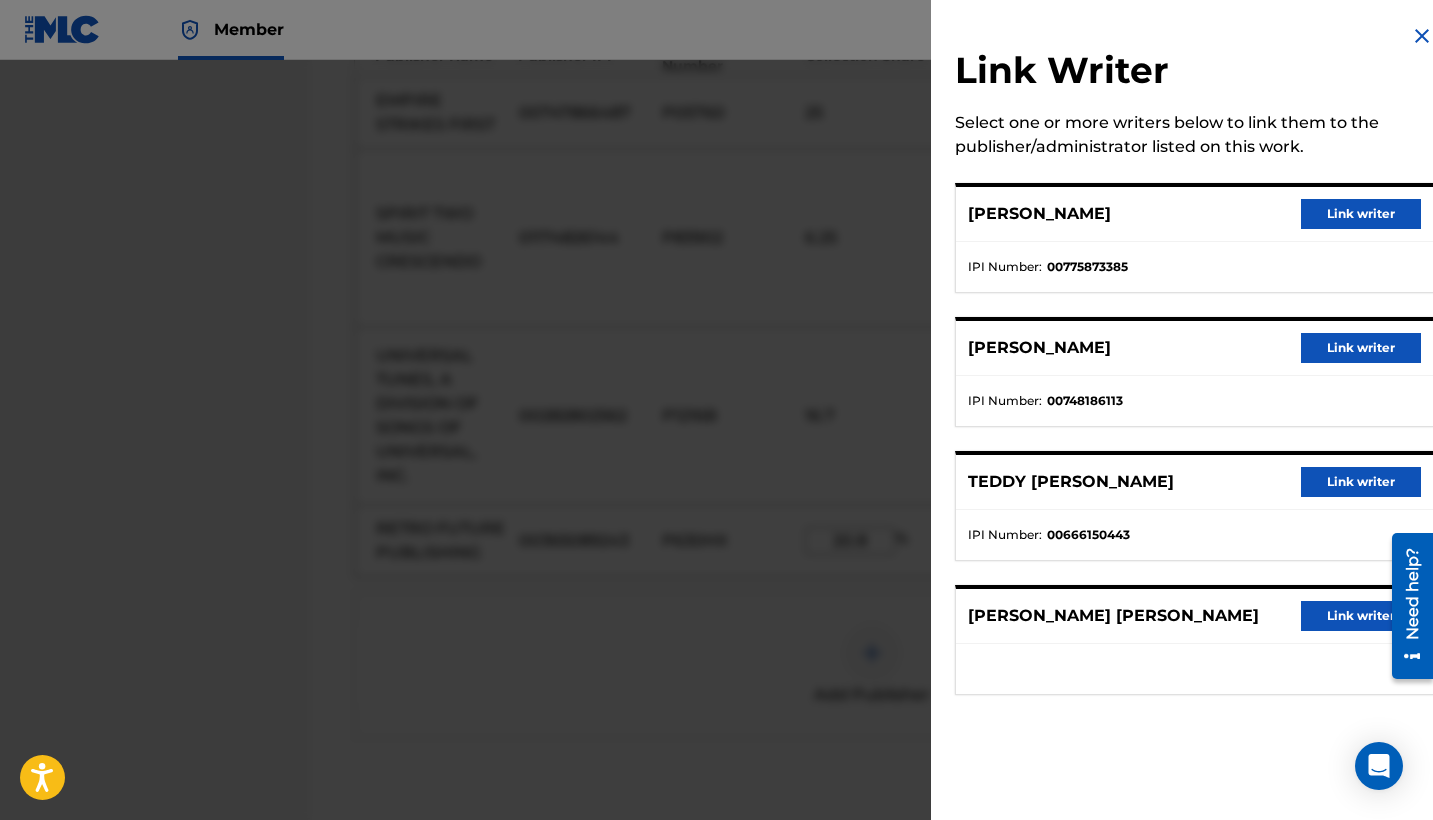 click on "Link writer" at bounding box center (1361, 482) 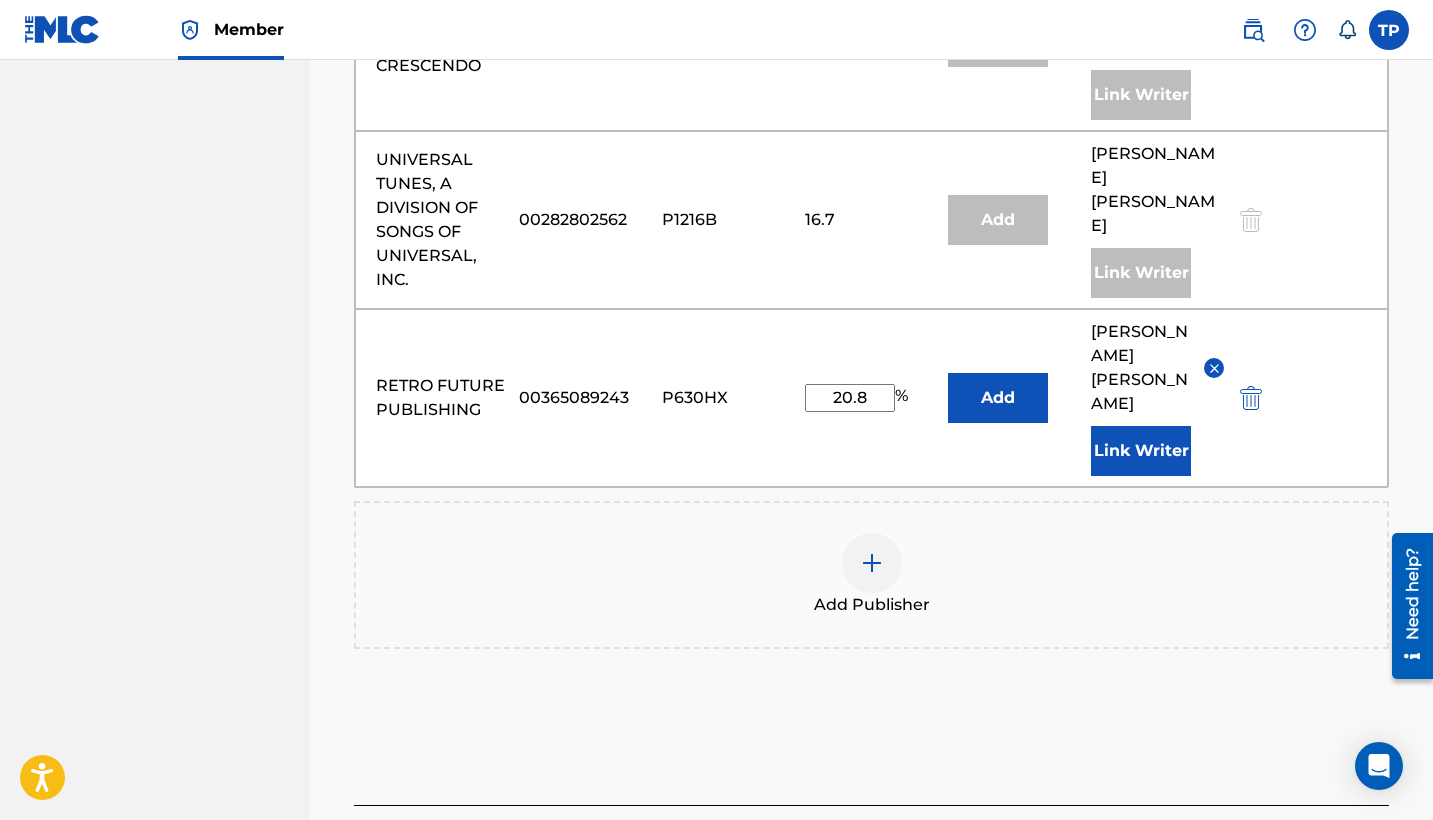 click on "Next" at bounding box center [1329, 851] 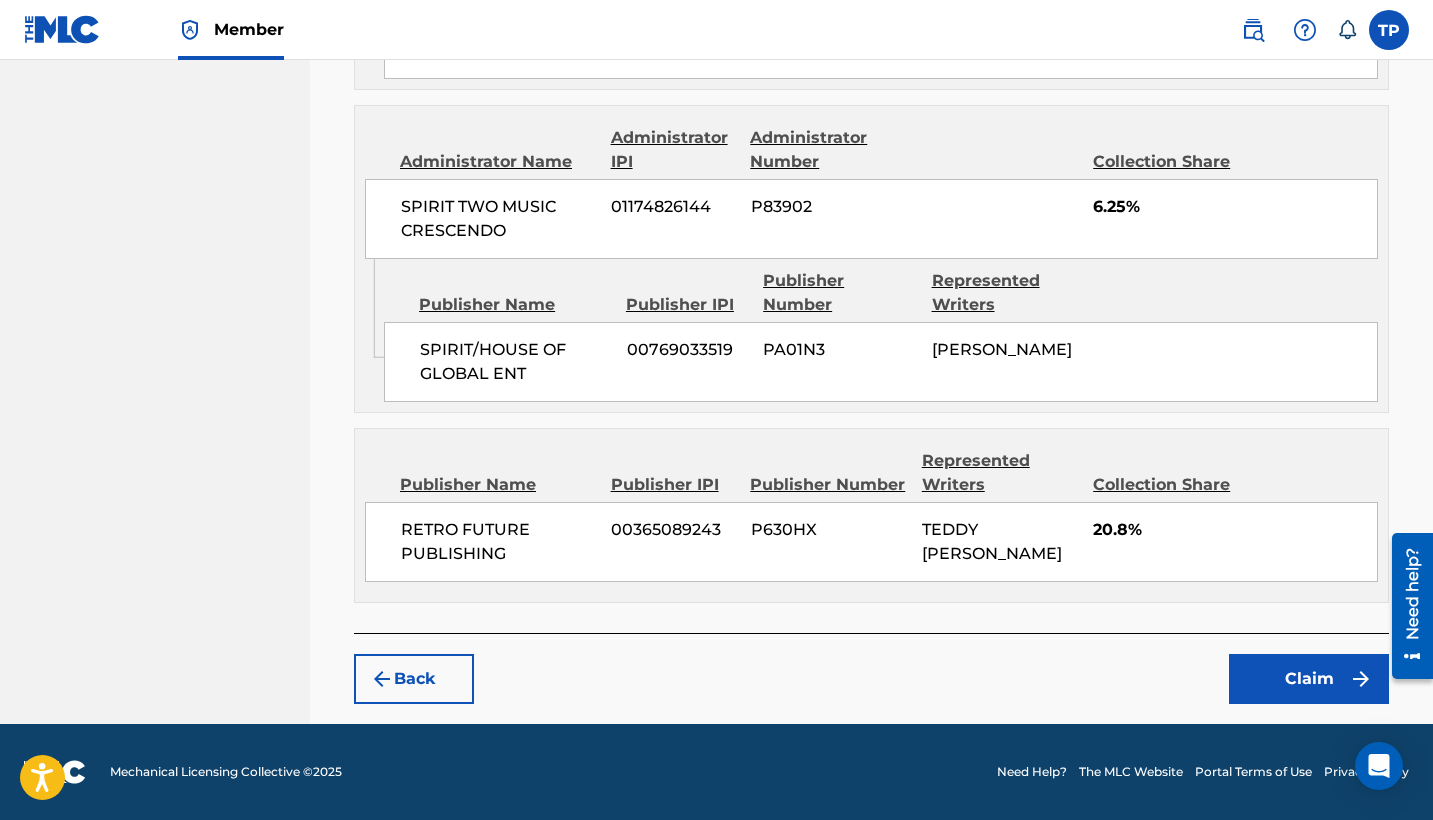 scroll, scrollTop: 2054, scrollLeft: 0, axis: vertical 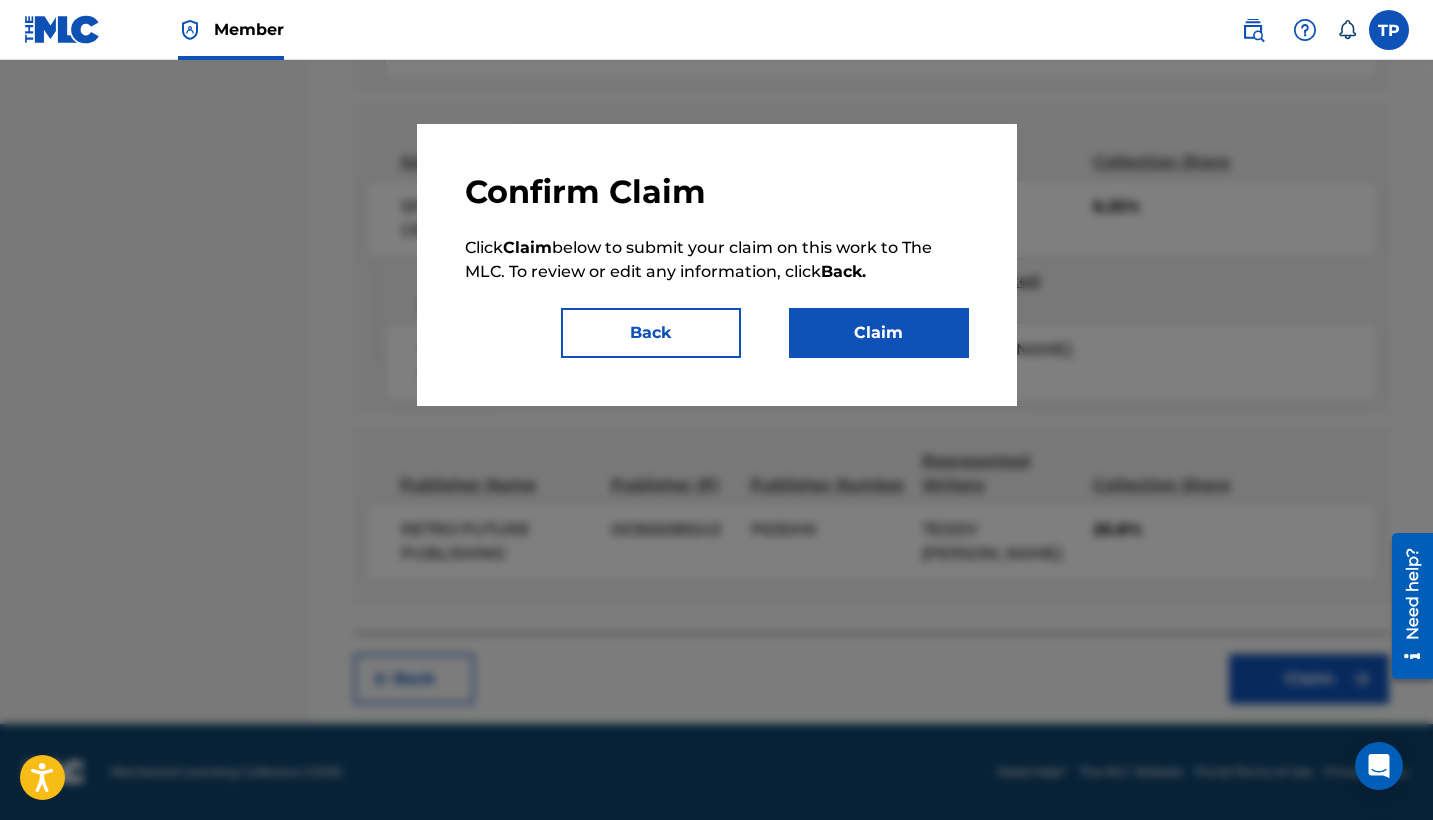 click on "Claim" at bounding box center (879, 333) 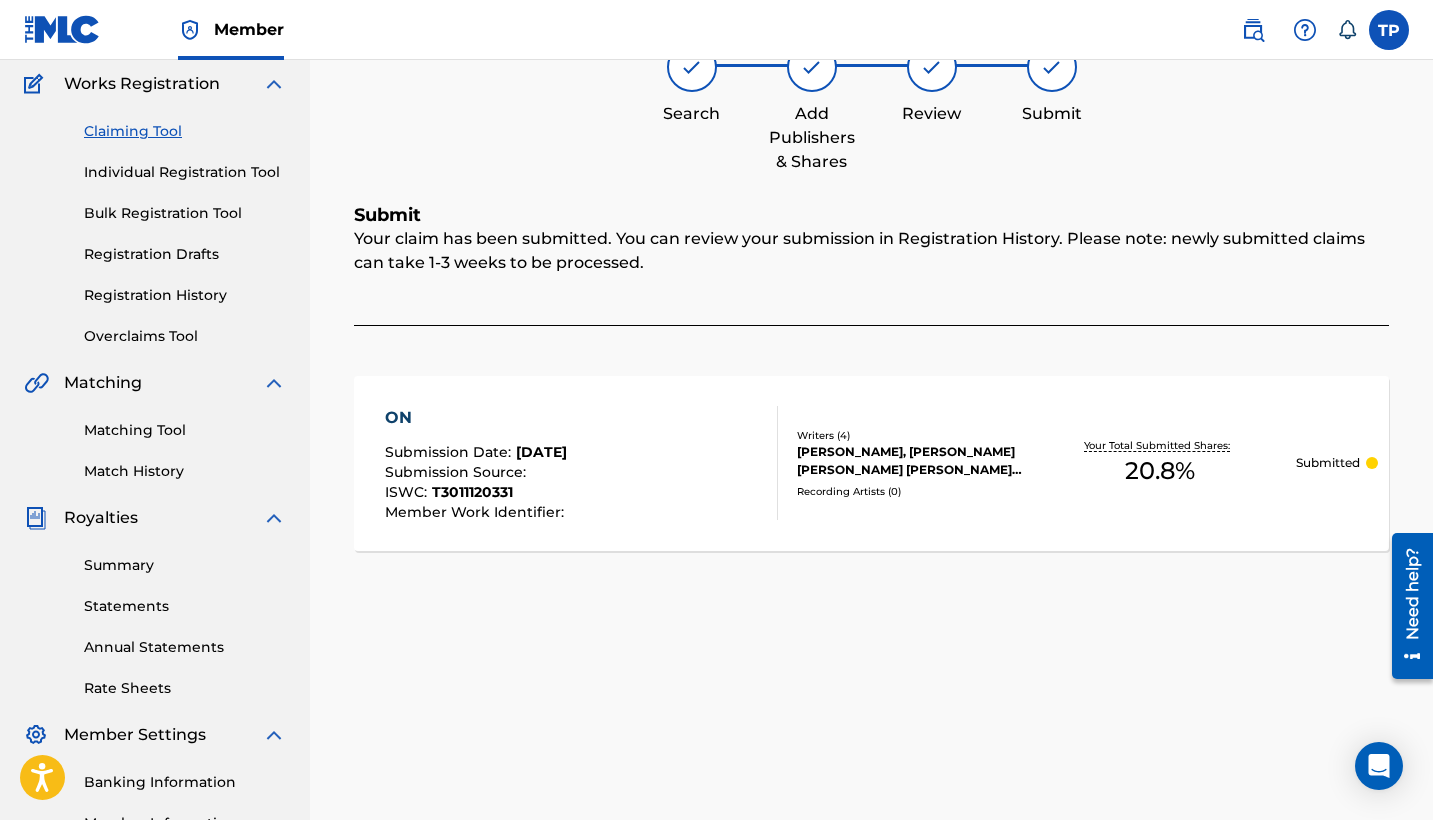 scroll, scrollTop: 49, scrollLeft: 0, axis: vertical 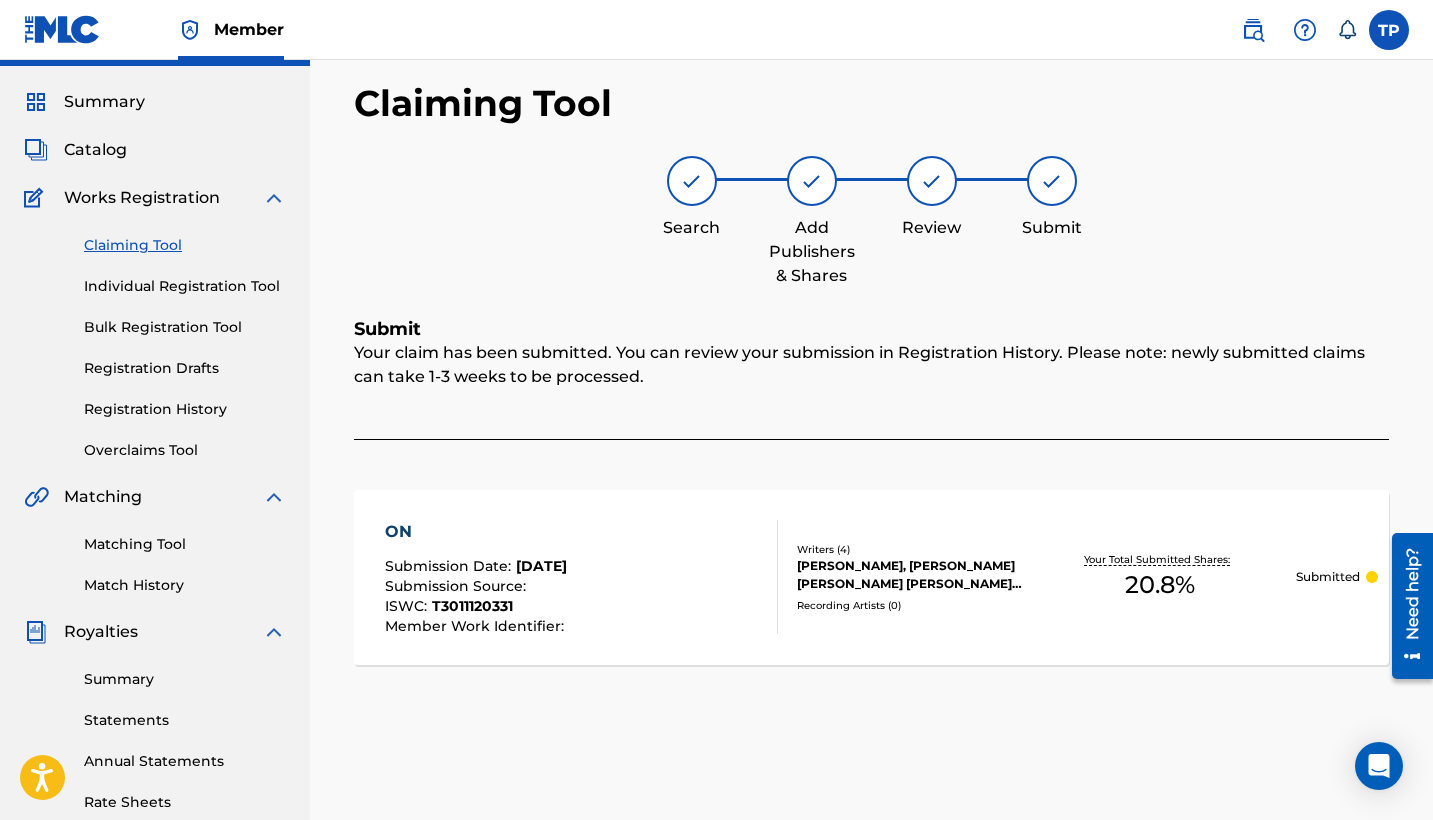 click on "Claiming Tool" at bounding box center [185, 245] 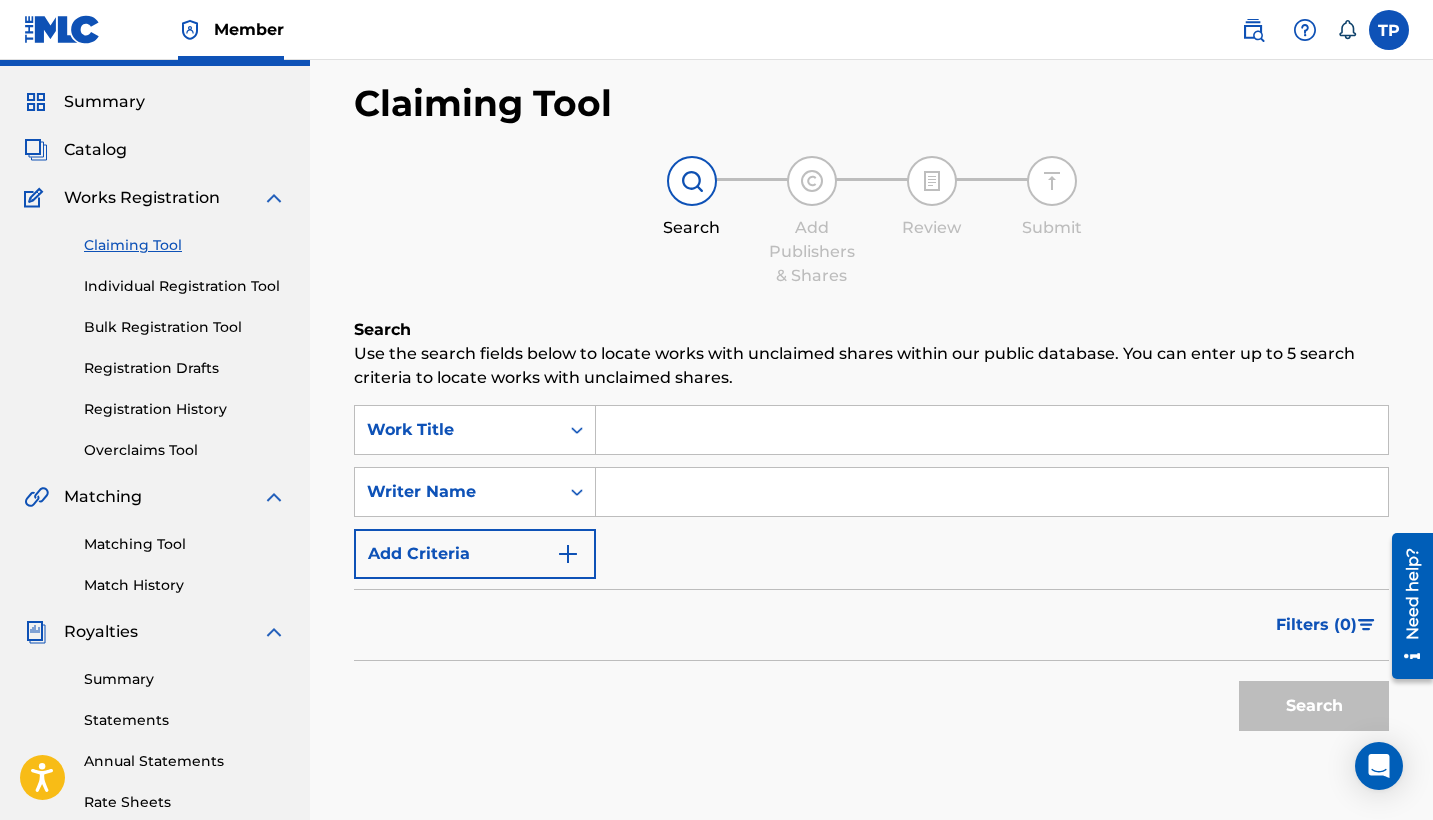 scroll, scrollTop: 0, scrollLeft: 0, axis: both 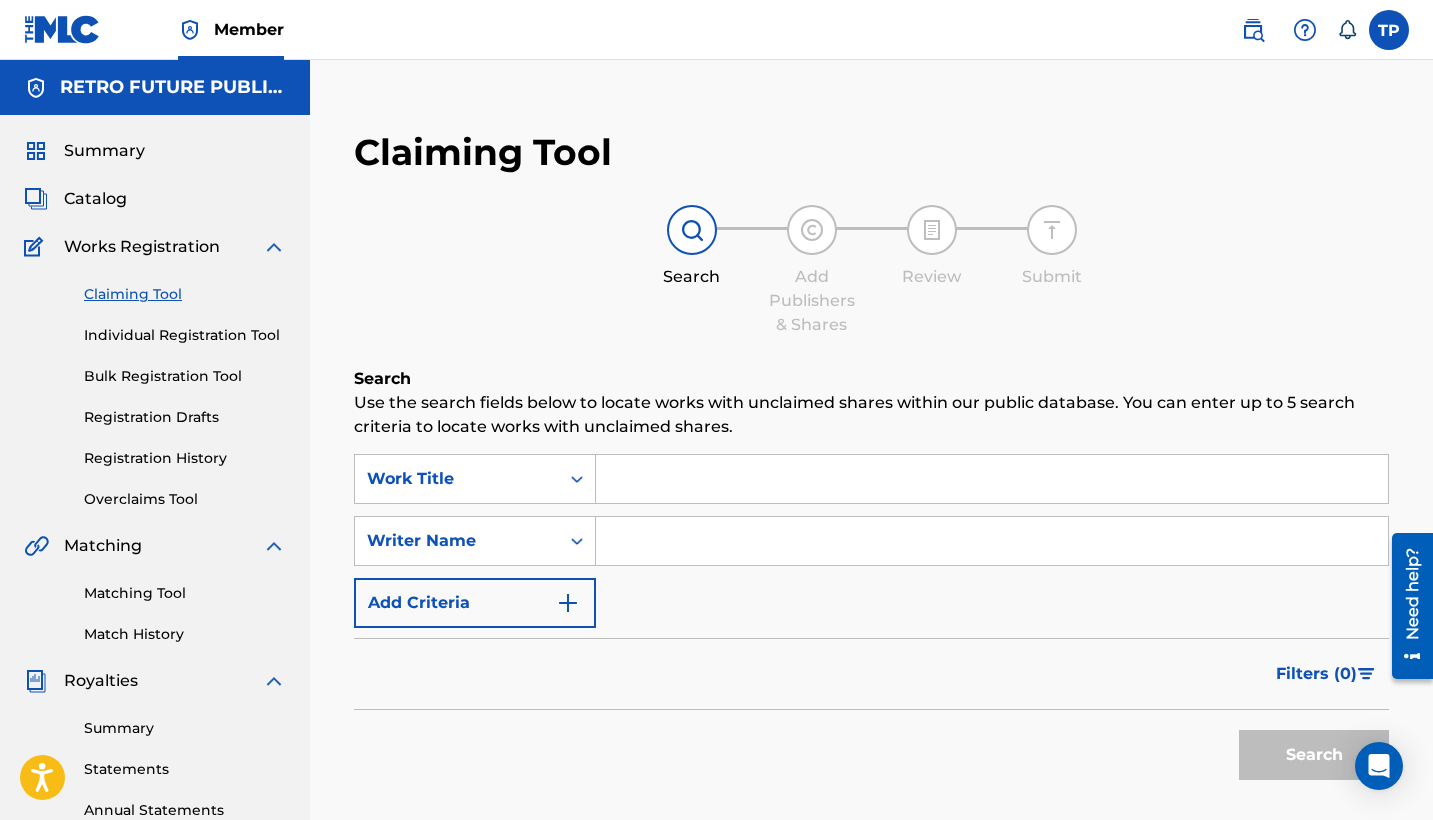click at bounding box center [992, 541] 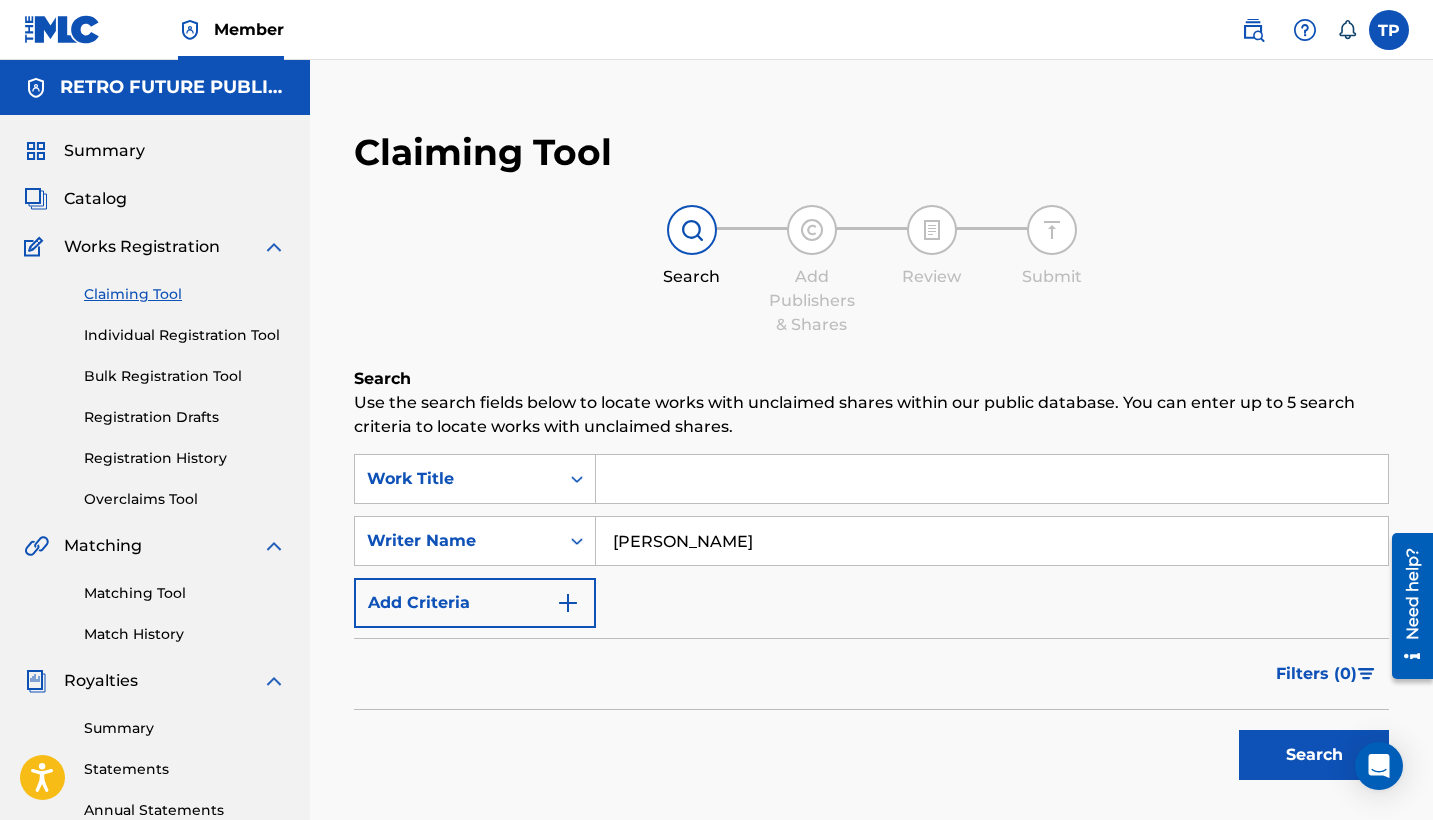type on "TEDDY PENA" 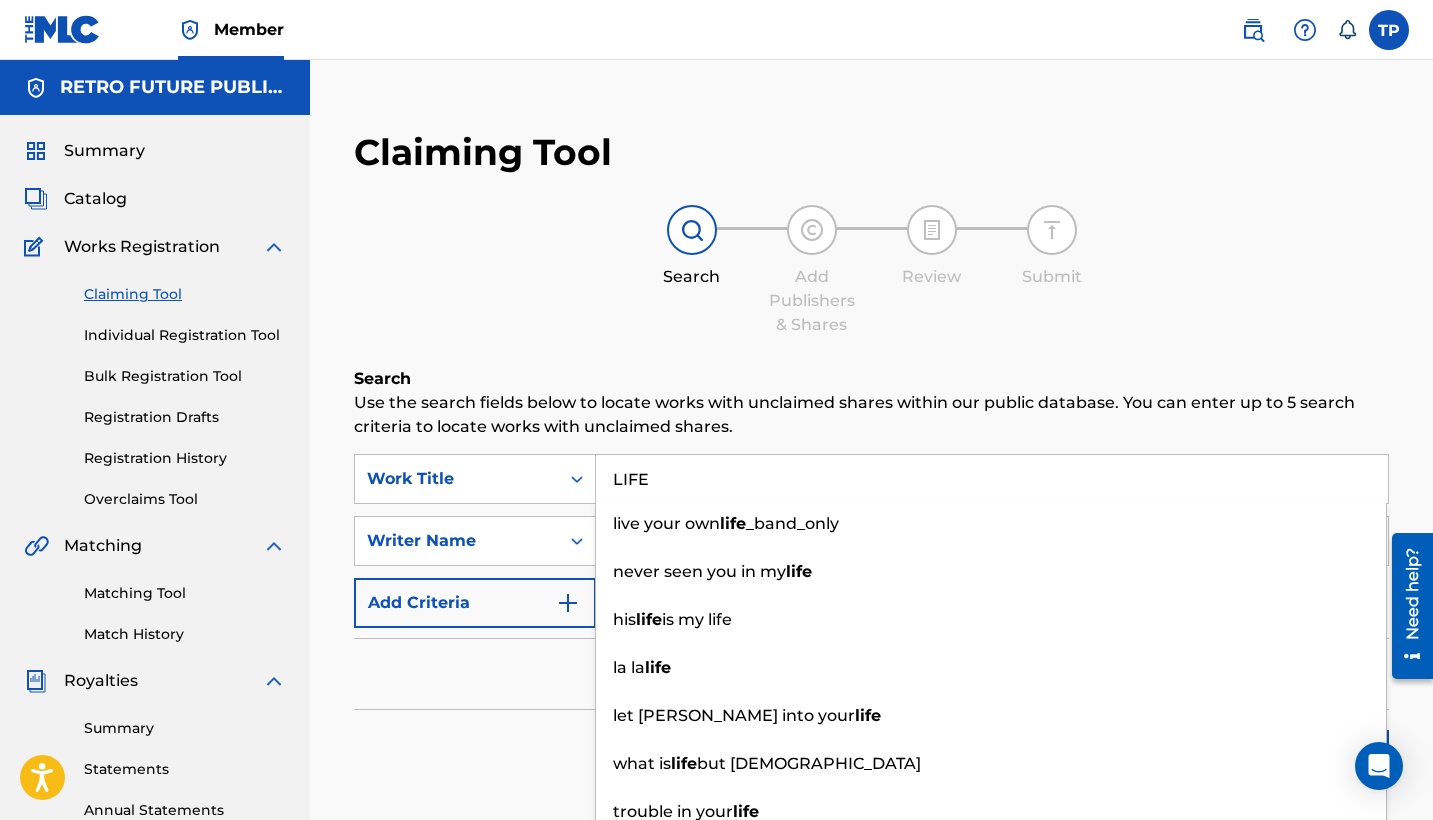 type on "LIFE" 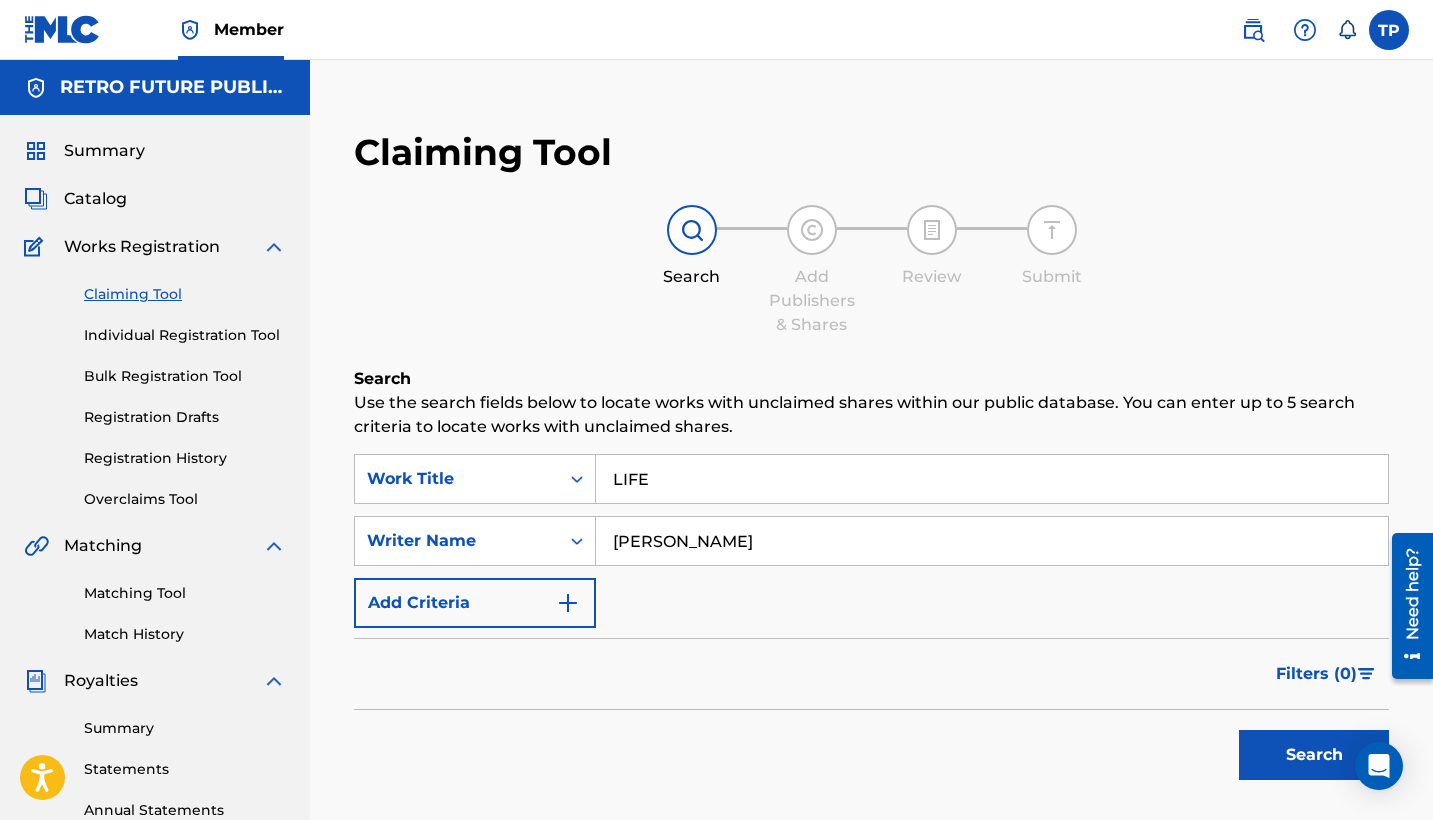 click on "Search" at bounding box center (1314, 755) 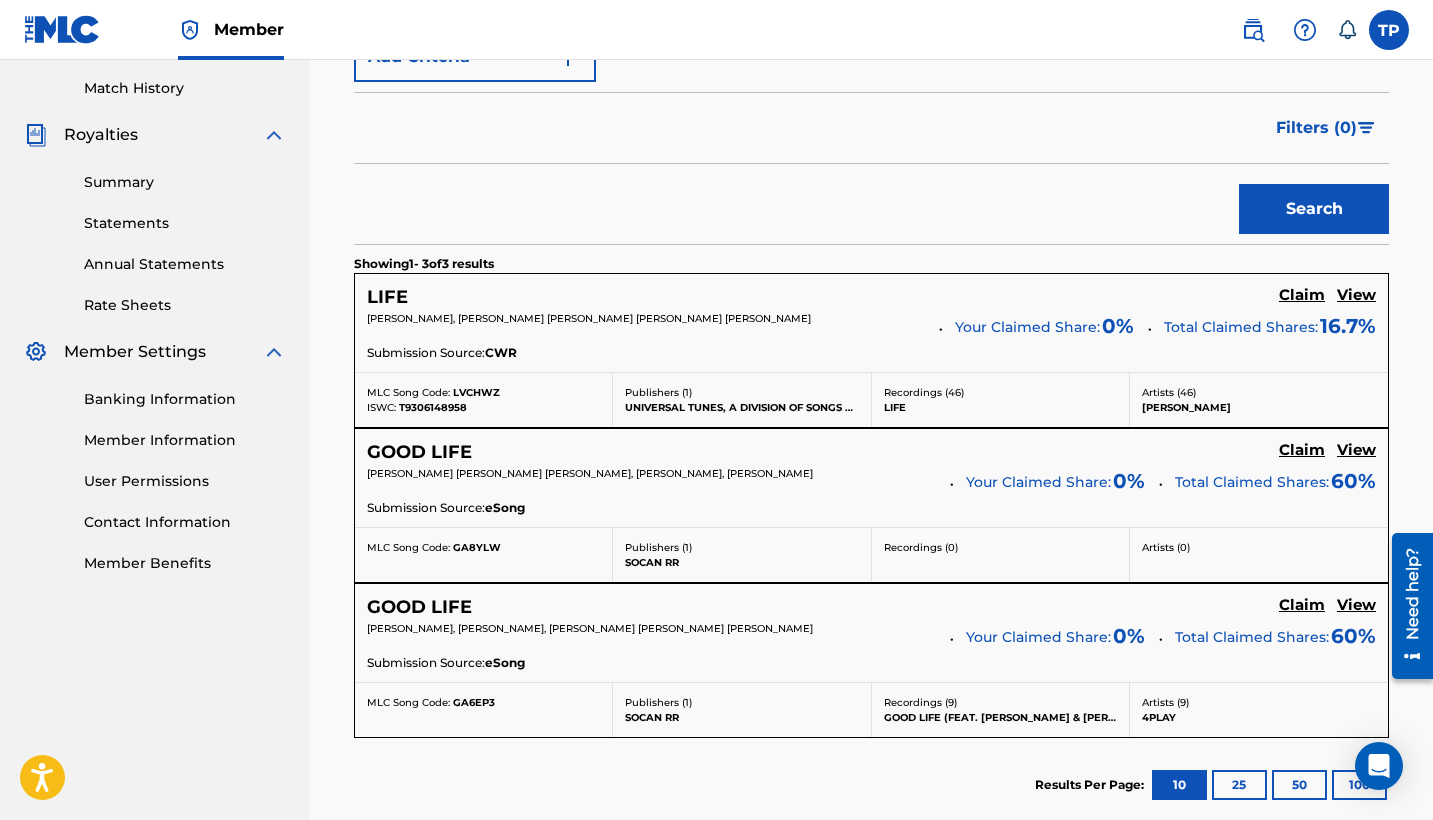 scroll, scrollTop: 555, scrollLeft: 0, axis: vertical 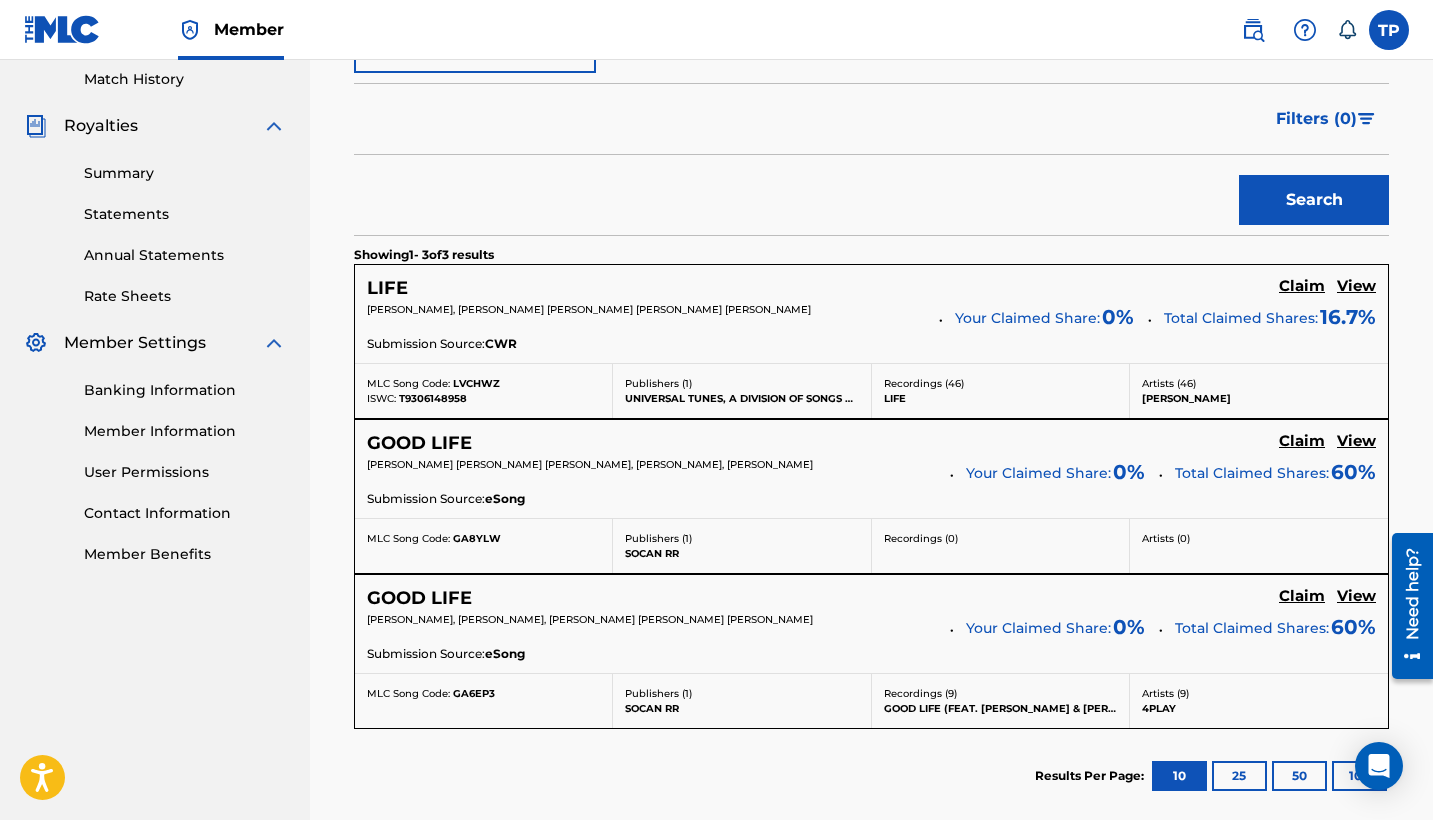 click on "Claim" at bounding box center (1302, 286) 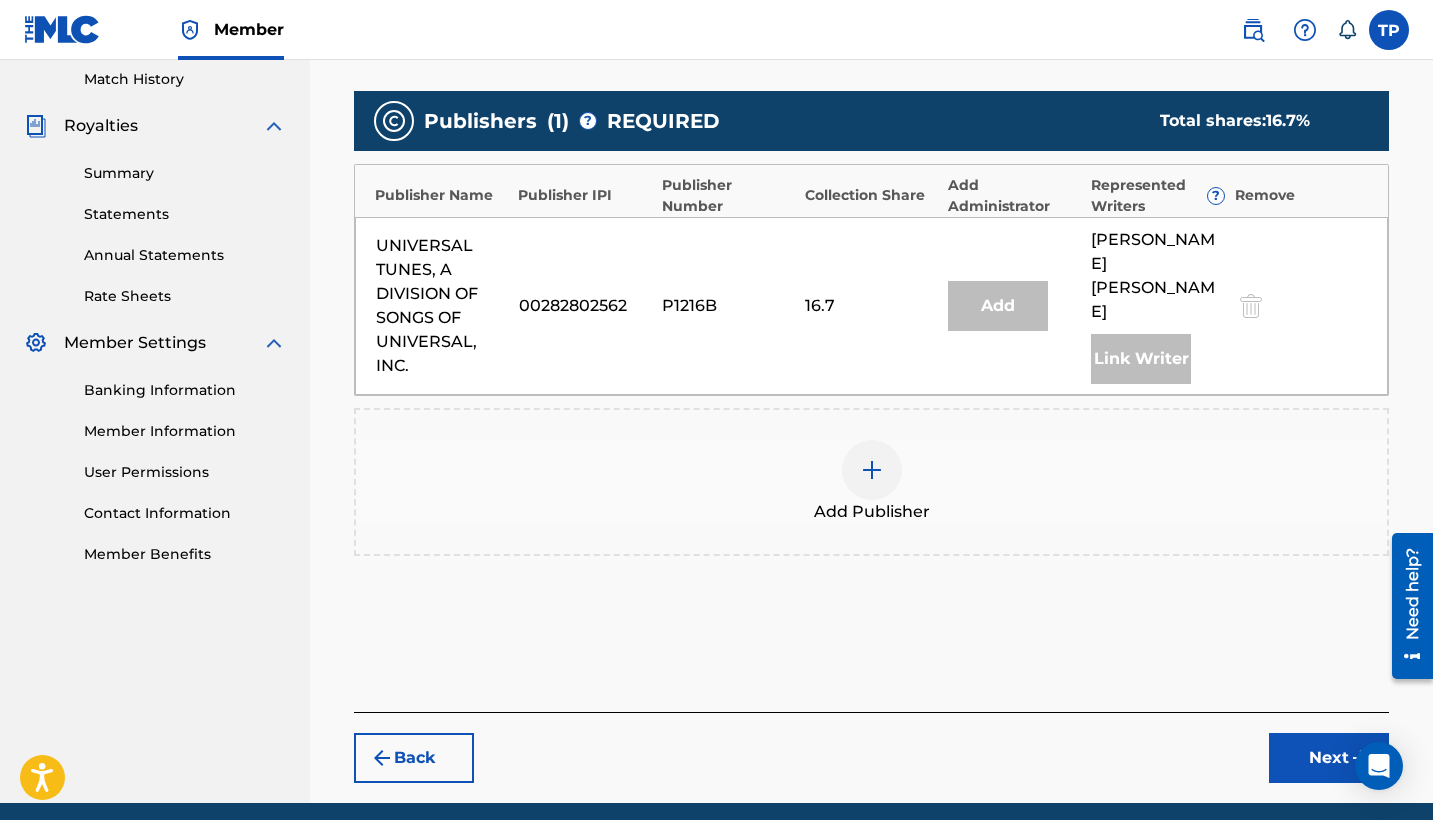 click at bounding box center [872, 470] 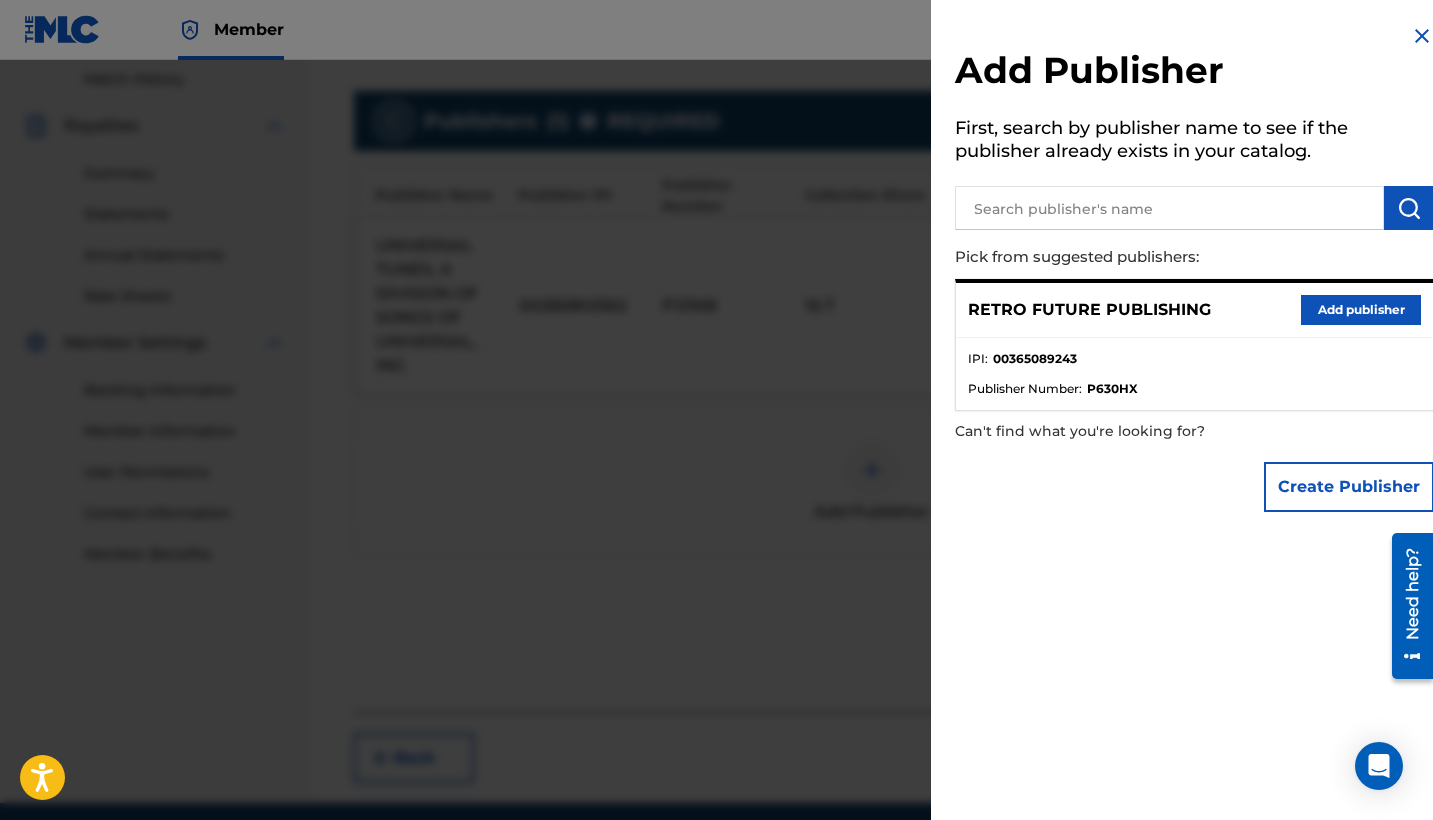 click on "Add publisher" at bounding box center (1361, 310) 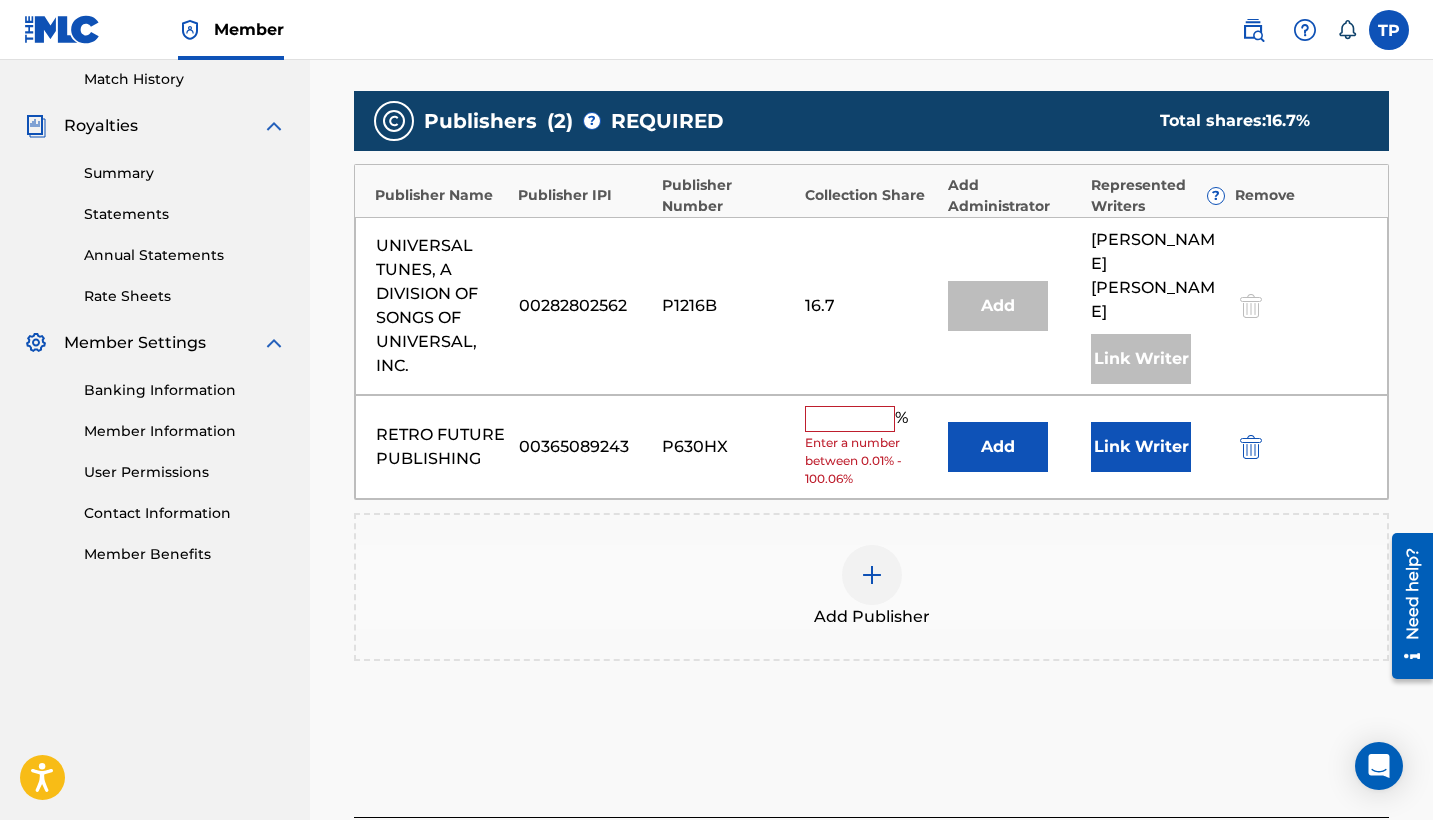 click at bounding box center [850, 419] 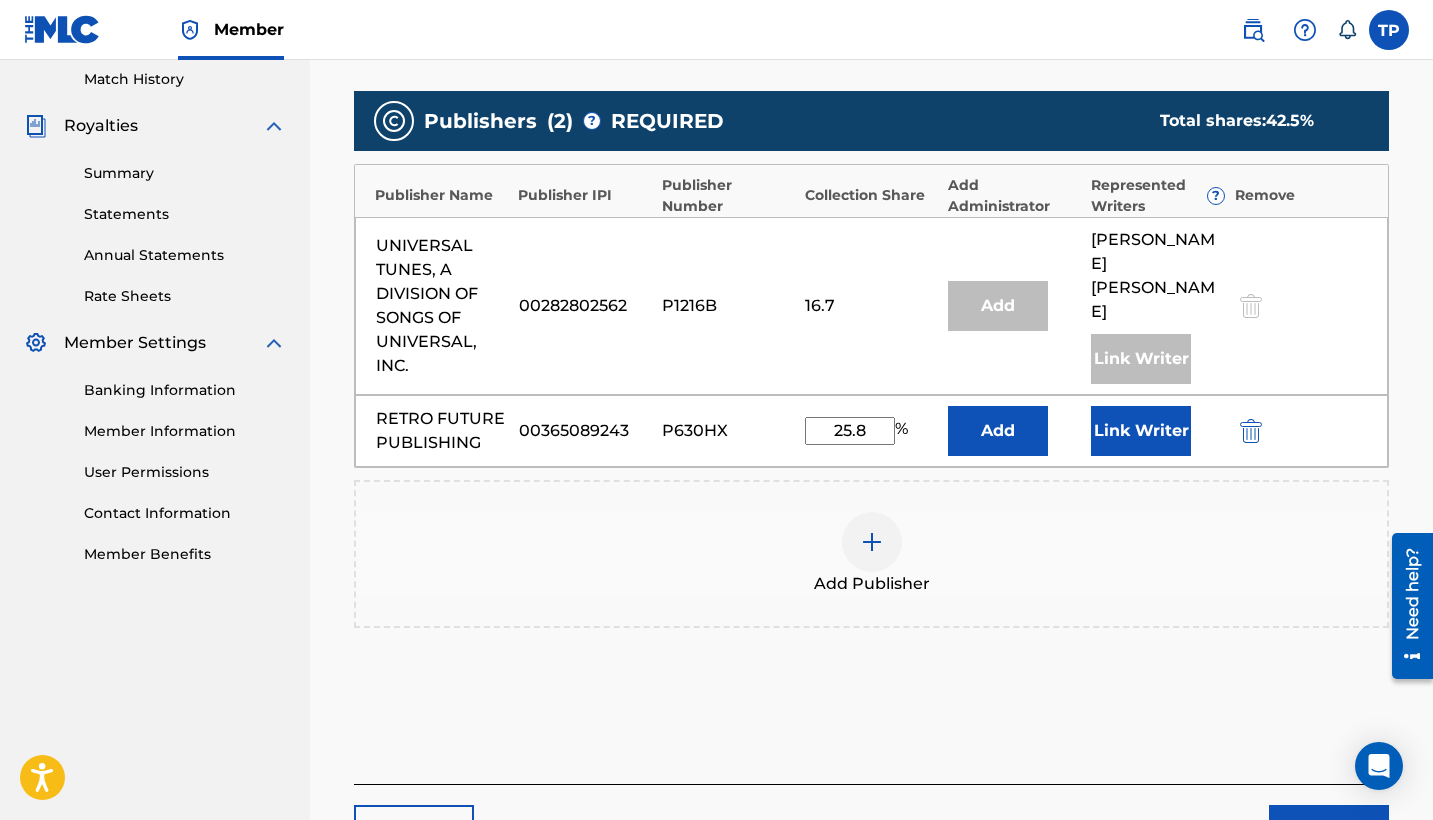 type on "25.8" 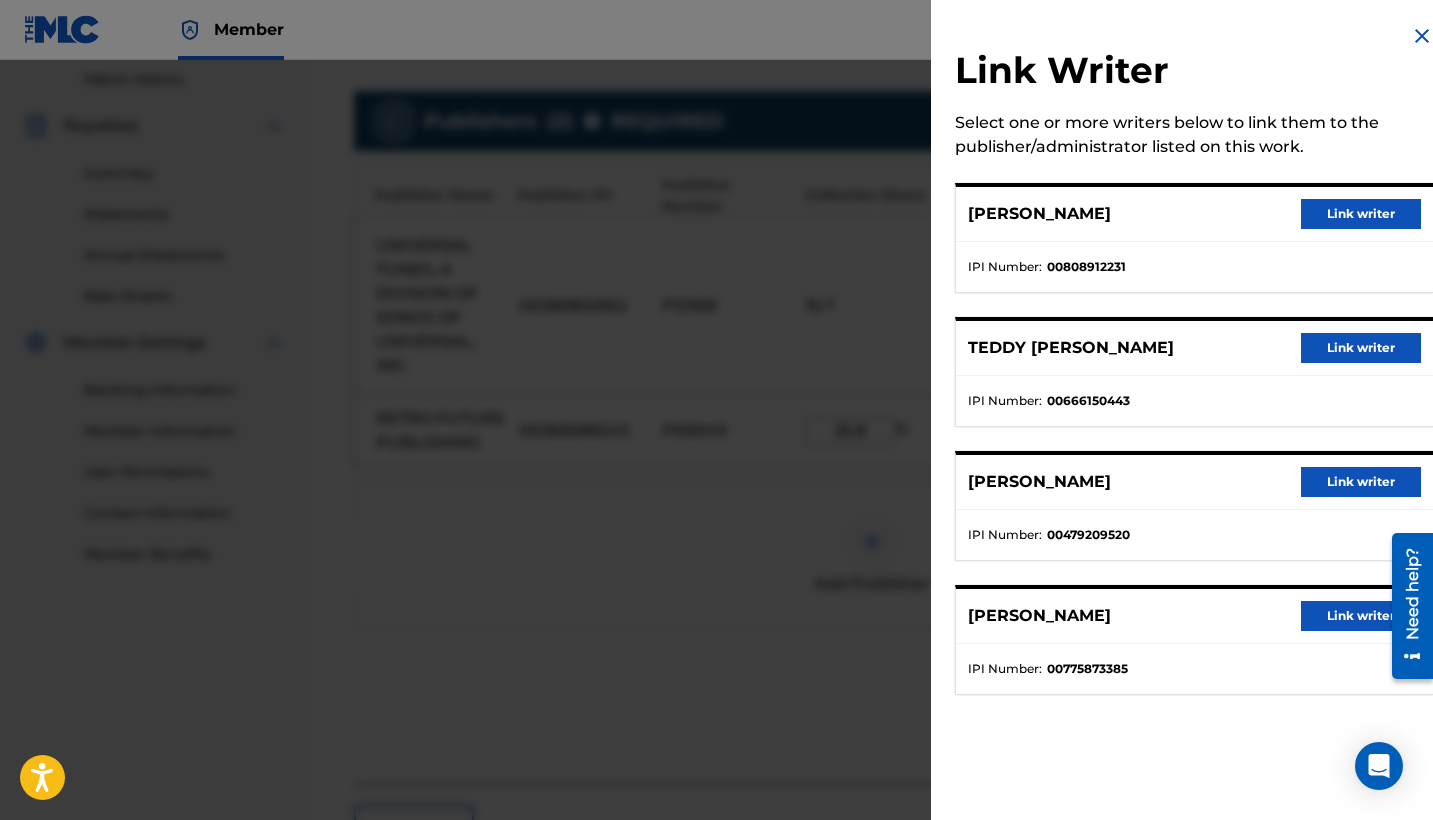 click on "TEDDY TERREL PENA Link writer" at bounding box center (1194, 348) 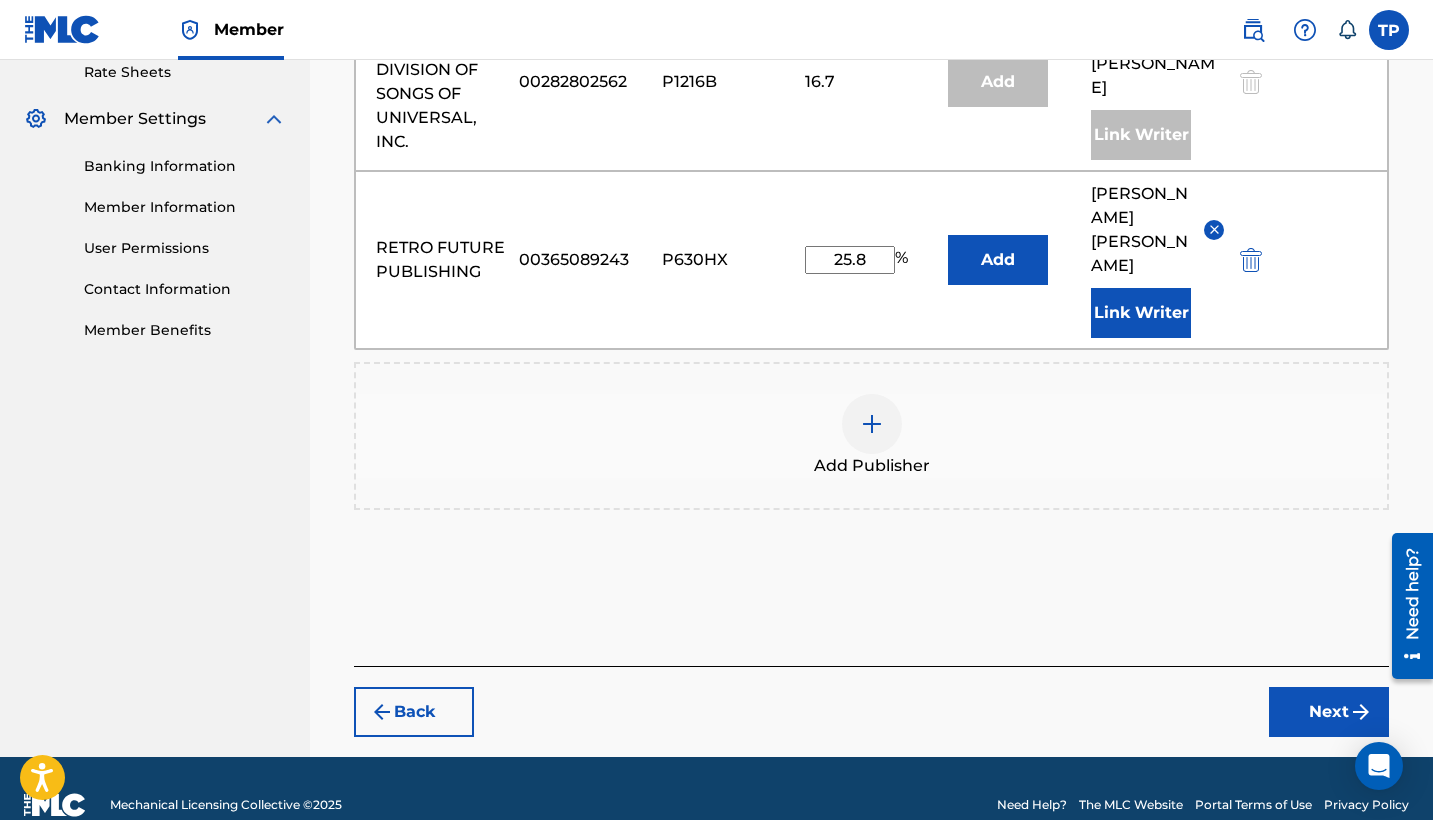 click on "Claiming Tool Search Add Publishers & Shares Review Submit Add Publishers & Shares Enter your publisher(s)/administrator(s). LIFE A maximum of   57.5 %  of shares may be claimed Publishers ( 2 ) ? REQUIRED Total shares:  42.5 % Publisher Name Publisher IPI Publisher Number Collection Share Add Administrator Represented Writers ? Remove UNIVERSAL TUNES, A DIVISION OF SONGS OF UNIVERSAL, INC. 00282802562 P1216B 16.7 Add DANIELLE LEIGH   CURIEL Link Writer RETRO FUTURE PUBLISHING 00365089243 P630HX 25.8 % Add TEDDY TERREL   PENA Link Writer Add Publisher Back Next" at bounding box center (871, 44) 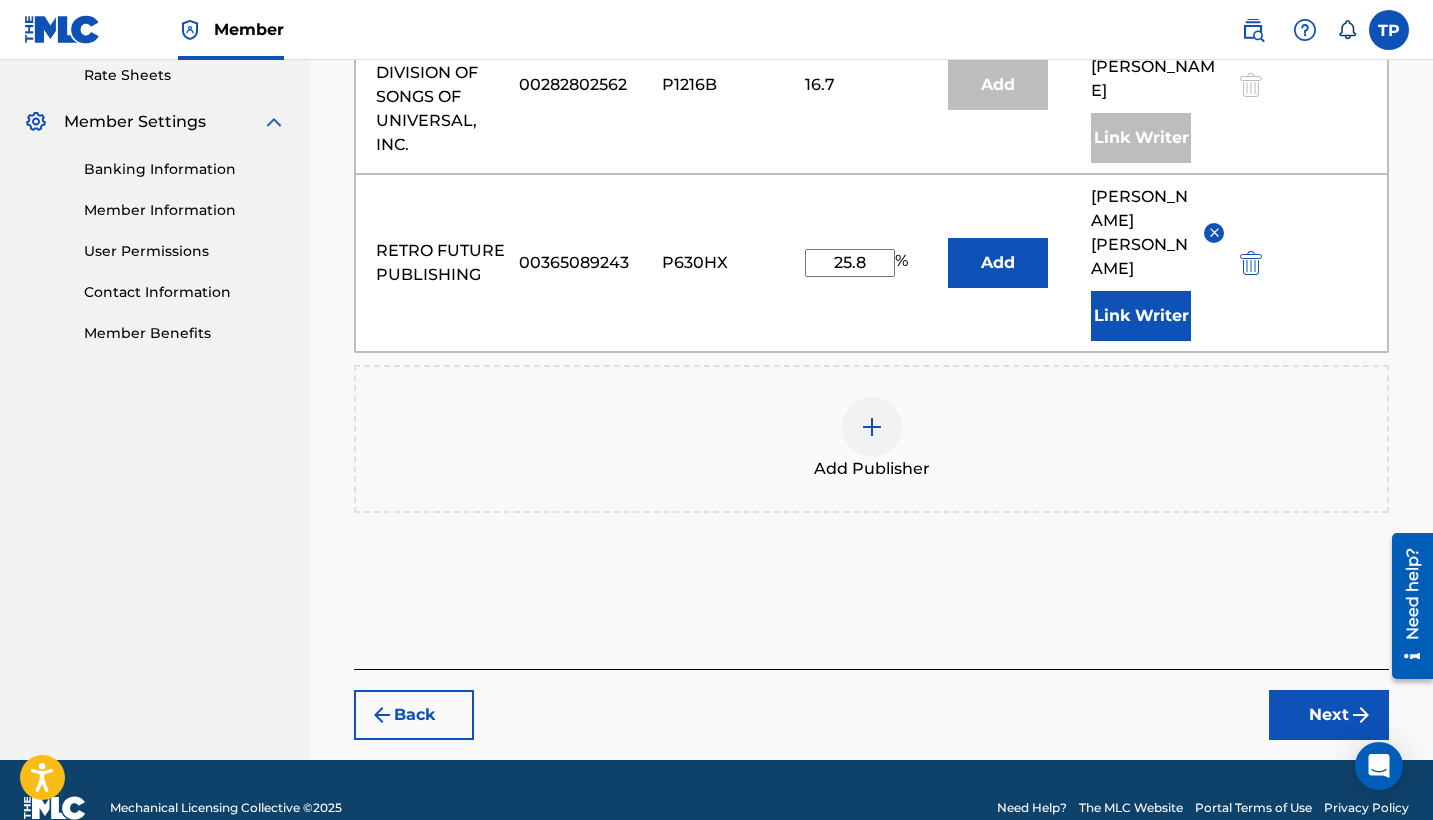 click on "Next" at bounding box center (1329, 715) 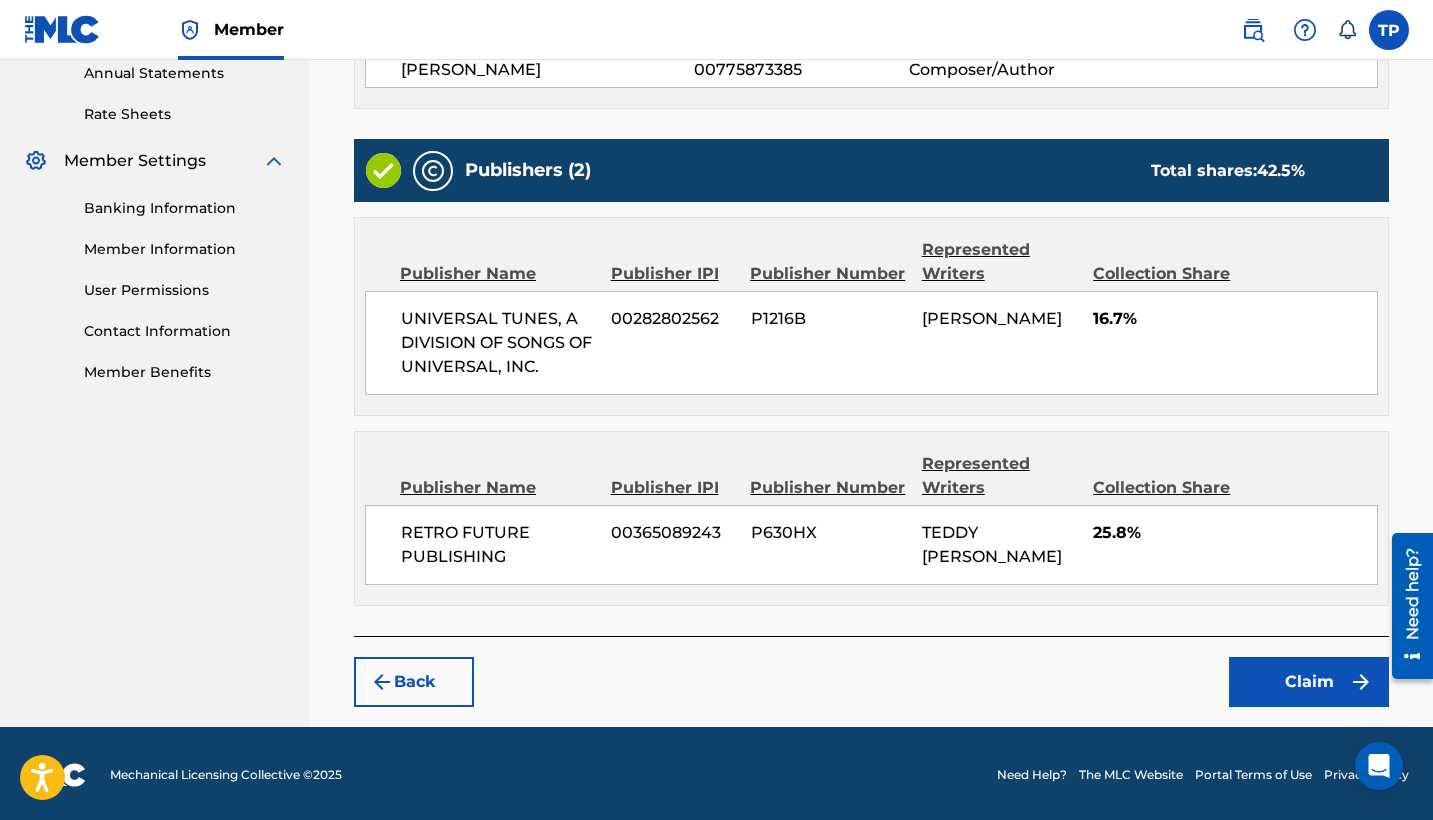 click on "Claim" at bounding box center (1309, 682) 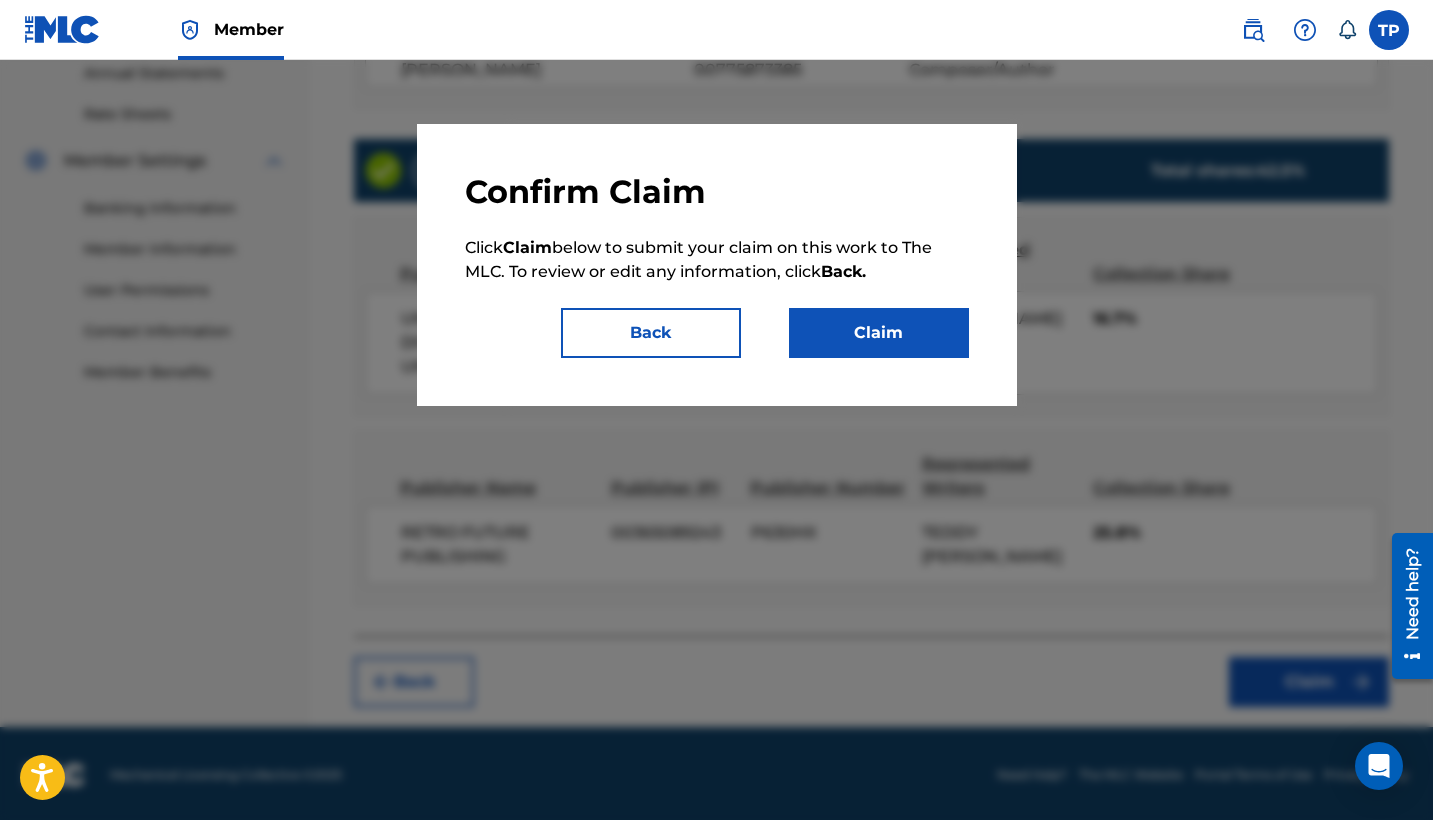 click on "Claim" at bounding box center (879, 333) 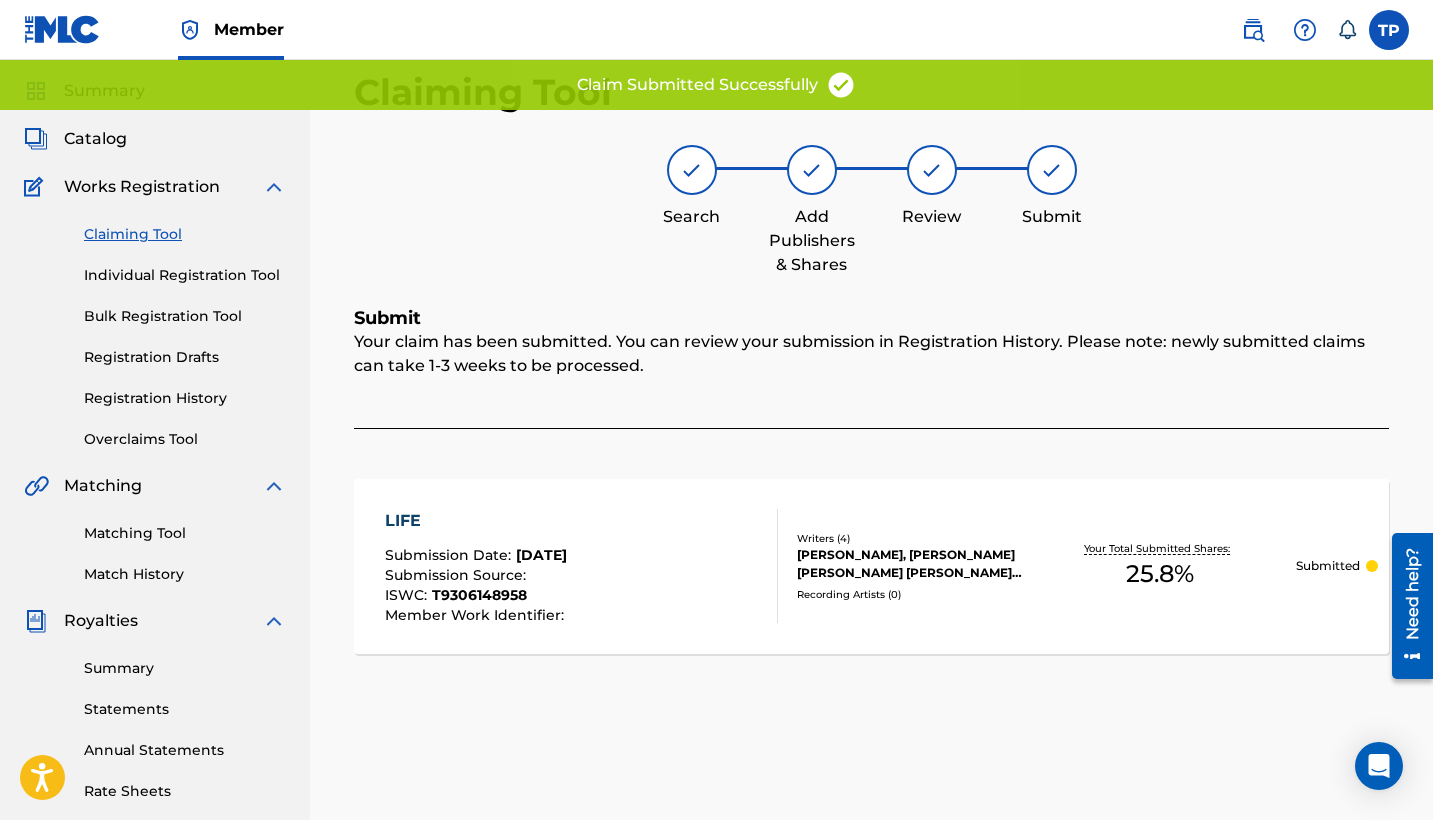scroll, scrollTop: 4, scrollLeft: 0, axis: vertical 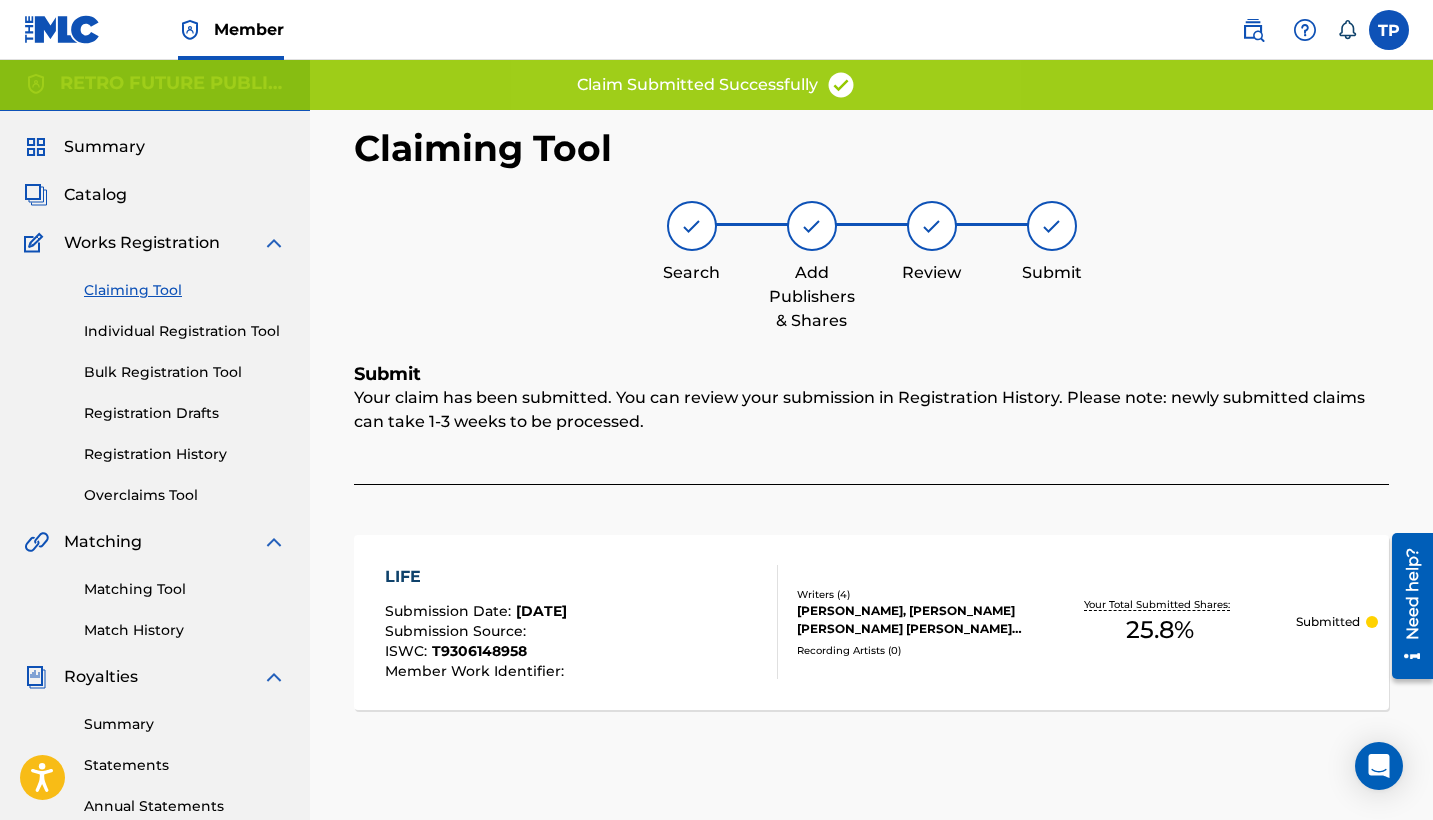 click on "Claiming Tool" at bounding box center (185, 290) 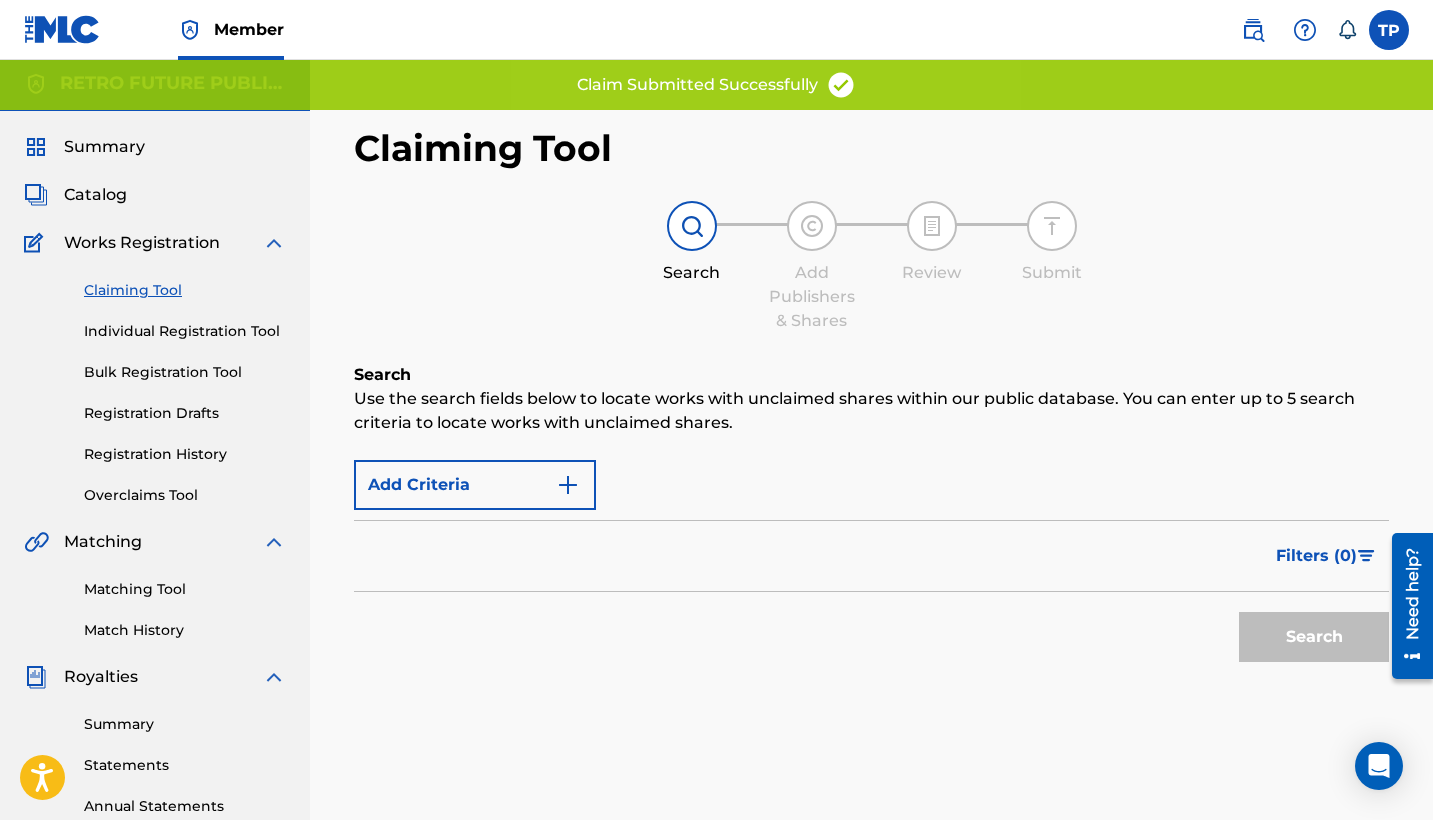 scroll, scrollTop: 0, scrollLeft: 0, axis: both 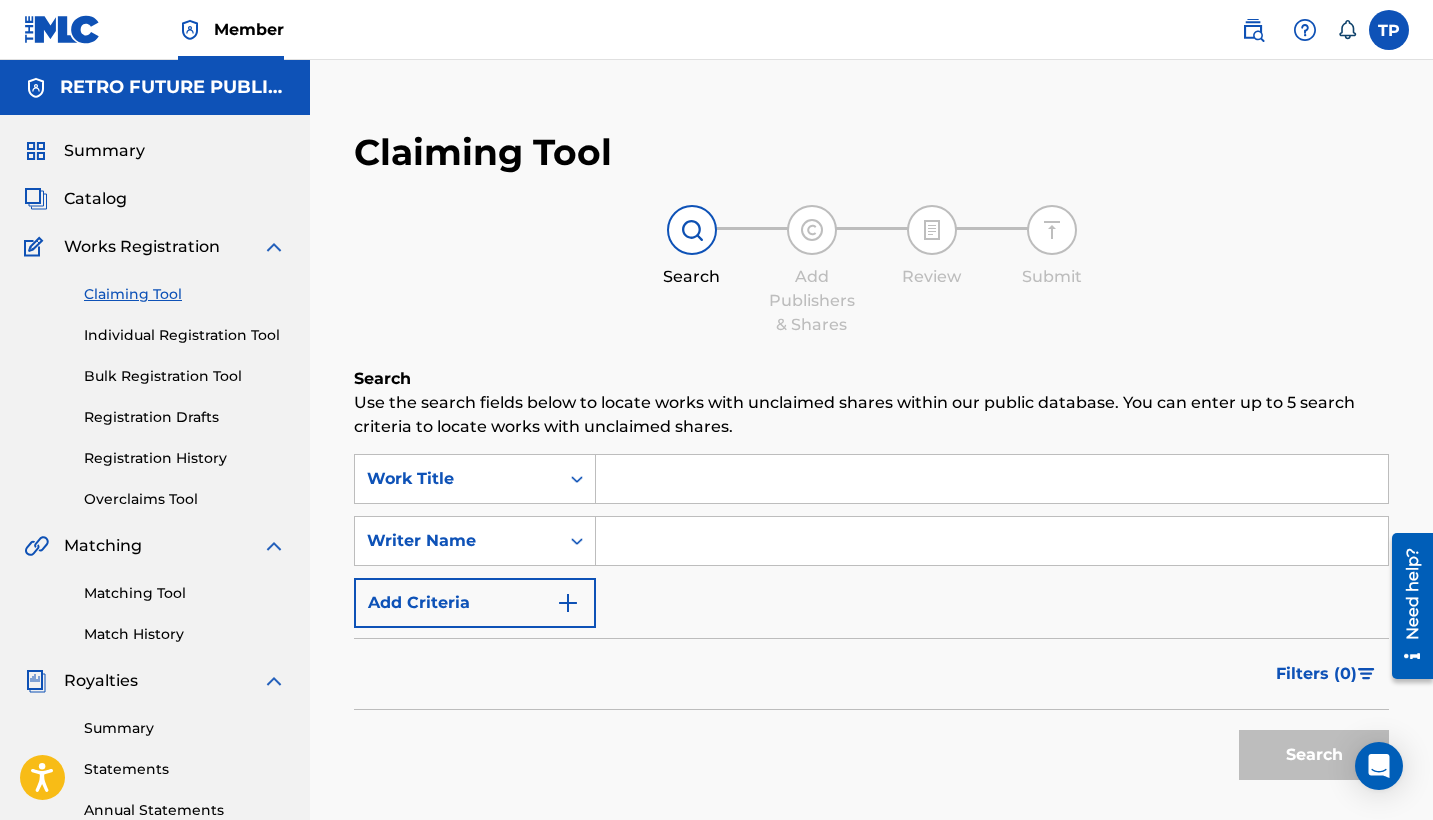 click at bounding box center [992, 541] 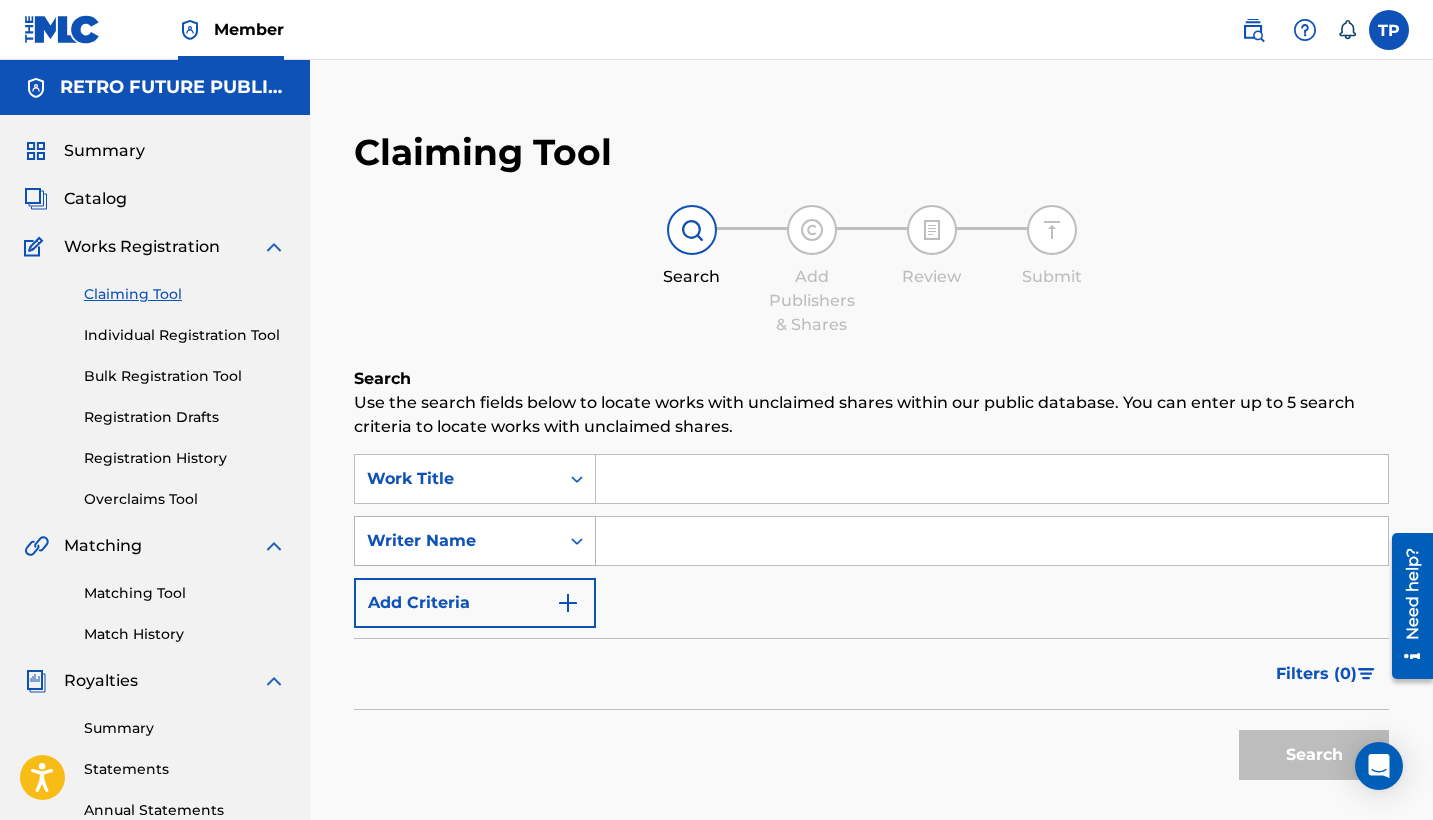 paste on "TEDDY PENA" 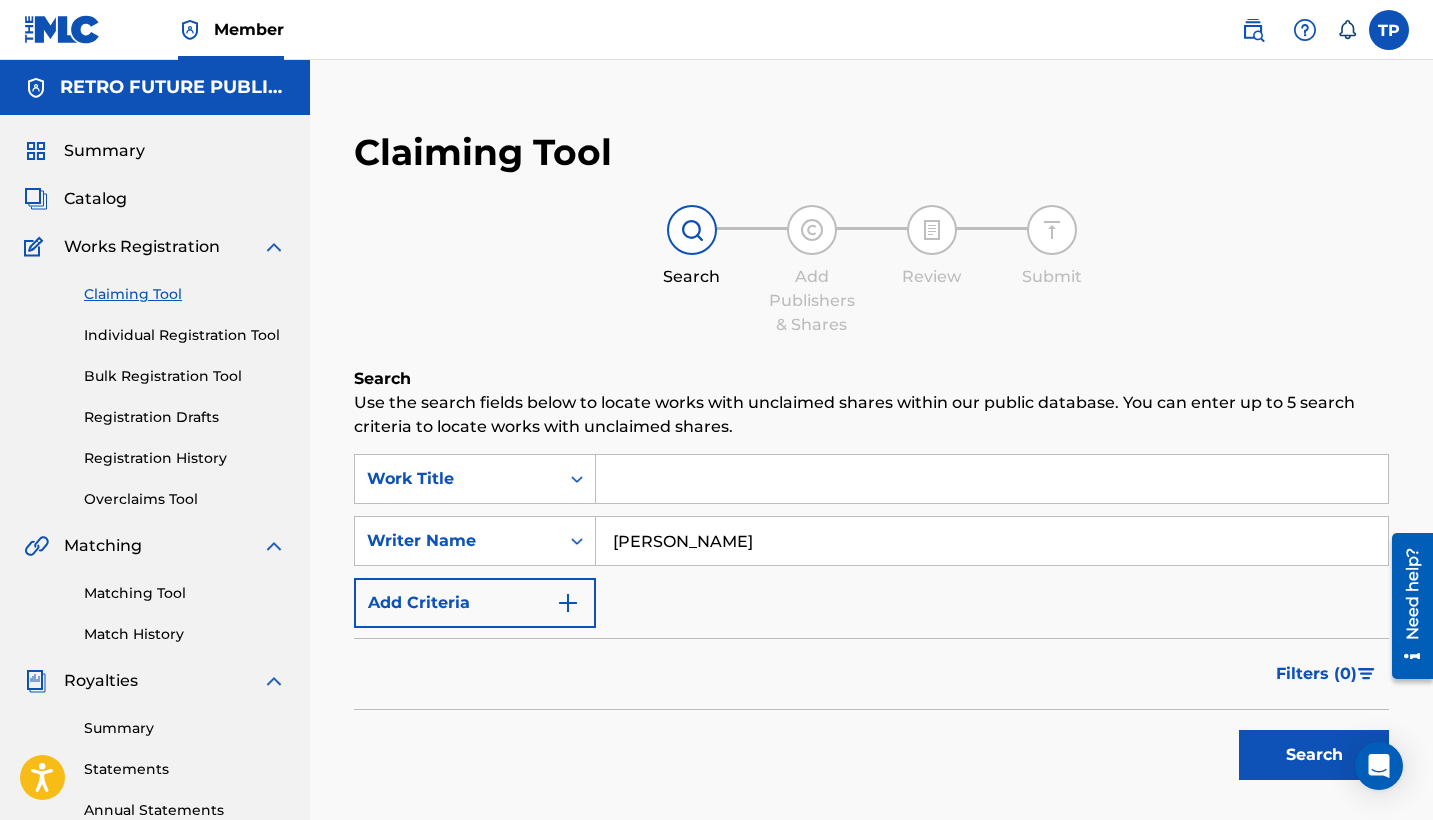 type on "TEDDY PENA" 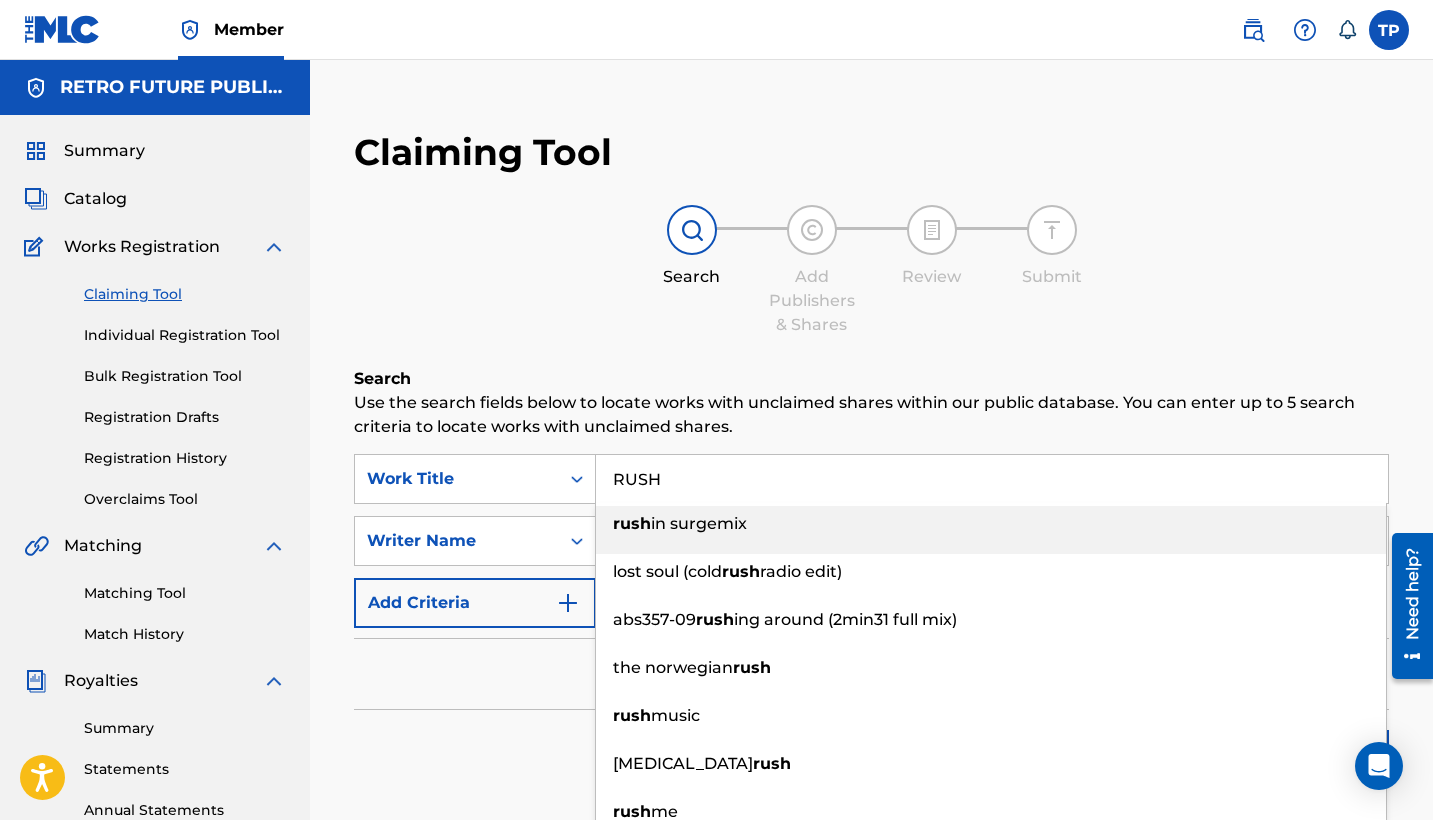 type on "RUSH" 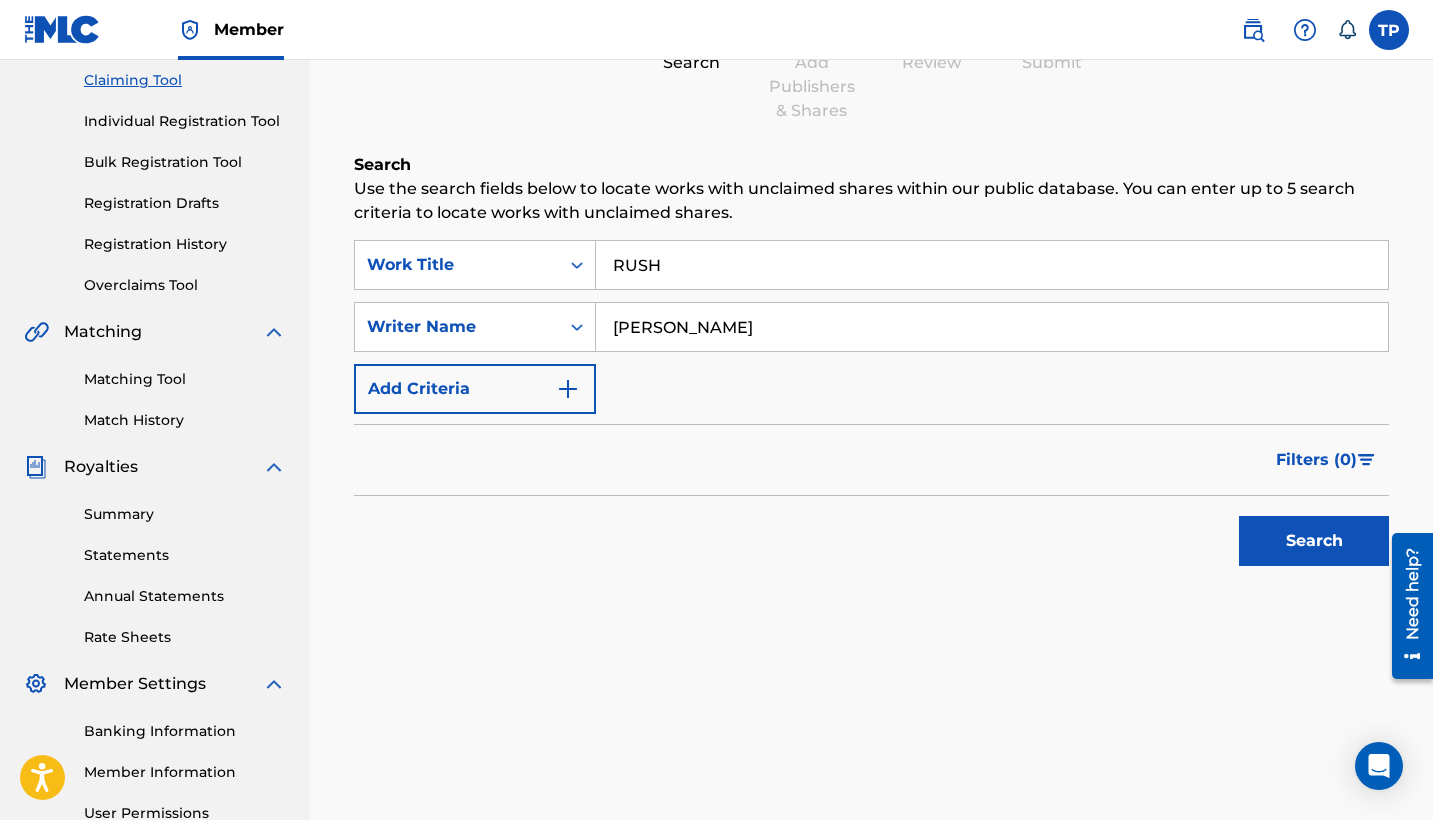 scroll, scrollTop: 260, scrollLeft: 0, axis: vertical 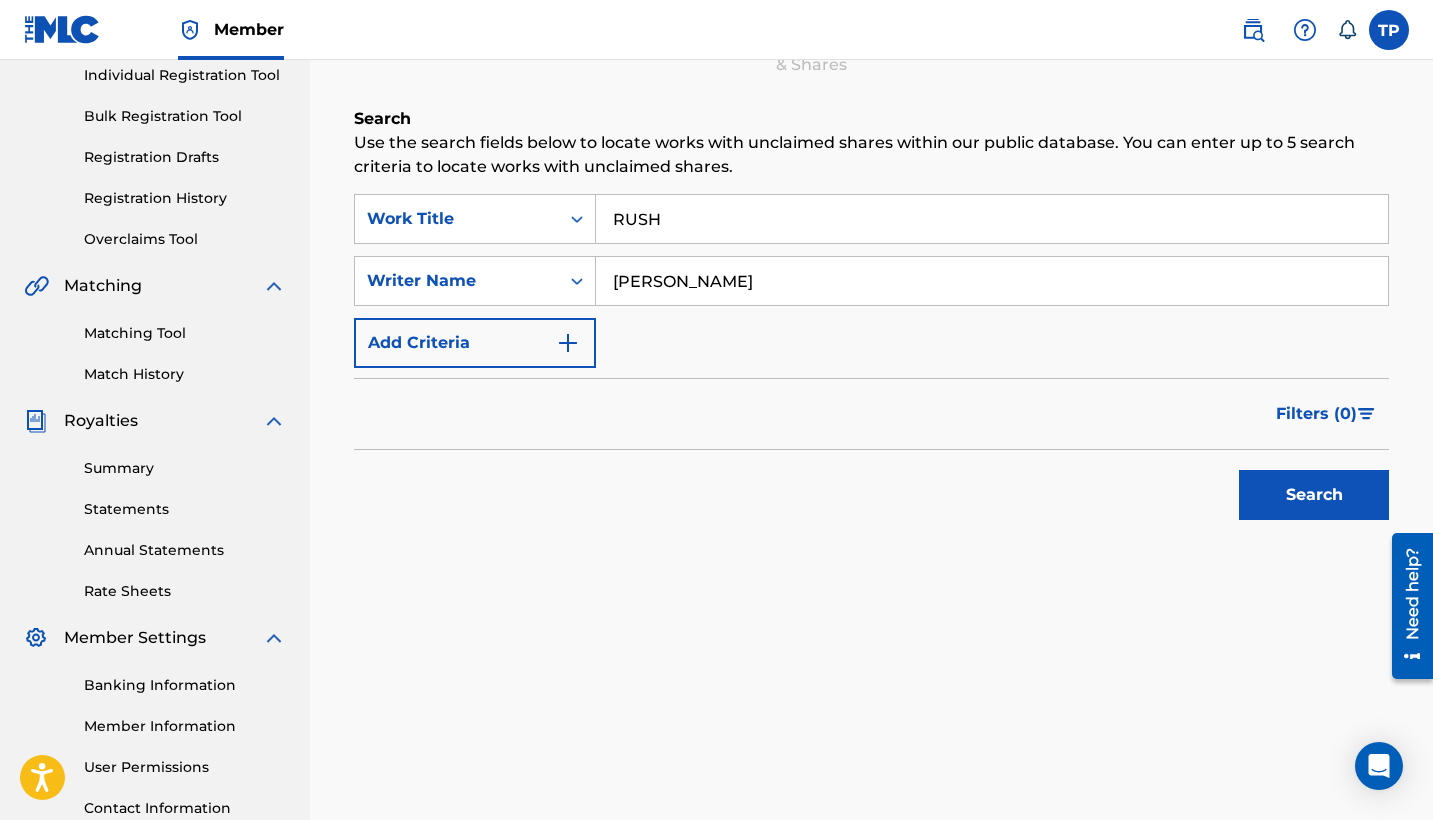 click on "Search" at bounding box center [1314, 495] 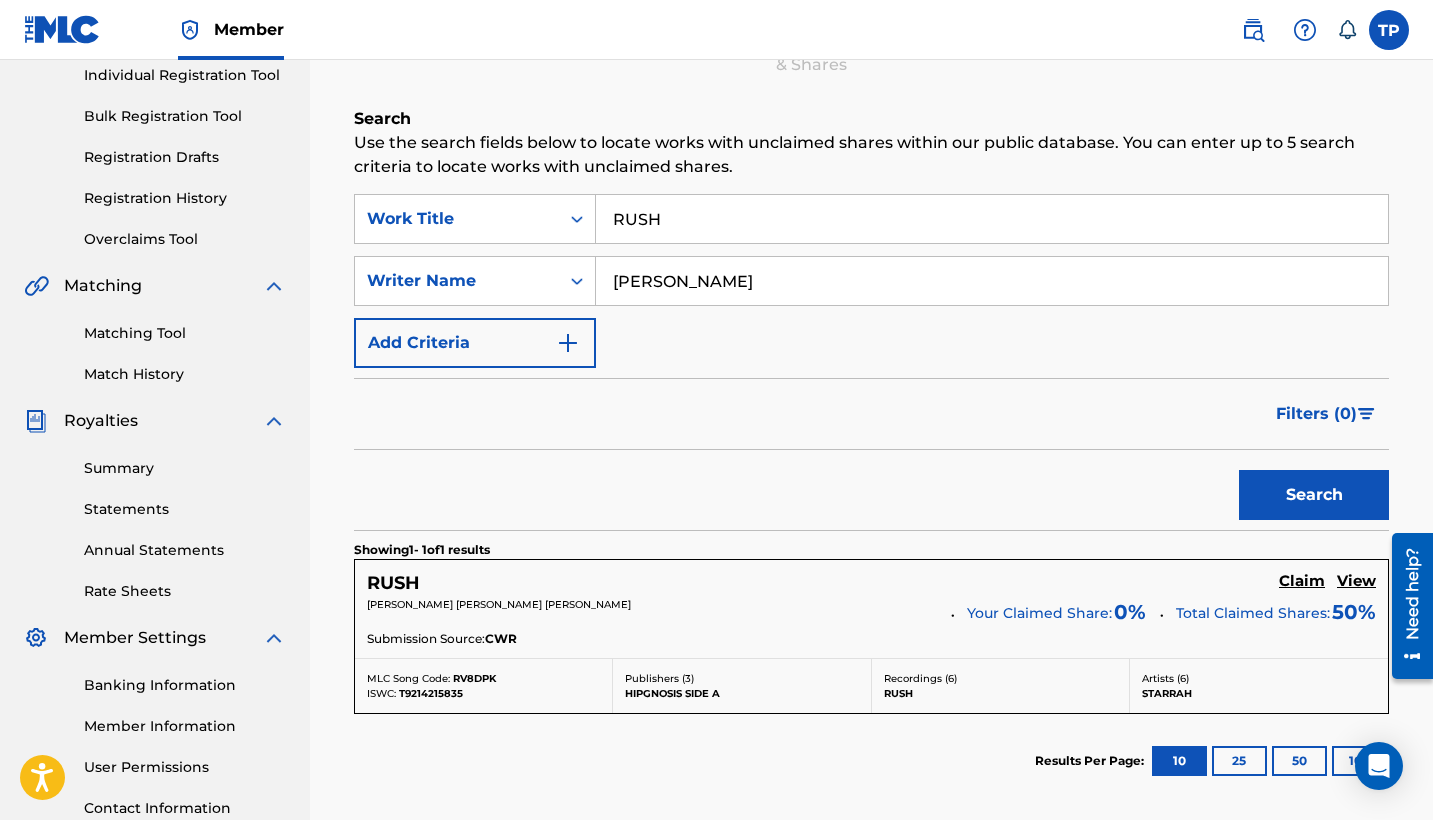 click on "Claim" at bounding box center [1302, 581] 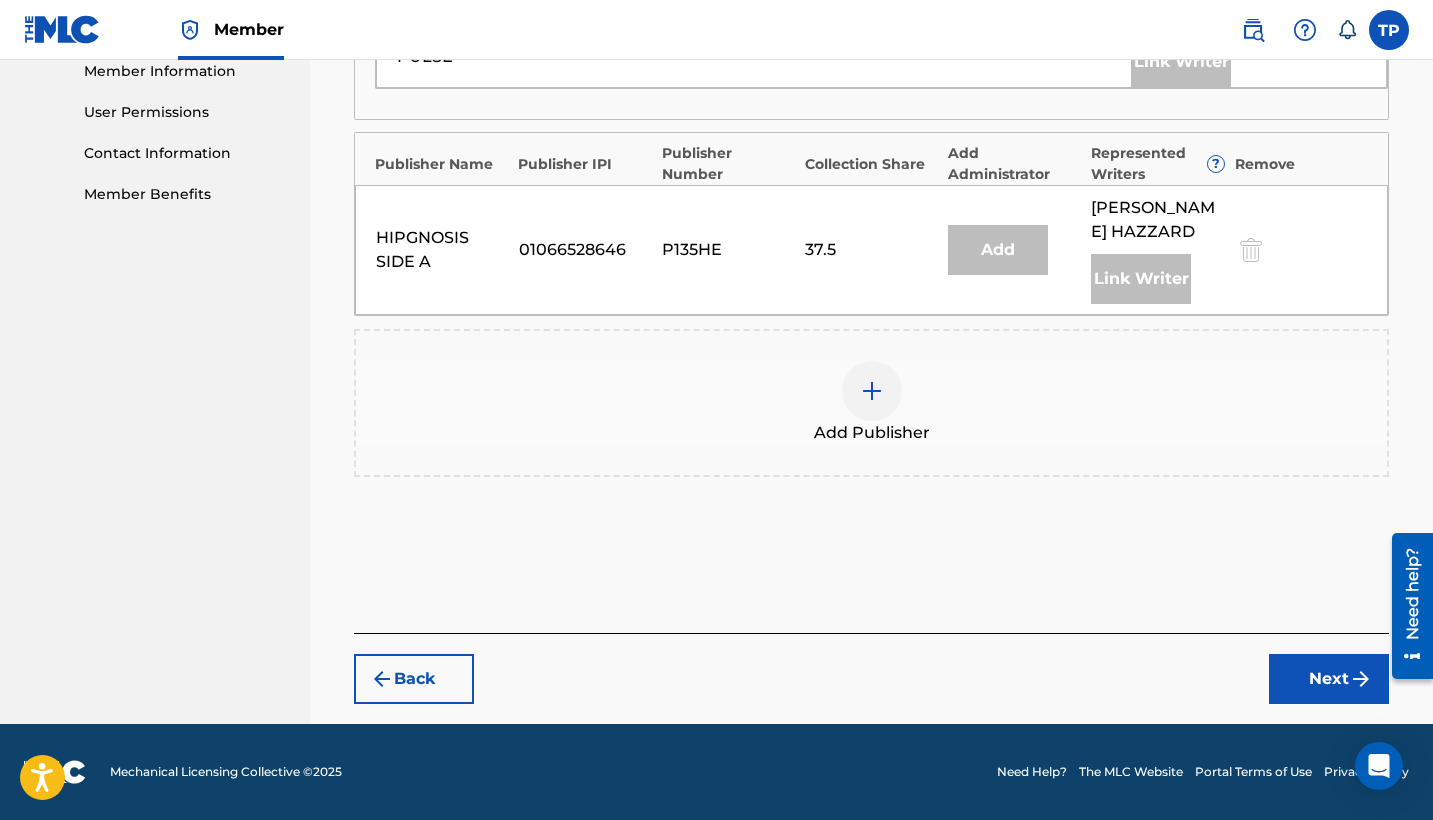 scroll, scrollTop: 915, scrollLeft: 0, axis: vertical 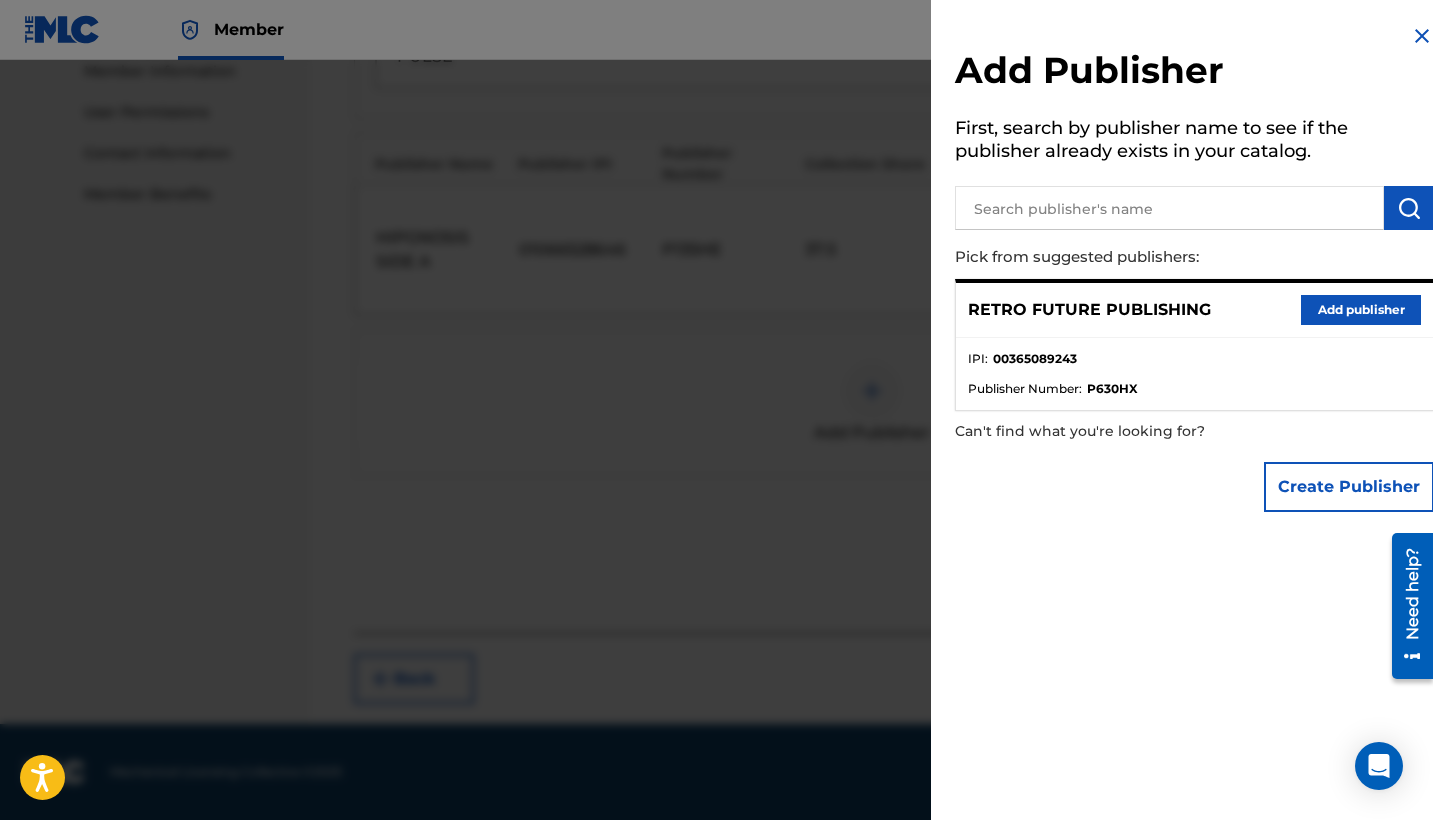 click on "Add publisher" at bounding box center (1361, 310) 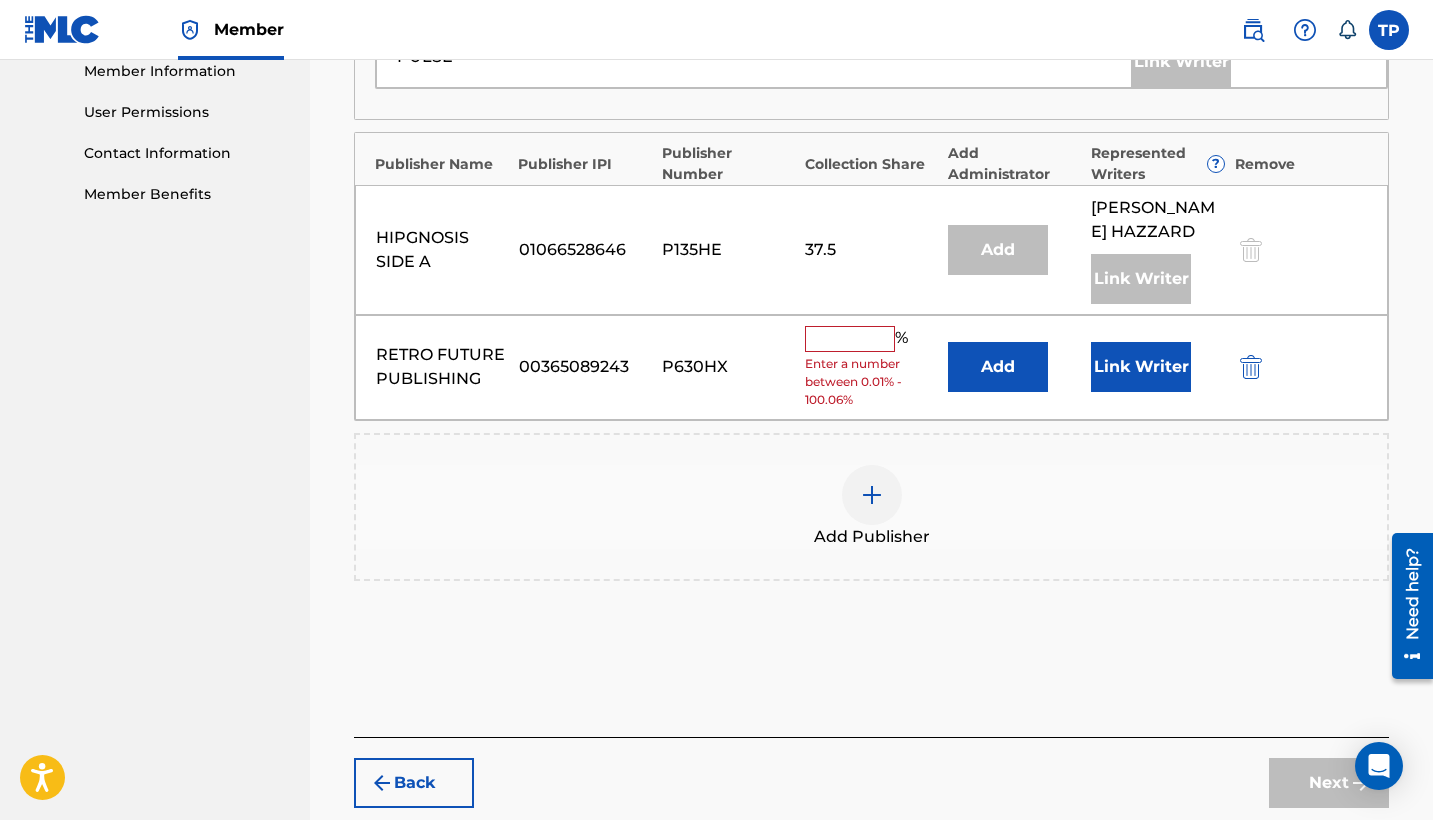 click at bounding box center (850, 339) 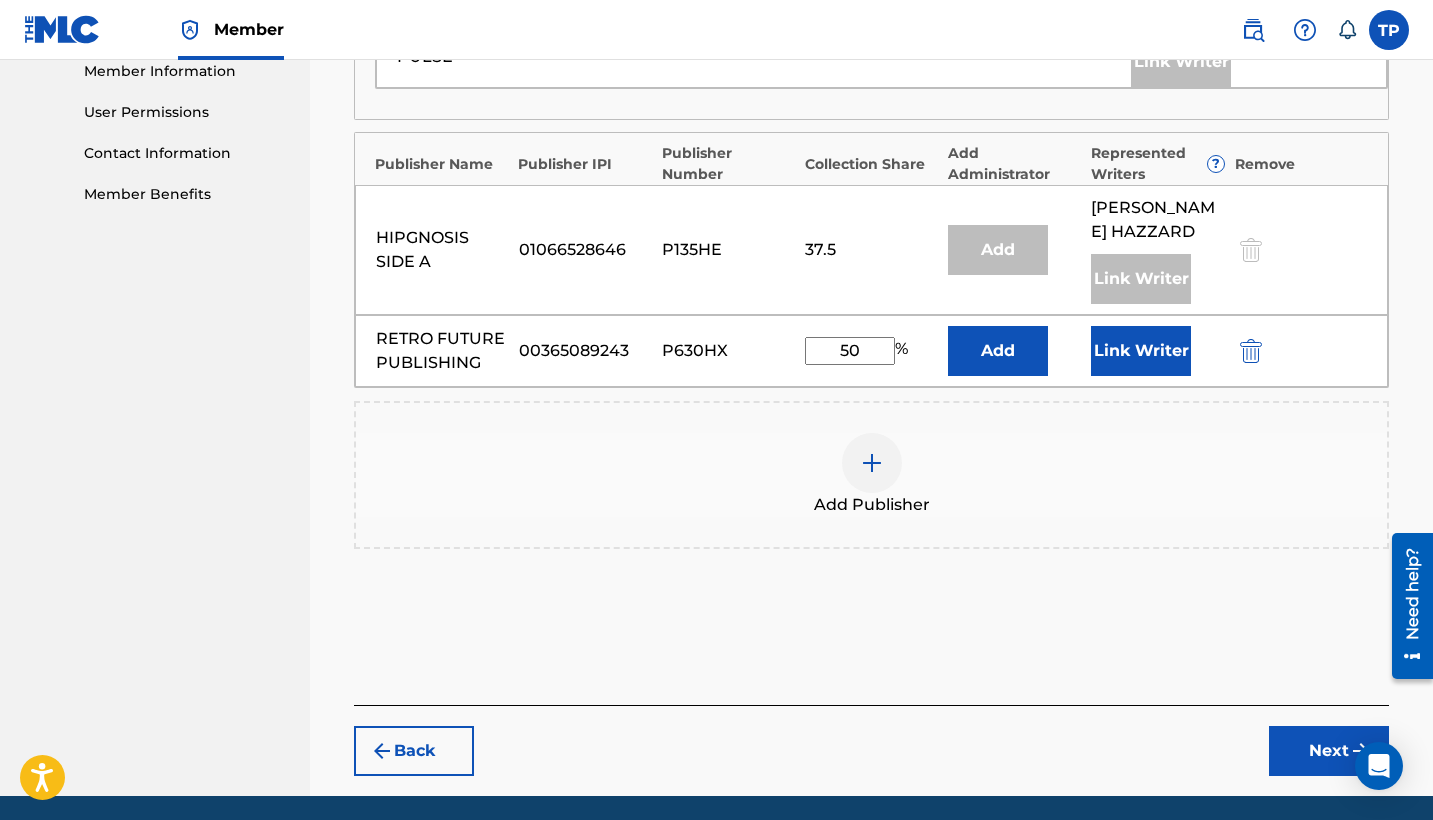 type on "50" 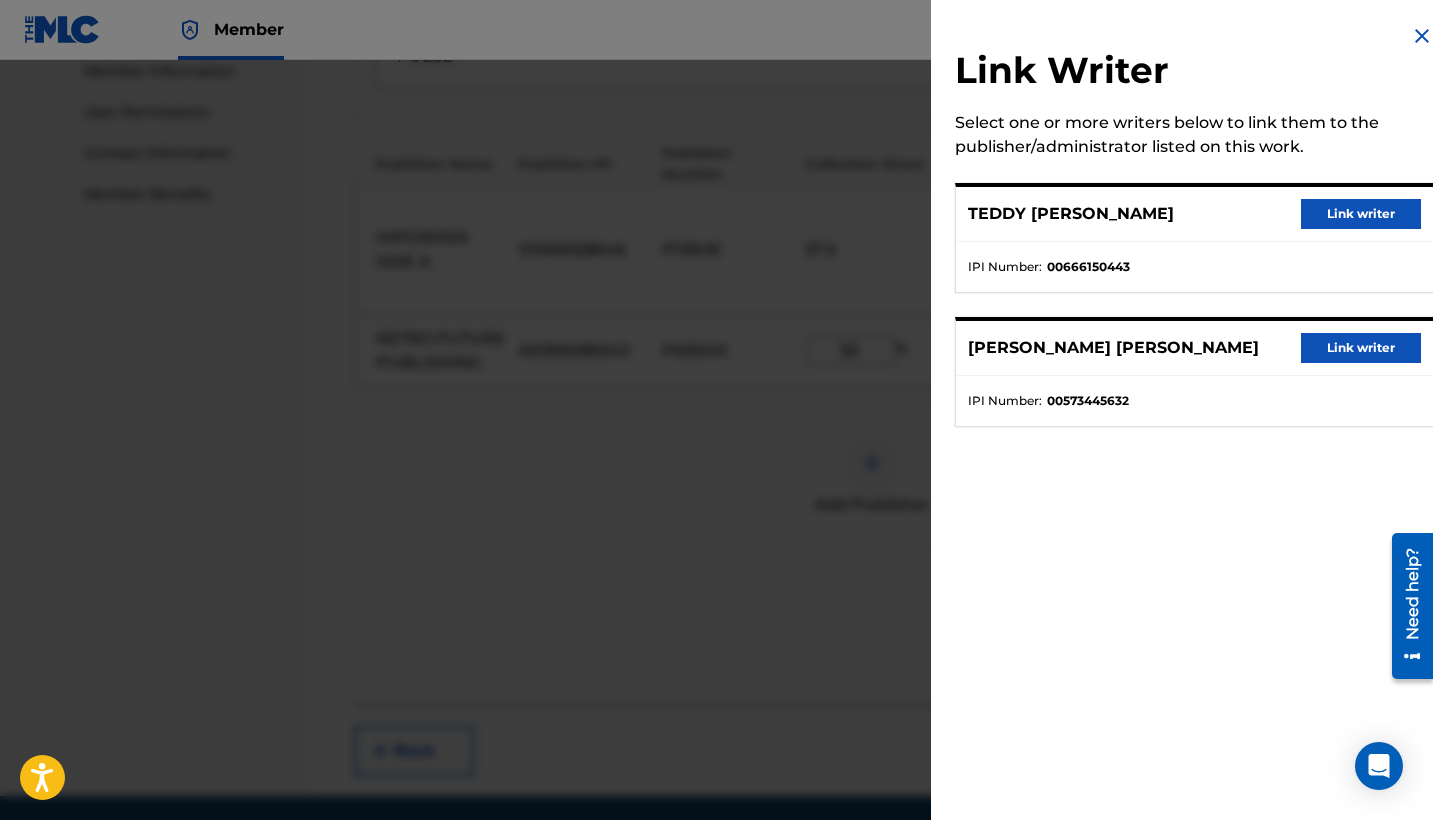 click on "Link writer" at bounding box center [1361, 214] 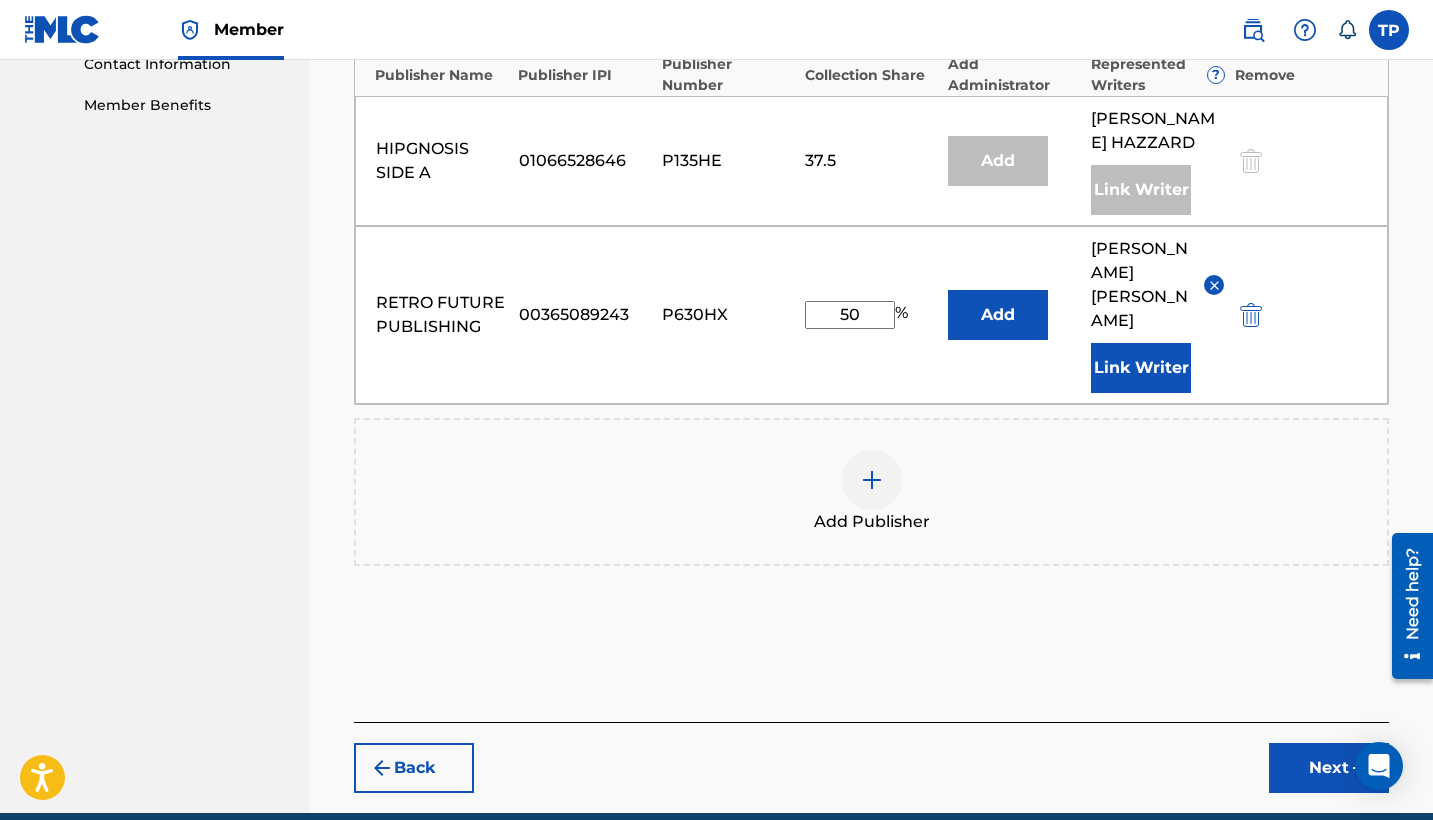 click on "Next" at bounding box center [1329, 768] 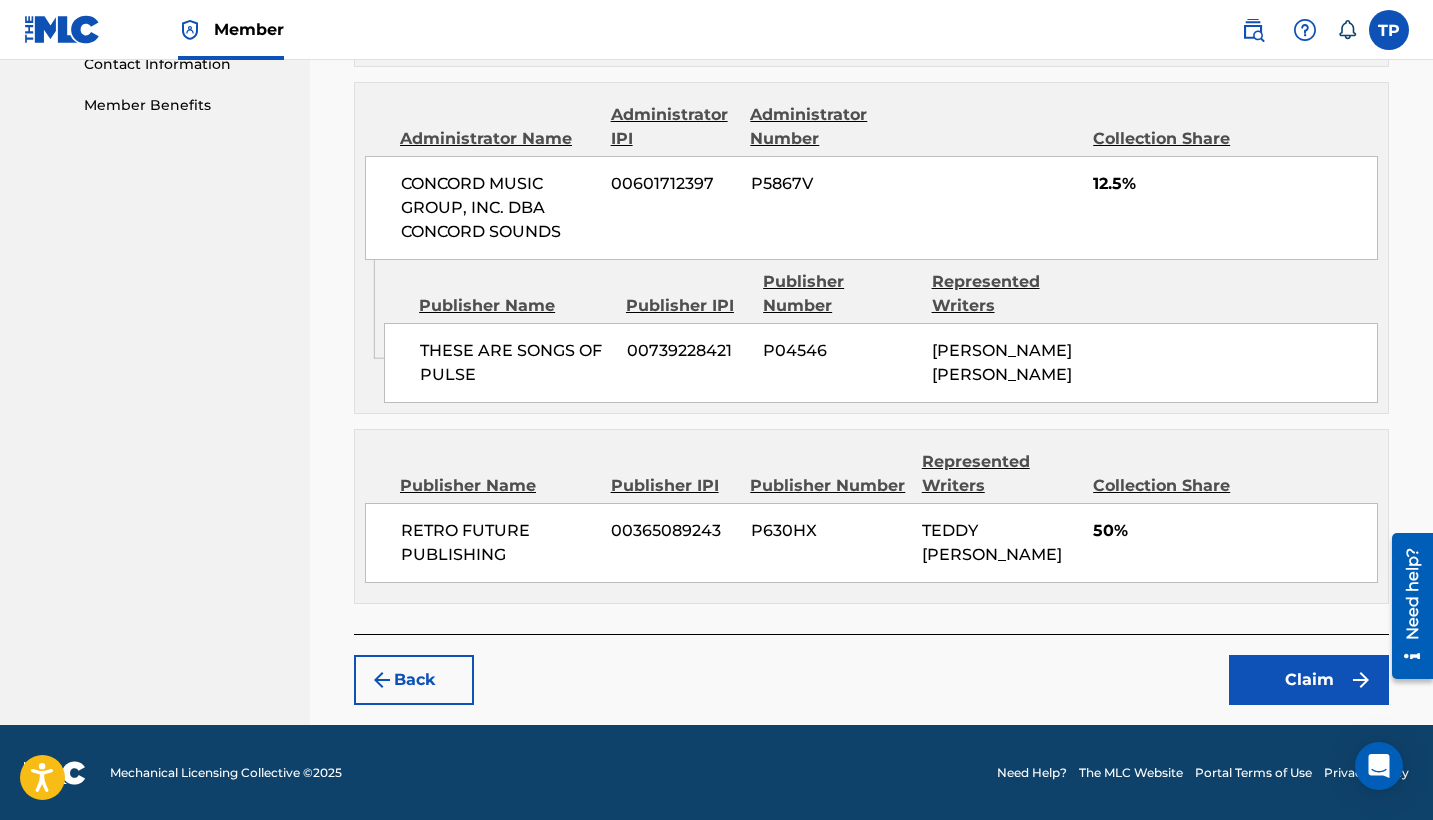 scroll, scrollTop: 1000, scrollLeft: 0, axis: vertical 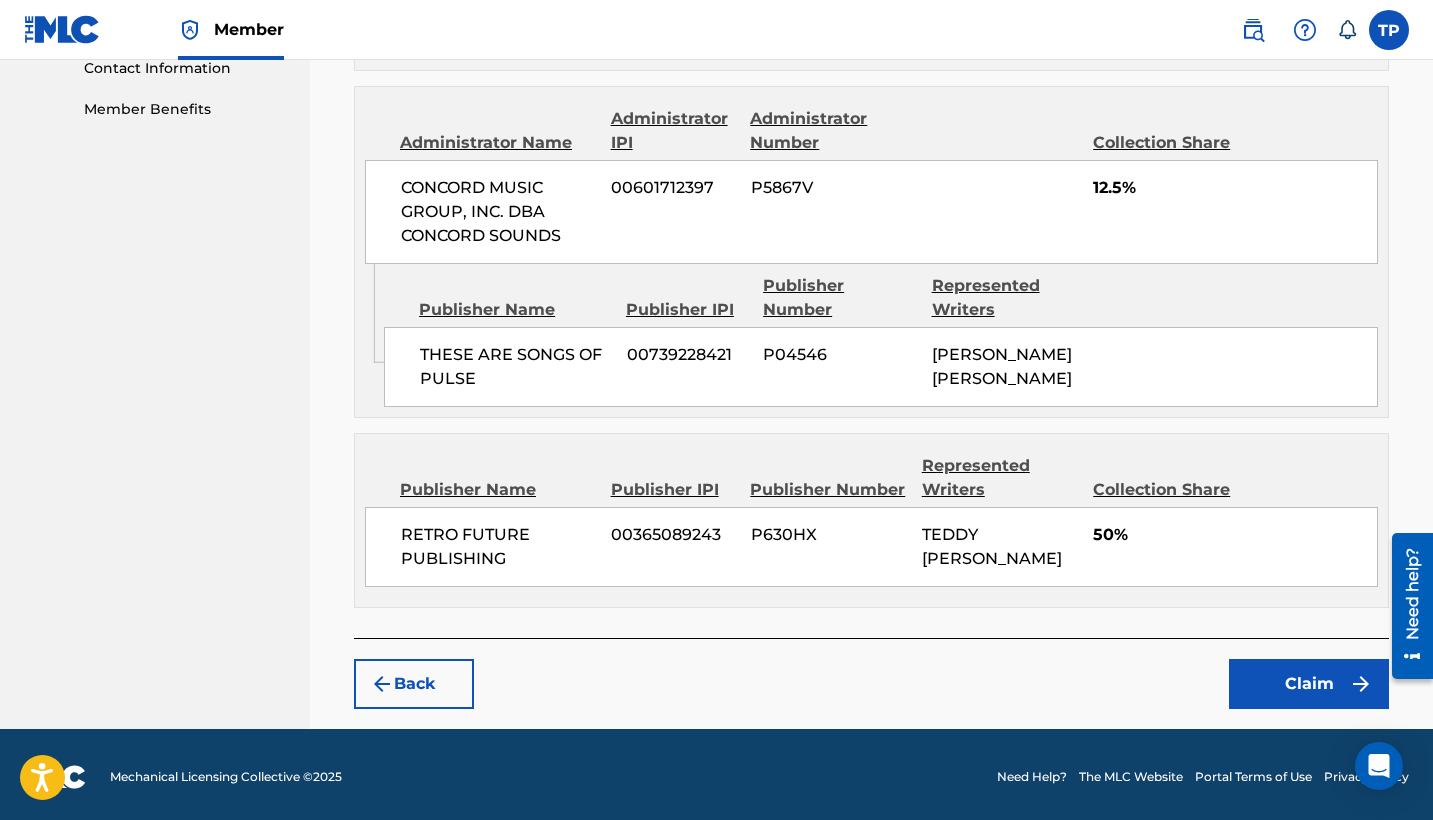 click on "Claim" at bounding box center [1309, 684] 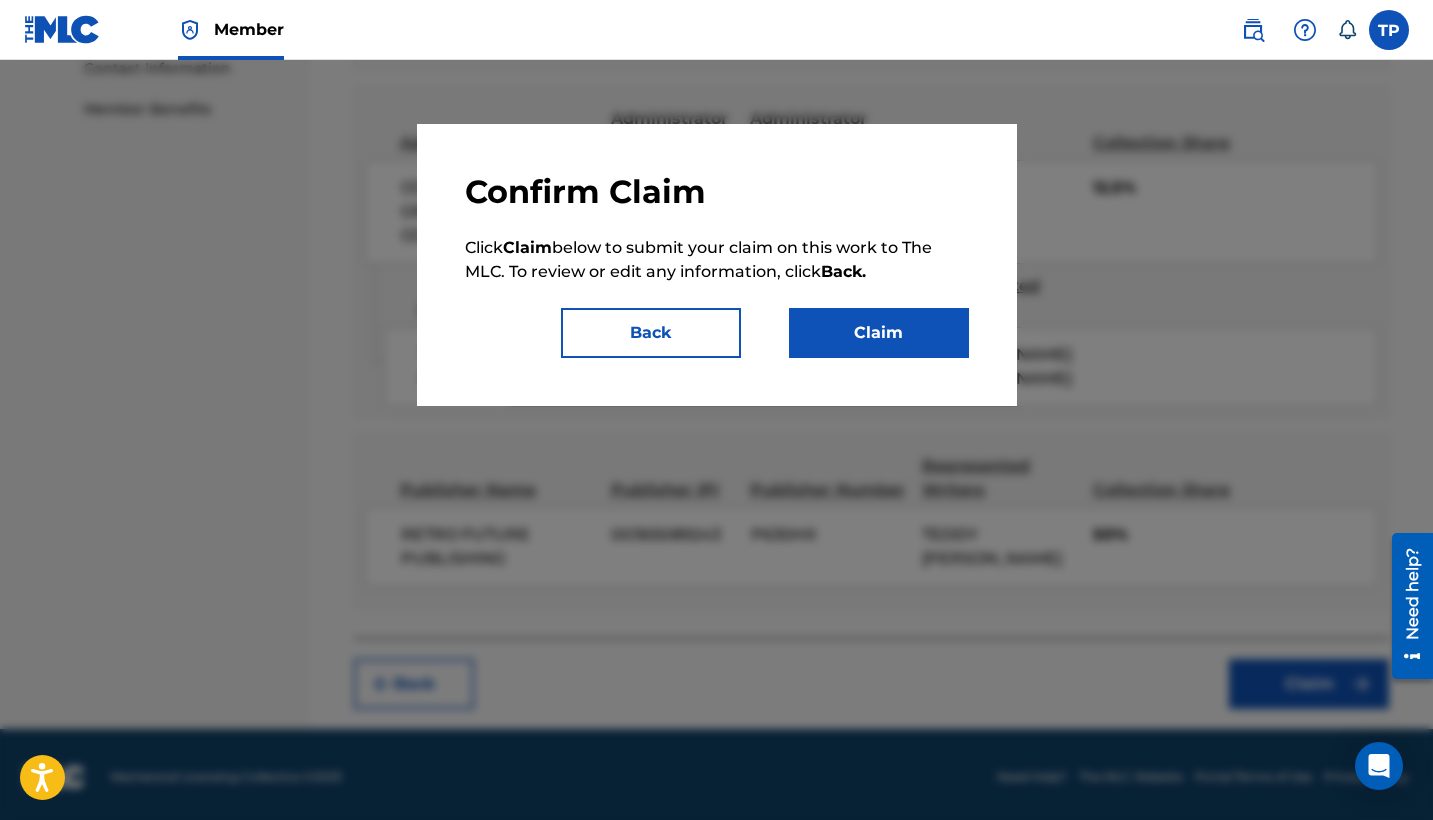 click on "Claim" at bounding box center [879, 333] 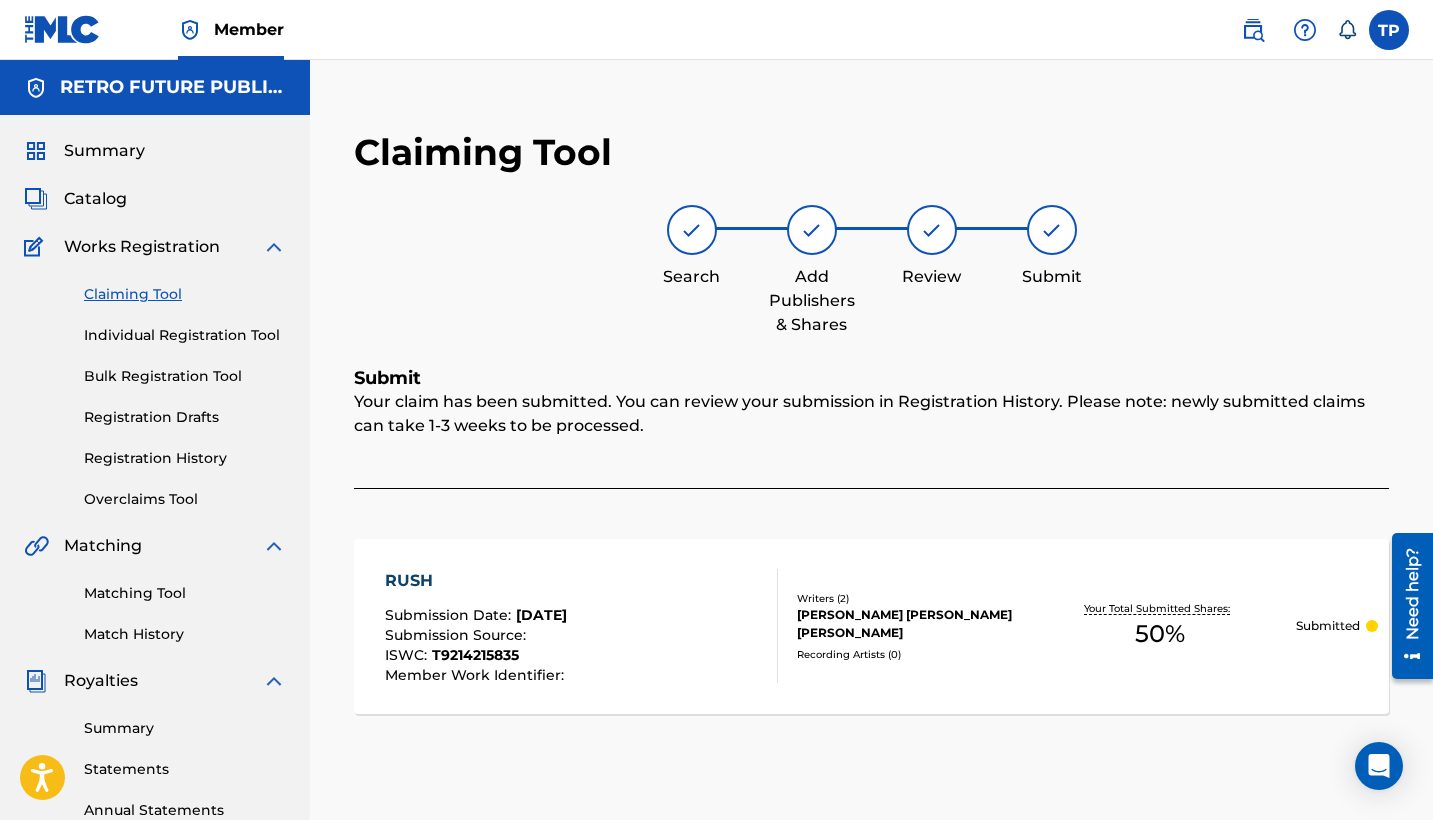 scroll, scrollTop: 0, scrollLeft: 0, axis: both 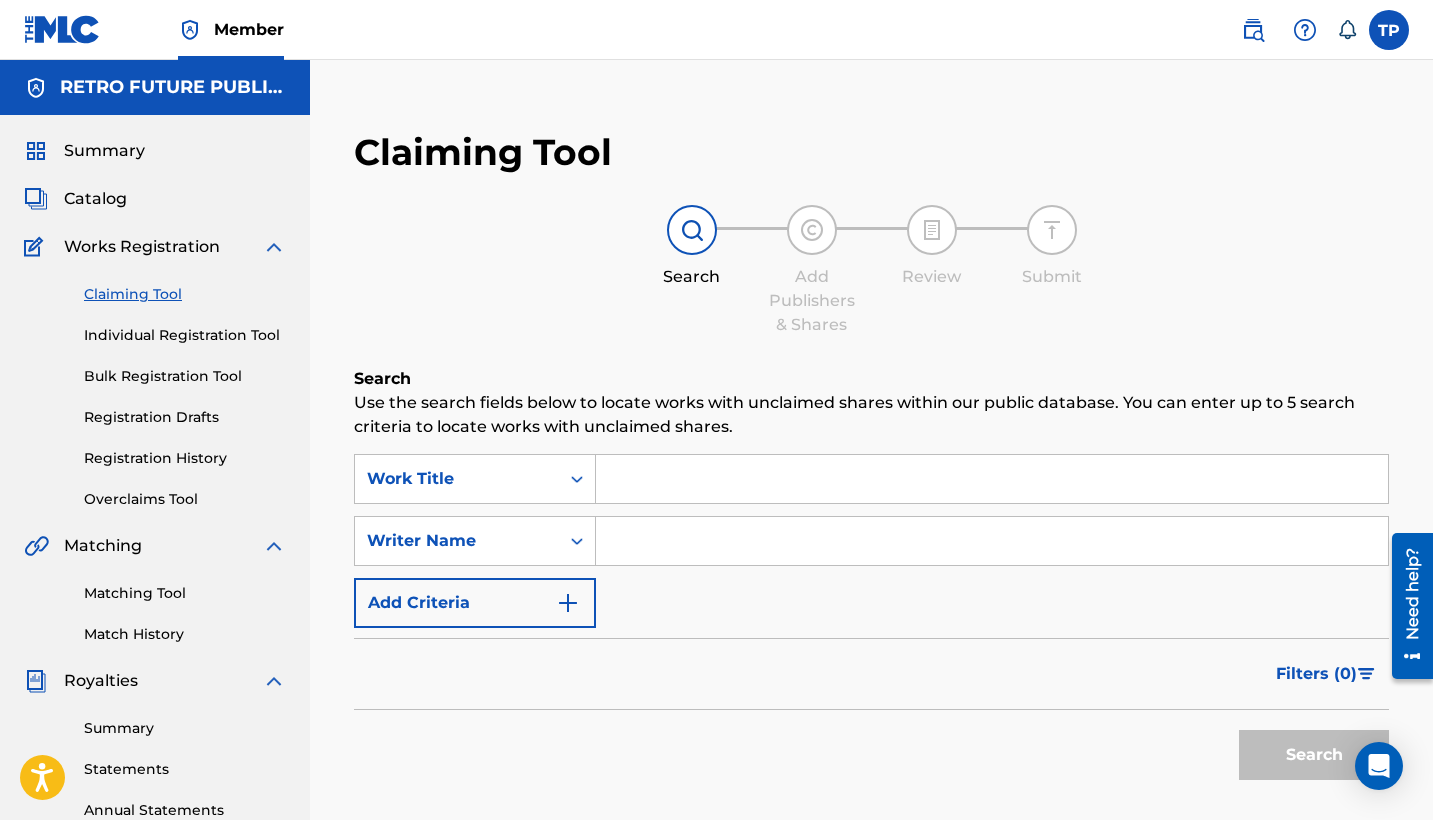 click at bounding box center [992, 541] 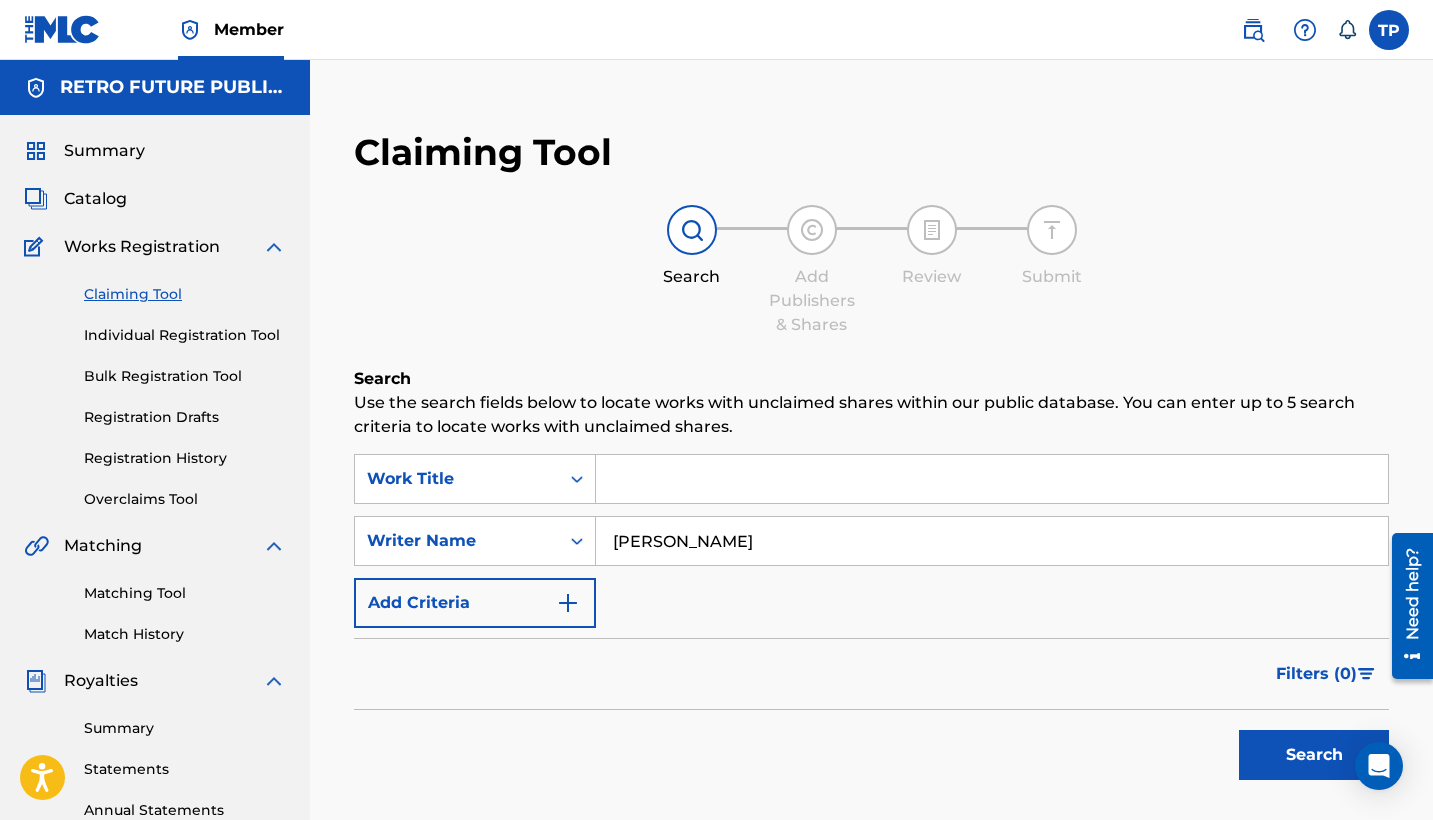 type on "TEDDY PENA" 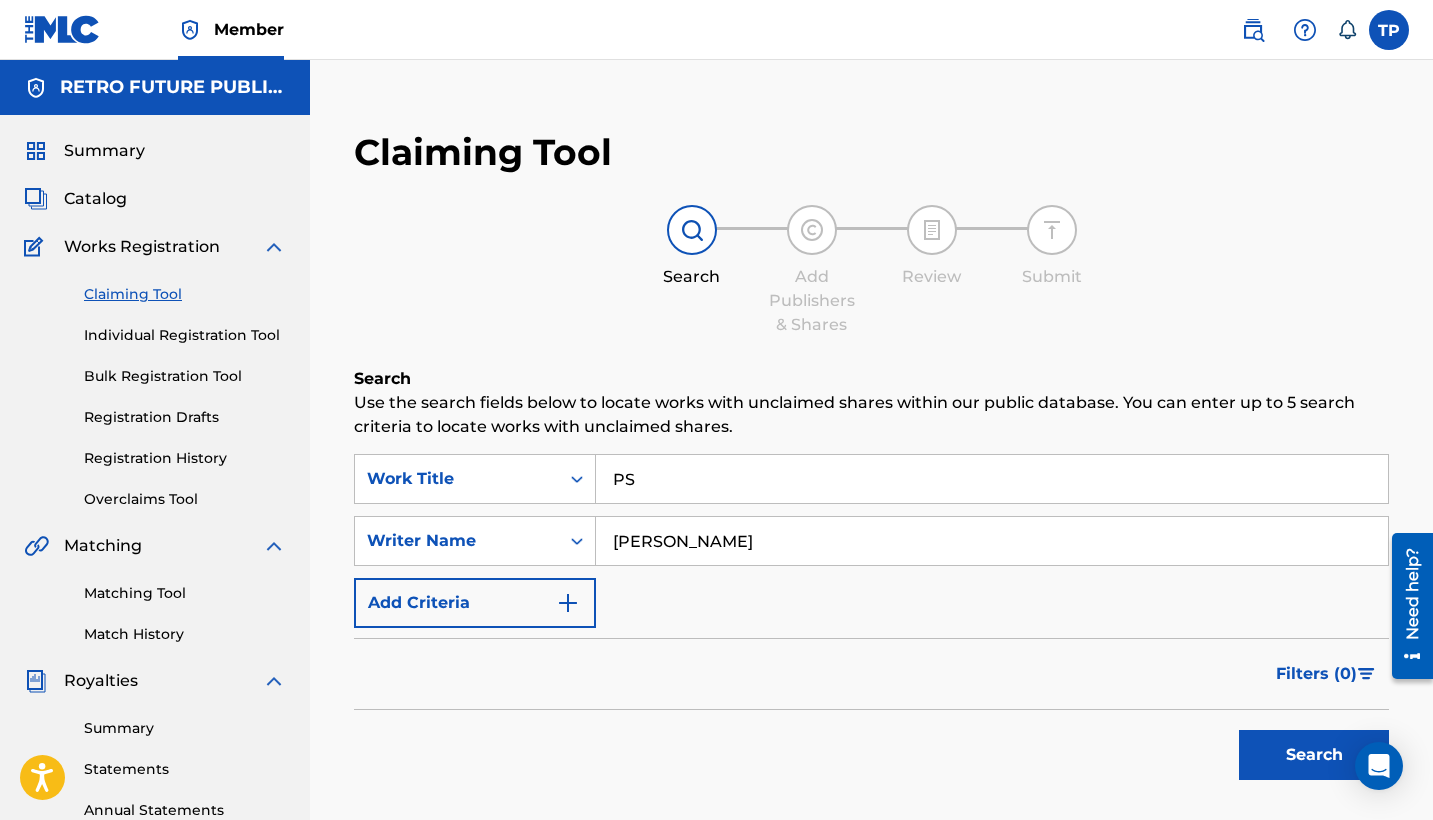 type on "P" 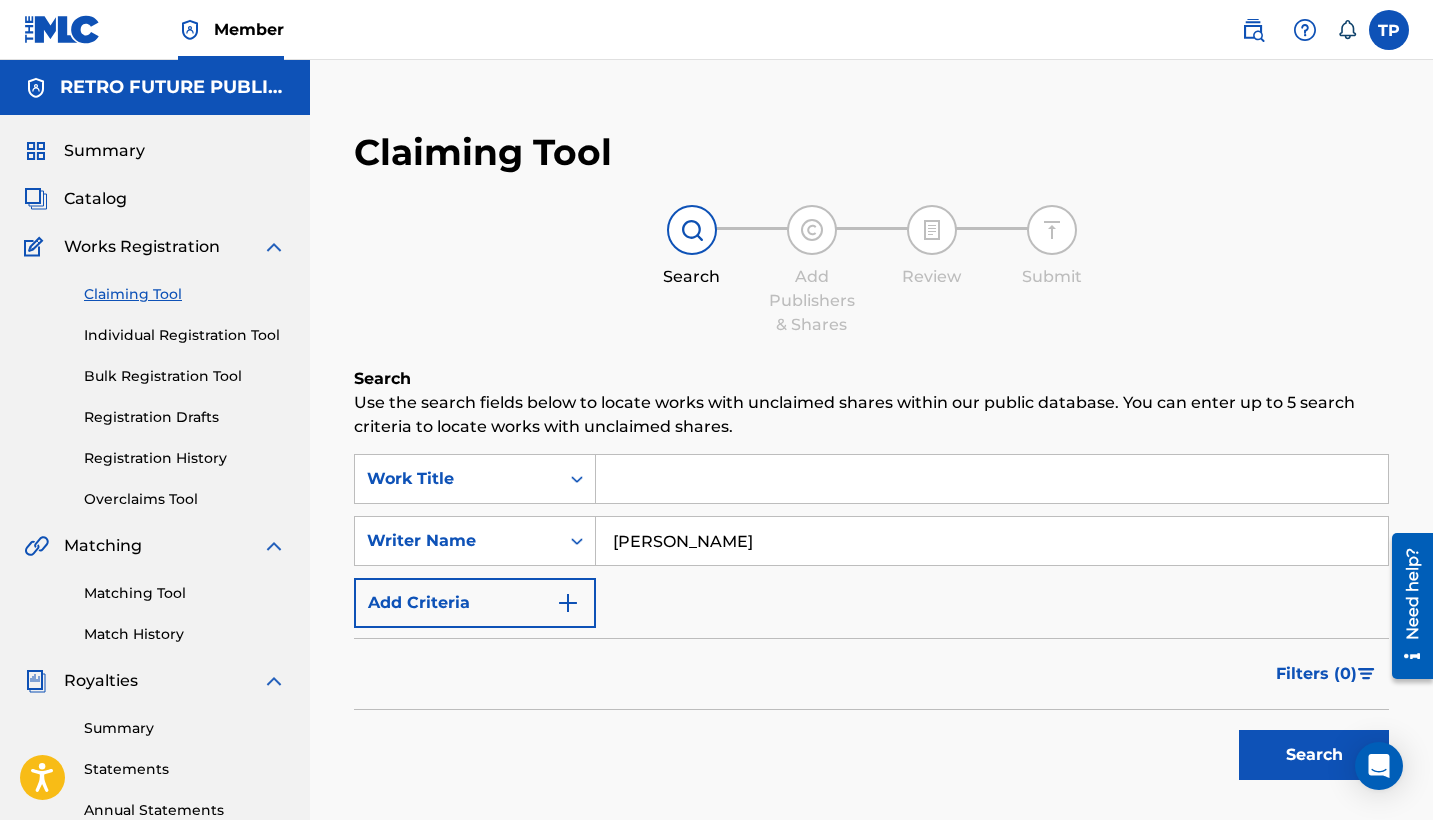 type on "," 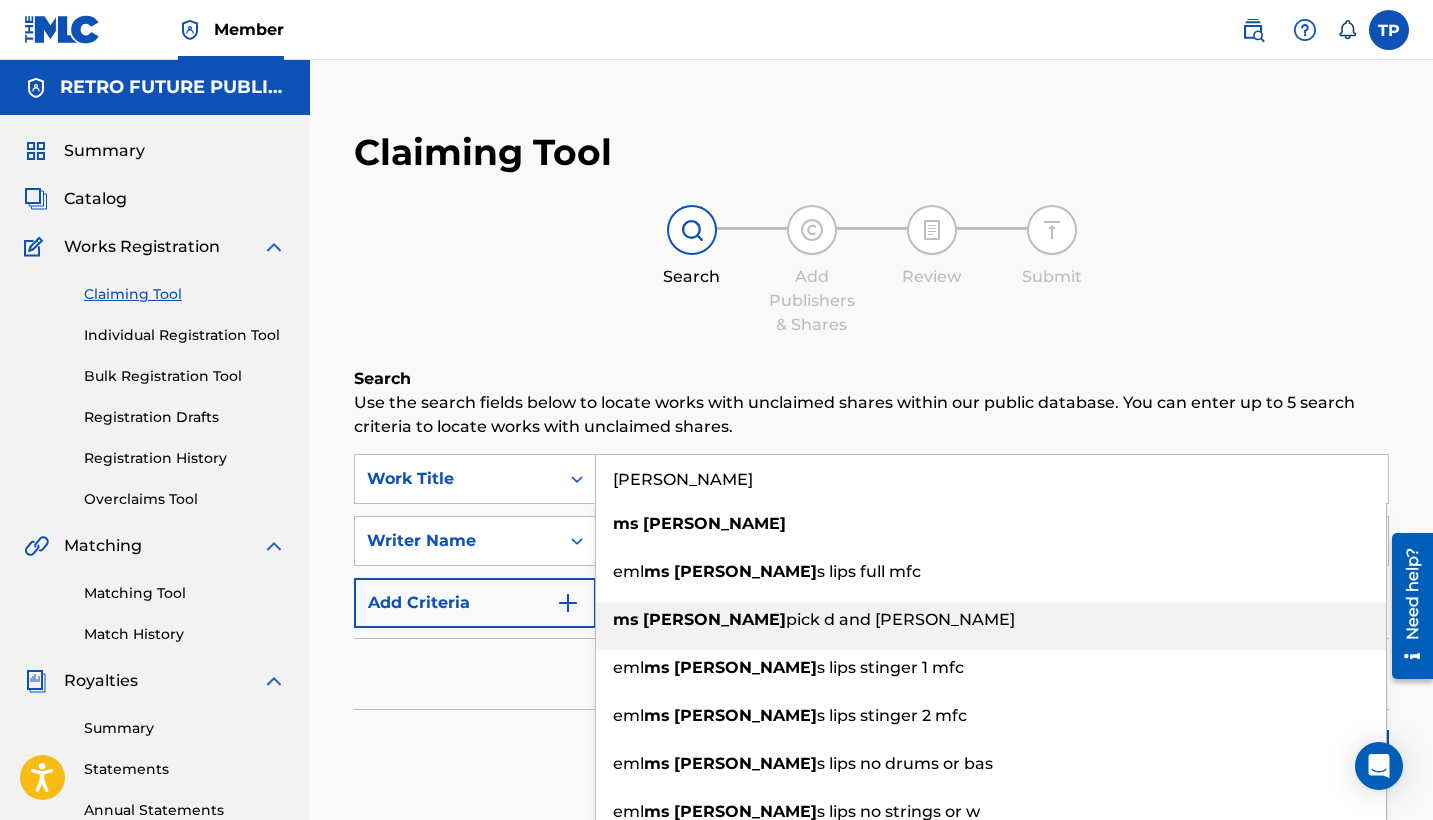 click on "pick d and dick d" at bounding box center (900, 619) 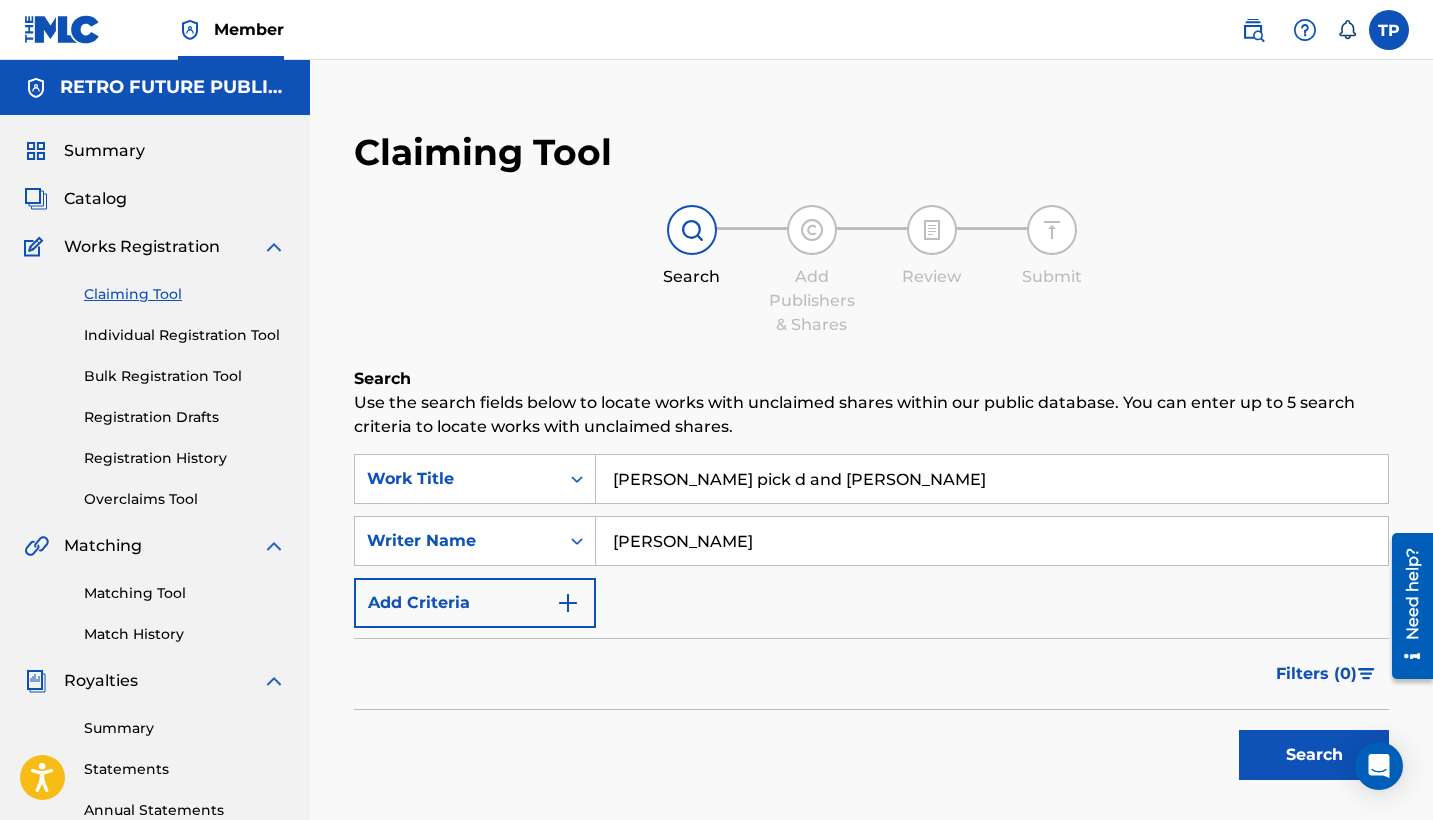 click on "Search" at bounding box center [1314, 755] 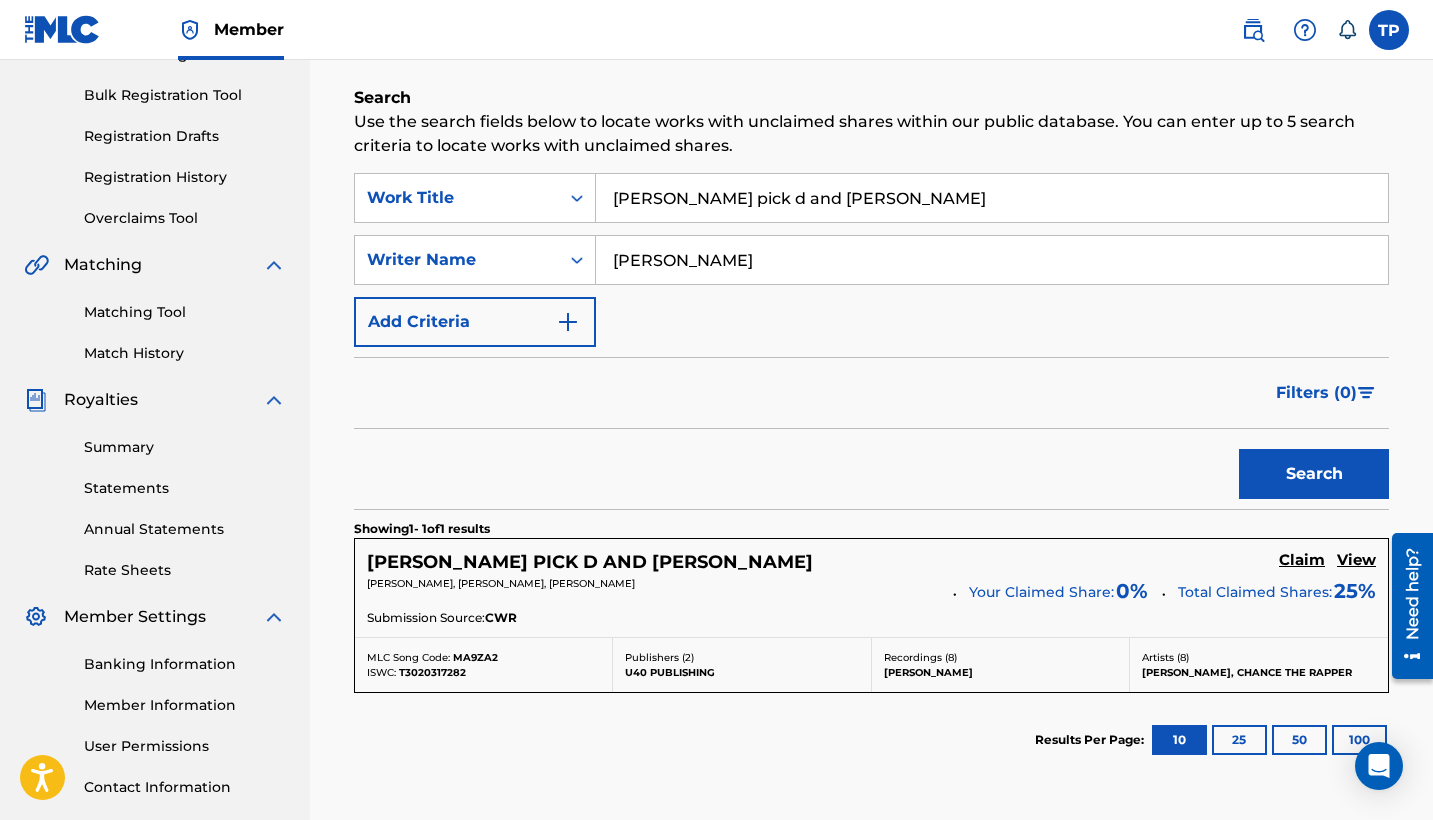 scroll, scrollTop: 336, scrollLeft: 0, axis: vertical 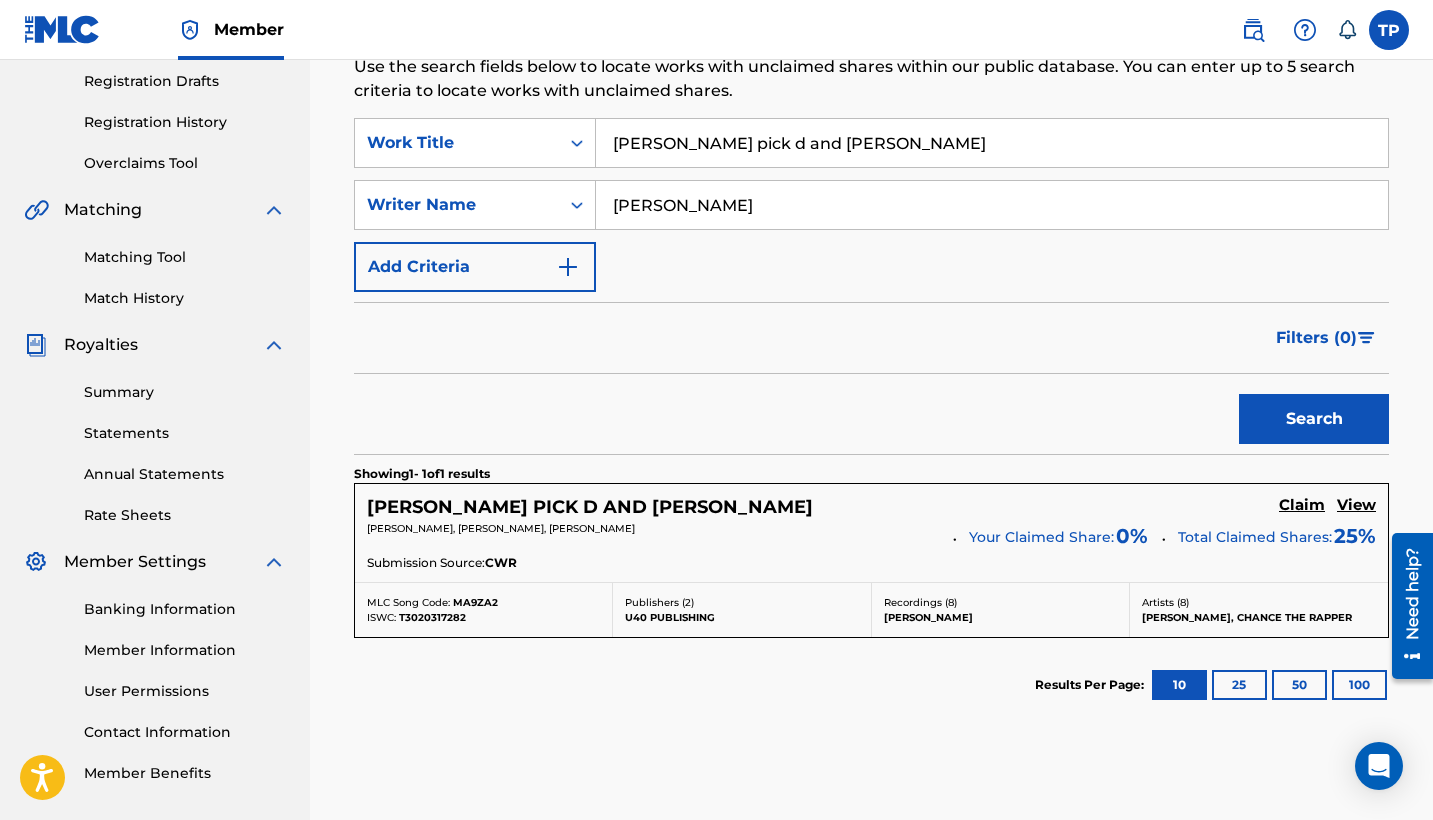 click on "Claim" at bounding box center (1302, 505) 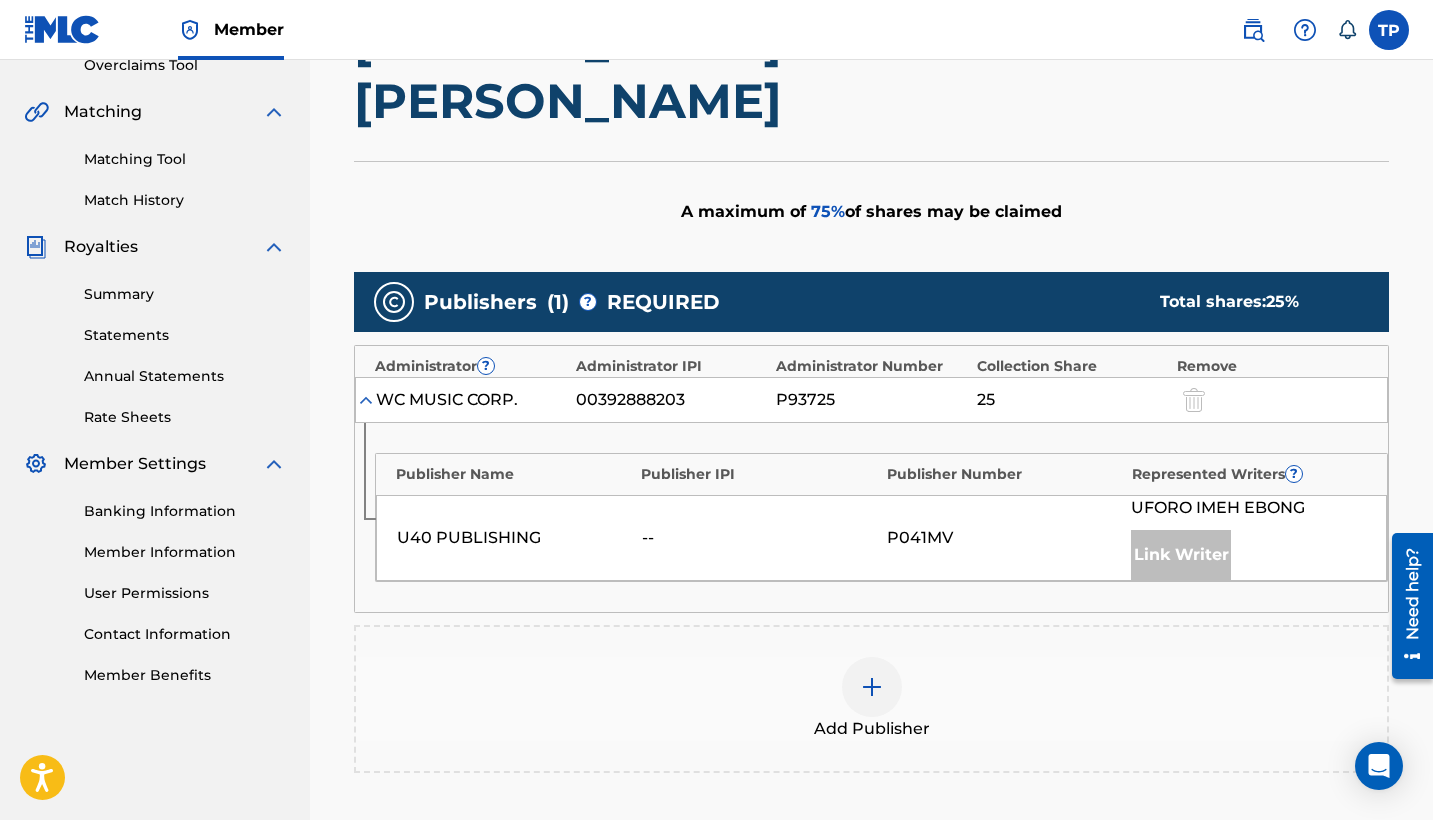 scroll, scrollTop: 503, scrollLeft: 0, axis: vertical 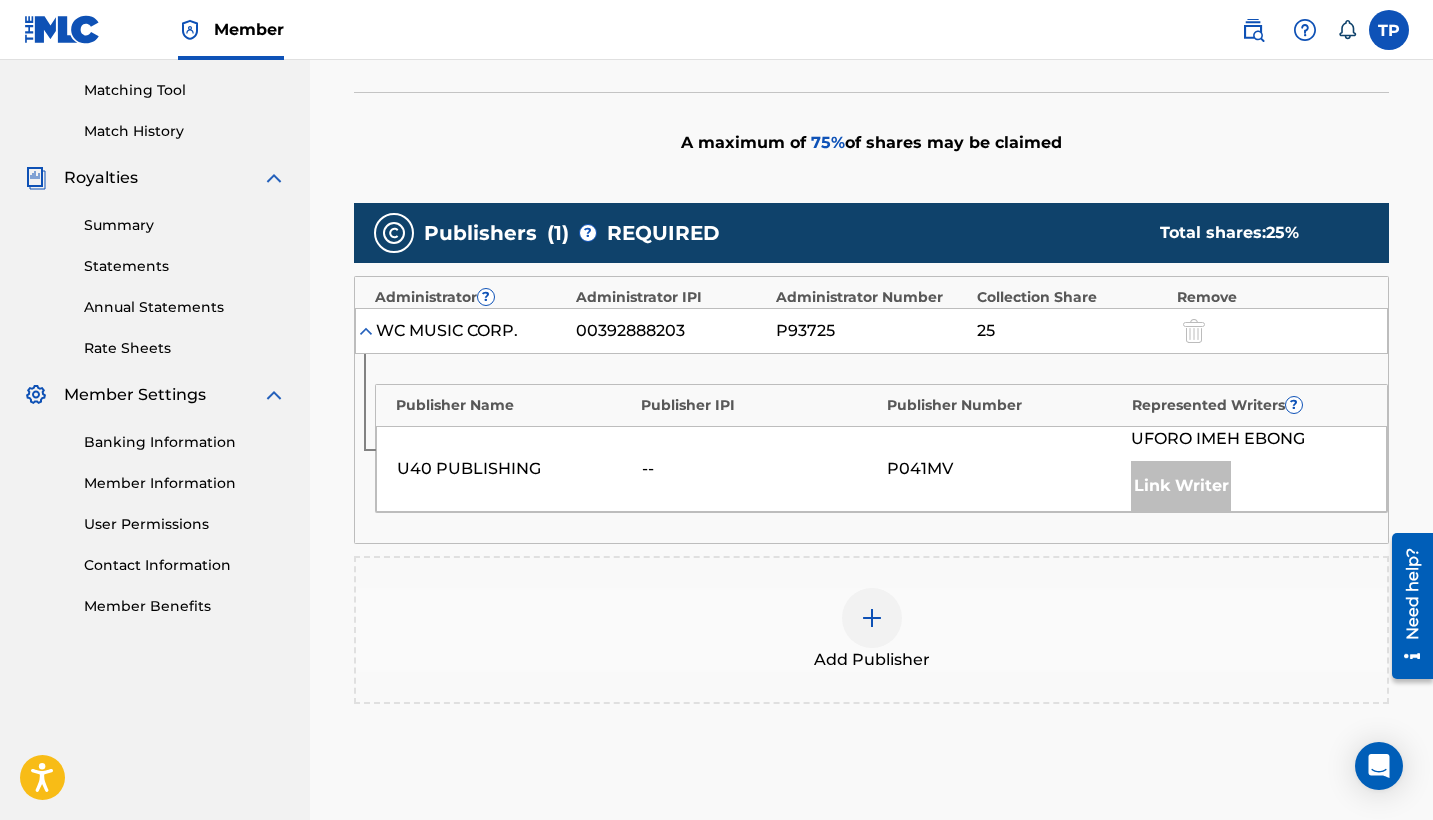 click at bounding box center (872, 618) 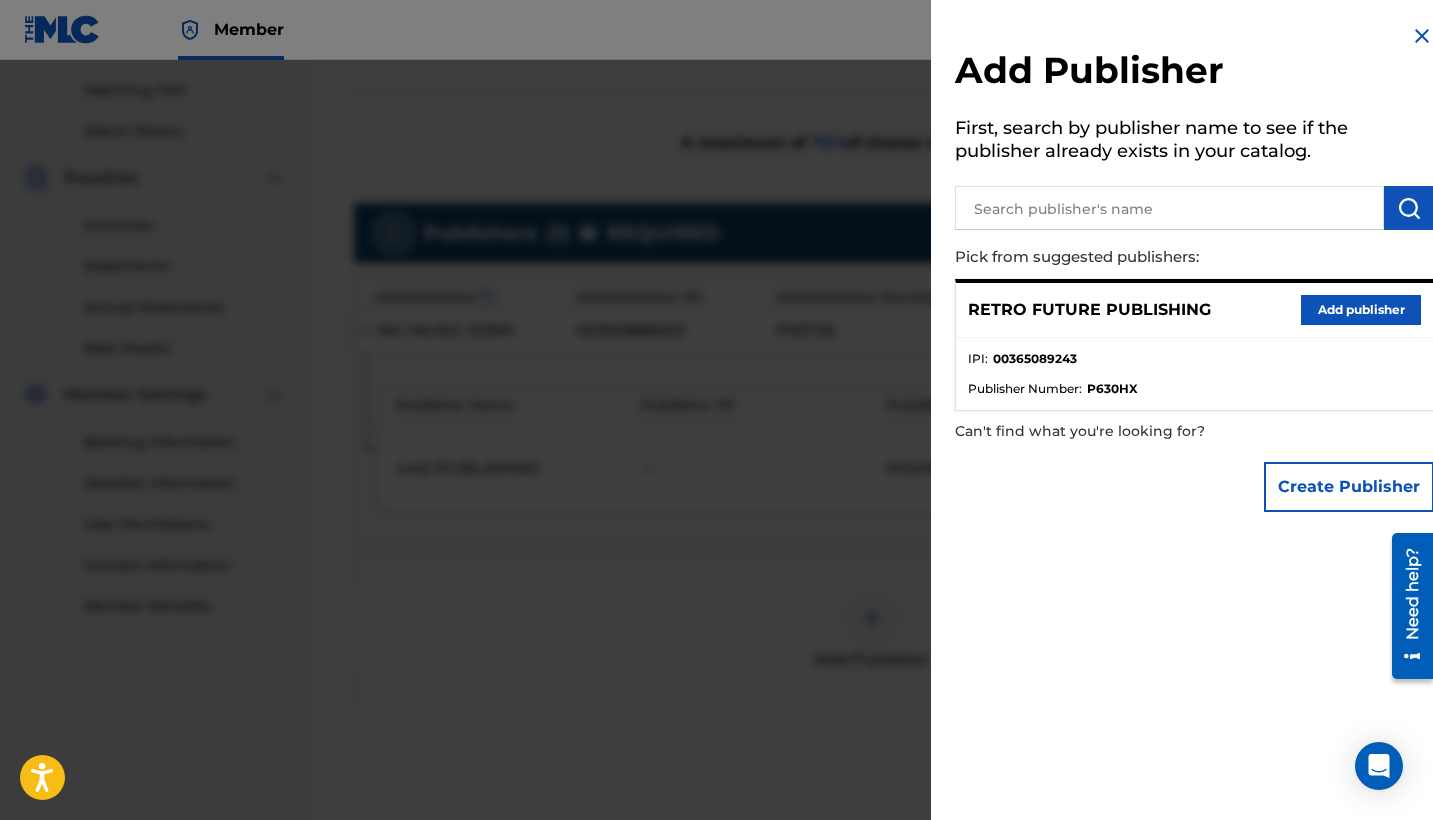 click on "Add publisher" at bounding box center [1361, 310] 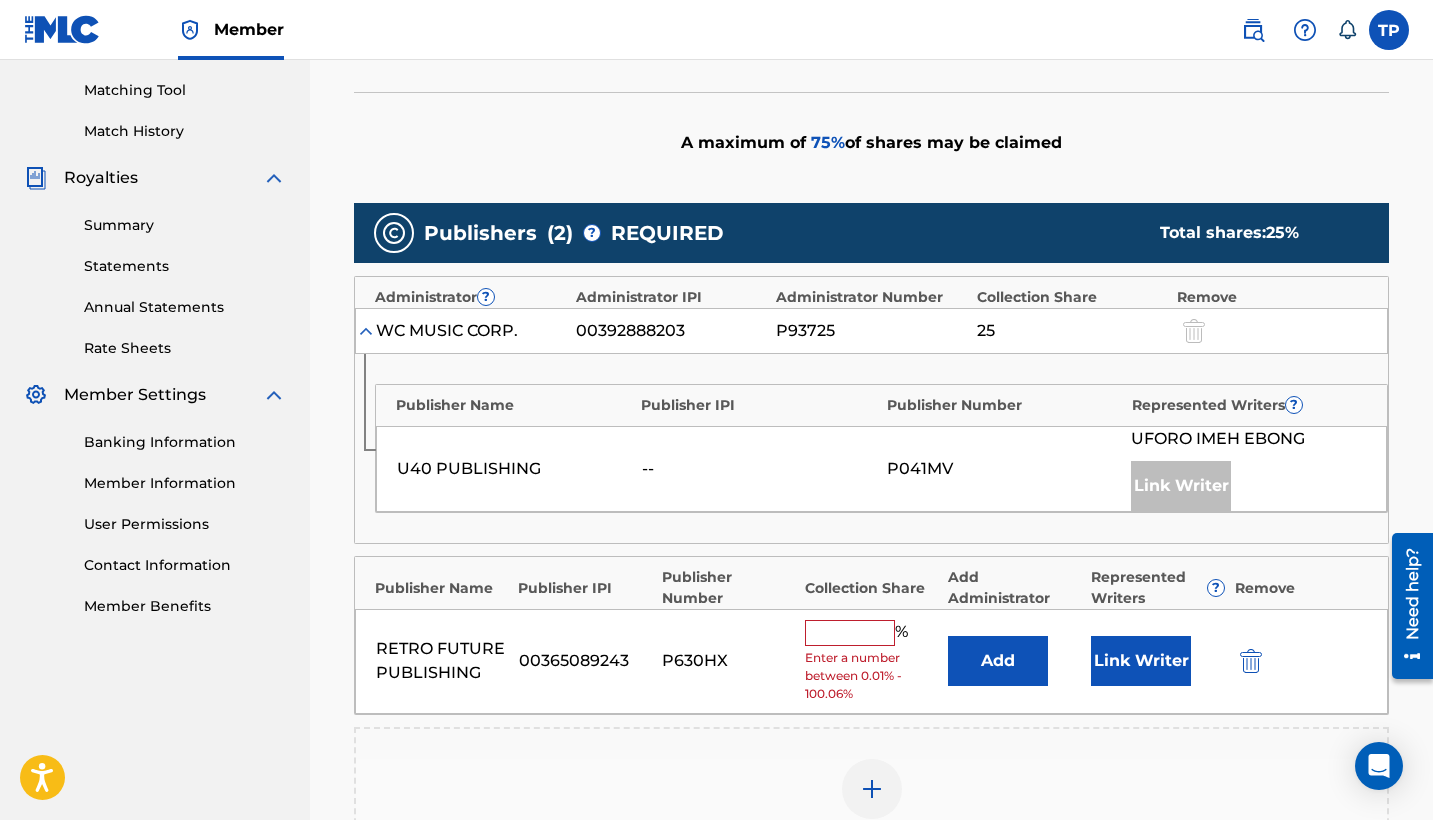 click at bounding box center (850, 633) 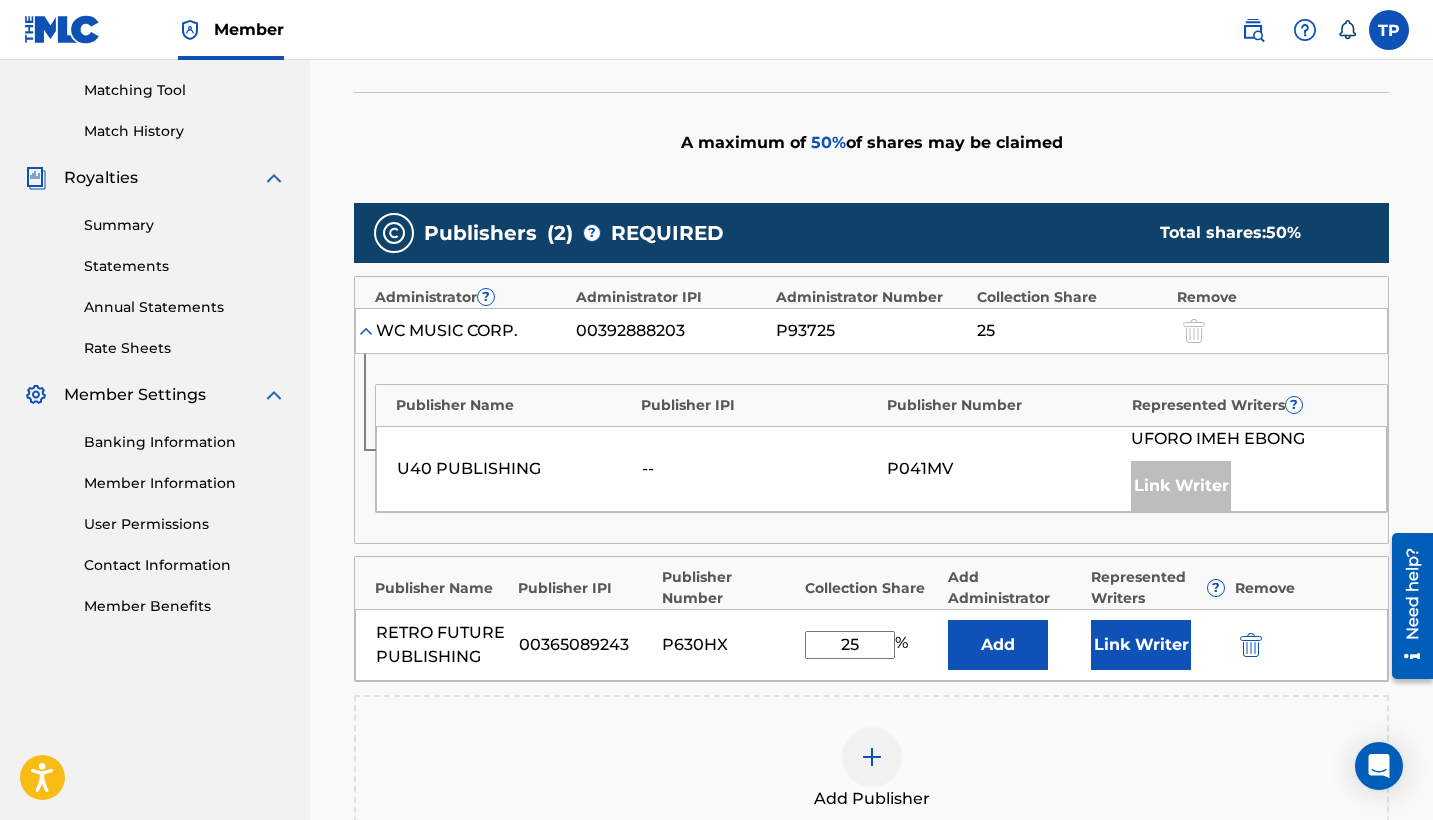 type on "25" 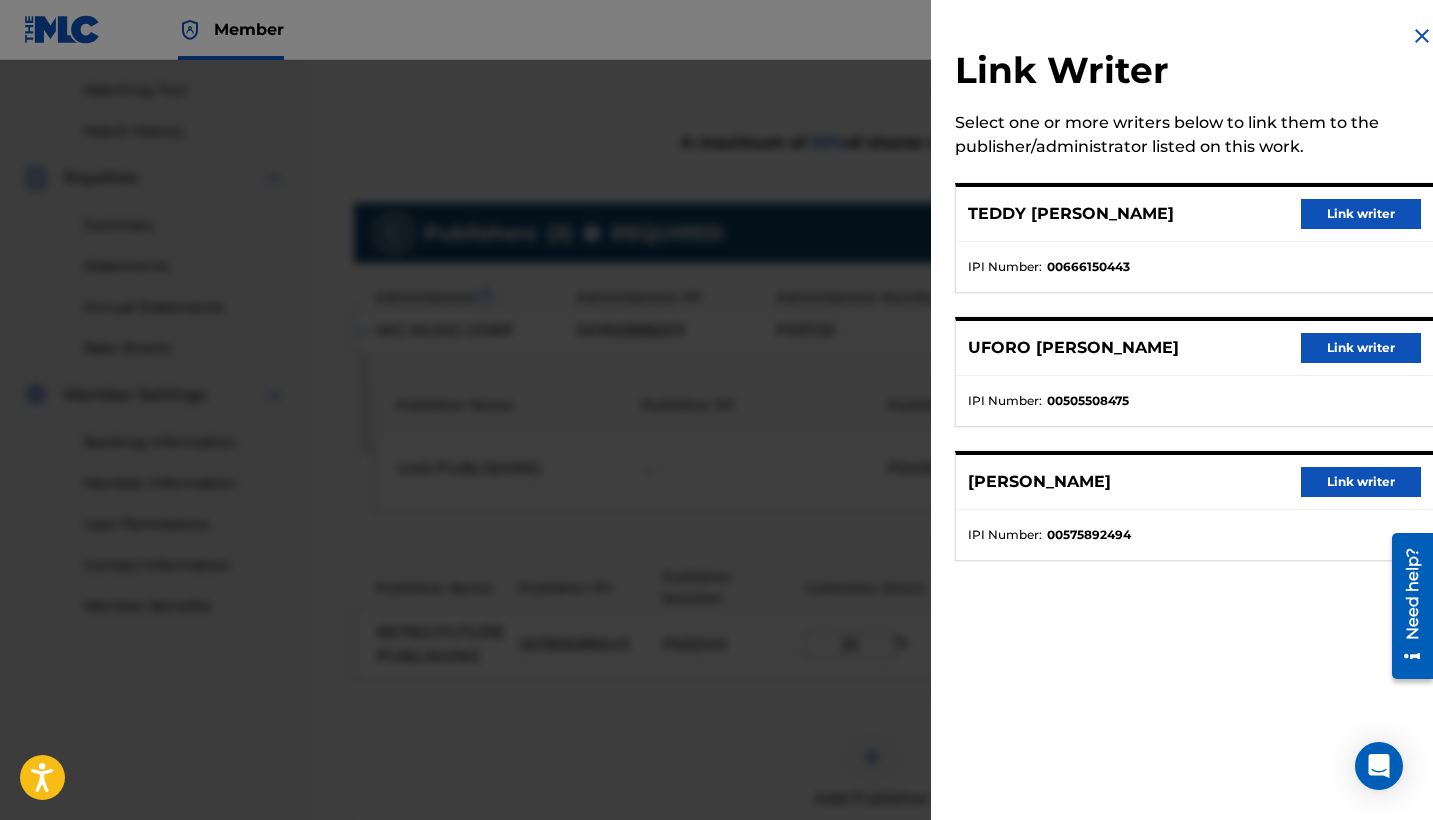 click on "Link writer" at bounding box center [1361, 214] 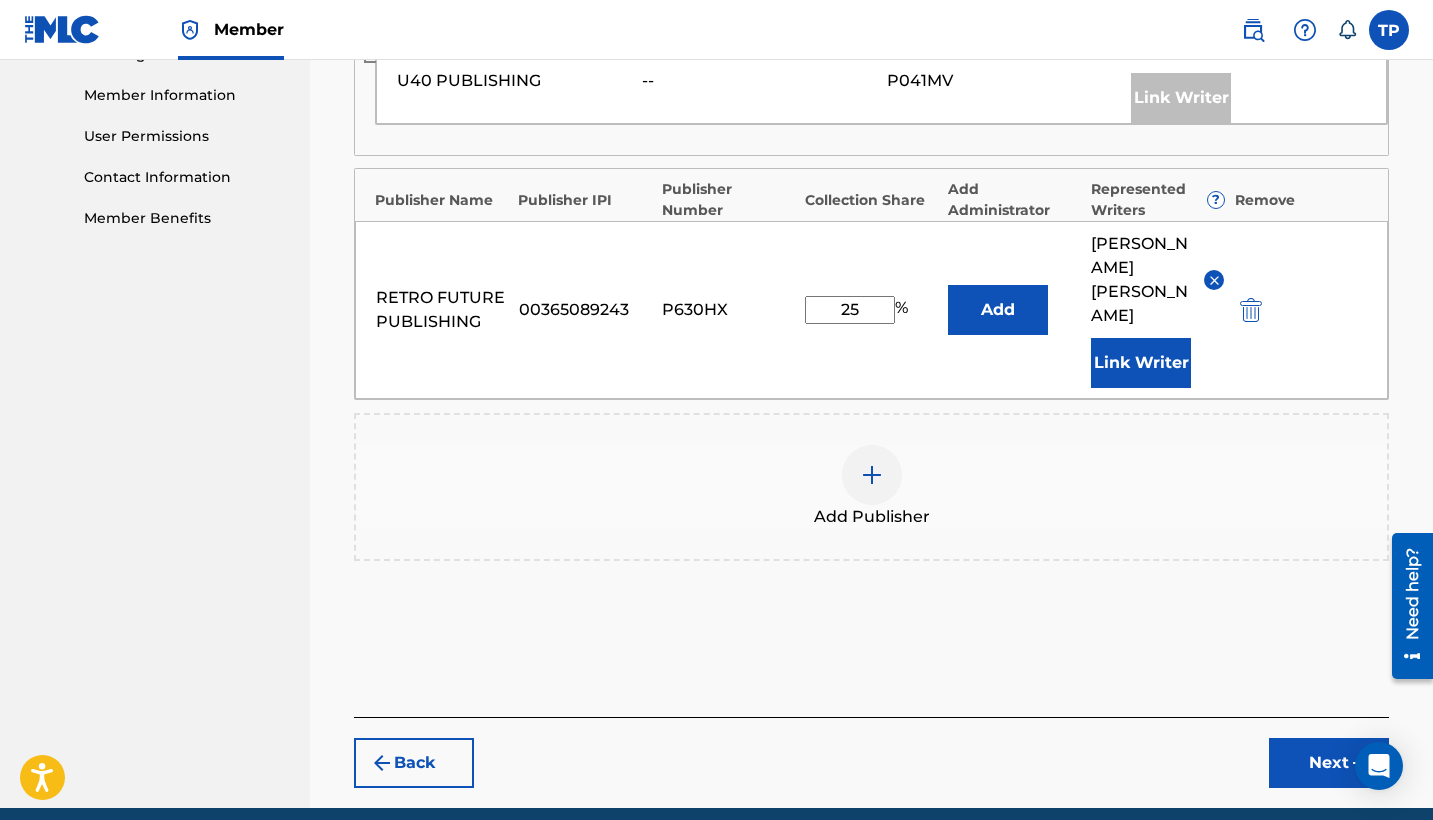 click on "Next" at bounding box center (1329, 763) 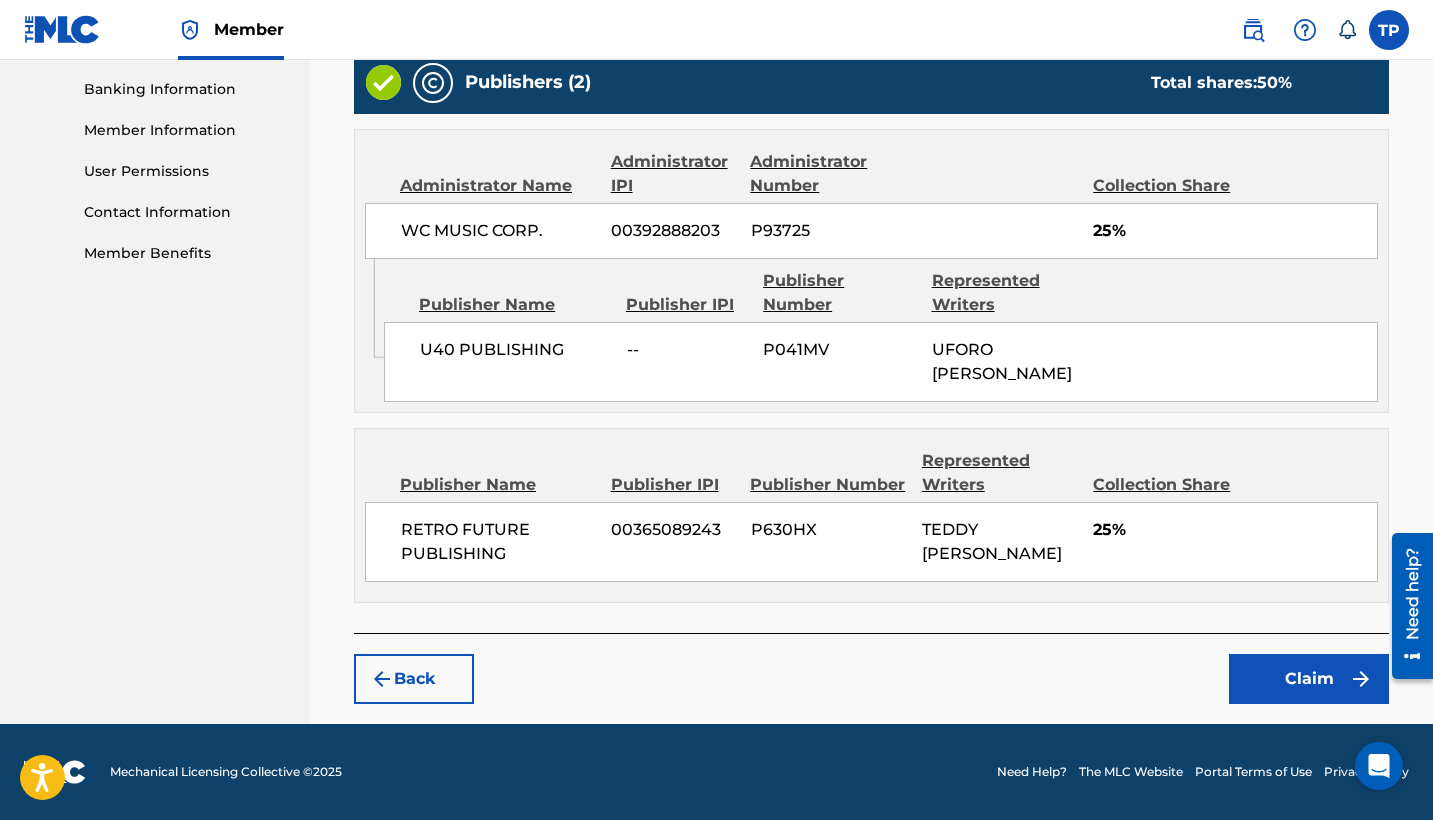 scroll, scrollTop: 792, scrollLeft: 0, axis: vertical 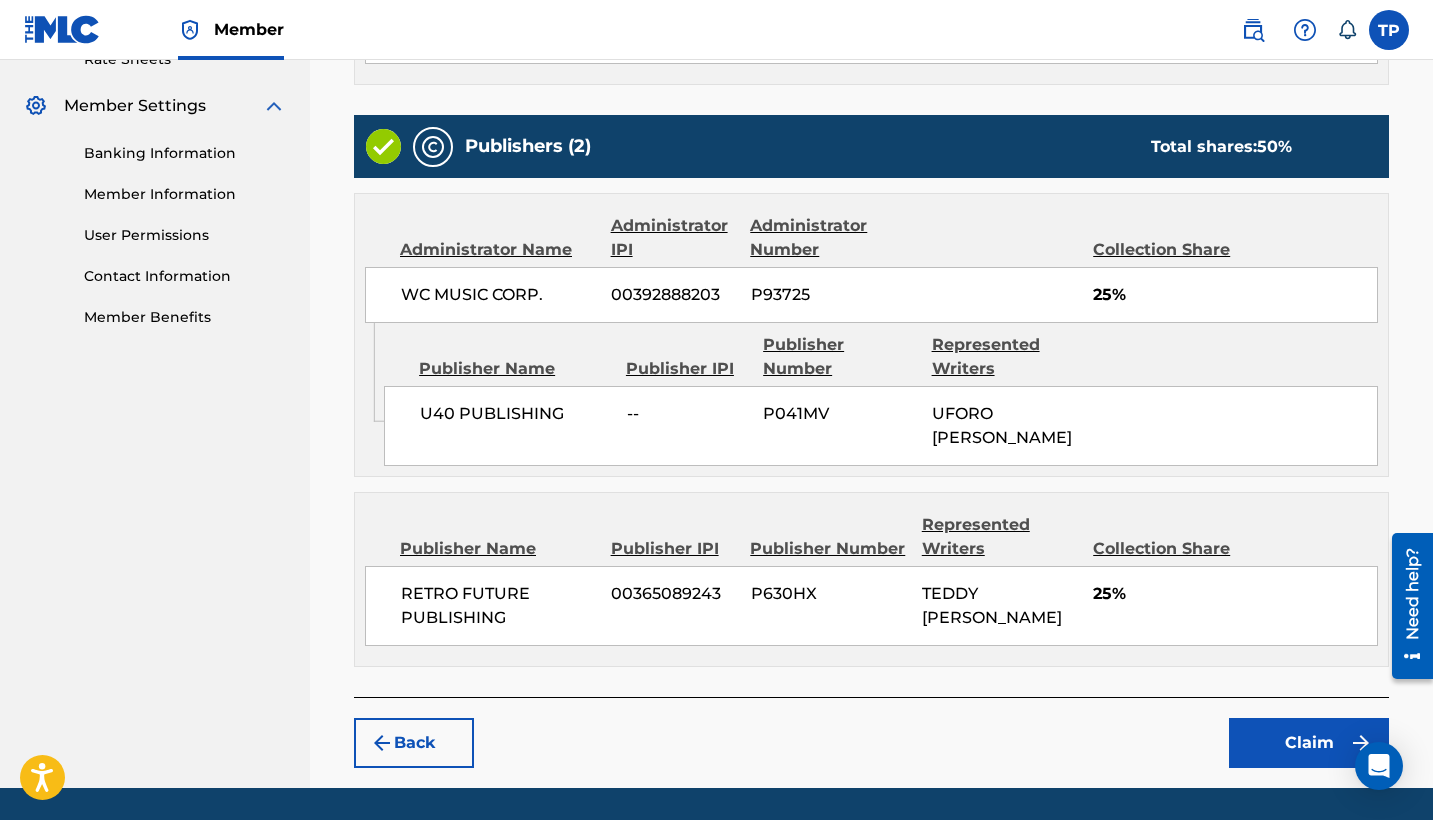 click on "Claim" at bounding box center (1309, 743) 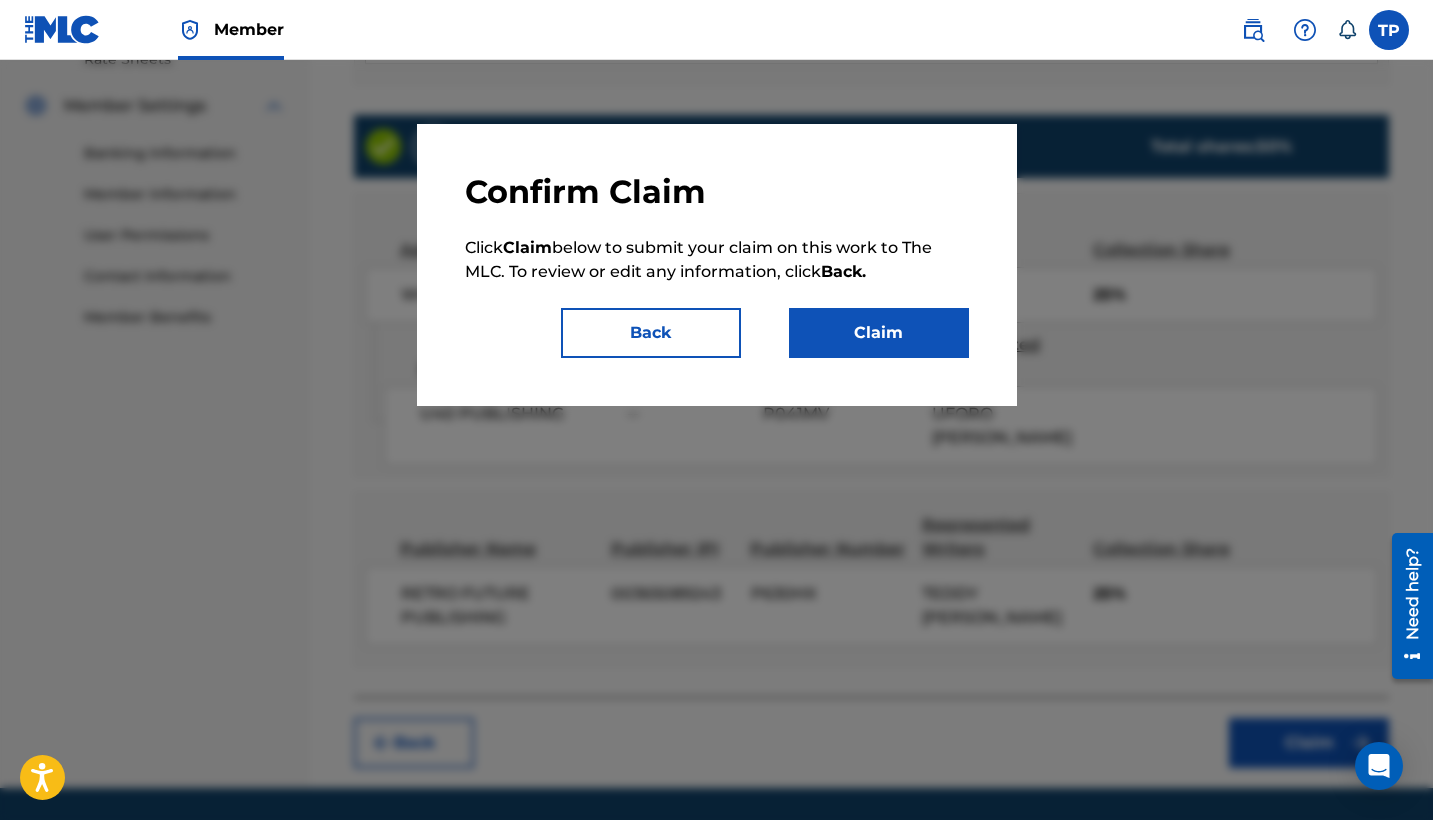 click on "Claim" at bounding box center [879, 333] 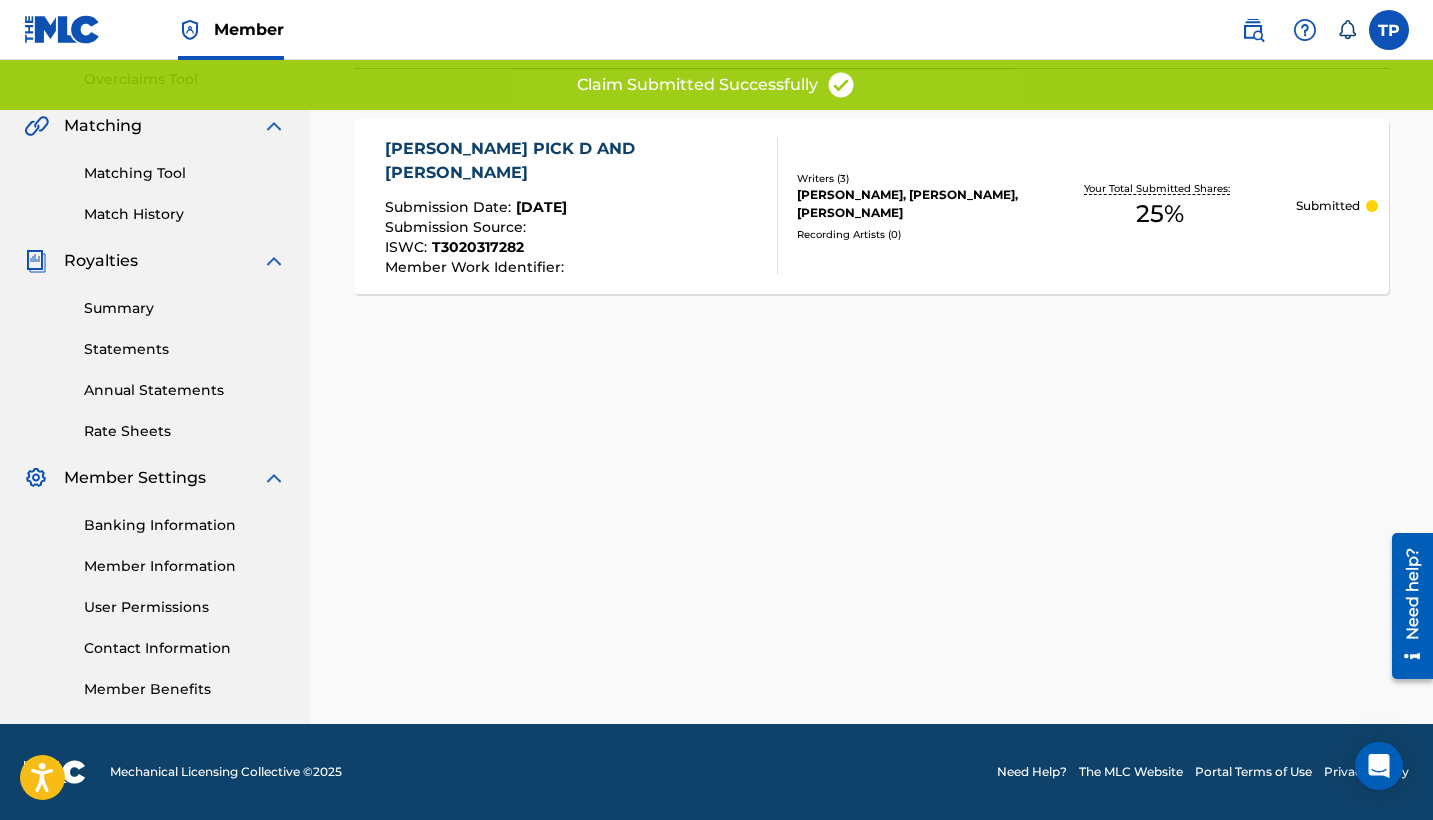 scroll, scrollTop: 420, scrollLeft: 0, axis: vertical 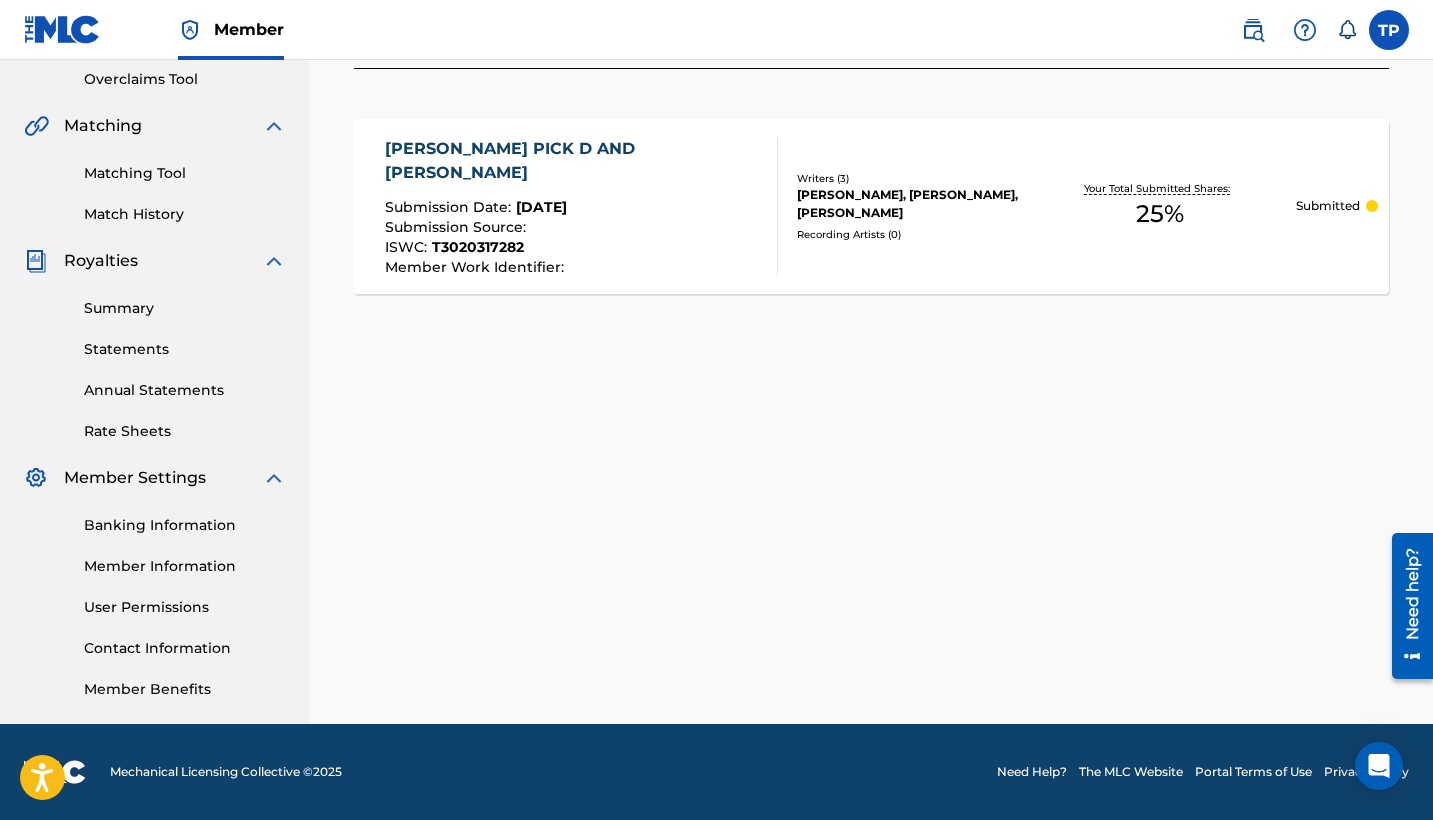 click on "Claiming Tool Search Add Publishers & Shares Review Submit Submit Your claim has been submitted. You can review your submission in Registration History. Please note: newly submitted claims can take 1-3 weeks to be processed. MS PARKER PICK D AND DICK D Submission Date : Jul 09, 2025 Submission Source : ISWC : T3020317282 Member Work Identifier : Writers ( 3 ) TEDDY TERREL PENA, UFORO IMEH EBONG, JEREMY P FELTON Recording Artists ( 0 ) Your Total Submitted Shares: 25 %   Submitted" at bounding box center [871, 207] 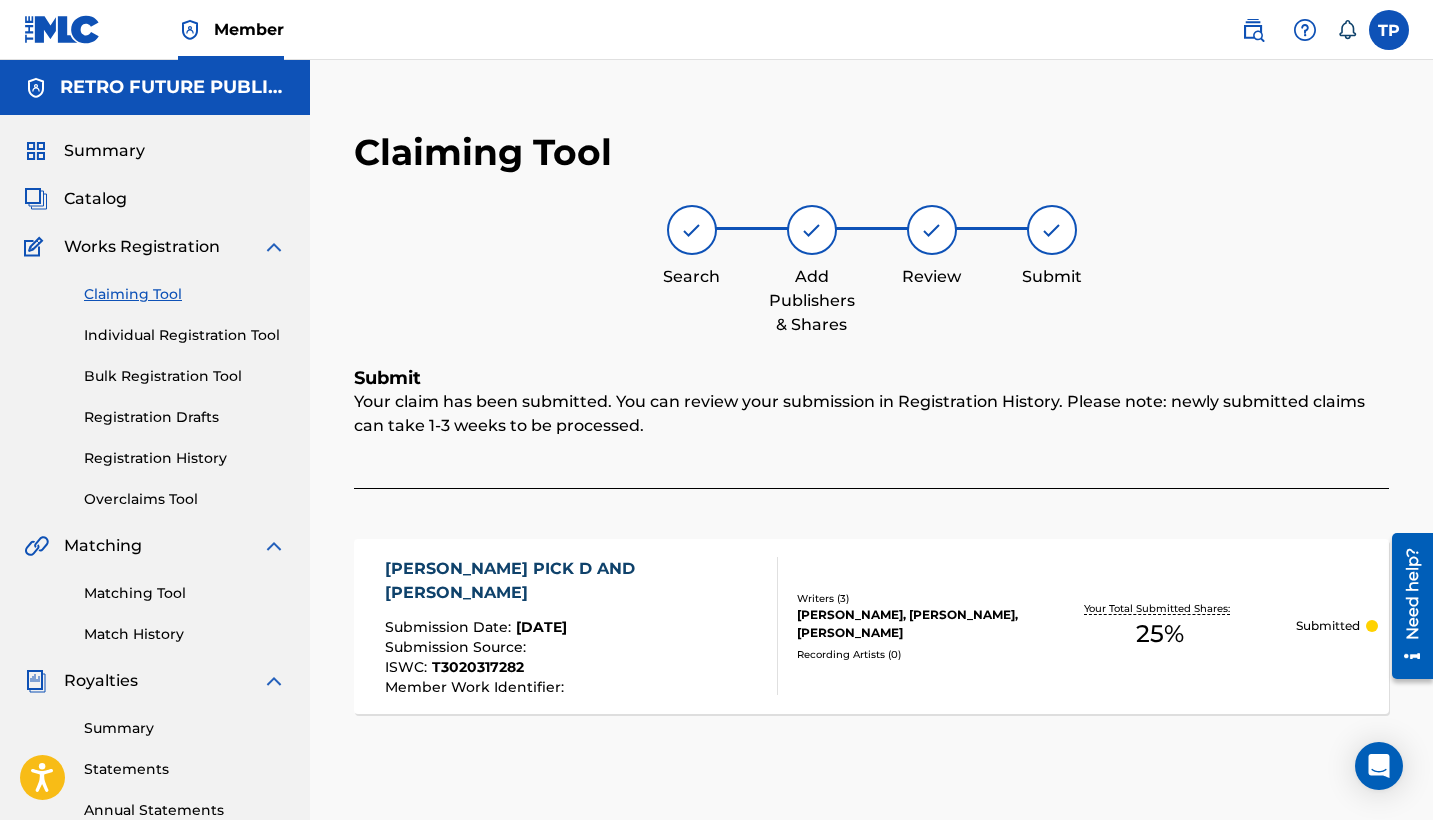 scroll, scrollTop: 0, scrollLeft: 0, axis: both 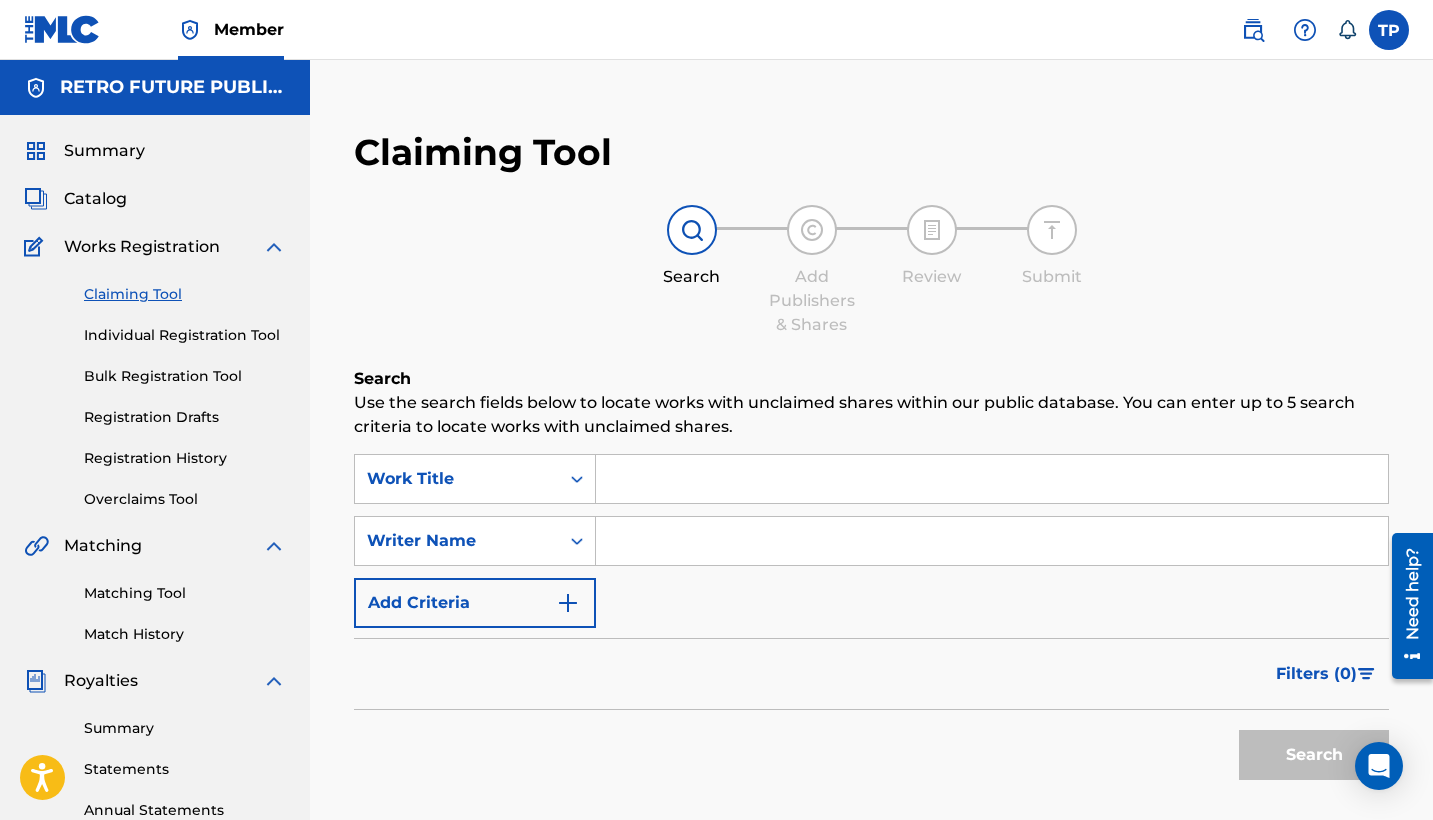click at bounding box center [992, 541] 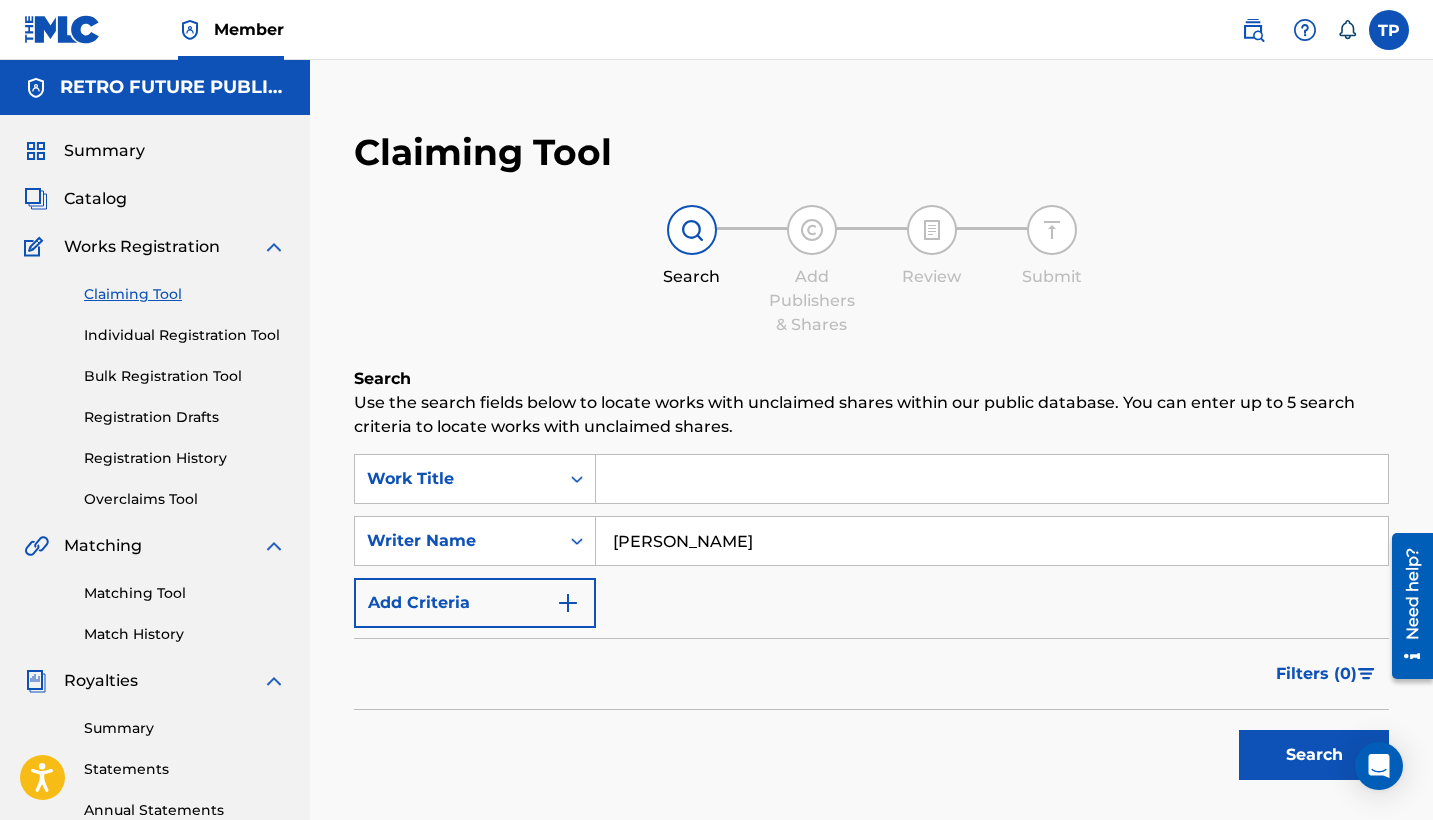 type on "TEDDY PENA" 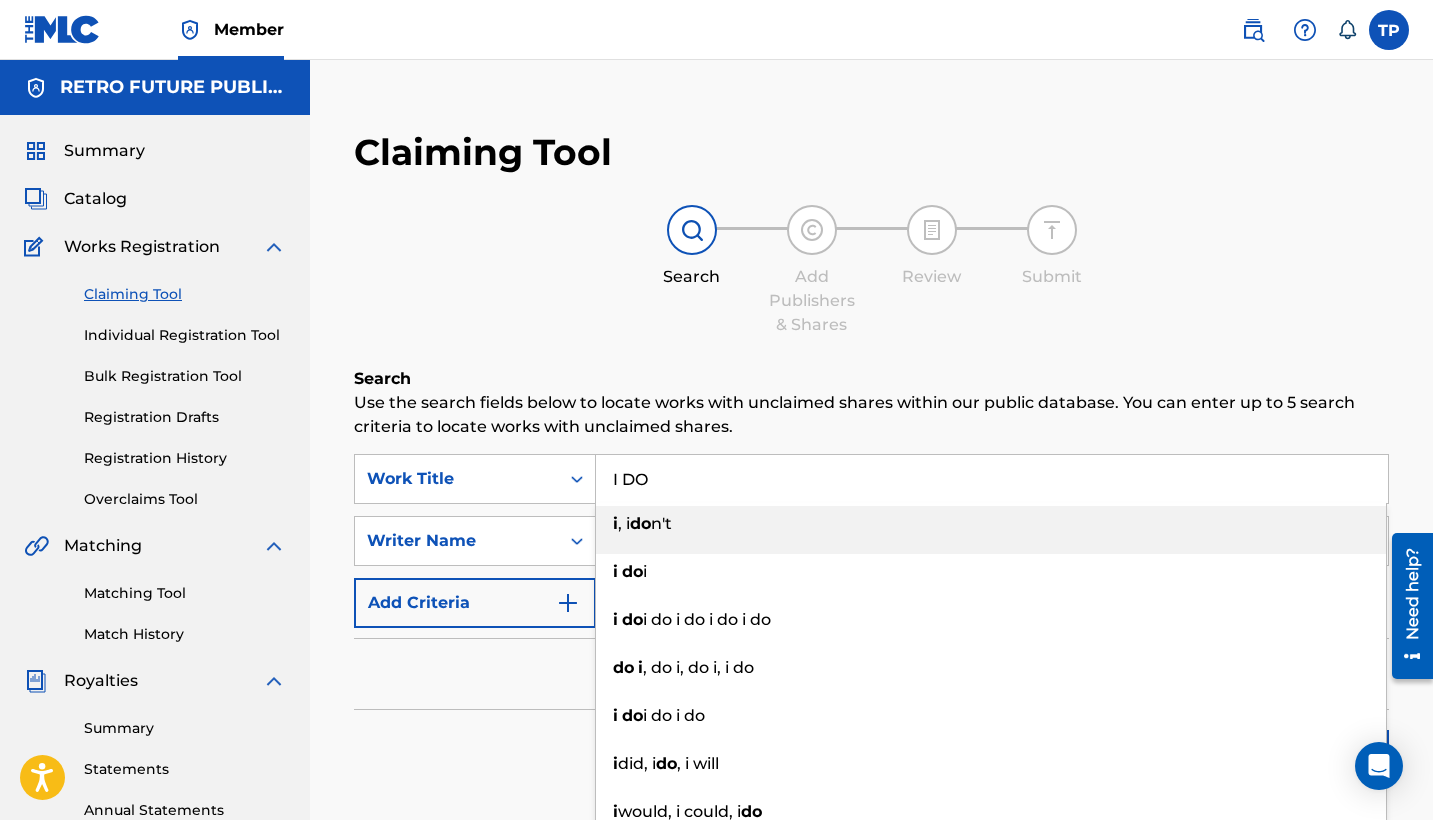 type on "I DO" 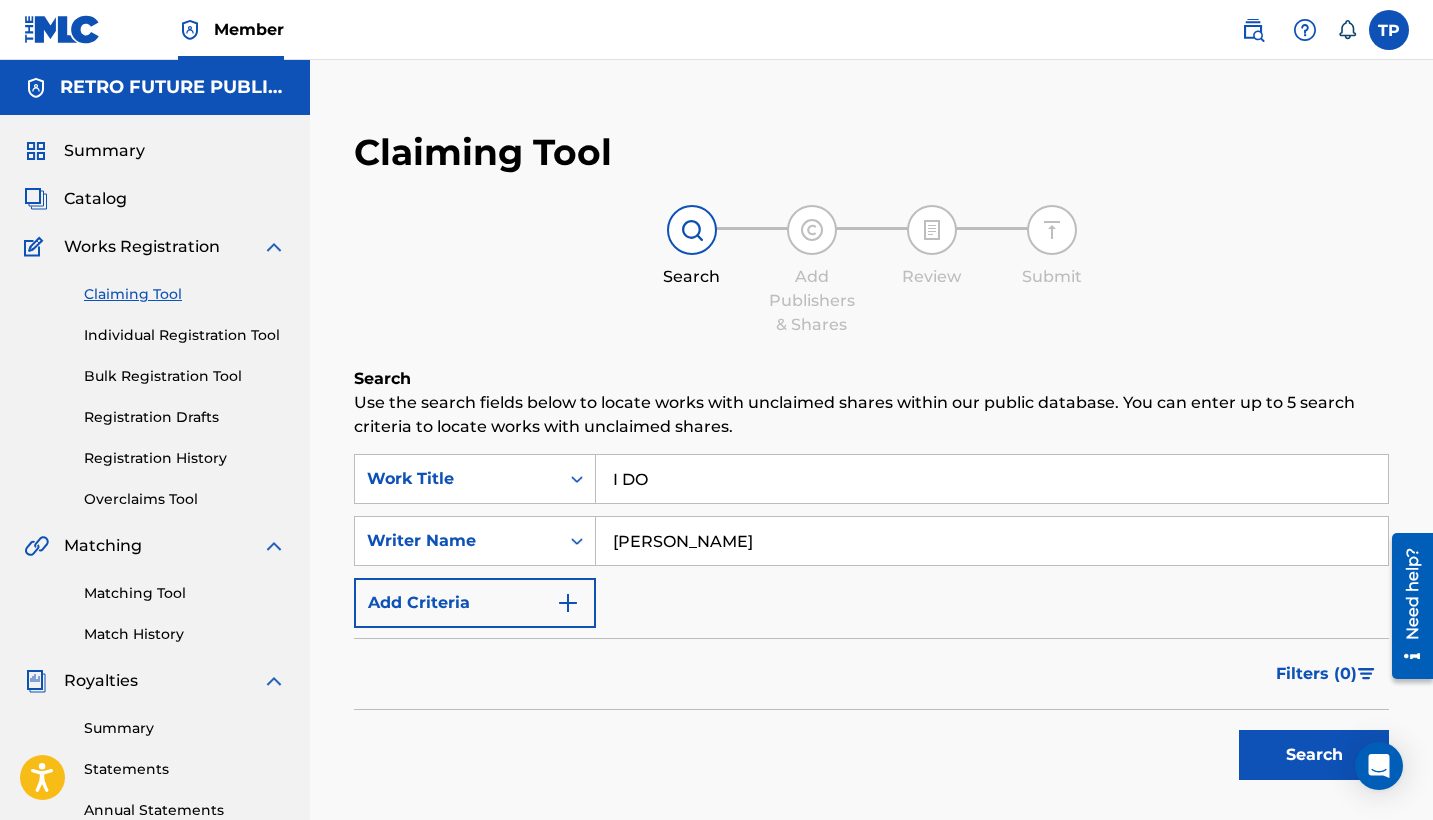 click on "Search Add Publishers & Shares Review Submit" at bounding box center (871, 271) 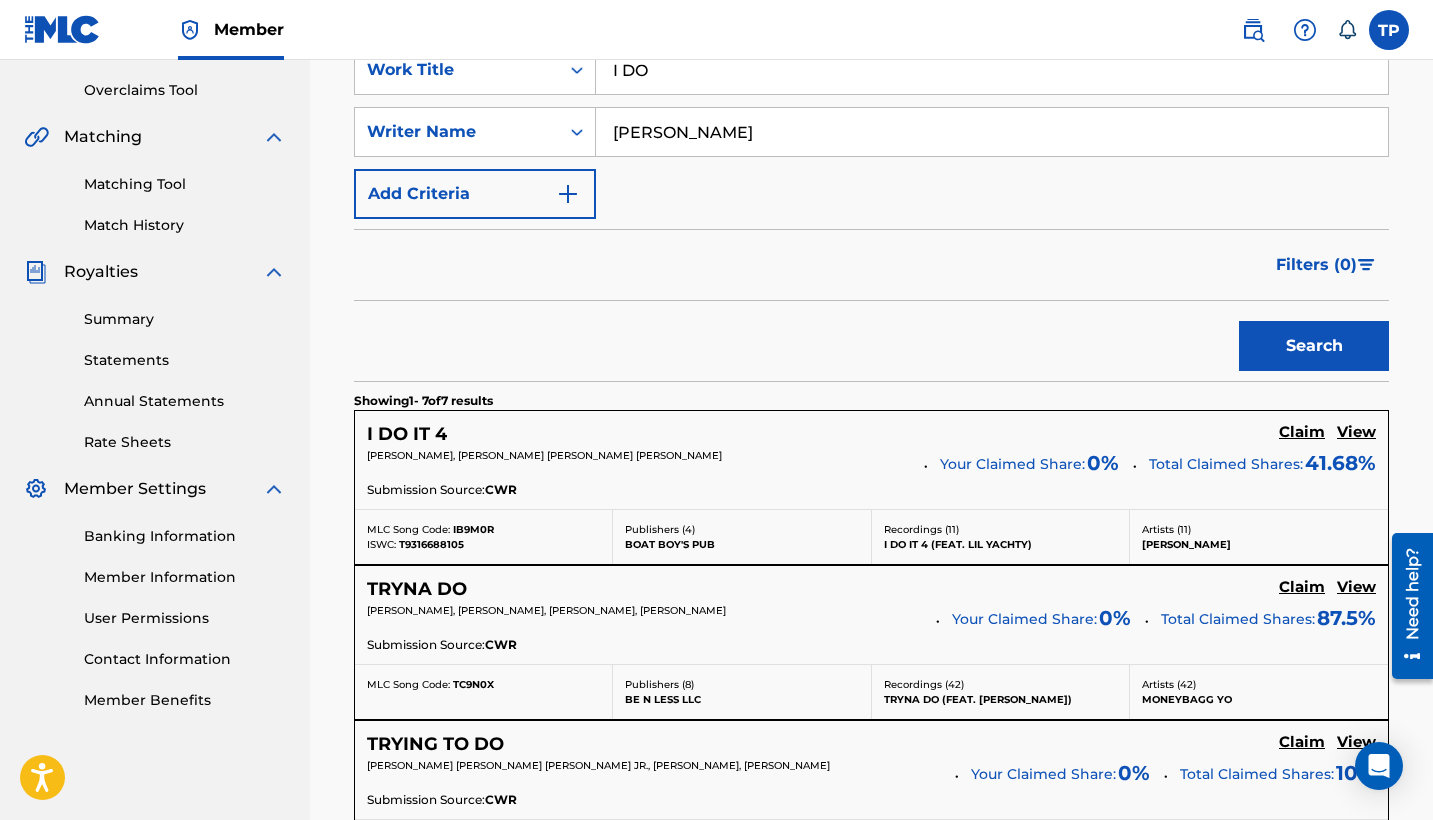 scroll, scrollTop: 464, scrollLeft: 0, axis: vertical 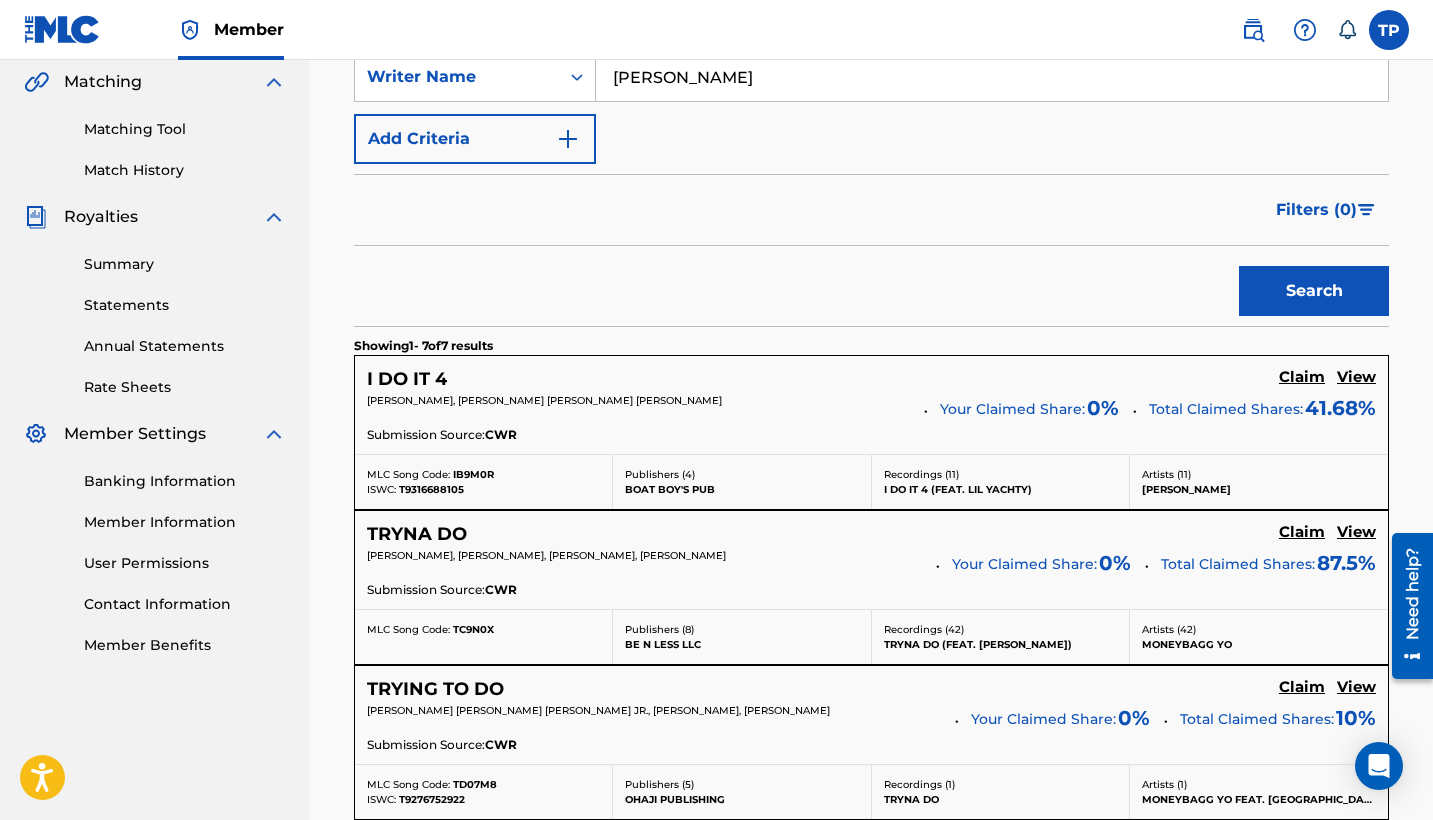 click on "Claim" at bounding box center (1302, 377) 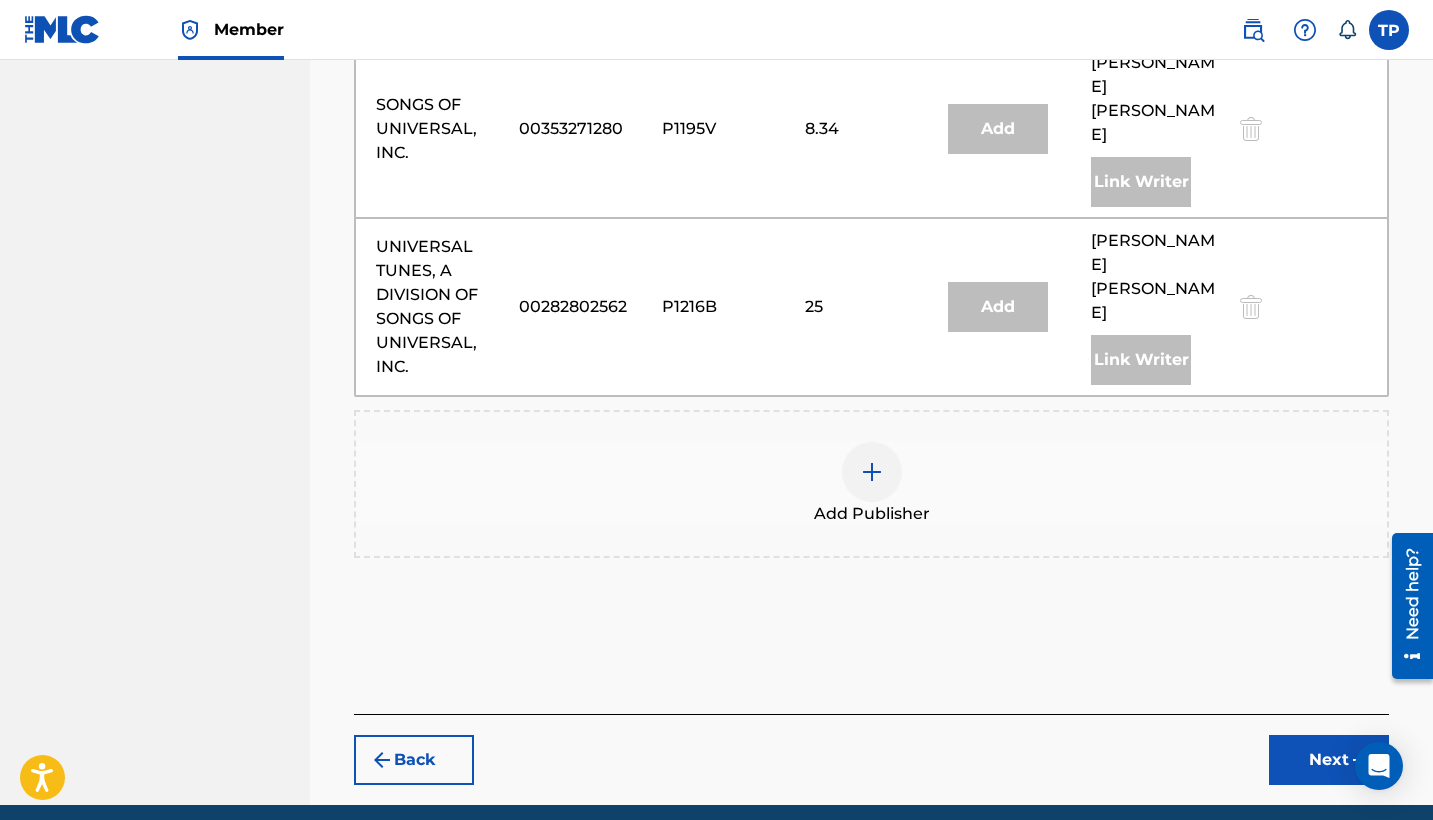 scroll, scrollTop: 1057, scrollLeft: 0, axis: vertical 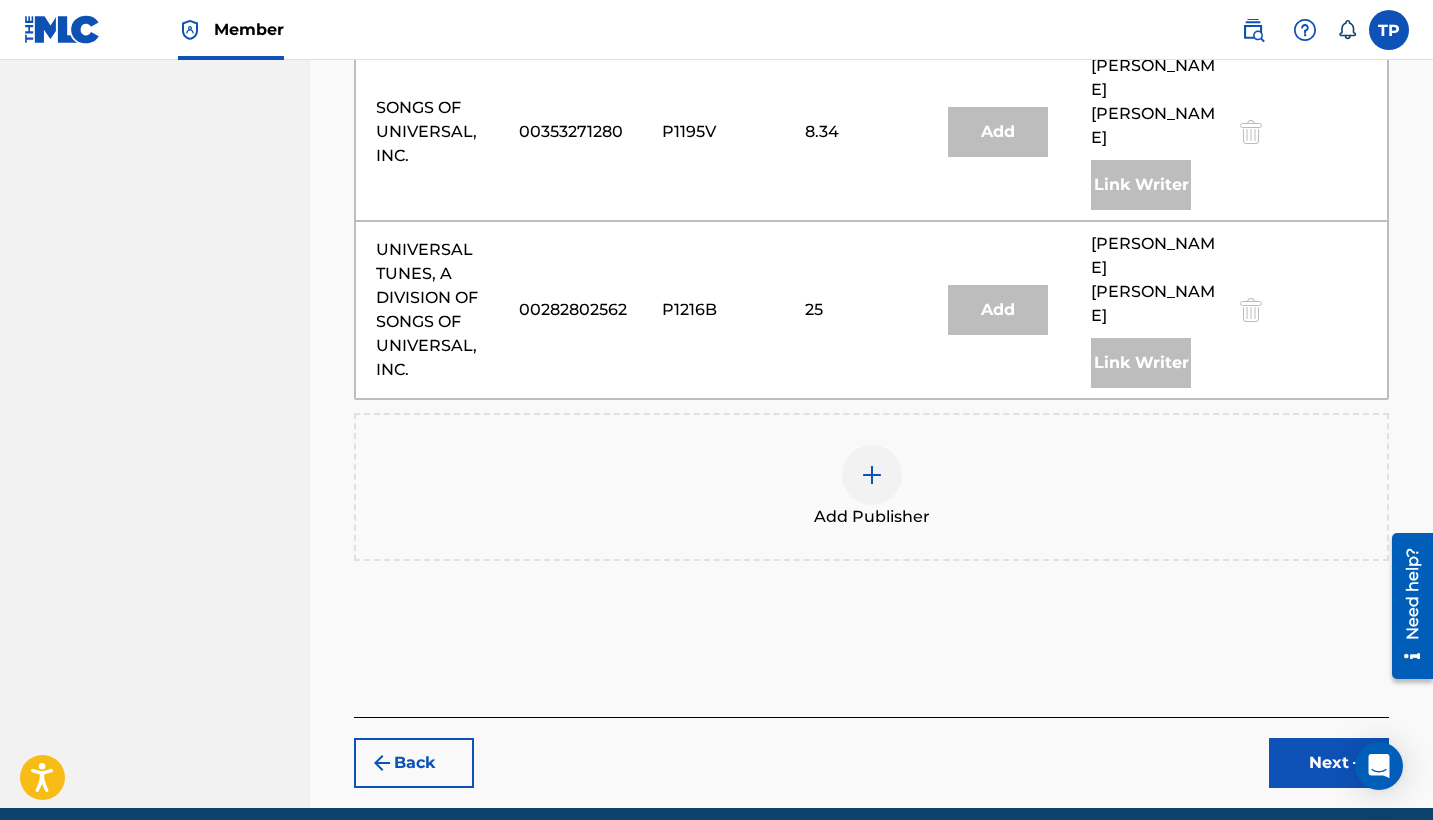 click at bounding box center [872, 475] 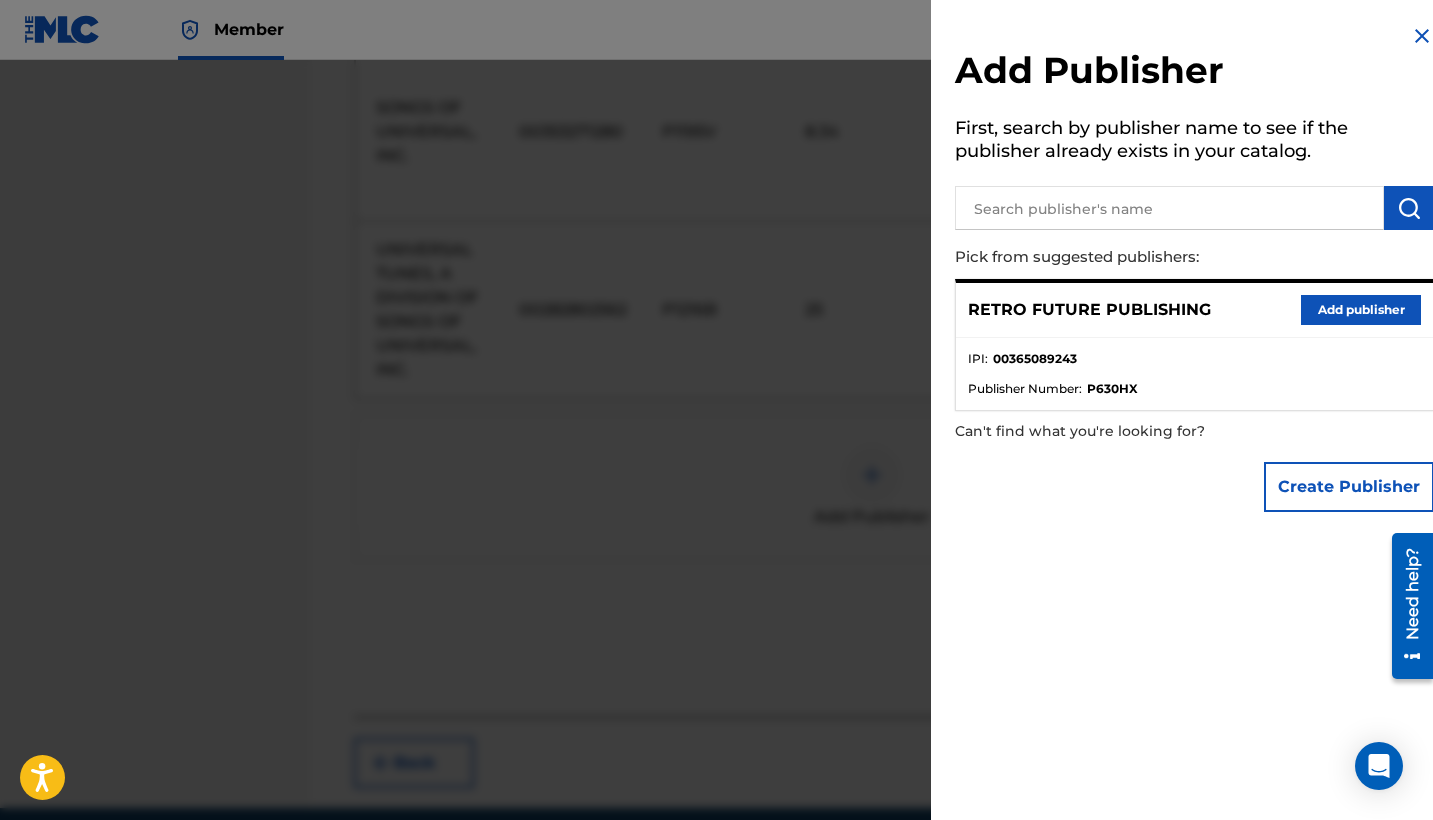 click on "Add publisher" at bounding box center (1361, 310) 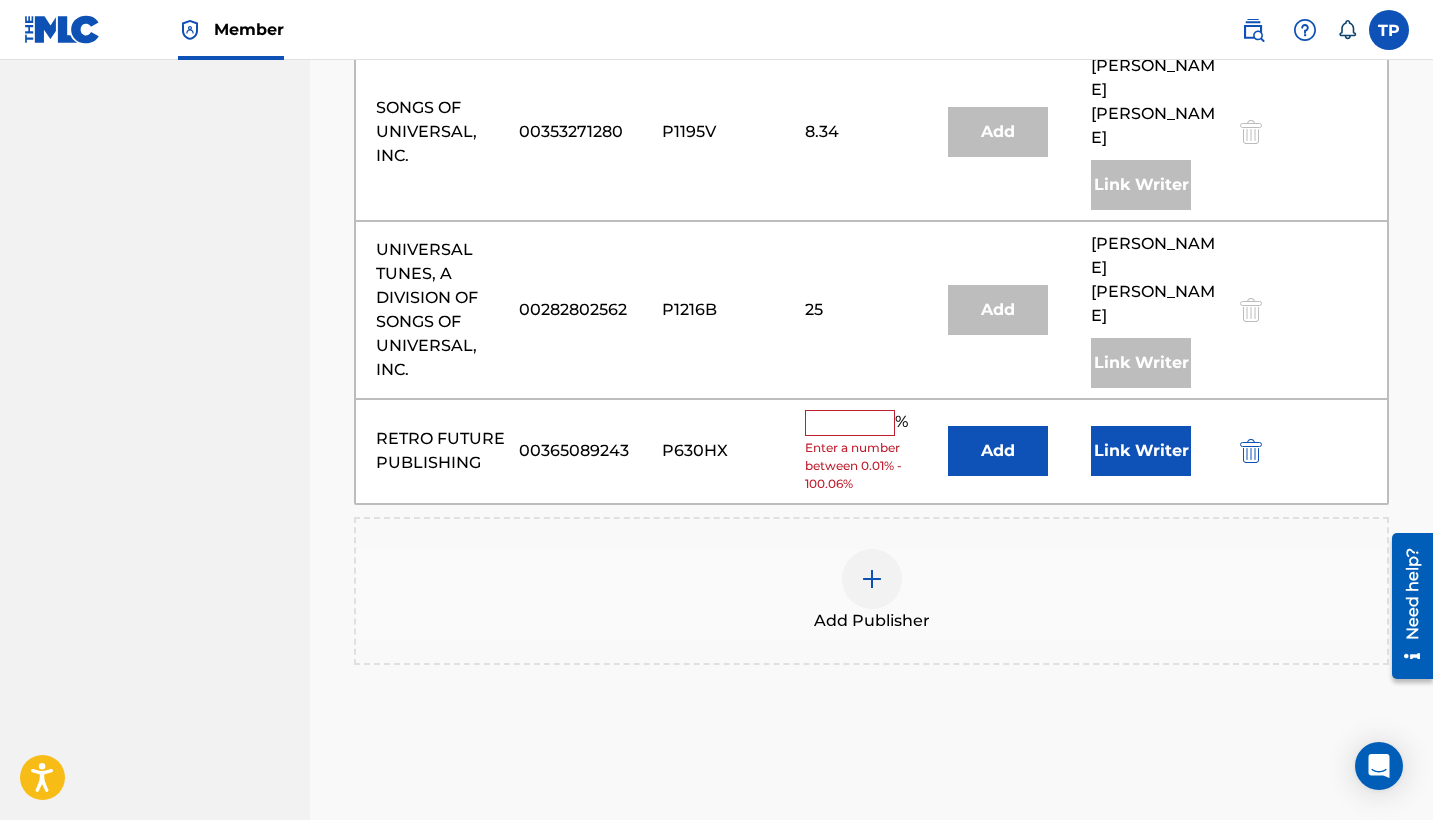 click at bounding box center [850, 423] 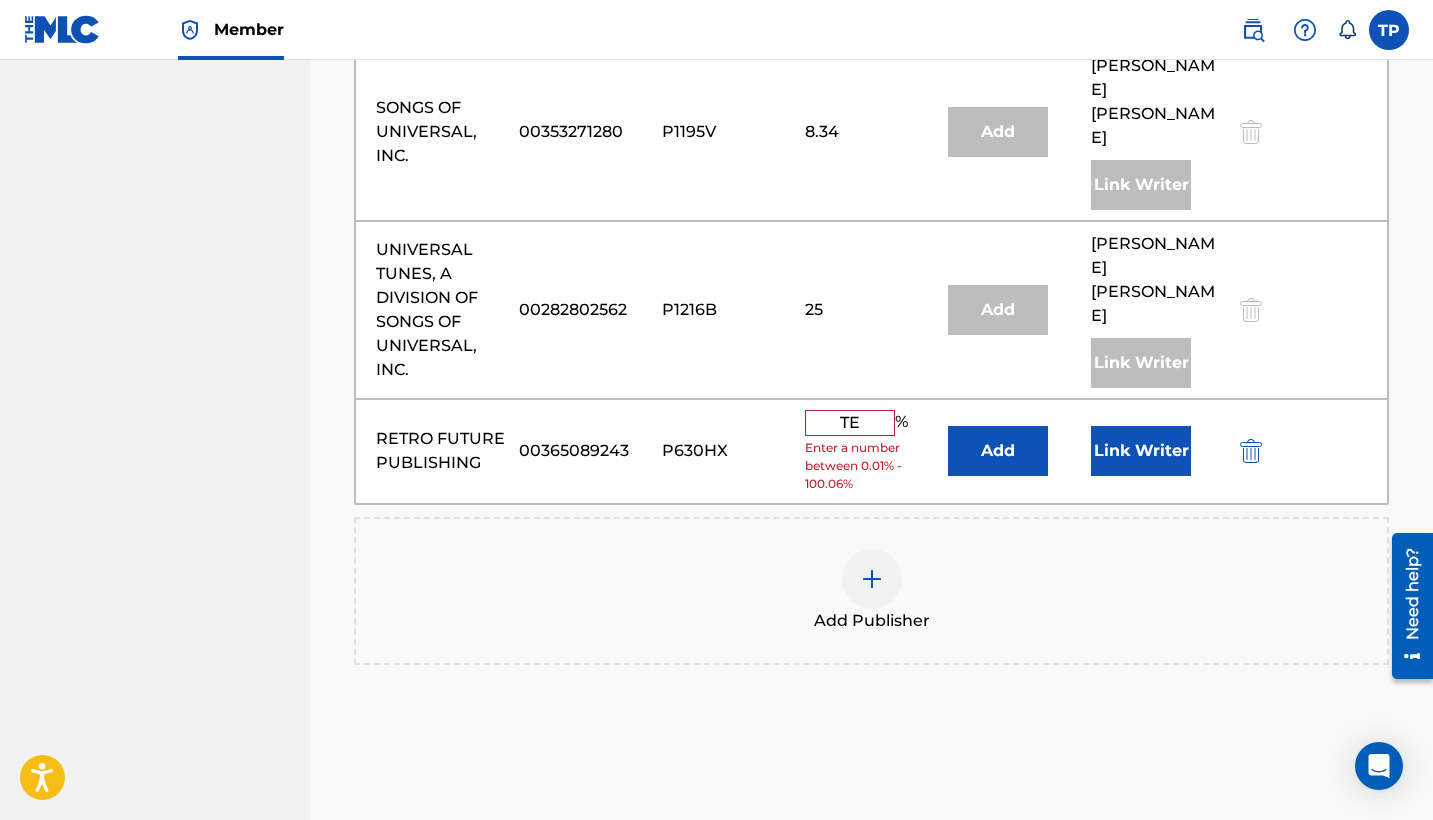 type on "T" 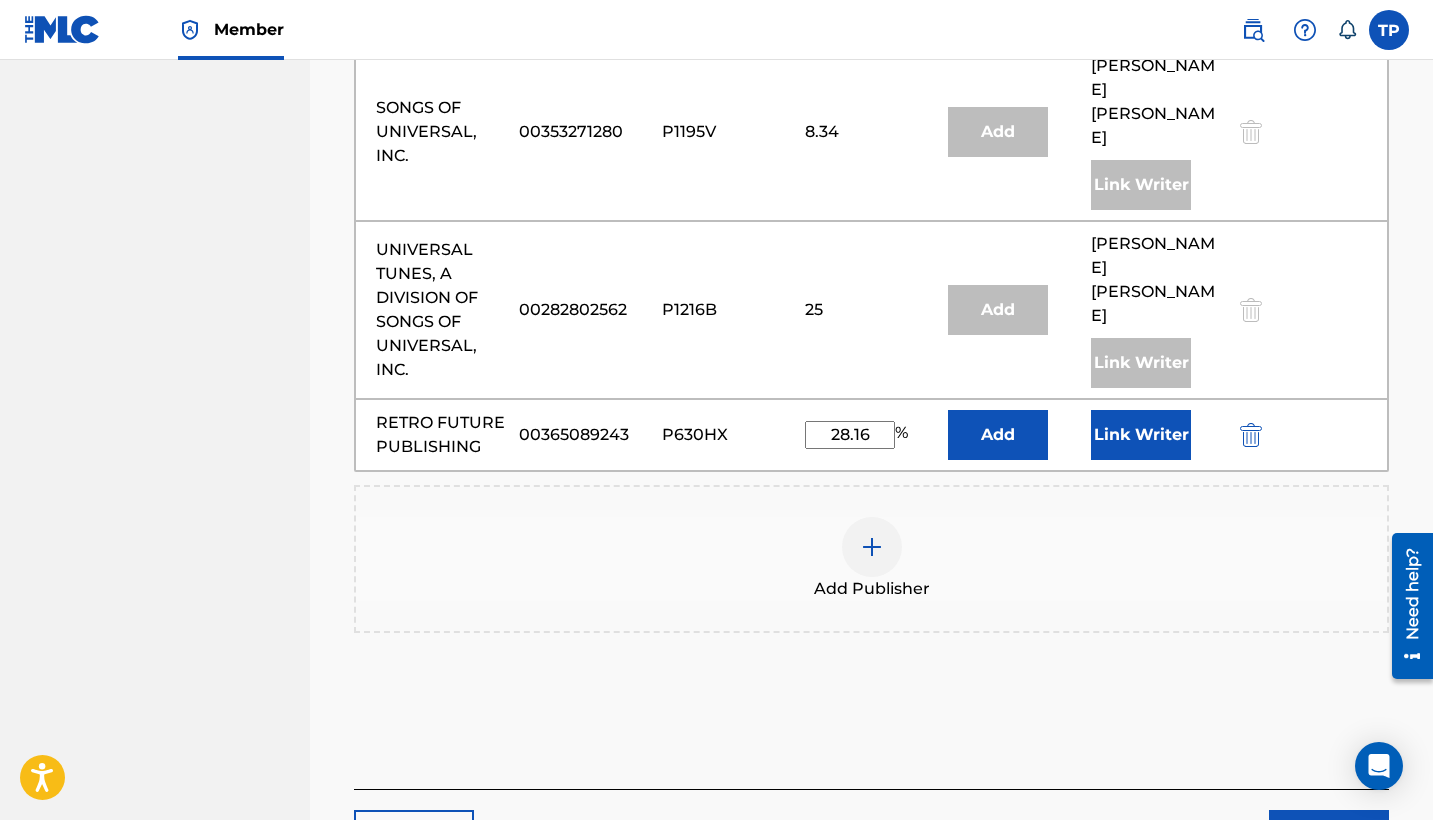 type on "28.16" 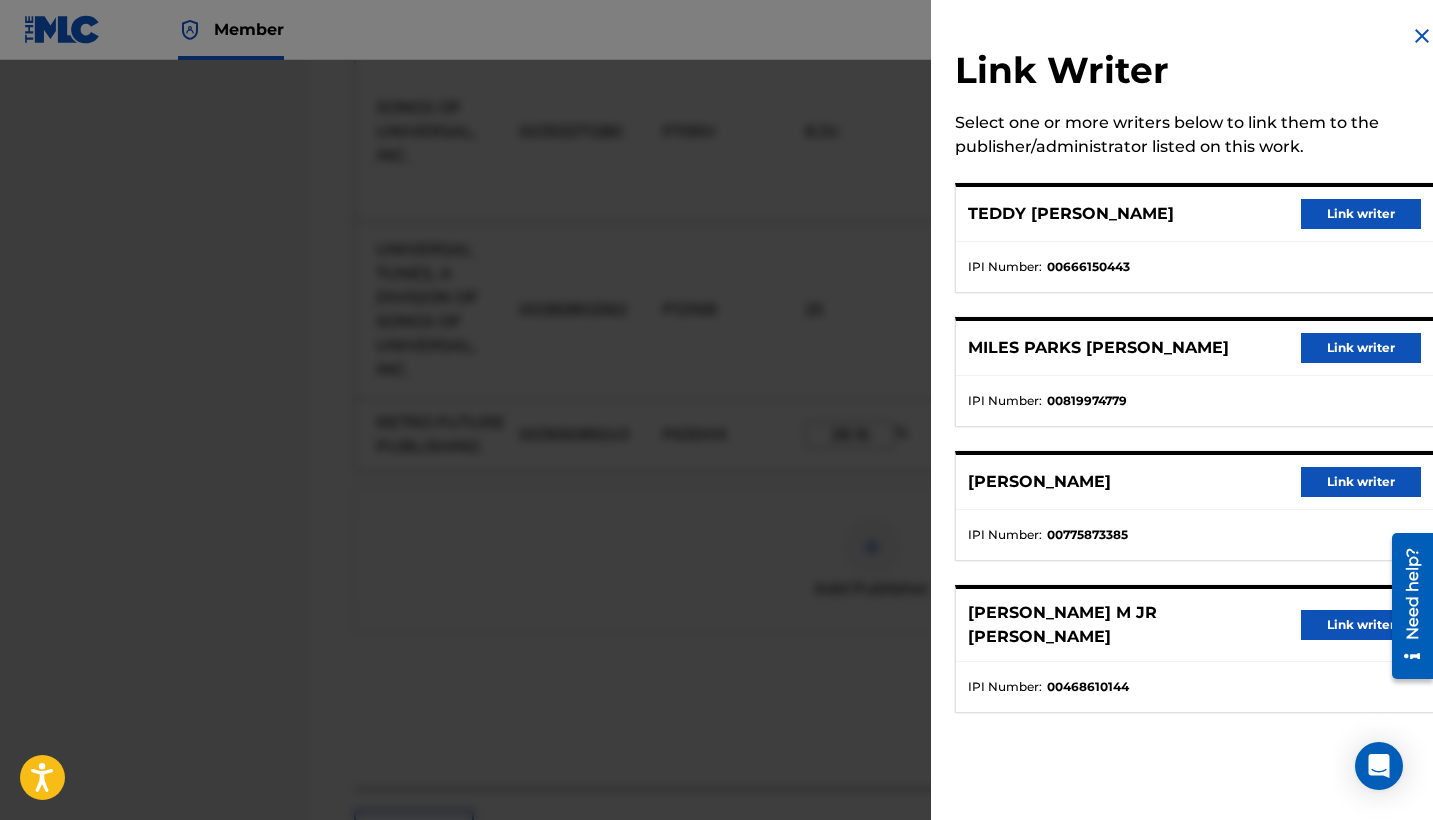 click on "Link writer" at bounding box center (1361, 214) 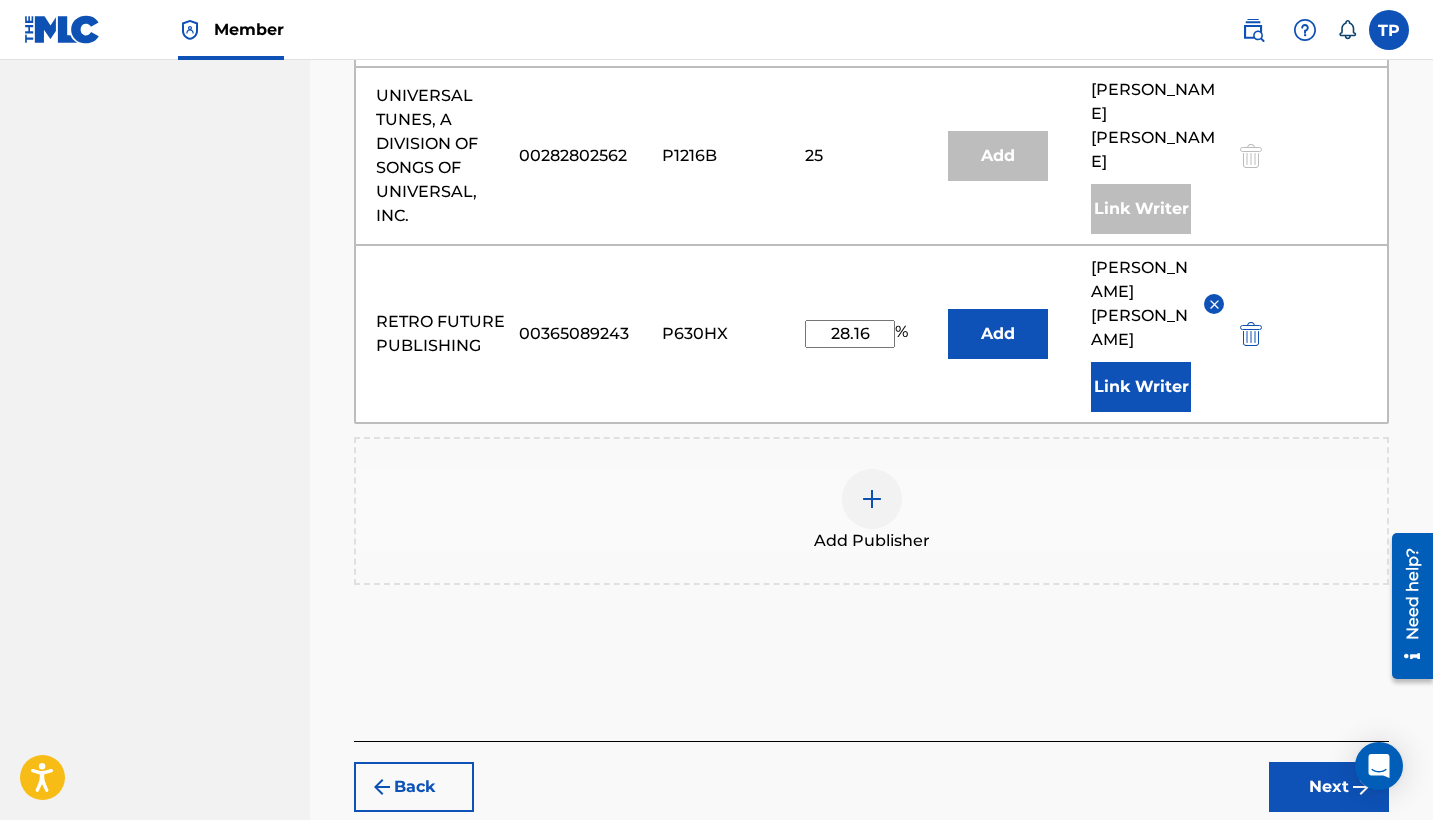 click on "Next" at bounding box center (1329, 787) 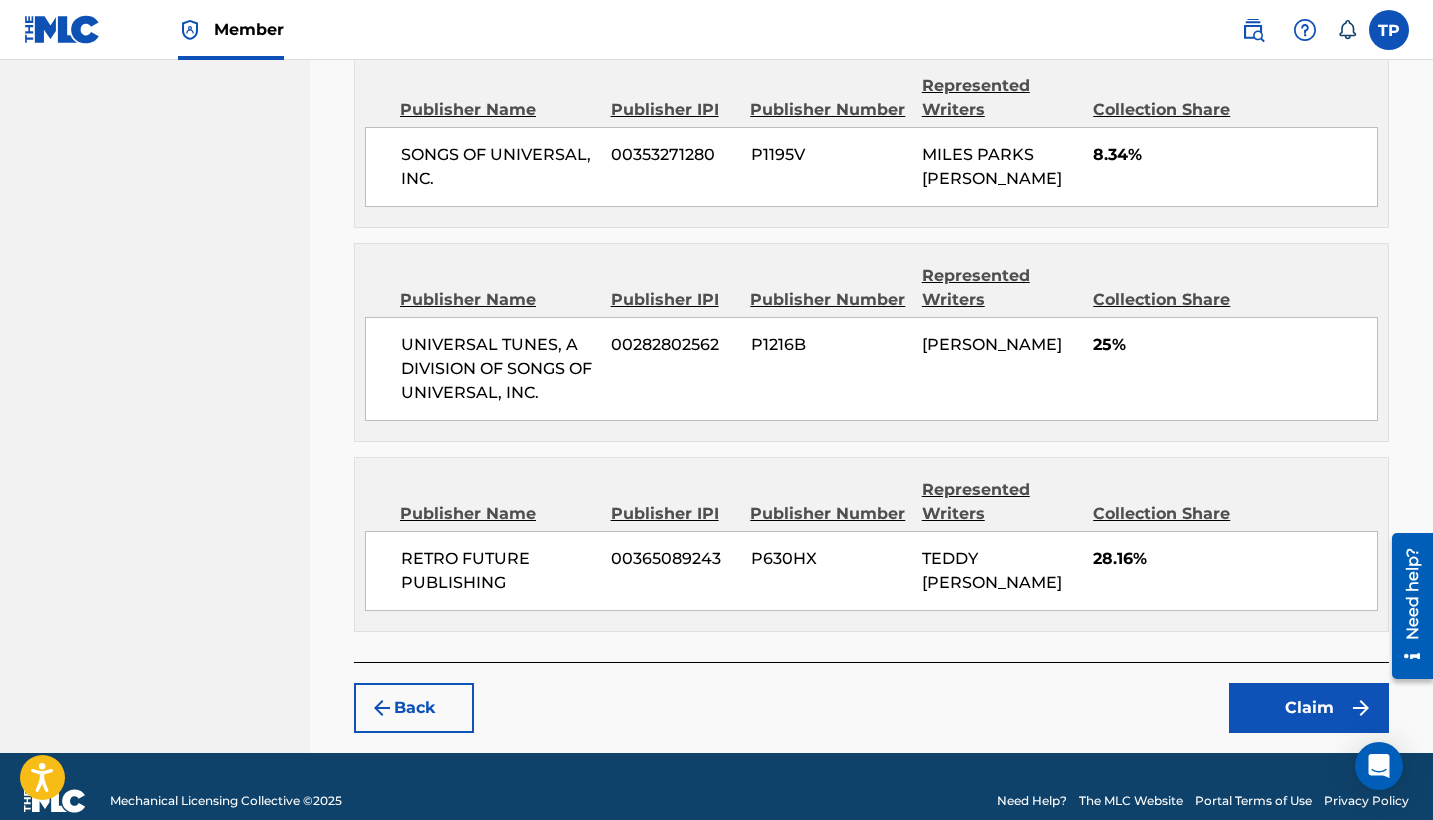 scroll, scrollTop: 1247, scrollLeft: 0, axis: vertical 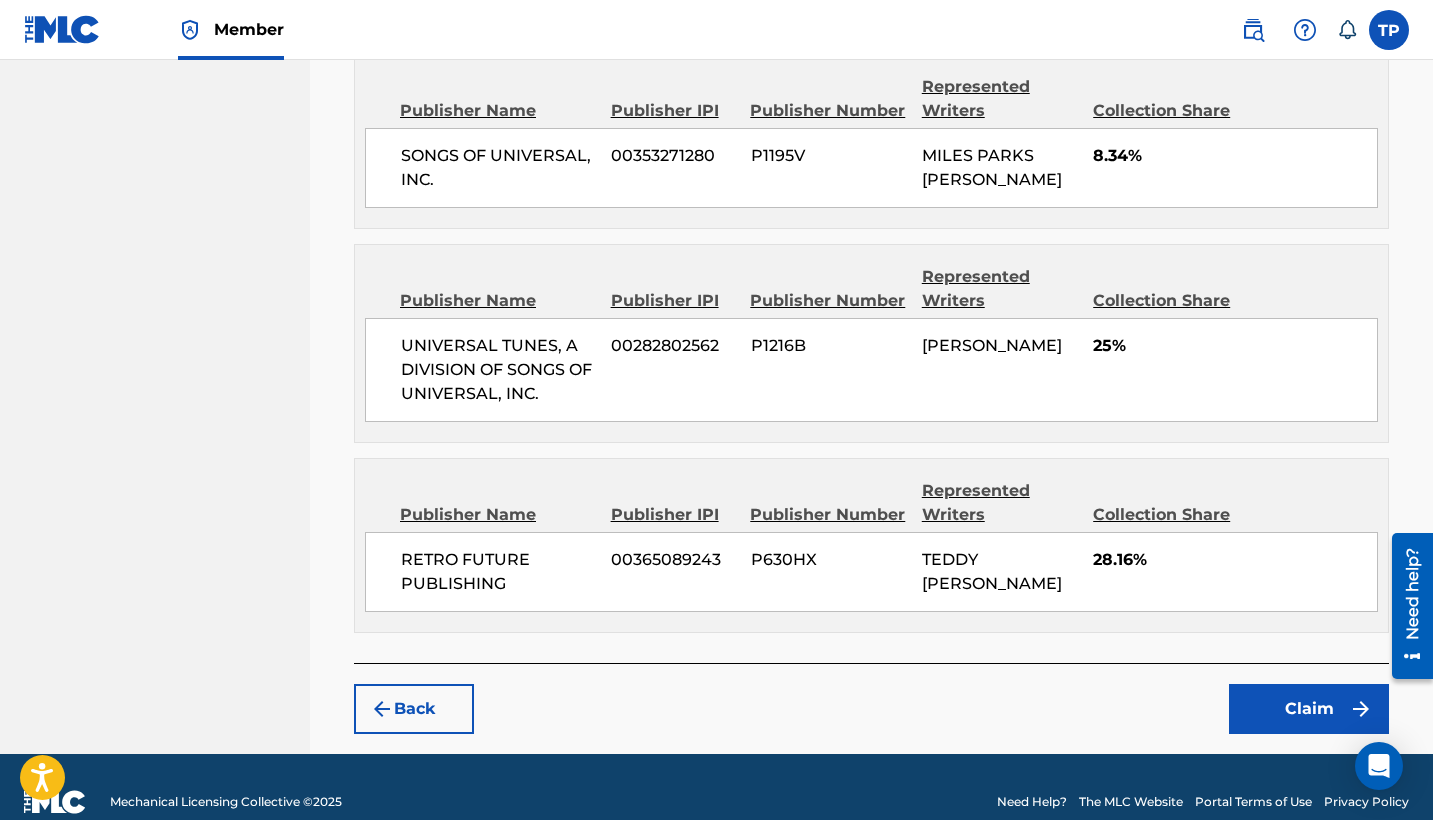 click on "Claim" at bounding box center [1309, 709] 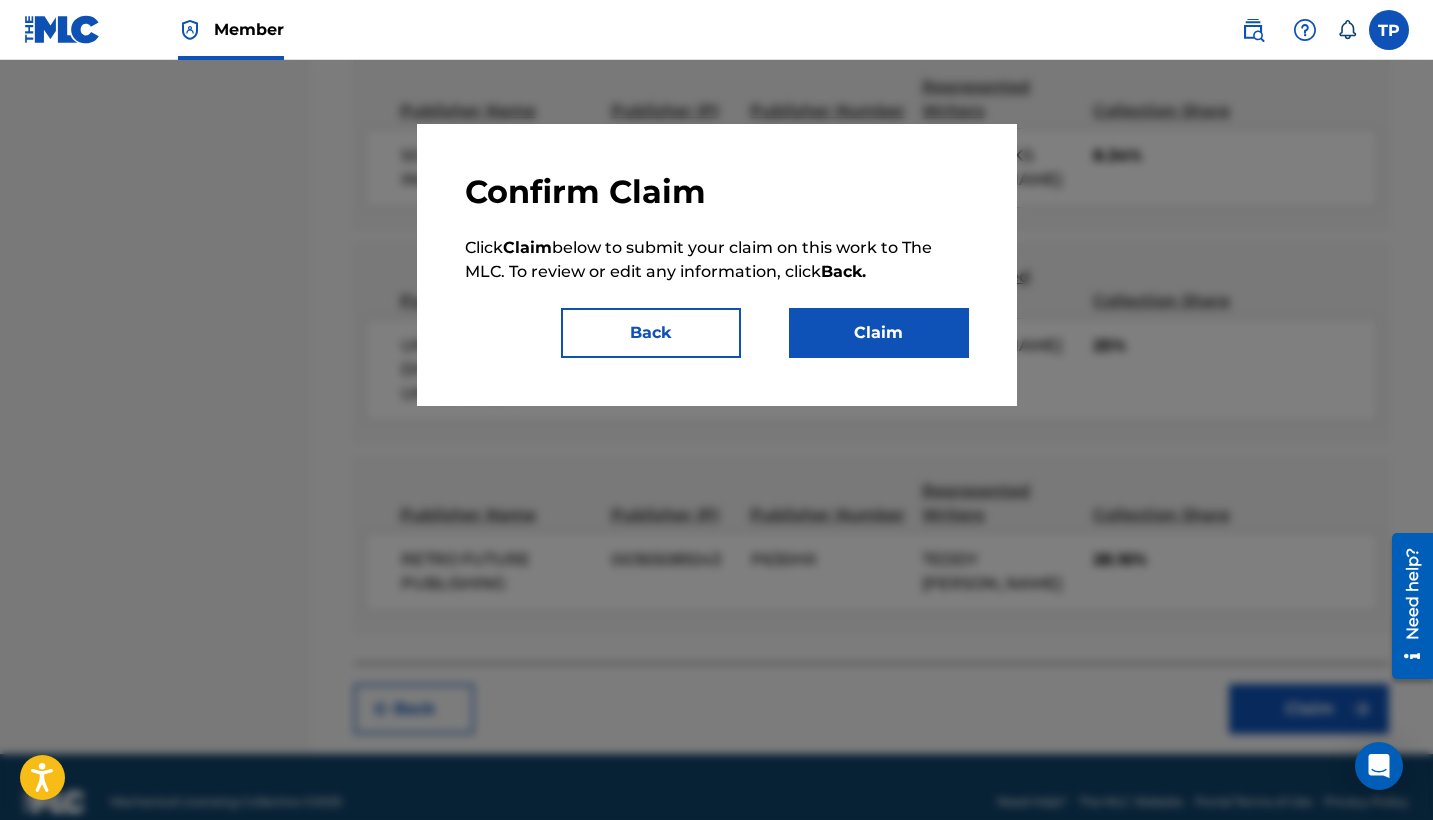 click on "Claim" at bounding box center [879, 333] 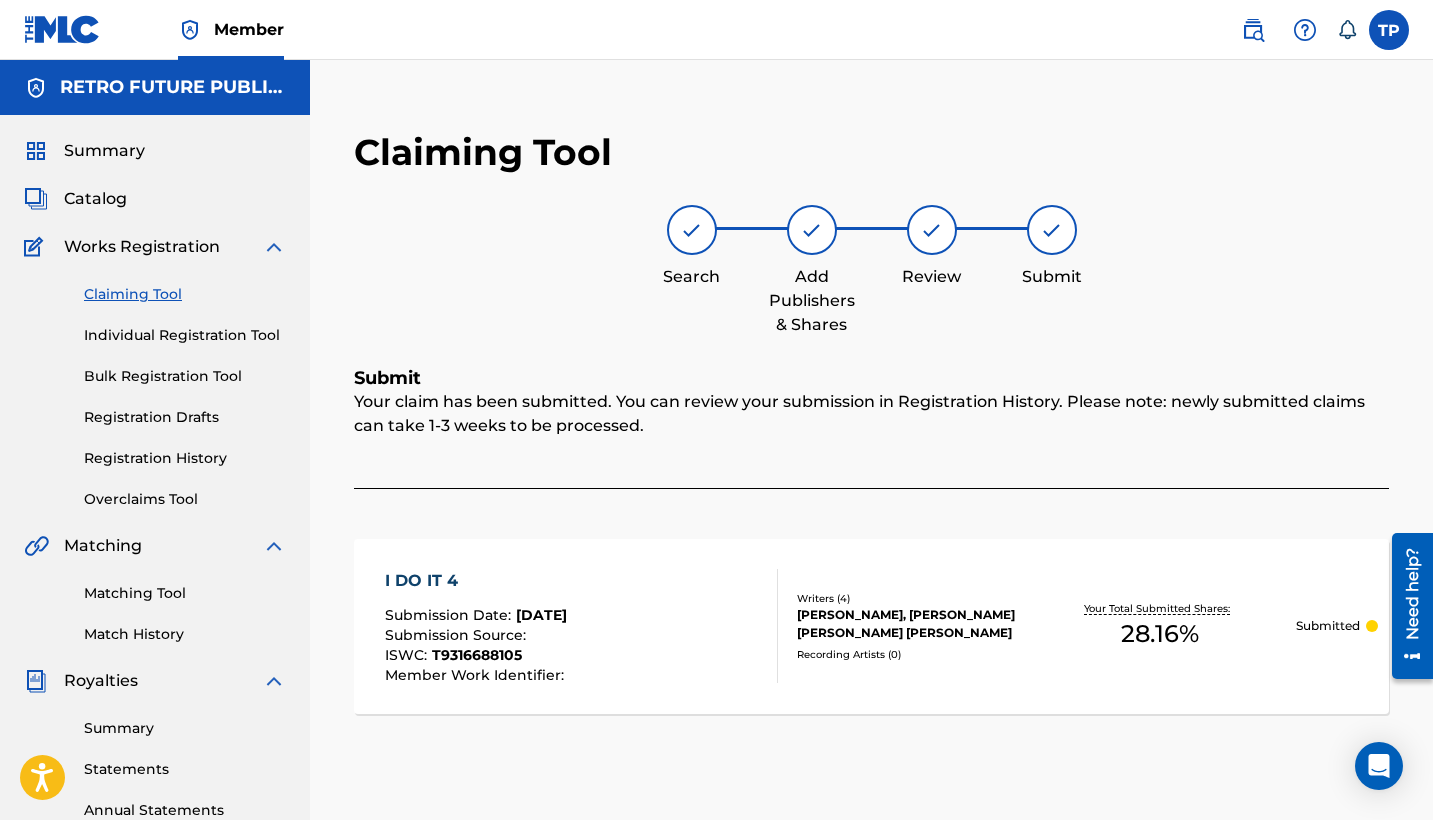 scroll, scrollTop: 0, scrollLeft: 0, axis: both 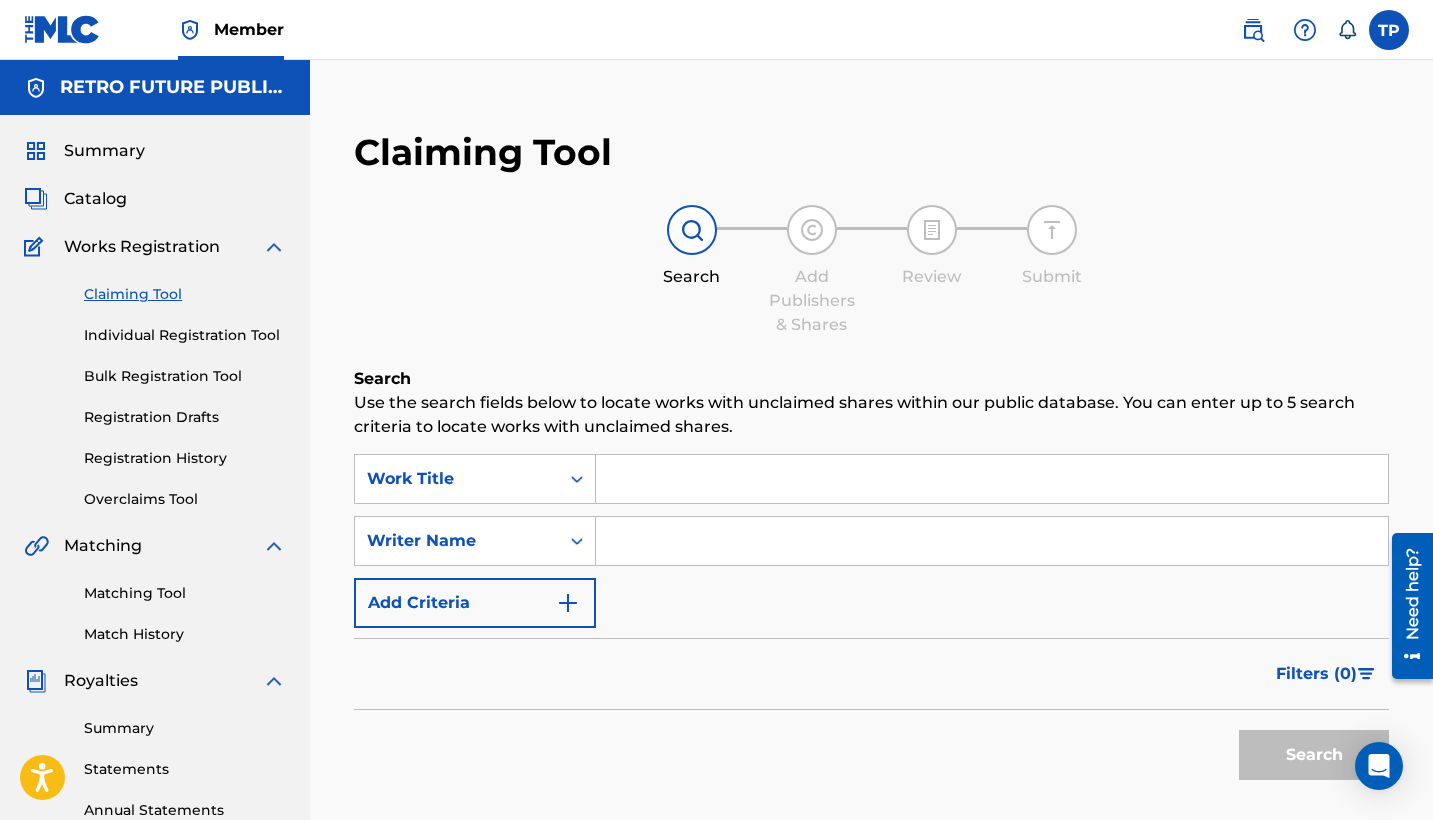 click at bounding box center [992, 479] 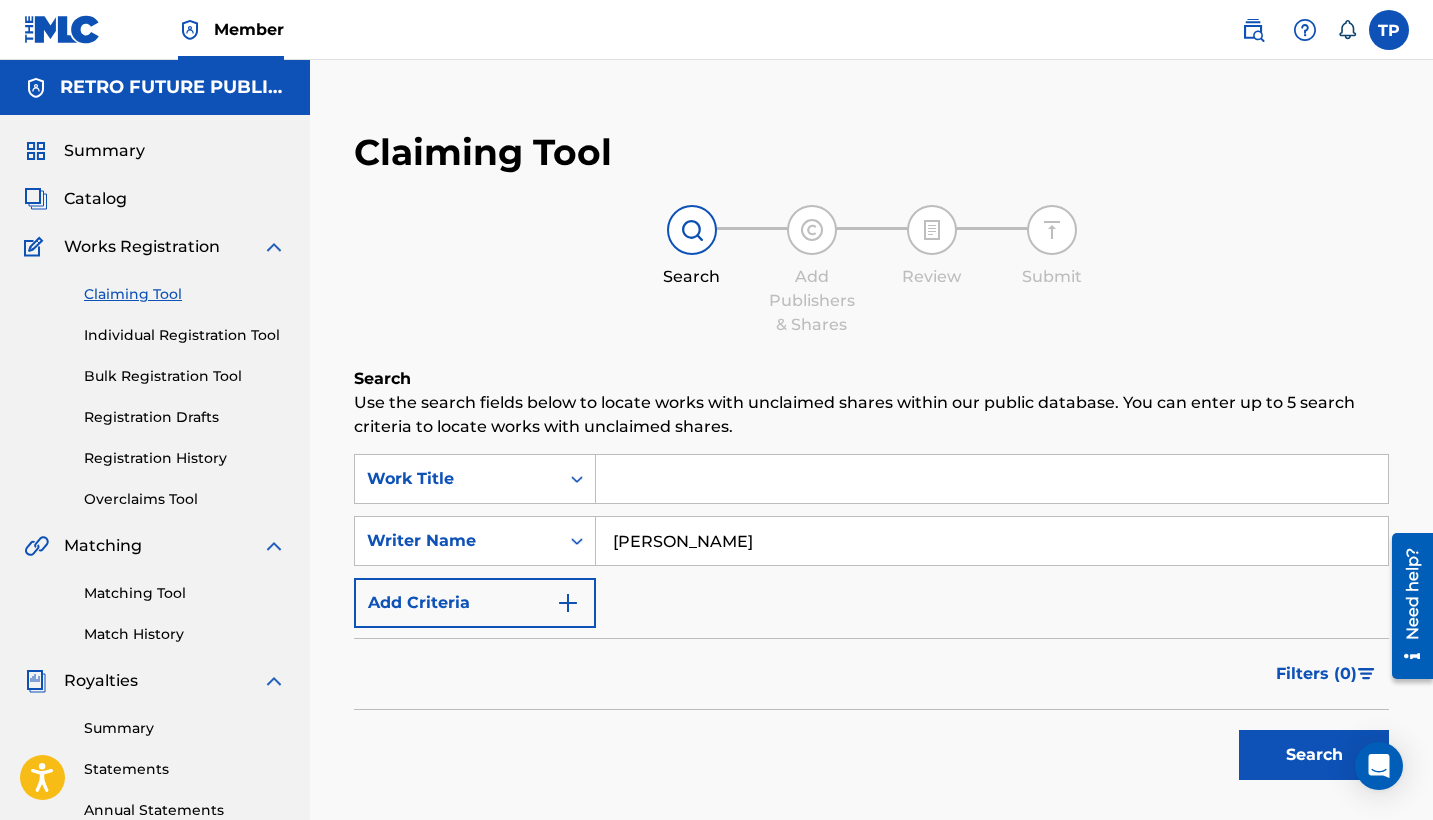 type on "TEDDY PENA" 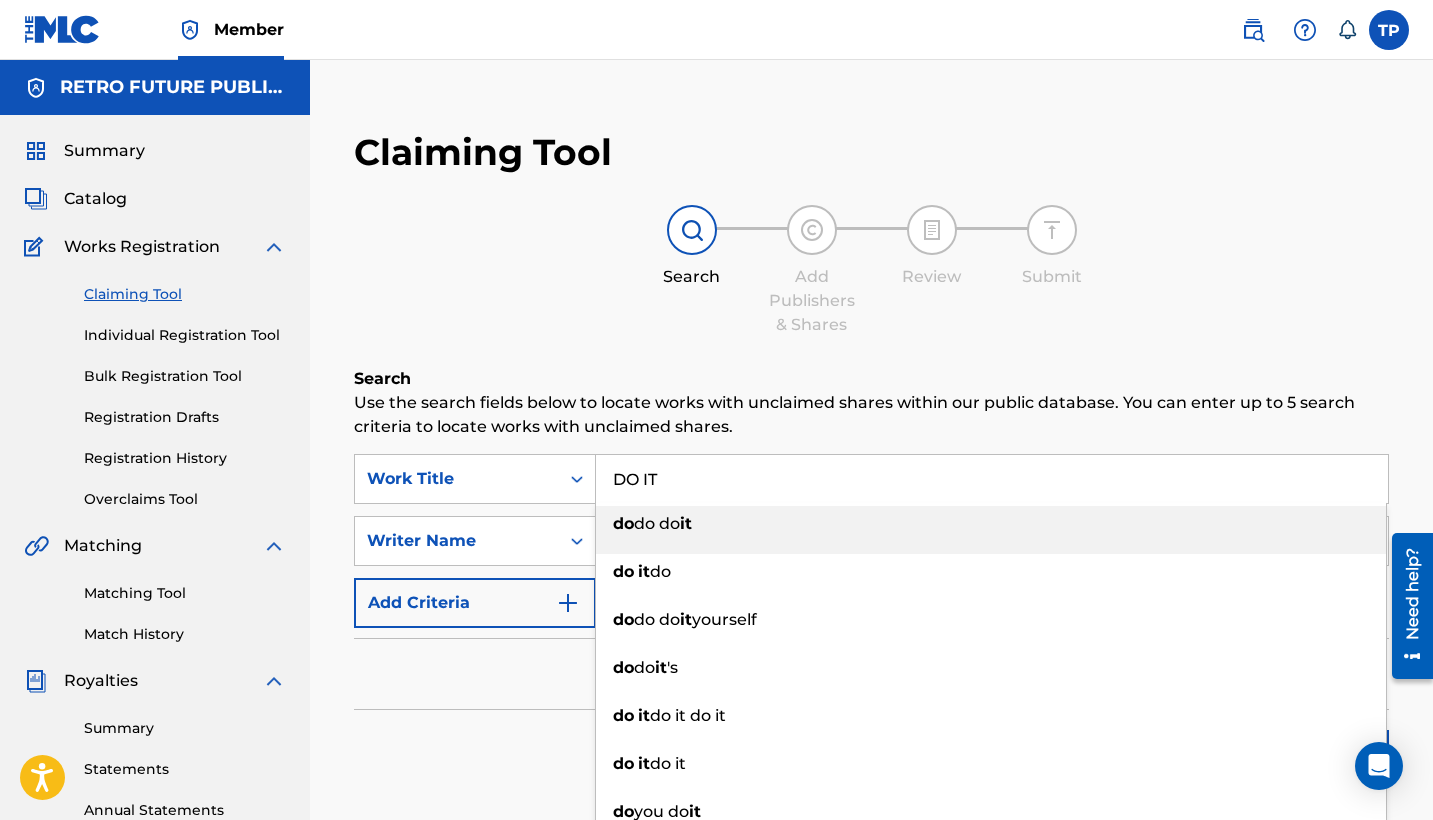 type on "DO IT" 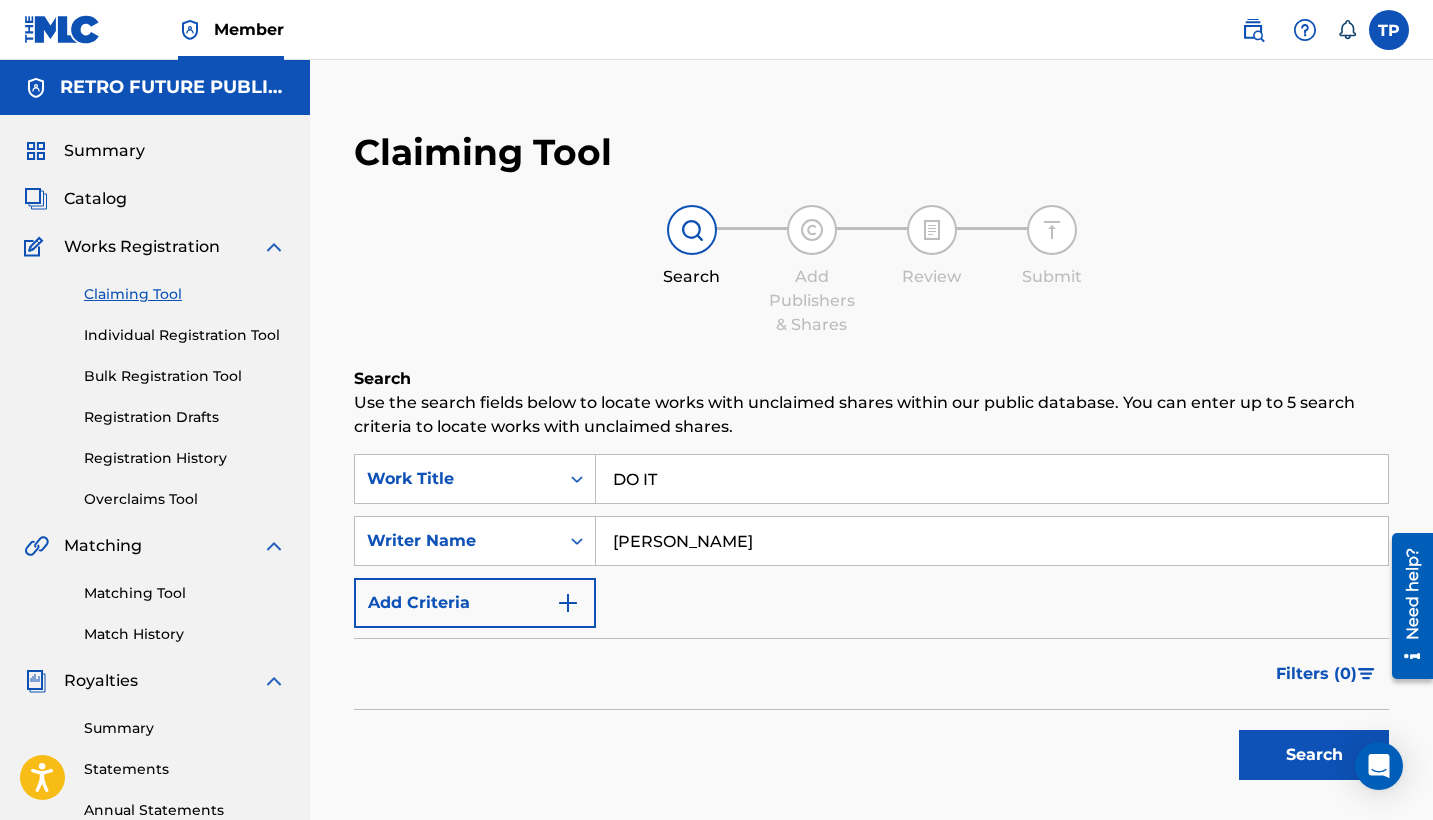click on "Search" at bounding box center (1314, 755) 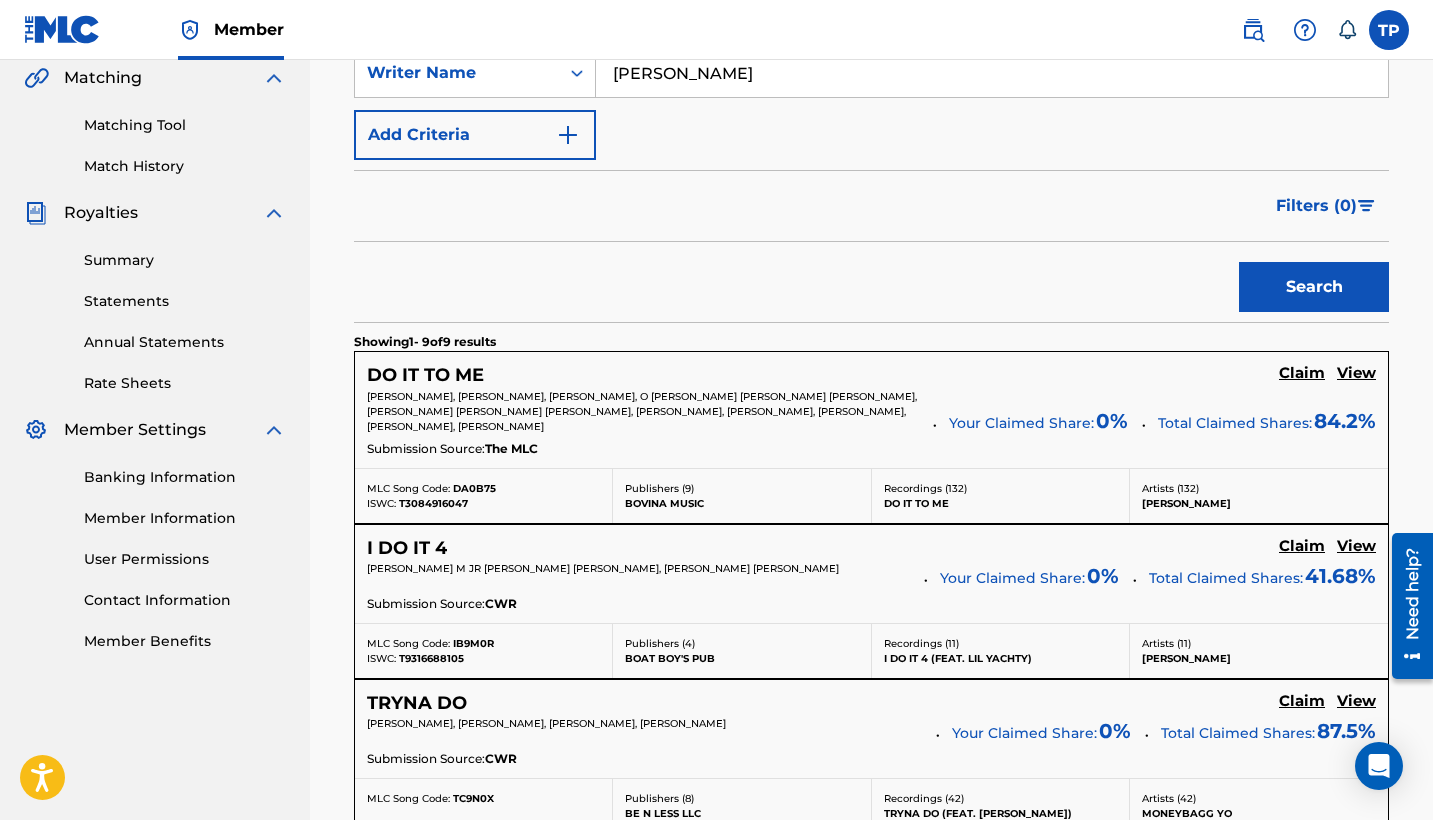 scroll, scrollTop: 499, scrollLeft: 0, axis: vertical 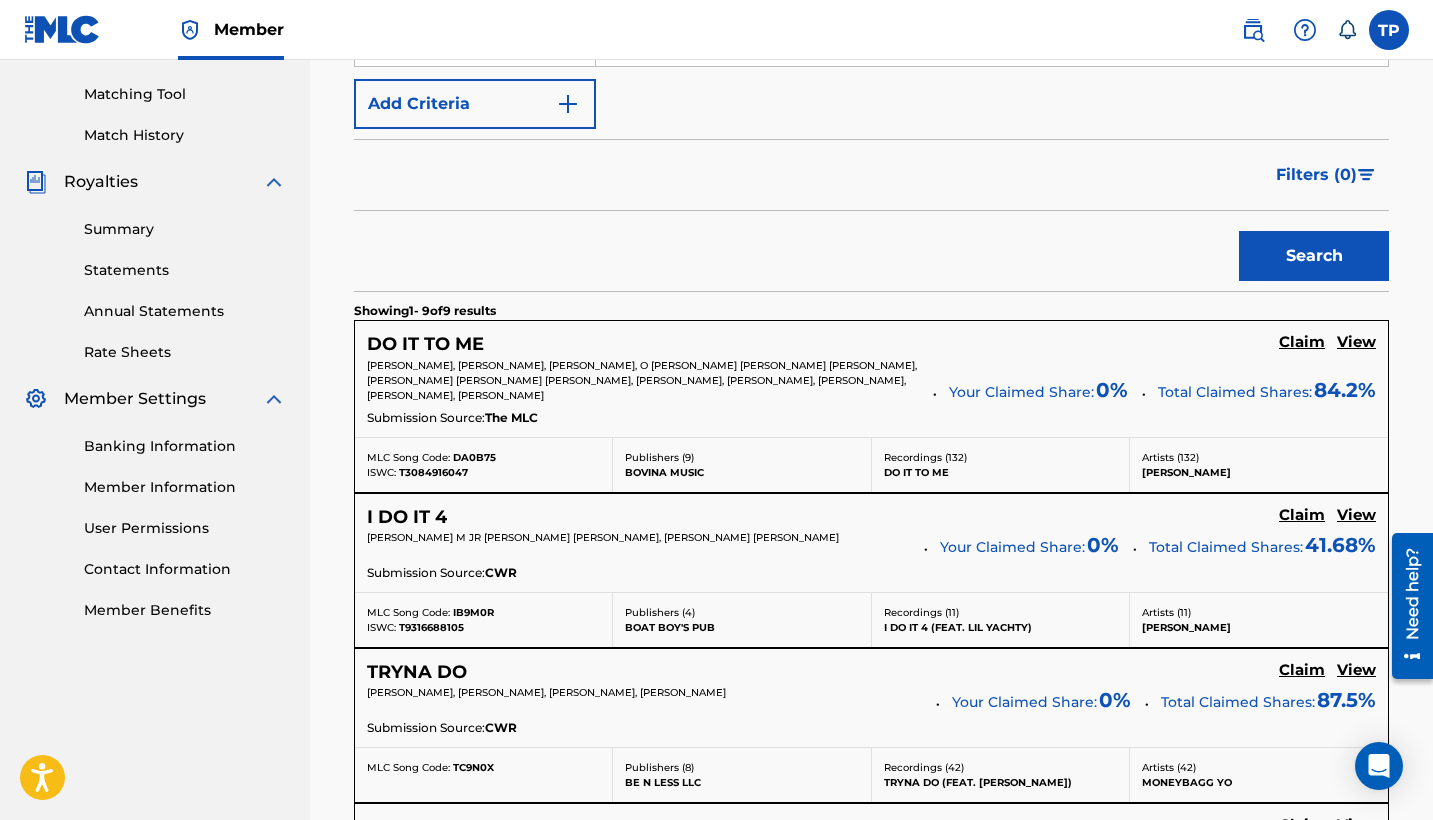 click on "Claim" at bounding box center [1302, 342] 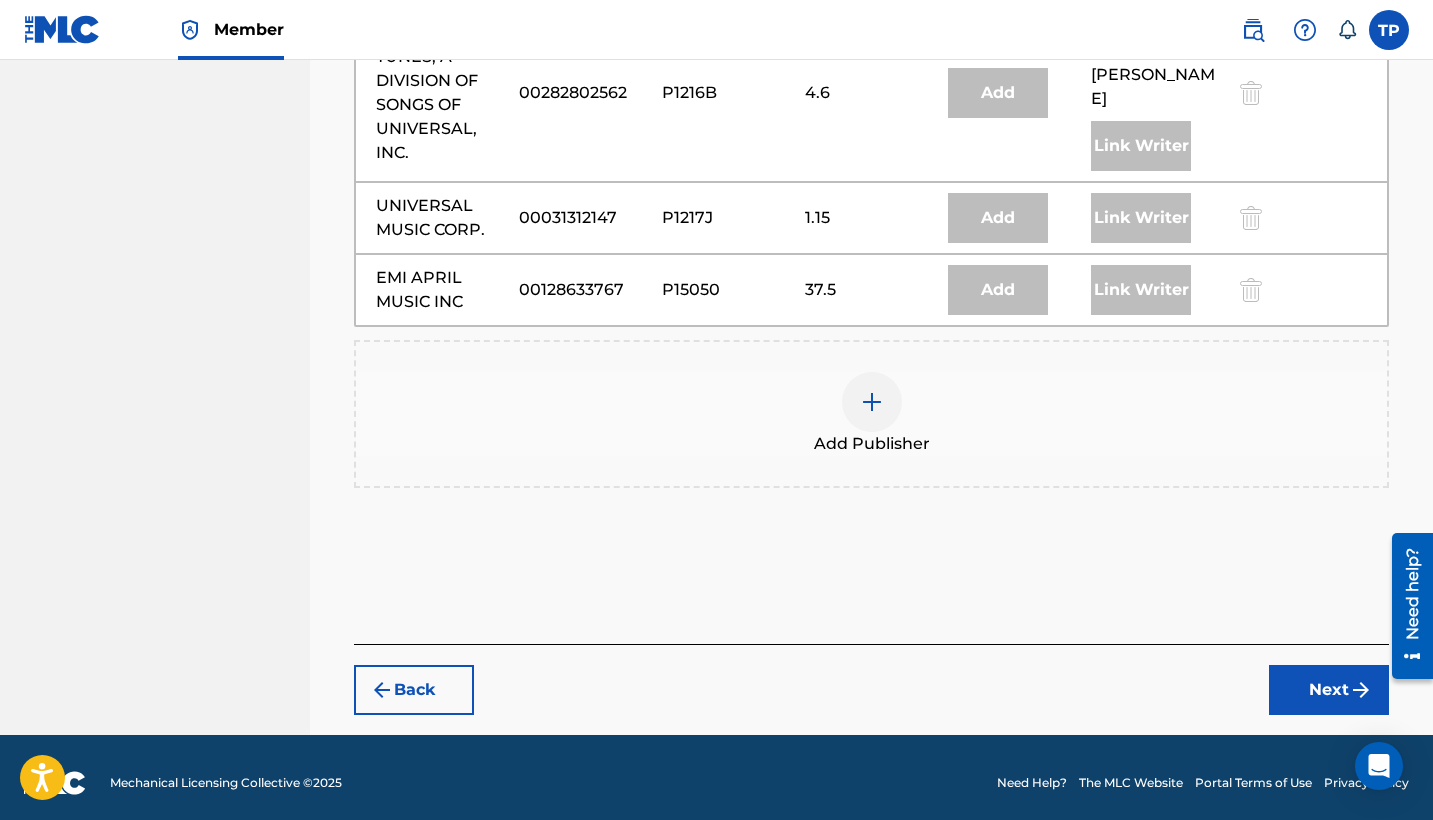 click at bounding box center [872, 402] 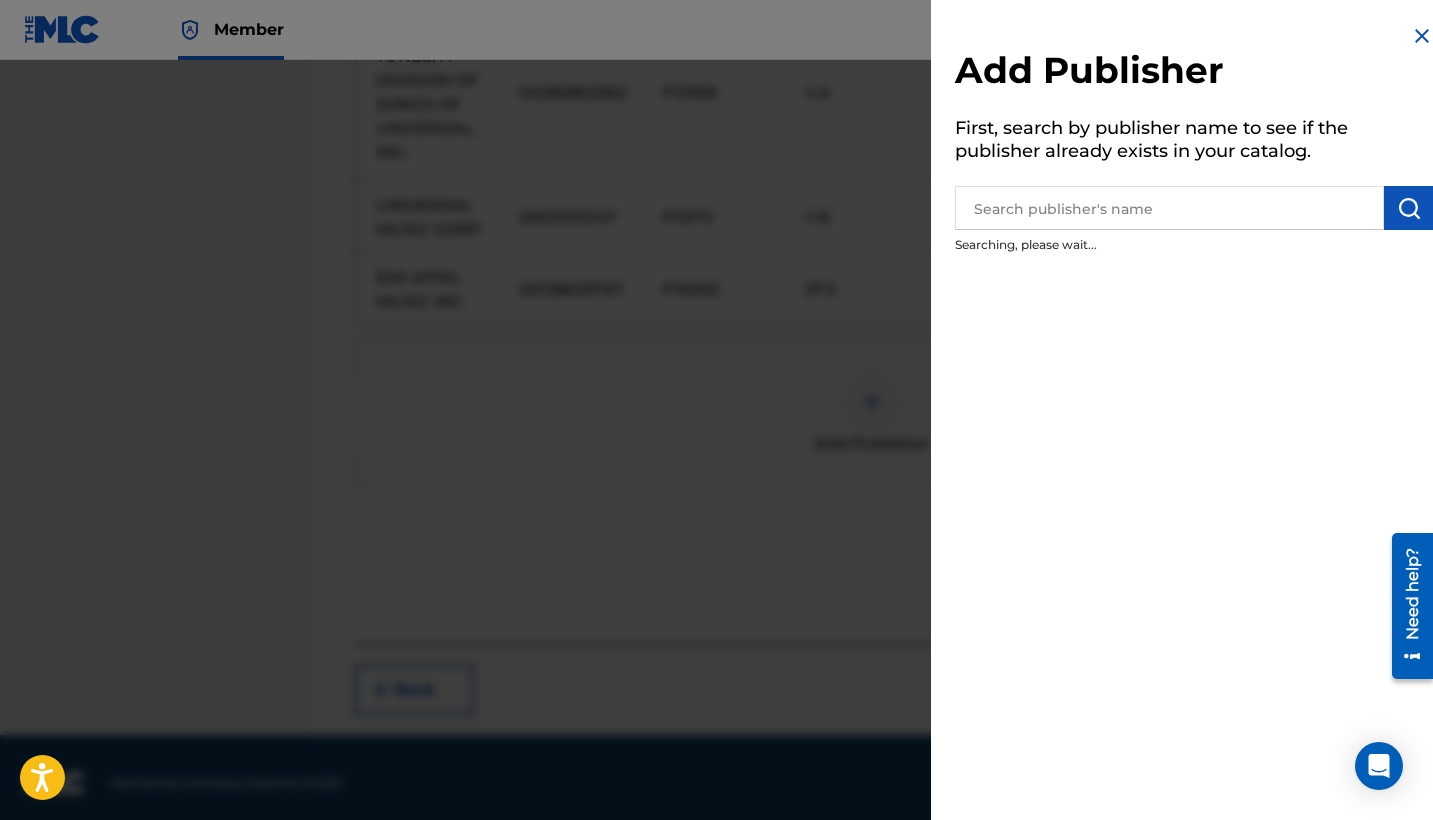 scroll, scrollTop: 1463, scrollLeft: 0, axis: vertical 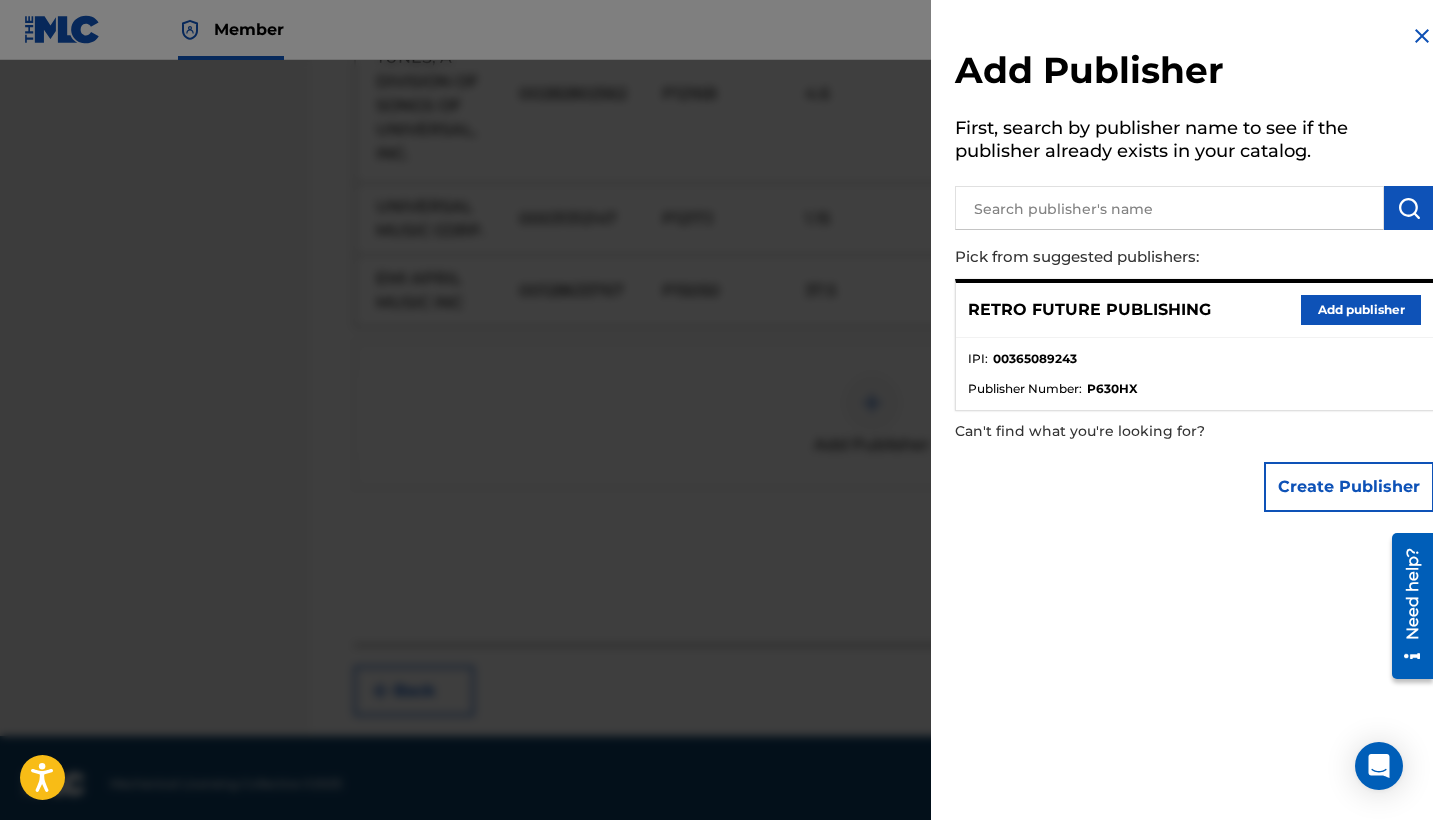 click on "Add publisher" at bounding box center [1361, 310] 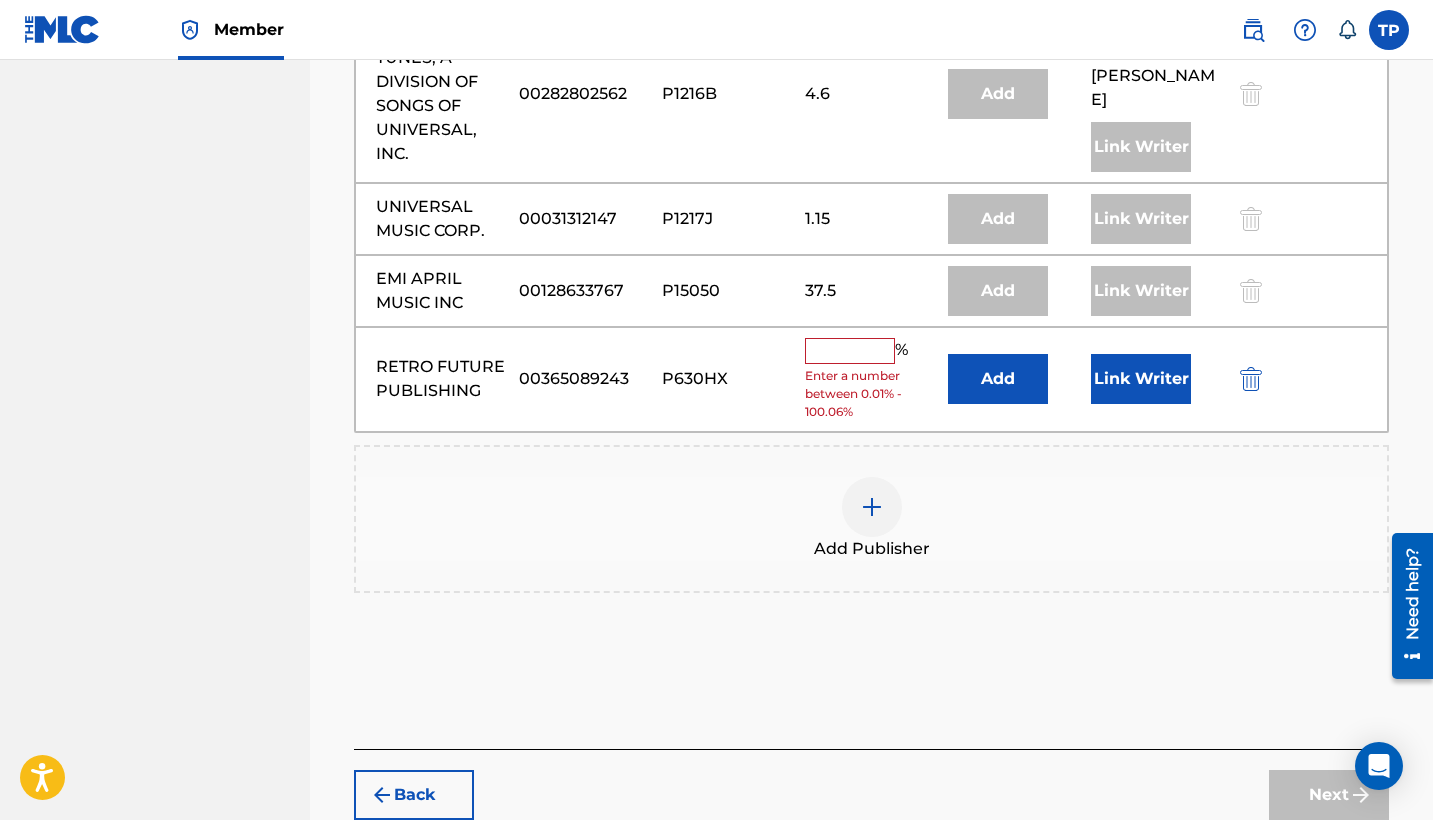 click at bounding box center [850, 351] 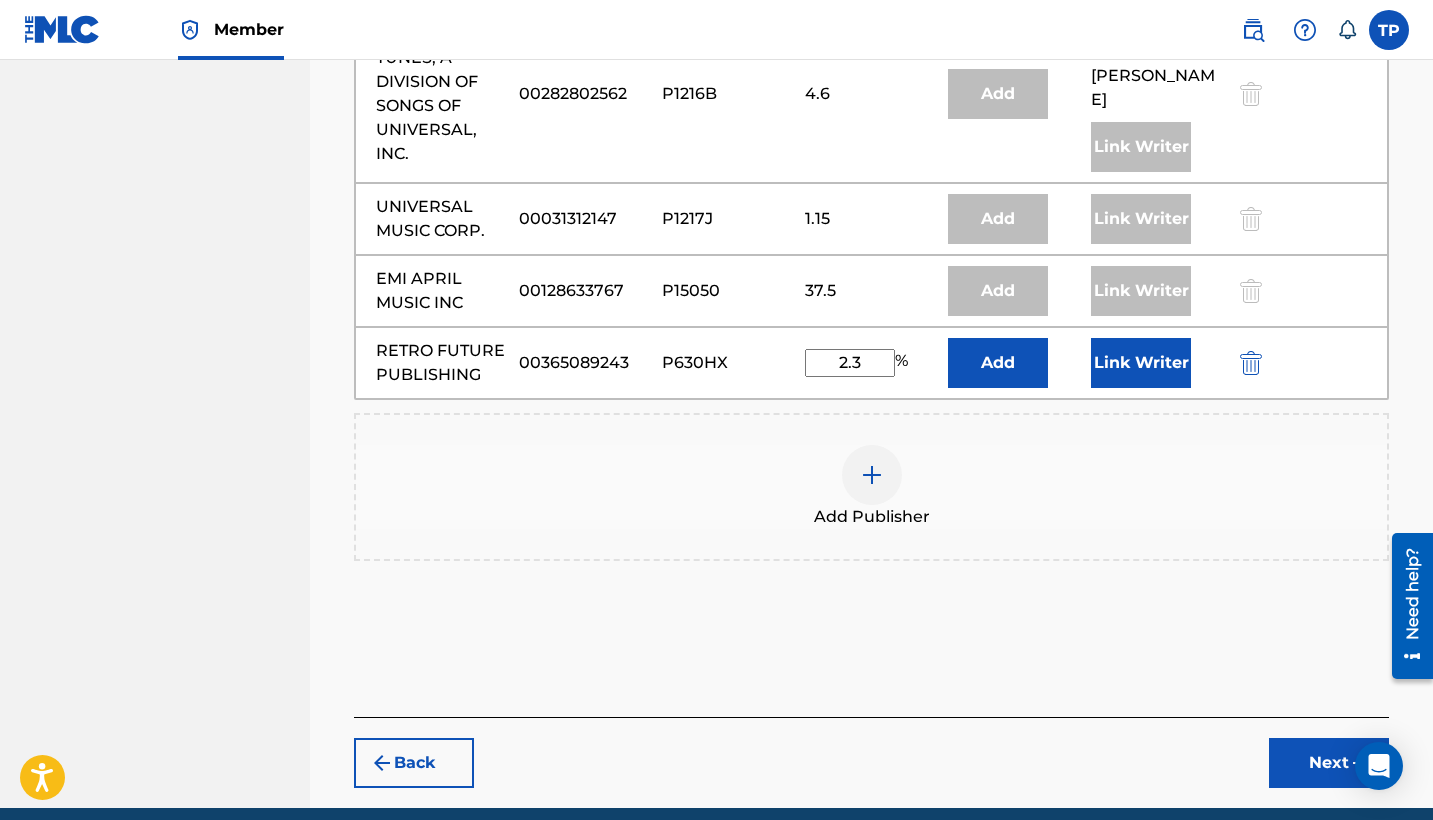 type on "2.3" 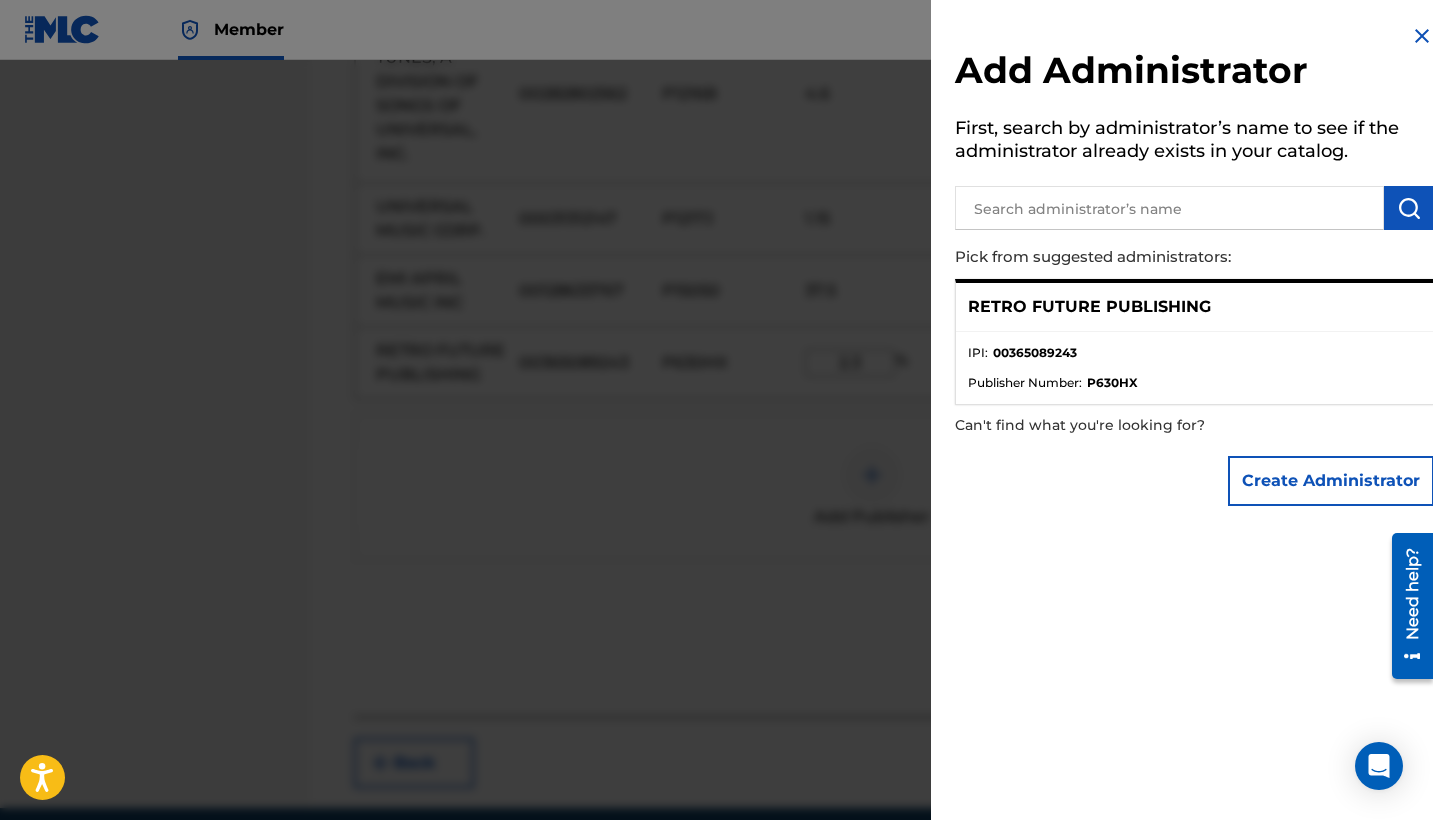 click at bounding box center (716, 470) 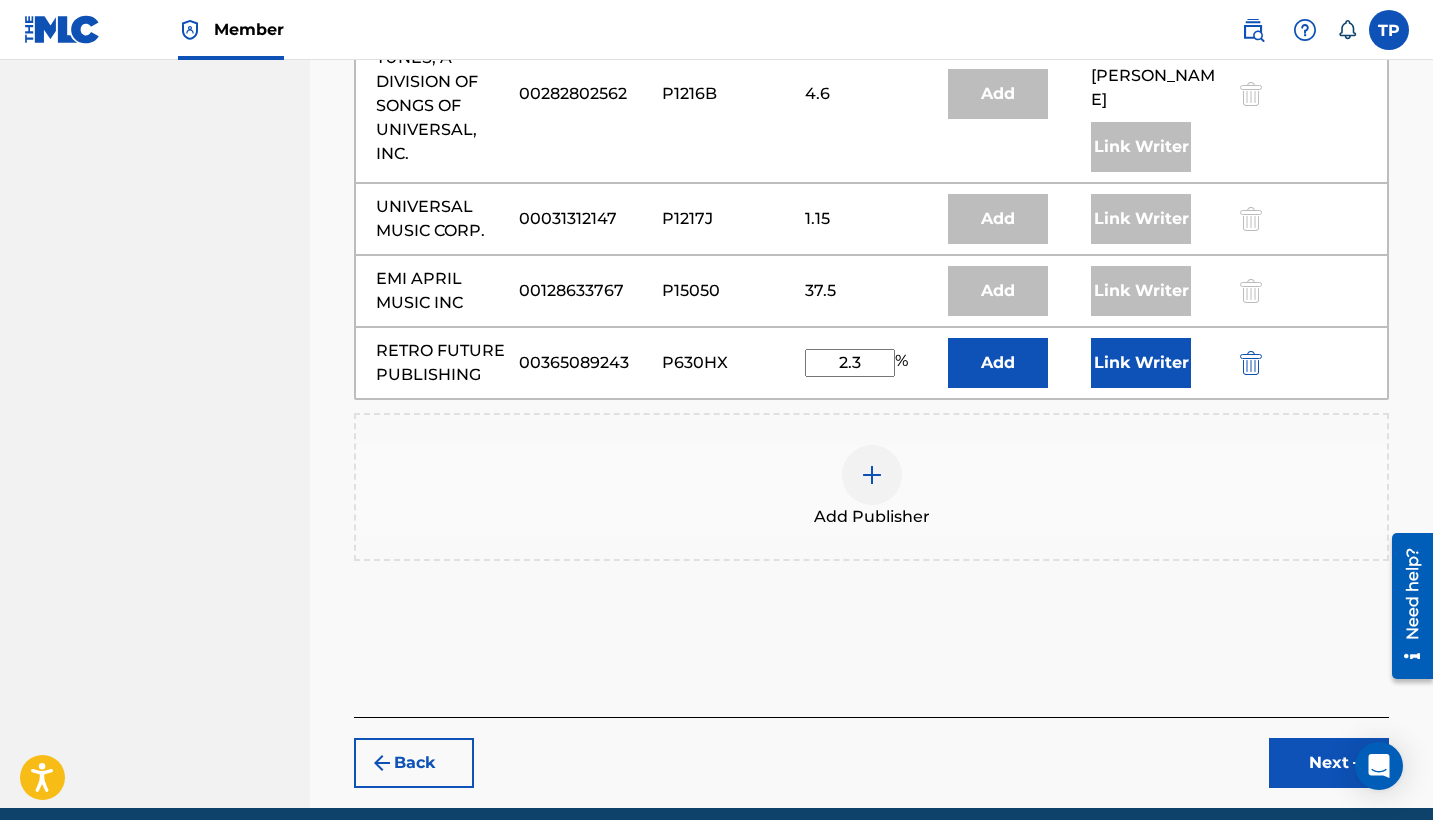 click on "Link Writer" at bounding box center [1141, 363] 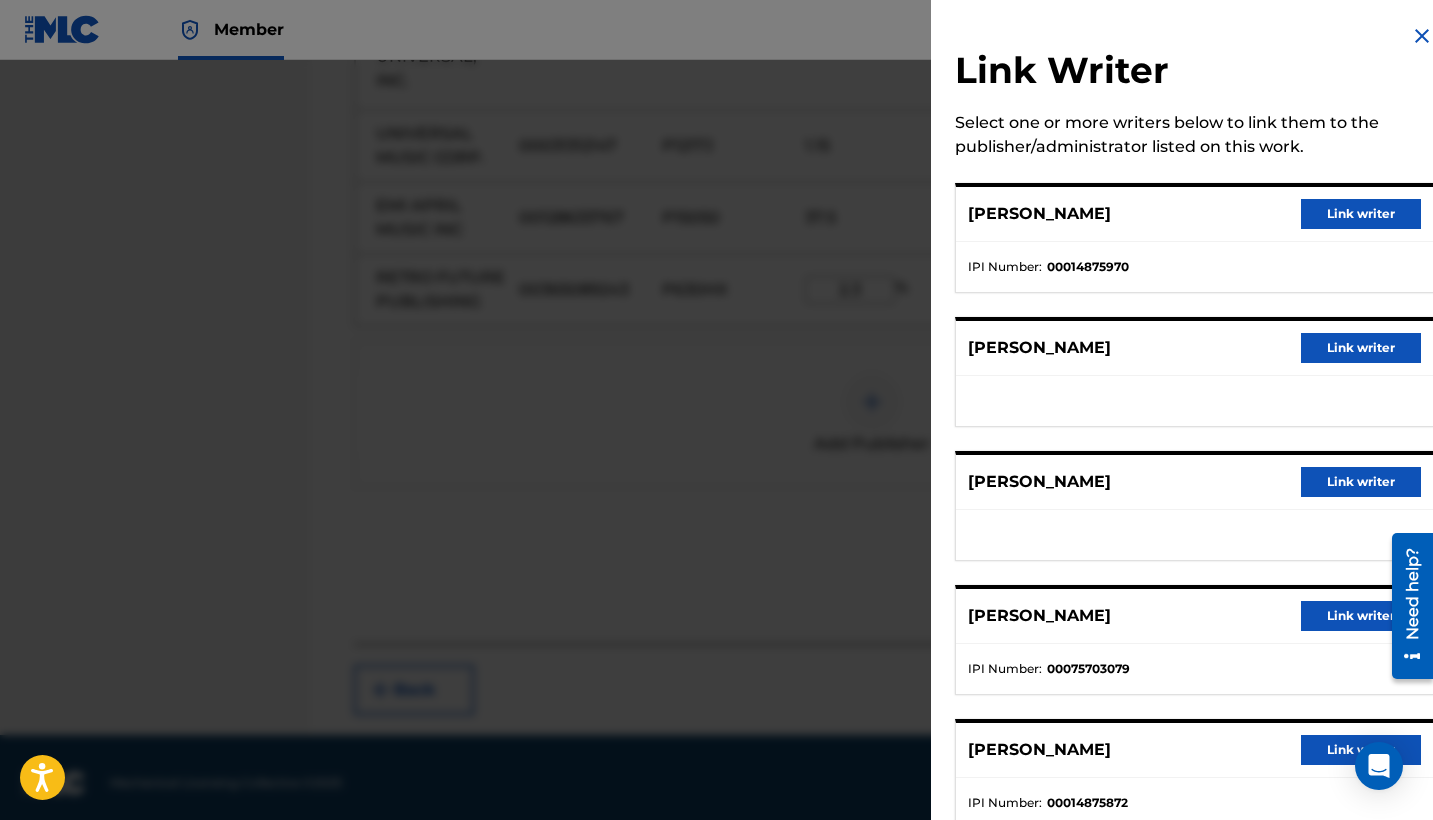 scroll, scrollTop: 1535, scrollLeft: 0, axis: vertical 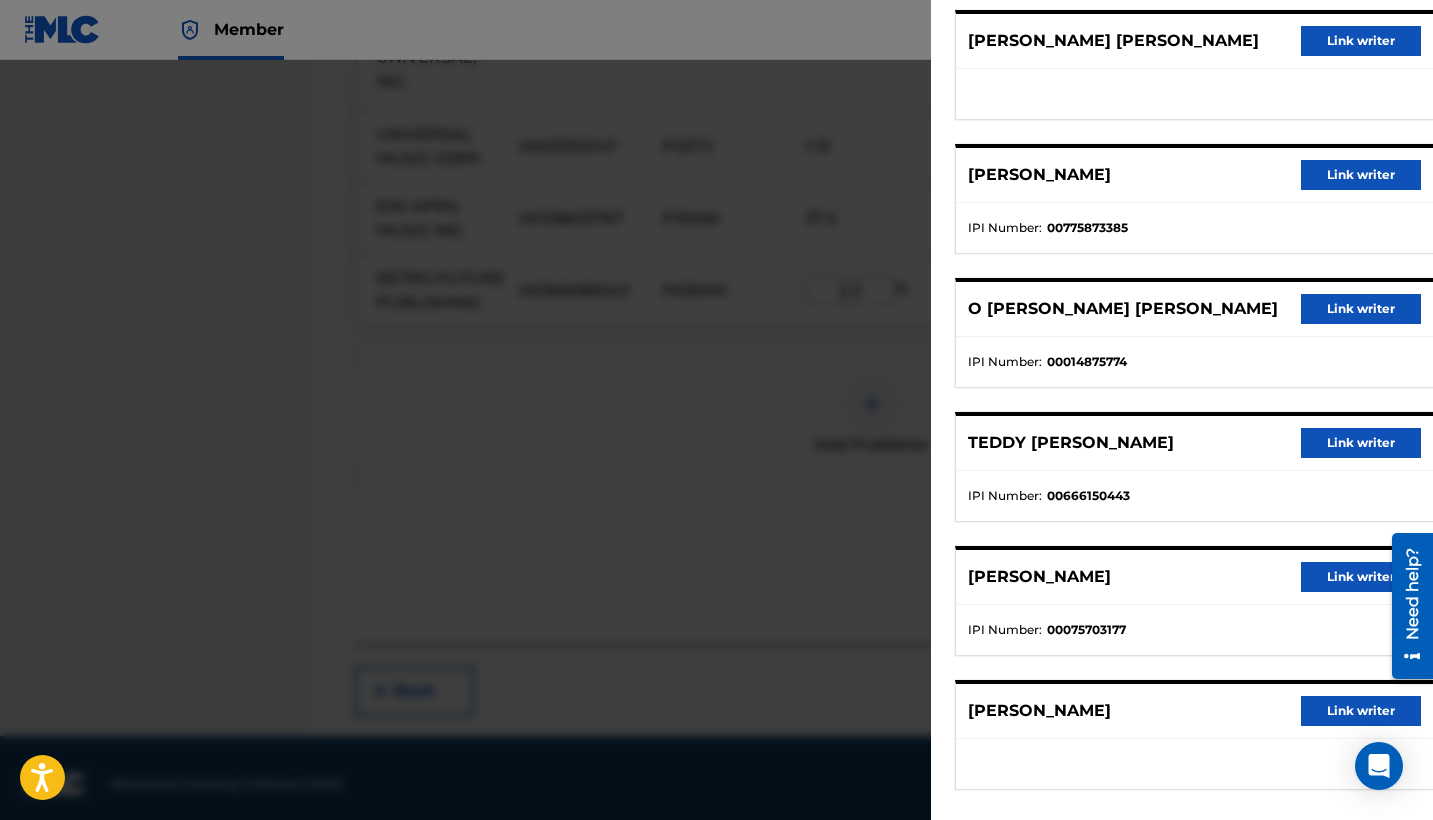 click on "TEDDY TERREL PENA Link writer" at bounding box center [1194, 443] 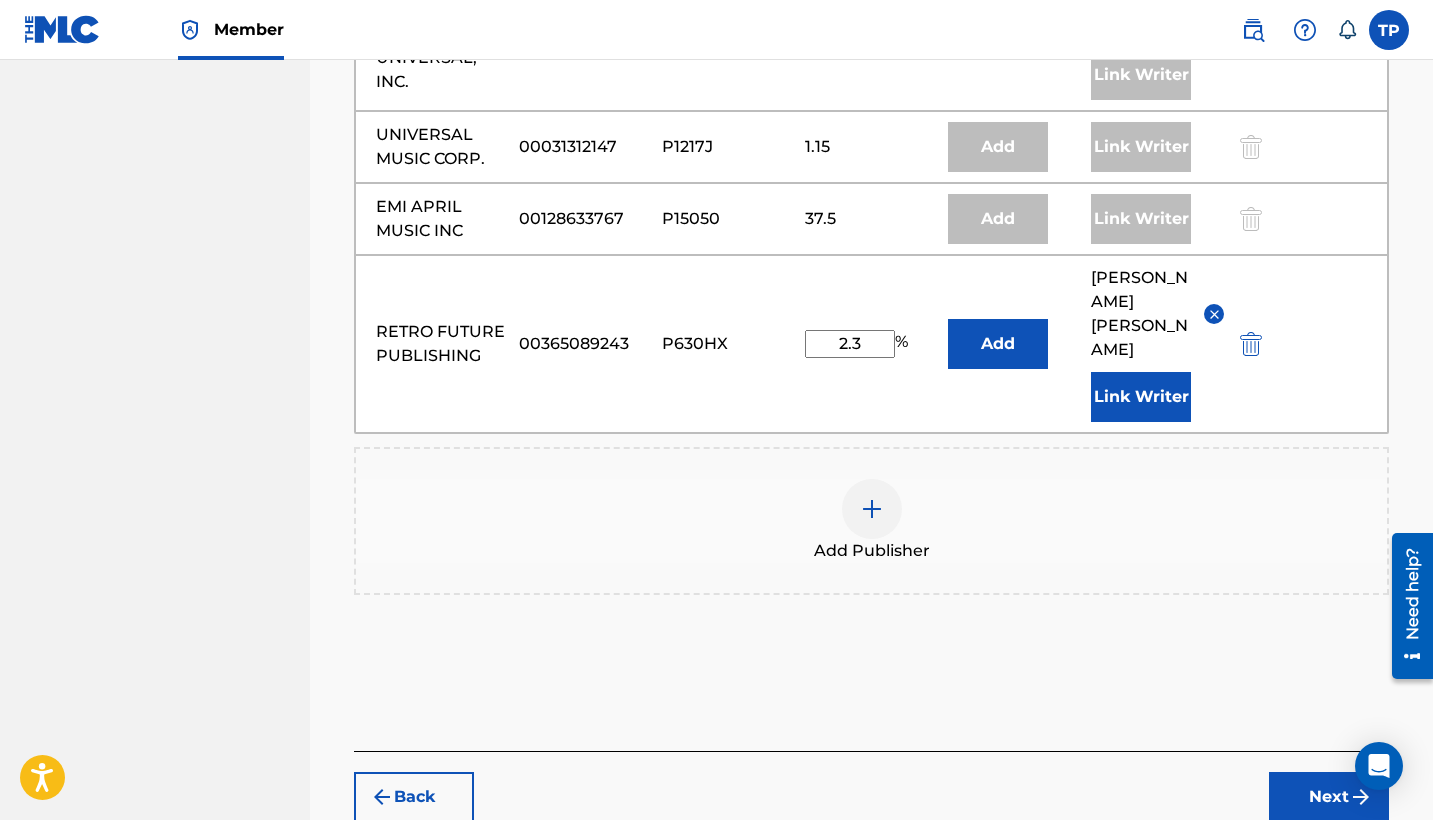 click on "Next" at bounding box center [1329, 797] 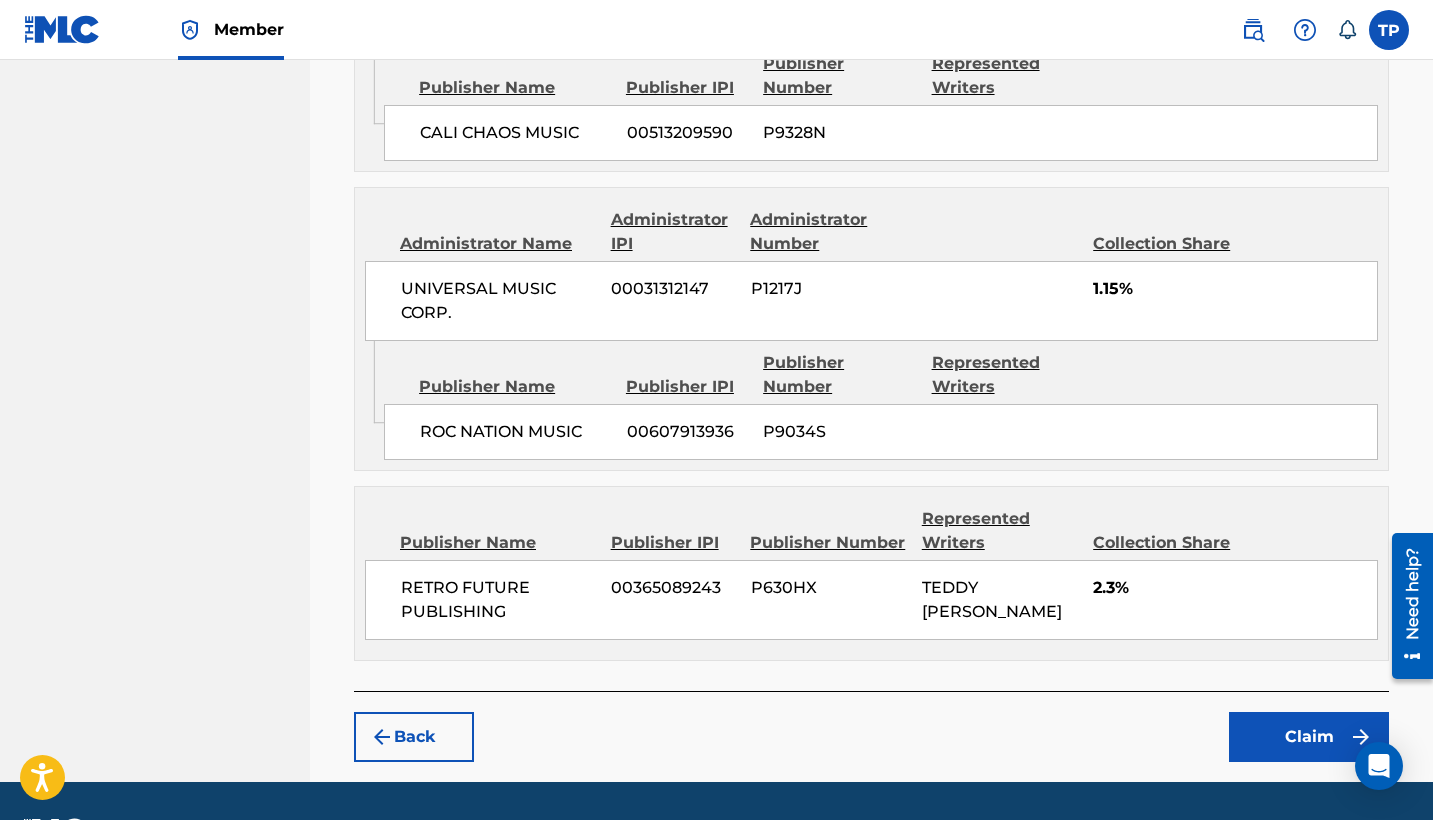 scroll, scrollTop: 2190, scrollLeft: 0, axis: vertical 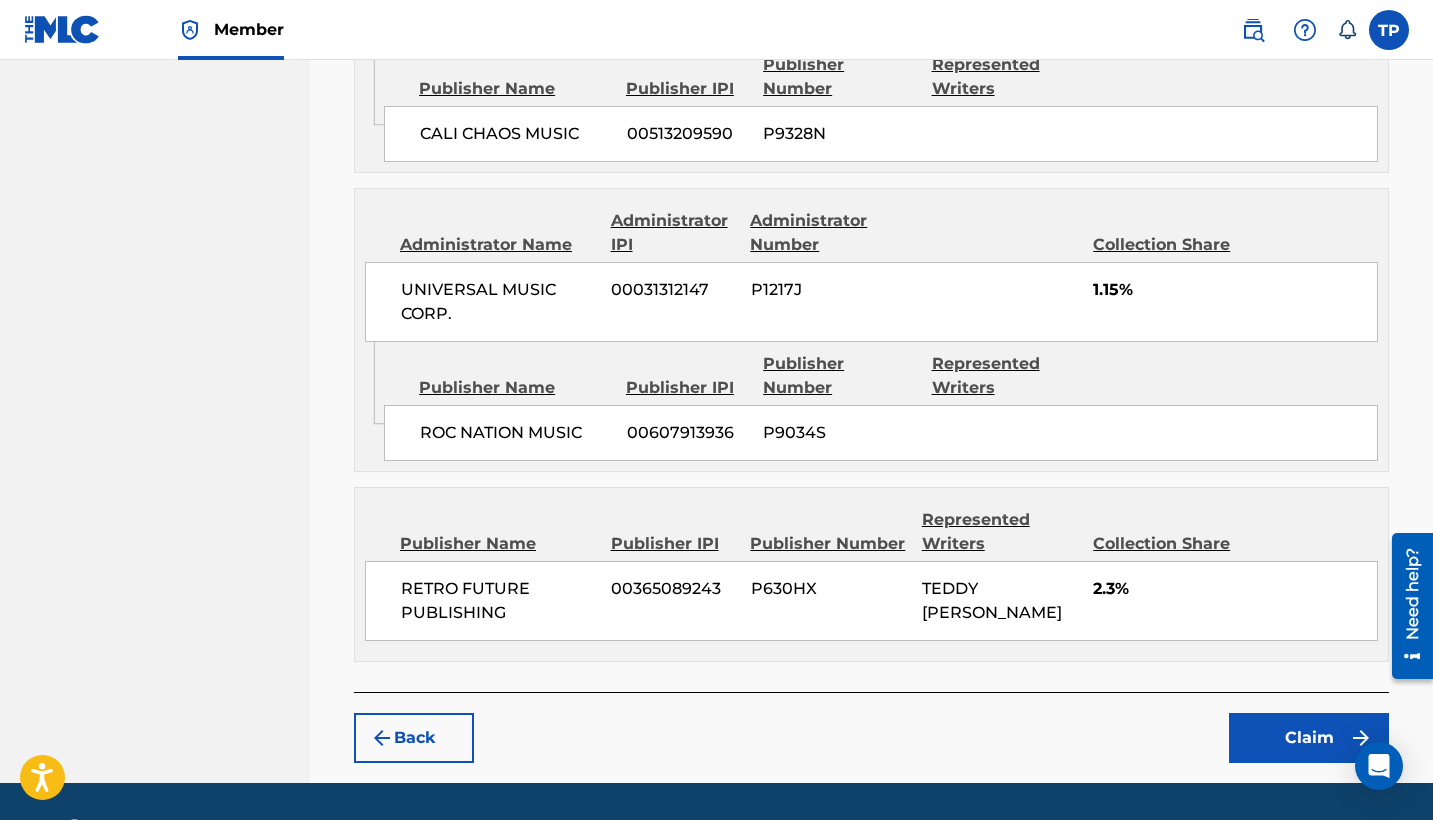 click on "Claim" at bounding box center [1309, 738] 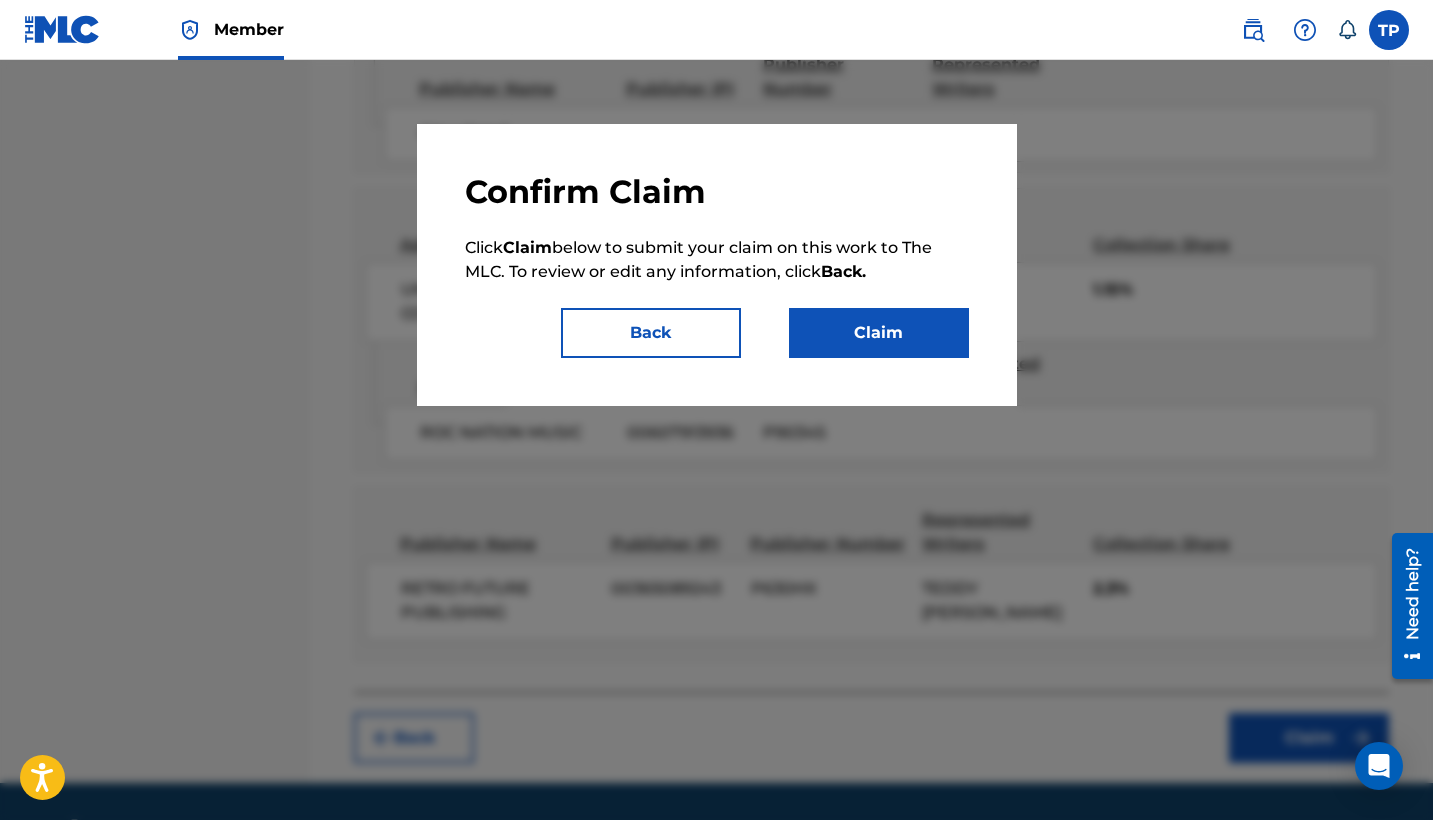 click on "Claim" at bounding box center (879, 333) 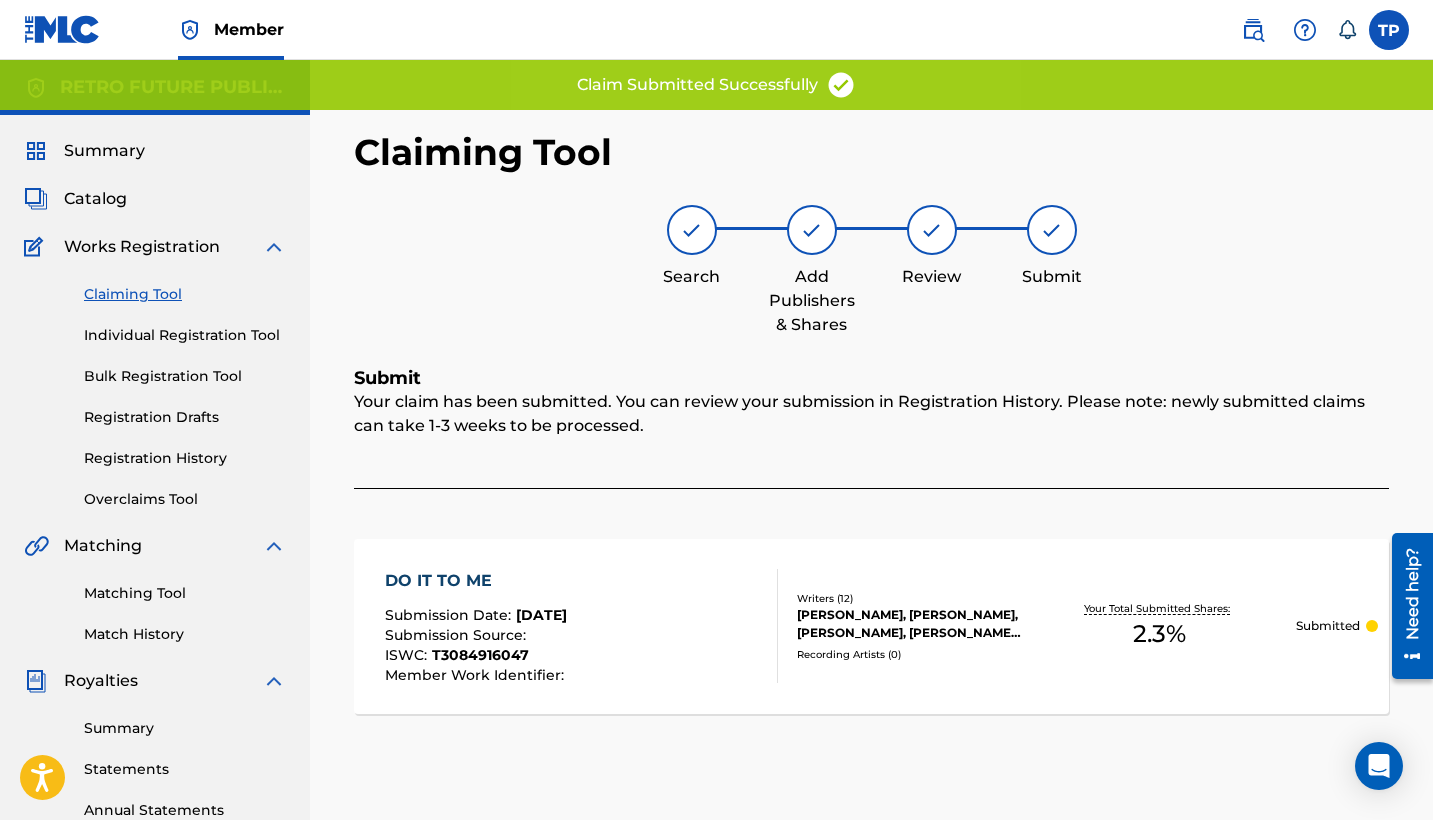 scroll, scrollTop: 0, scrollLeft: 0, axis: both 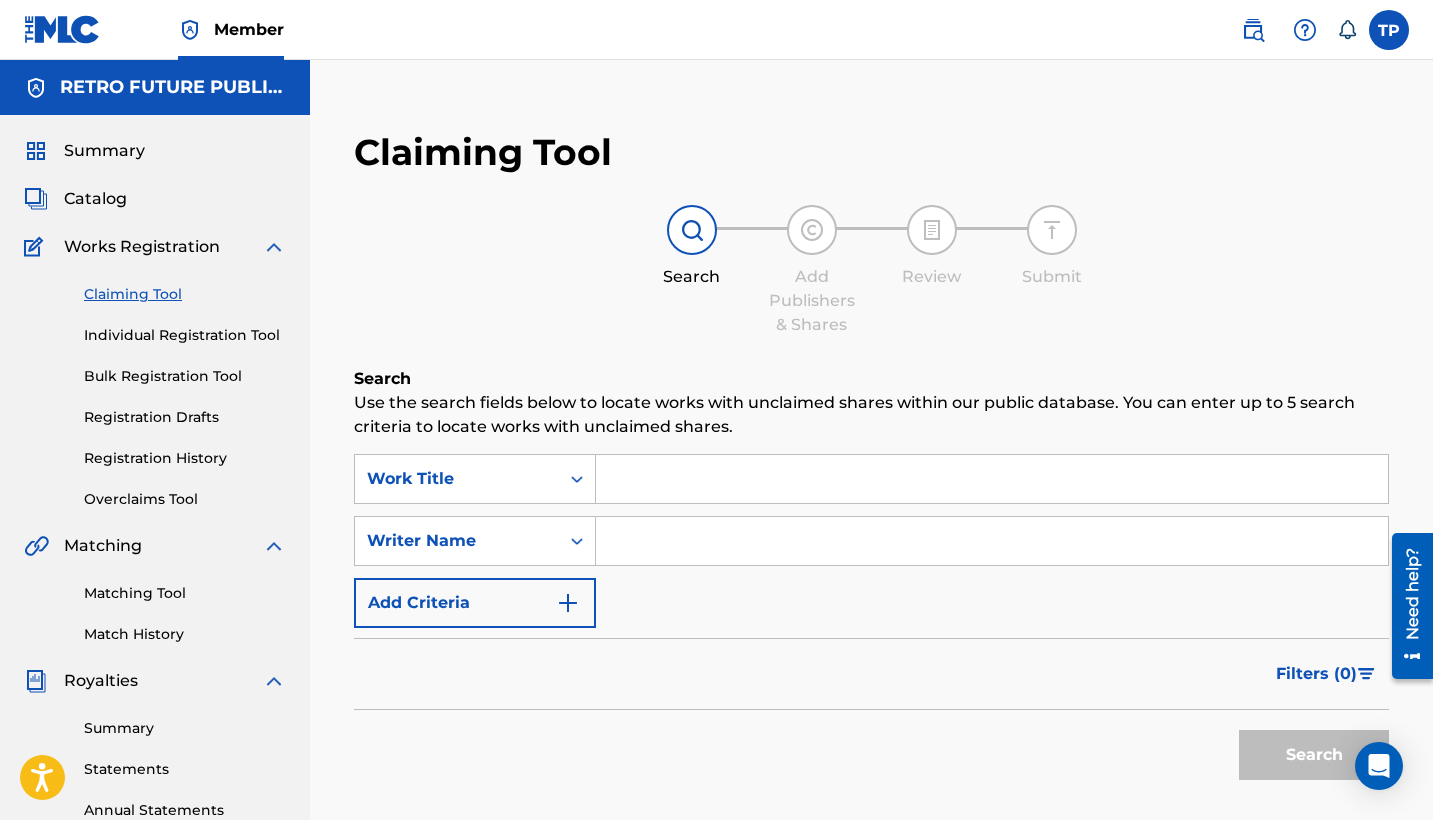 click at bounding box center (992, 541) 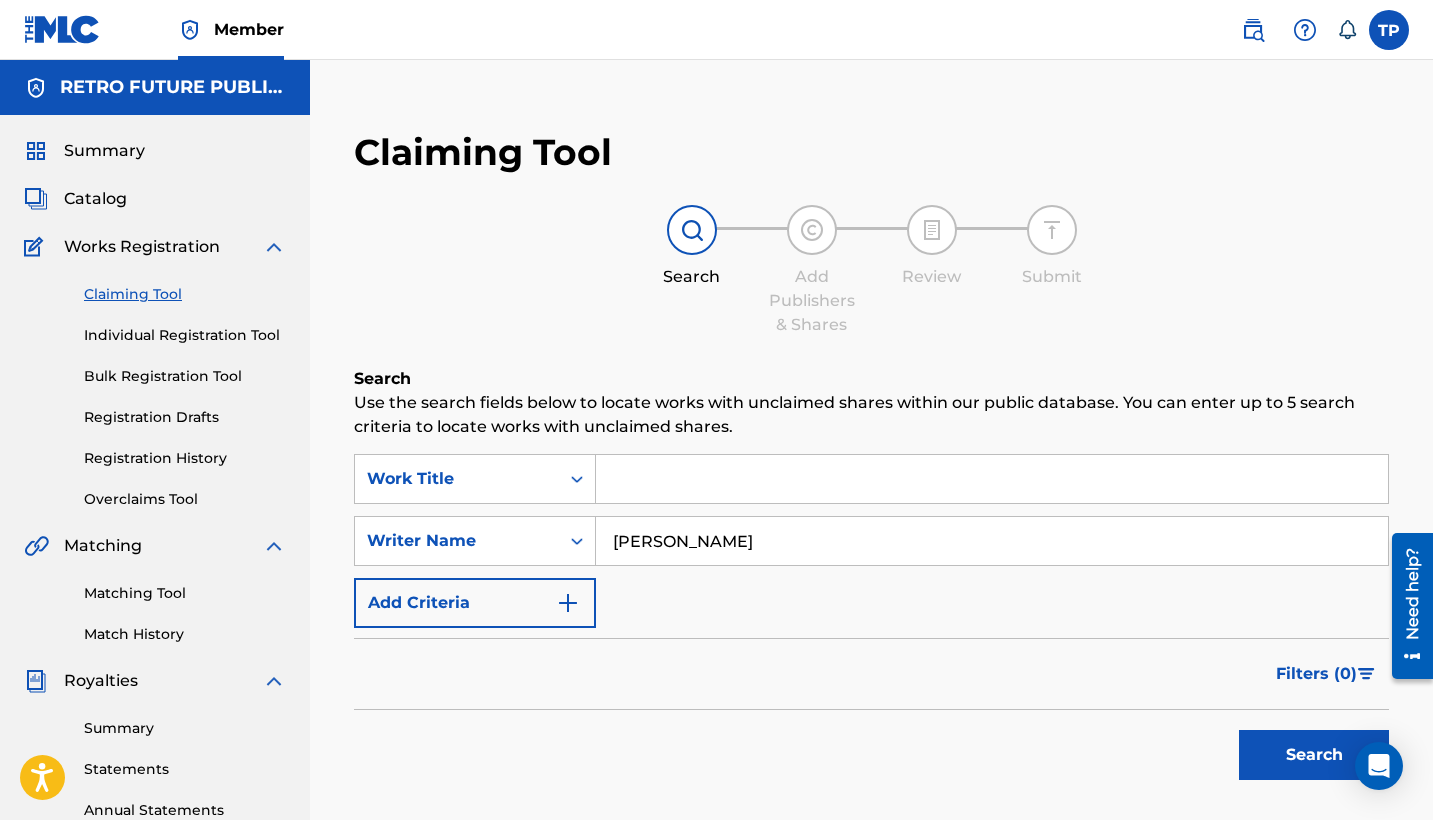 type on "TEDDY PENA" 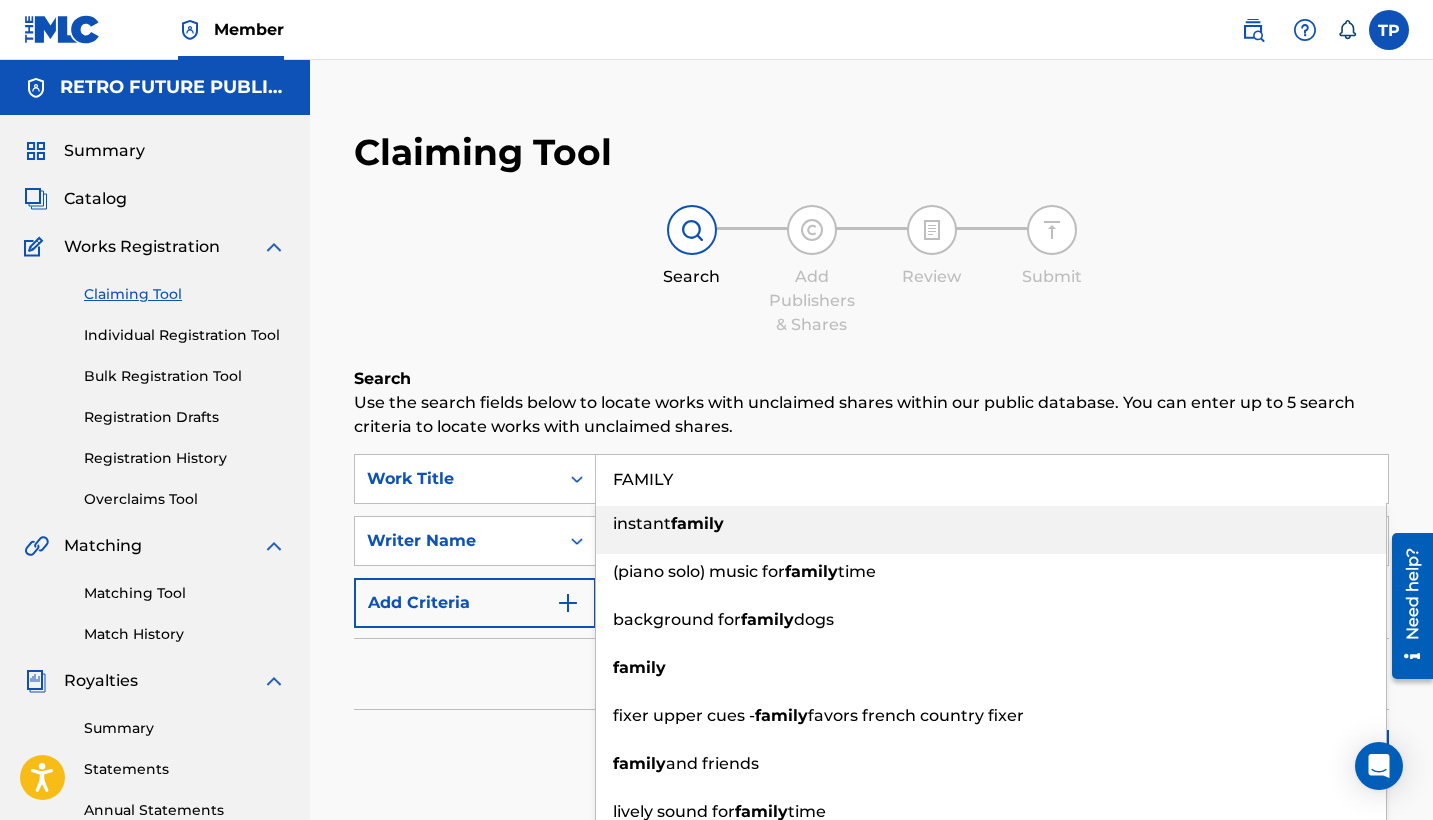 type on "FAMILY" 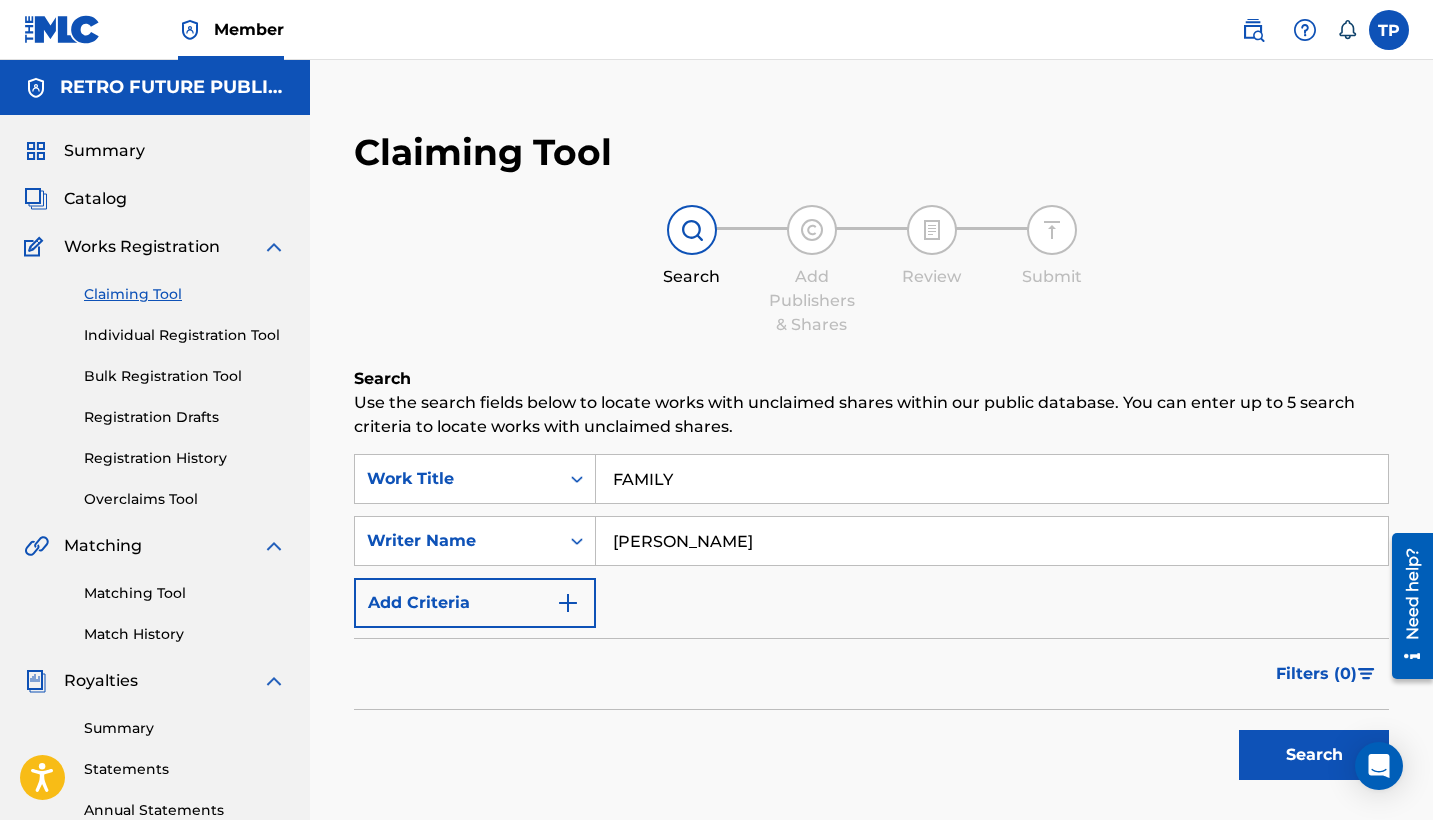 click on "Claiming Tool Search Add Publishers & Shares Review Submit Search Use the search fields below to locate works with unclaimed shares within our public database. You can enter up
to 5 search criteria to locate works with unclaimed shares. SearchWithCriteriaaa98f8f8-7285-44f9-a8c9-93d8a521c36d Work Title FAMILY SearchWithCriteria81ee7a8b-8dc6-45da-9a48-8fcfd9e2ff9c Writer Name TEDDY PENA Add Criteria Filter Claim Search Filters Include works claimed by my Member   Remove Filters Apply Filters Filters ( 0 ) Search" at bounding box center [871, 510] 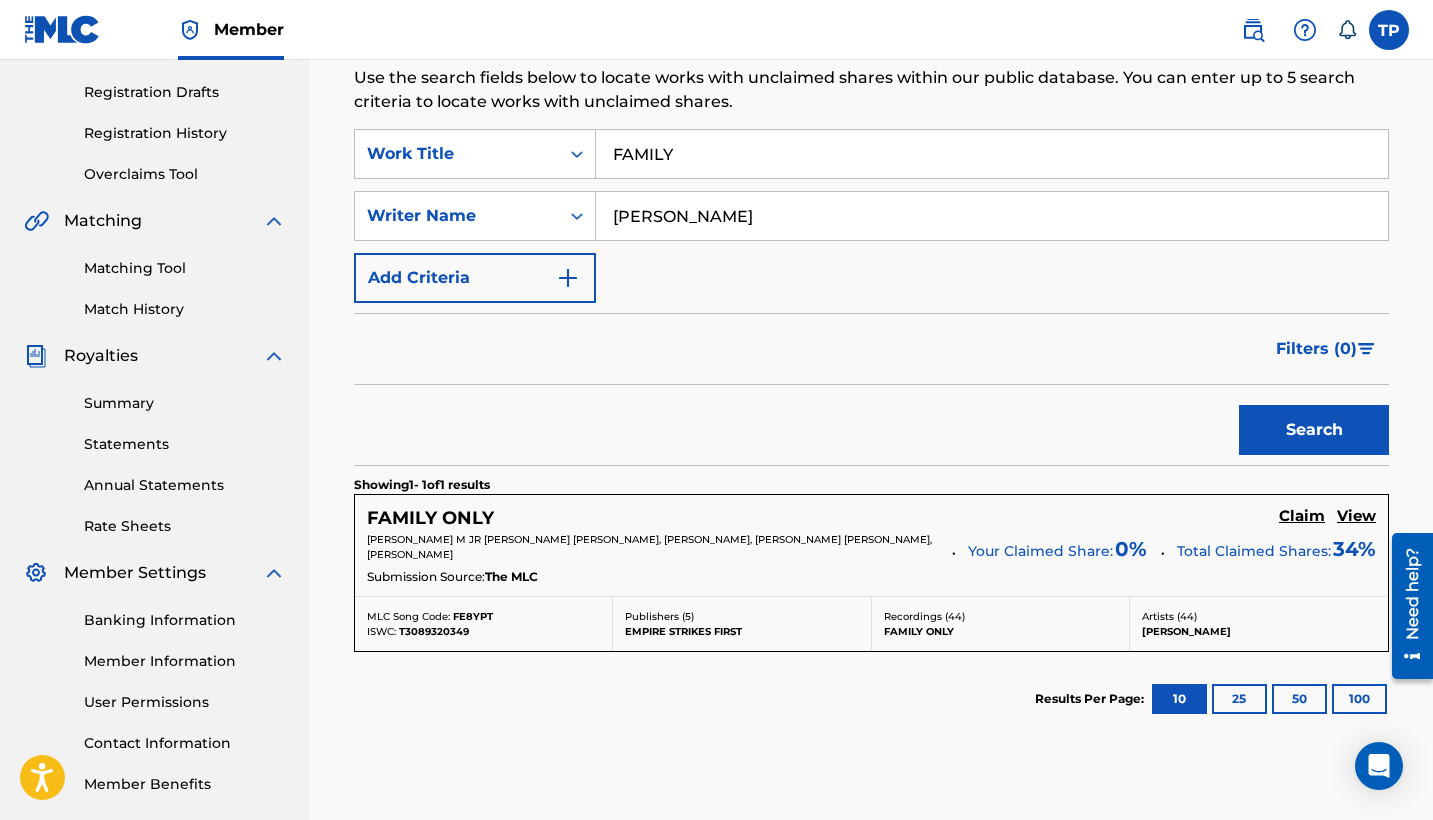 scroll, scrollTop: 333, scrollLeft: 0, axis: vertical 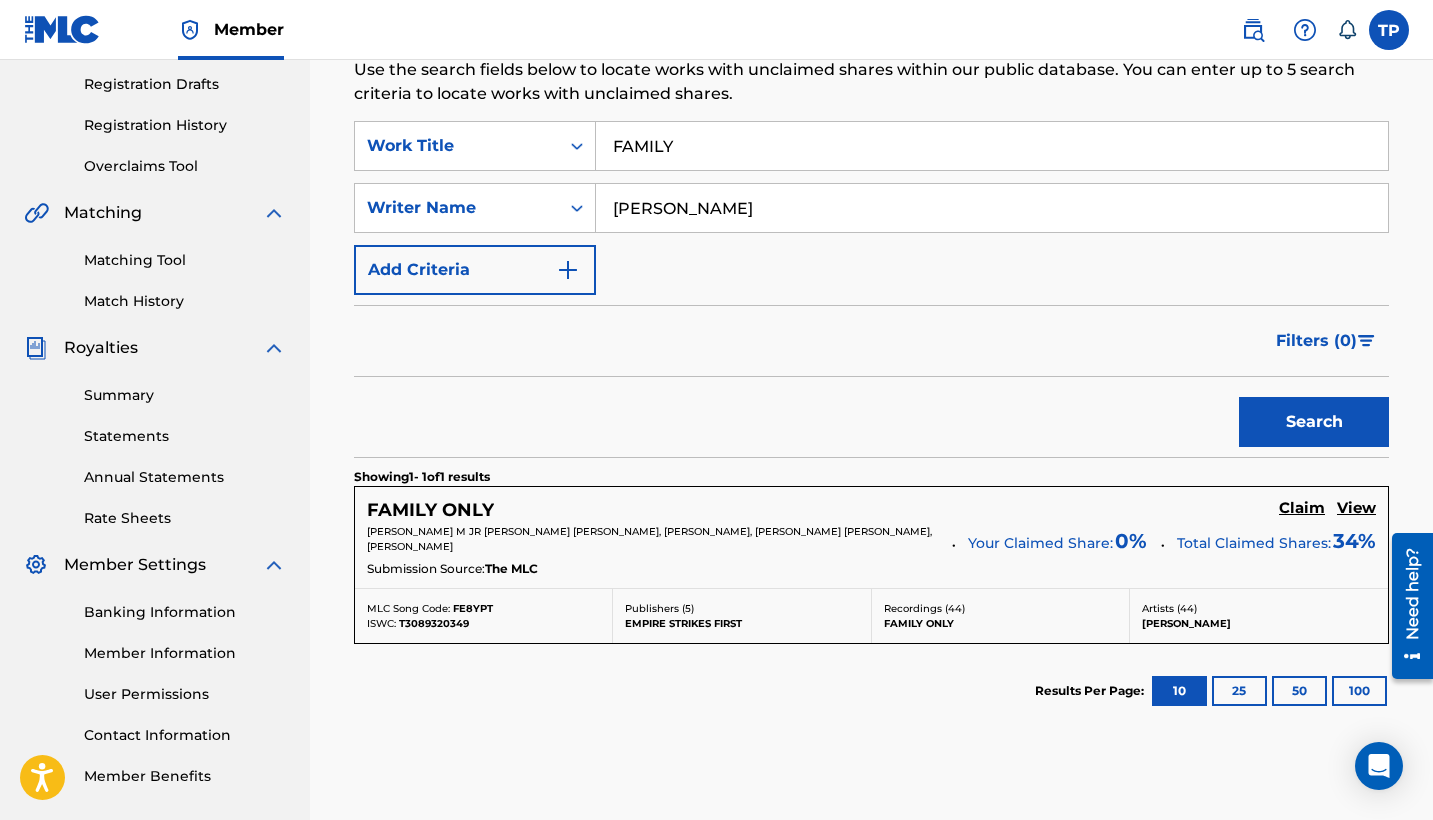 click on "Total Claimed Shares:  34 %" at bounding box center (1276, 539) 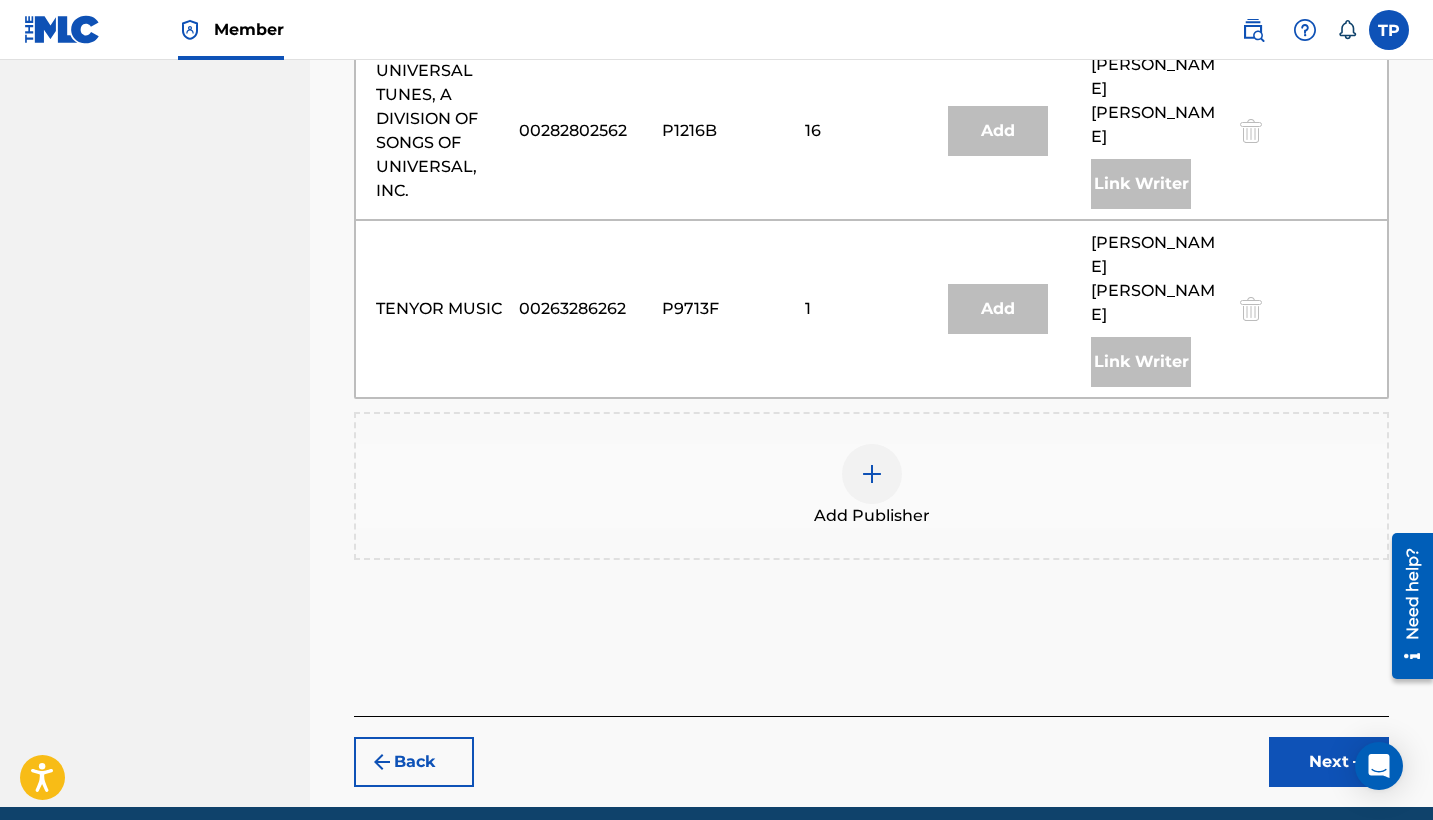 scroll, scrollTop: 1105, scrollLeft: 0, axis: vertical 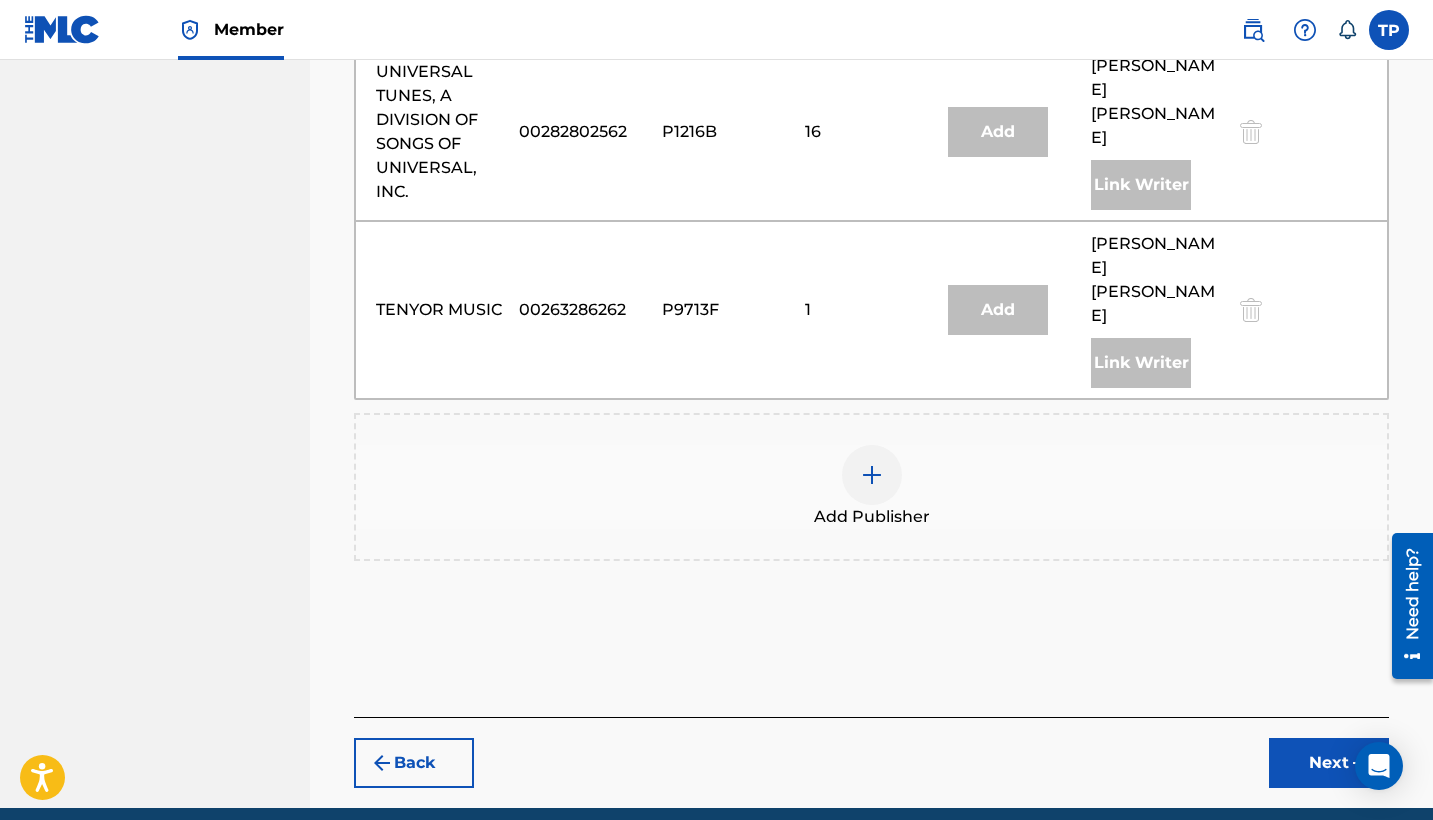 click on "Add Publisher" at bounding box center (871, 487) 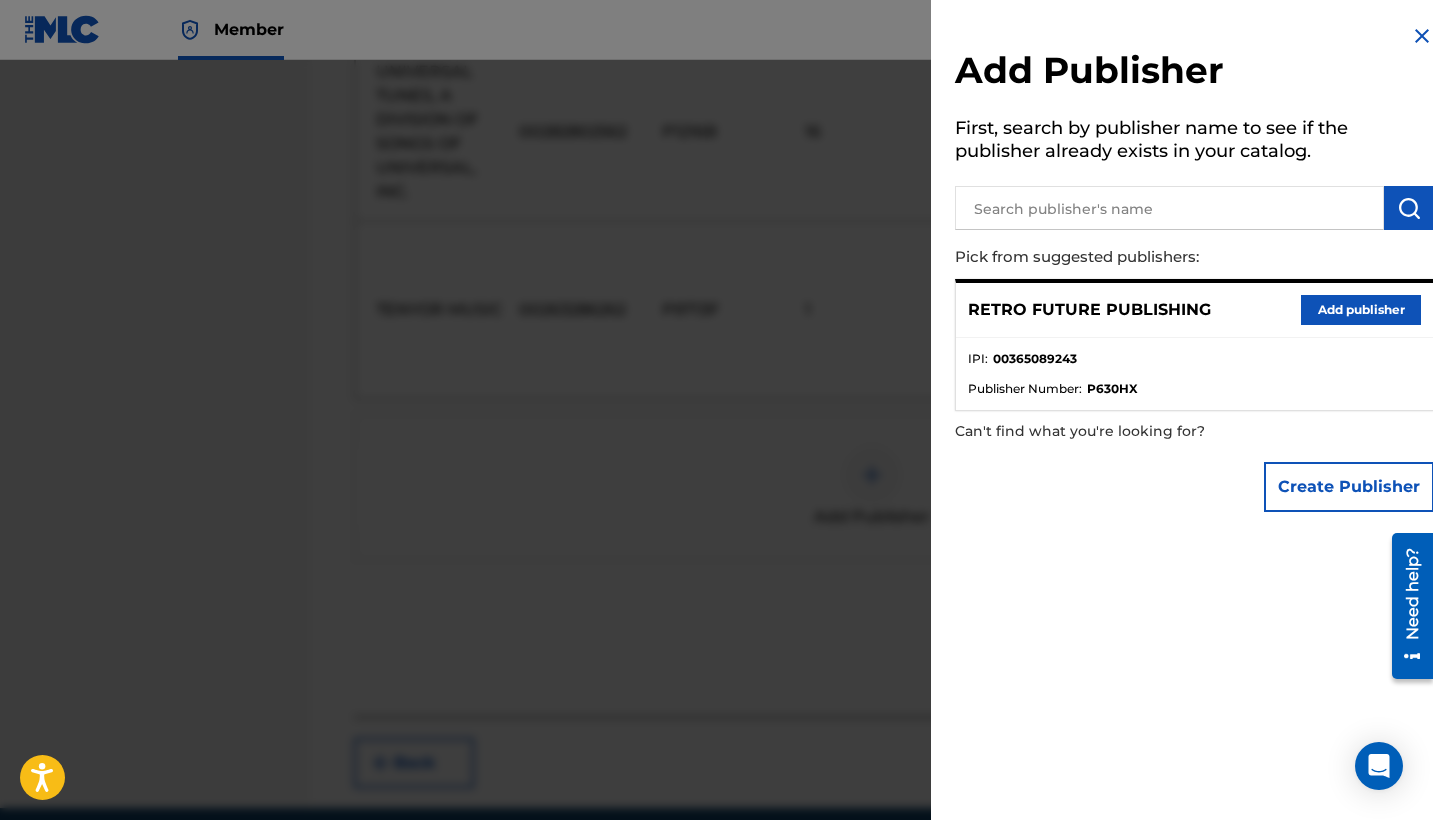 click on "Add publisher" at bounding box center (1361, 310) 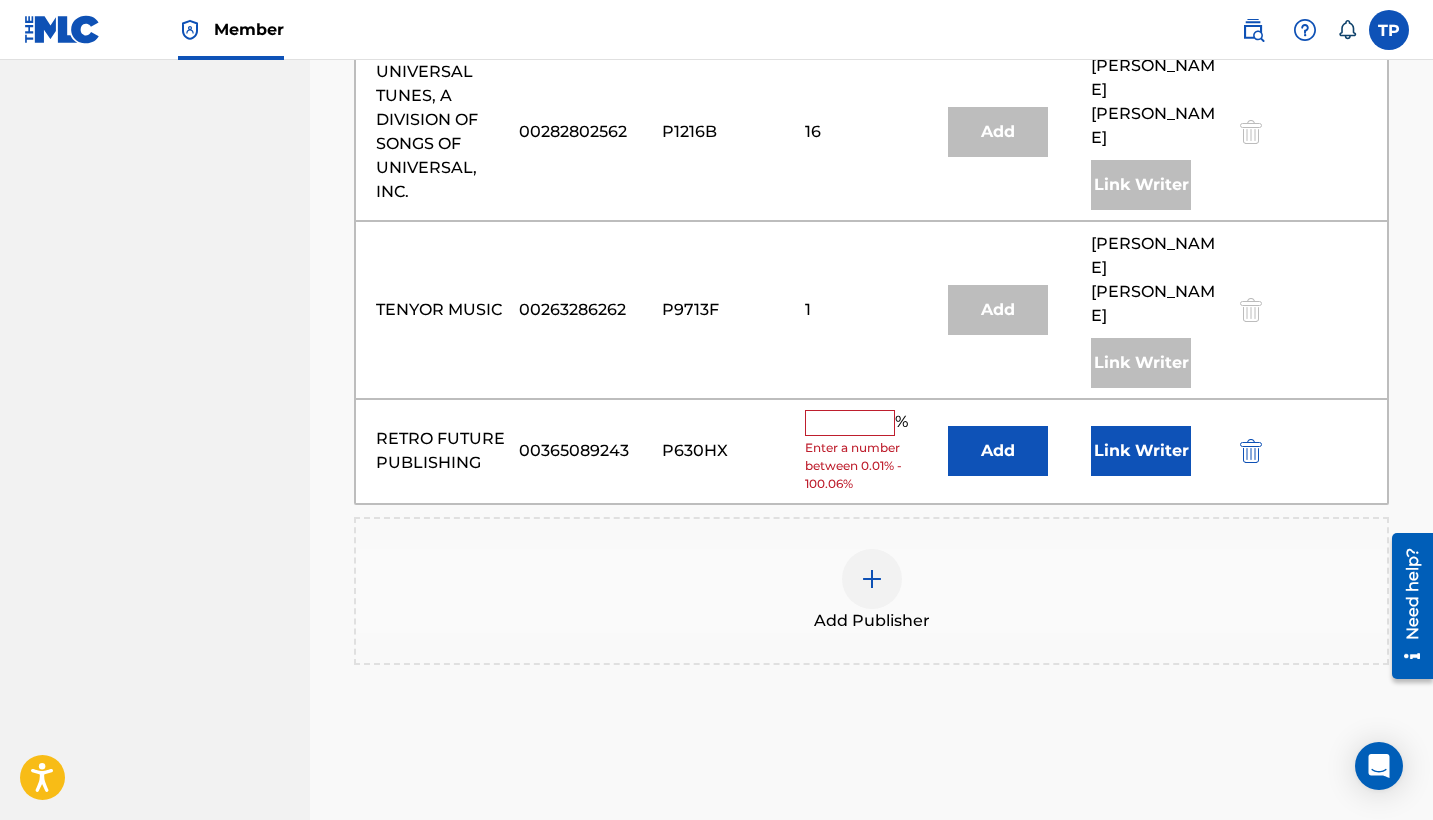 click at bounding box center [850, 423] 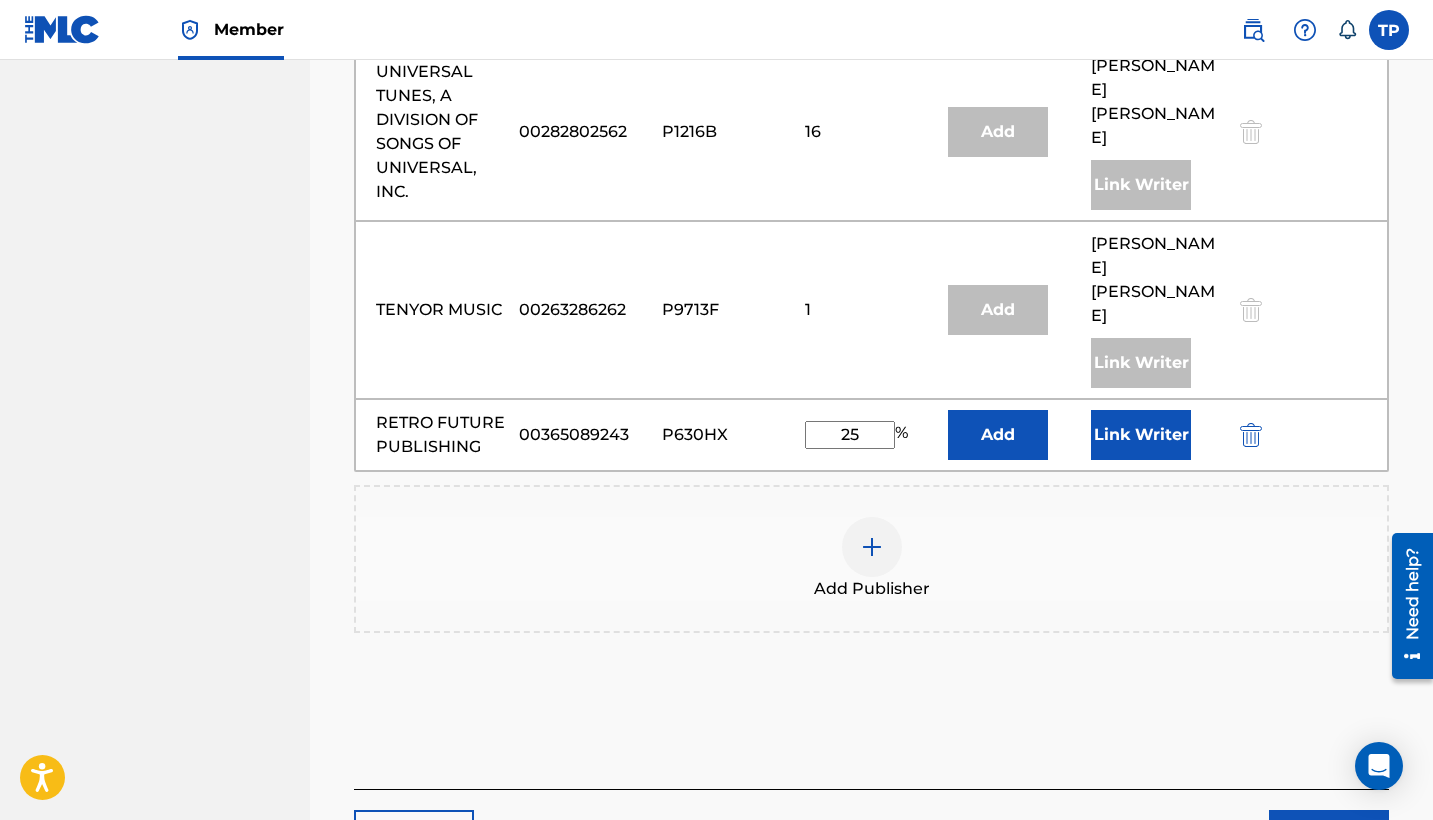 type on "25" 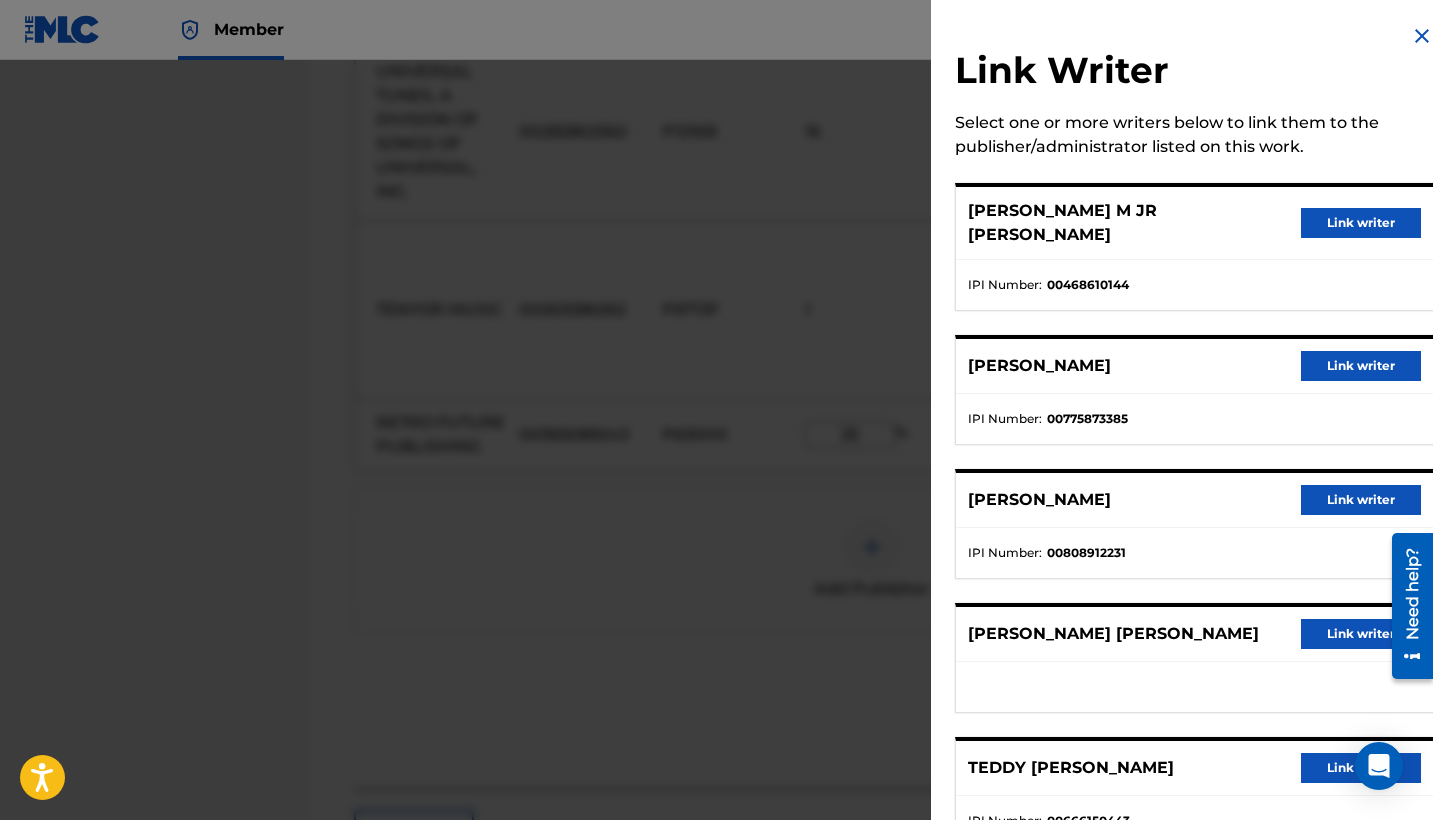 click on "Link writer" at bounding box center (1361, 768) 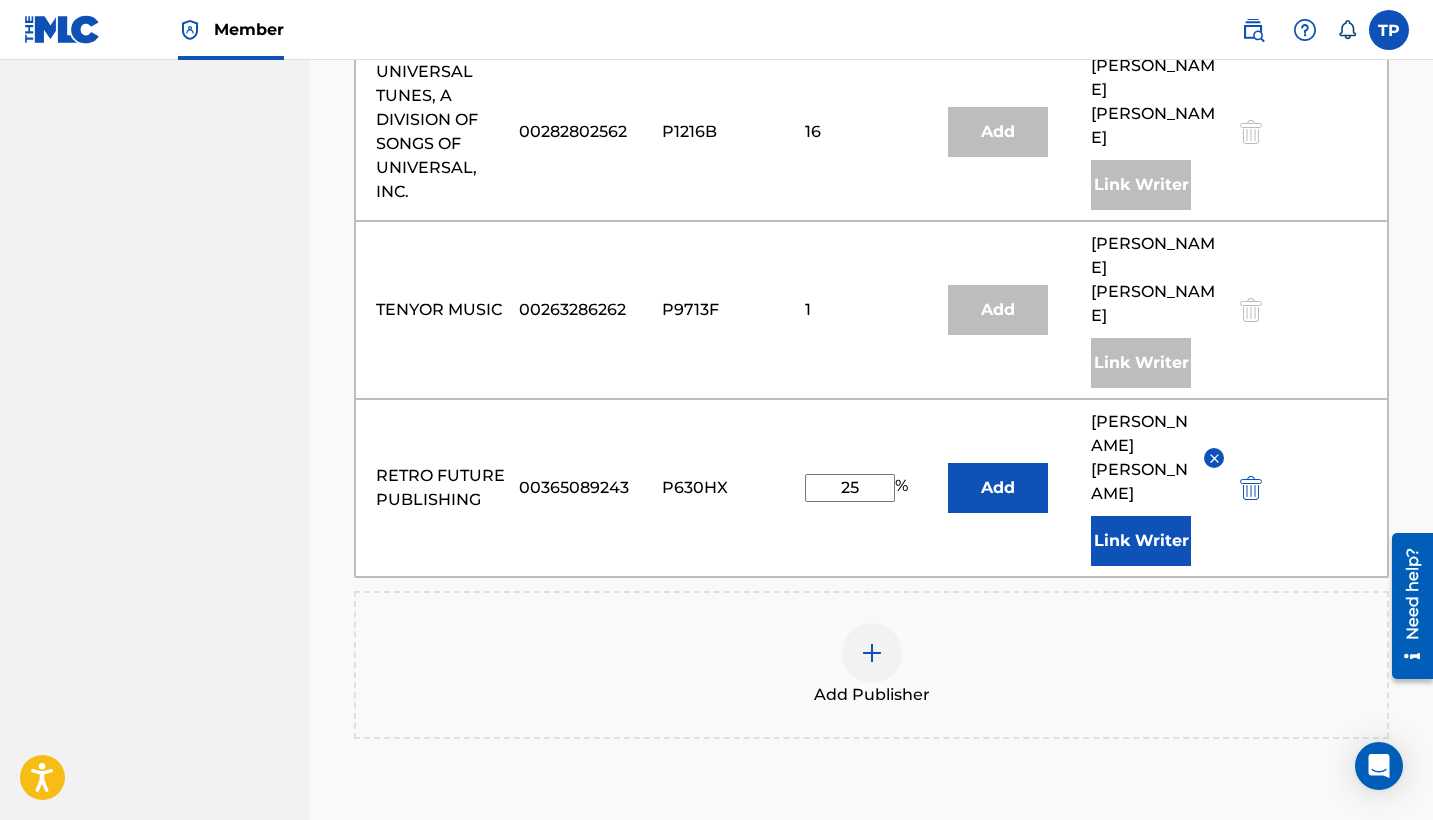 click on "Next" at bounding box center [1329, 941] 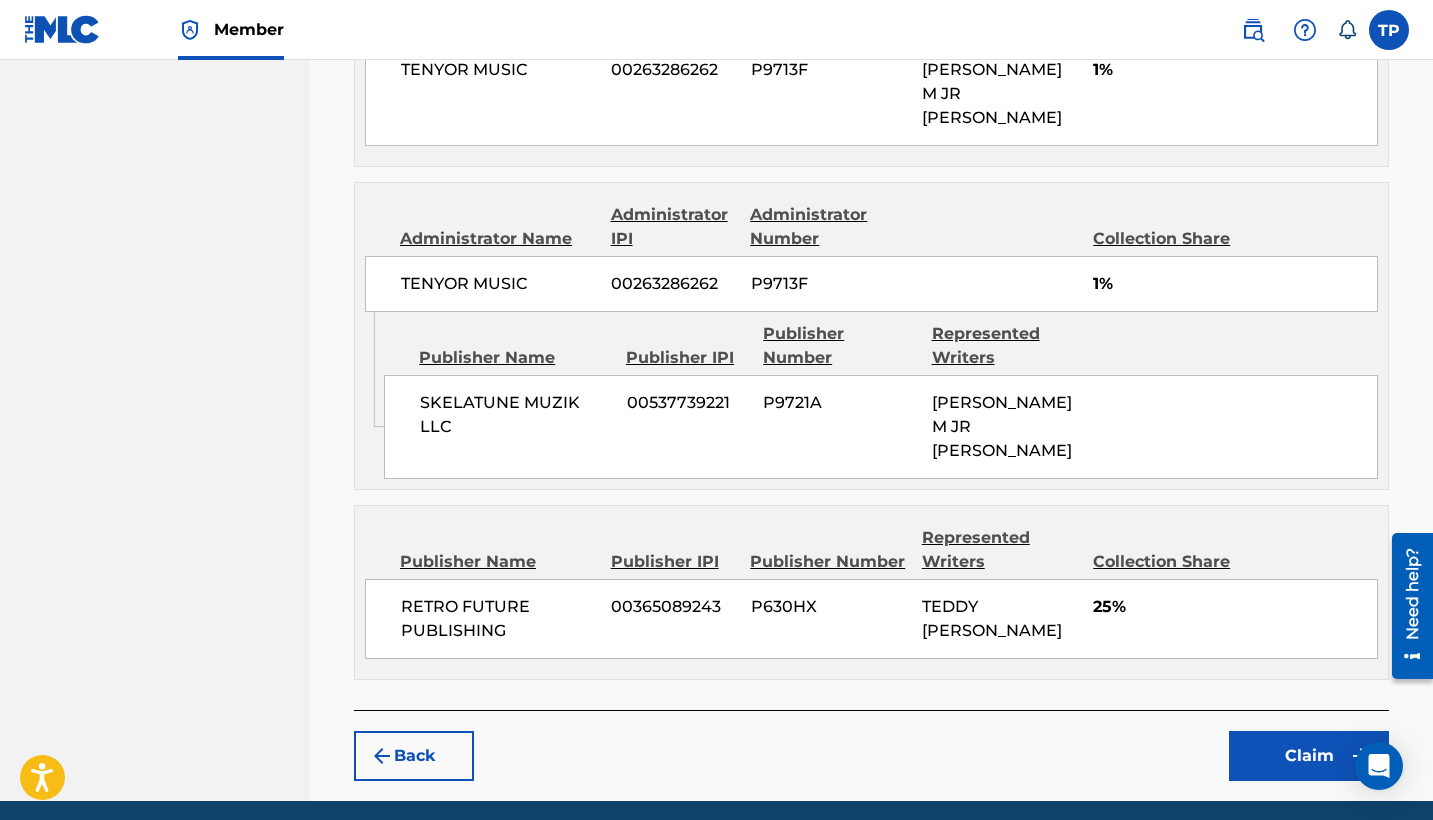 scroll, scrollTop: 1417, scrollLeft: 0, axis: vertical 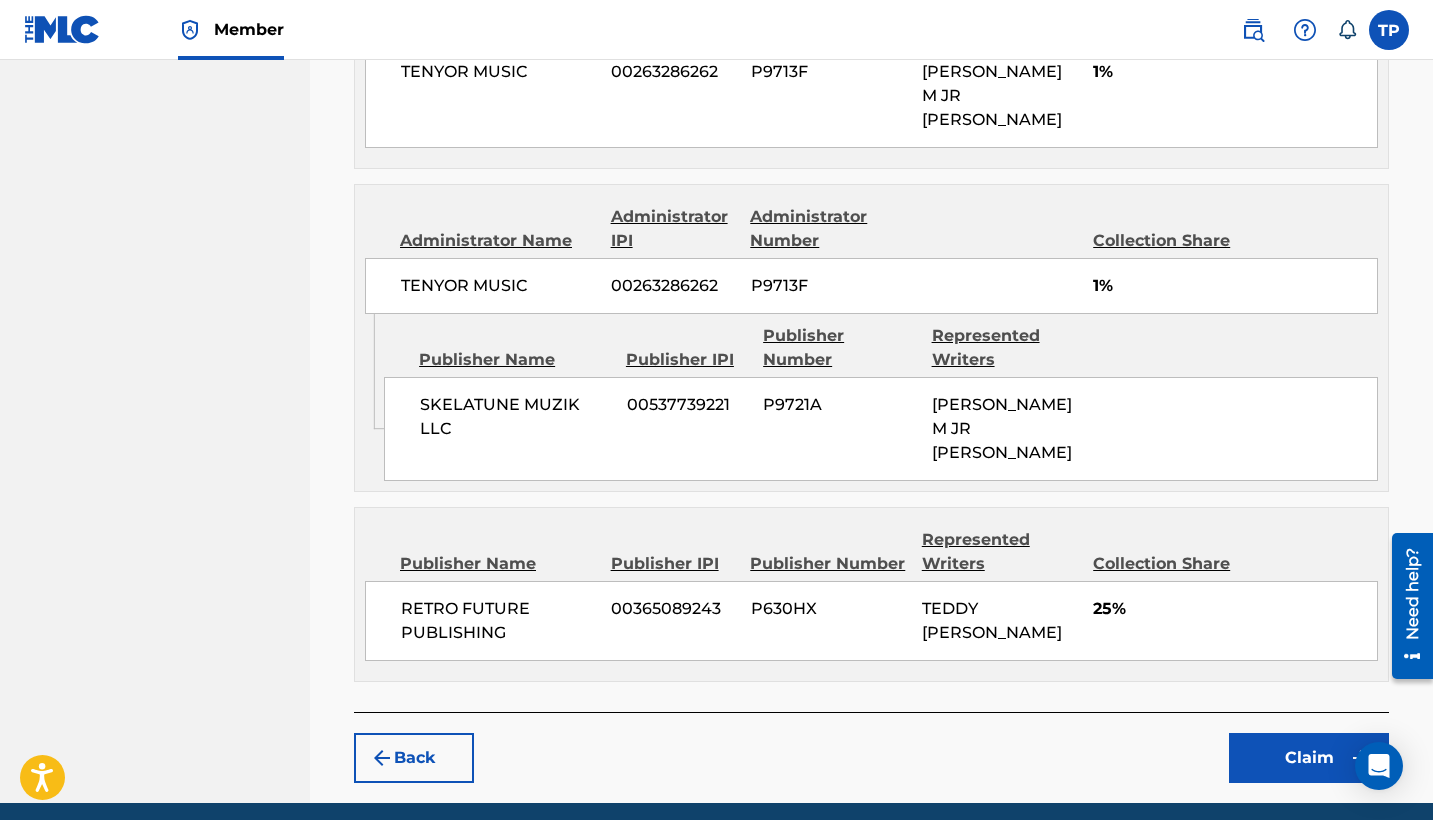 click on "Claim" at bounding box center [1309, 758] 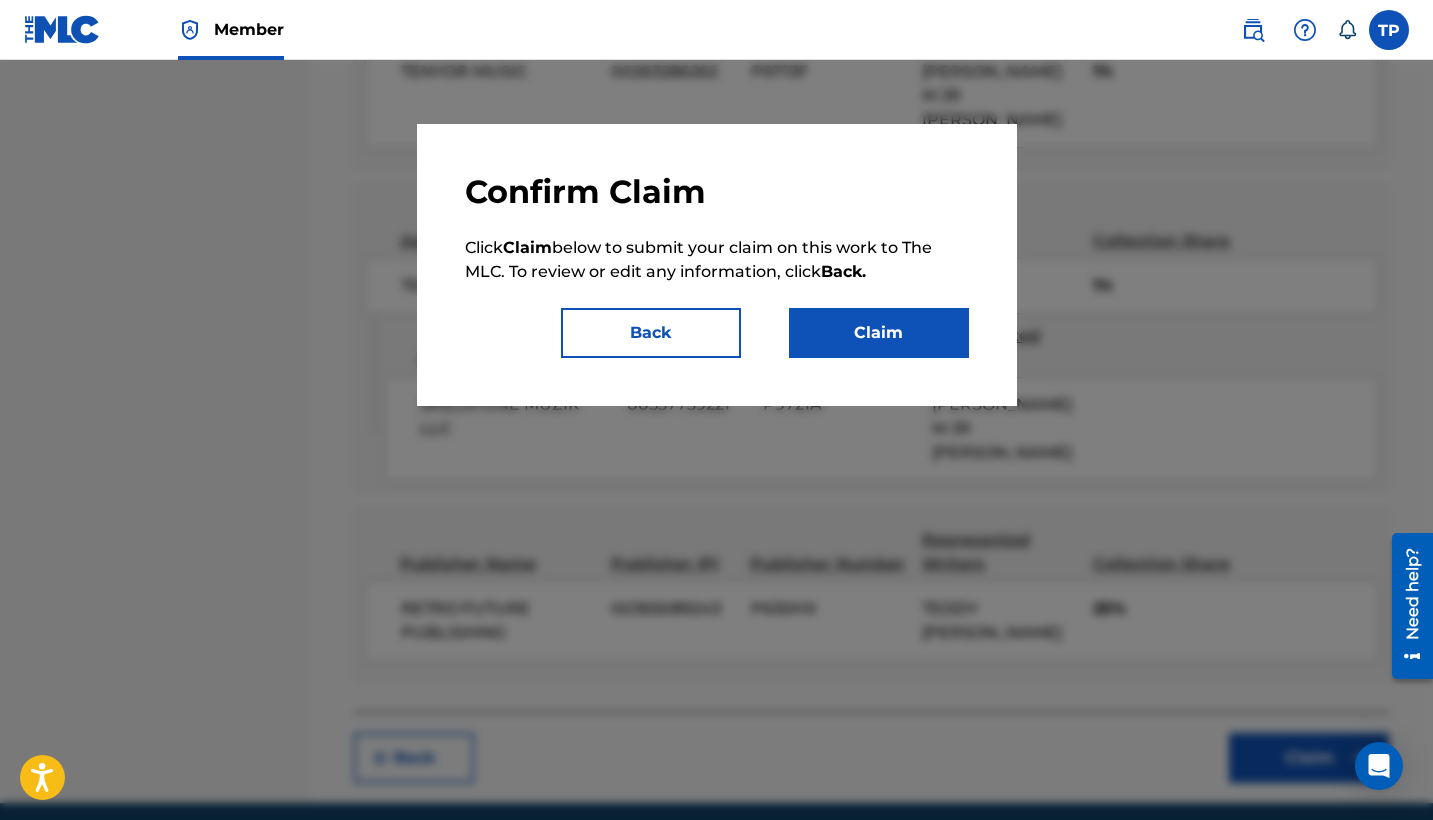 click on "Confirm Claim Click  Claim  below to submit your claim on this work to The MLC. To review or edit any information, click  Back. Back Claim" at bounding box center [717, 265] 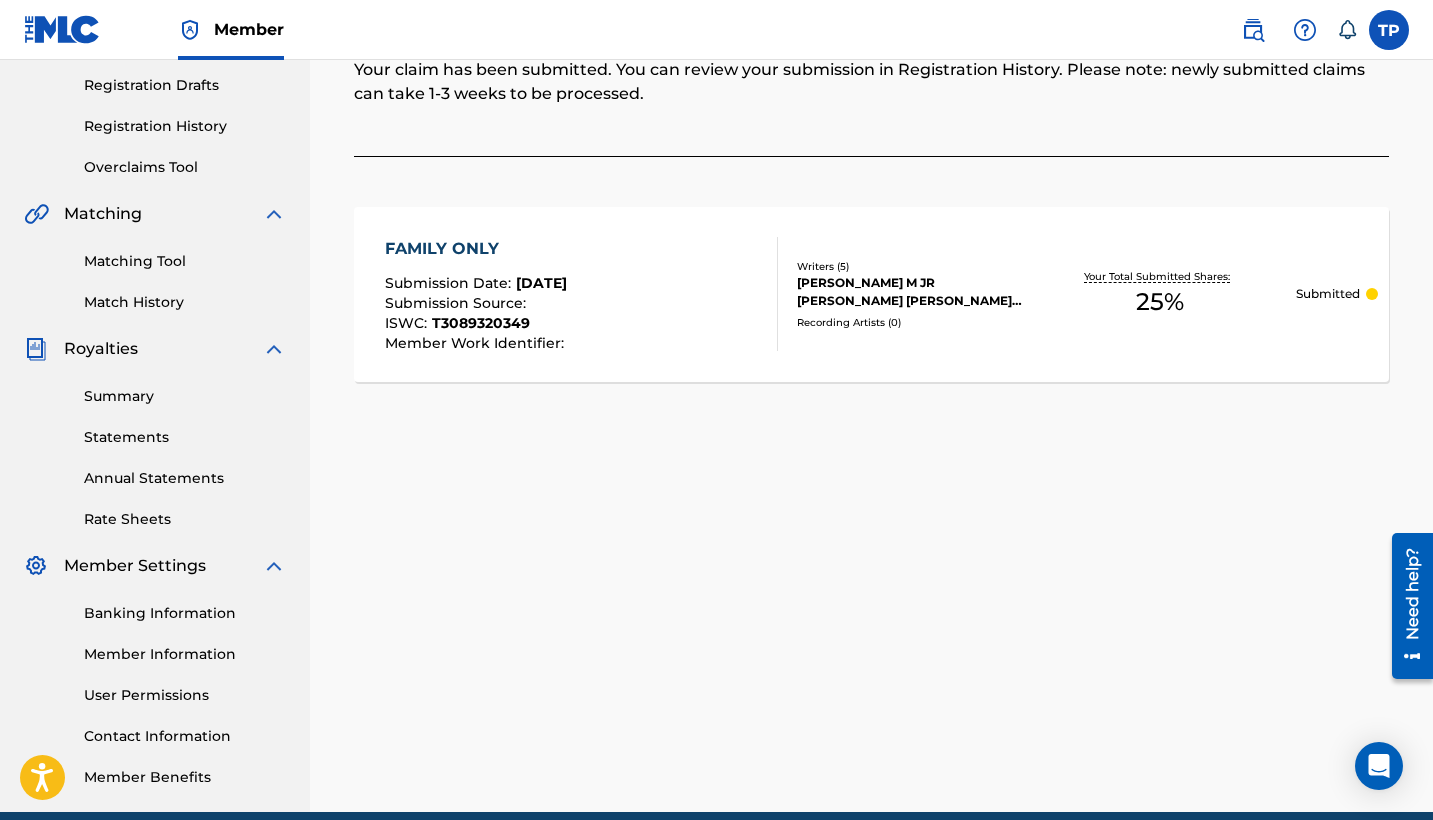 scroll, scrollTop: 45, scrollLeft: 0, axis: vertical 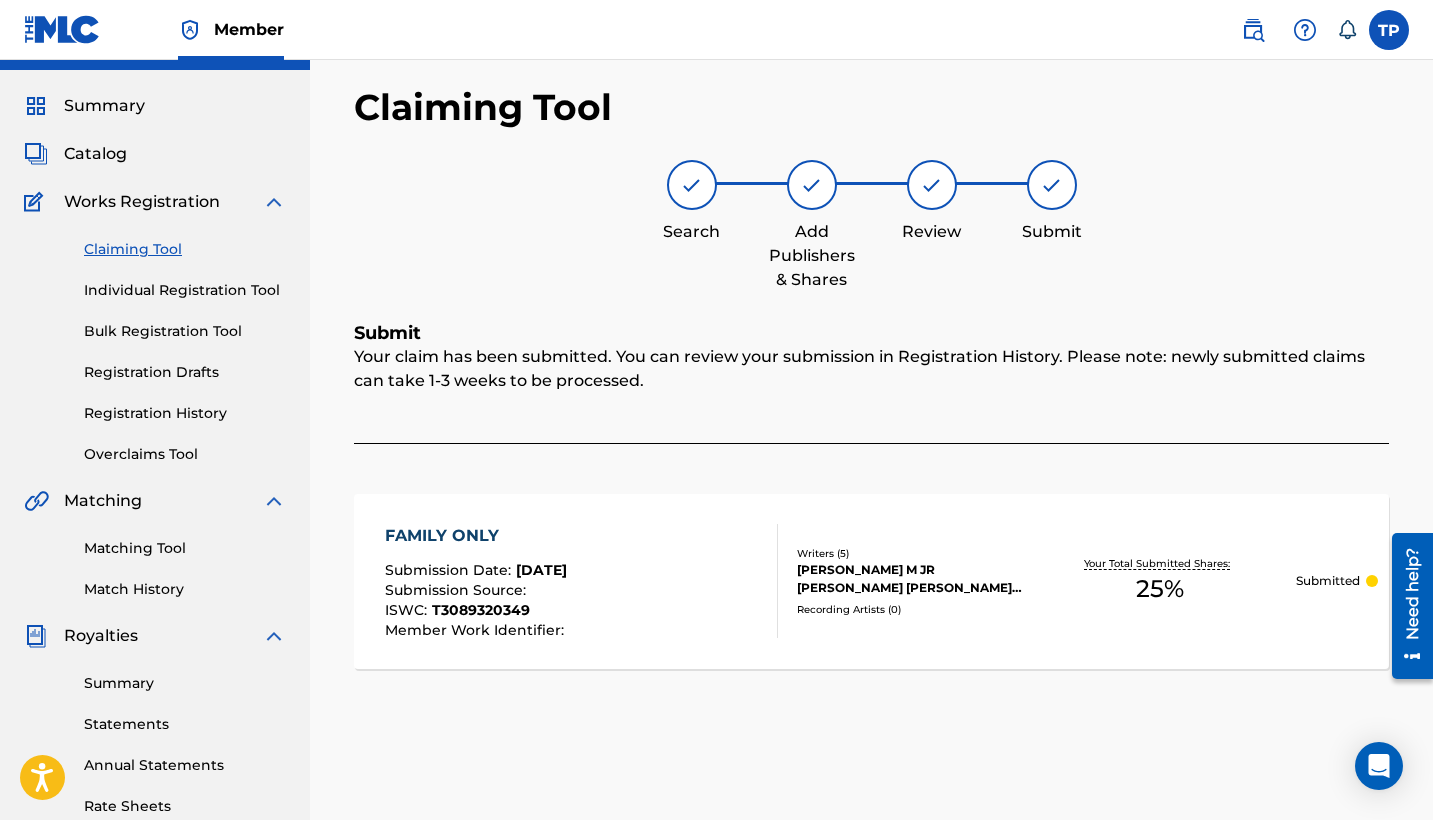 click on "Claiming Tool" at bounding box center [185, 249] 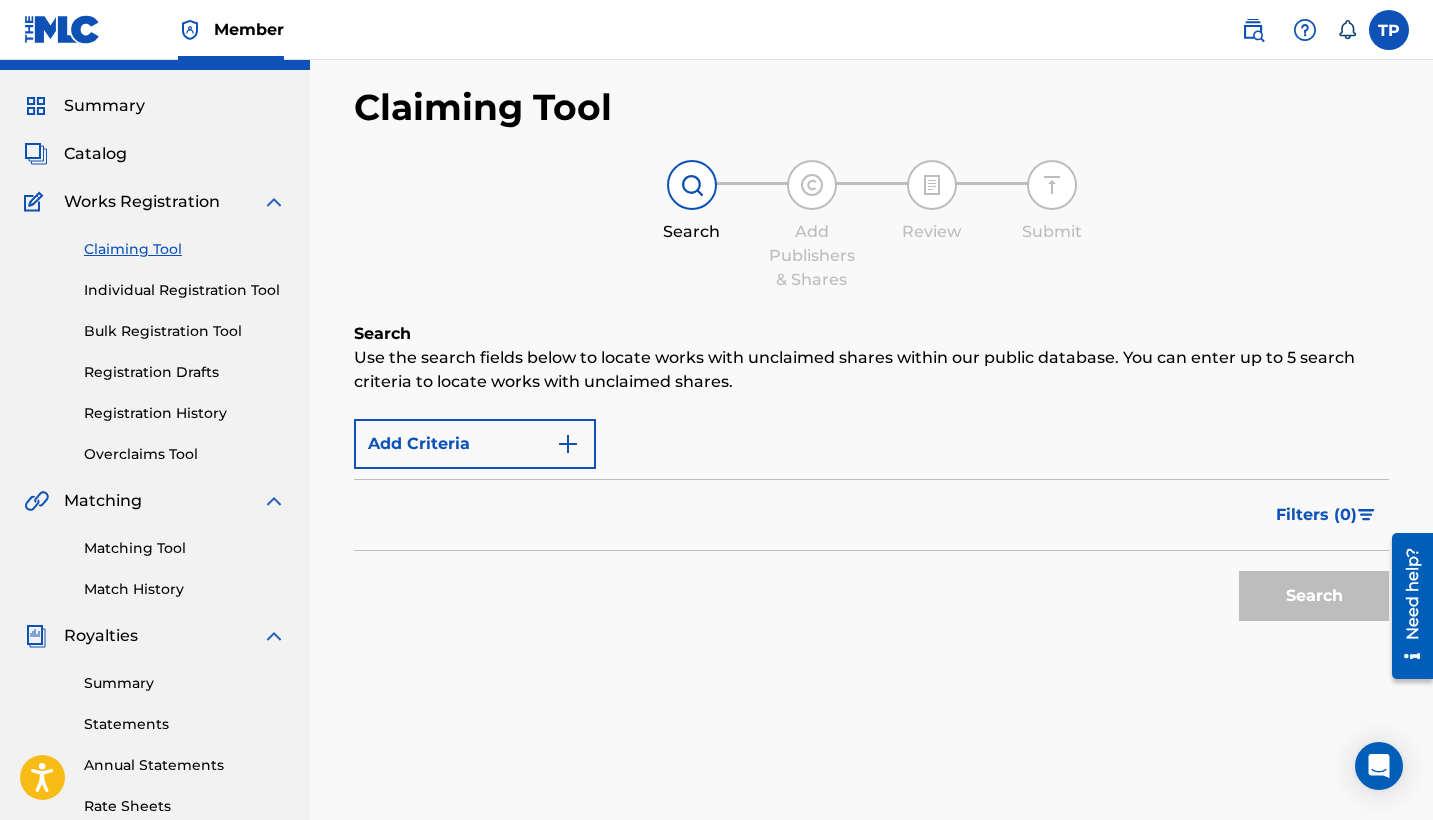 scroll, scrollTop: 0, scrollLeft: 0, axis: both 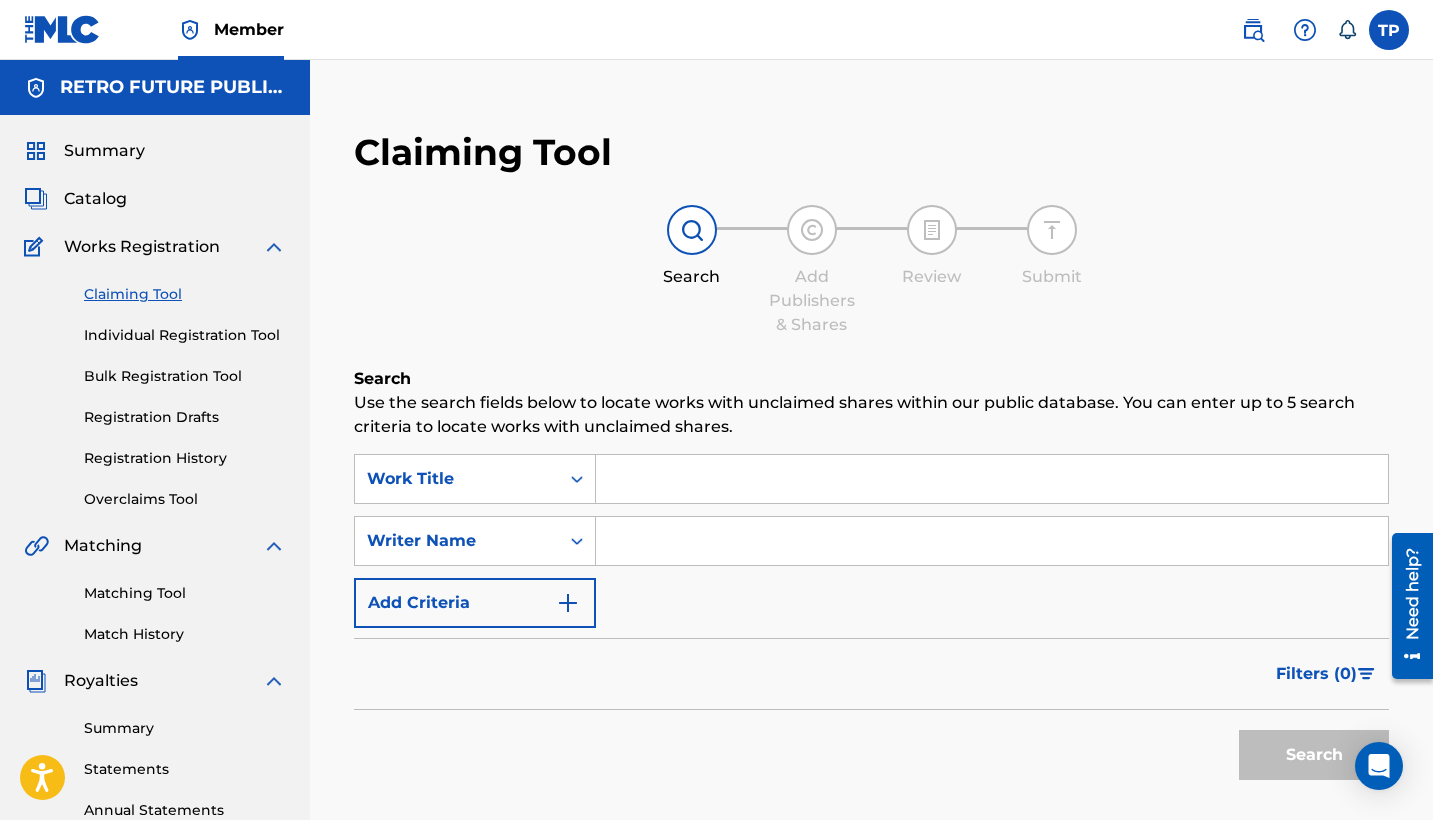 click at bounding box center (992, 541) 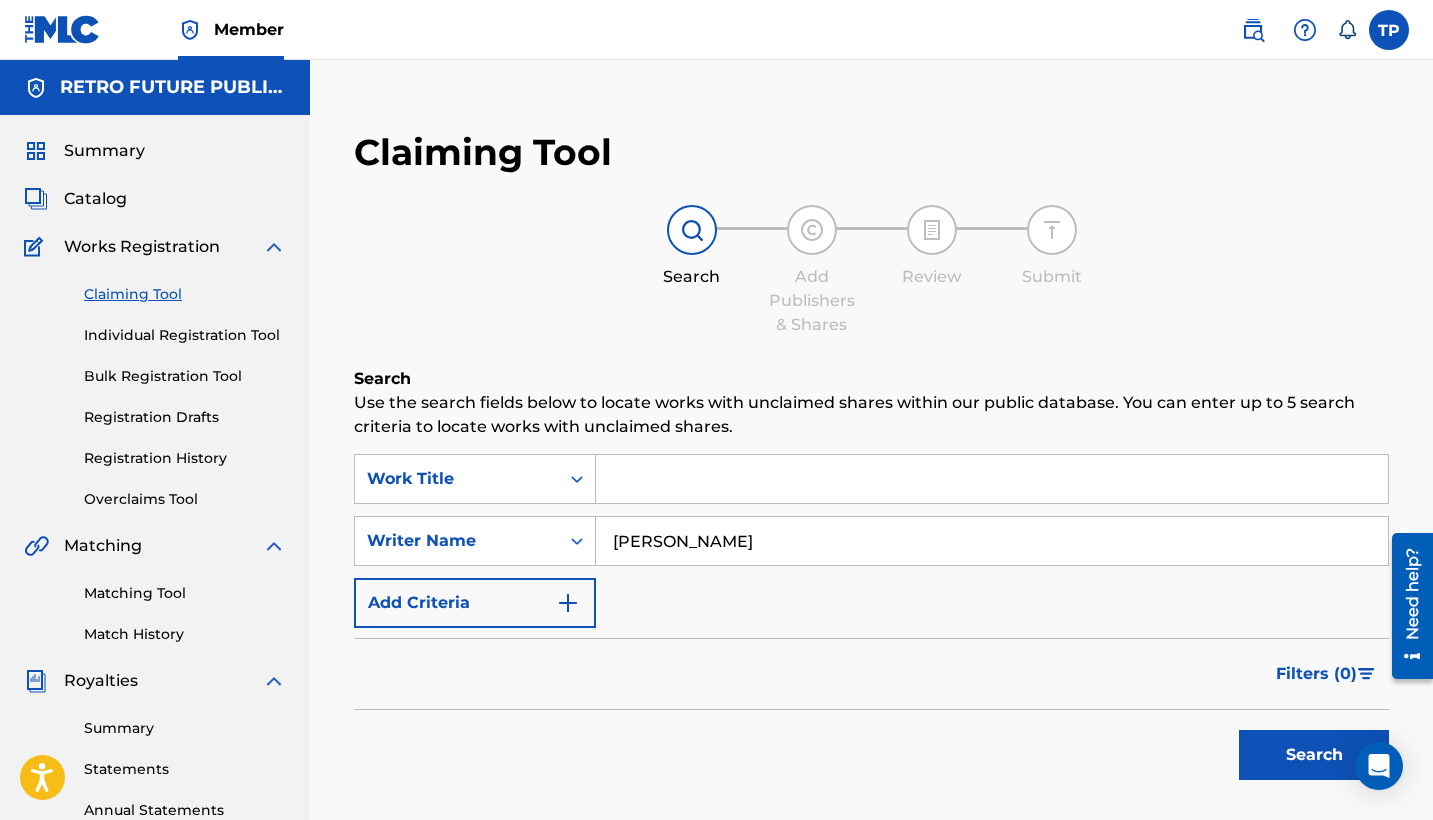type on "TEDDY PENA" 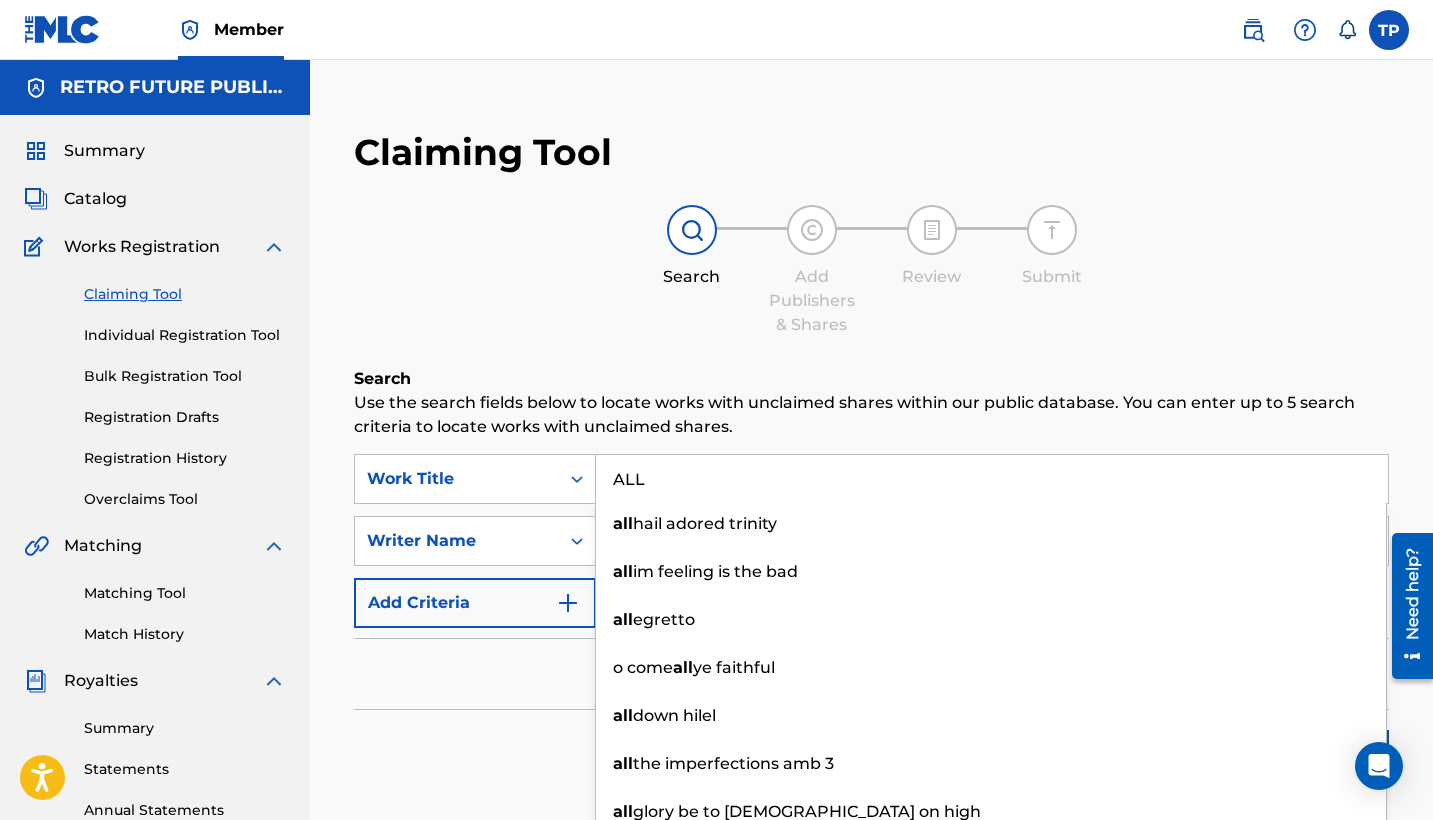 type on "ALL" 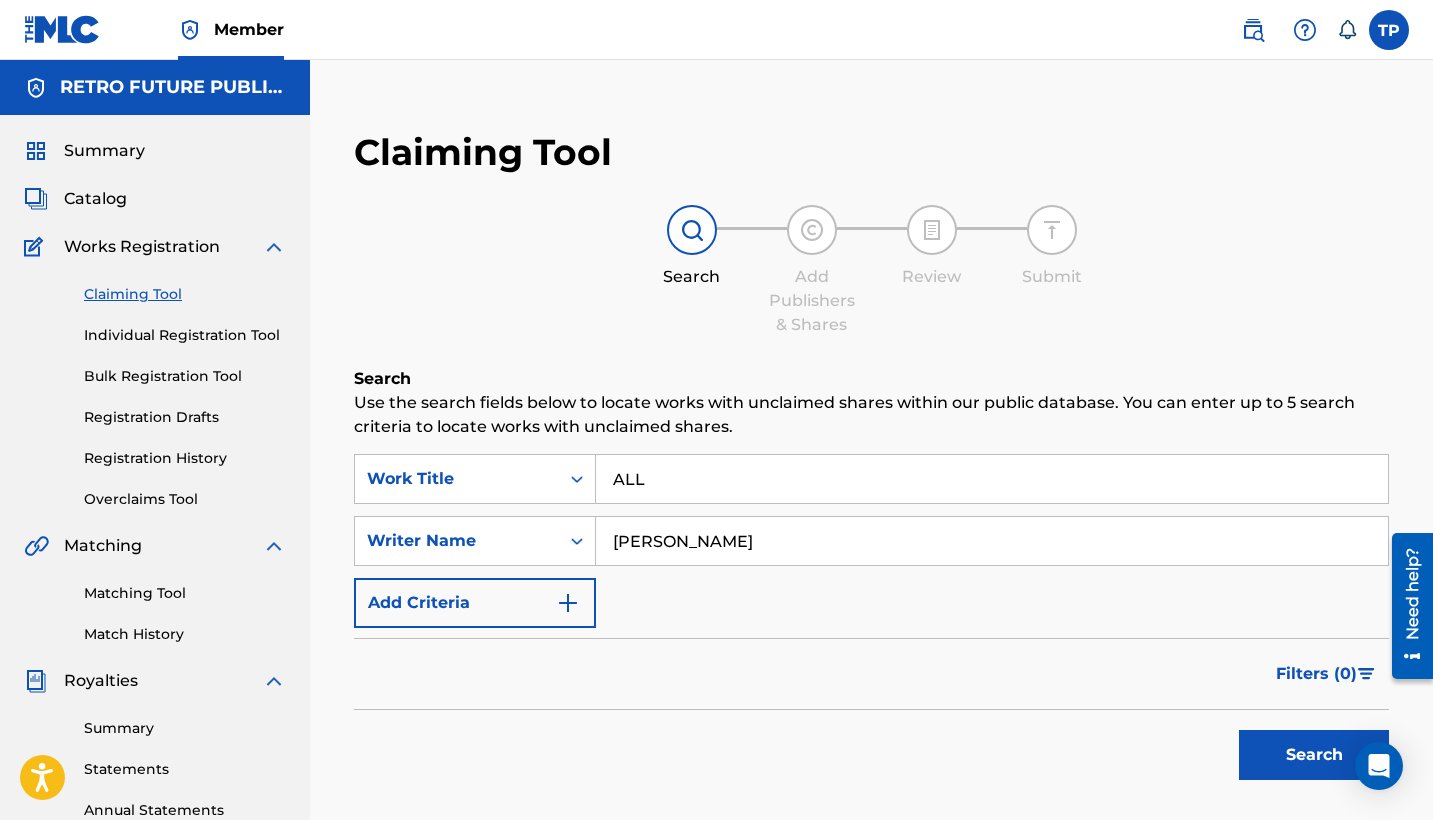 click on "Search Use the search fields below to locate works with unclaimed shares within our public database. You can enter up
to 5 search criteria to locate works with unclaimed shares. SearchWithCriteriaaa98f8f8-7285-44f9-a8c9-93d8a521c36d Work Title ALL SearchWithCriteria81ee7a8b-8dc6-45da-9a48-8fcfd9e2ff9c Writer Name TEDDY PENA Add Criteria Filter Claim Search Filters Include works claimed by my Member   Remove Filters Apply Filters Filters ( 0 ) Search" at bounding box center (871, 628) 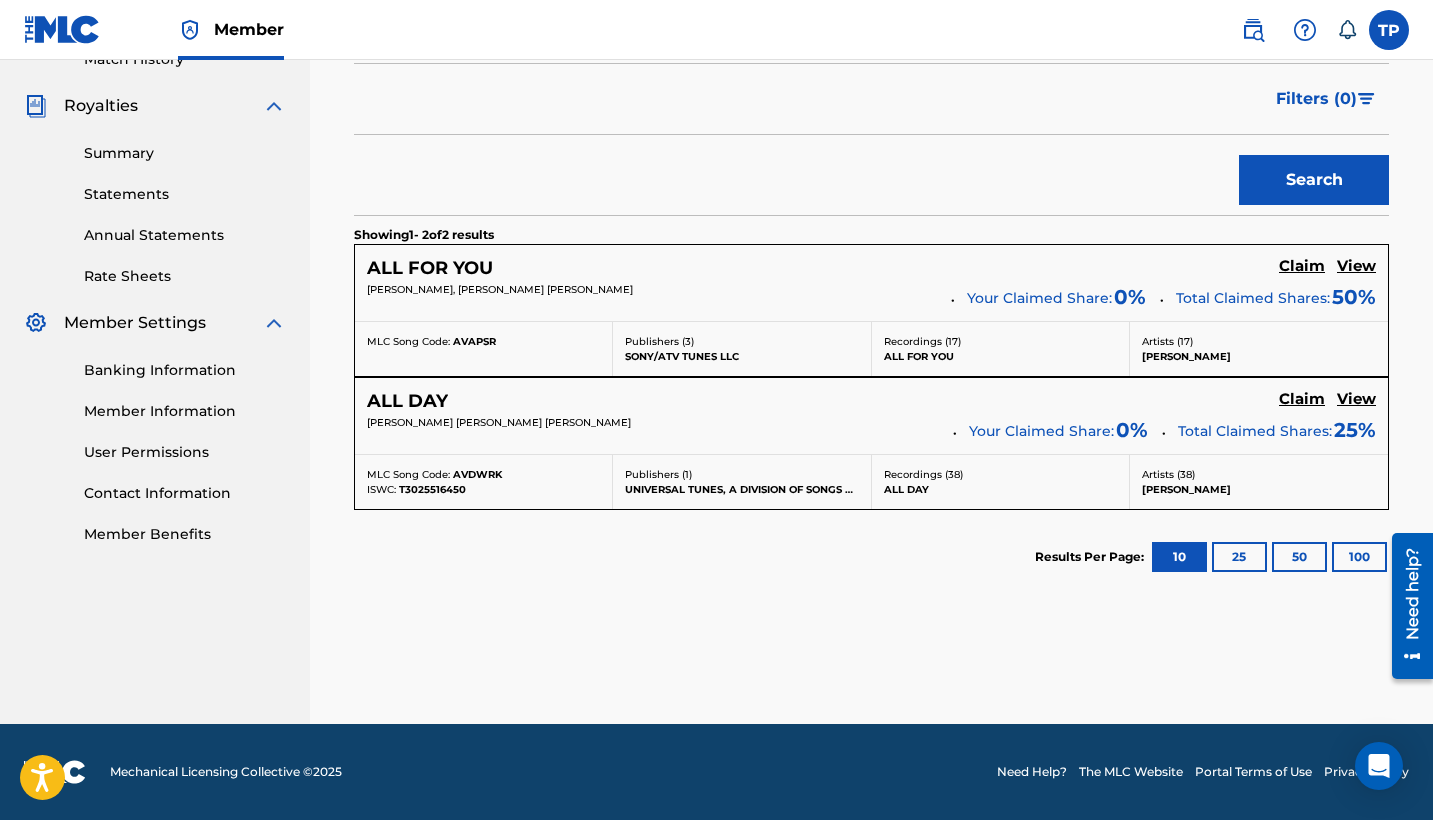 scroll, scrollTop: 574, scrollLeft: 0, axis: vertical 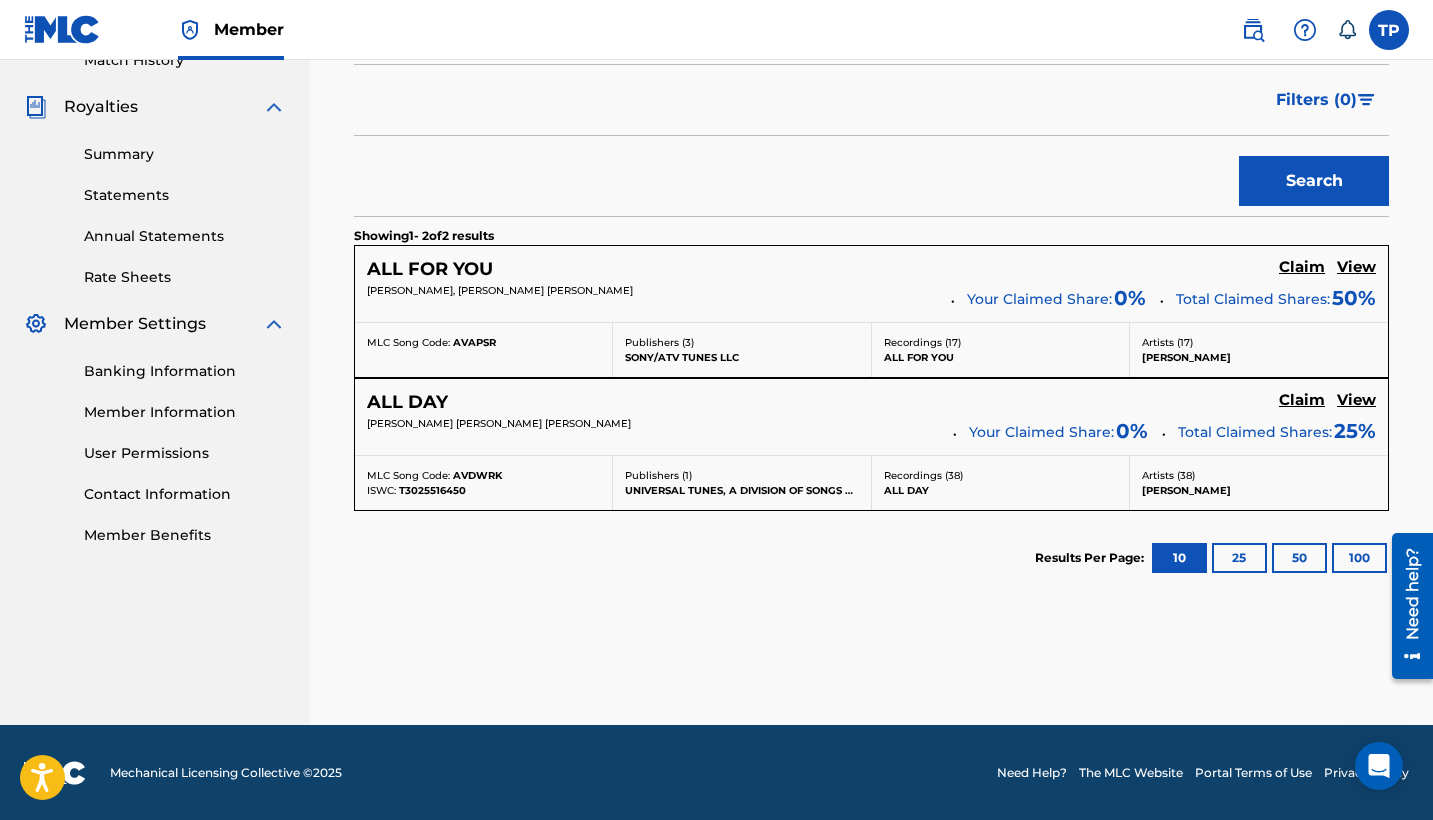 click on "Claim" at bounding box center (1302, 267) 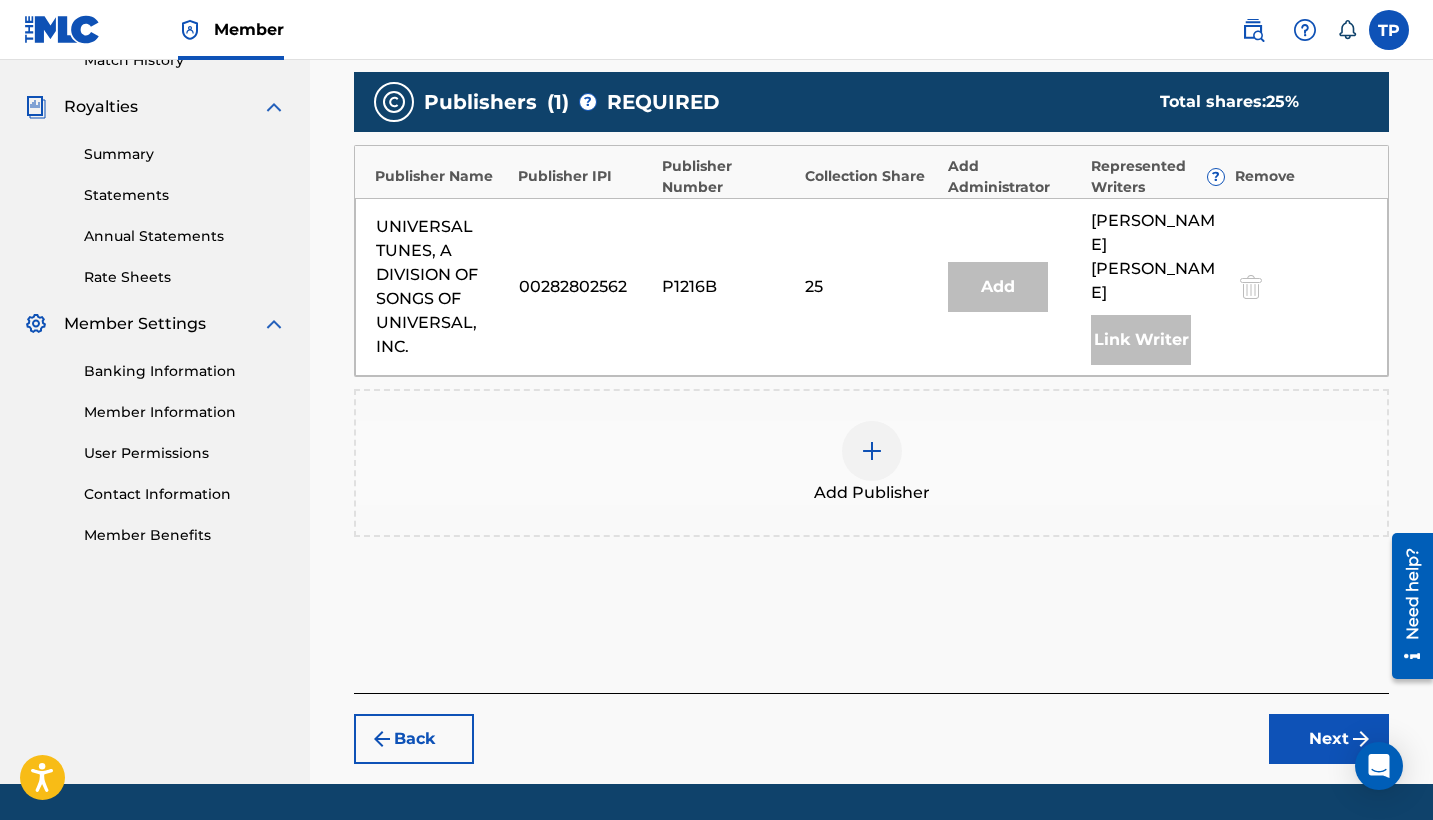 click at bounding box center (872, 451) 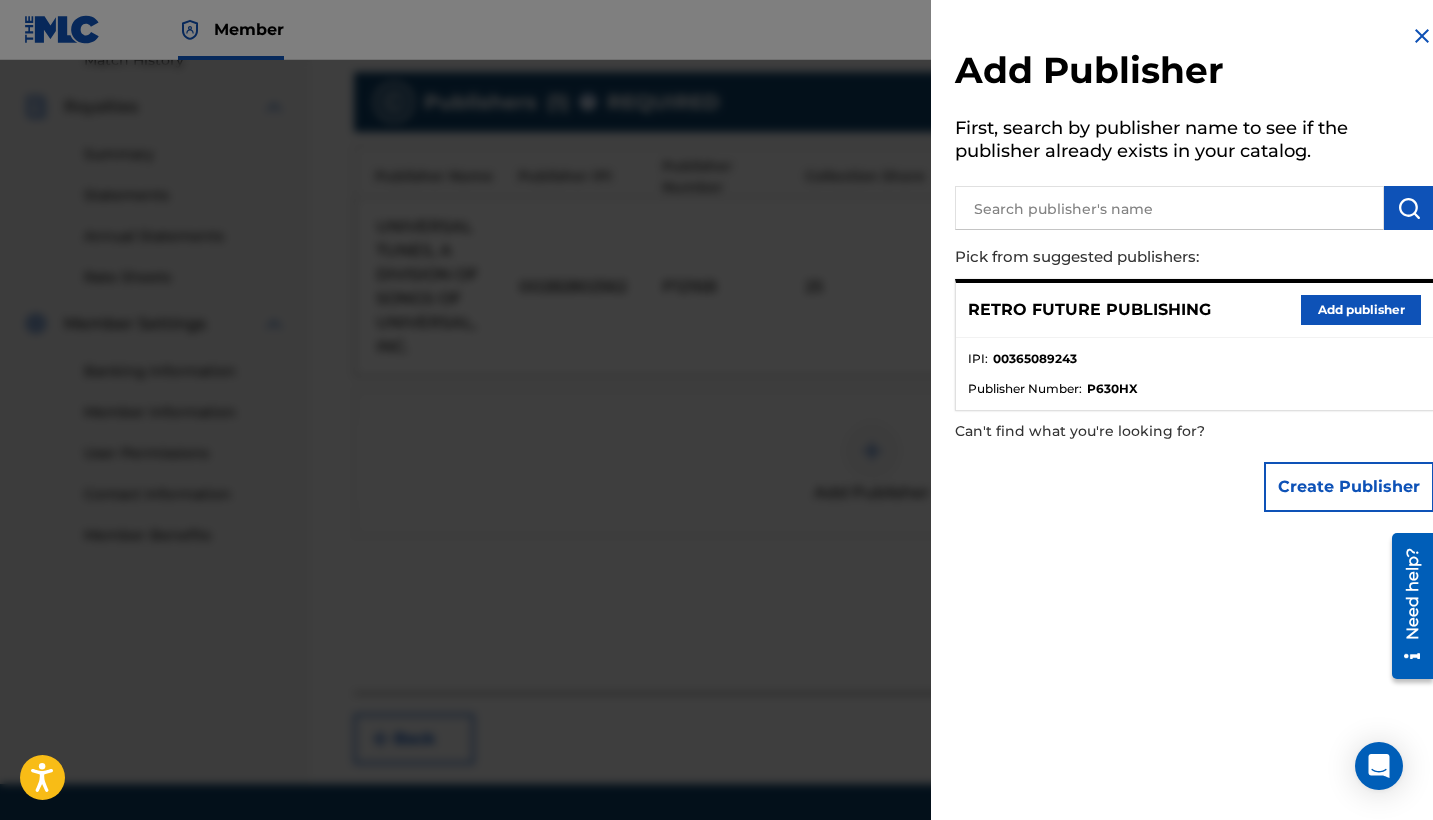 click on "IPI : 00365089243" at bounding box center [1194, 365] 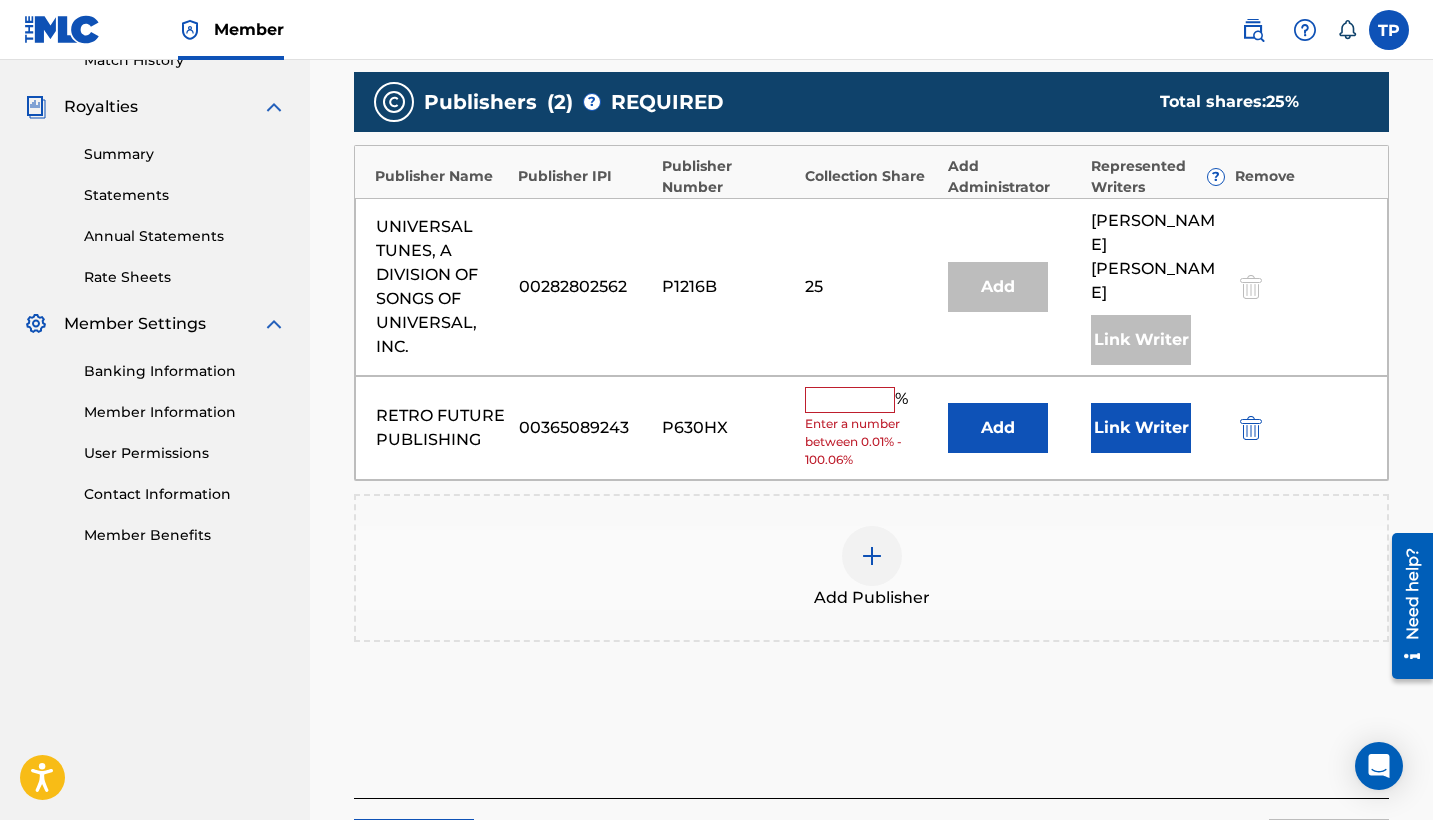 click at bounding box center [850, 400] 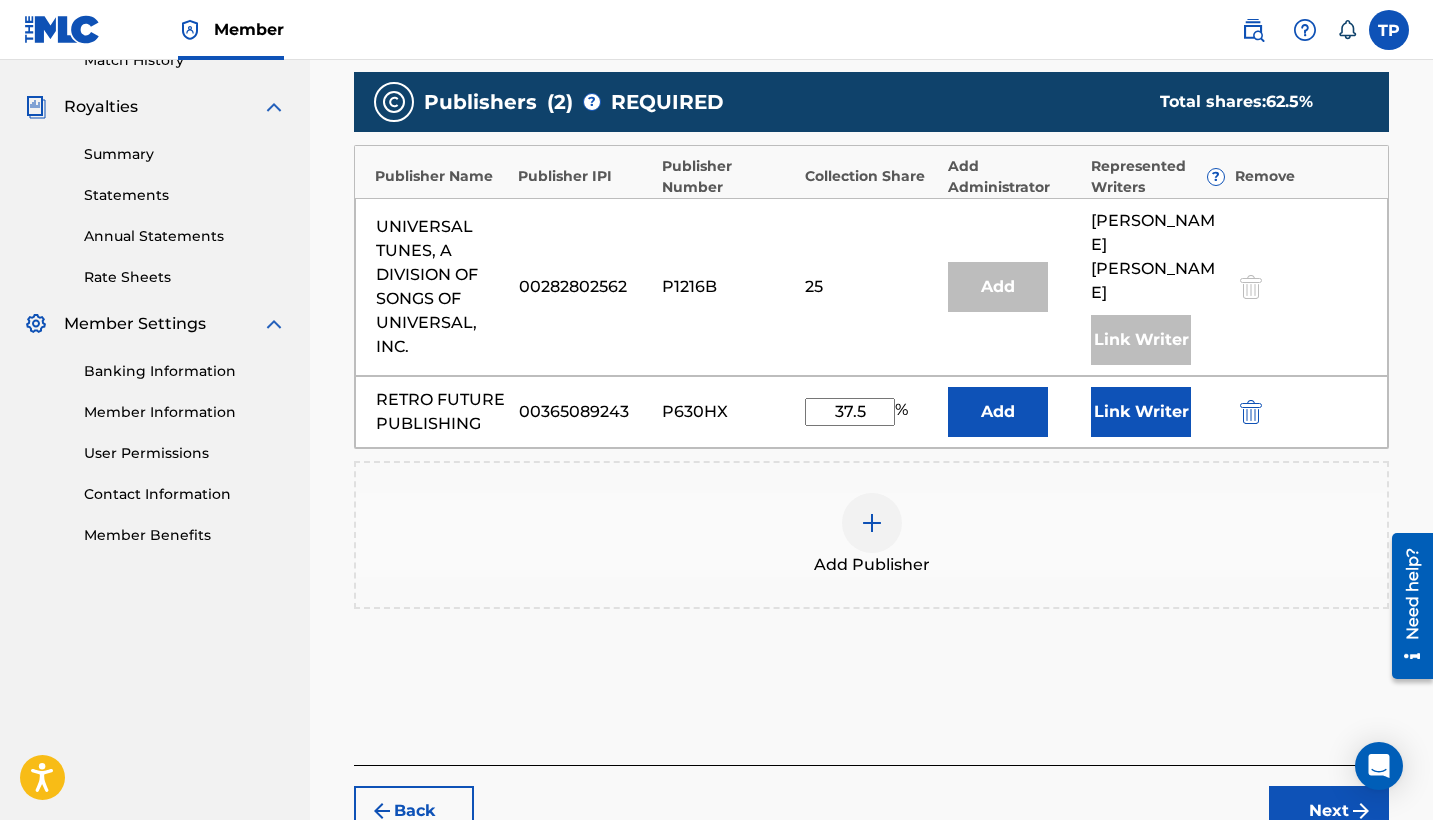 type on "37.5" 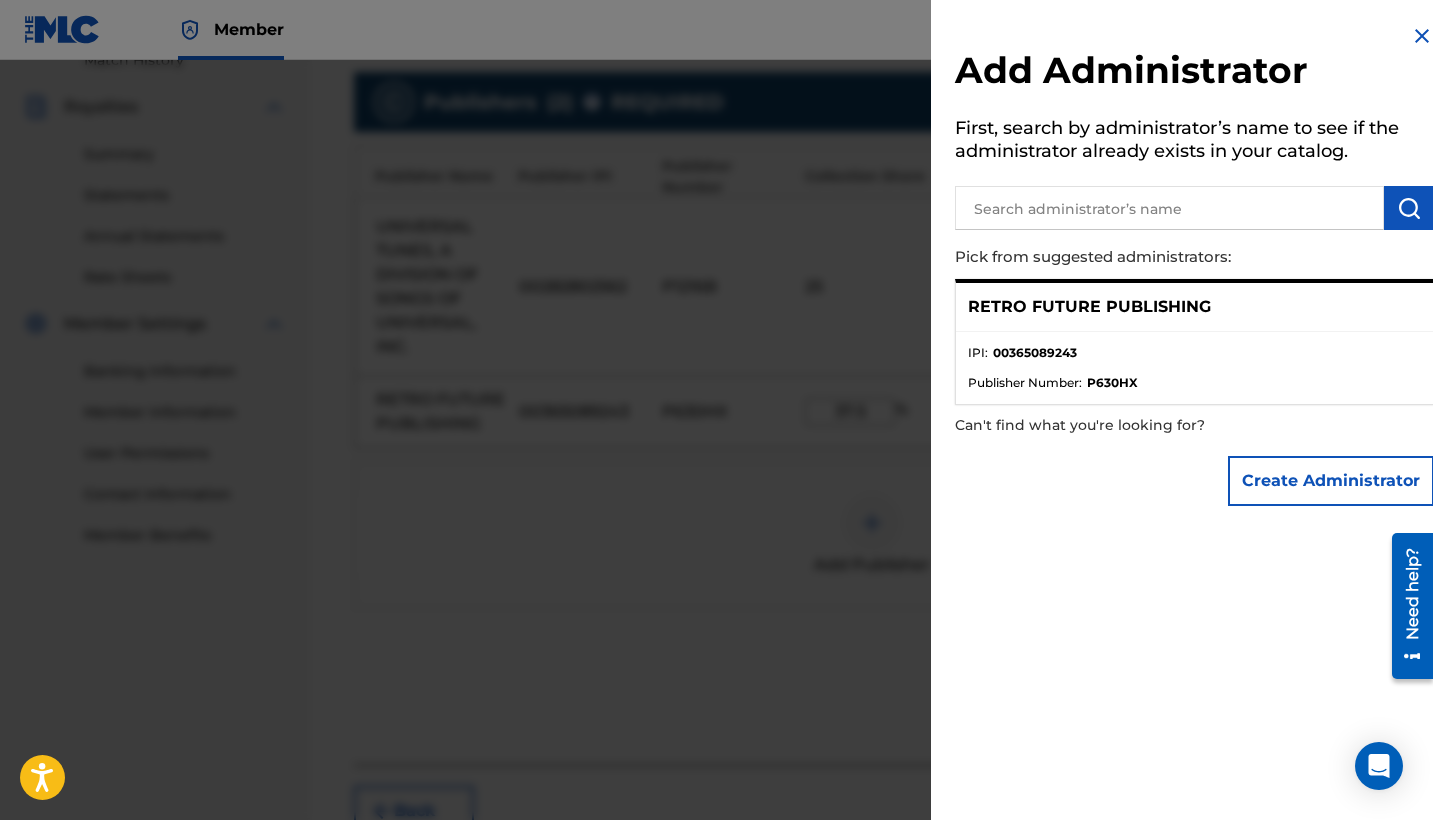 click at bounding box center [716, 470] 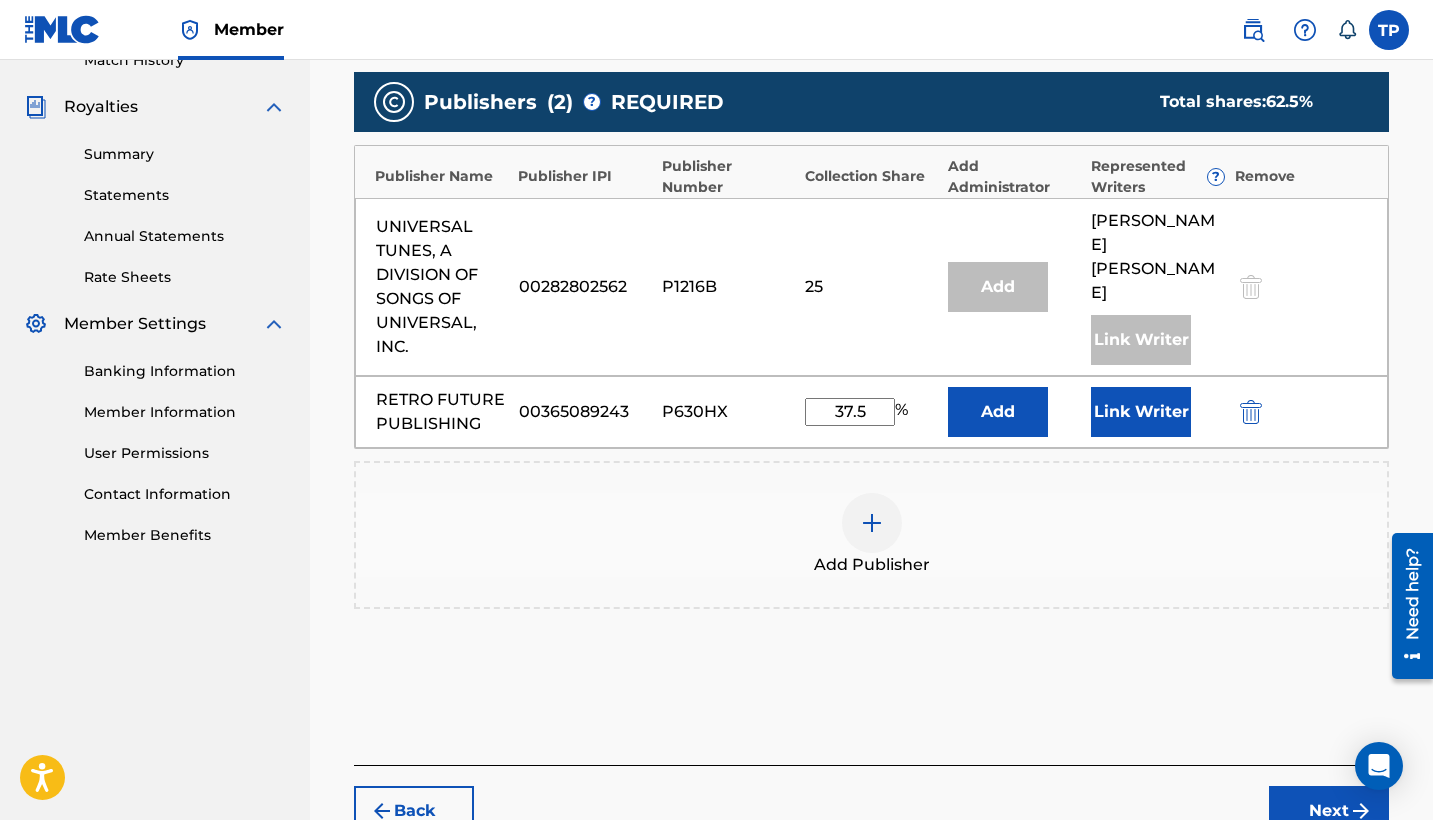 click on "Link Writer" at bounding box center (1141, 412) 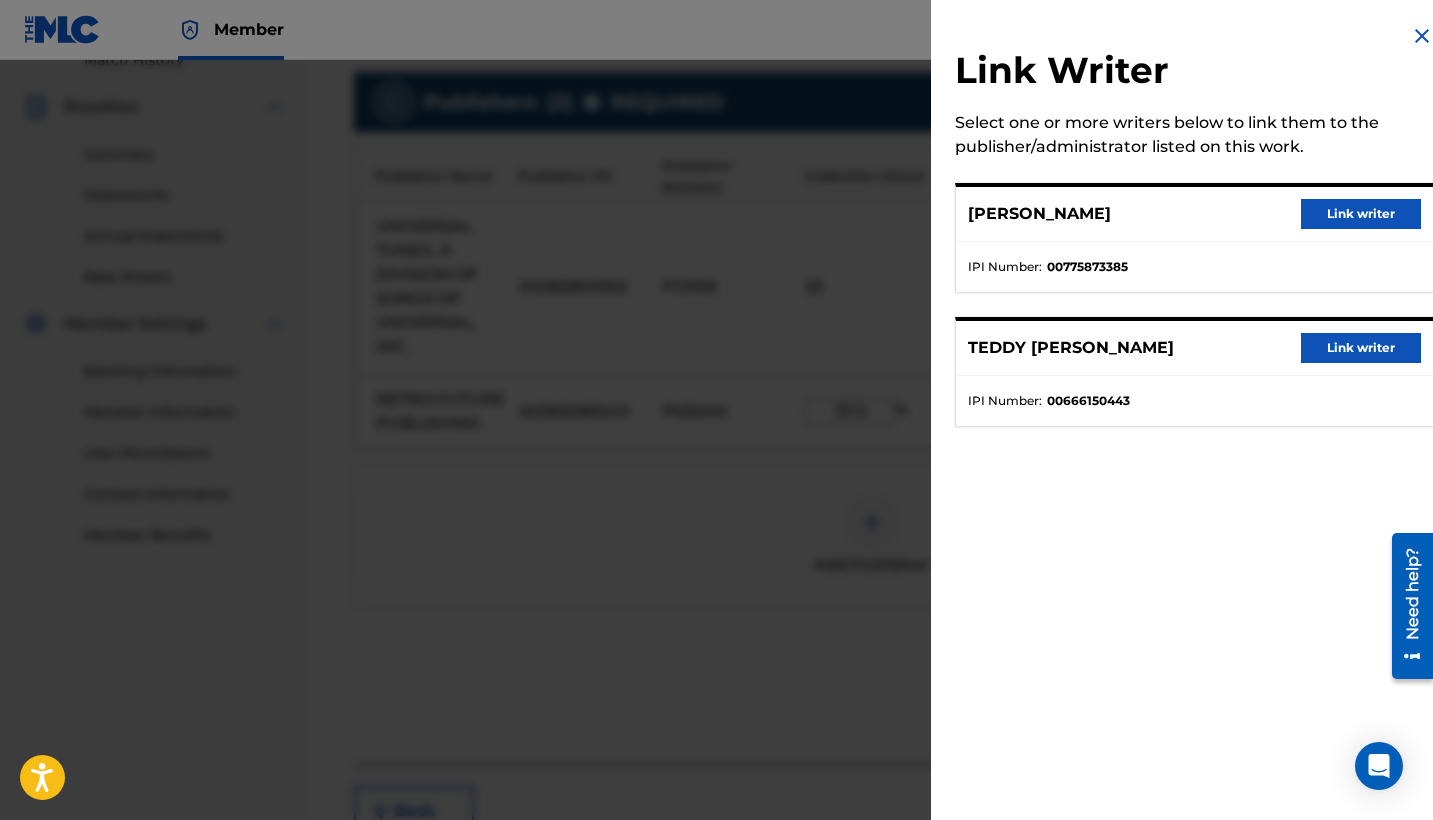 click on "Link writer" at bounding box center [1361, 348] 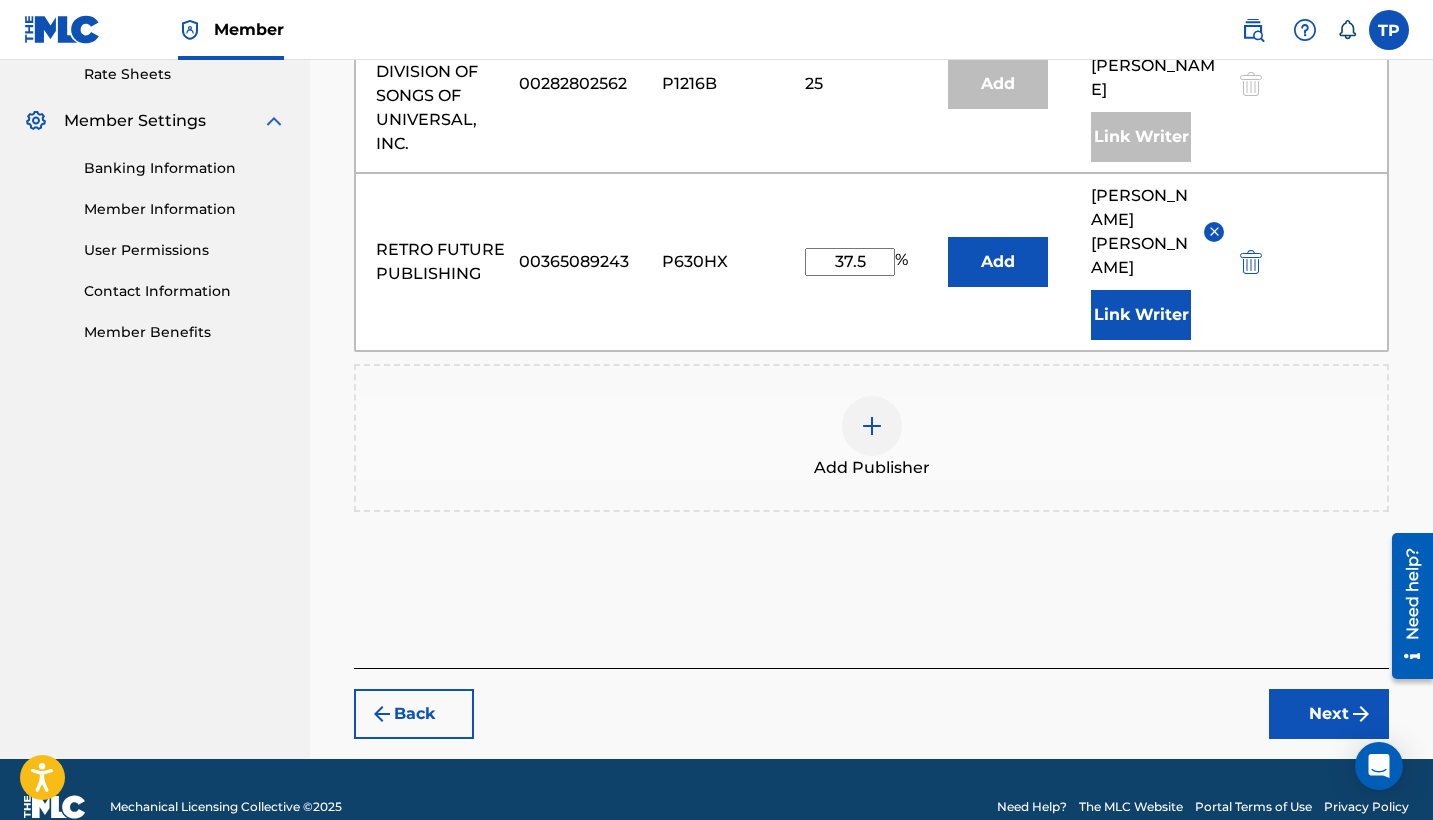 scroll, scrollTop: 776, scrollLeft: 0, axis: vertical 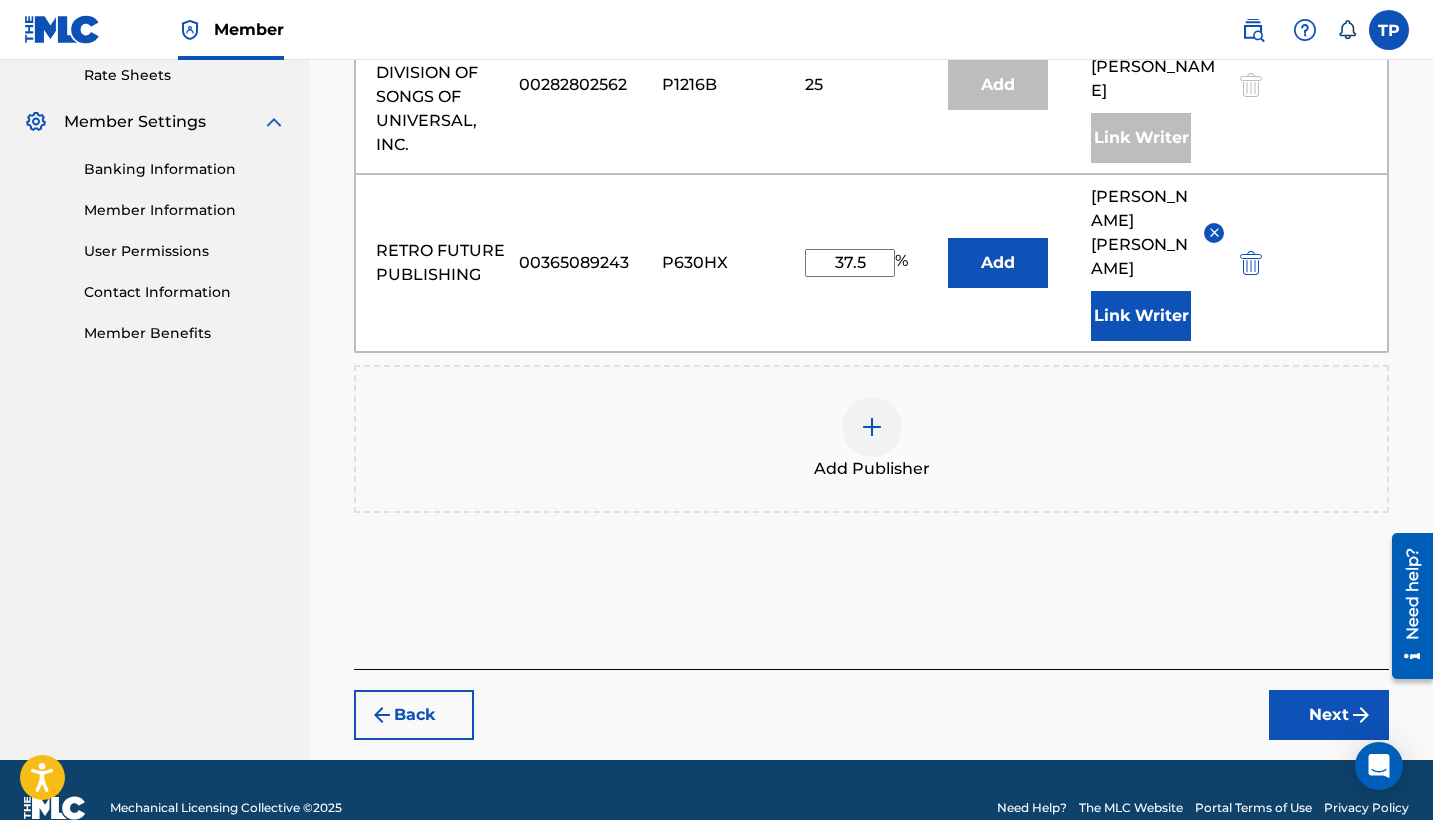 click on "Claiming Tool Search Add Publishers & Shares Review Submit Add Publishers & Shares Enter your publisher(s)/administrator(s). ALL DAY A maximum of   37.5 %  of shares may be claimed Publishers ( 2 ) ? REQUIRED Total shares:  62.5 % Publisher Name Publisher IPI Publisher Number Collection Share Add Administrator Represented Writers ? Remove UNIVERSAL TUNES, A DIVISION OF SONGS OF UNIVERSAL, INC. 00282802562 P1216B 25 Add DANIELLE LEIGH   CURIEL Link Writer RETRO FUTURE PUBLISHING 00365089243 P630HX 37.5 % Add TEDDY TERREL   PENA Link Writer Add Publisher Back Next" at bounding box center (871, 47) 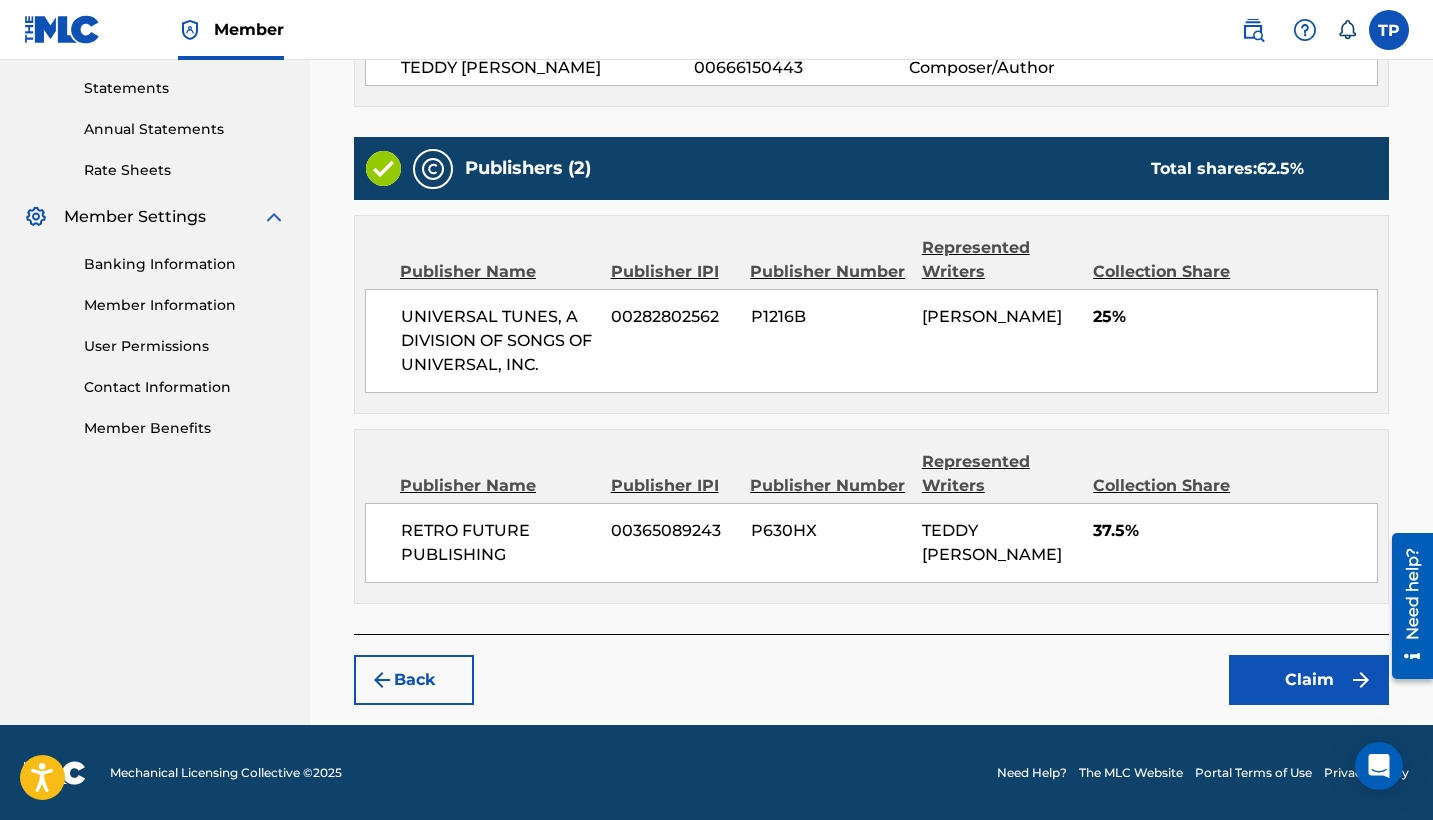 click on "Claim" at bounding box center [1309, 680] 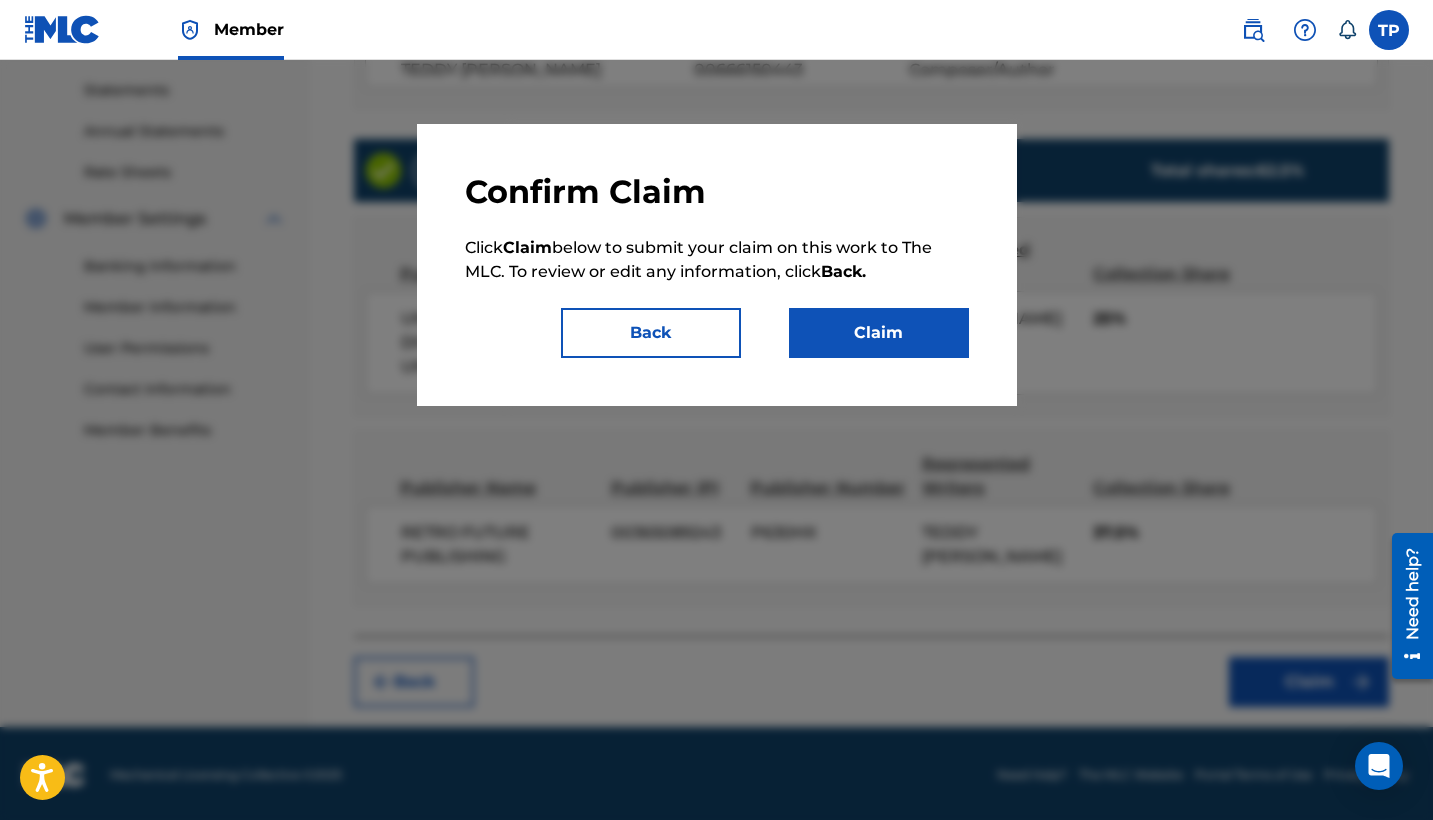click on "Claim" at bounding box center [879, 333] 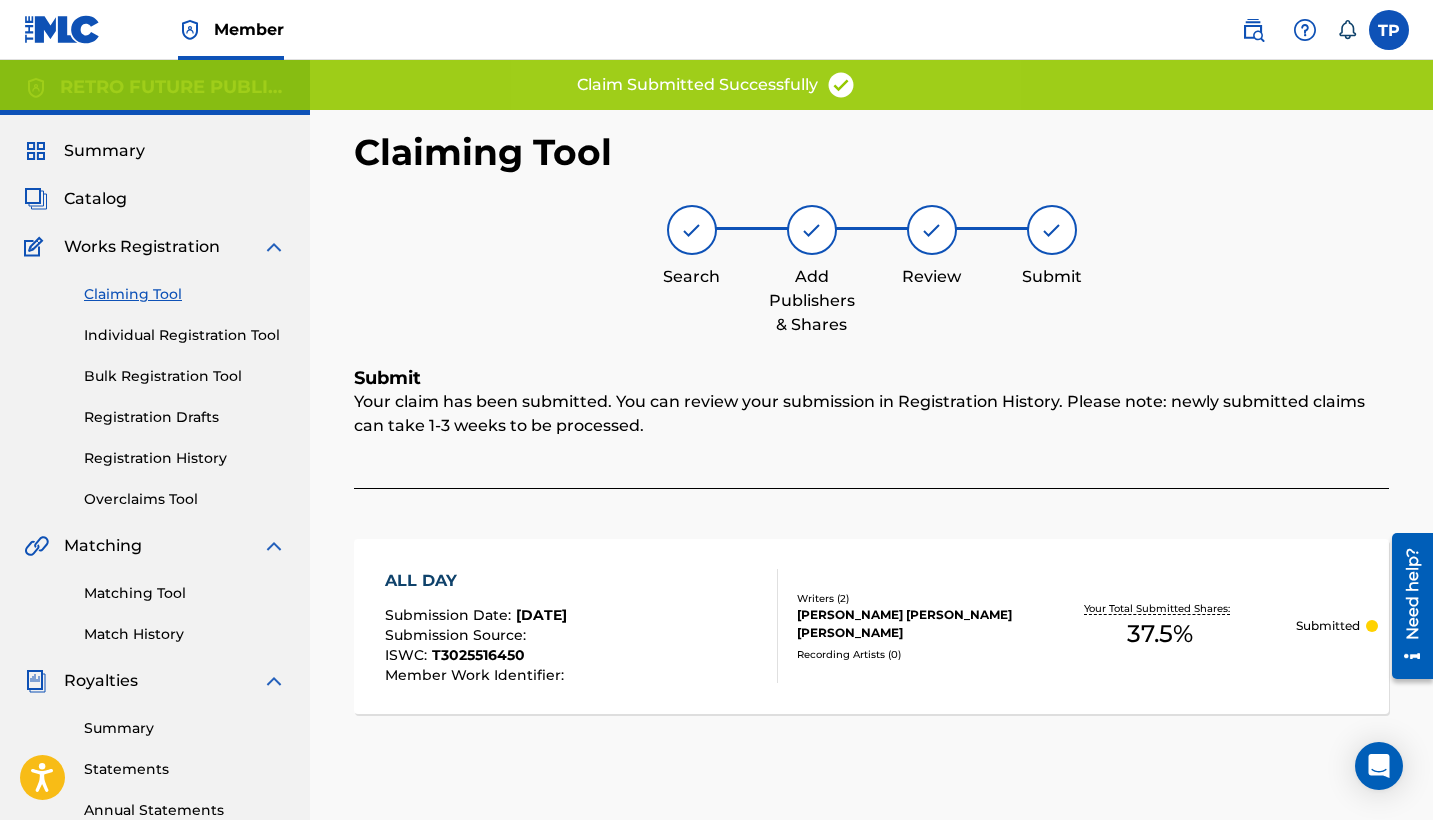 scroll, scrollTop: 0, scrollLeft: 0, axis: both 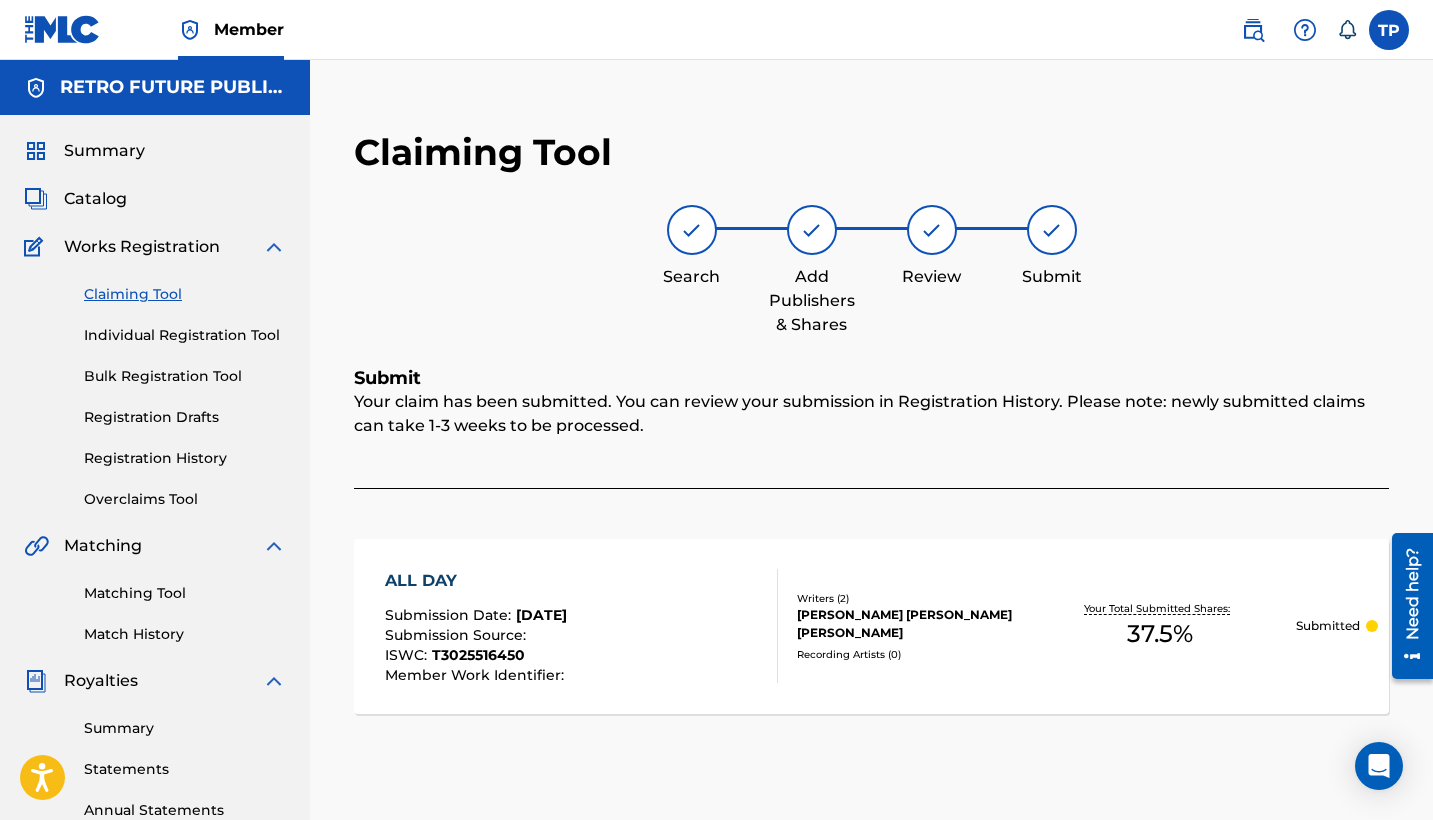 click on "Claiming Tool" at bounding box center [185, 294] 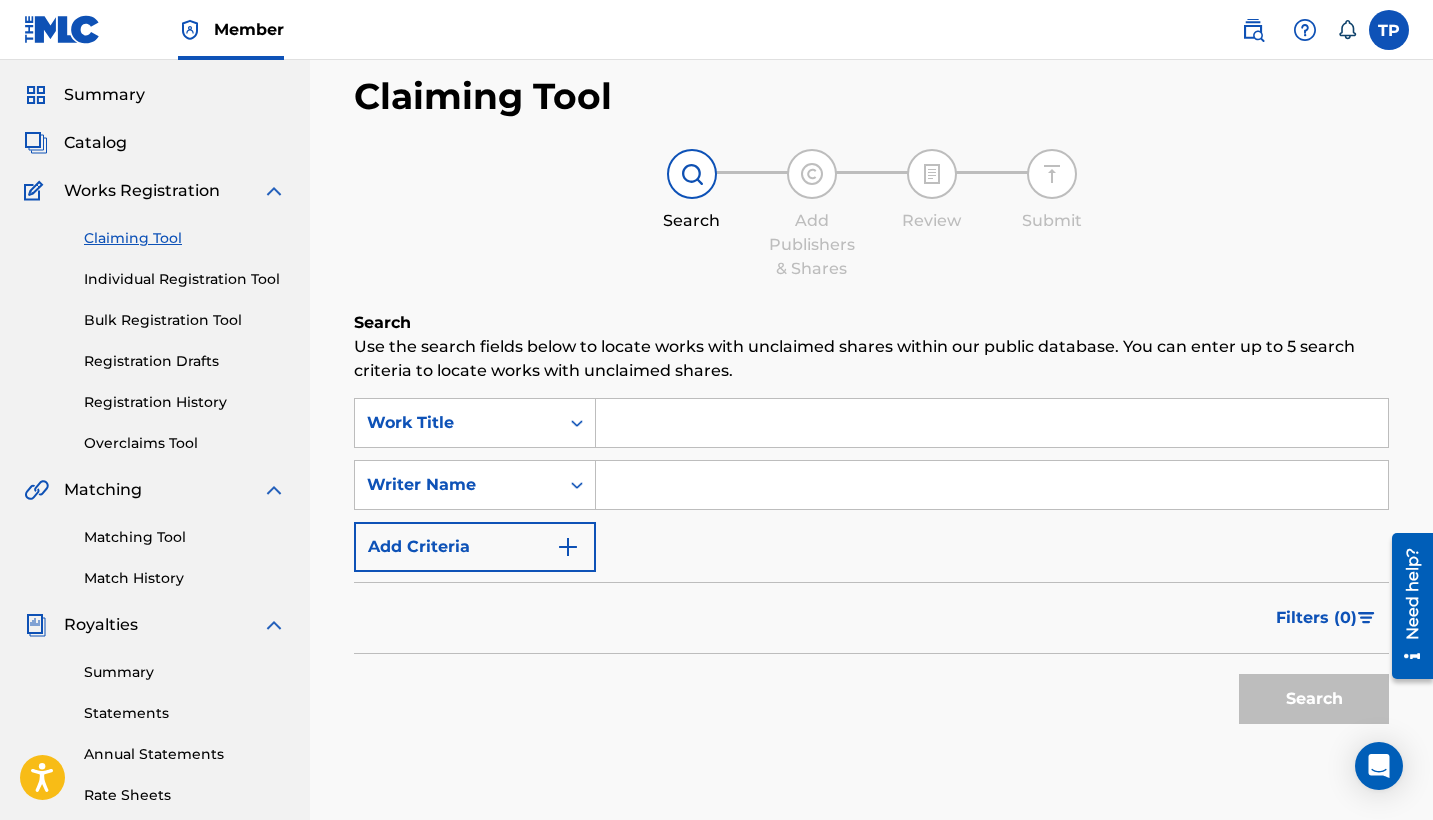 scroll, scrollTop: 58, scrollLeft: 0, axis: vertical 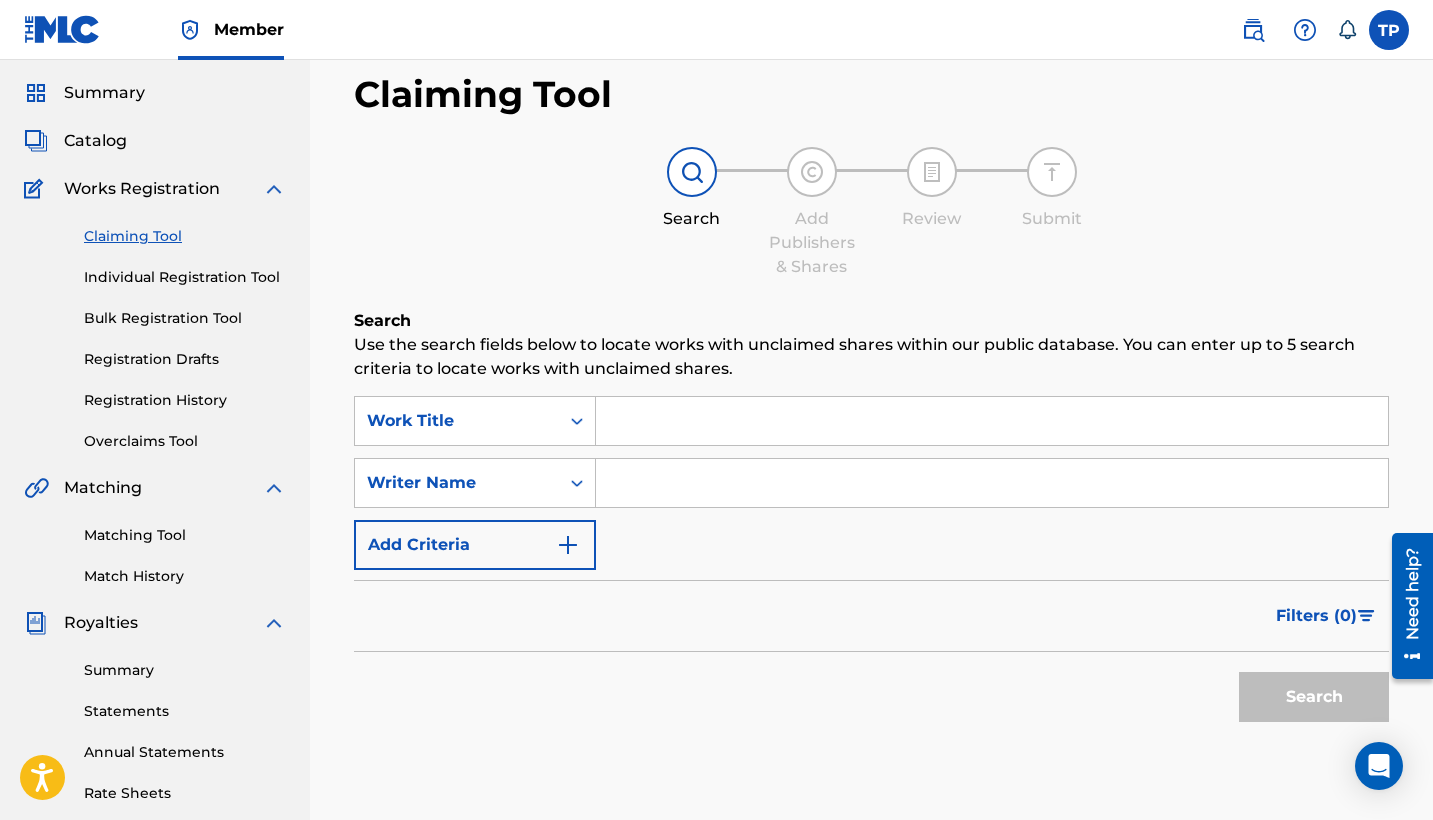 click on "Registration History" at bounding box center [185, 400] 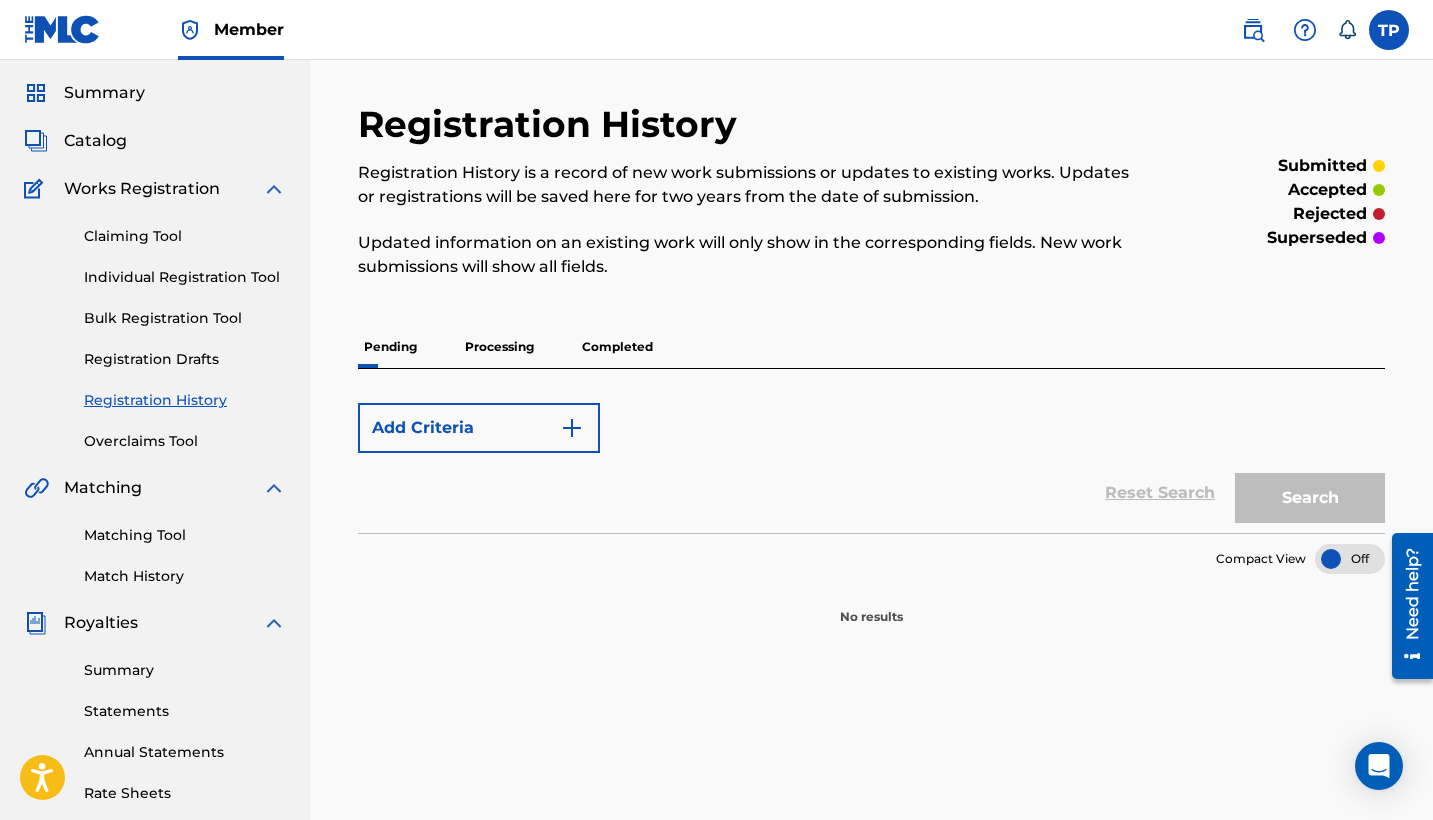 scroll, scrollTop: 0, scrollLeft: 0, axis: both 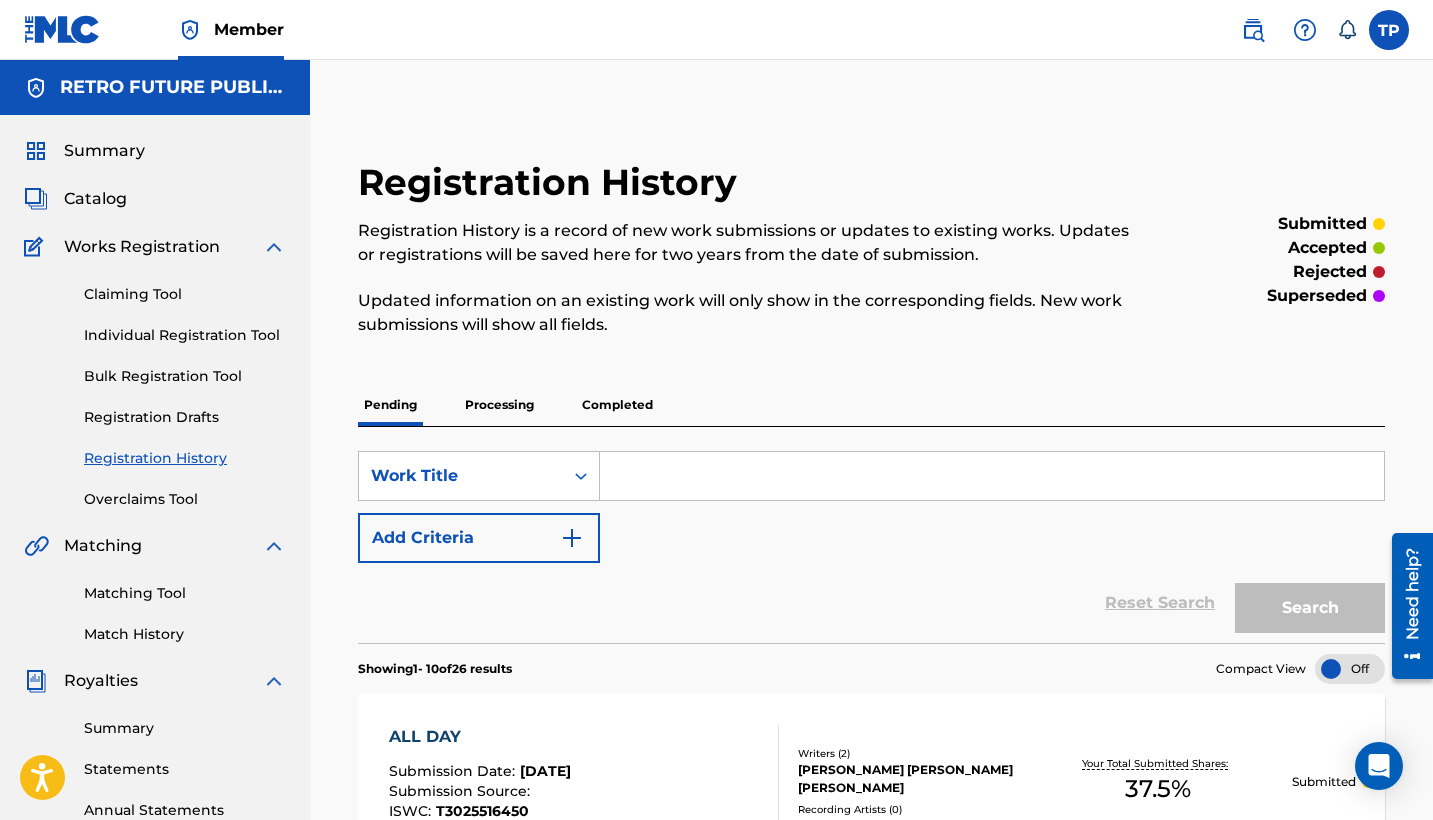 click on "Processing" at bounding box center (499, 405) 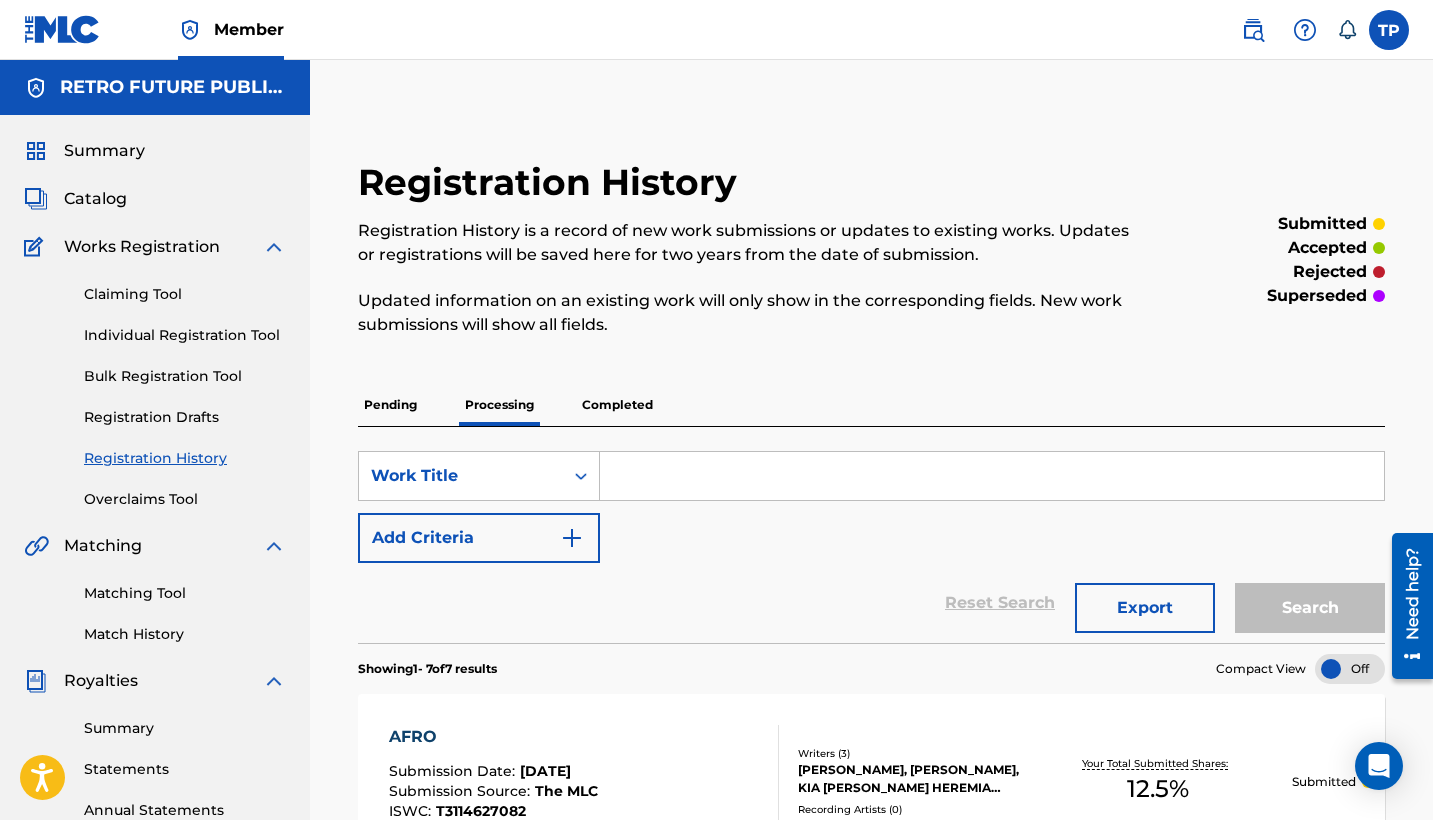 click on "Pending Processing Completed" at bounding box center (871, 405) 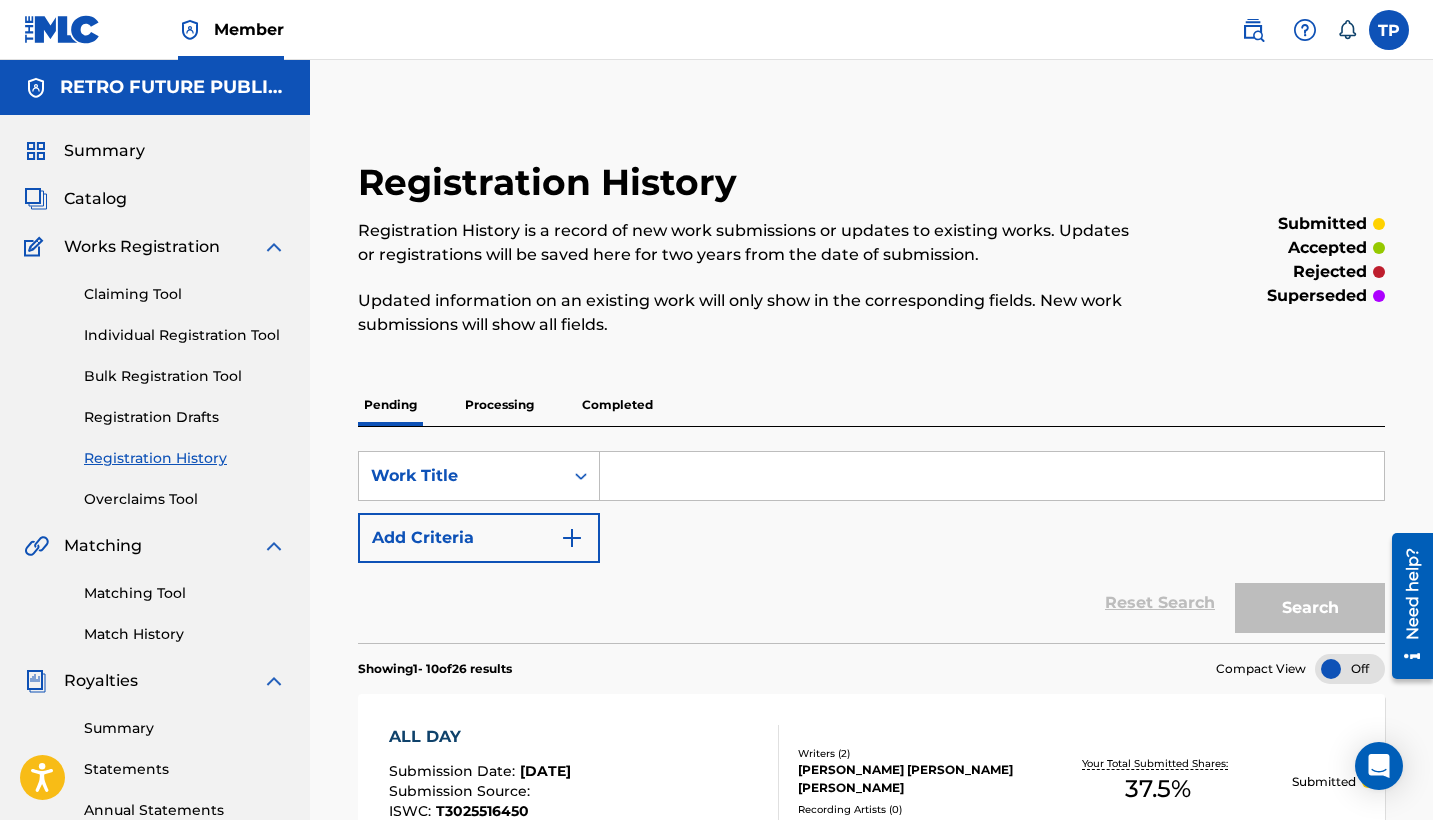 scroll, scrollTop: 0, scrollLeft: 0, axis: both 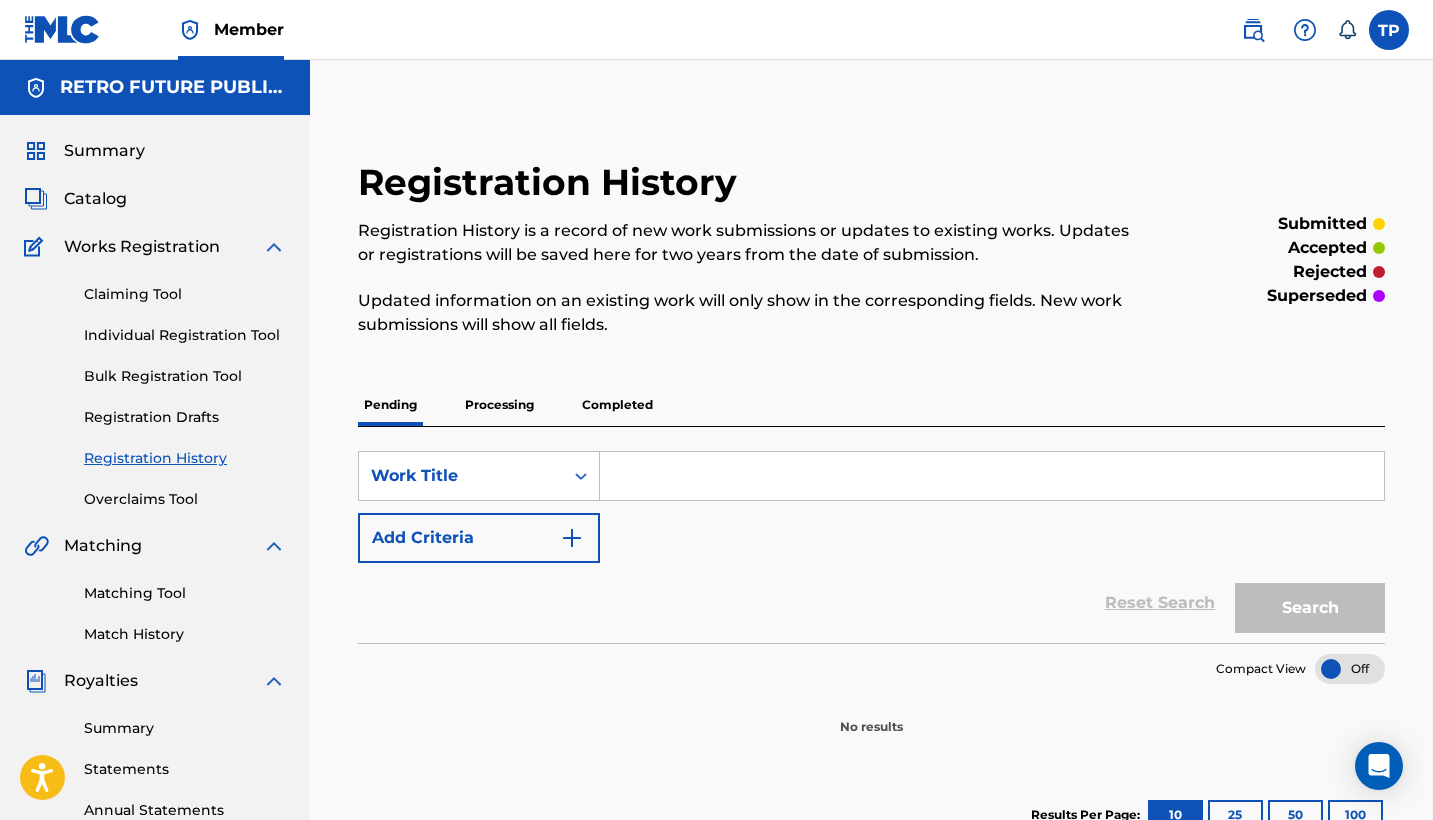 click on "Processing" at bounding box center [499, 405] 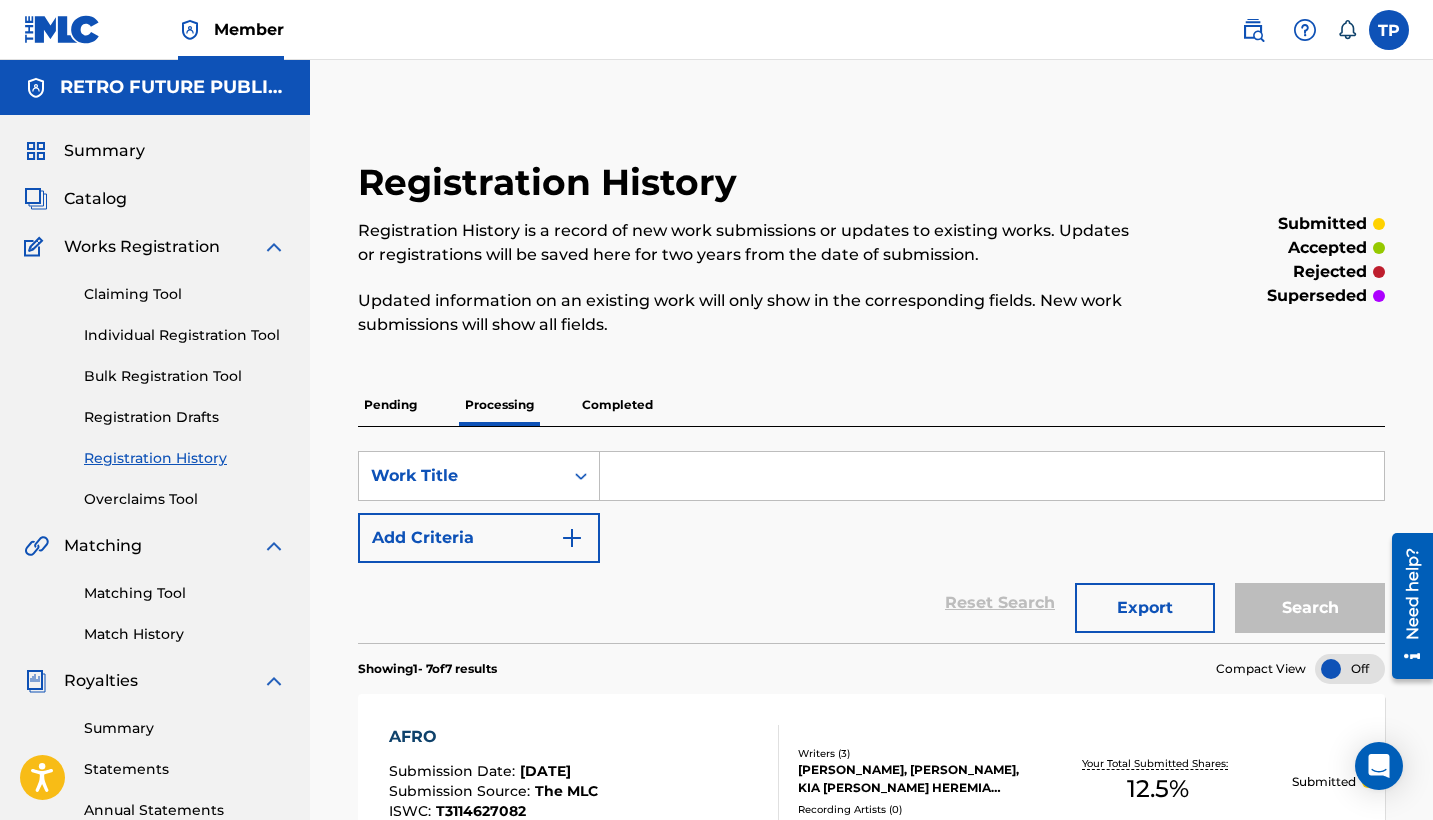 click on "Pending" at bounding box center [390, 405] 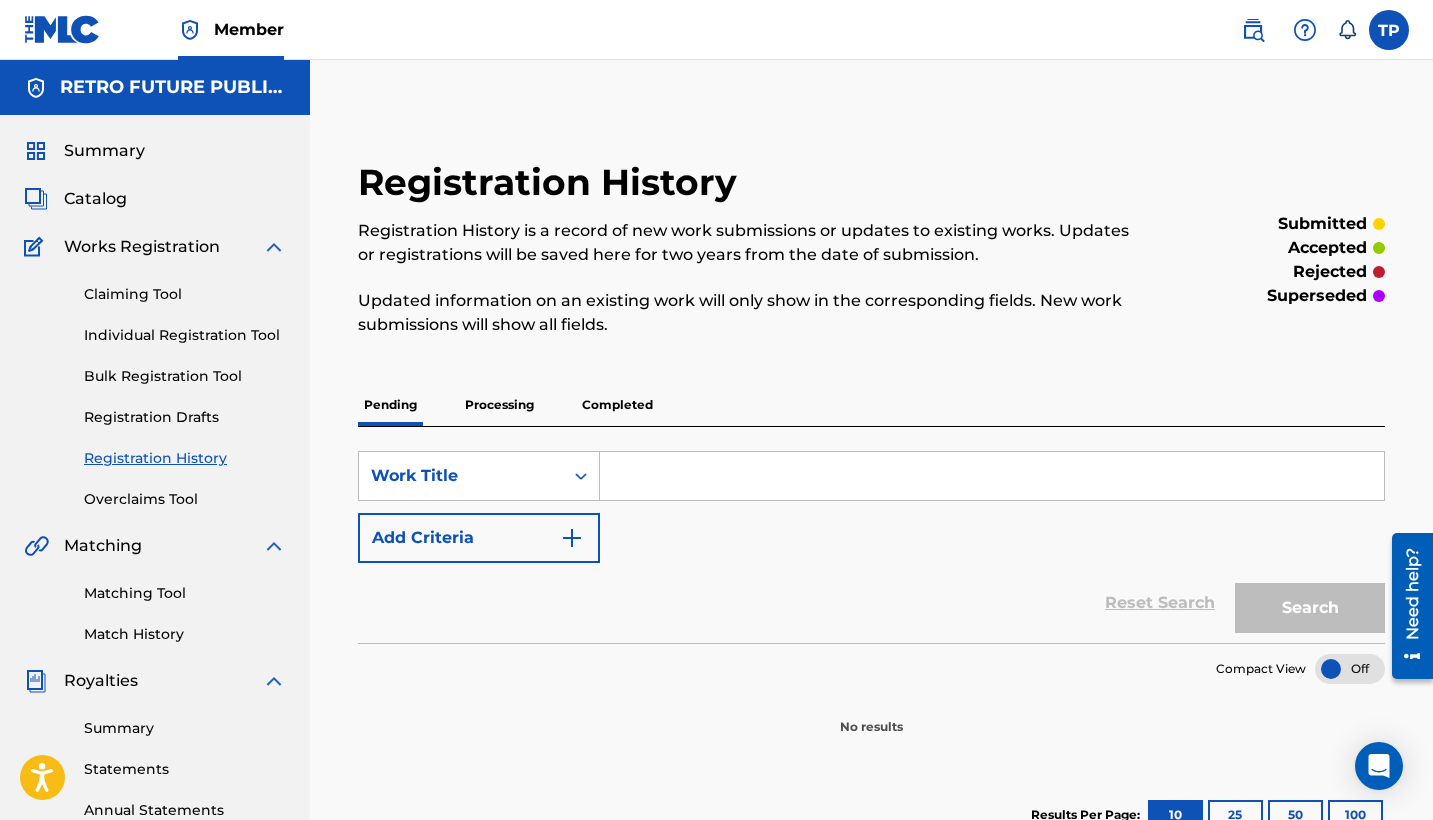 scroll, scrollTop: 6, scrollLeft: 0, axis: vertical 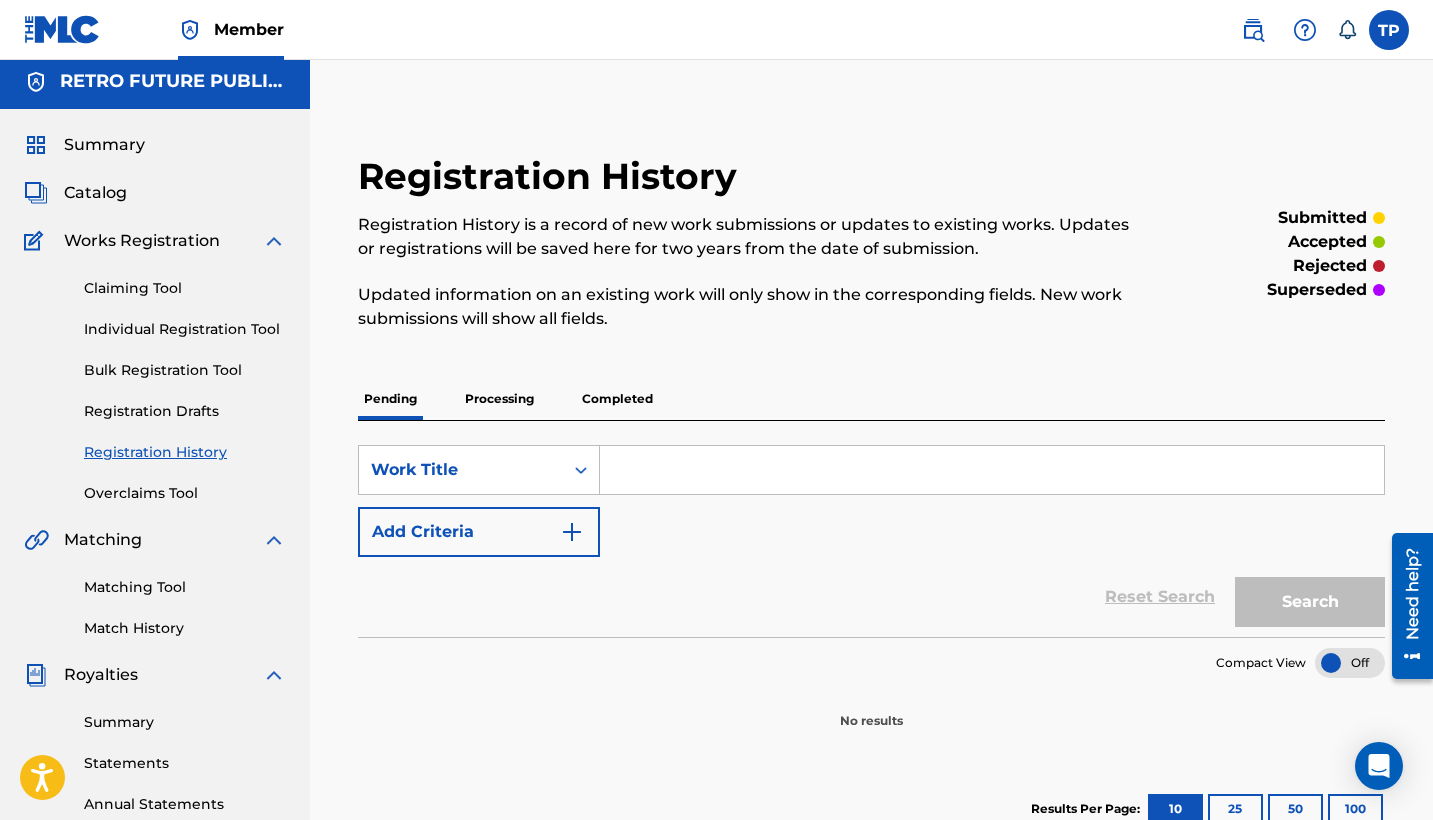 click on "Registration History" at bounding box center (185, 452) 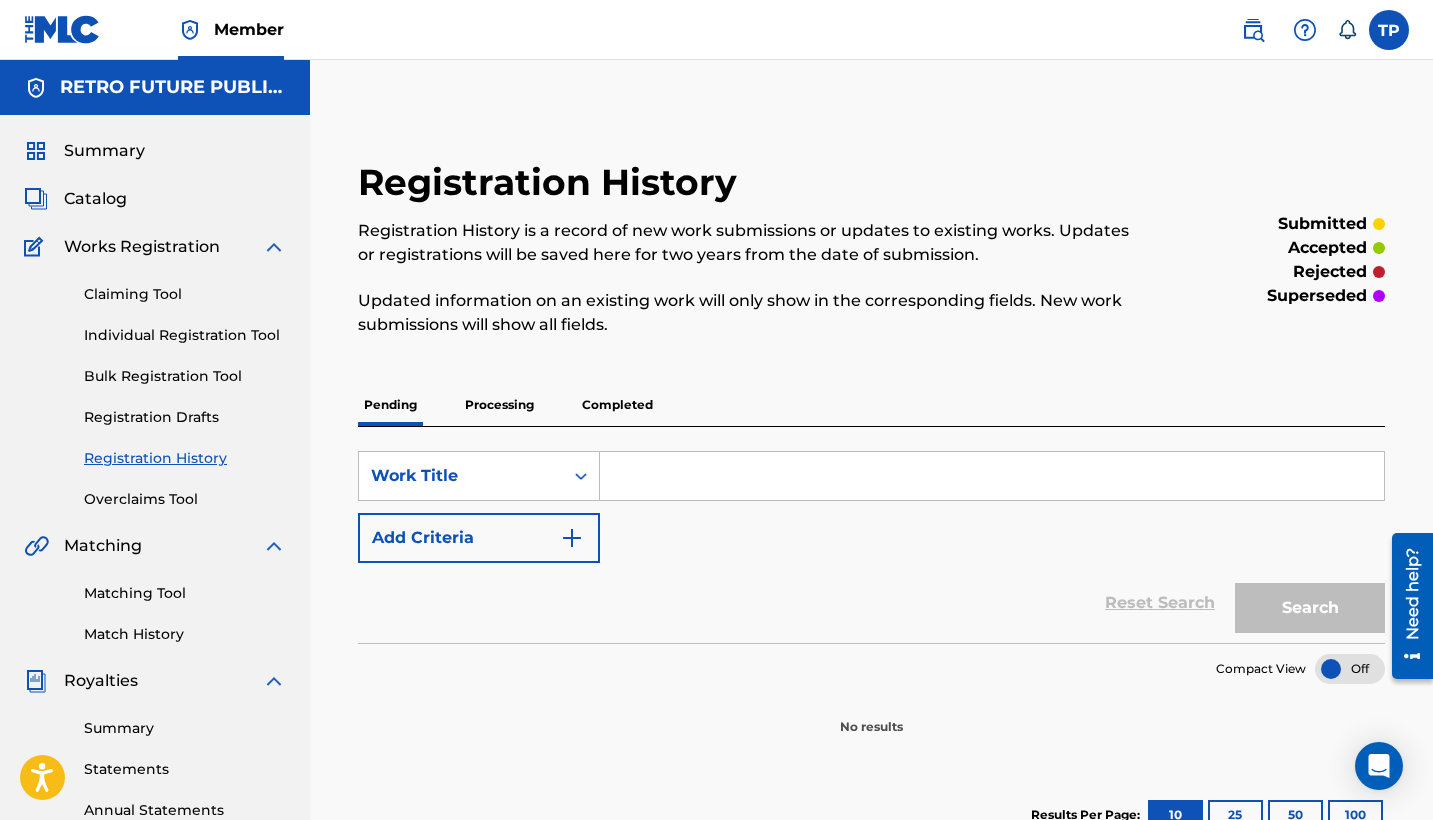 scroll, scrollTop: 0, scrollLeft: 0, axis: both 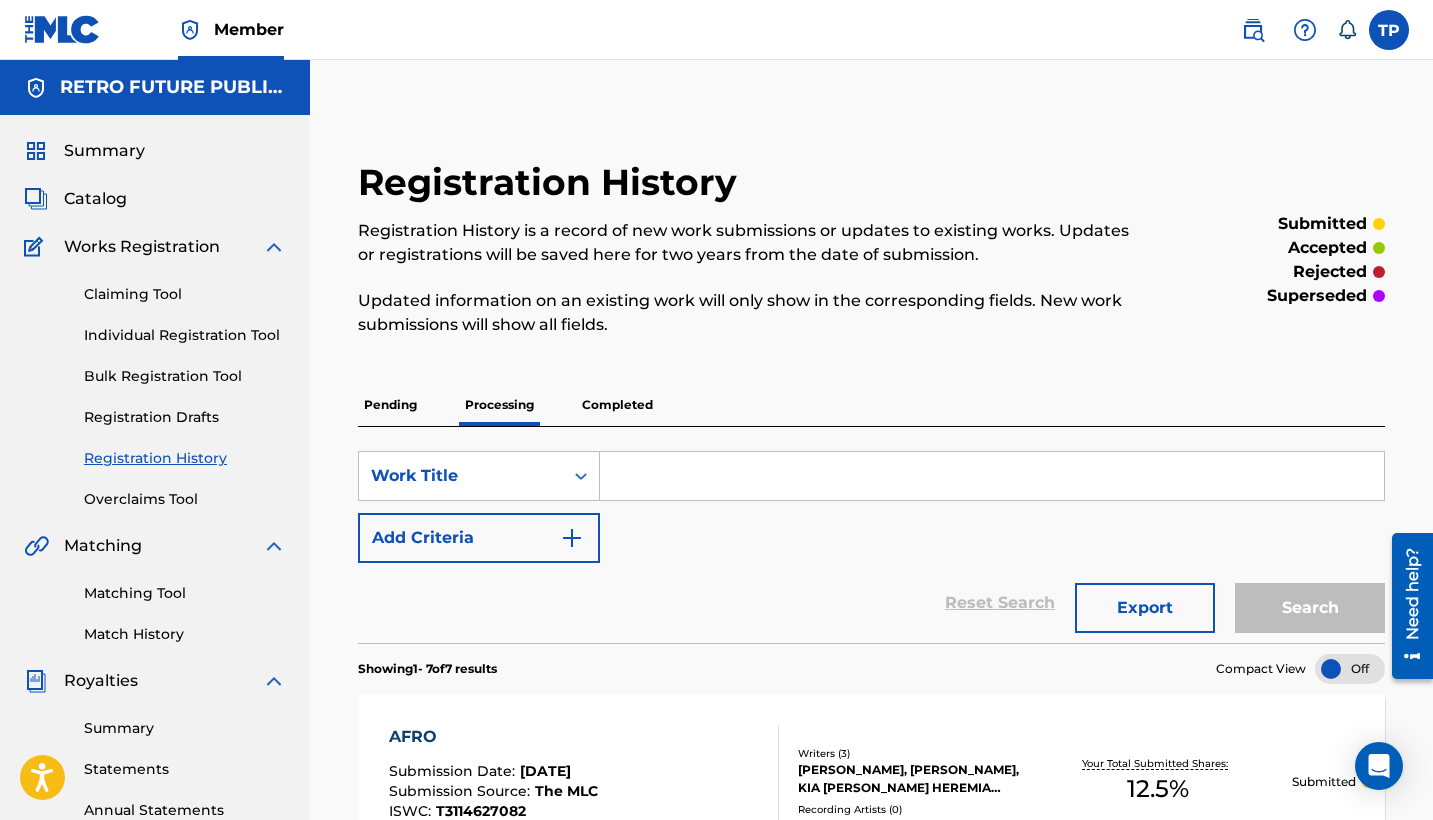 click on "Completed" at bounding box center (617, 405) 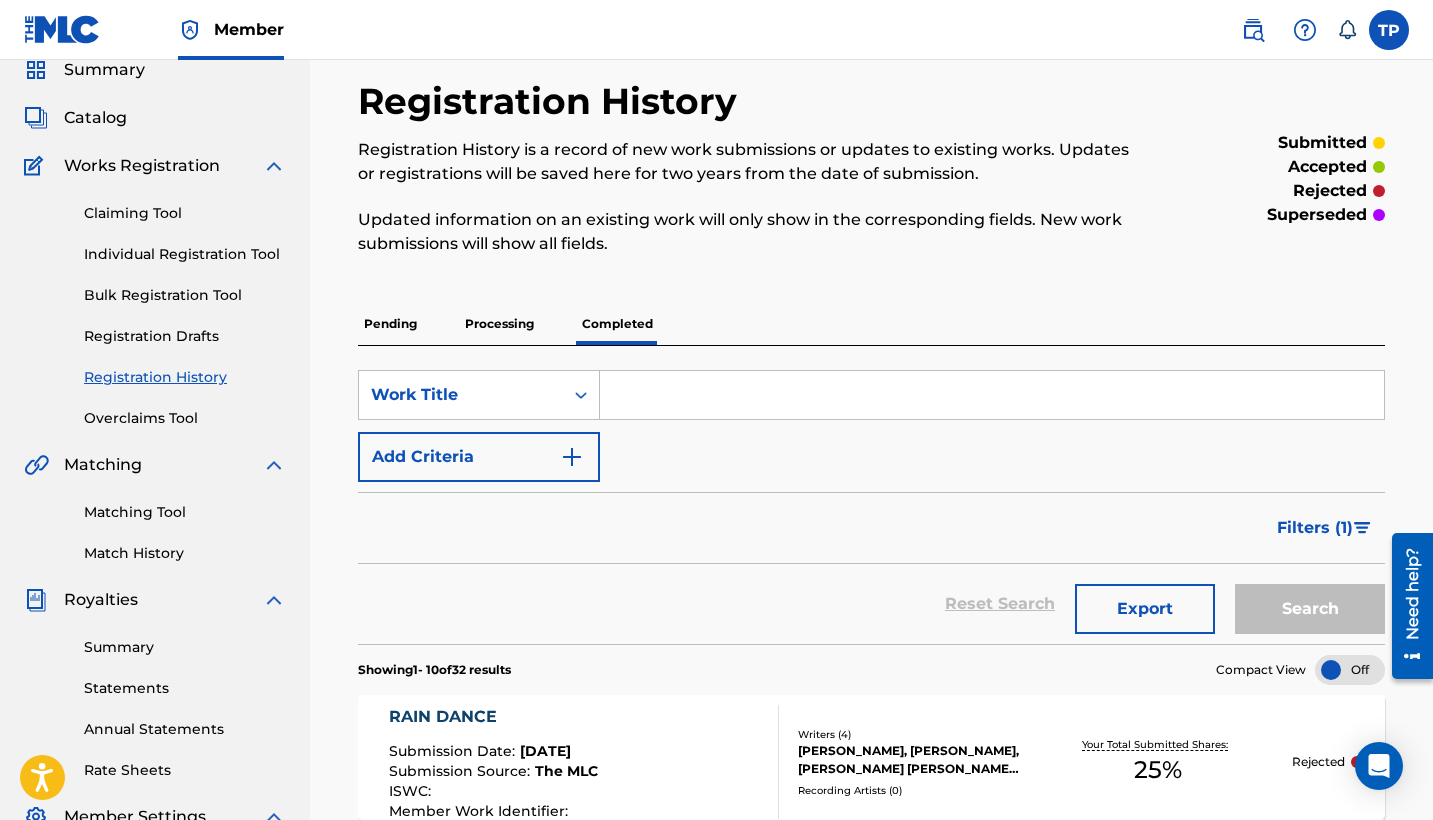 scroll, scrollTop: 0, scrollLeft: 0, axis: both 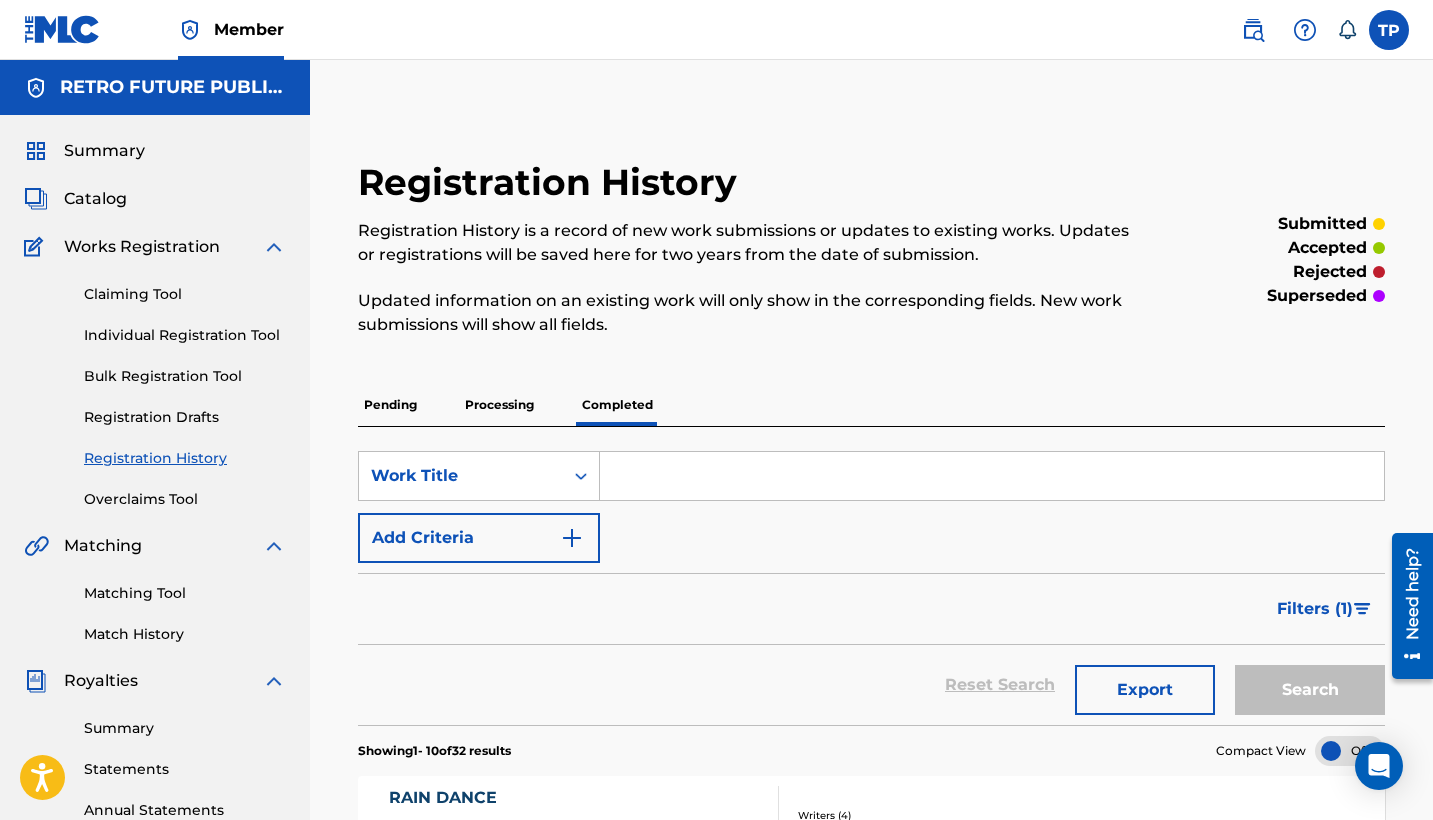 click on "Processing" at bounding box center (499, 405) 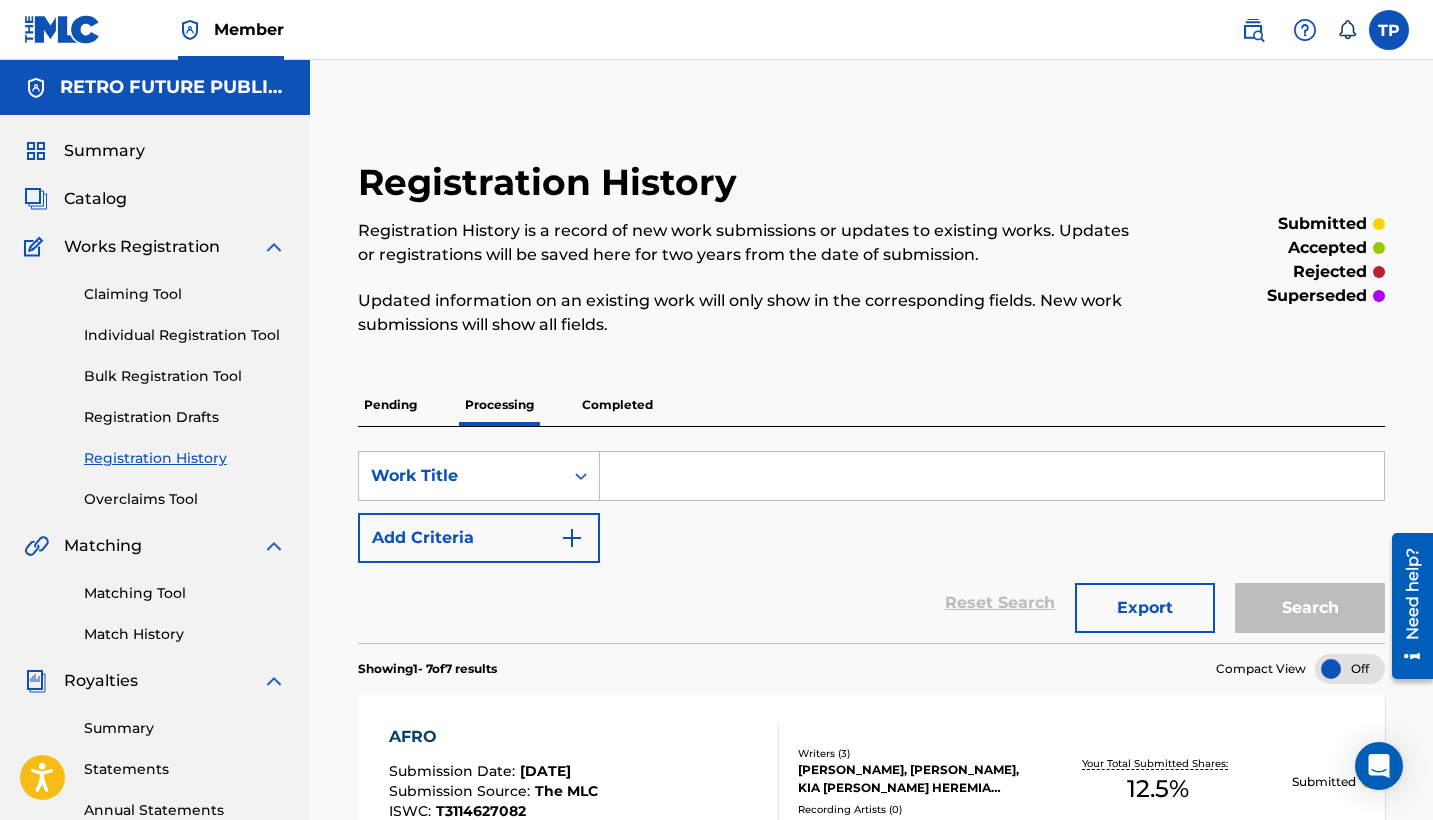 click on "Pending Processing Completed" at bounding box center [871, 405] 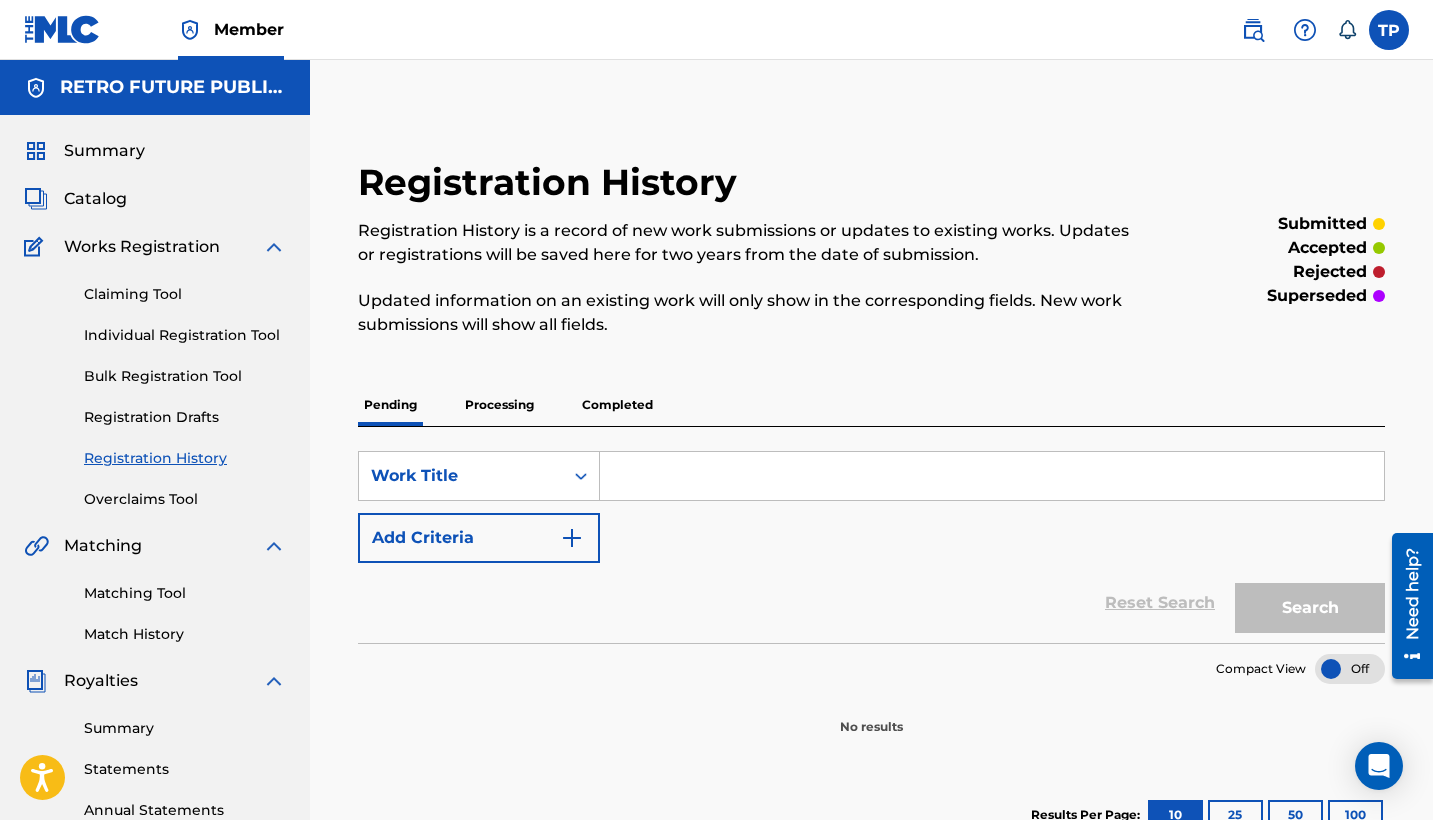 scroll, scrollTop: 0, scrollLeft: 0, axis: both 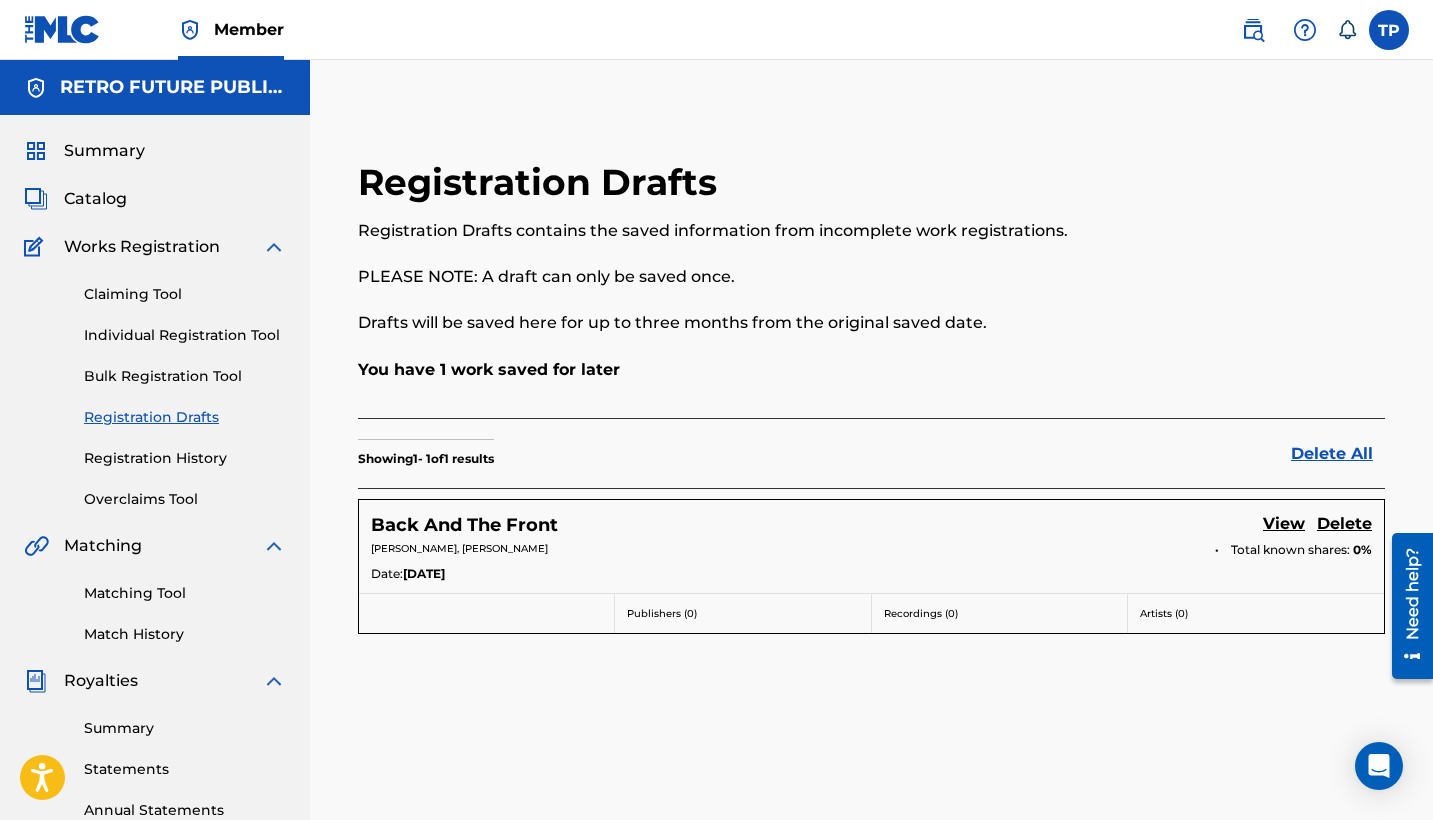 click on "Claiming Tool Individual Registration Tool Bulk Registration Tool Registration Drafts Registration History Overclaims Tool" at bounding box center (155, 384) 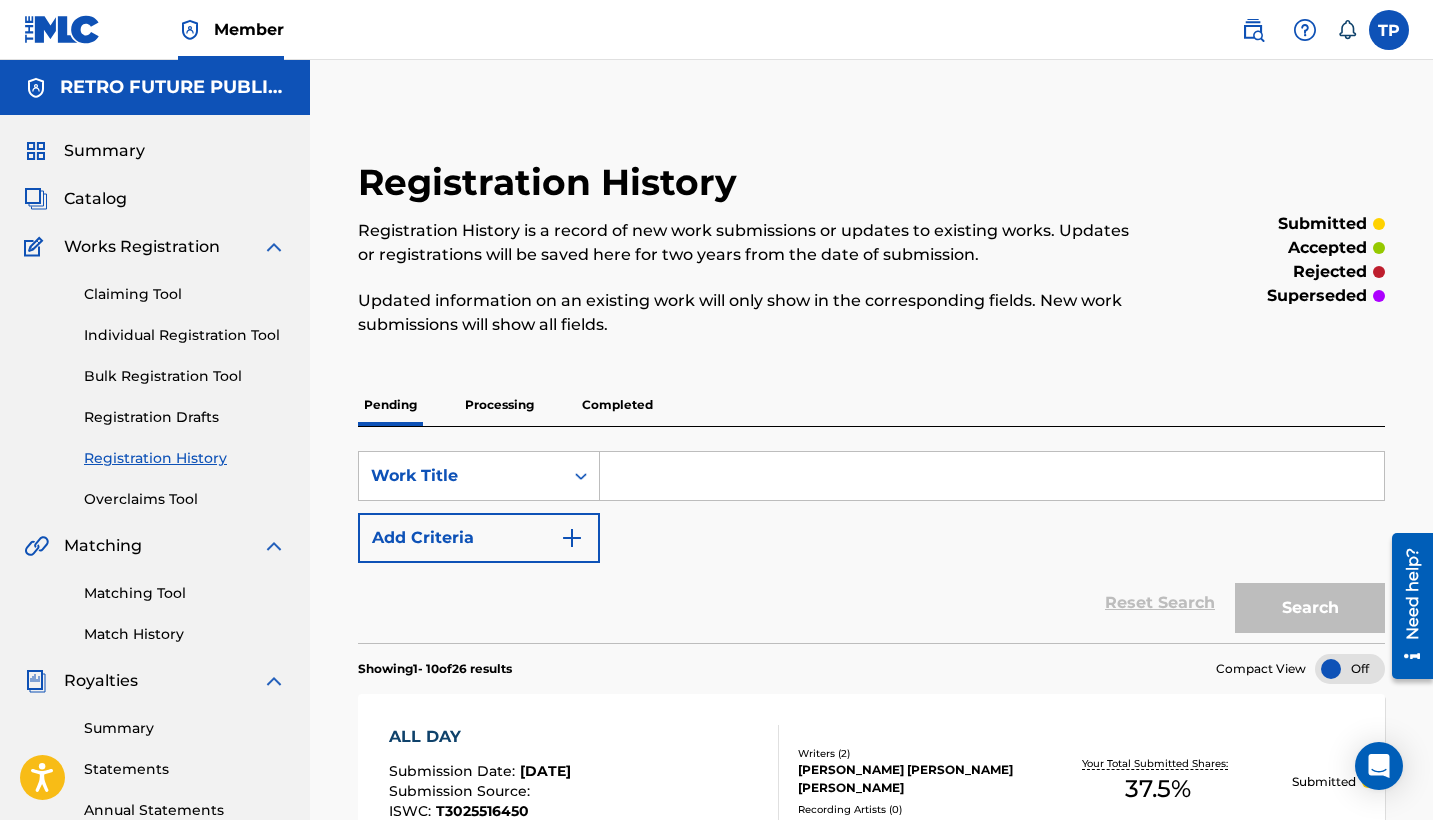 scroll, scrollTop: 0, scrollLeft: 0, axis: both 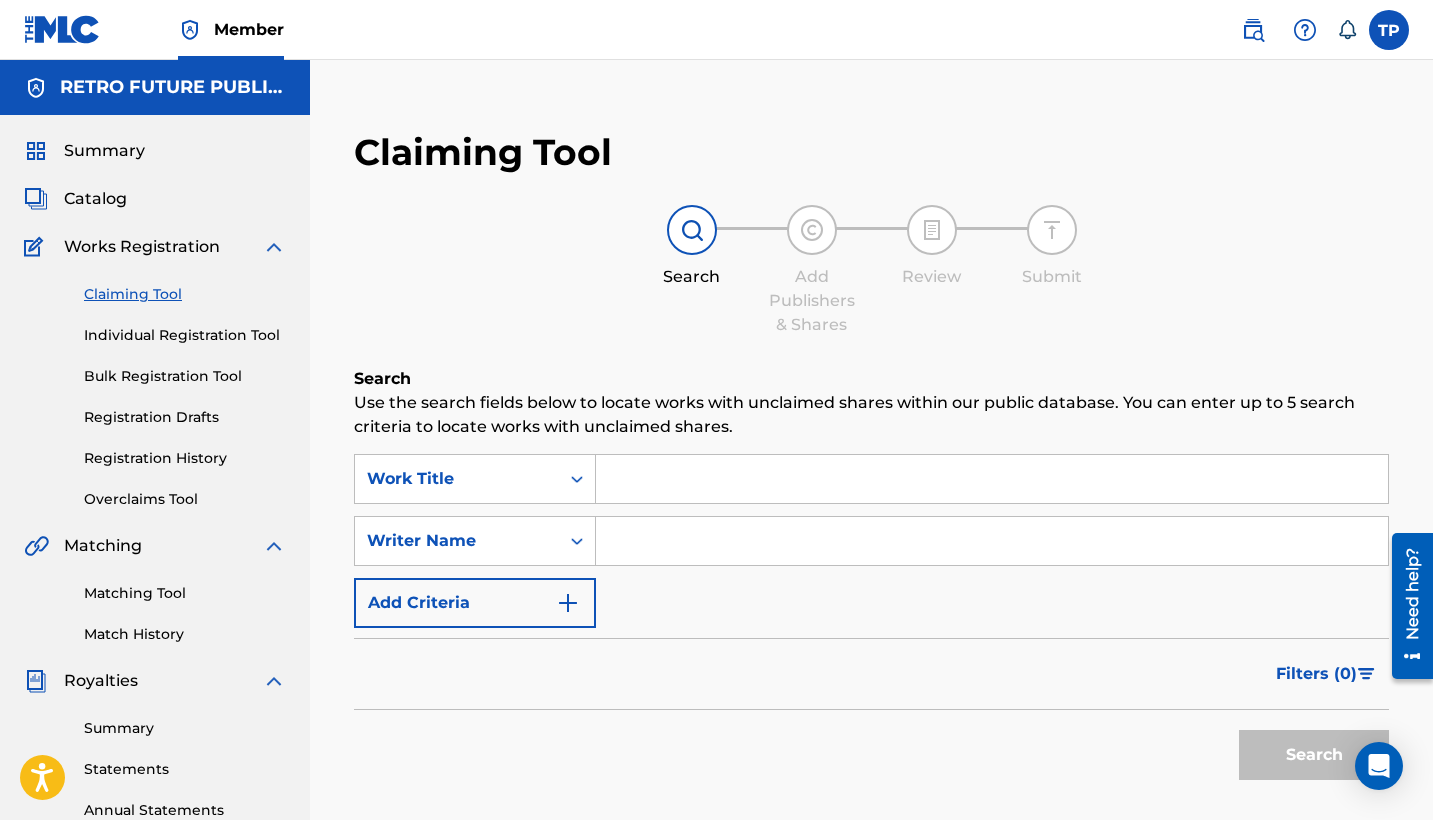 click at bounding box center [992, 541] 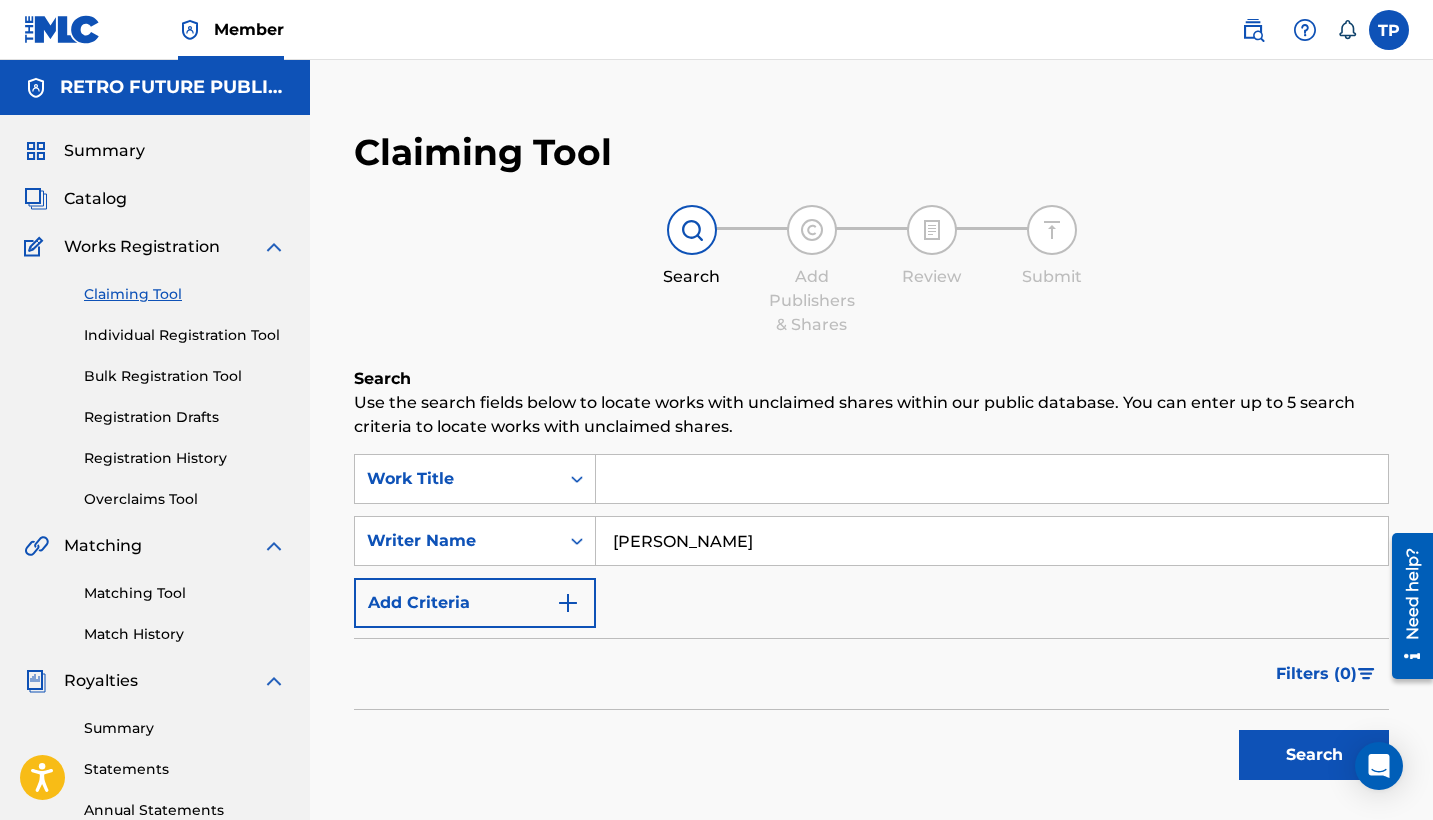 type on "[PERSON_NAME]" 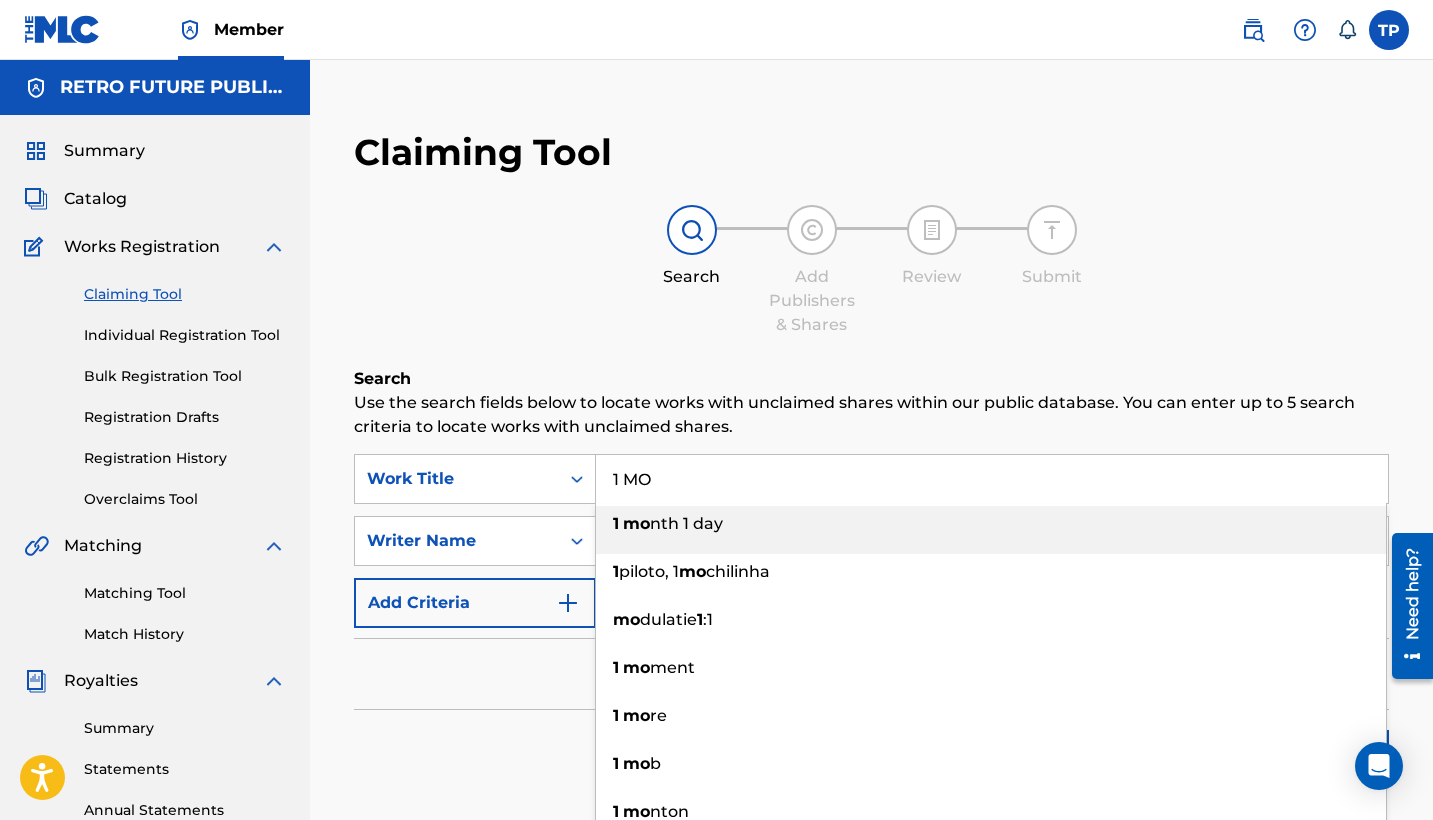 click on "Search Add Publishers & Shares Review Submit" at bounding box center (871, 271) 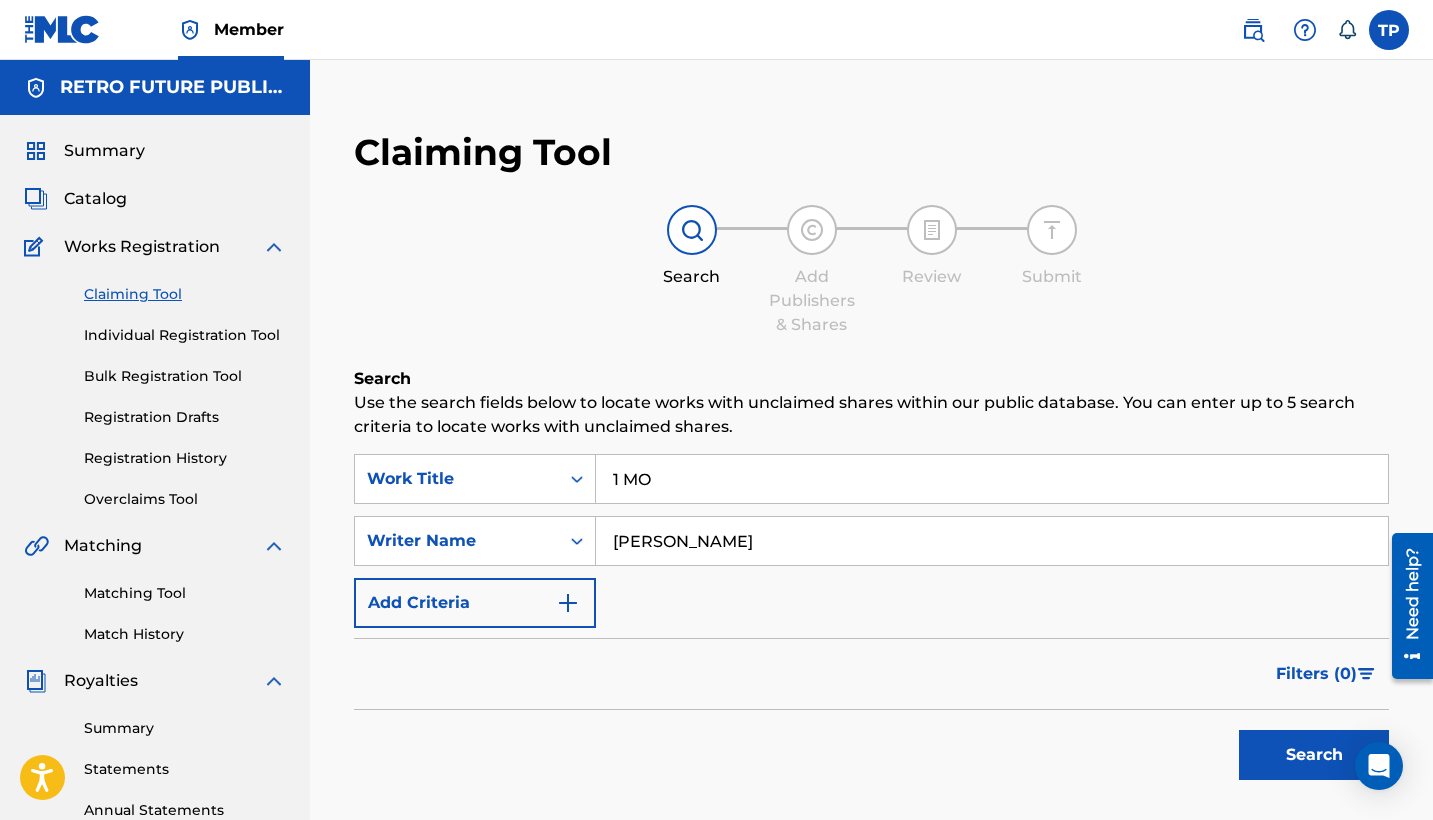 click on "Search" at bounding box center [1314, 755] 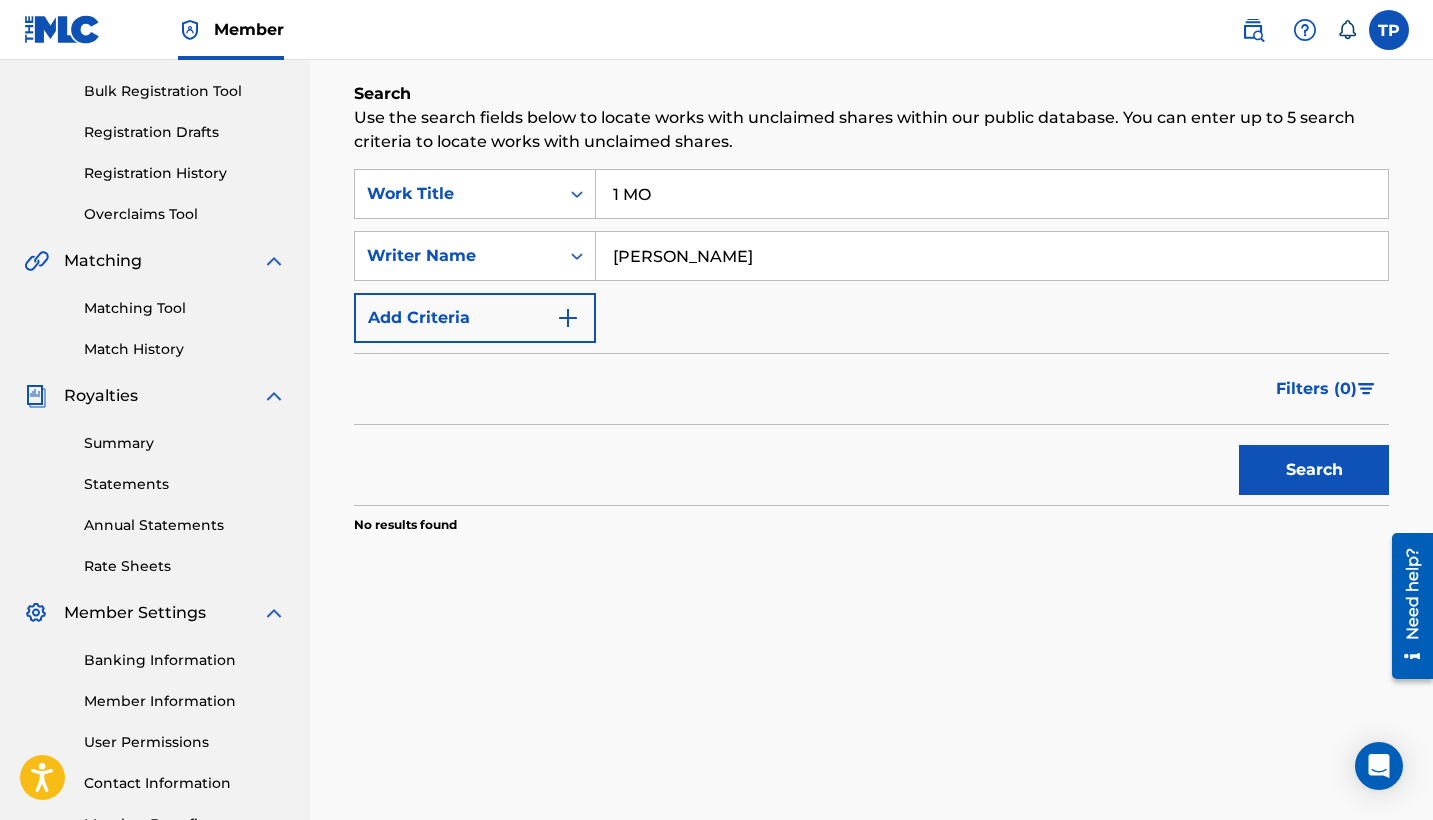 scroll, scrollTop: 289, scrollLeft: 0, axis: vertical 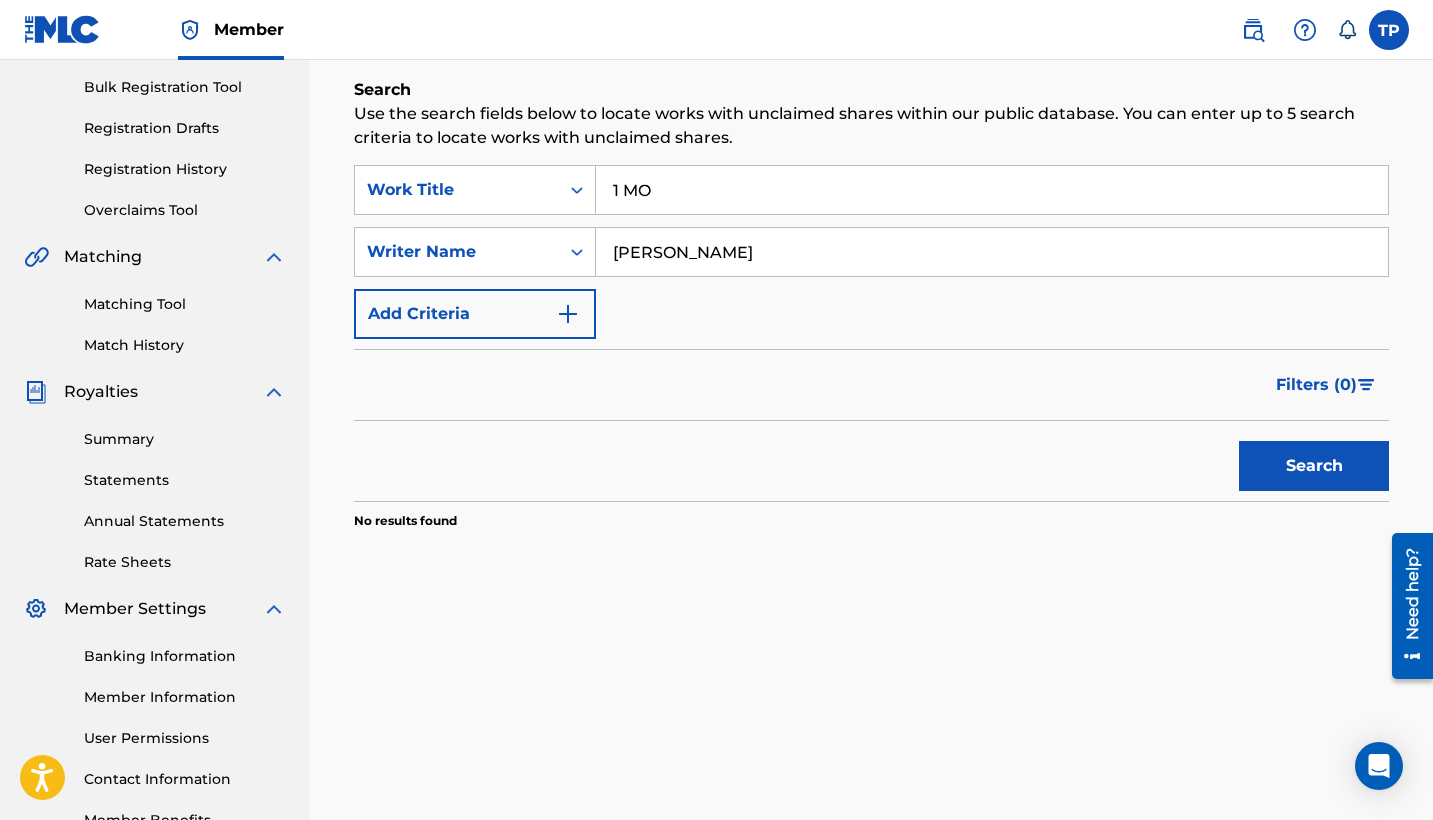 click on "1 MO" at bounding box center (992, 190) 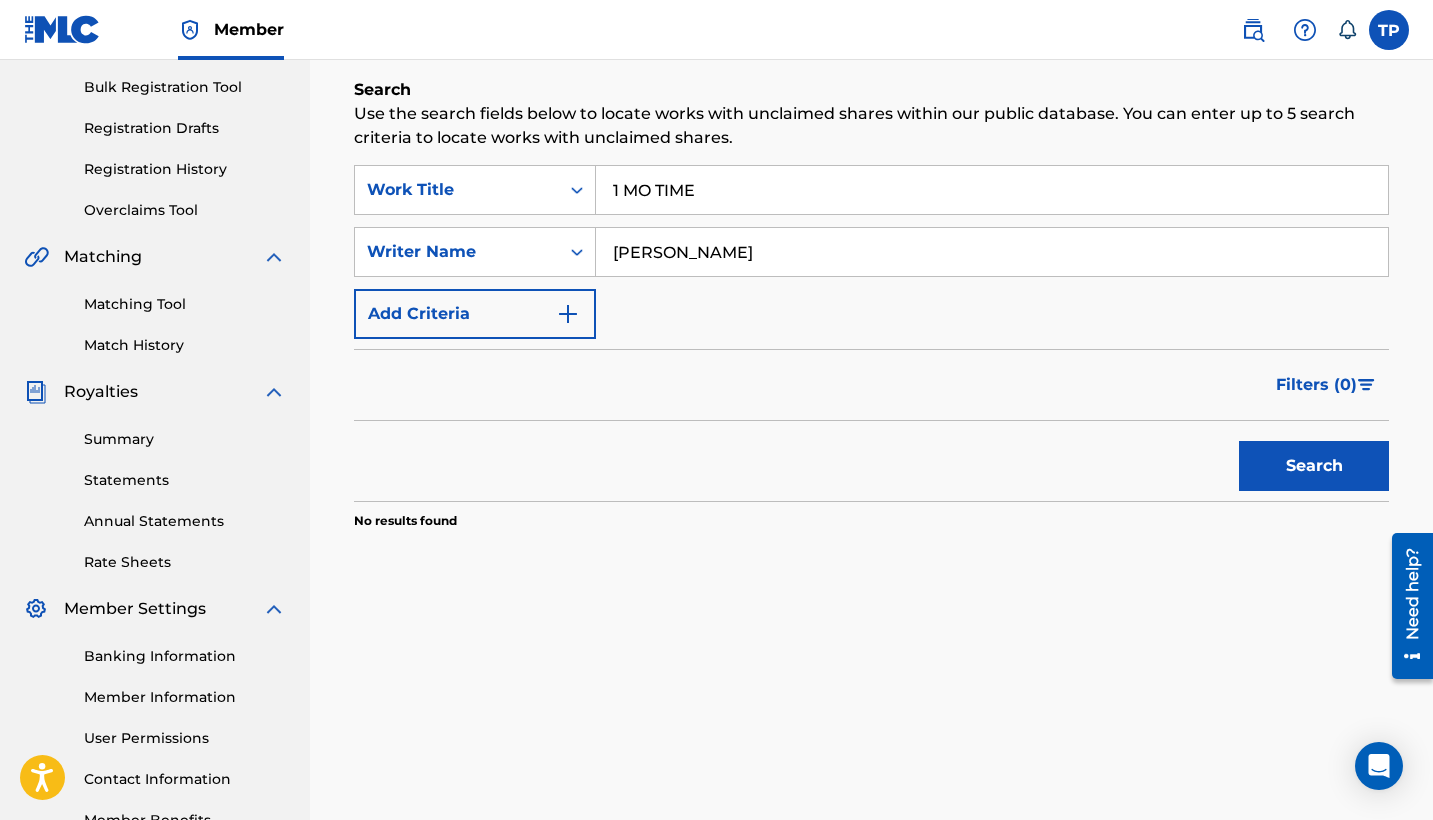 click on "Search" at bounding box center [871, 461] 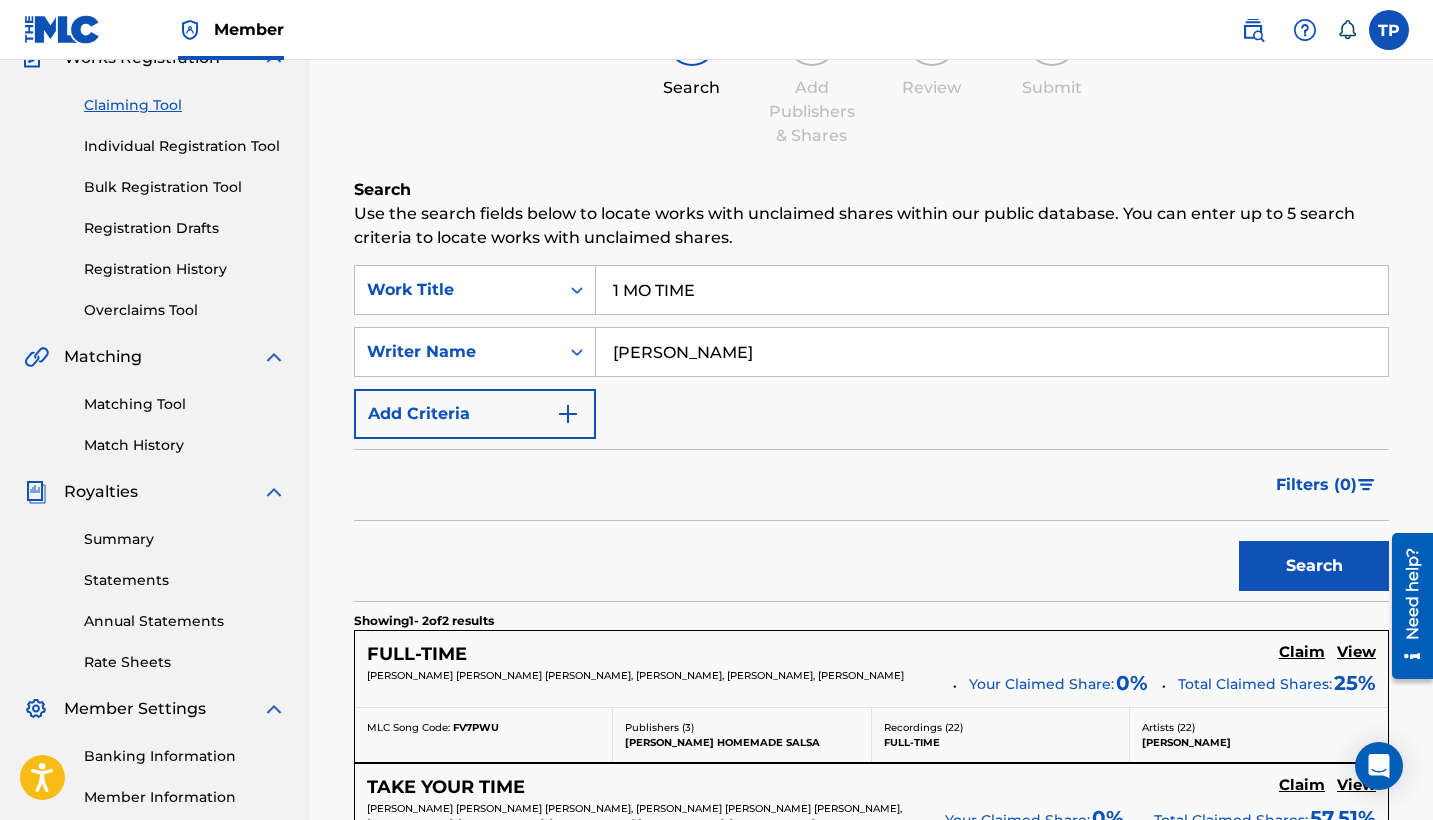 scroll, scrollTop: 185, scrollLeft: 0, axis: vertical 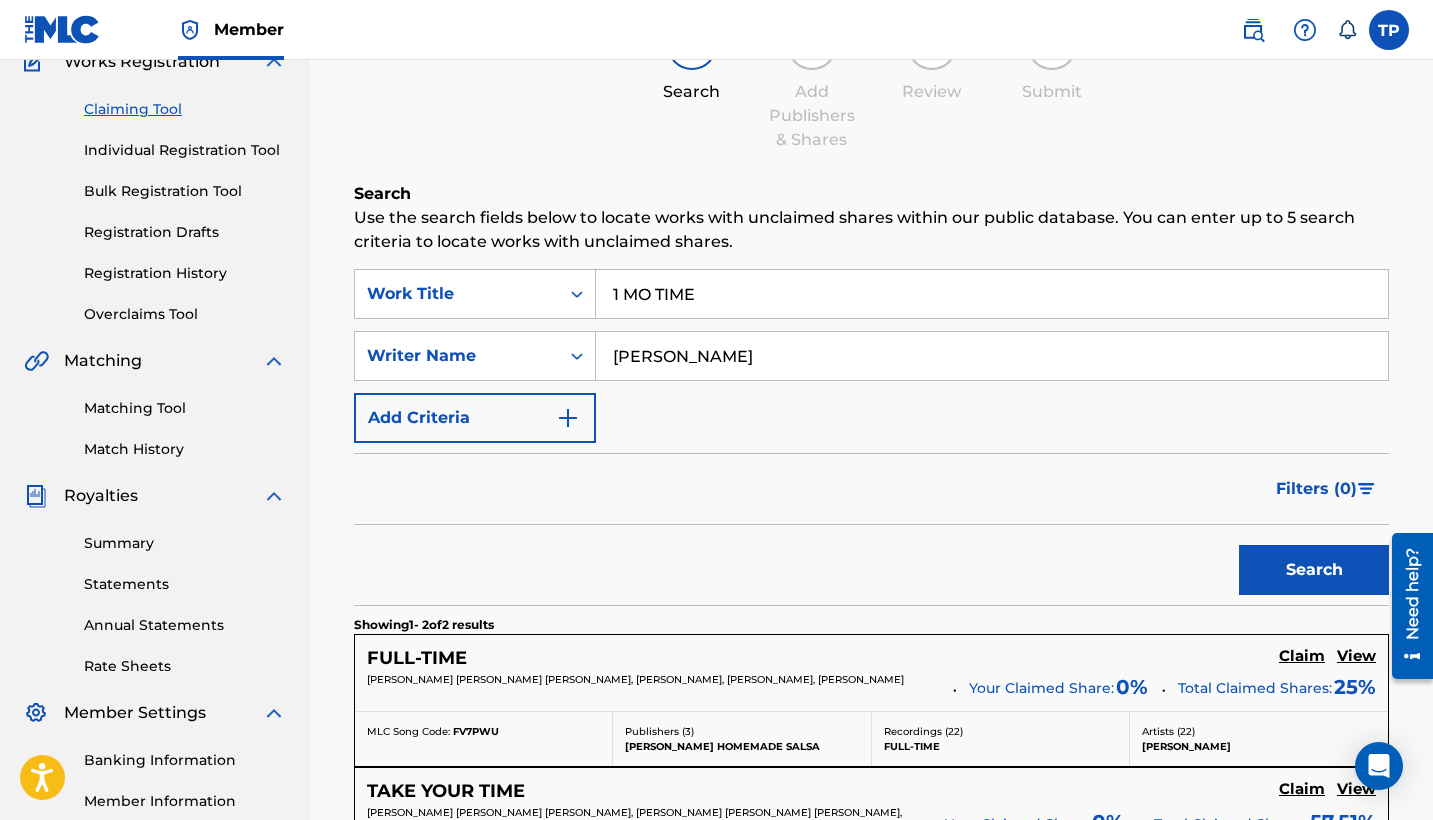 click on "1 MO TIME" at bounding box center (992, 294) 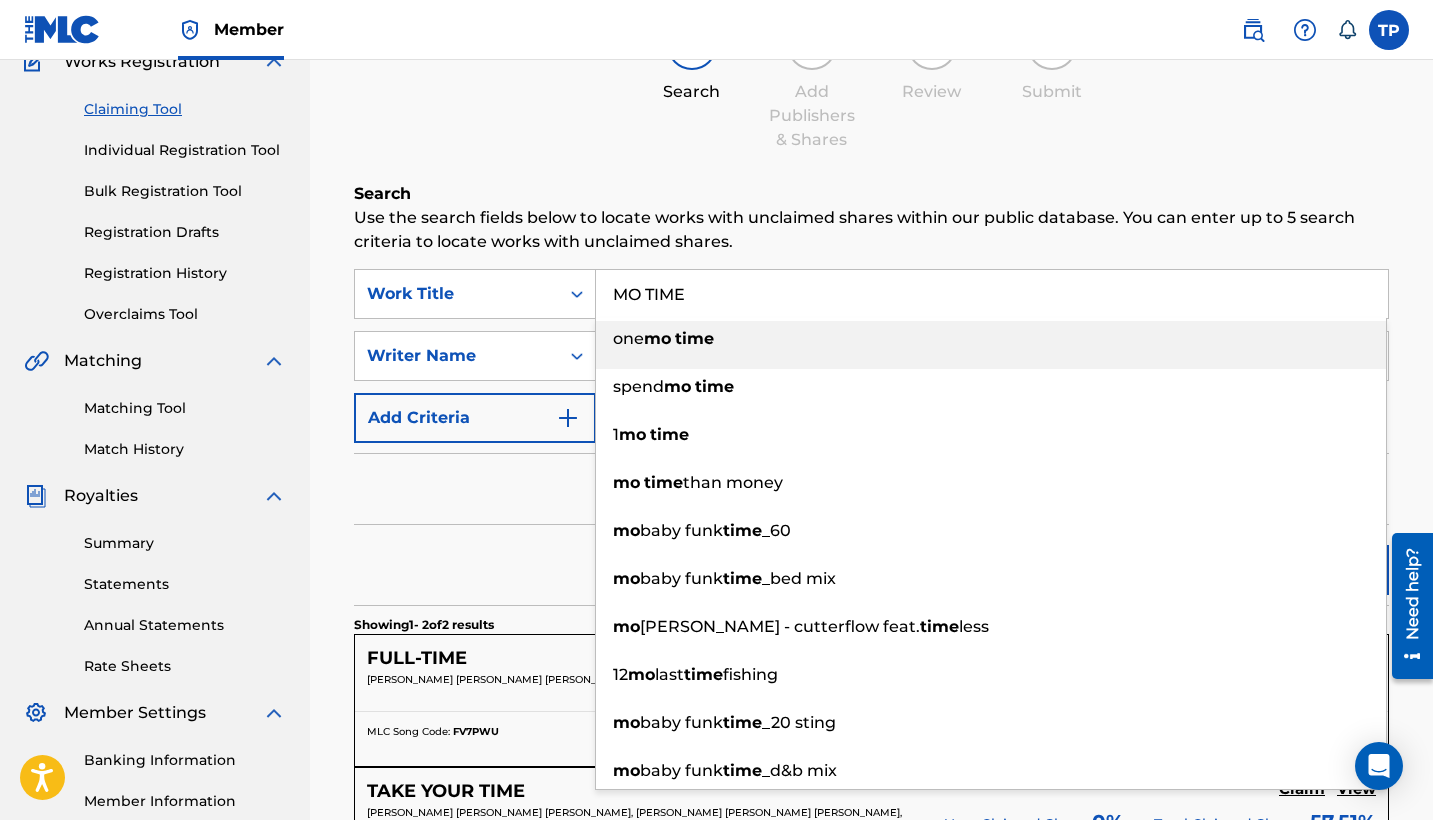 click on "time" at bounding box center [694, 338] 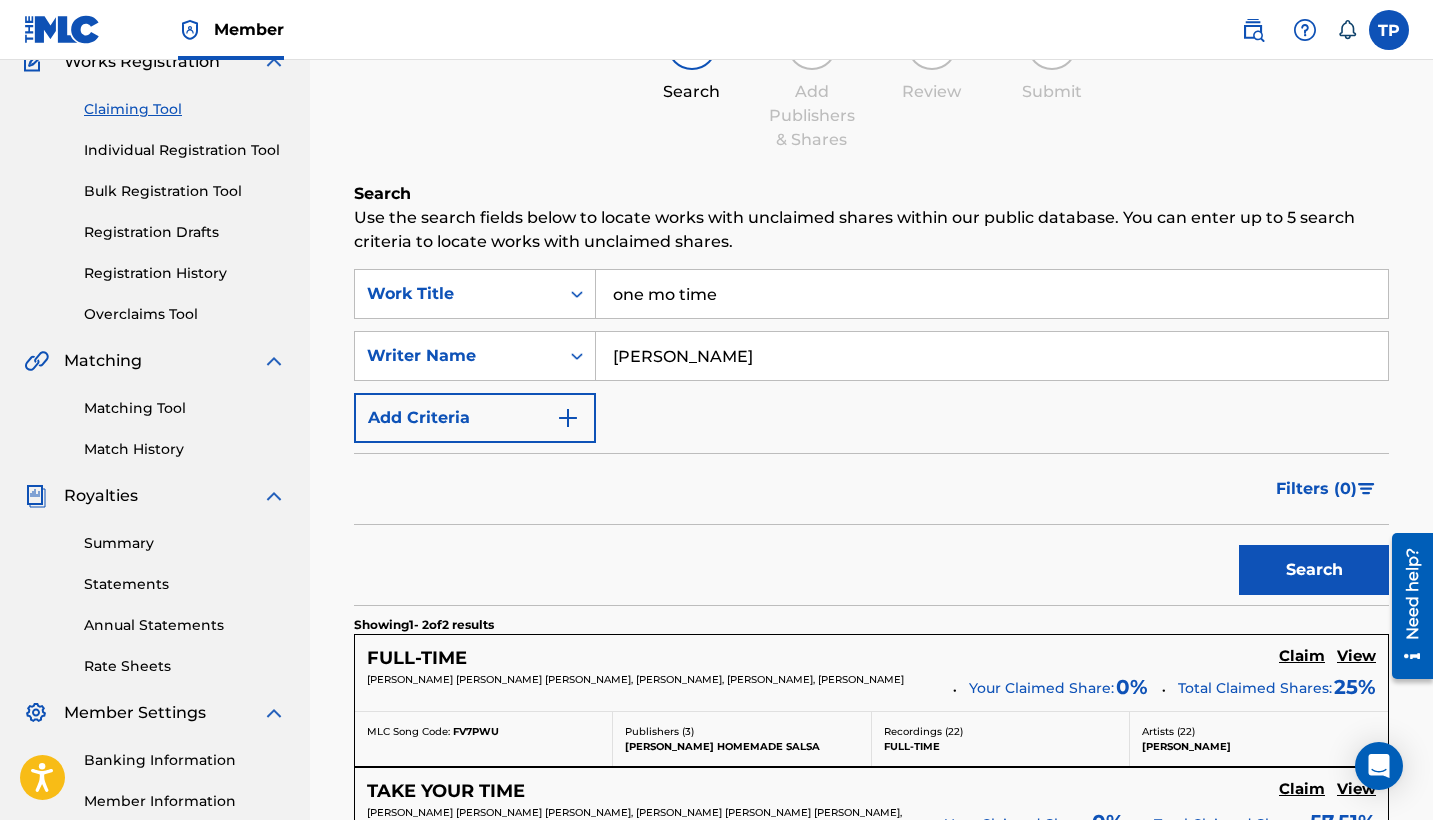 click on "Search" at bounding box center [1314, 570] 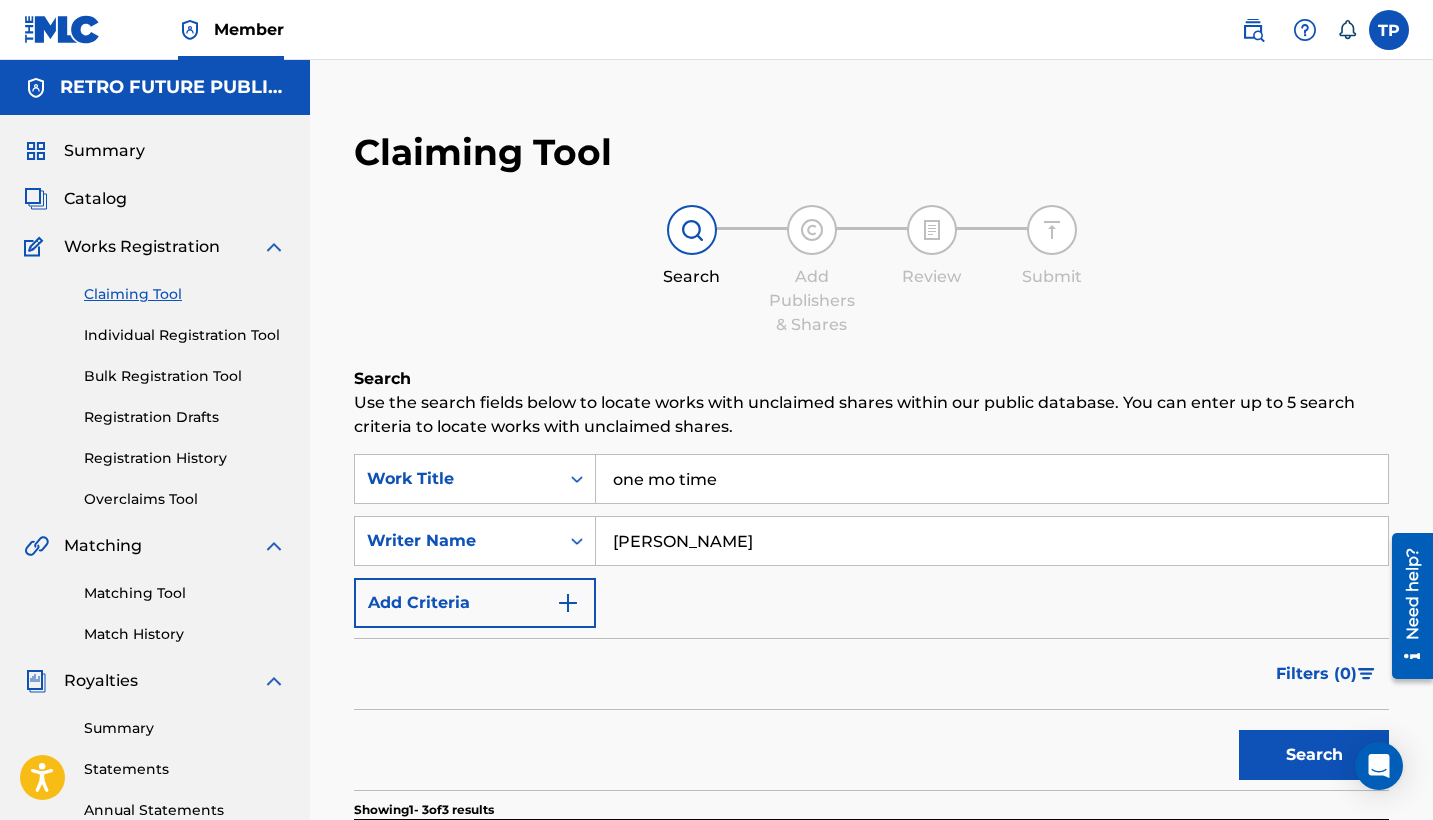 scroll, scrollTop: 0, scrollLeft: 0, axis: both 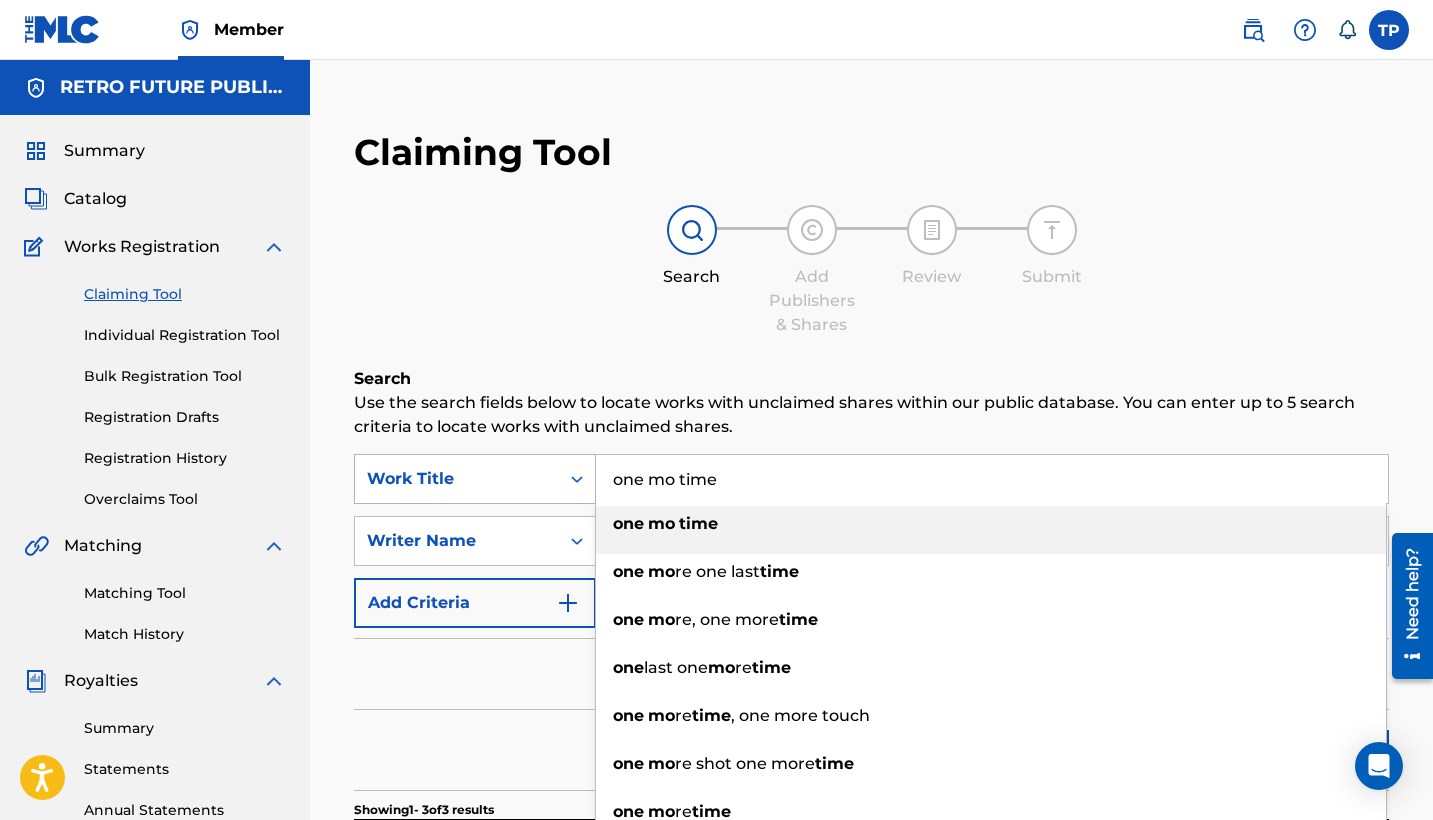 drag, startPoint x: 747, startPoint y: 465, endPoint x: 550, endPoint y: 472, distance: 197.12433 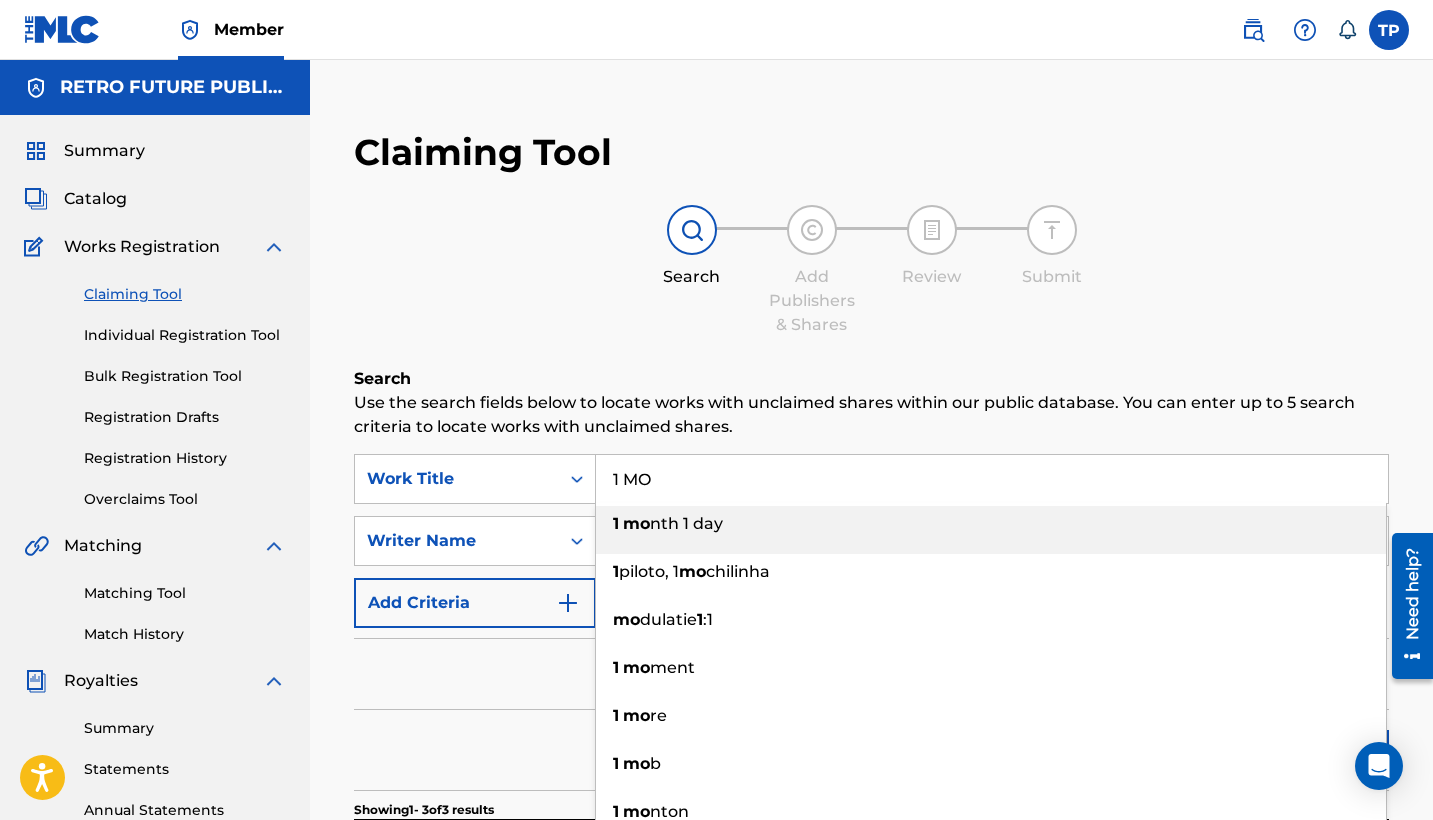 click on "Claiming Tool Search Add Publishers & Shares Review Submit Search Use the search fields below to locate works with unclaimed shares within our public database. You can enter up
to 5 search criteria to locate works with unclaimed shares. SearchWithCriteria4a8d3963-455c-43ec-a291-f914a98d3b24 Work Title 1 MO 1   mo nth 1 day 1  piloto, 1  mo chilinha mo dulatie  1 :1 1   mo ment 1   mo re 1   mo b 1   mo nton 1   mo tivo 1   mo mento 1   mo nat SearchWithCriteriad6acd4a1-12fa-4d69-a869-d6c21a17756e Writer Name TEDDY PENA Add Criteria Filter Claim Search Filters Include works claimed by my Member   Remove Filters Apply Filters Filters ( 0 ) Search Showing  1  -   3  of  3   results   FULL-TIME Claim View BRITTEN NEWBILL, BRETT LELAND MCLAUGHLIN, CHASE FORRESTER FOSTER, TEDDY PENA, KEVIN FIGUIREDO Your Claimed Share:  0 % Total Claimed Shares:  25 % MLC Song Code:   FV7PWU Publishers ( 3 ) BOB OCHOA'S HOMEMADE SALSA Recordings ( 22 ) FULL-TIME Artists ( 22 ) LELAND ONE DROP Claim View 0 % 65 % eSong" at bounding box center [871, 795] 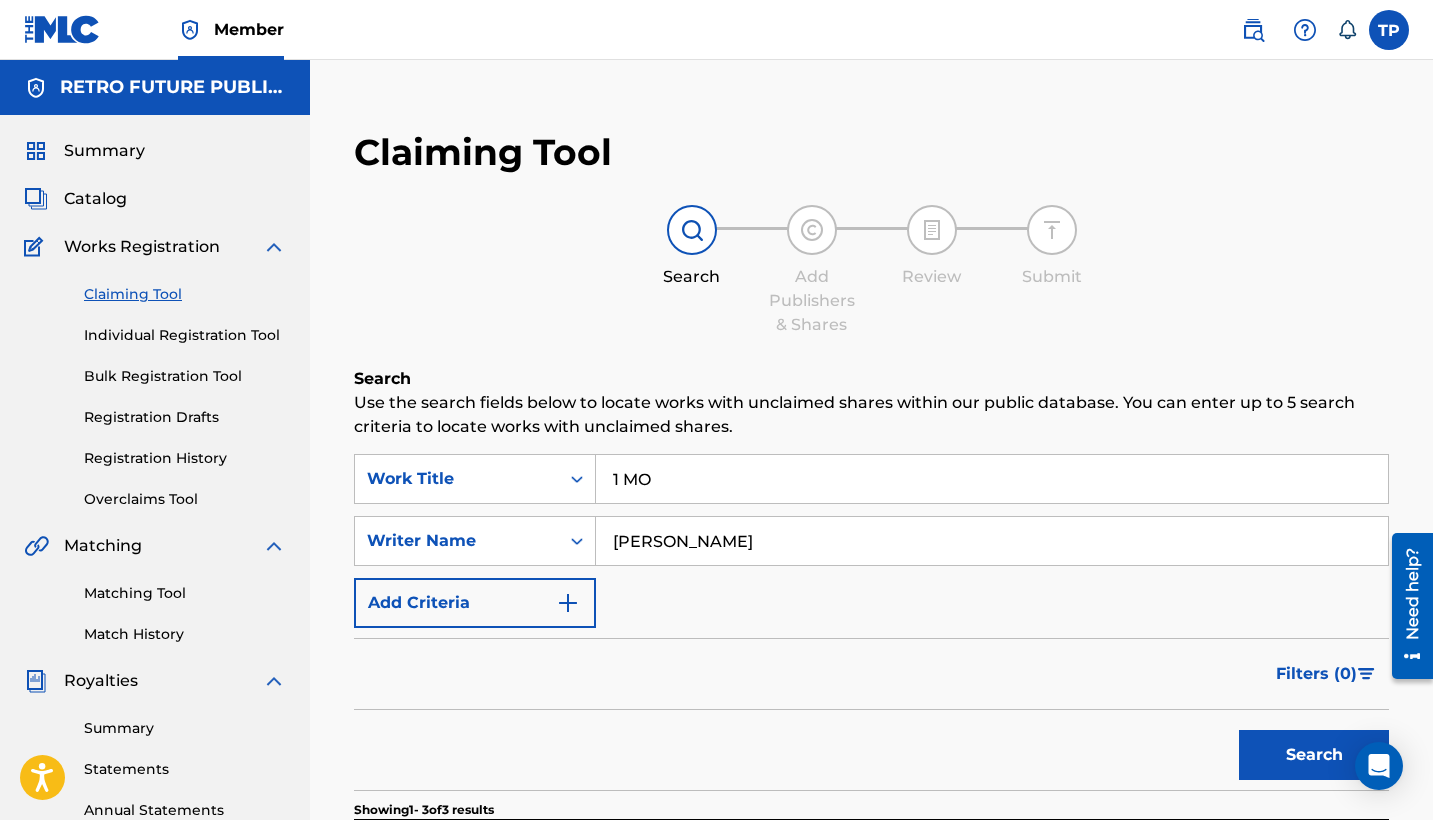 click on "Search" at bounding box center [1314, 755] 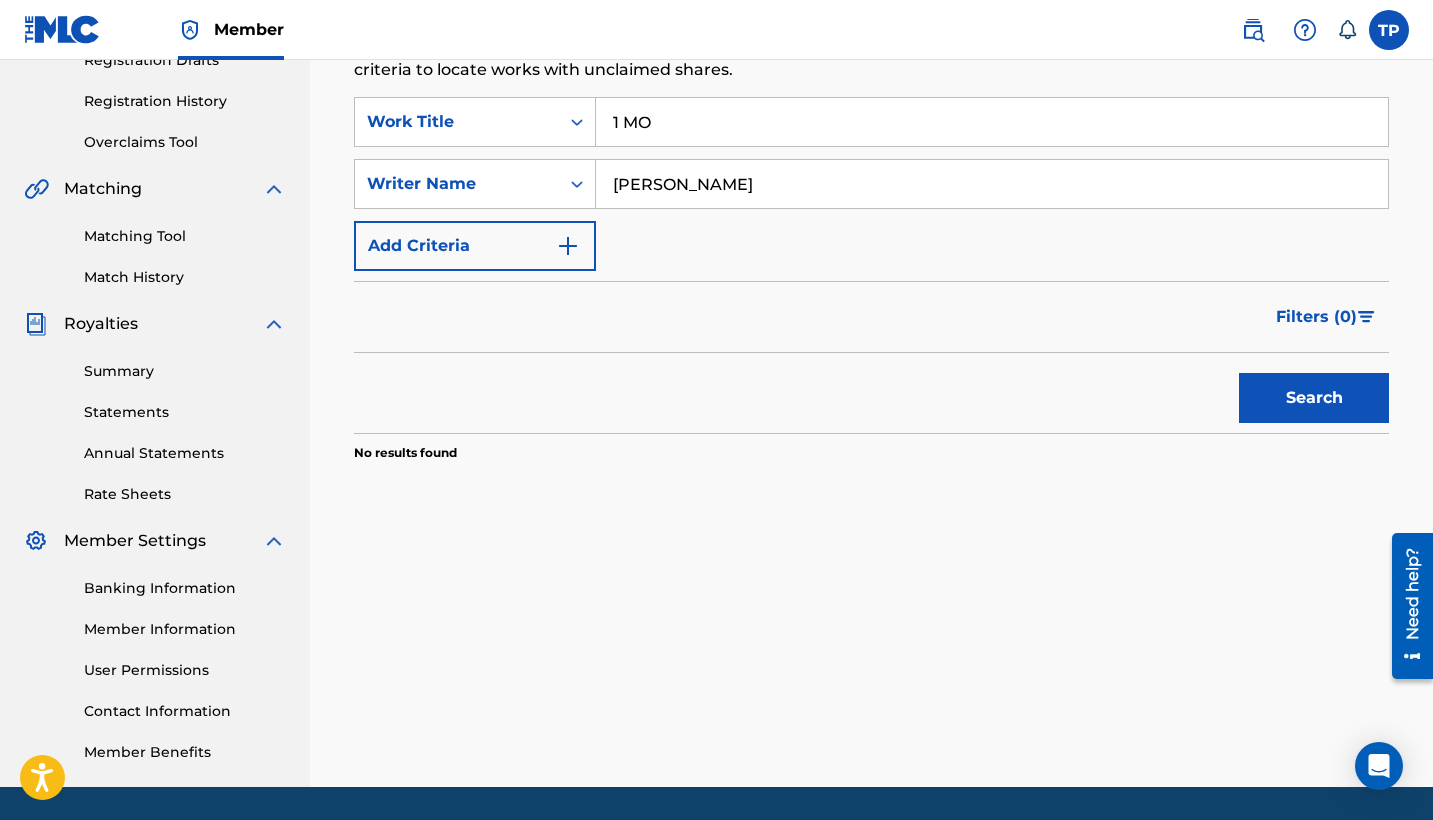 scroll, scrollTop: 363, scrollLeft: 0, axis: vertical 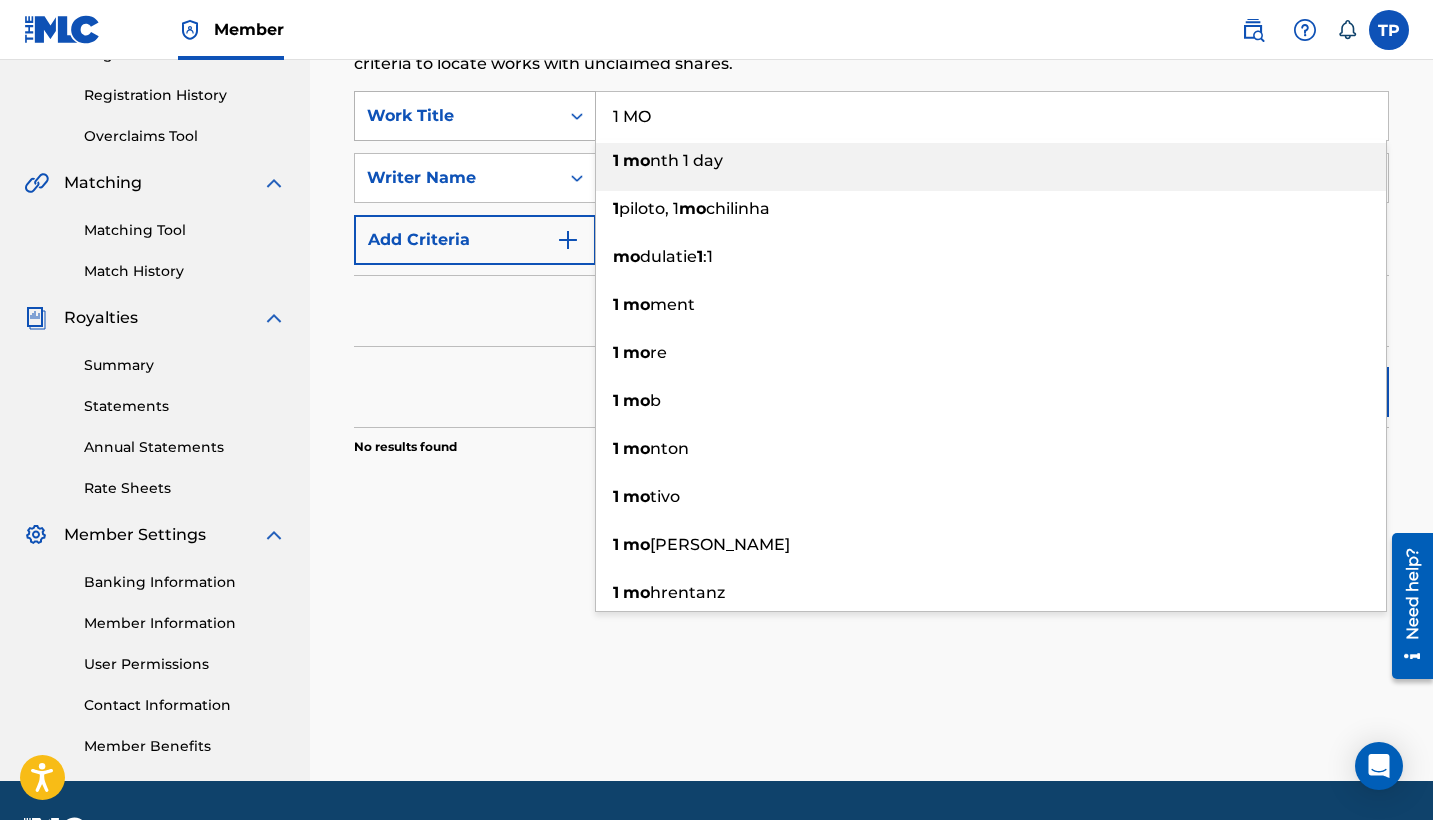 drag, startPoint x: 659, startPoint y: 112, endPoint x: 590, endPoint y: 112, distance: 69 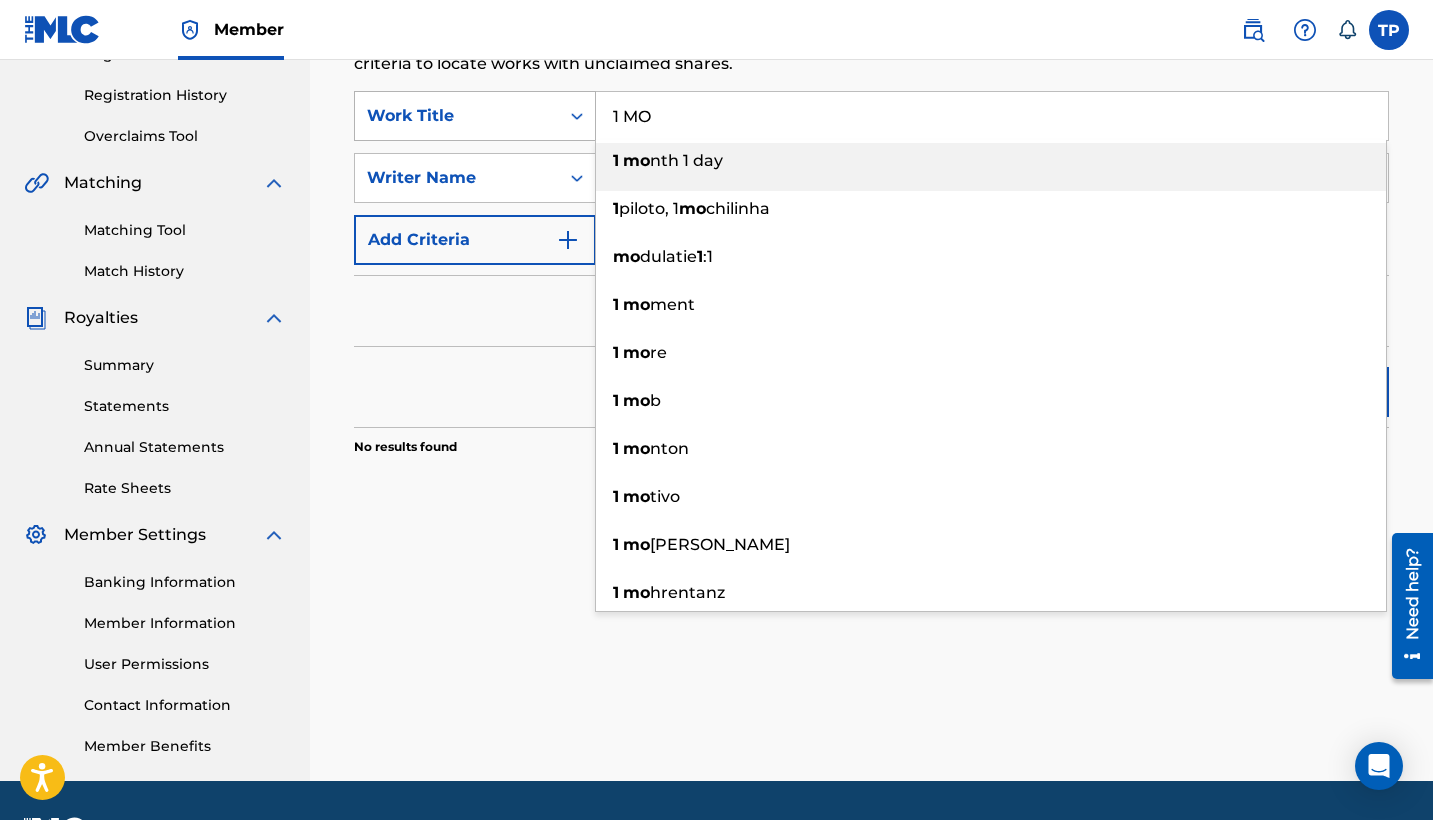 type on "K" 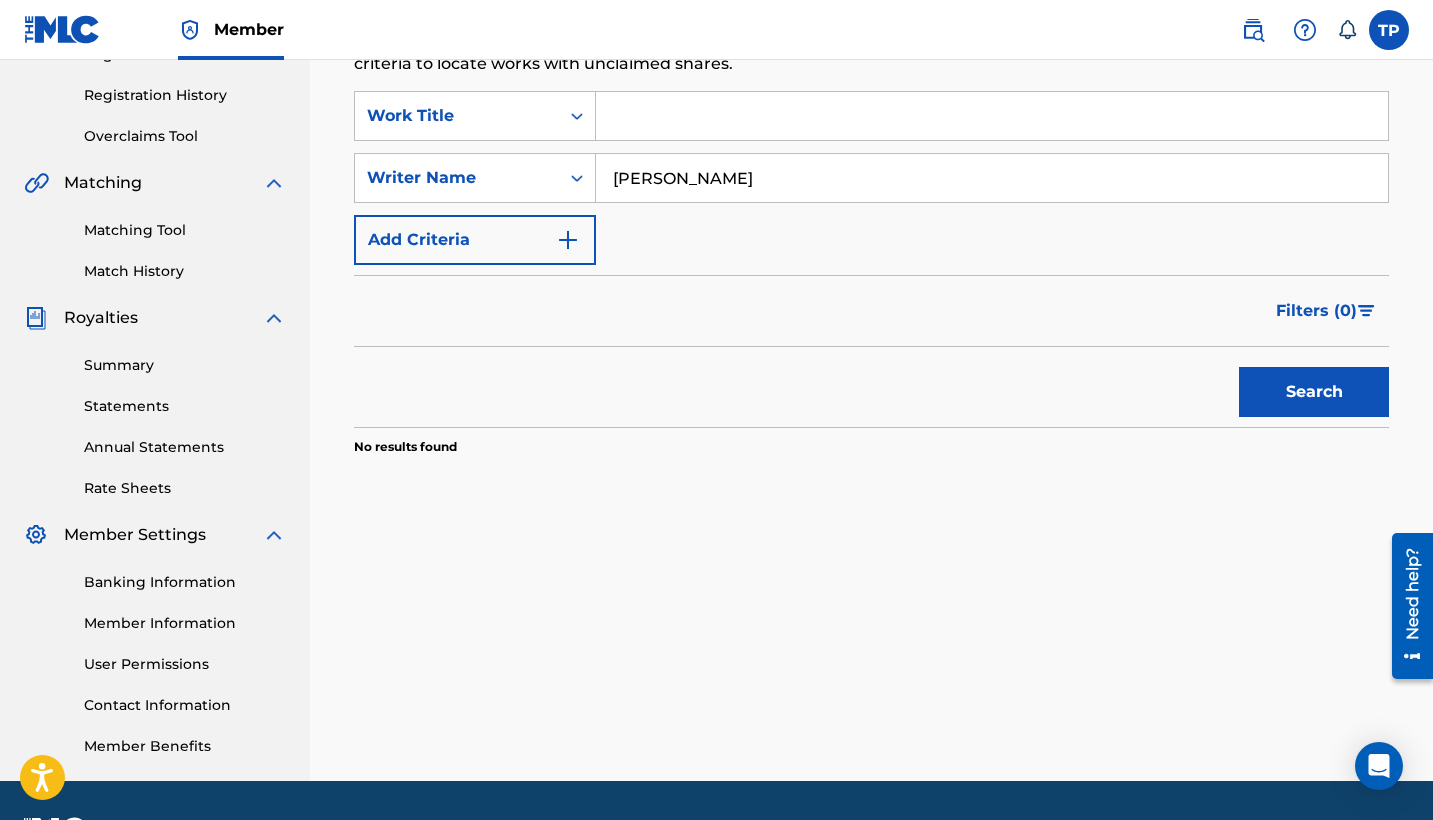 type 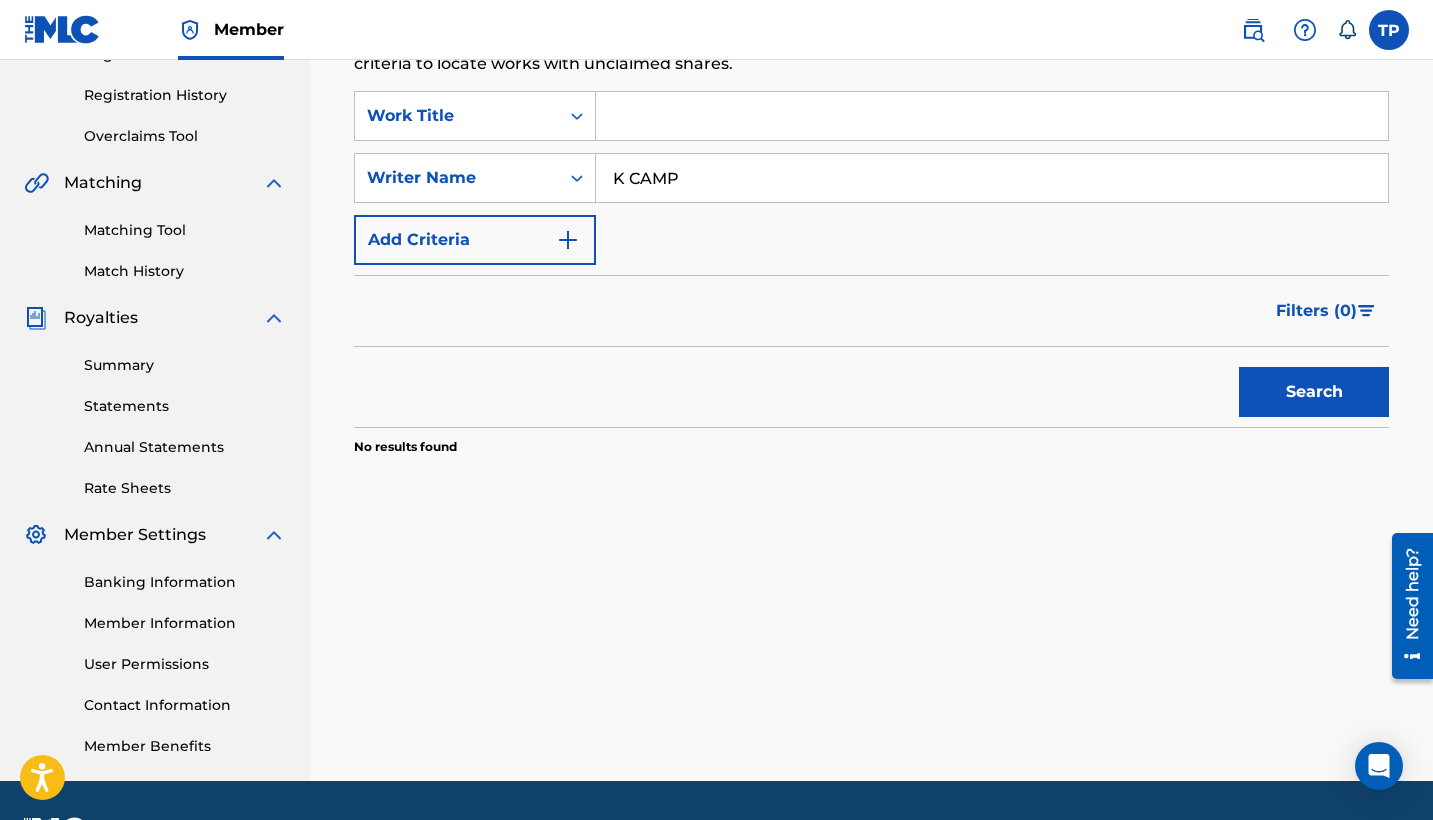 type on "K CAMP" 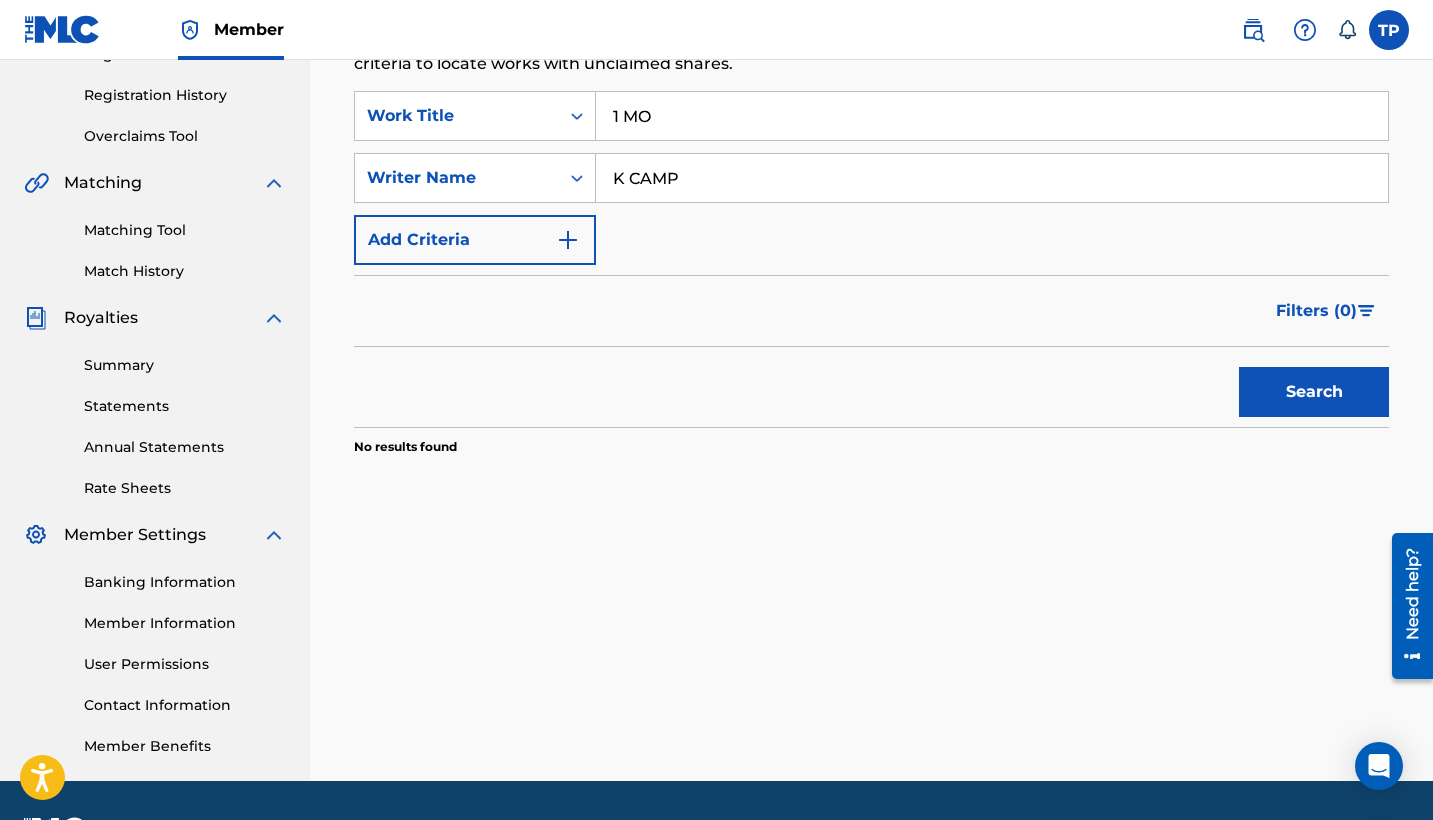 click on "Filters ( 0 )" at bounding box center (871, 311) 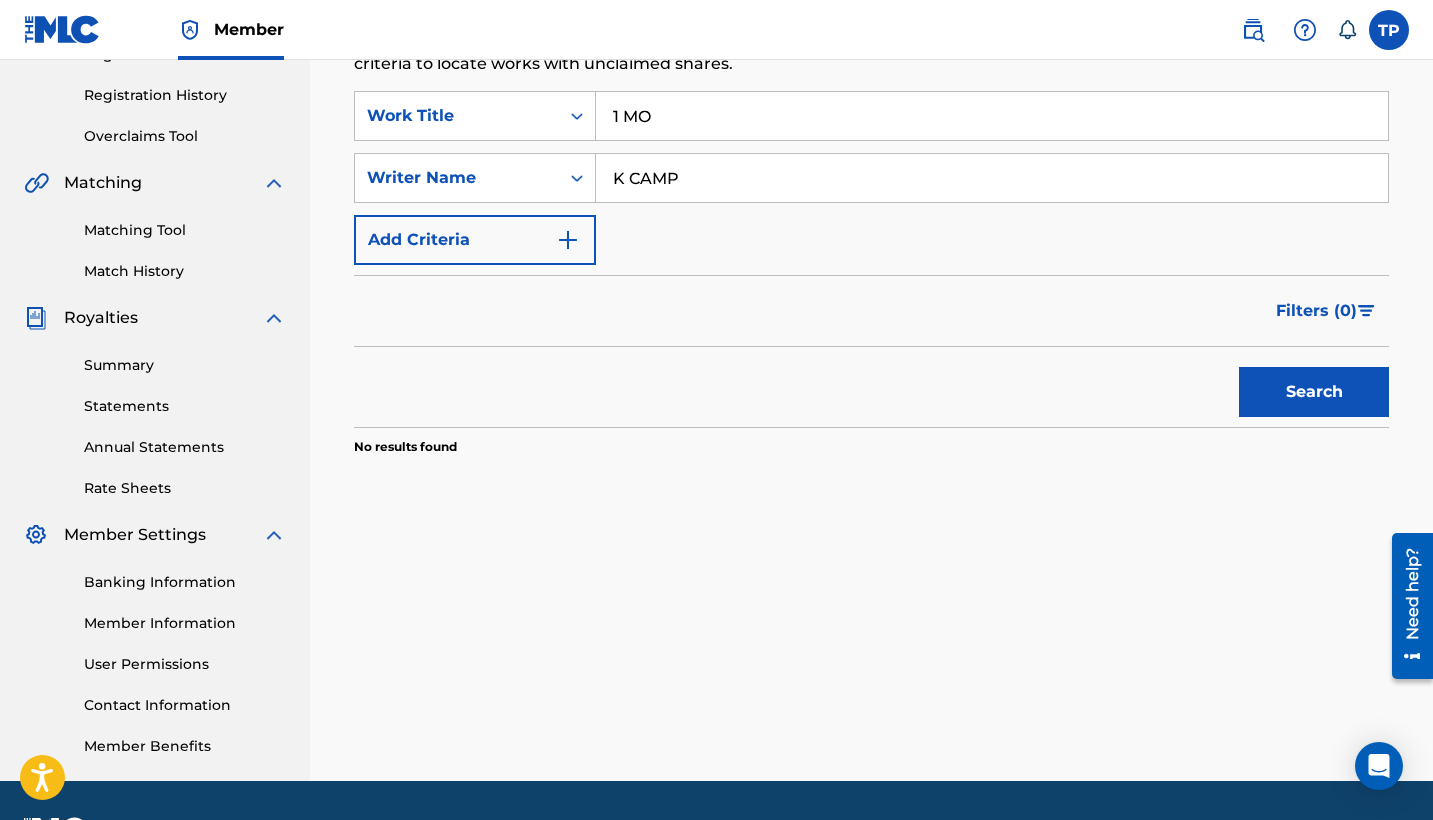 click on "1 MO" at bounding box center [992, 116] 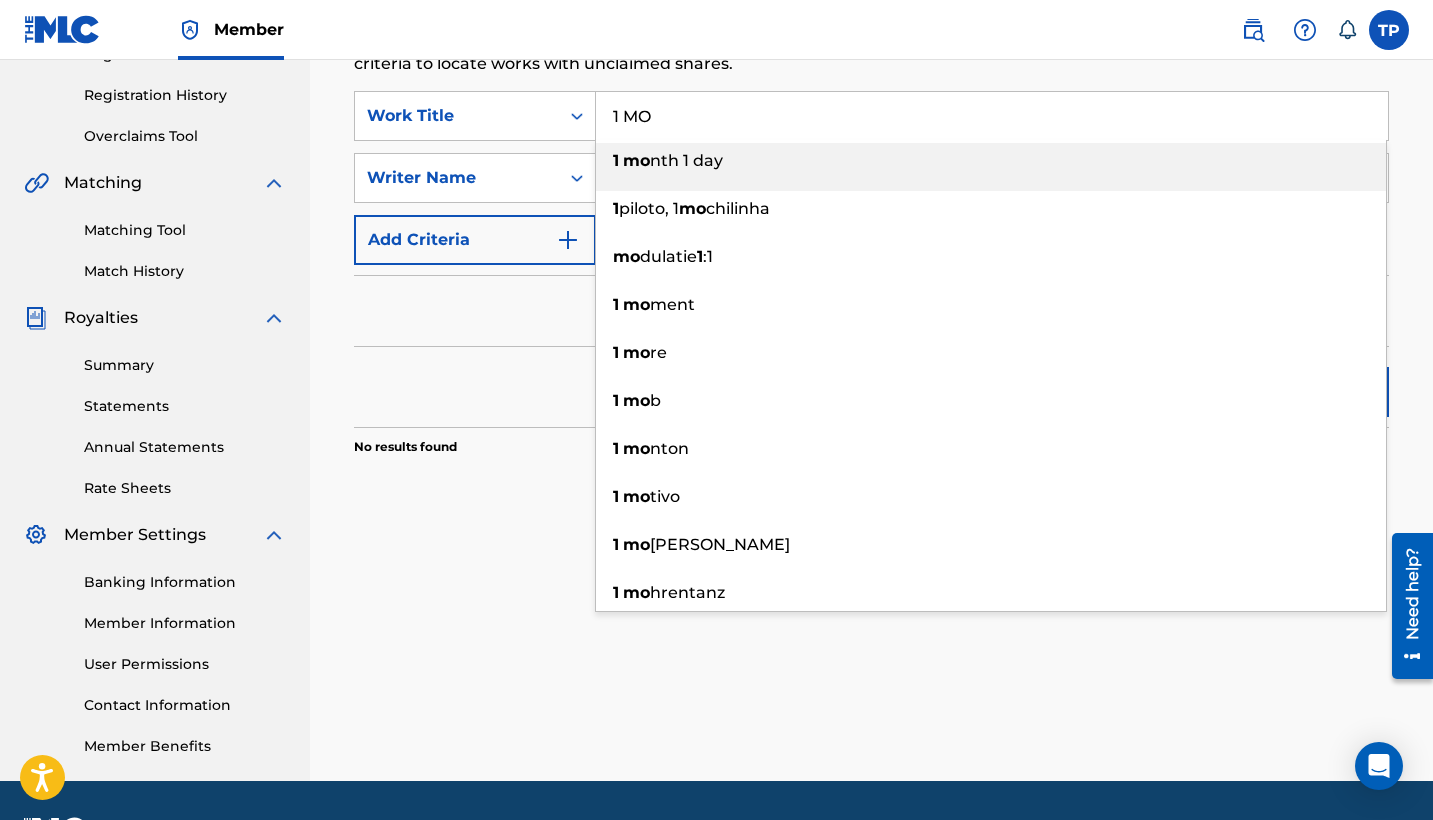 click on "1 MO" at bounding box center (992, 116) 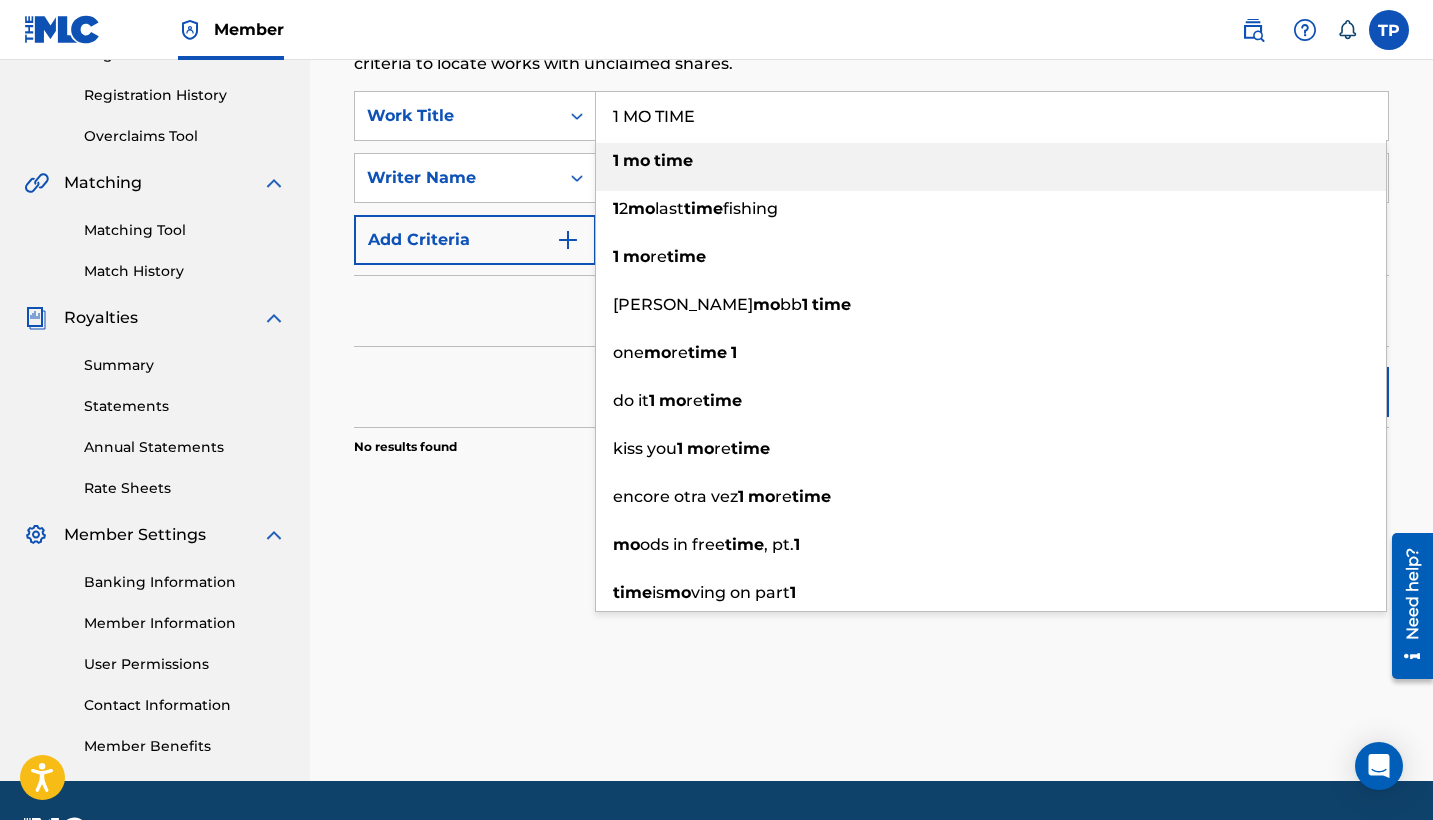 type on "1 MO TIME" 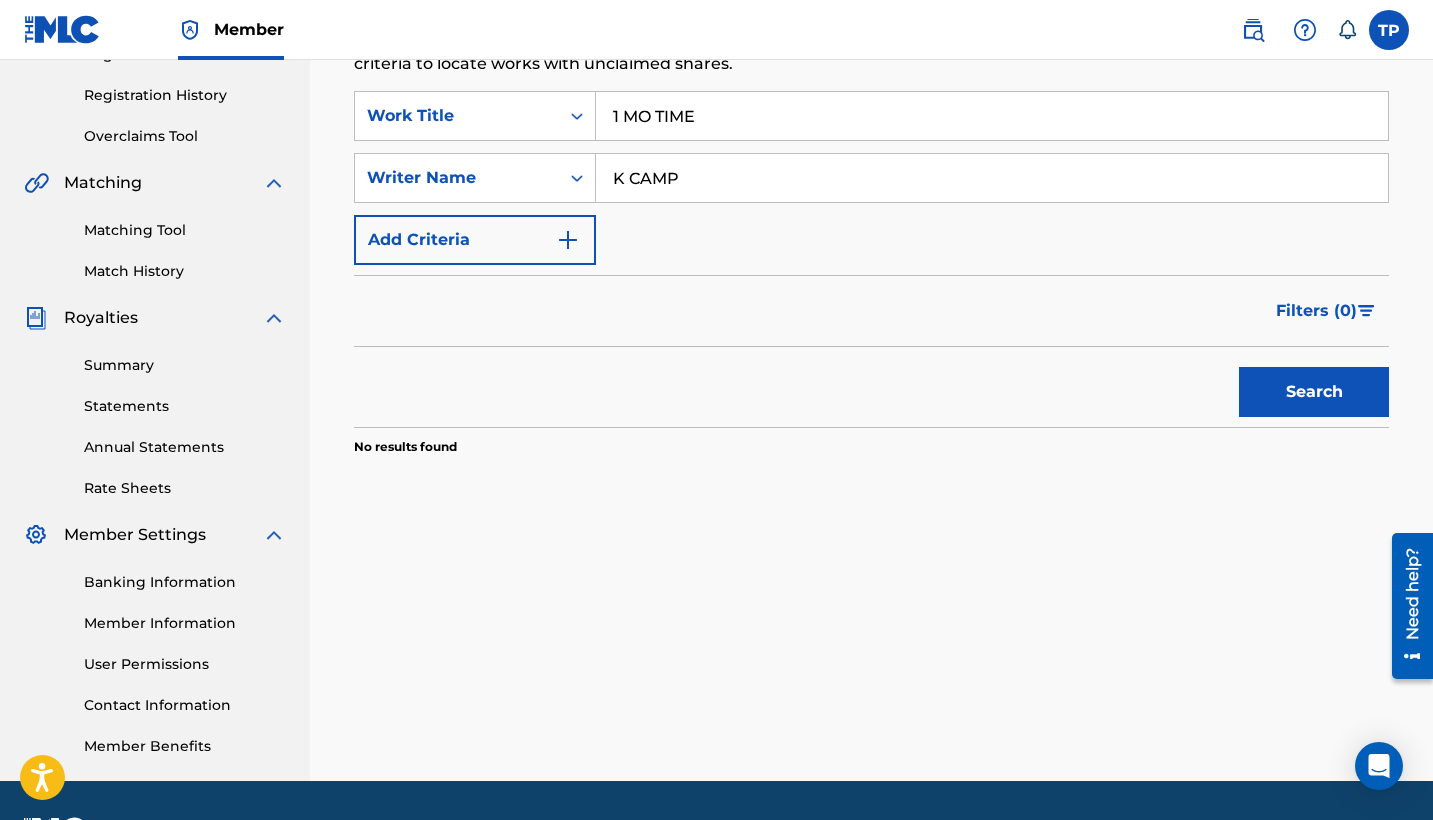 click on "Filters ( 0 )" at bounding box center (871, 311) 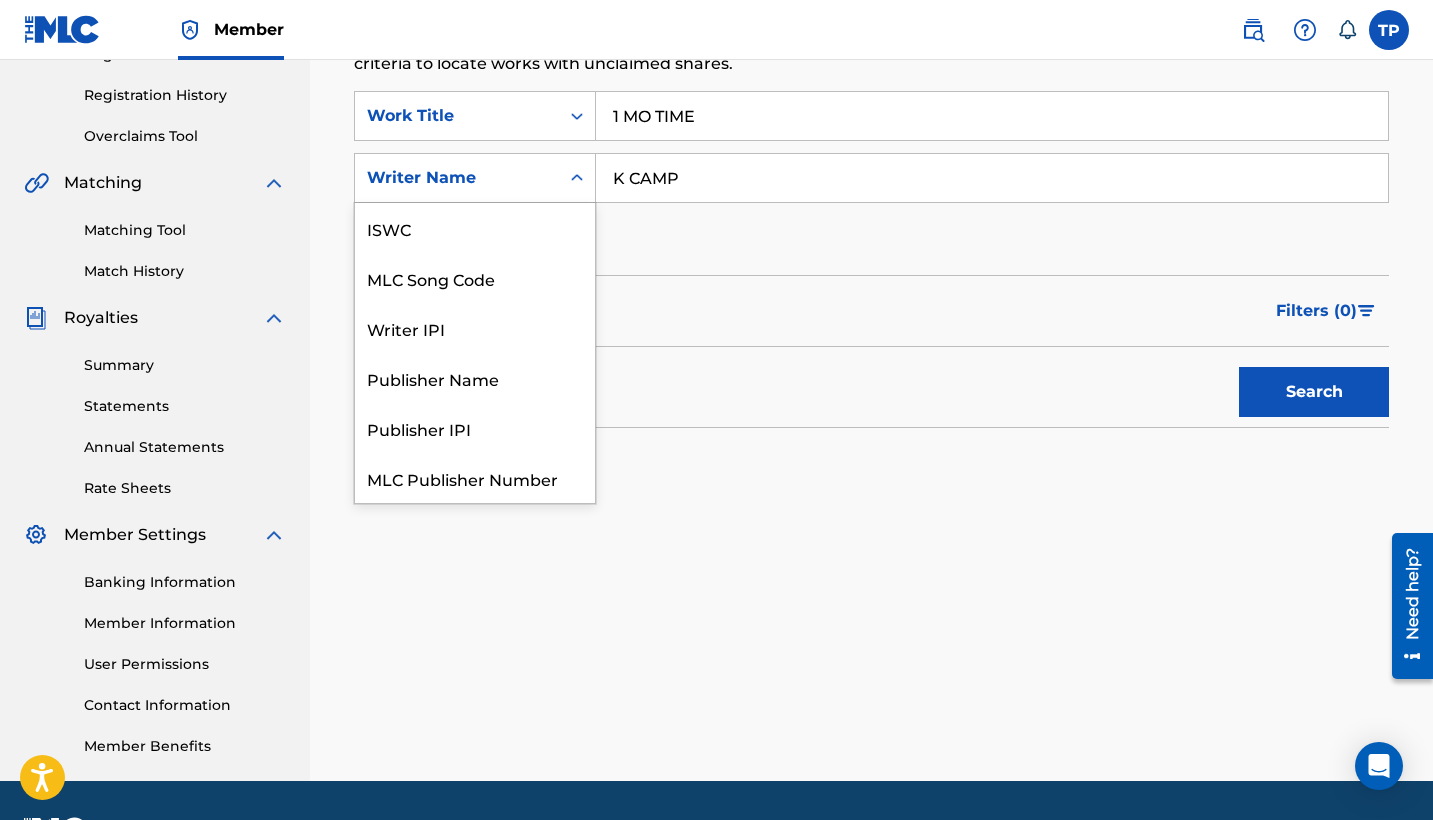 click on "Writer Name" at bounding box center (457, 178) 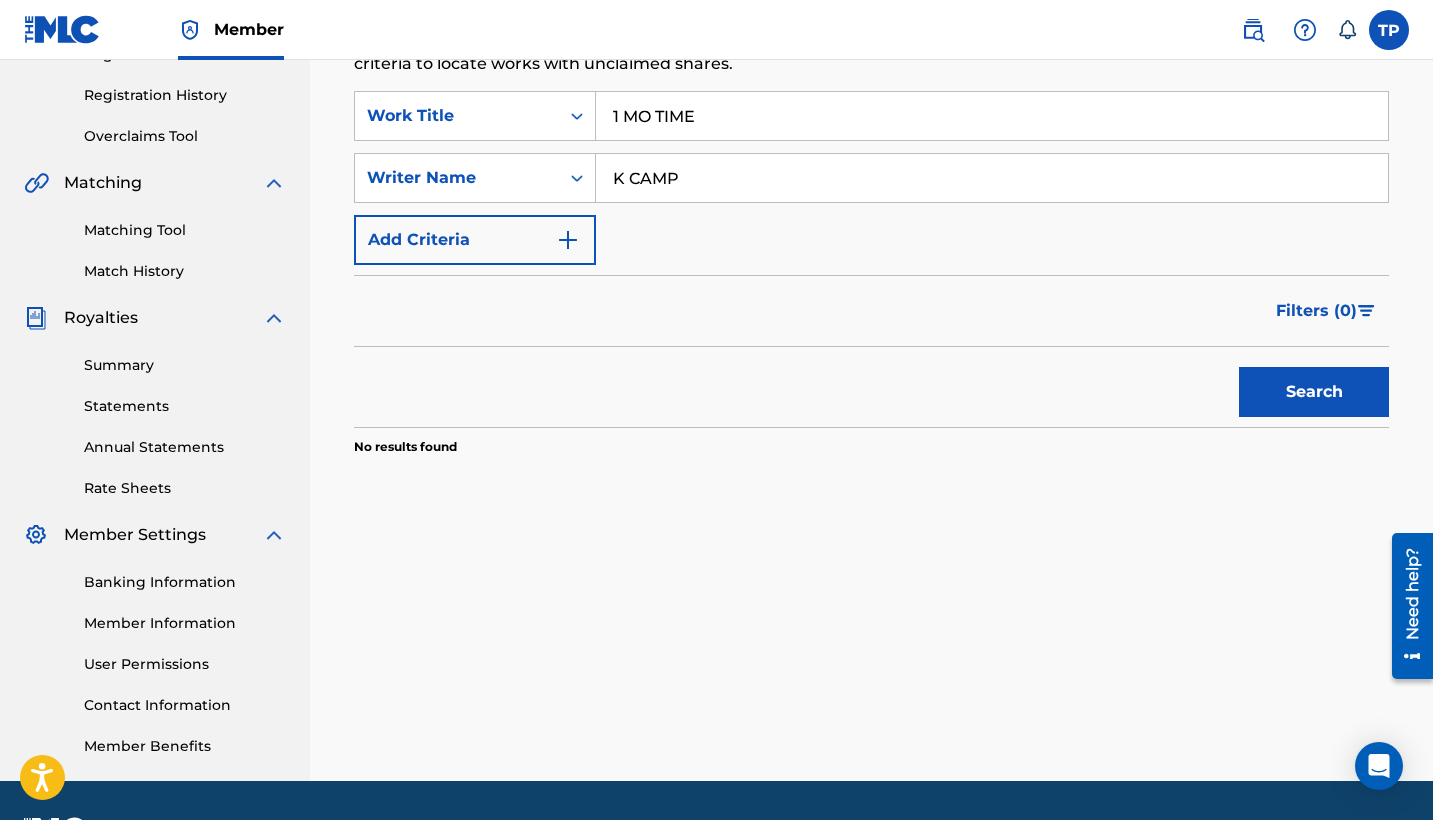 click on "K CAMP" at bounding box center (992, 178) 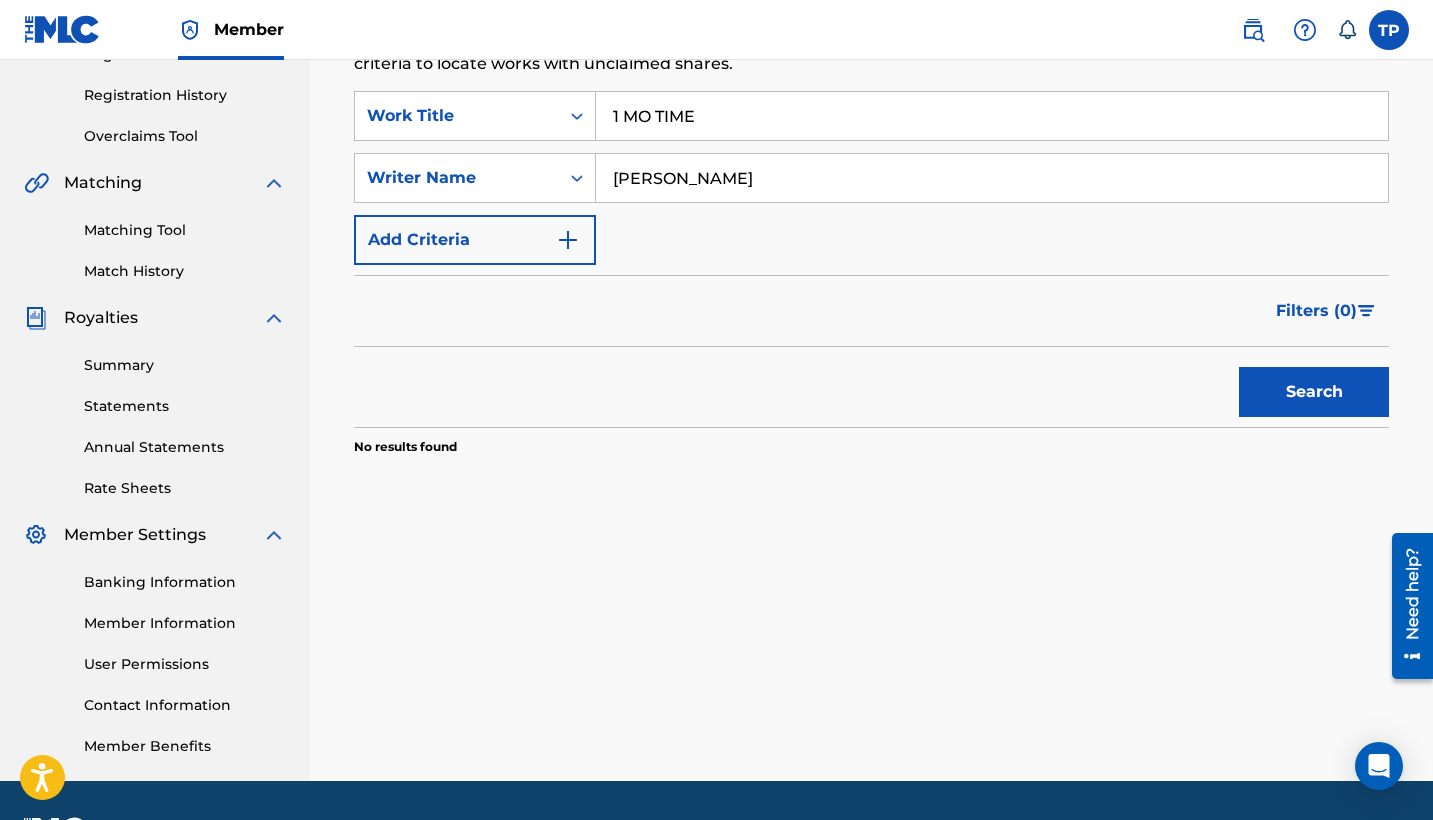 click on "Search" at bounding box center [1314, 392] 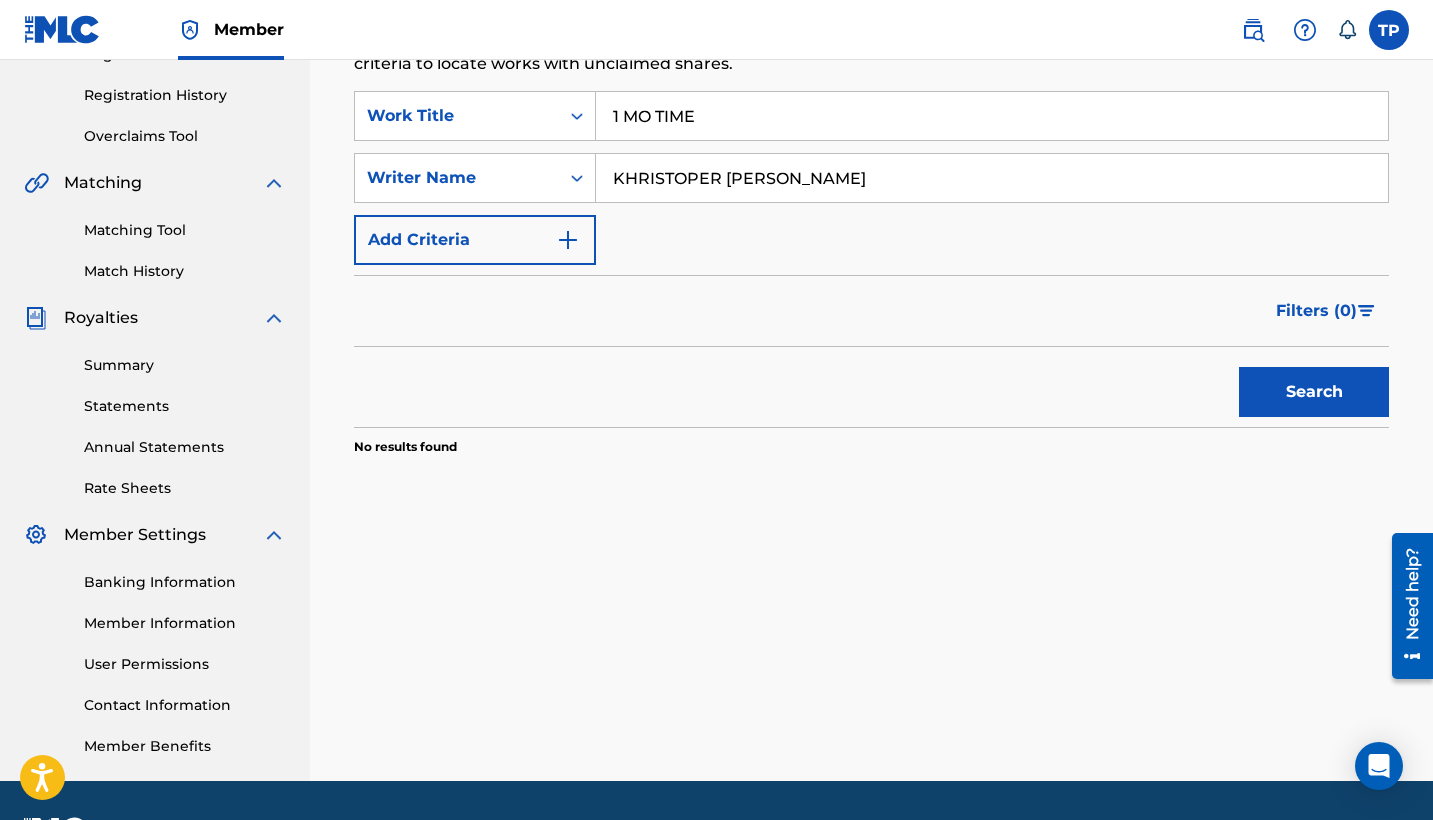 click on "Search" at bounding box center (1314, 392) 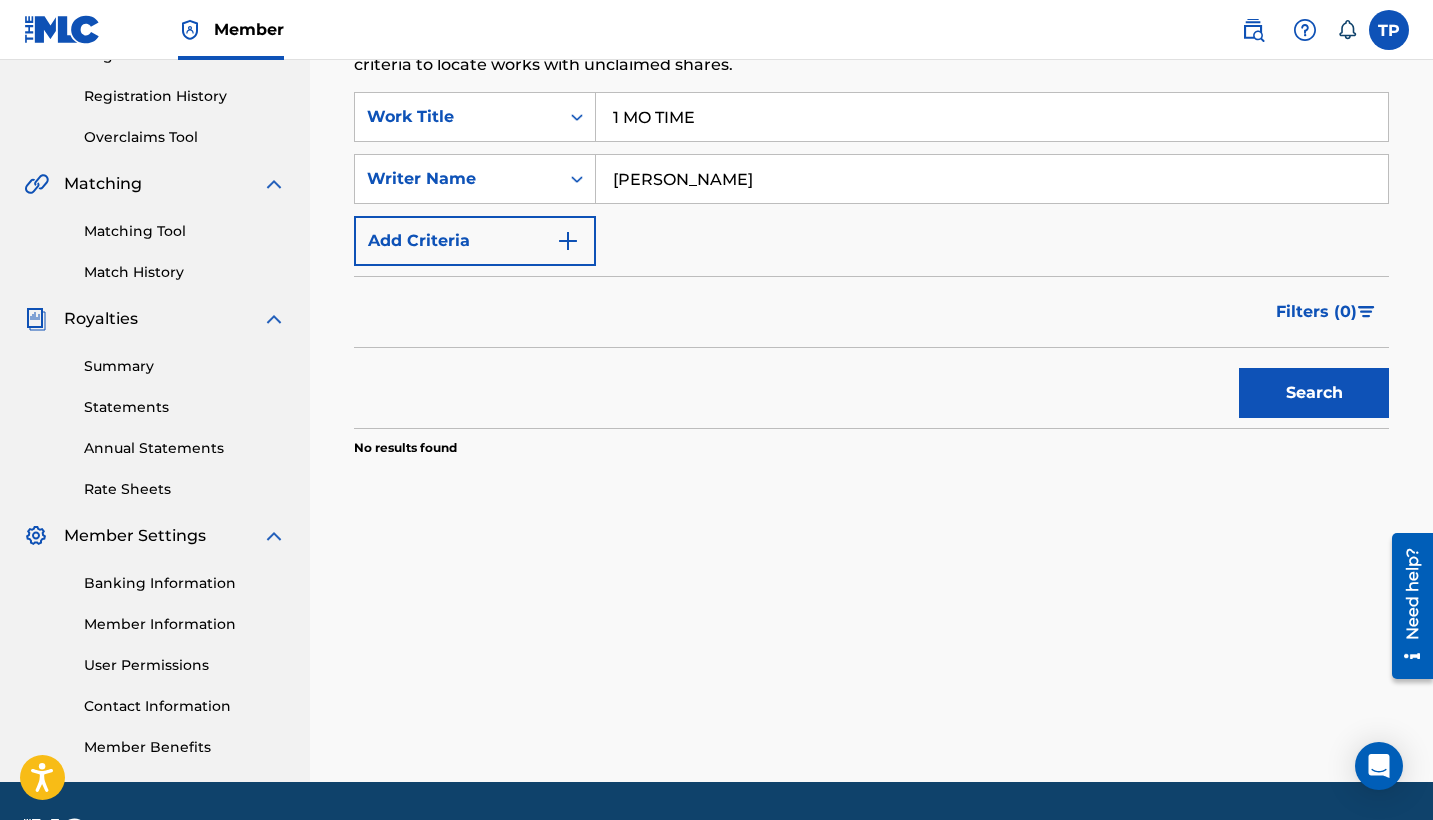 scroll, scrollTop: 361, scrollLeft: 0, axis: vertical 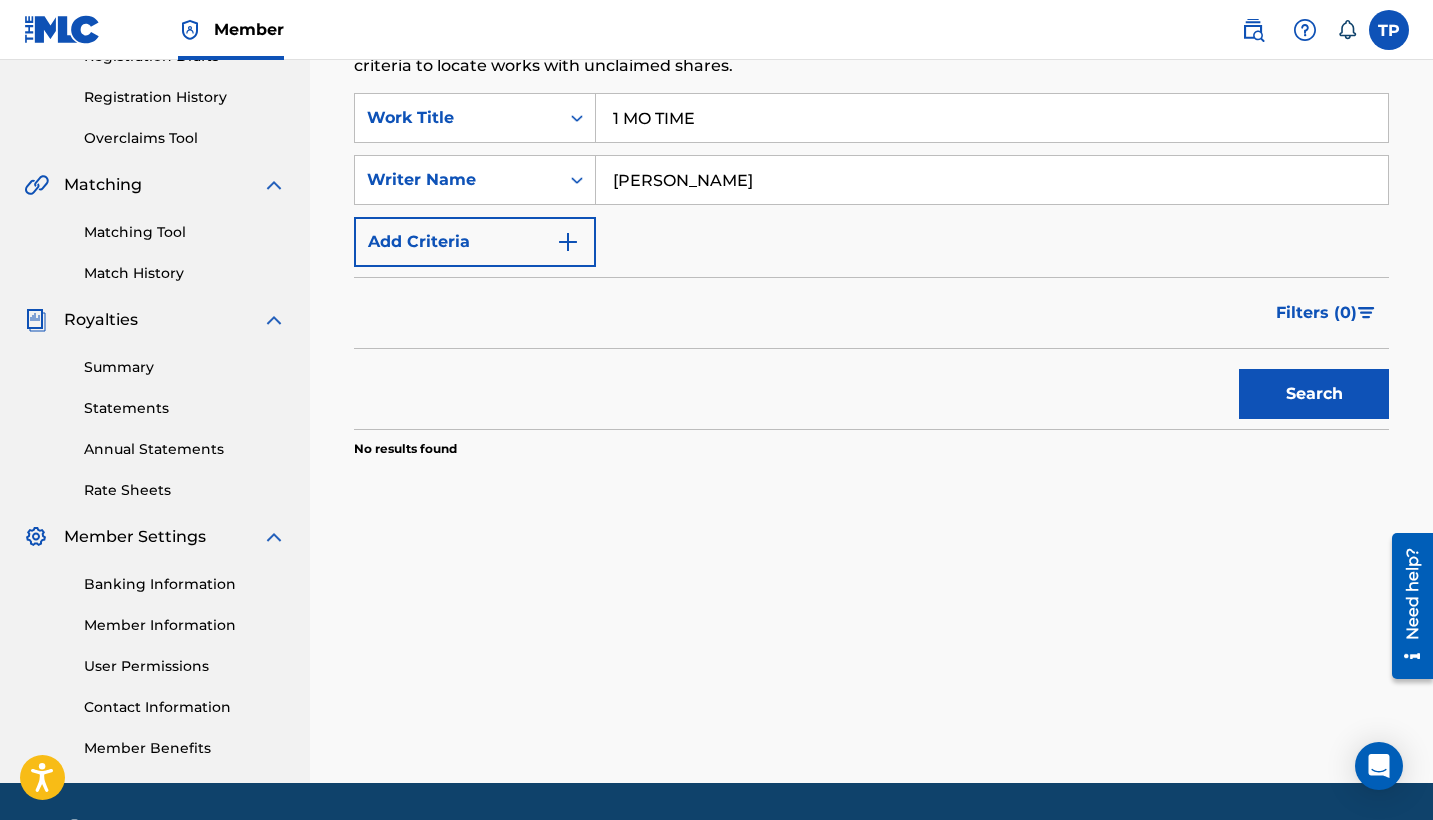type on "KHRISTOPER CAMPBELL" 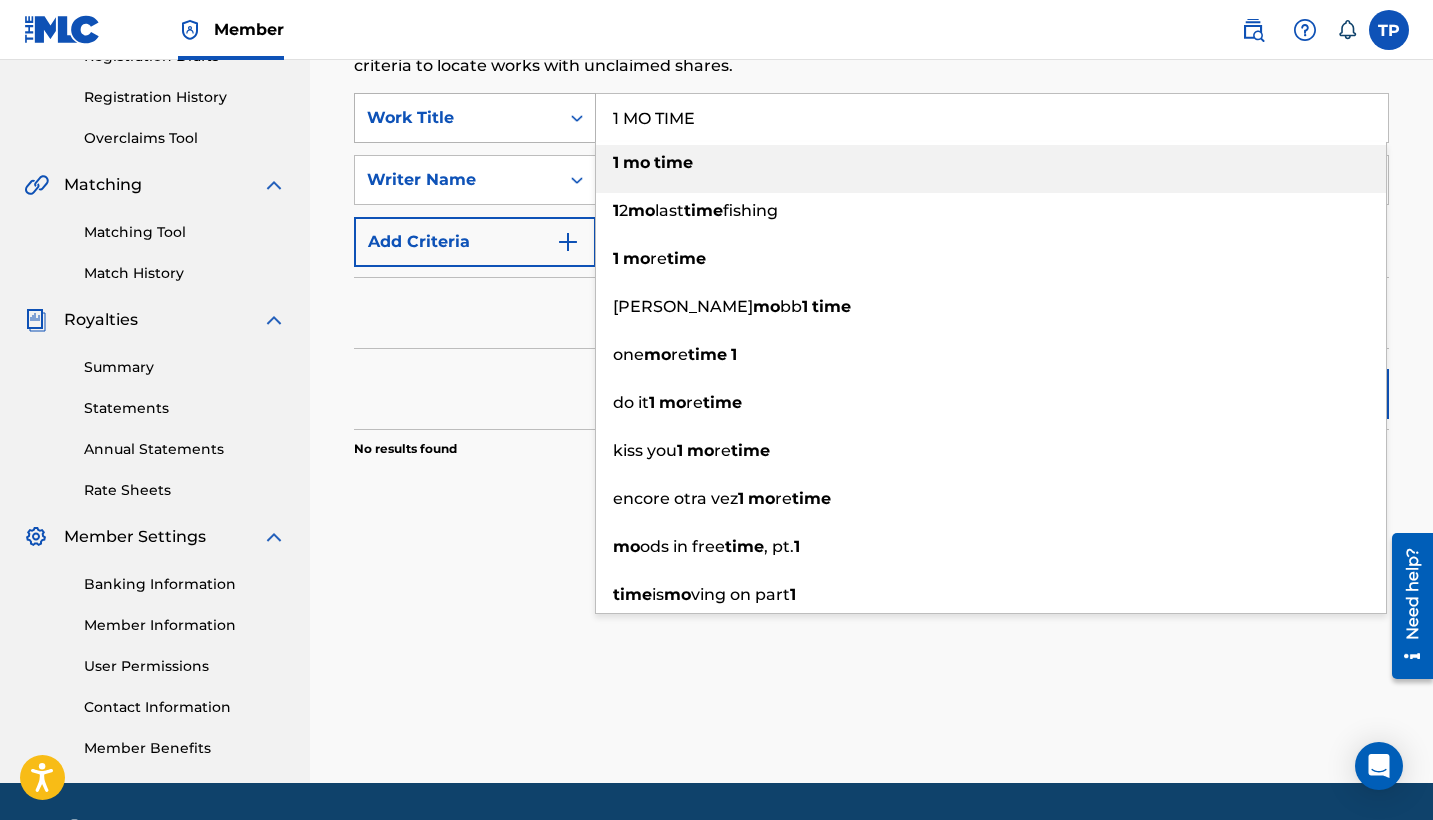 drag, startPoint x: 750, startPoint y: 128, endPoint x: 583, endPoint y: 122, distance: 167.10774 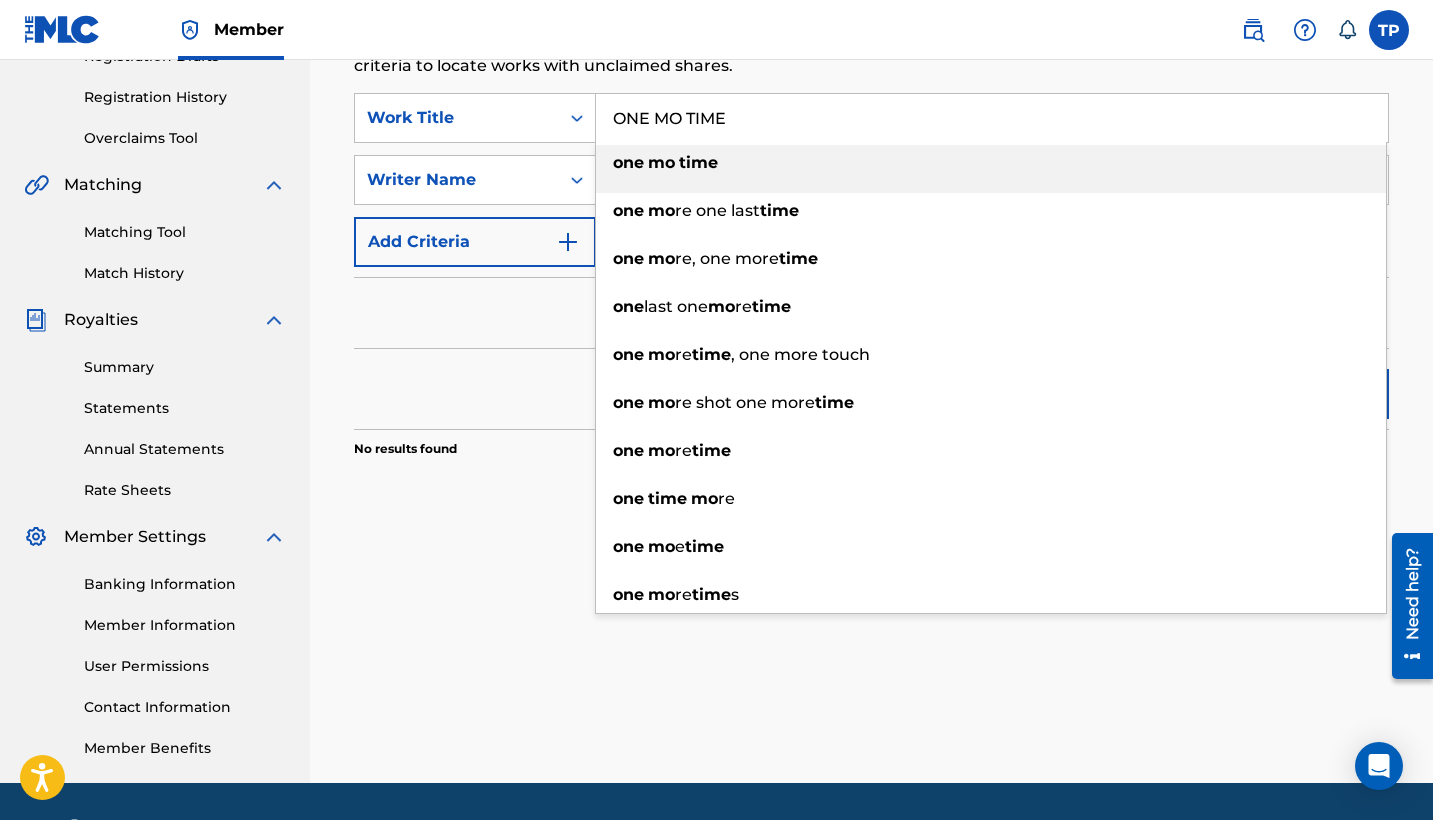 click on "Filters ( 0 )" at bounding box center (871, 313) 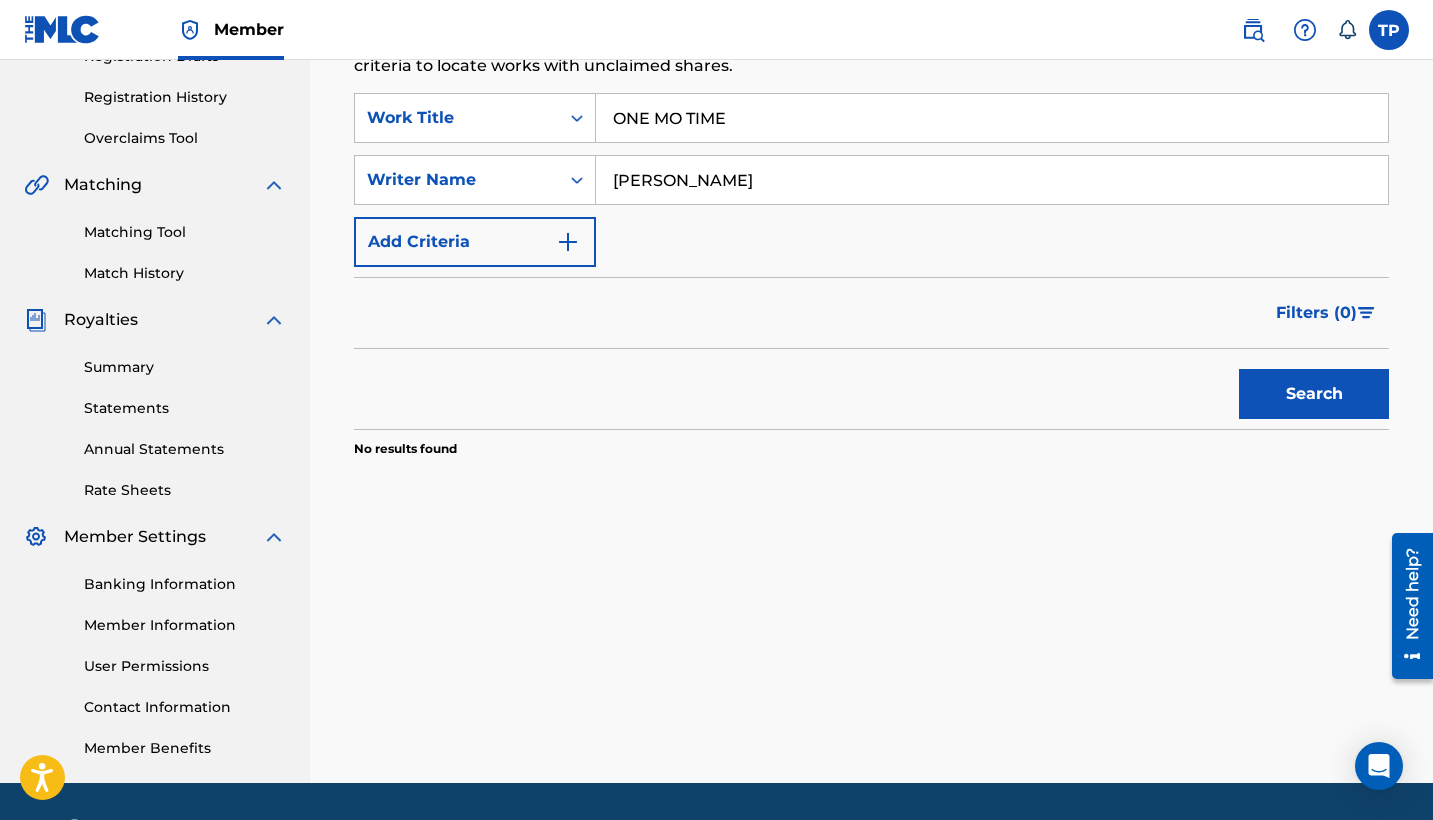 click on "Search" at bounding box center [1314, 394] 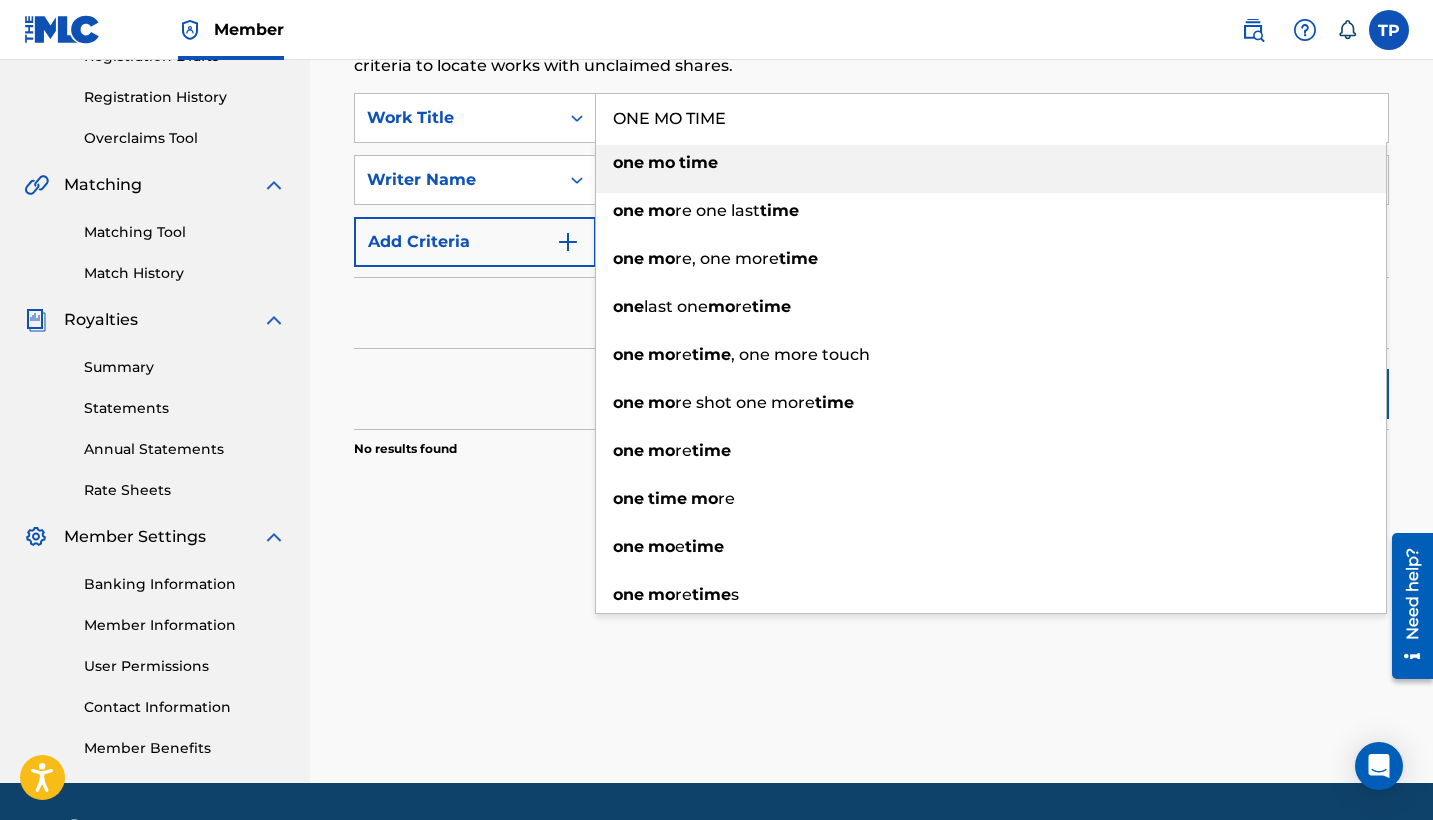 drag, startPoint x: 851, startPoint y: 121, endPoint x: 598, endPoint y: 109, distance: 253.28442 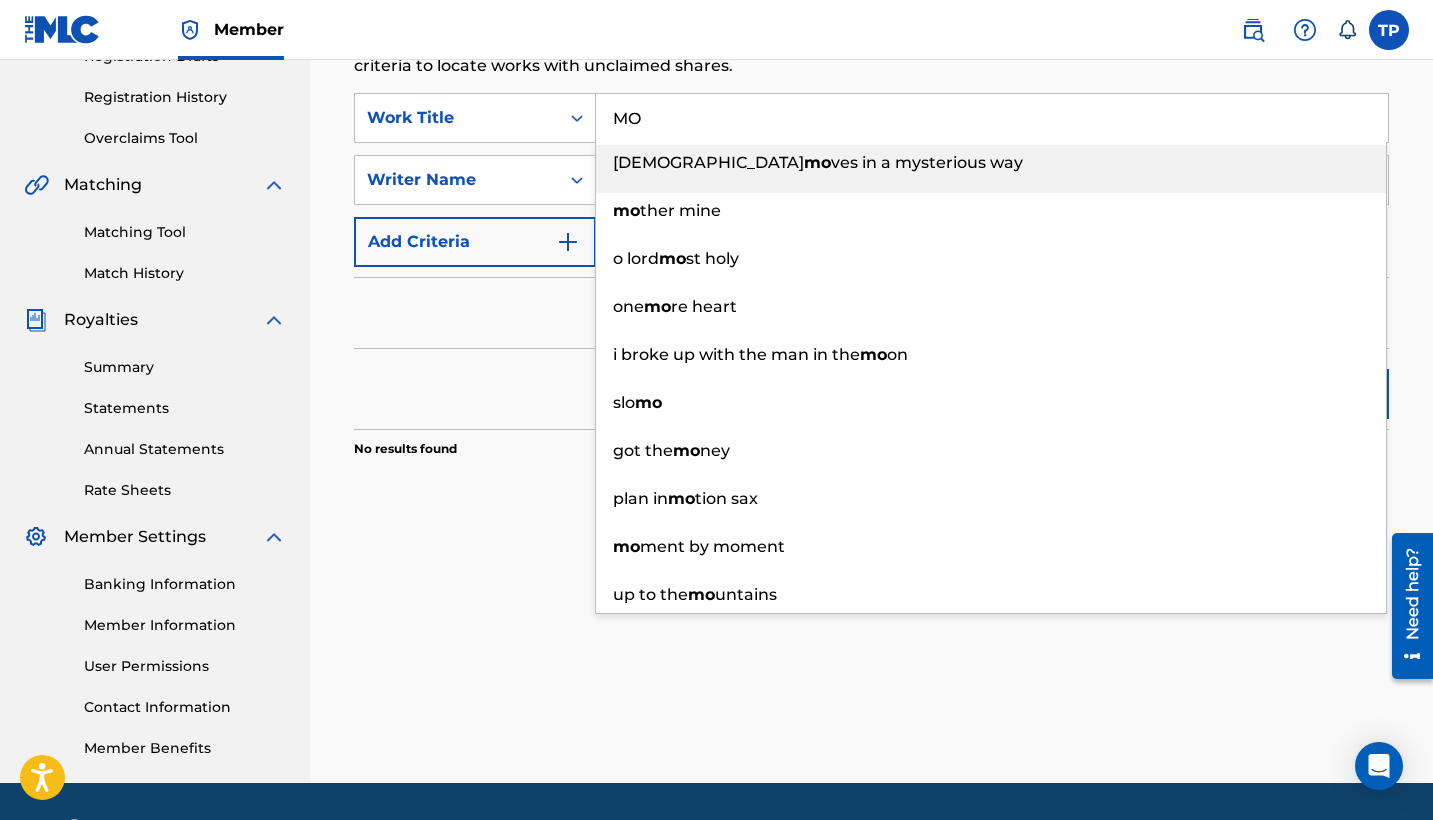 type on "M" 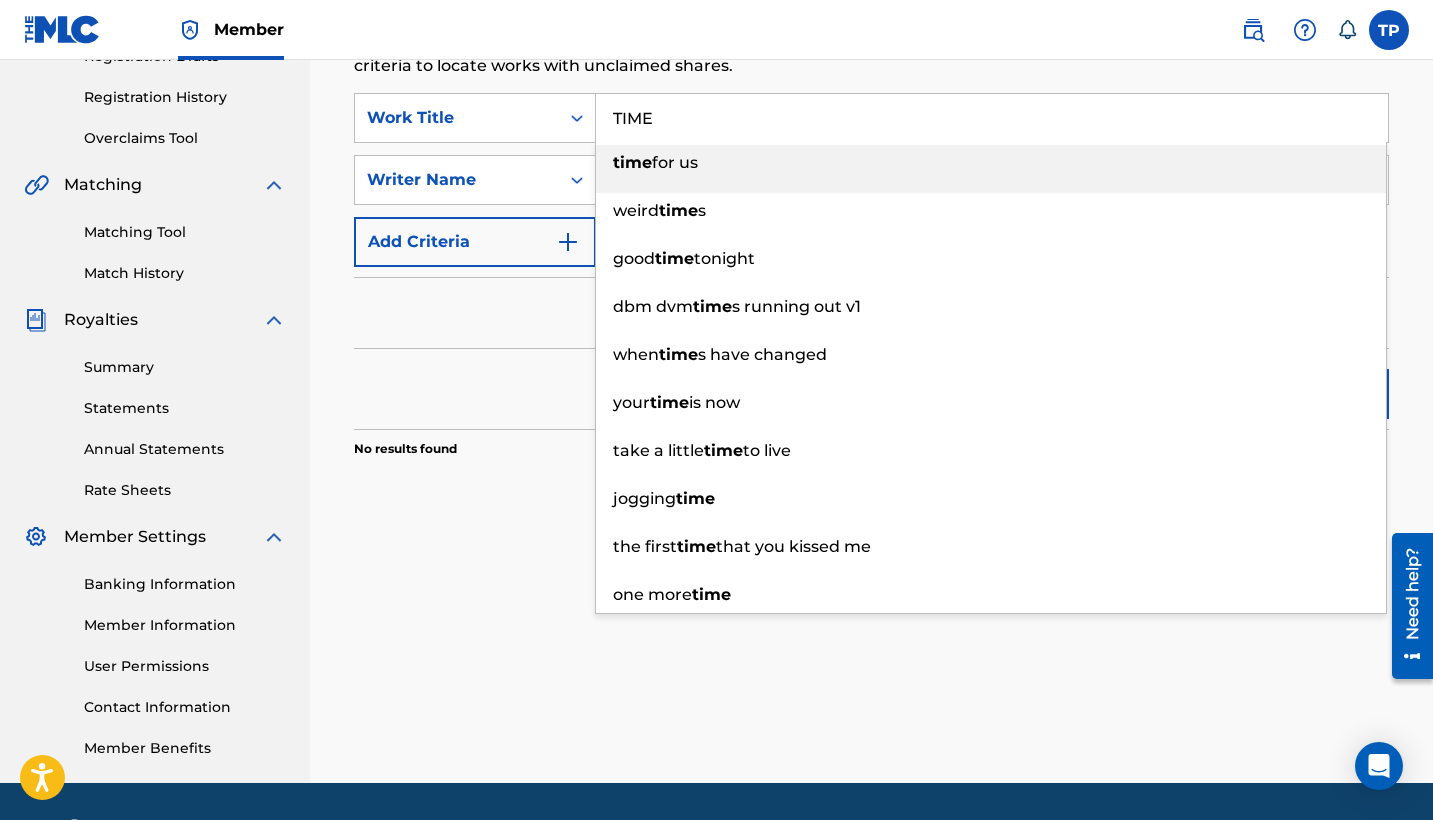 click on "Search" at bounding box center (871, 389) 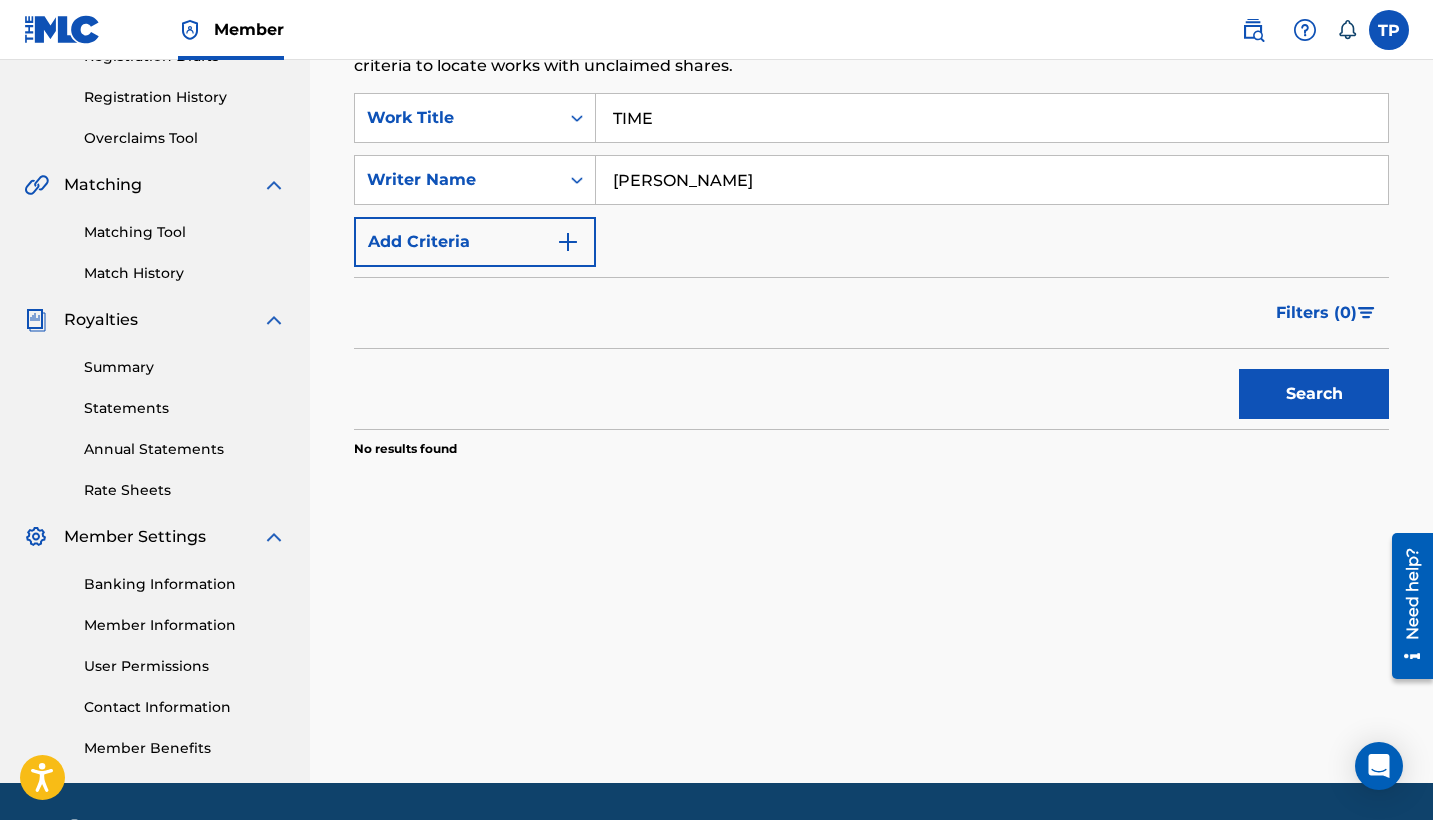 click on "Search" at bounding box center (1314, 394) 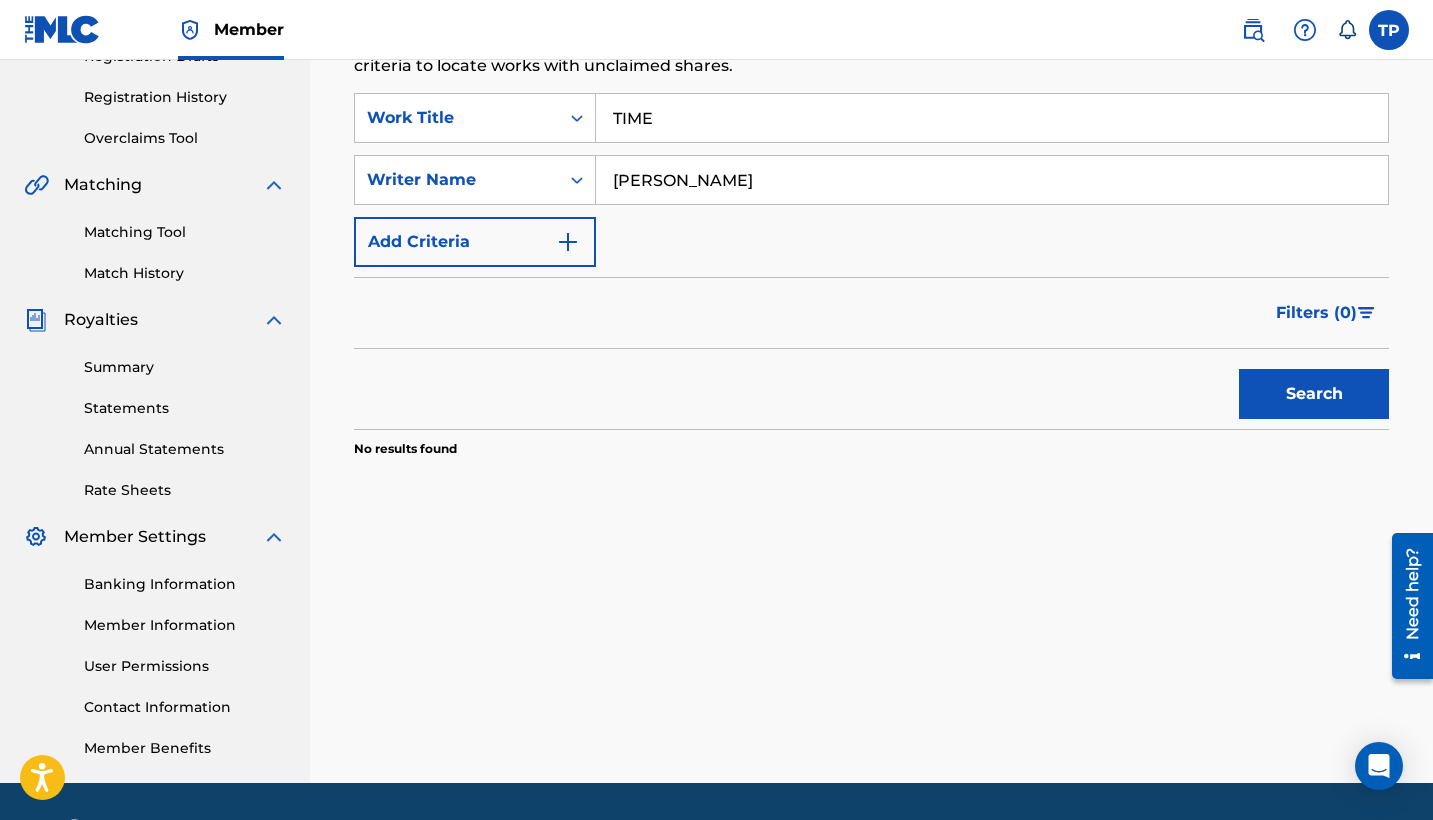 click on "Search Use the search fields below to locate works with unclaimed shares within our public database. You can enter up
to 5 search criteria to locate works with unclaimed shares. SearchWithCriteria4a8d3963-455c-43ec-a291-f914a98d3b24 Work Title TIME SearchWithCriteriad6acd4a1-12fa-4d69-a869-d6c21a17756e Writer Name KHRISTOPER CAMPBELL Add Criteria Filter Claim Search Filters Include works claimed by my Member   Remove Filters Apply Filters Filters ( 0 ) Search No results found" at bounding box center [871, 282] 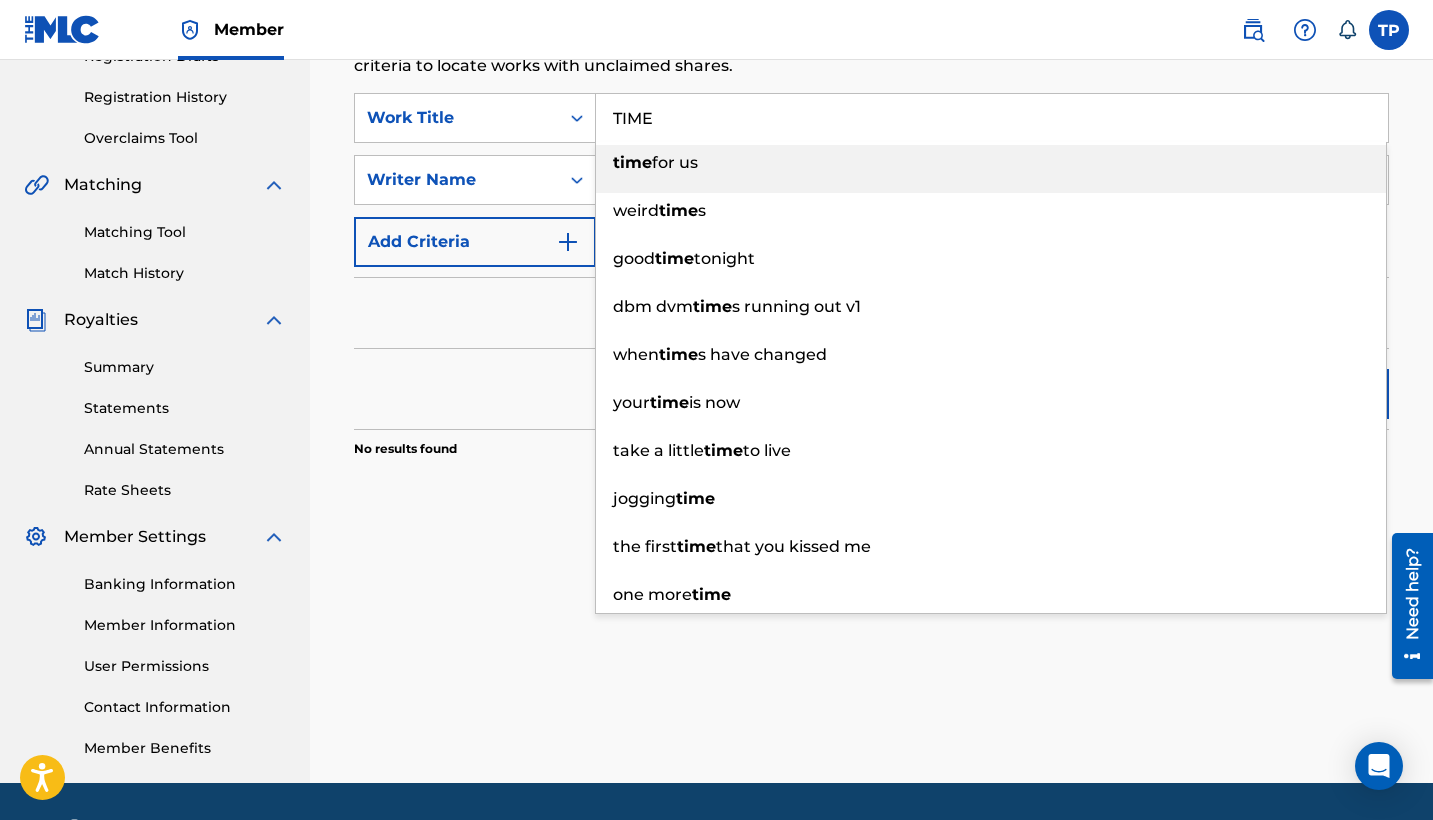 click on "TIME" at bounding box center (992, 118) 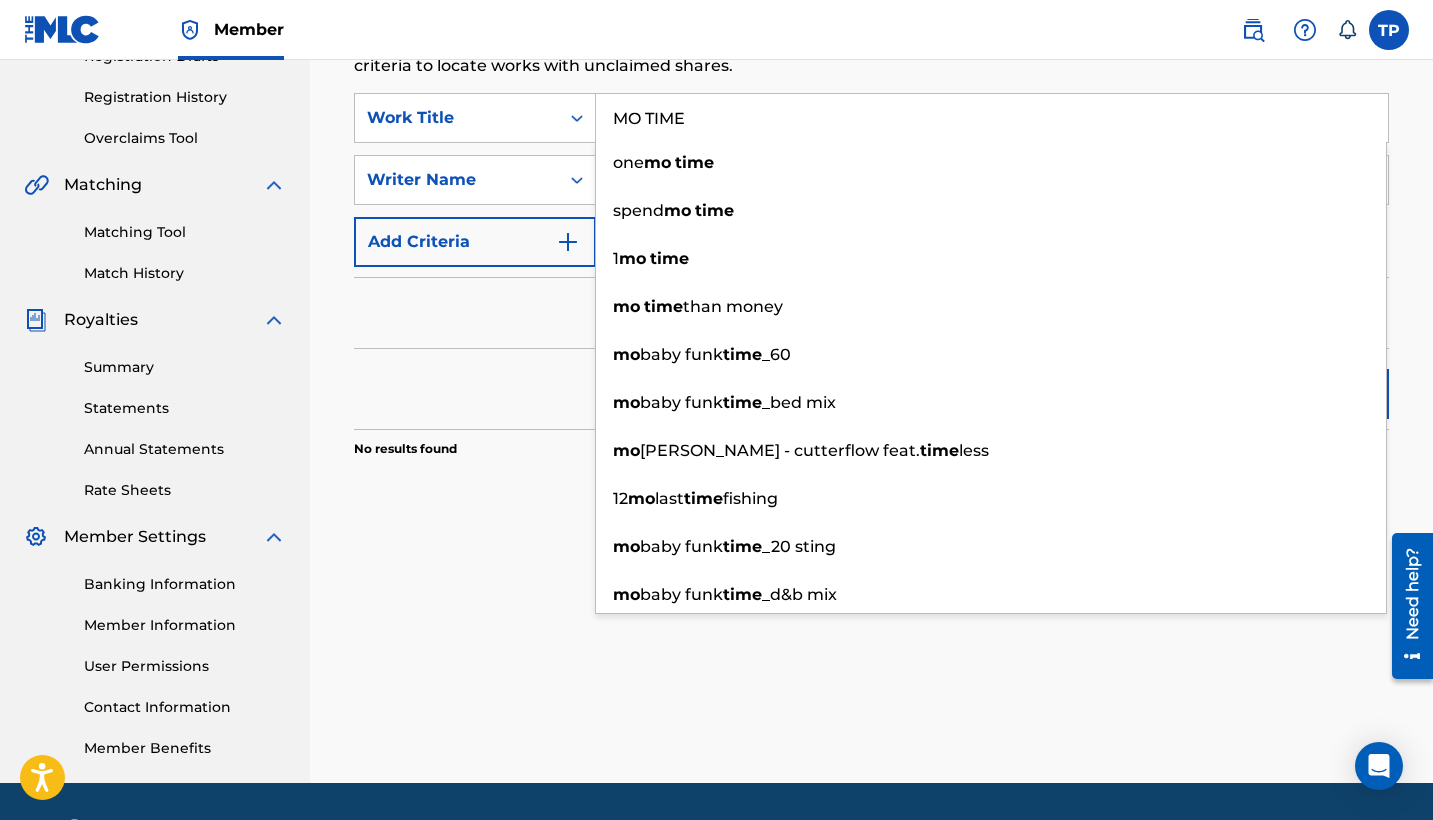 type on "MO TIME" 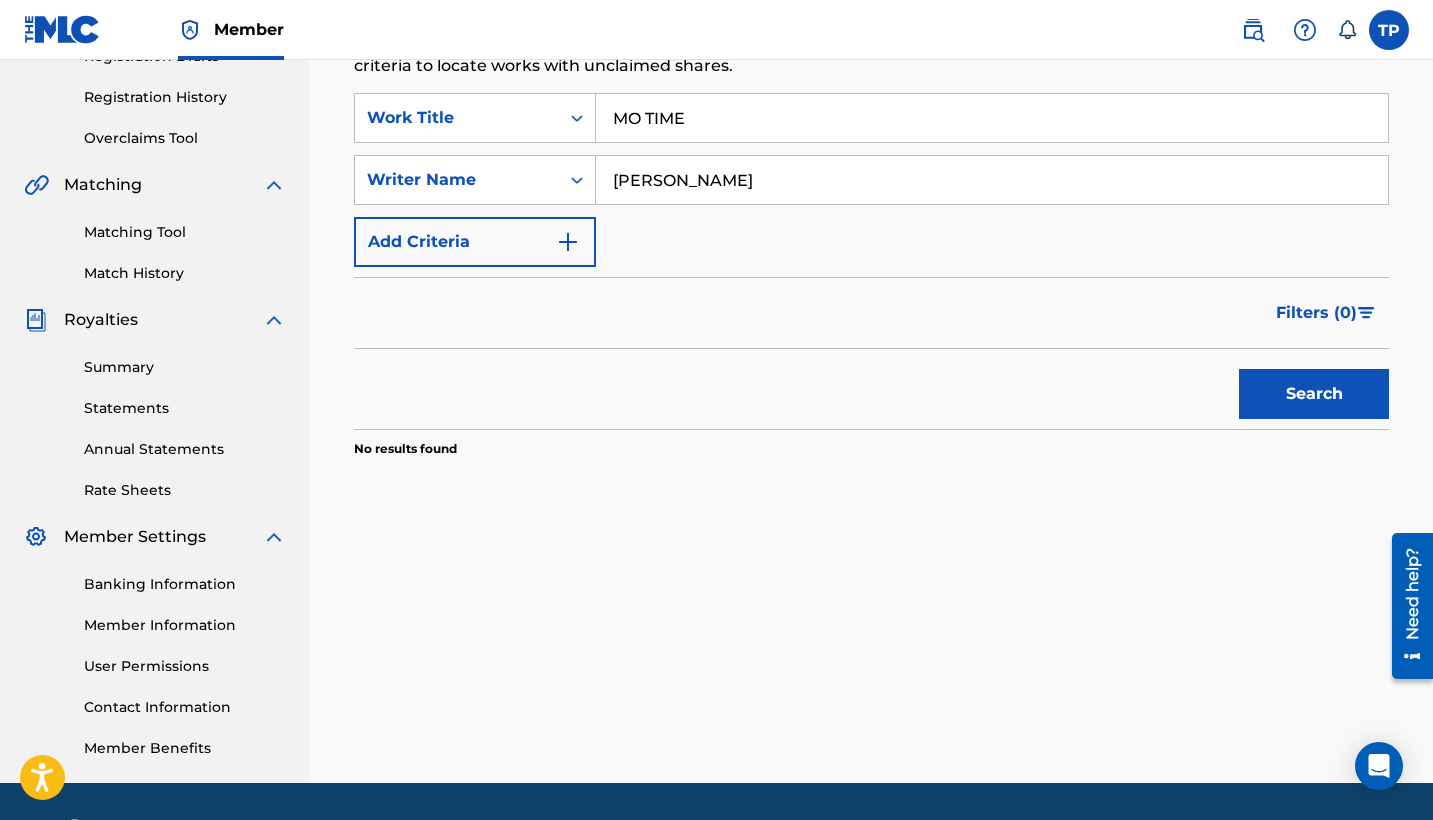 click on "Search" at bounding box center [1314, 394] 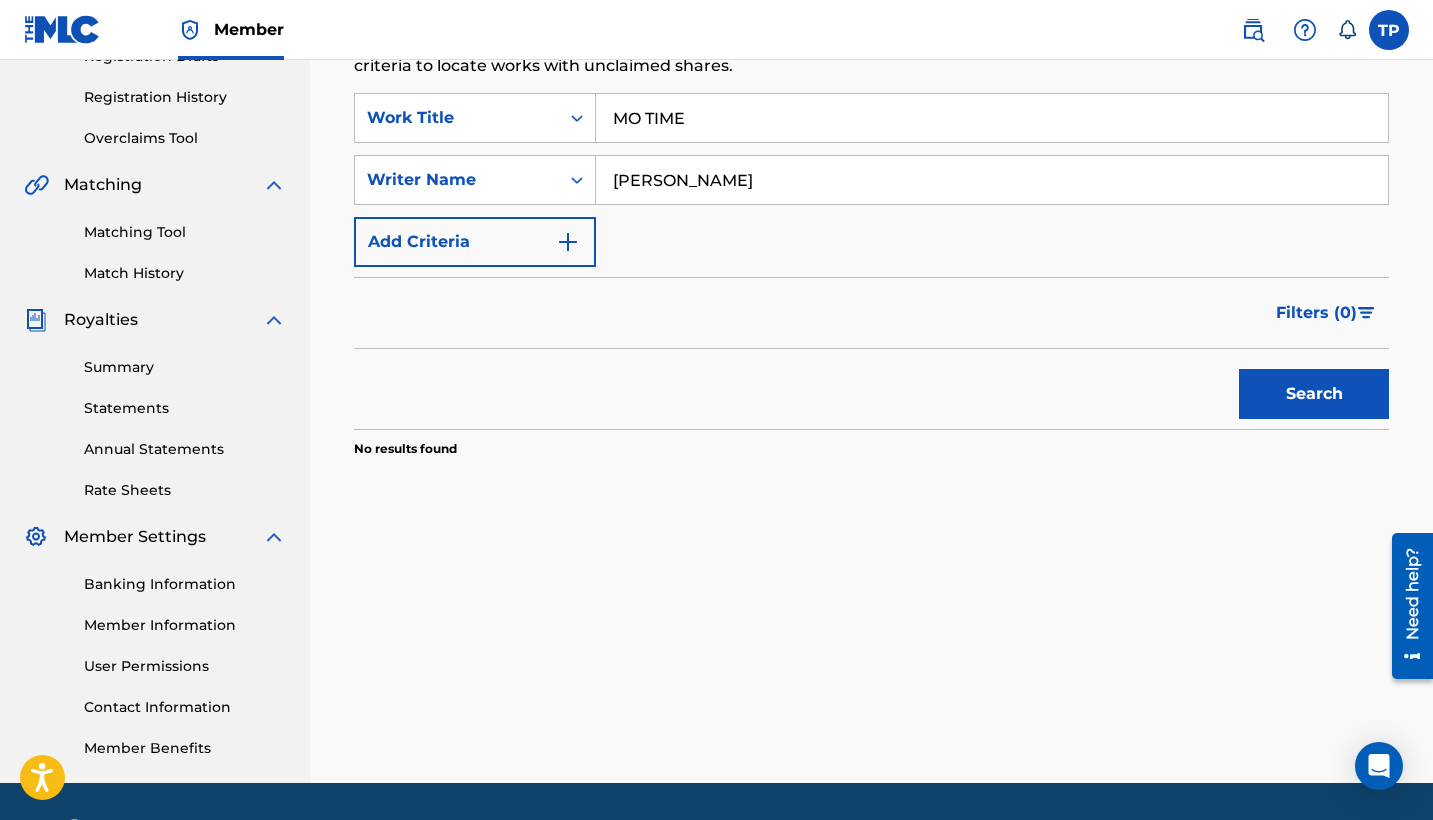 click on "MO TIME" at bounding box center (992, 118) 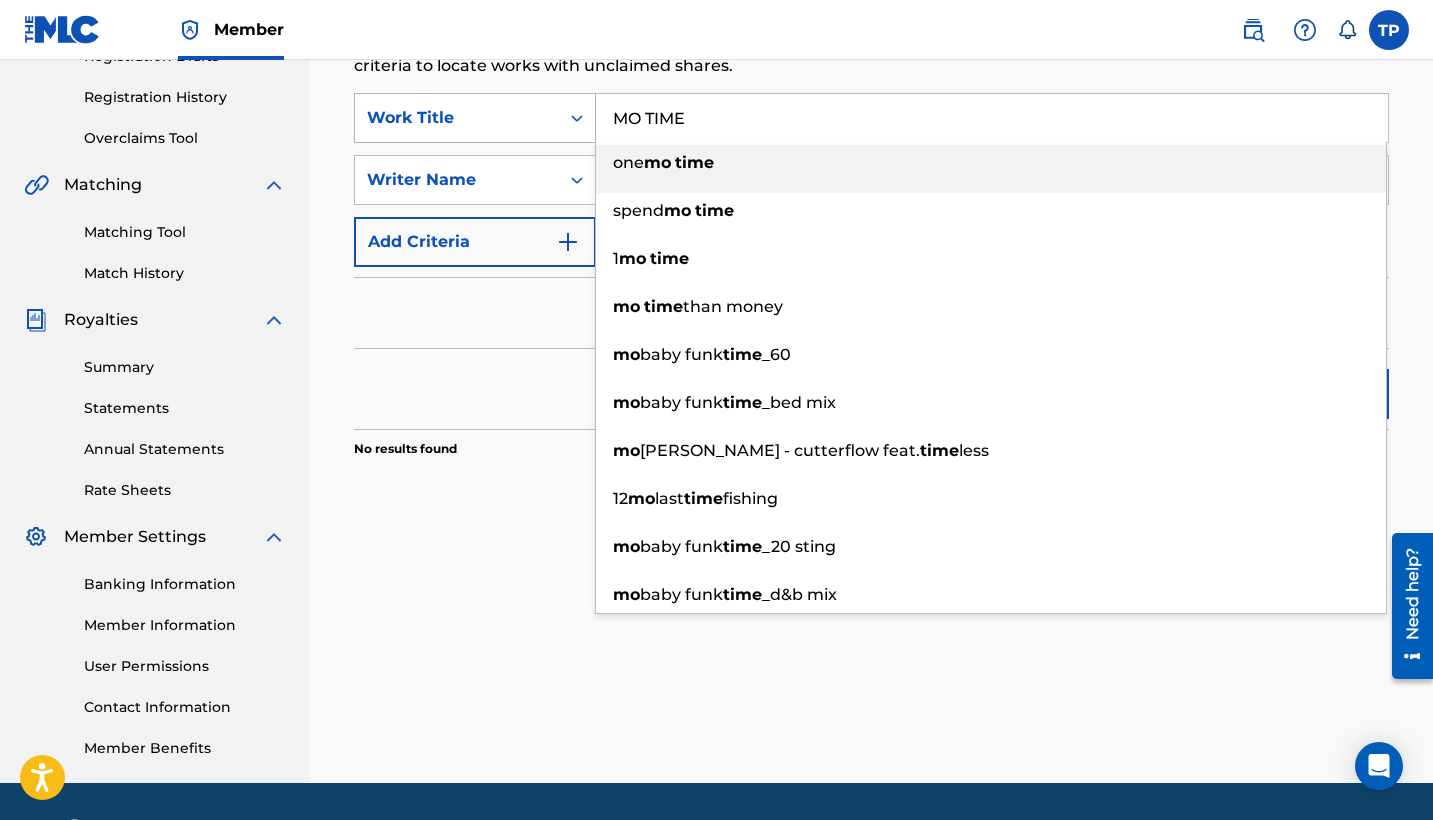 drag, startPoint x: 715, startPoint y: 109, endPoint x: 561, endPoint y: 109, distance: 154 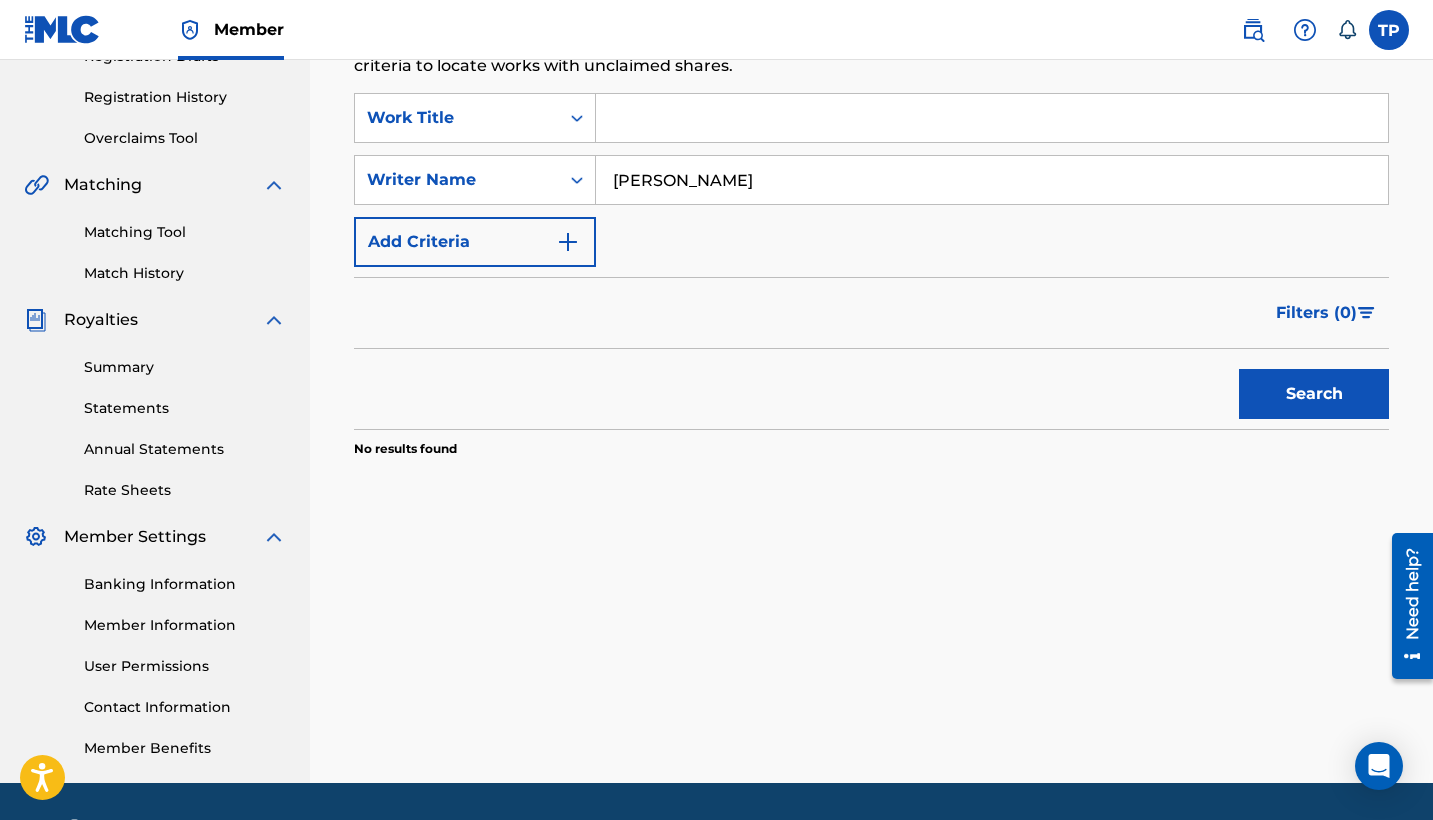 type 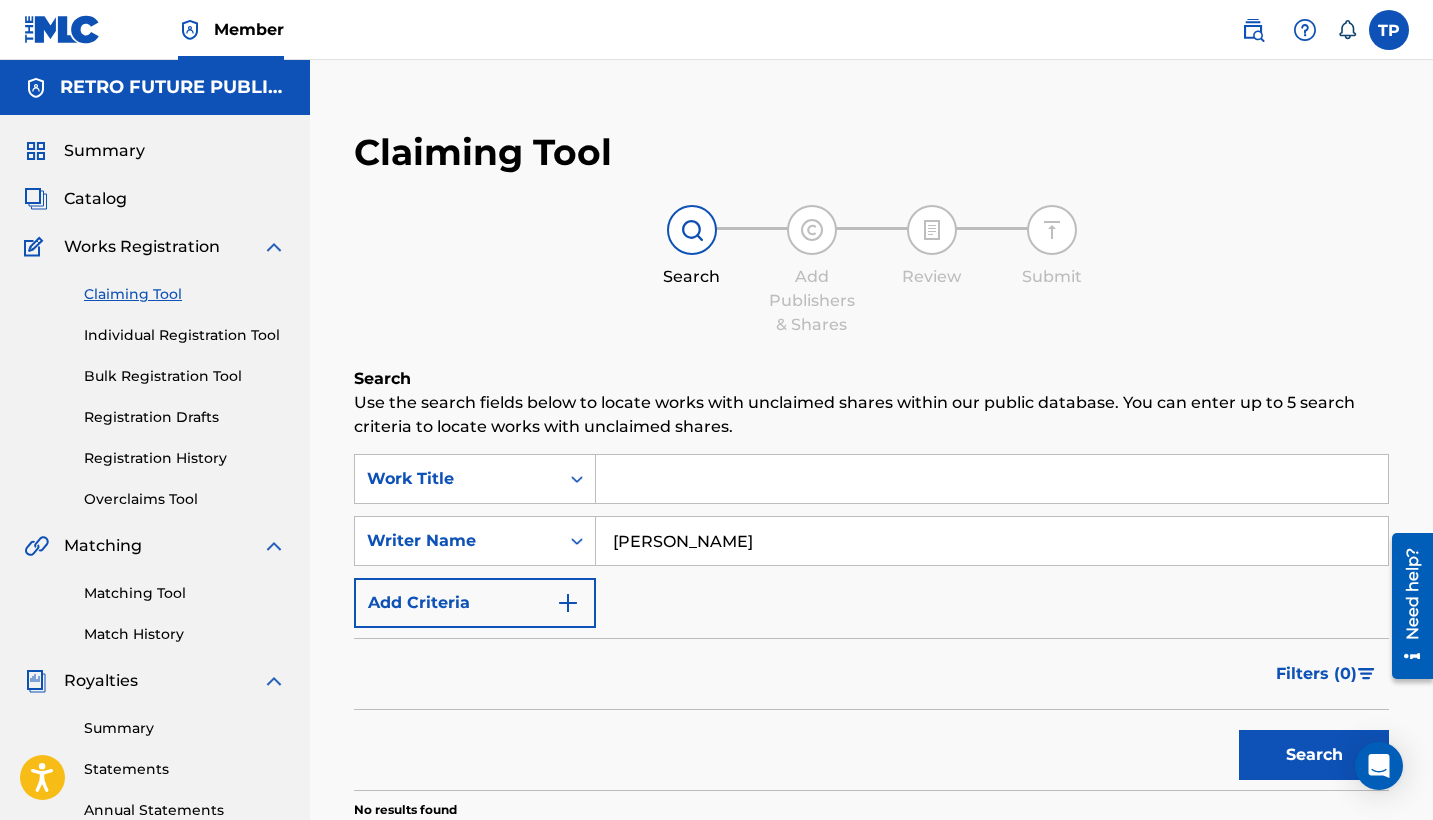 scroll, scrollTop: 0, scrollLeft: 0, axis: both 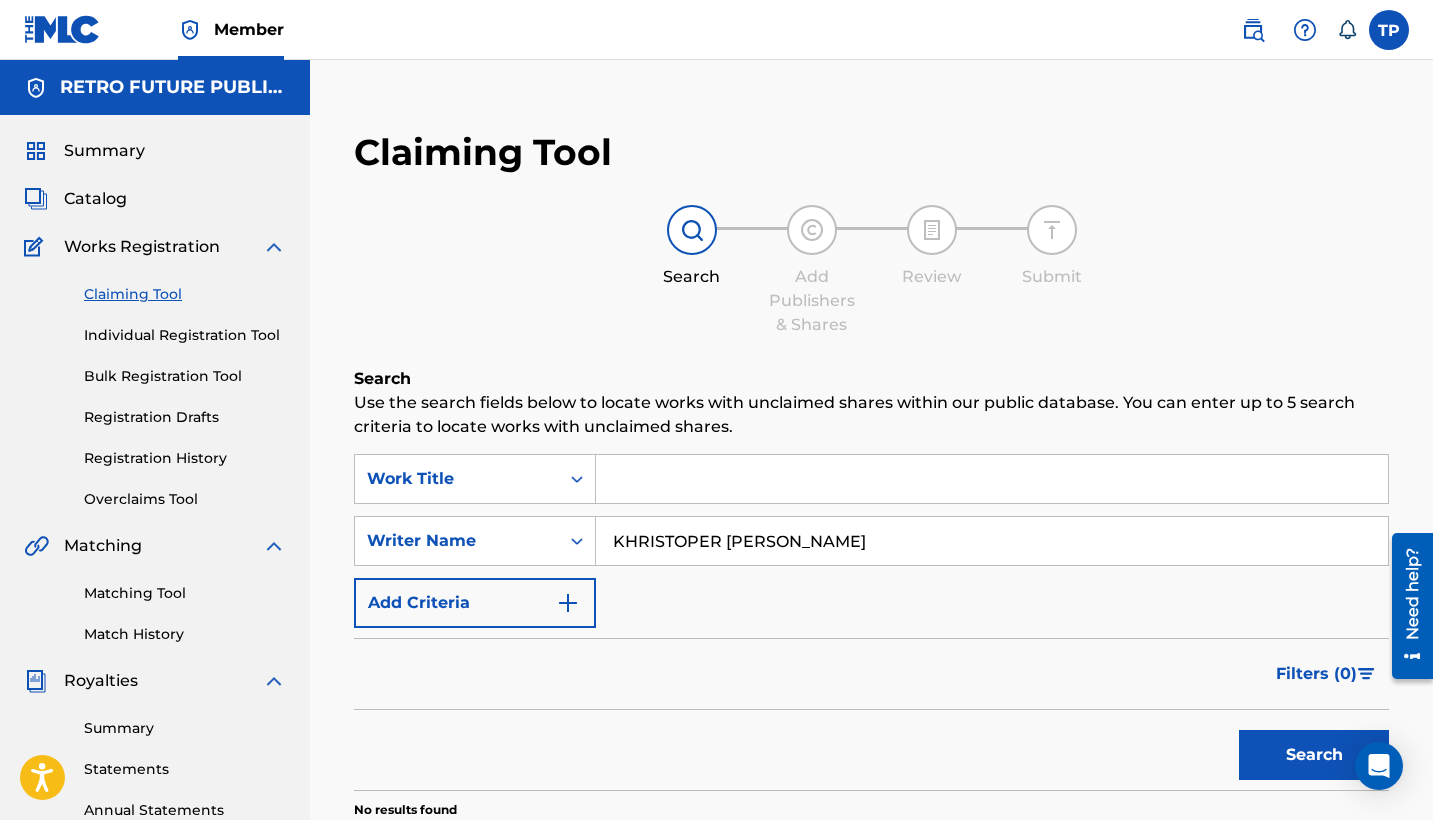 type on "KHRISTOPER THOMAS CAMPBELL" 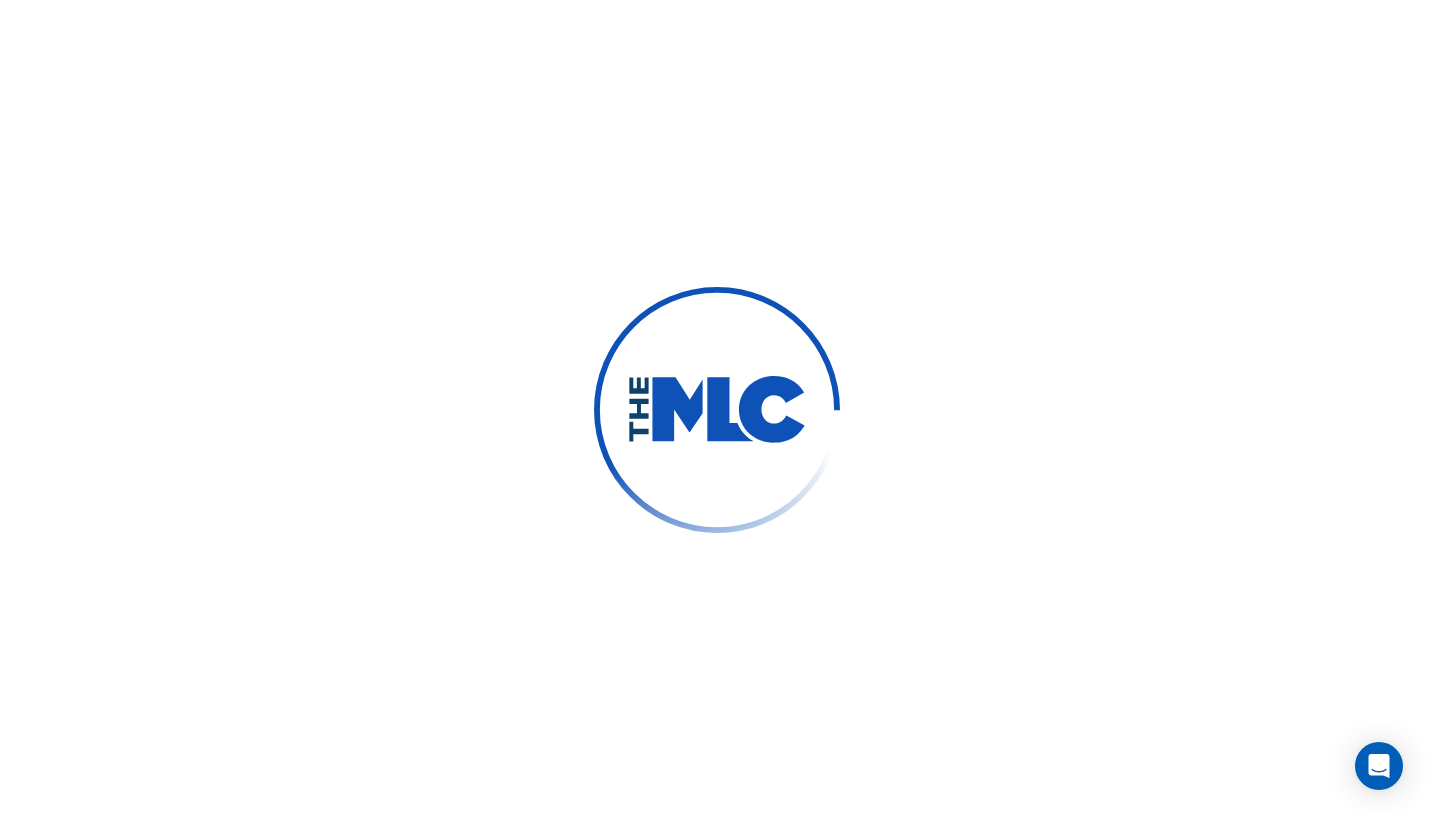 scroll, scrollTop: 0, scrollLeft: 0, axis: both 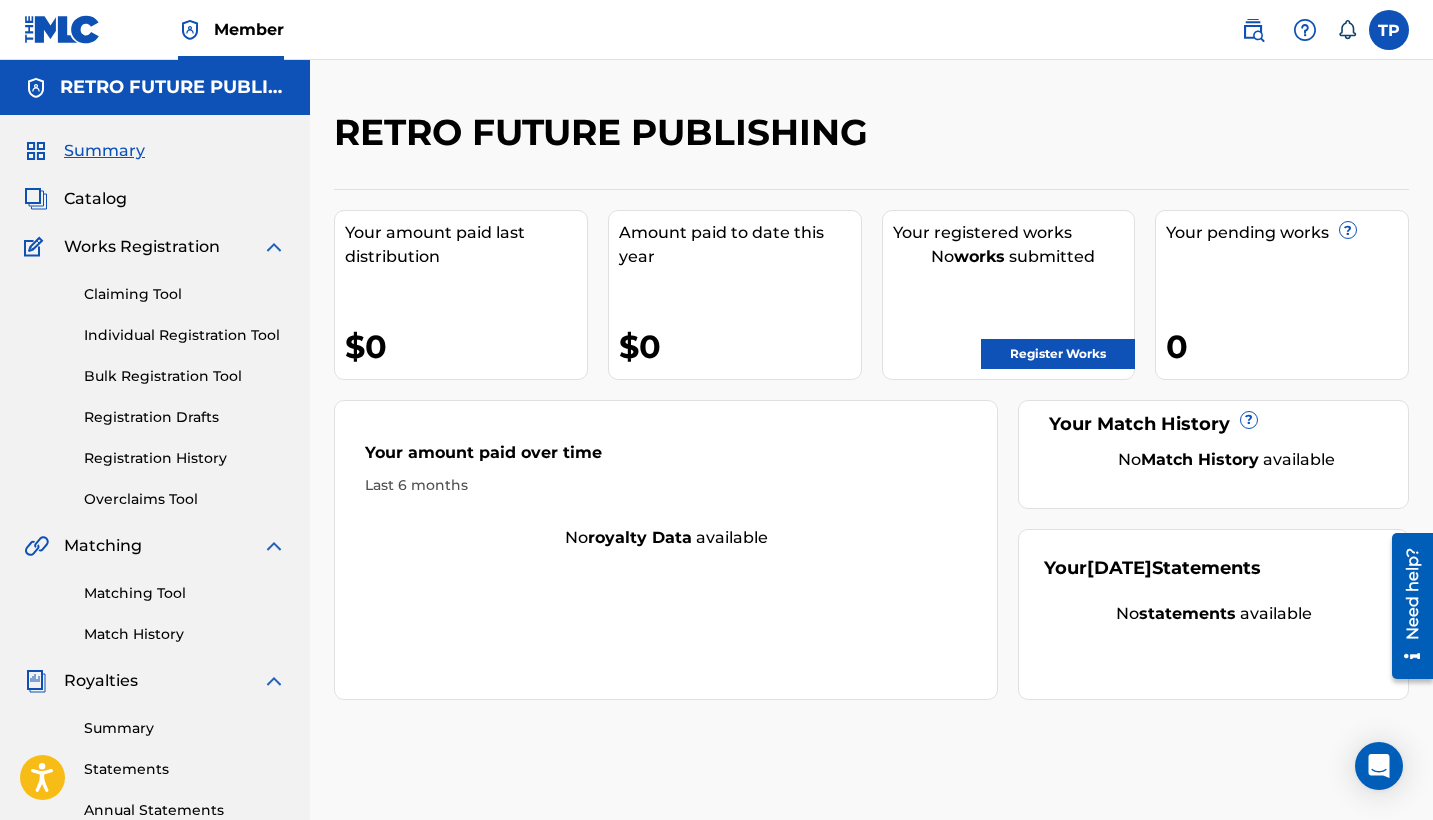 click on "Claiming Tool" at bounding box center (185, 294) 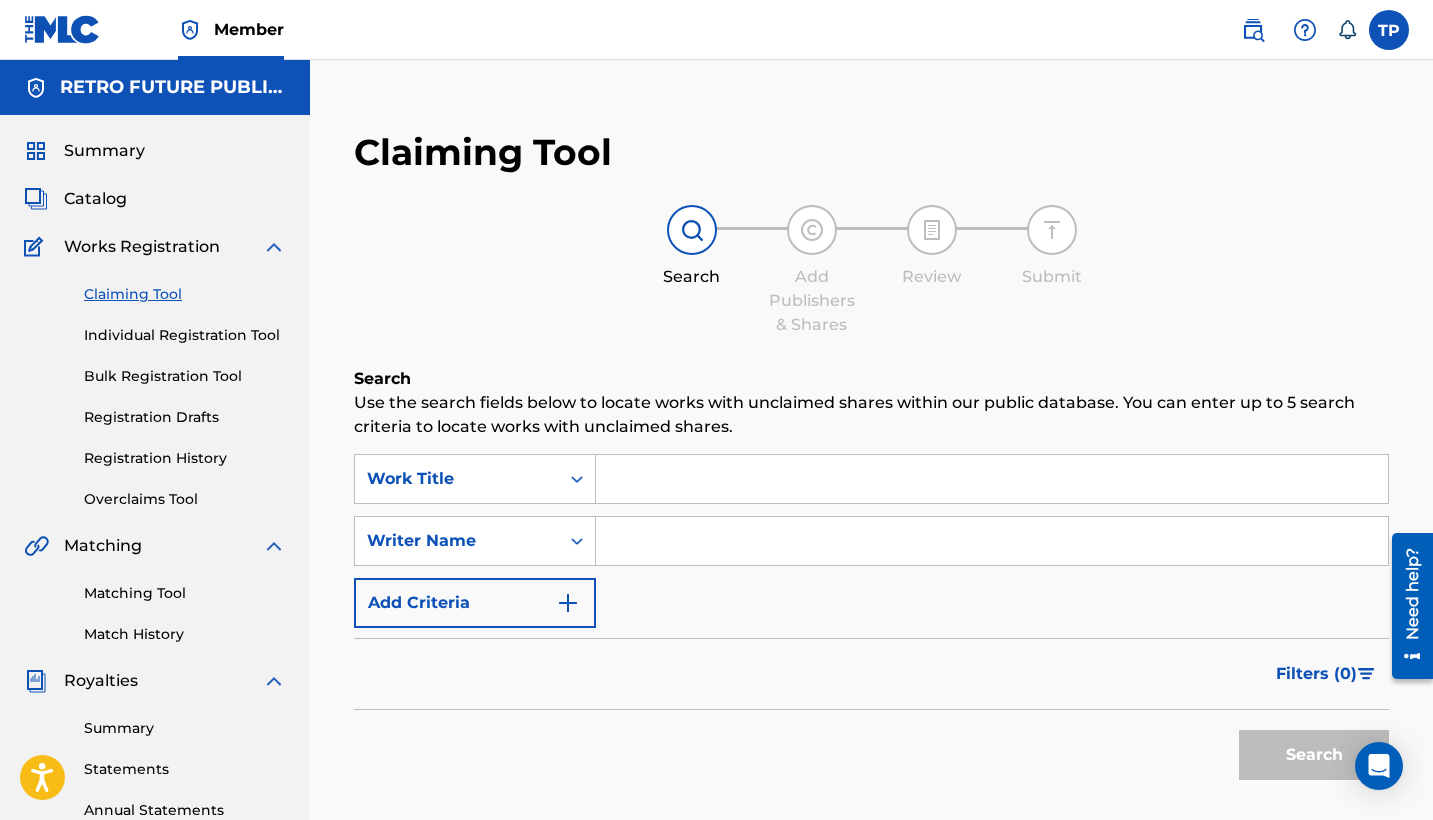 click at bounding box center (992, 541) 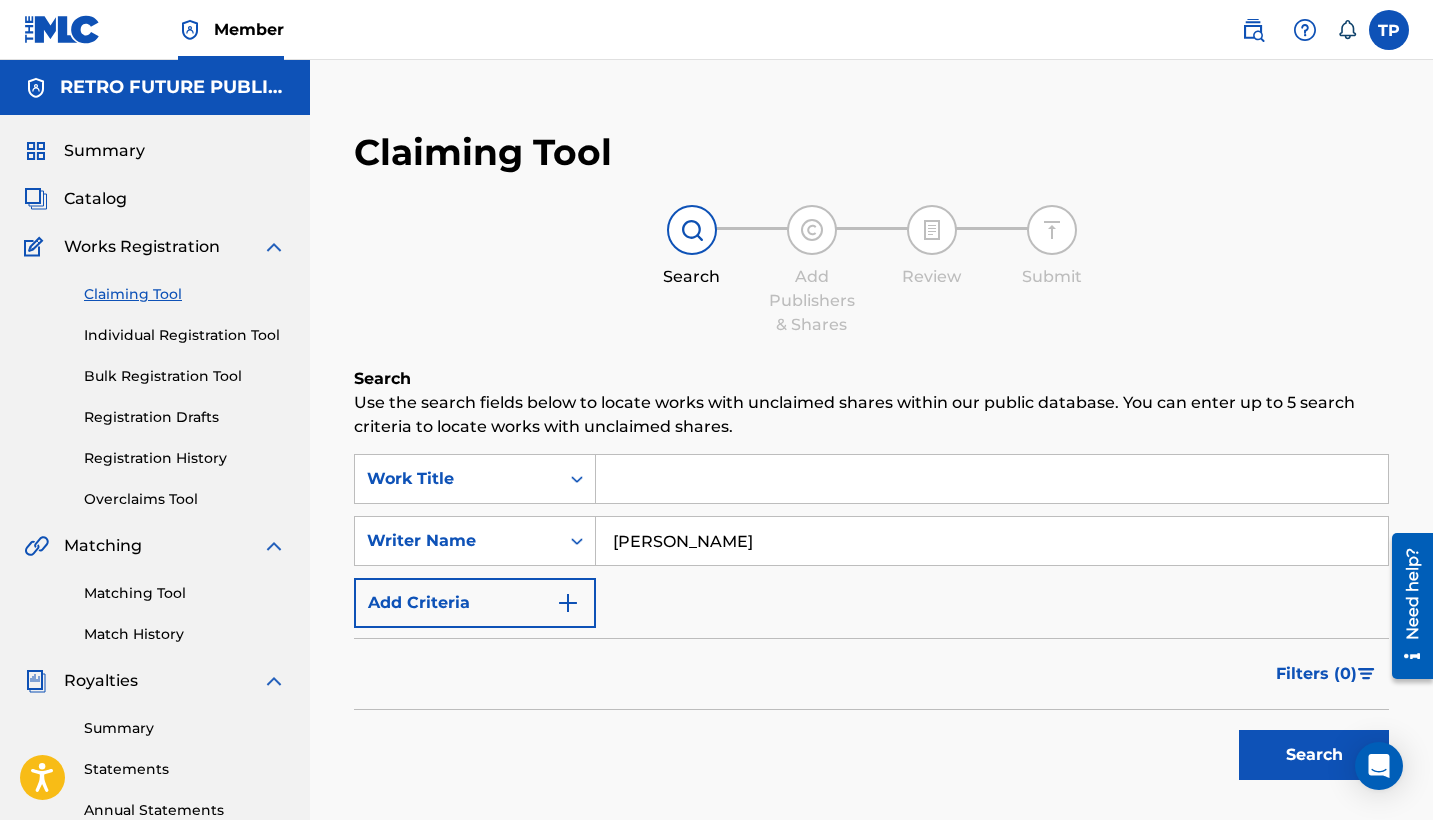 type on "[PERSON_NAME]" 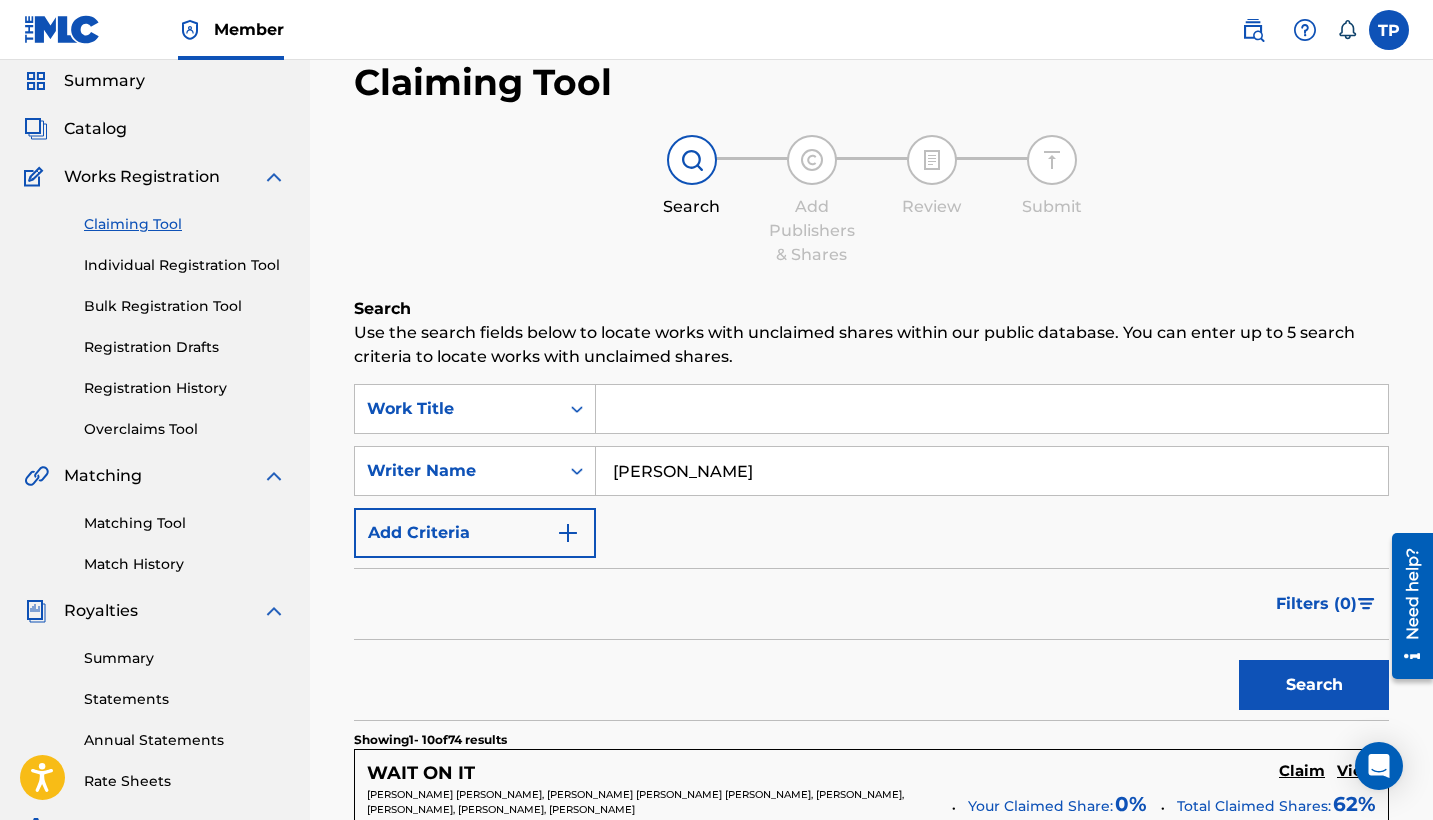 scroll, scrollTop: 44, scrollLeft: 0, axis: vertical 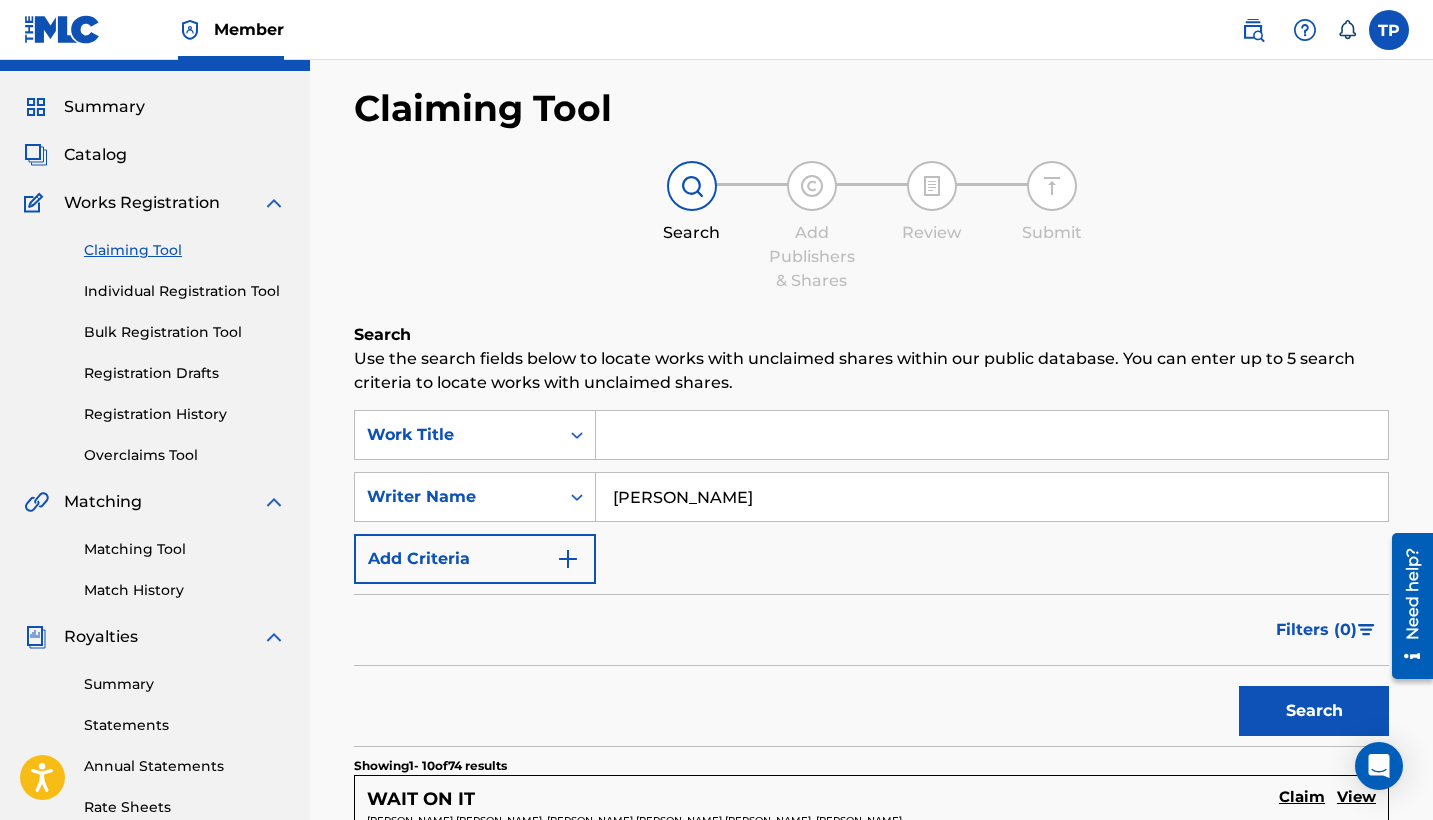 click at bounding box center (992, 435) 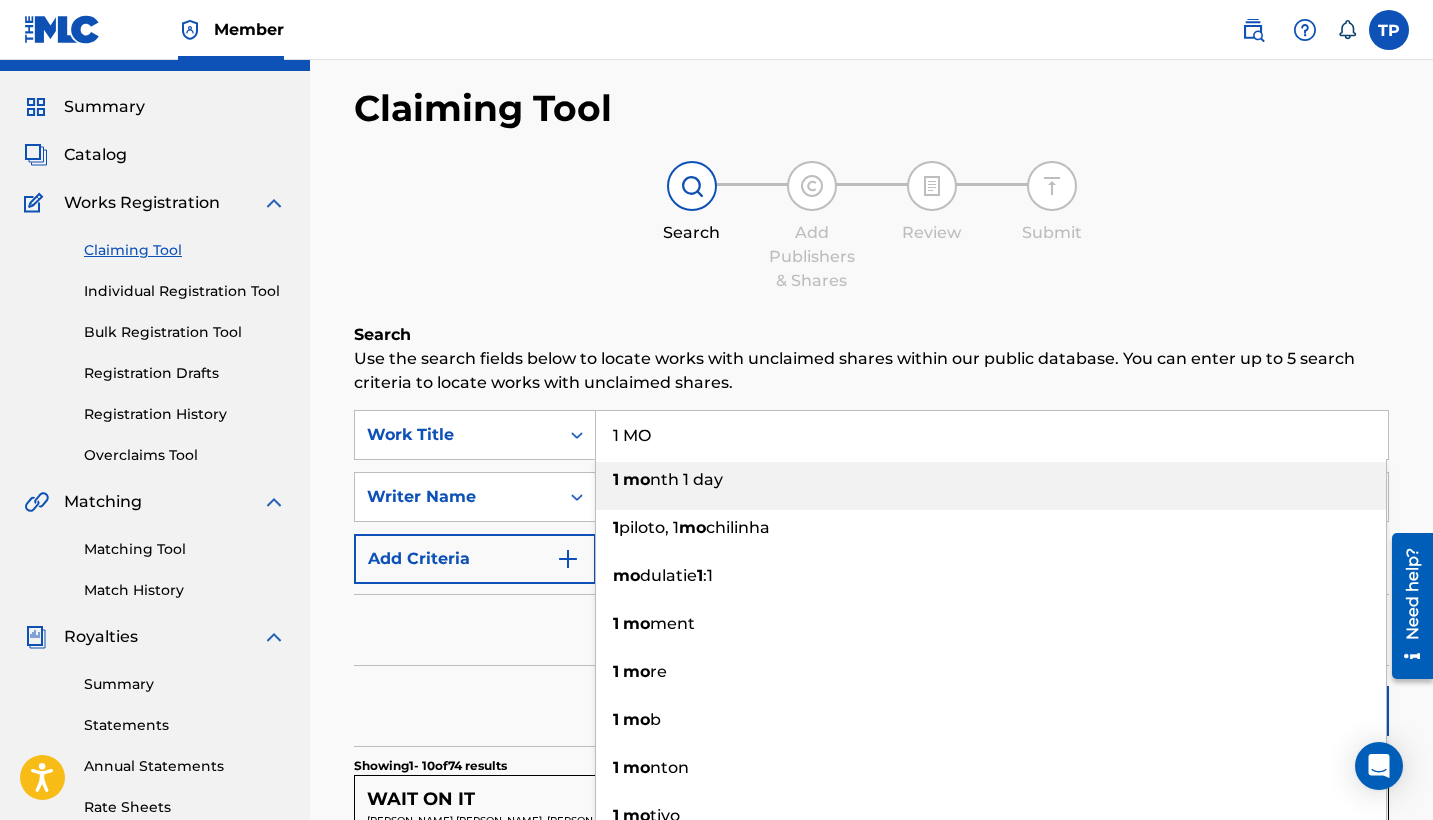 type on "1 MO" 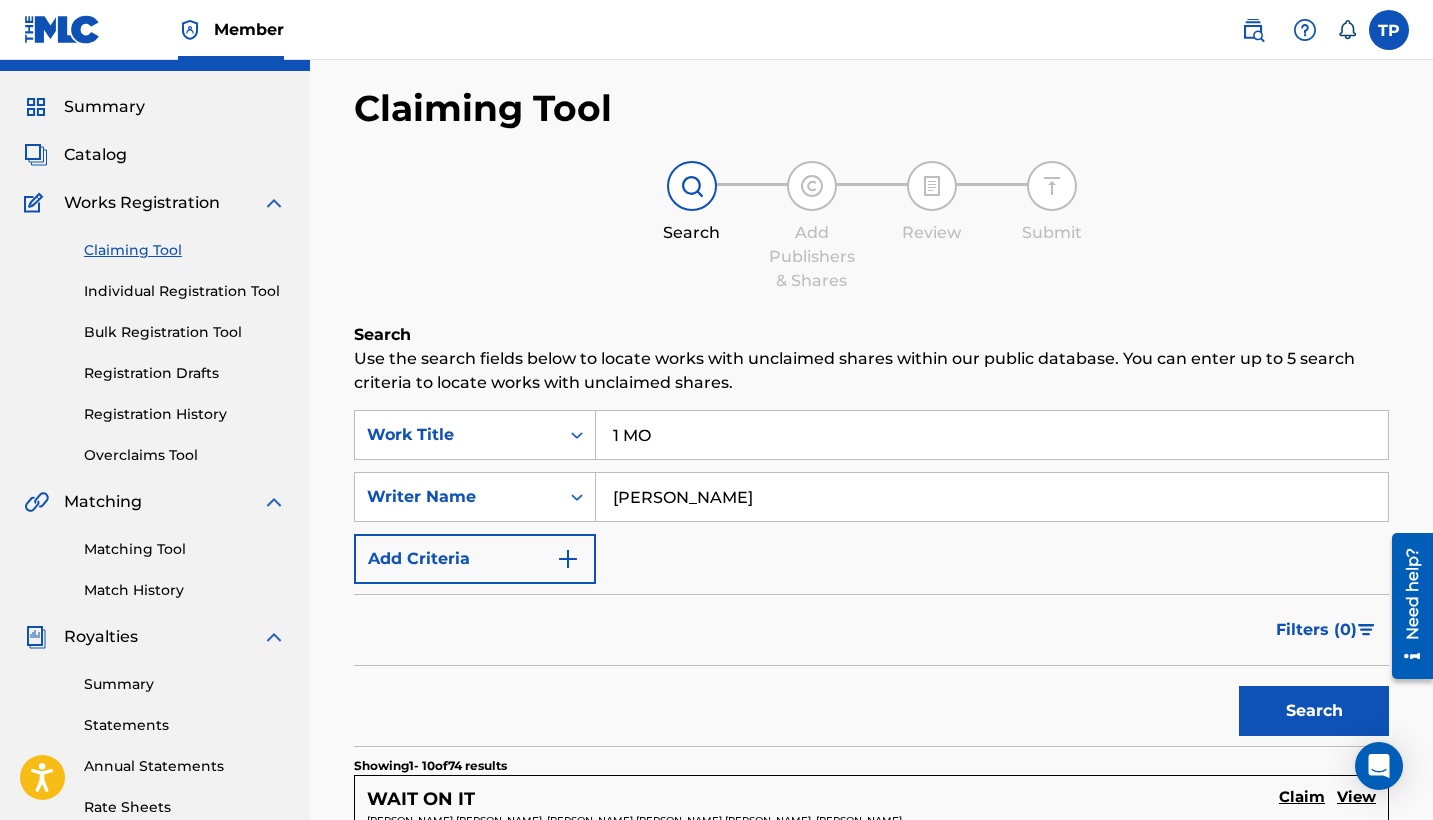 click on "Search" at bounding box center (1314, 711) 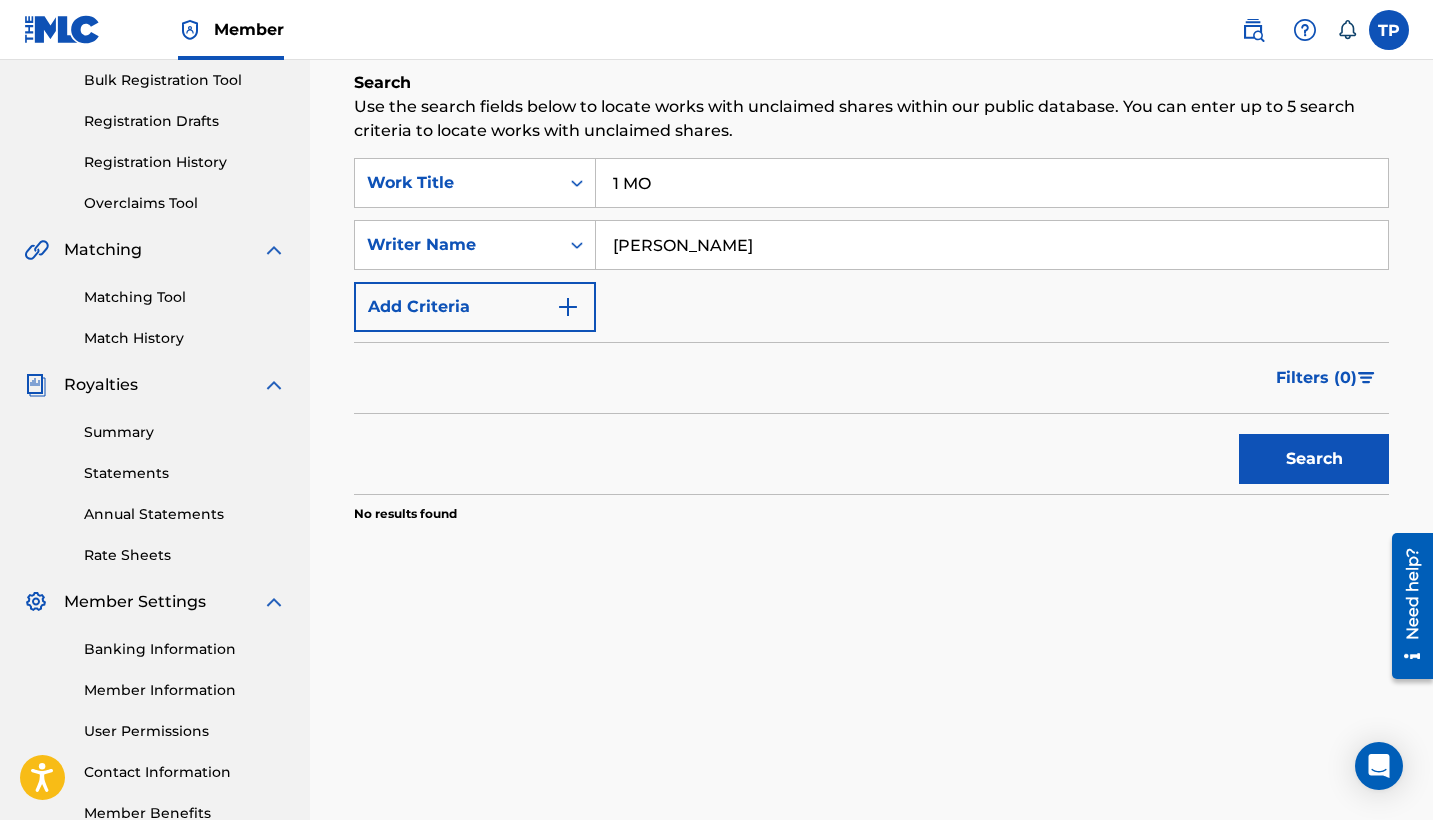 scroll, scrollTop: 298, scrollLeft: 0, axis: vertical 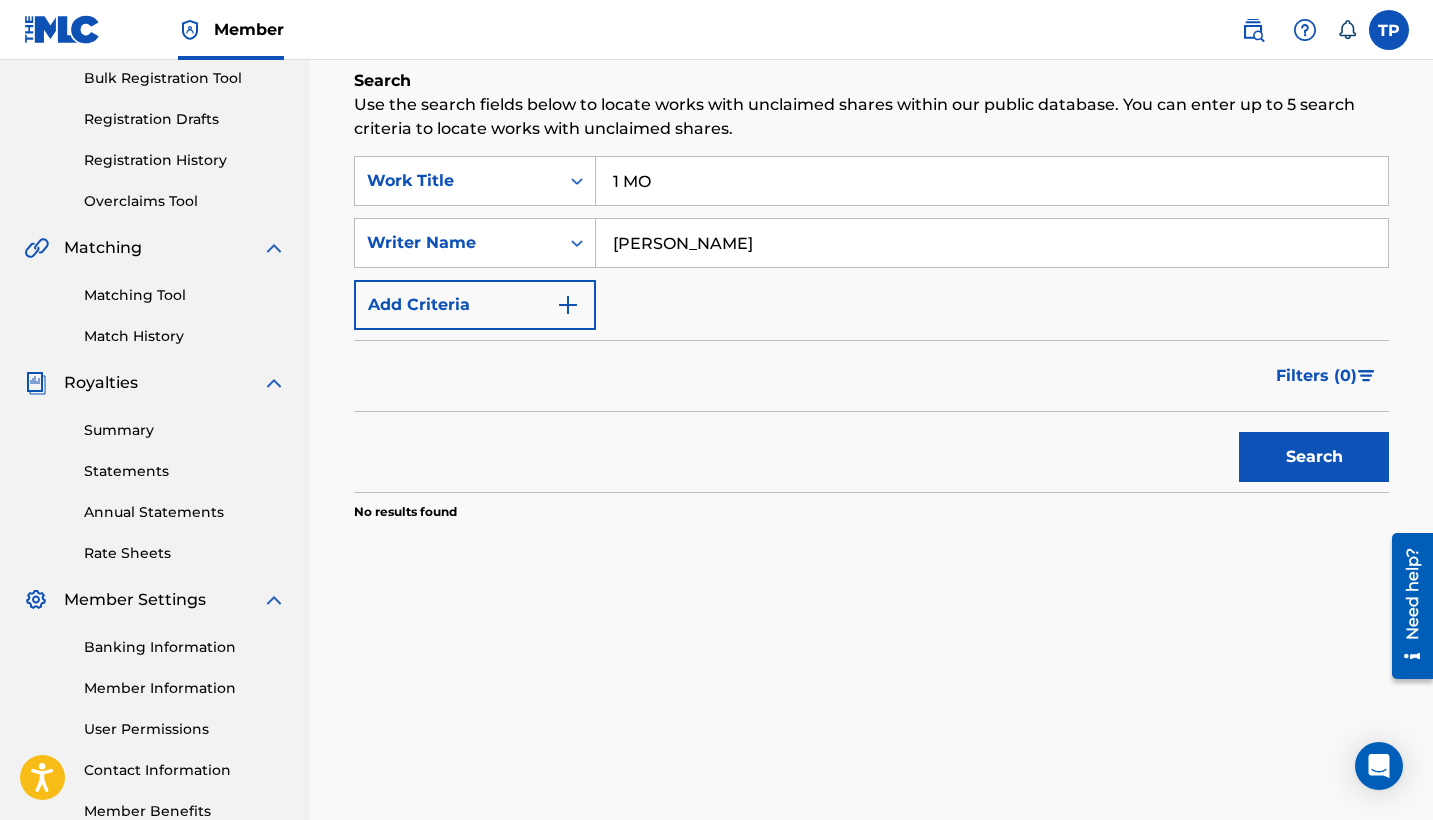 click on "Search" at bounding box center [1314, 457] 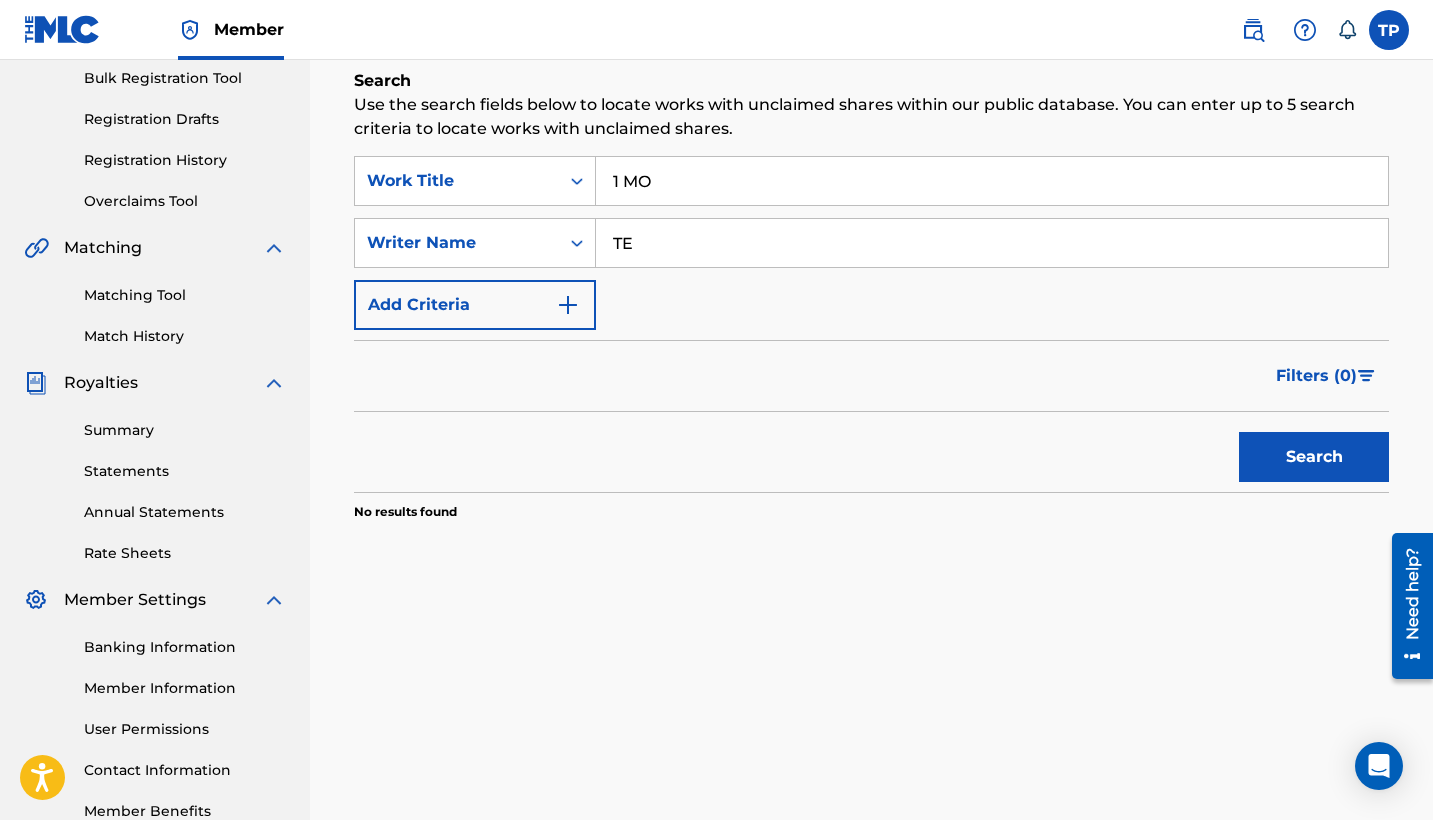 type on "T" 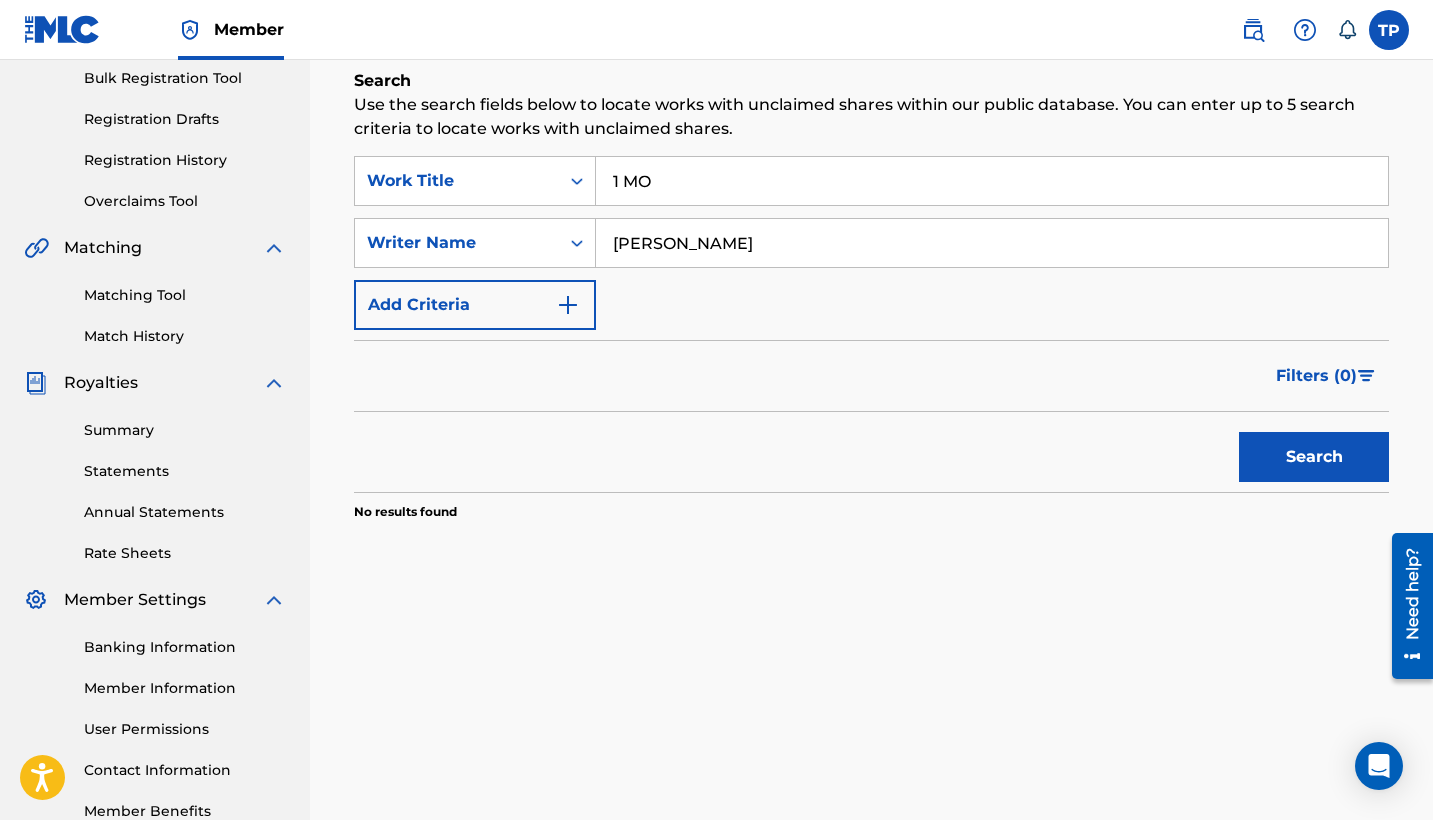 type on "[PERSON_NAME]" 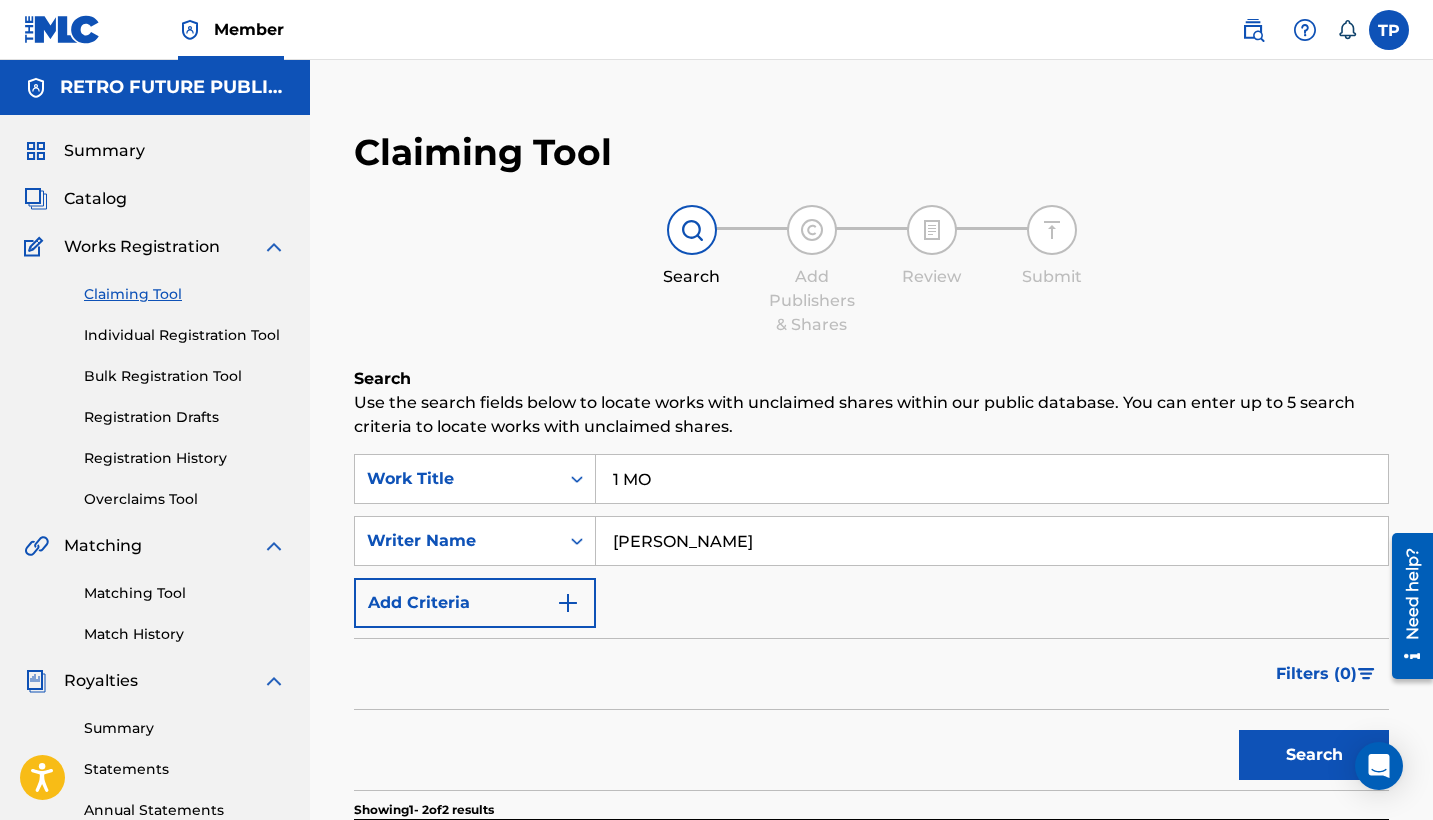 scroll, scrollTop: 0, scrollLeft: 0, axis: both 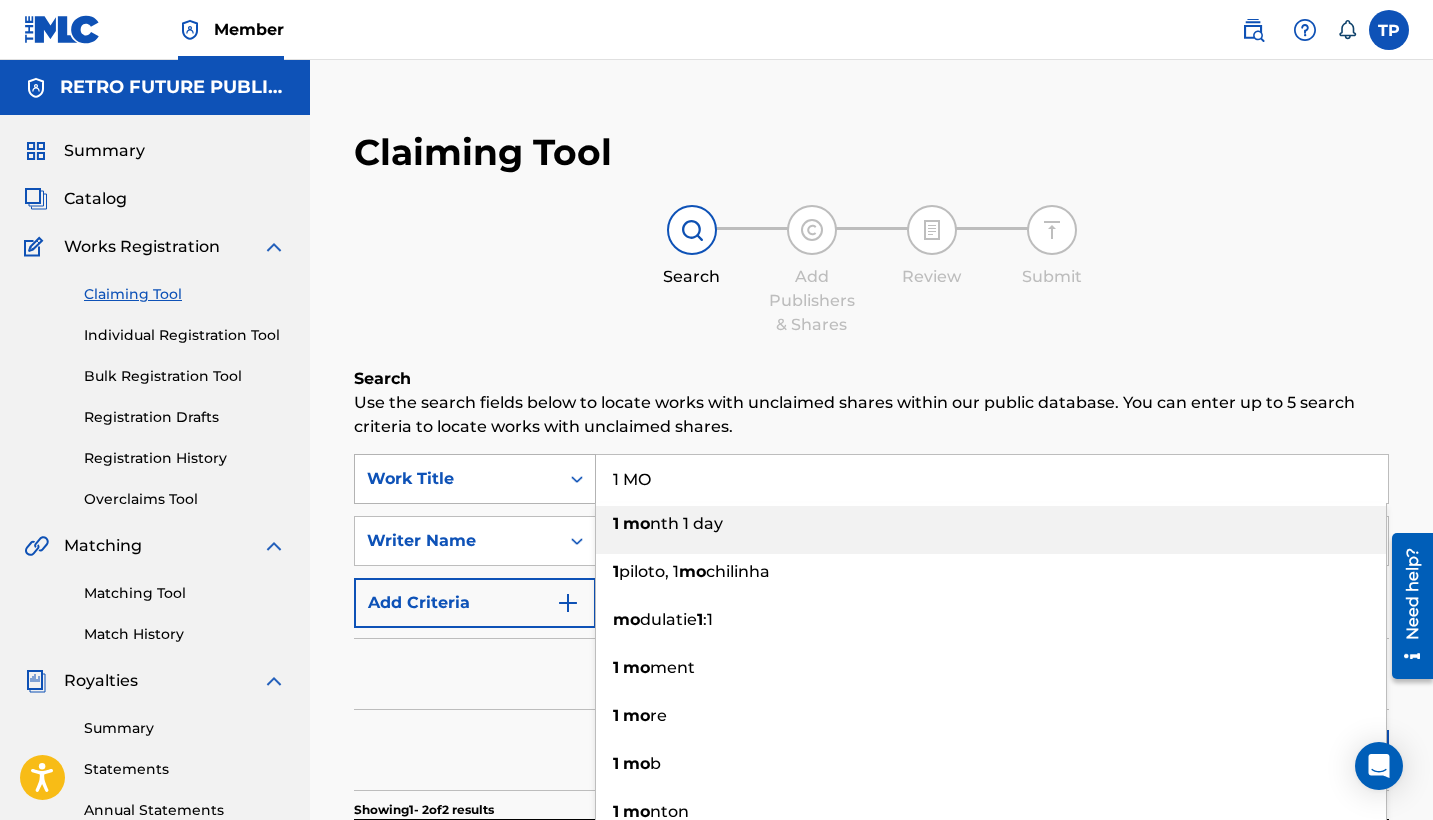 drag, startPoint x: 681, startPoint y: 471, endPoint x: 577, endPoint y: 471, distance: 104 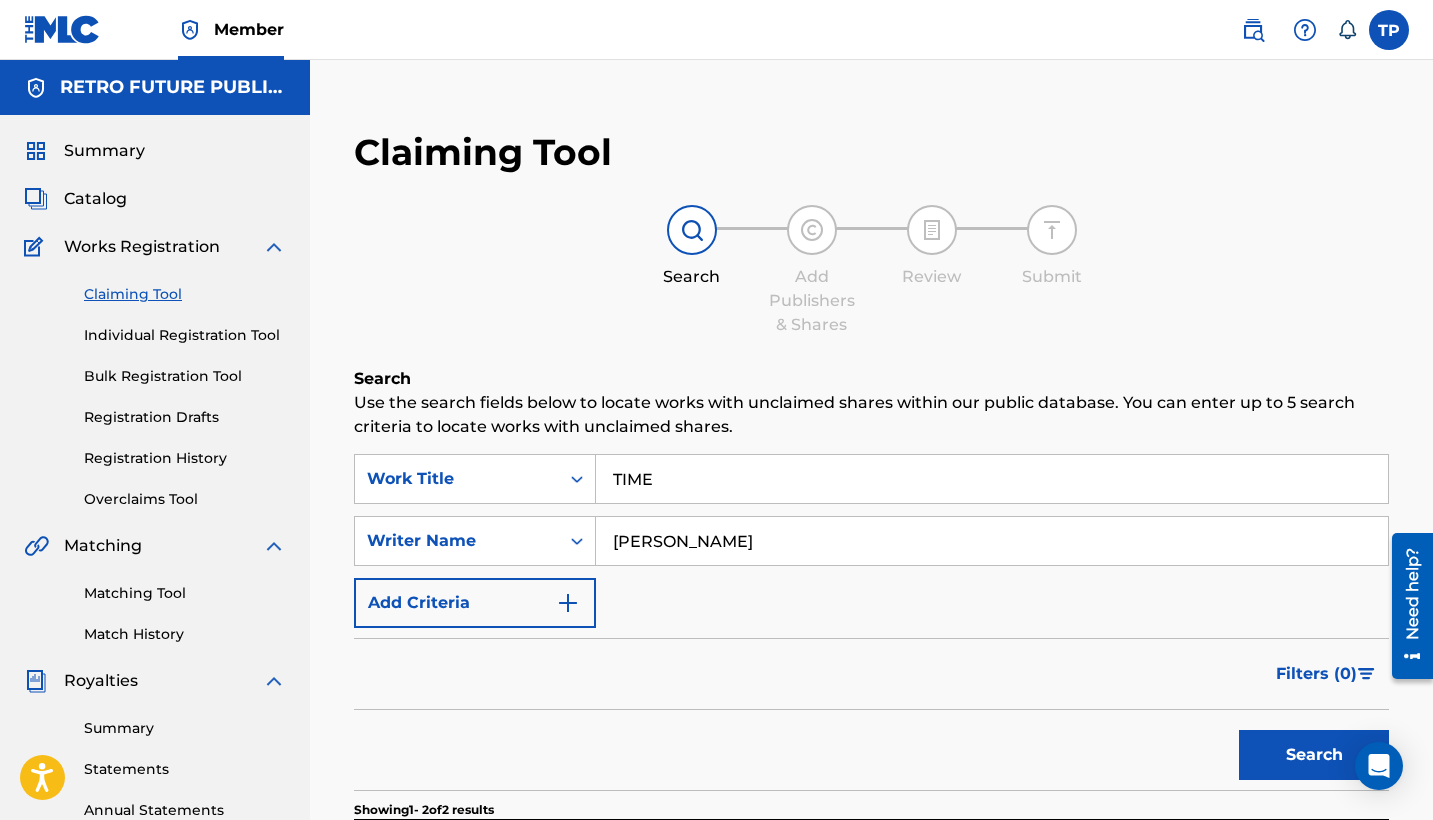 click on "Filters ( 0 )" at bounding box center [871, 674] 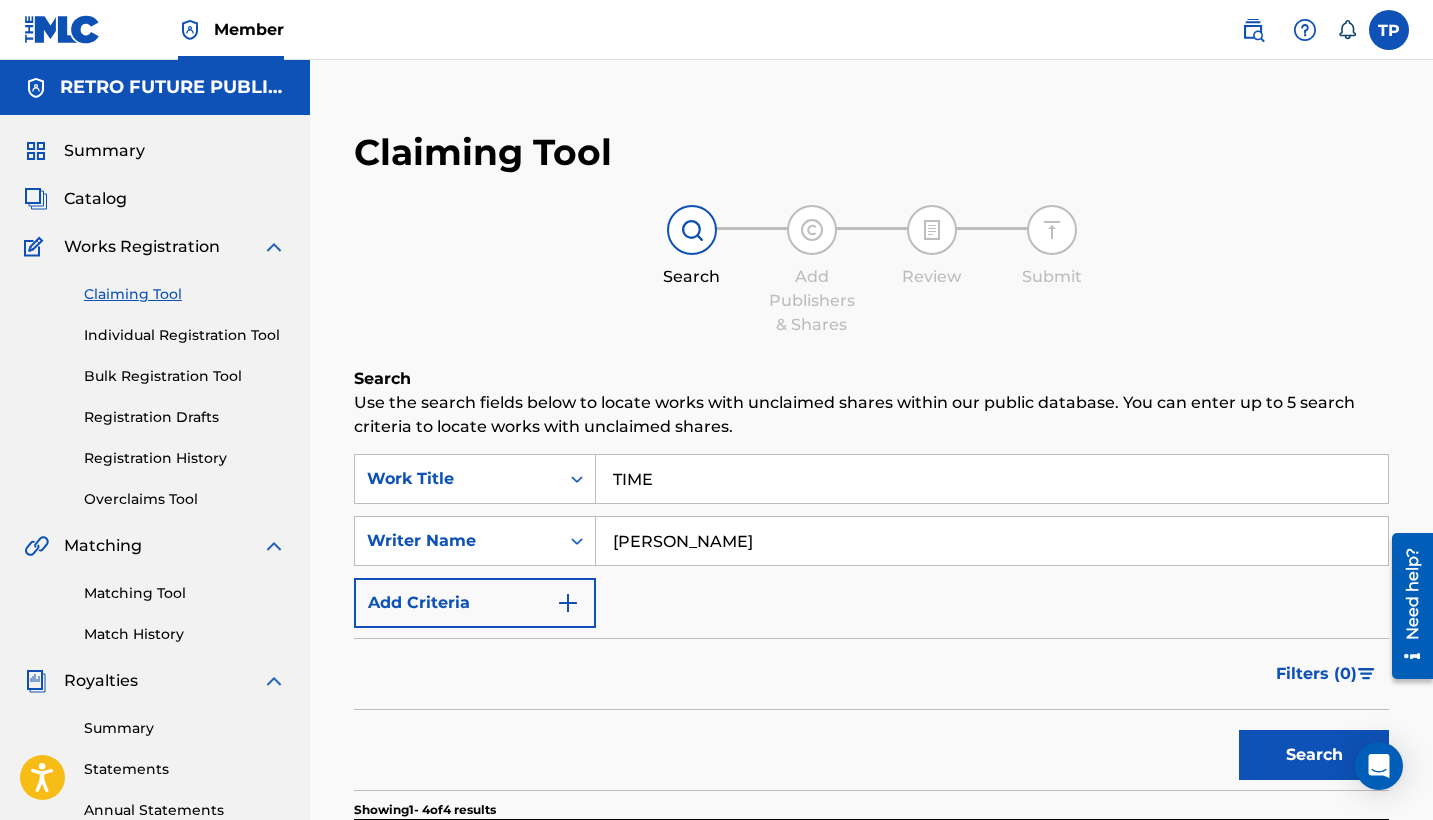 scroll, scrollTop: 0, scrollLeft: 0, axis: both 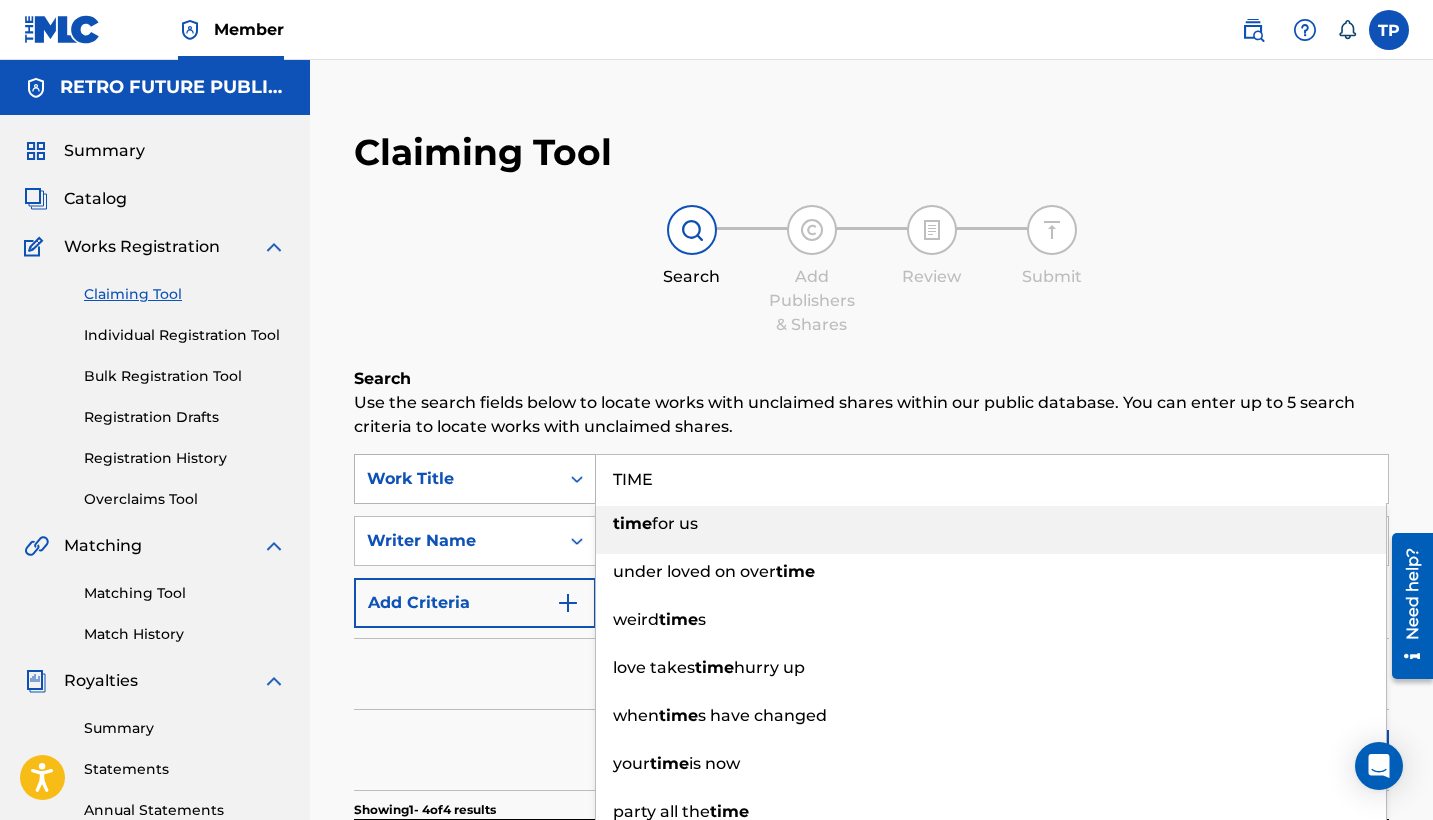 drag, startPoint x: 689, startPoint y: 461, endPoint x: 563, endPoint y: 463, distance: 126.01587 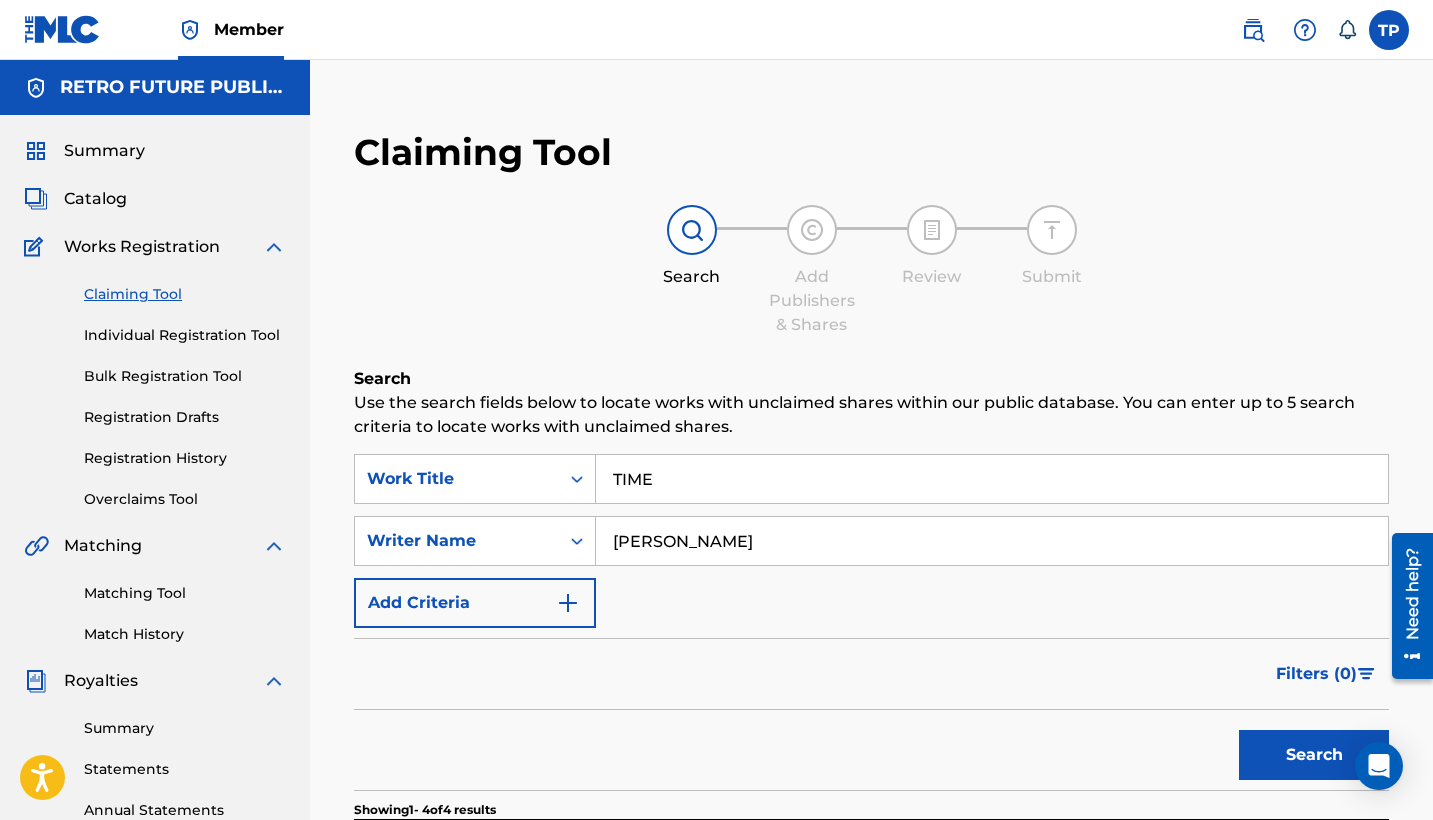 drag, startPoint x: 684, startPoint y: 454, endPoint x: 622, endPoint y: 457, distance: 62.072536 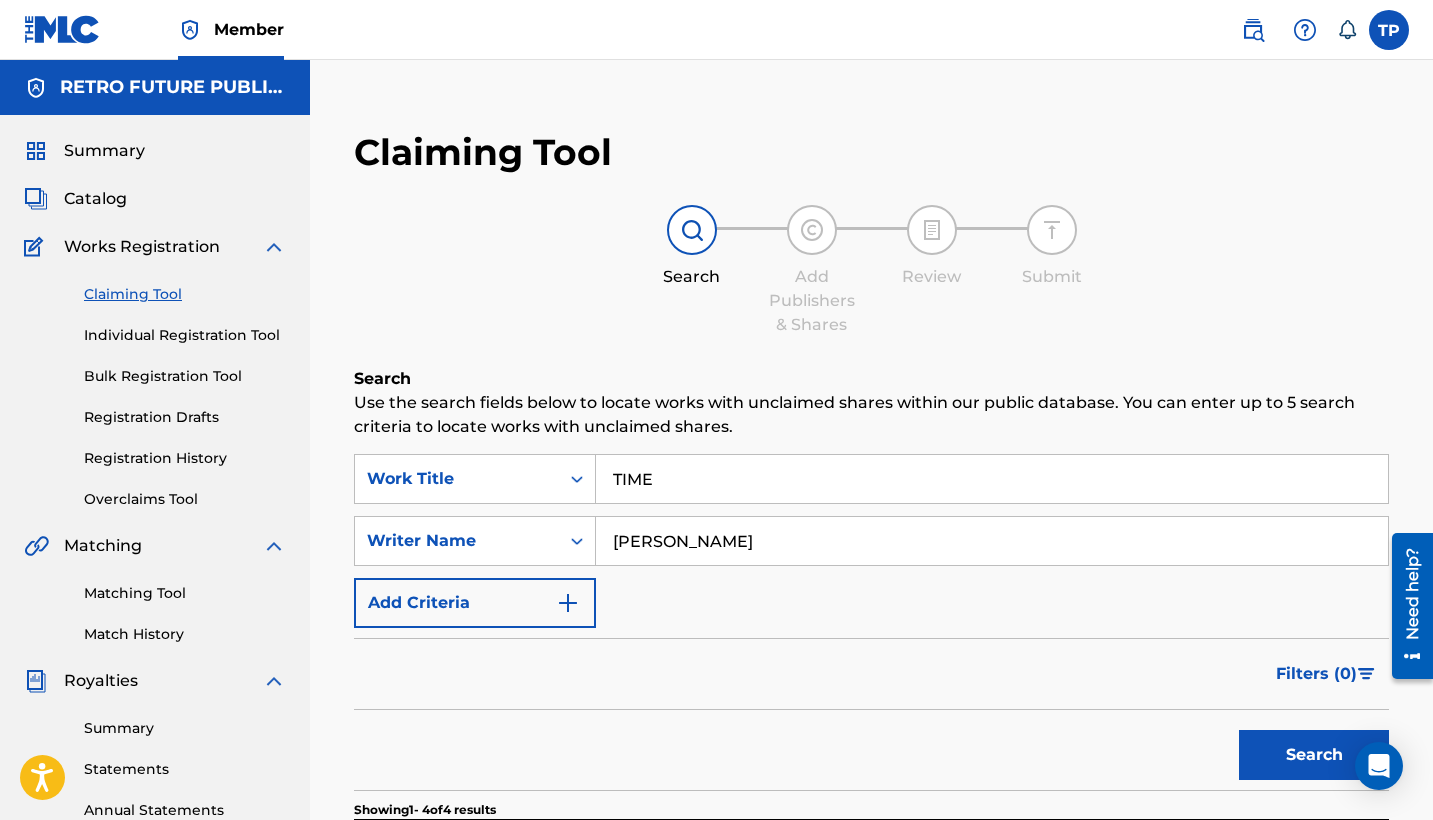 click on "SearchWithCriteriaf0289580-9c7e-47bf-be01-0e0e434a3c35 Work Title TIME SearchWithCriteria5c0c4094-c6d4-4d5f-a6c1-e88a886feba0 Writer Name KRISTOPHER CAMPBELL Add Criteria" at bounding box center [871, 541] 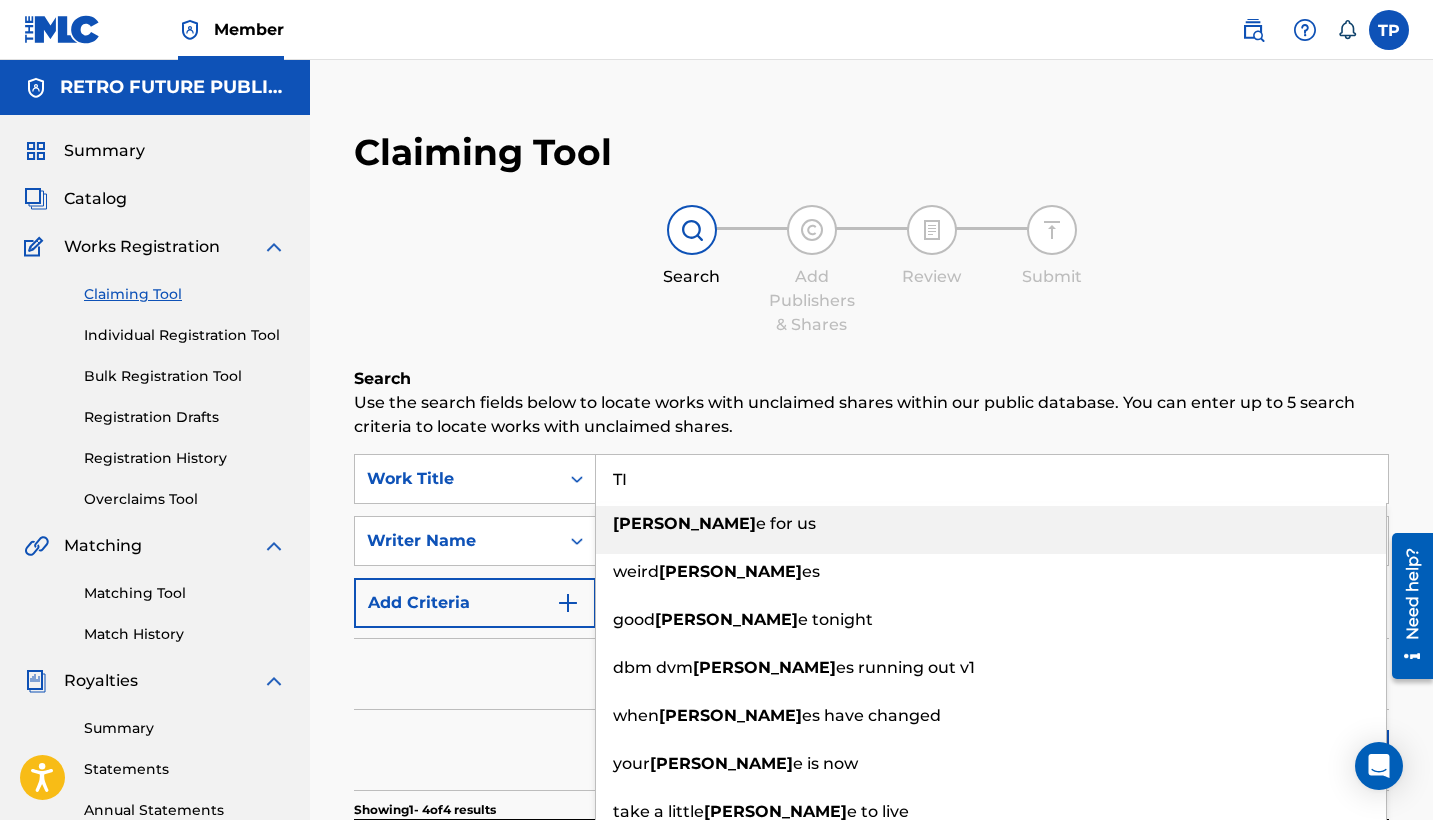 type on "T" 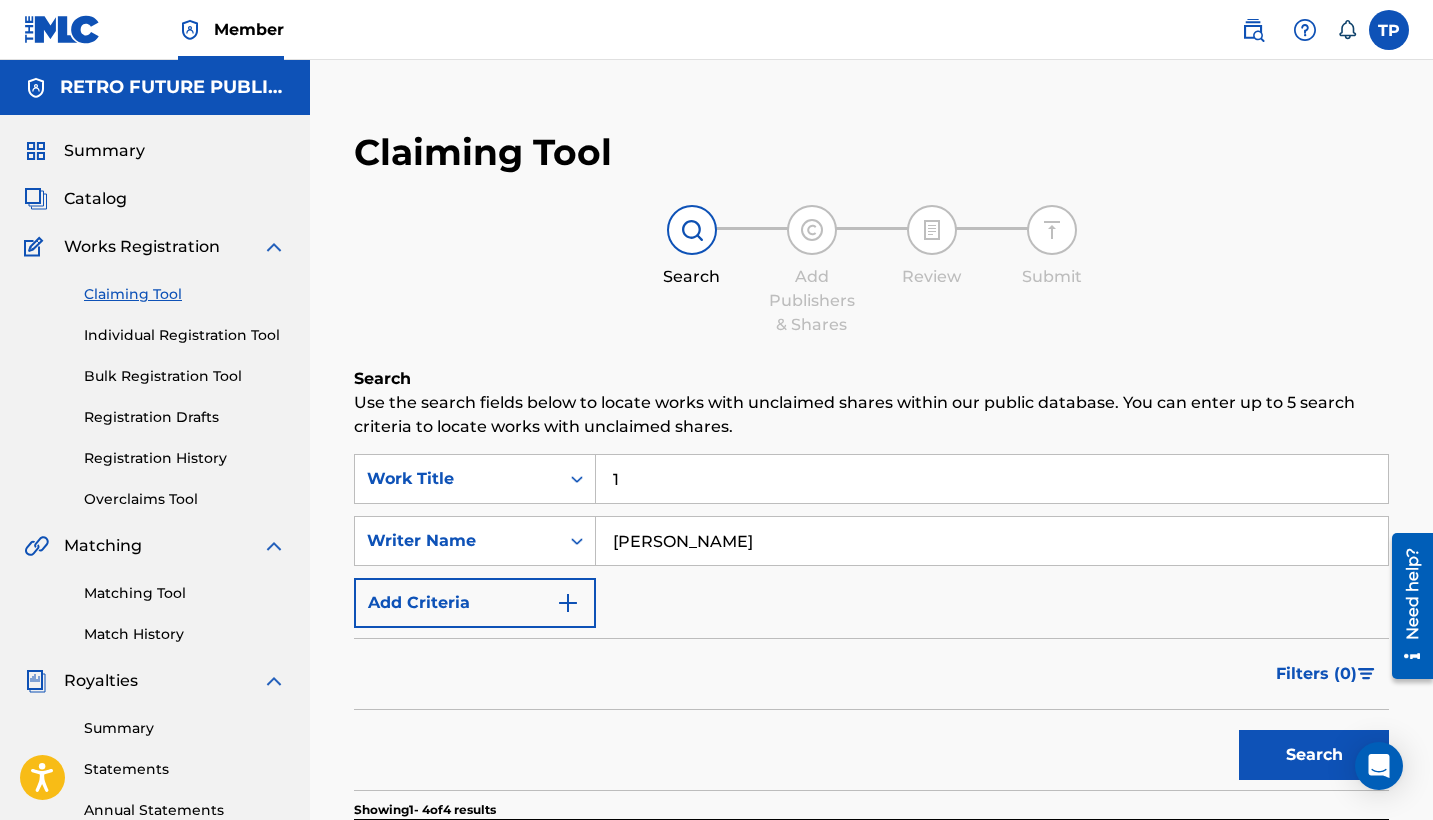 type on "1" 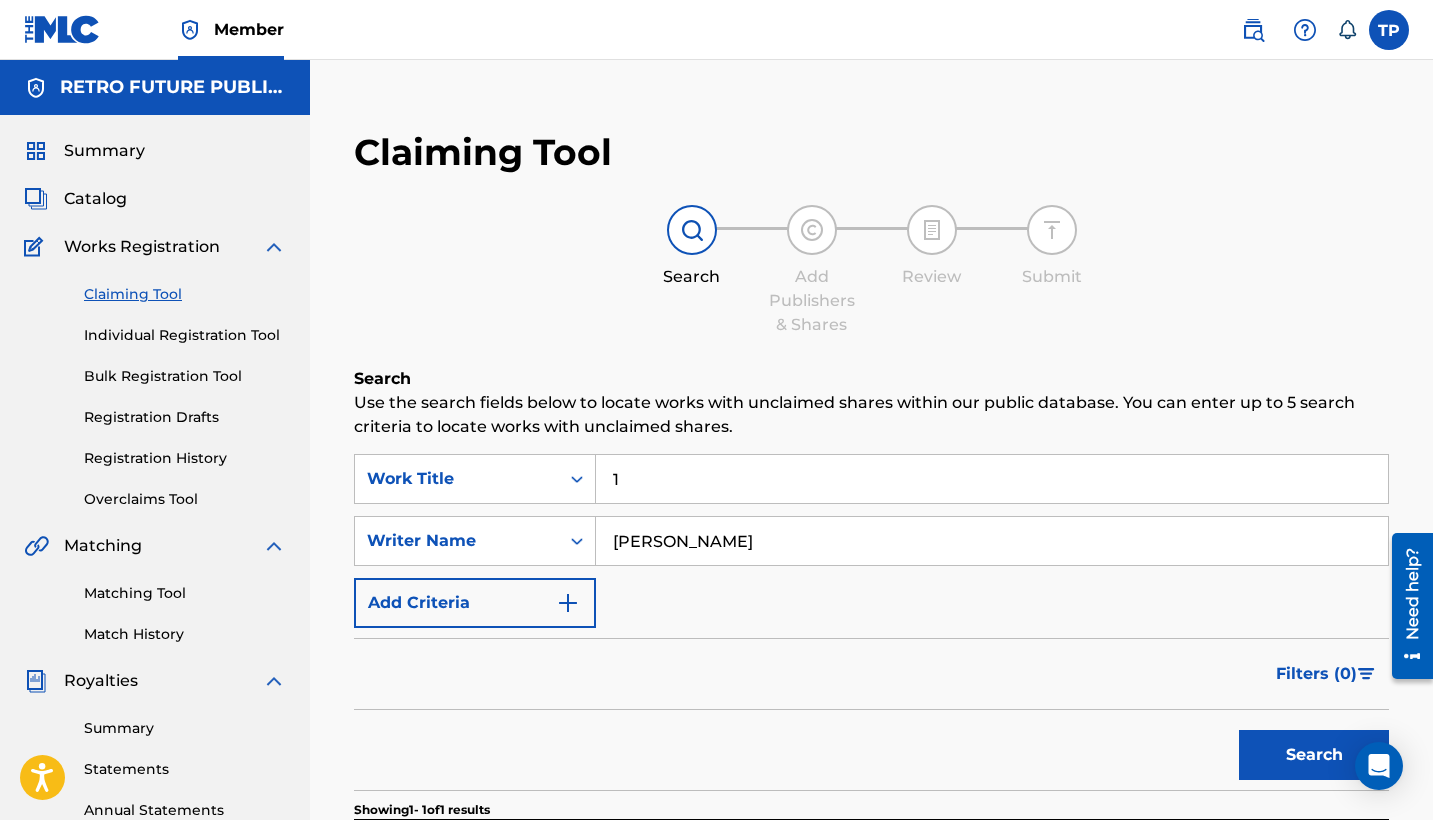 scroll, scrollTop: 0, scrollLeft: 0, axis: both 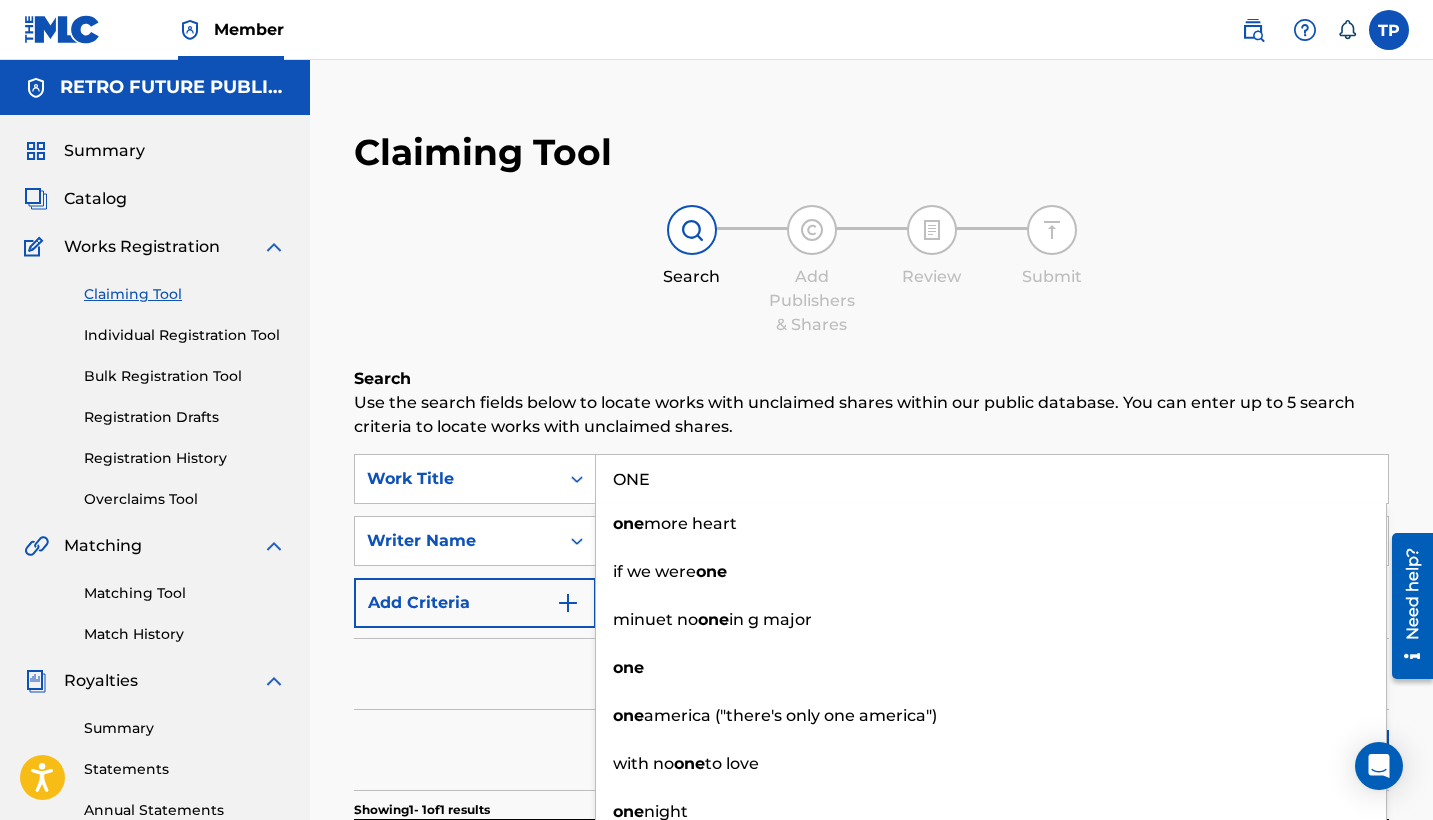 type on "ONE" 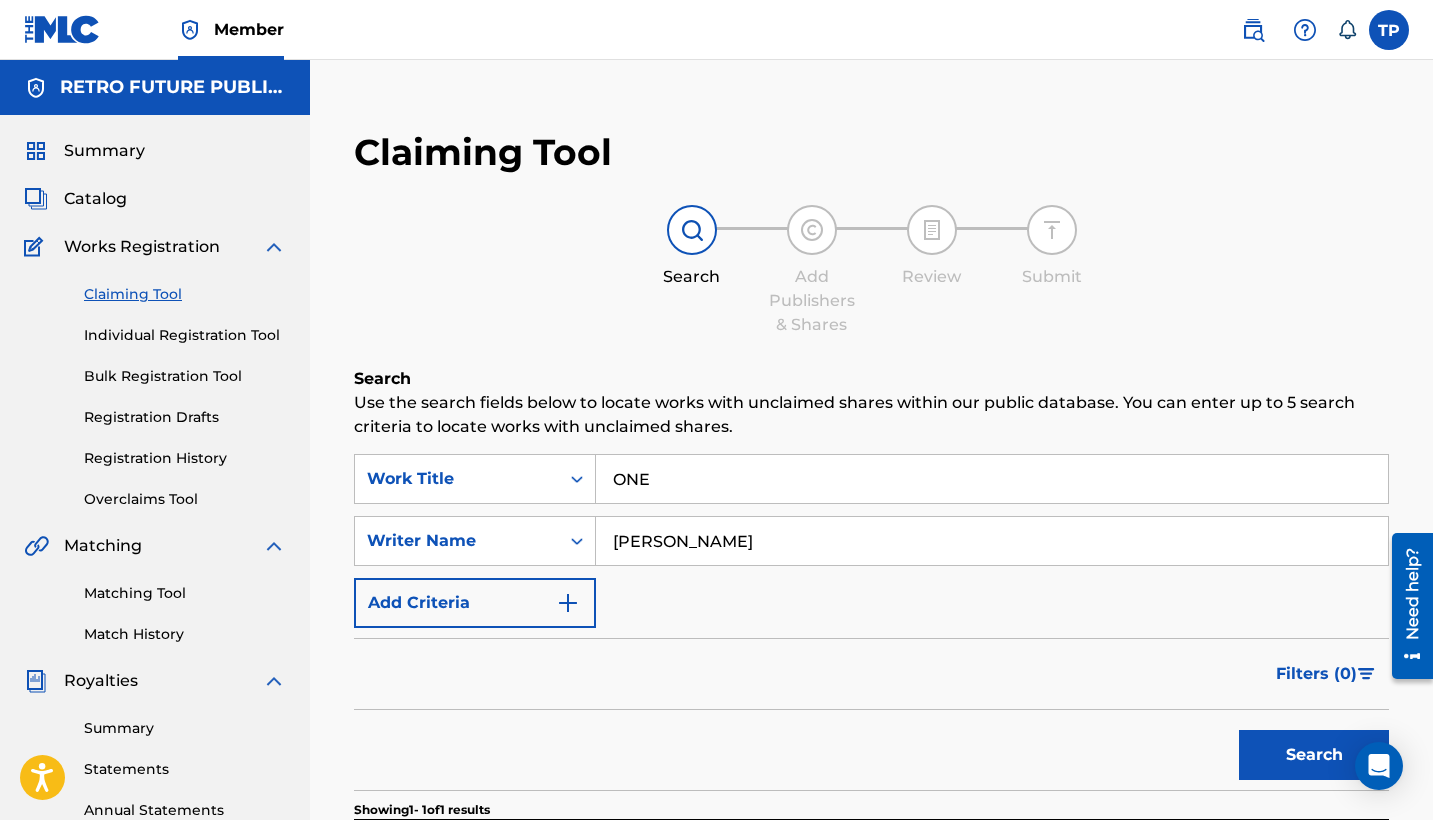 click on "Filters ( 0 )" at bounding box center (871, 674) 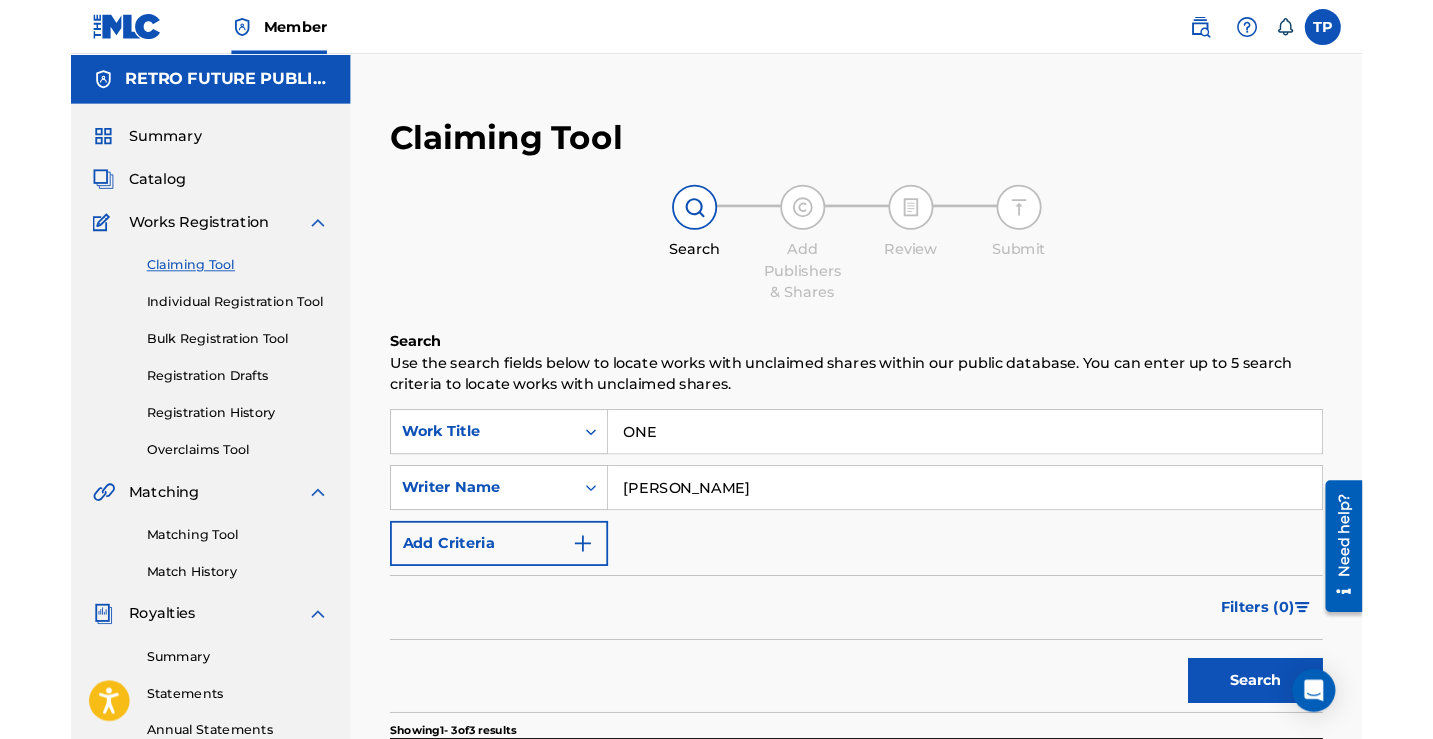 scroll, scrollTop: 0, scrollLeft: 0, axis: both 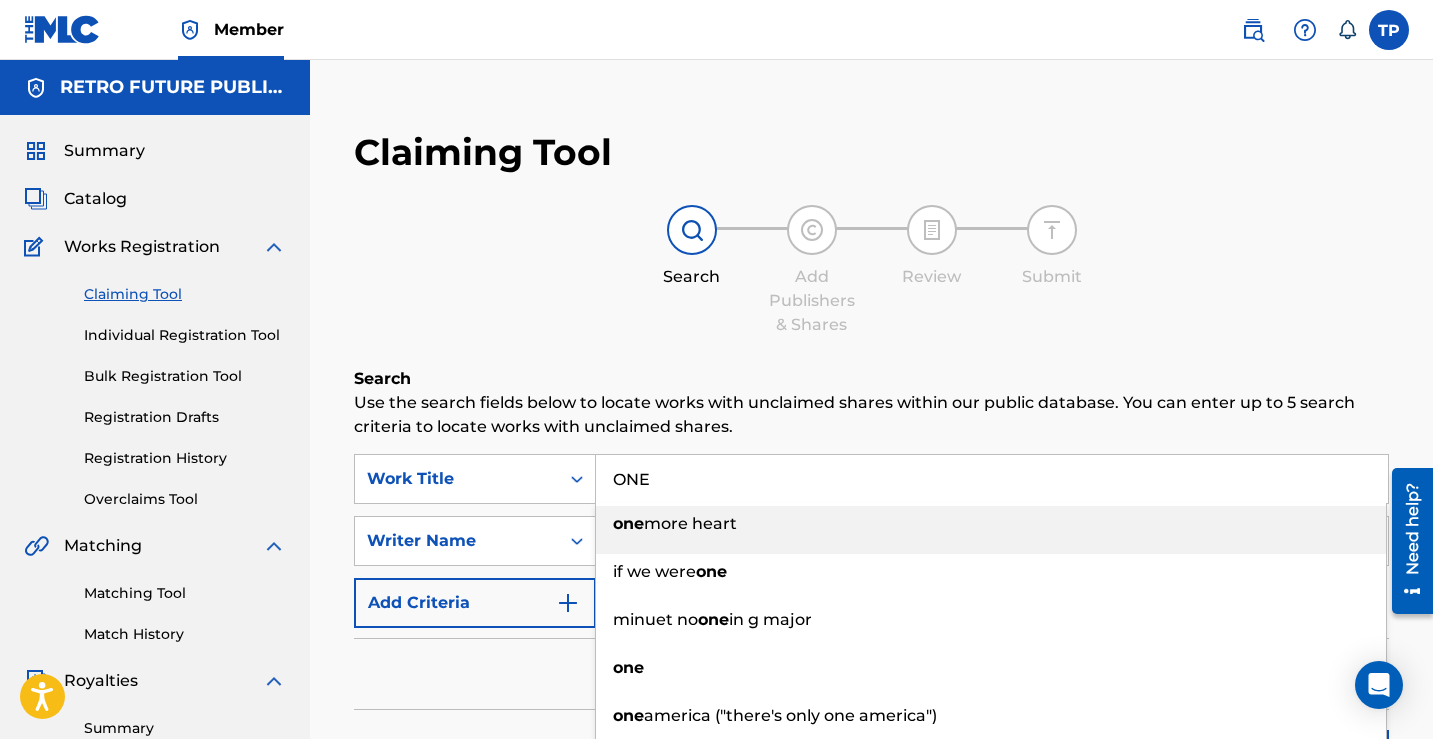 drag, startPoint x: 673, startPoint y: 473, endPoint x: 609, endPoint y: 474, distance: 64.00781 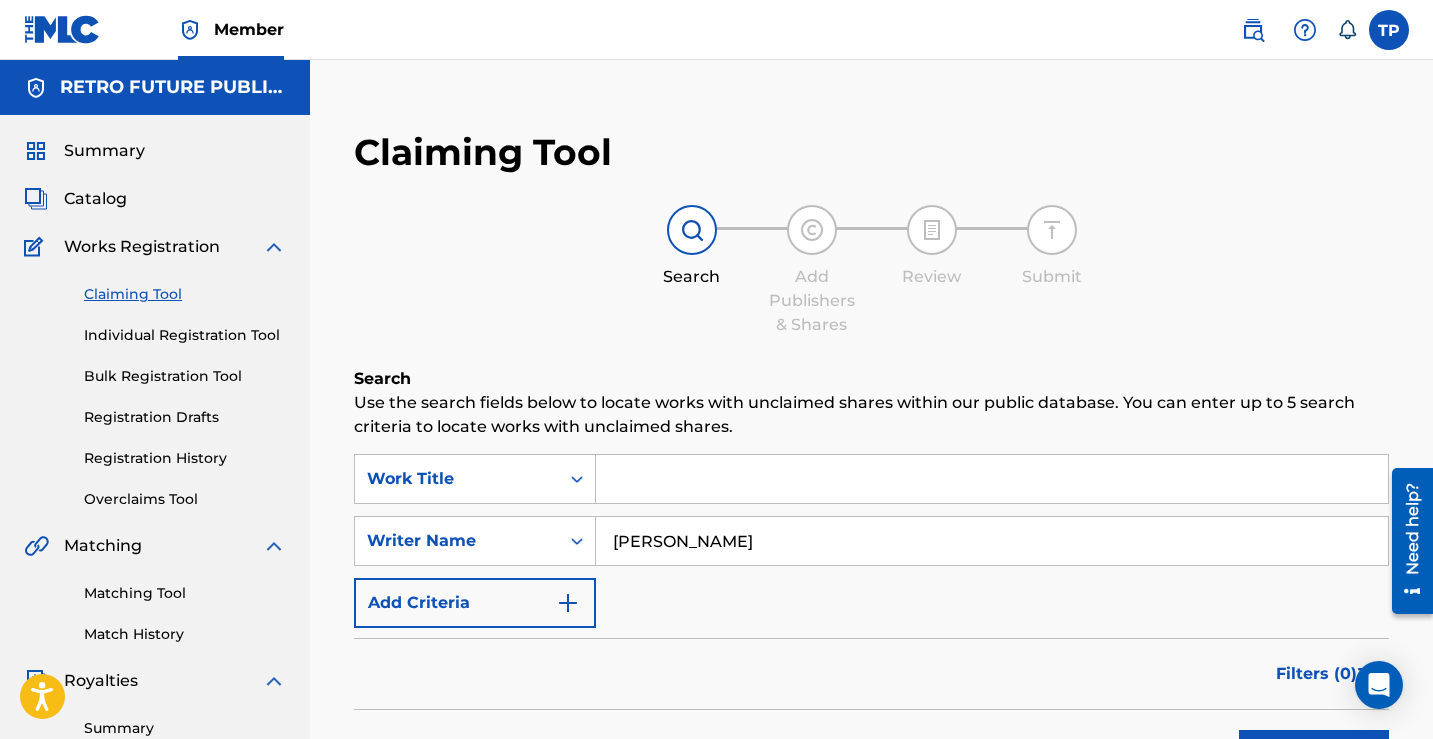 click at bounding box center [992, 479] 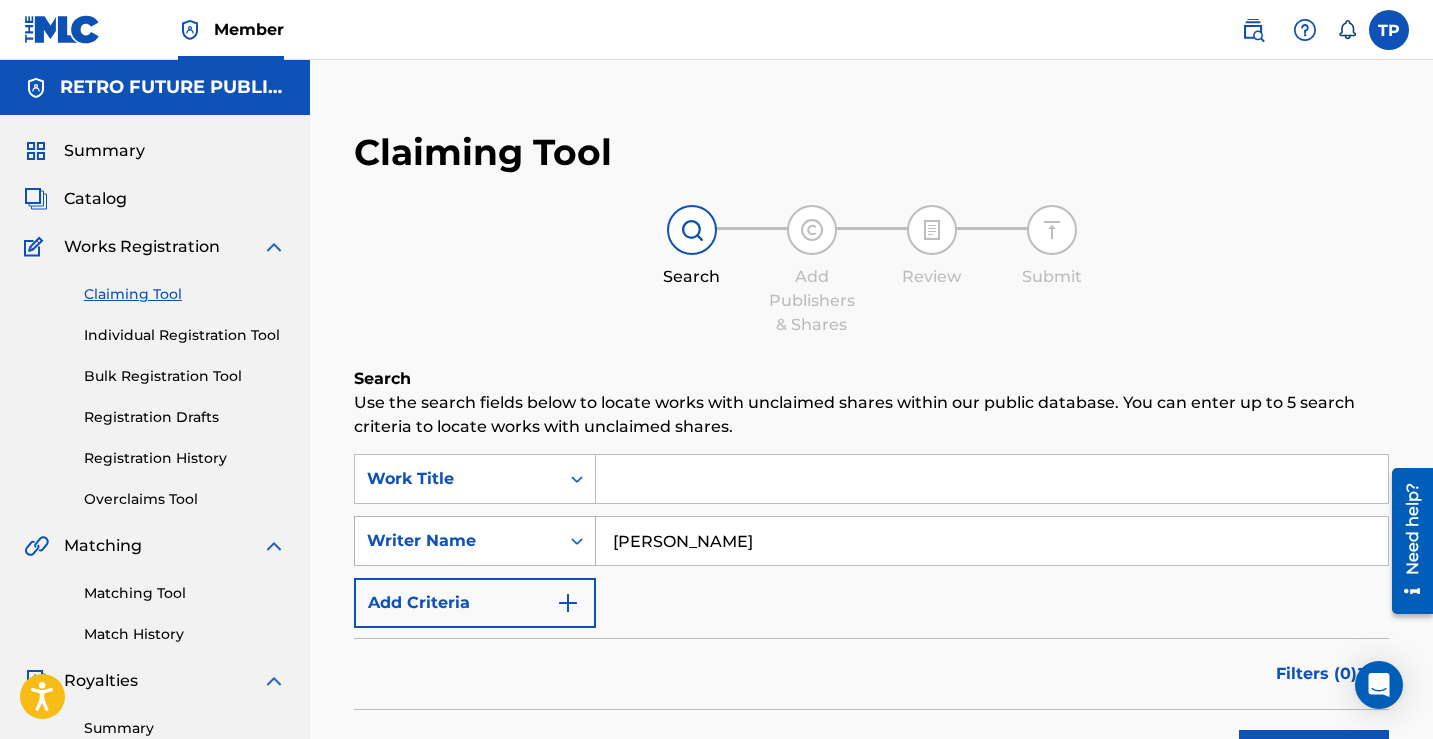 drag, startPoint x: 847, startPoint y: 545, endPoint x: 552, endPoint y: 541, distance: 295.02713 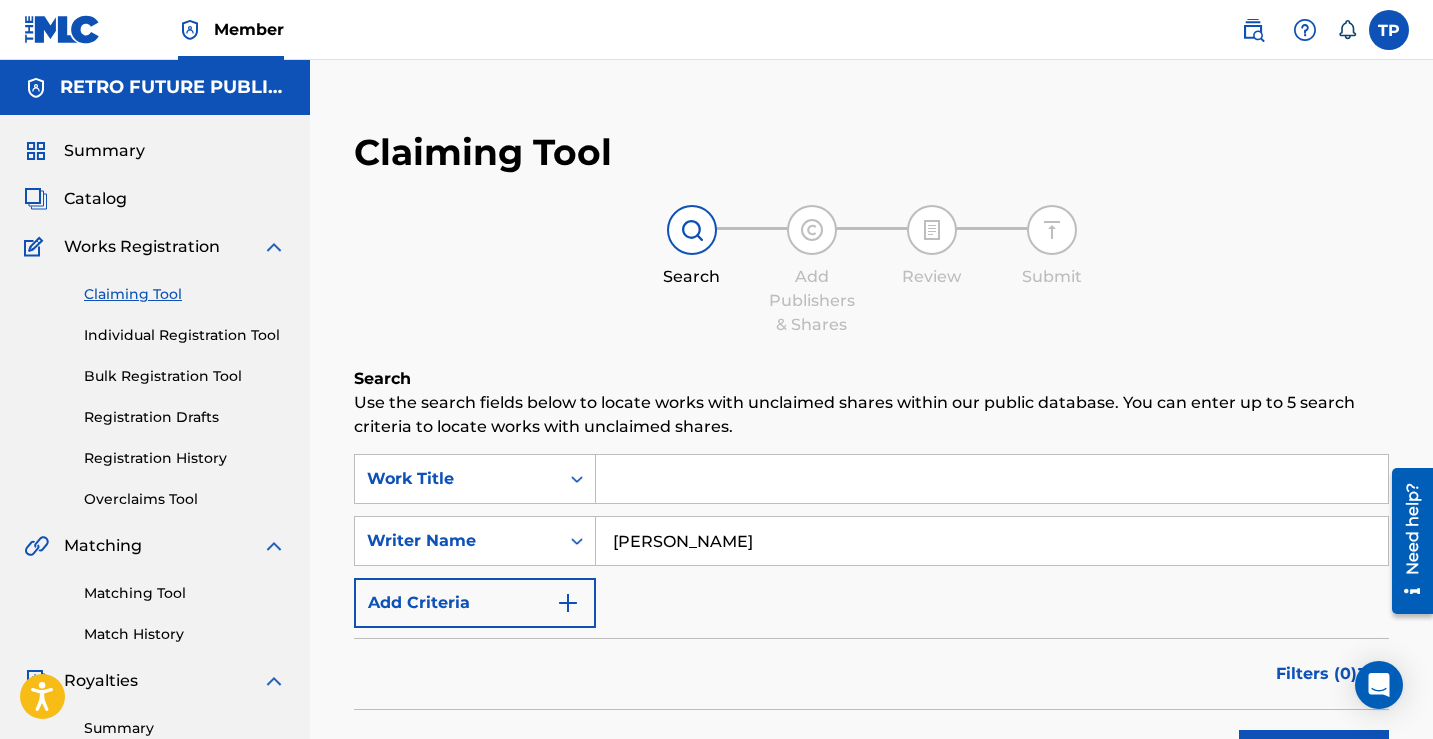 type on "TEDDY PENA" 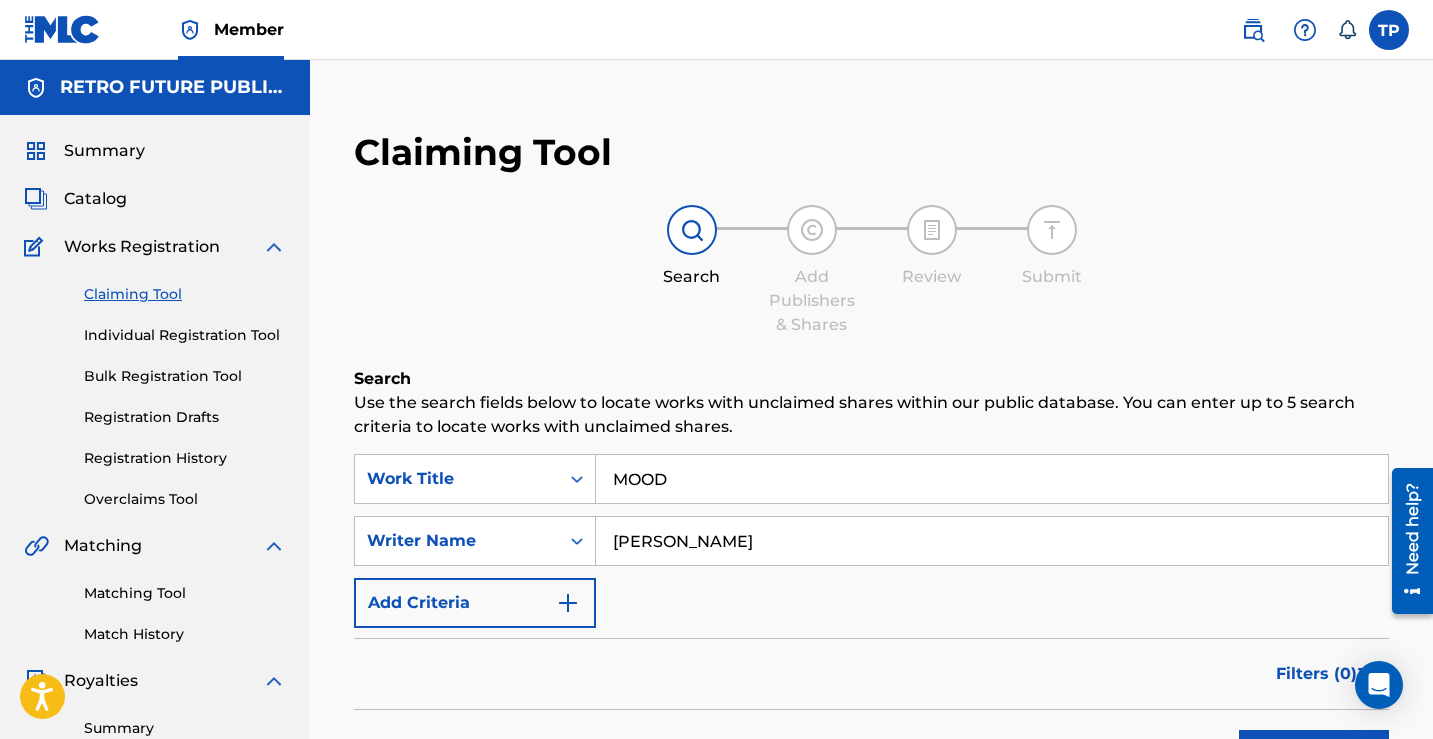 click on "Search Add Publishers & Shares Review Submit" at bounding box center [871, 271] 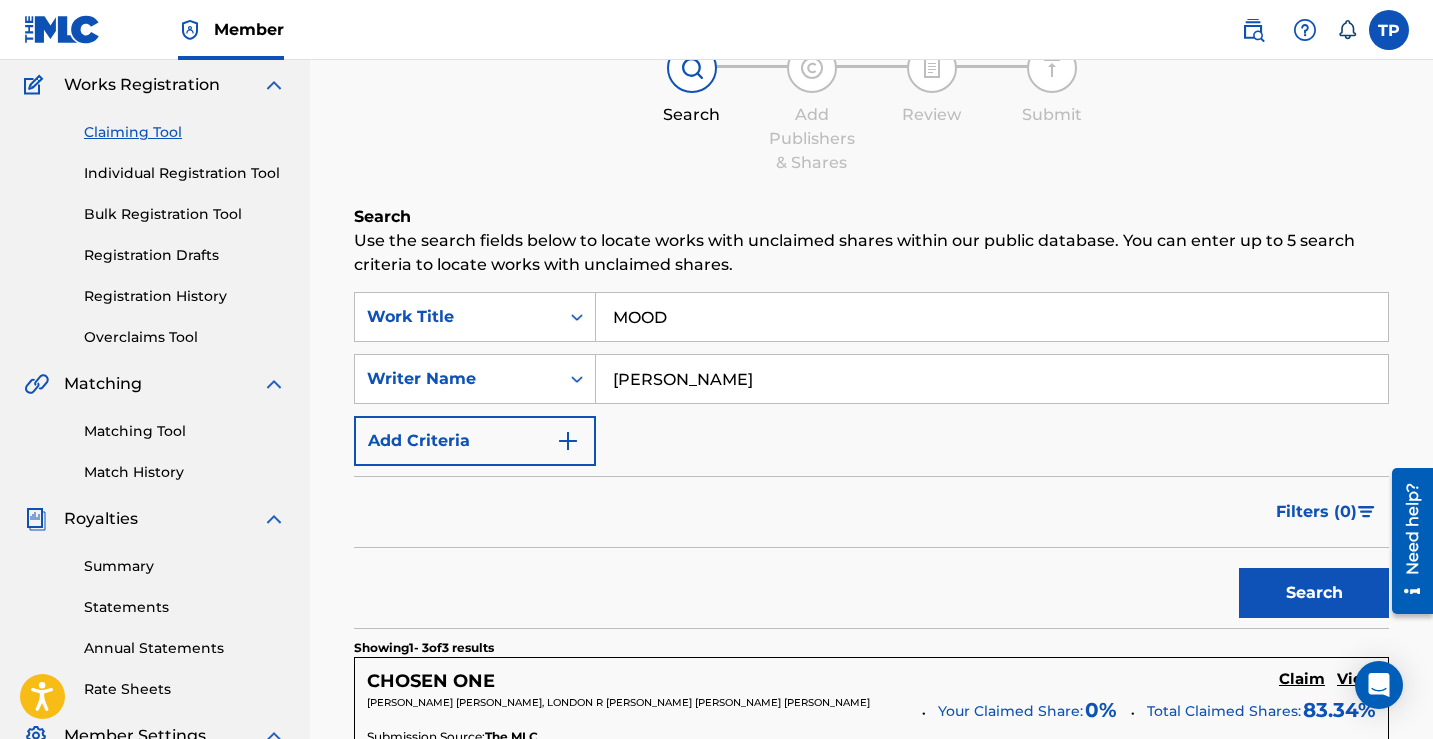 scroll, scrollTop: 168, scrollLeft: 0, axis: vertical 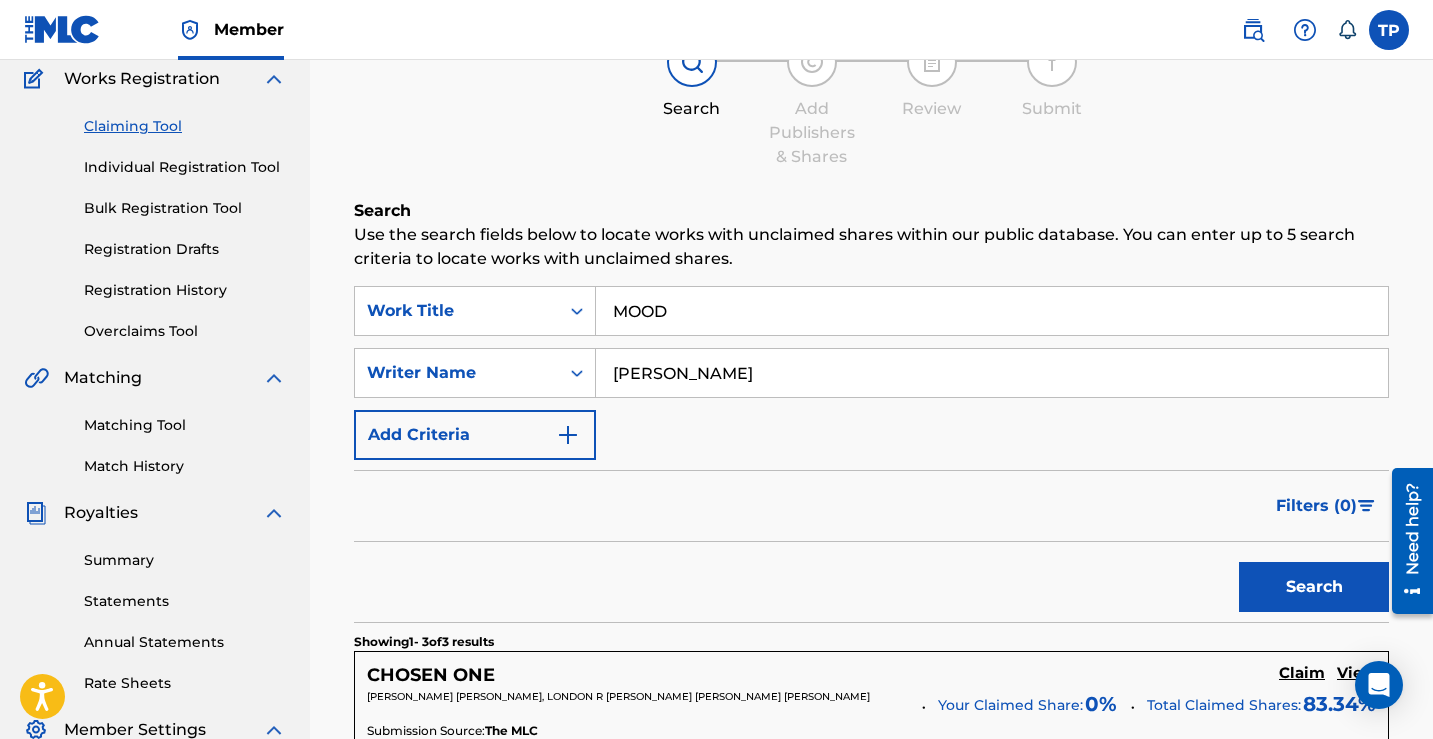 click on "Search" at bounding box center (1314, 587) 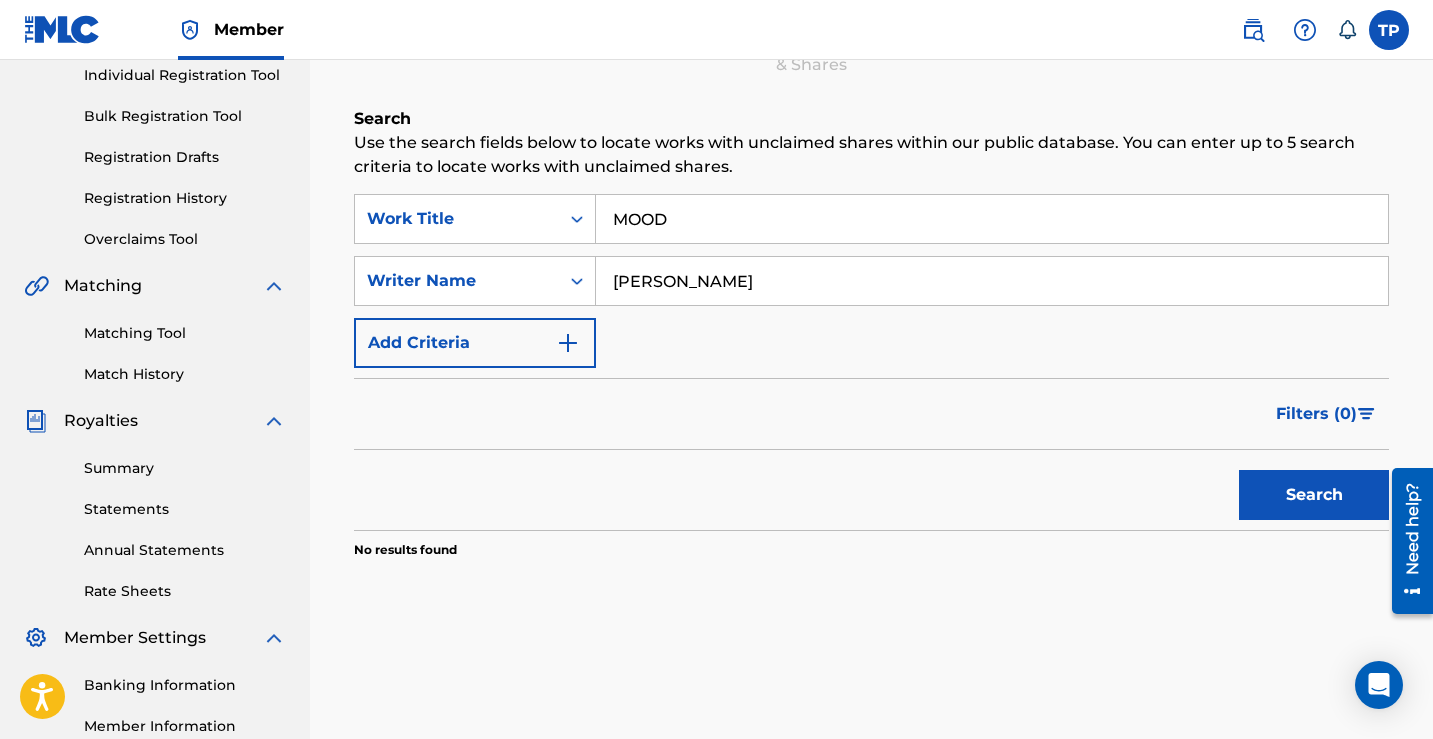 scroll, scrollTop: 279, scrollLeft: 0, axis: vertical 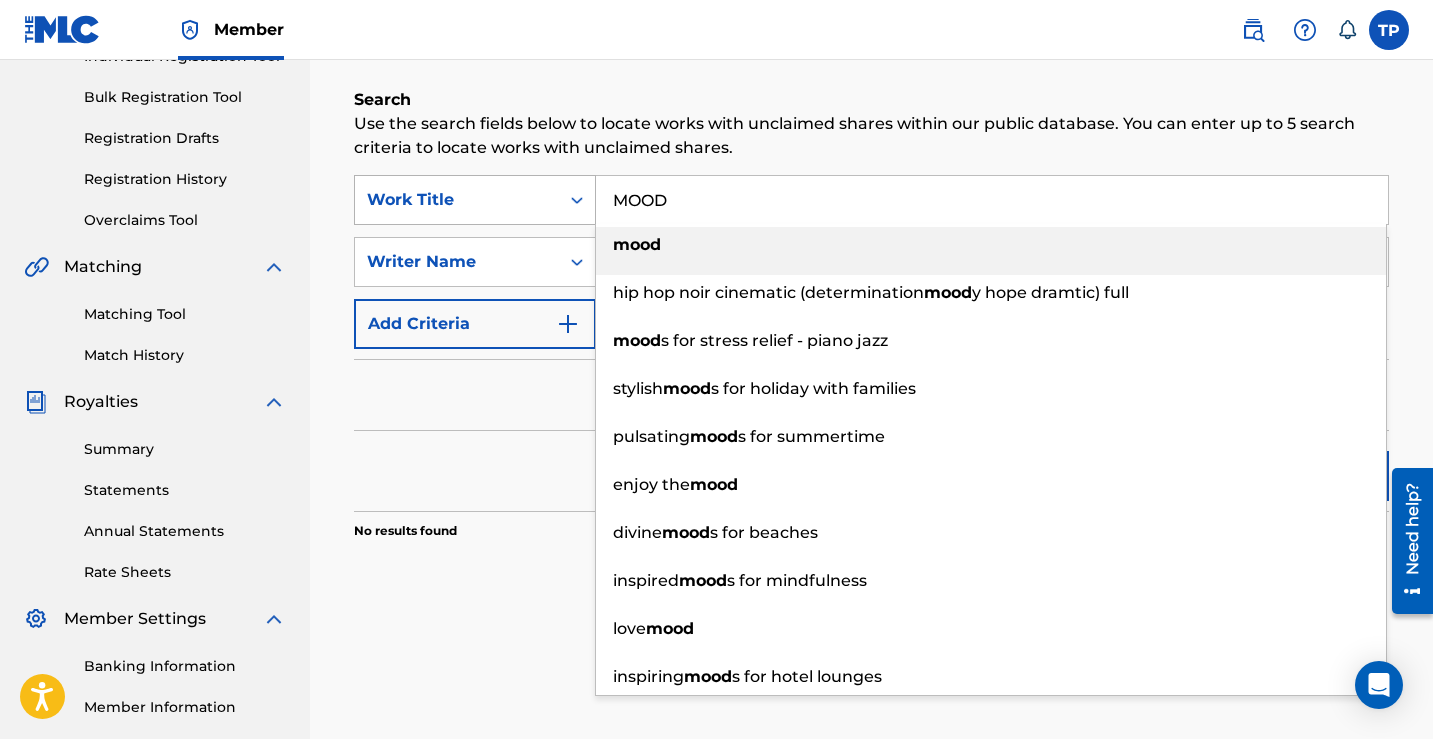 drag, startPoint x: 682, startPoint y: 206, endPoint x: 583, endPoint y: 203, distance: 99.04544 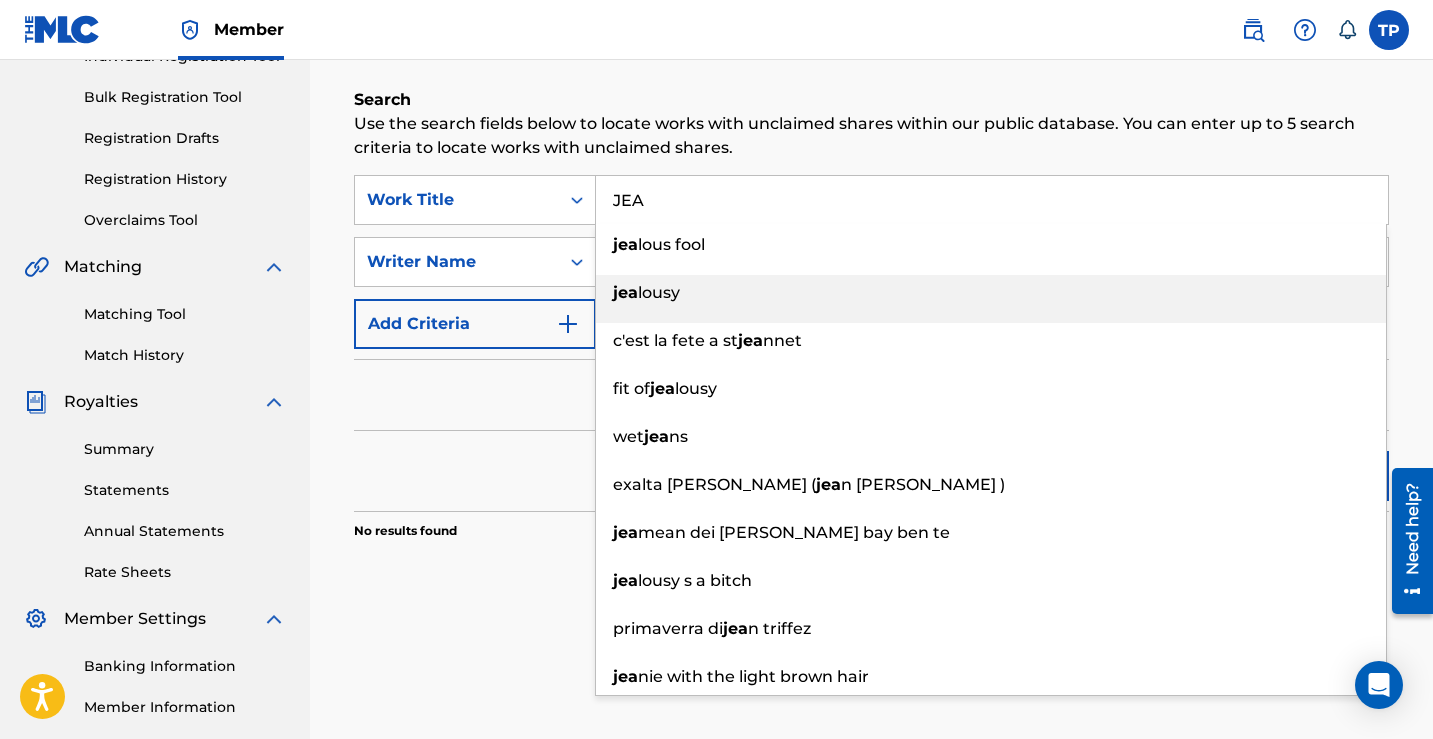 click on "jea lousy" at bounding box center [991, 293] 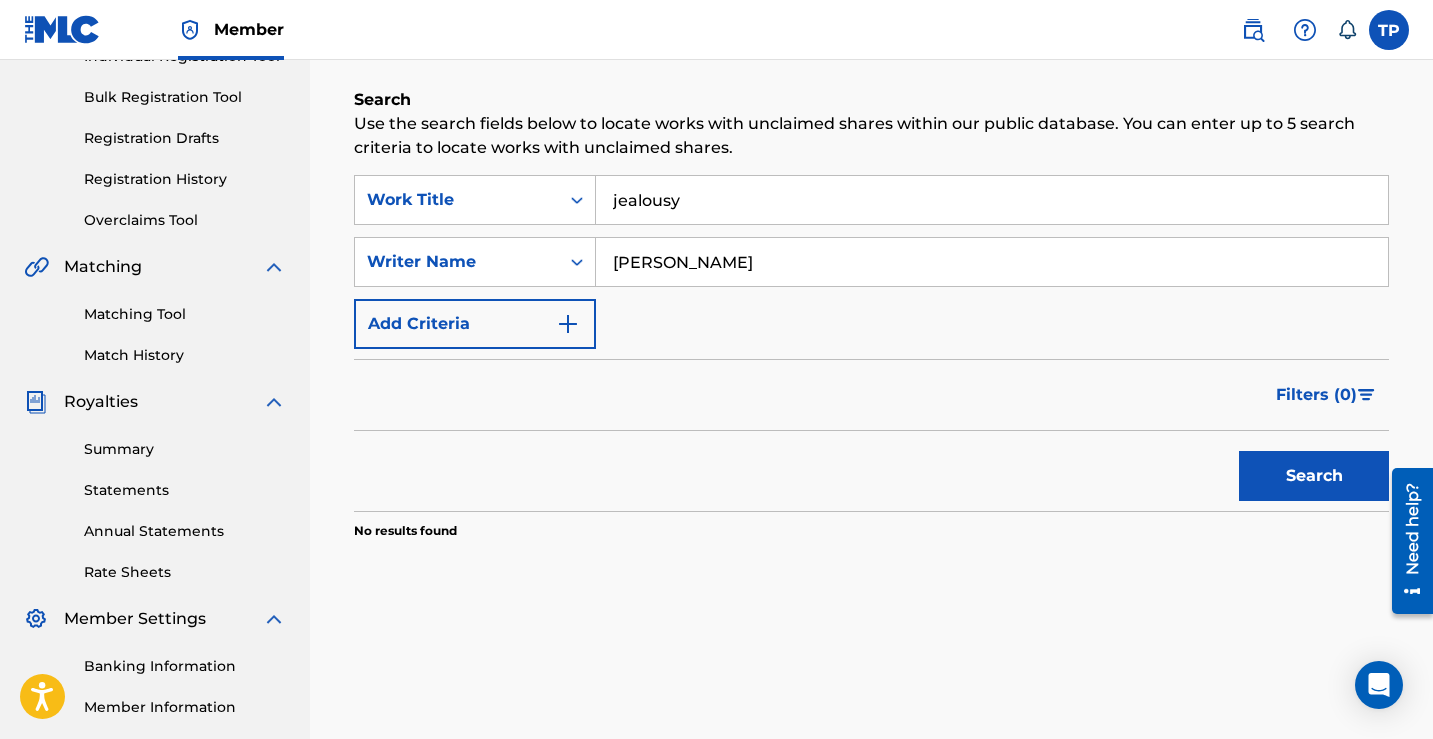 click on "Search" at bounding box center [1314, 476] 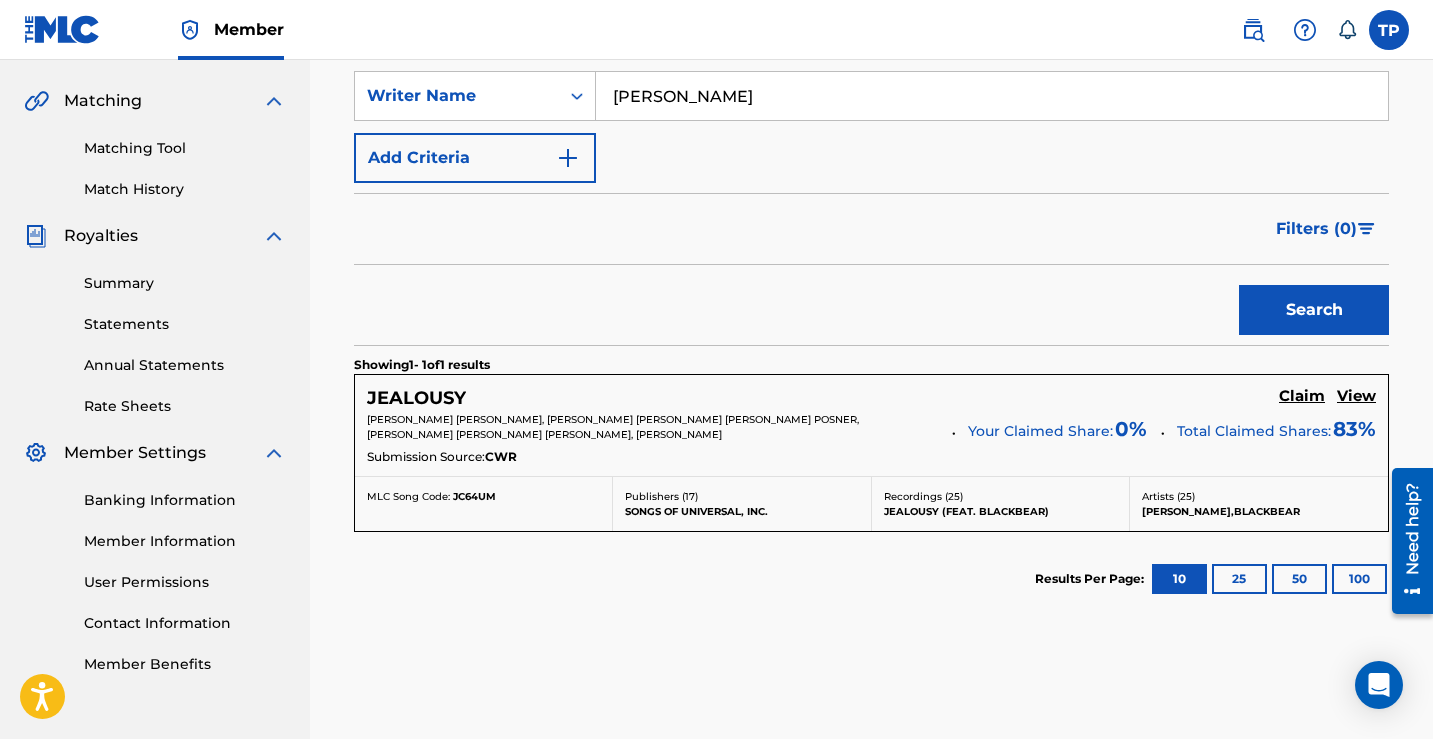scroll, scrollTop: 458, scrollLeft: 0, axis: vertical 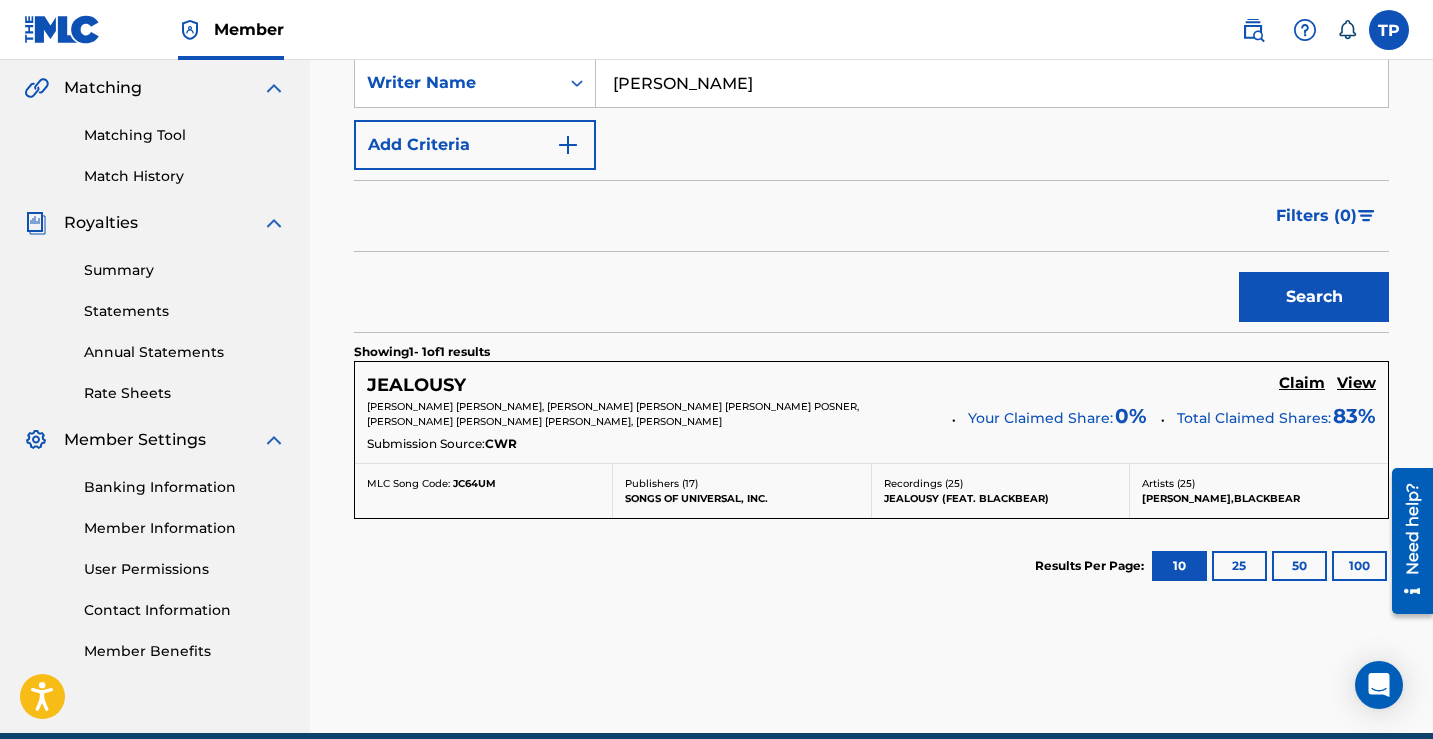click on "Claim" at bounding box center [1302, 383] 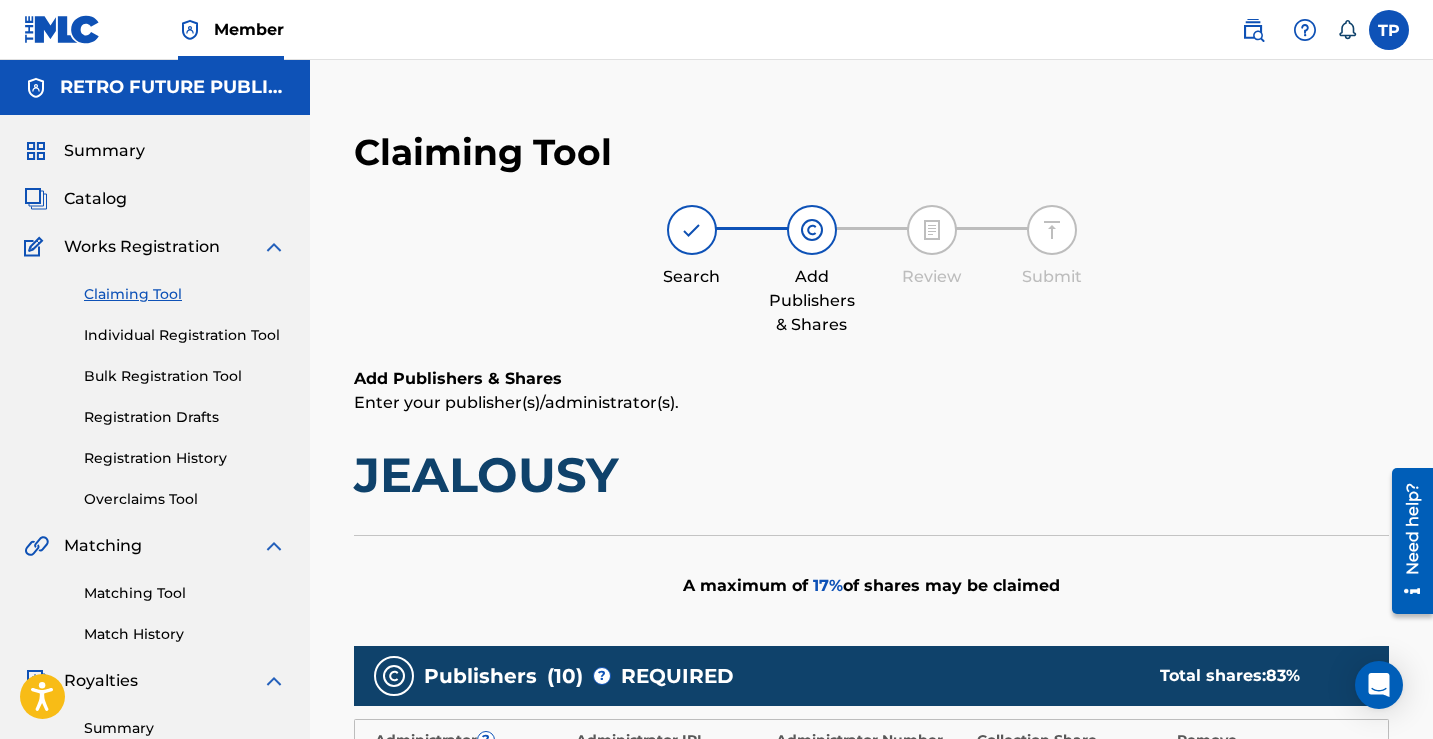 scroll, scrollTop: 0, scrollLeft: 0, axis: both 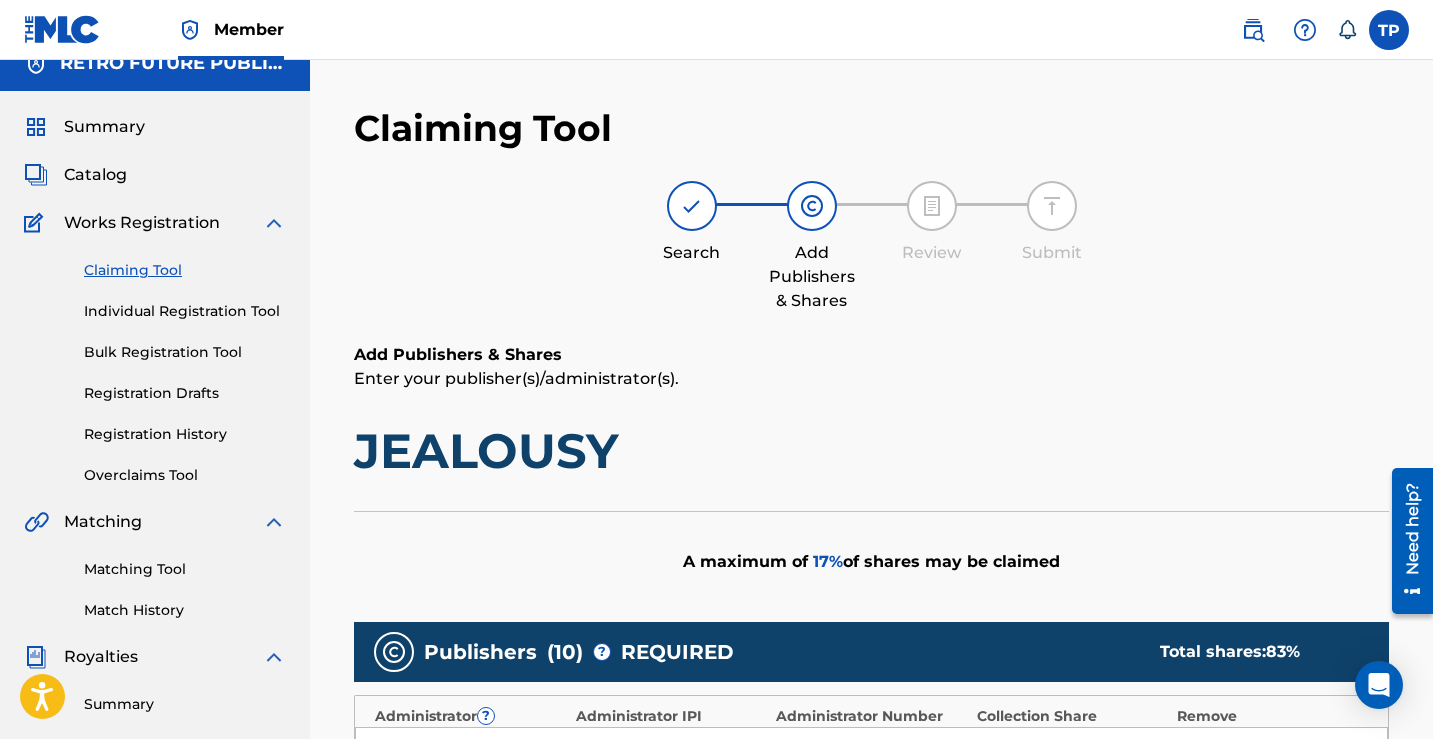 click on "Claiming Tool" at bounding box center [185, 270] 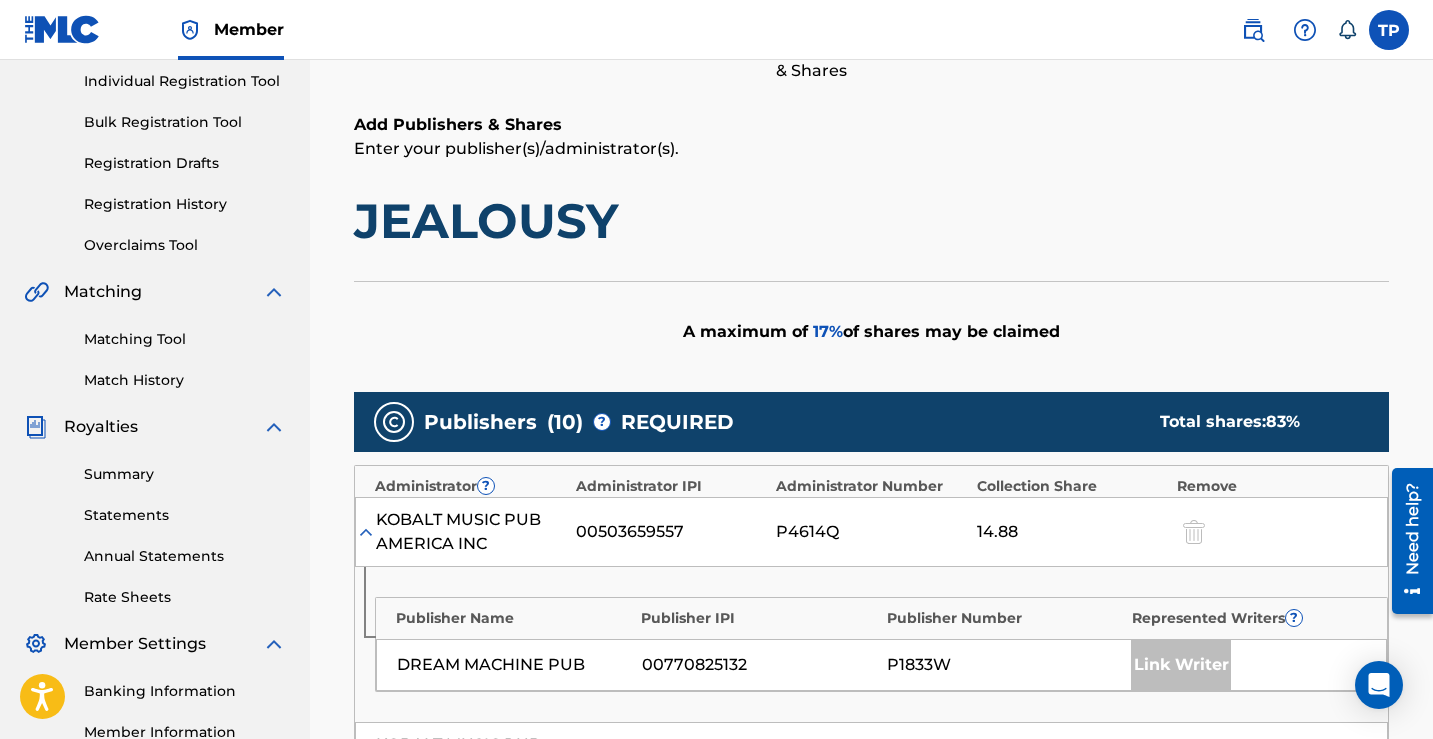 scroll, scrollTop: 82, scrollLeft: 0, axis: vertical 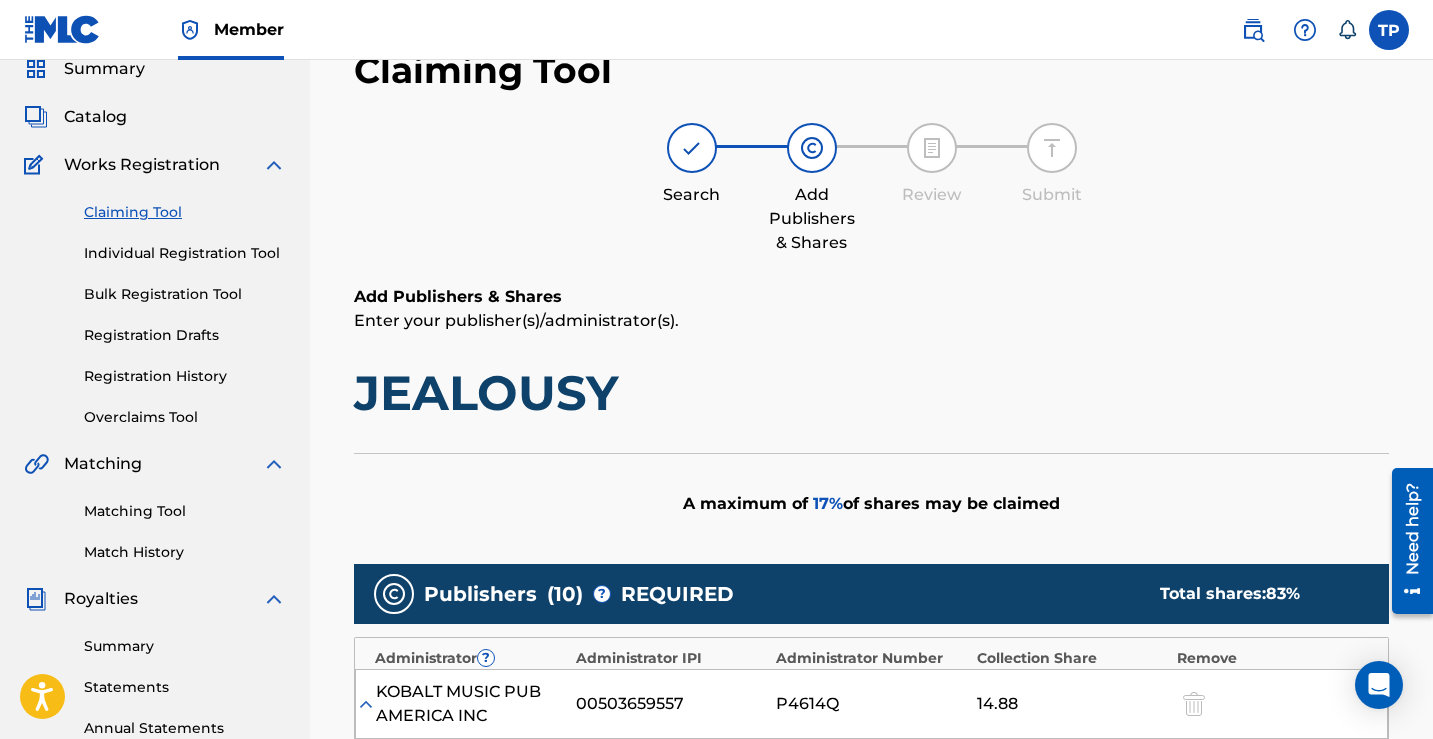 click on "Claiming Tool" at bounding box center (185, 212) 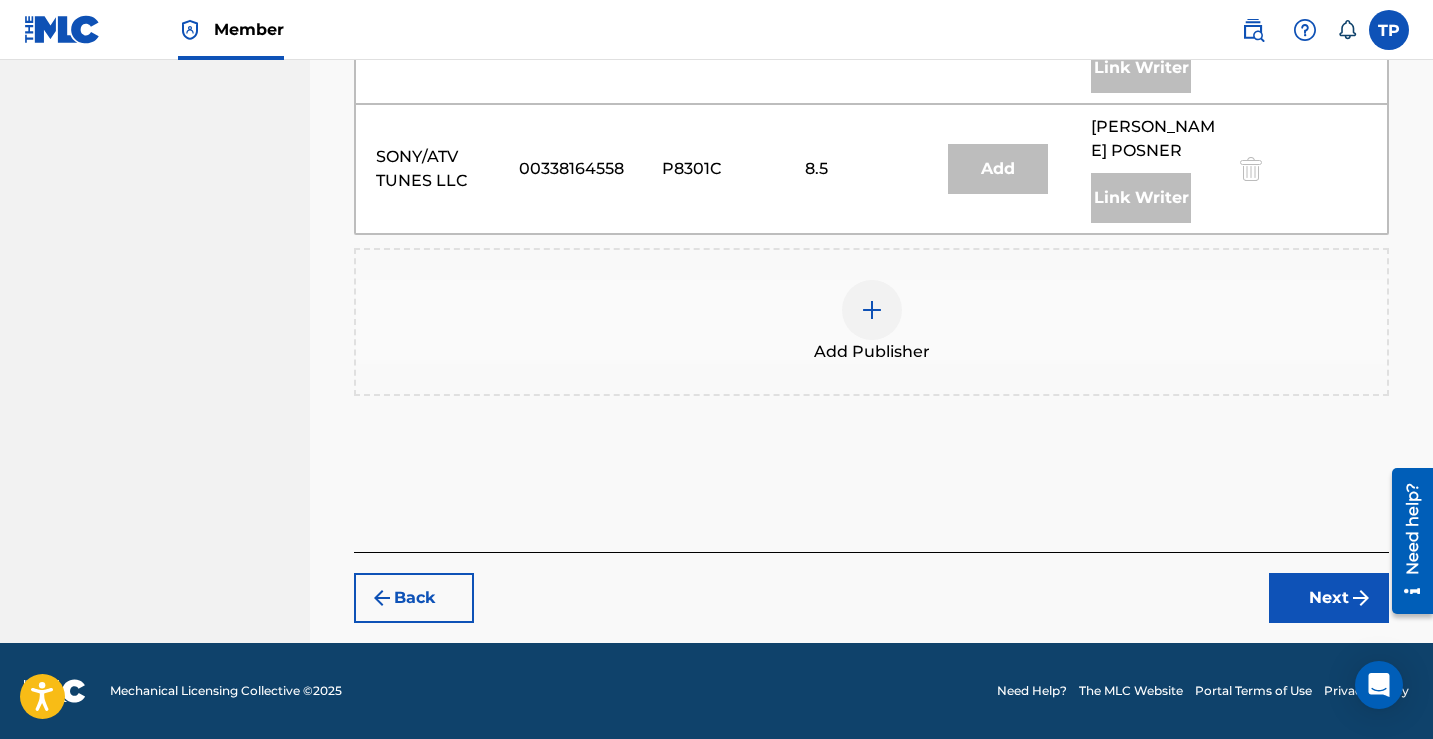 click on "Mechanical Licensing Collective ©  2025 Need Help? The MLC Website Portal Terms of Use Privacy Policy" at bounding box center (716, 691) 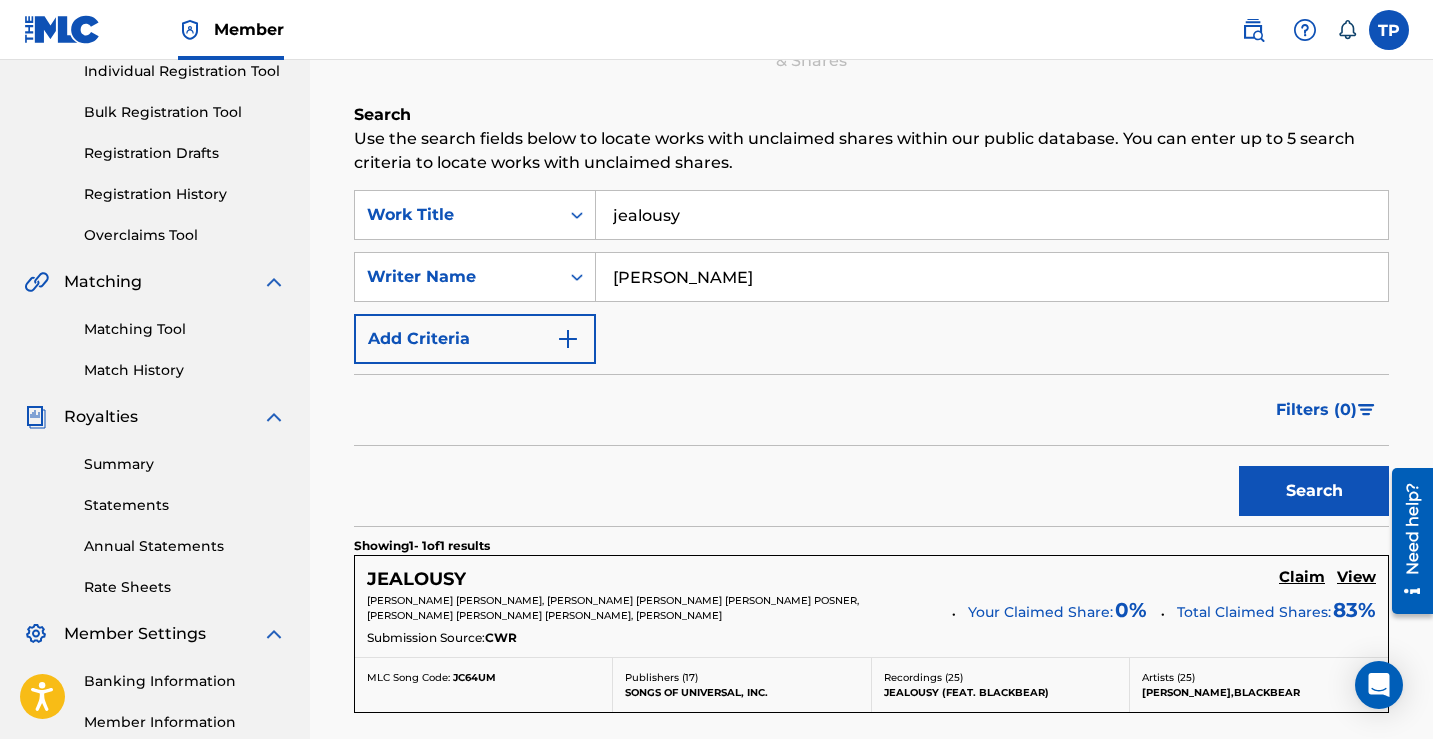scroll, scrollTop: 106, scrollLeft: 0, axis: vertical 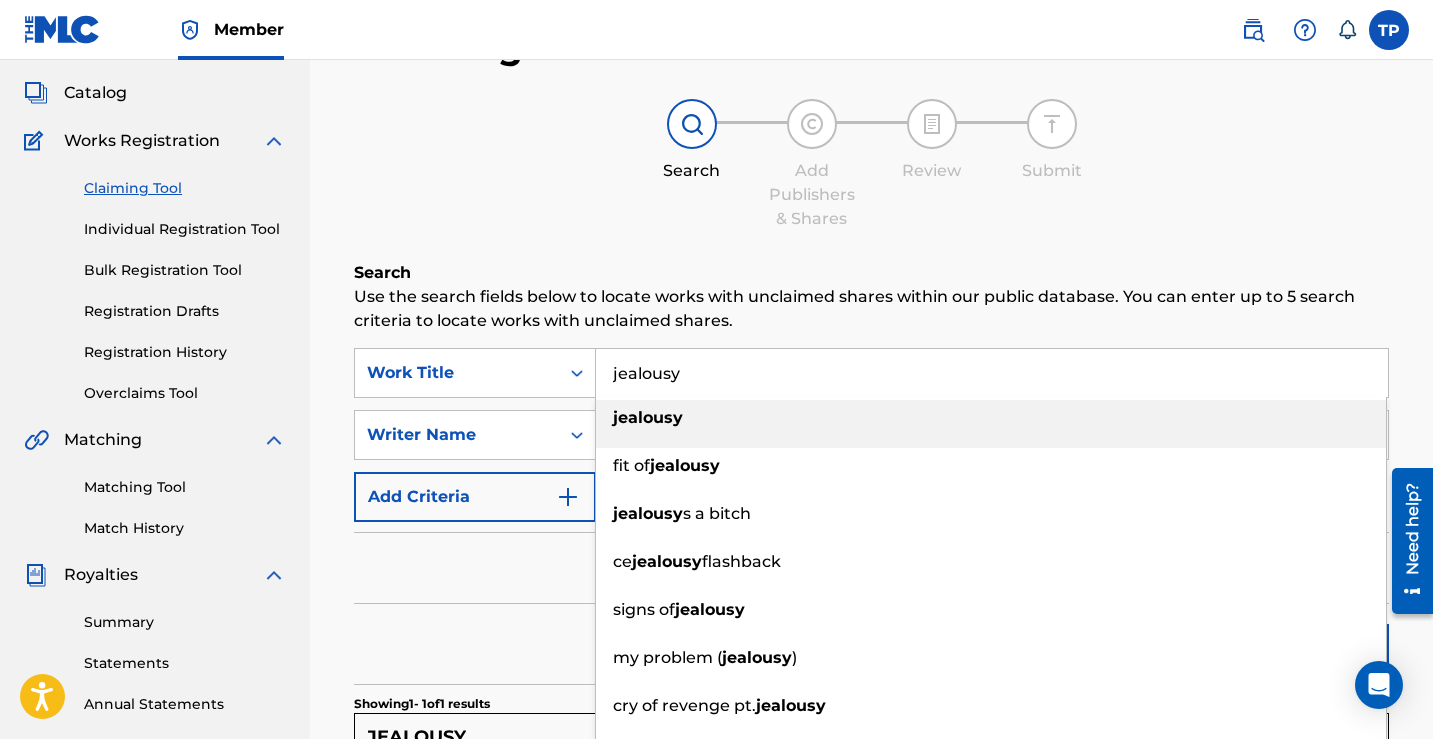 drag, startPoint x: 710, startPoint y: 353, endPoint x: 707, endPoint y: 383, distance: 30.149628 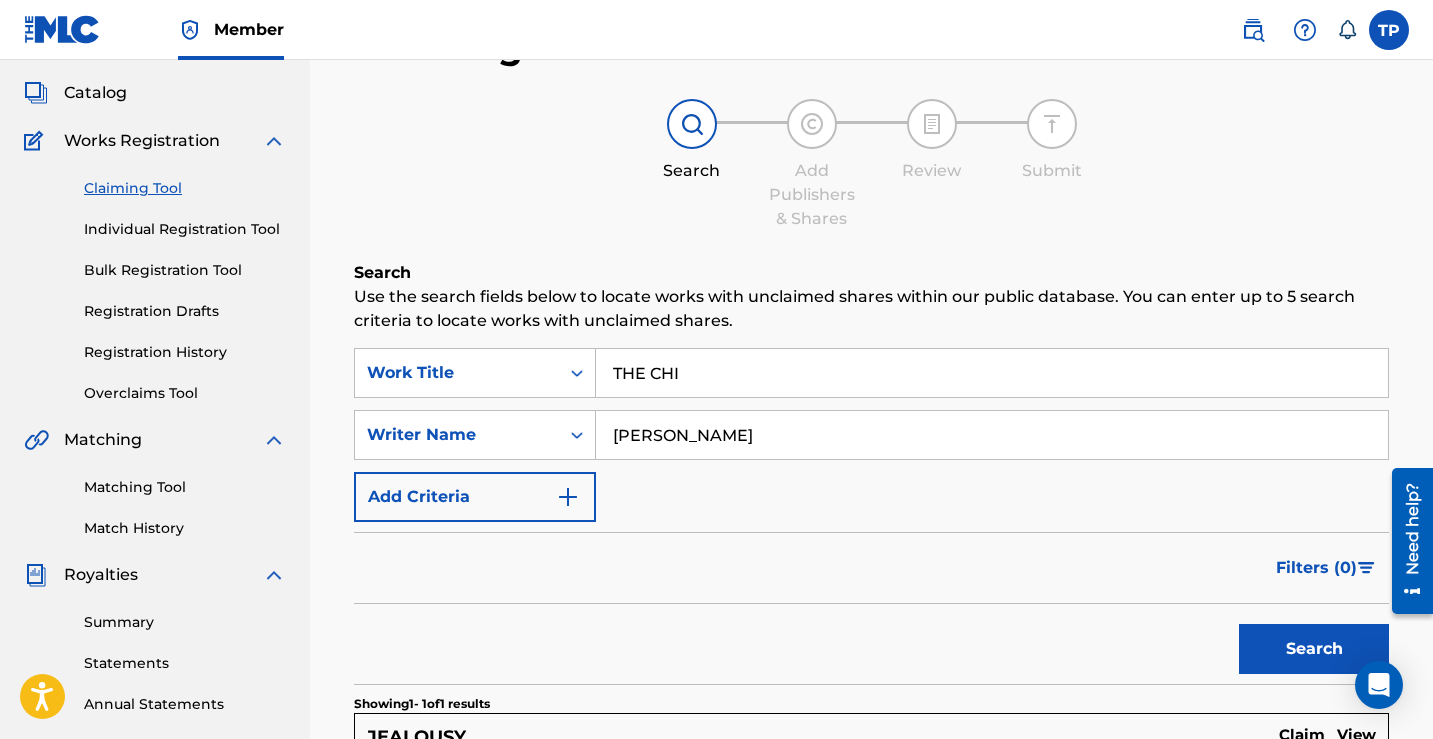 click on "Search Add Publishers & Shares Review Submit" at bounding box center [871, 165] 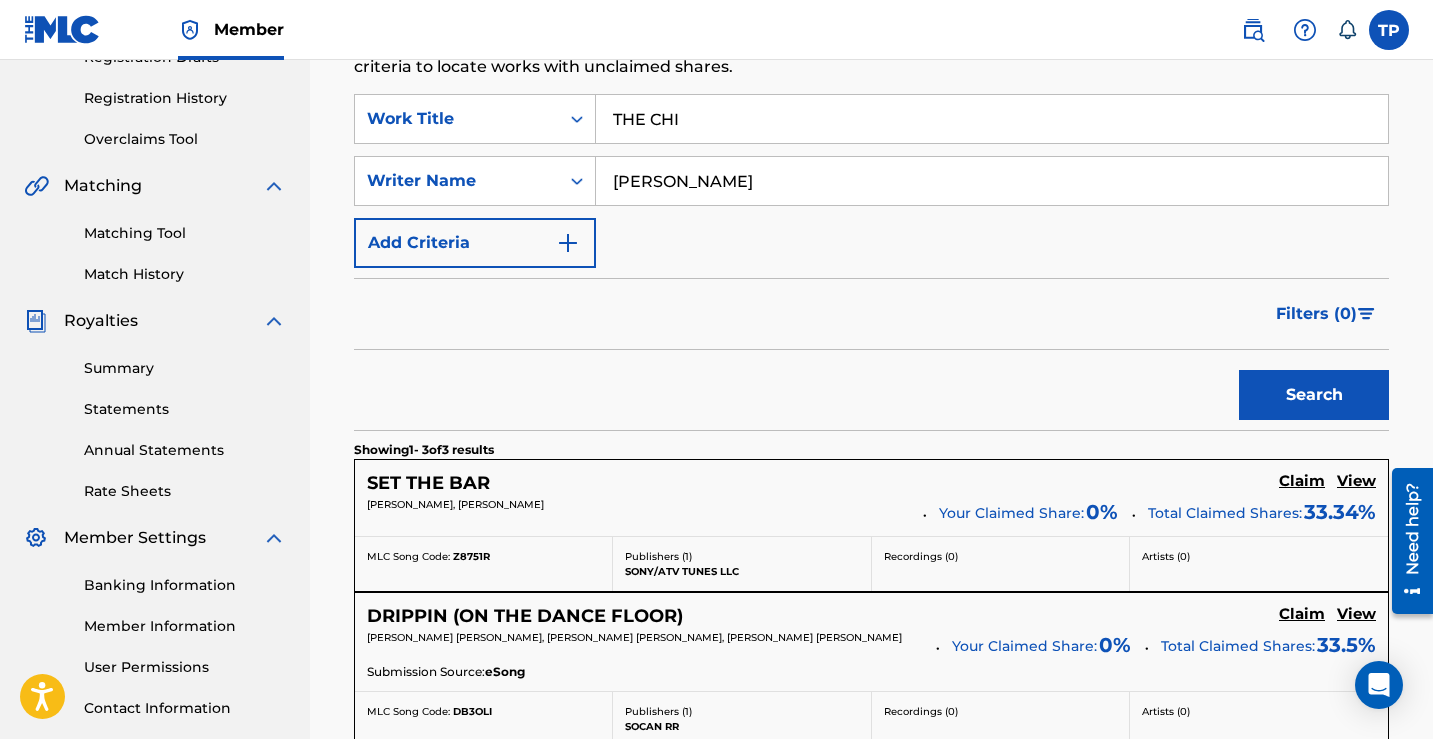 scroll, scrollTop: 334, scrollLeft: 0, axis: vertical 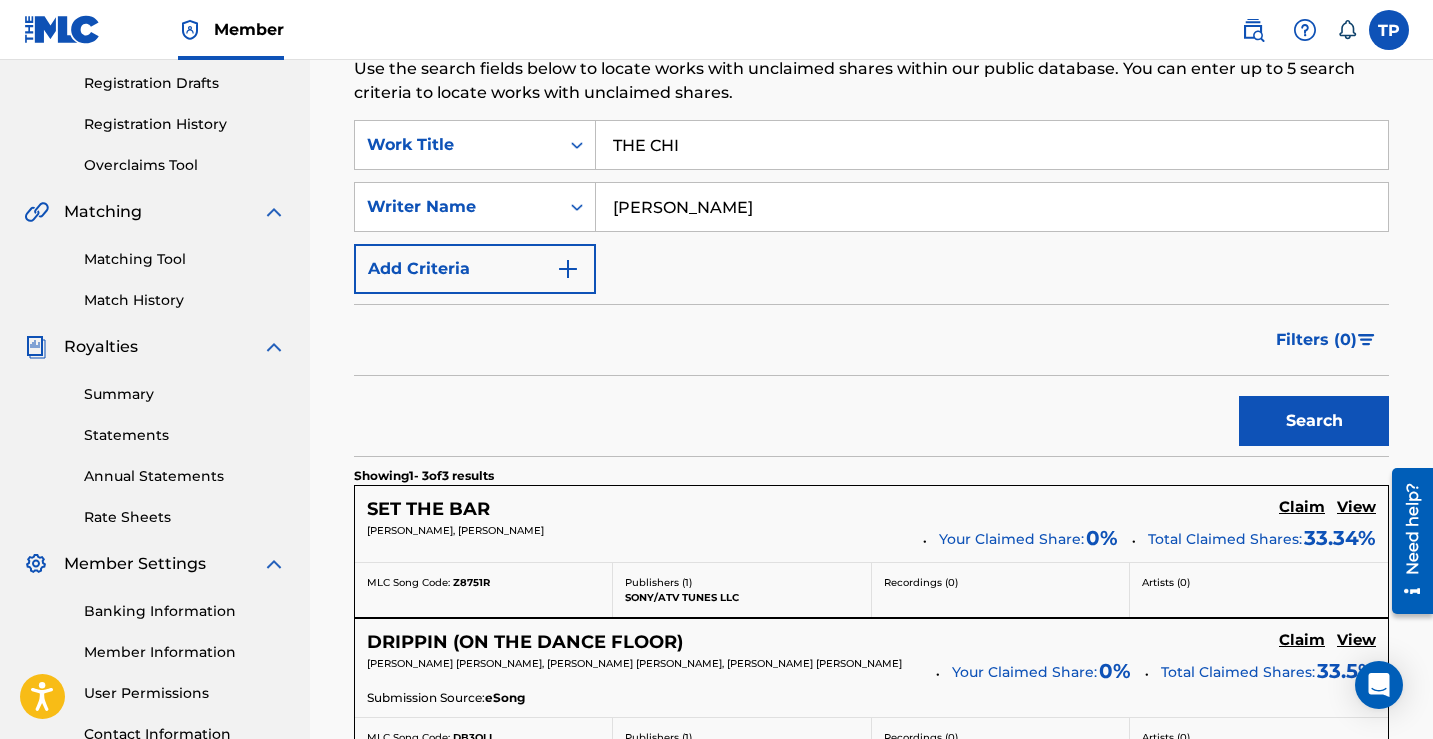 click on "THE CHI" at bounding box center [992, 145] 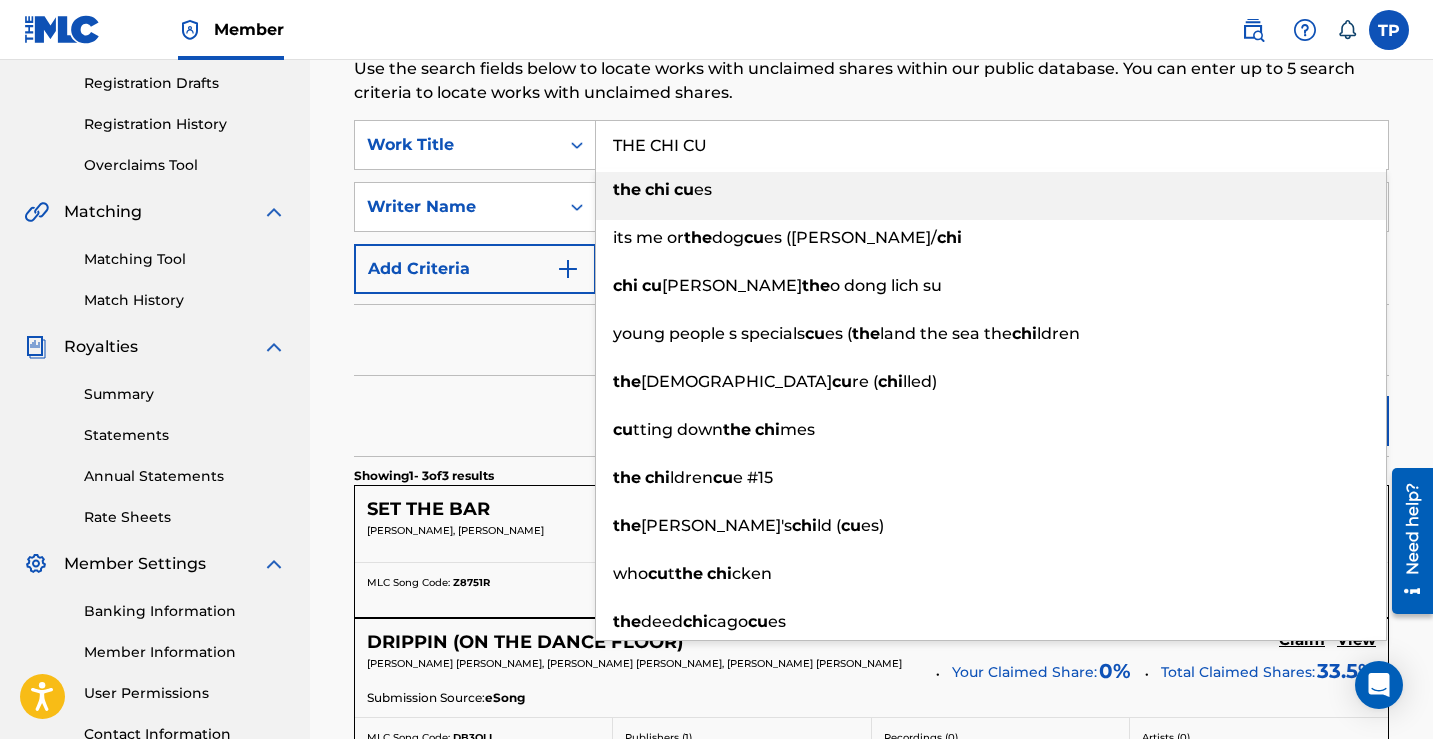 click on "the   chi   cu es" at bounding box center [991, 190] 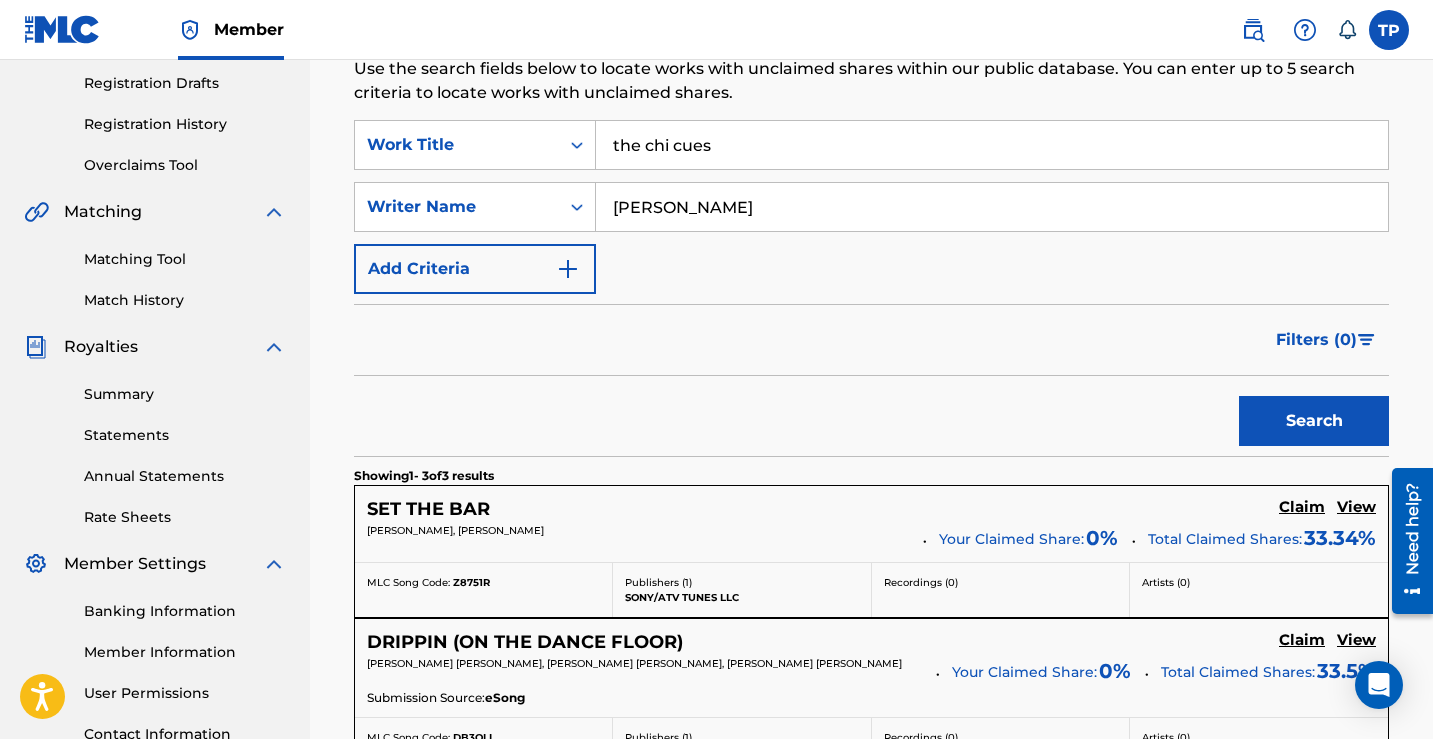 click on "Search" at bounding box center [1314, 421] 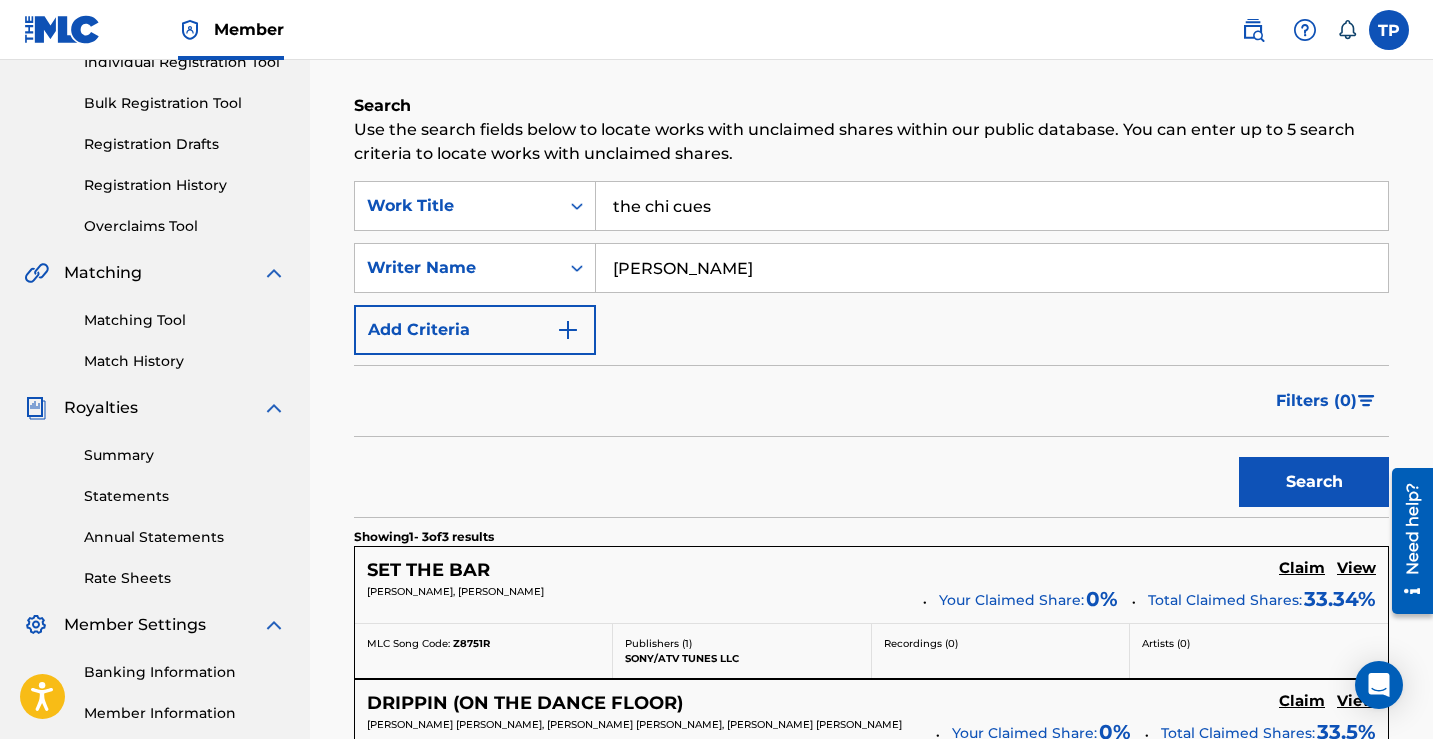 scroll, scrollTop: 303, scrollLeft: 0, axis: vertical 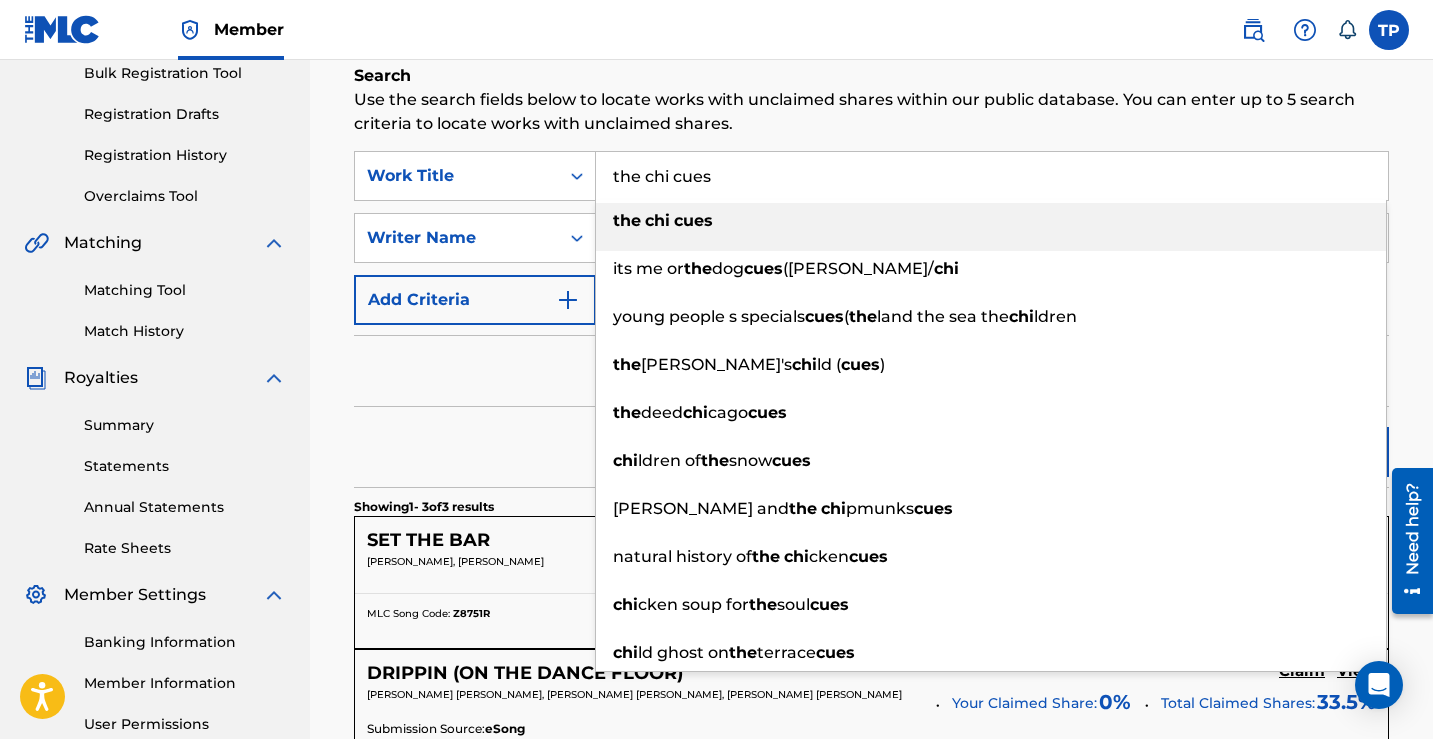 drag, startPoint x: 733, startPoint y: 167, endPoint x: 603, endPoint y: 159, distance: 130.24593 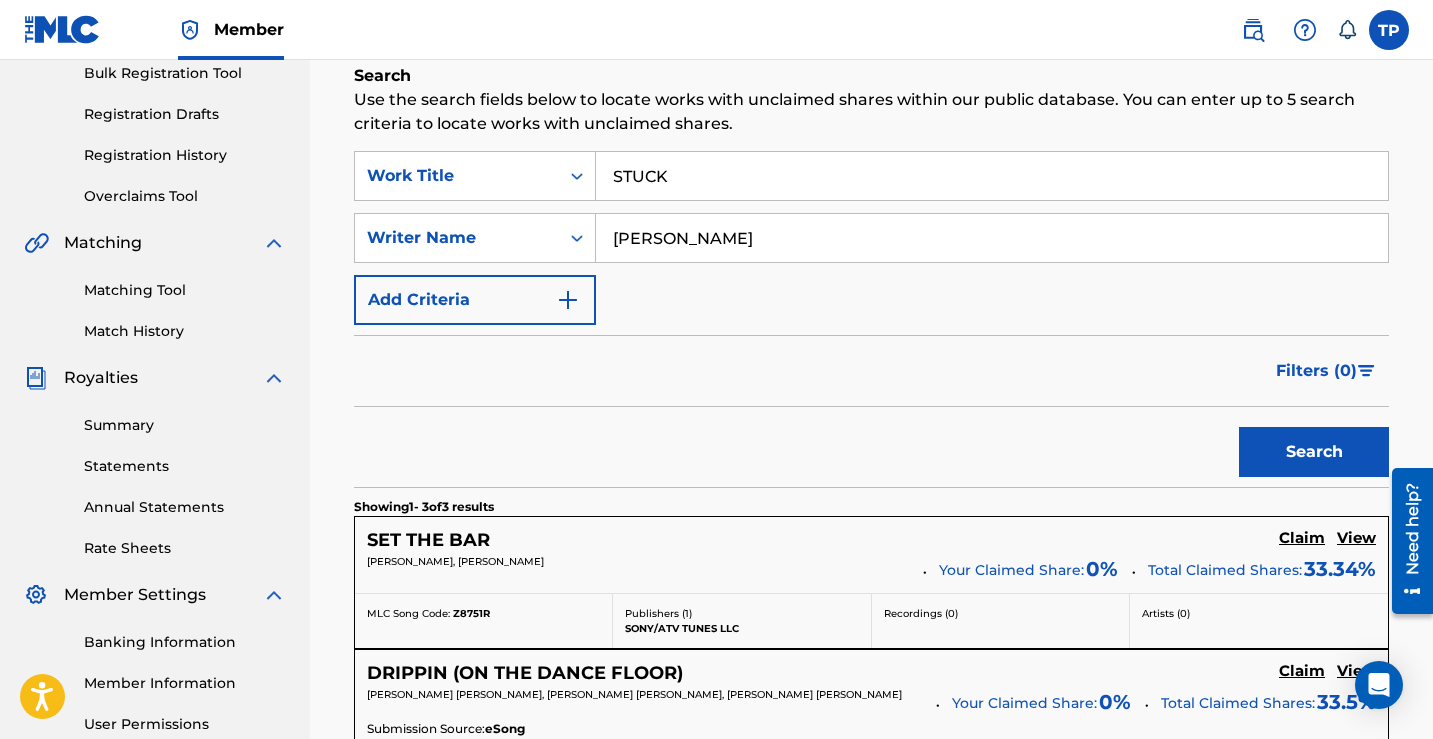 click on "Filters ( 0 )" at bounding box center [871, 371] 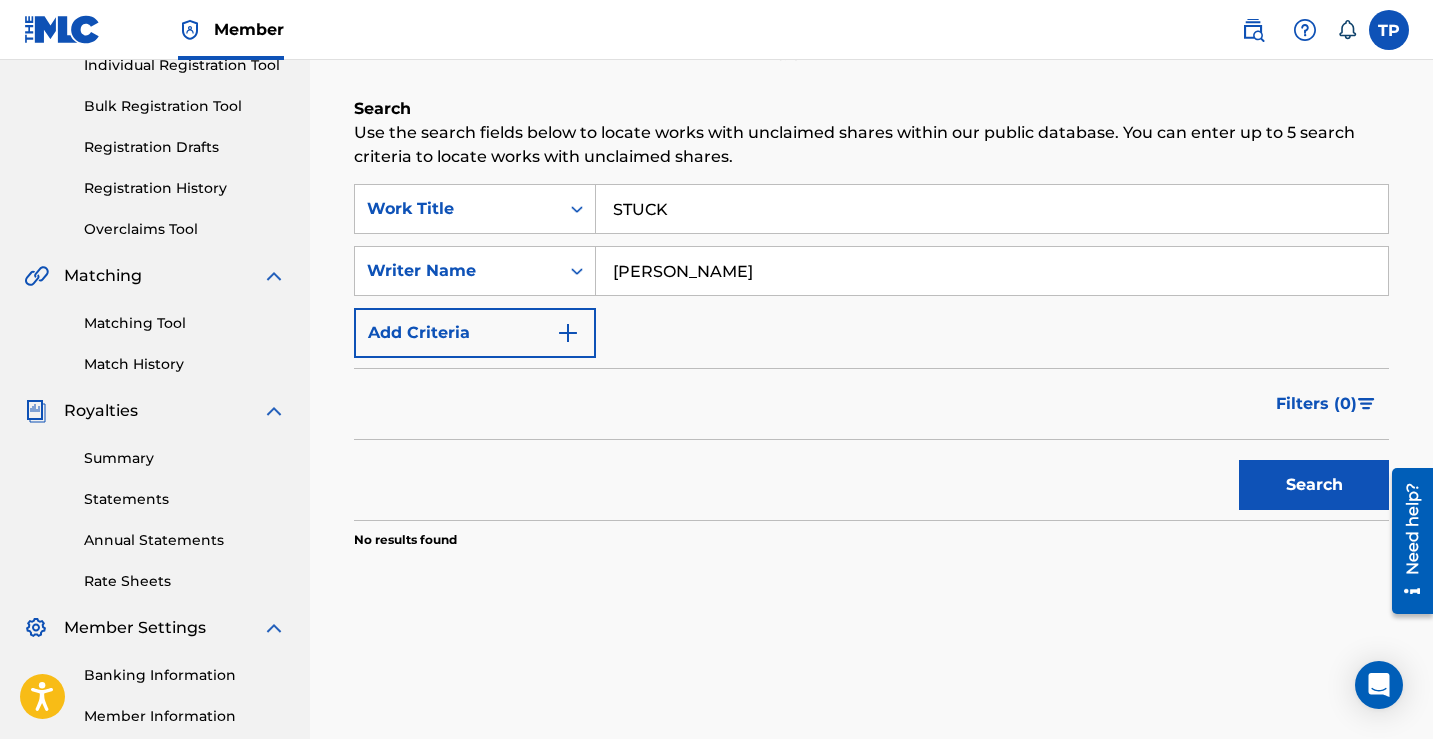 scroll, scrollTop: 234, scrollLeft: 0, axis: vertical 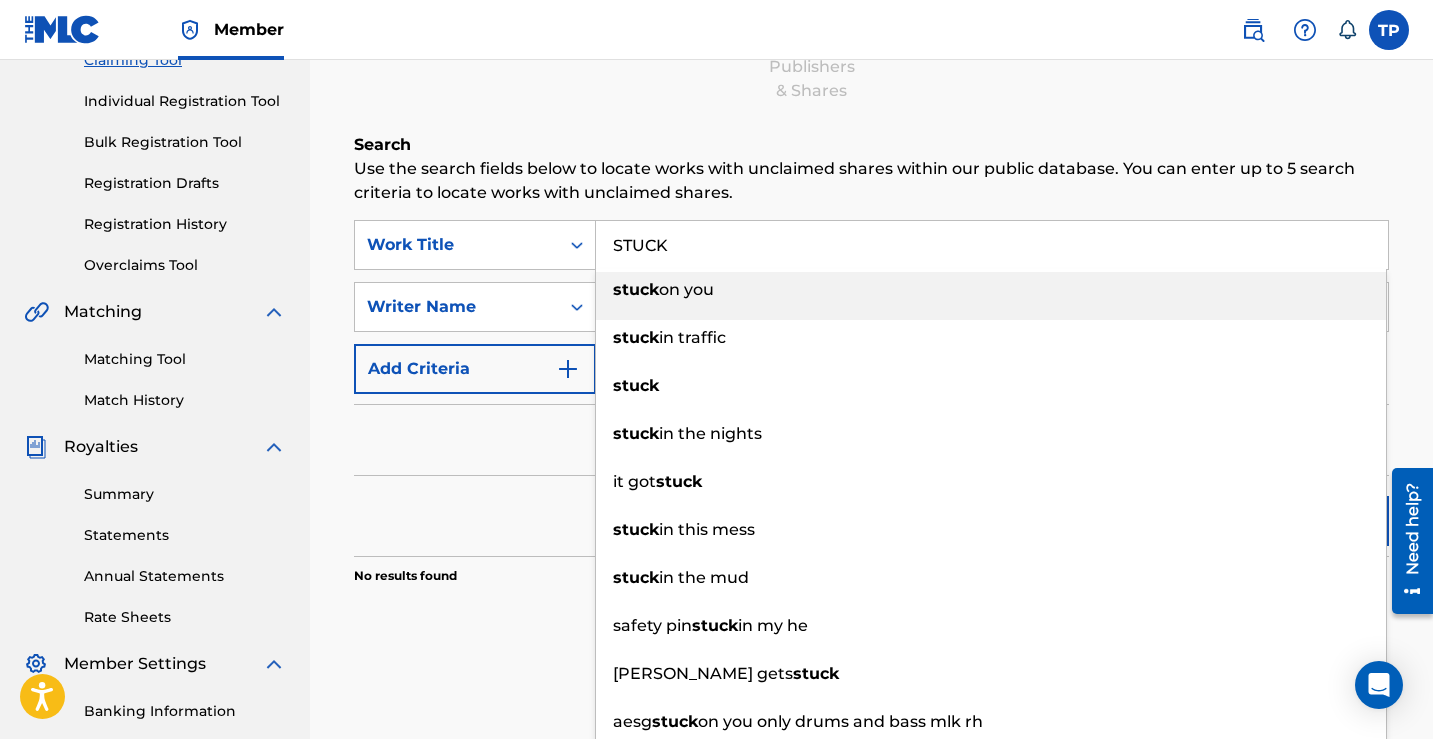 click on "STUCK" at bounding box center [992, 245] 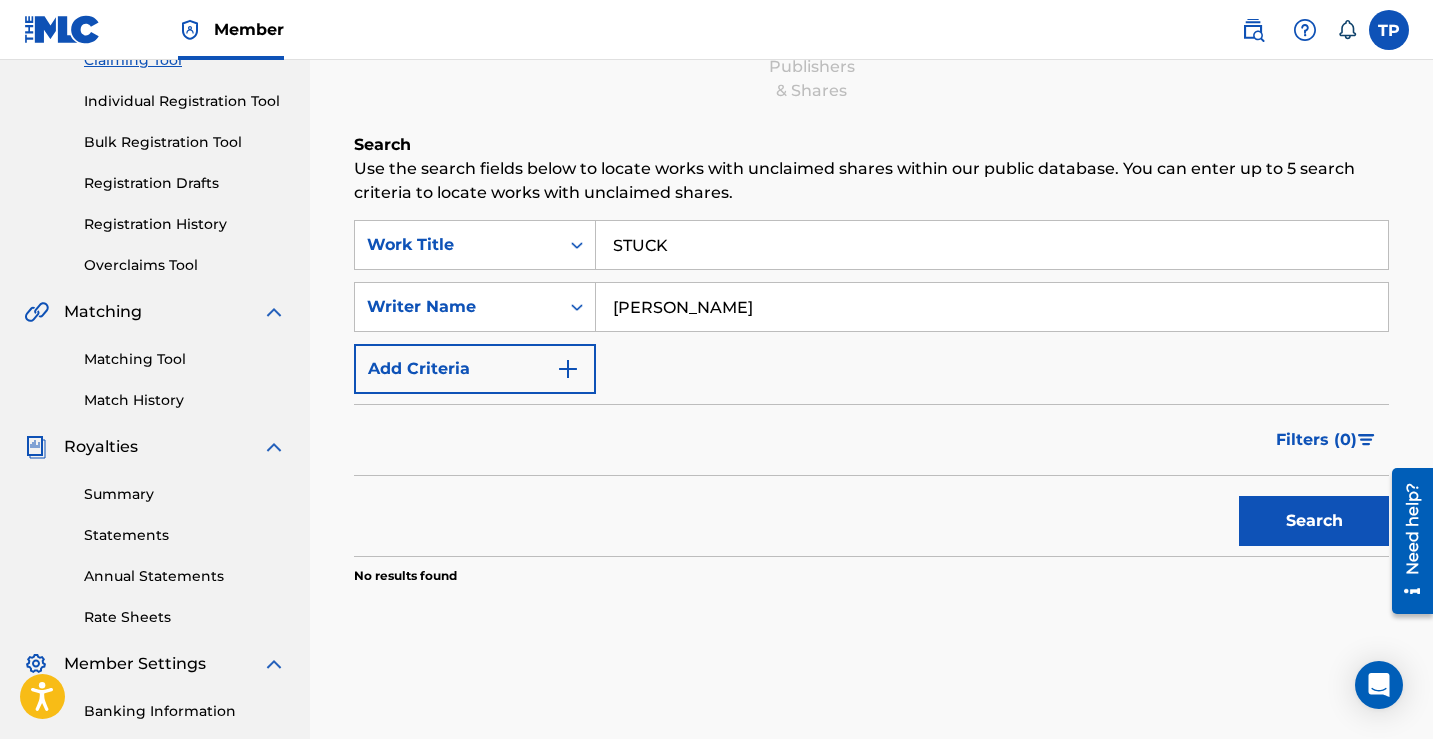 click on "Filters ( 0 )" at bounding box center (871, 440) 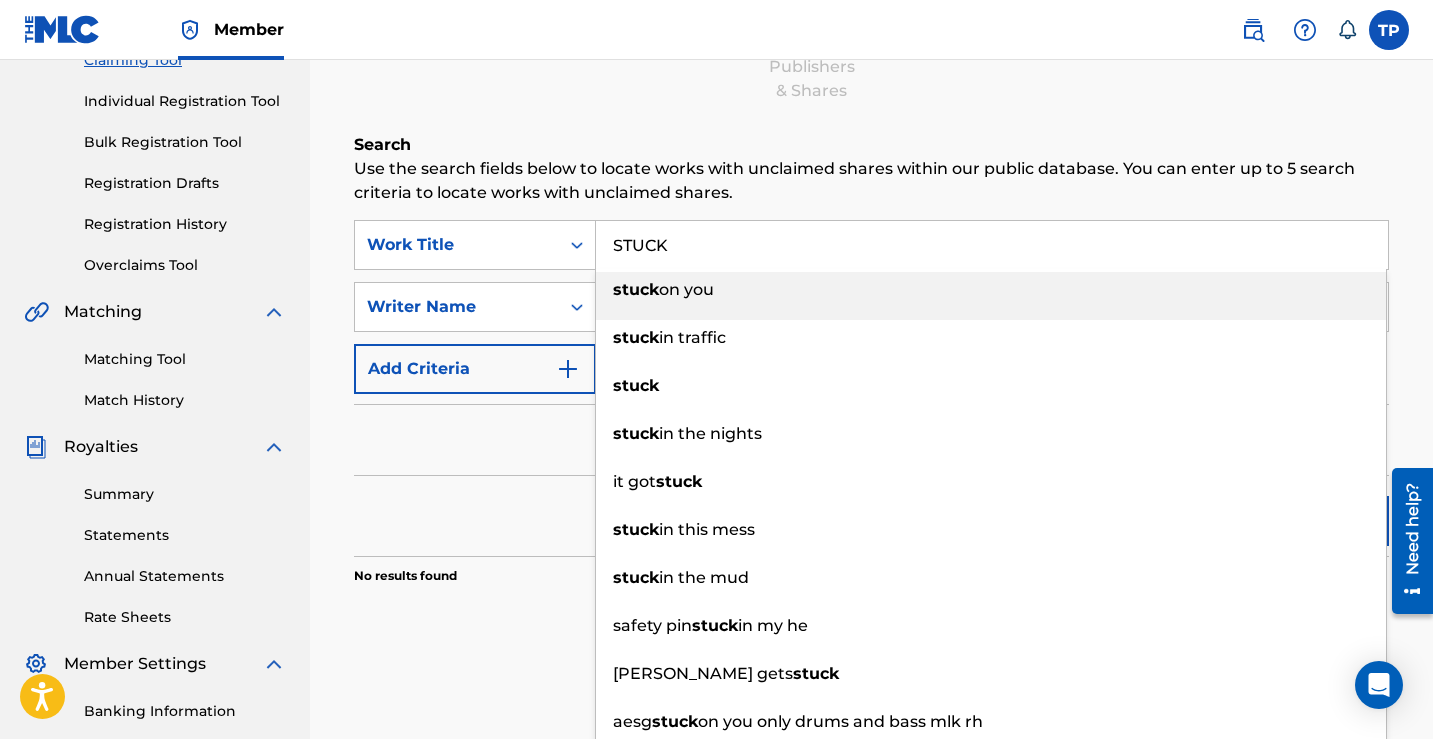 drag, startPoint x: 747, startPoint y: 237, endPoint x: 600, endPoint y: 237, distance: 147 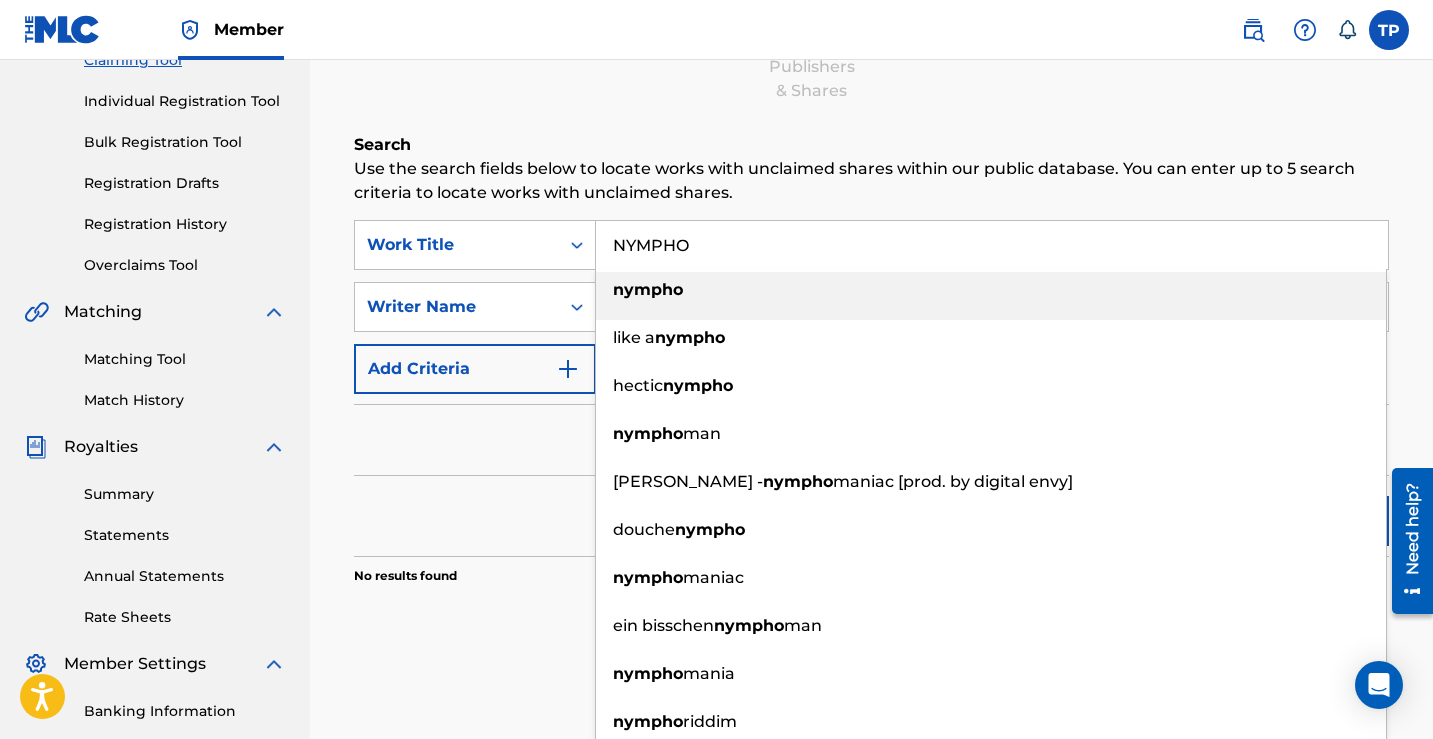 click on "Claiming Tool Search Add Publishers & Shares Review Submit Search Use the search fields below to locate works with unclaimed shares within our public database. You can enter up
to 5 search criteria to locate works with unclaimed shares. SearchWithCriteriaf0289580-9c7e-47bf-be01-0e0e434a3c35 Work Title NYMPHO nympho like a  nympho hectic  nympho nympho man philip israel -  nympho maniac [prod. by digital envy] douche  nympho nympho maniac ein bisschen  nympho man nympho mania nympho  riddim SearchWithCriteria5c0c4094-c6d4-4d5f-a6c1-e88a886feba0 Writer Name TEDDY PENA Add Criteria Filter Claim Search Filters Include works claimed by my Member   Remove Filters Apply Filters Filters ( 0 ) Search No results found" at bounding box center (871, 290) 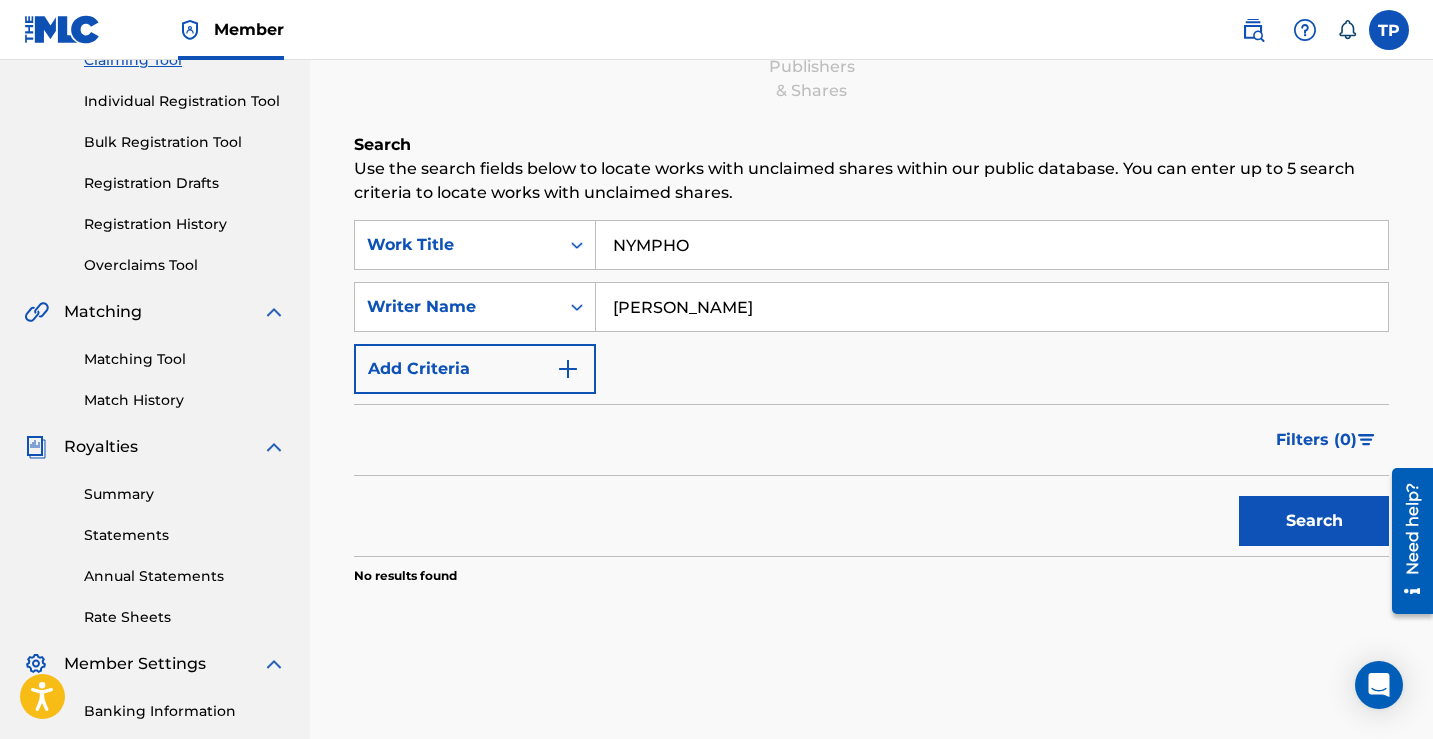 click on "Search" at bounding box center (1314, 521) 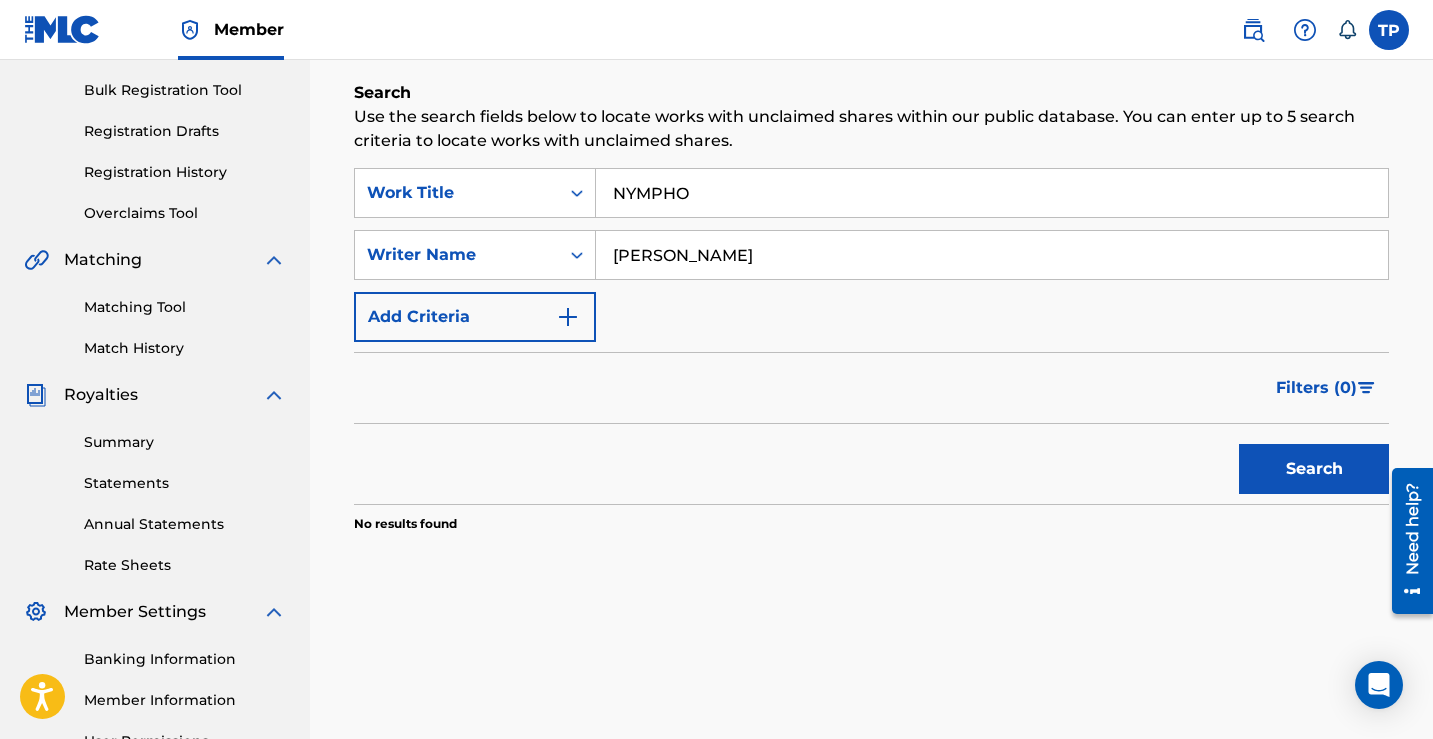 scroll, scrollTop: 307, scrollLeft: 0, axis: vertical 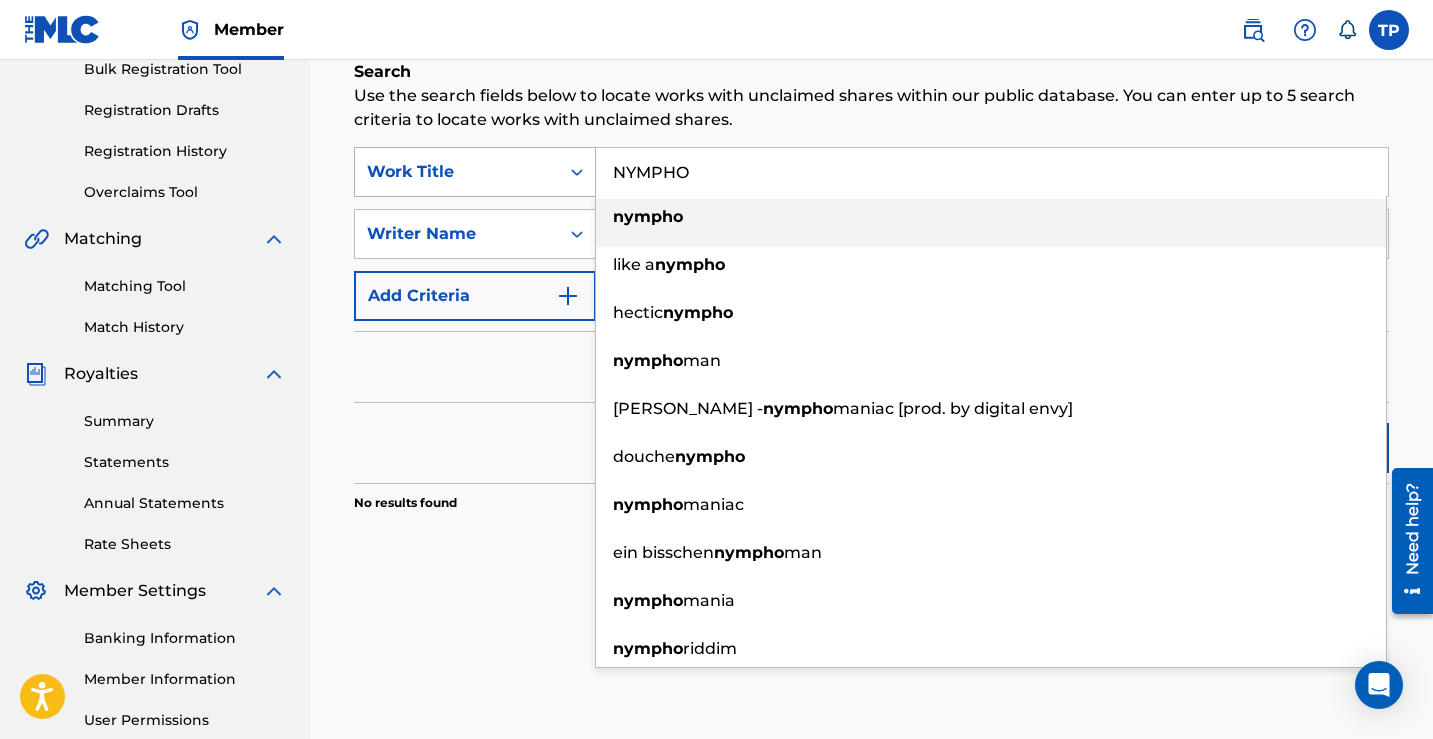 drag, startPoint x: 729, startPoint y: 171, endPoint x: 590, endPoint y: 170, distance: 139.0036 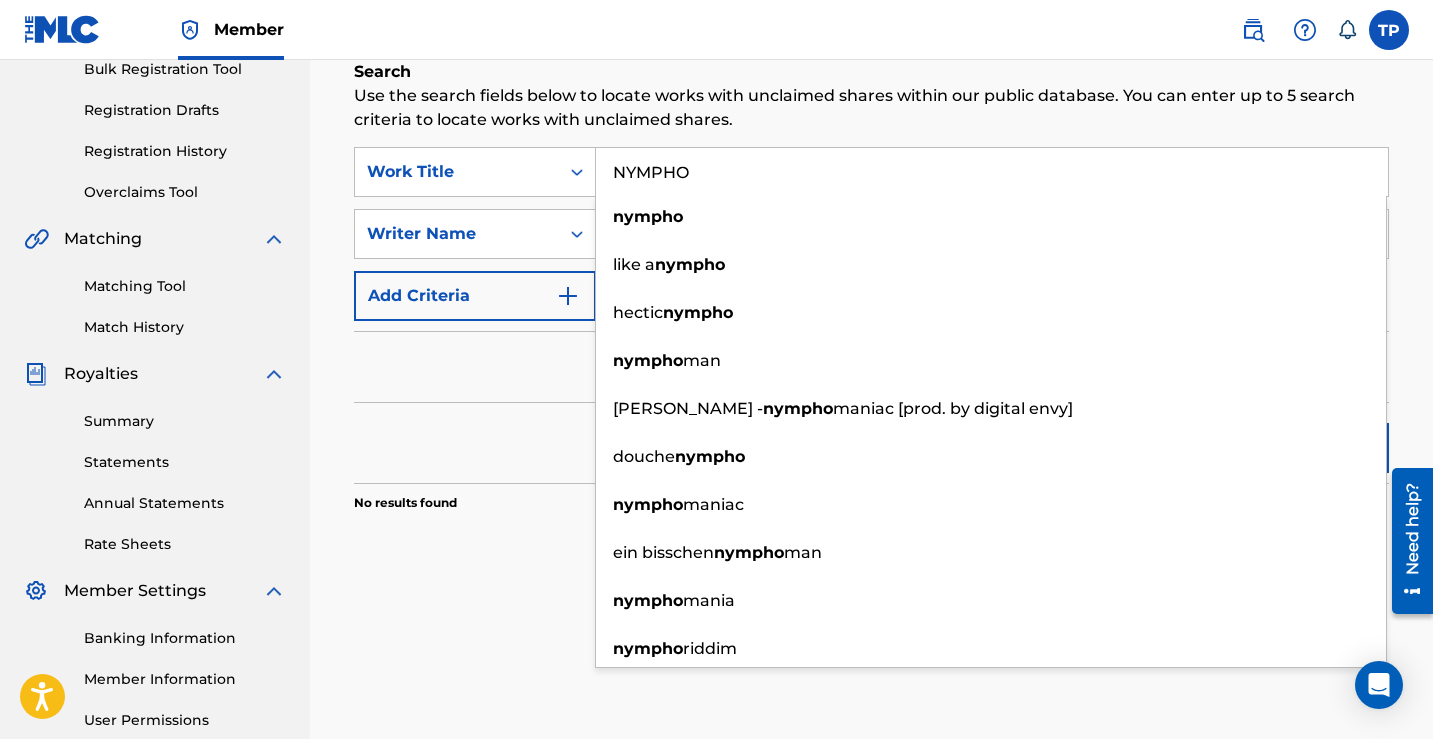 click on "NYMPHO" at bounding box center [992, 172] 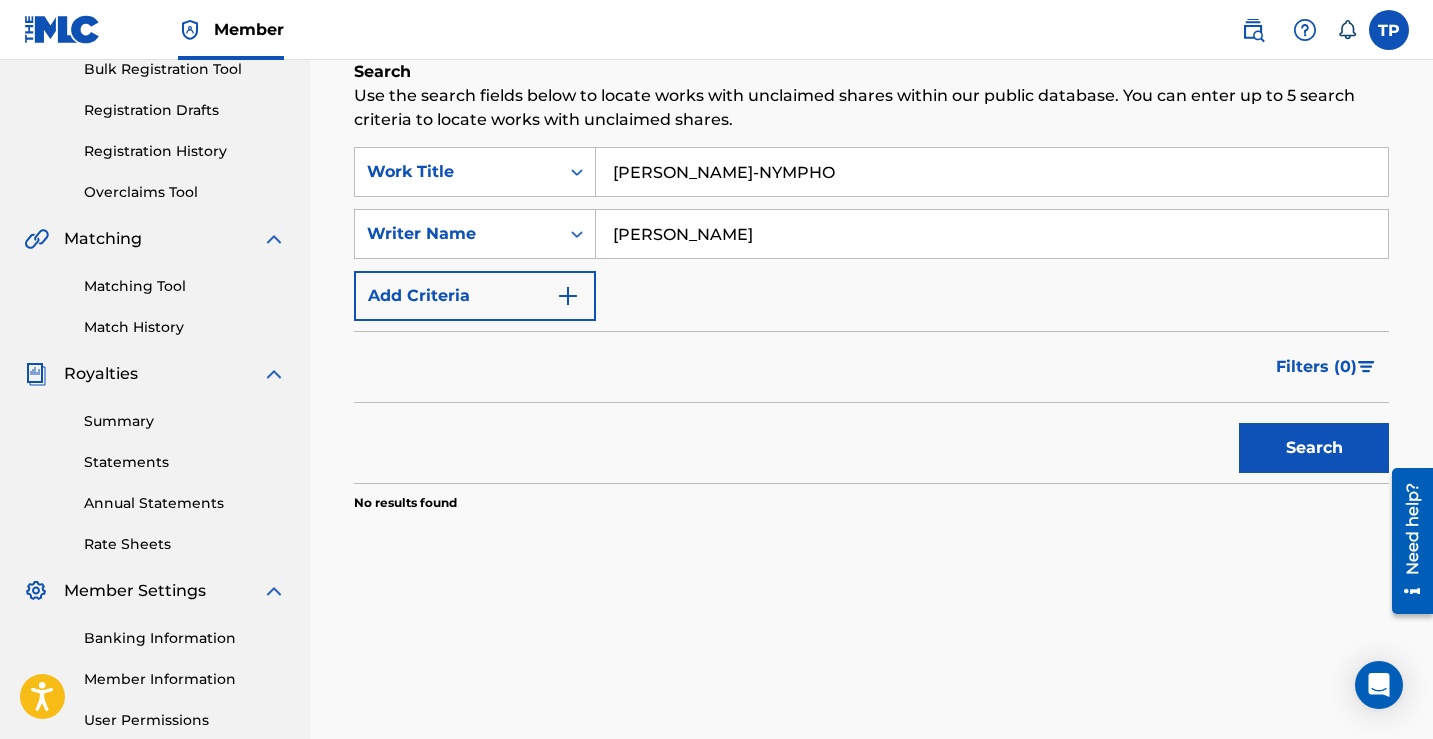 click on "Search" at bounding box center (1314, 448) 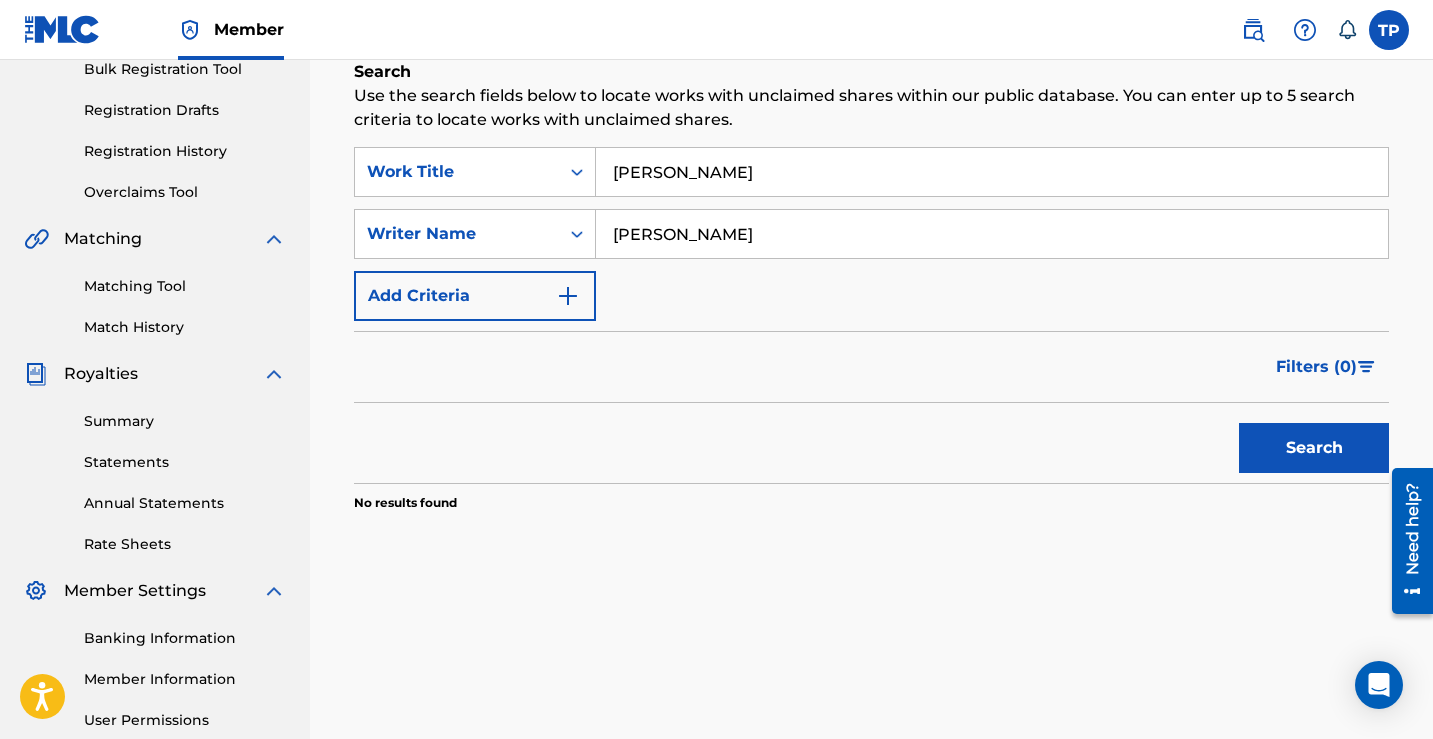 type on "JEREMIH NYMPHO" 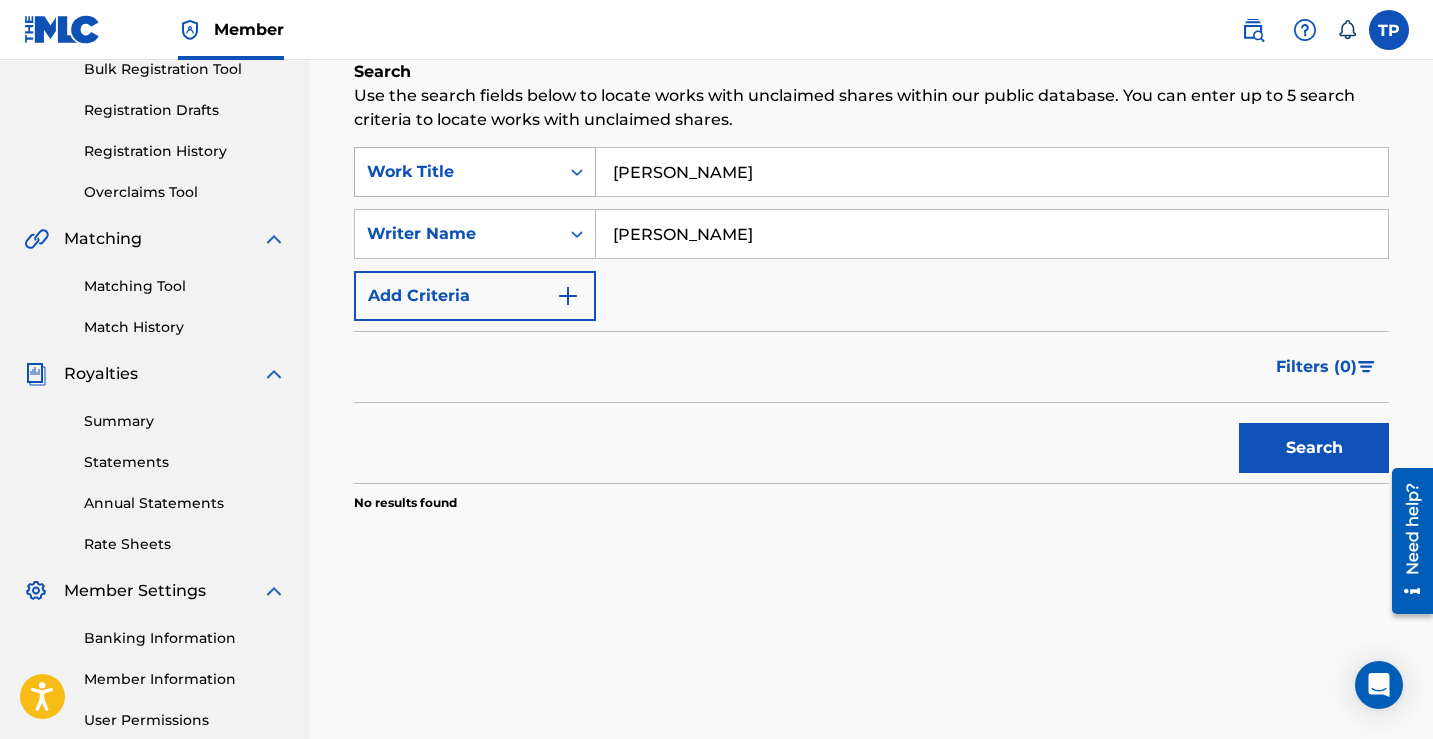 drag, startPoint x: 784, startPoint y: 171, endPoint x: 563, endPoint y: 174, distance: 221.02036 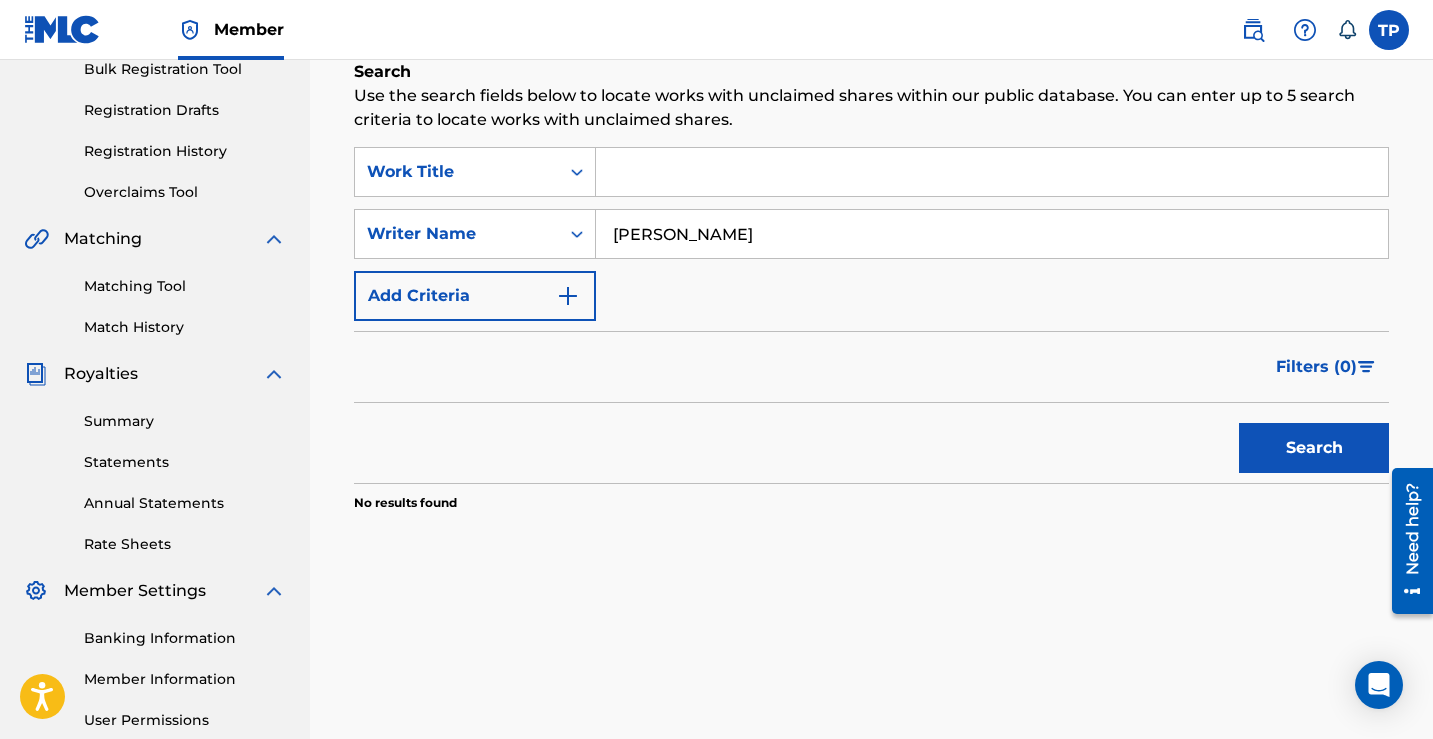 type 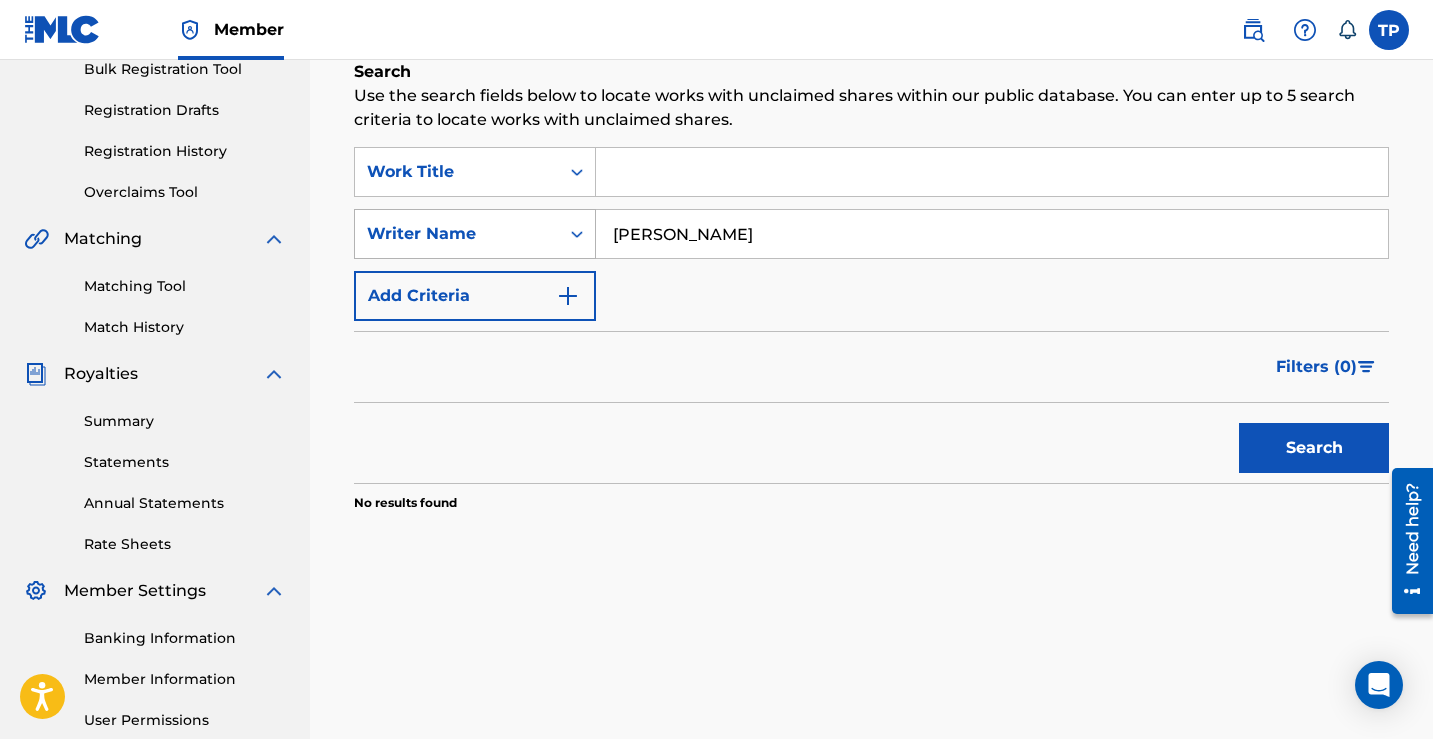 drag, startPoint x: 754, startPoint y: 245, endPoint x: 580, endPoint y: 238, distance: 174.14075 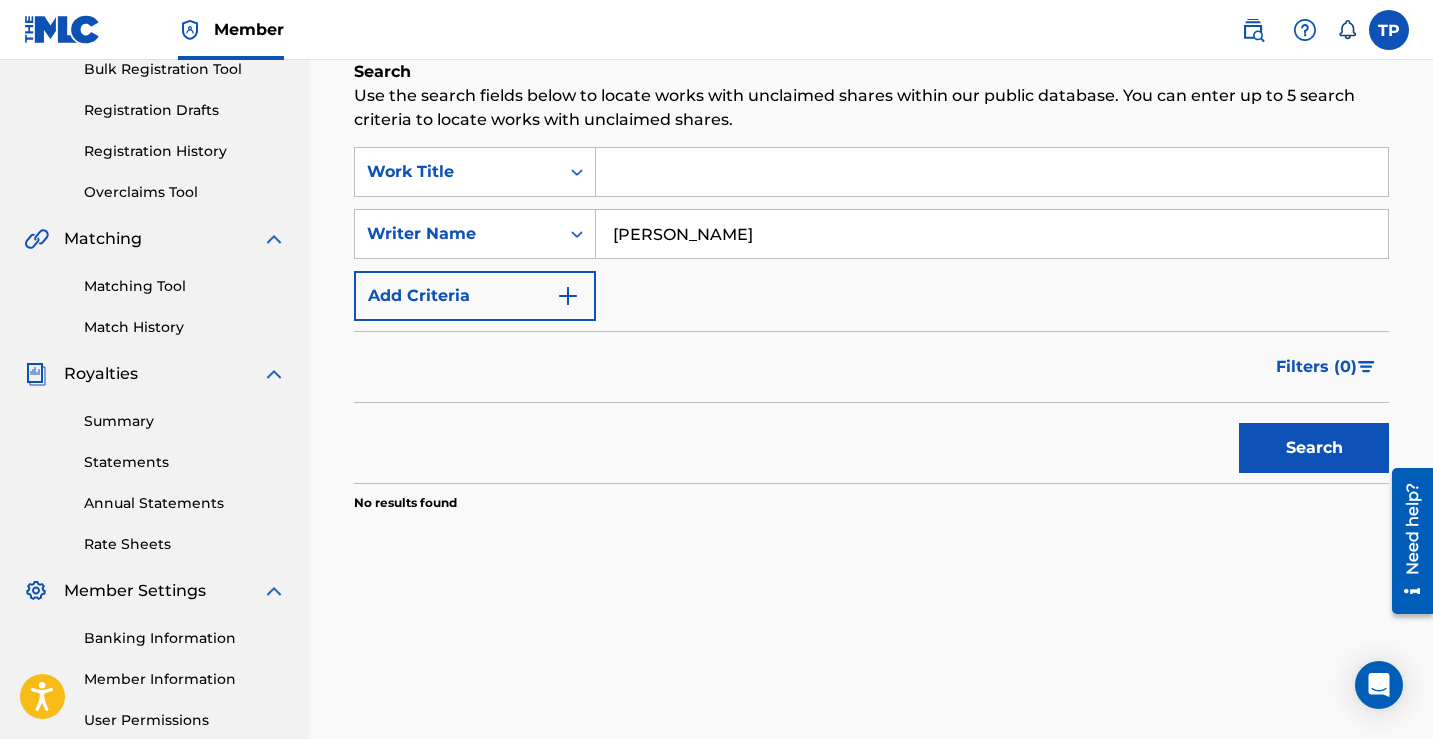 type on "JEREMY FULTON" 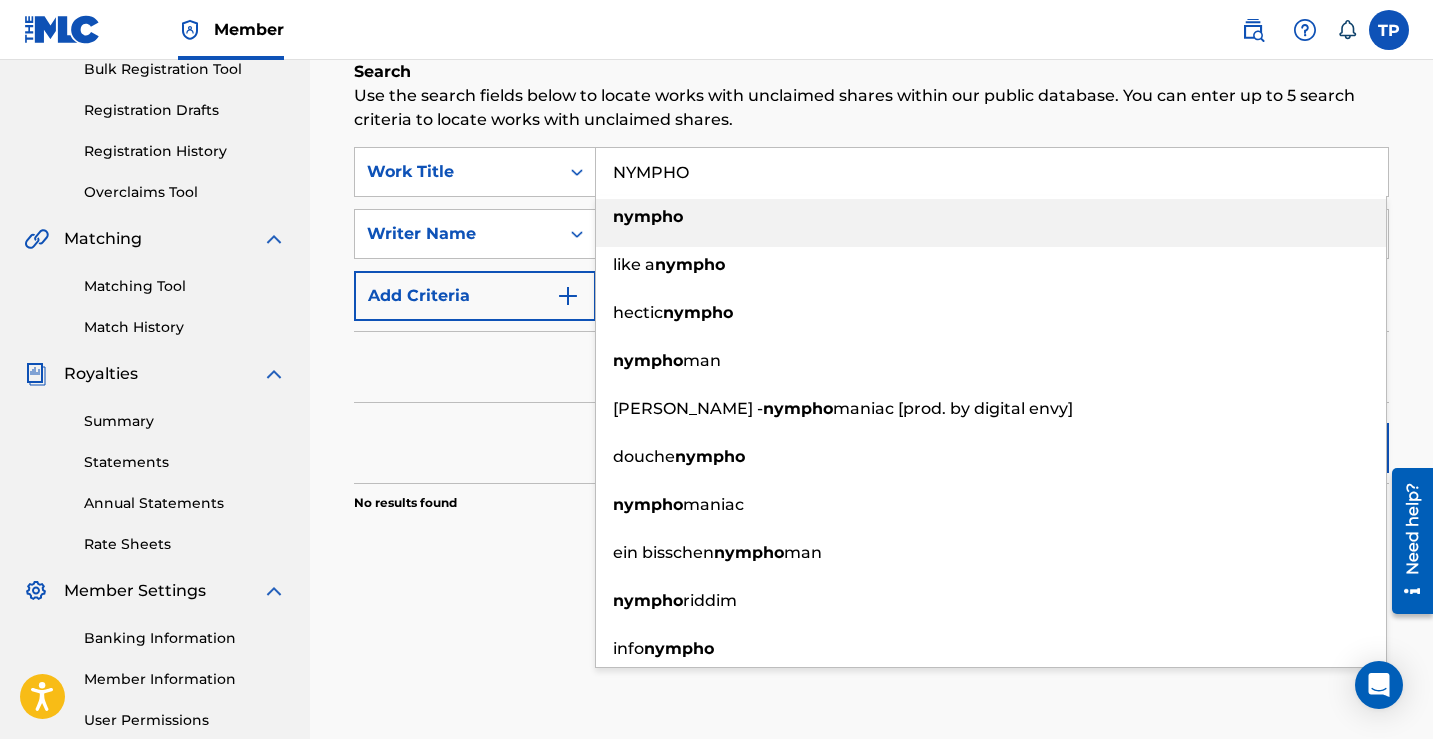 click on "nympho" at bounding box center (991, 217) 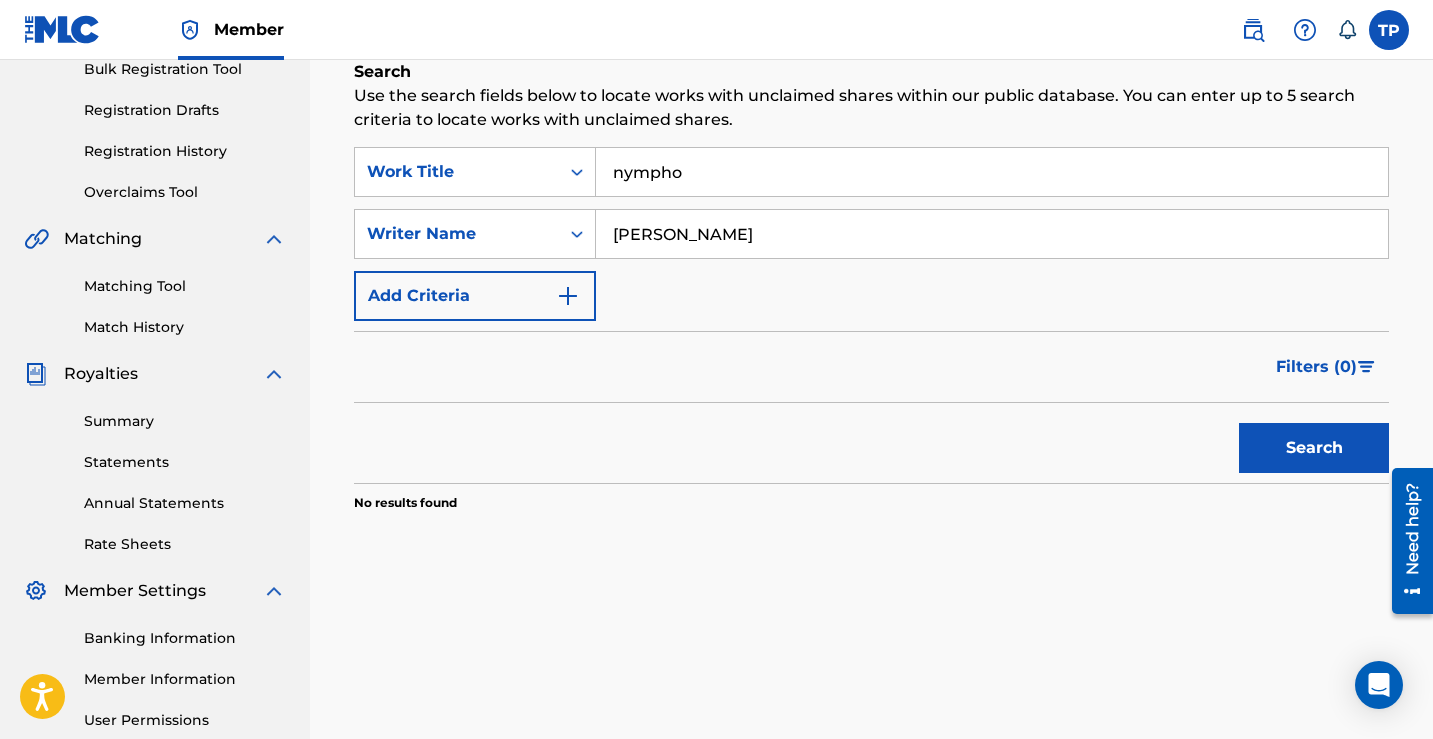 click on "Search" at bounding box center [1314, 448] 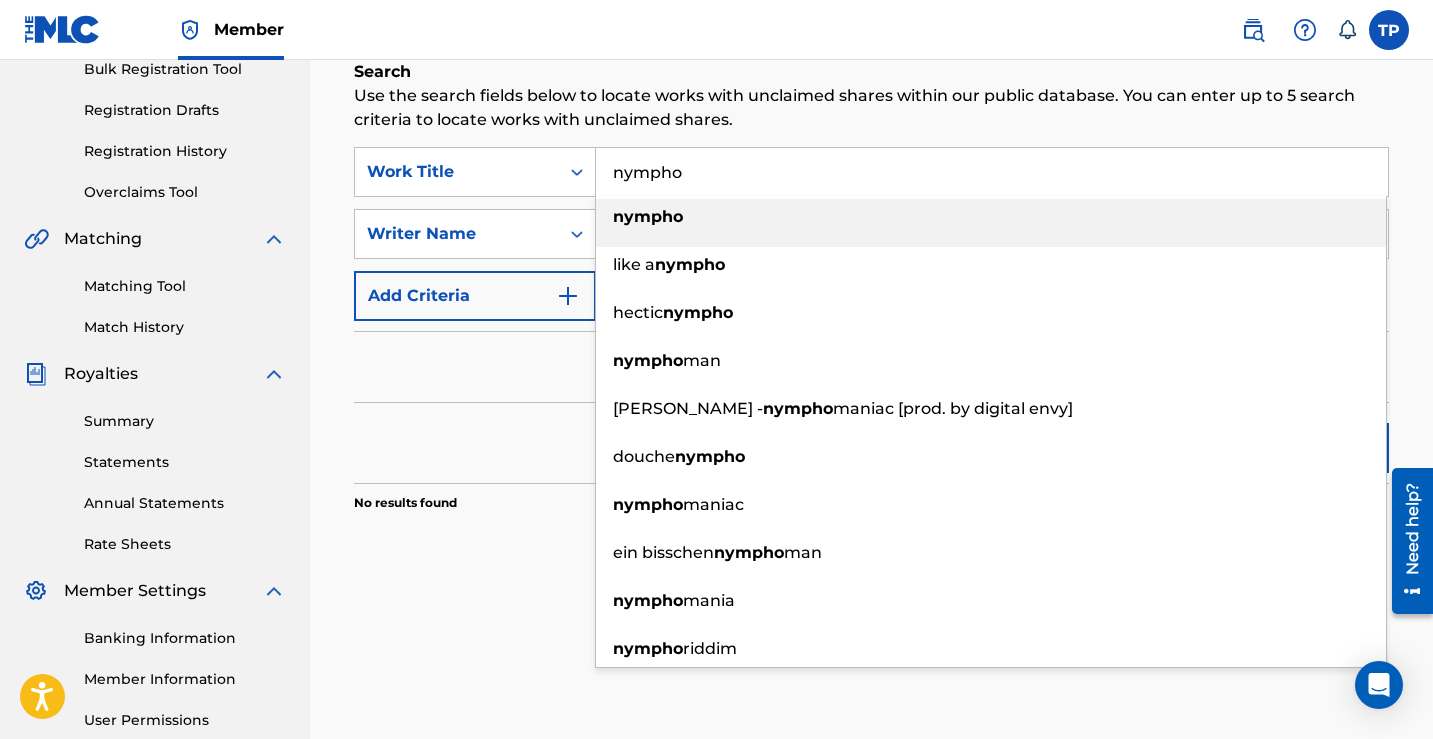 drag, startPoint x: 703, startPoint y: 182, endPoint x: 655, endPoint y: 160, distance: 52.801514 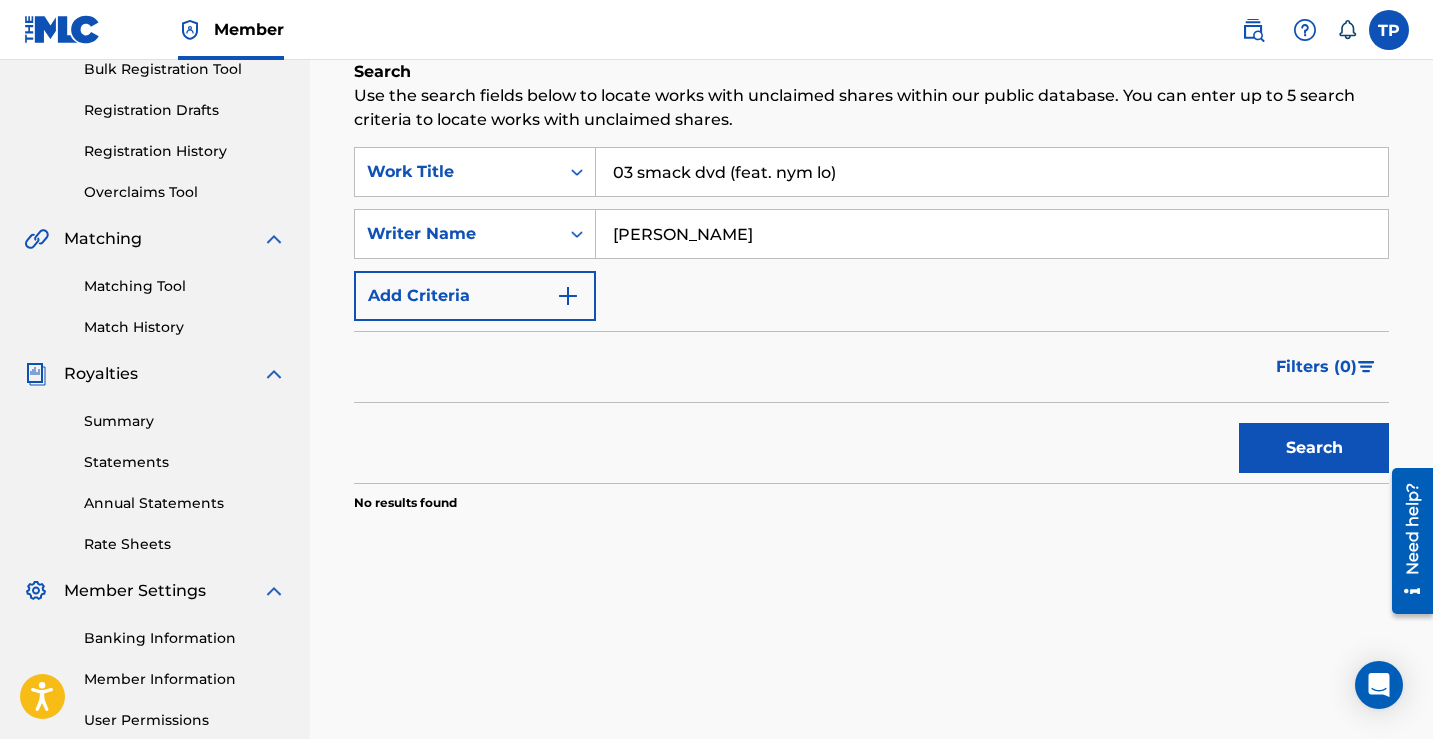 drag, startPoint x: 862, startPoint y: 167, endPoint x: 604, endPoint y: 158, distance: 258.15692 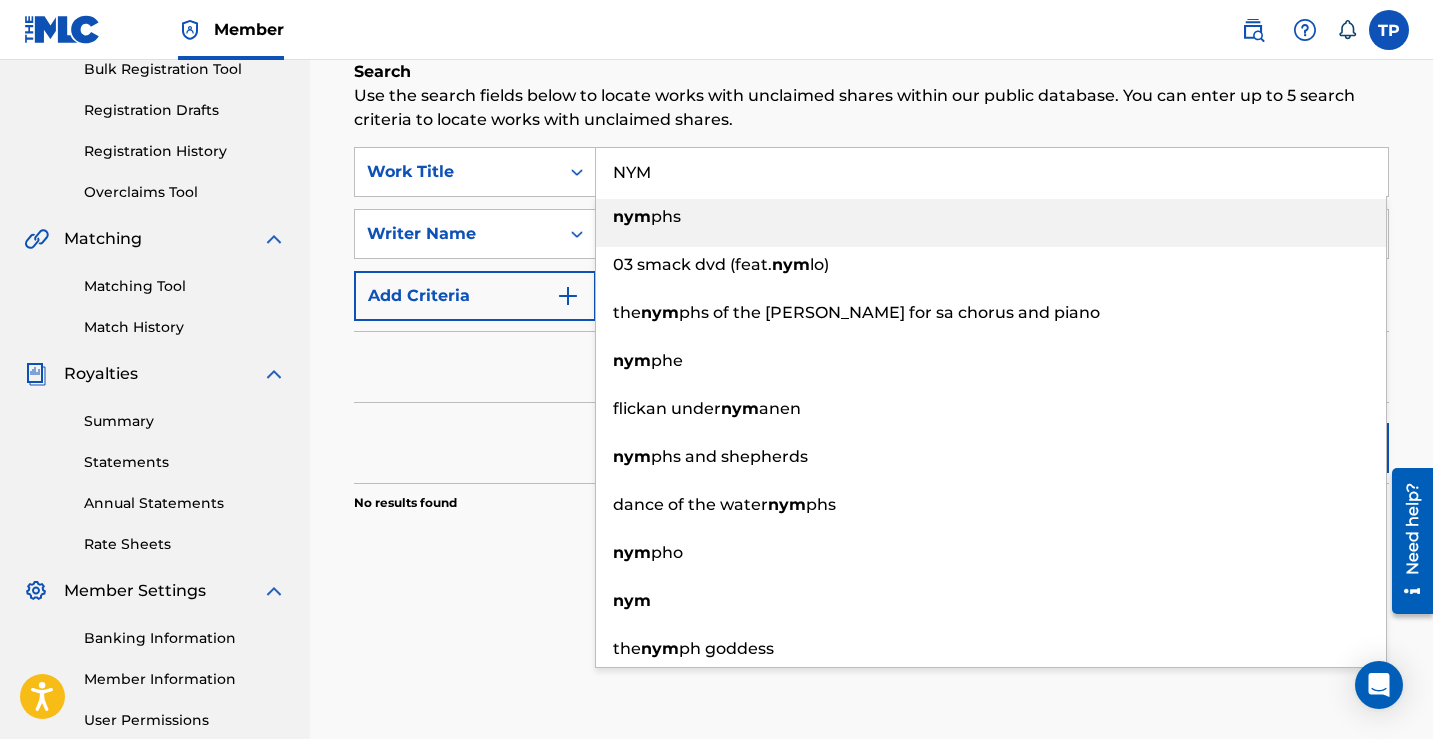 click on "Search" at bounding box center (871, 443) 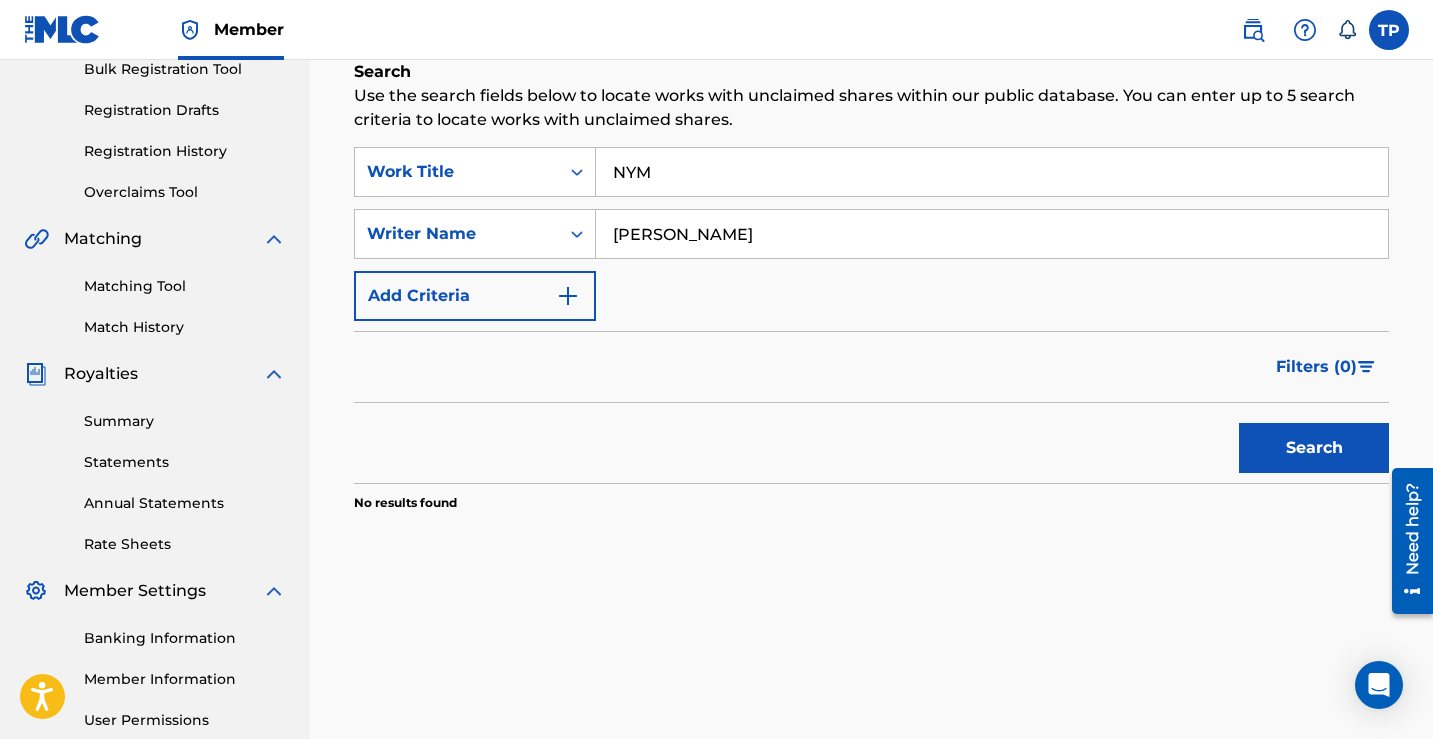 click on "Search" at bounding box center [1314, 448] 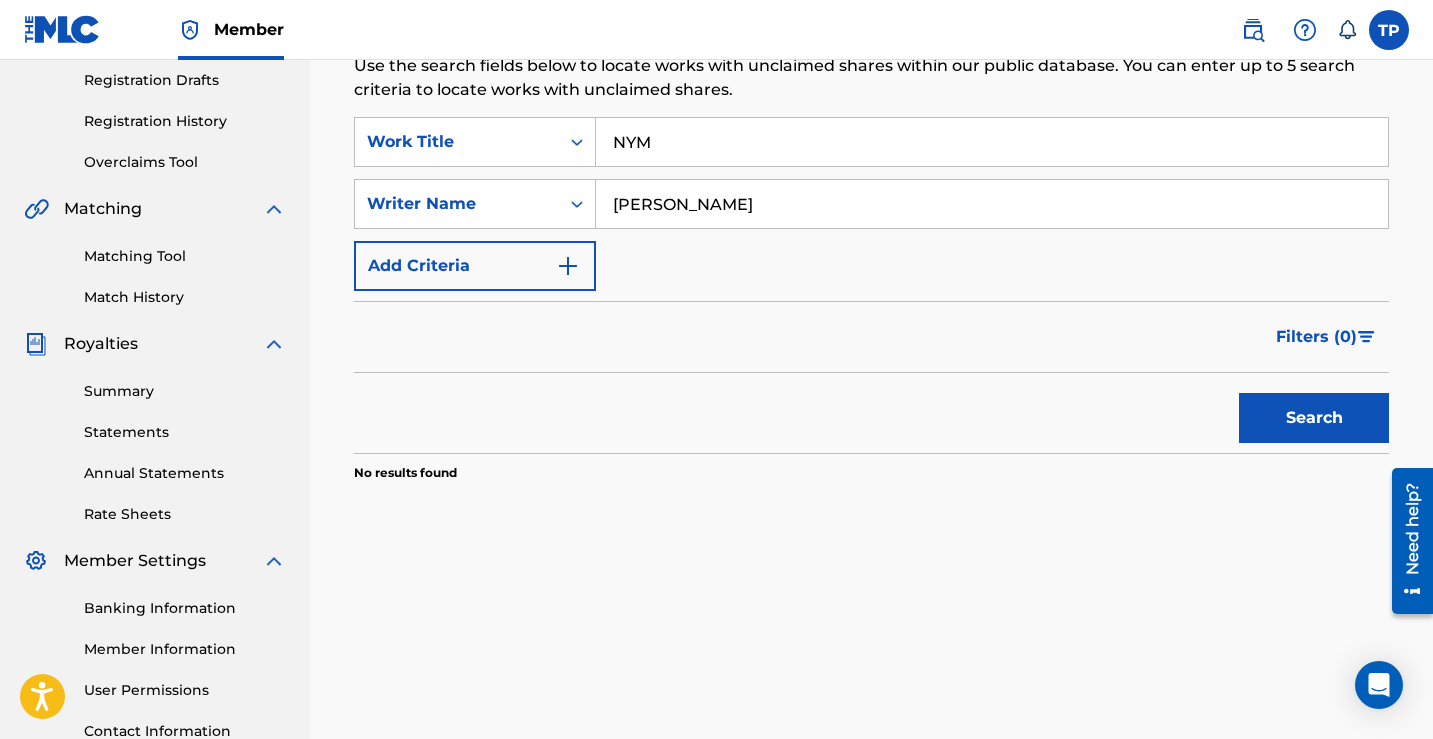 scroll, scrollTop: 156, scrollLeft: 0, axis: vertical 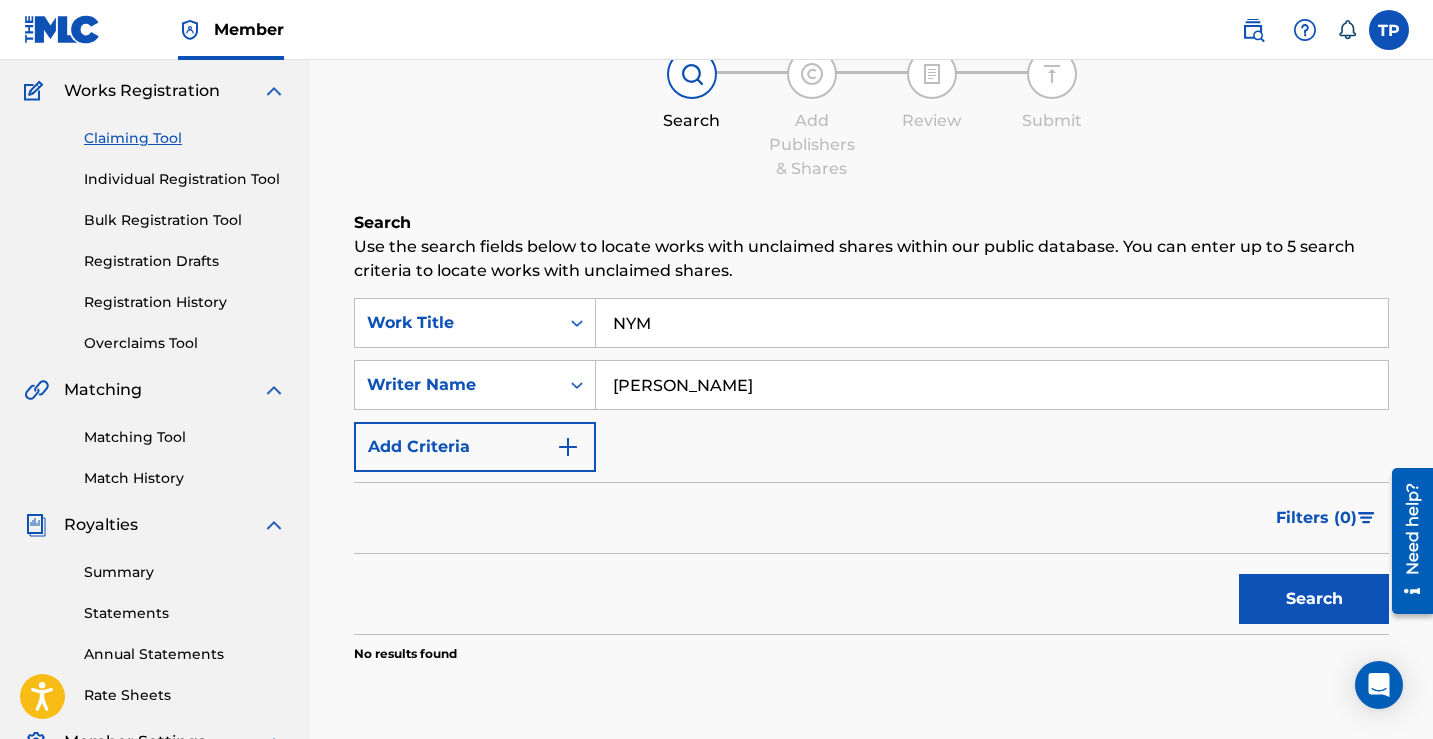 drag, startPoint x: 778, startPoint y: 381, endPoint x: 509, endPoint y: 424, distance: 272.41513 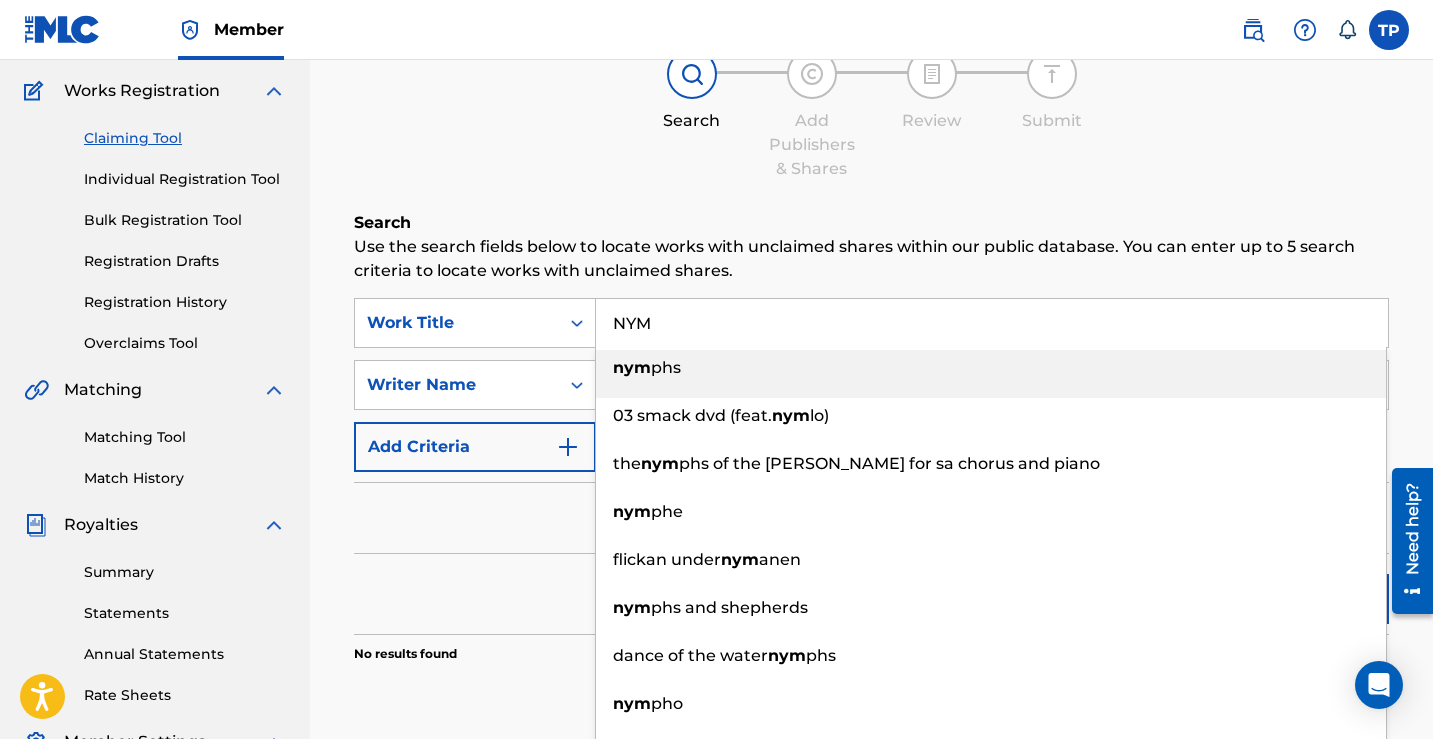 drag, startPoint x: 666, startPoint y: 325, endPoint x: 610, endPoint y: 324, distance: 56.008926 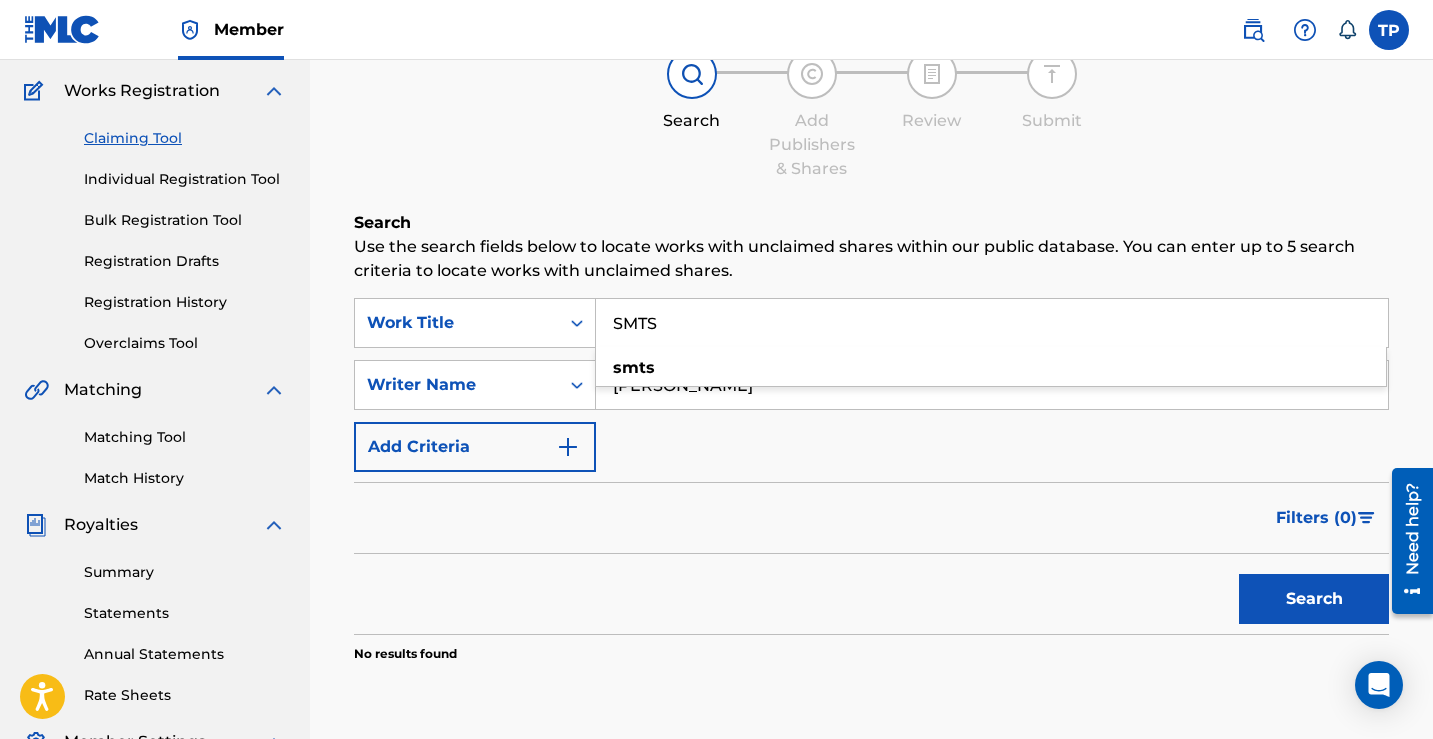 click on "Search" at bounding box center [1314, 599] 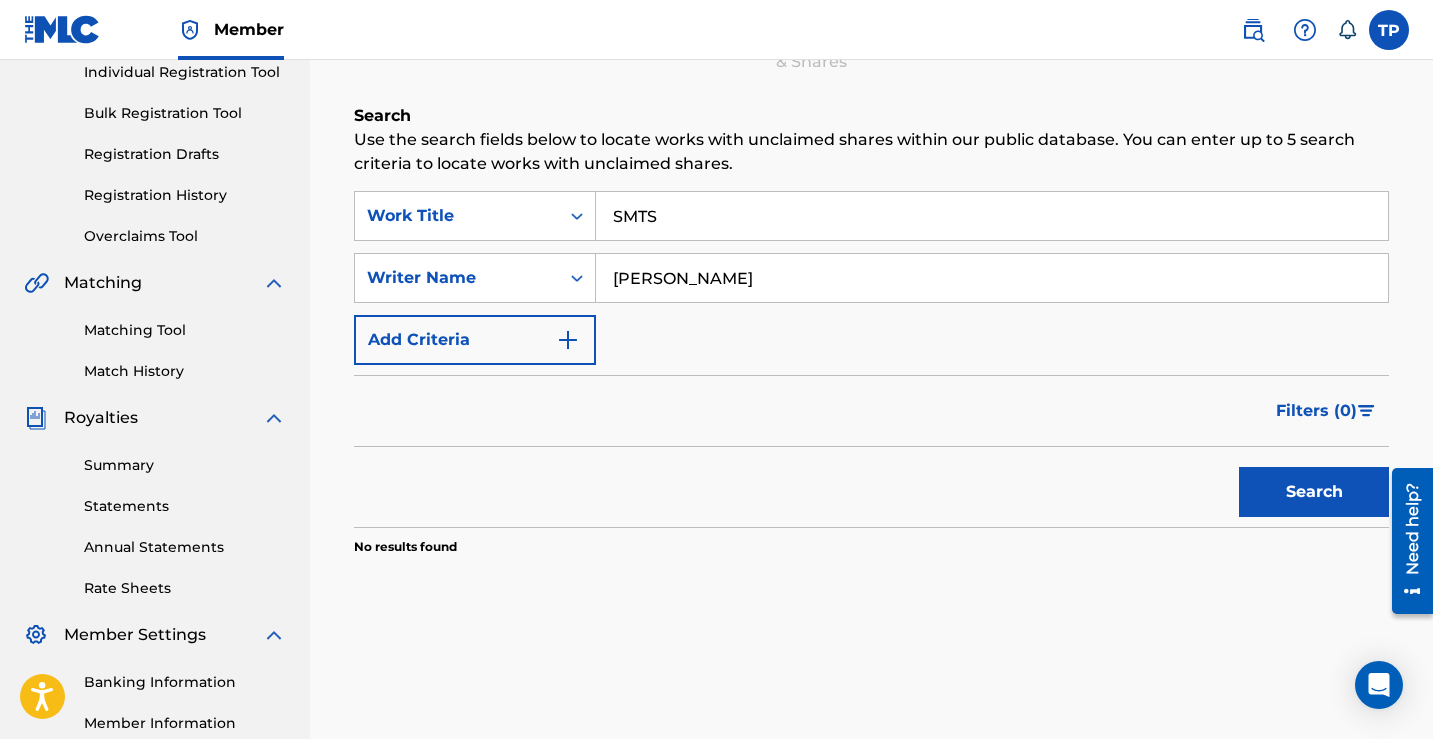 scroll, scrollTop: 314, scrollLeft: 0, axis: vertical 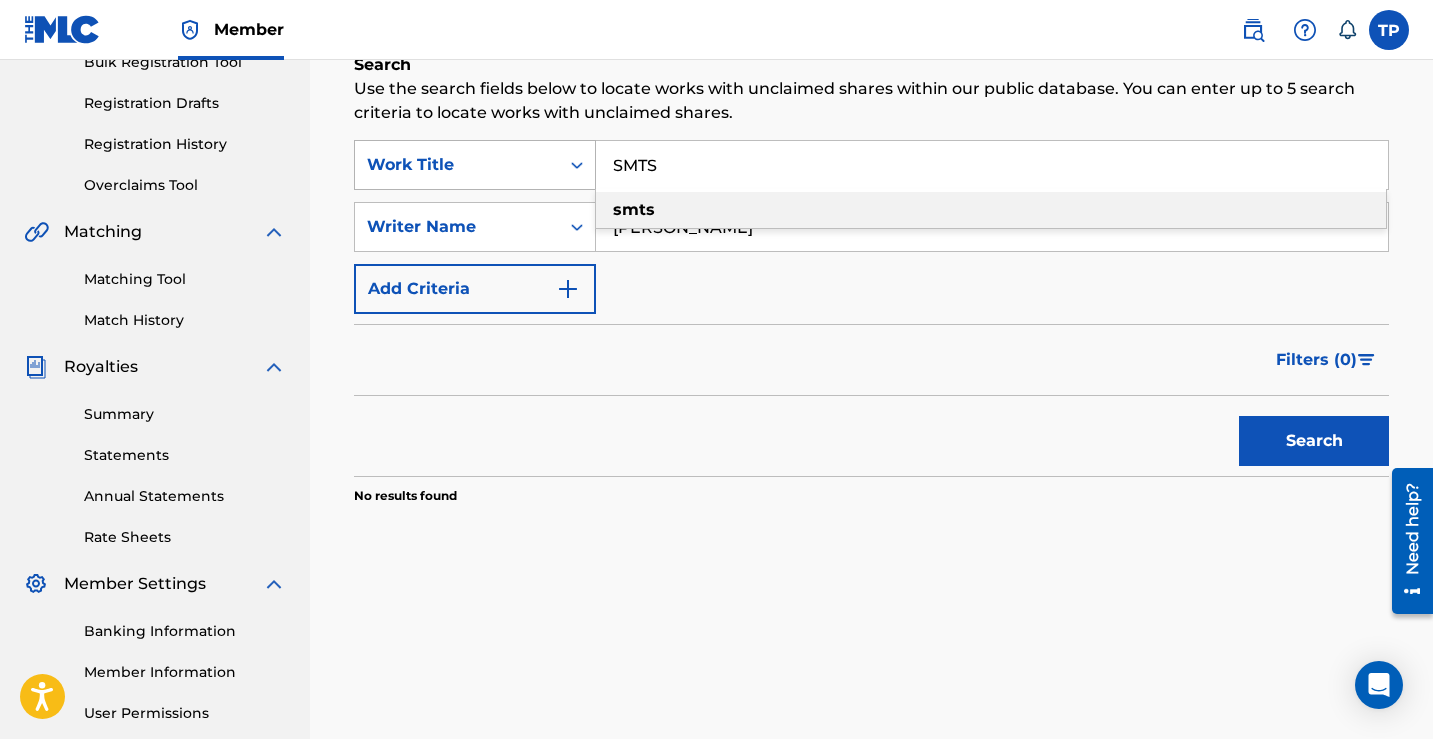 drag, startPoint x: 675, startPoint y: 188, endPoint x: 585, endPoint y: 160, distance: 94.254974 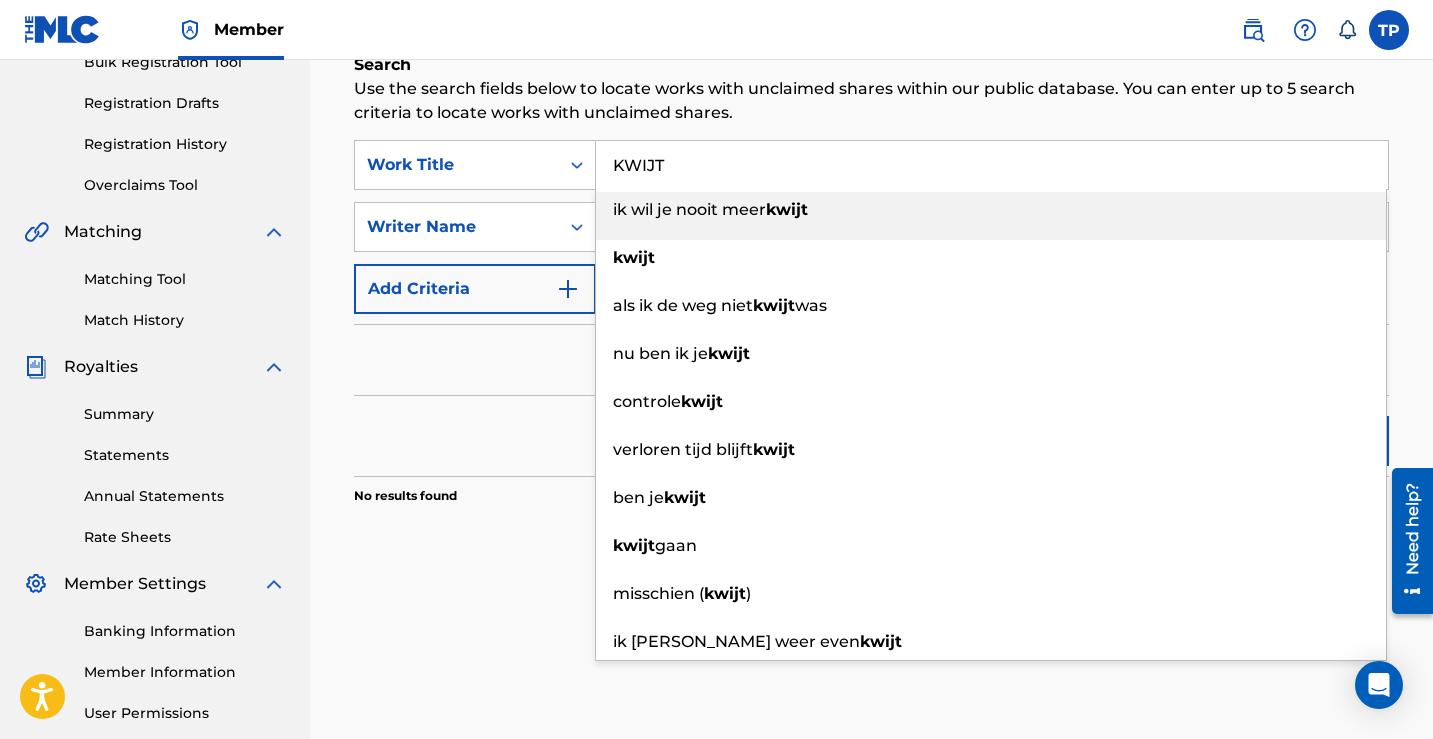 type on "KWIJT" 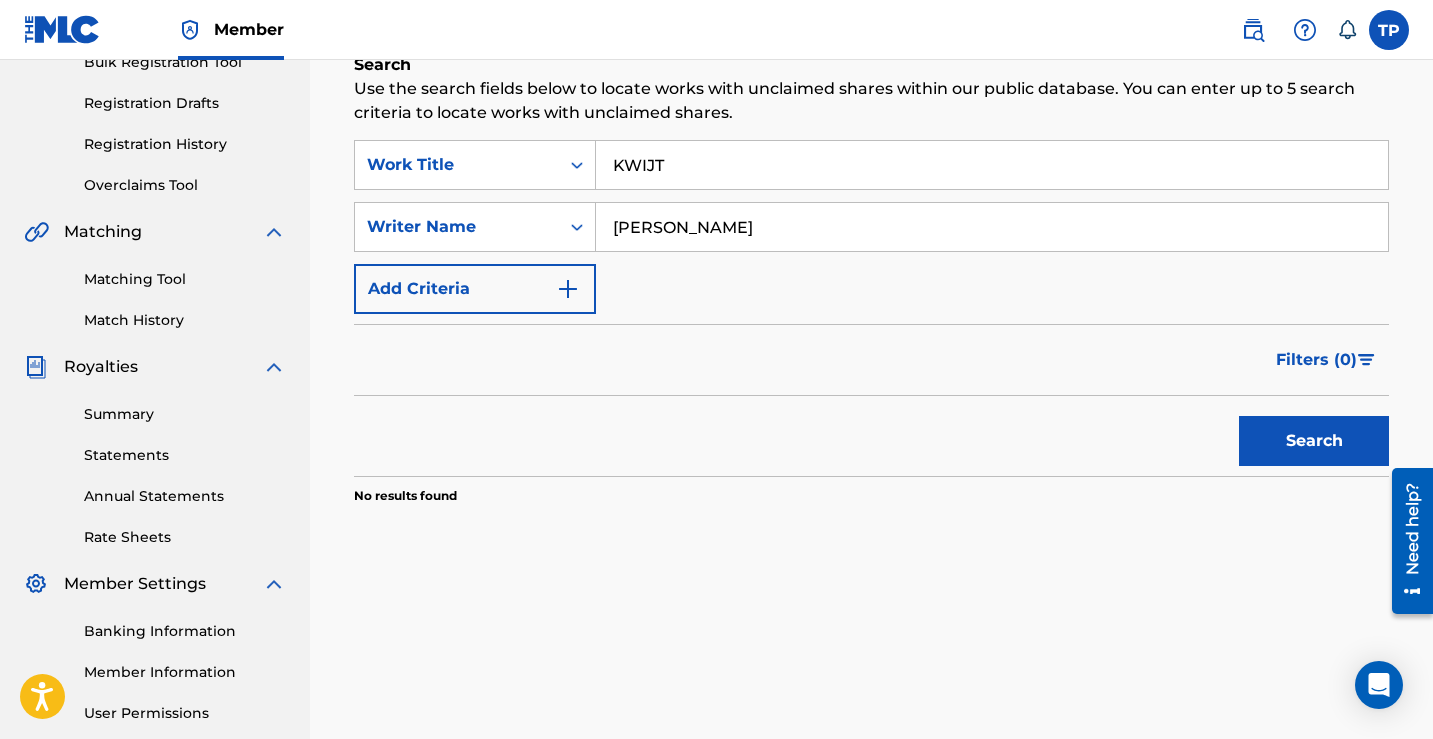 click on "Search" at bounding box center (1314, 441) 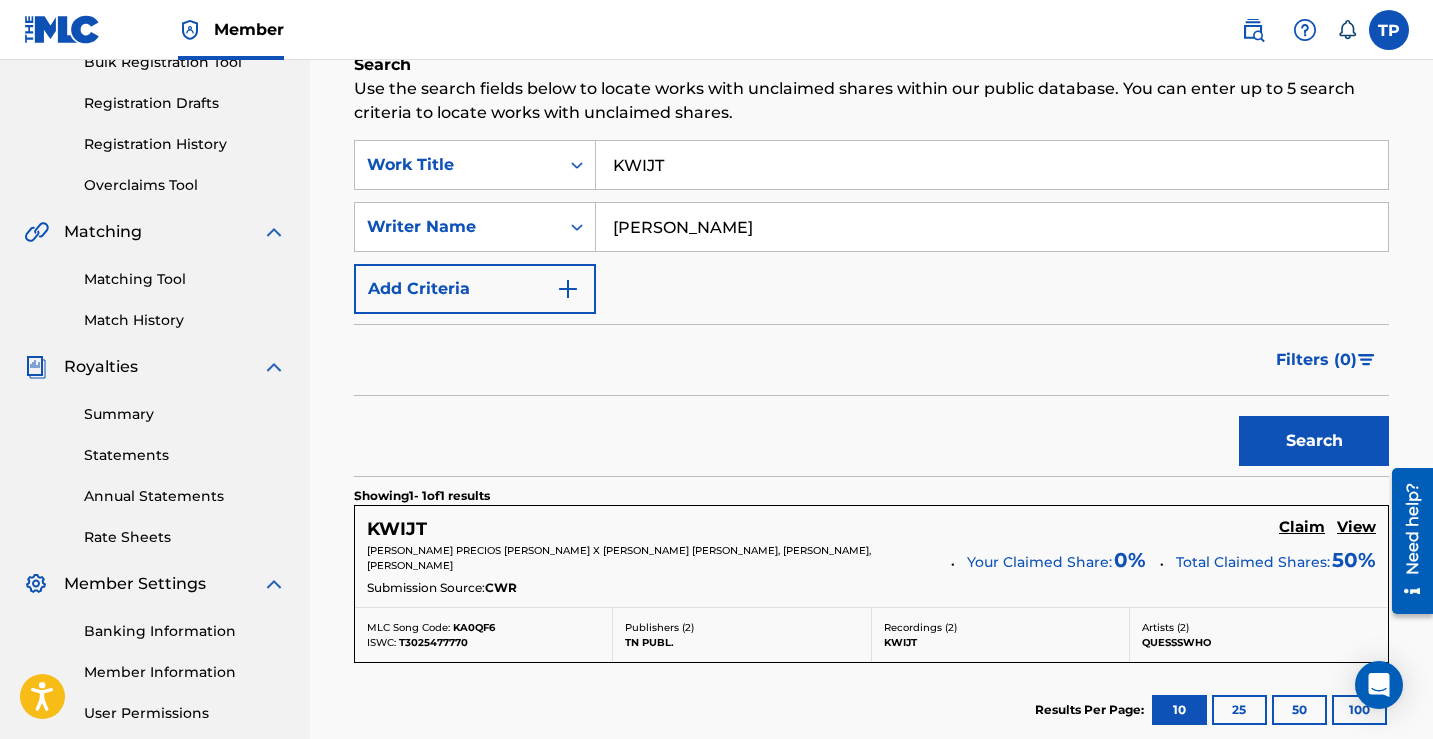 click on "Claim" at bounding box center [1302, 527] 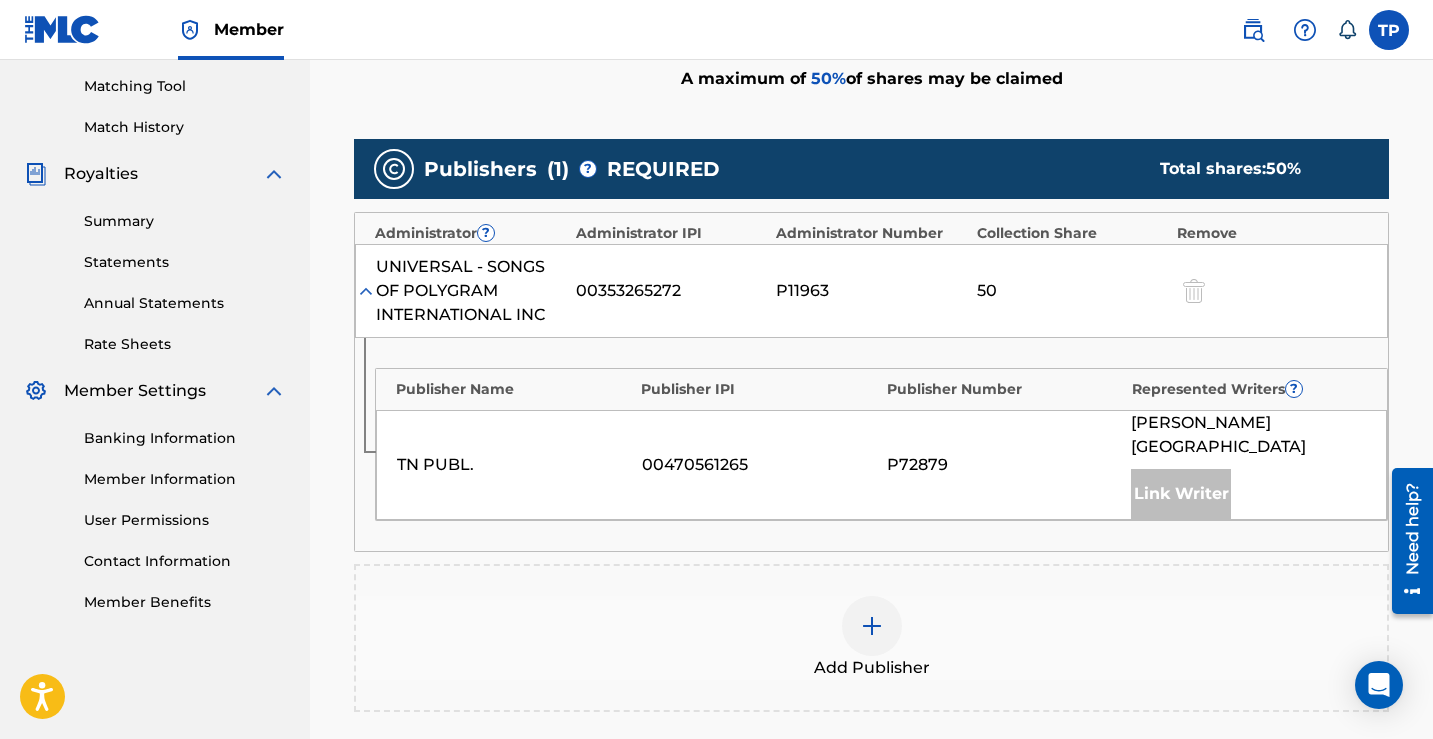 scroll, scrollTop: 519, scrollLeft: 0, axis: vertical 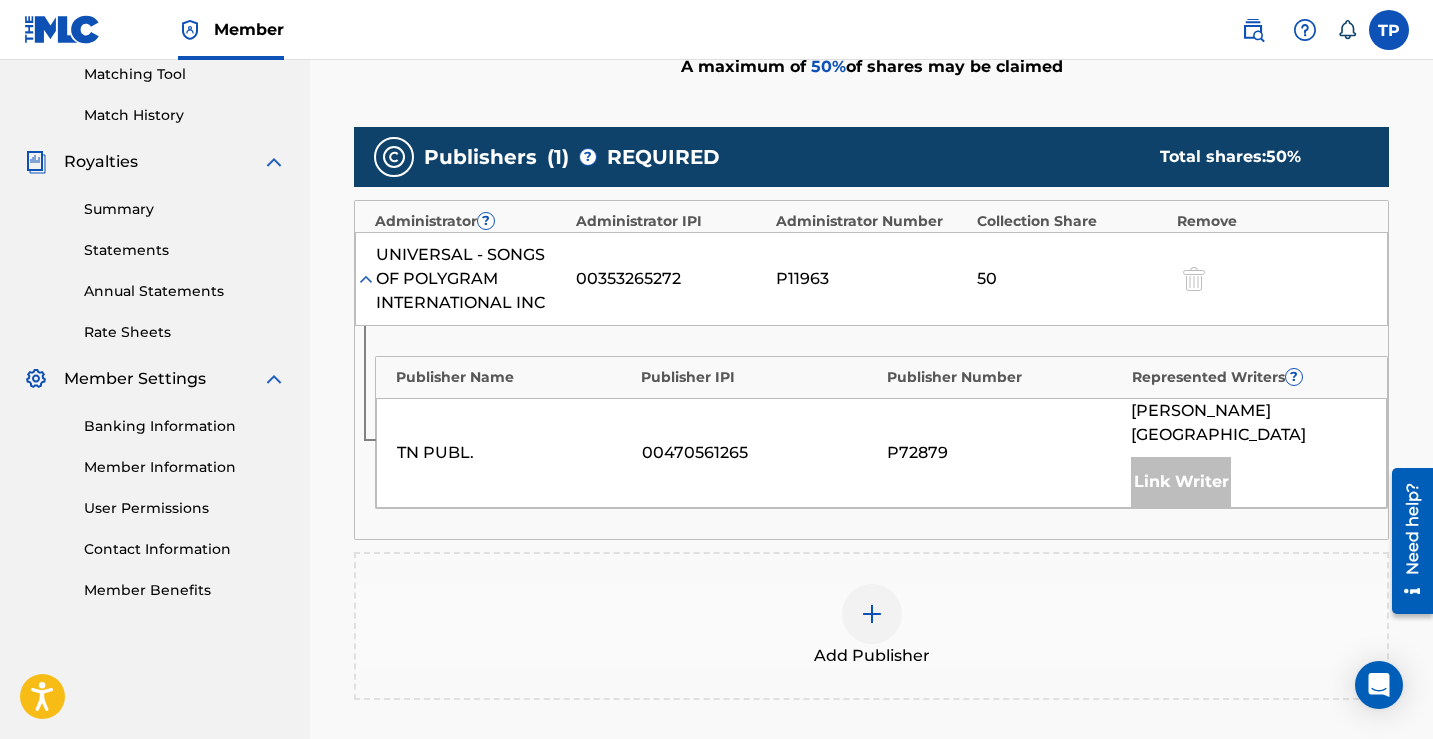 click on "Add Publisher" at bounding box center [872, 656] 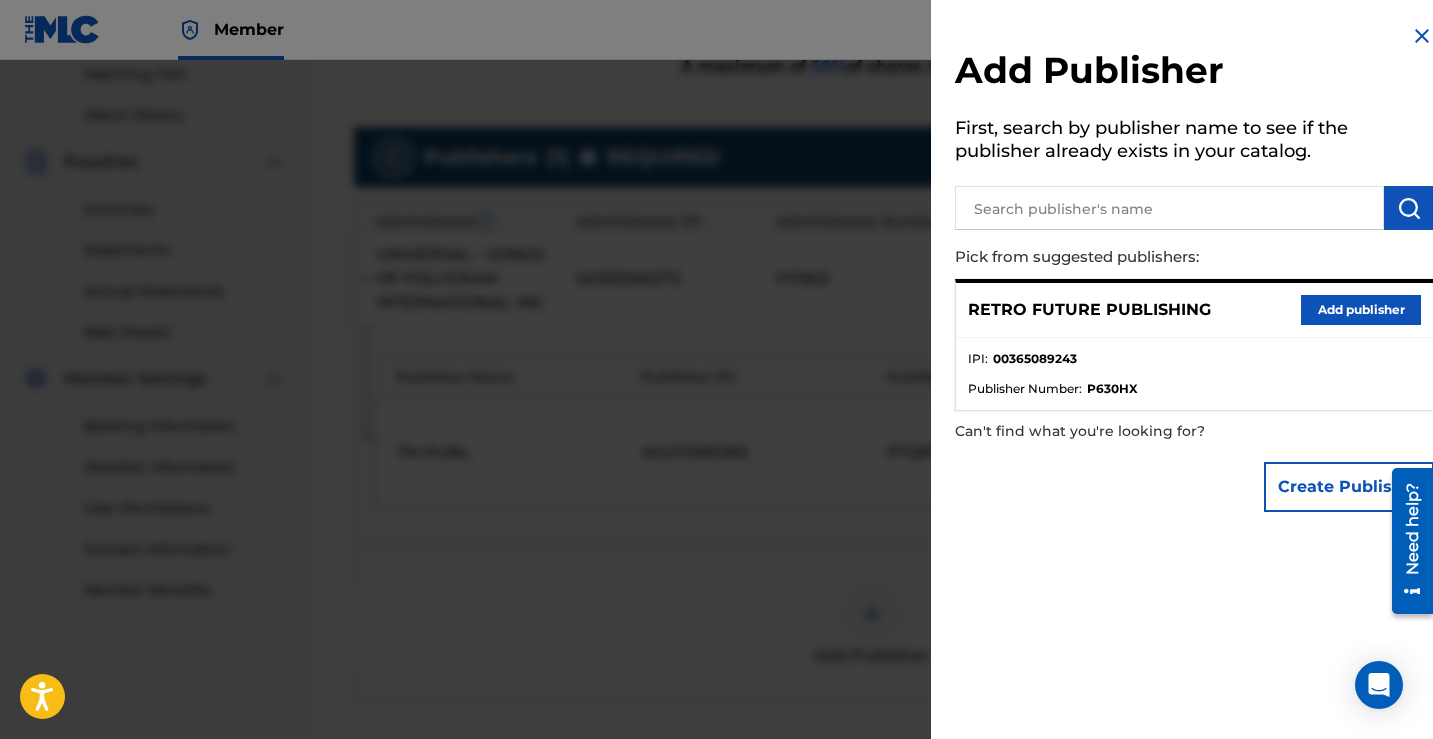 click on "Add publisher" at bounding box center [1361, 310] 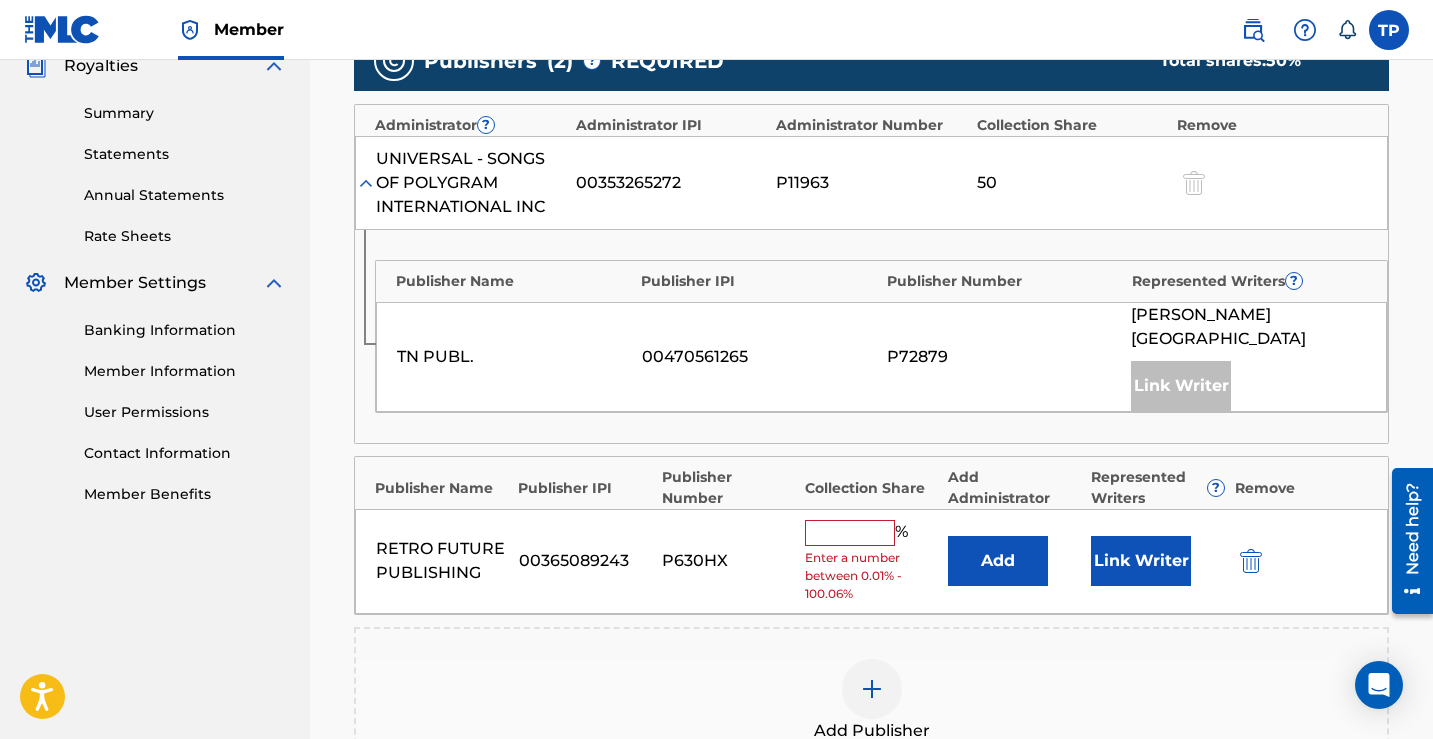 scroll, scrollTop: 778, scrollLeft: 0, axis: vertical 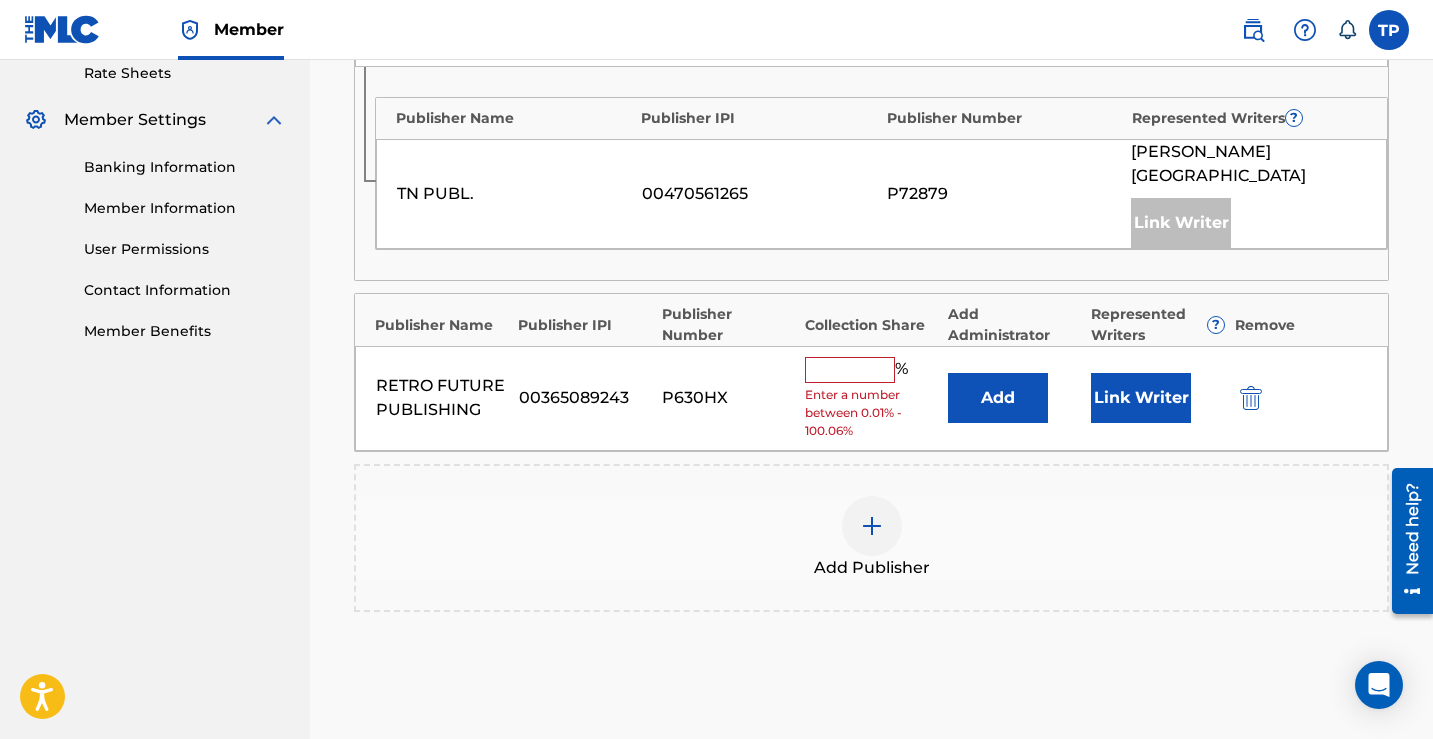 click on "Add" at bounding box center [998, 398] 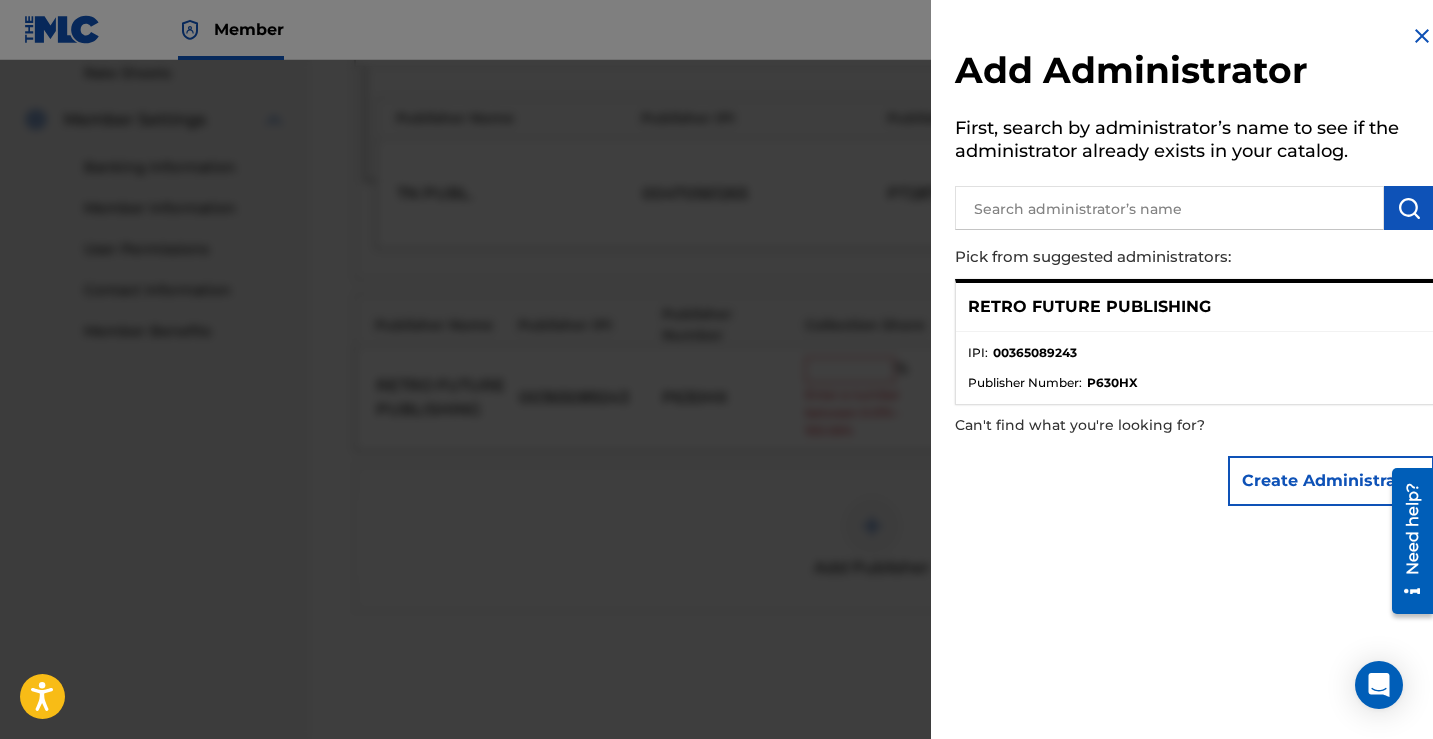 click at bounding box center [716, 429] 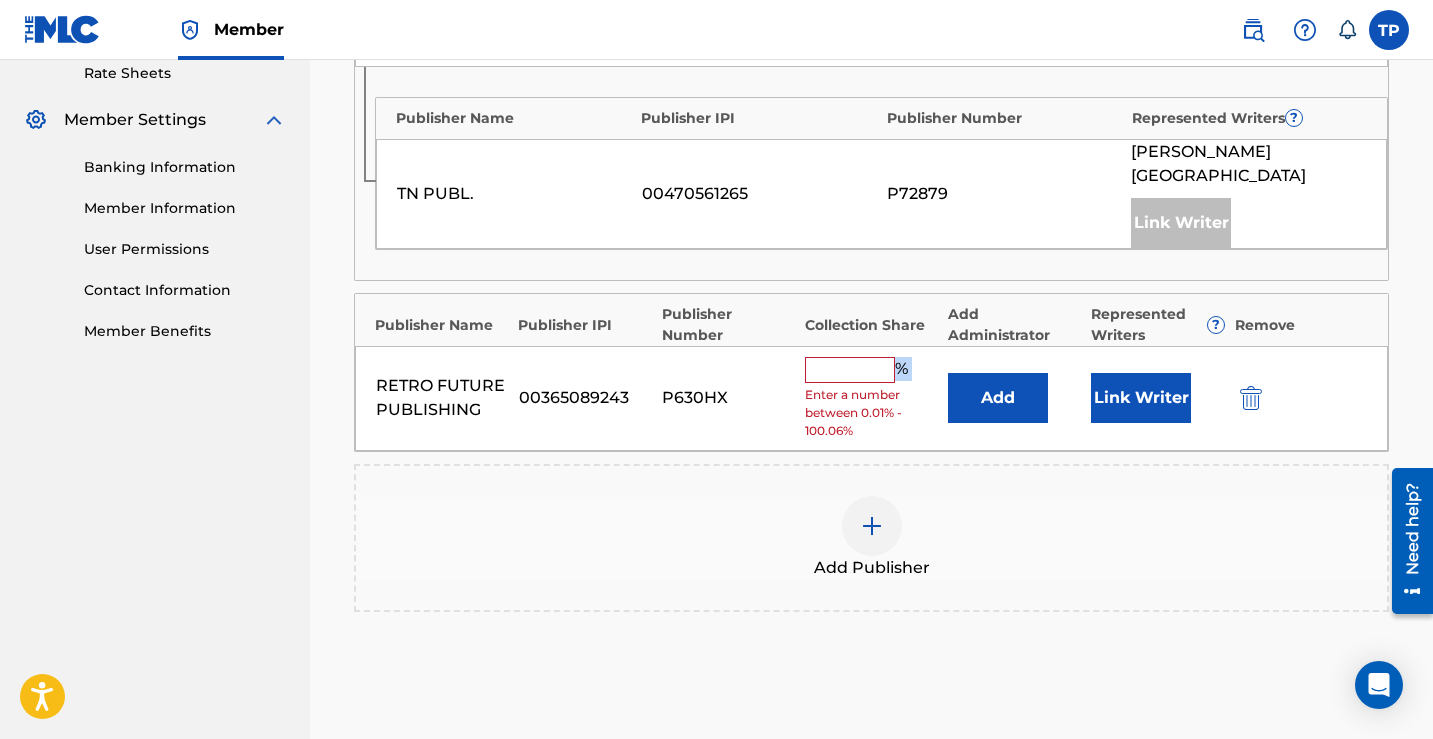 click on "% Enter a number between 0.01% - 100.06%" at bounding box center [871, 398] 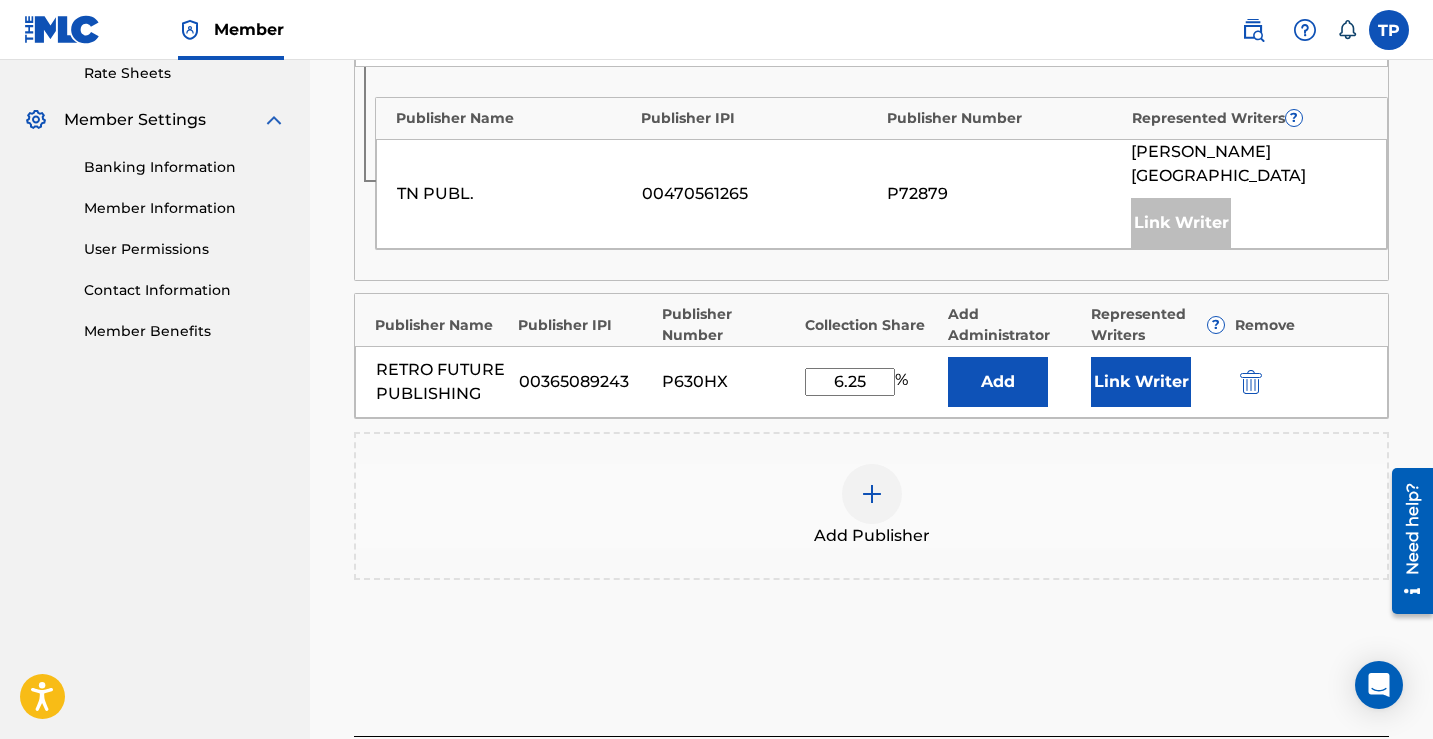 type on "6.25" 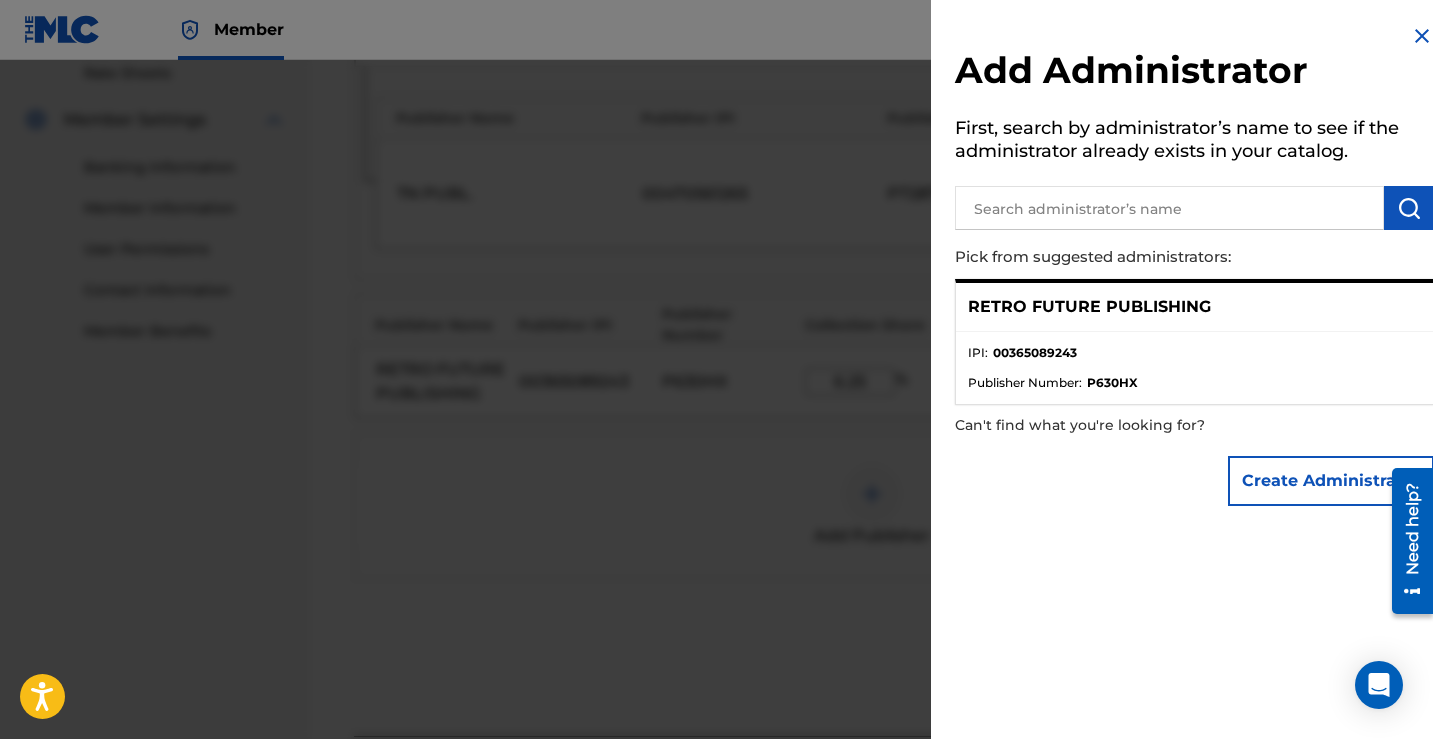 click at bounding box center [716, 429] 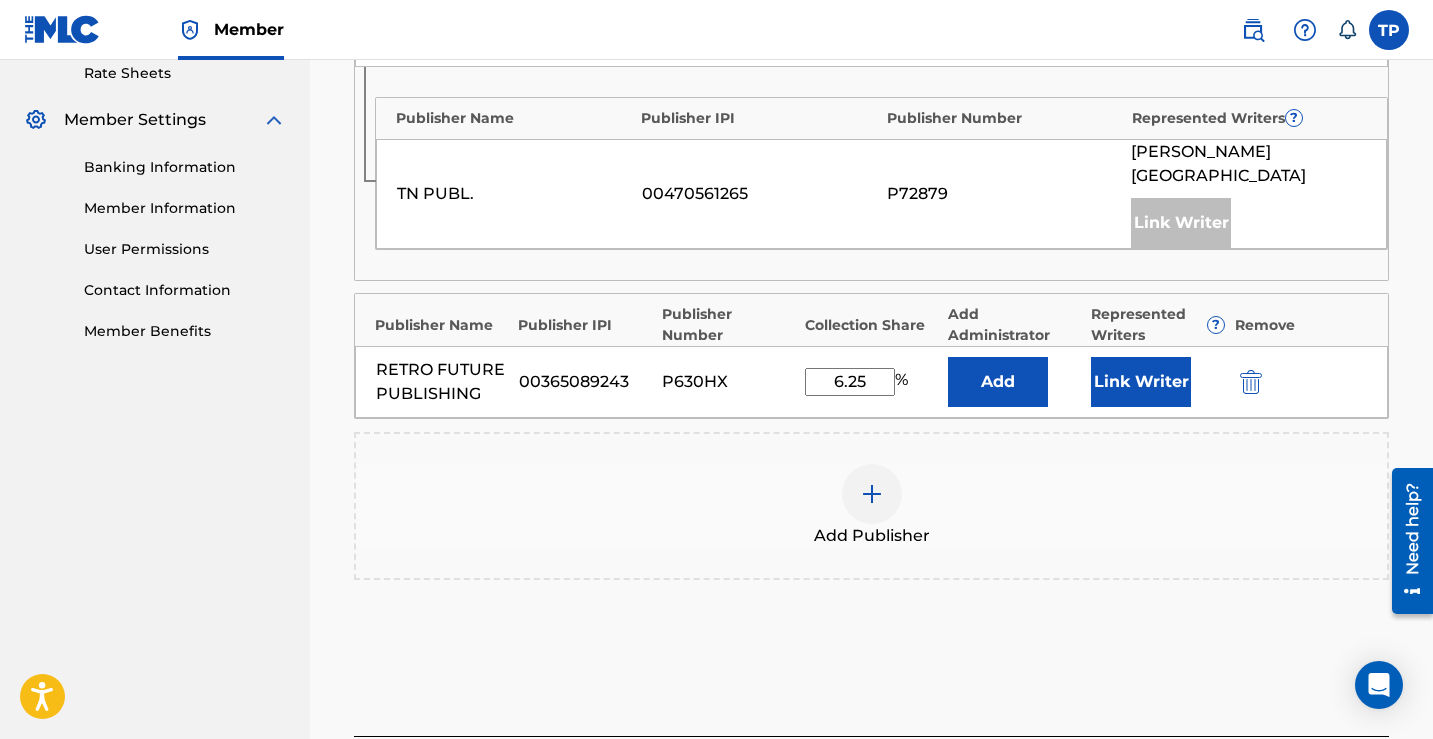 click on "Link Writer" at bounding box center [1141, 382] 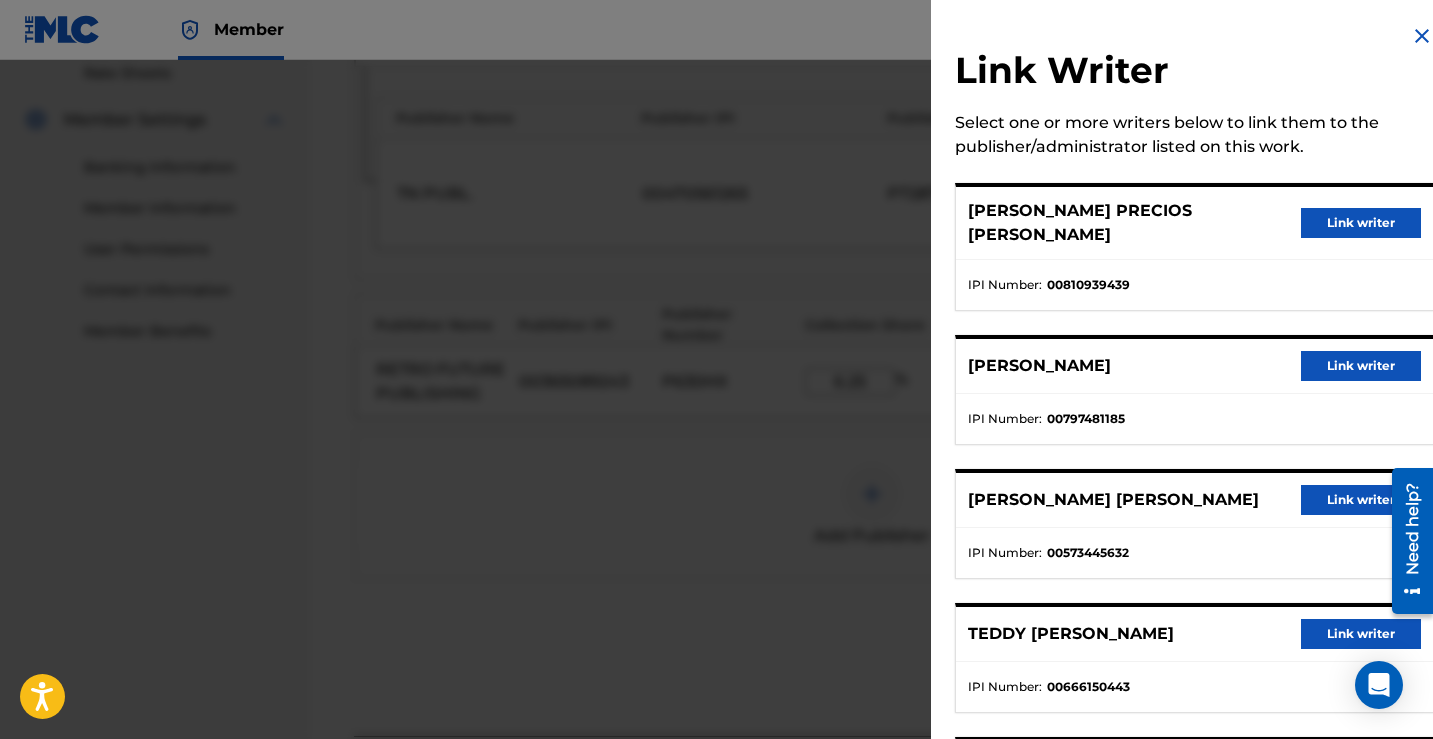 click on "Link writer" at bounding box center (1361, 634) 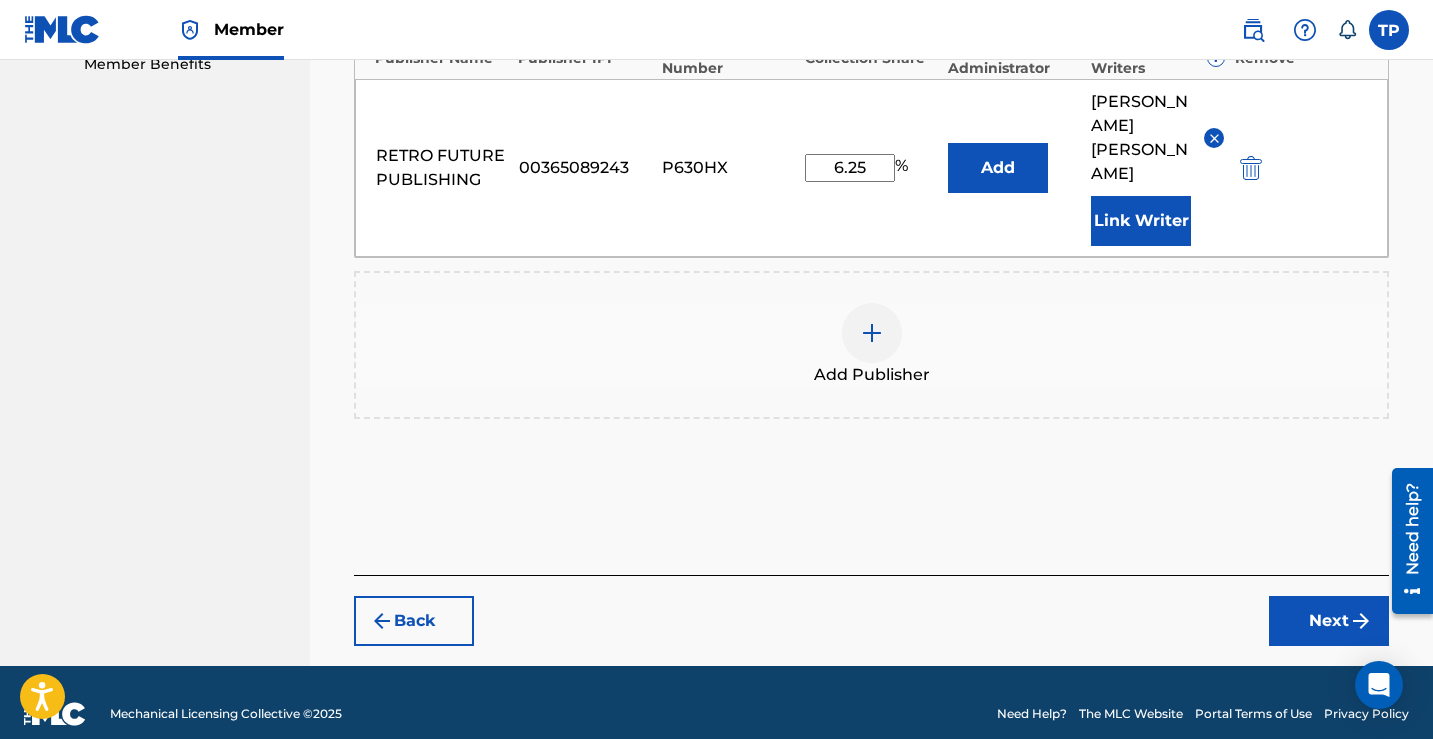 click on "Next" at bounding box center [1329, 621] 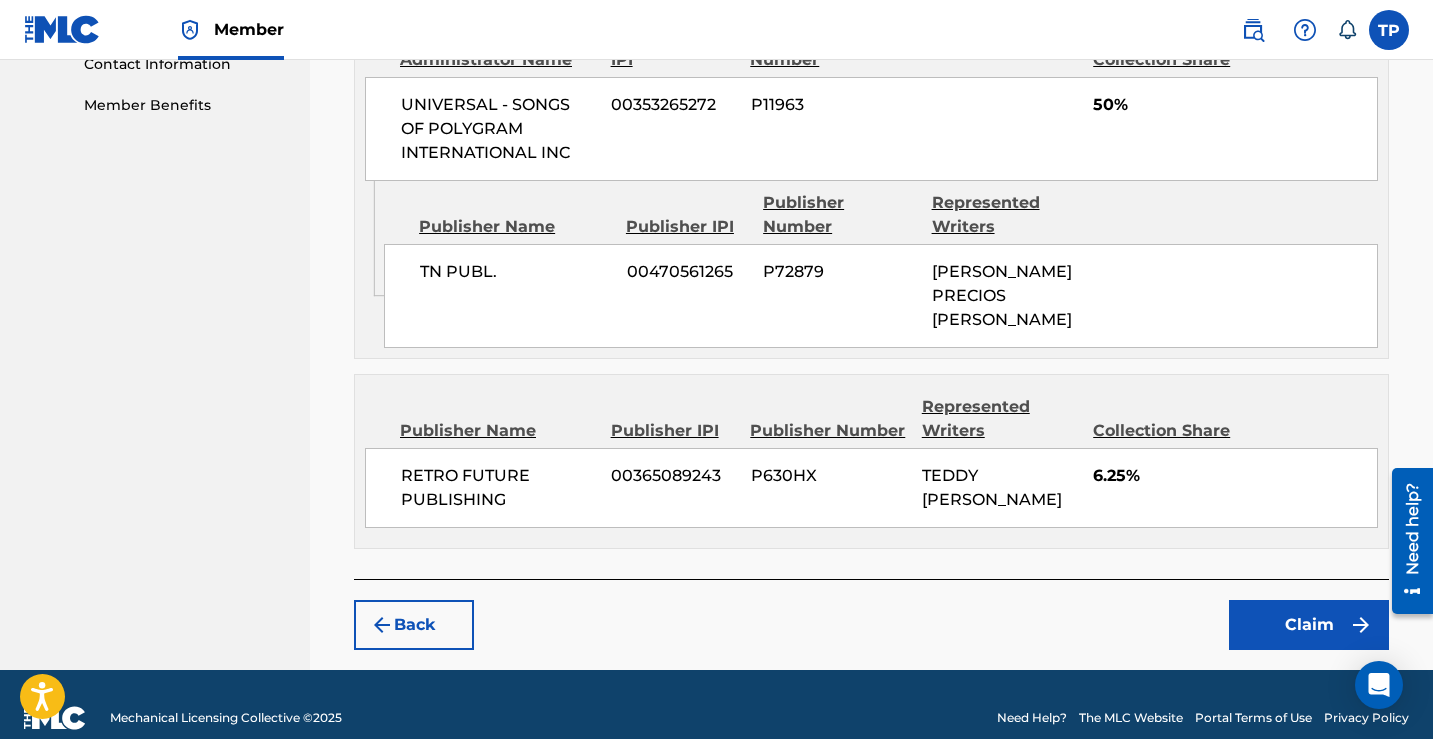 scroll, scrollTop: 1003, scrollLeft: 0, axis: vertical 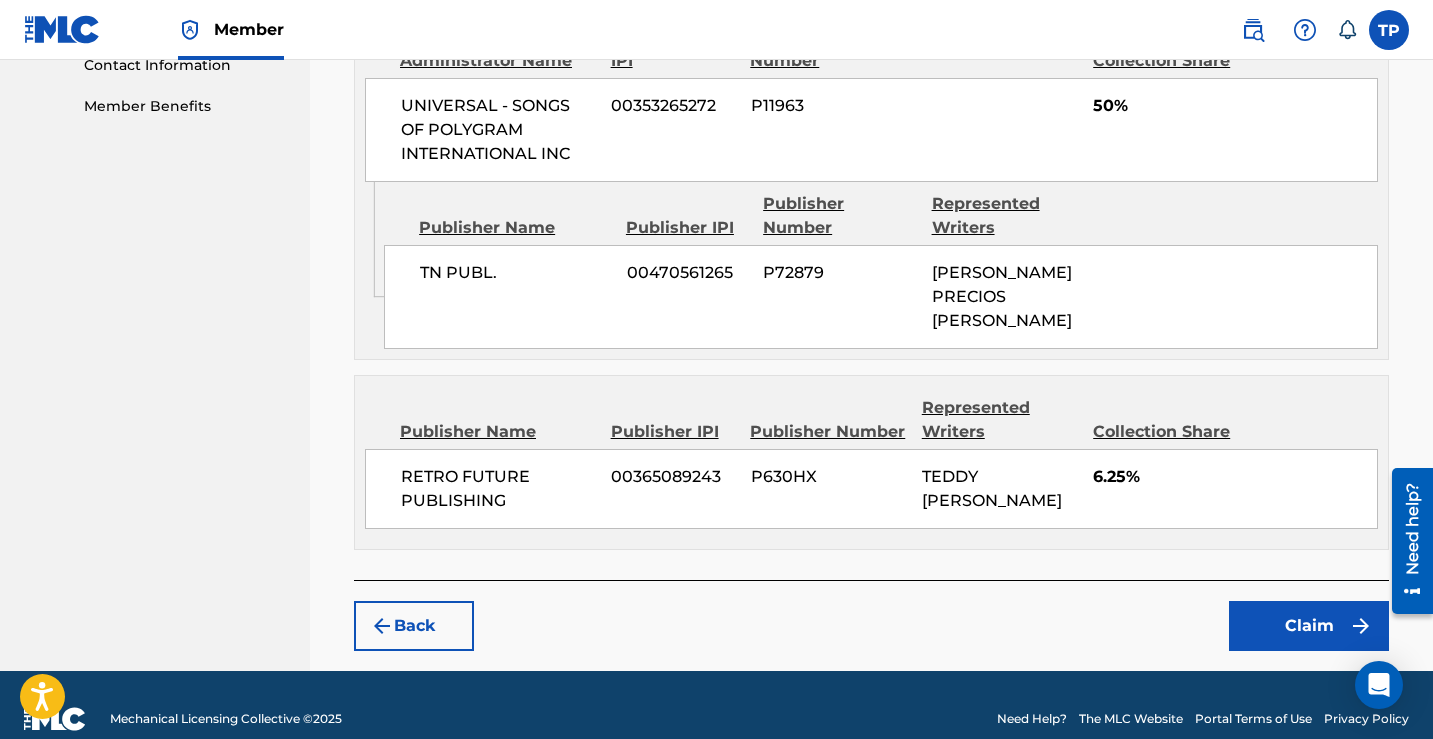 click on "Claim" at bounding box center (1309, 626) 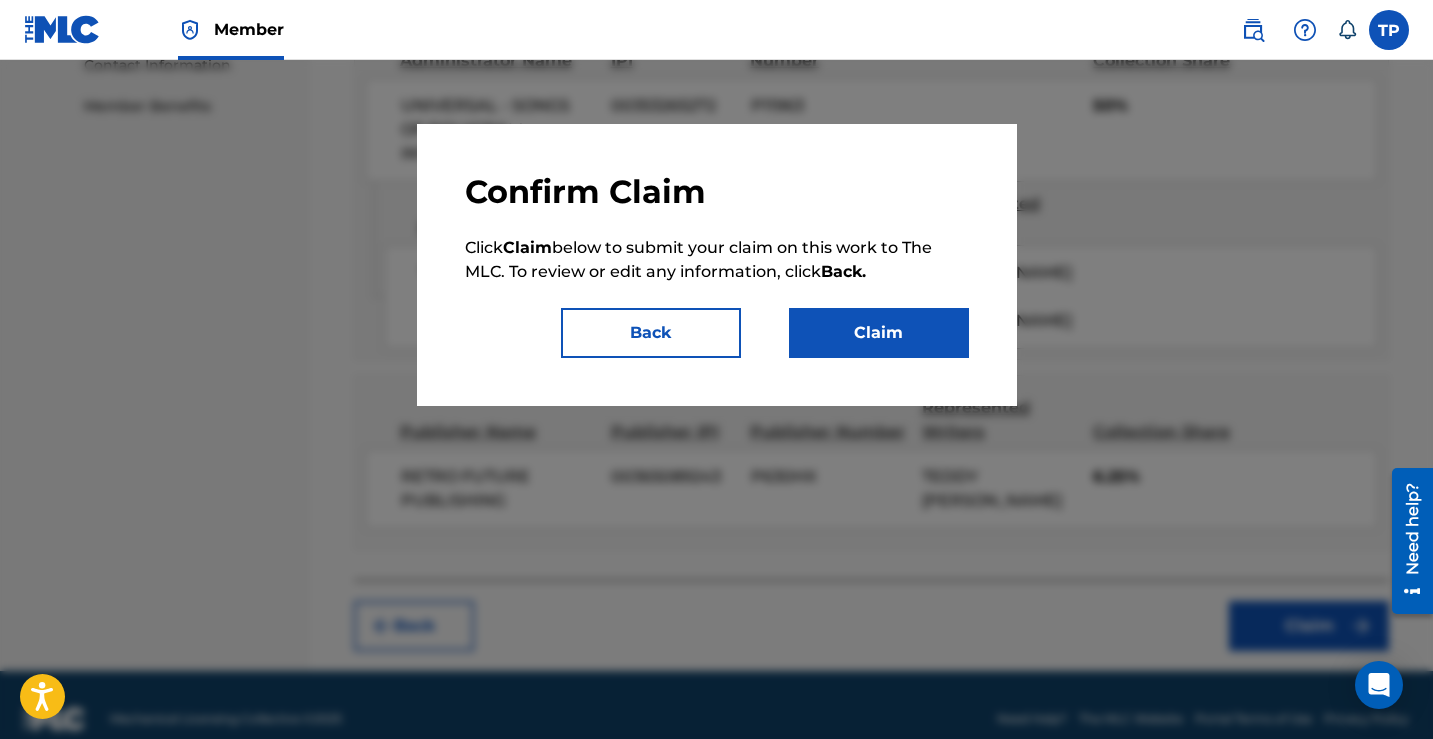click on "Claim" at bounding box center [879, 333] 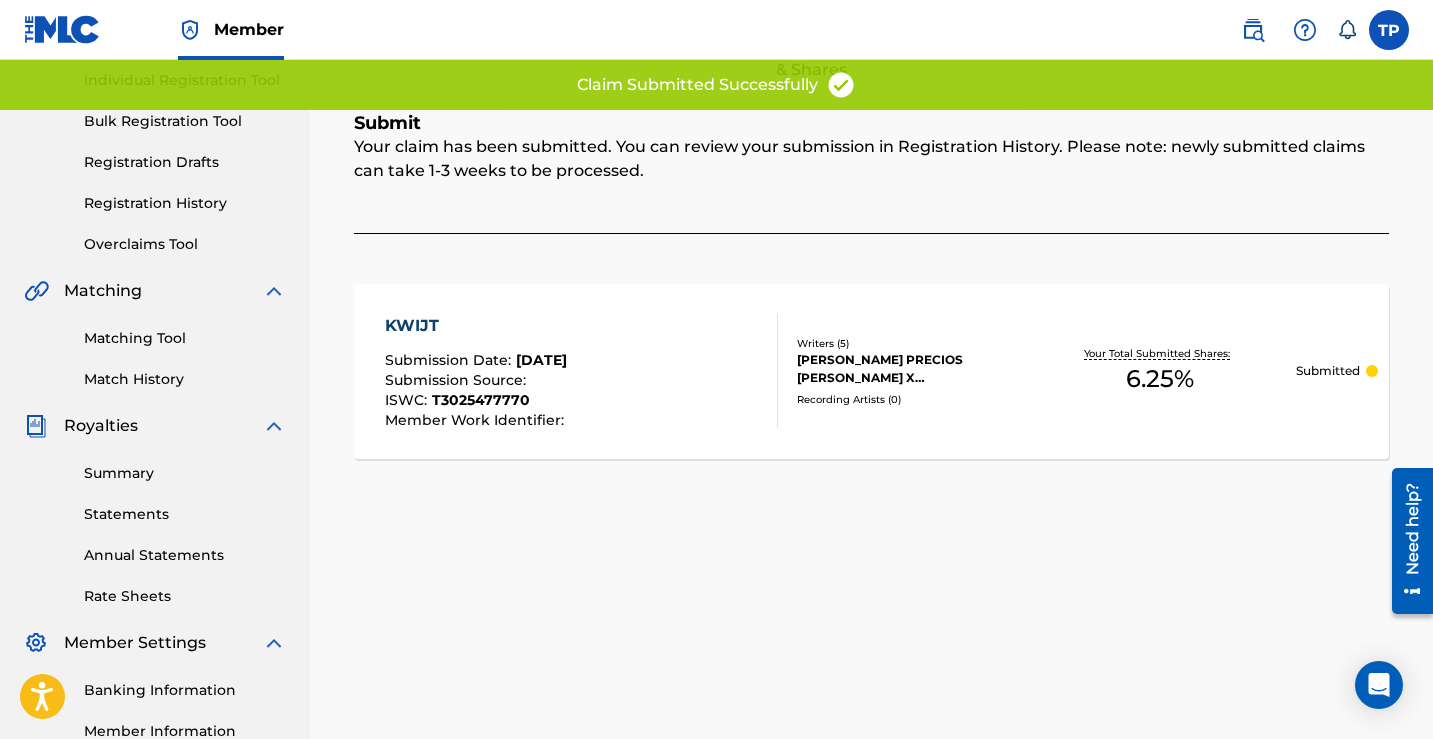 scroll, scrollTop: 49, scrollLeft: 0, axis: vertical 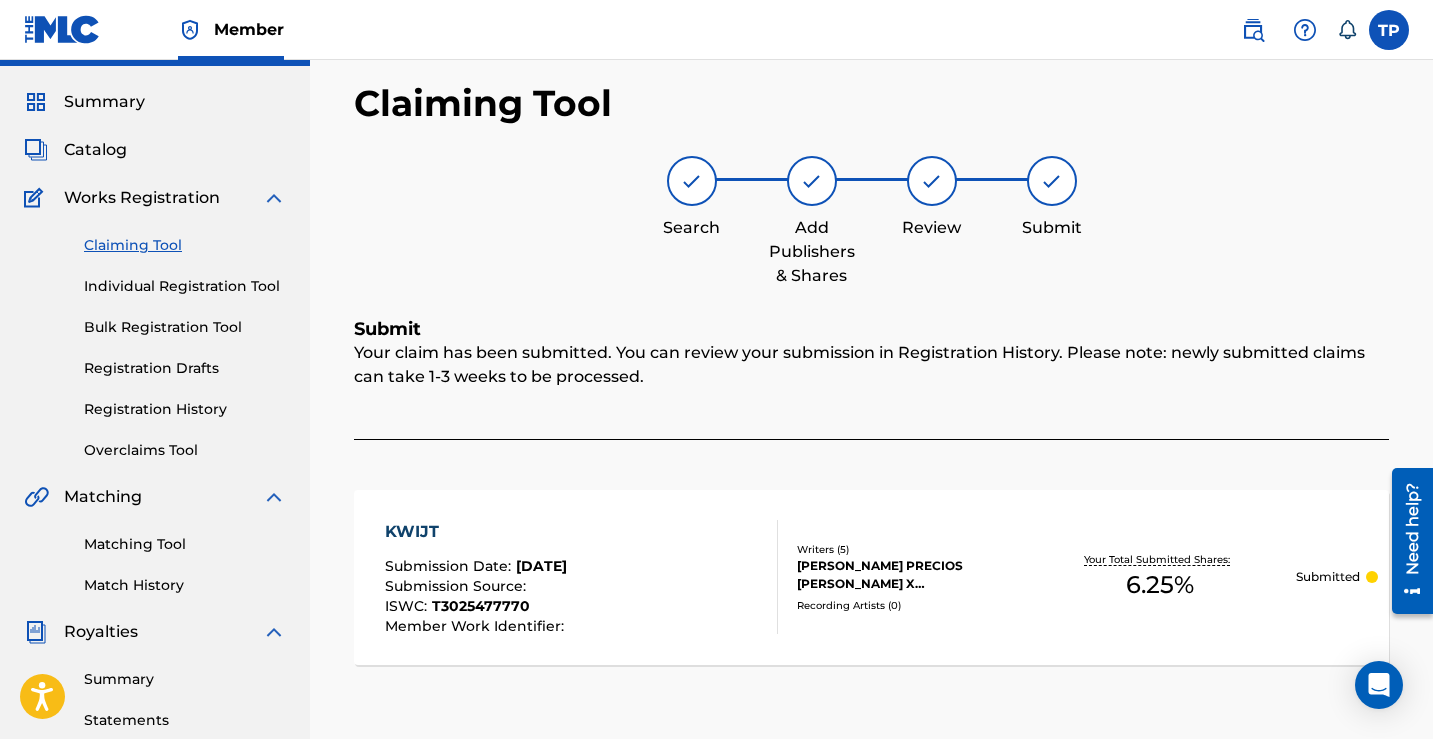 click on "Claiming Tool" at bounding box center [185, 245] 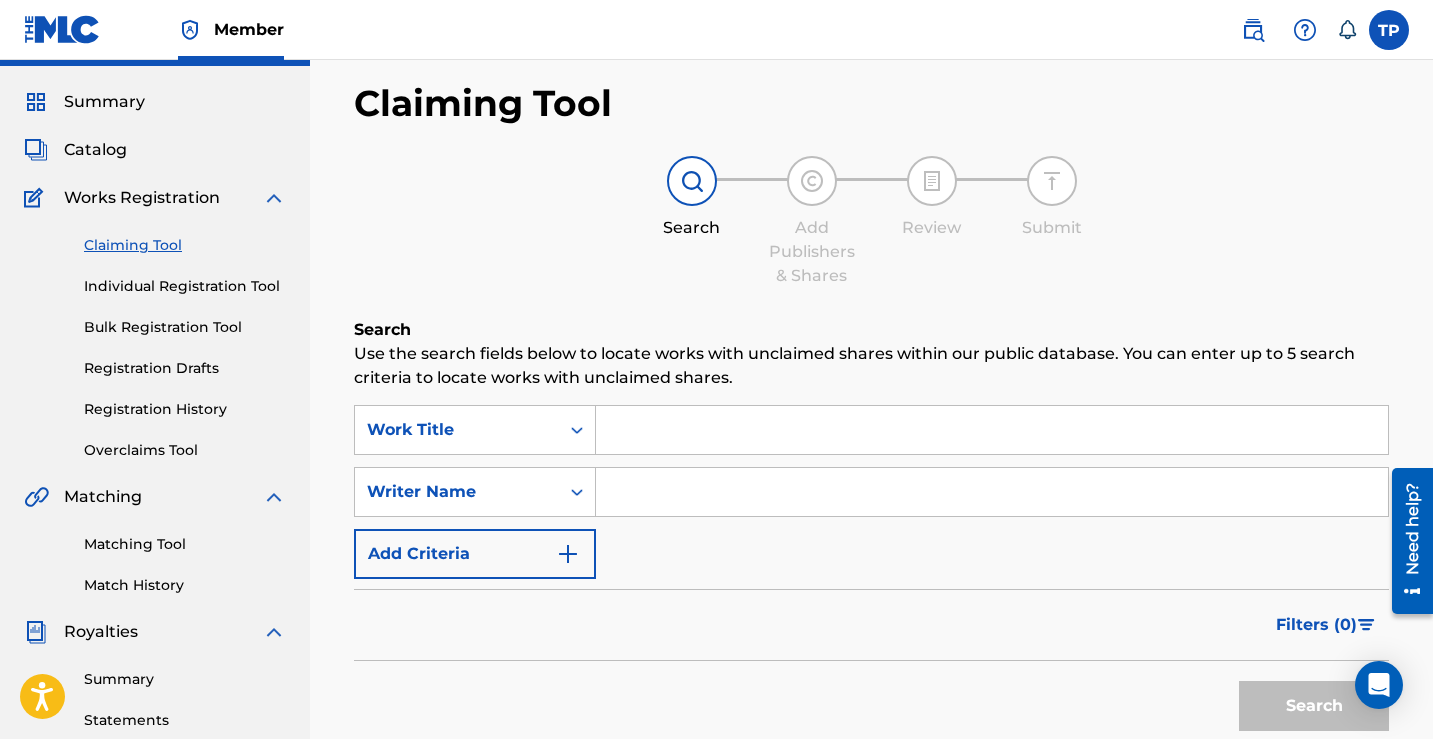 scroll, scrollTop: 0, scrollLeft: 0, axis: both 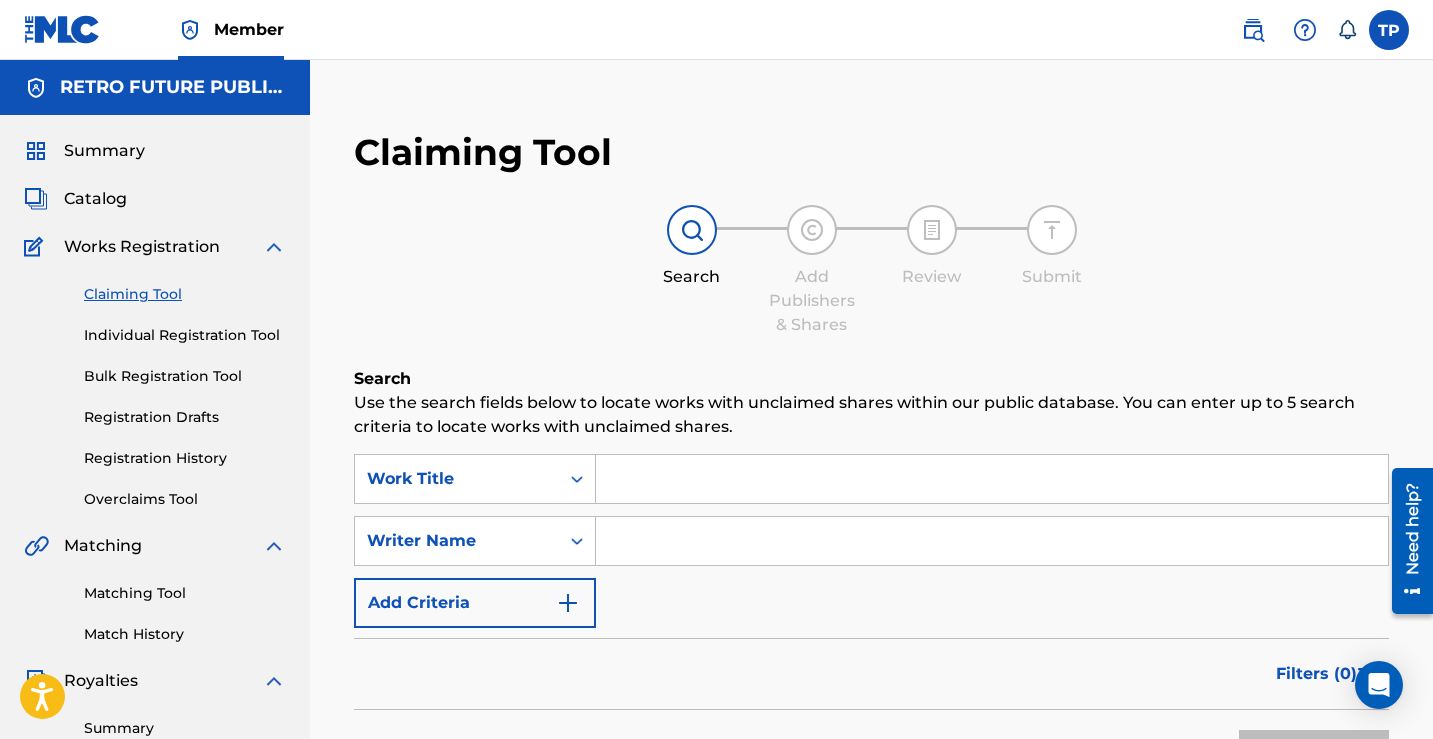 click at bounding box center [992, 541] 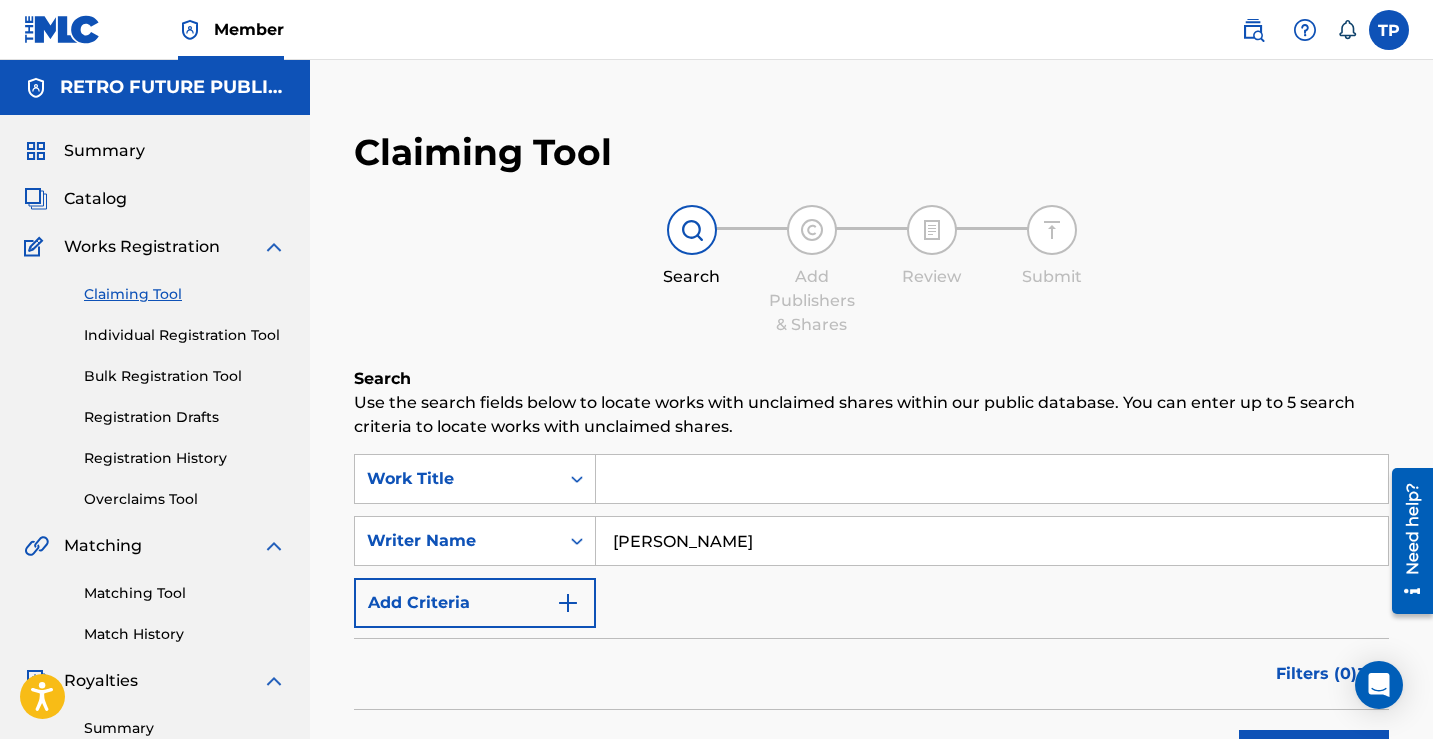 type on "JEREMY FELTON" 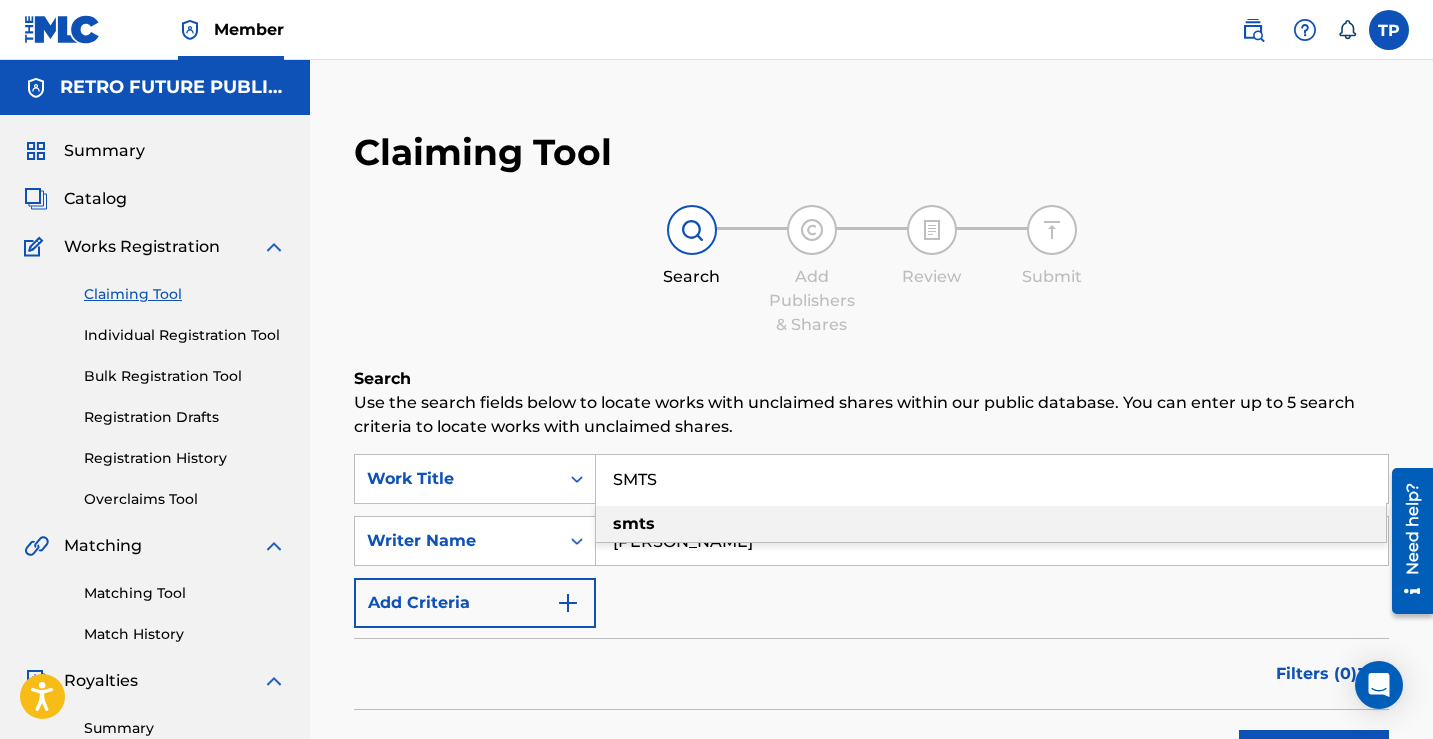 type on "SMTS" 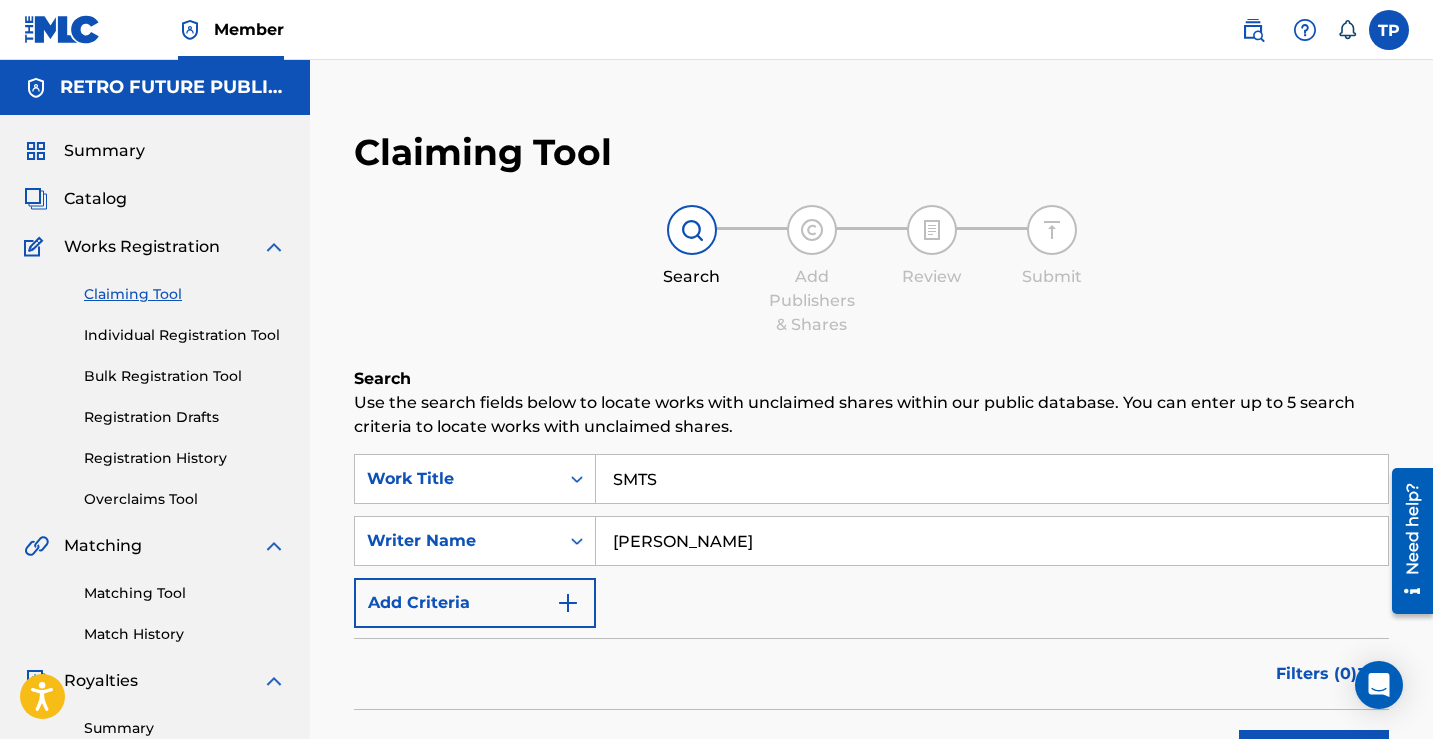 click on "Search" at bounding box center (1309, 750) 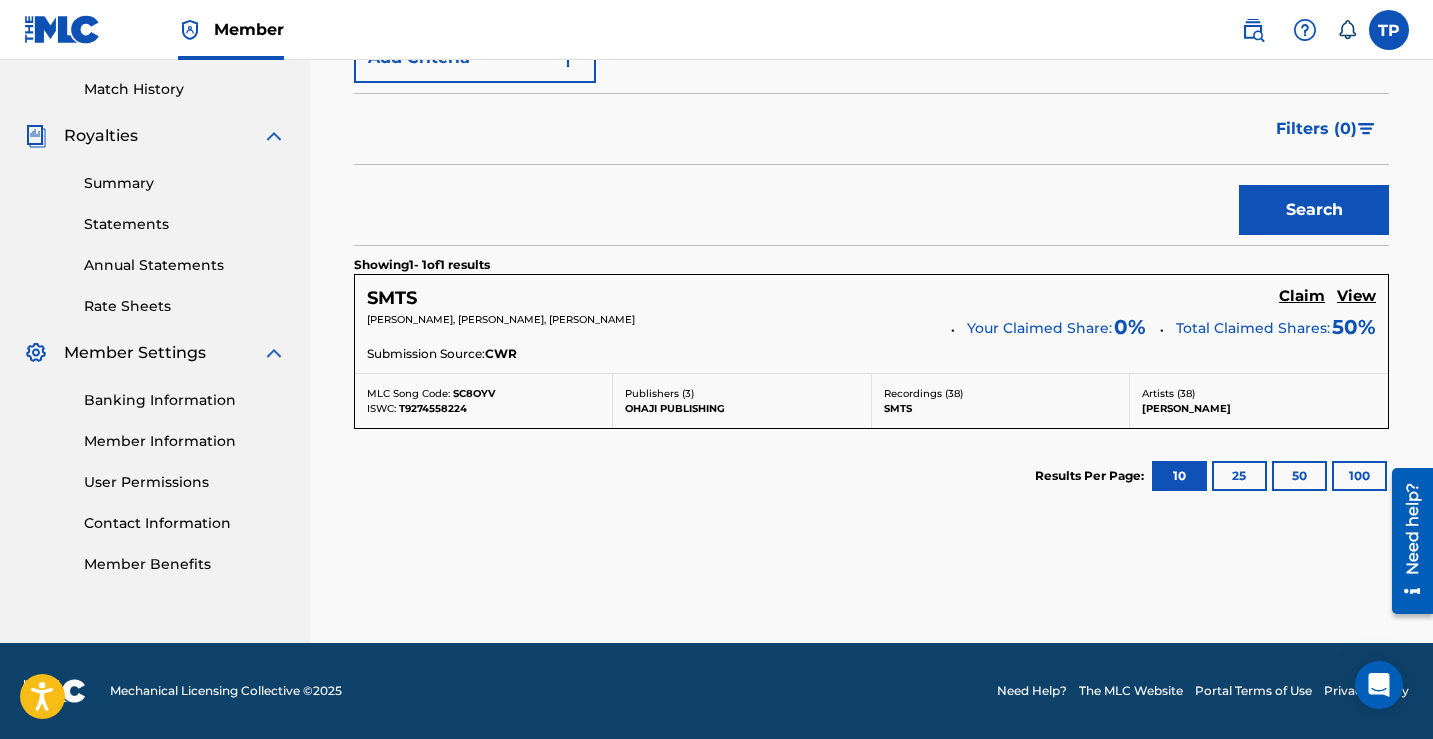 scroll, scrollTop: 545, scrollLeft: 0, axis: vertical 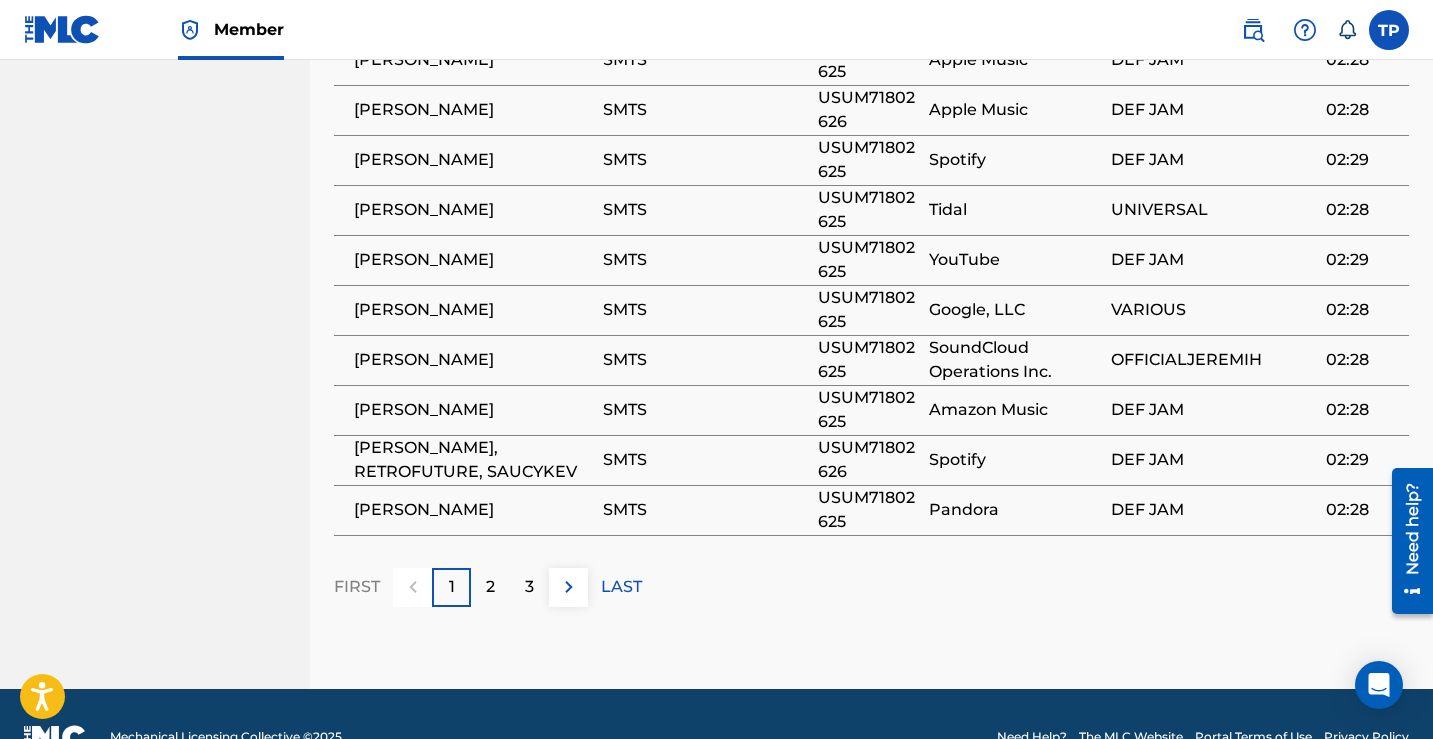 click on "2" at bounding box center [490, 587] 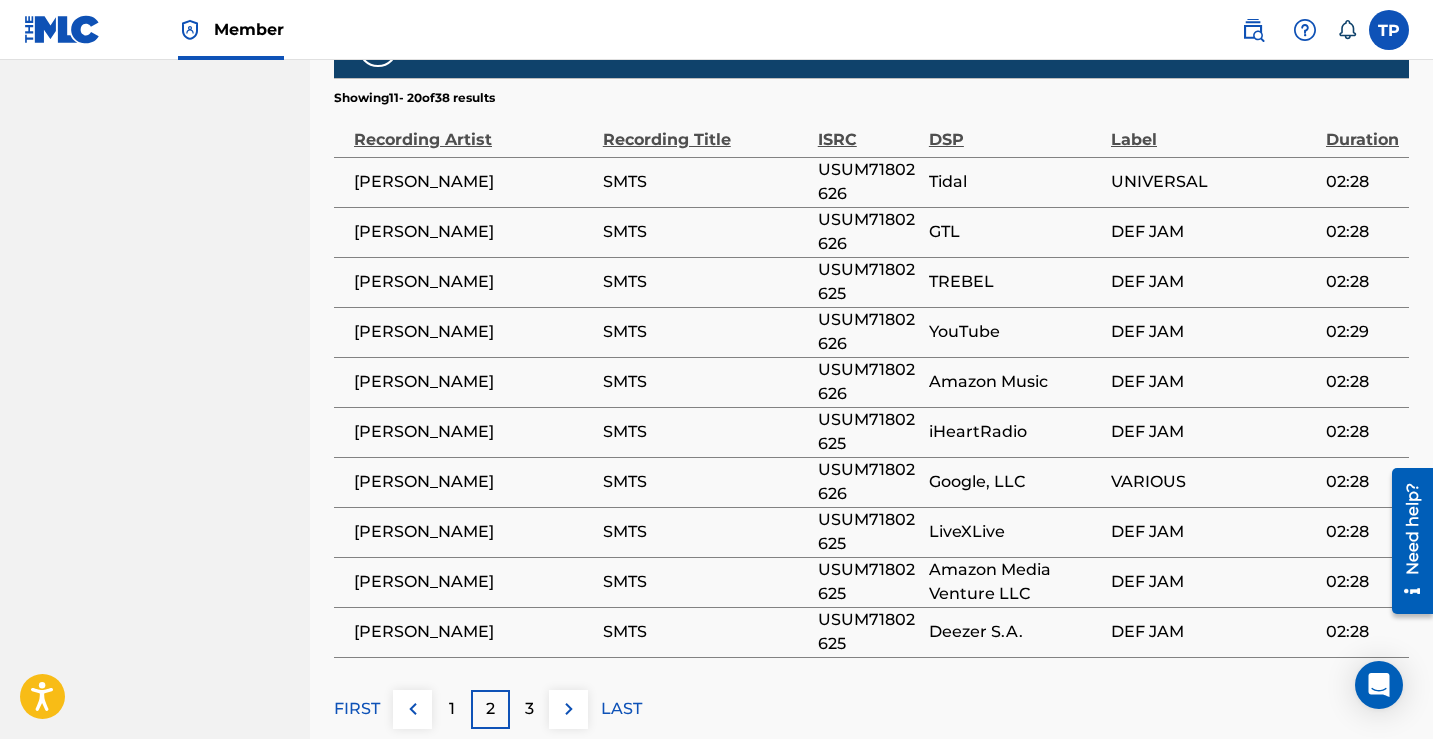 scroll, scrollTop: 1757, scrollLeft: 0, axis: vertical 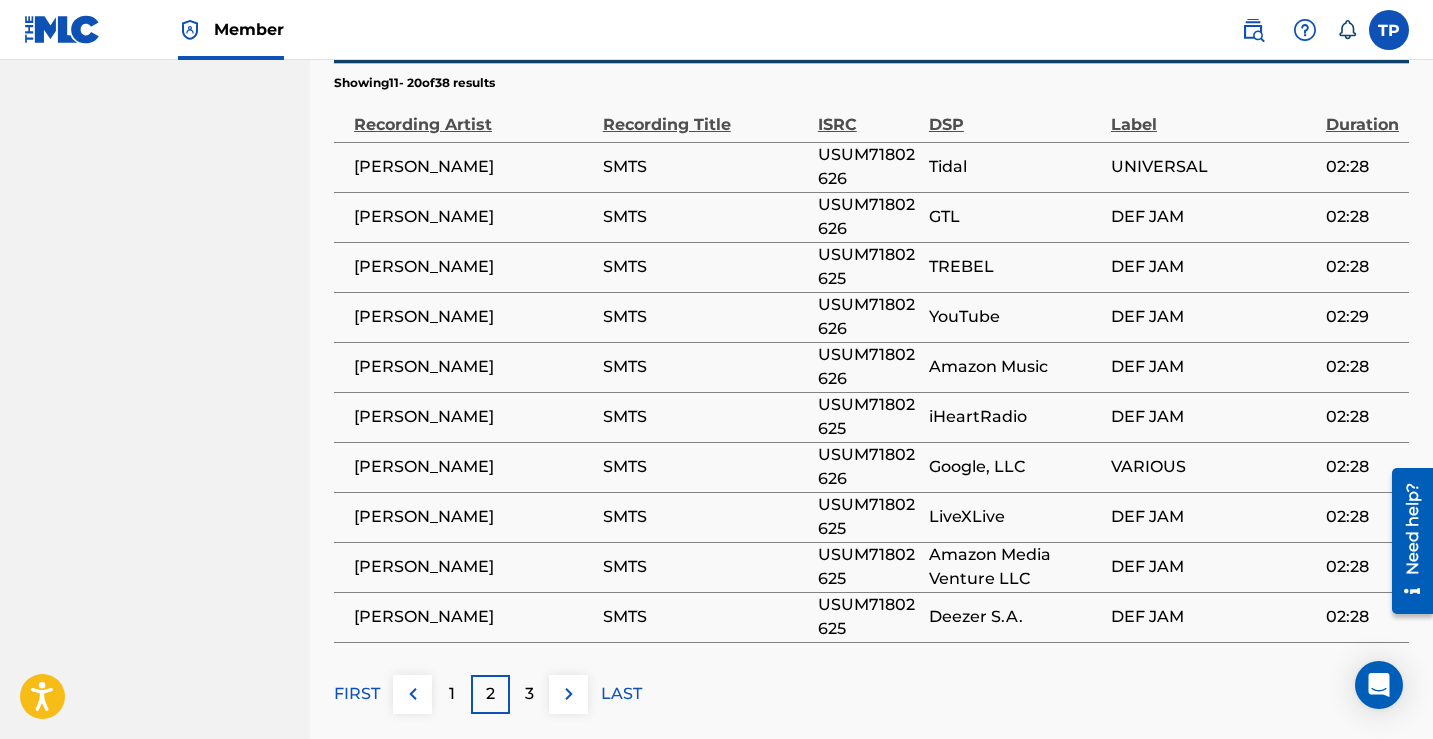 click on "3" at bounding box center [529, 694] 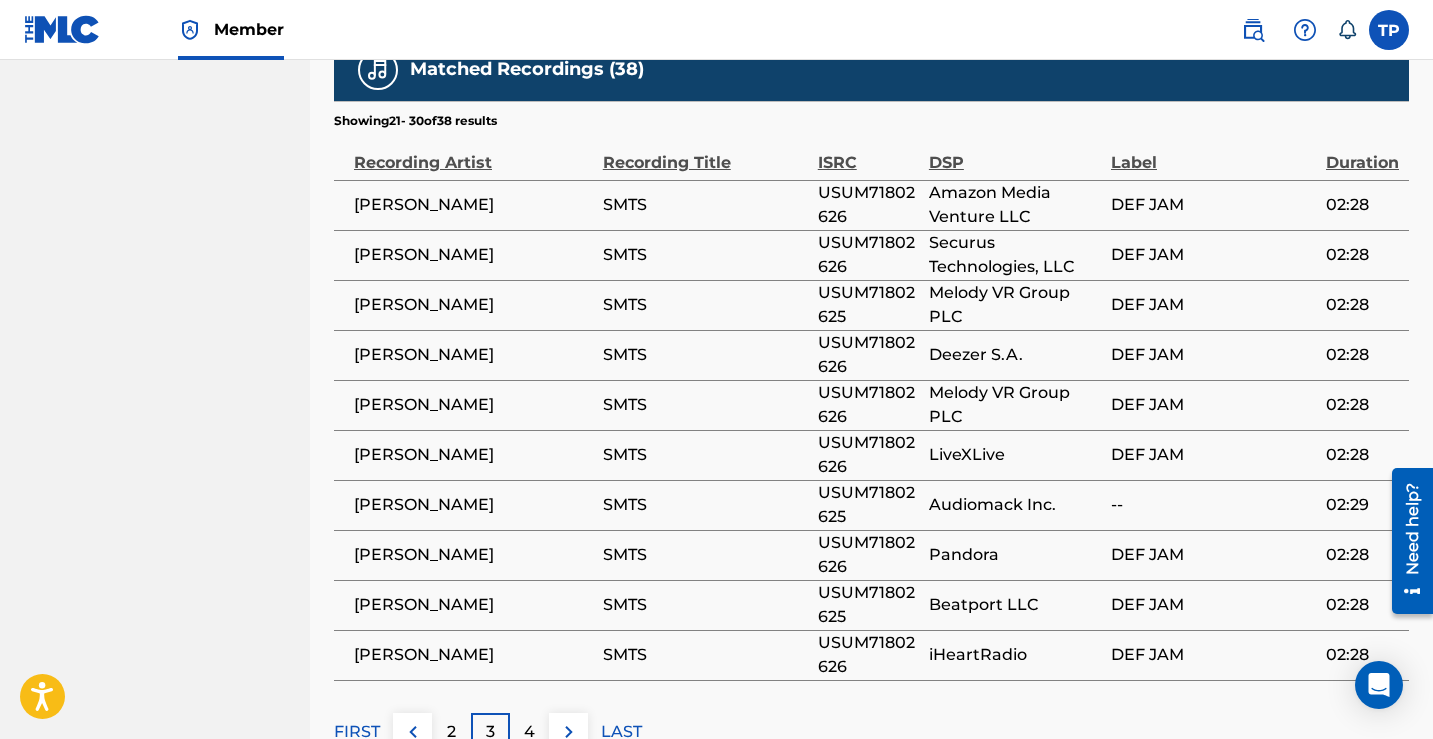 scroll, scrollTop: 1719, scrollLeft: 0, axis: vertical 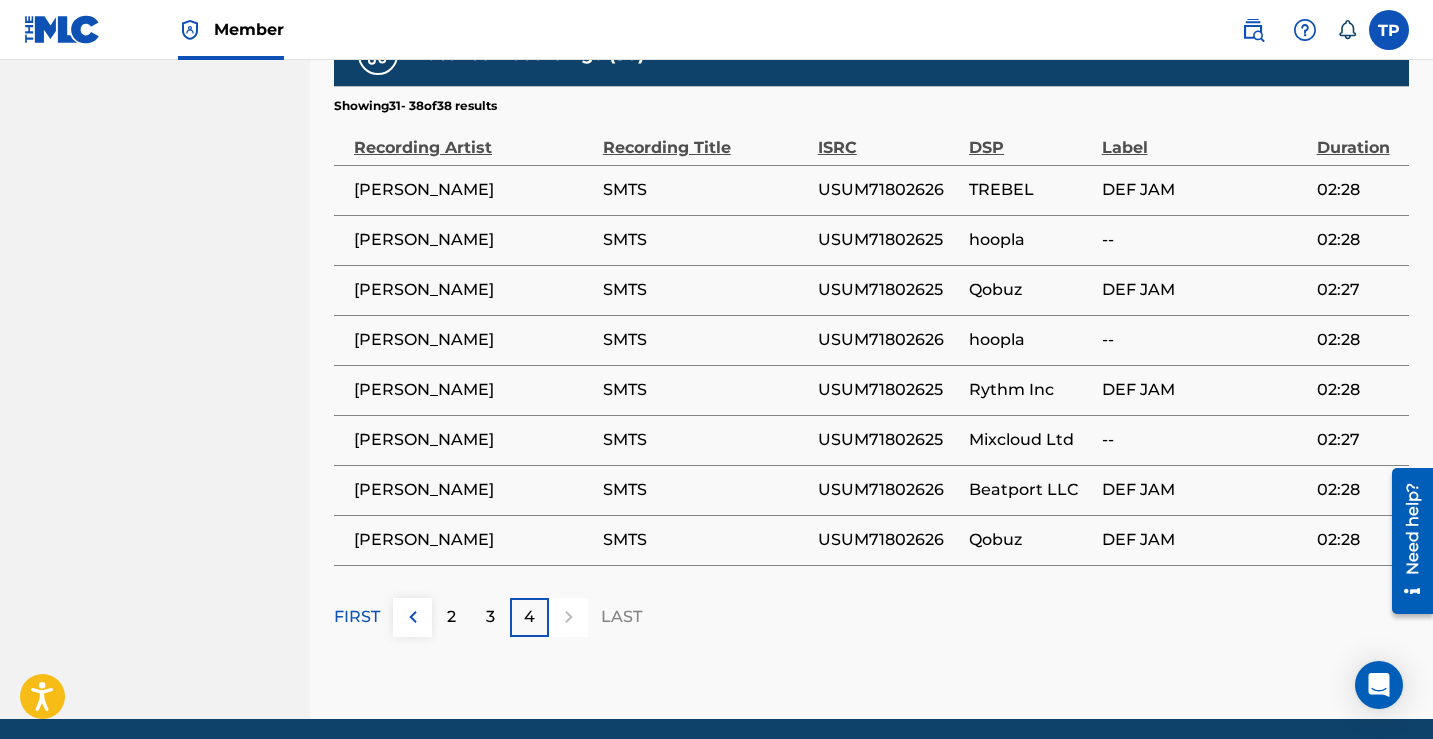 click on "2" at bounding box center (451, 617) 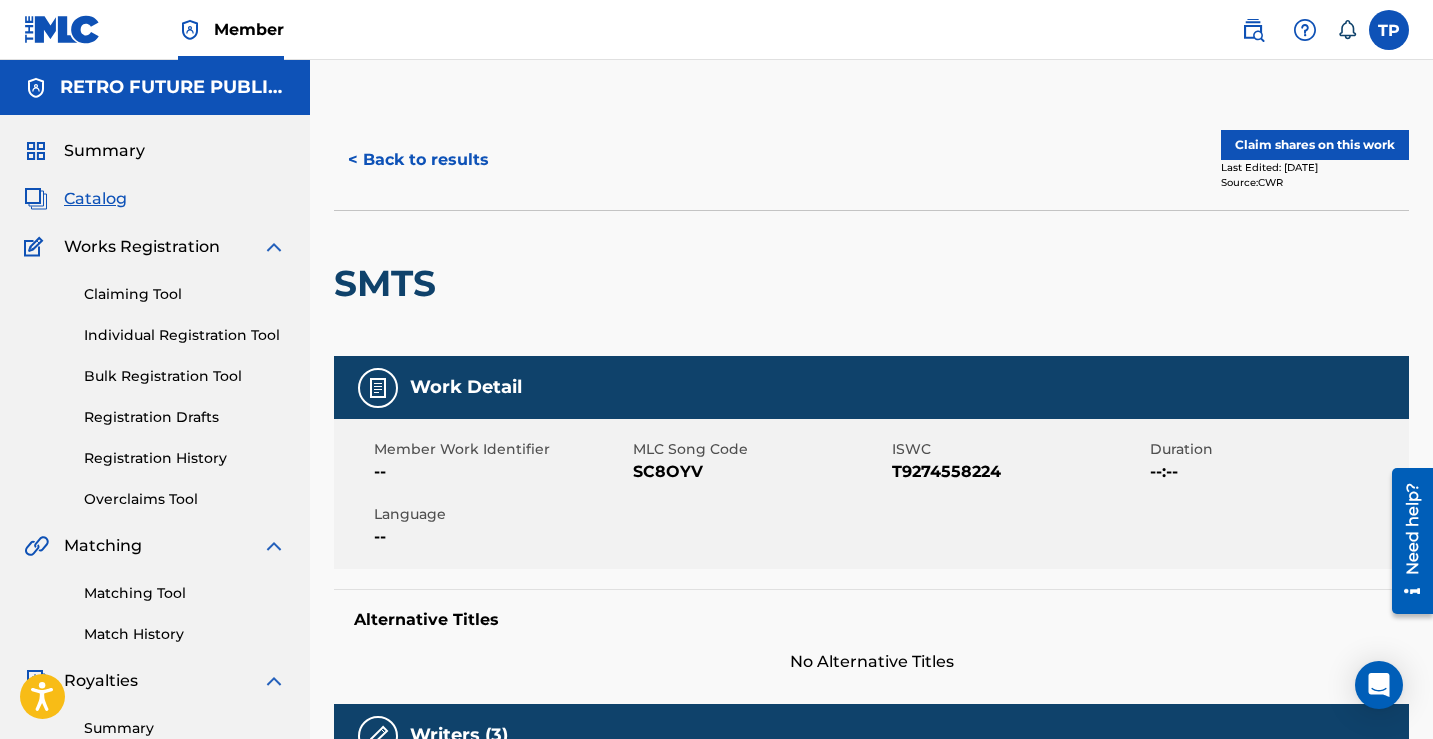 scroll, scrollTop: -2, scrollLeft: 0, axis: vertical 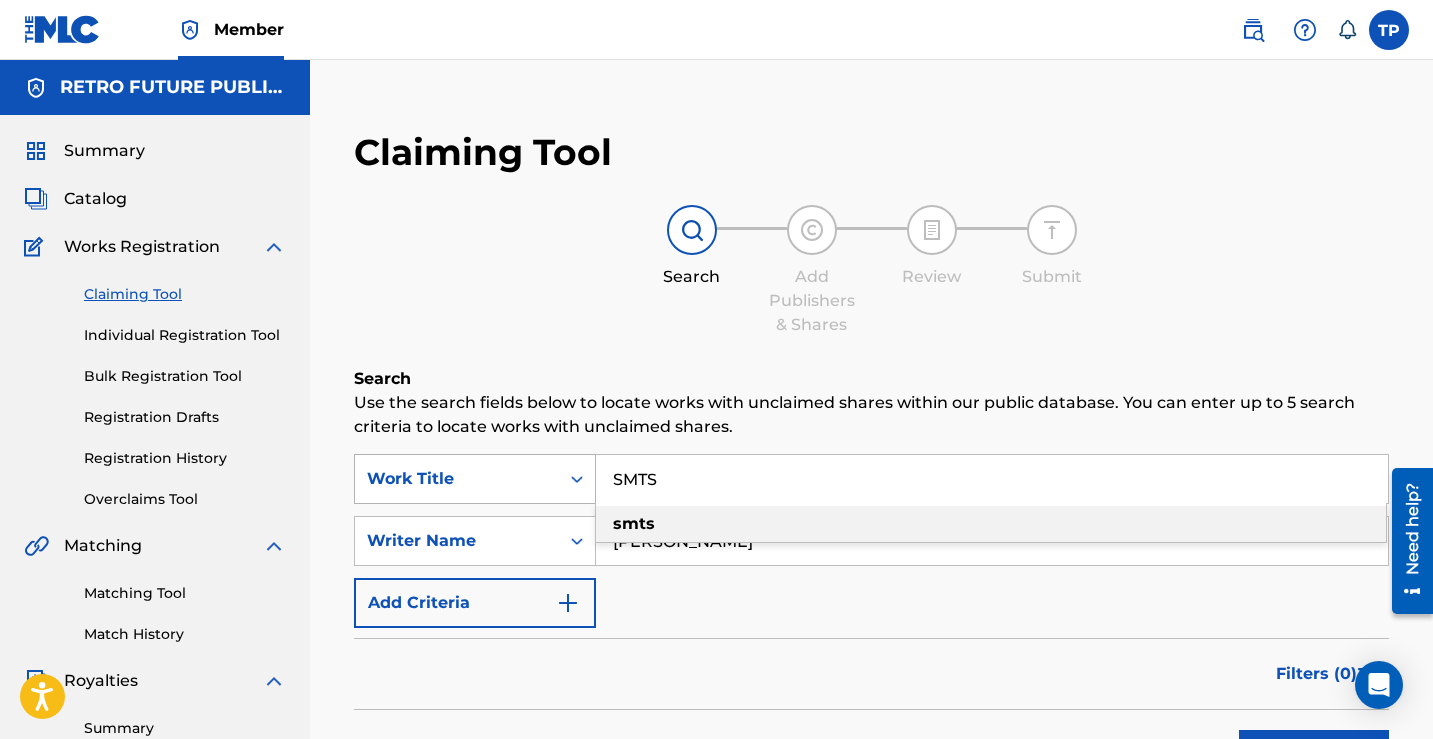 drag, startPoint x: 647, startPoint y: 486, endPoint x: 587, endPoint y: 480, distance: 60.299255 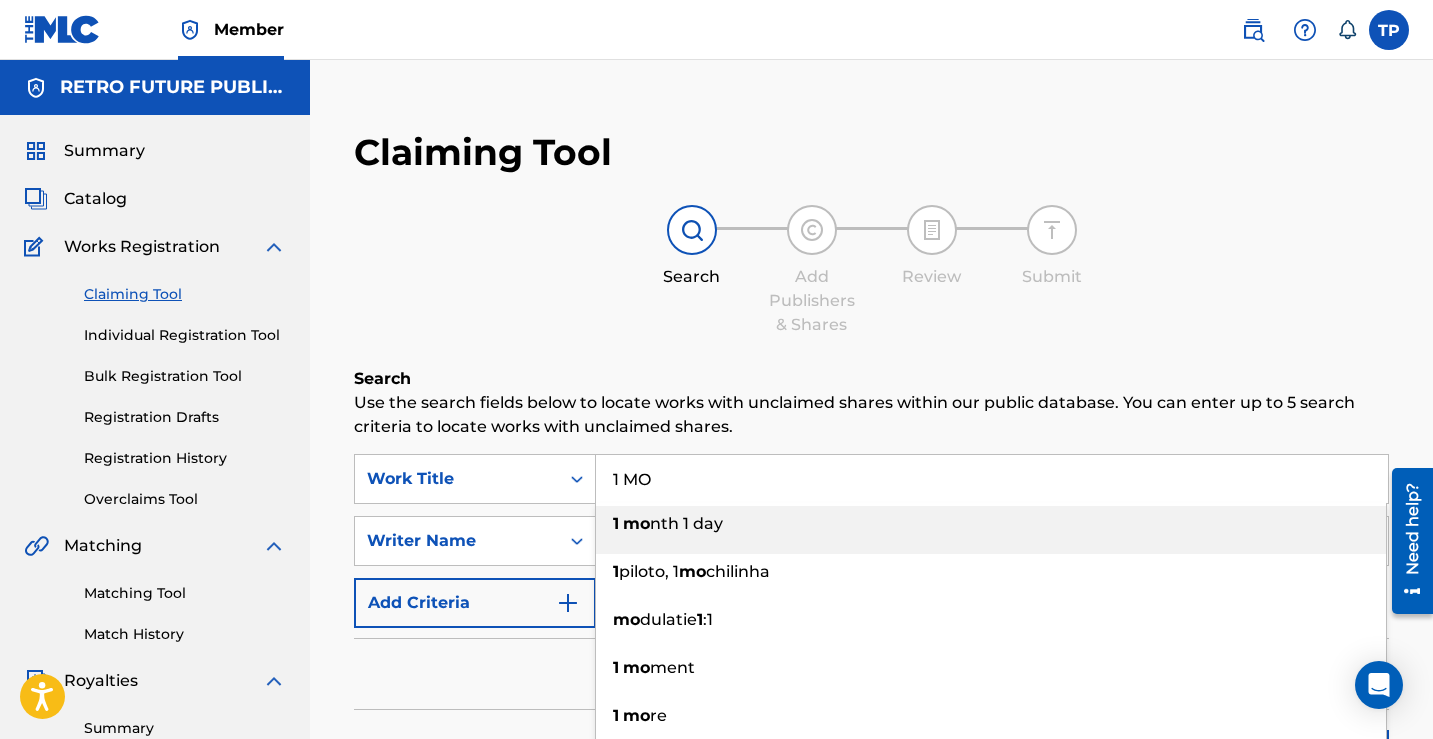type on "1 MO" 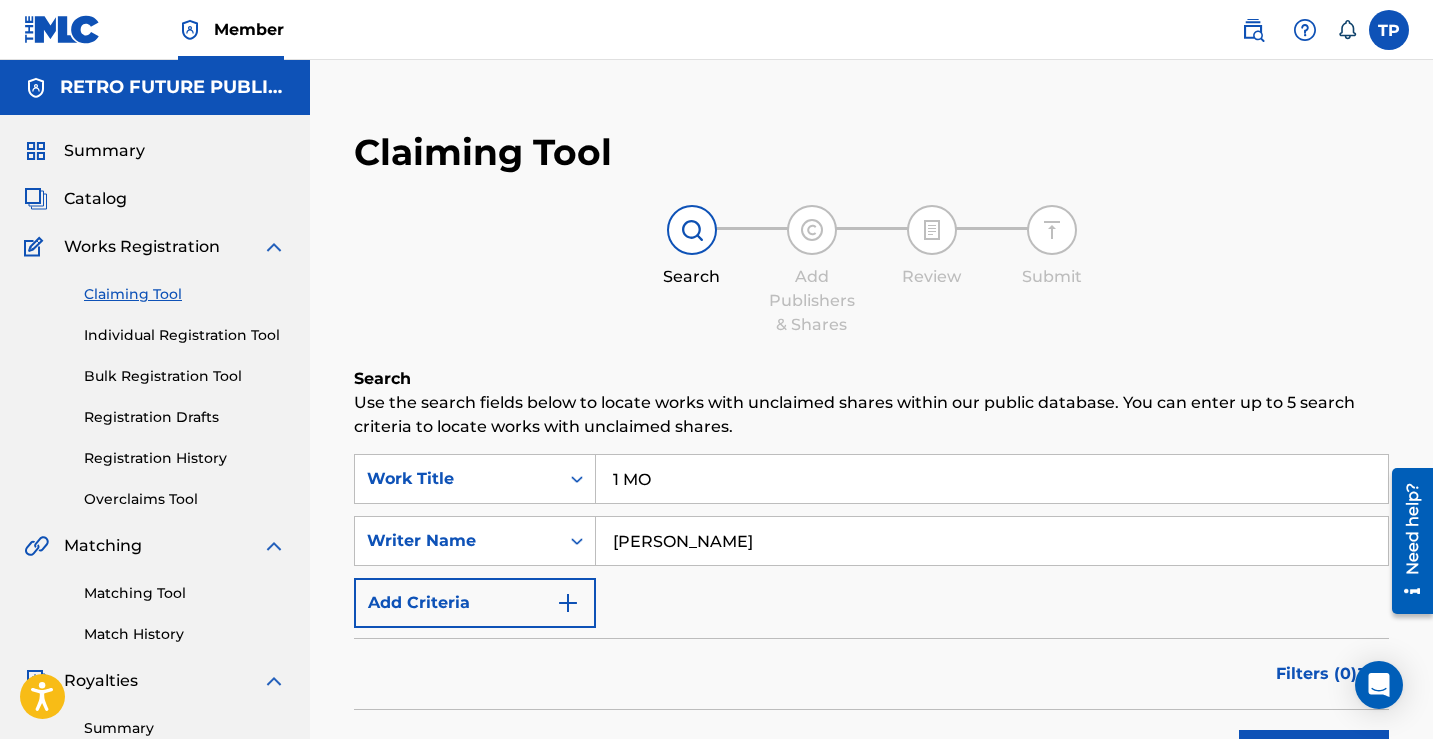 click on "Search" at bounding box center (1309, 750) 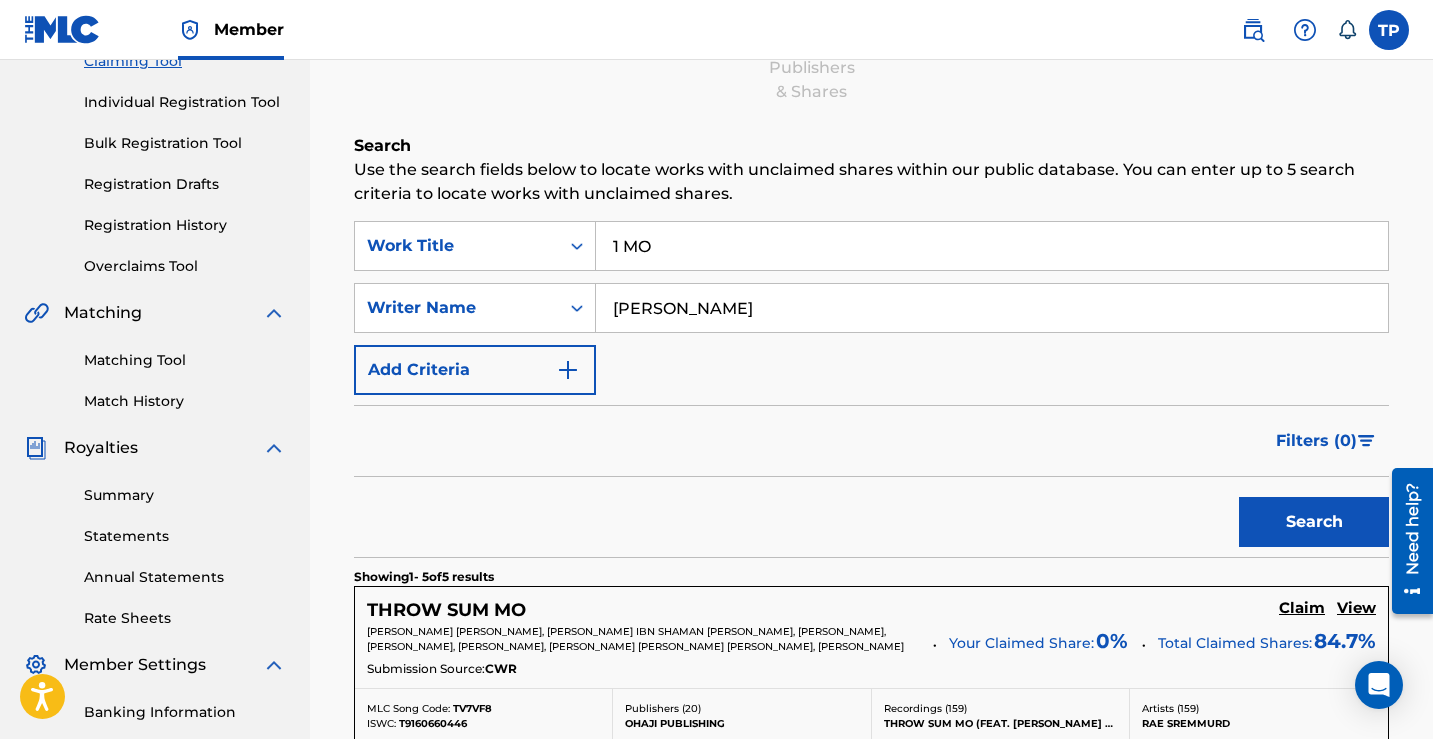 scroll, scrollTop: 229, scrollLeft: 0, axis: vertical 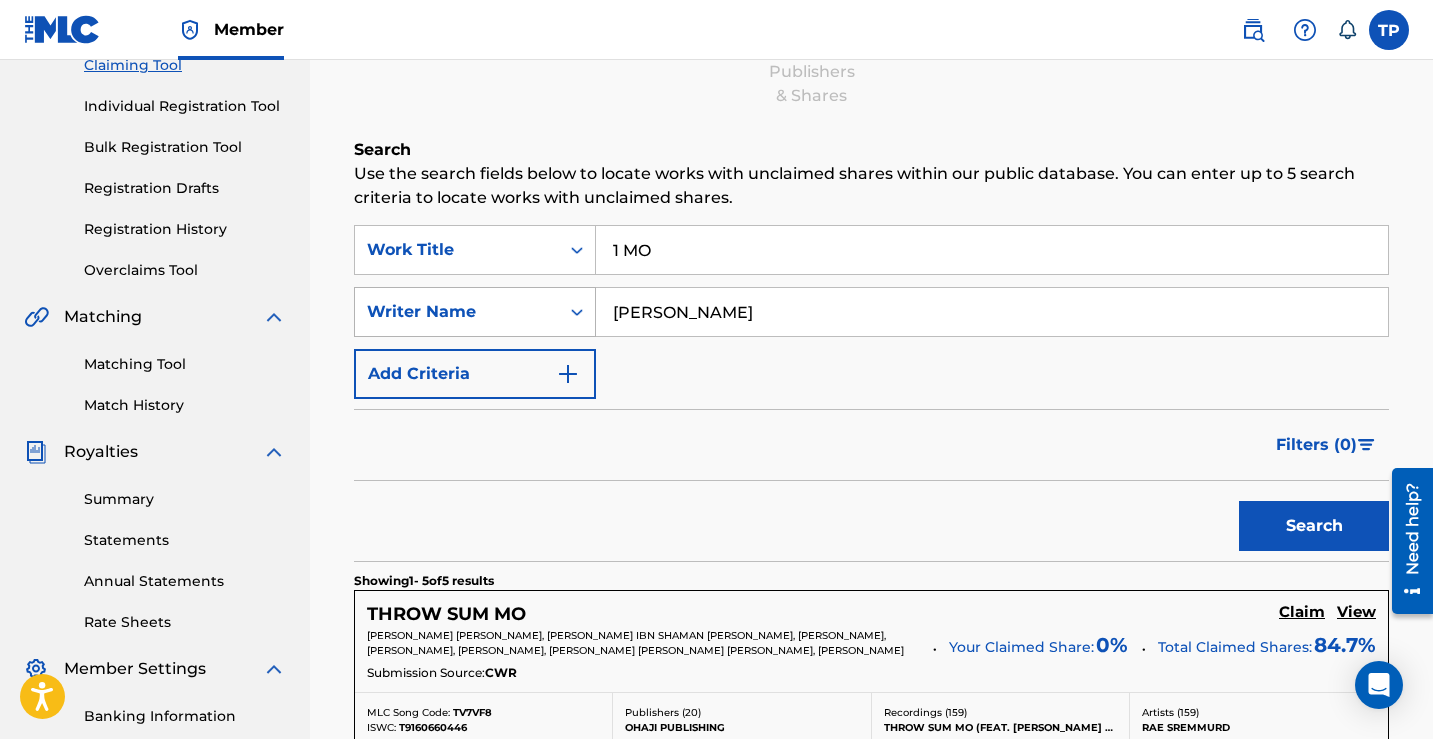 drag, startPoint x: 767, startPoint y: 316, endPoint x: 545, endPoint y: 316, distance: 222 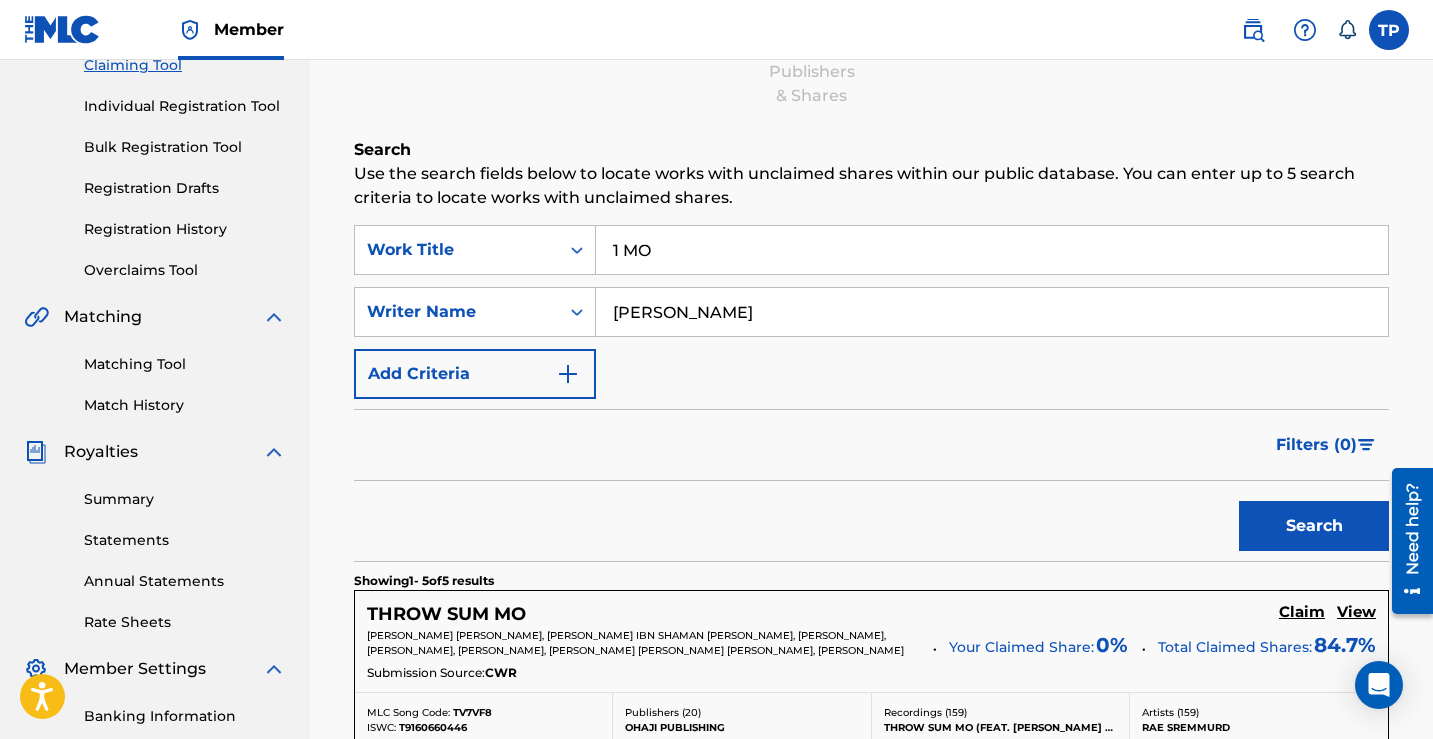 type on "TEDDY PENA" 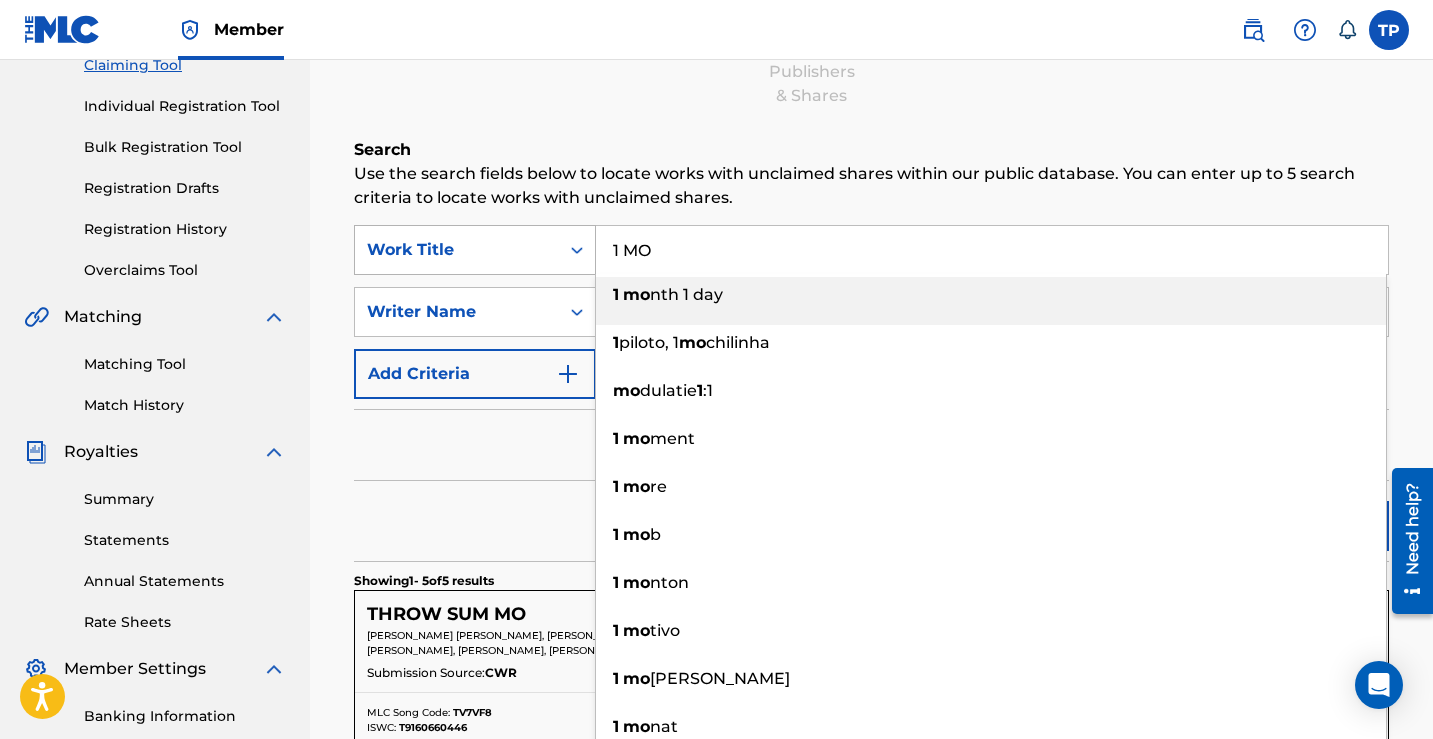 drag, startPoint x: 663, startPoint y: 255, endPoint x: 588, endPoint y: 255, distance: 75 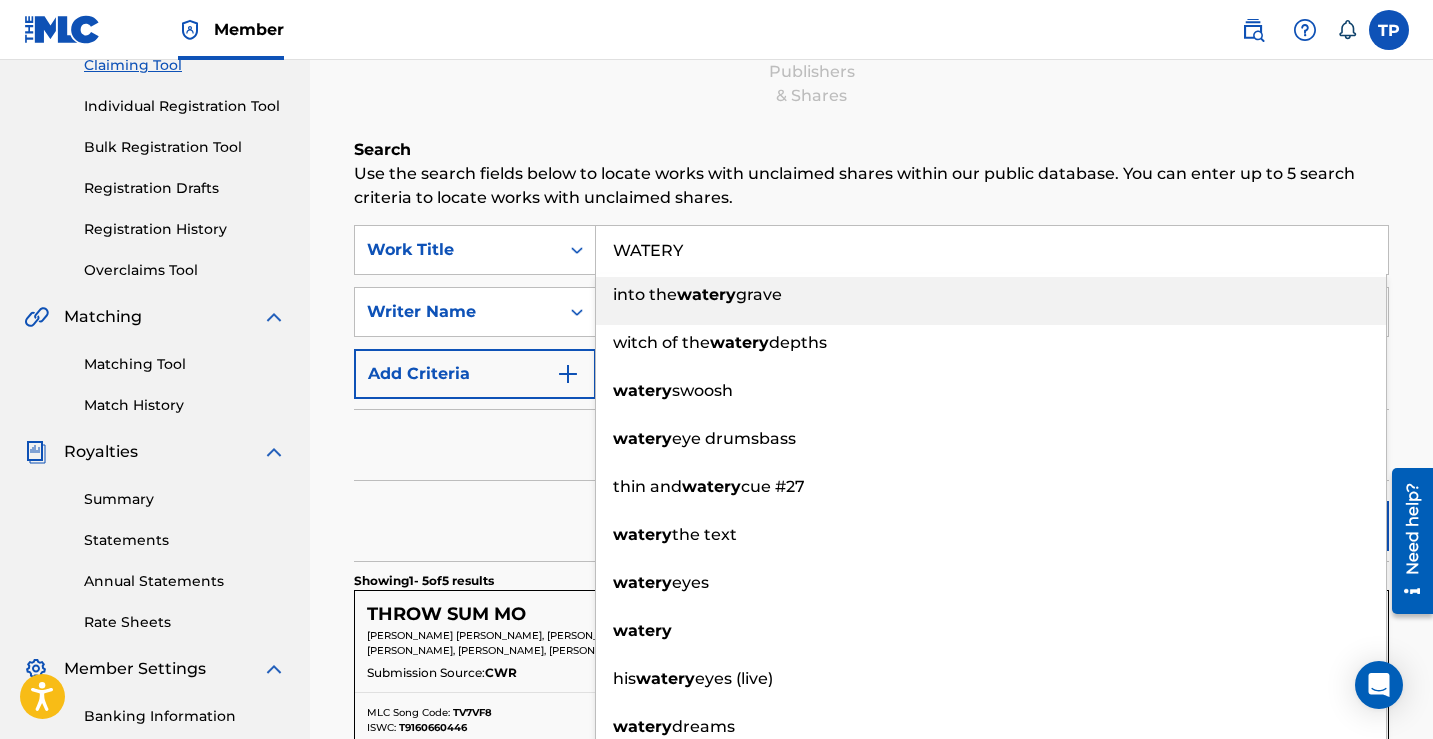 type on "WATERY" 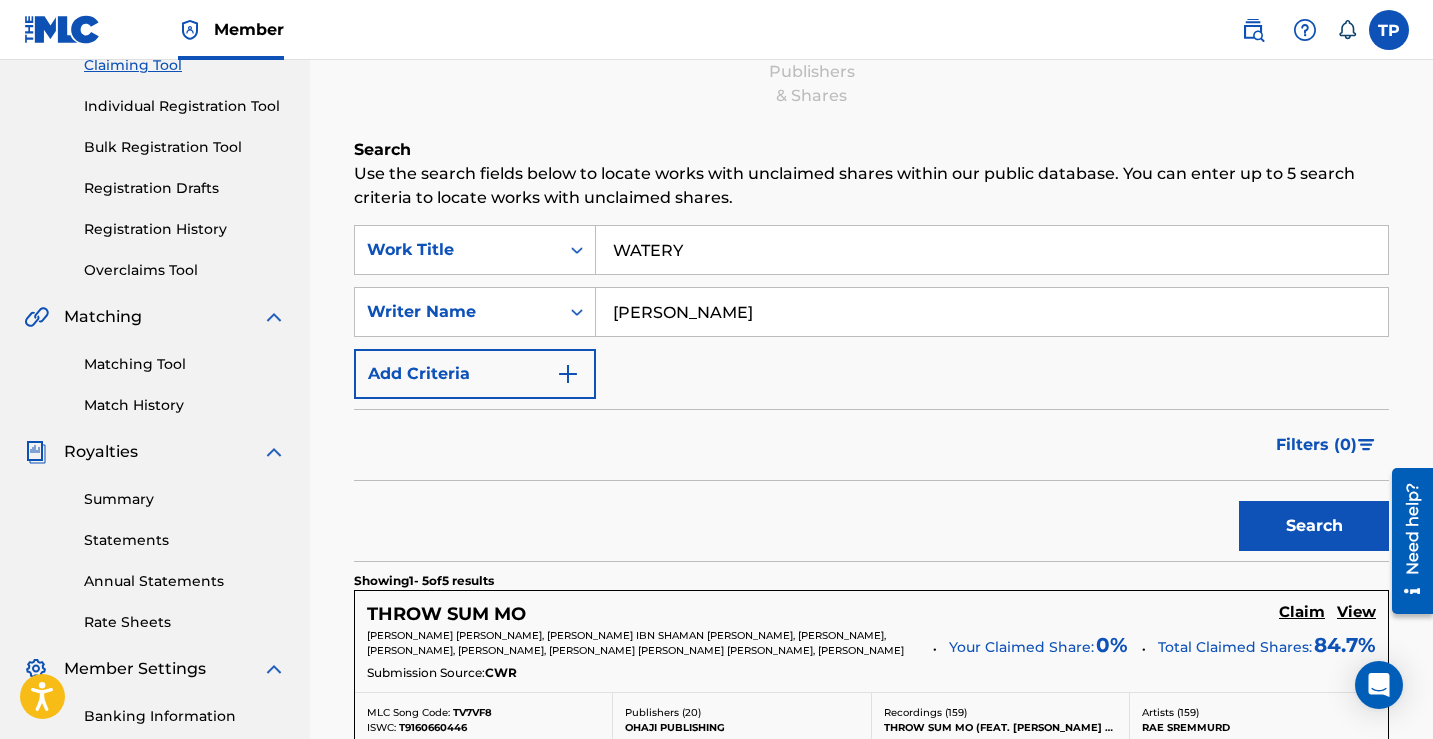 click on "Search" at bounding box center (1314, 526) 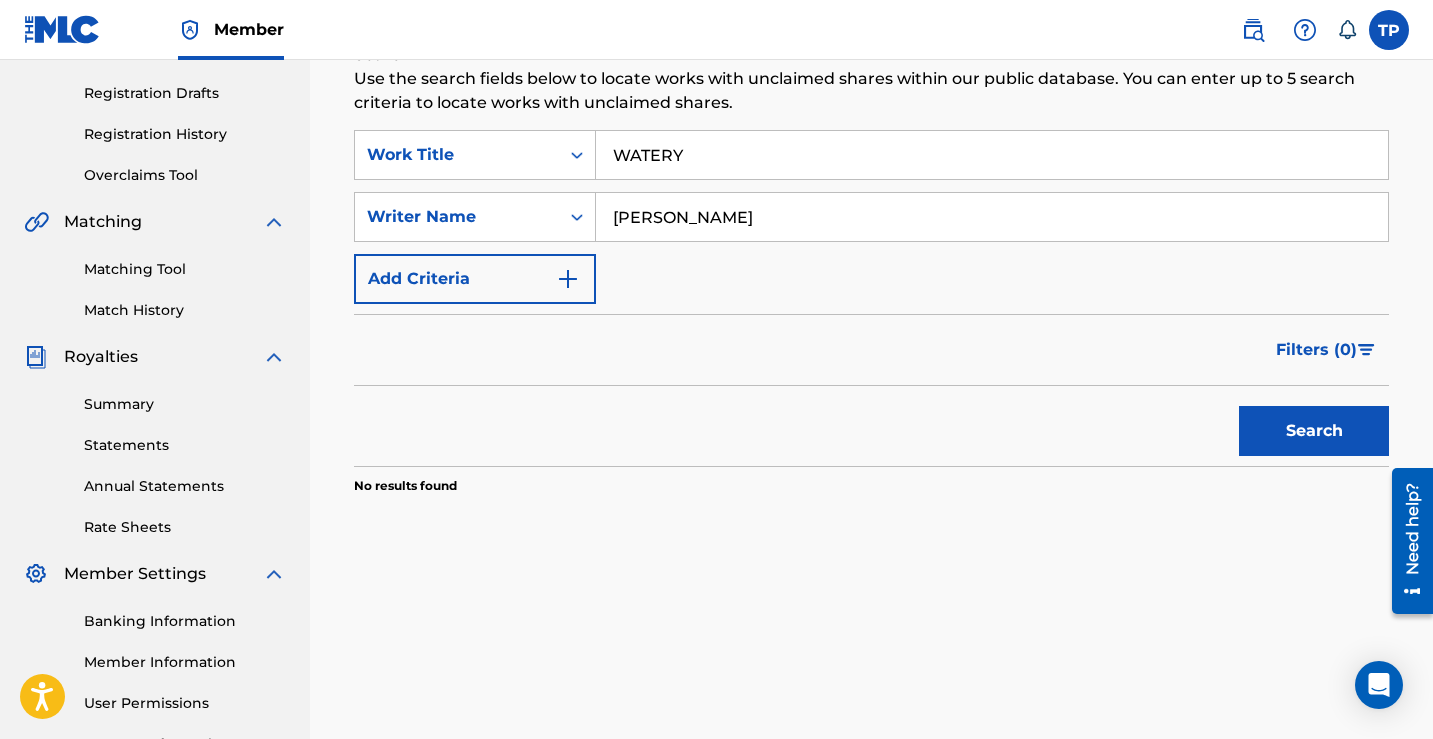 scroll, scrollTop: 328, scrollLeft: 0, axis: vertical 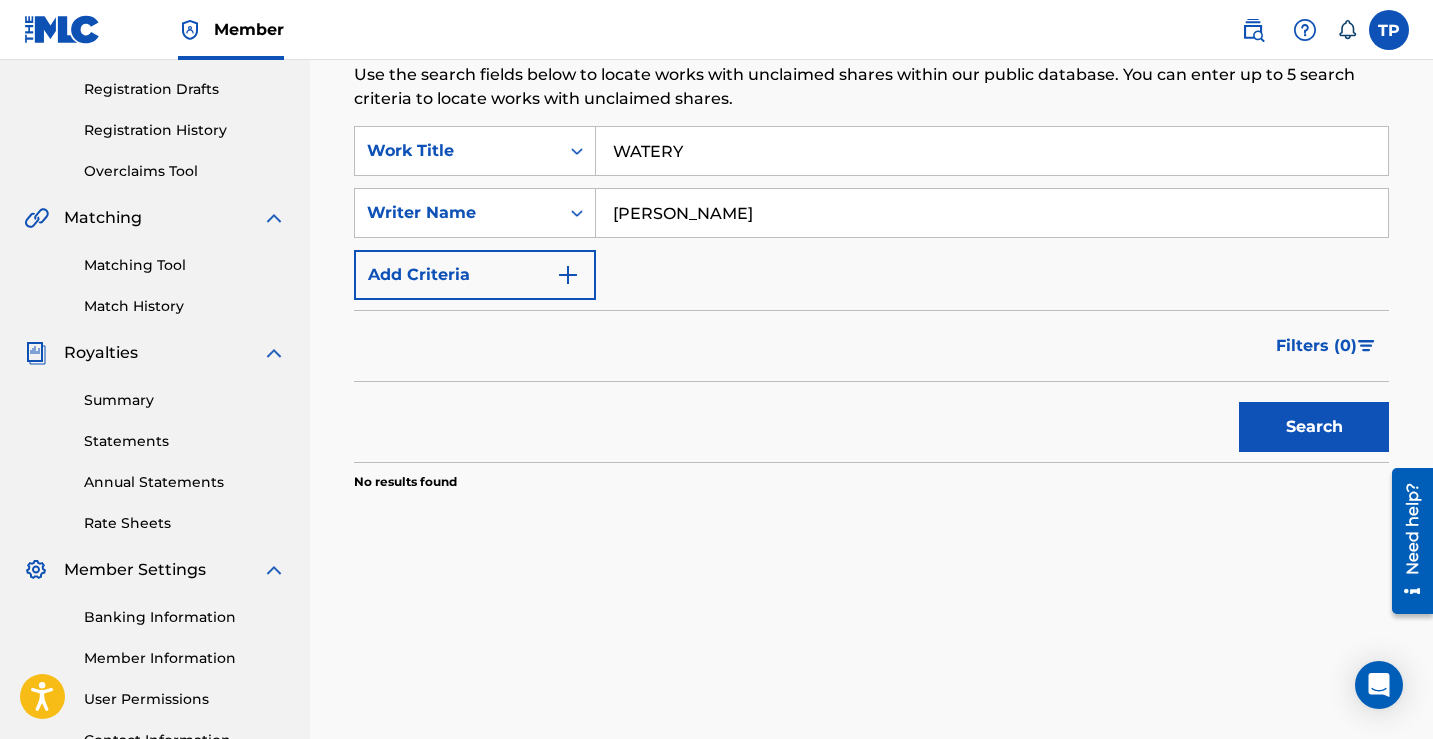 click on "Search" at bounding box center (1309, 422) 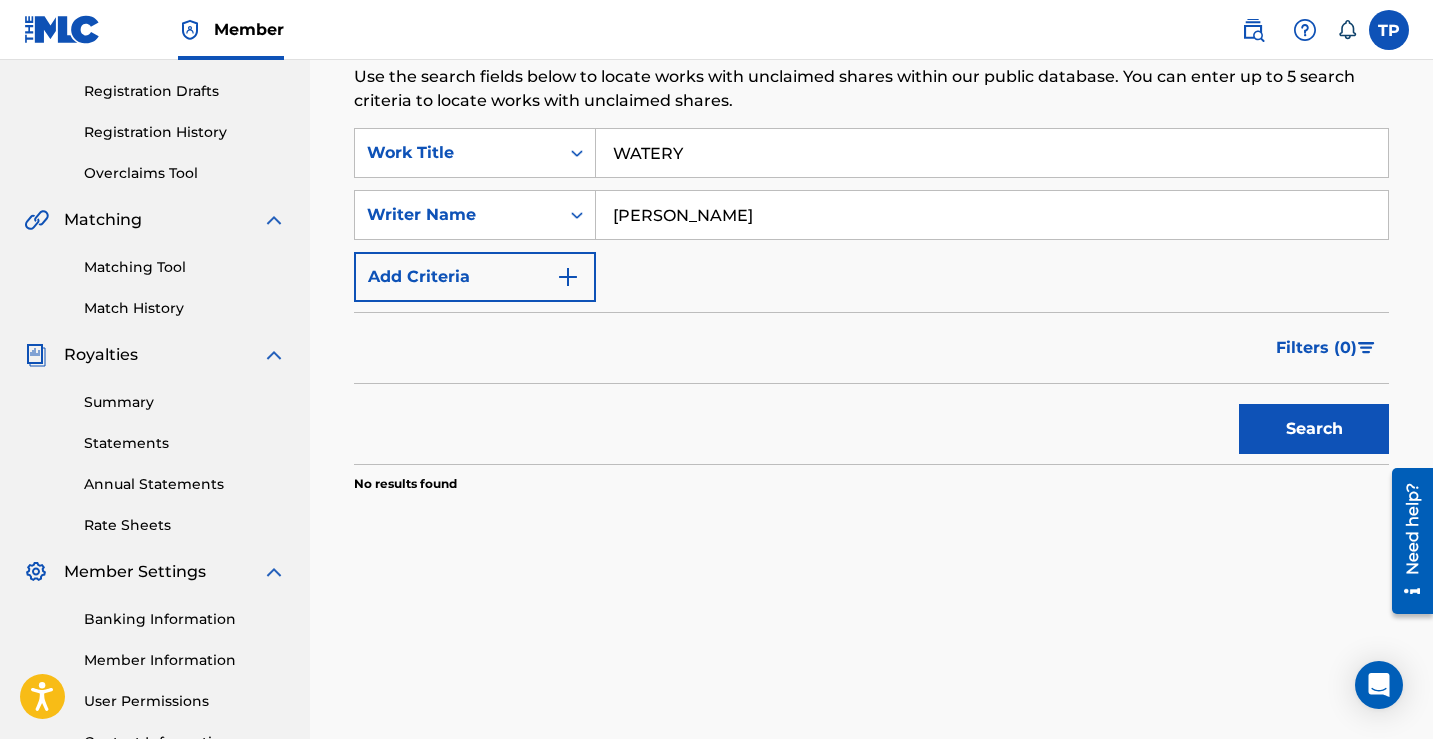 scroll, scrollTop: 325, scrollLeft: 0, axis: vertical 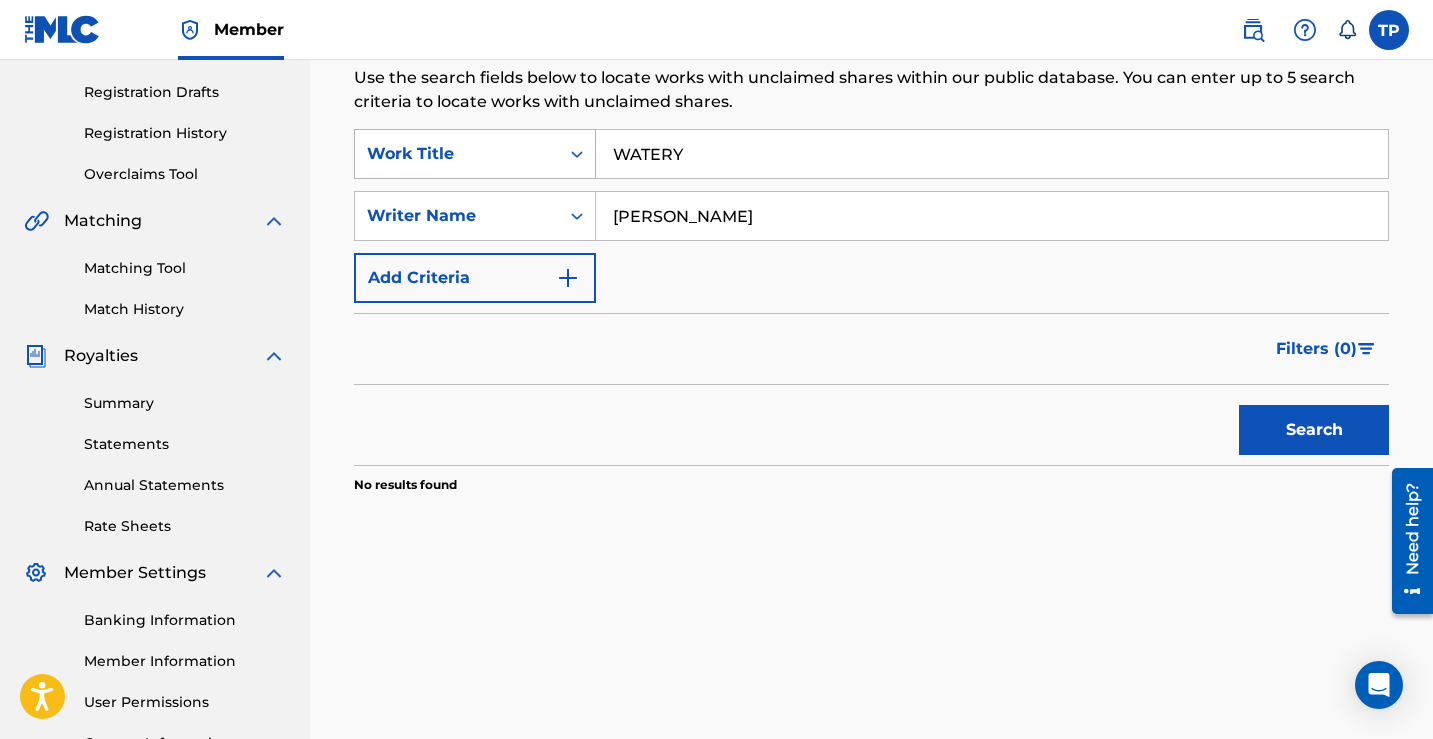 click on "Work Title" at bounding box center (457, 154) 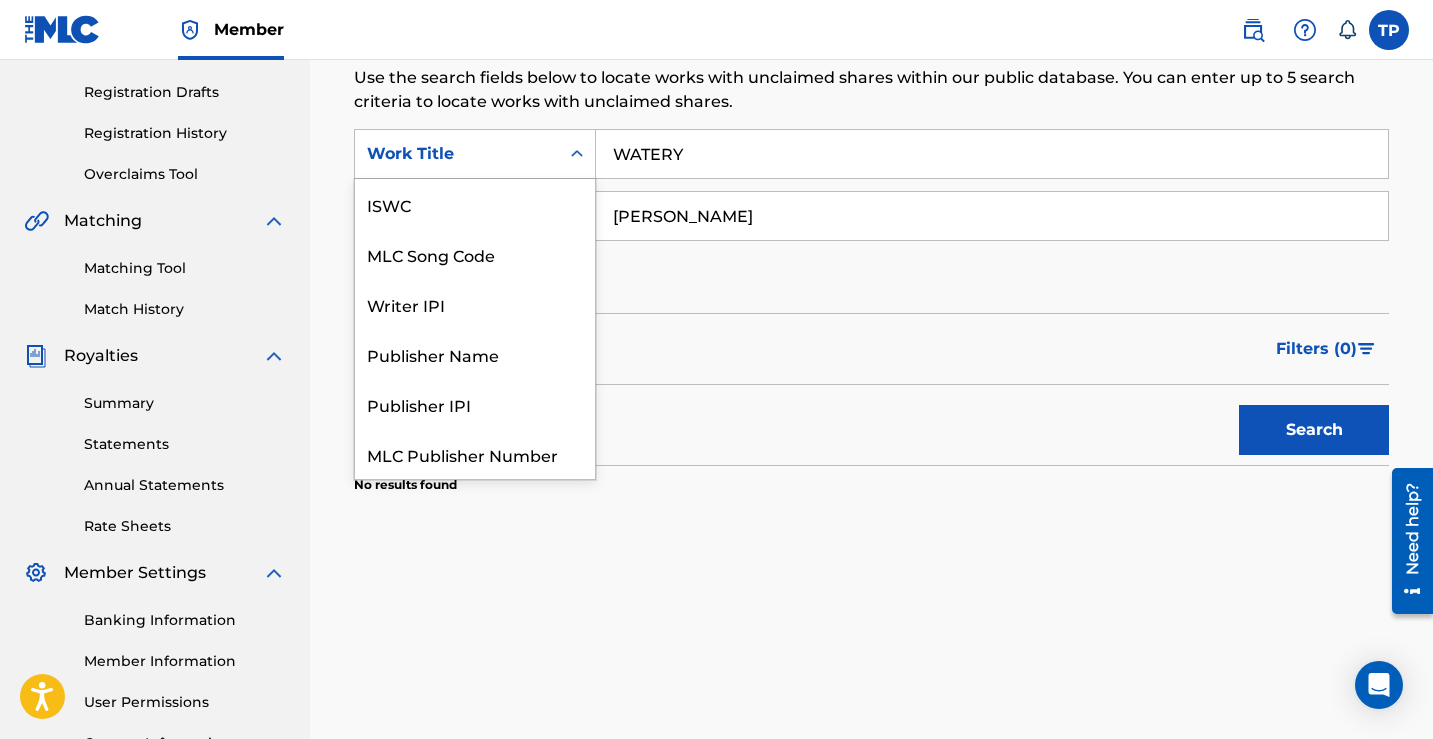 scroll, scrollTop: 50, scrollLeft: 0, axis: vertical 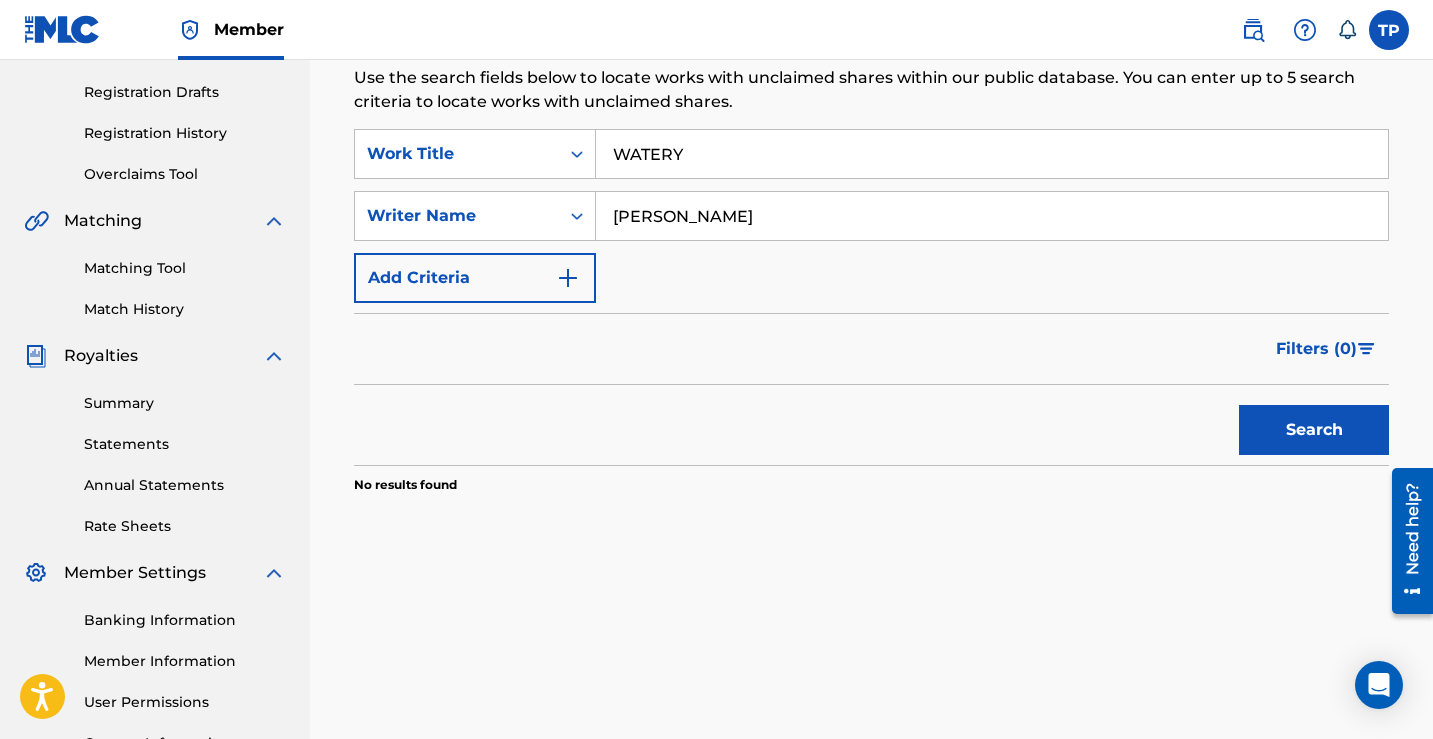 click on "SearchWithCriteriaf0289580-9c7e-47bf-be01-0e0e434a3c35 Work Title WATERY SearchWithCriteria5c0c4094-c6d4-4d5f-a6c1-e88a886feba0 Writer Name TEDDY PENA Add Criteria" at bounding box center (871, 216) 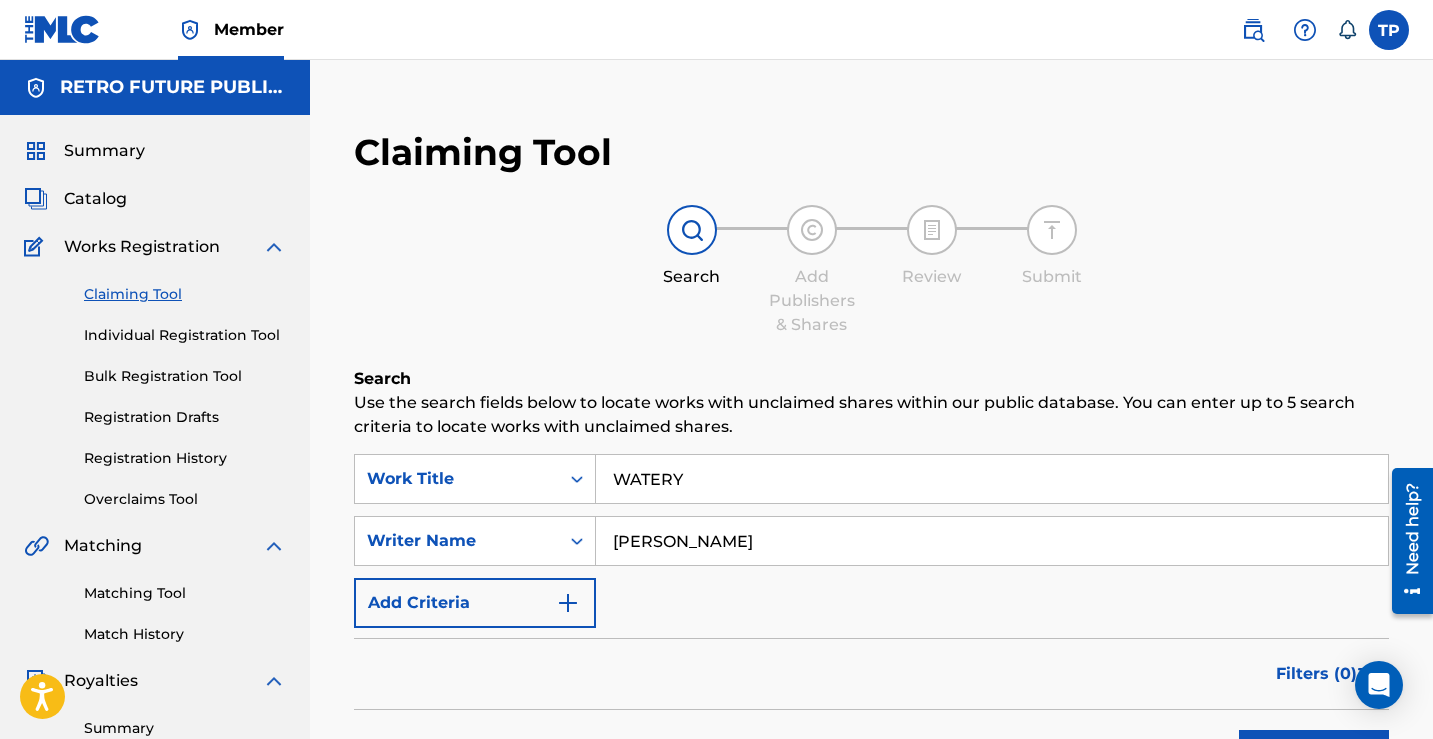 scroll, scrollTop: 0, scrollLeft: 0, axis: both 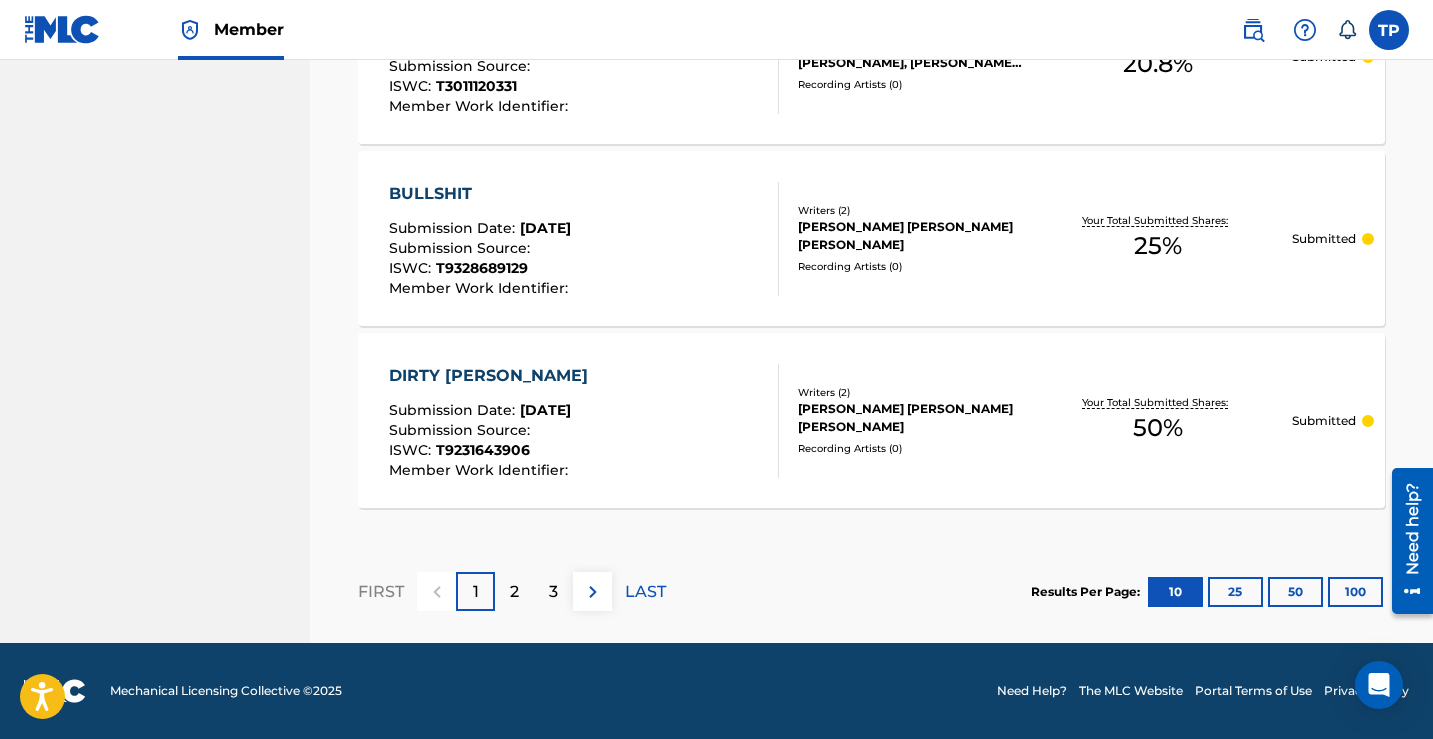 click on "50" at bounding box center [1295, 592] 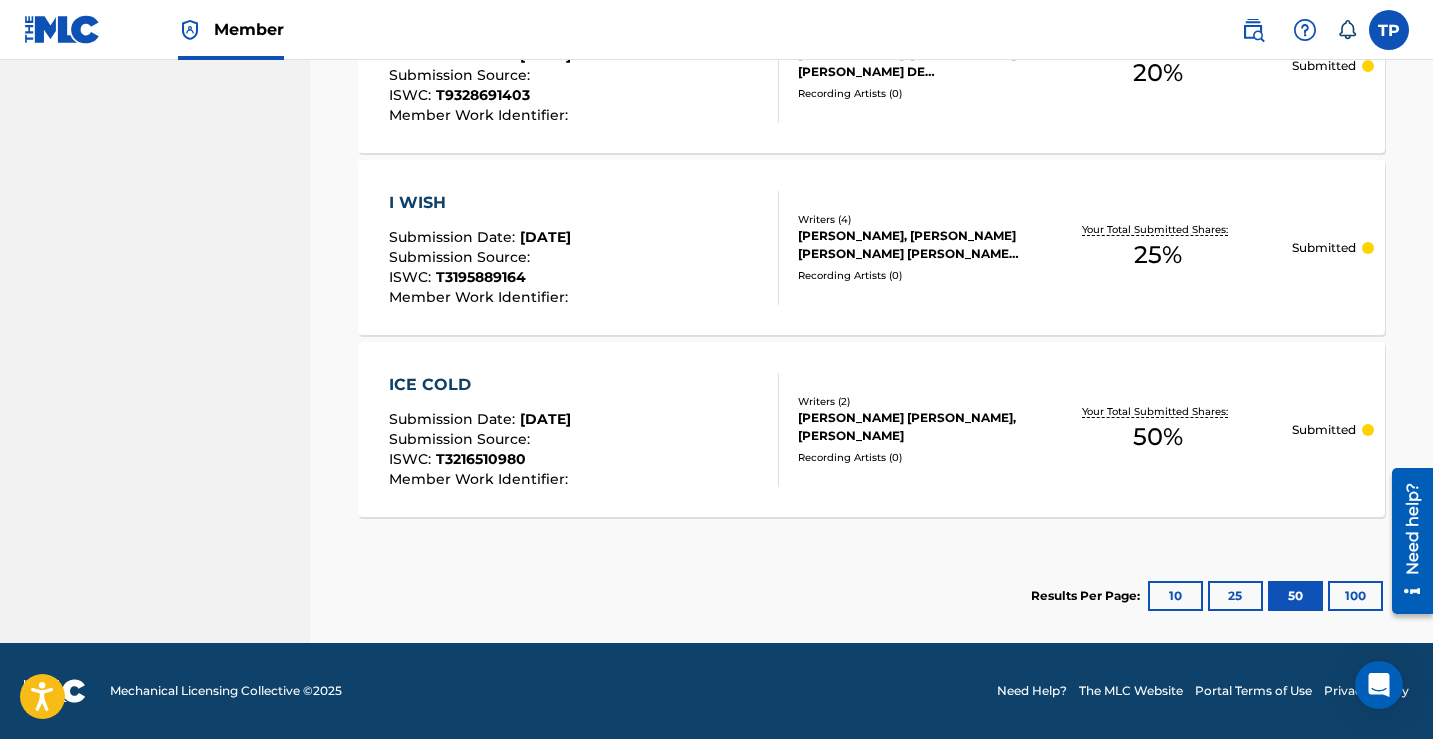 scroll, scrollTop: 4924, scrollLeft: 0, axis: vertical 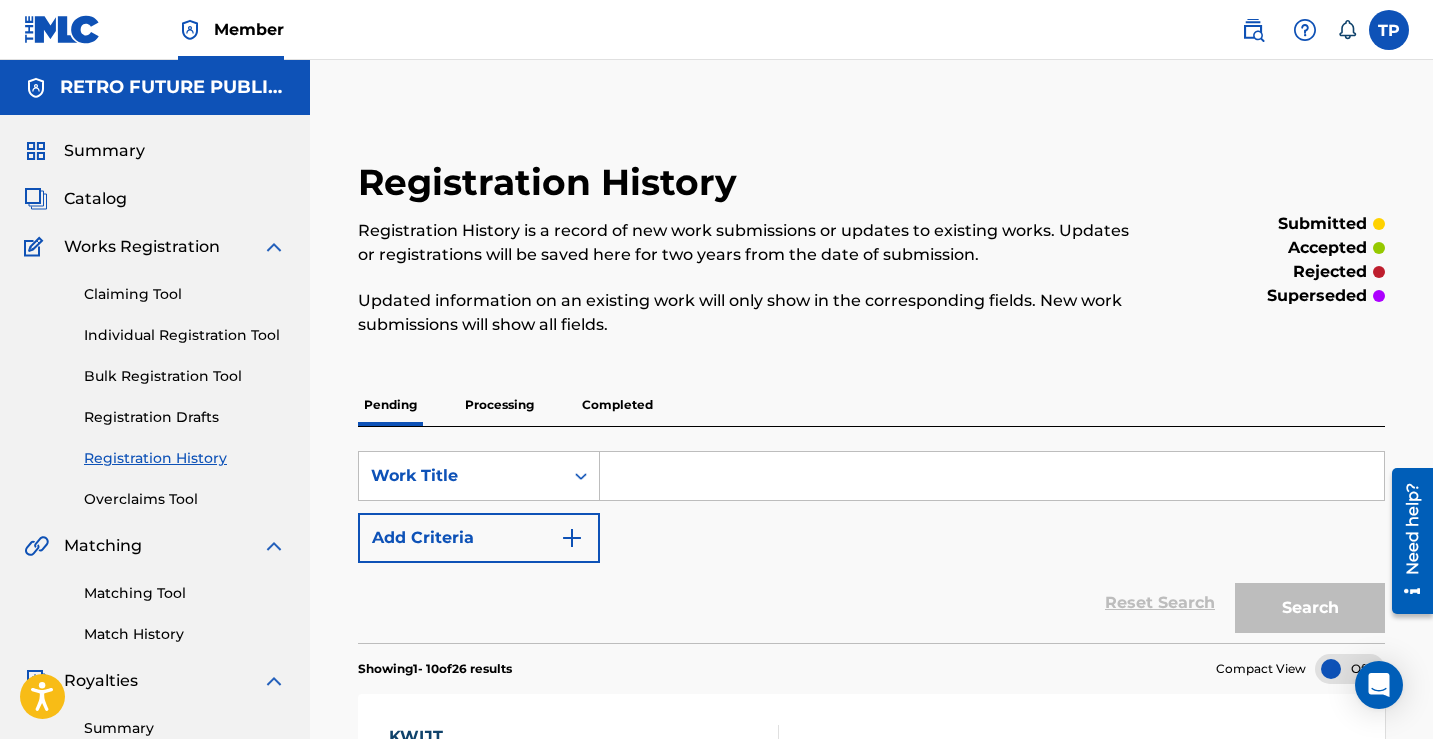 click on "Processing" at bounding box center [499, 405] 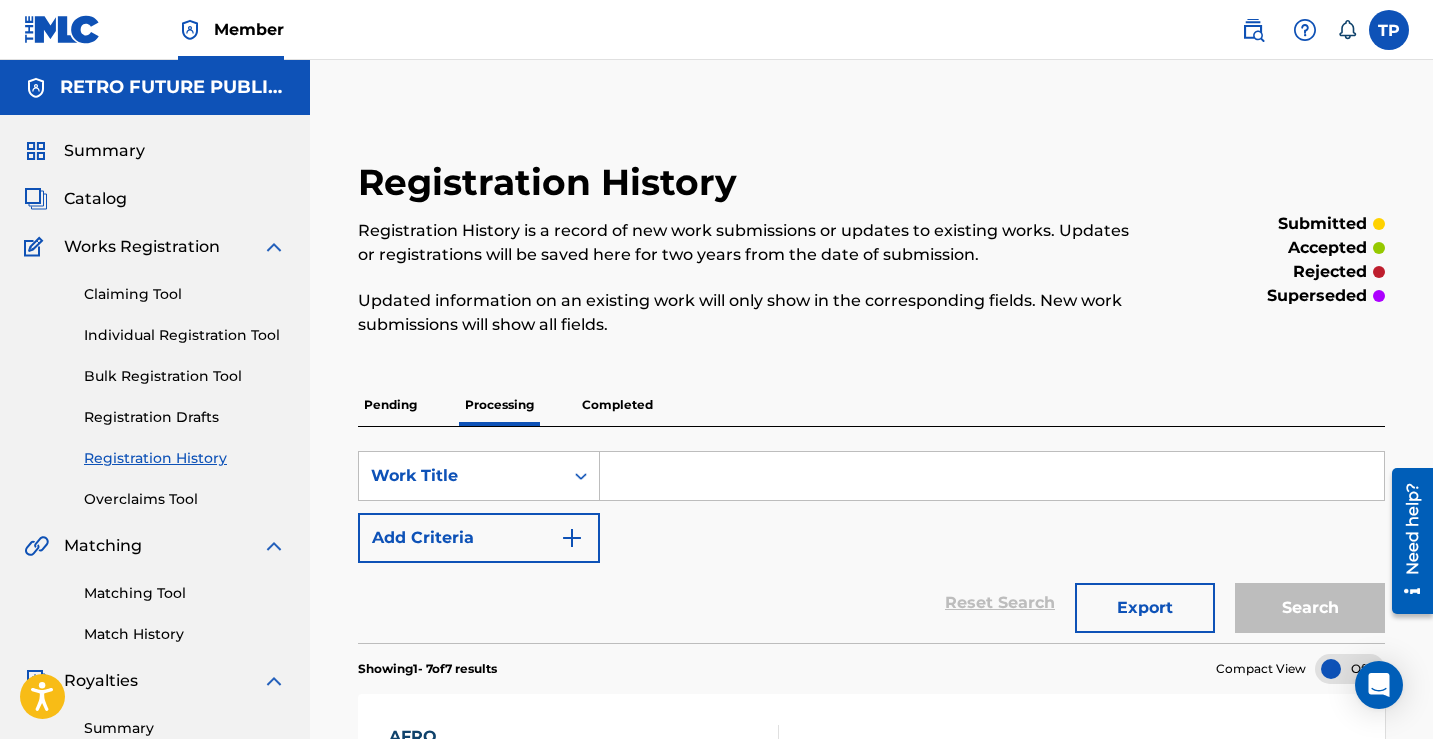 click on "Pending Processing Completed" at bounding box center (871, 405) 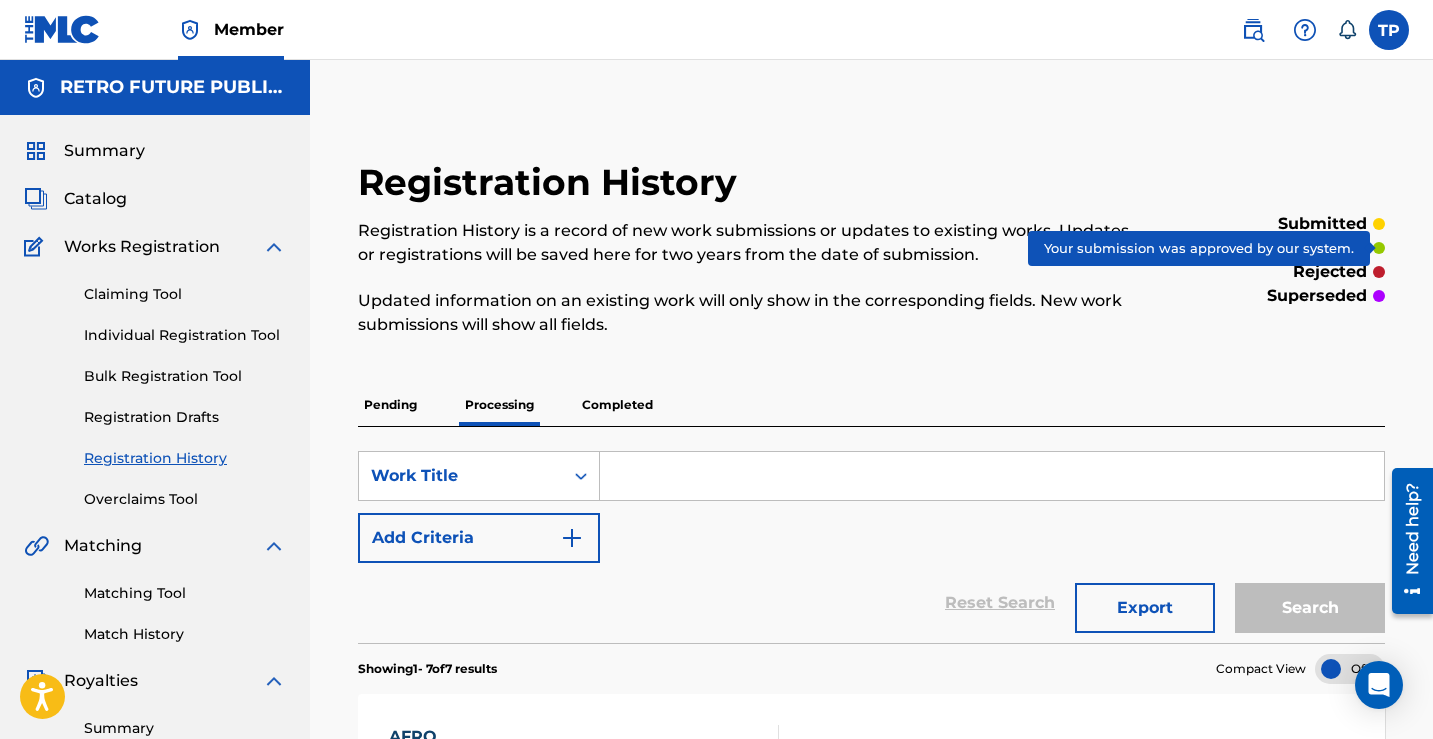 click on "Registration History Registration History is a record of new work submissions or updates to existing works. Updates or registrations will be saved here for two years from the date of submission. Updated information on an existing work will only show in the corresponding fields. New work submissions will show all fields." at bounding box center [753, 260] 